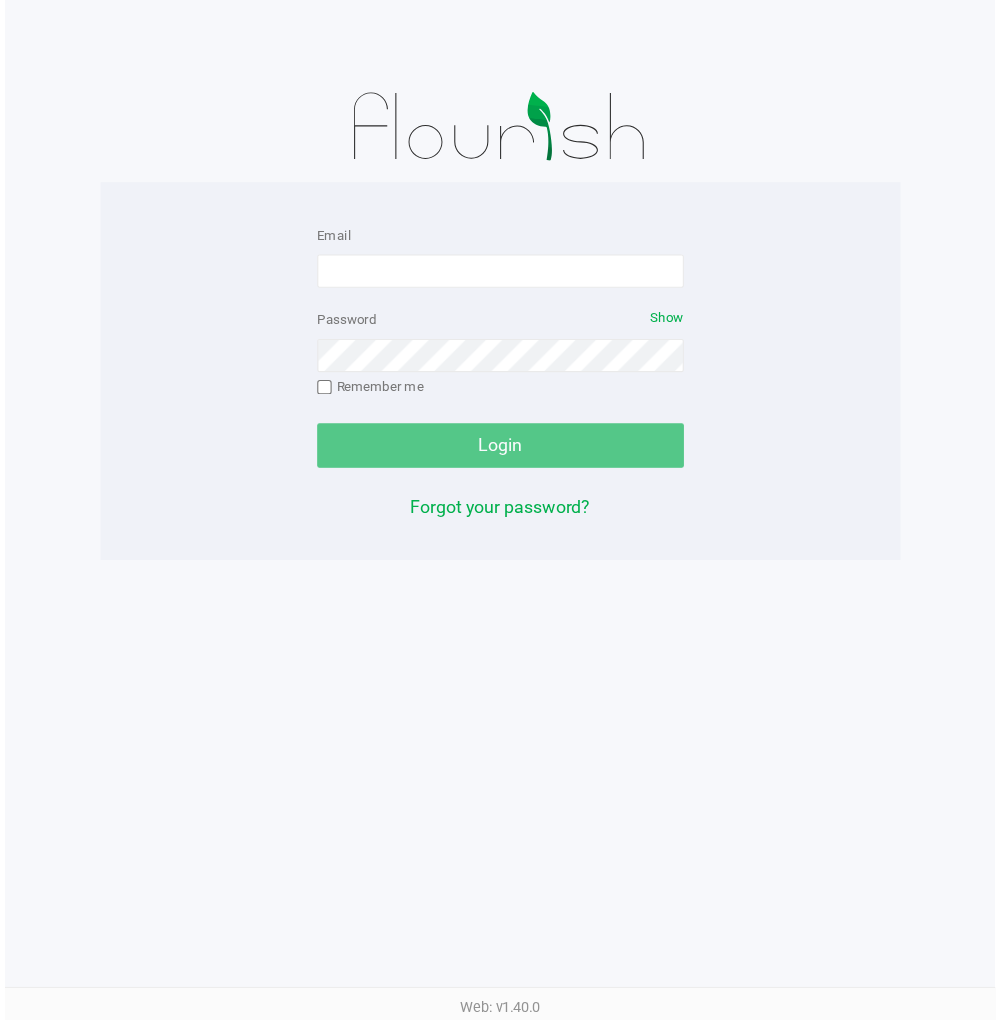 scroll, scrollTop: 0, scrollLeft: 0, axis: both 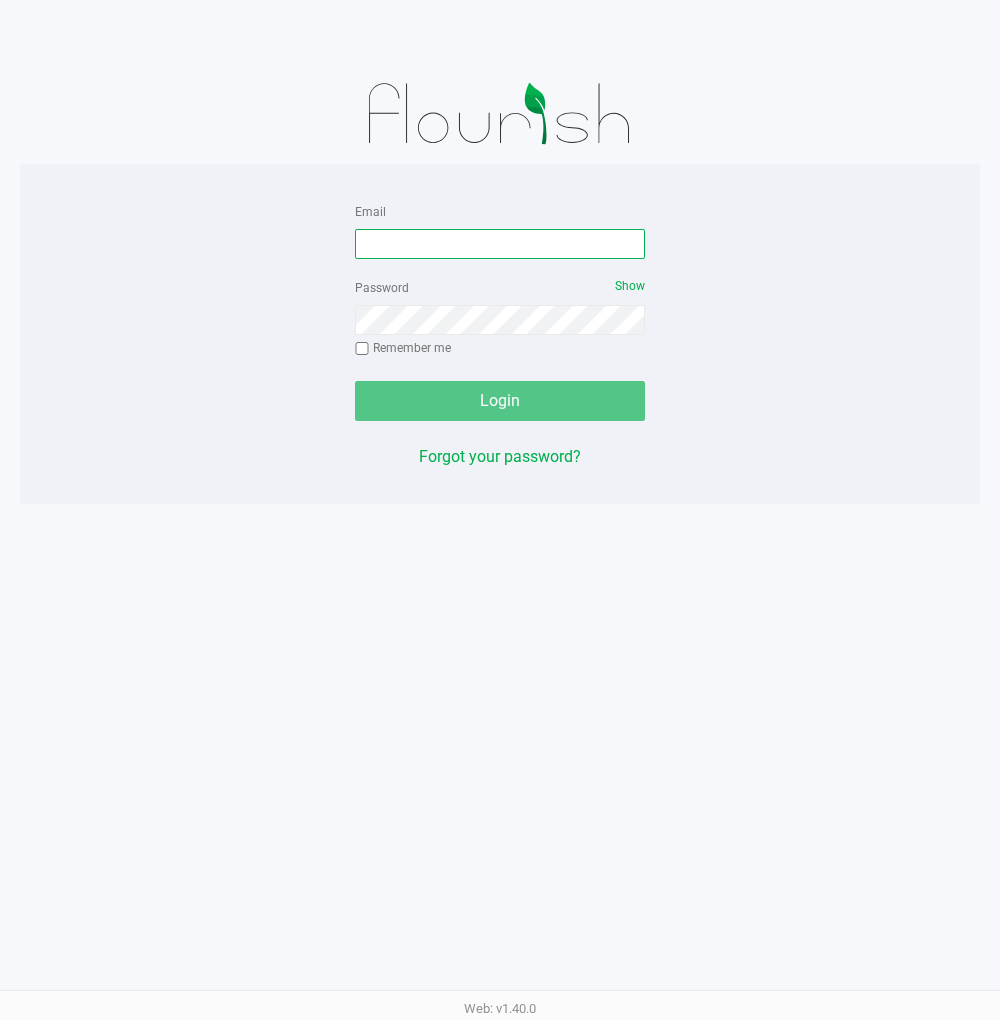 drag, startPoint x: 592, startPoint y: 242, endPoint x: 590, endPoint y: 230, distance: 12.165525 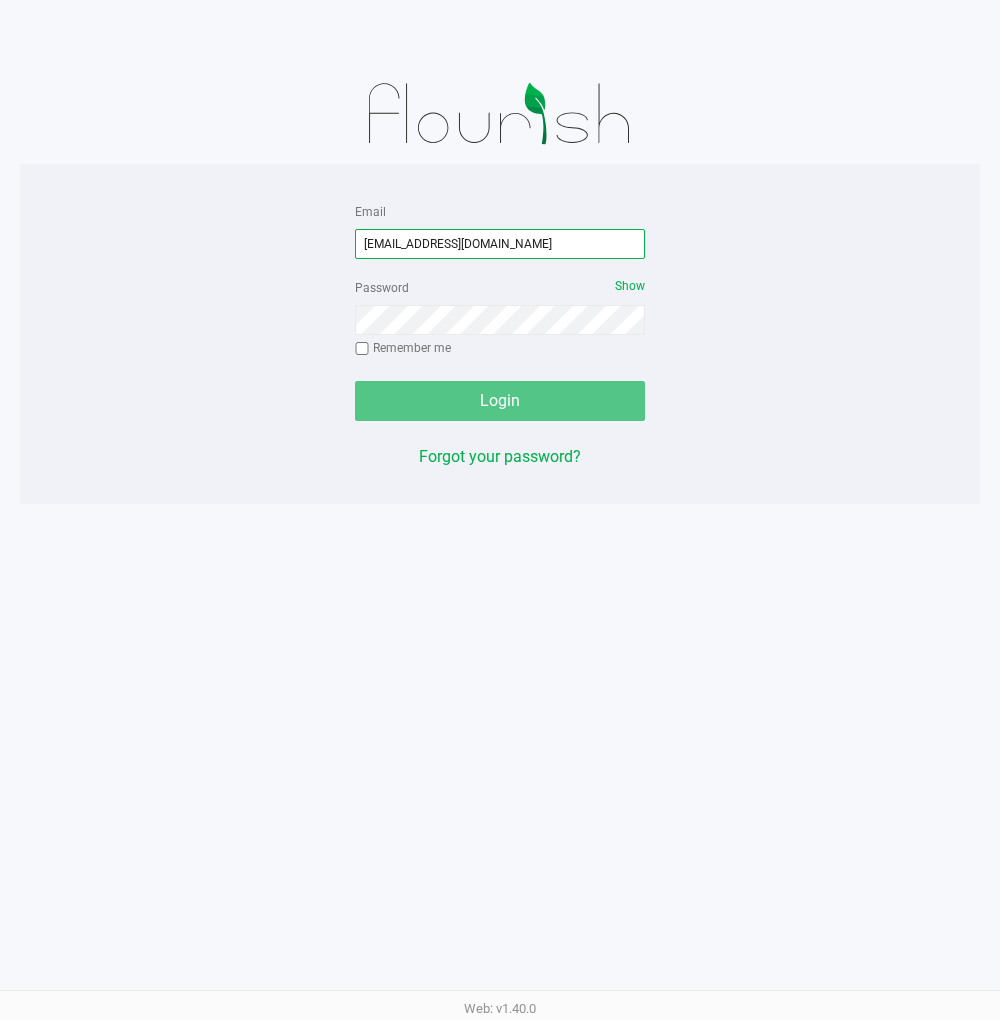 type on "[EMAIL_ADDRESS][DOMAIN_NAME]" 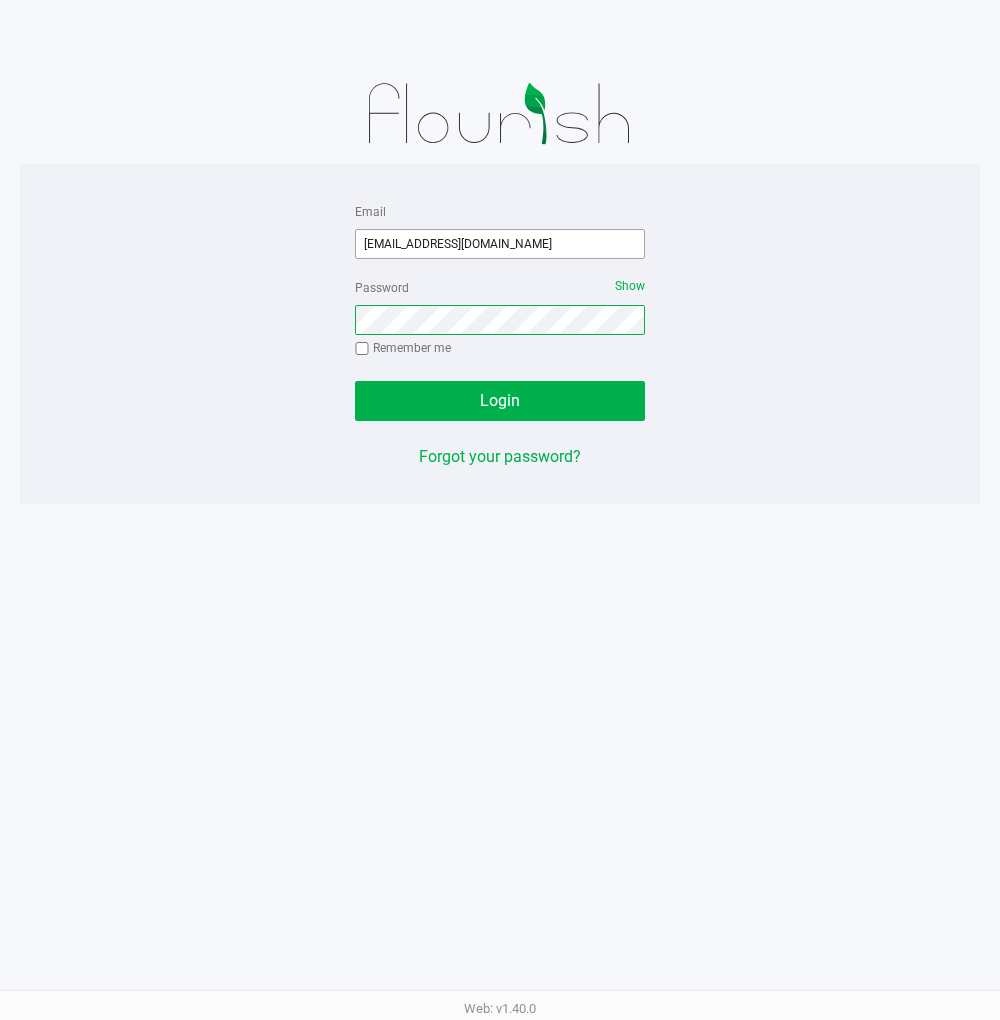 click on "Login" 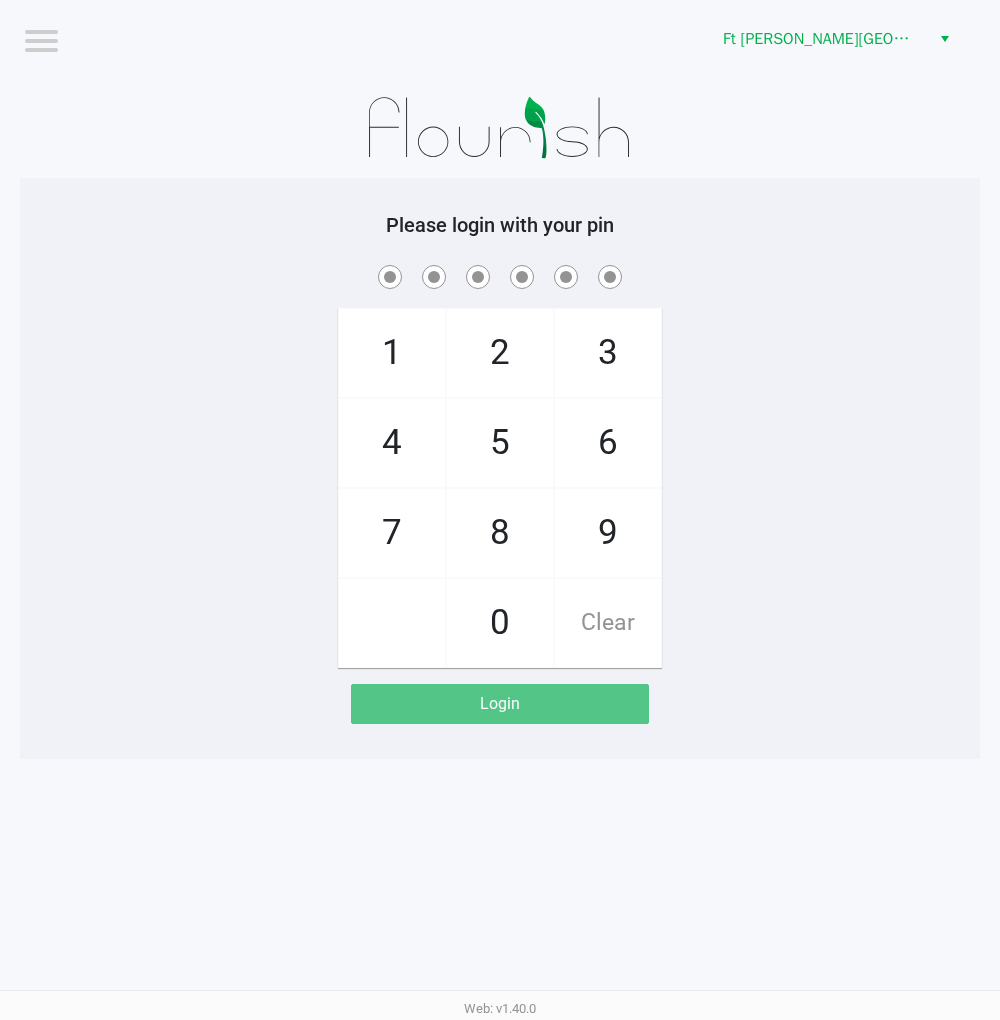 click on "1   4   7       2   5   8   0   3   6   9   Clear" 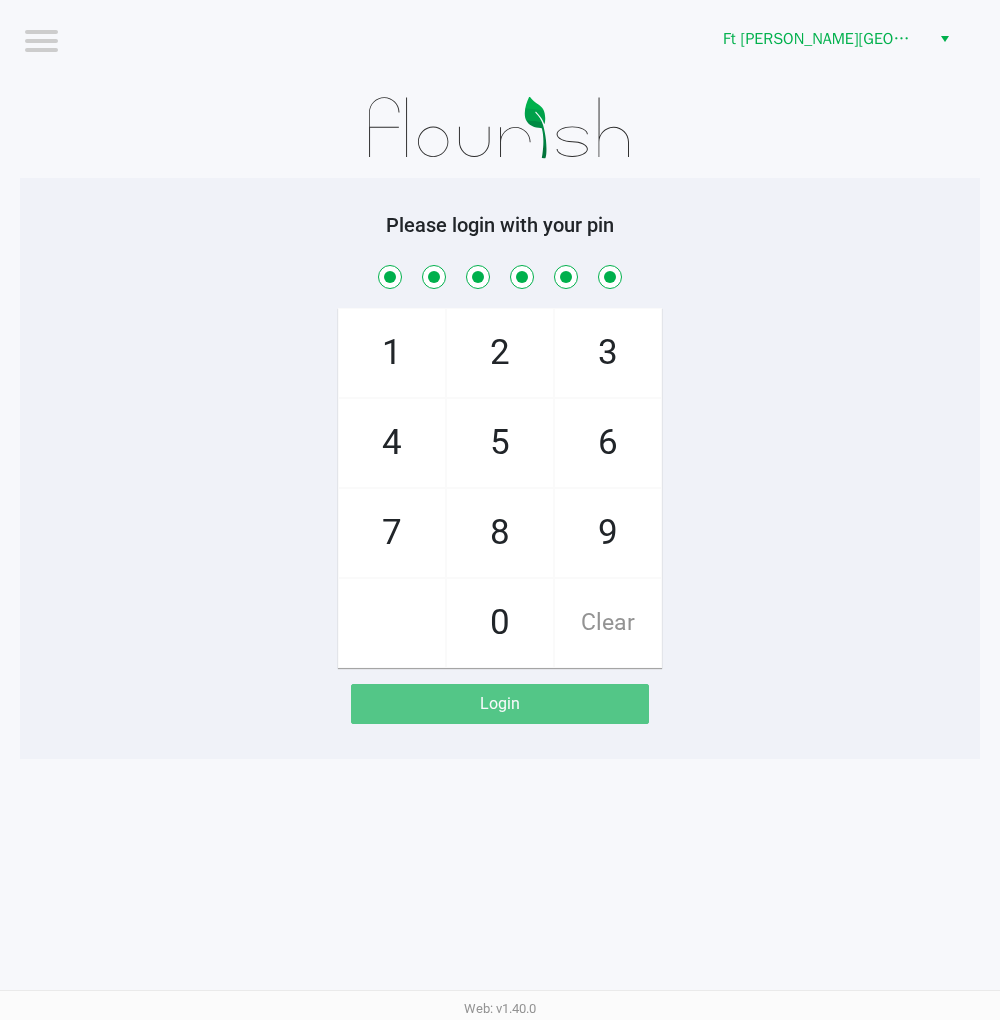 checkbox on "true" 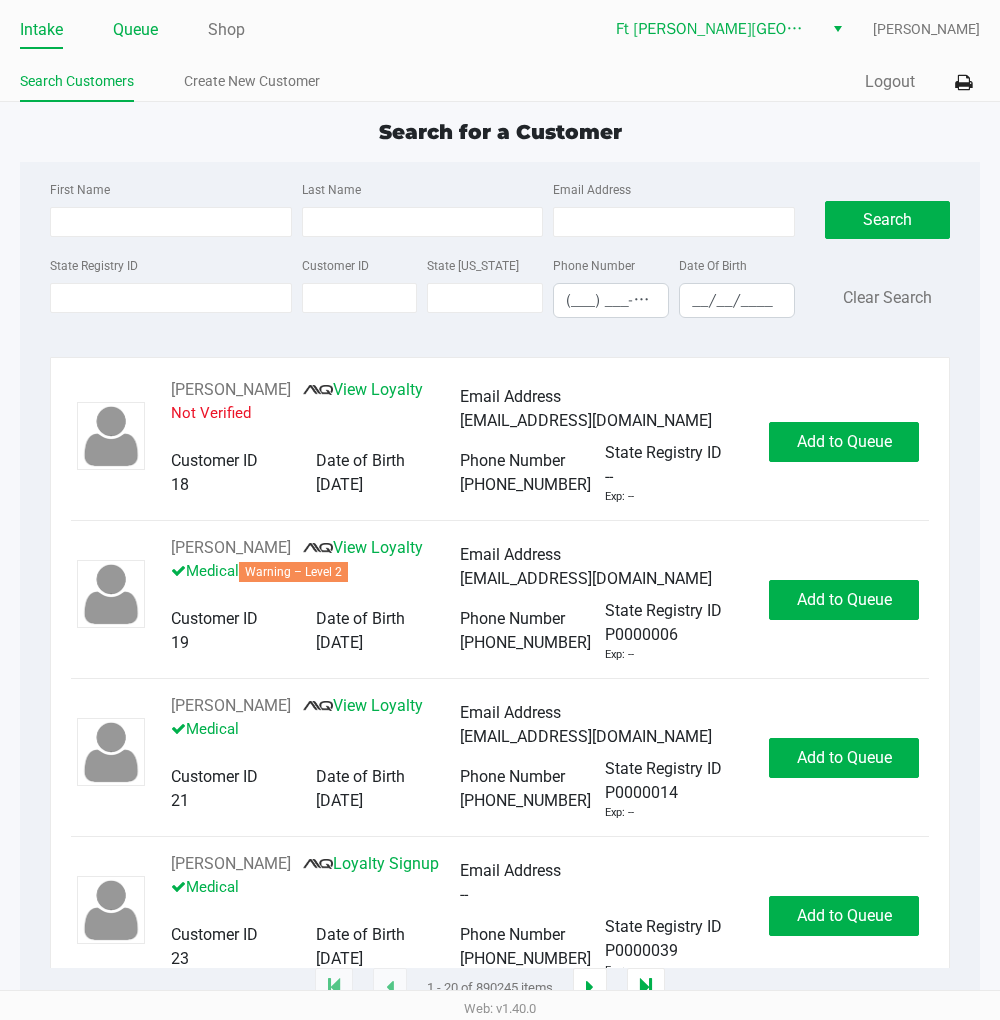 click on "Queue" 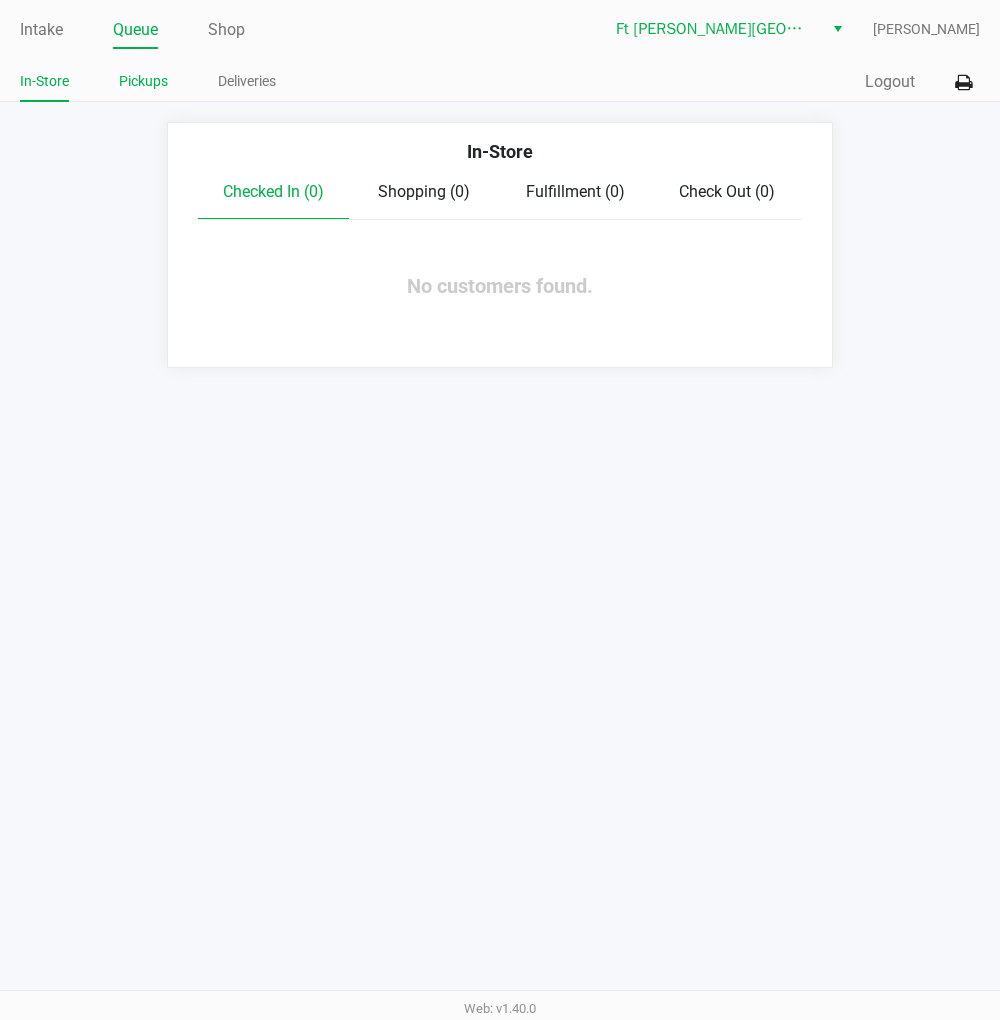 click on "Pickups" 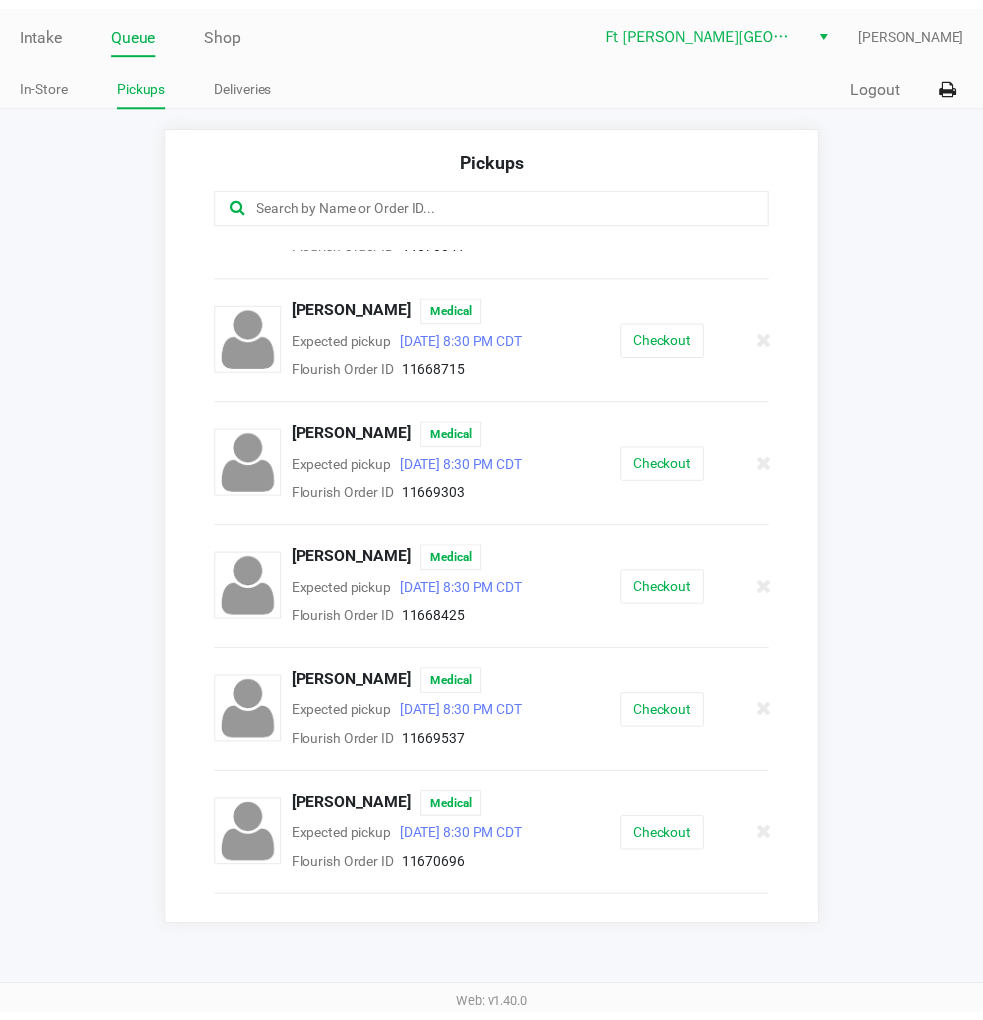 scroll, scrollTop: 327, scrollLeft: 0, axis: vertical 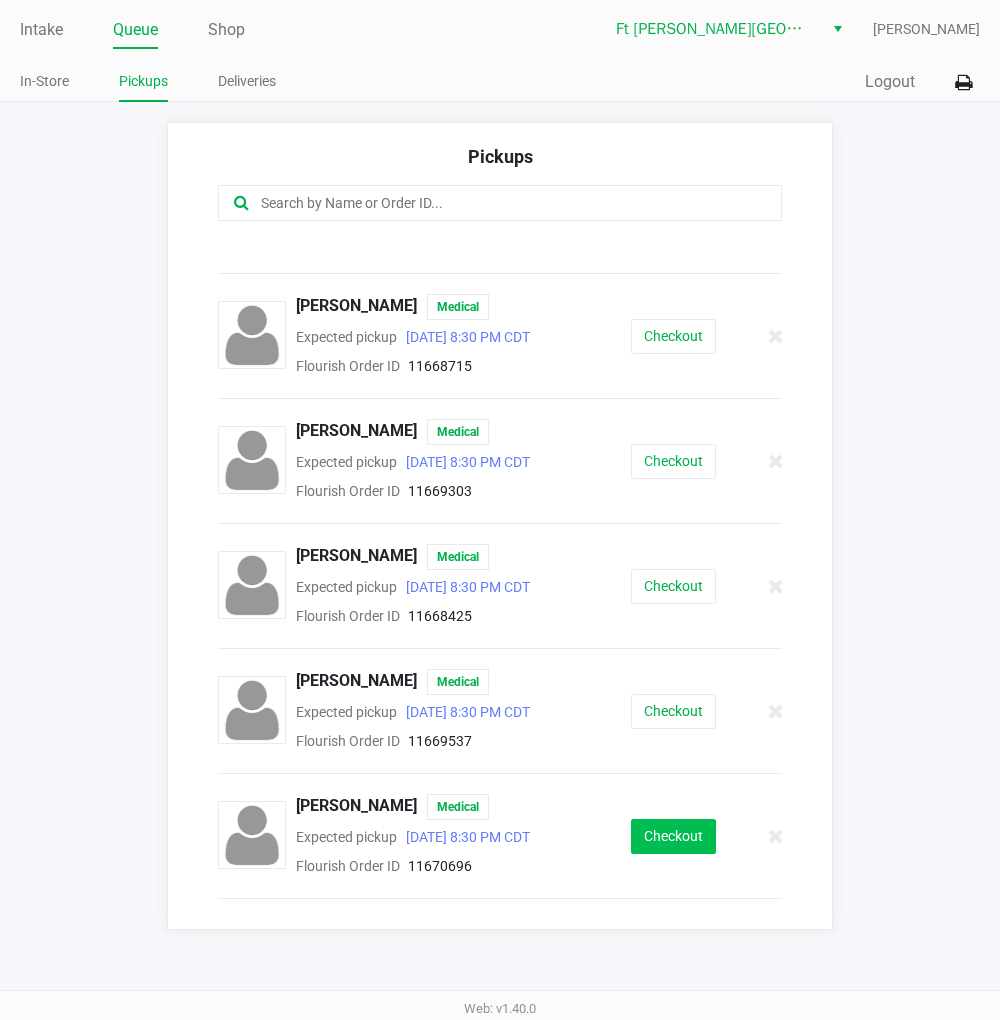 click on "Checkout" 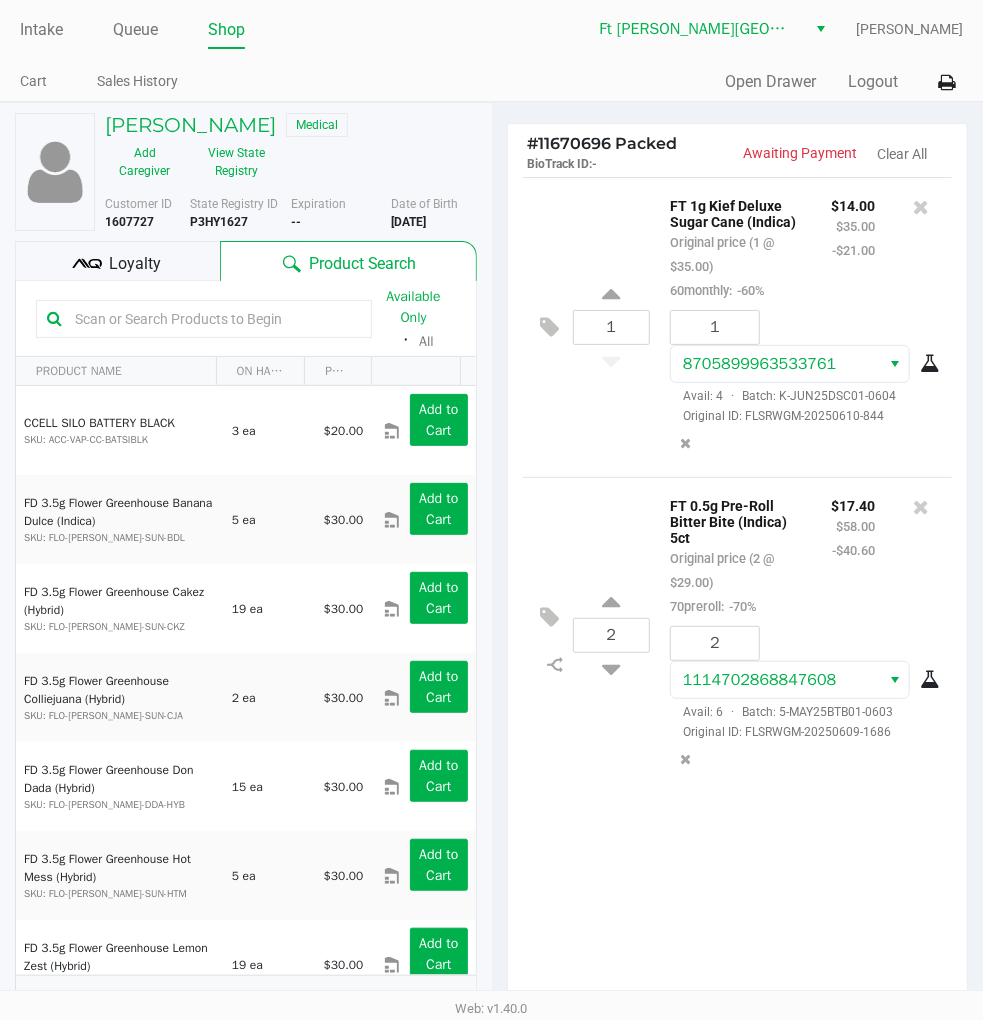 click on "Loyalty" 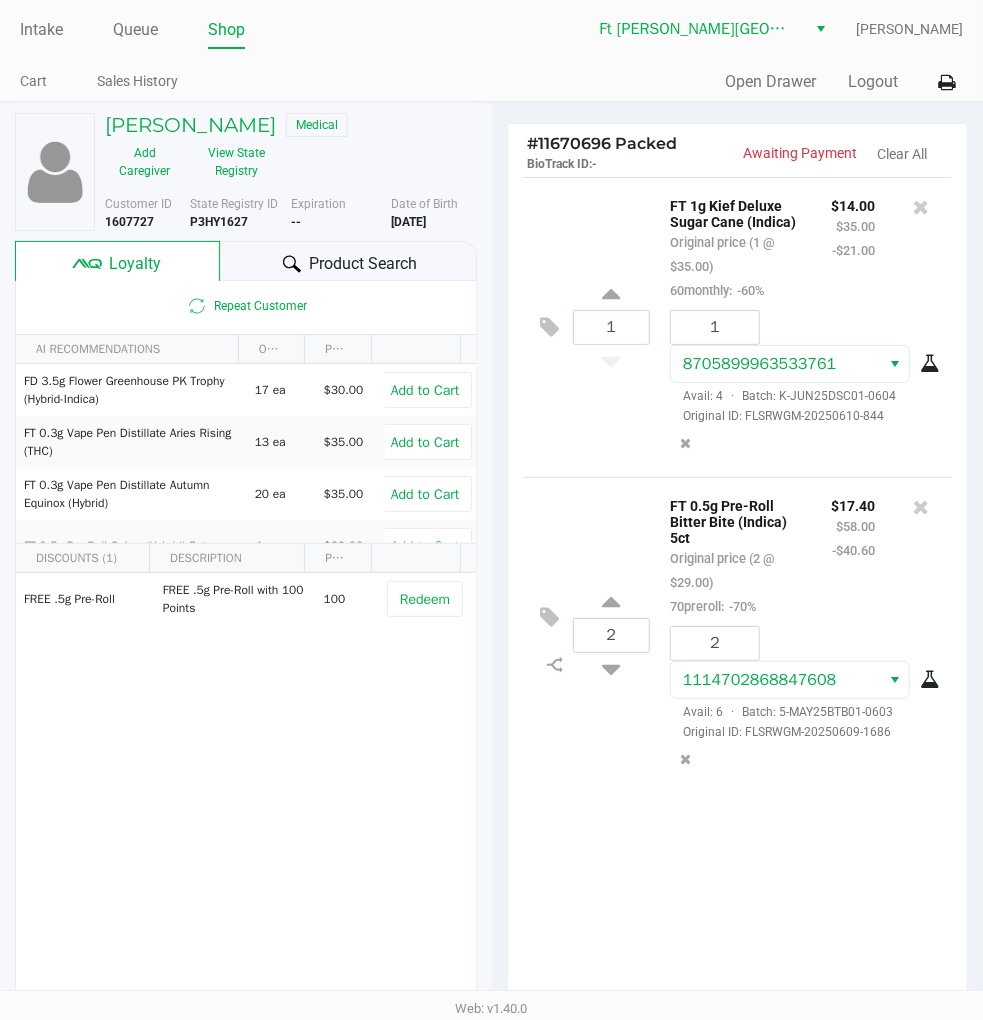 click on "Product Search" 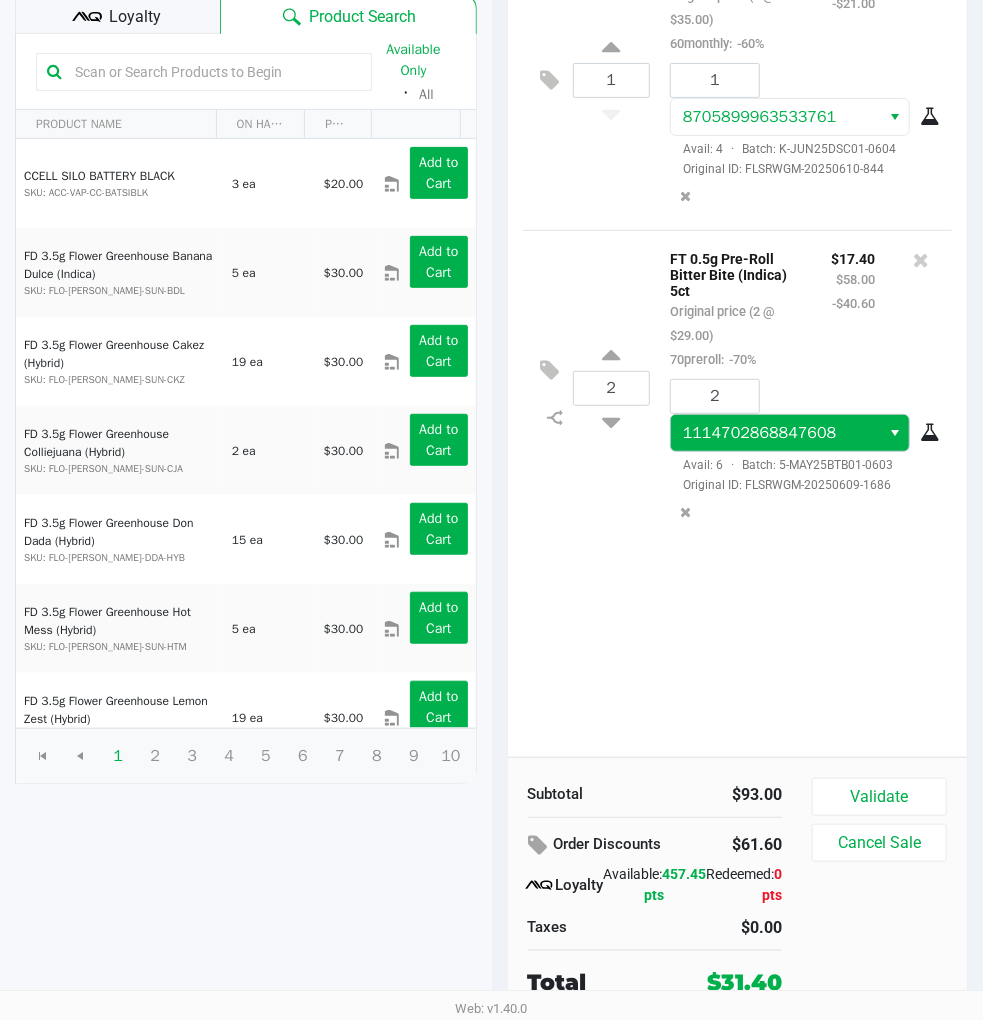scroll, scrollTop: 248, scrollLeft: 0, axis: vertical 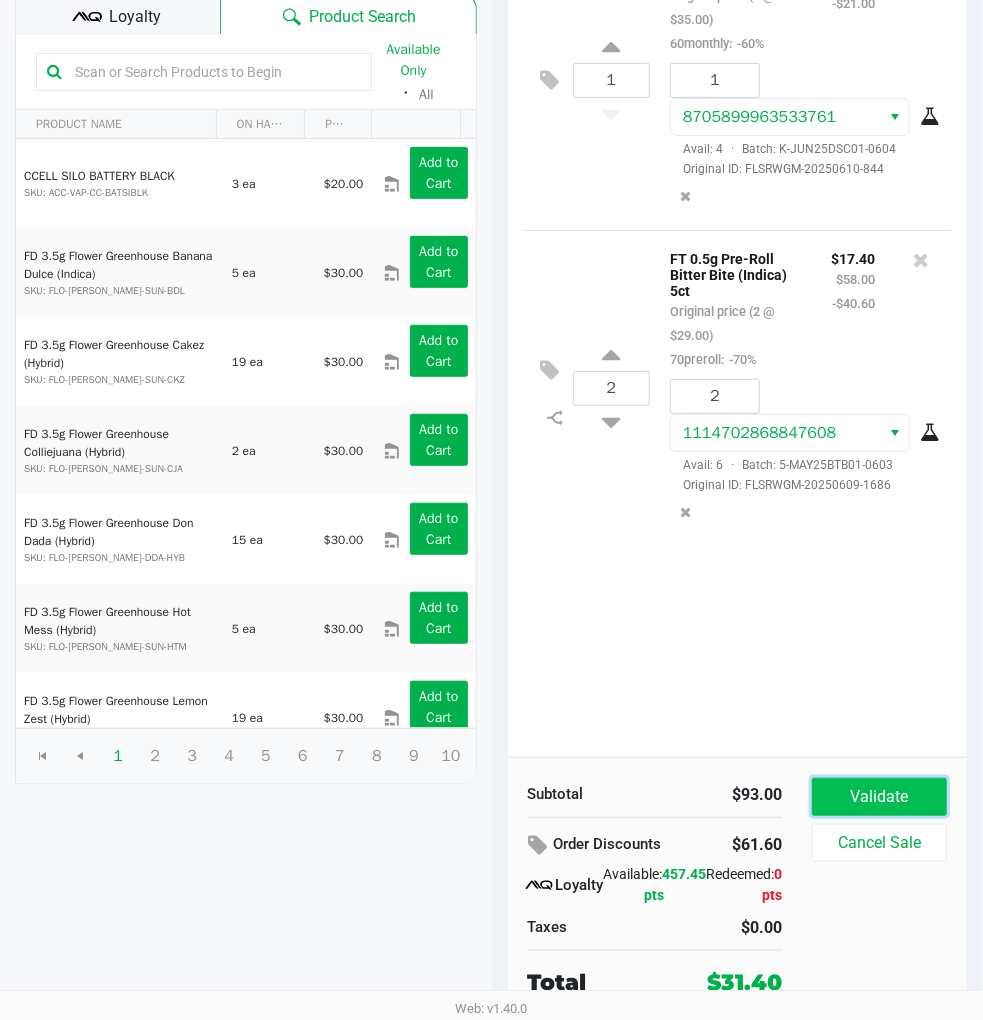 click on "Validate" 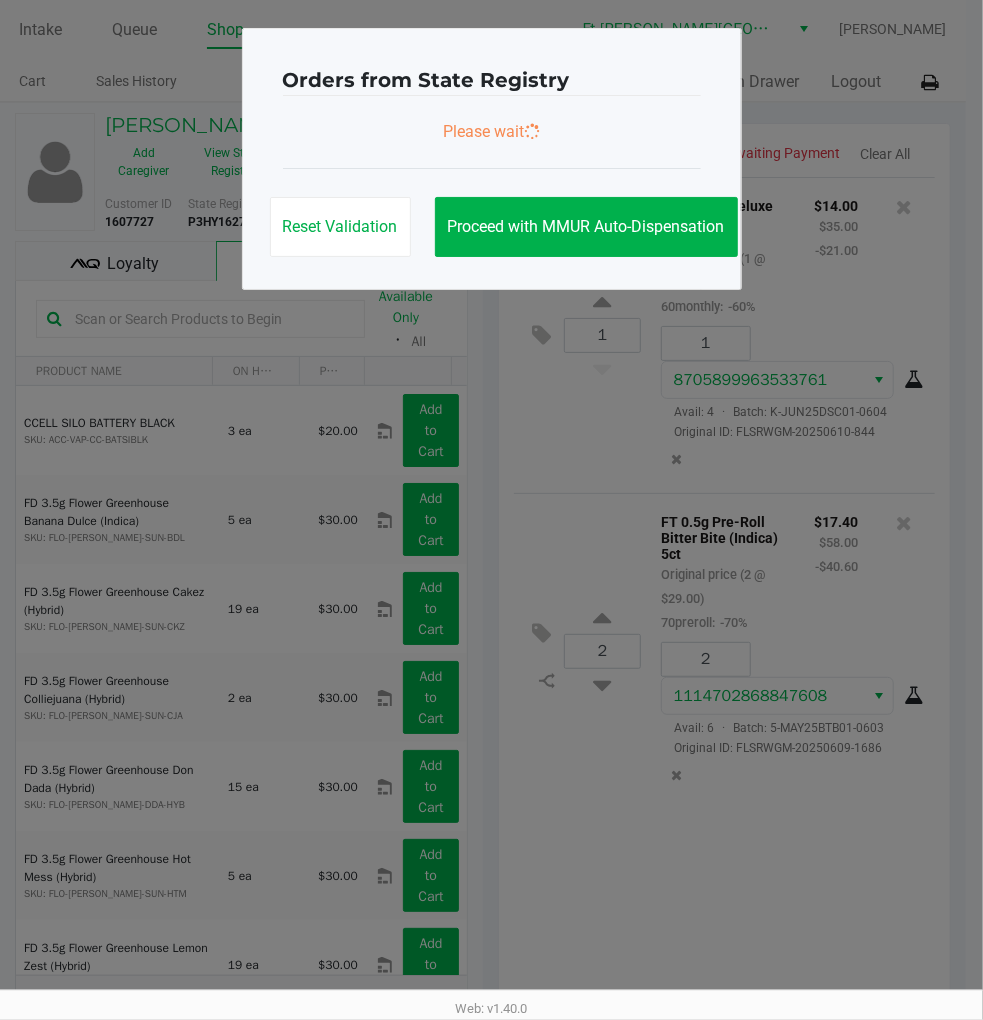 scroll, scrollTop: 0, scrollLeft: 0, axis: both 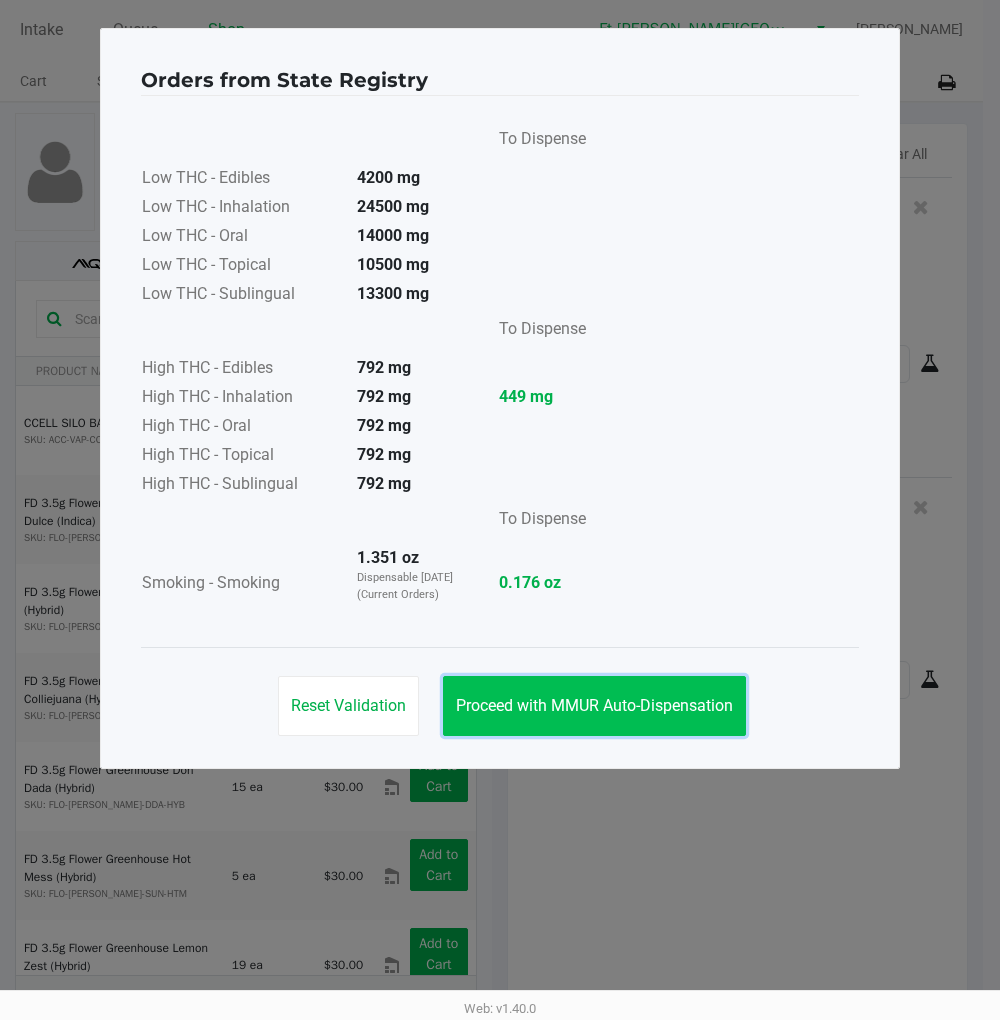 click on "Proceed with MMUR Auto-Dispensation" 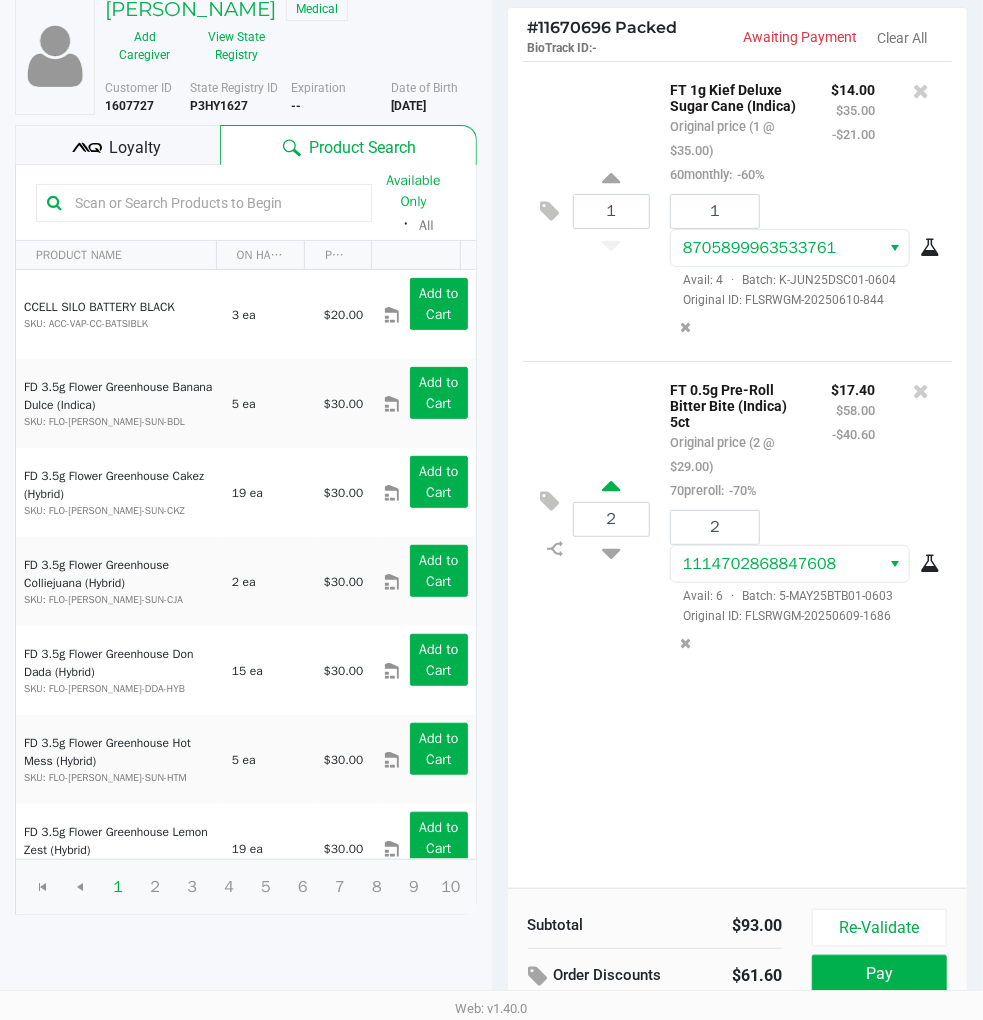 scroll, scrollTop: 248, scrollLeft: 0, axis: vertical 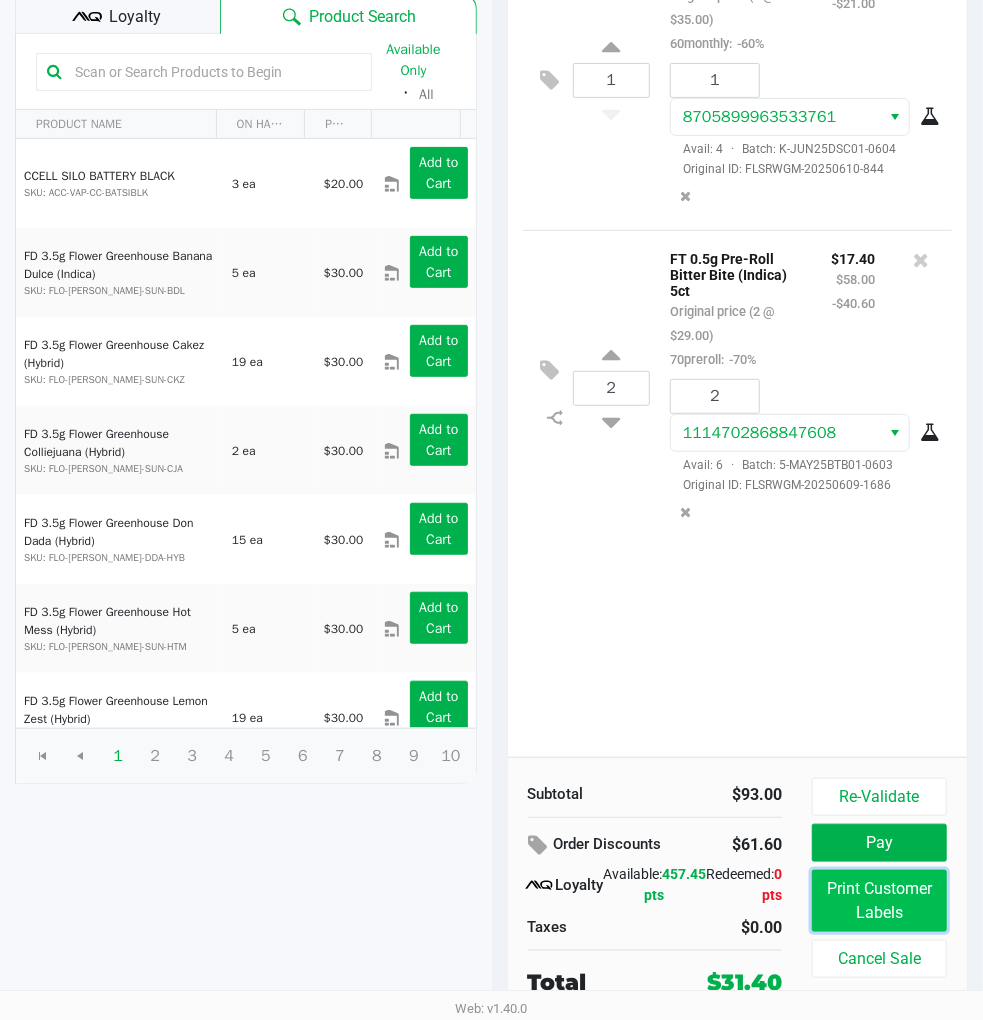 click on "Print Customer Labels" 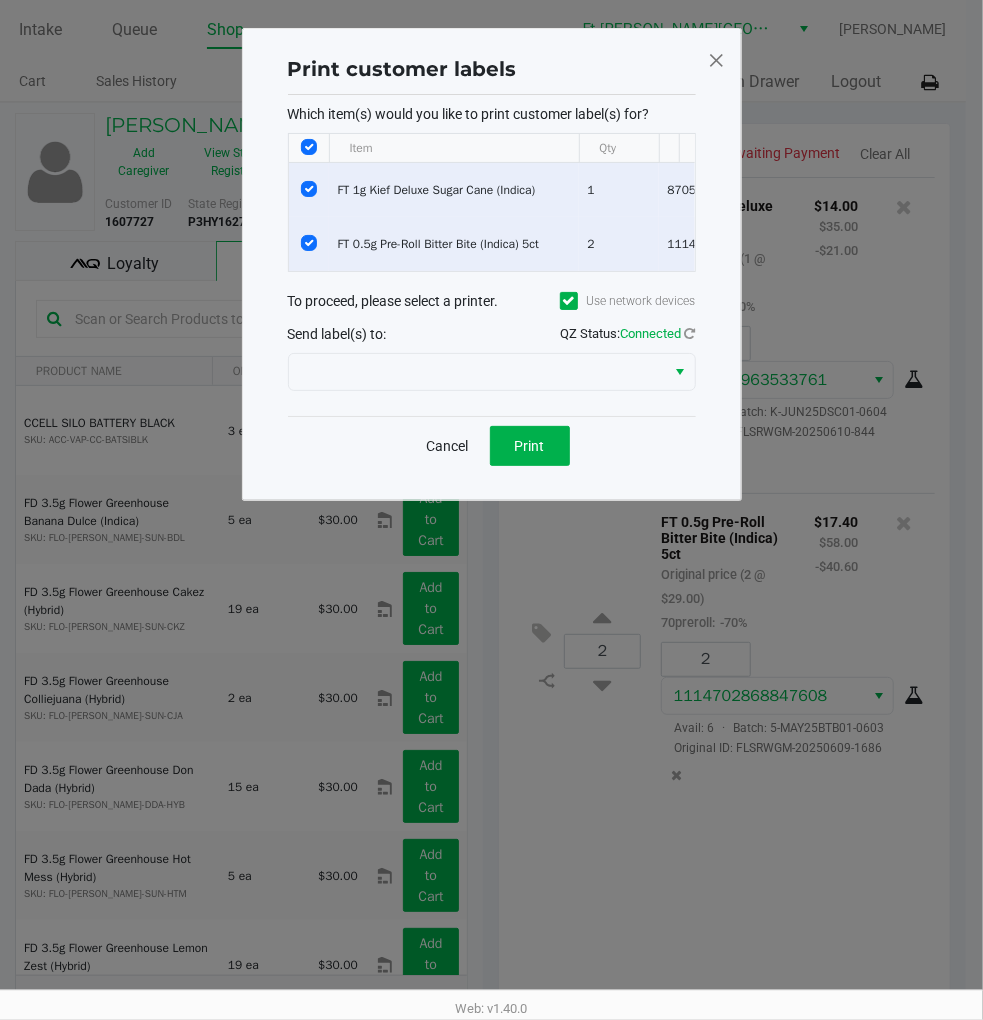 scroll, scrollTop: 0, scrollLeft: 0, axis: both 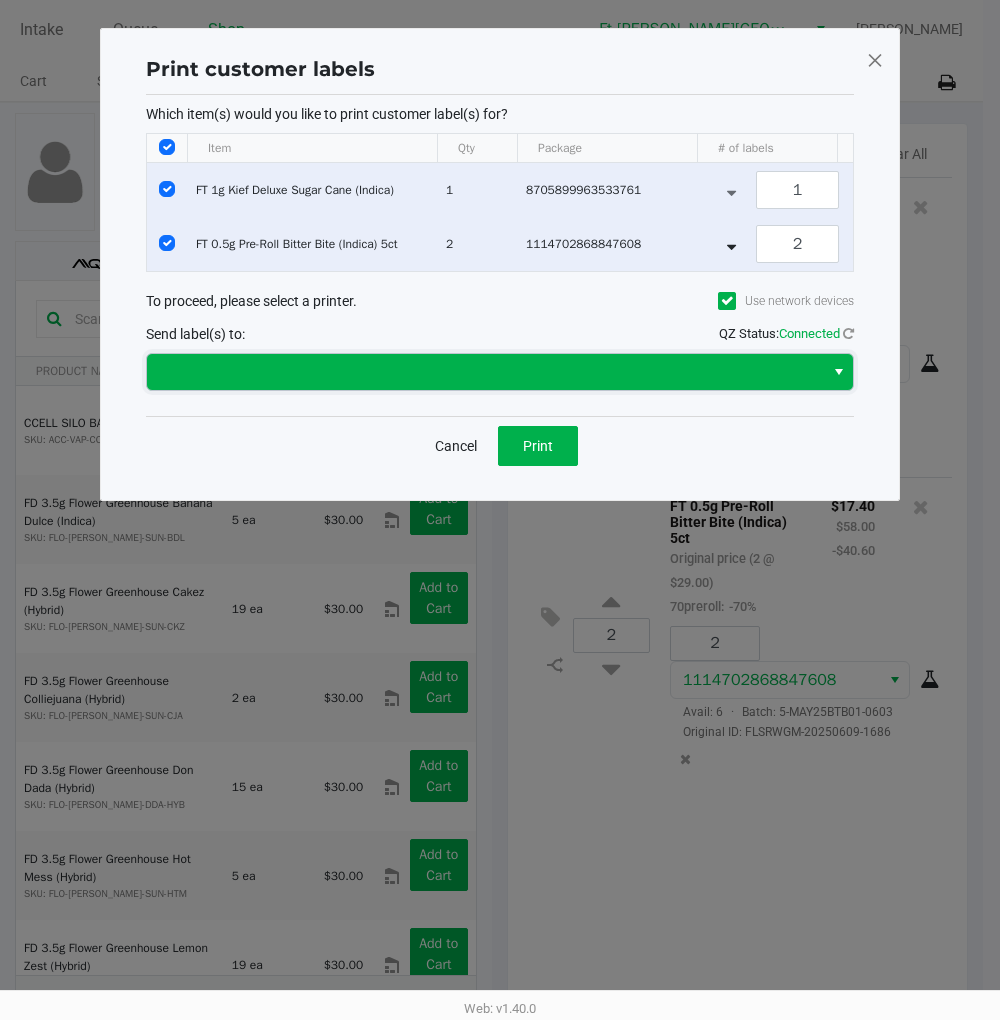 click at bounding box center [485, 372] 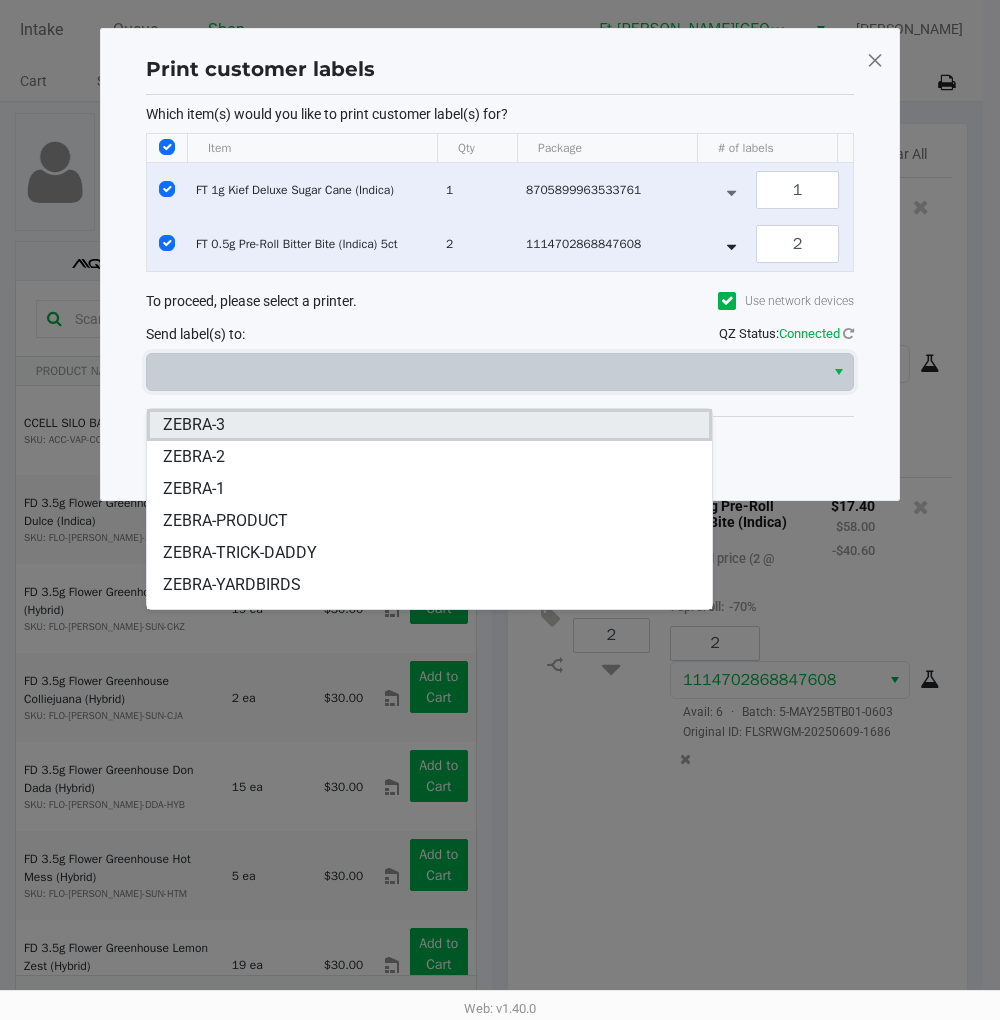 click on "ZEBRA-3" at bounding box center [429, 425] 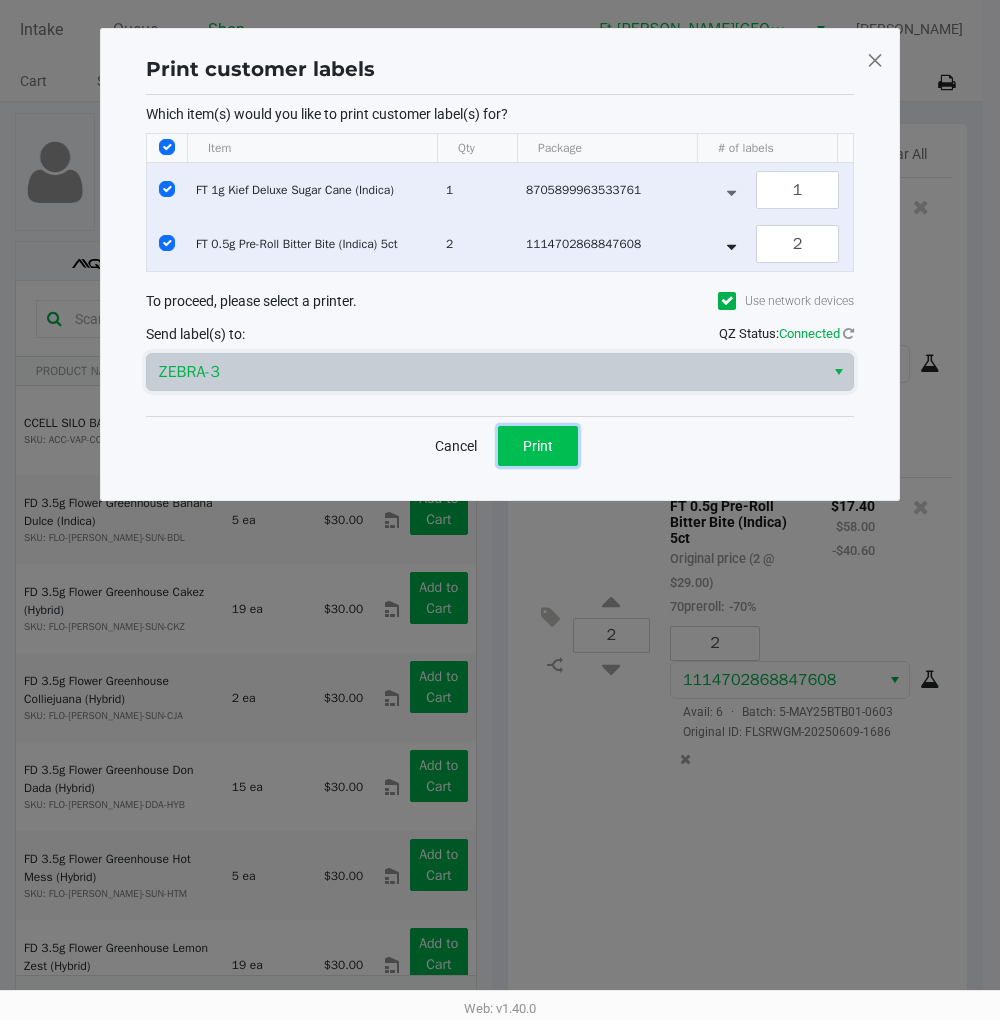 click on "Print" 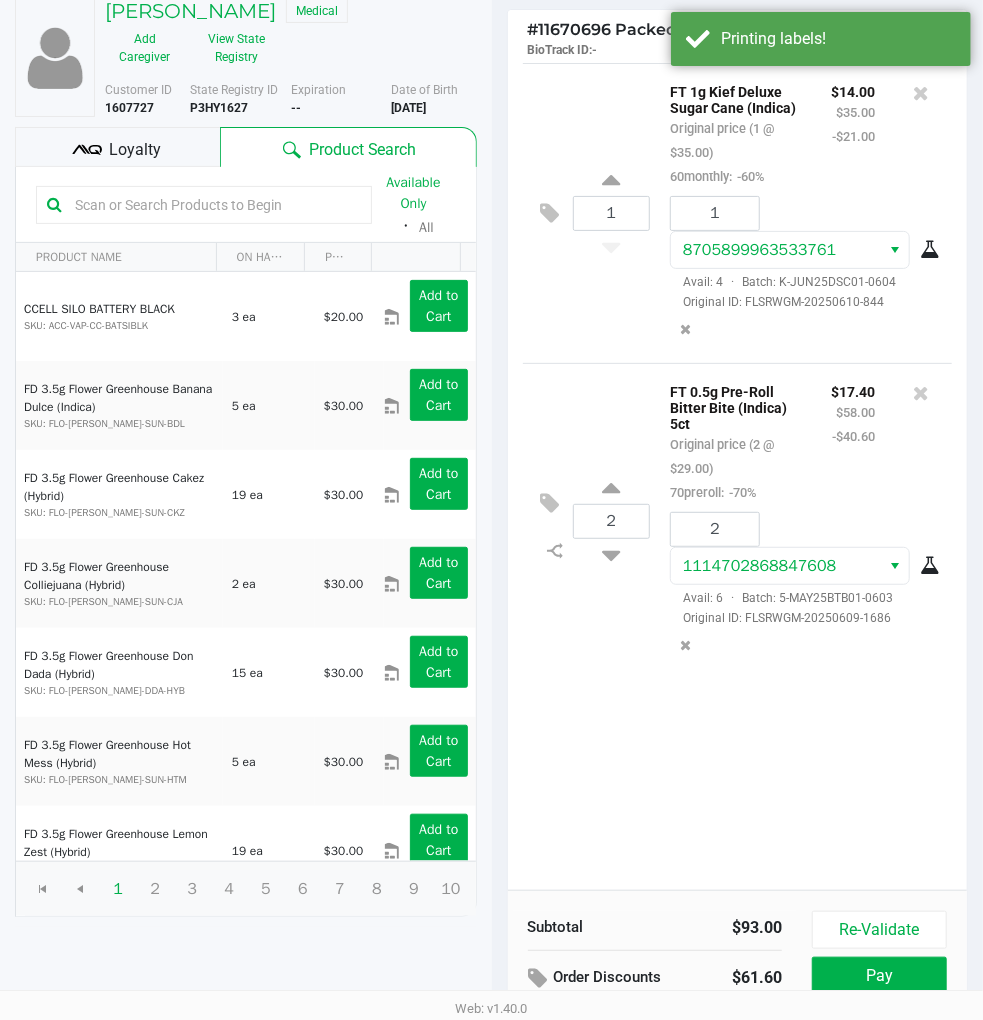 scroll, scrollTop: 248, scrollLeft: 0, axis: vertical 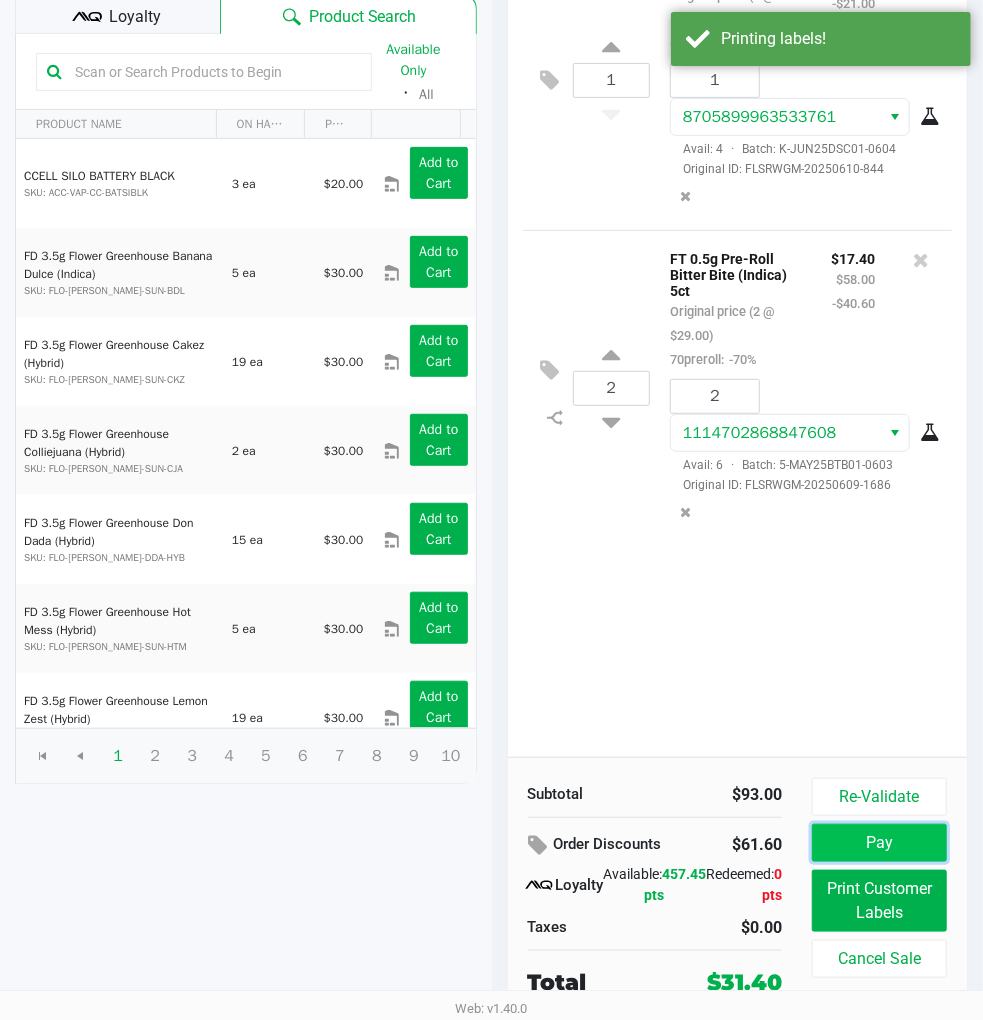 click on "Pay" 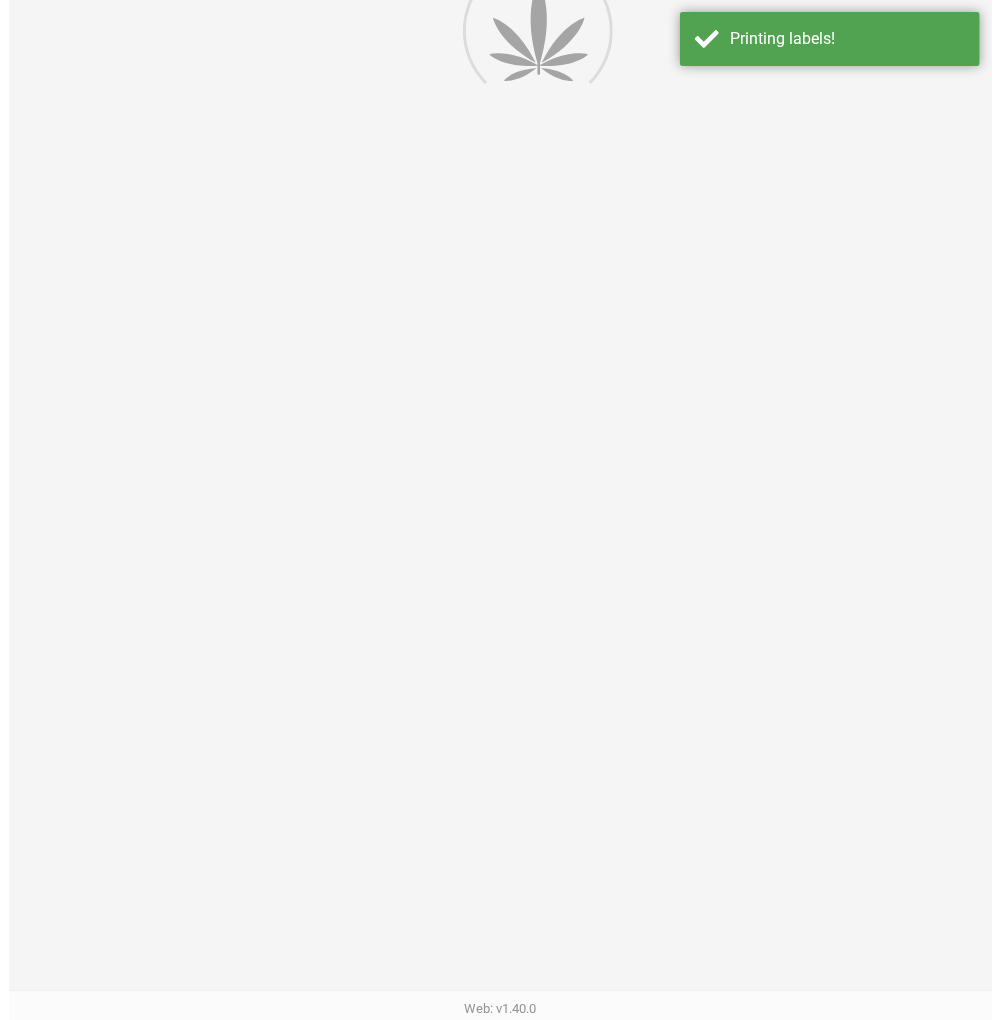 scroll, scrollTop: 0, scrollLeft: 0, axis: both 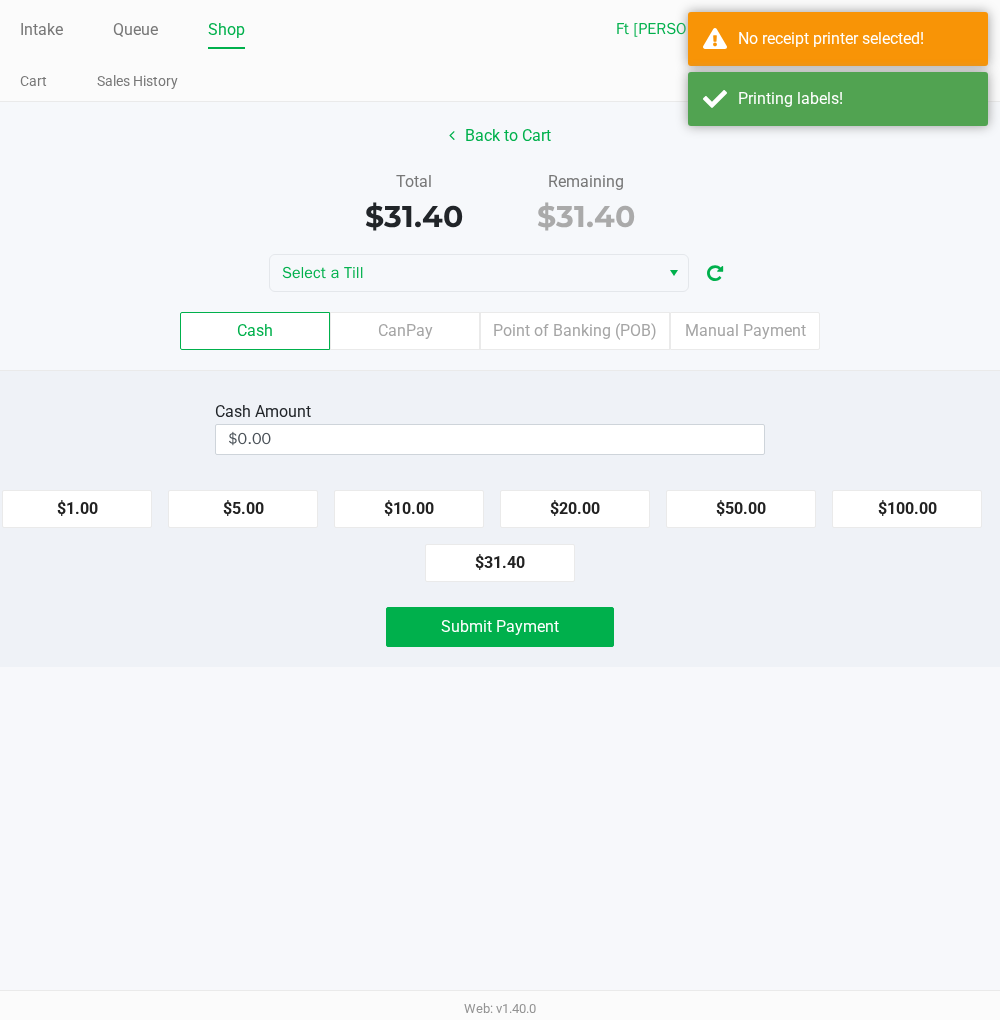 click on "Select a Till" at bounding box center (464, 273) 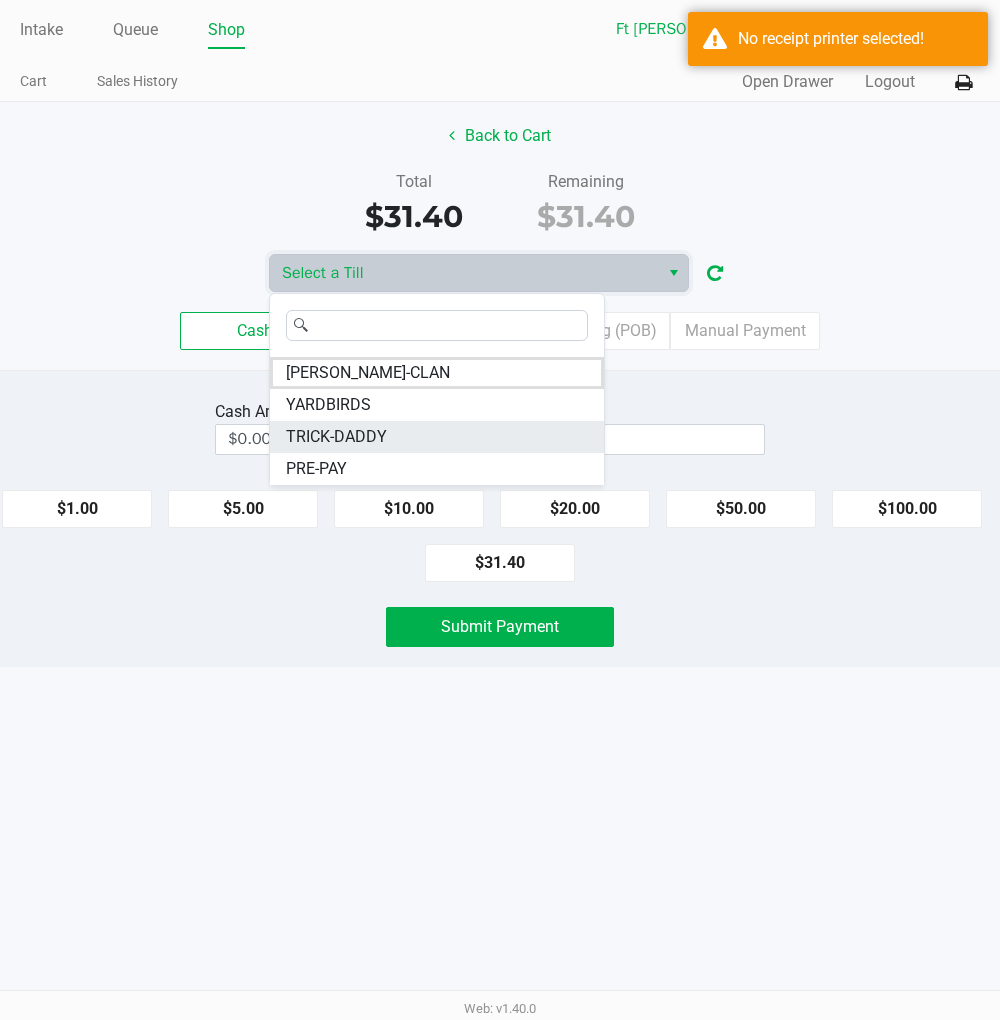 click on "TRICK-DADDY" at bounding box center (336, 437) 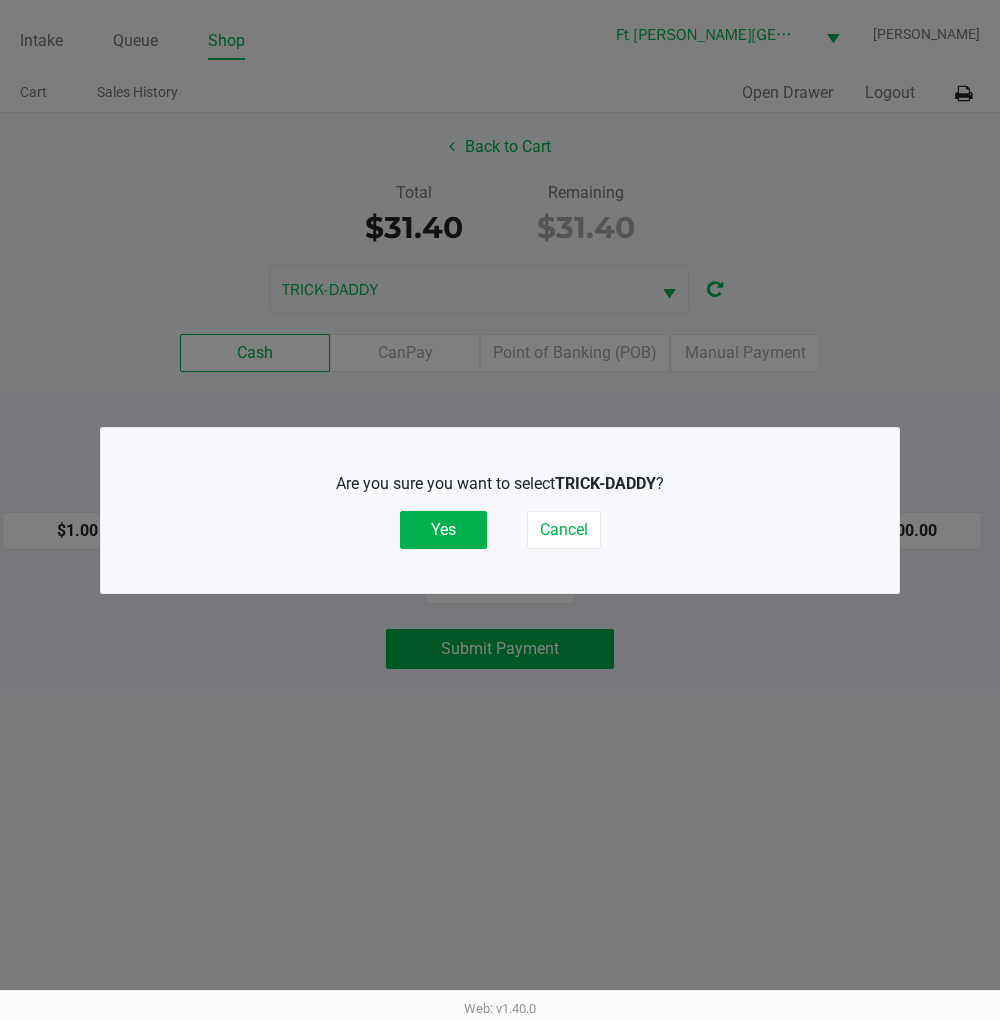 click on "Yes" 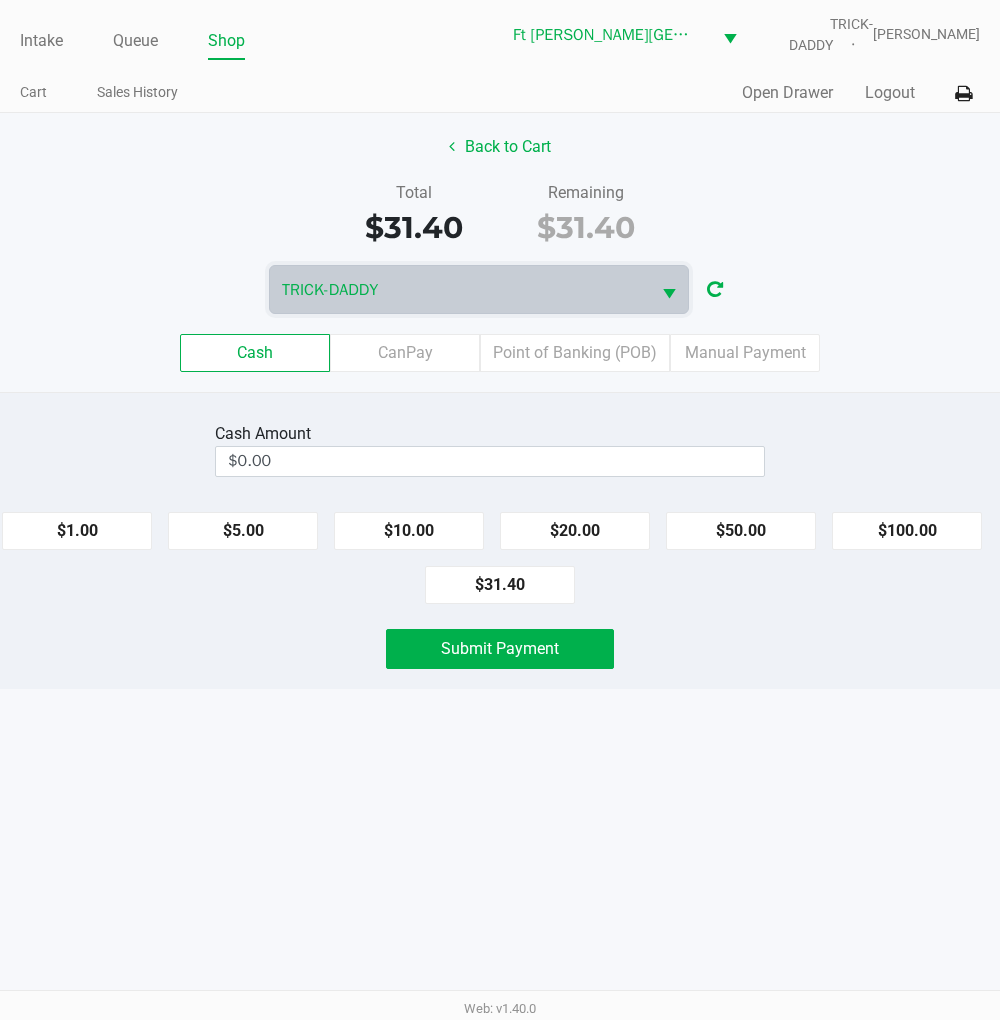click on "Point of Banking (POB)" 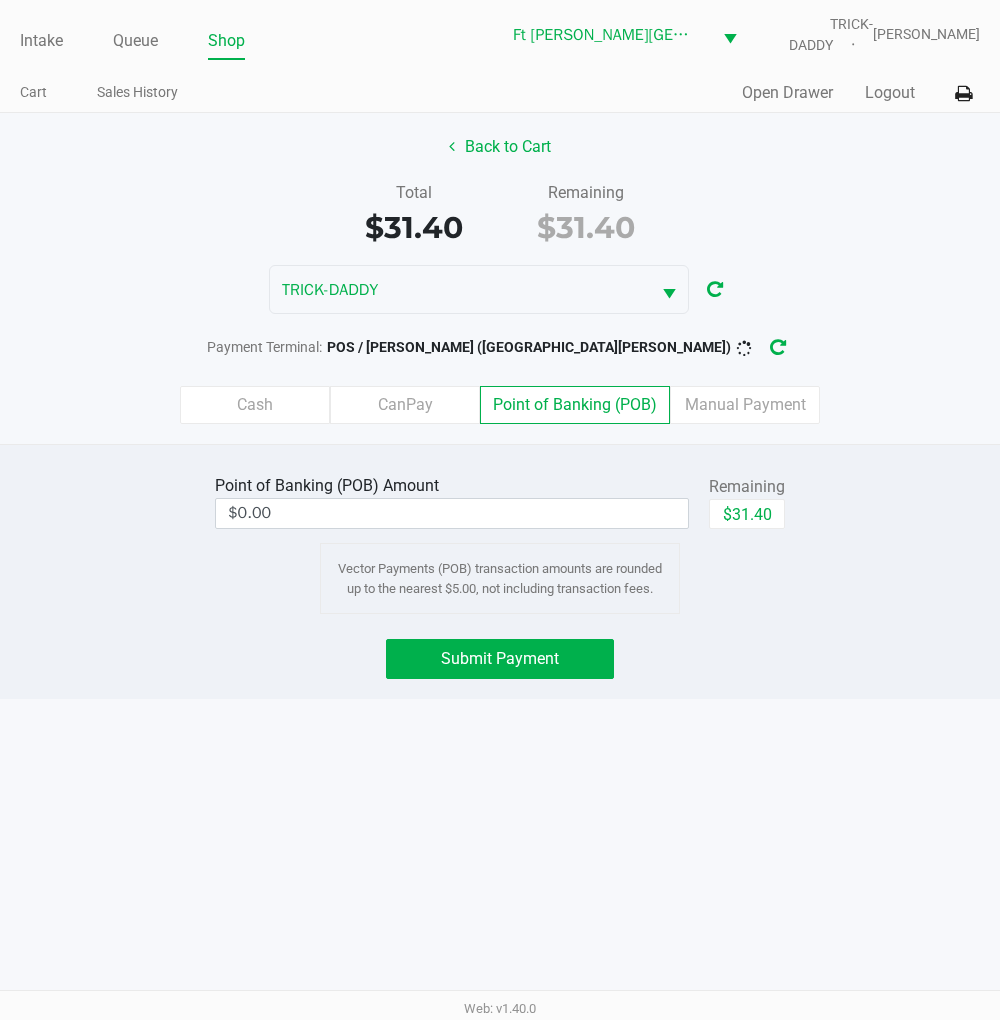click on "$31.40" 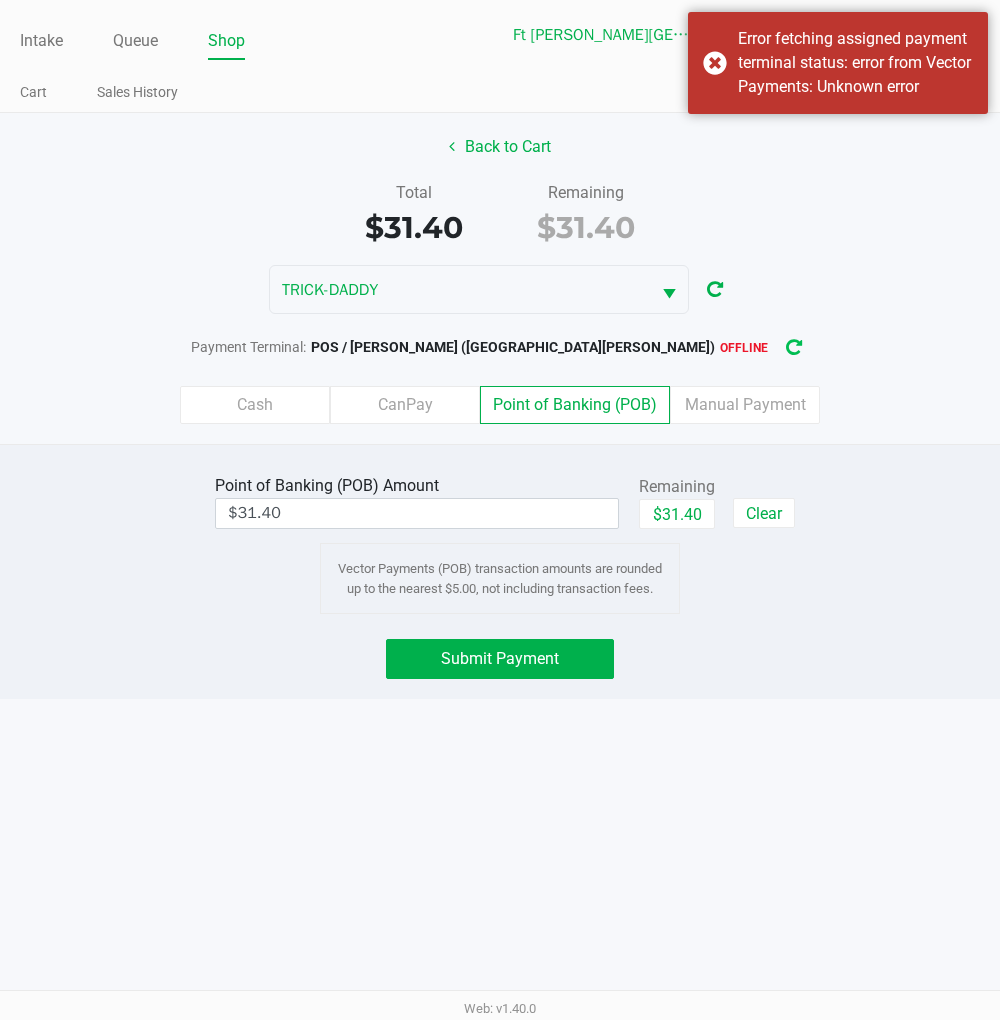 click 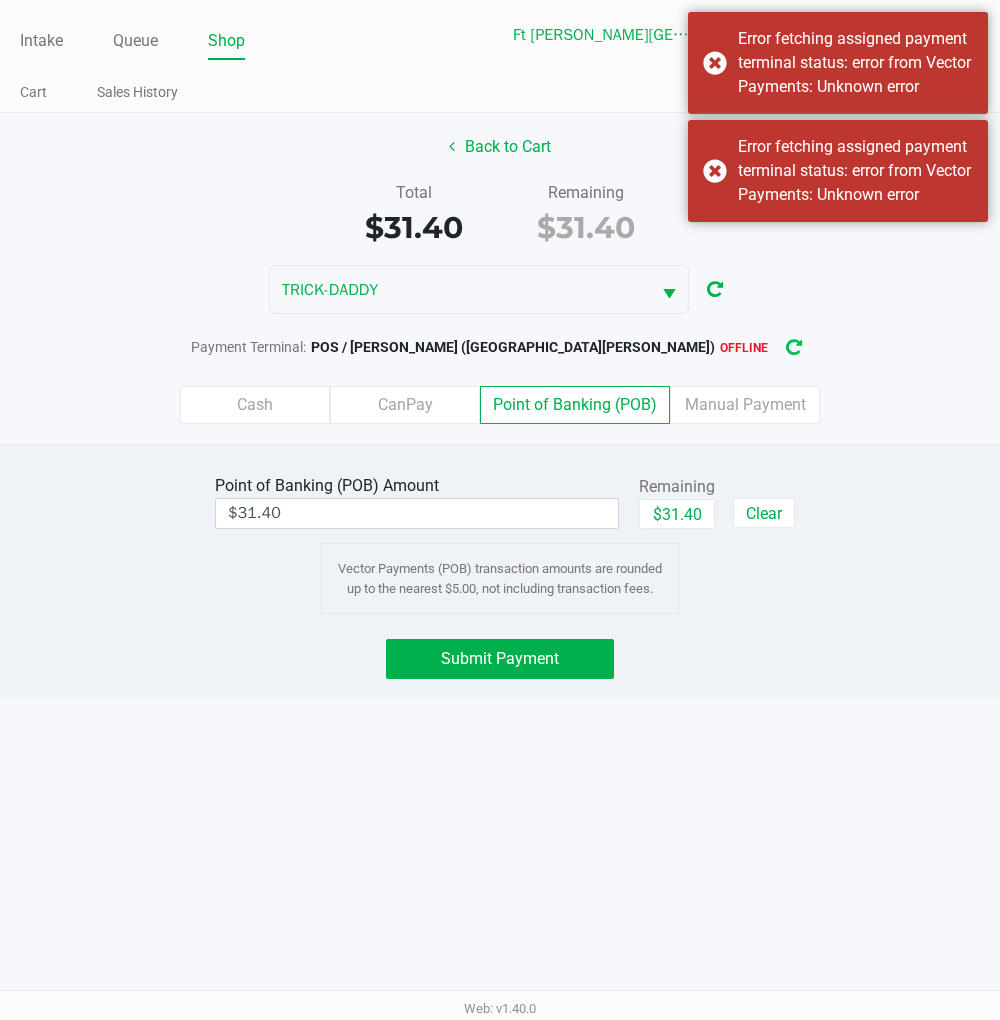 click 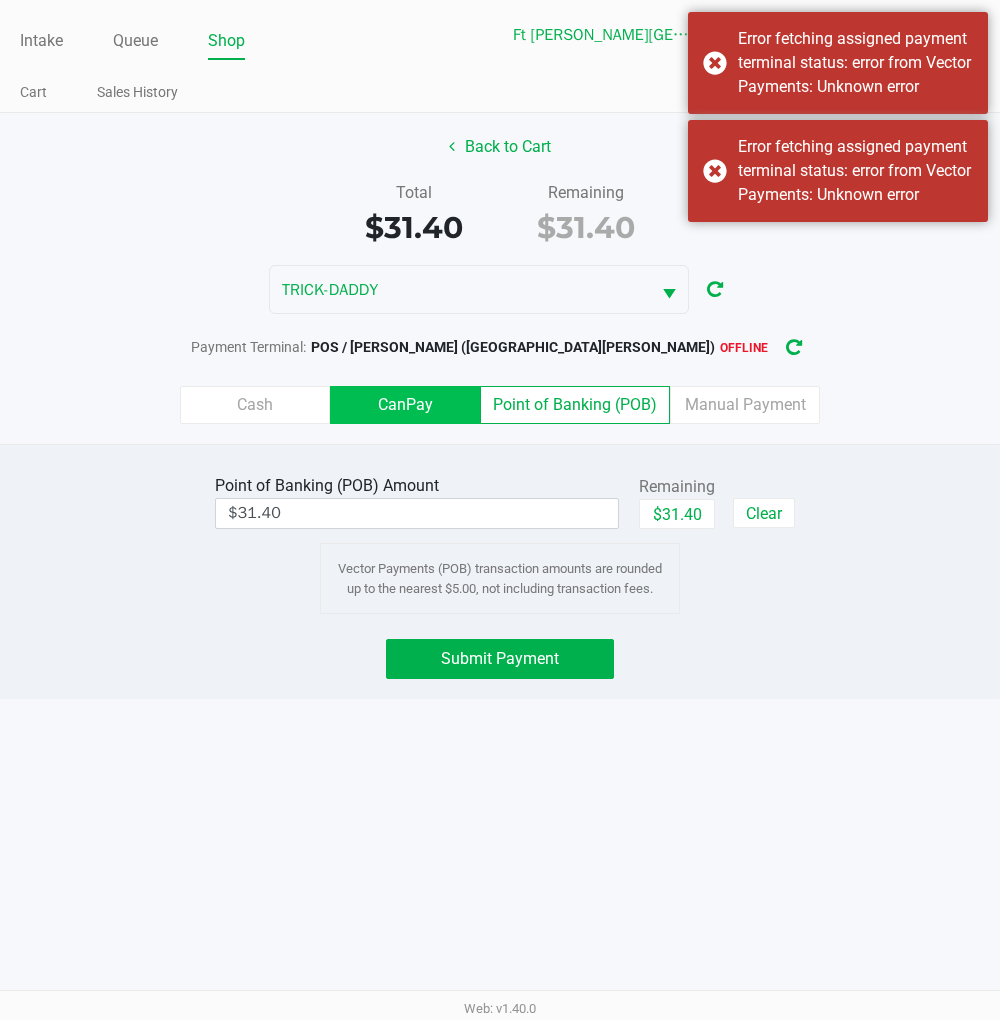 click on "CanPay" 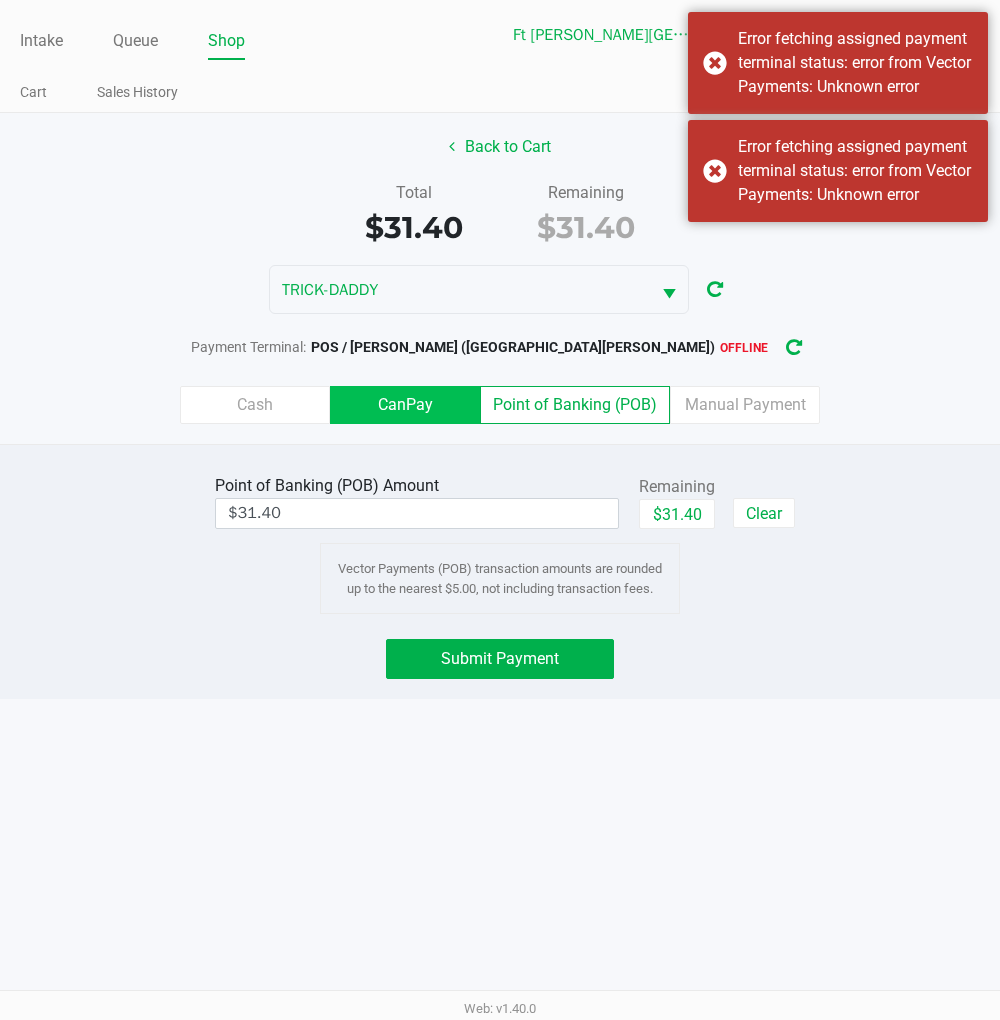 click on "CanPay" at bounding box center [0, 0] 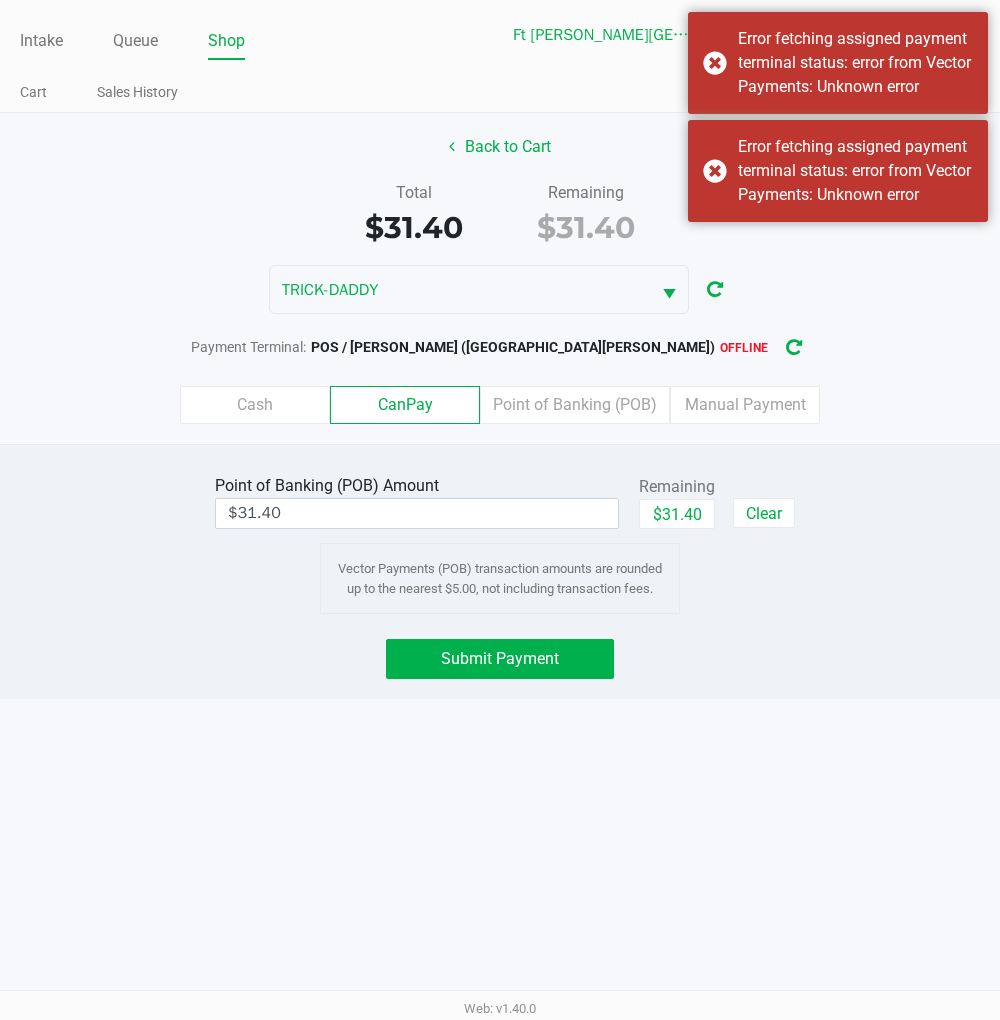 type on "$0.00" 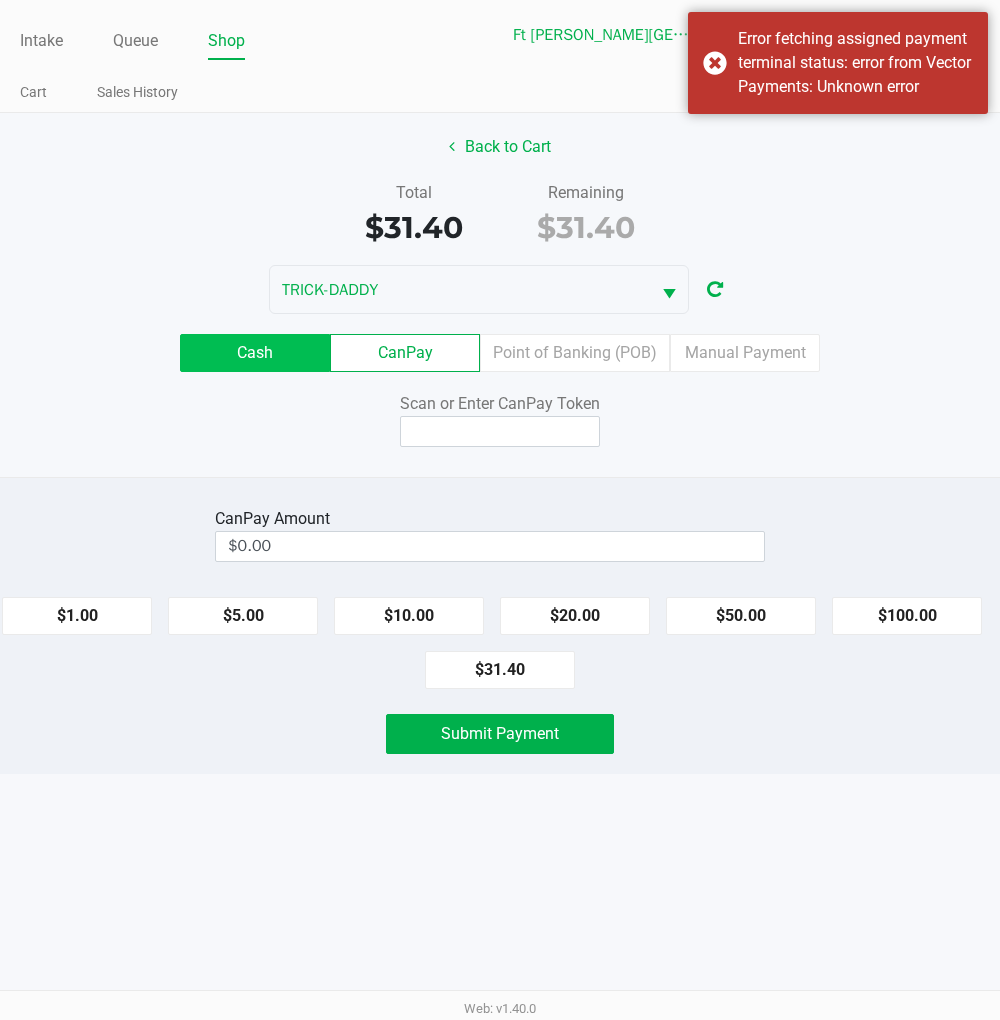 click on "Cash" 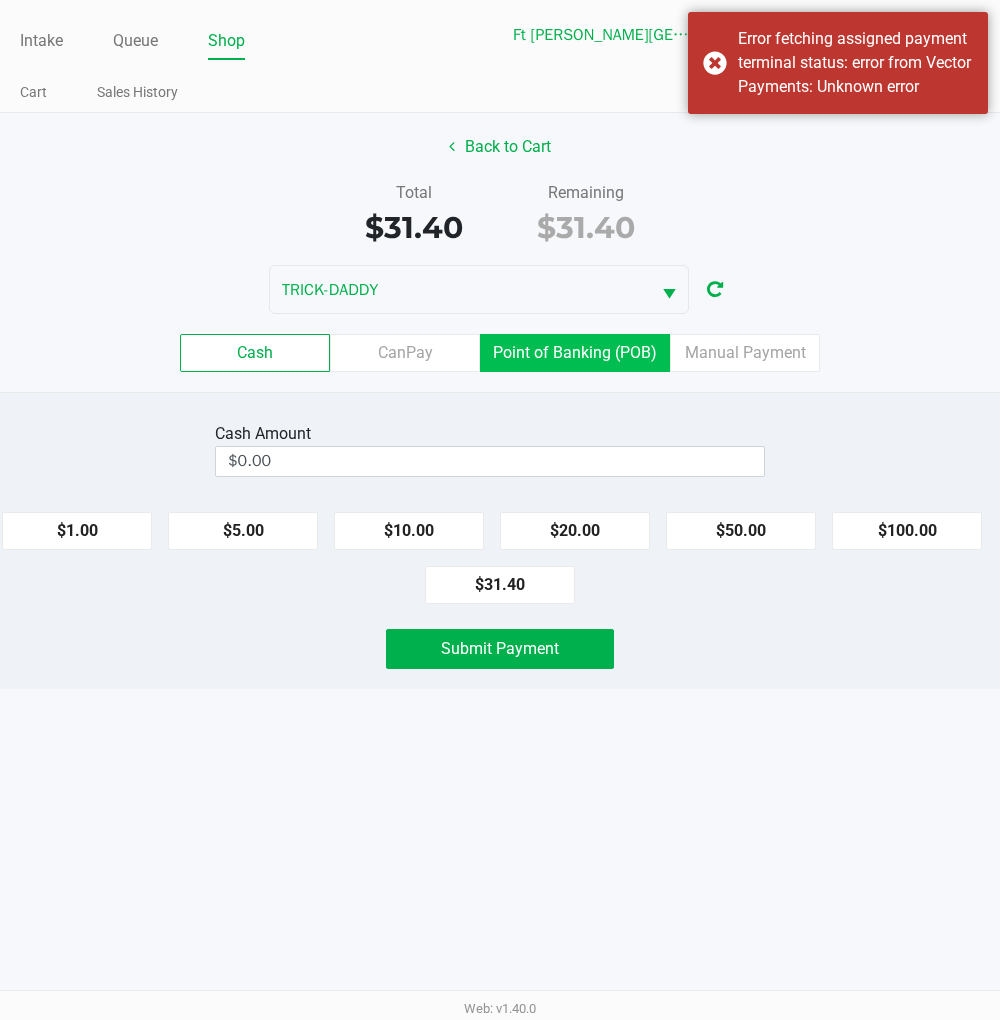 click on "Point of Banking (POB)" 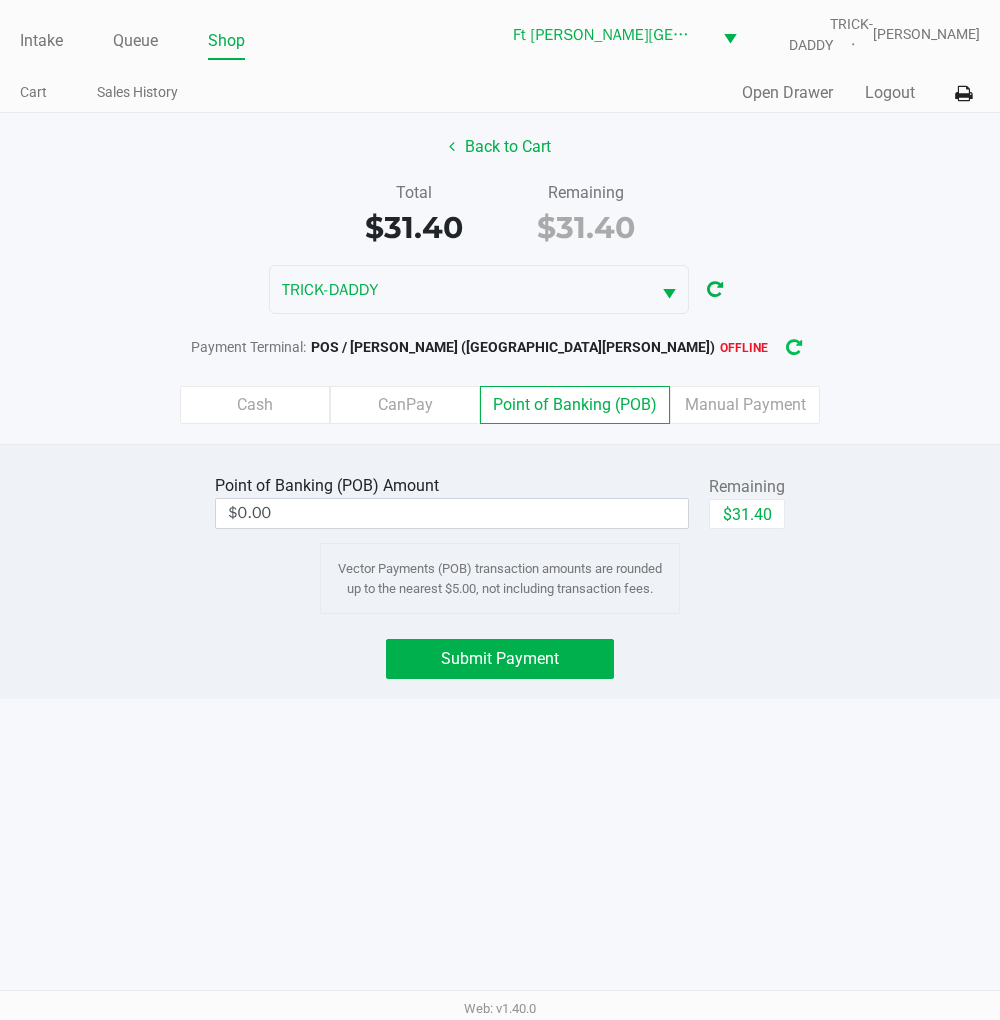 click 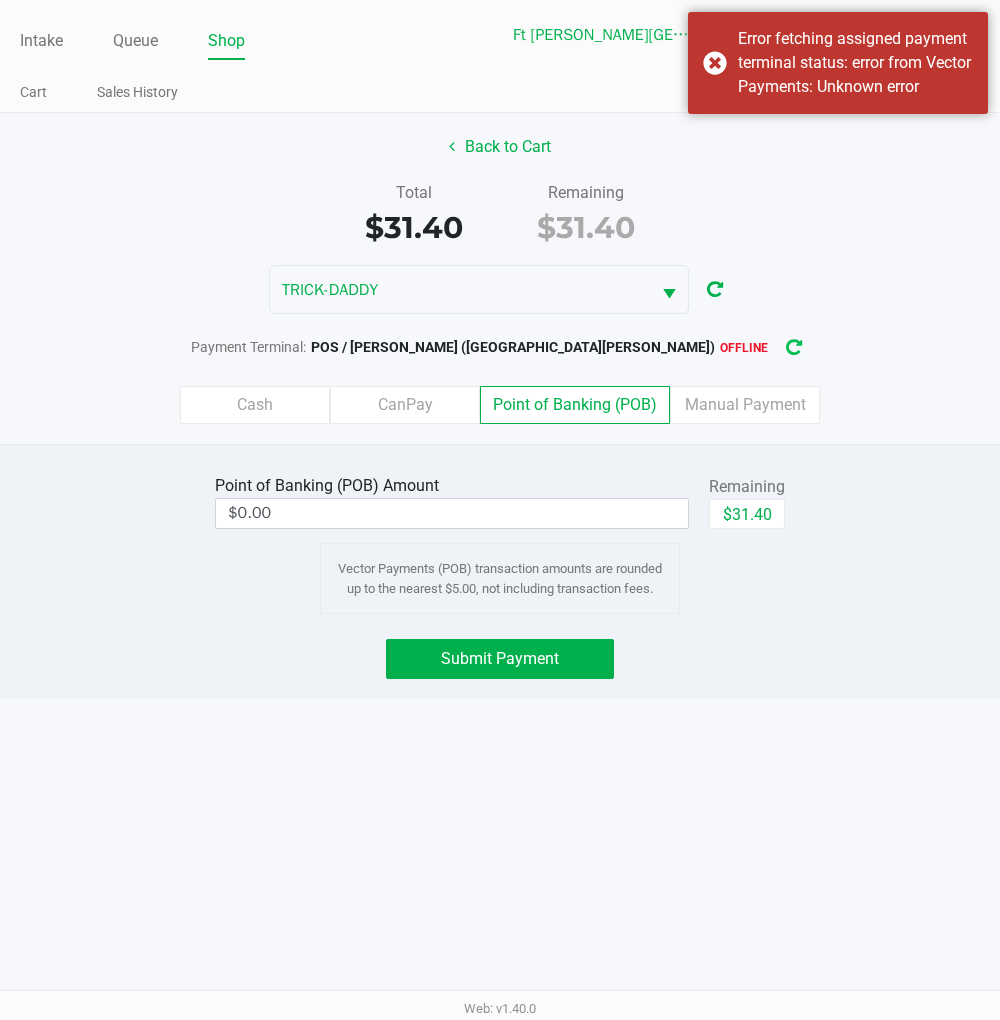 click 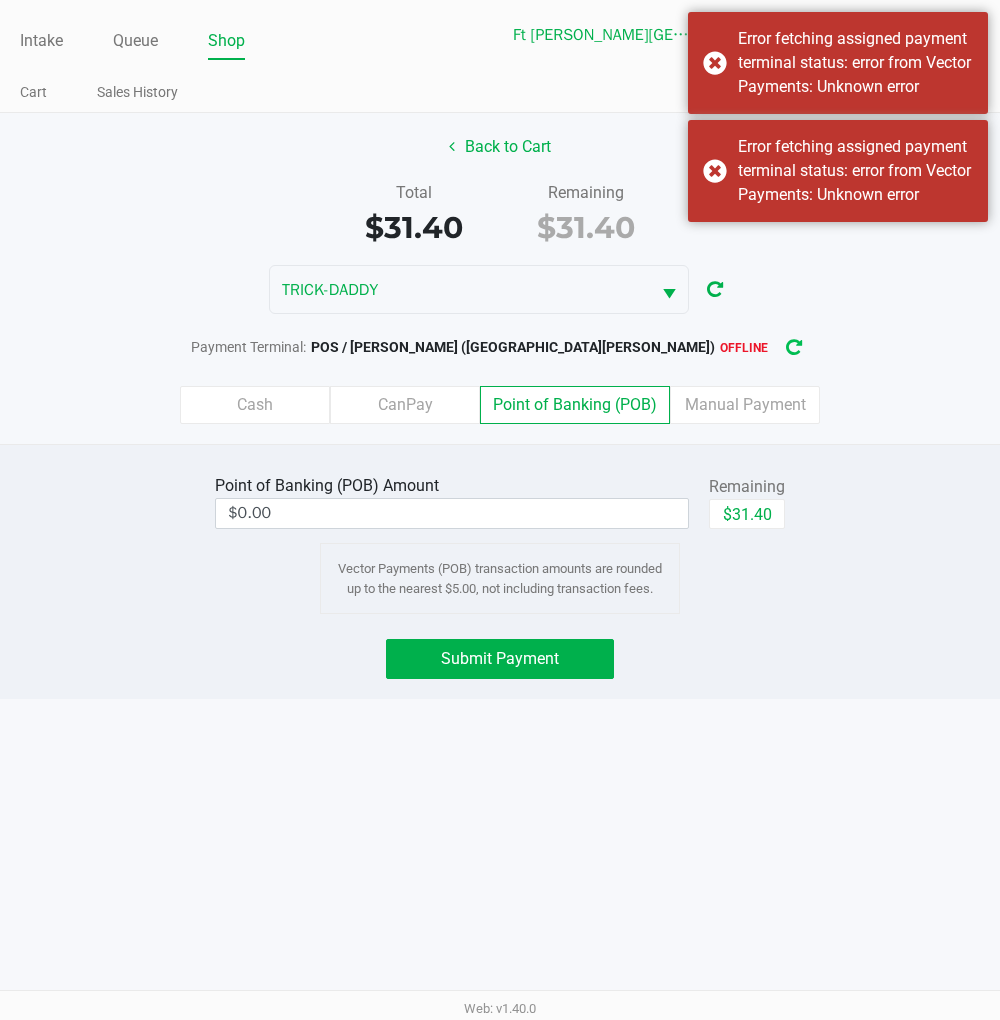 click 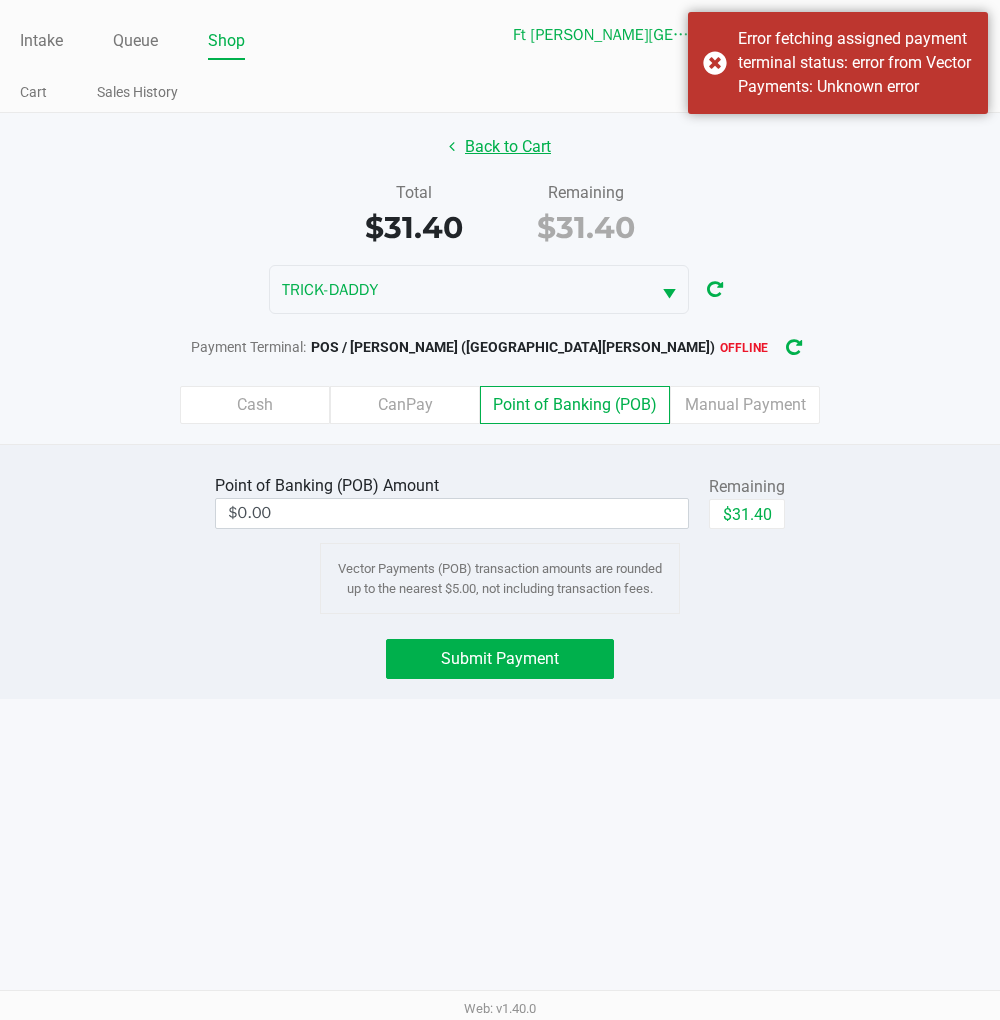 click on "Back to Cart" 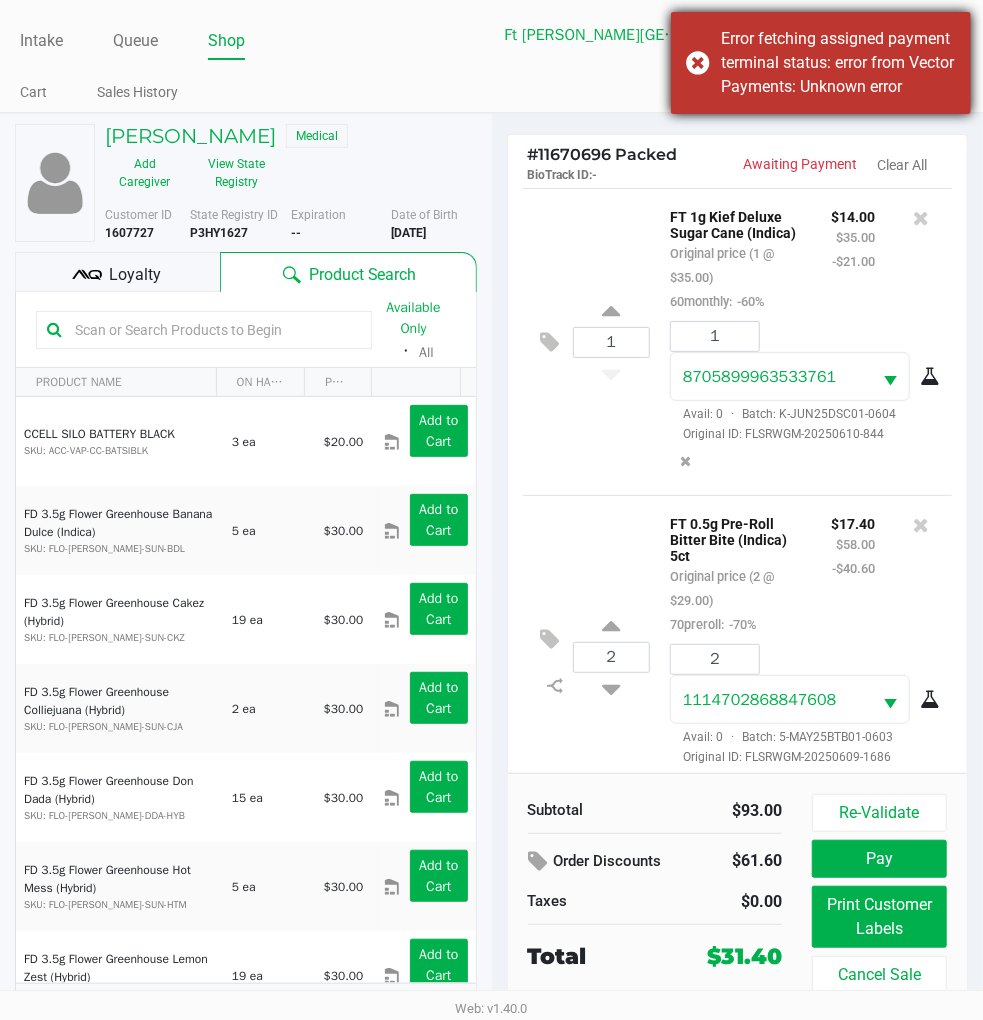 click on "Error fetching assigned payment terminal status: error from Vector Payments: Unknown error" at bounding box center [821, 63] 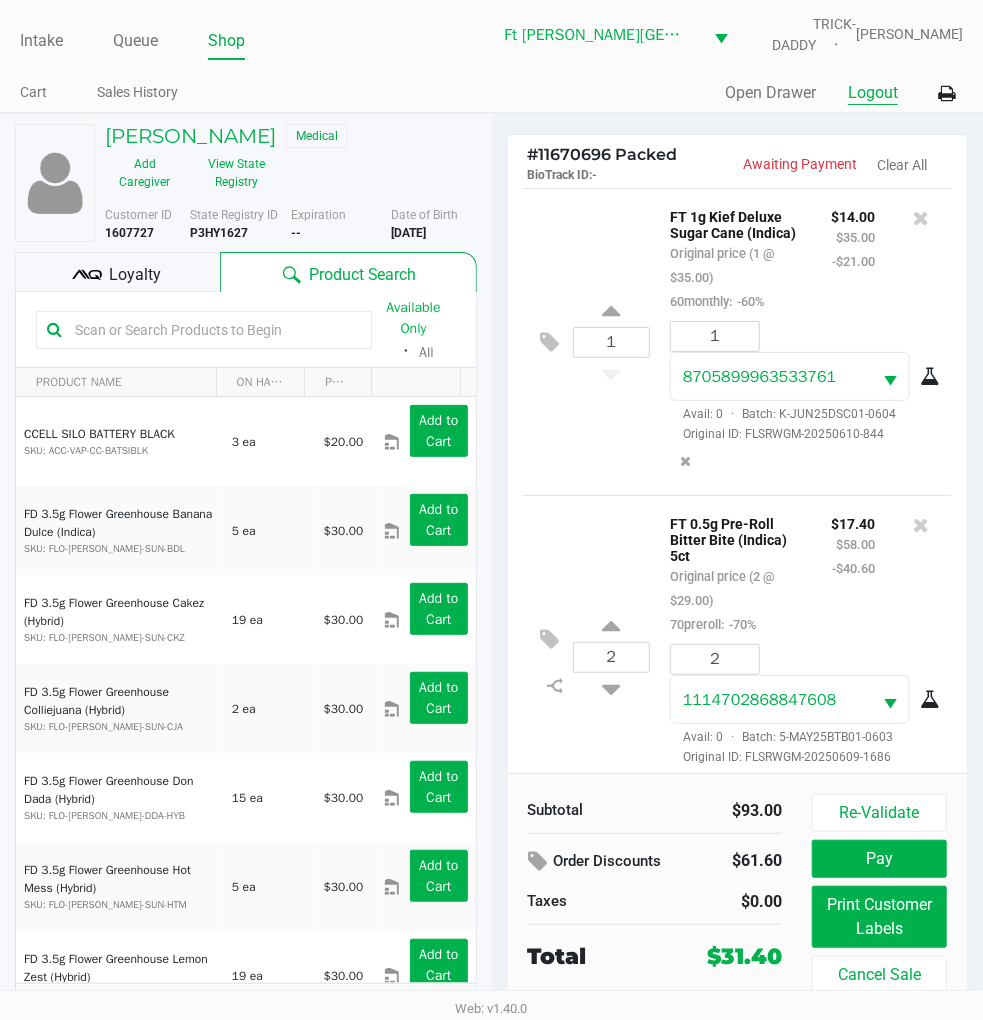 click on "Logout" 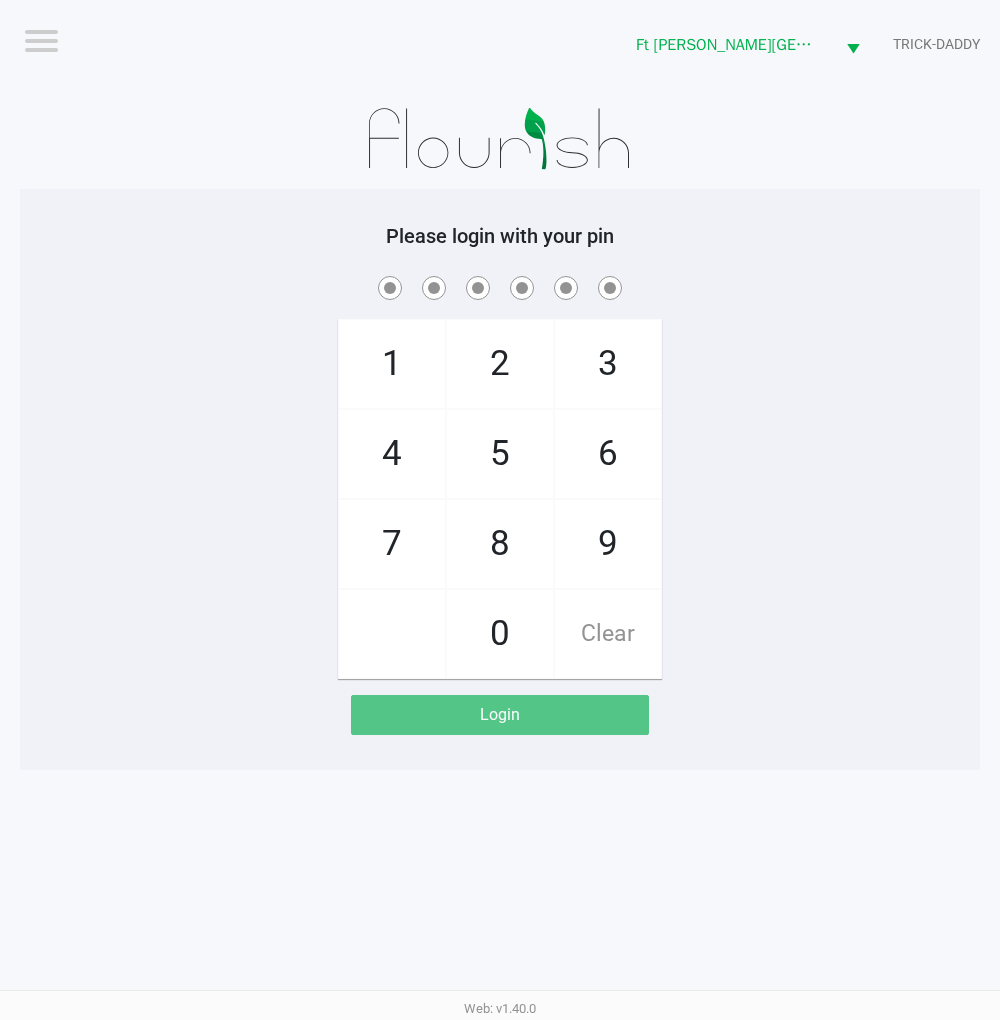 click on "1   4   7       2   5   8   0   3   6   9   Clear" 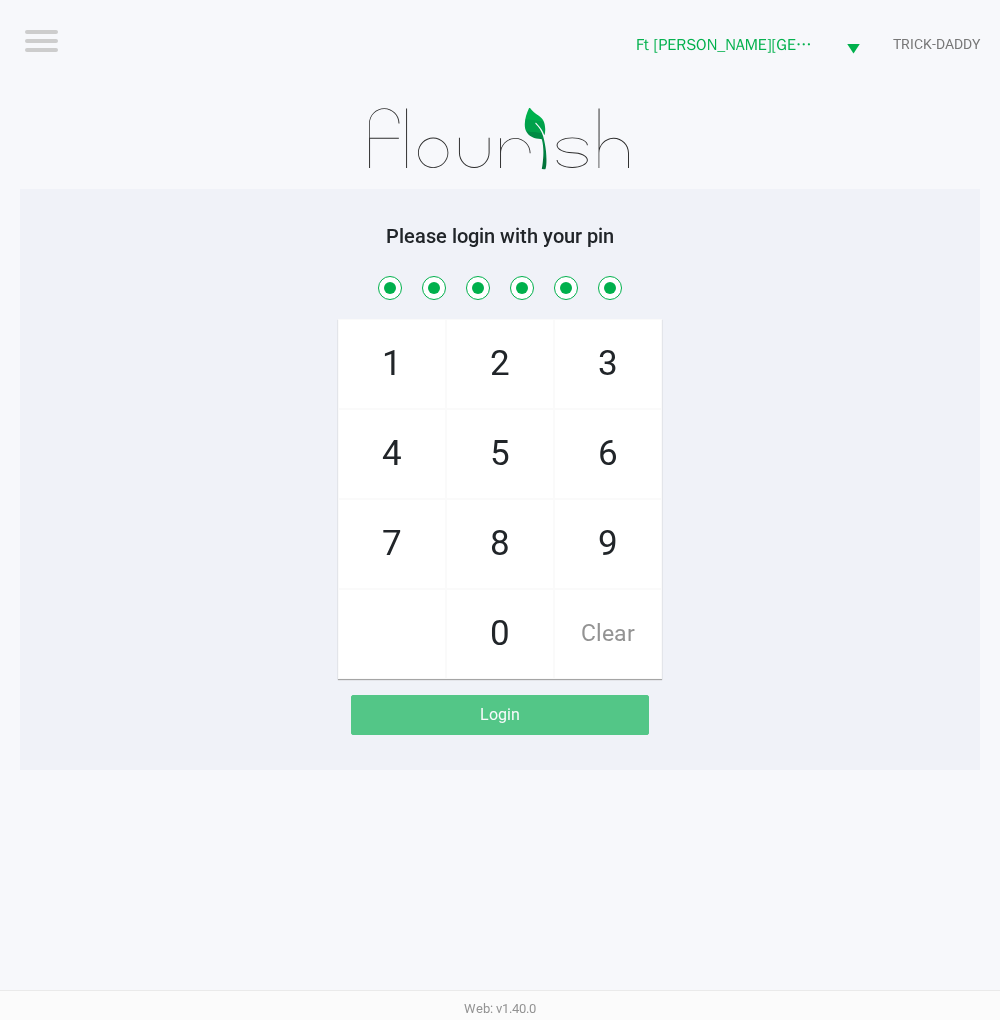 checkbox on "true" 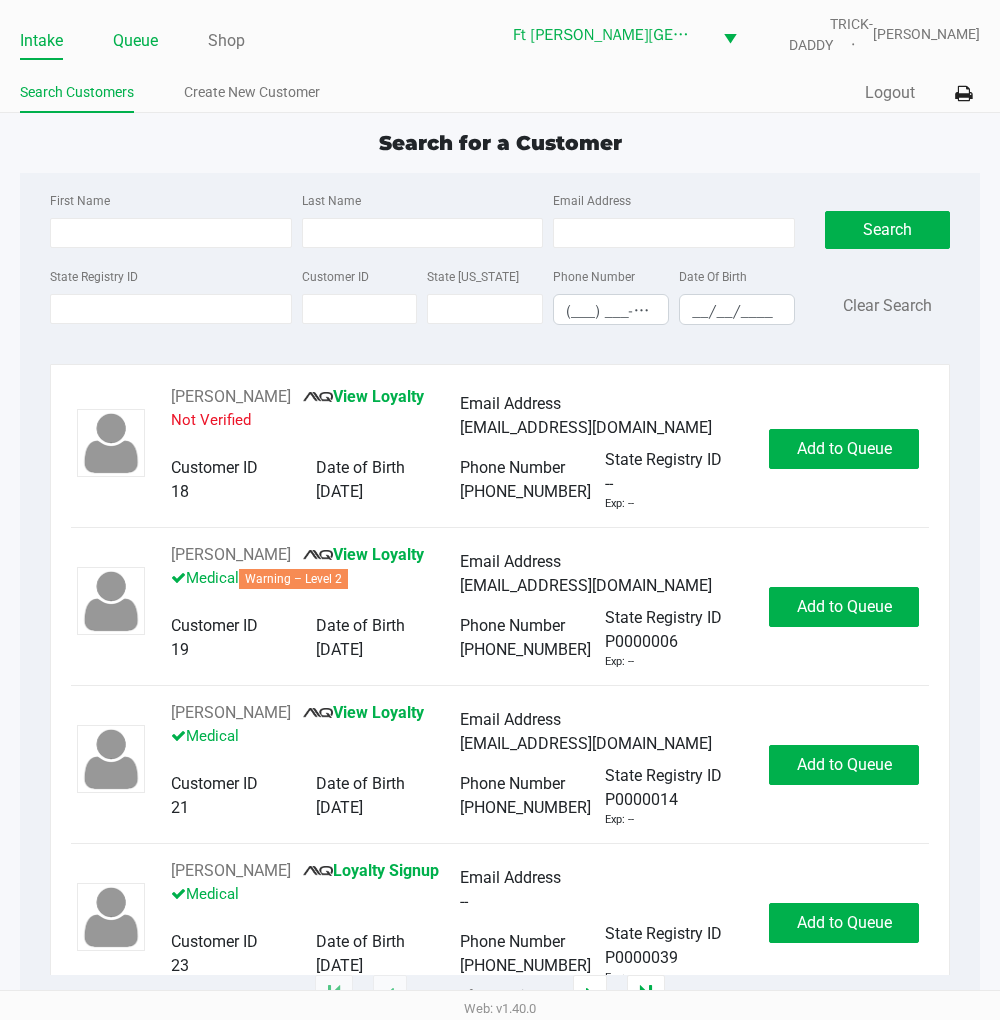 click on "Queue" 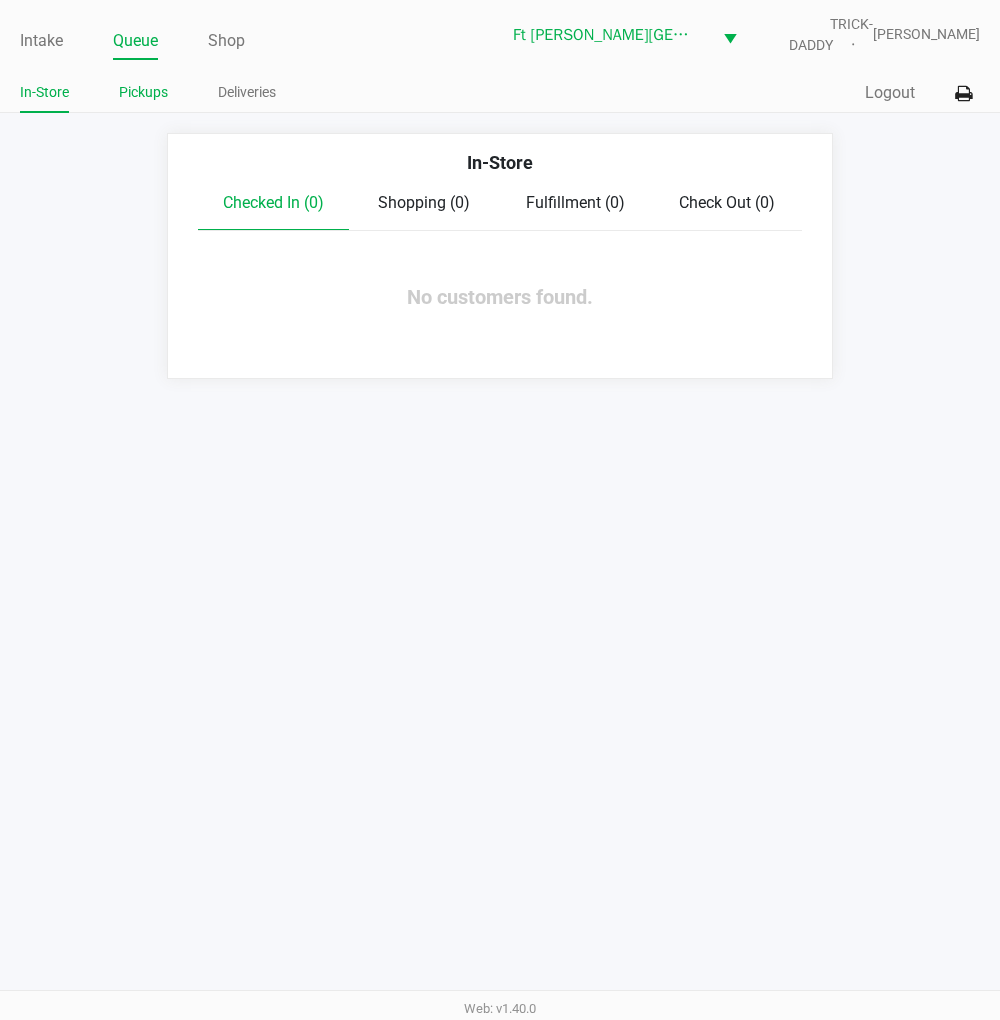 click on "Pickups" 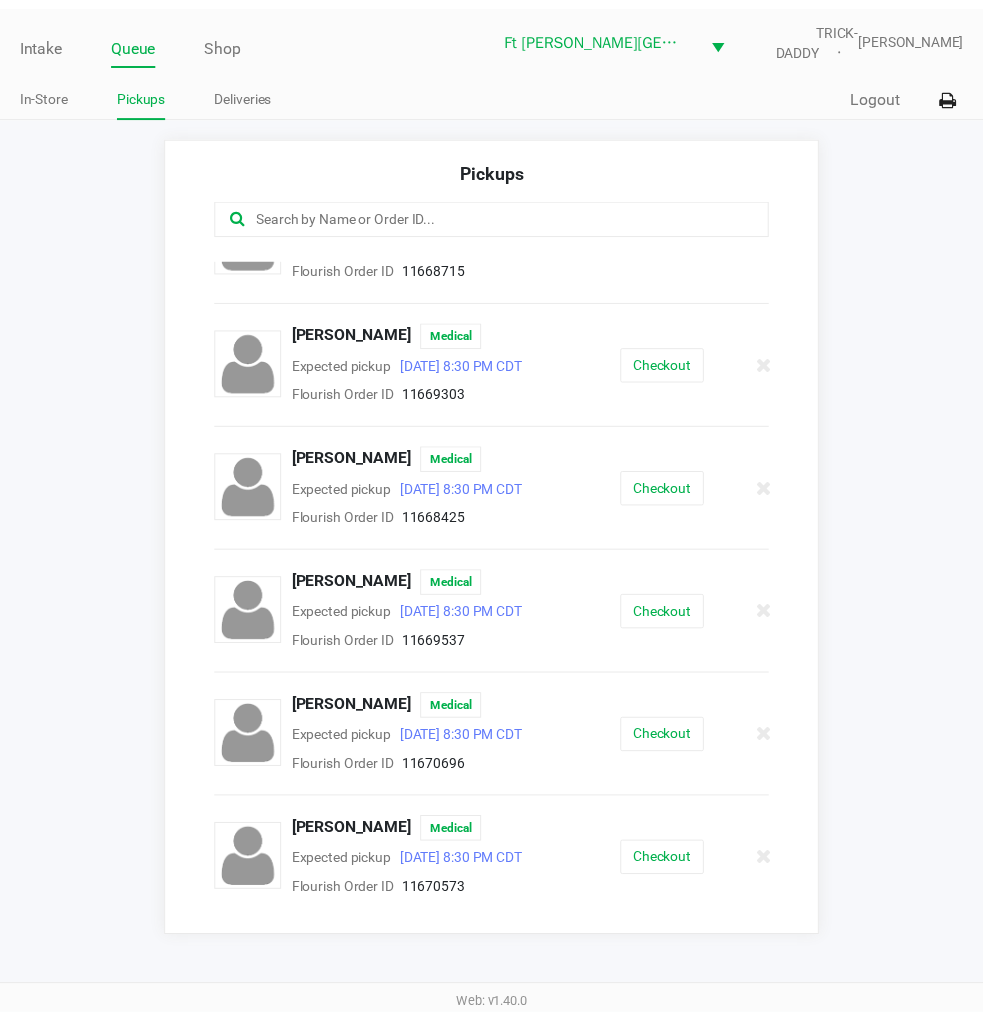 scroll, scrollTop: 444, scrollLeft: 0, axis: vertical 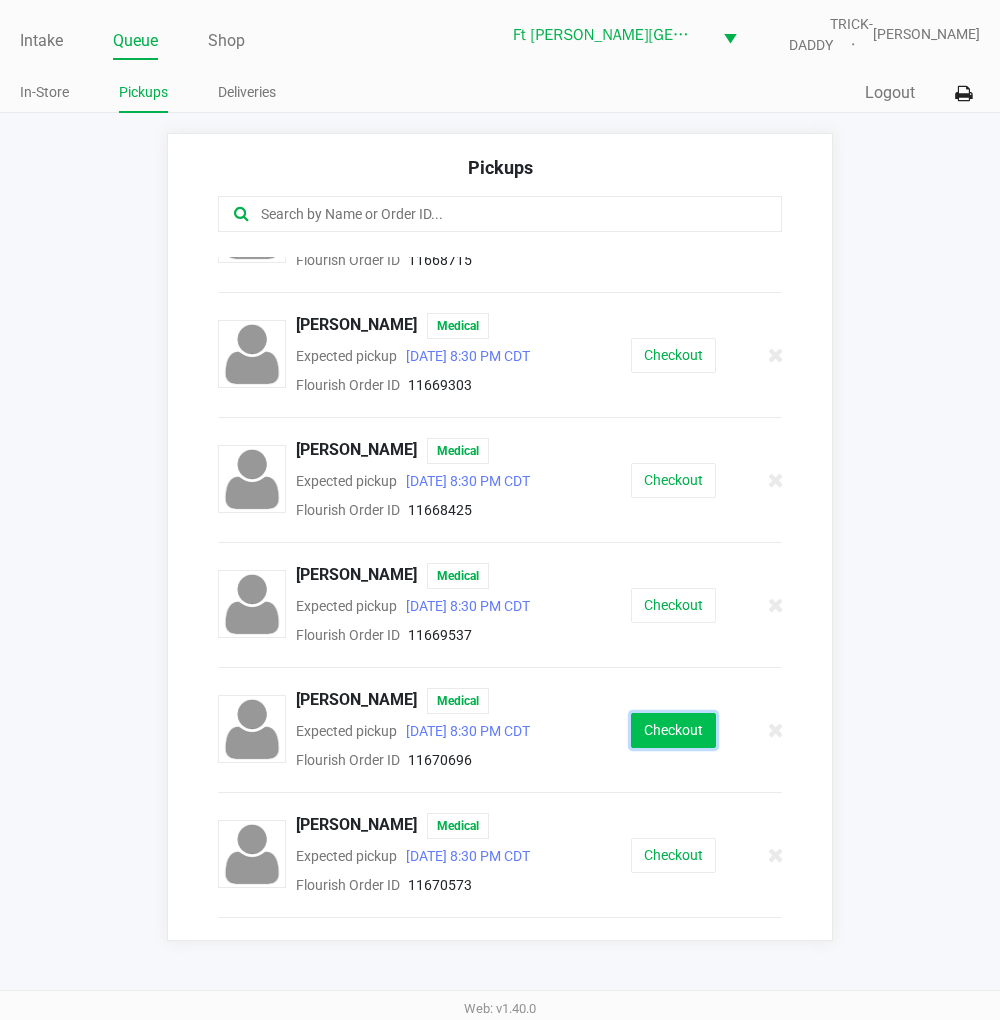 click on "Checkout" 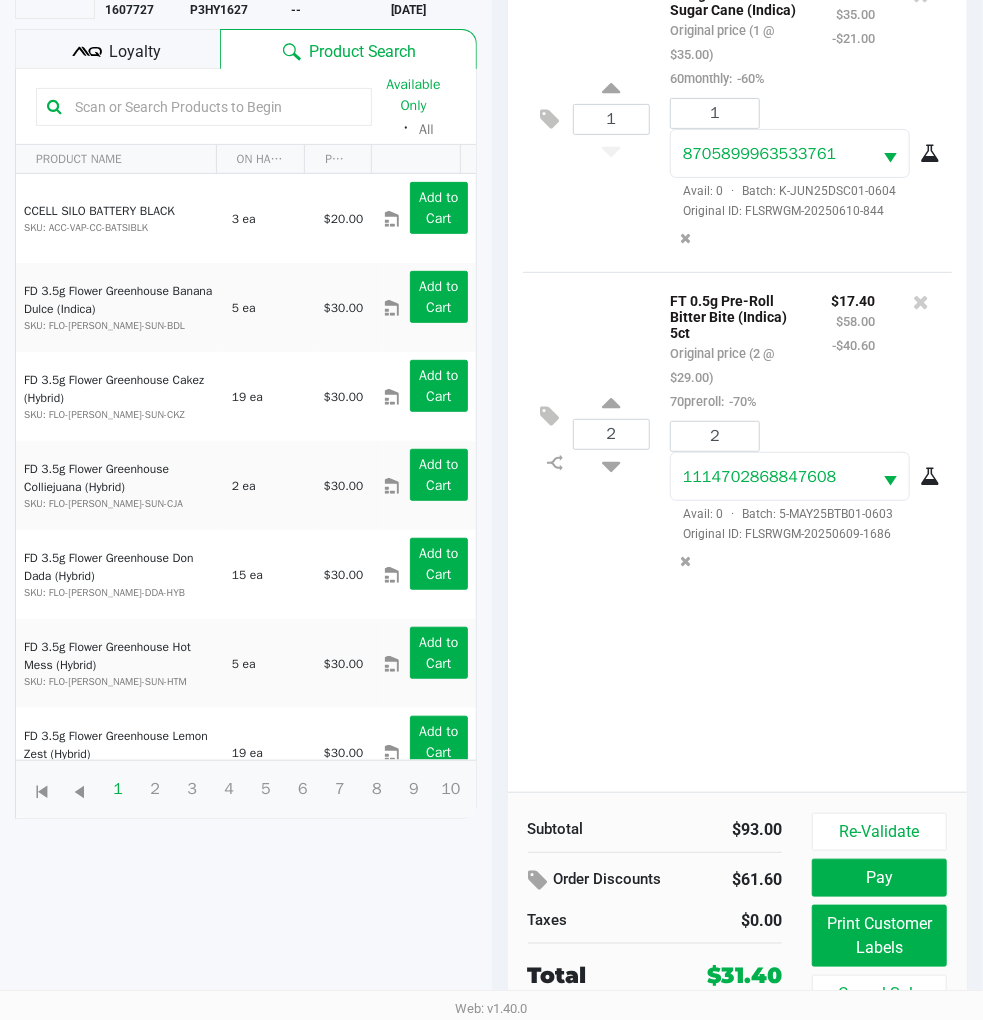 scroll, scrollTop: 238, scrollLeft: 0, axis: vertical 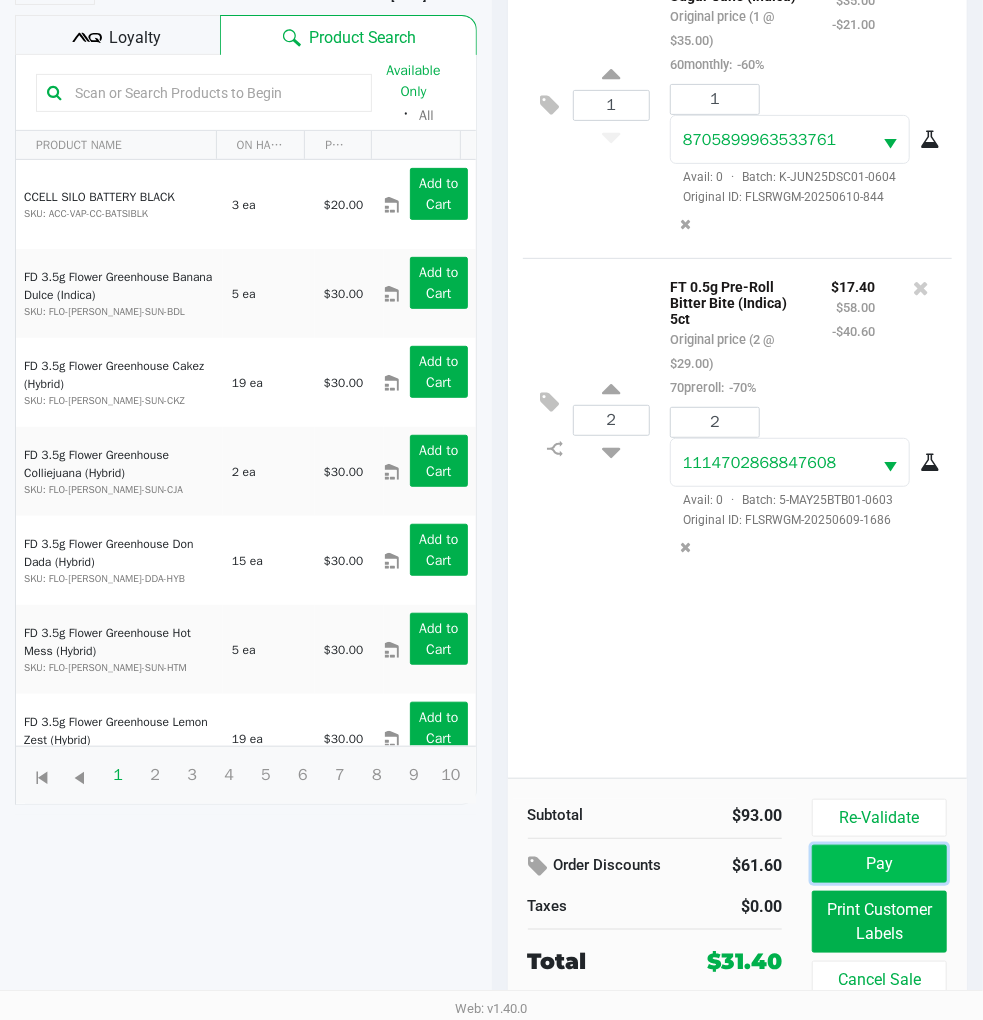 click on "Pay" 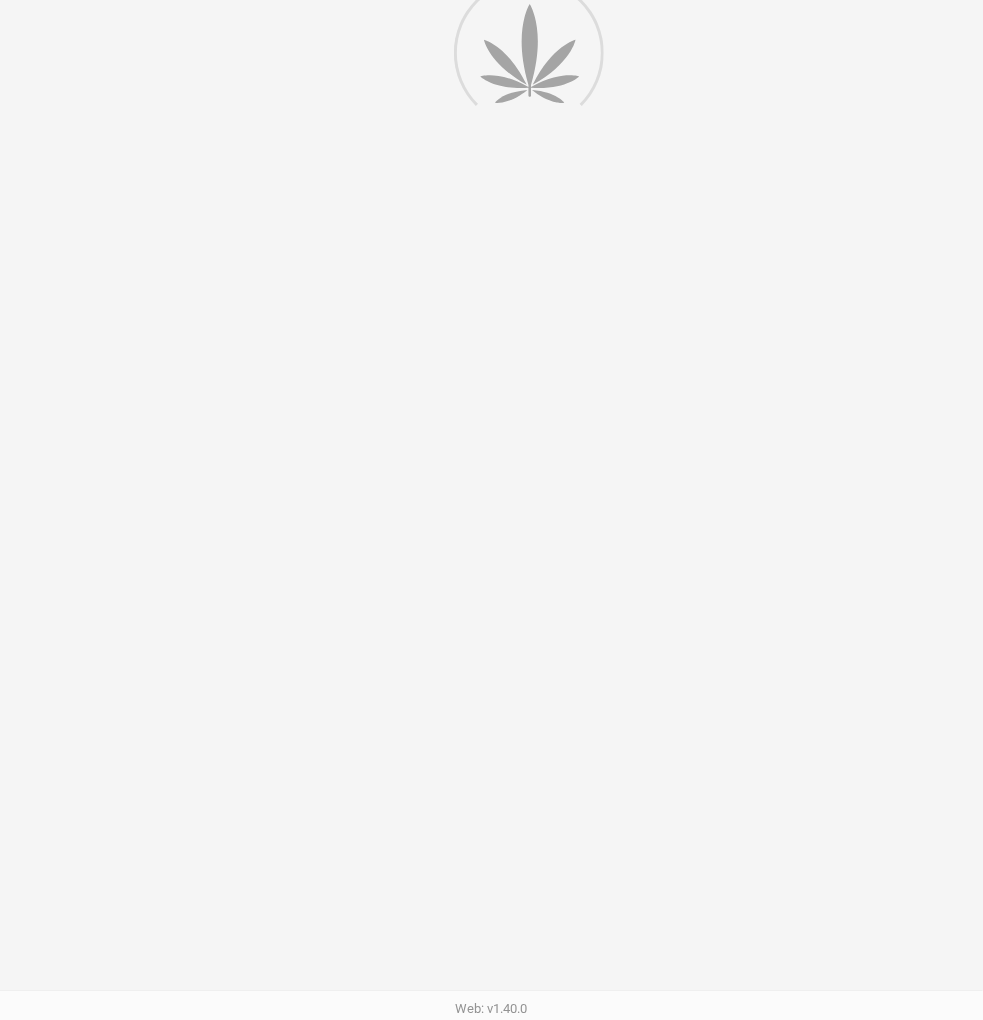 scroll, scrollTop: 0, scrollLeft: 0, axis: both 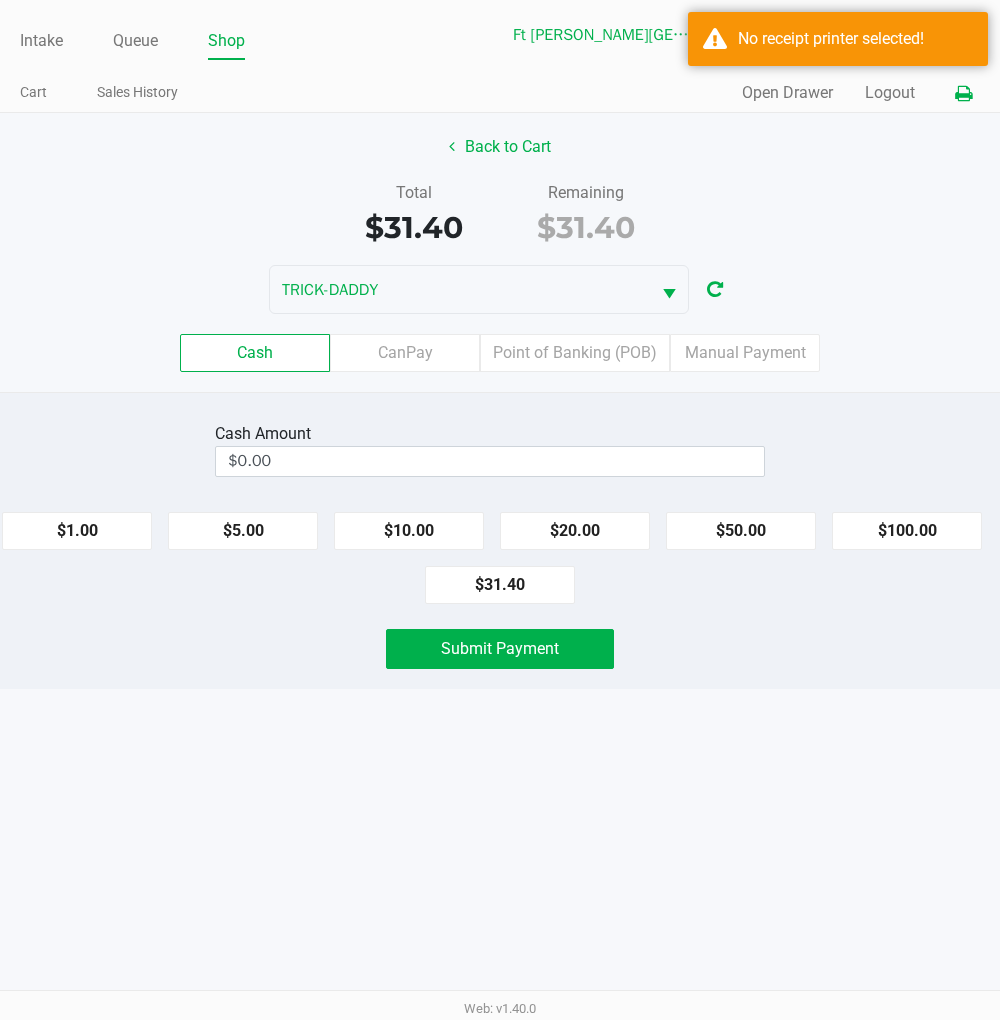 click 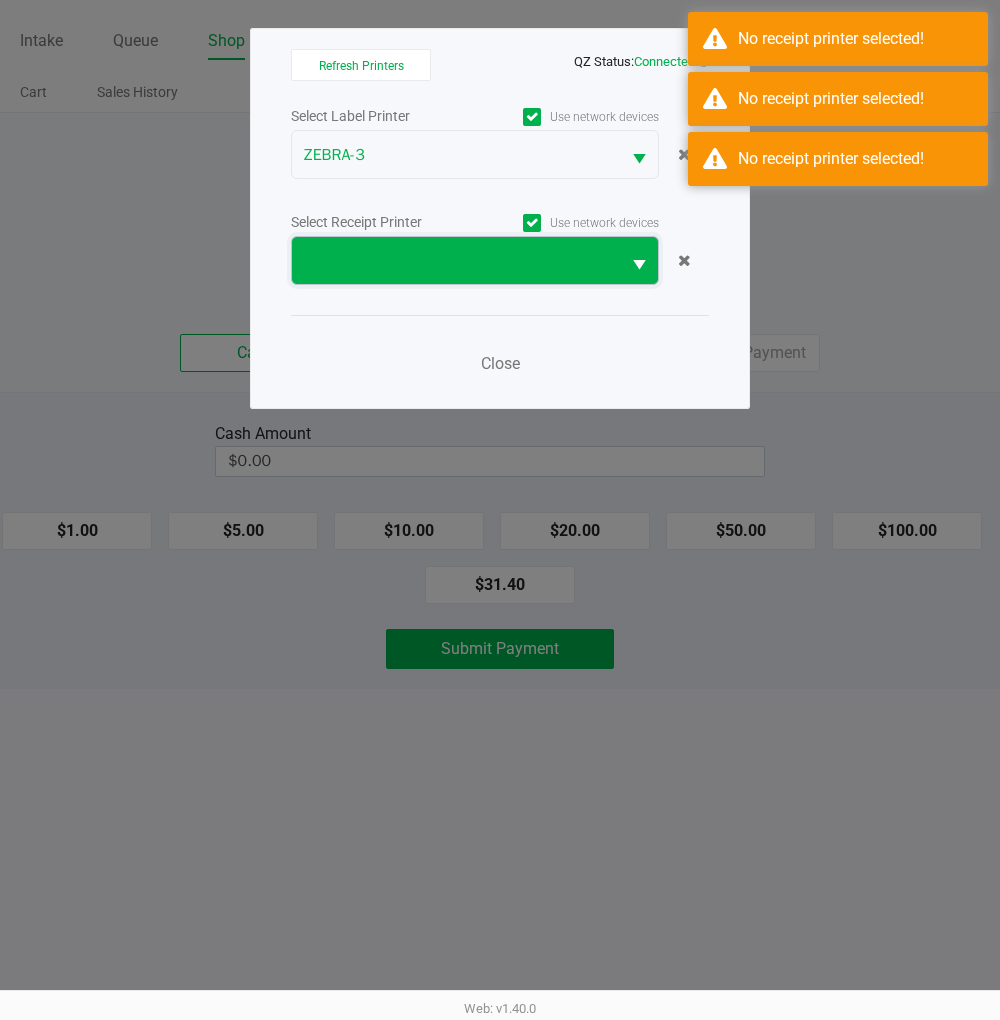 click at bounding box center [456, 260] 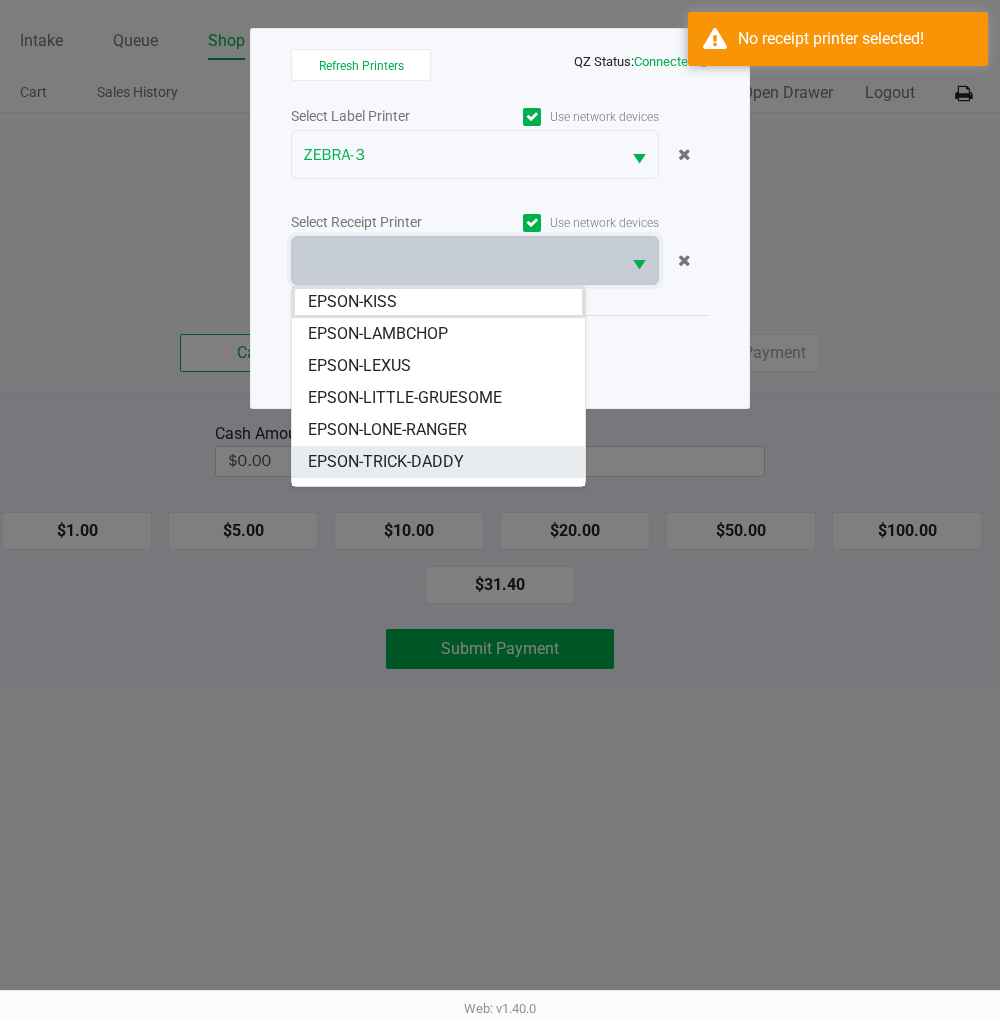 click on "EPSON-TRICK-DADDY" at bounding box center (386, 462) 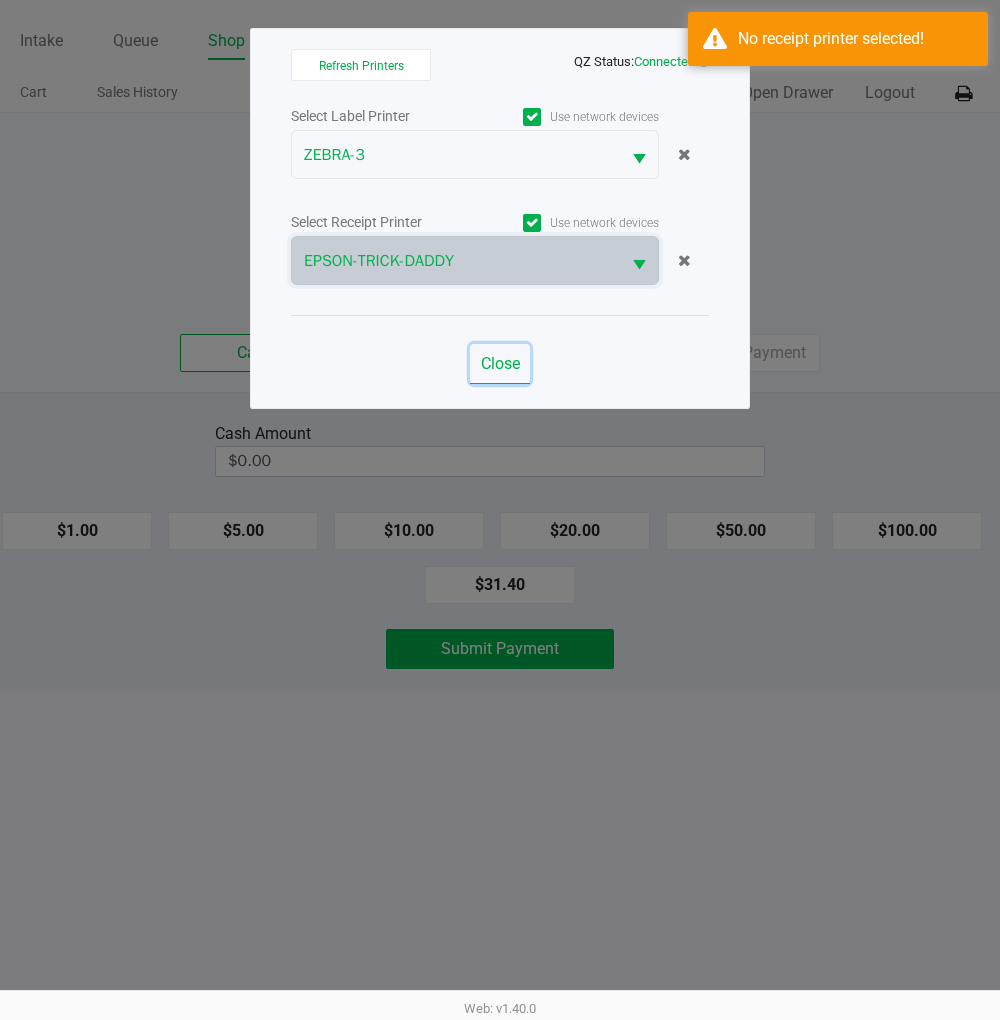 click on "Close" 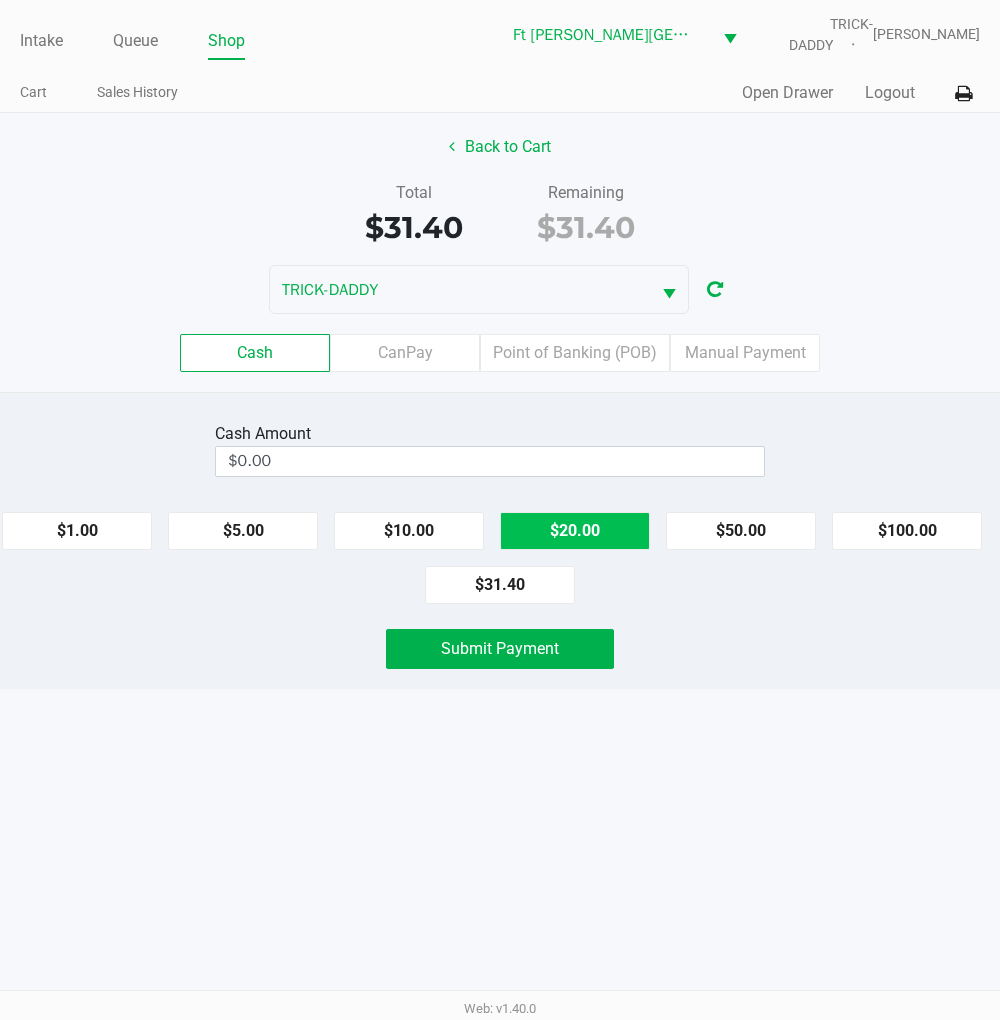 click on "$20.00" 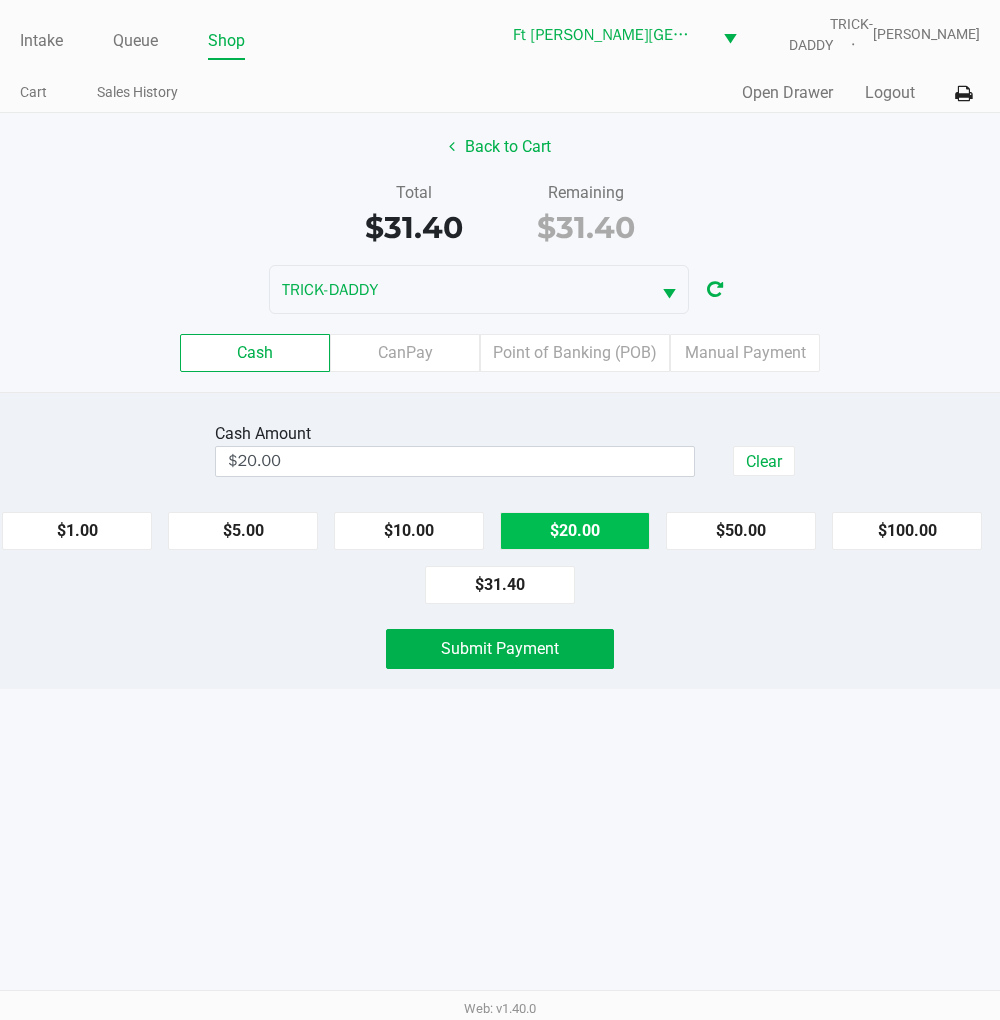 click on "$10.00" 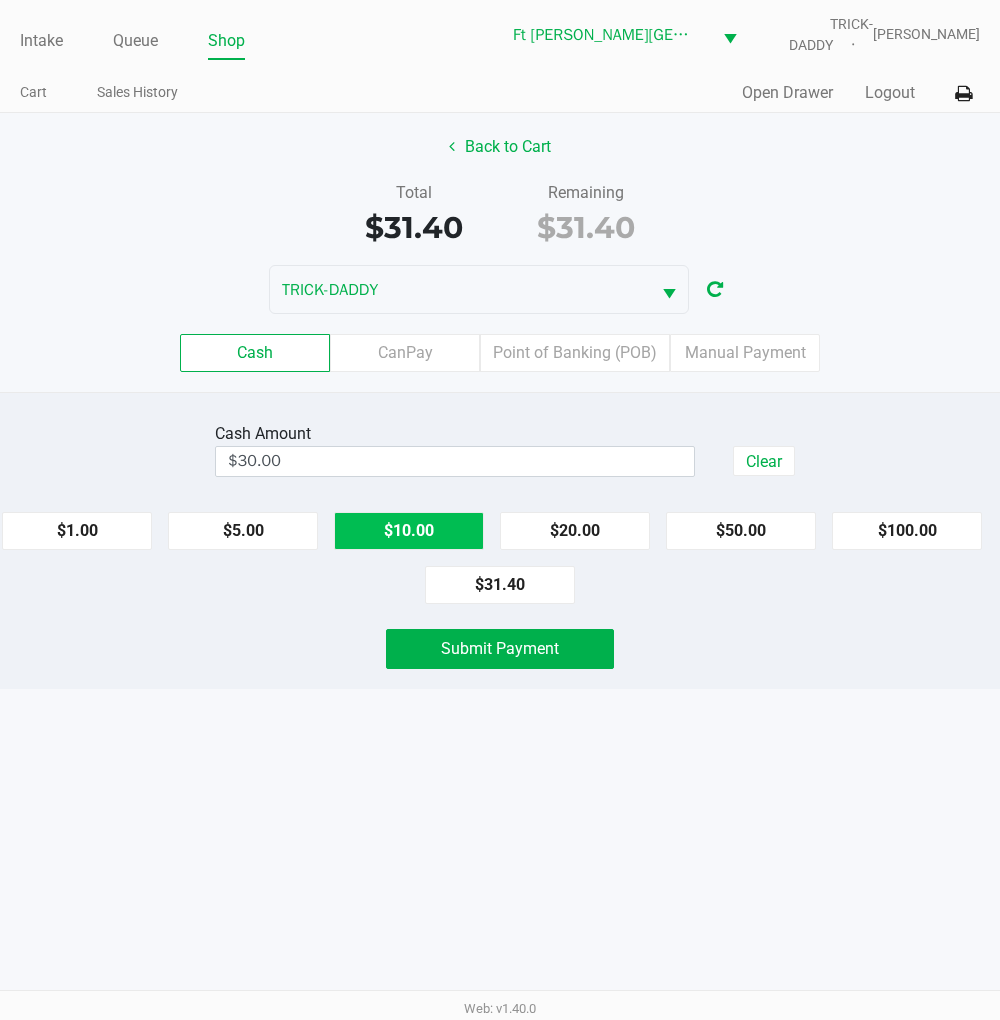 click on "$1.00" 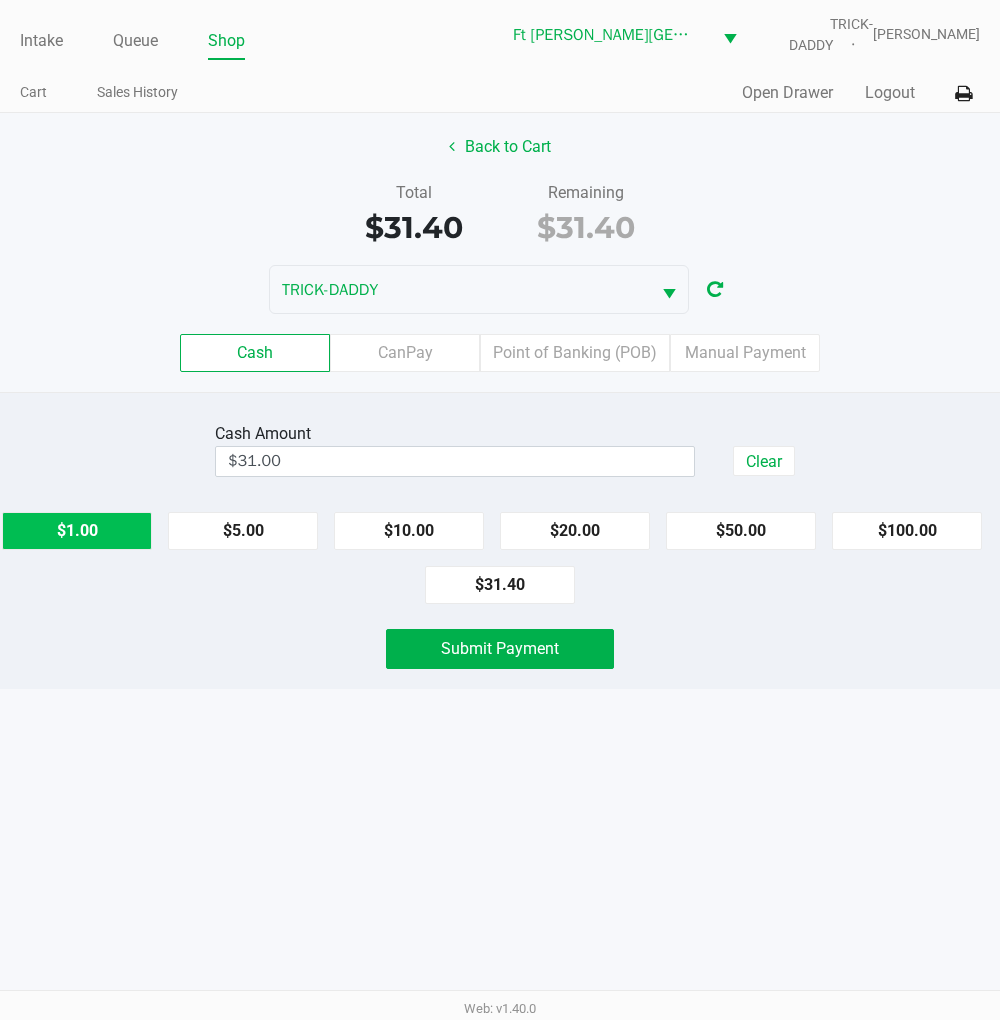 click on "$1.00" 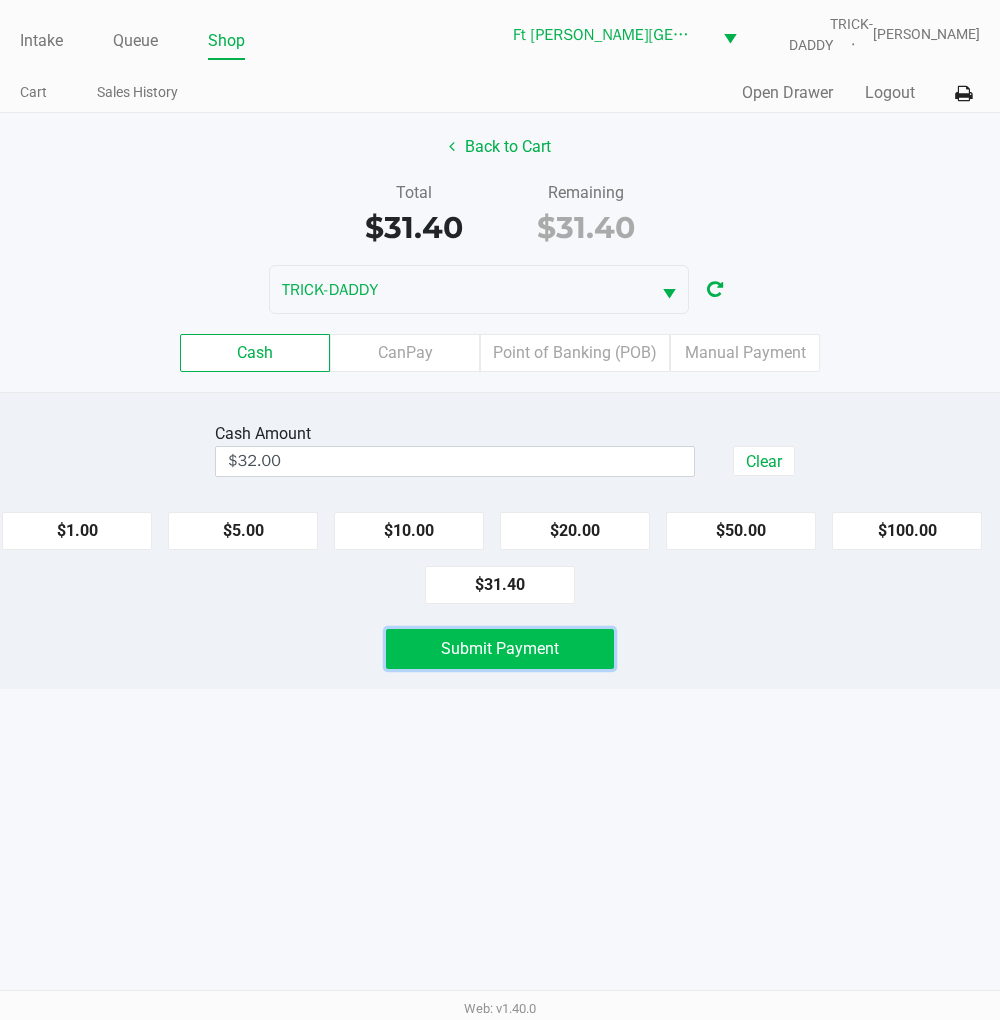 click on "Submit Payment" 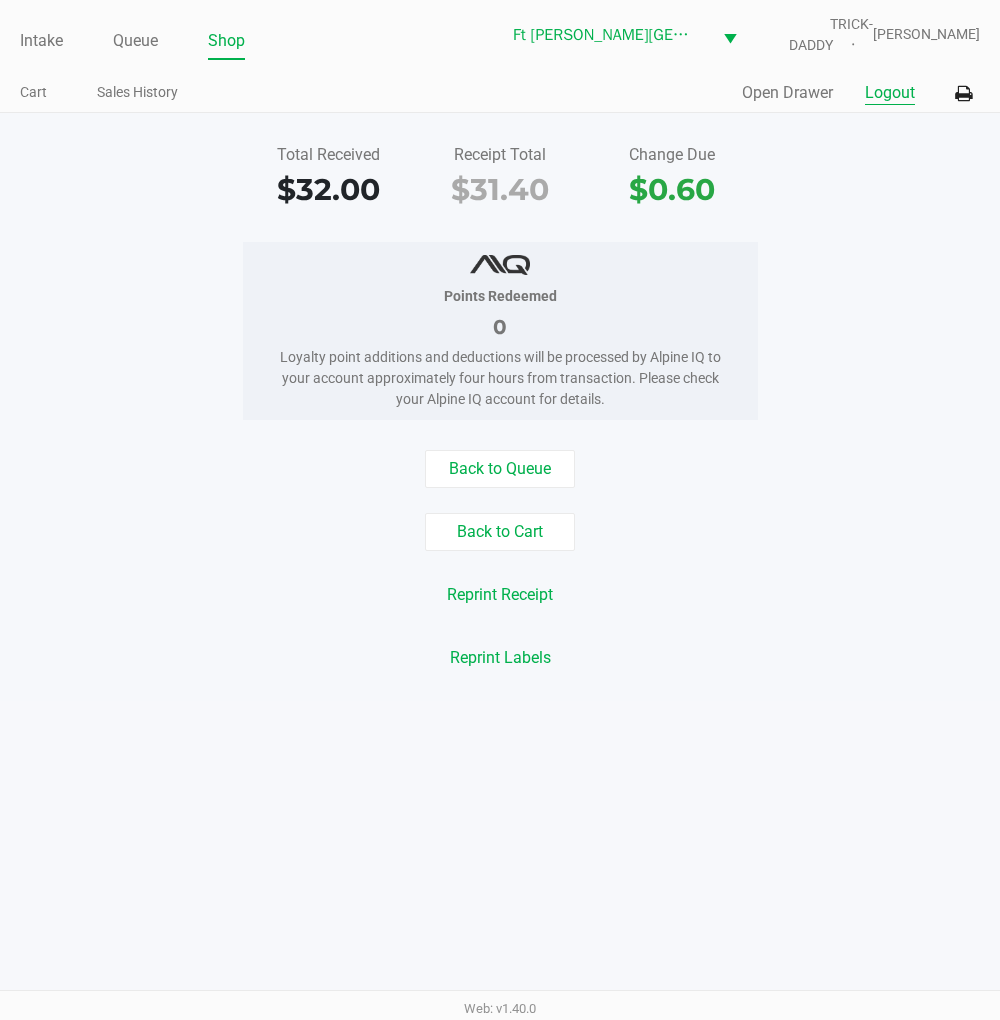 click on "Logout" 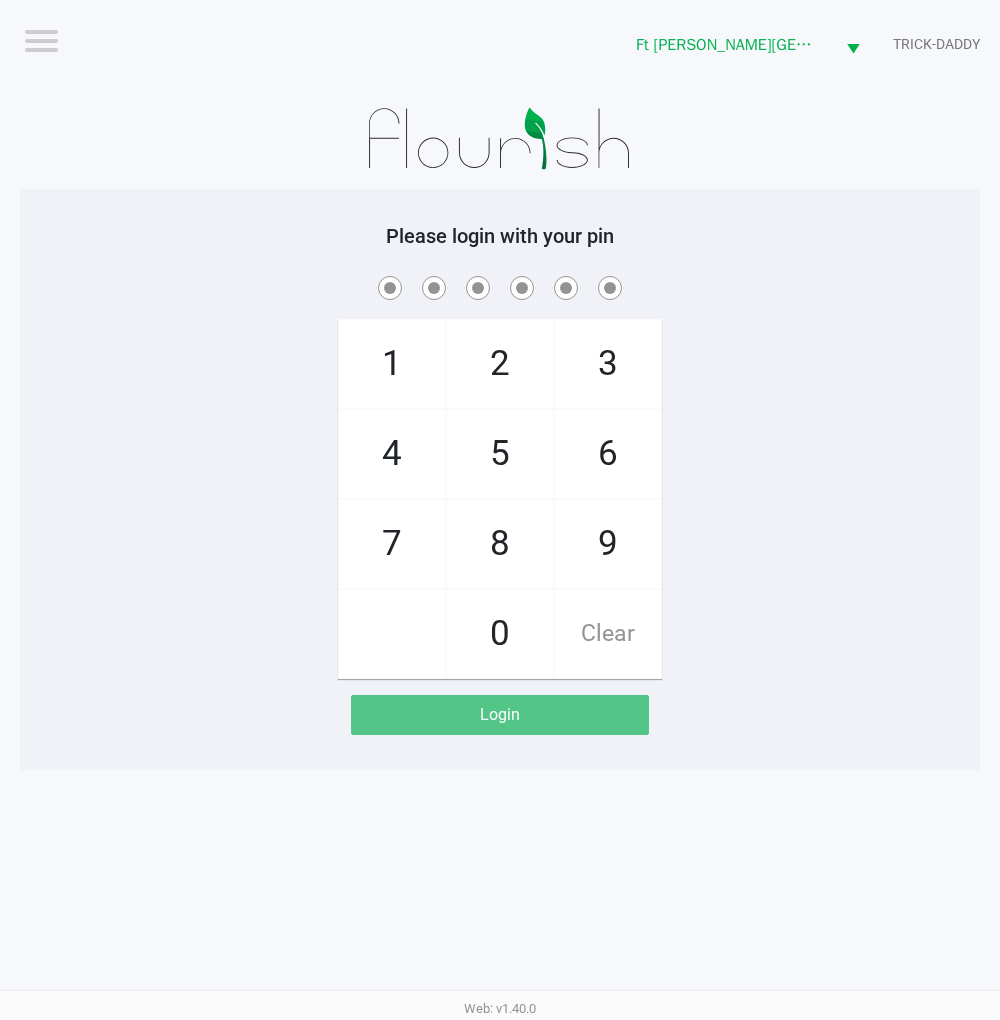 click on "1   4   7       2   5   8   0   3   6   9   Clear" 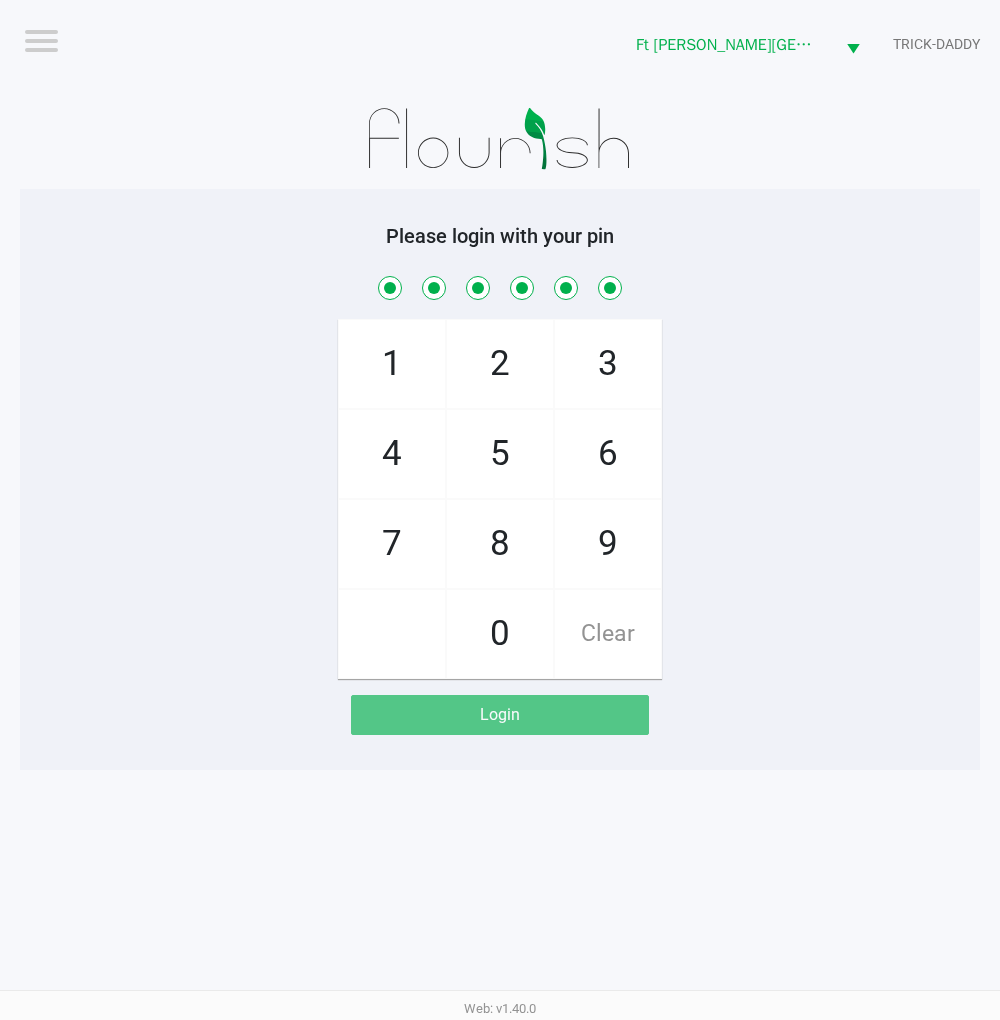 checkbox on "true" 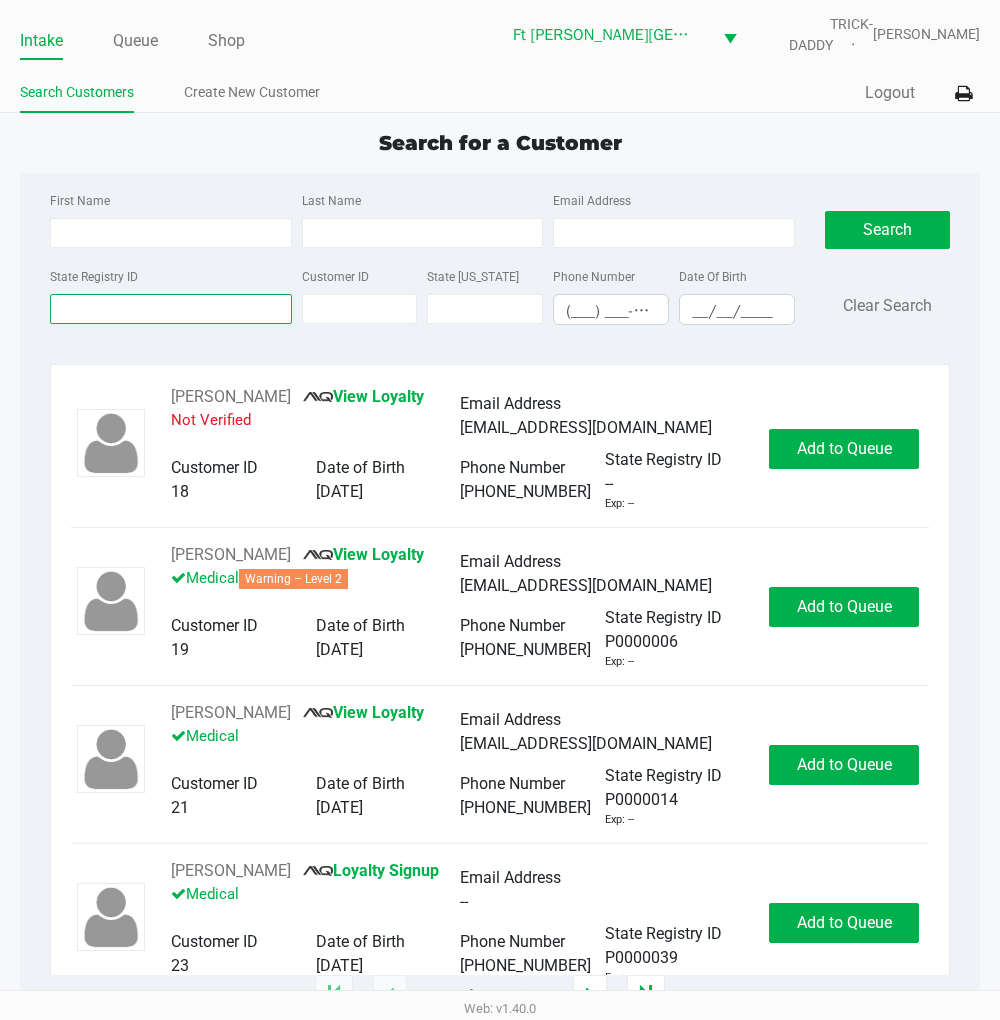 click on "State Registry ID" at bounding box center [171, 309] 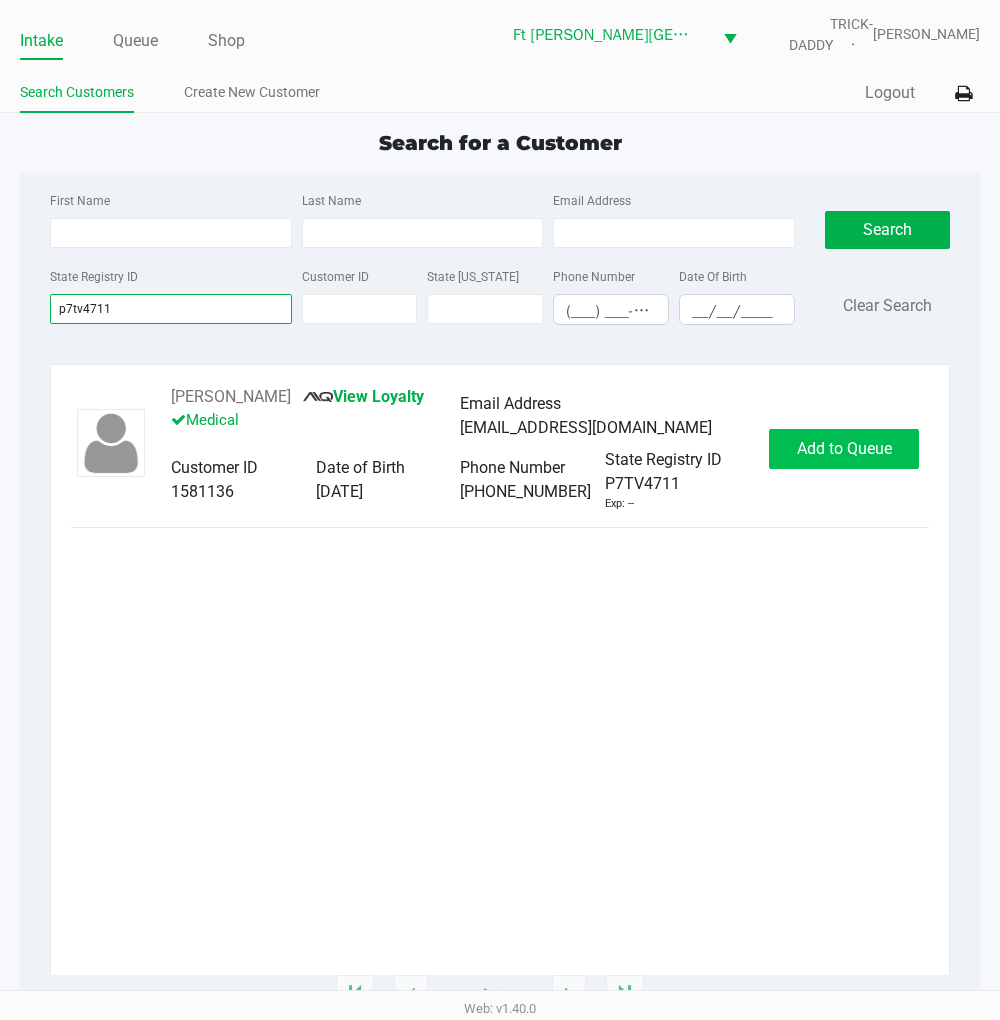 type on "p7tv4711" 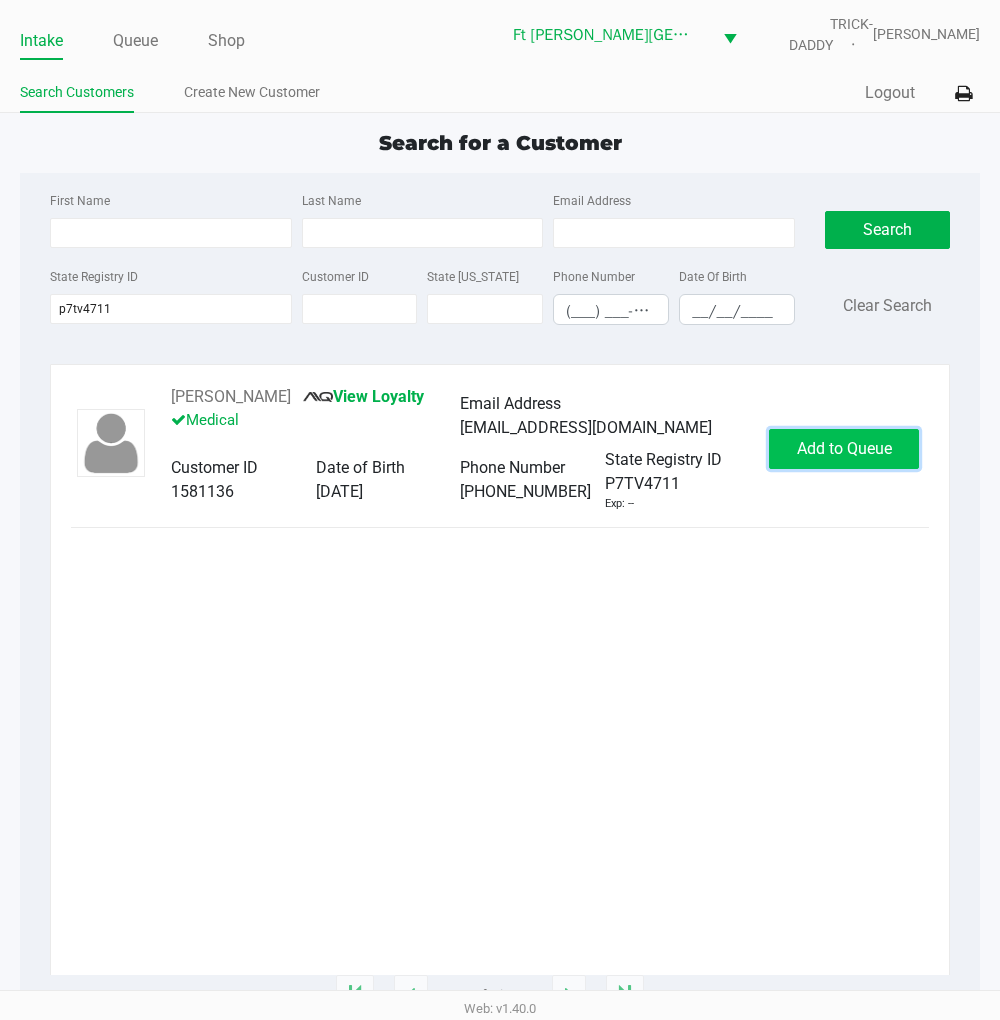 click on "Add to Queue" 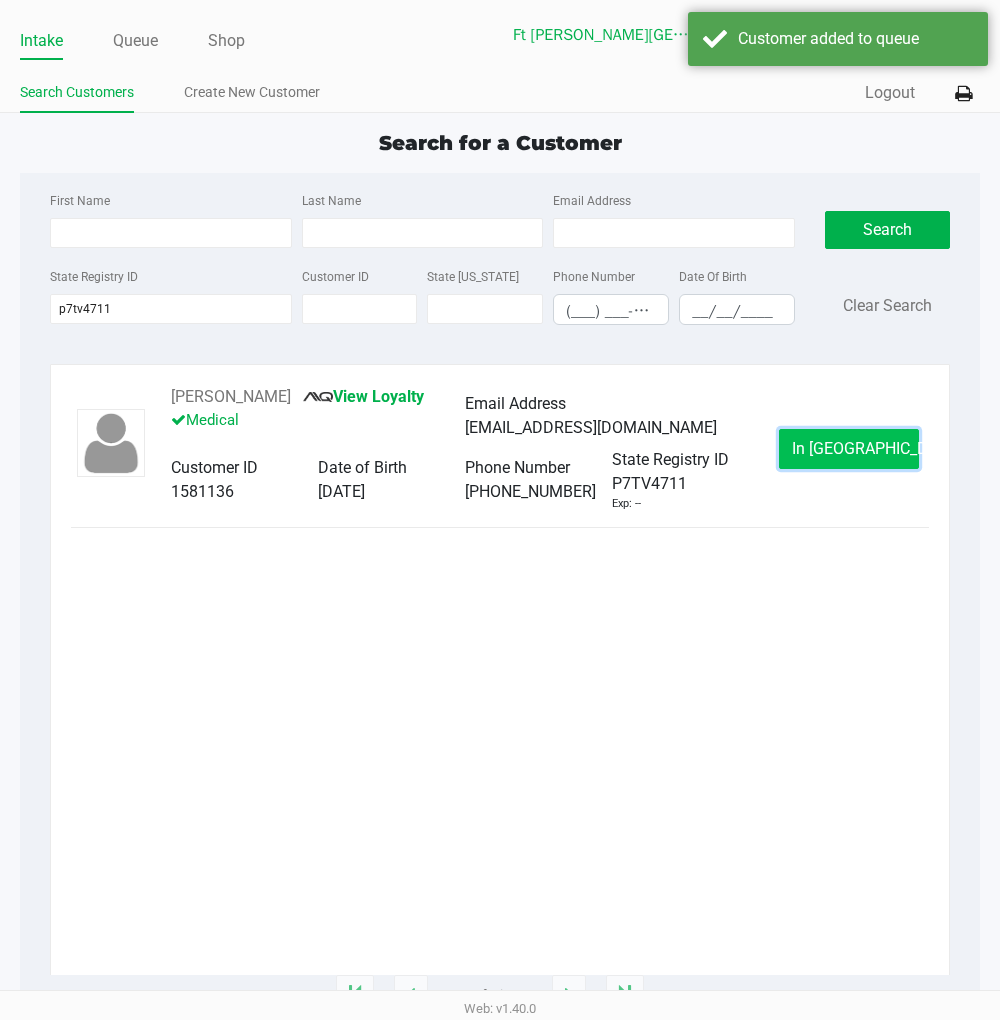 click on "In Queue" 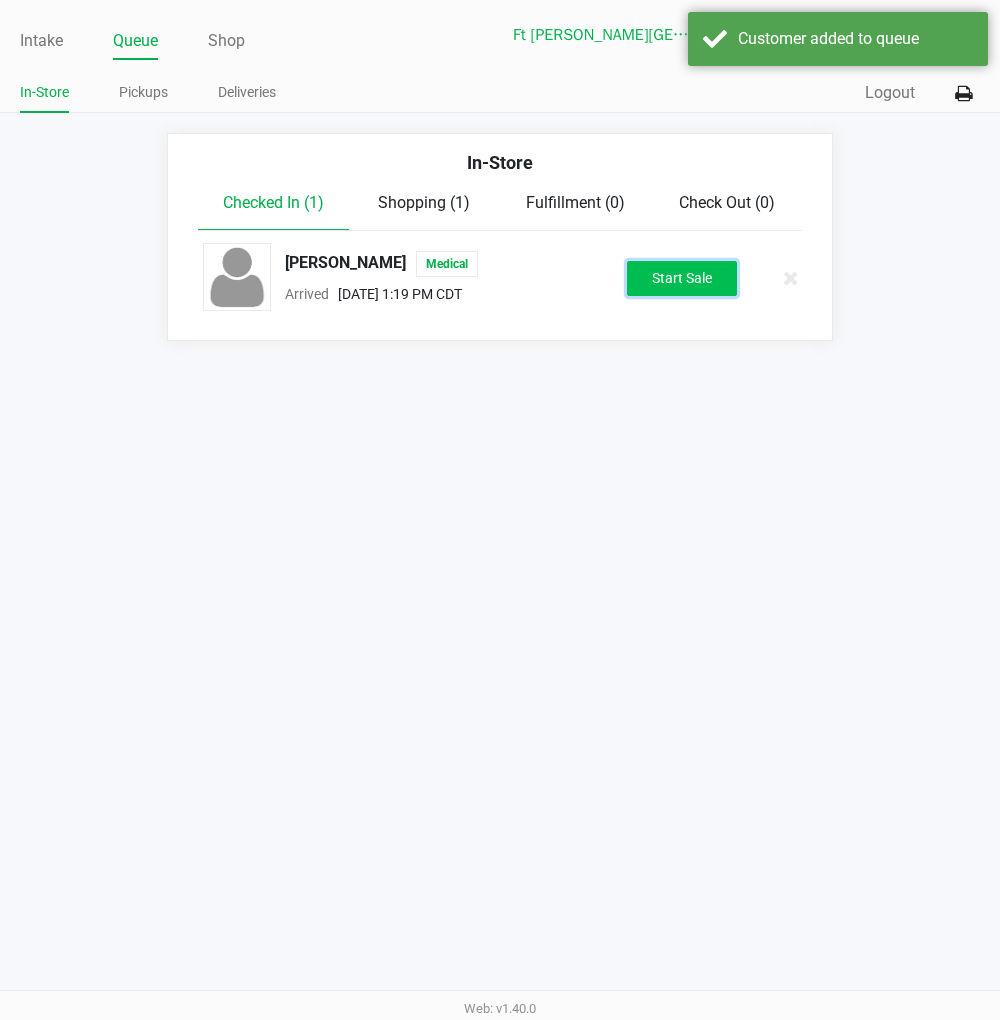 click on "Start Sale" 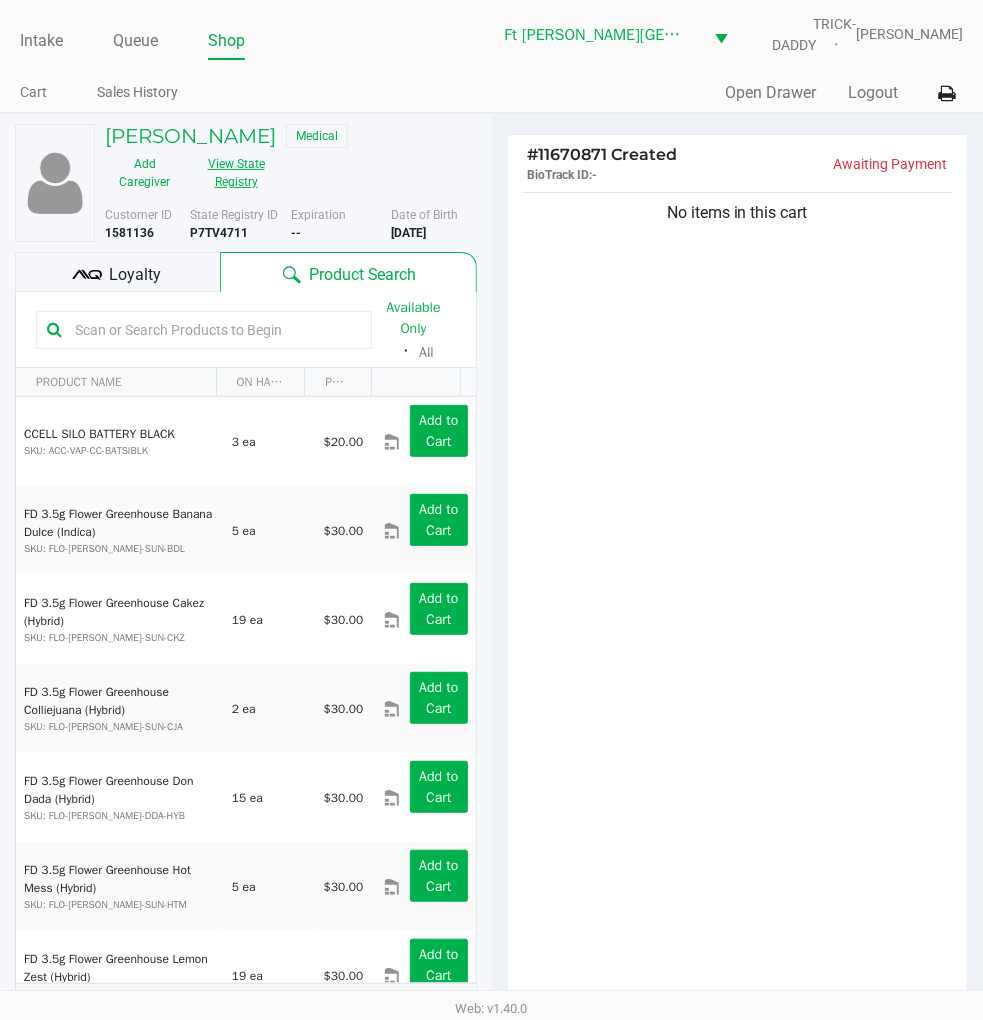 click on "View State Registry" 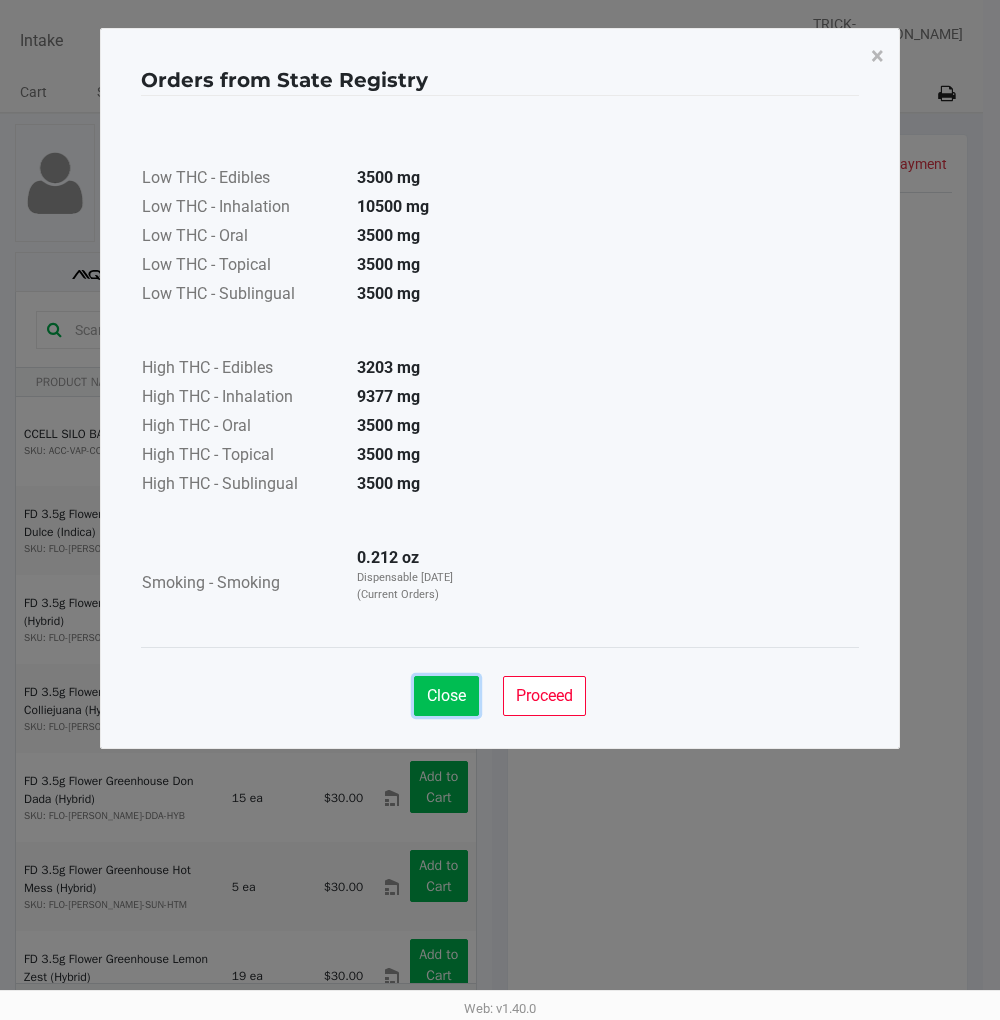 click on "Close" 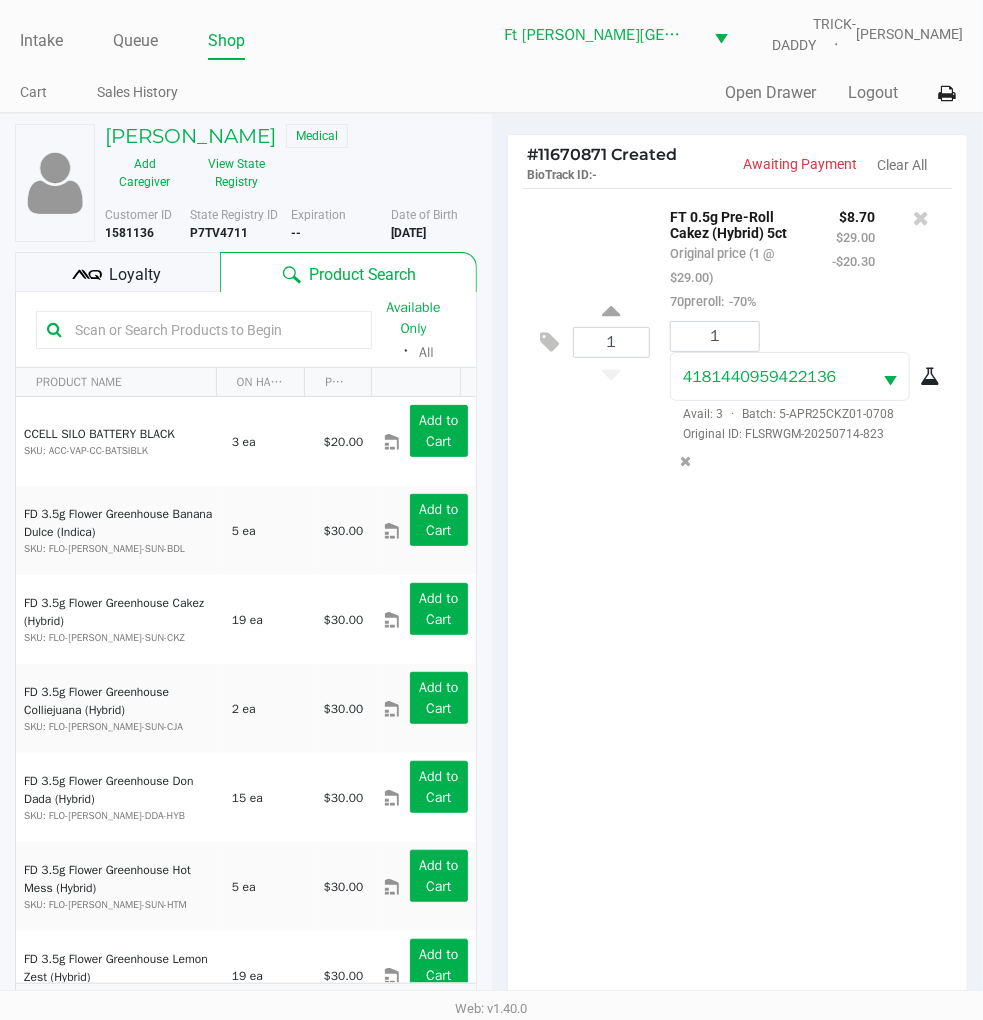 click on "Loyalty" 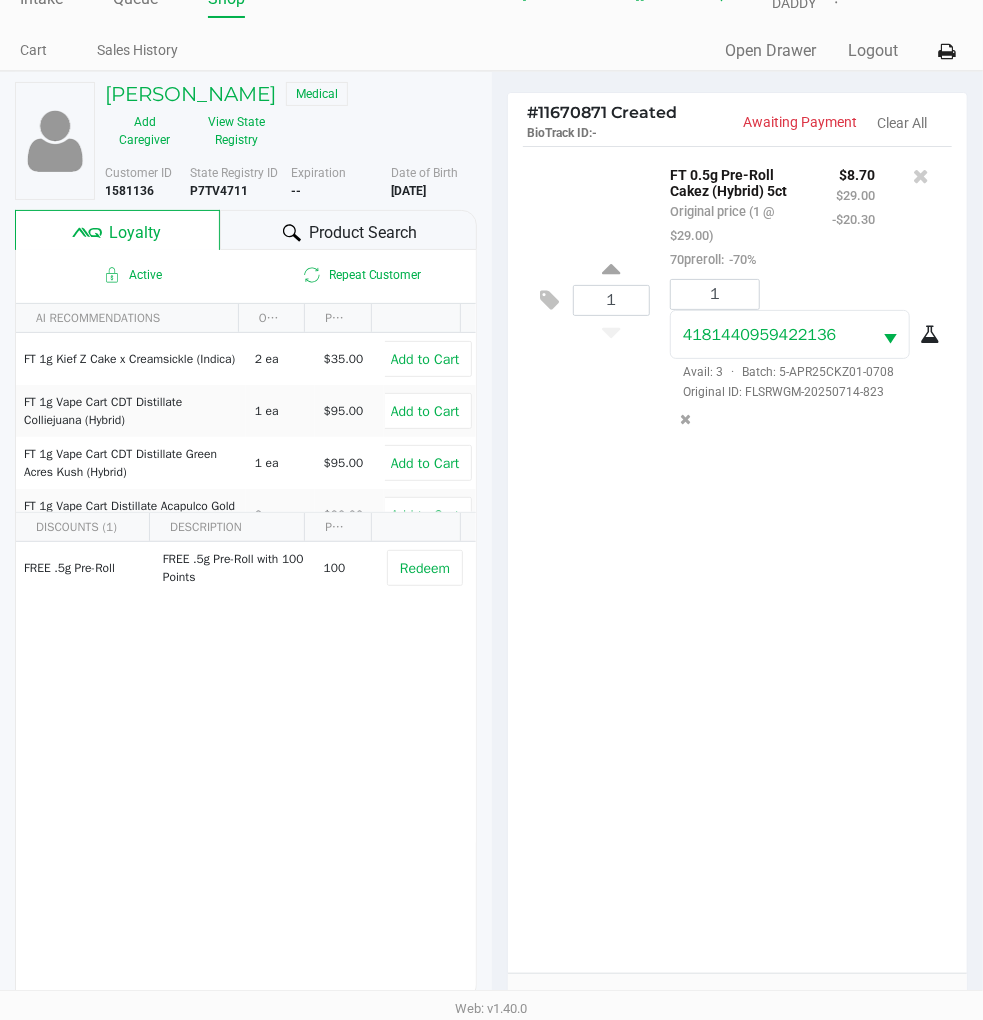 scroll, scrollTop: 36, scrollLeft: 0, axis: vertical 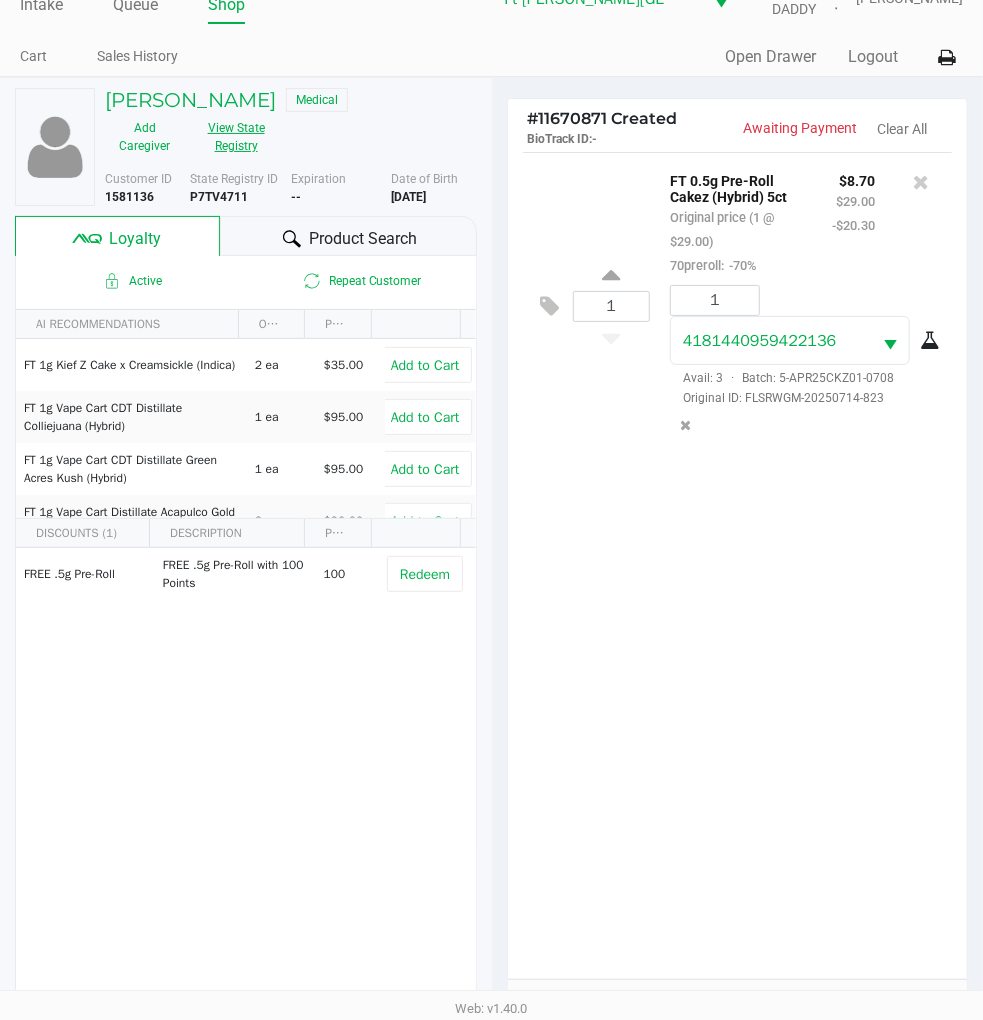 click on "View State Registry" 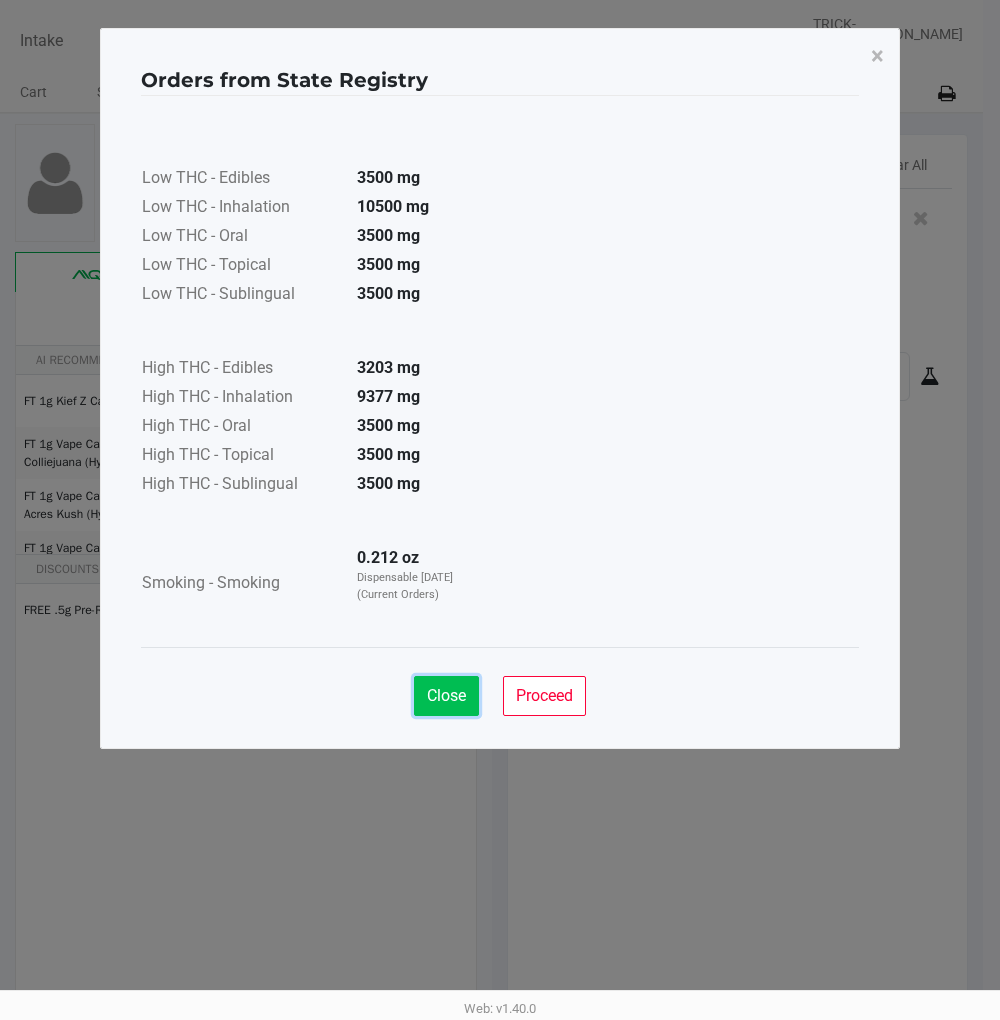 click on "Close" 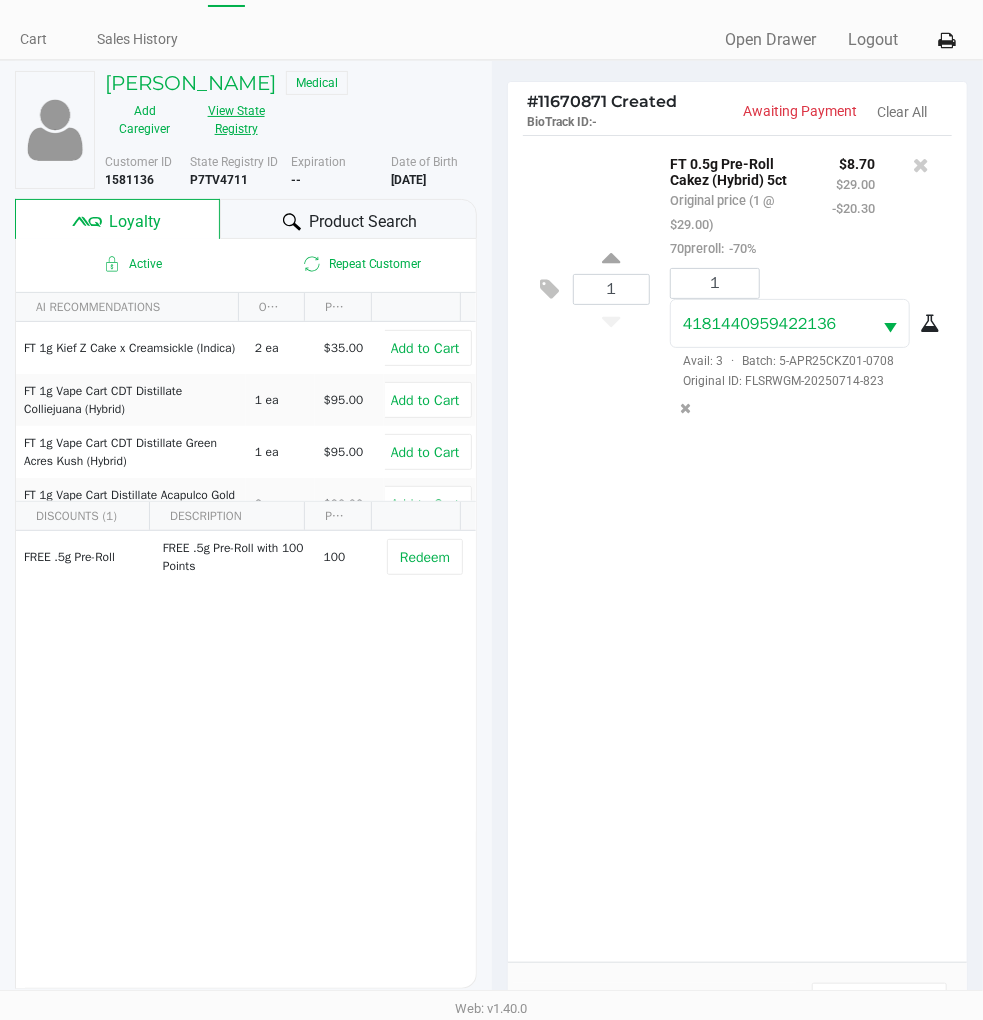 scroll, scrollTop: 0, scrollLeft: 0, axis: both 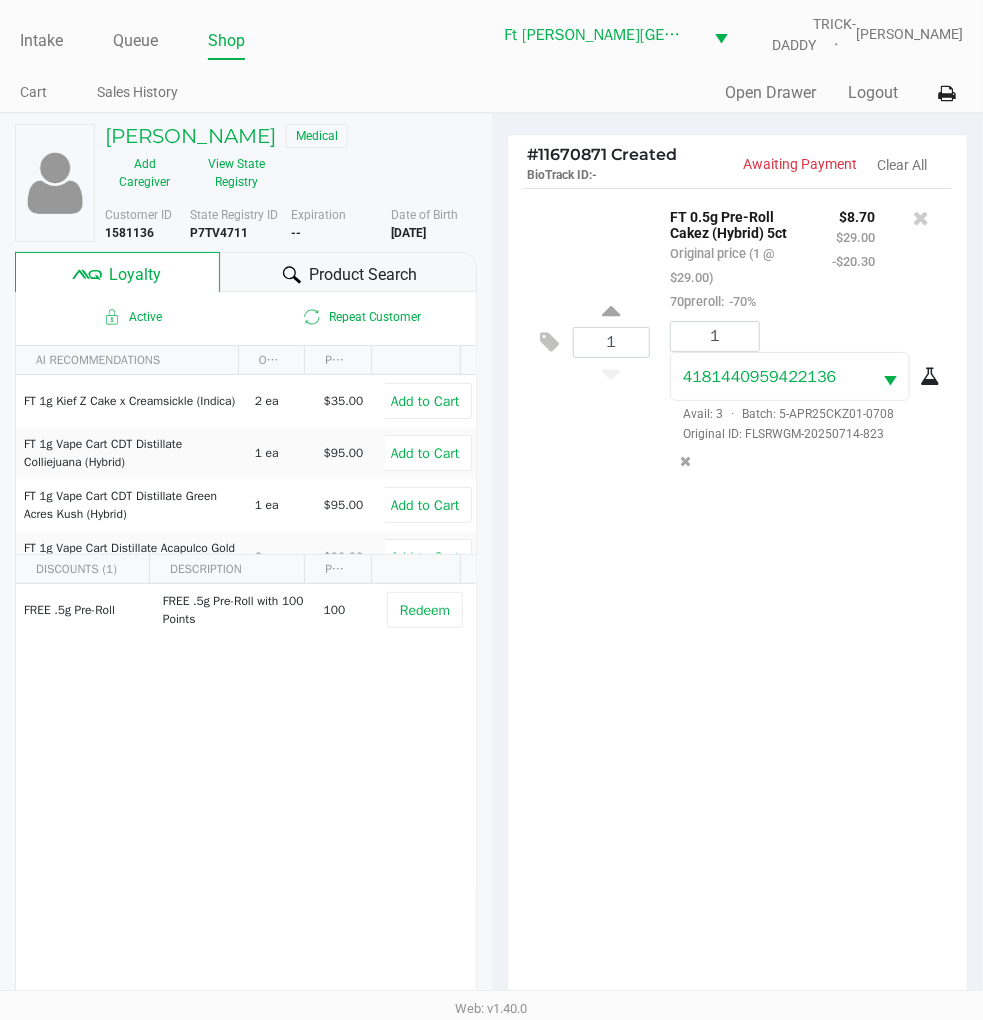 click on "1  FT 0.5g Pre-Roll Cakez (Hybrid) 5ct   Original price (1 @ $29.00)  70preroll:  -70% $8.70 $29.00 -$20.30 1 4181440959422136  Avail: 3  ·  Batch: 5-APR25CKZ01-0708   Original ID: FLSRWGM-20250714-823" 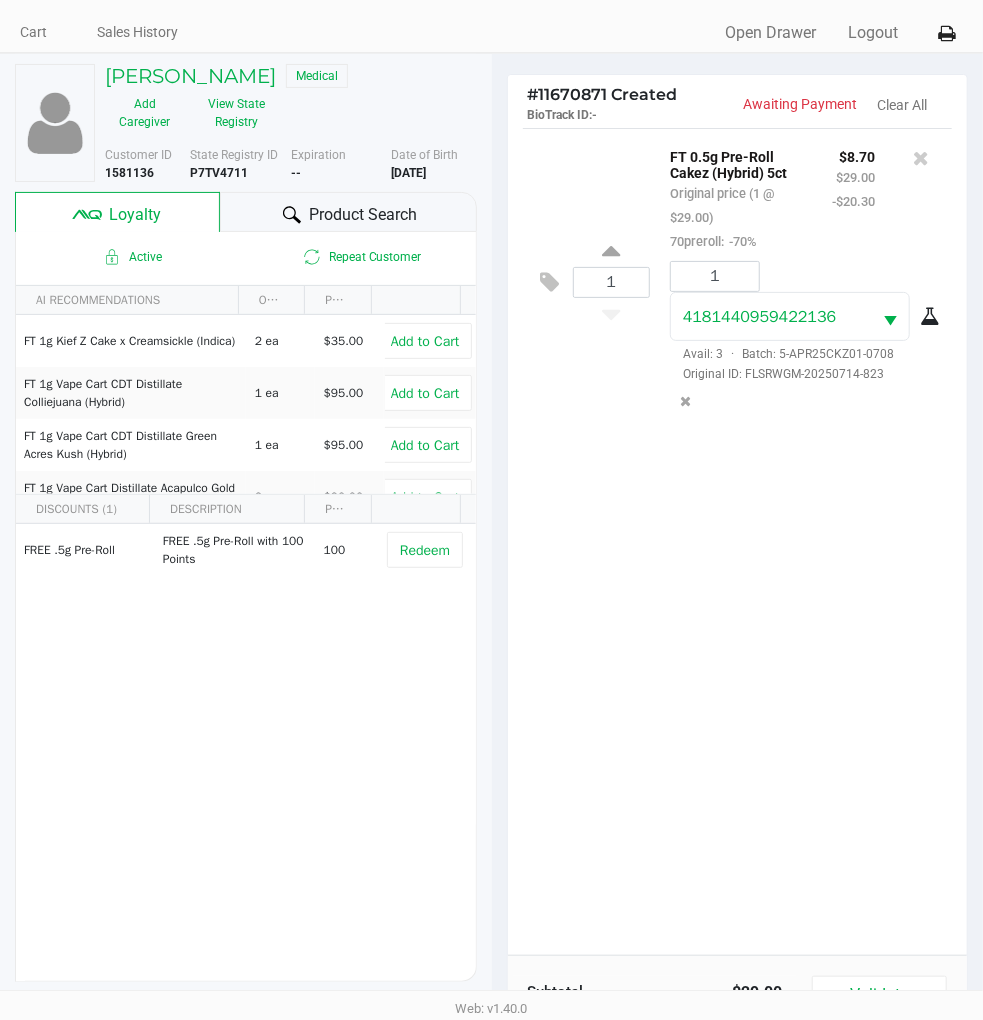 scroll, scrollTop: 111, scrollLeft: 0, axis: vertical 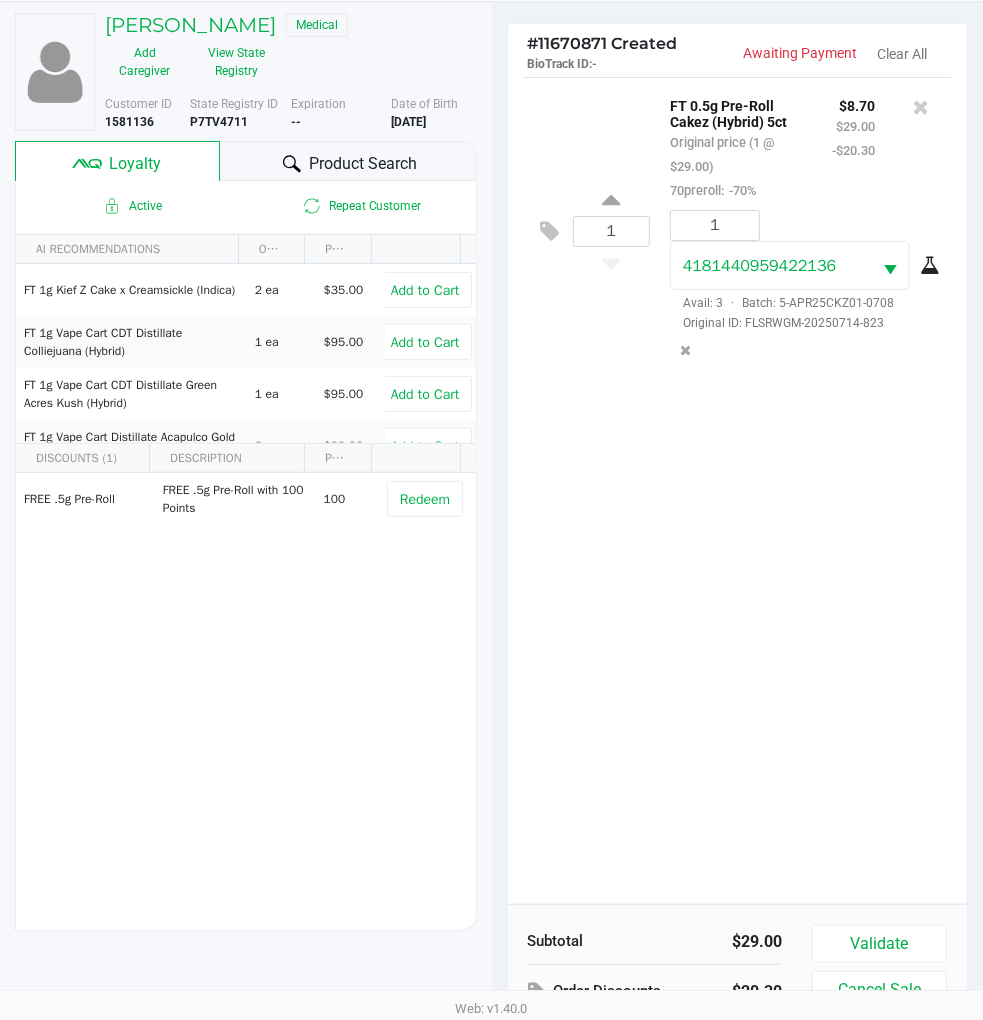 click on "1  FT 0.5g Pre-Roll Cakez (Hybrid) 5ct   Original price (1 @ $29.00)  70preroll:  -70% $8.70 $29.00 -$20.30 1 4181440959422136  Avail: 3  ·  Batch: 5-APR25CKZ01-0708   Original ID: FLSRWGM-20250714-823" 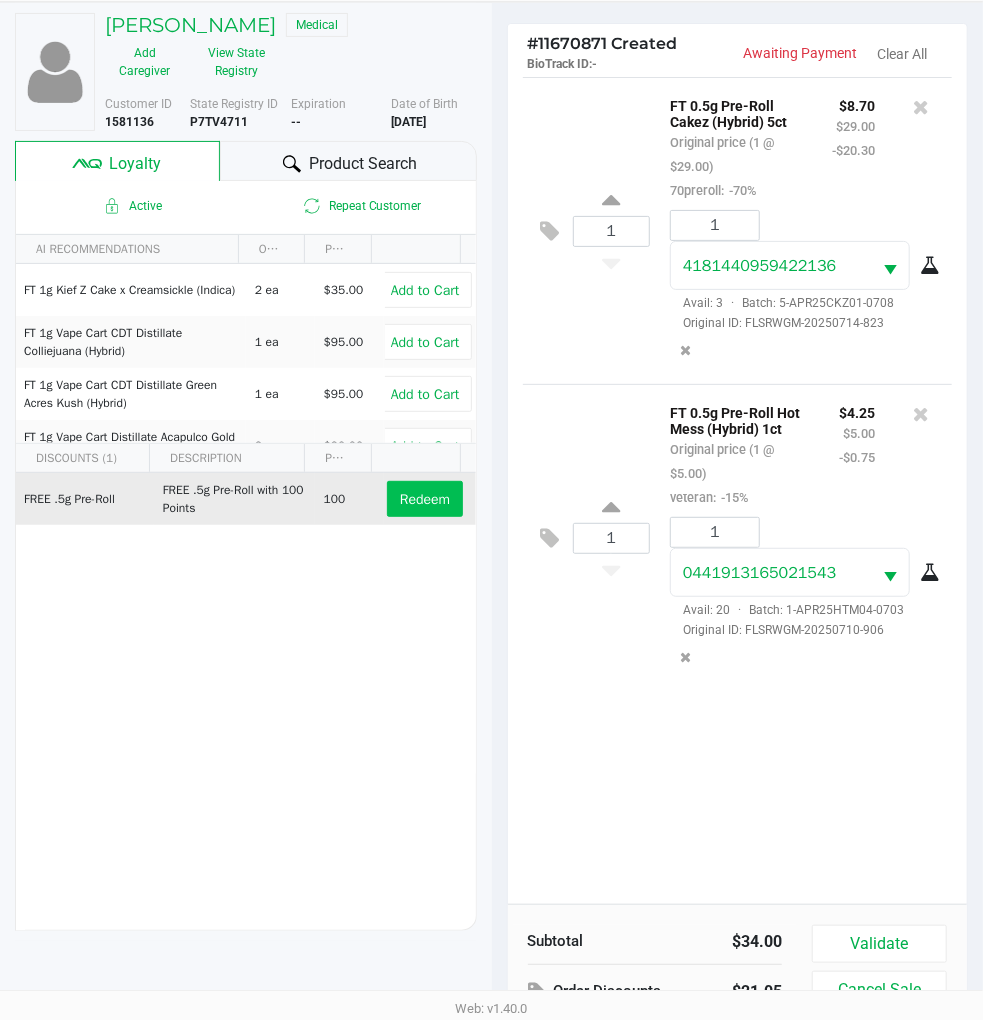 click on "Redeem" 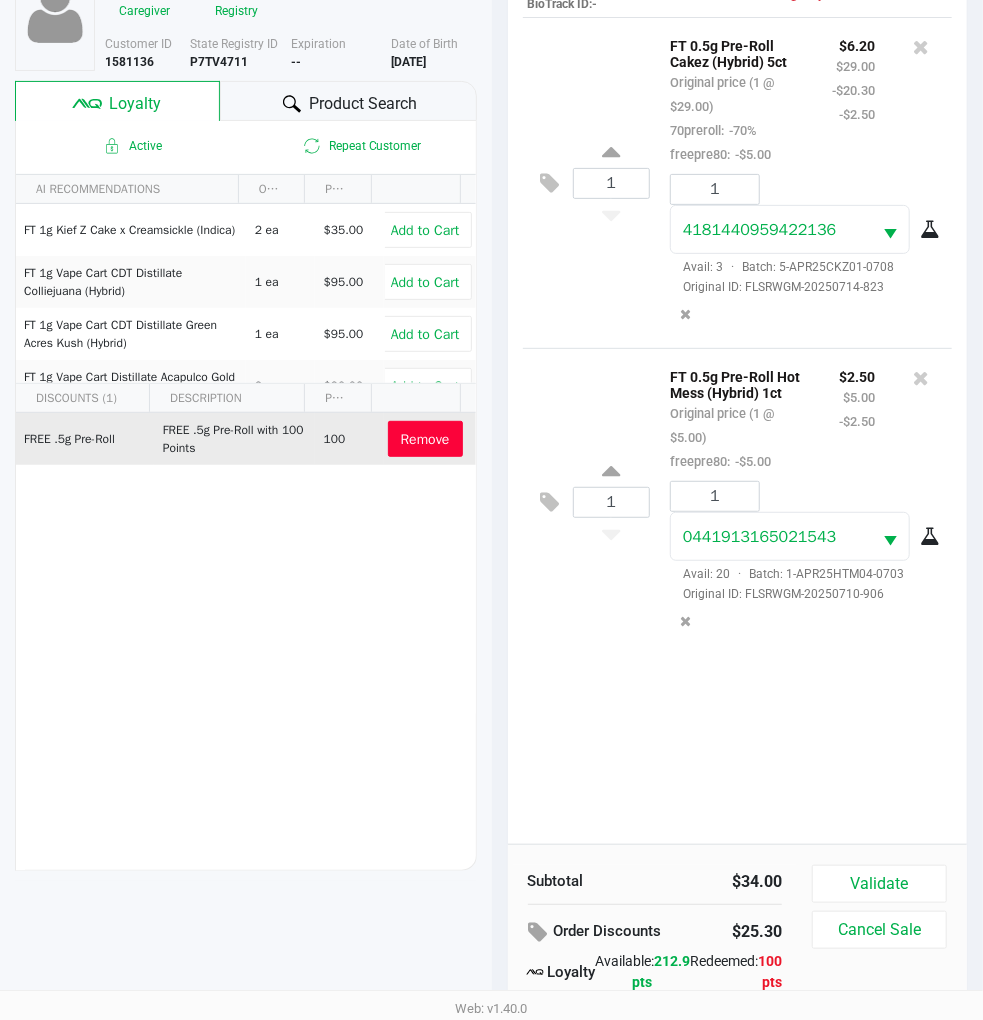 scroll, scrollTop: 258, scrollLeft: 0, axis: vertical 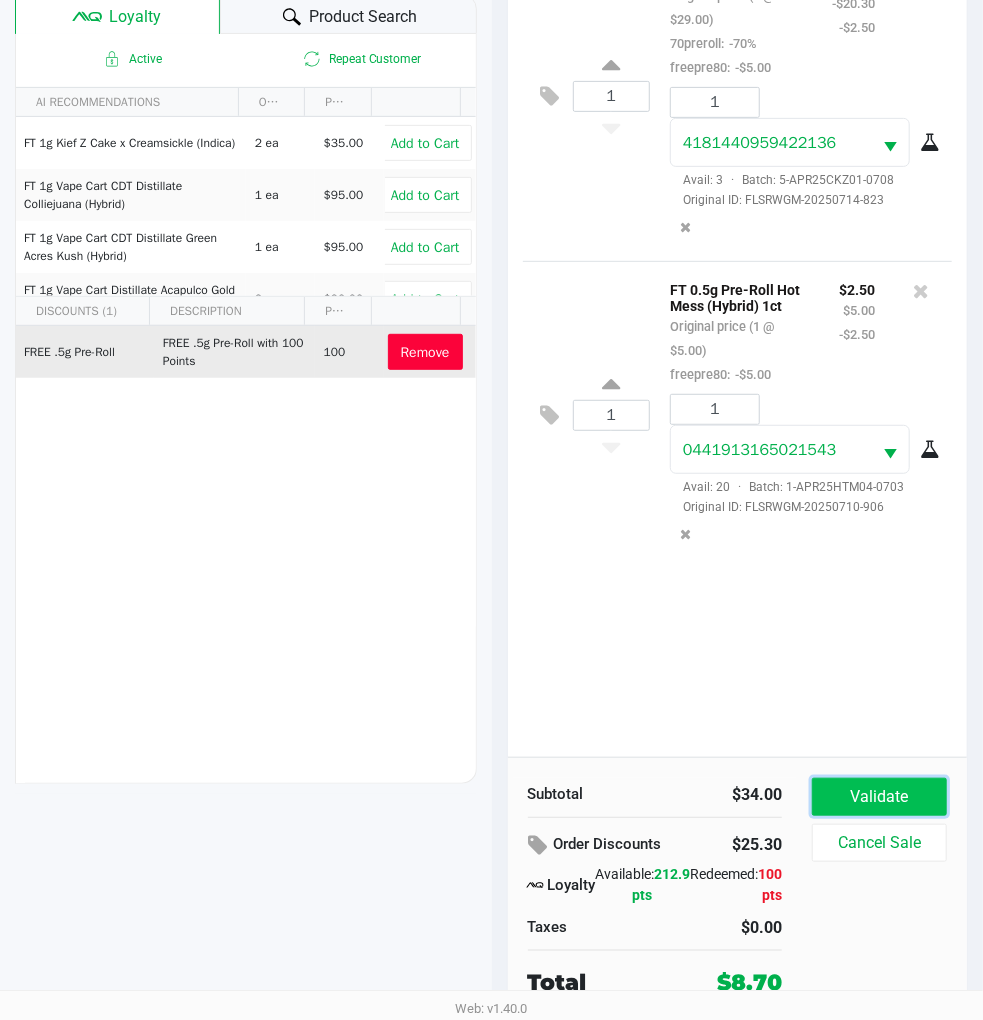 click on "Validate" 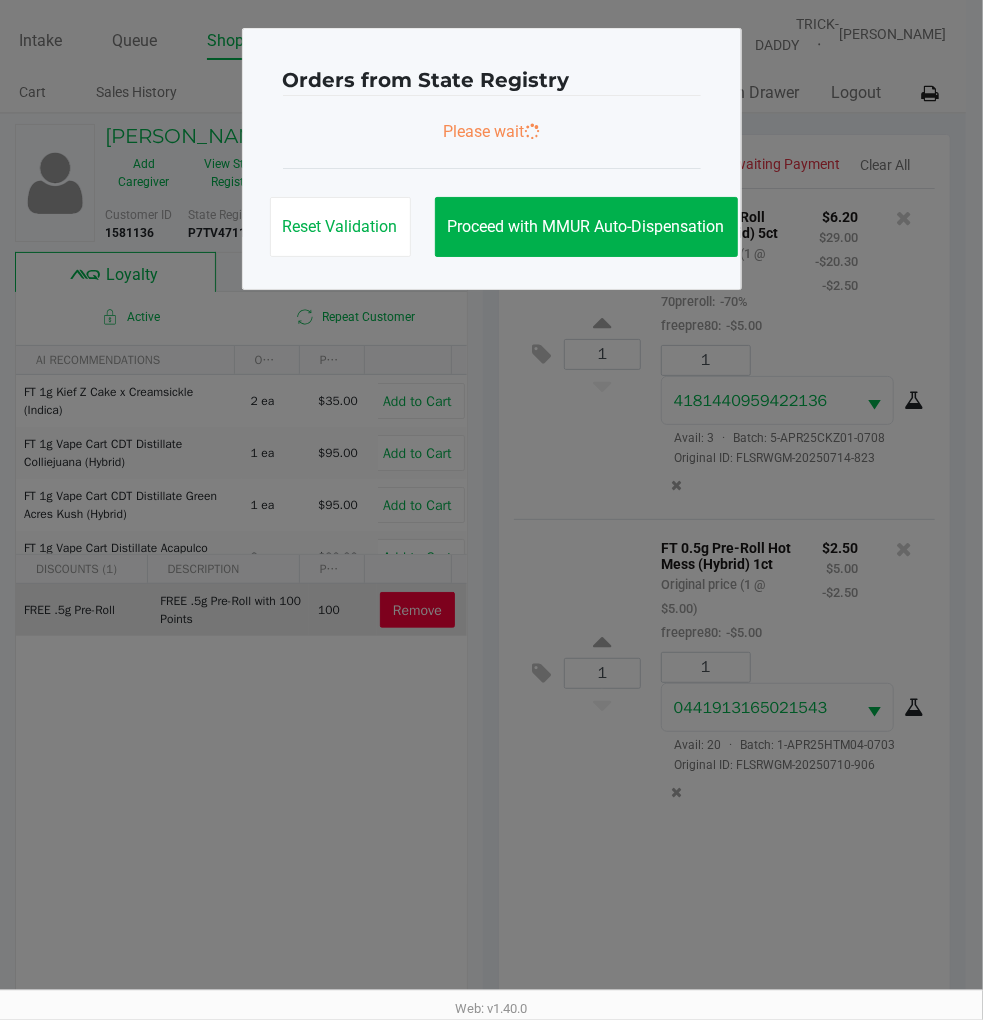 scroll, scrollTop: 0, scrollLeft: 0, axis: both 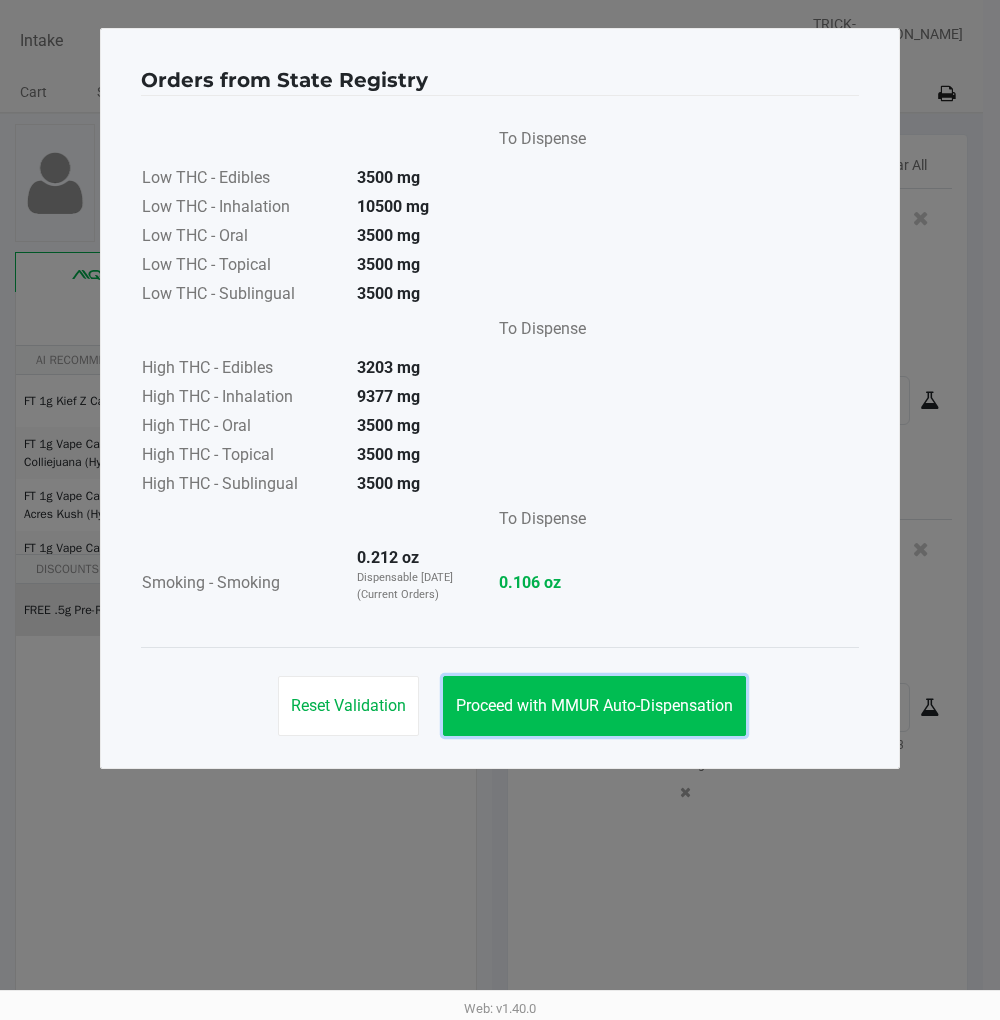 click on "Proceed with MMUR Auto-Dispensation" 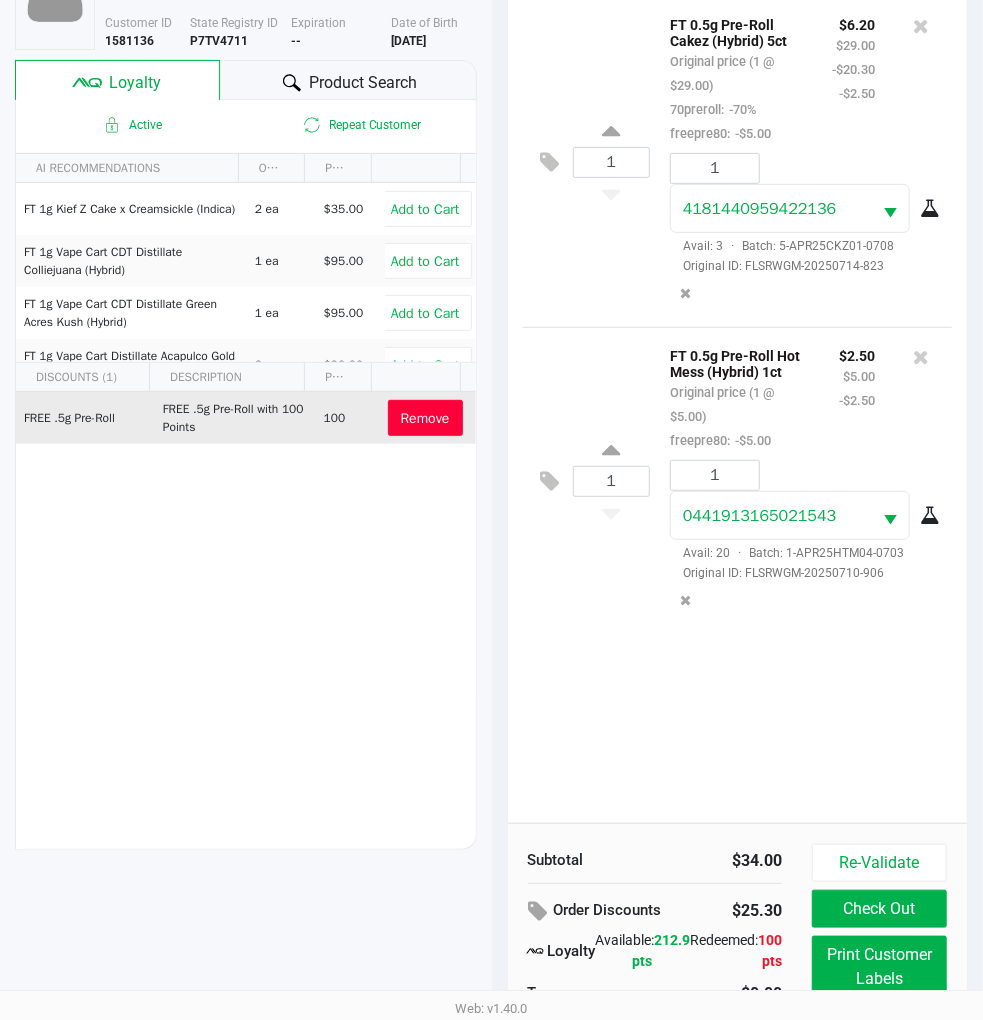 scroll, scrollTop: 258, scrollLeft: 0, axis: vertical 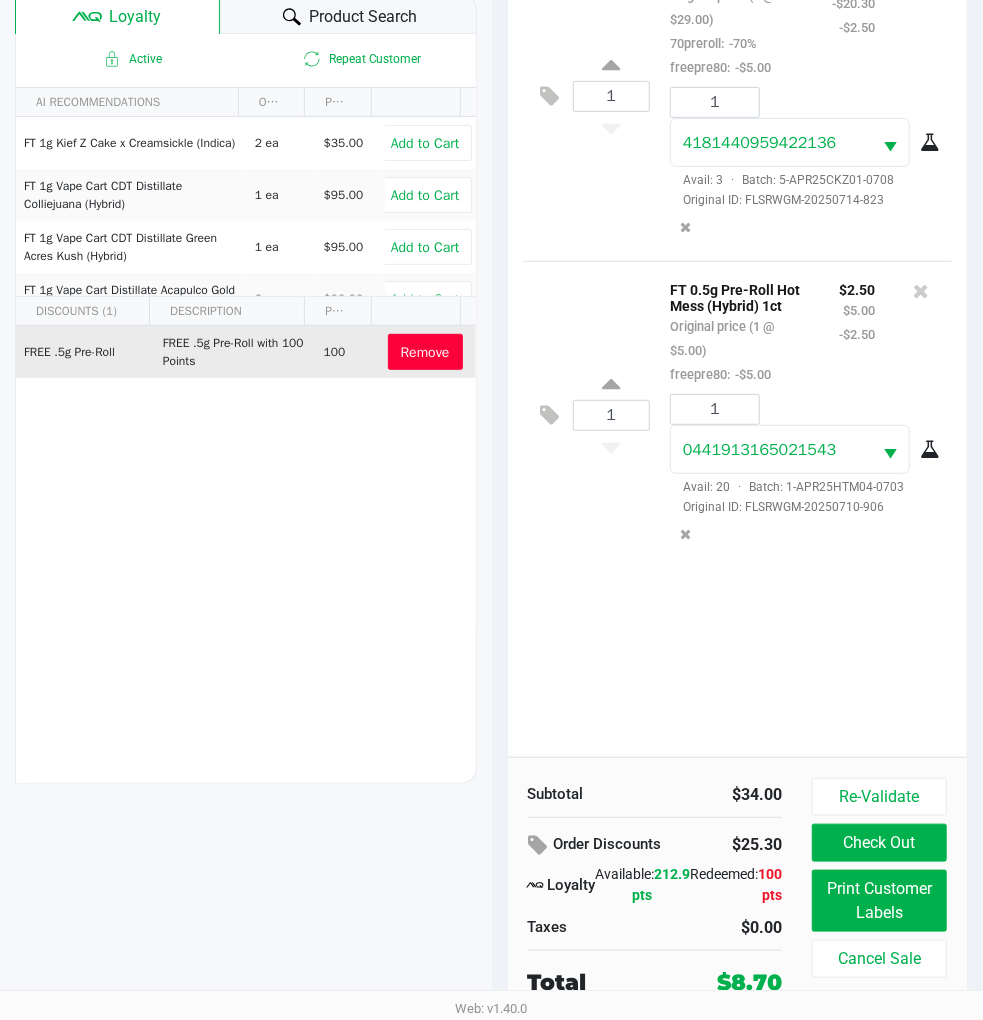 click on "Print Customer Labels" 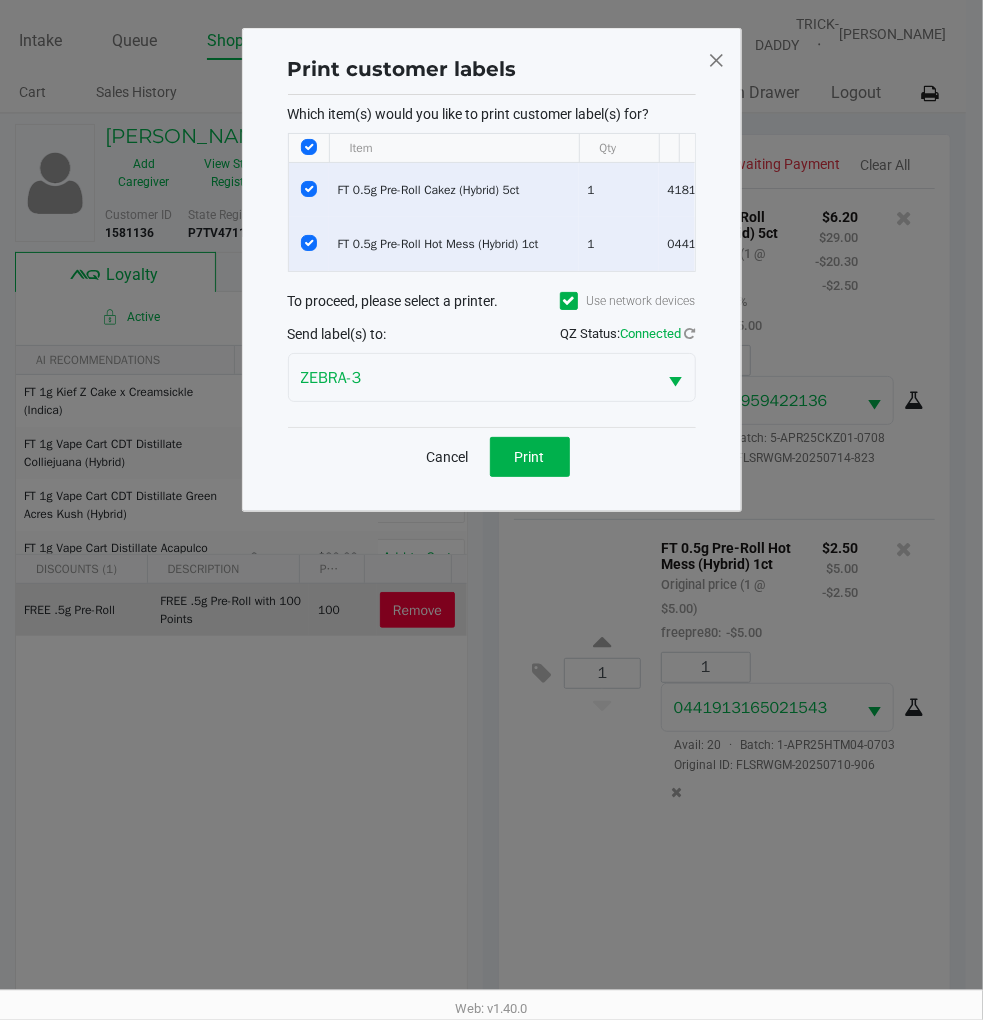 scroll, scrollTop: 0, scrollLeft: 0, axis: both 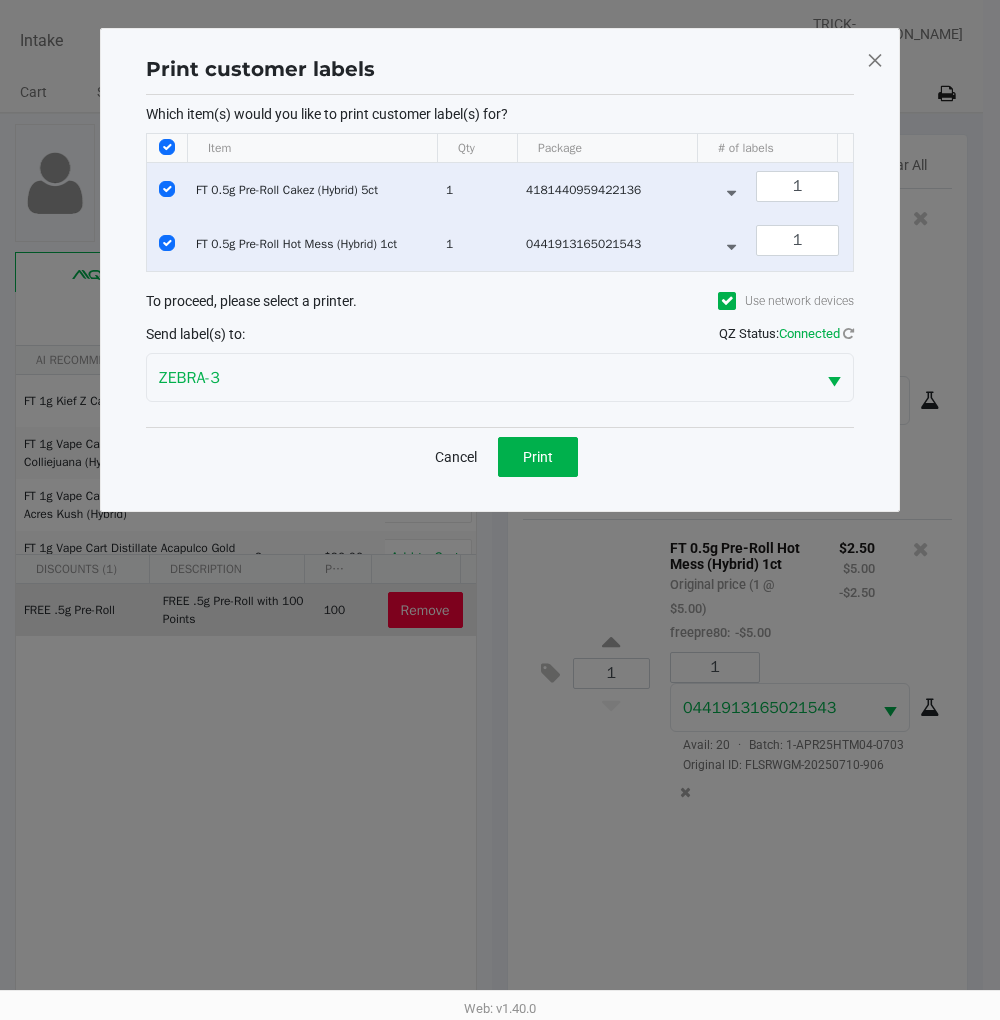 click on "Print" 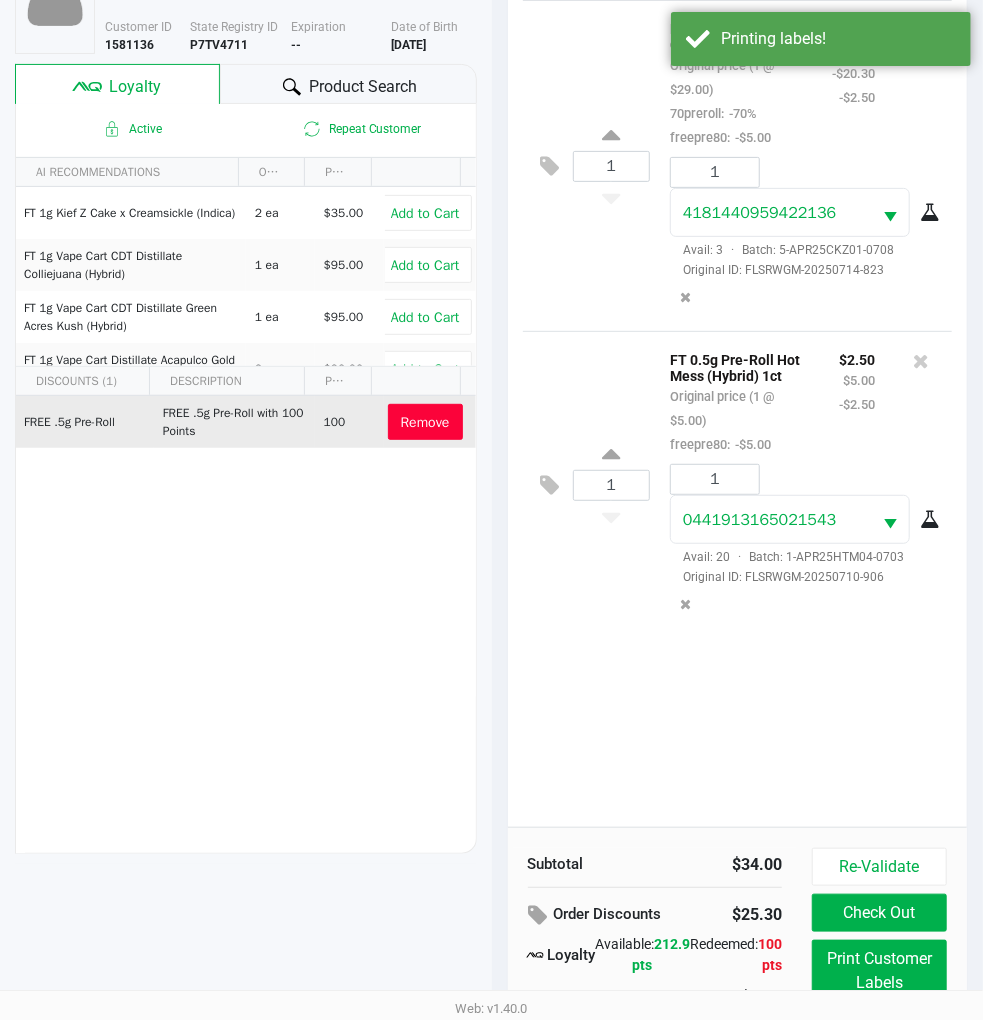 scroll, scrollTop: 258, scrollLeft: 0, axis: vertical 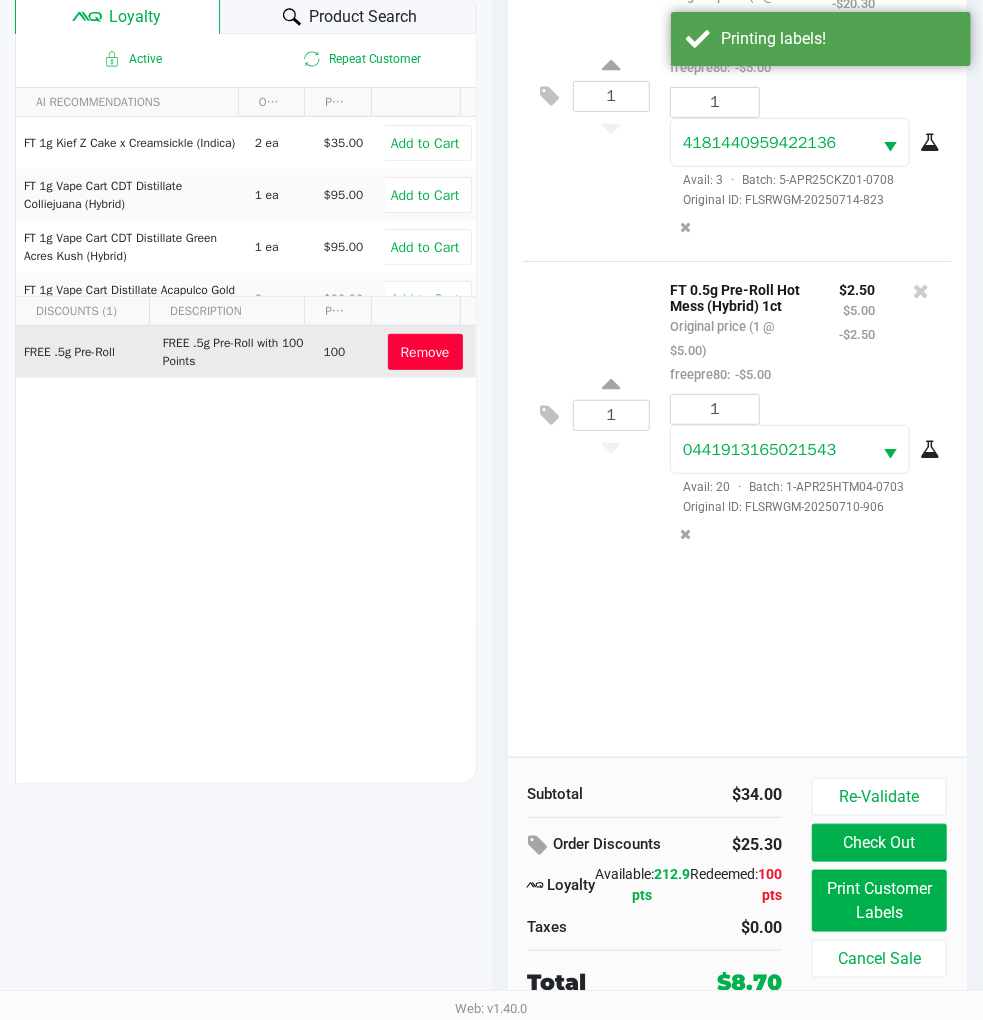 click on "Check Out" 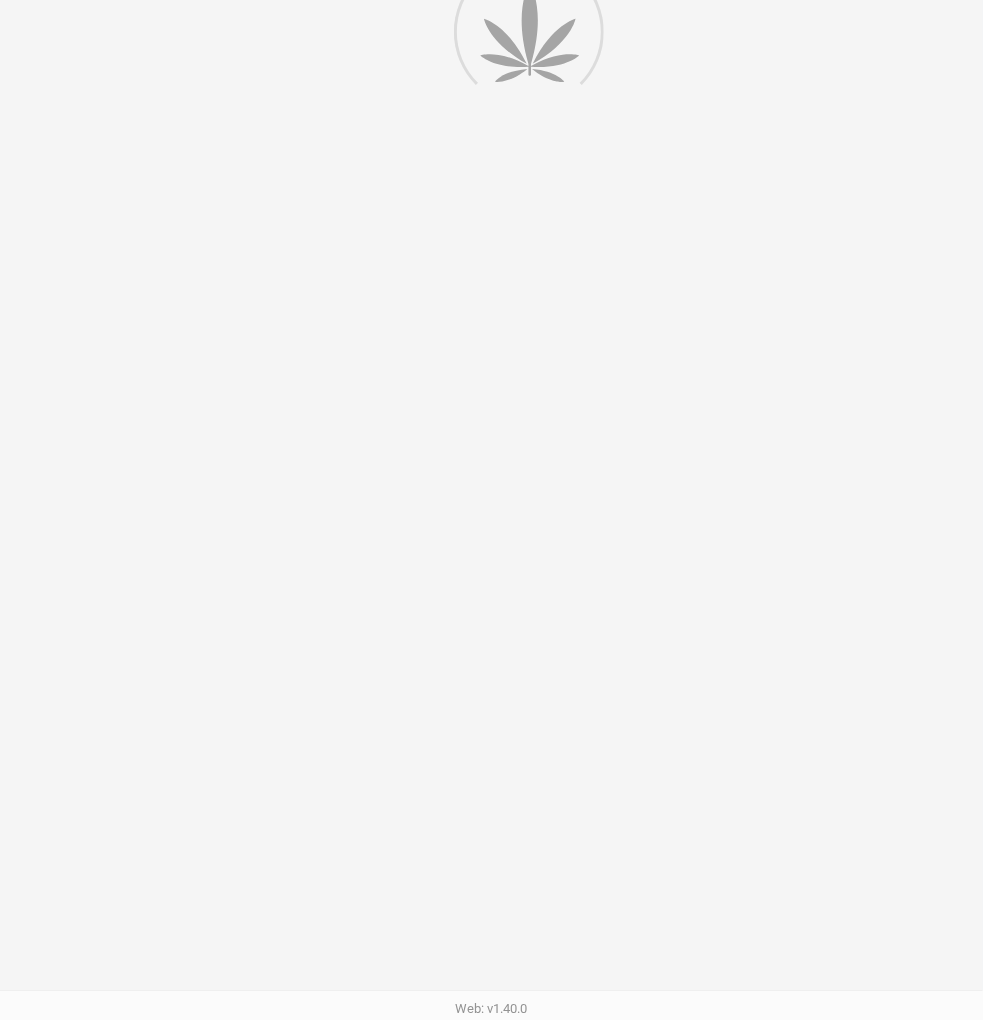 scroll, scrollTop: 0, scrollLeft: 0, axis: both 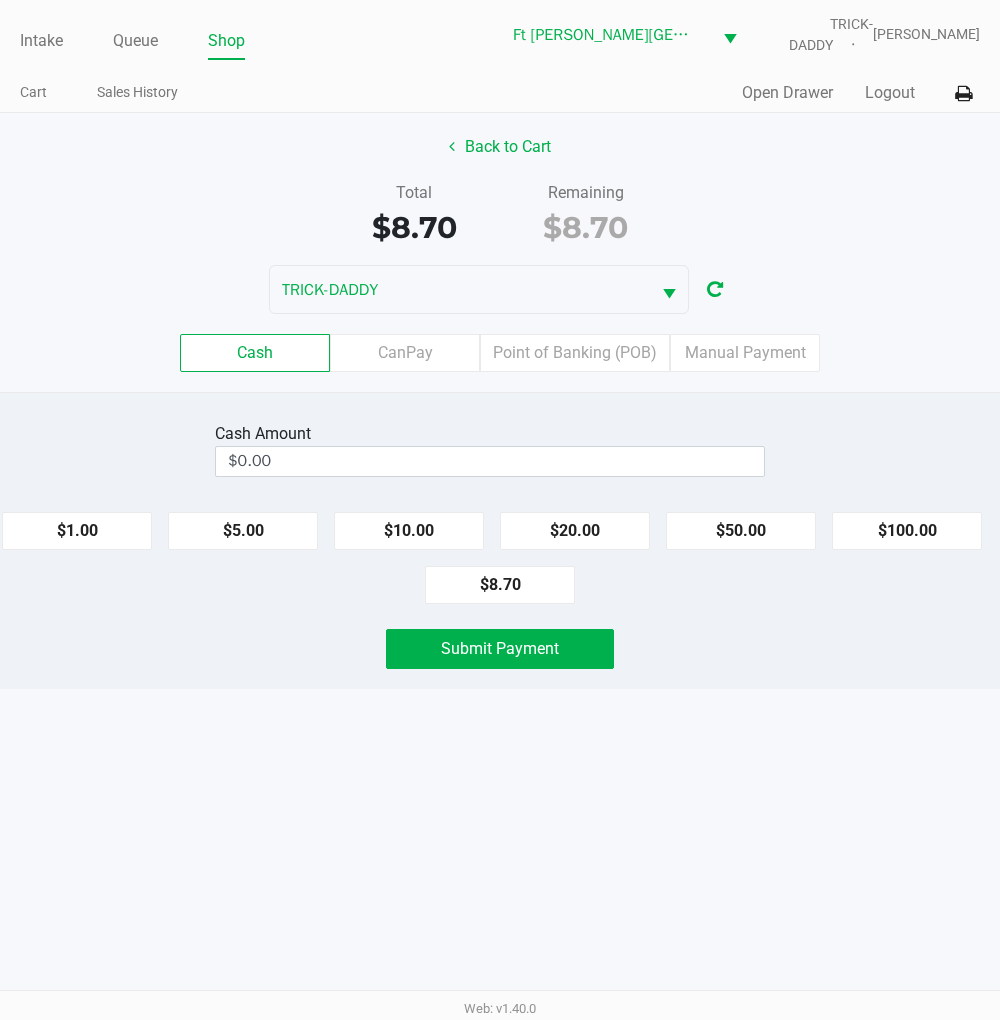 click on "$10.00" 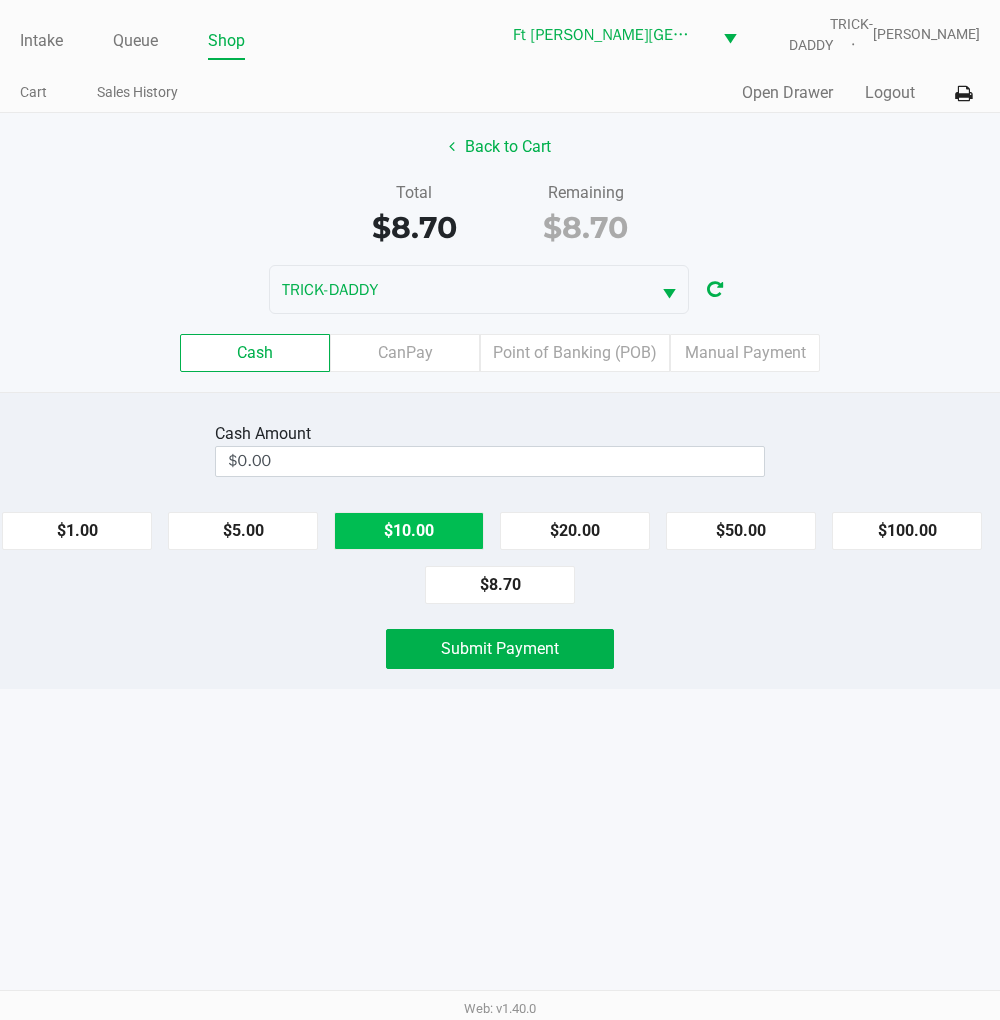 type on "$10.00" 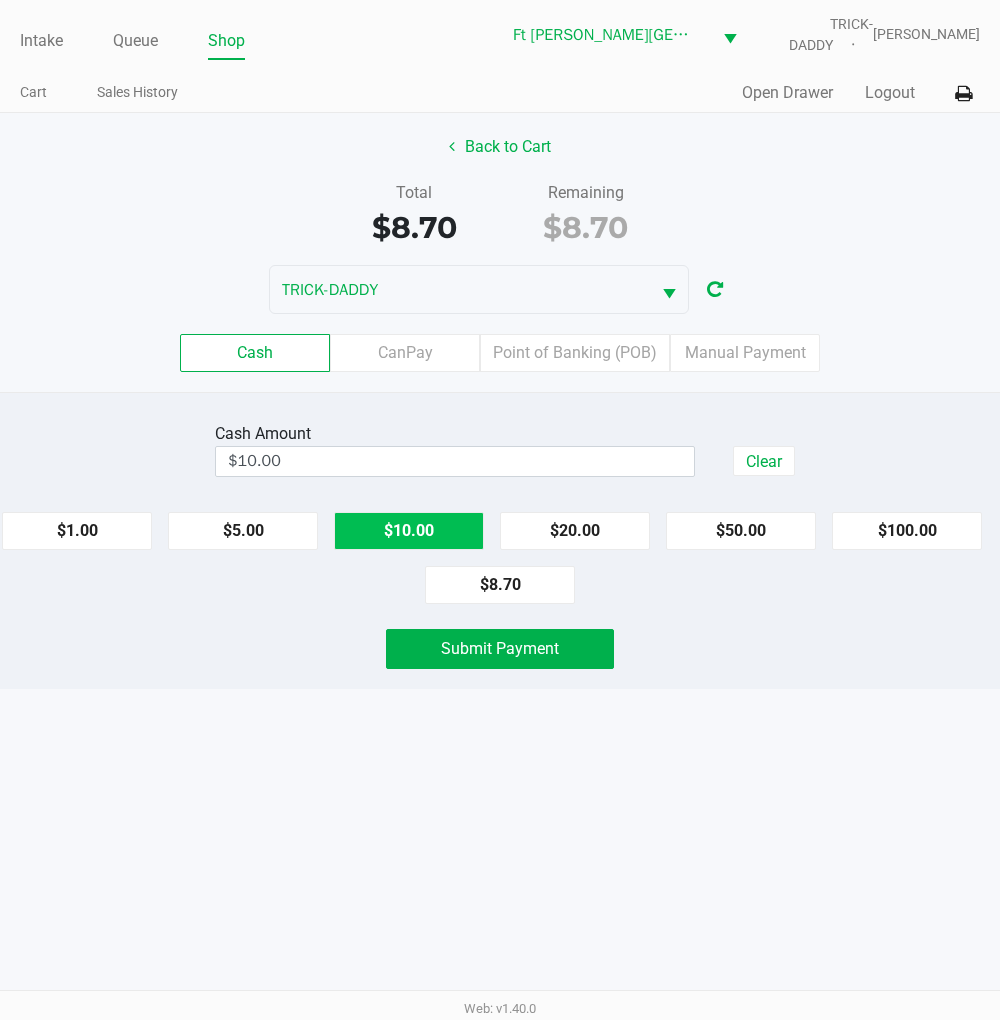 click on "Submit Payment" 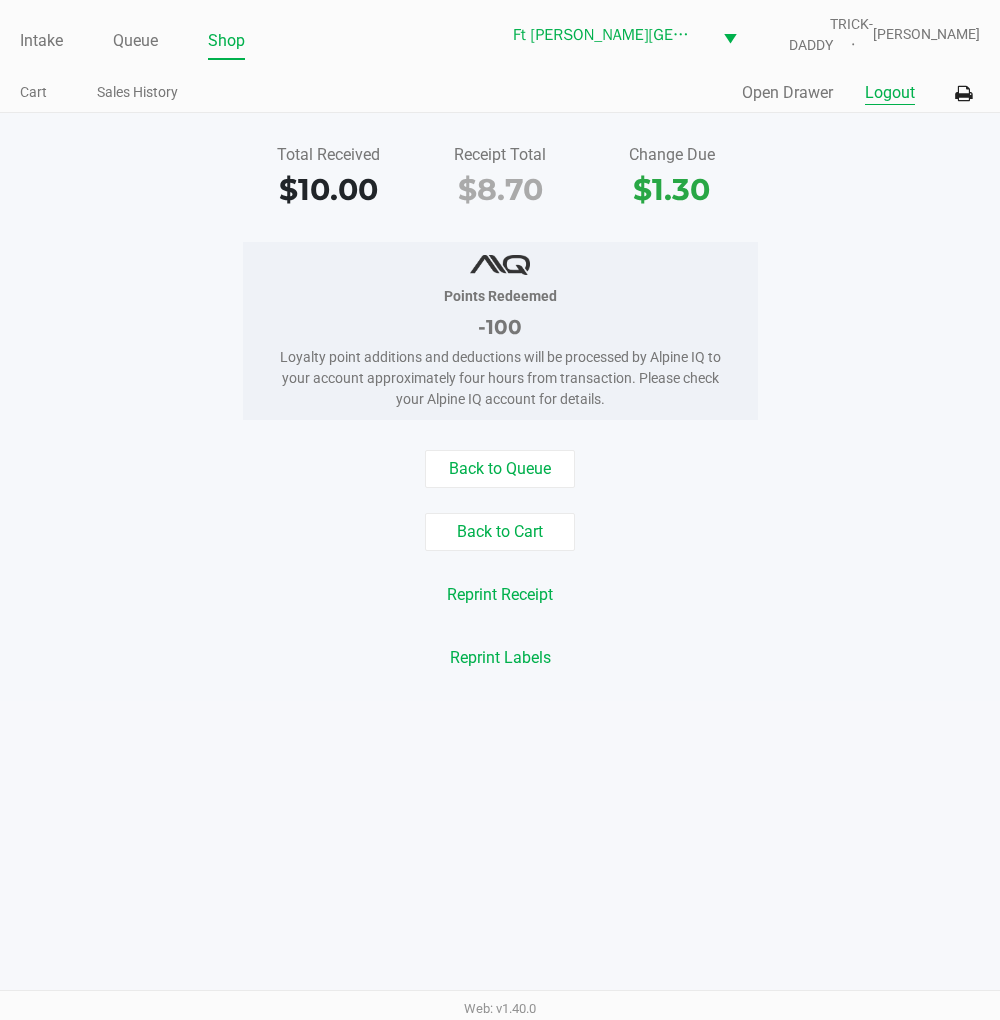 click on "Logout" 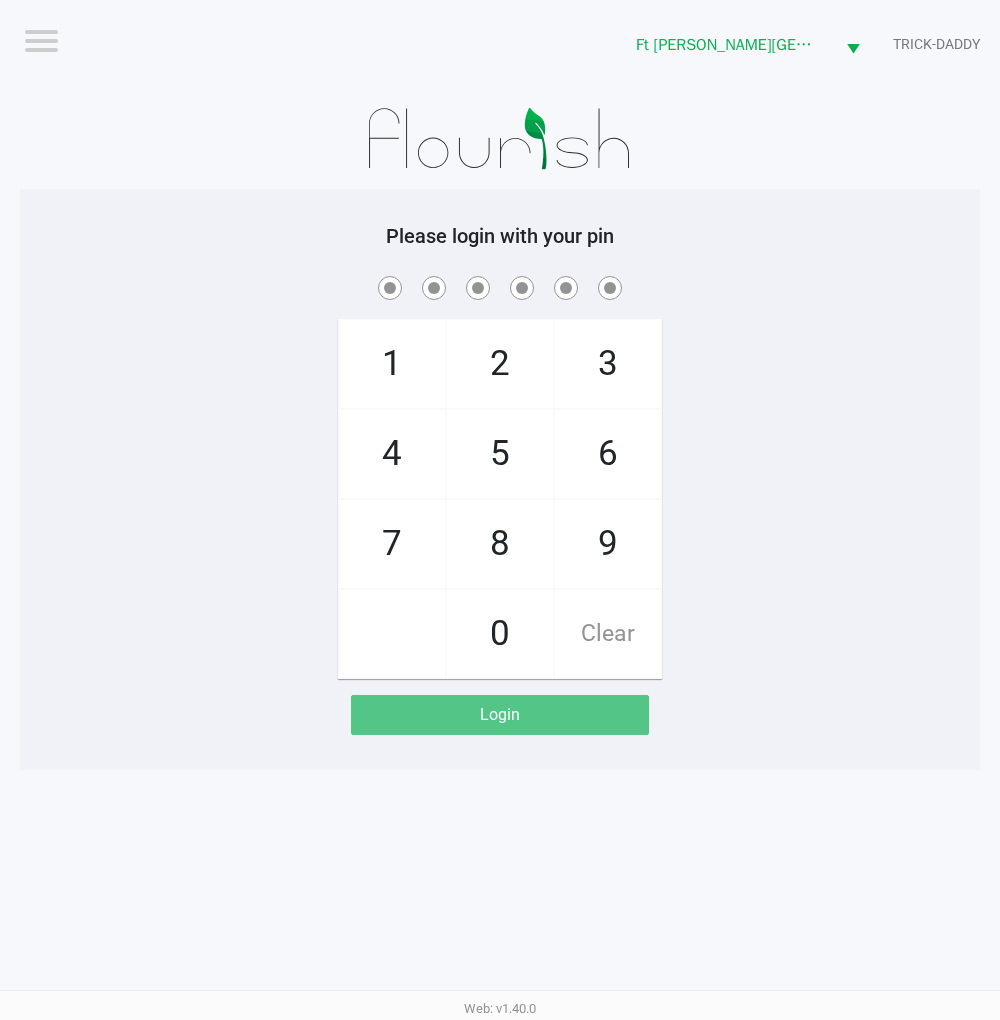 click on "1   4   7       2   5   8   0   3   6   9   Clear" 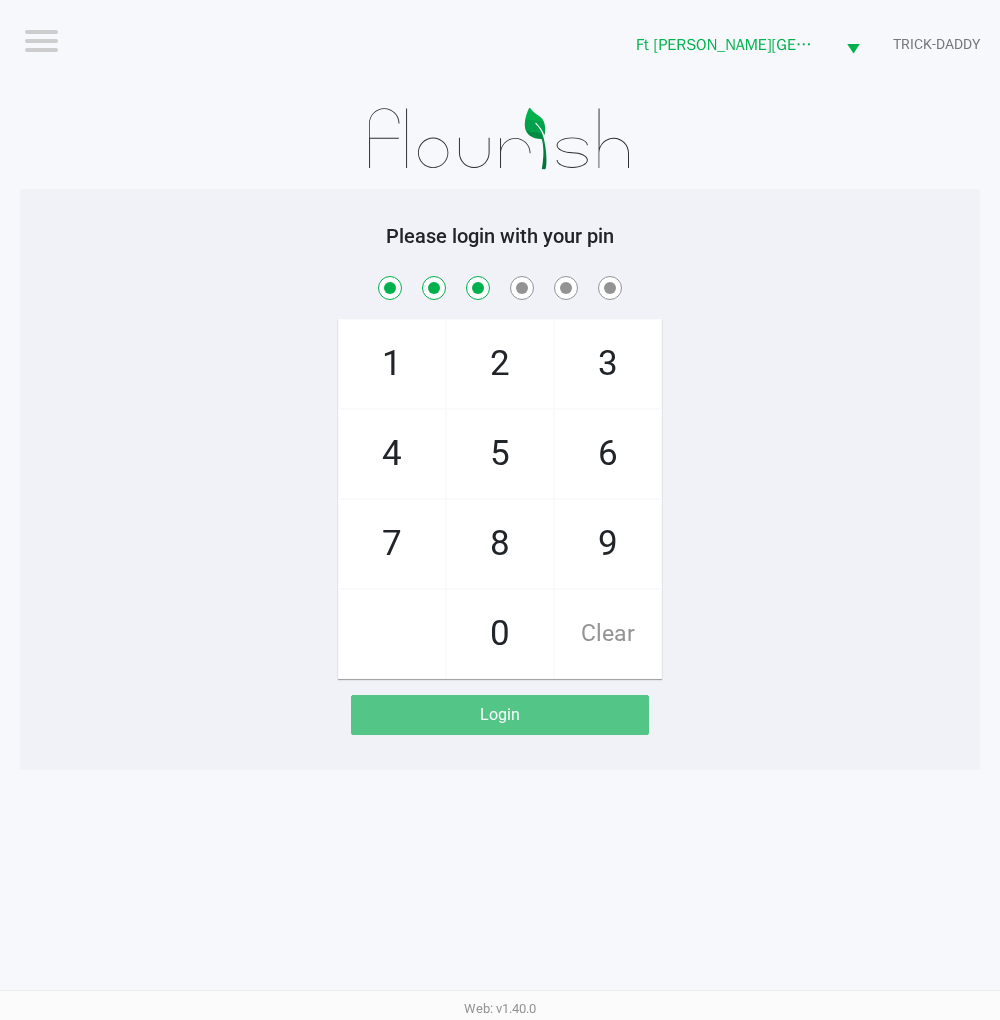 checkbox on "true" 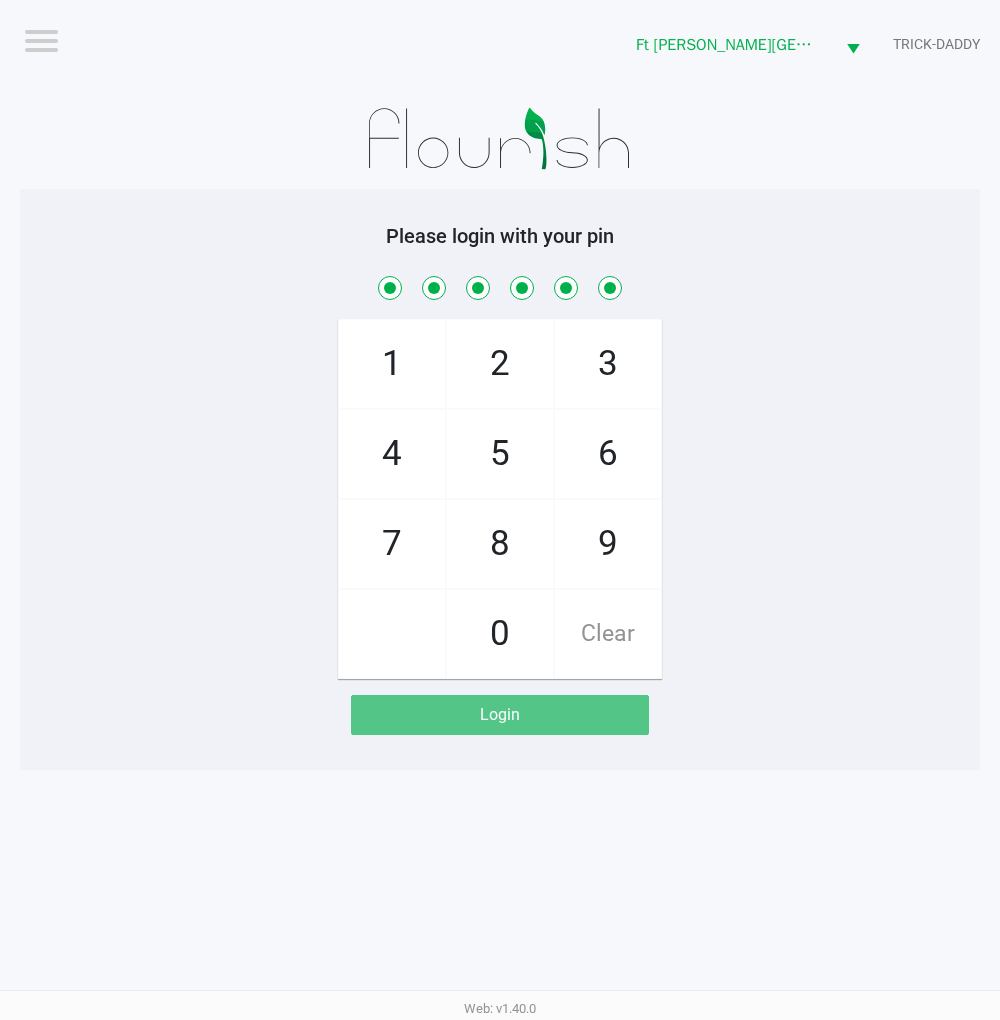 checkbox on "true" 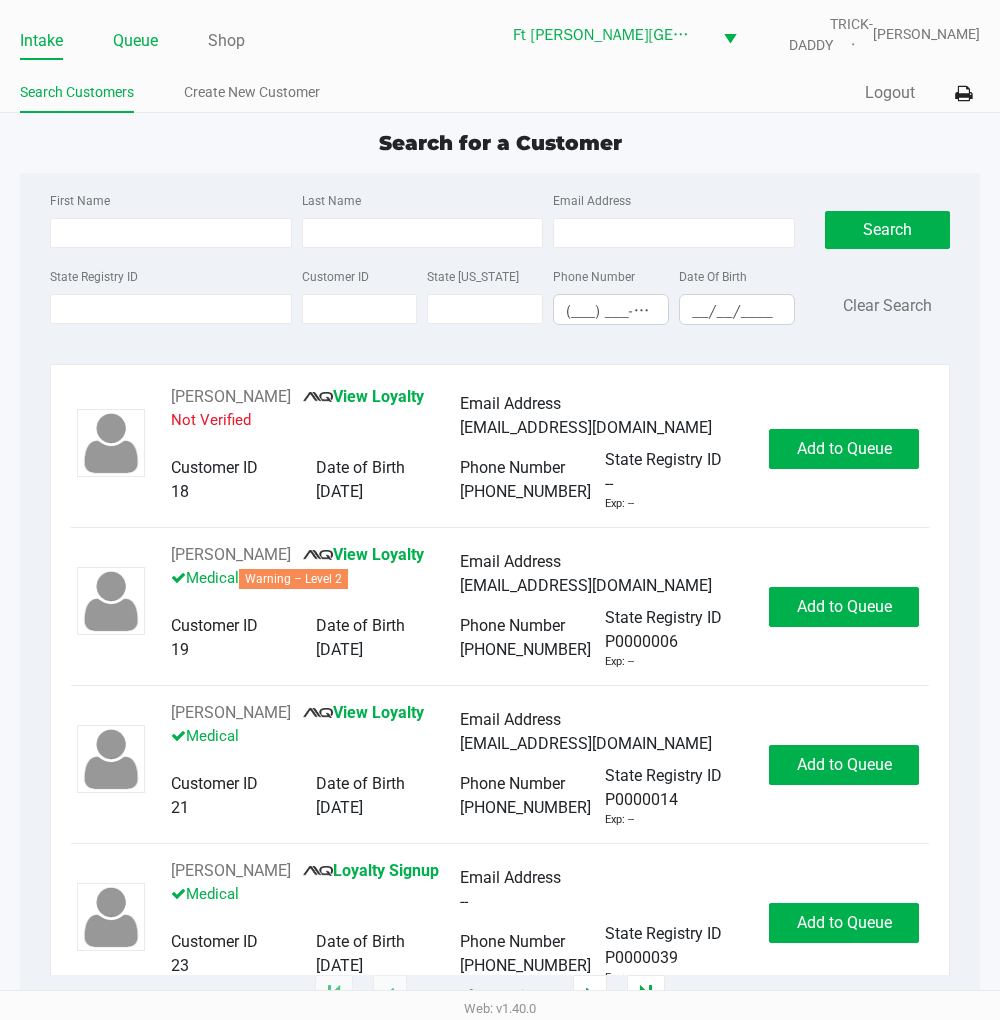 click on "Queue" 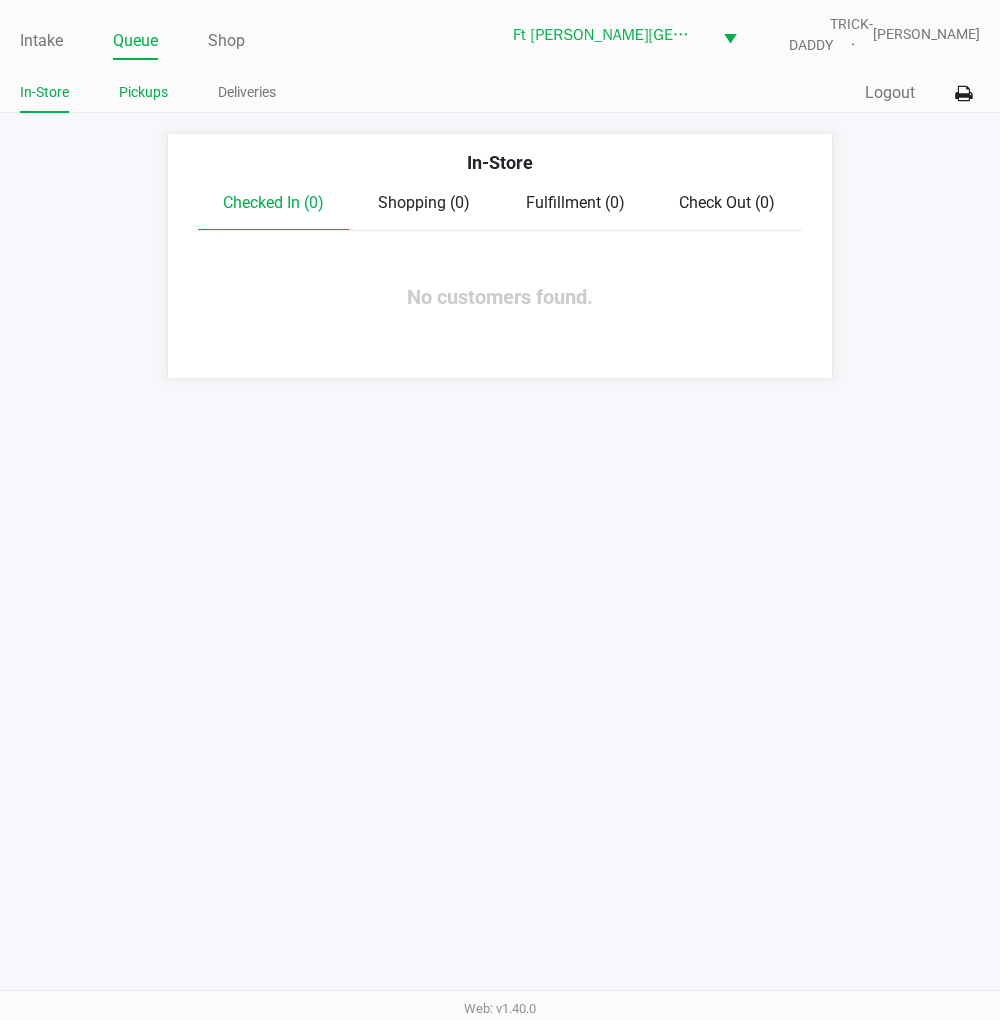 click on "Pickups" 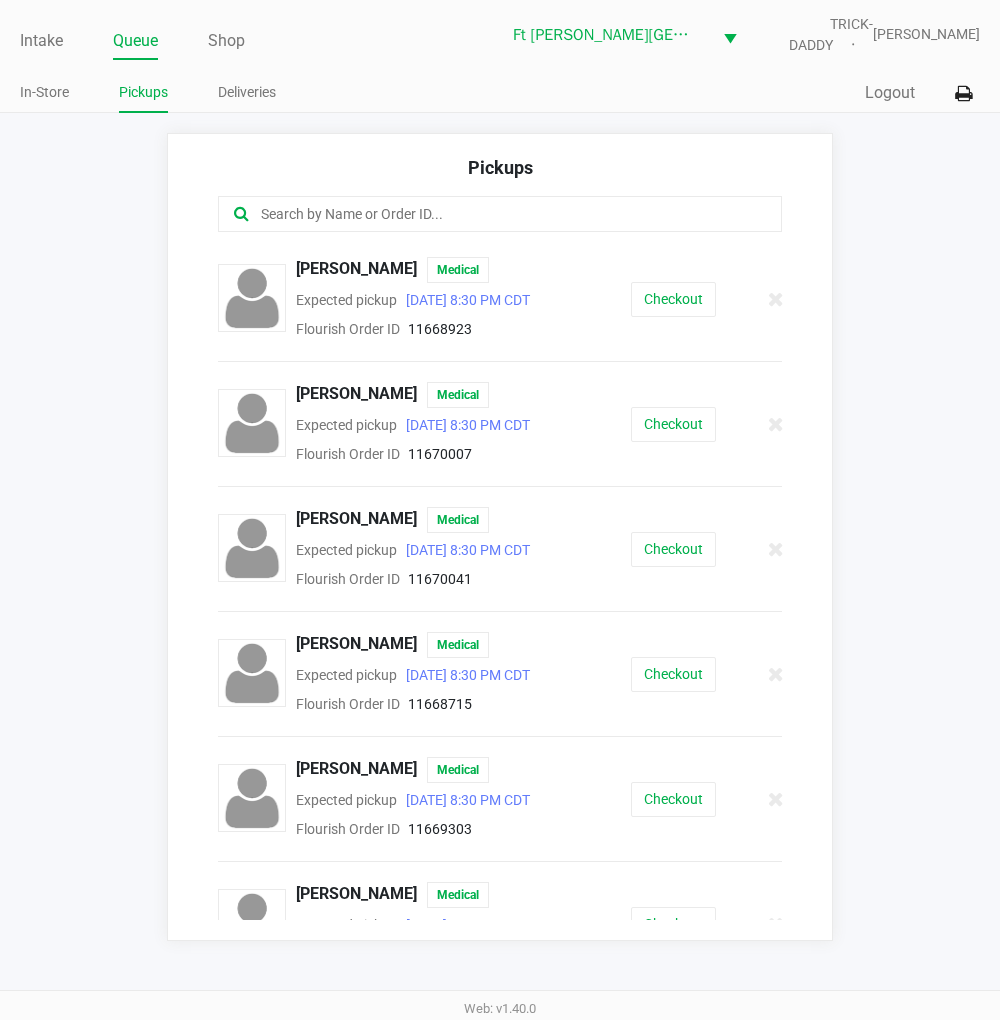 click on "Checkout" 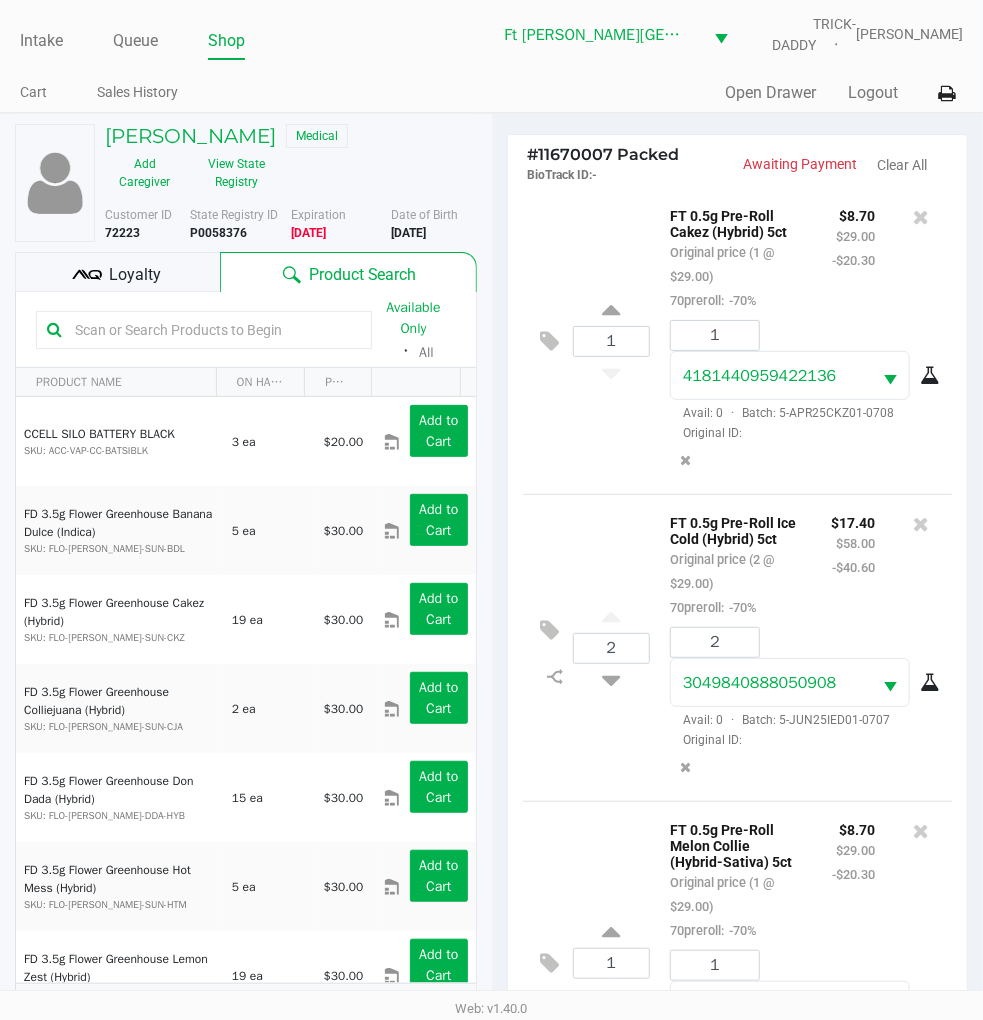 scroll, scrollTop: 1062, scrollLeft: 0, axis: vertical 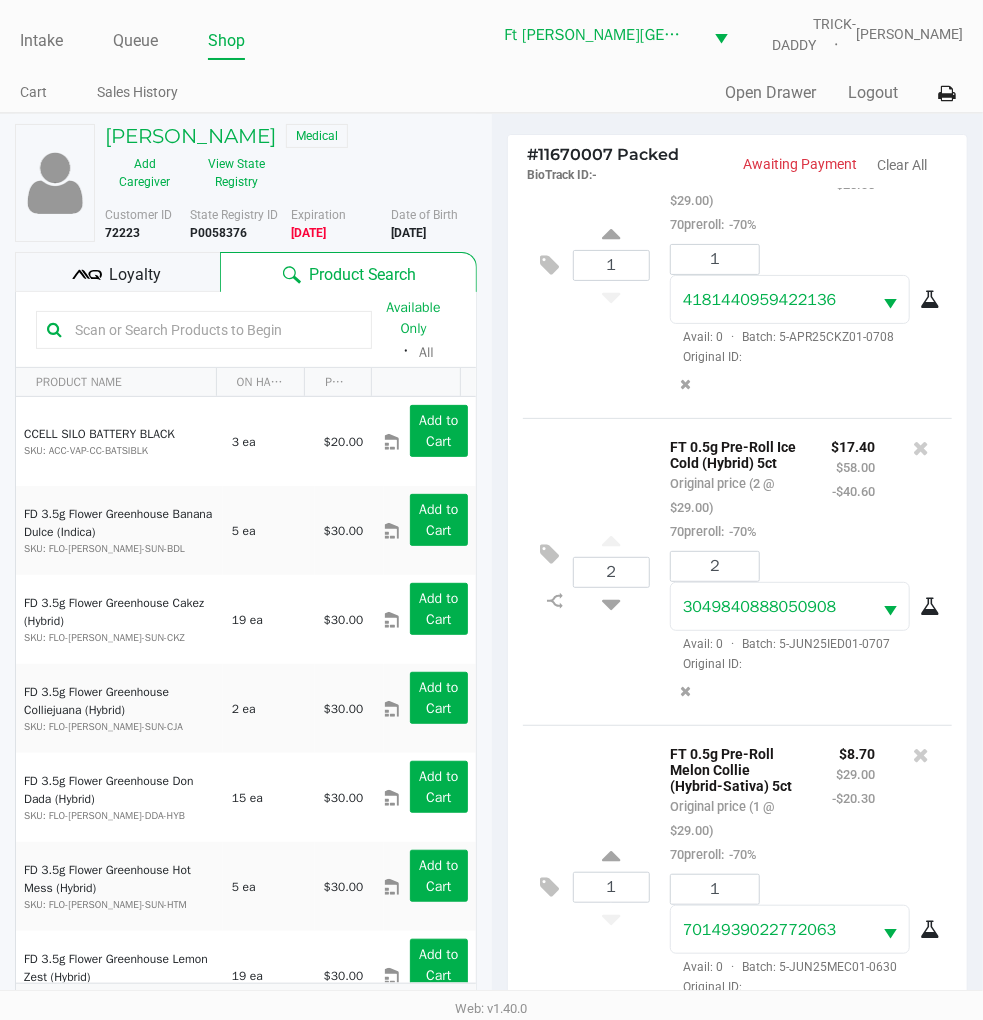 click on "Loyalty" 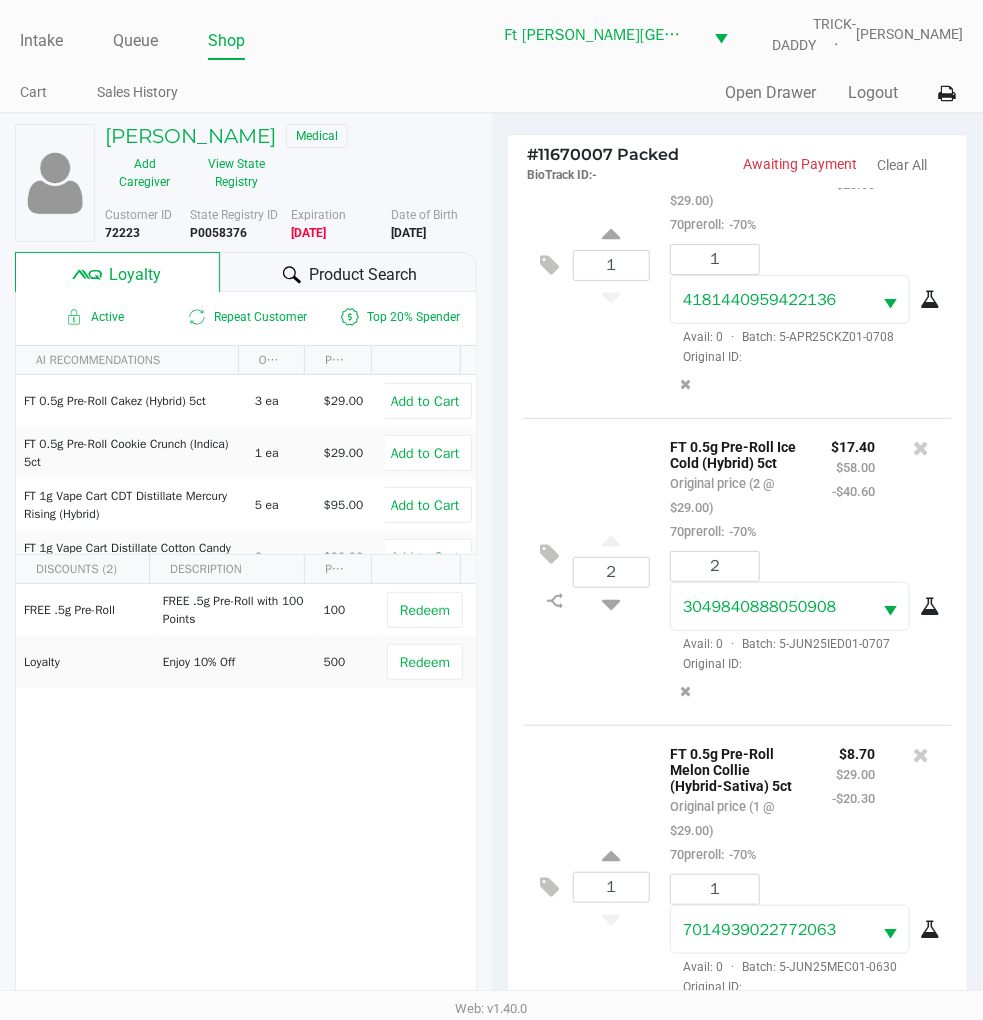 scroll, scrollTop: 1182, scrollLeft: 0, axis: vertical 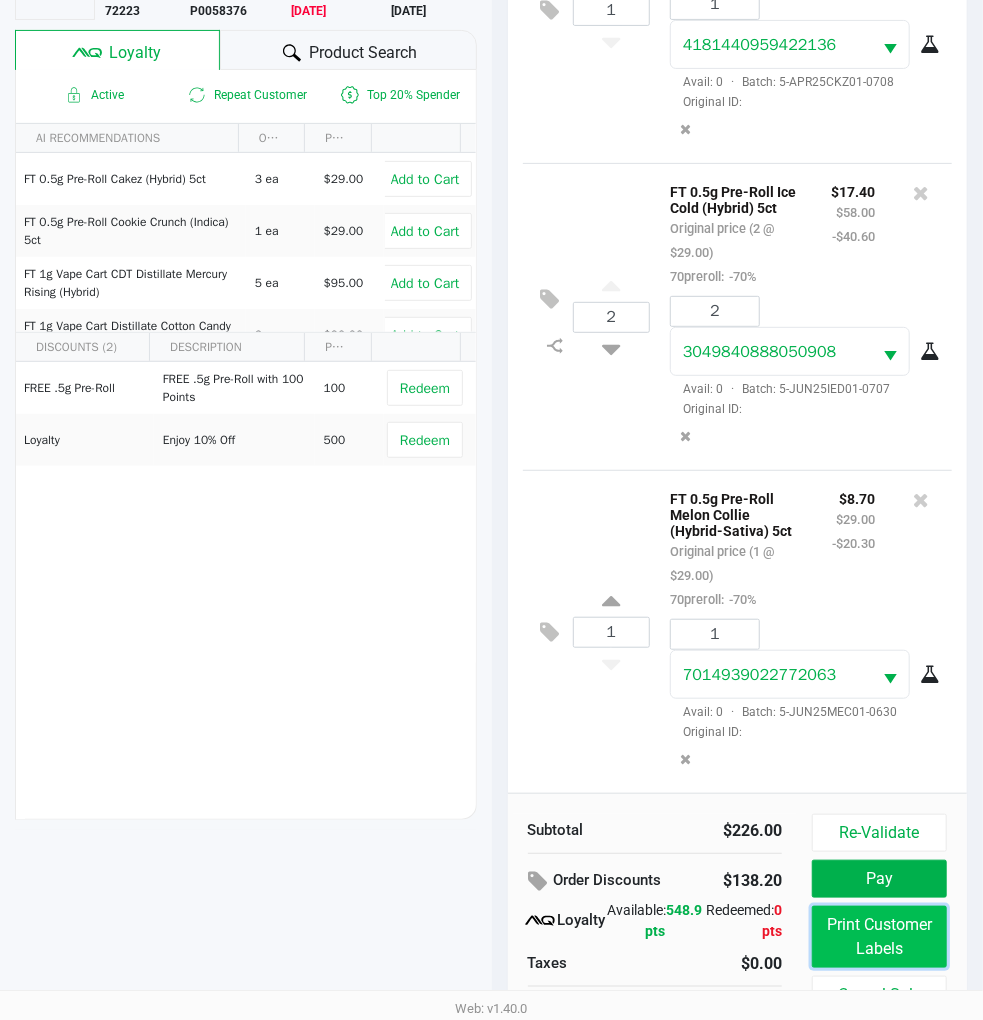 click on "Print Customer Labels" 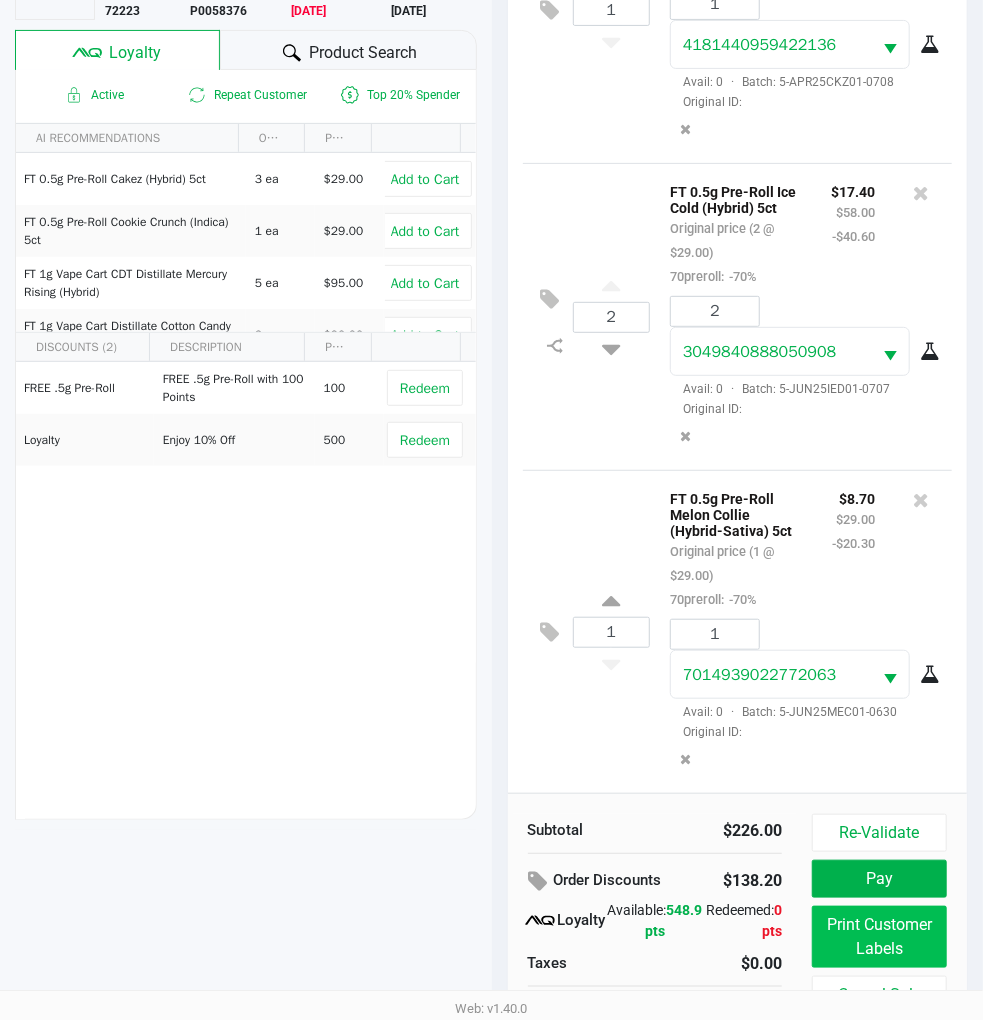 scroll, scrollTop: 0, scrollLeft: 0, axis: both 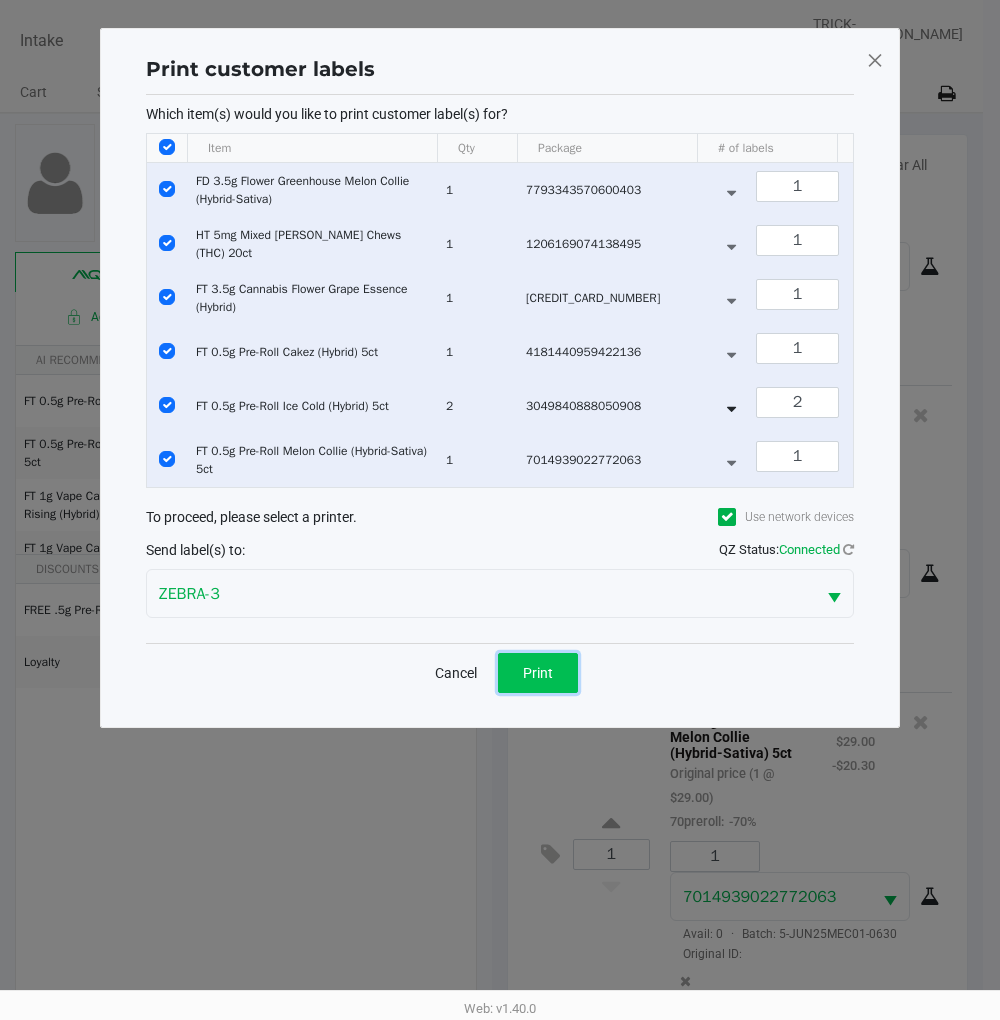 click on "Print" 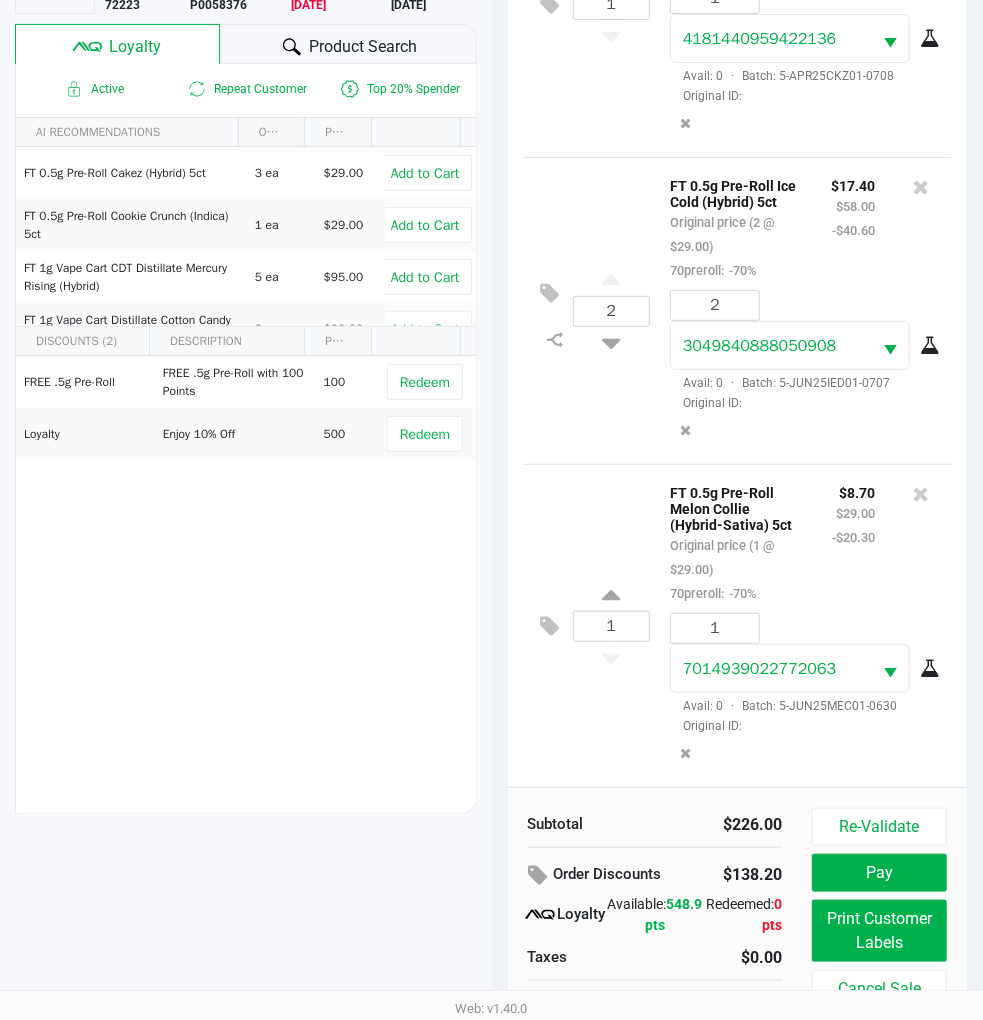 scroll, scrollTop: 258, scrollLeft: 0, axis: vertical 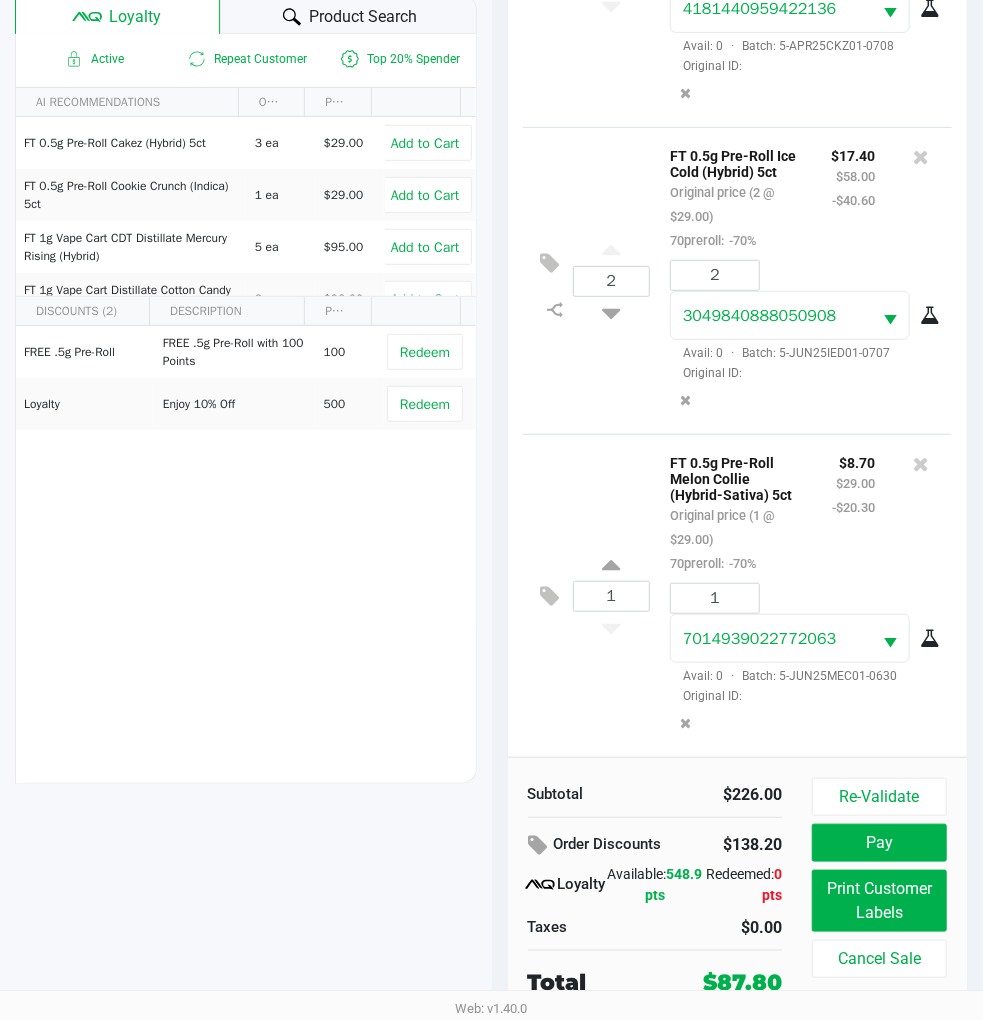 click on "FREE .5g  Pre-Roll   FREE .5g Pre-Roll with 100 Points   100   Redeem   Loyalty   Enjoy 10% Off    500   Redeem" 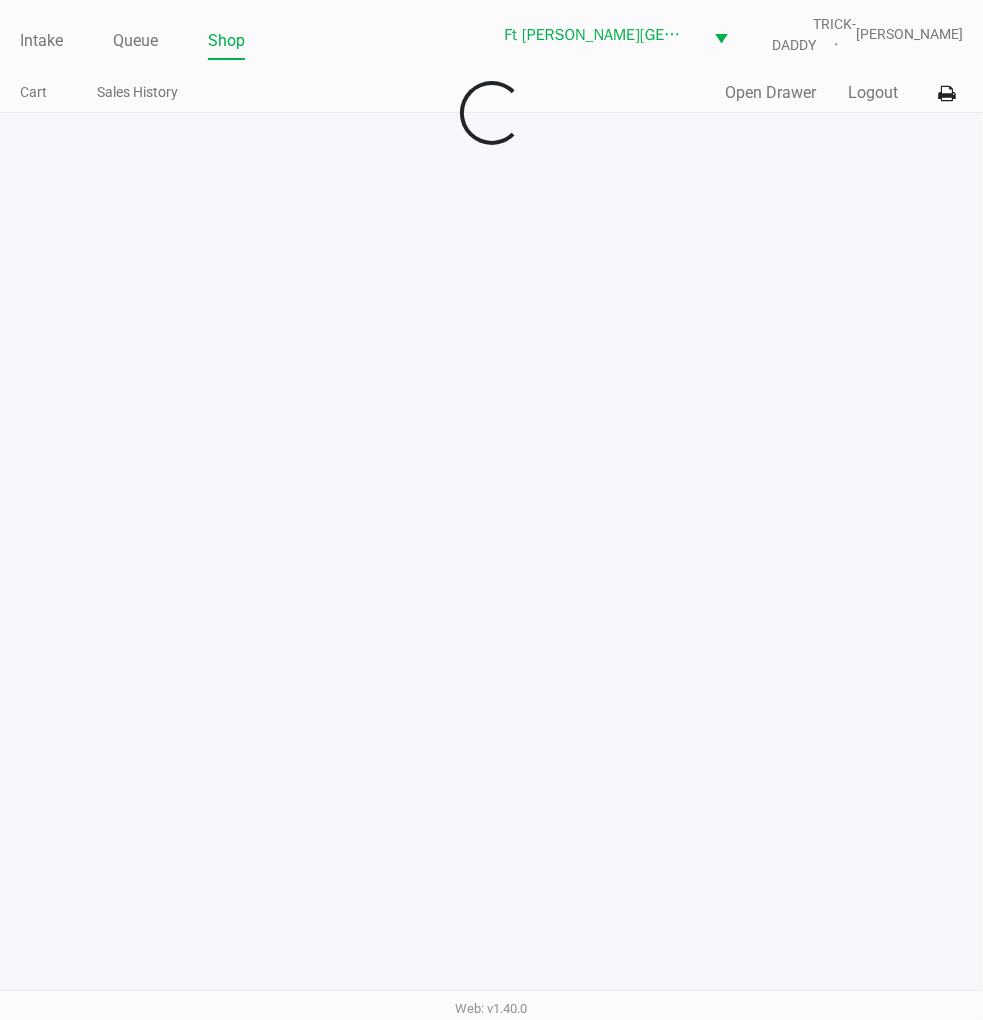 scroll, scrollTop: 0, scrollLeft: 0, axis: both 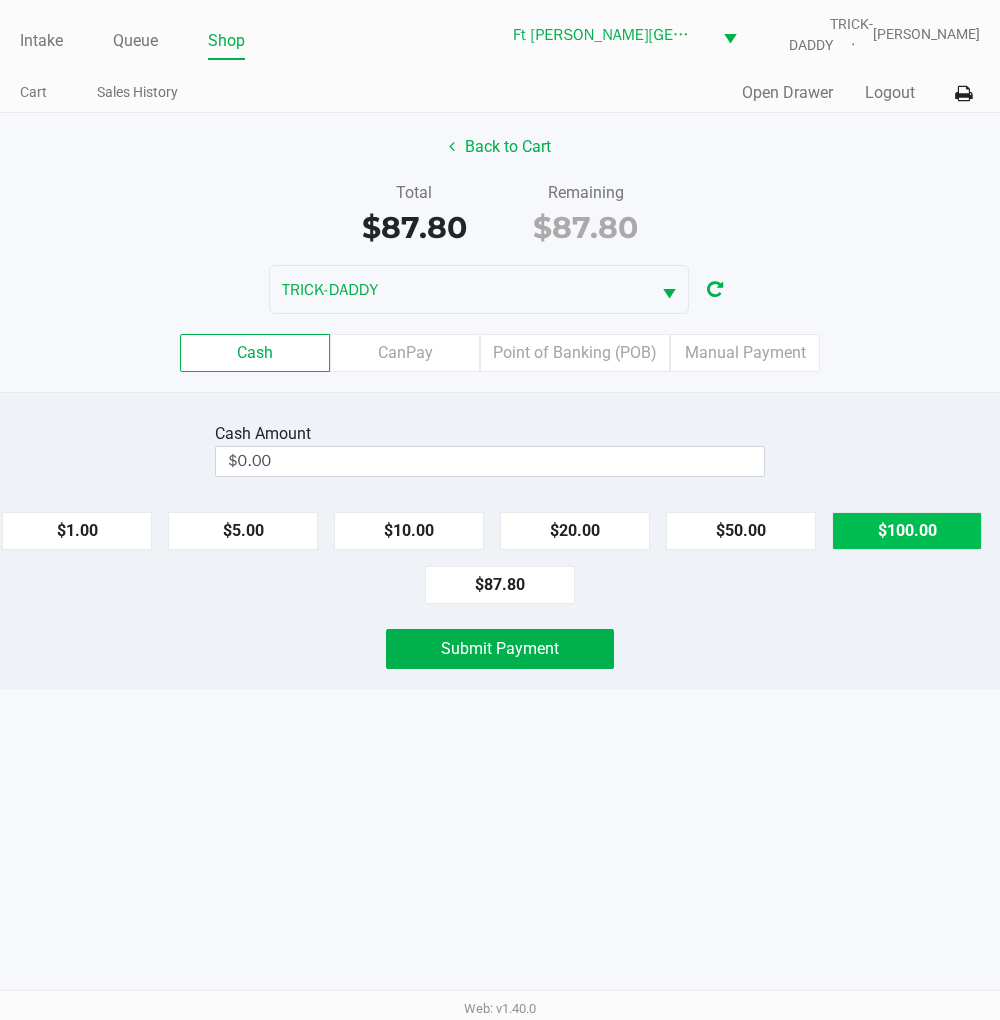 click on "$100.00" 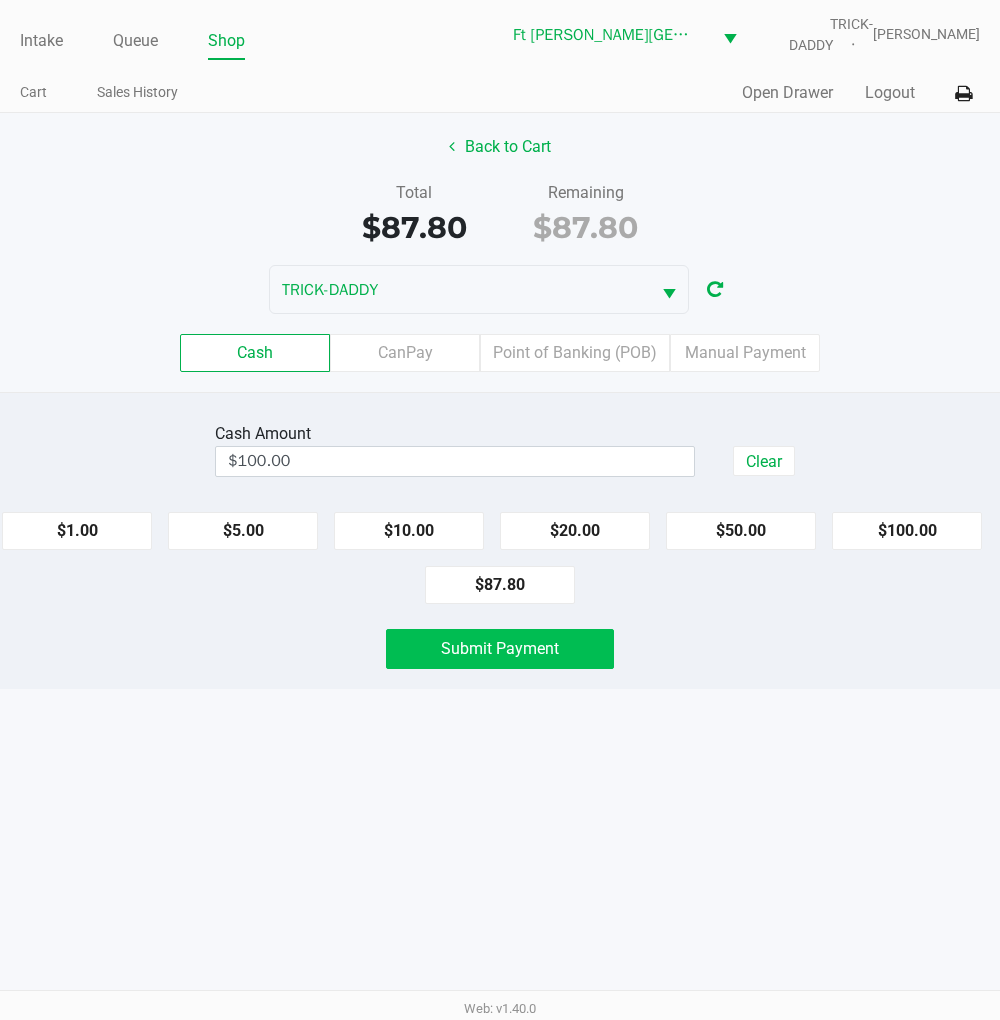 click on "Submit Payment" 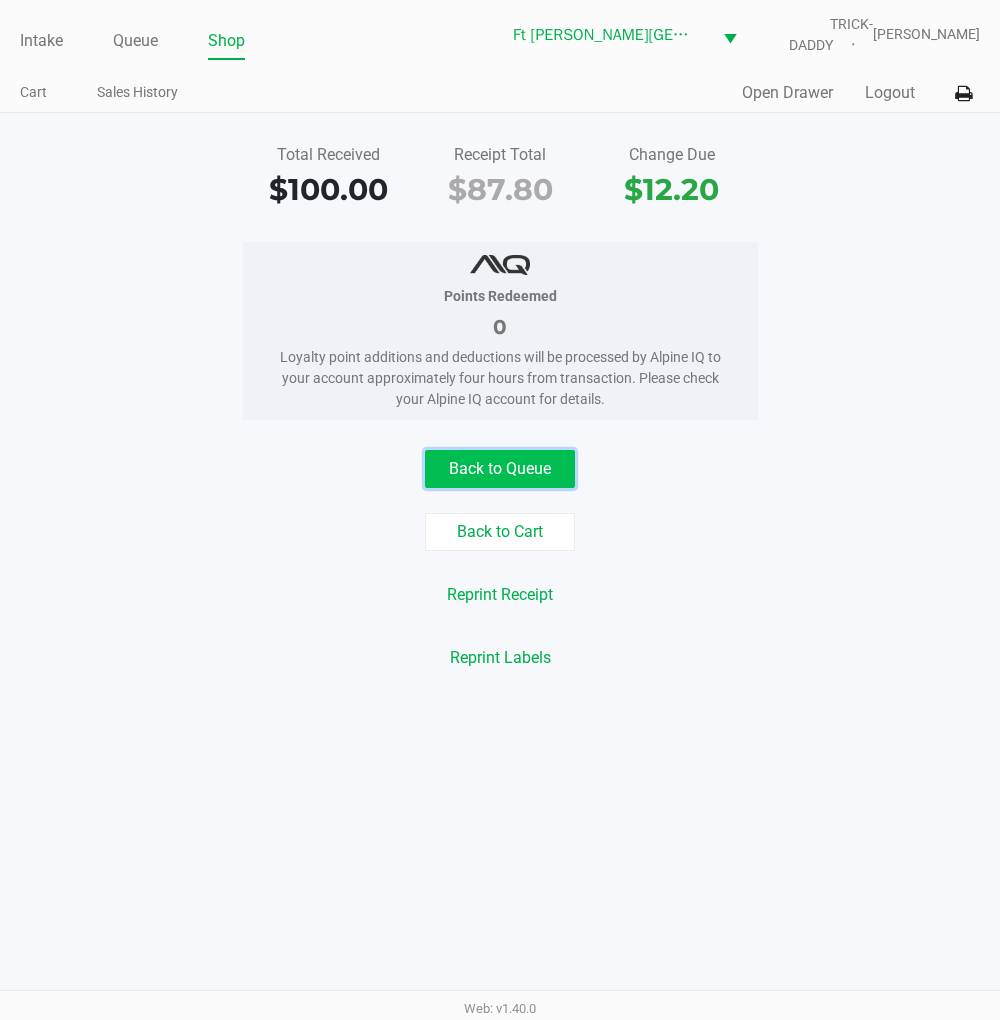click on "Back to Queue" 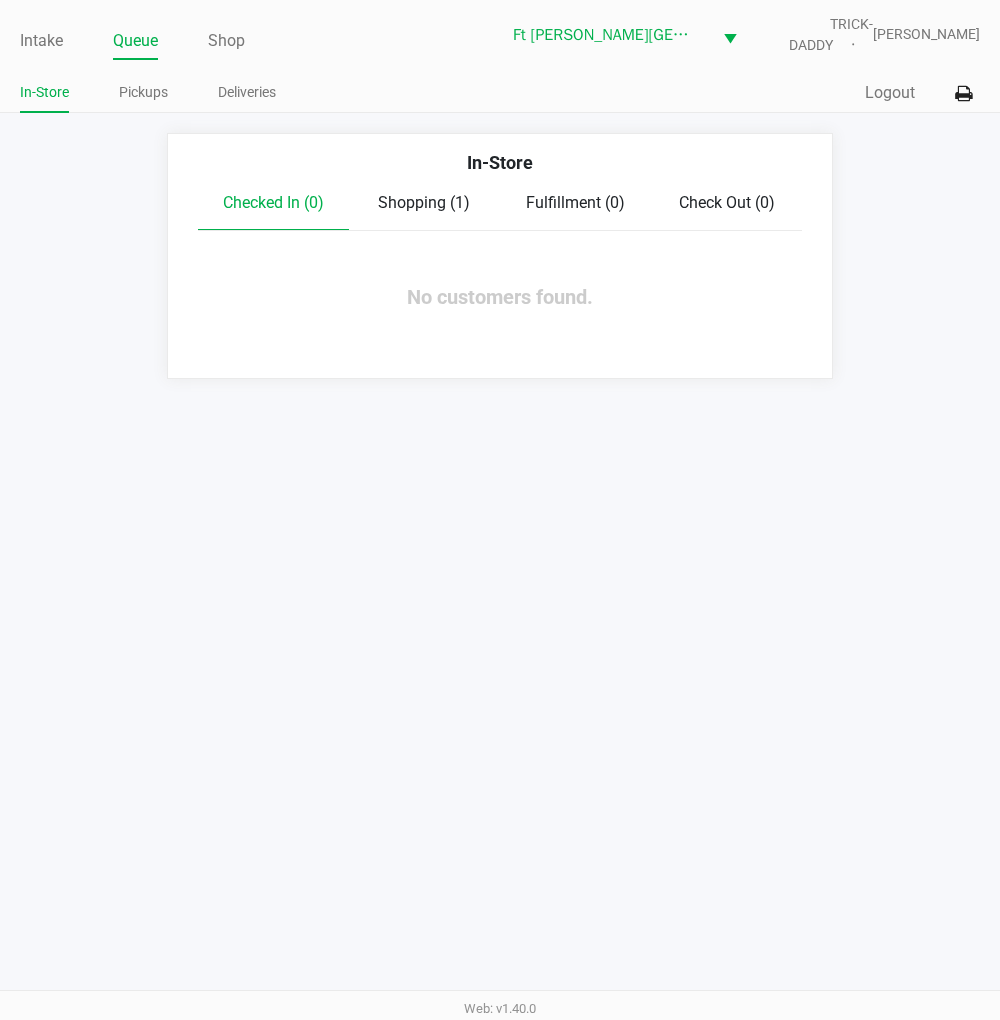 click on "Intake" 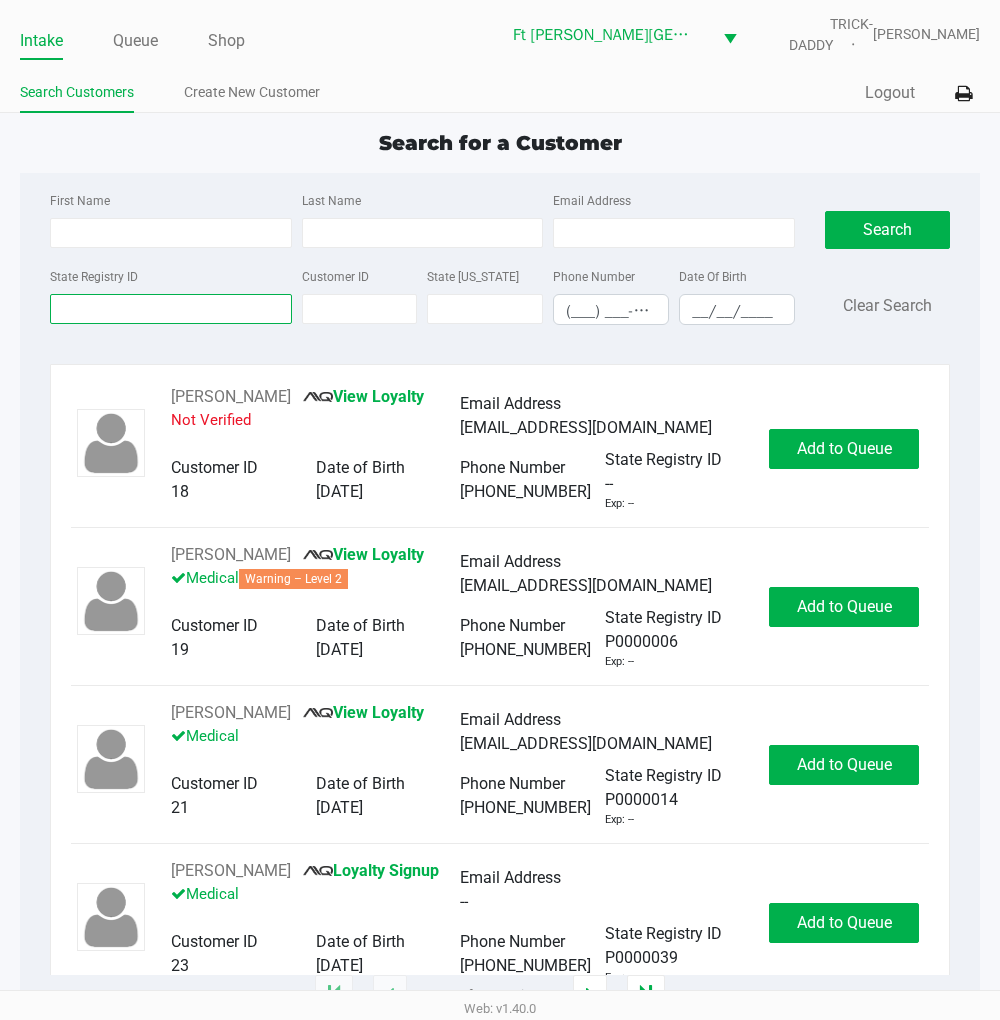 click on "State Registry ID" at bounding box center (171, 309) 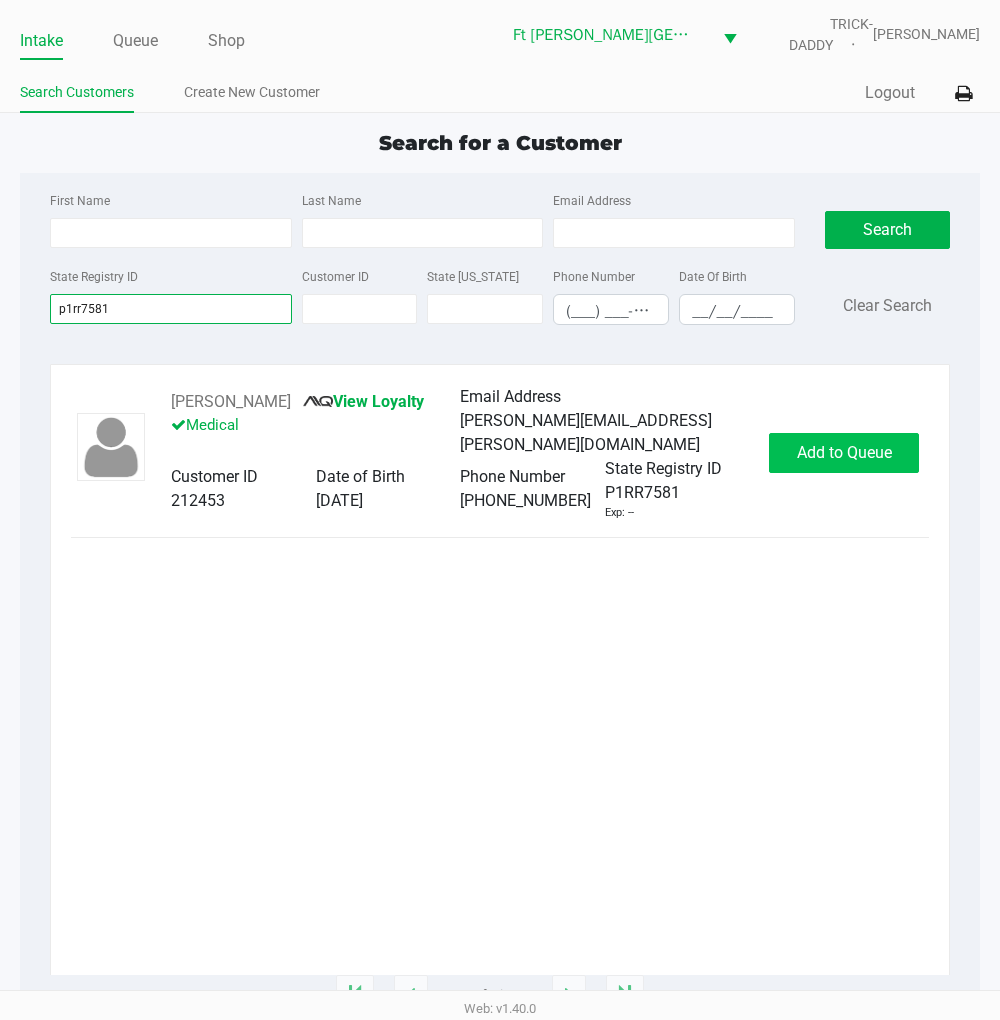 type on "p1rr7581" 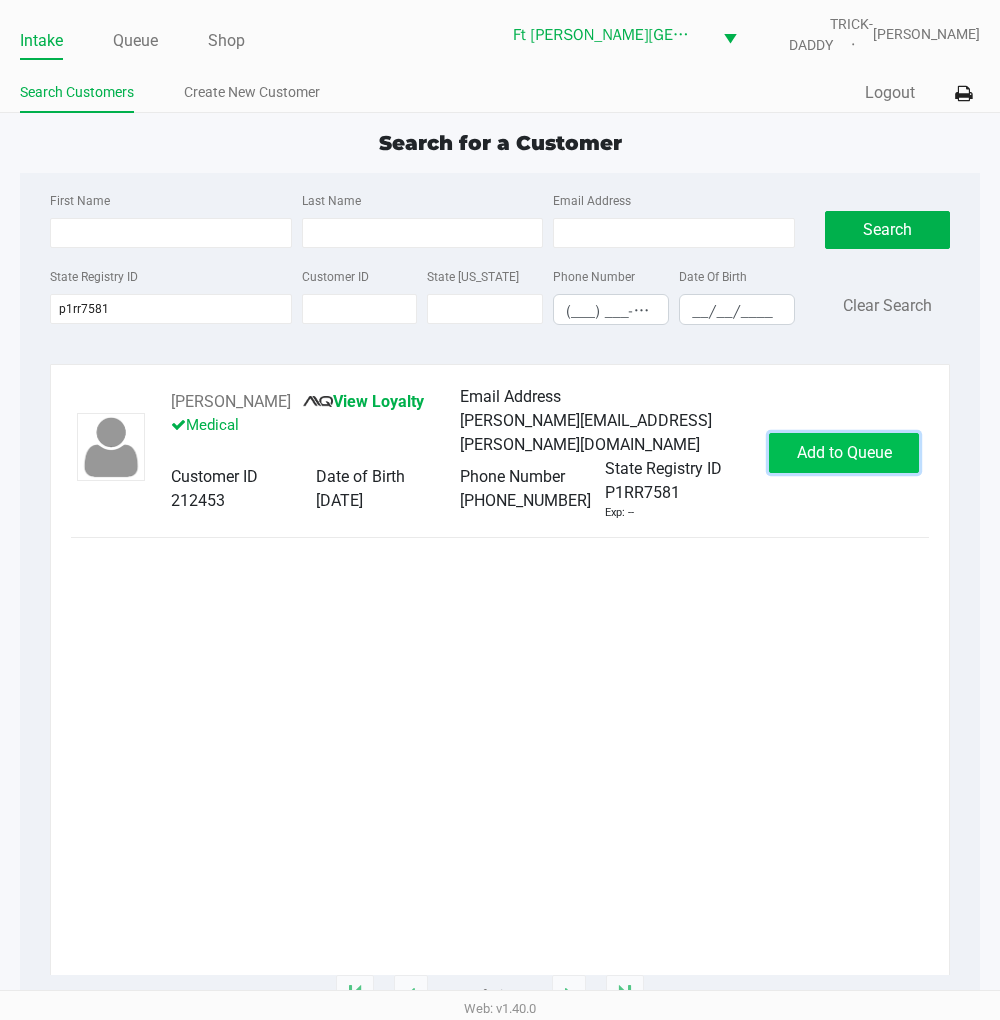 click on "Add to Queue" 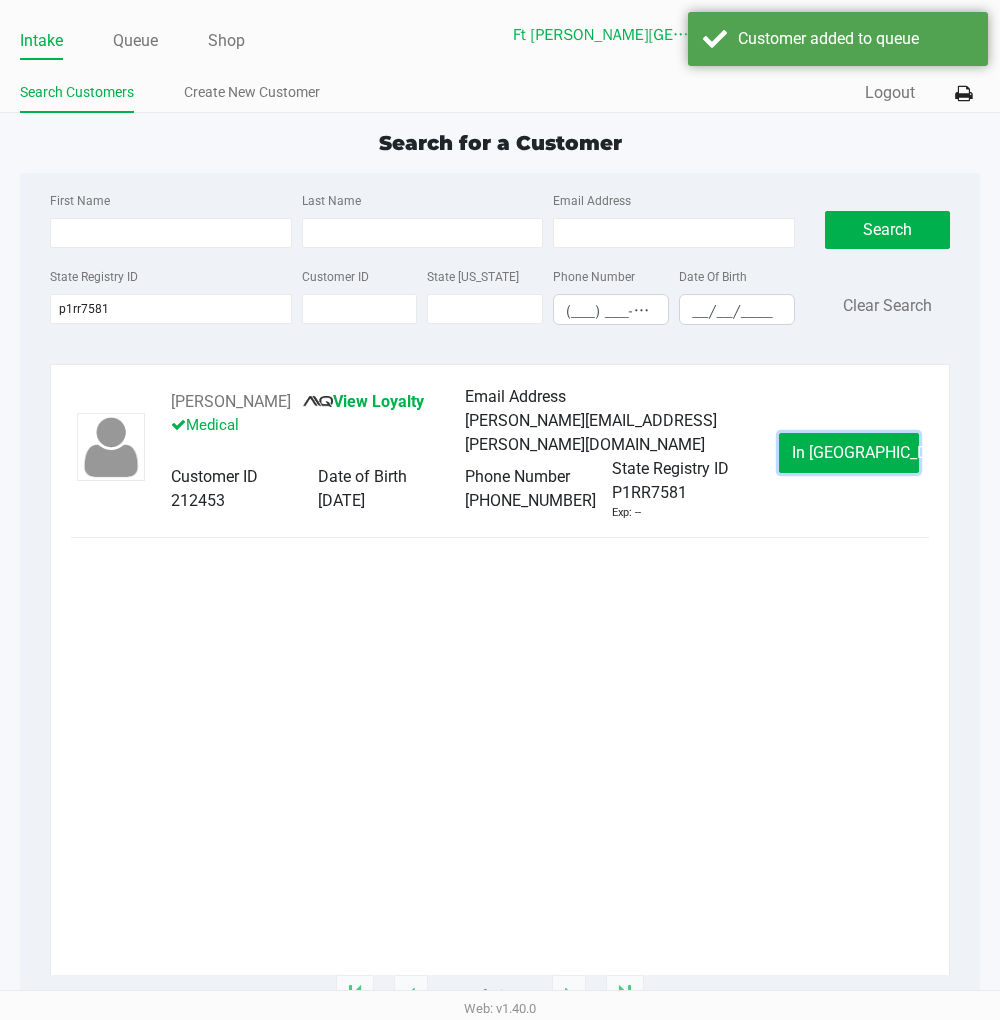 click on "In Queue" 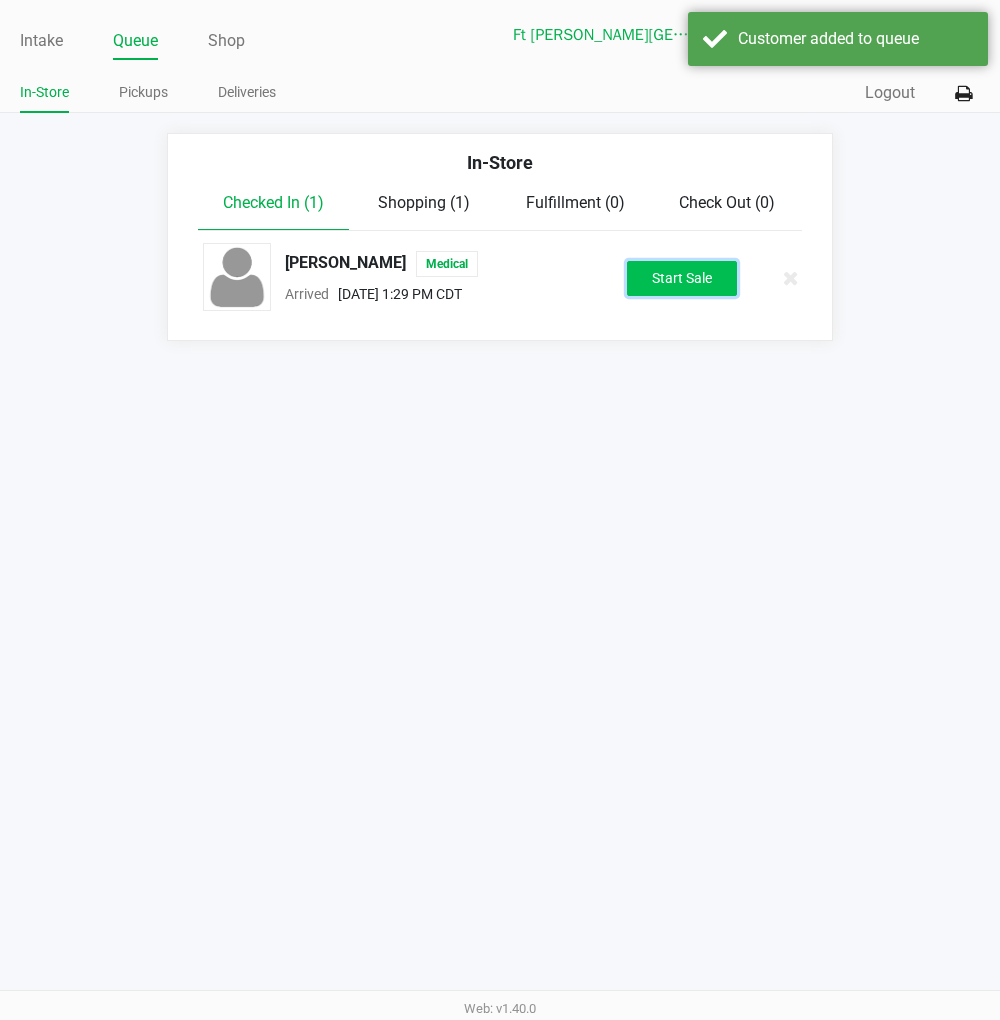 click on "Start Sale" 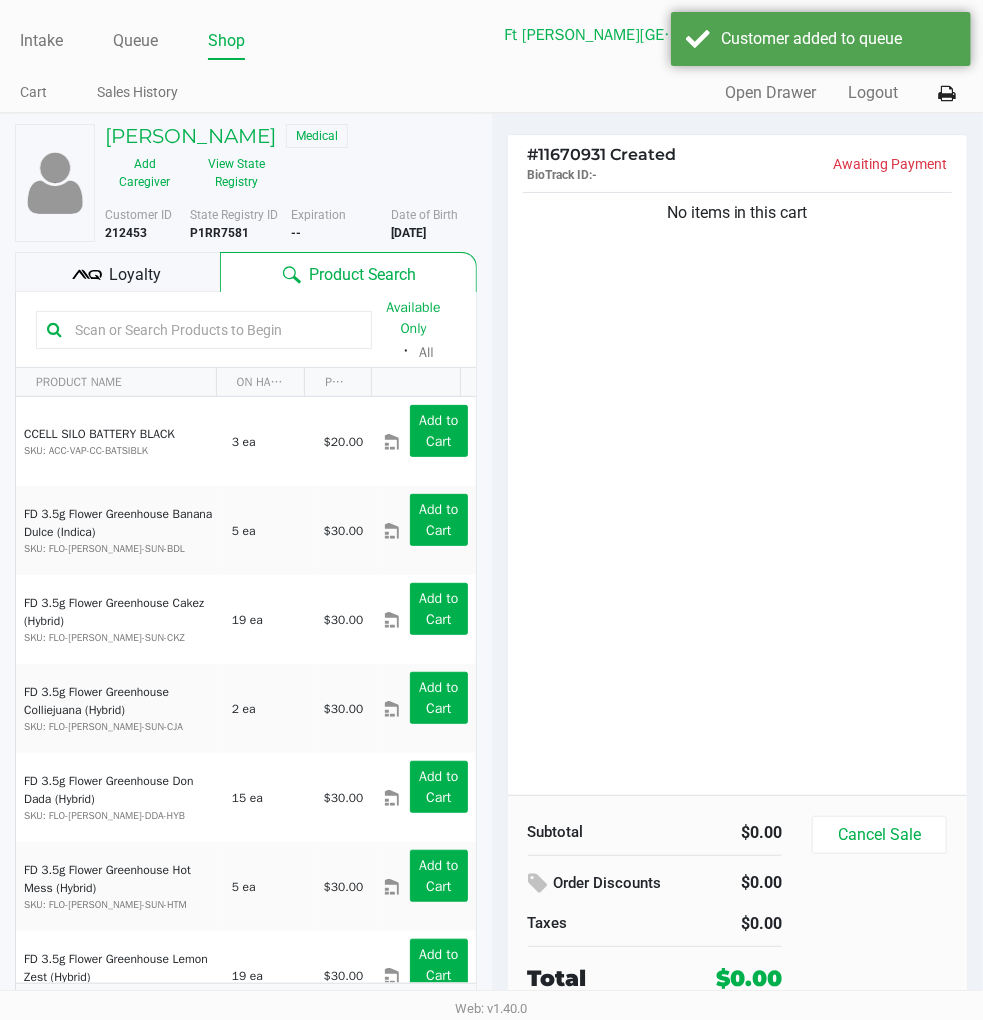 click 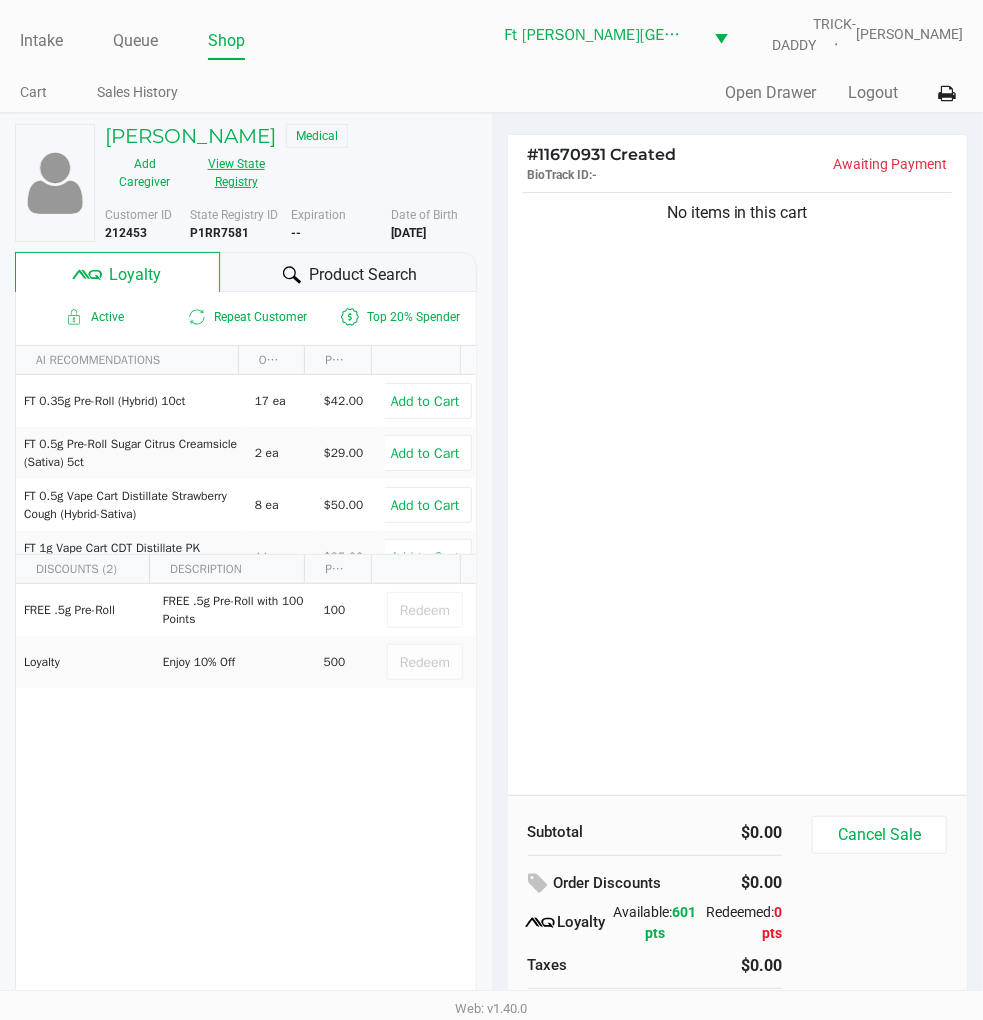 click on "View State Registry" 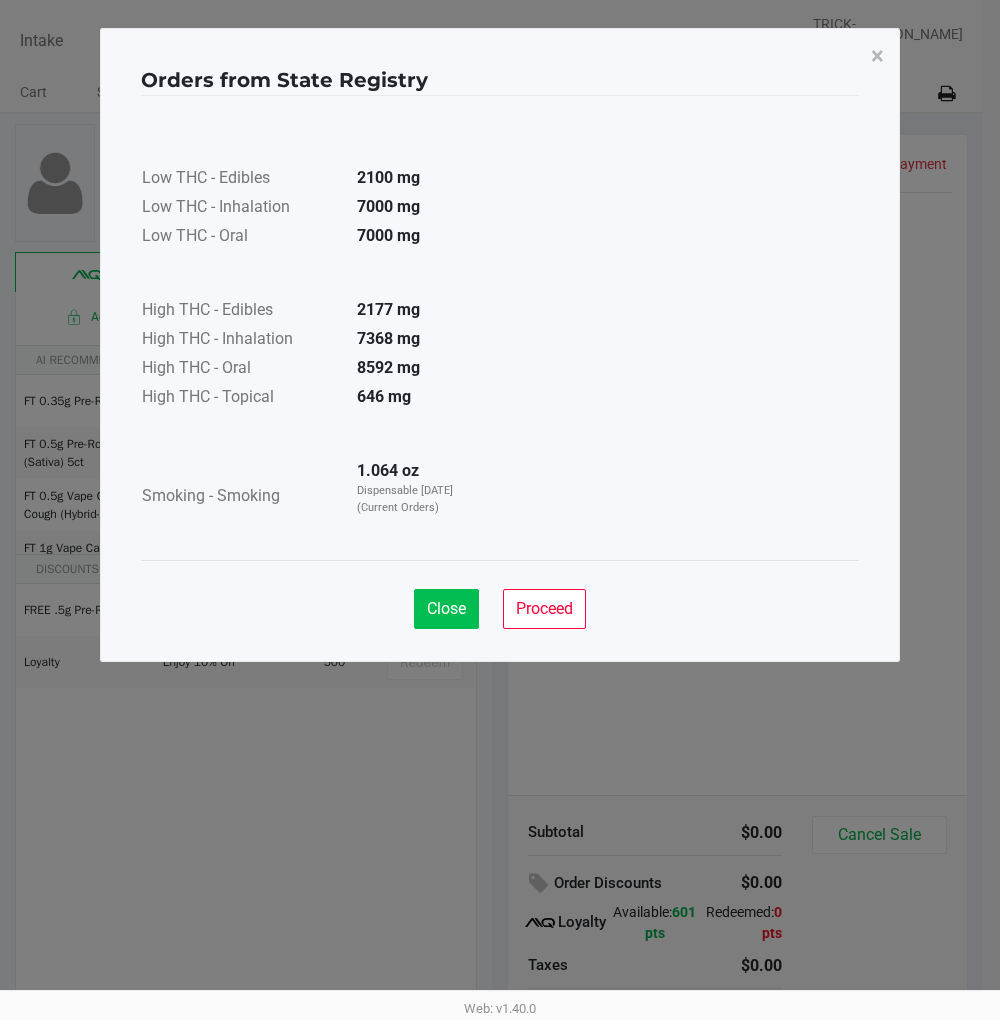 click on "Close" 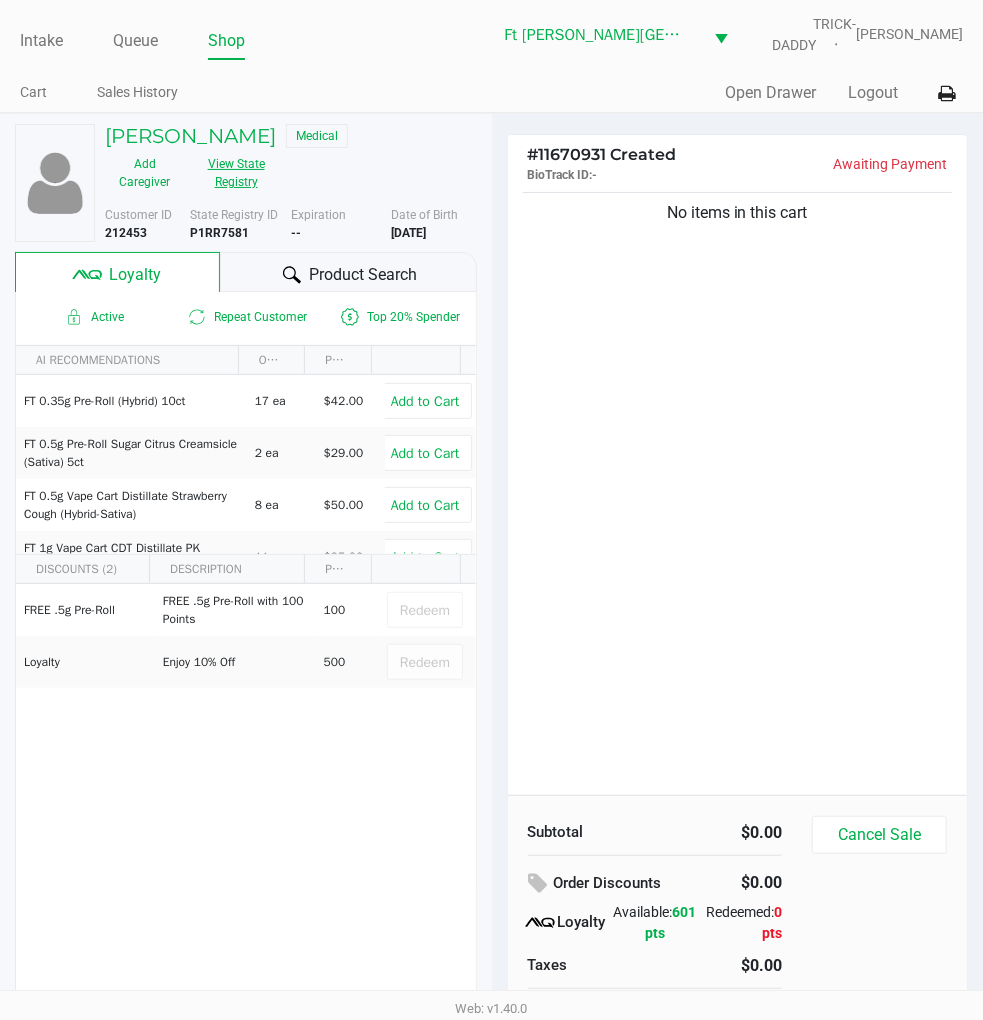 click on "No items in this cart" 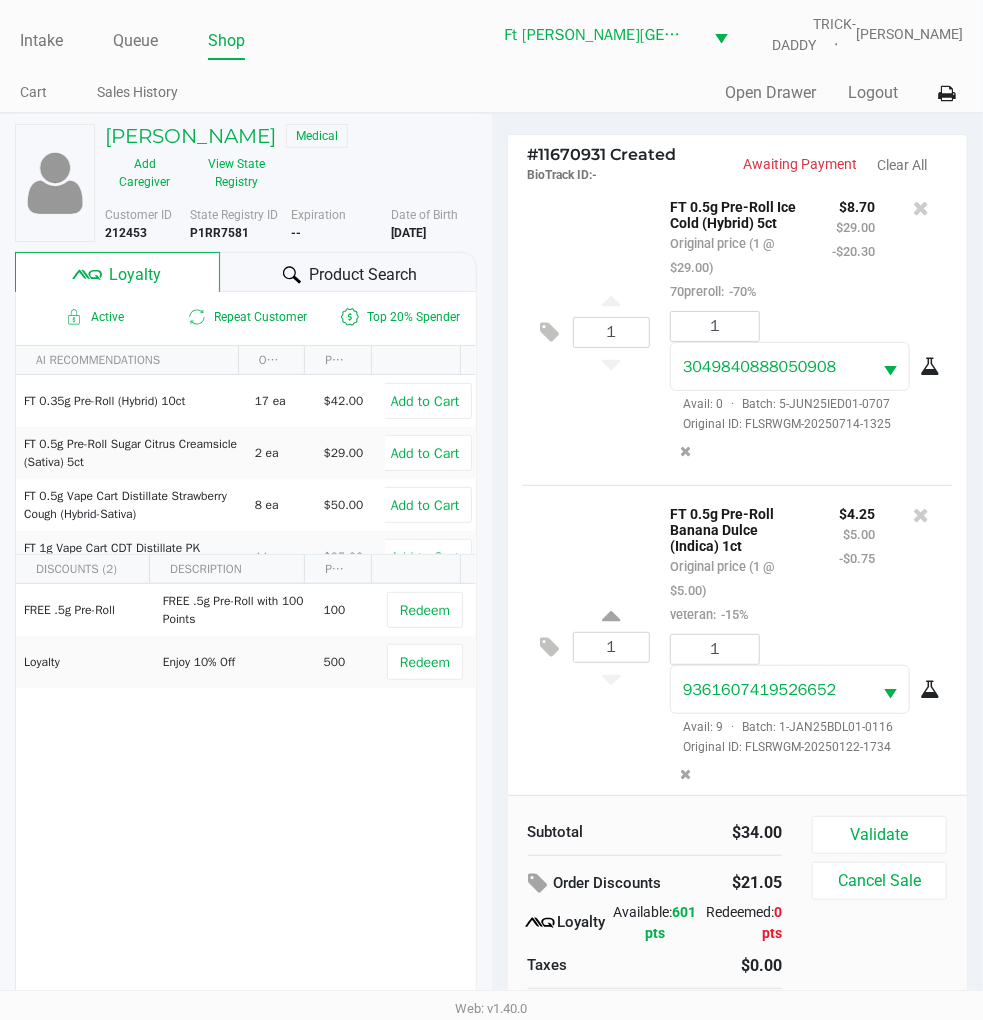 scroll, scrollTop: 44, scrollLeft: 0, axis: vertical 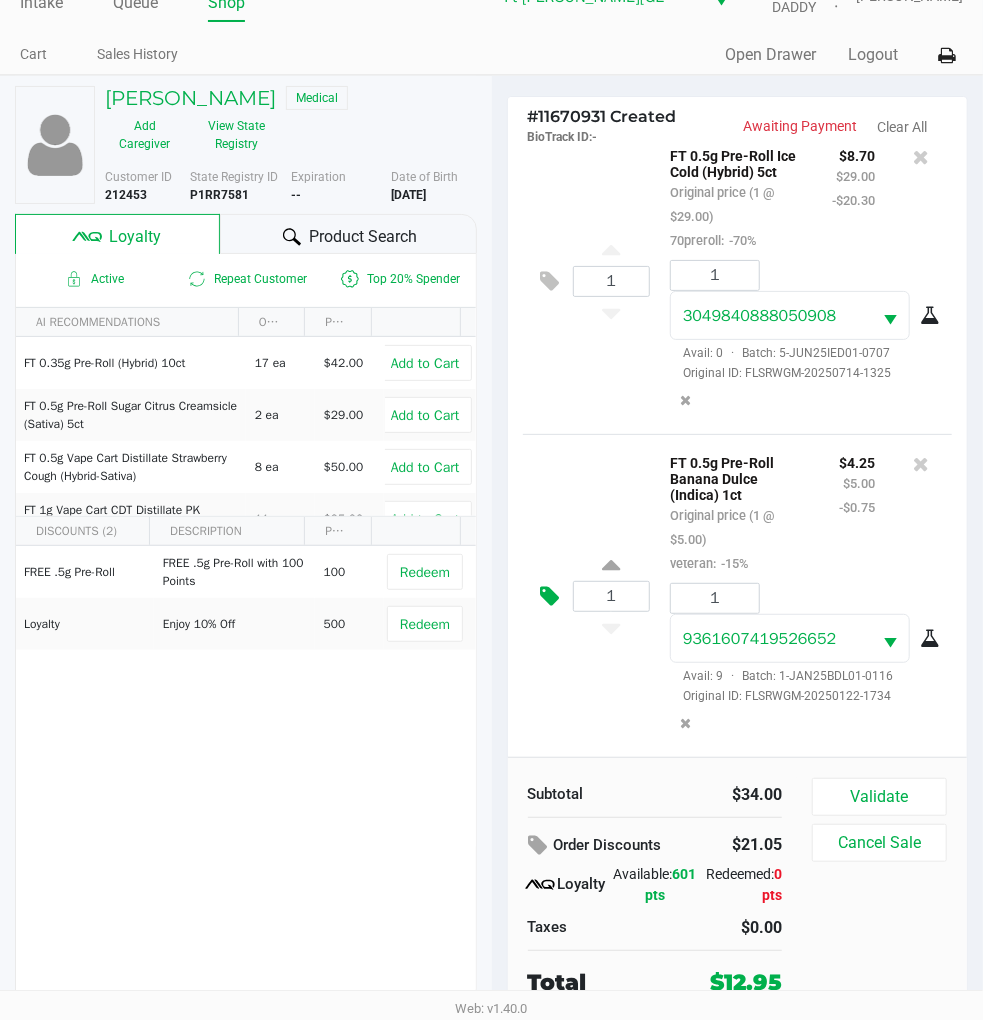 click 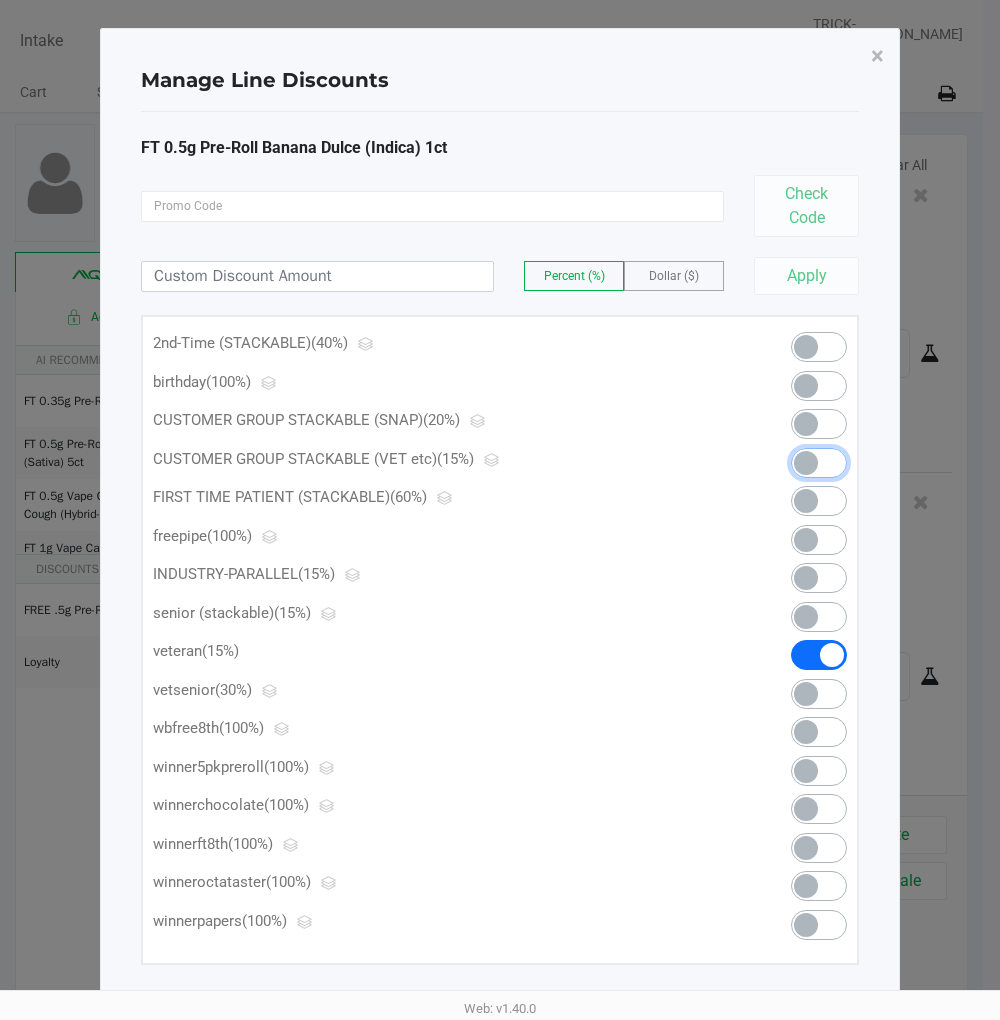 click at bounding box center (819, 463) 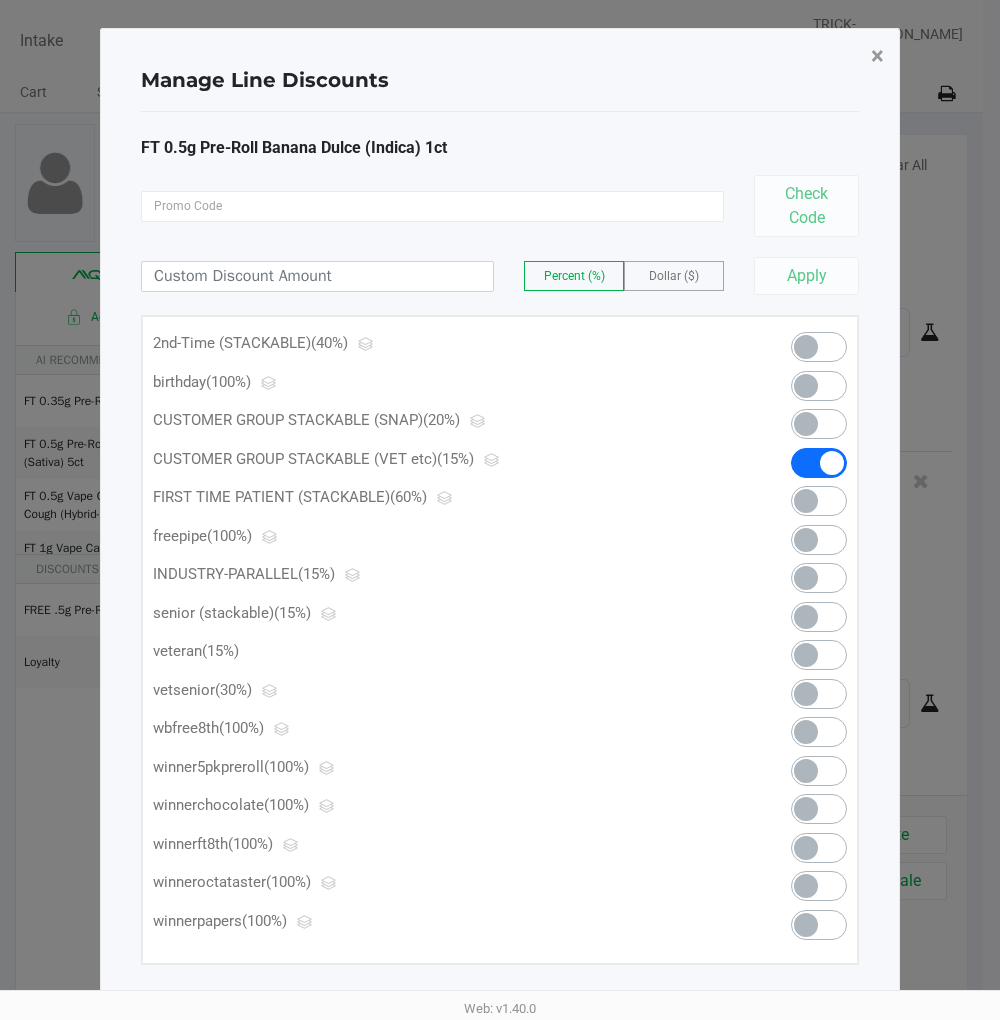 click on "×" 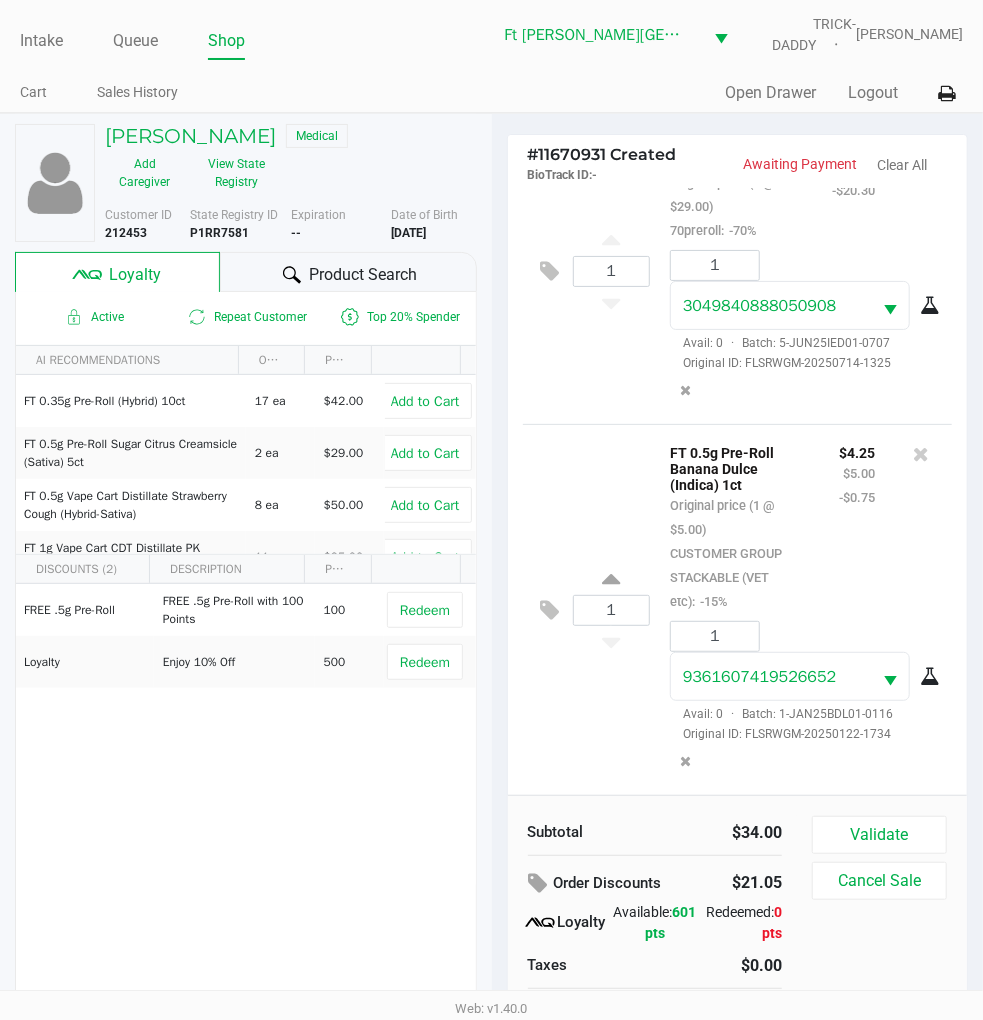 scroll, scrollTop: 92, scrollLeft: 0, axis: vertical 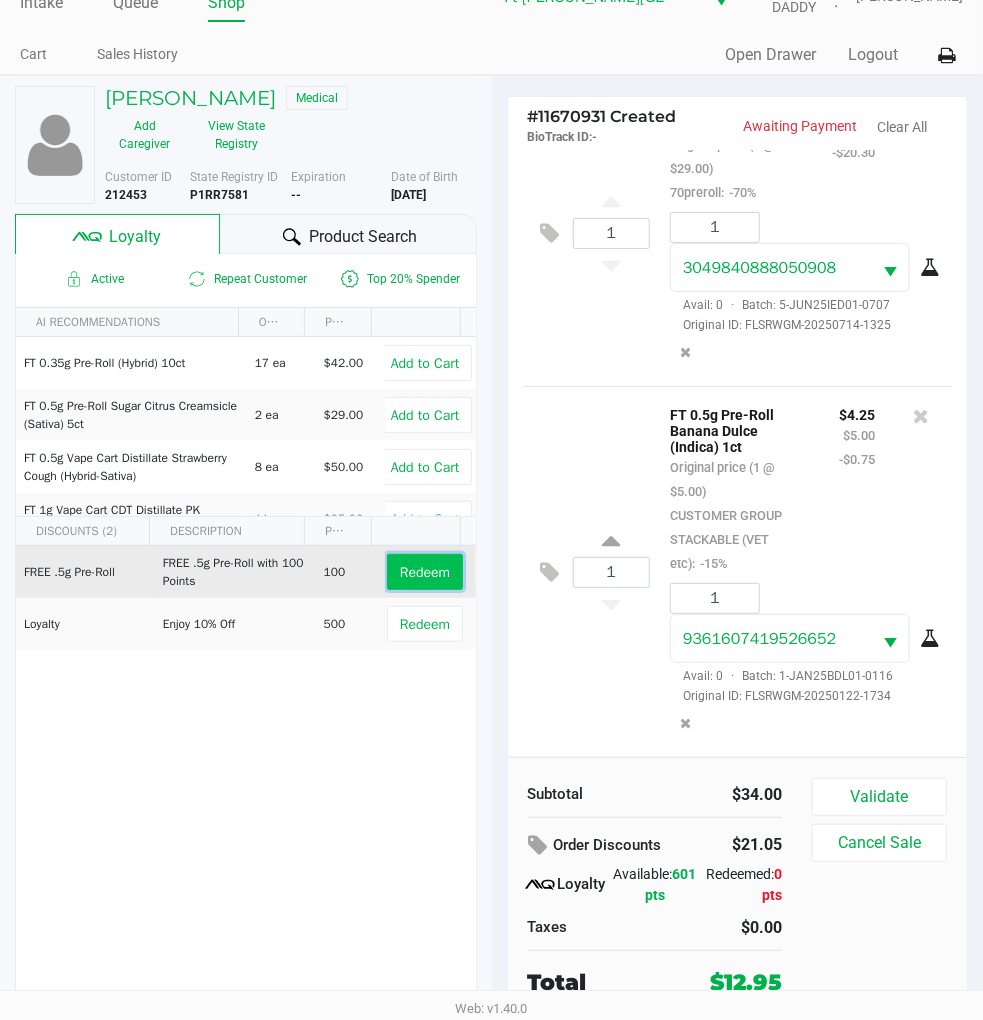 click on "Redeem" 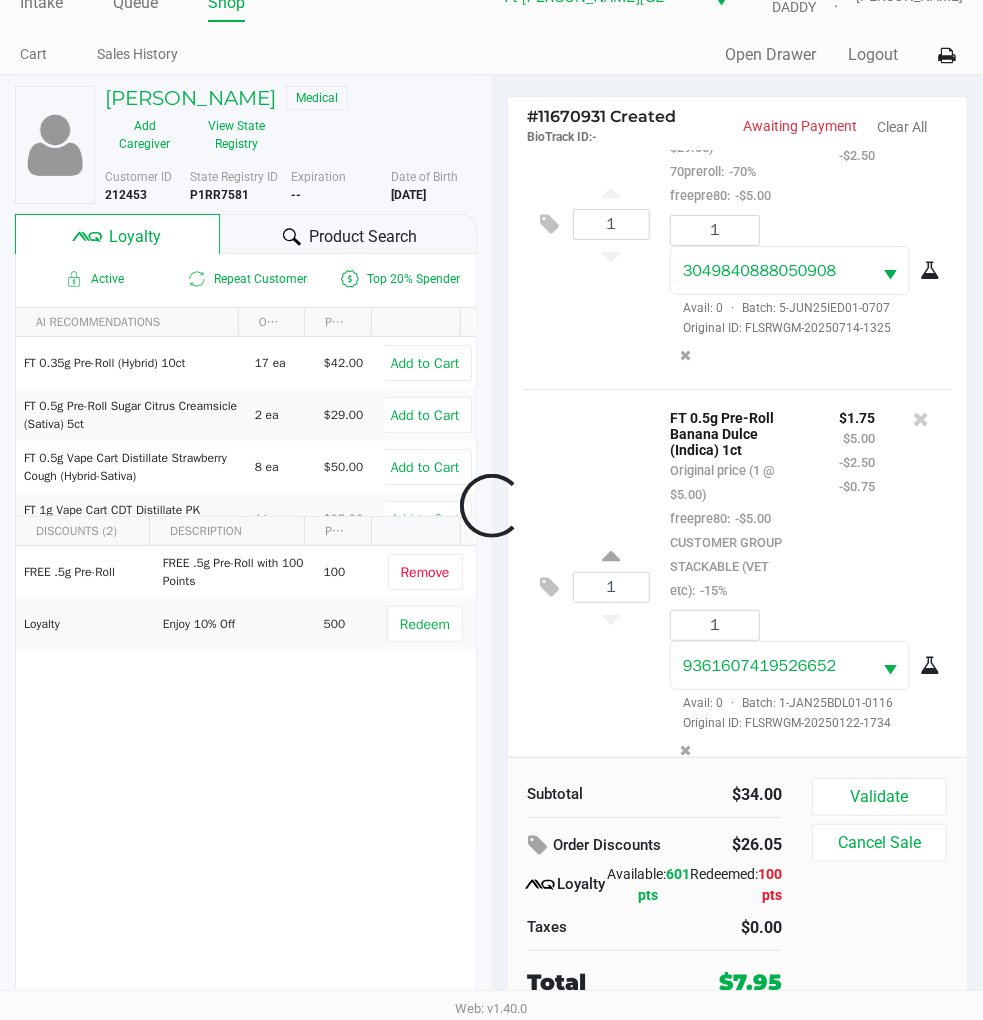 scroll, scrollTop: 140, scrollLeft: 0, axis: vertical 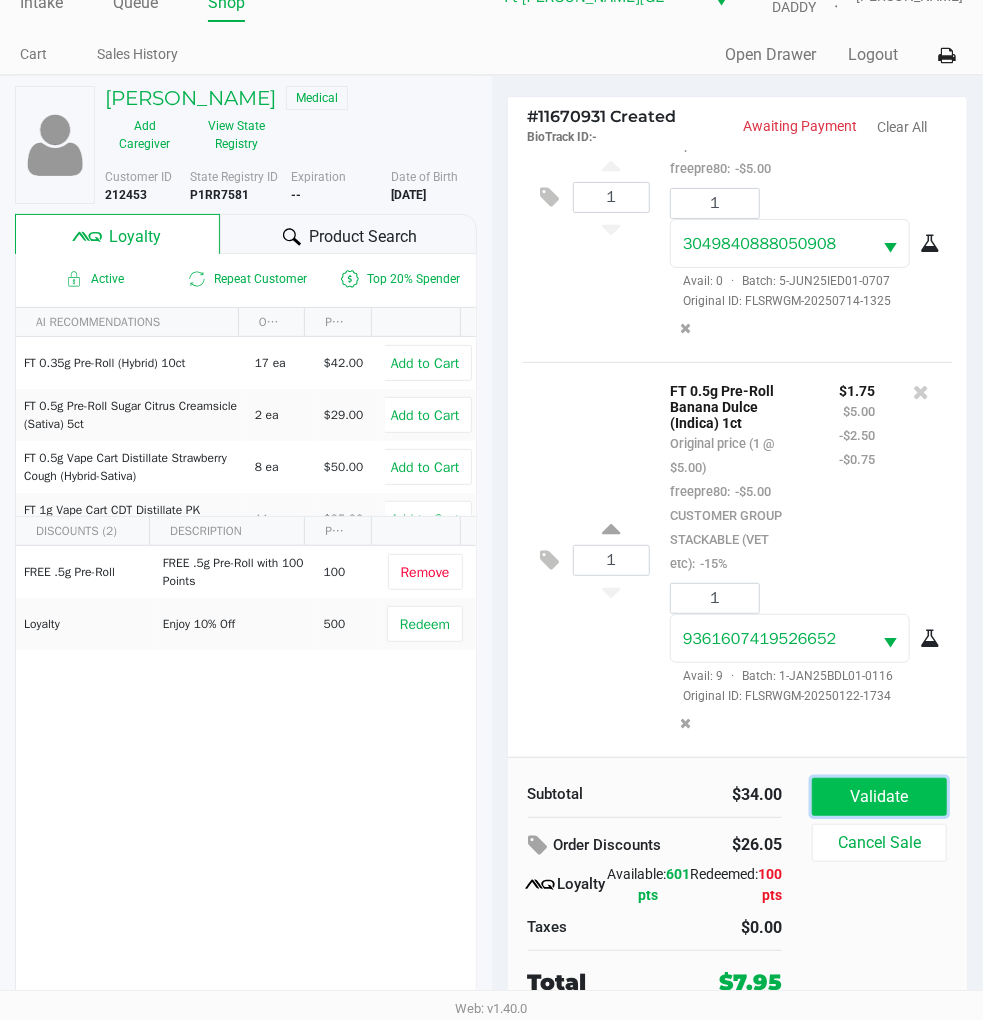 click on "Validate" 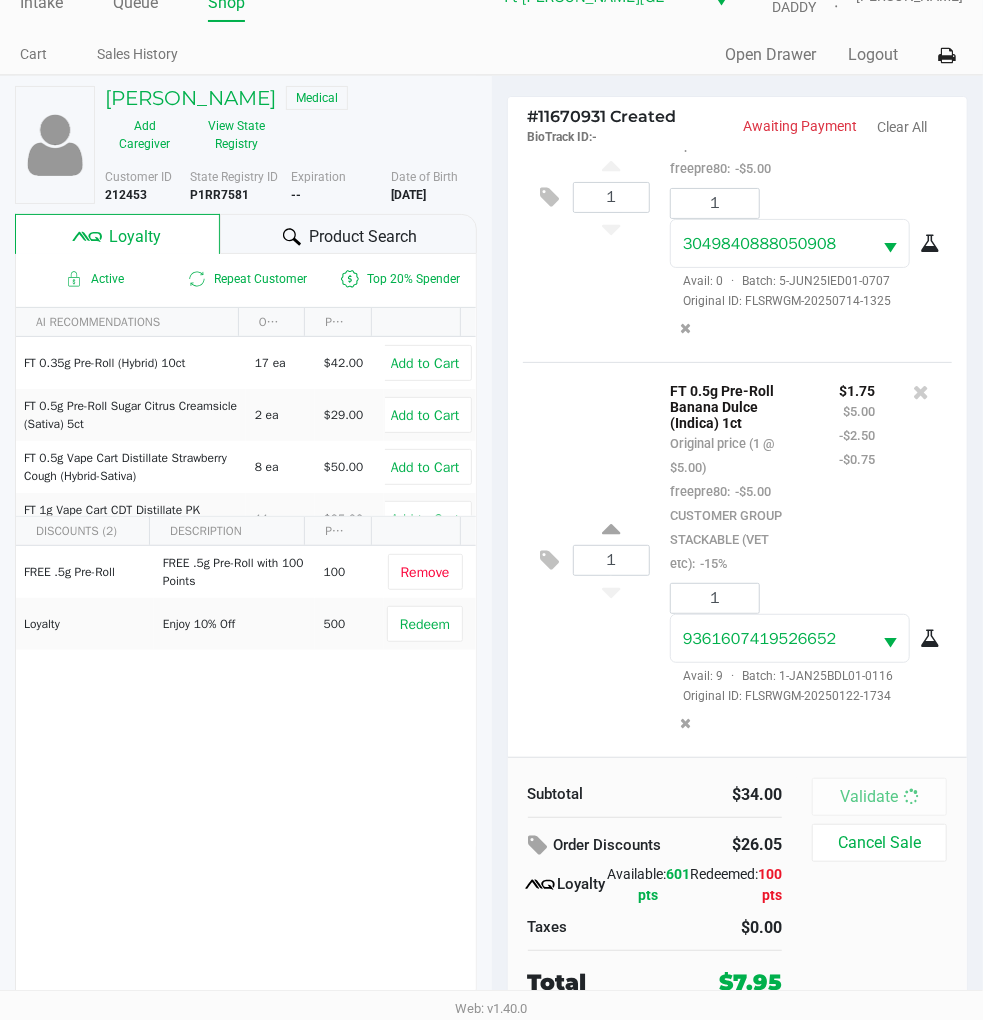 scroll, scrollTop: 0, scrollLeft: 0, axis: both 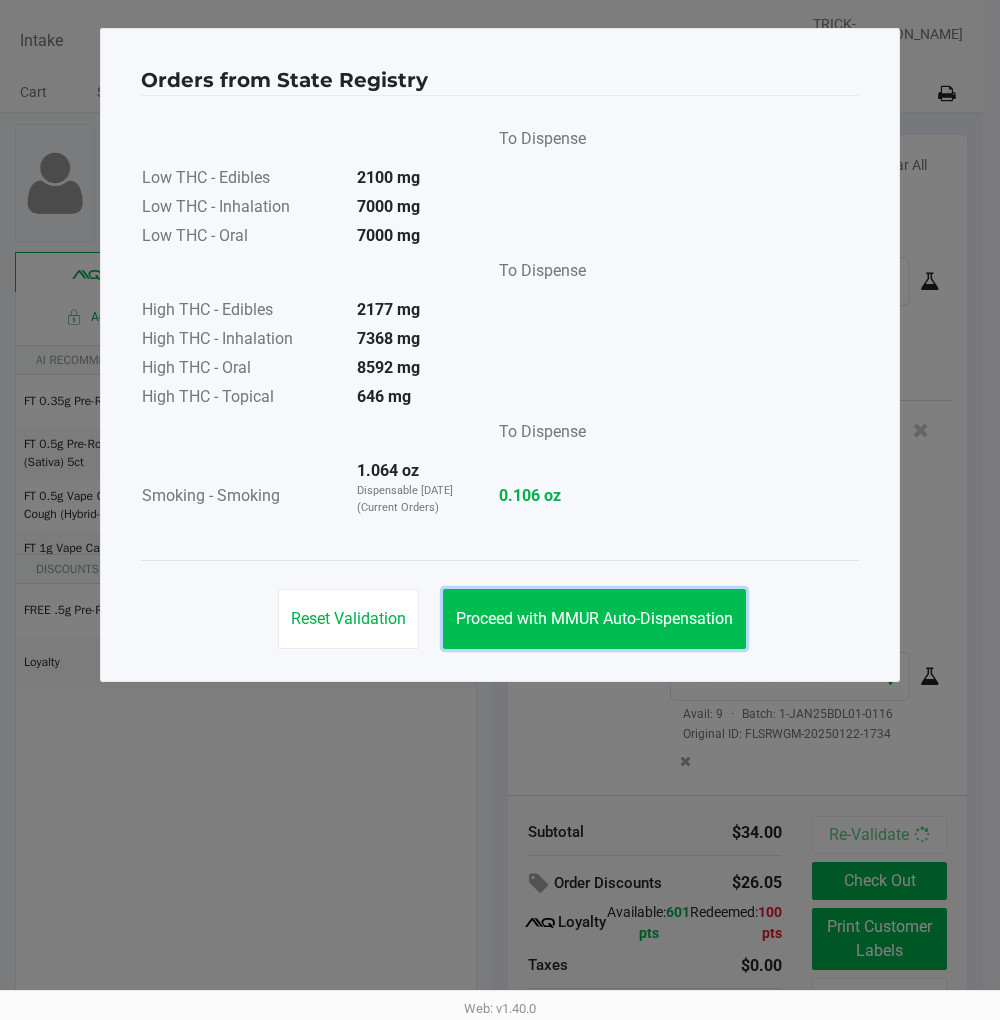click on "Proceed with MMUR Auto-Dispensation" 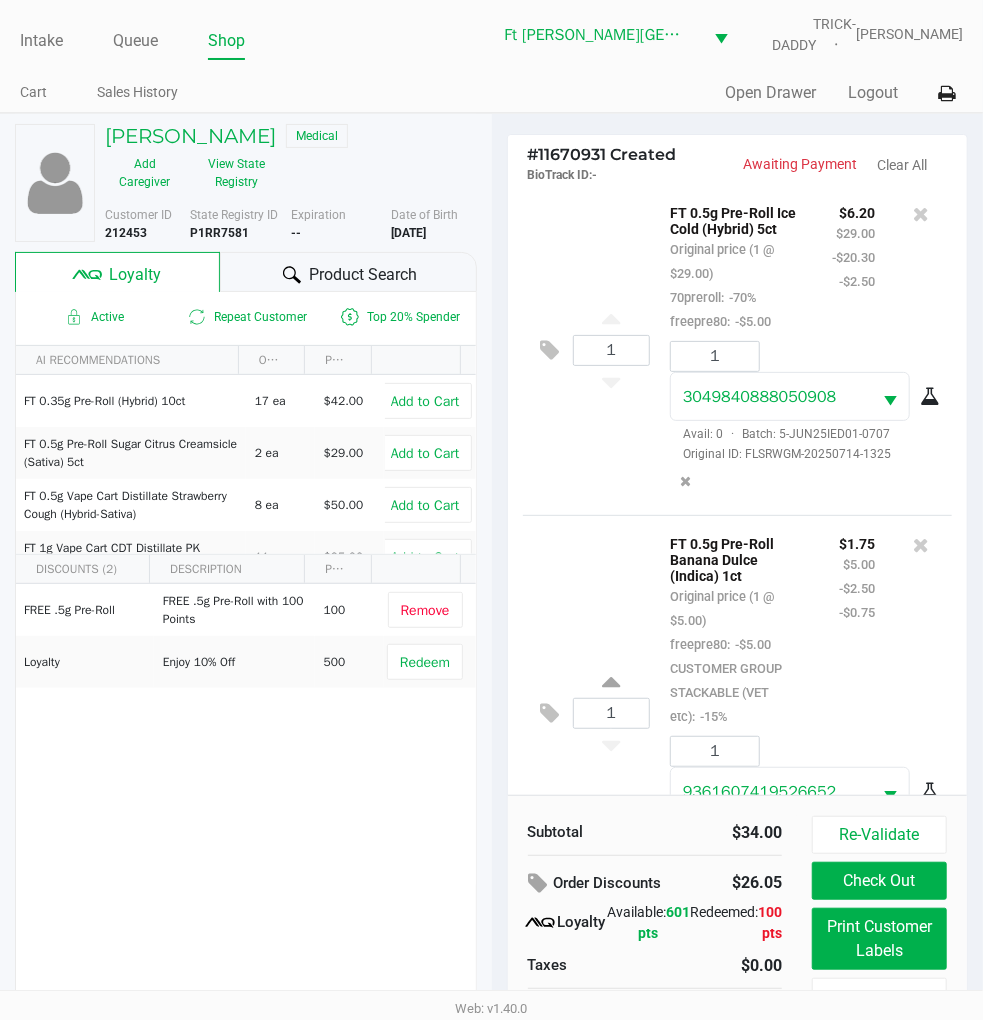scroll, scrollTop: 0, scrollLeft: 0, axis: both 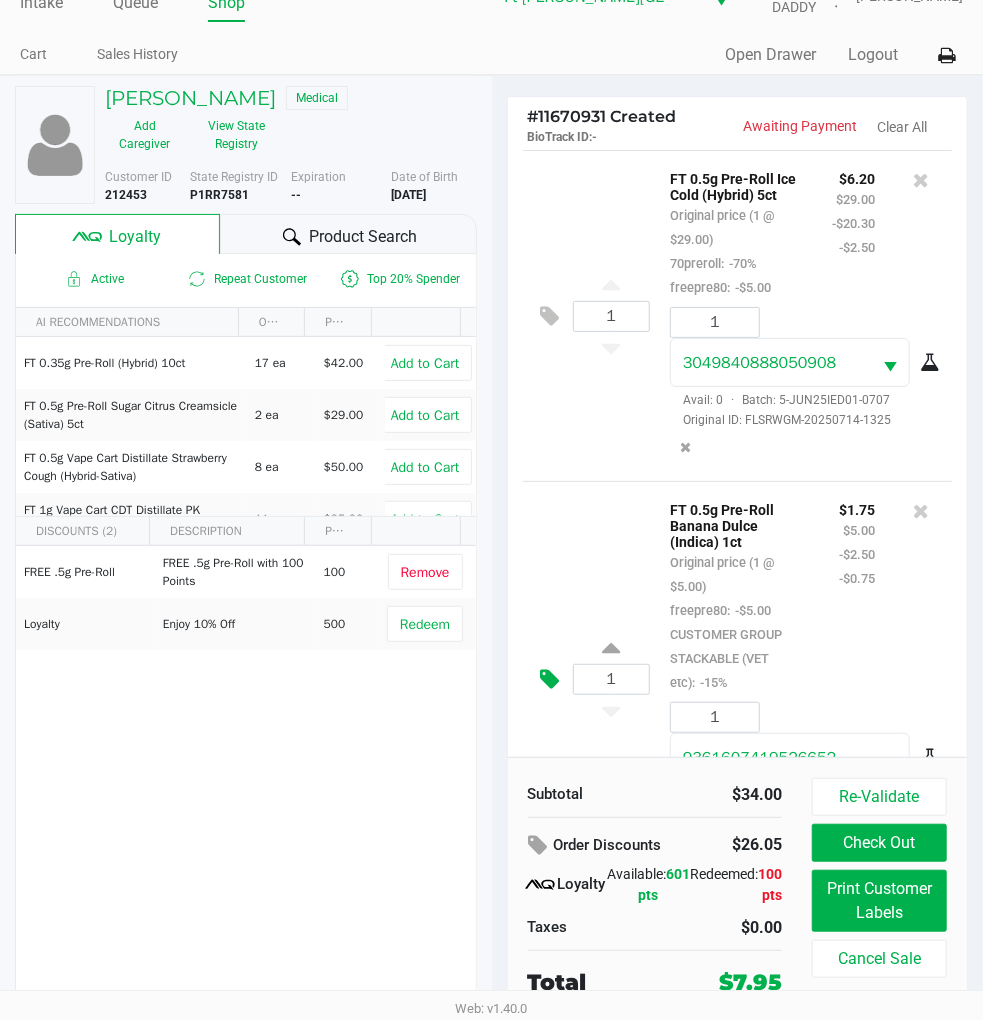 click 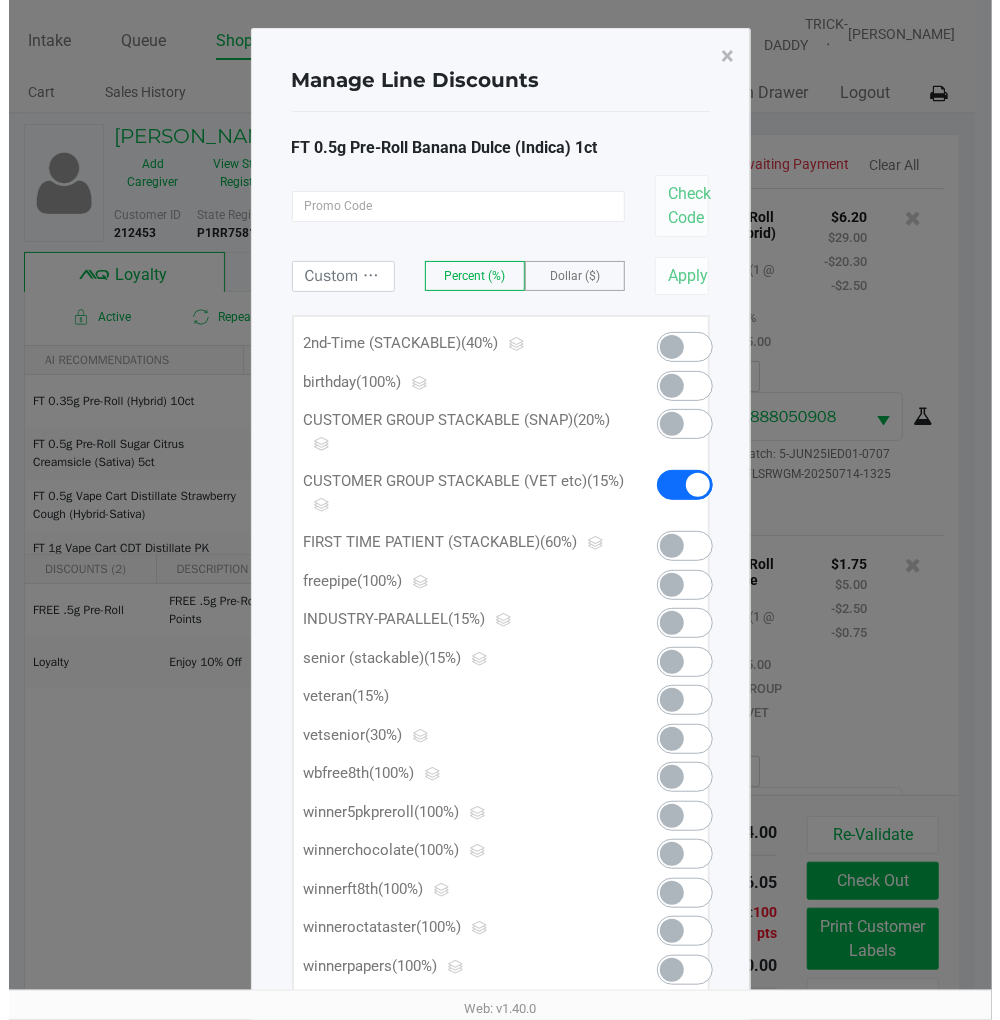 scroll, scrollTop: 0, scrollLeft: 0, axis: both 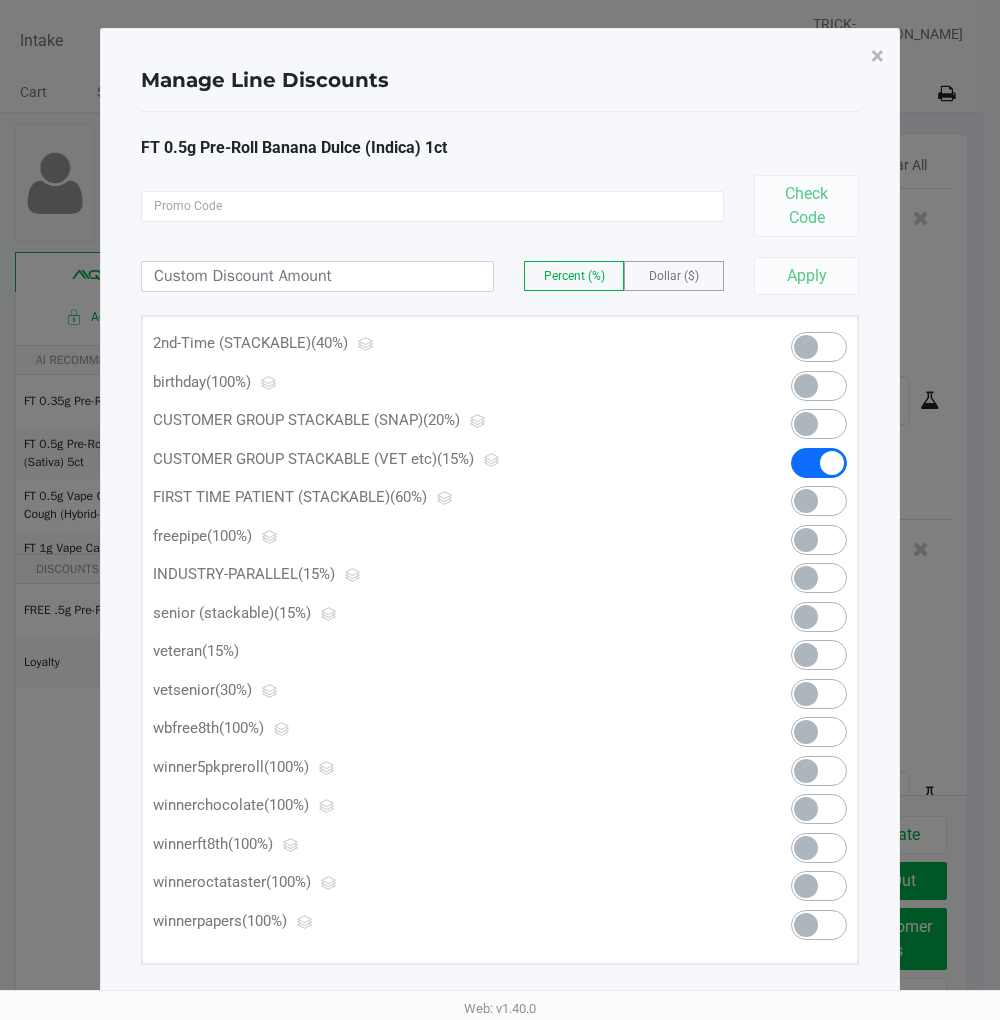 click 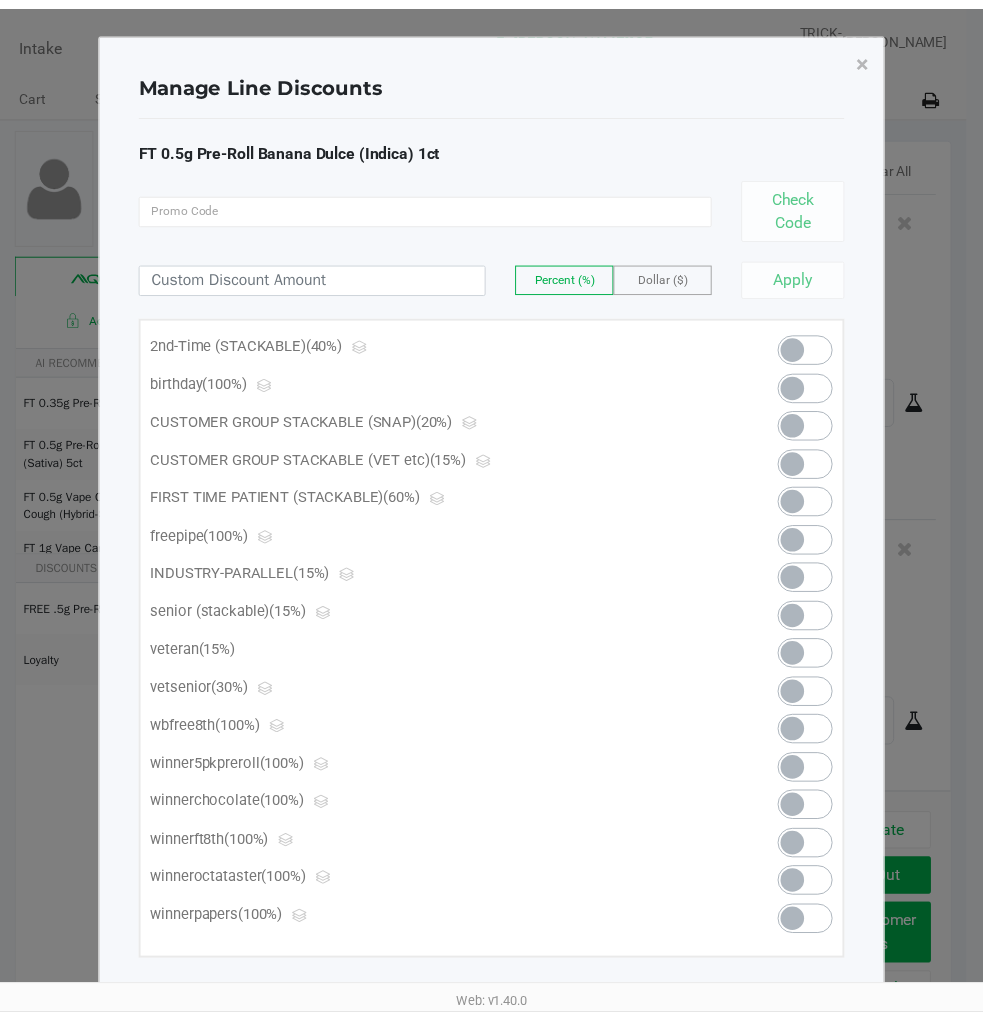 scroll, scrollTop: 67, scrollLeft: 0, axis: vertical 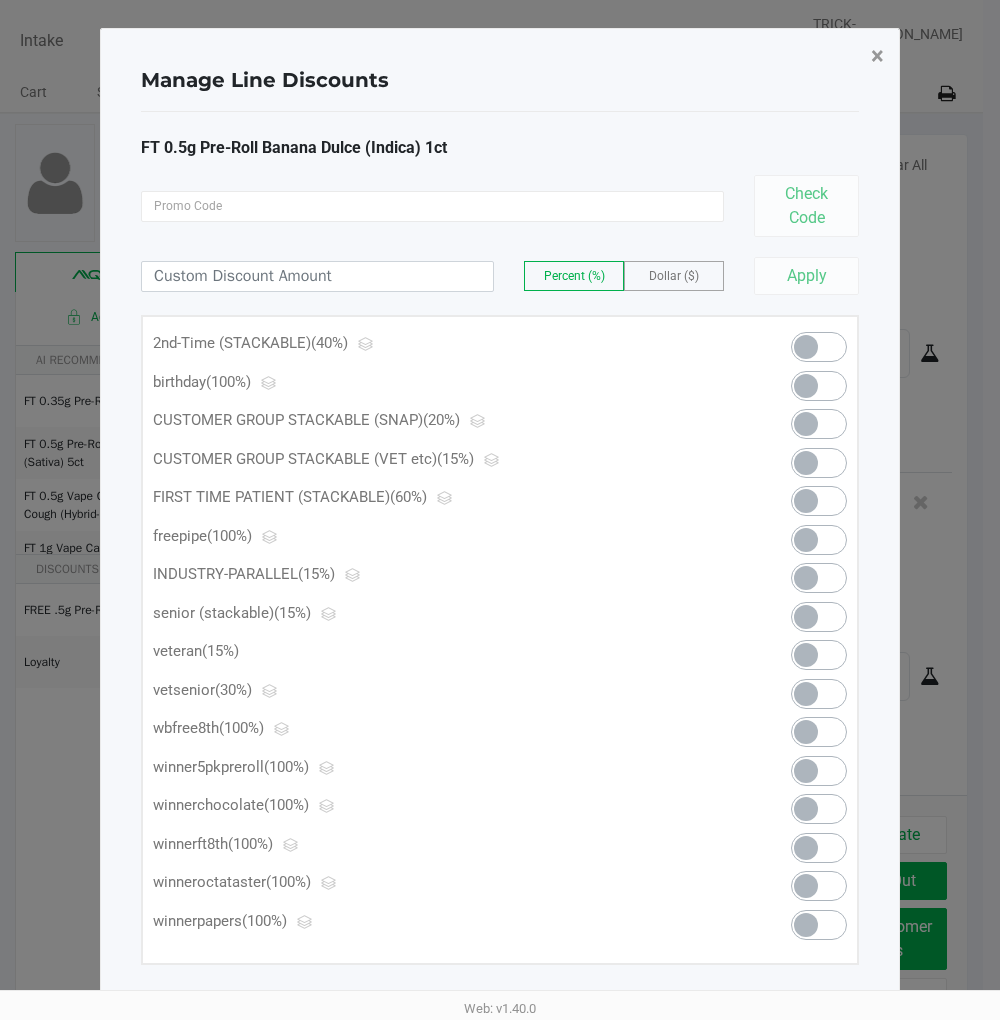 click on "×" 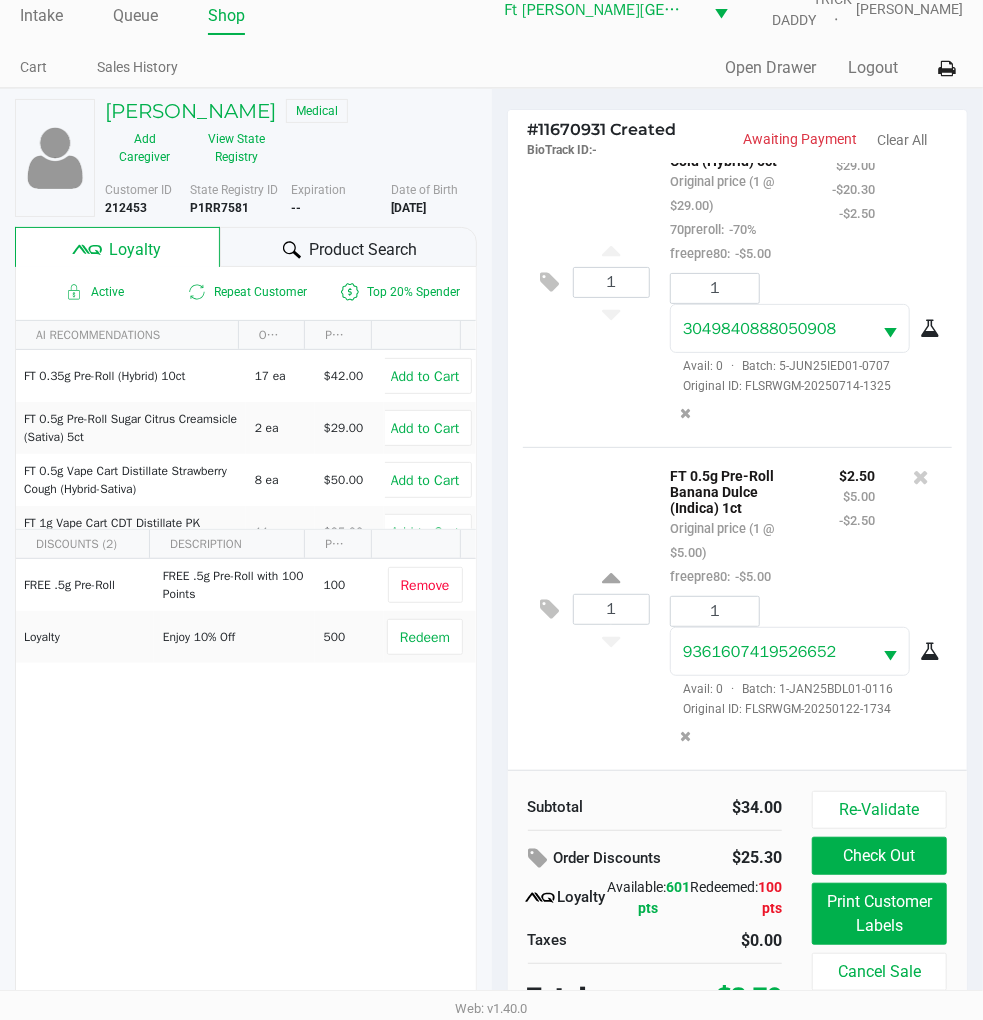 scroll, scrollTop: 38, scrollLeft: 0, axis: vertical 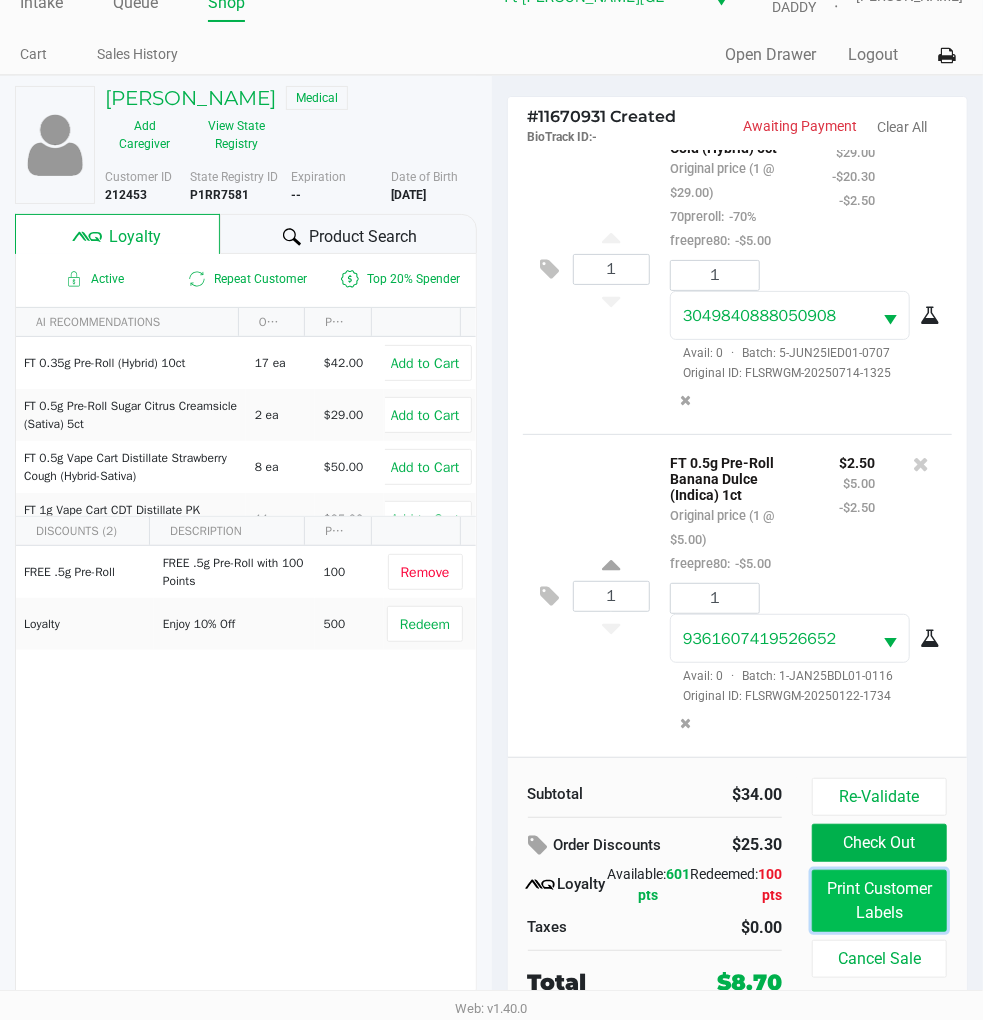 click on "Print Customer Labels" 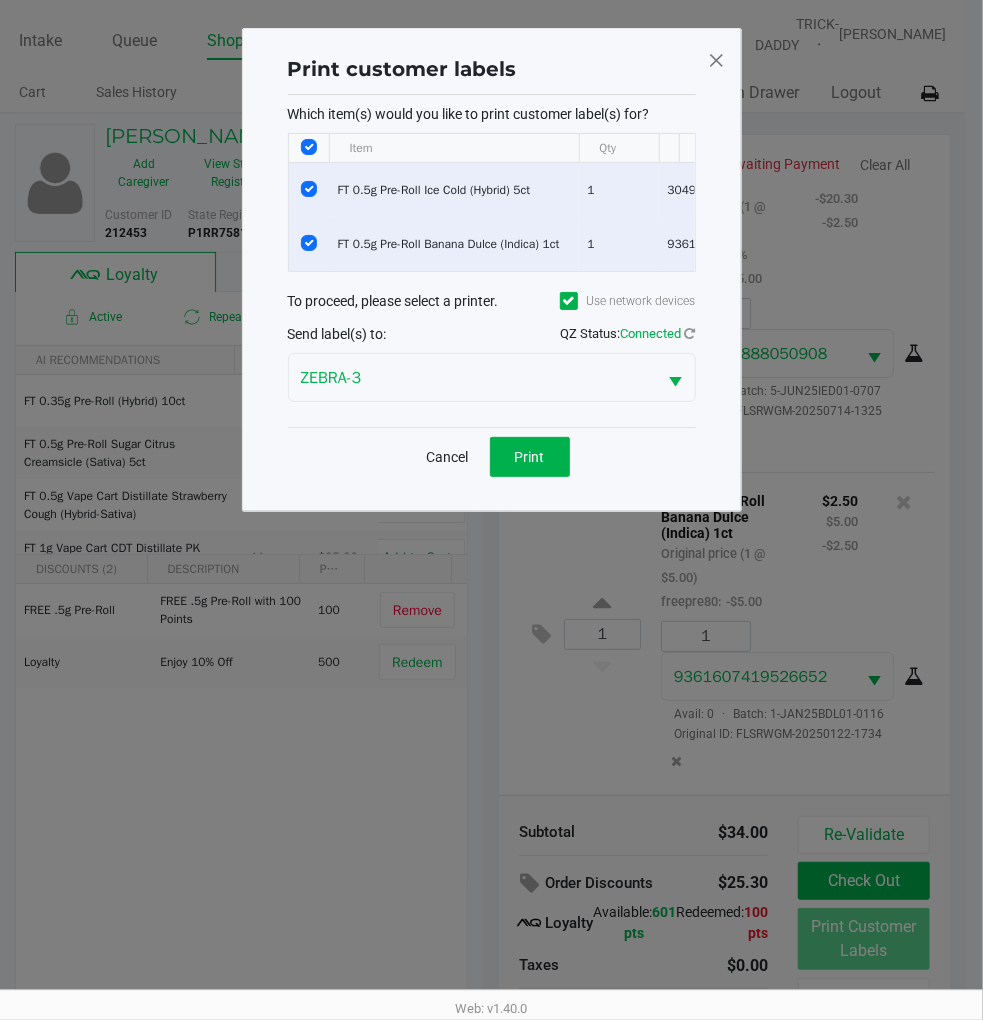 scroll, scrollTop: 0, scrollLeft: 0, axis: both 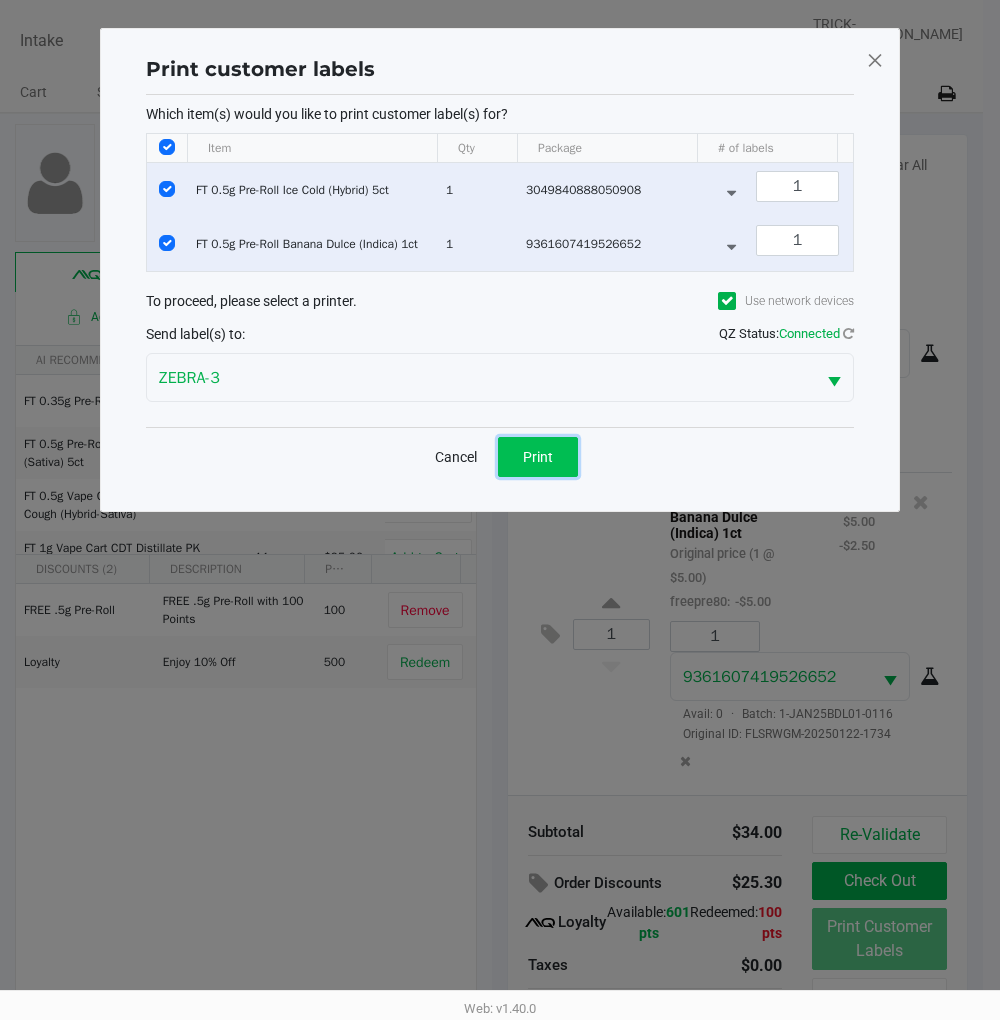 click on "Print" 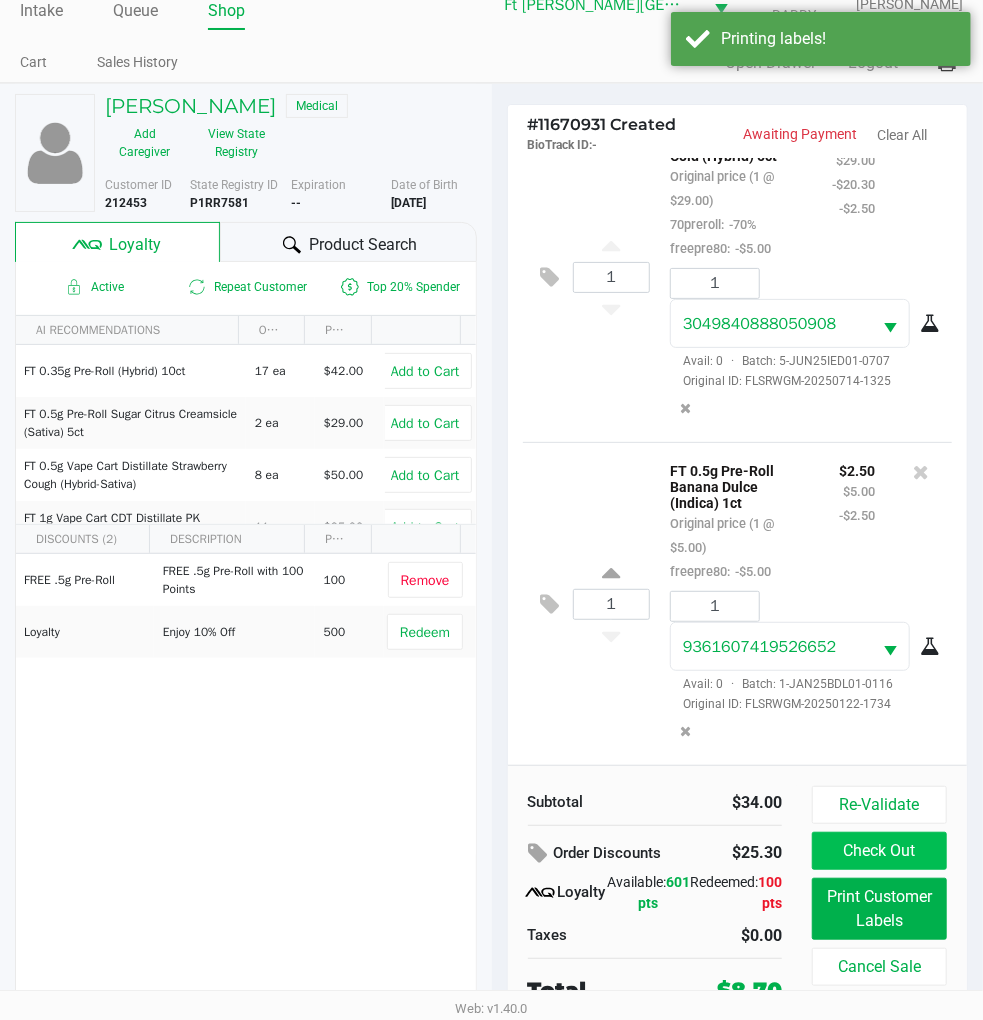 scroll, scrollTop: 38, scrollLeft: 0, axis: vertical 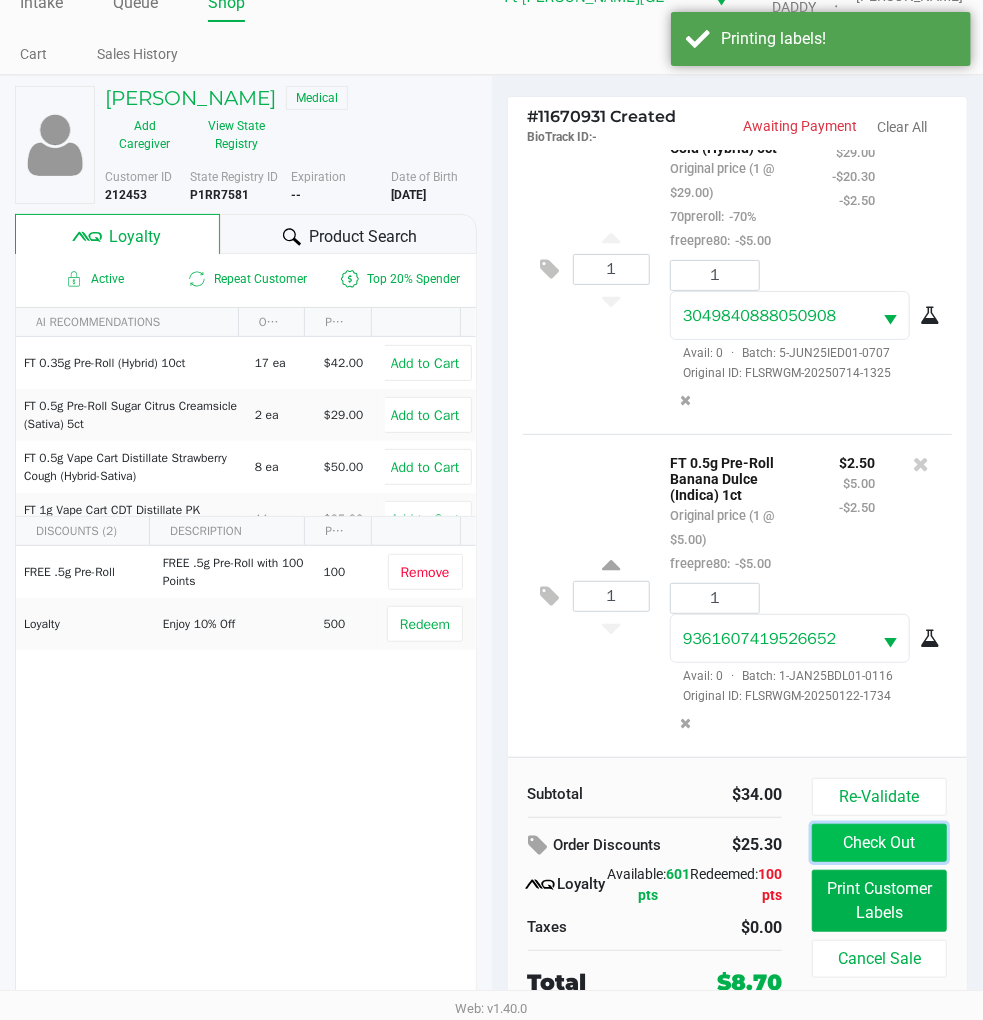 click on "Check Out" 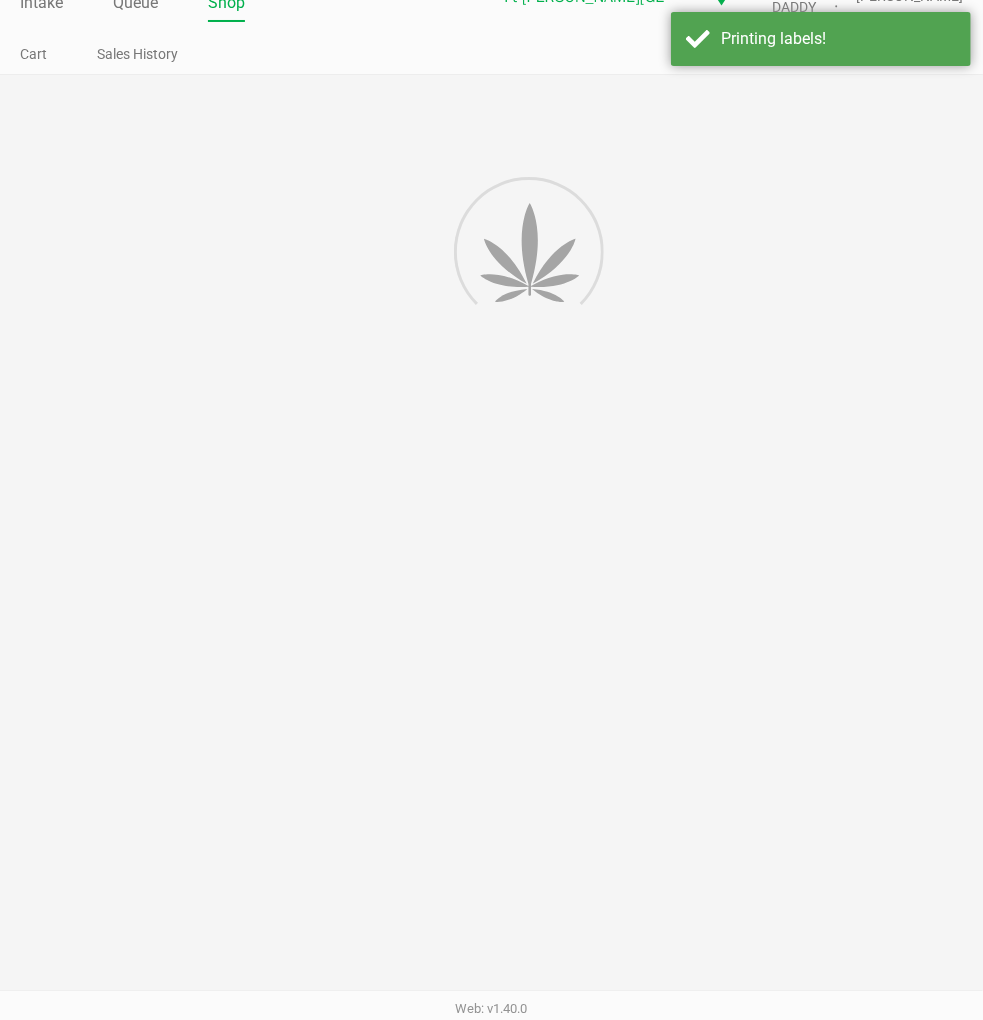 scroll, scrollTop: 0, scrollLeft: 0, axis: both 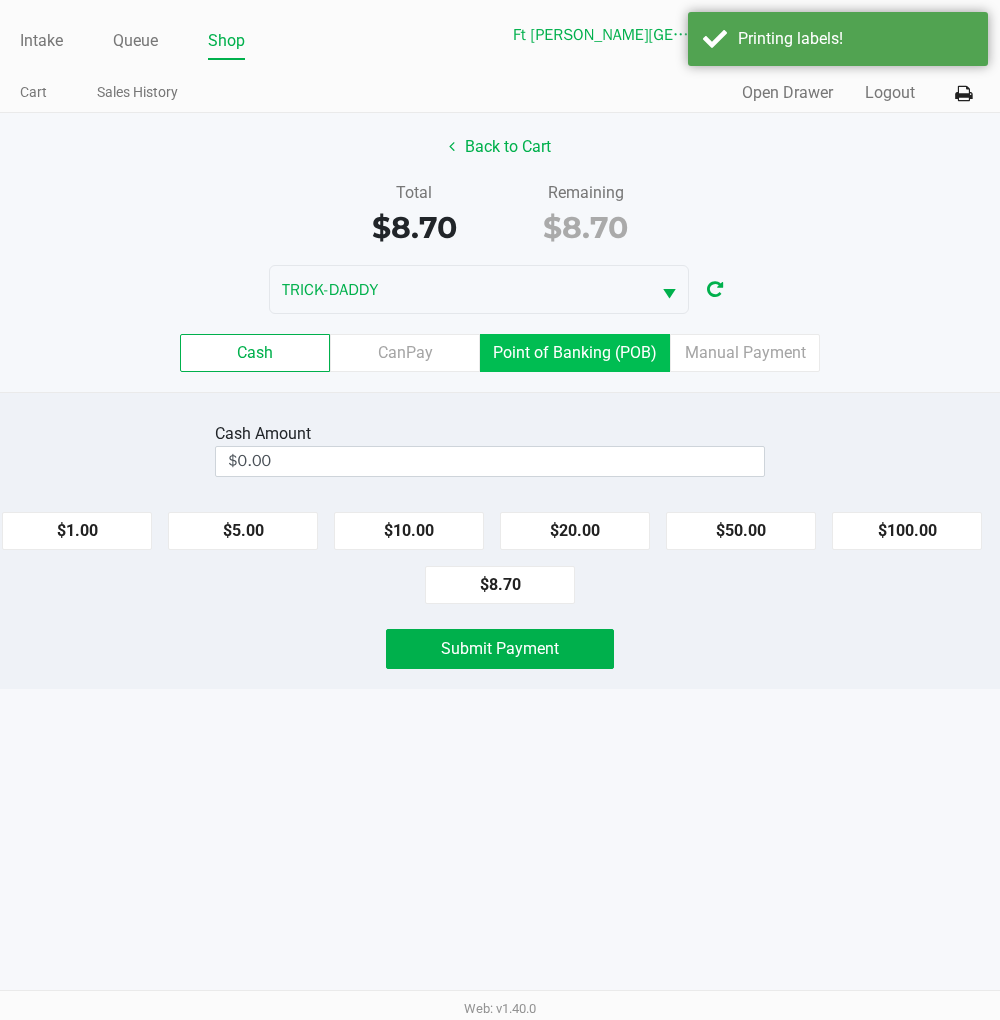 click on "Point of Banking (POB)" 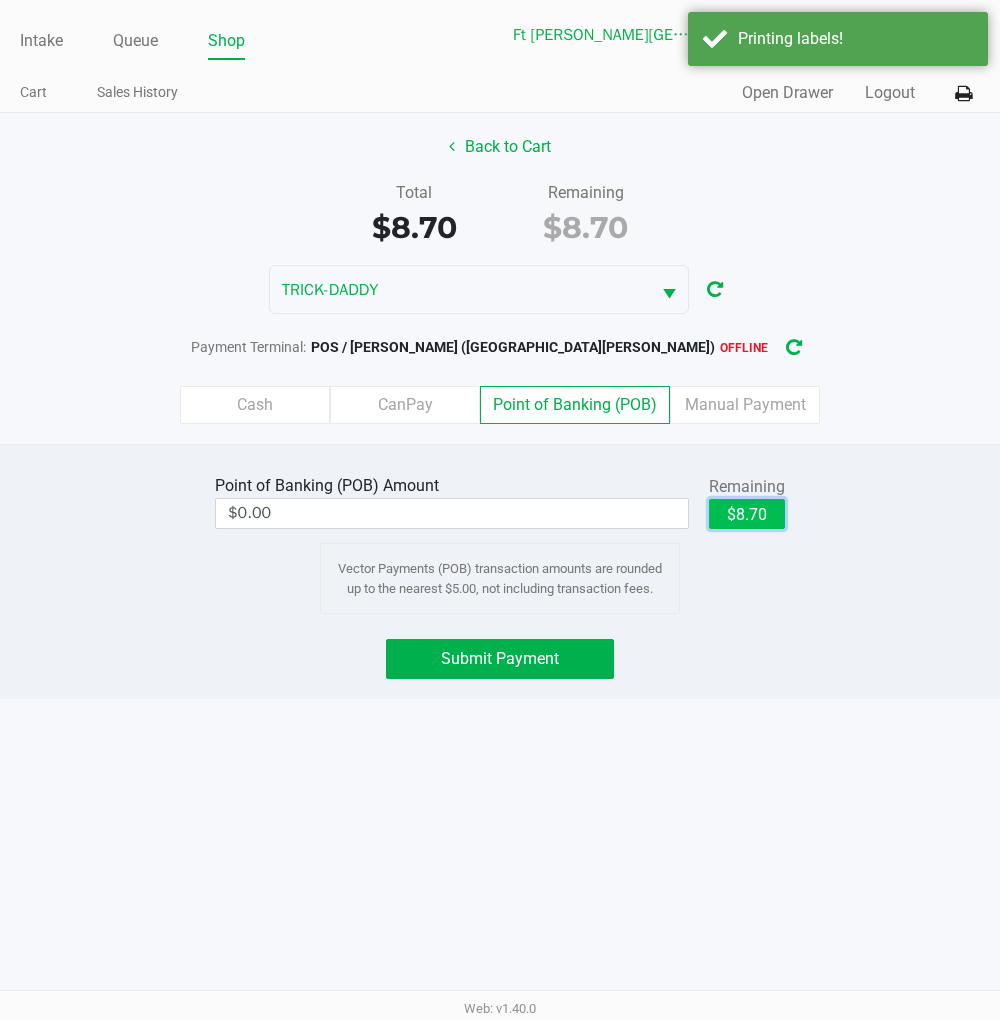 click on "$8.70" 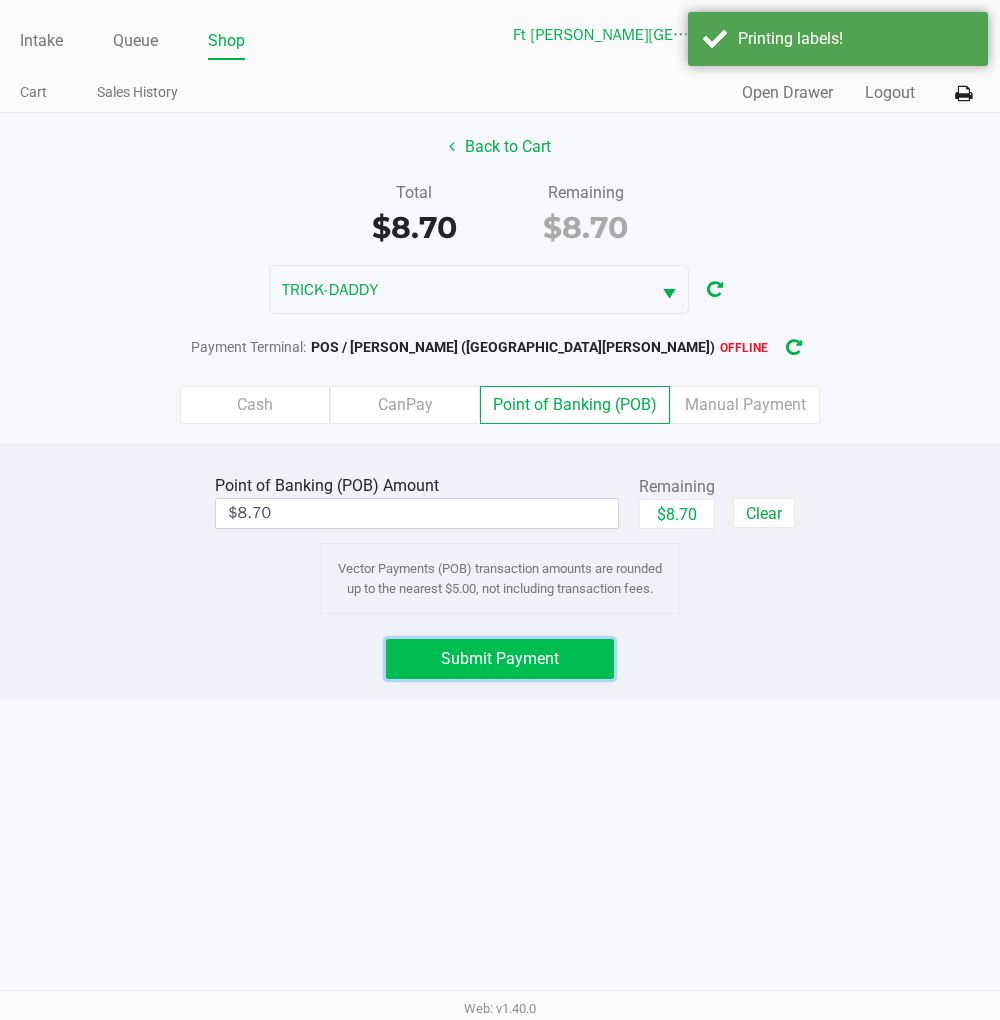 click on "Submit Payment" 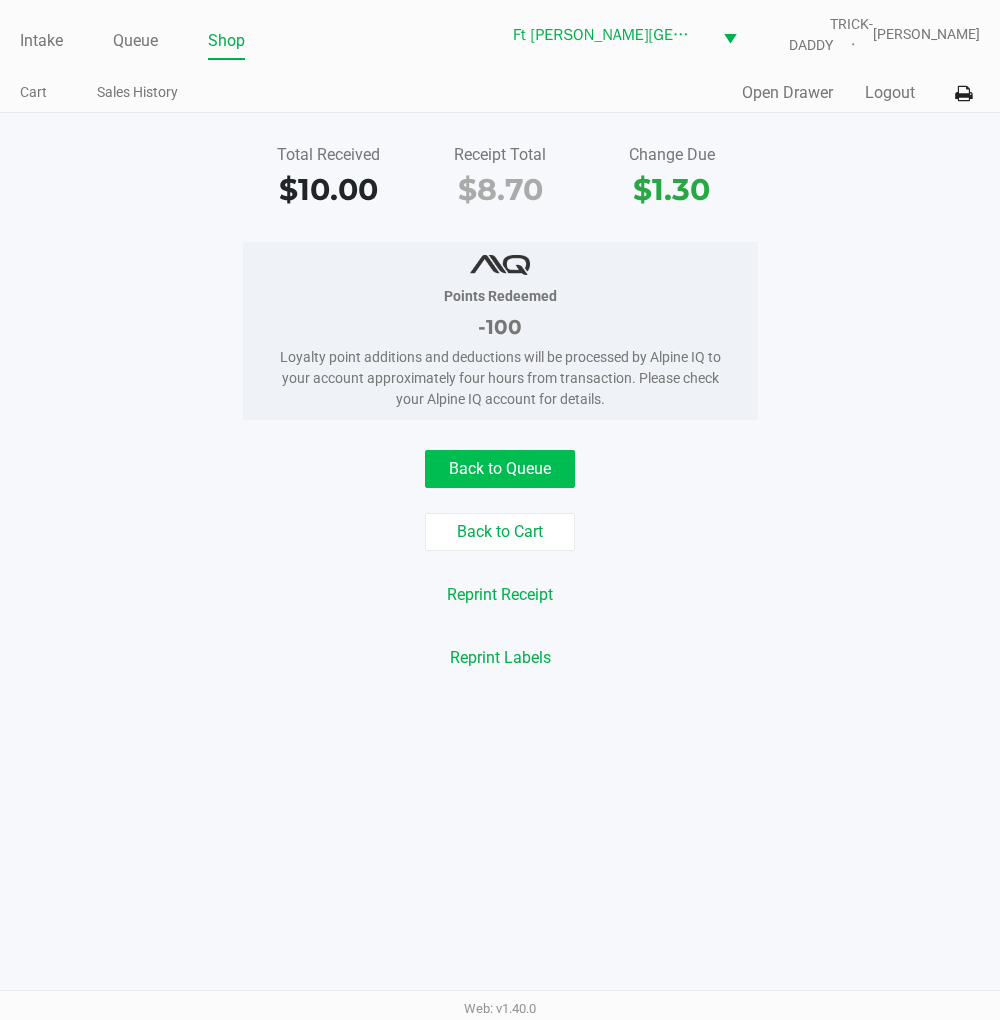 click on "Back to Queue" 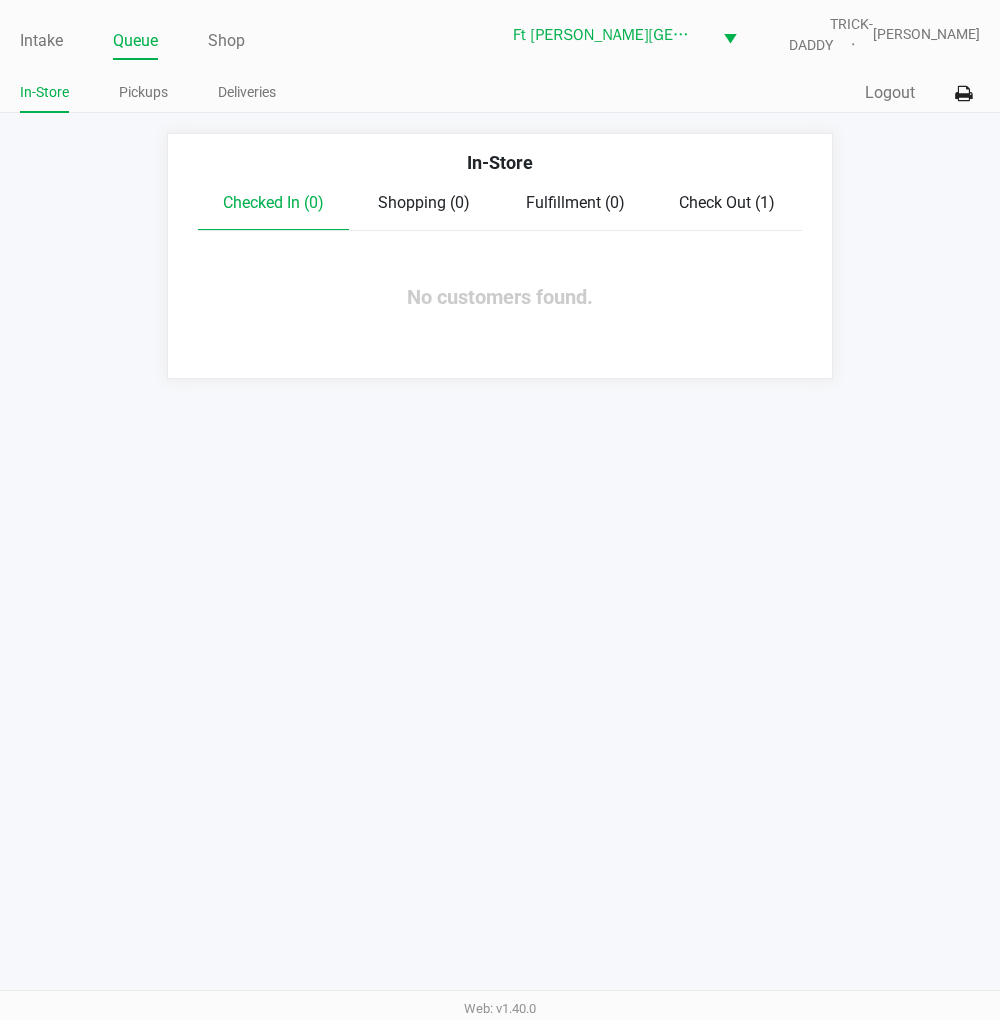 click on "Intake" 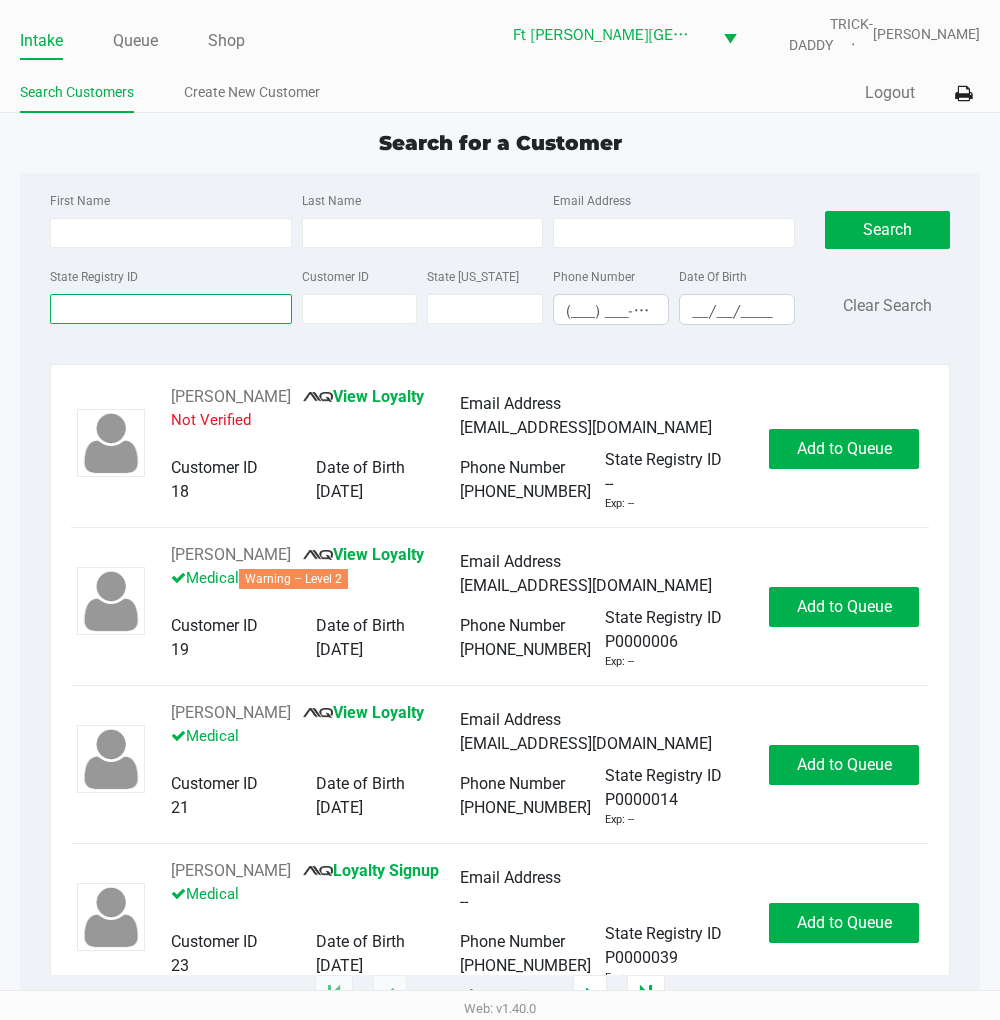 click on "State Registry ID" at bounding box center [171, 309] 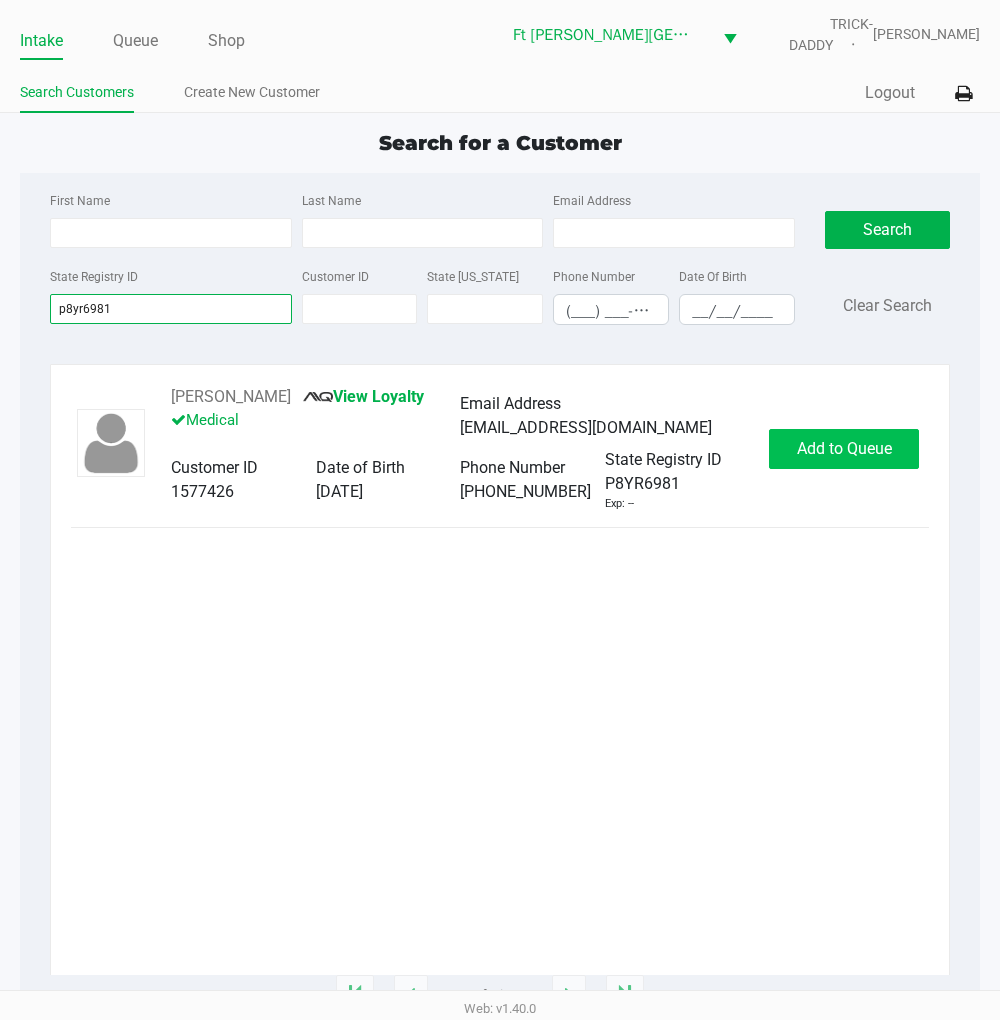 type on "p8yr6981" 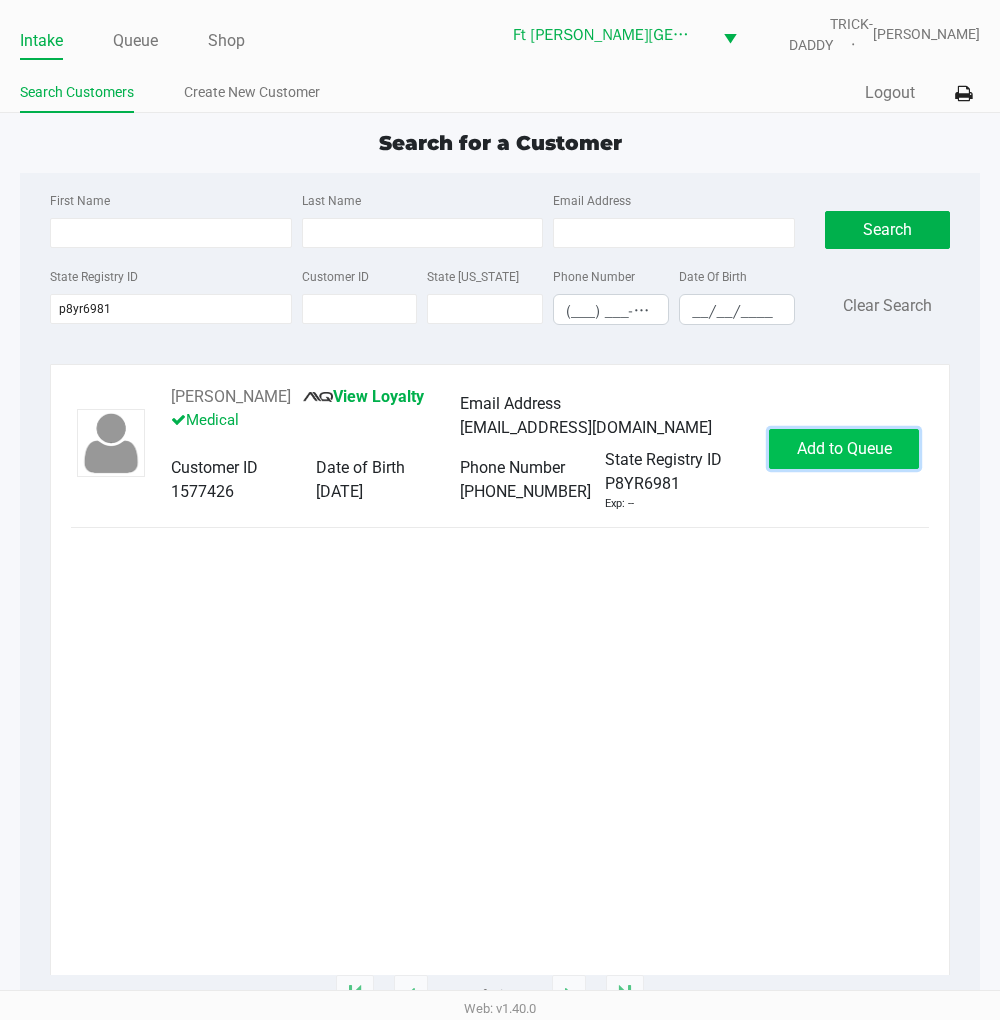 click on "Add to Queue" 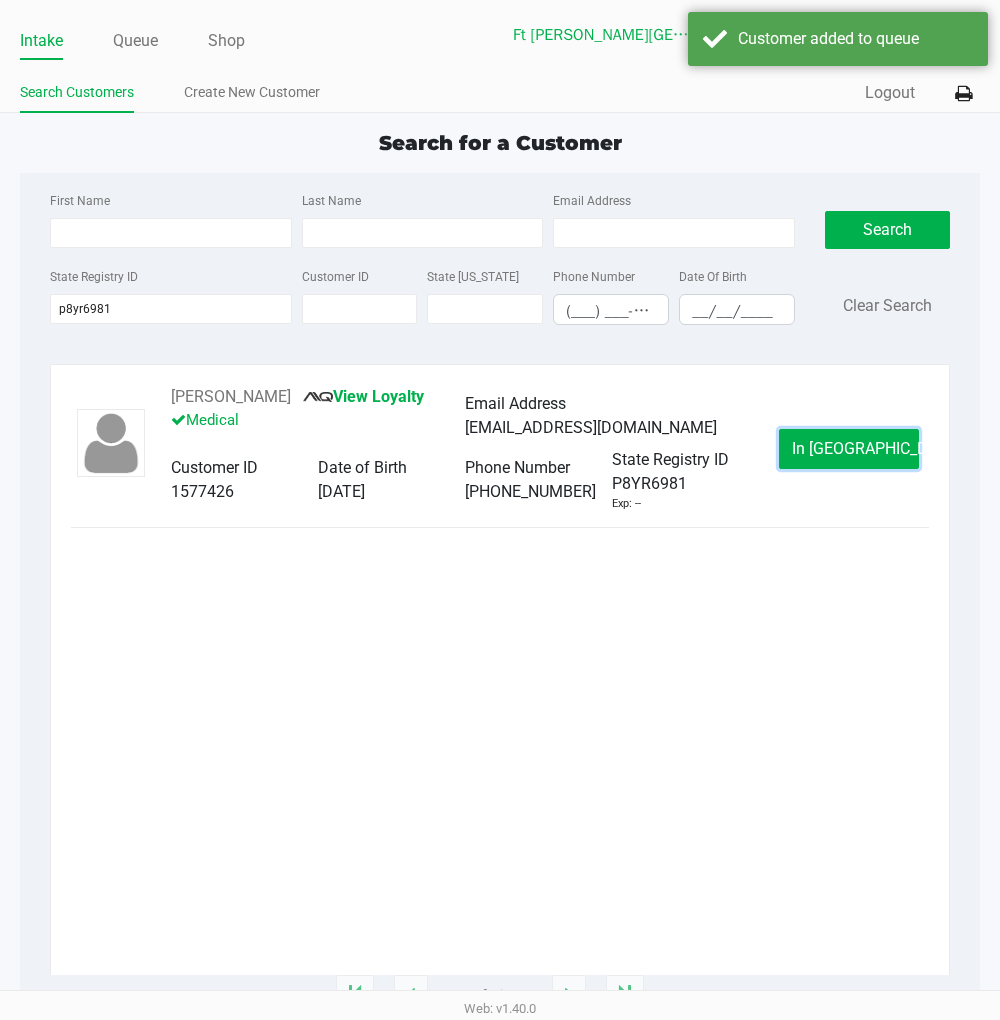 click on "In Queue" 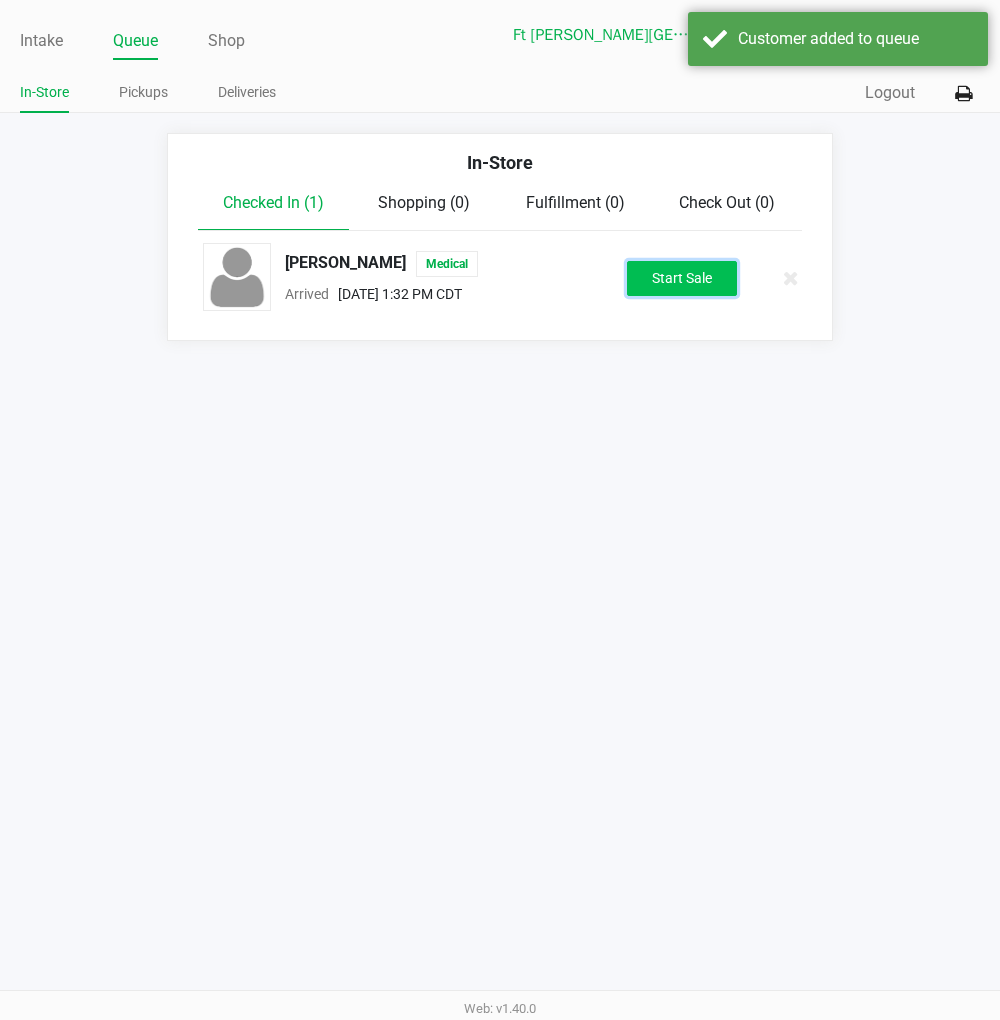 click on "Start Sale" 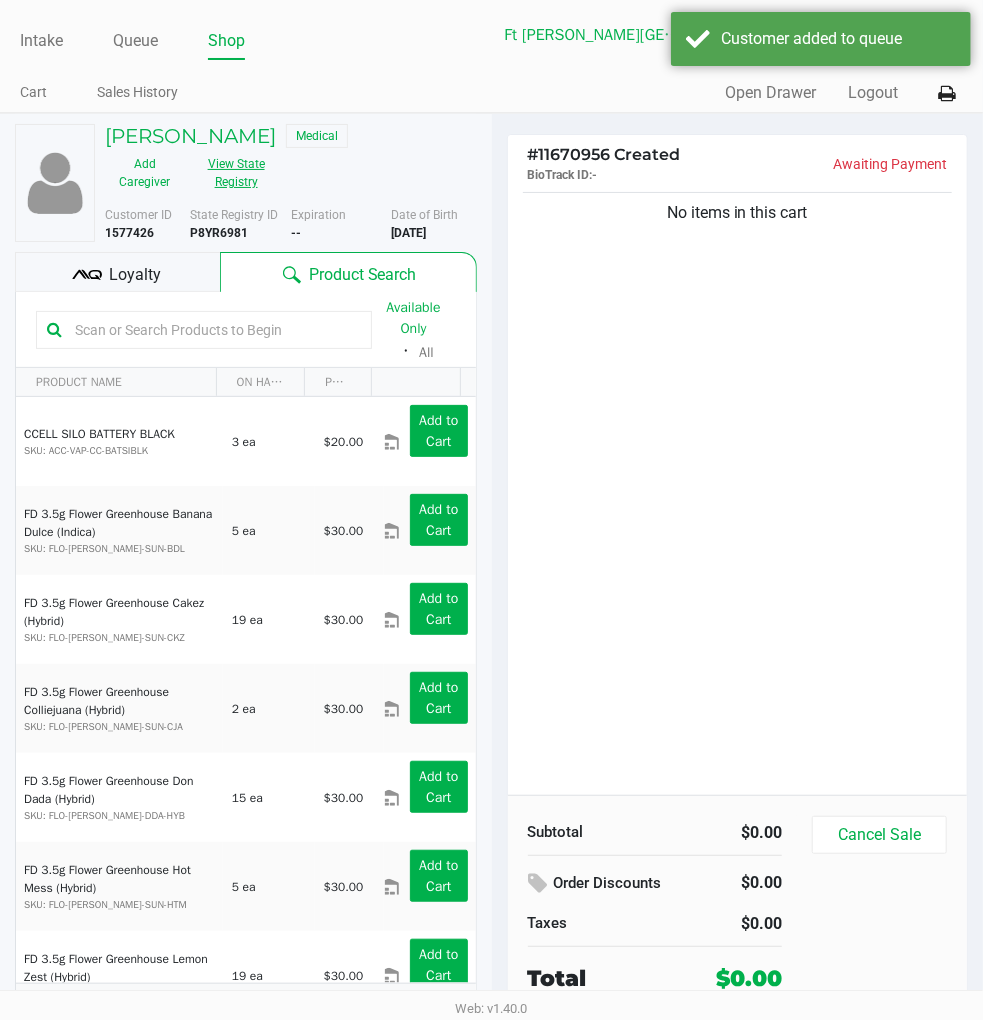click on "View State Registry" 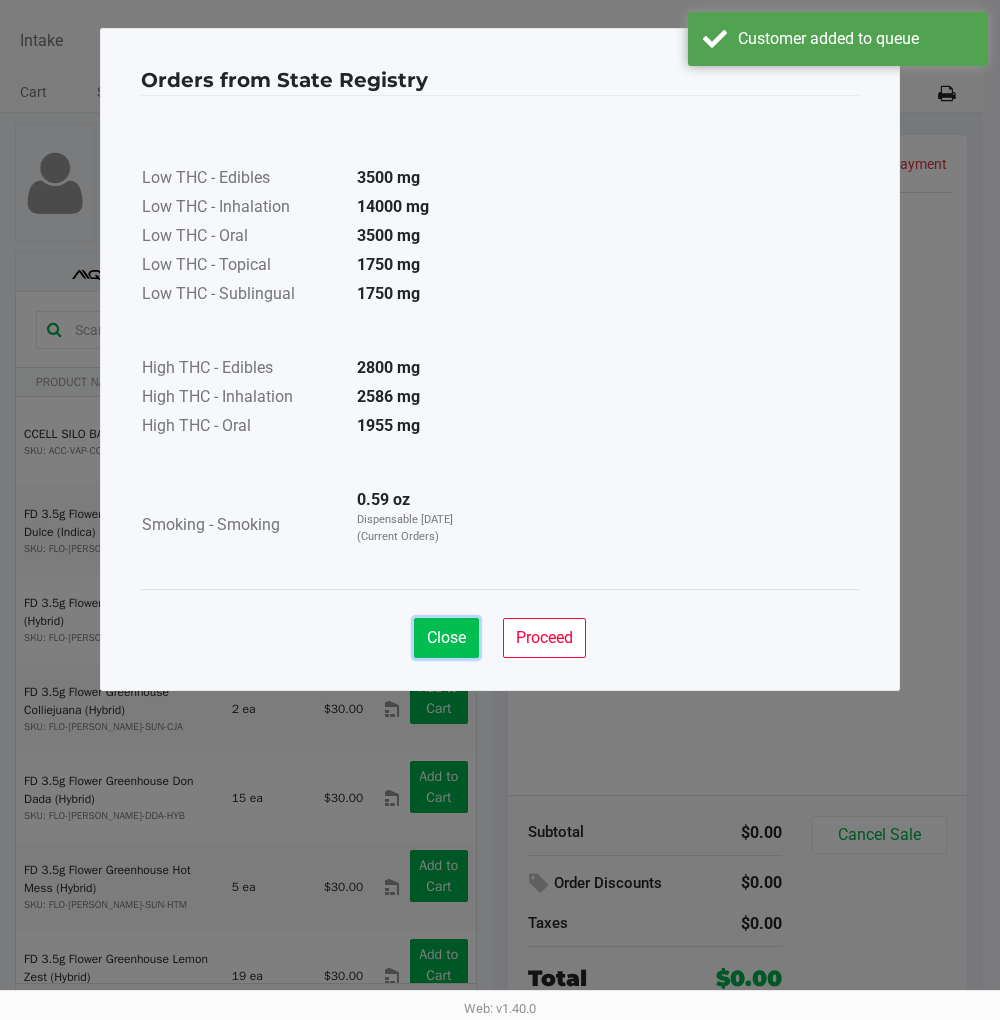 click on "Close" 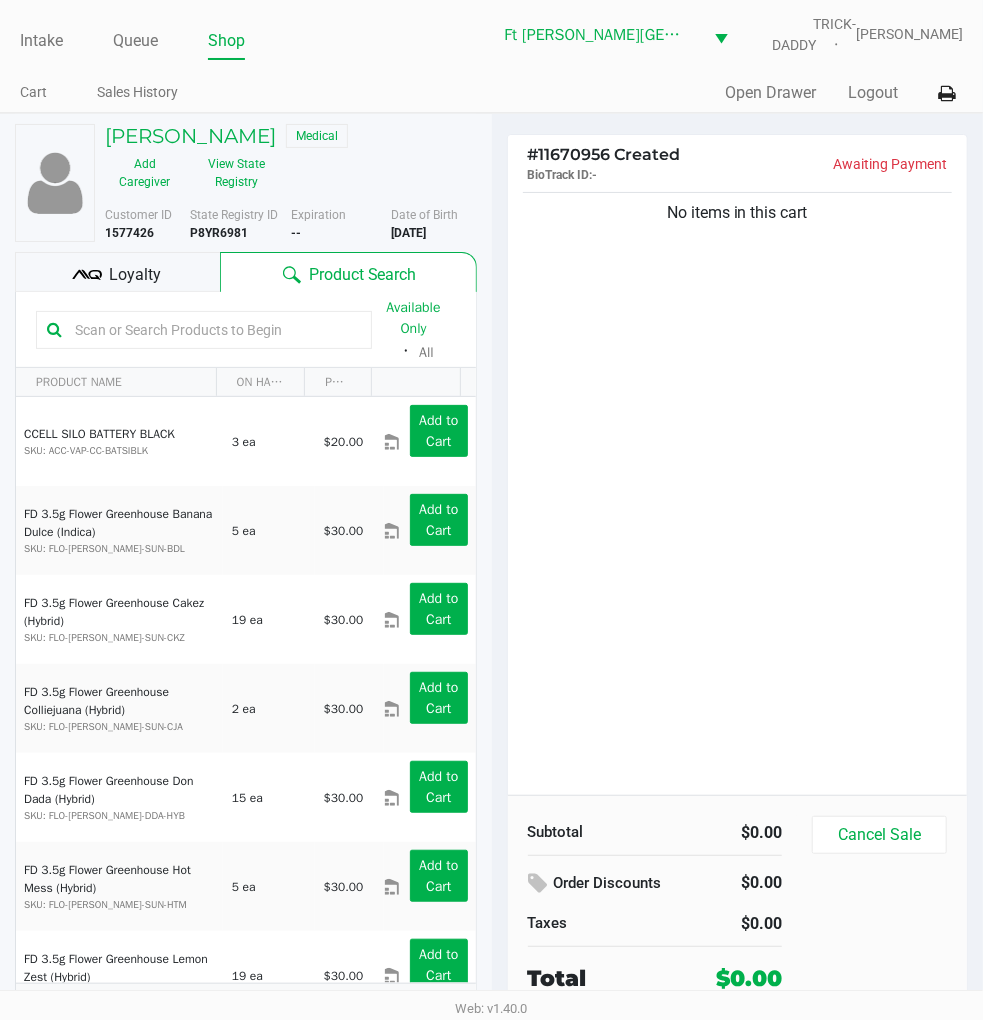 click on "Loyalty" 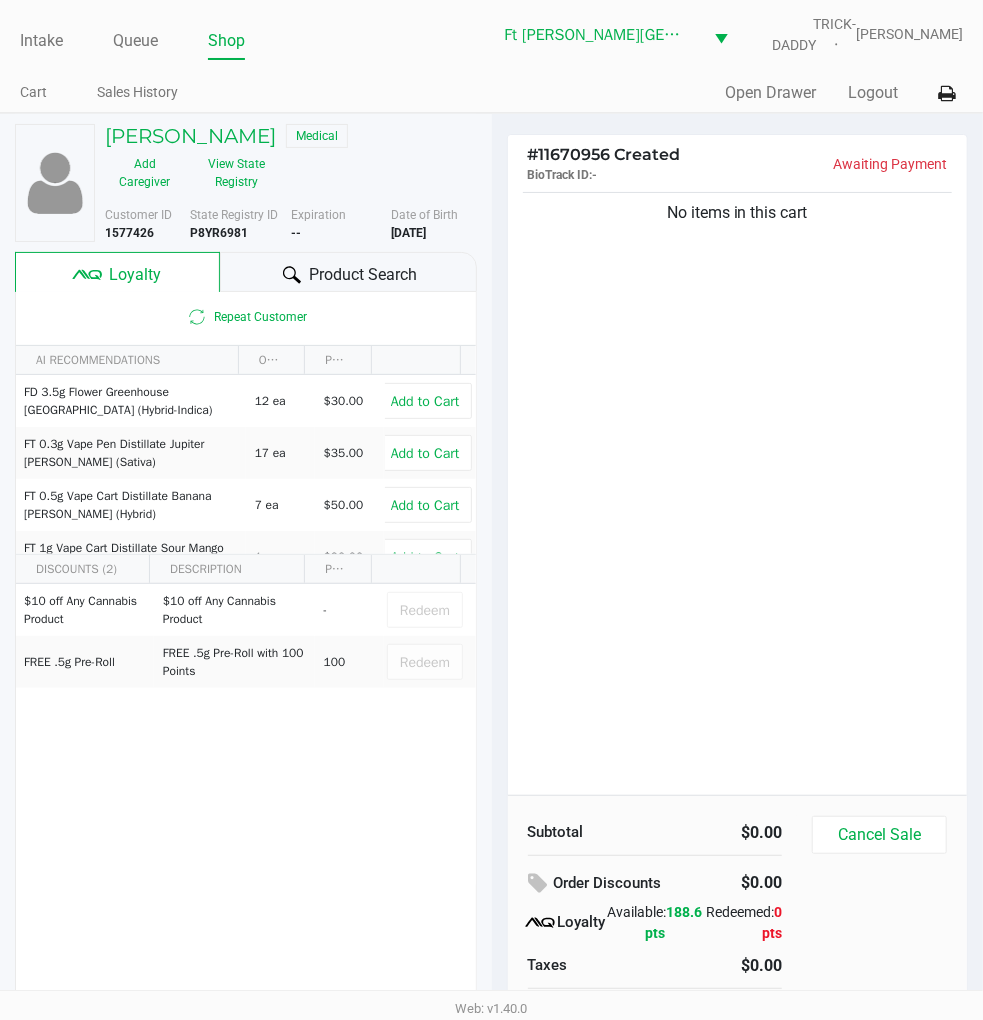 click on "Product Search" 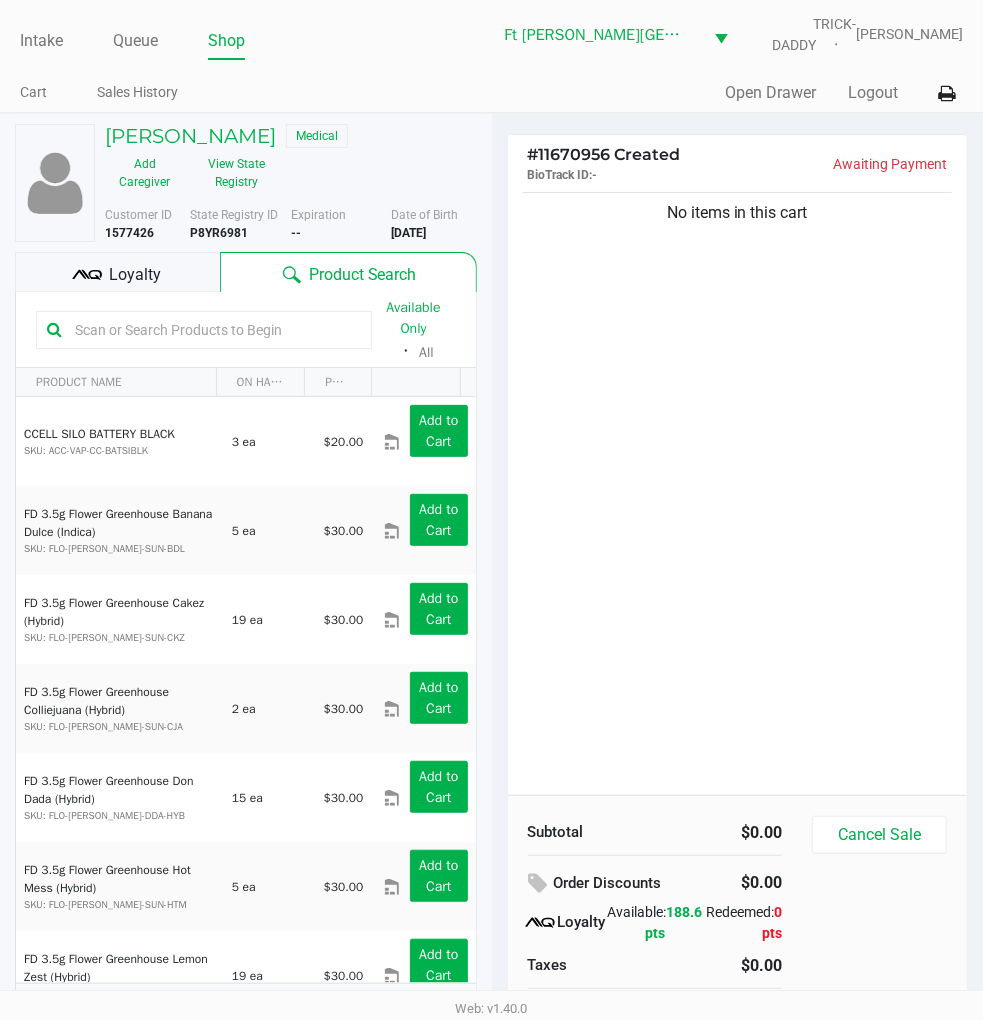 click on "Loyalty" 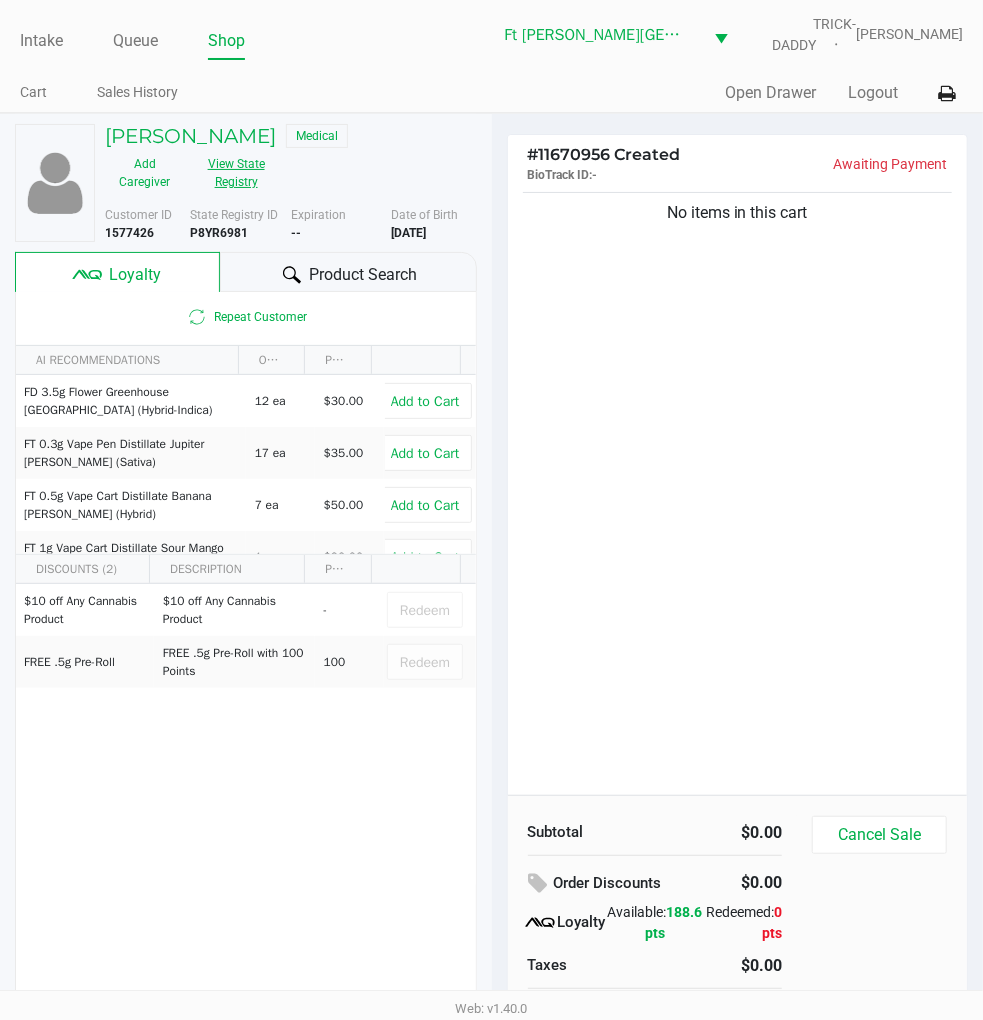 click on "View State Registry" 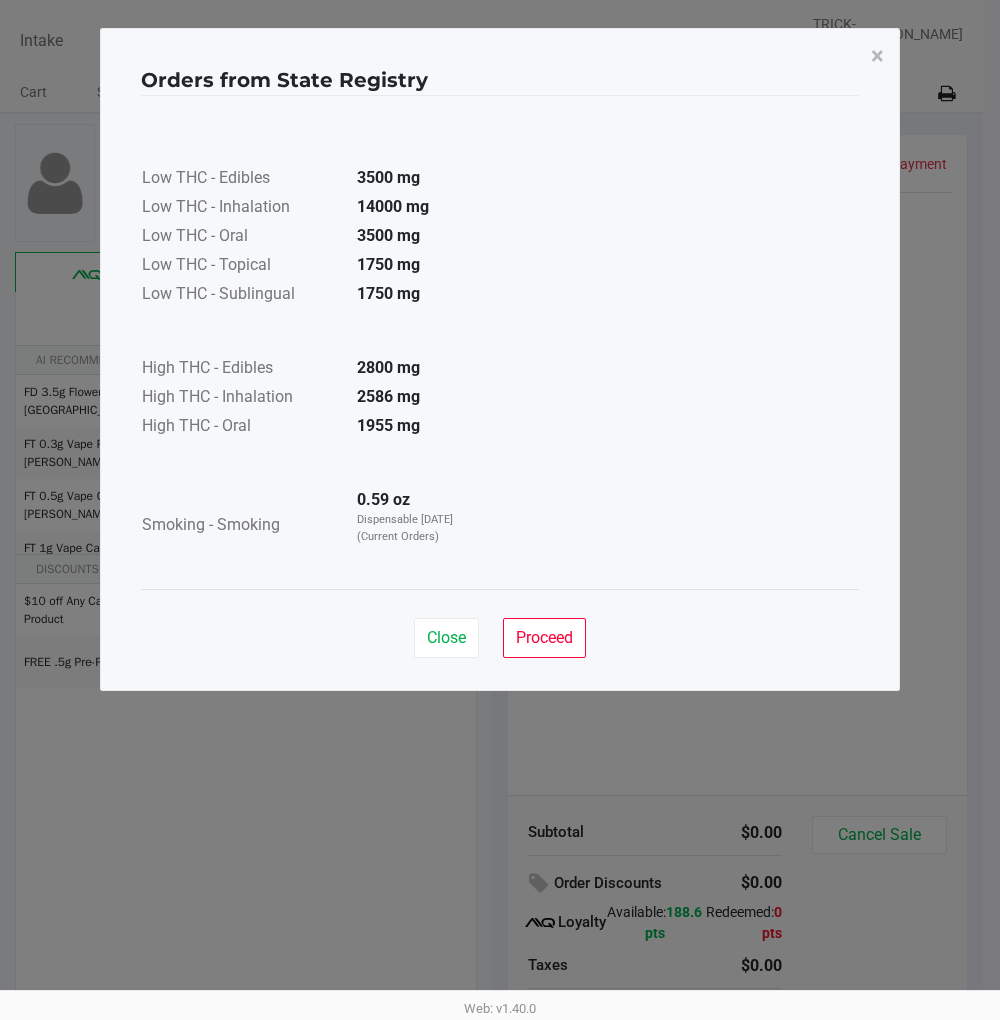 click on "Close" 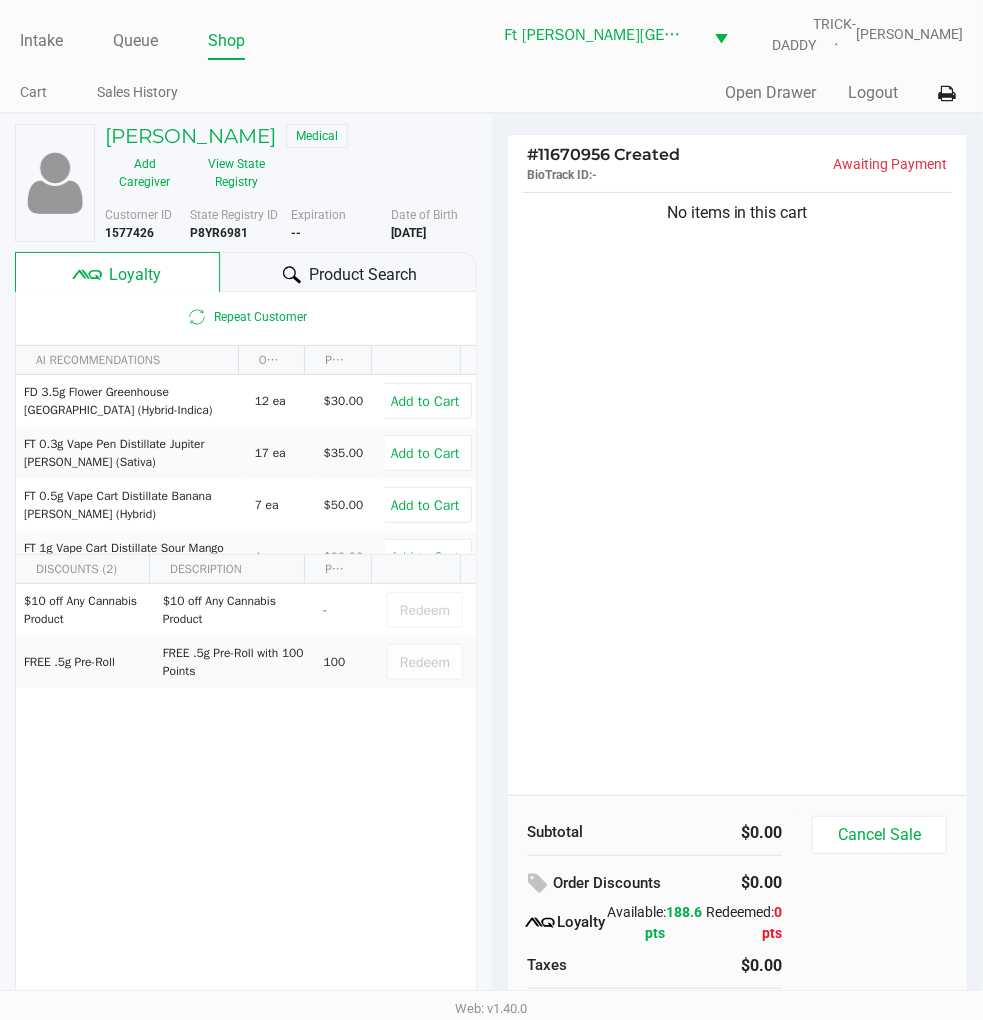 click on "No items in this cart" 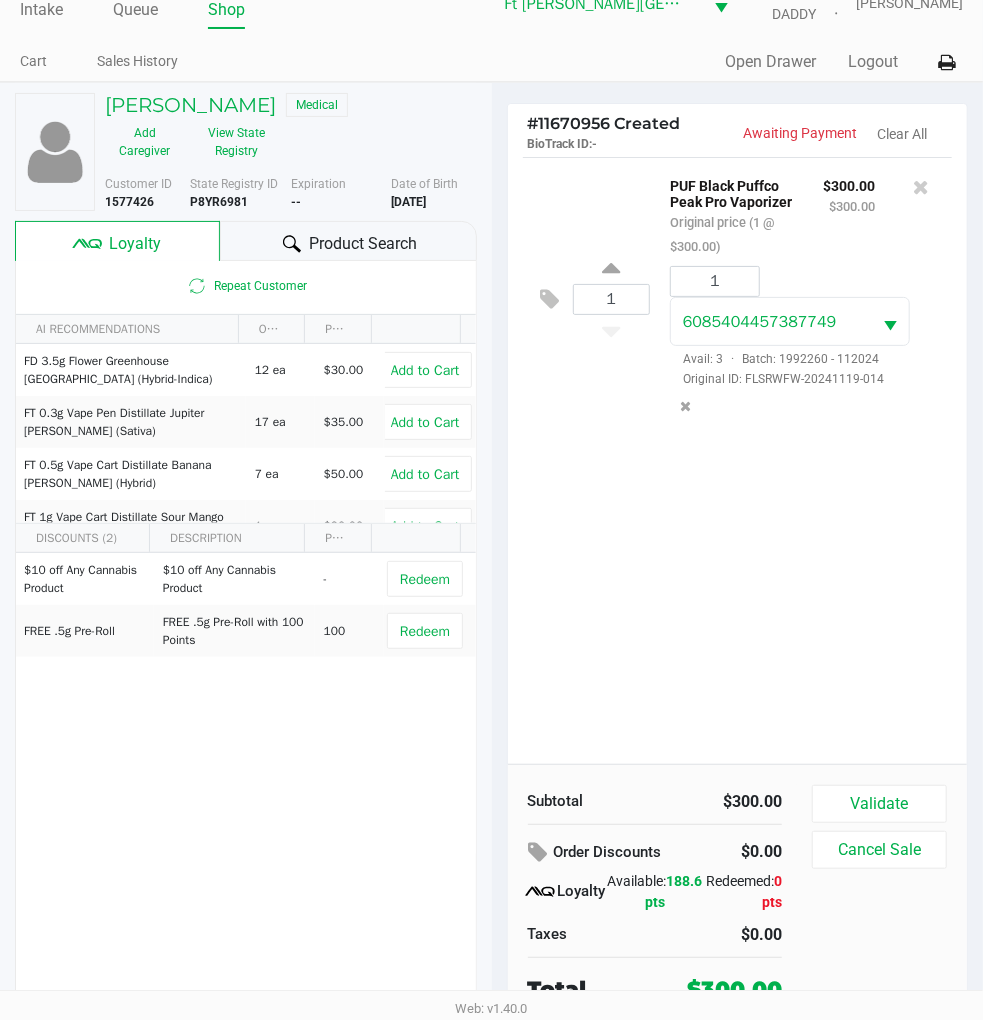 scroll, scrollTop: 38, scrollLeft: 0, axis: vertical 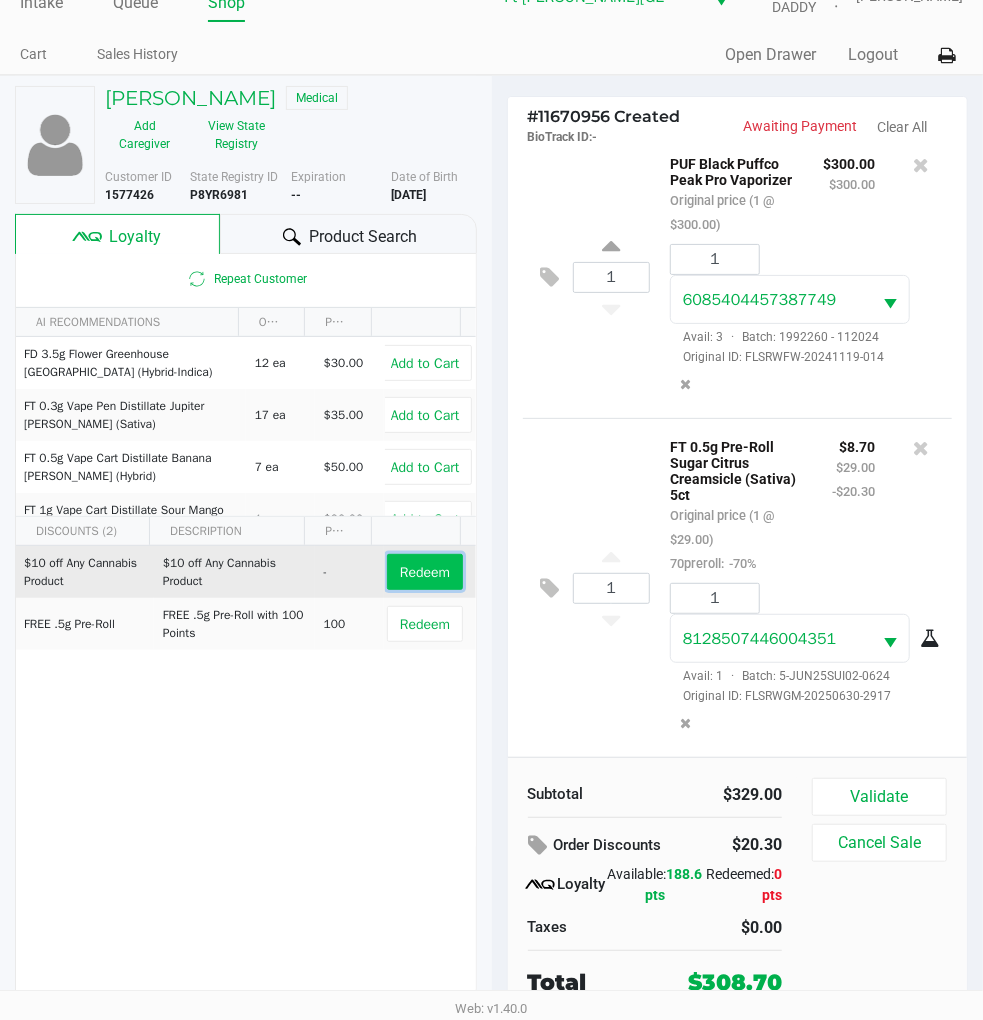 click on "Redeem" 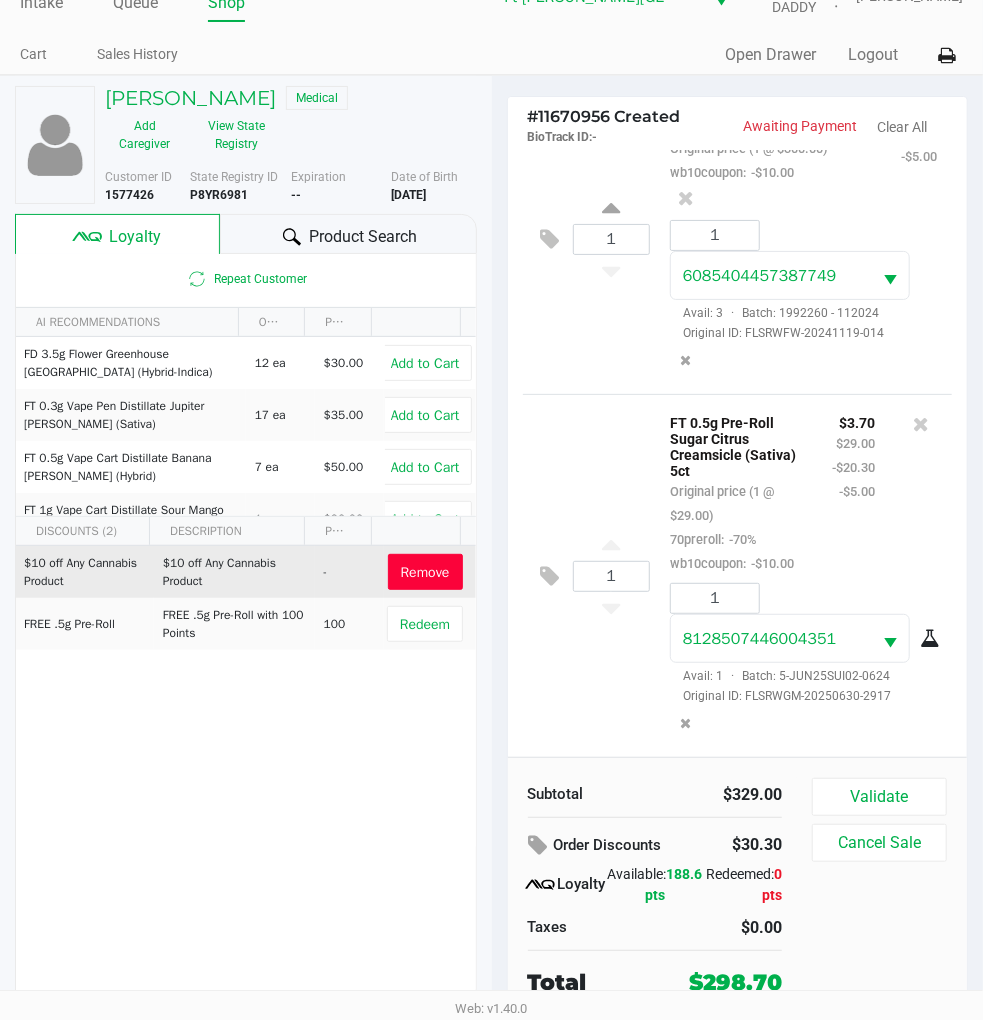 scroll, scrollTop: 132, scrollLeft: 0, axis: vertical 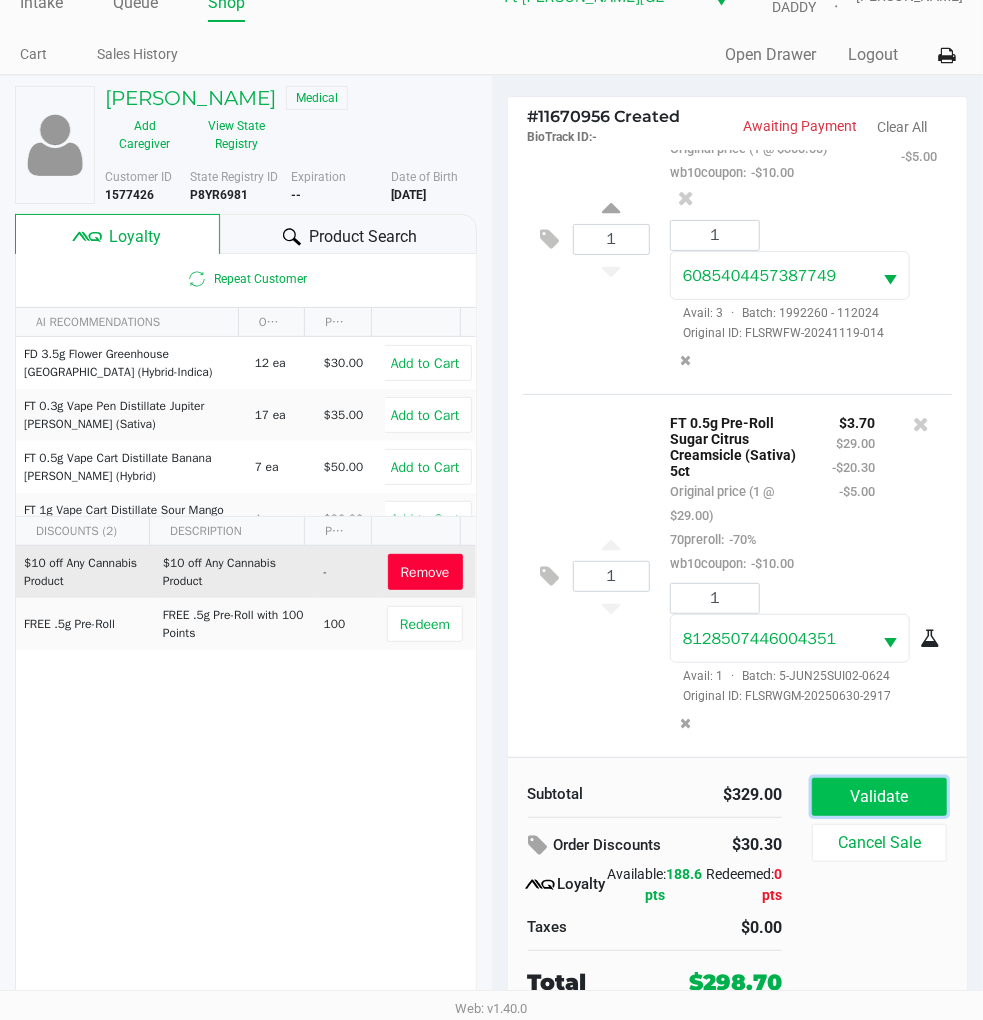 click on "Validate" 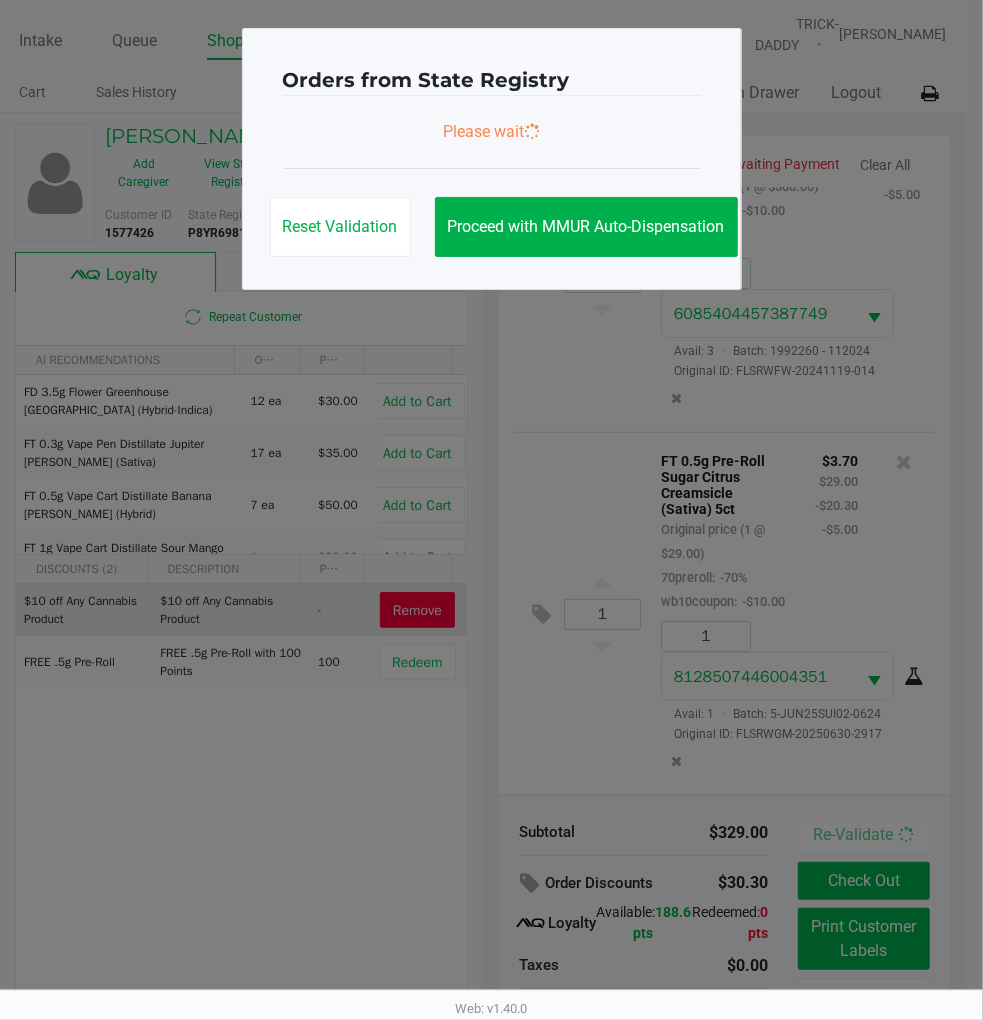 scroll, scrollTop: 0, scrollLeft: 0, axis: both 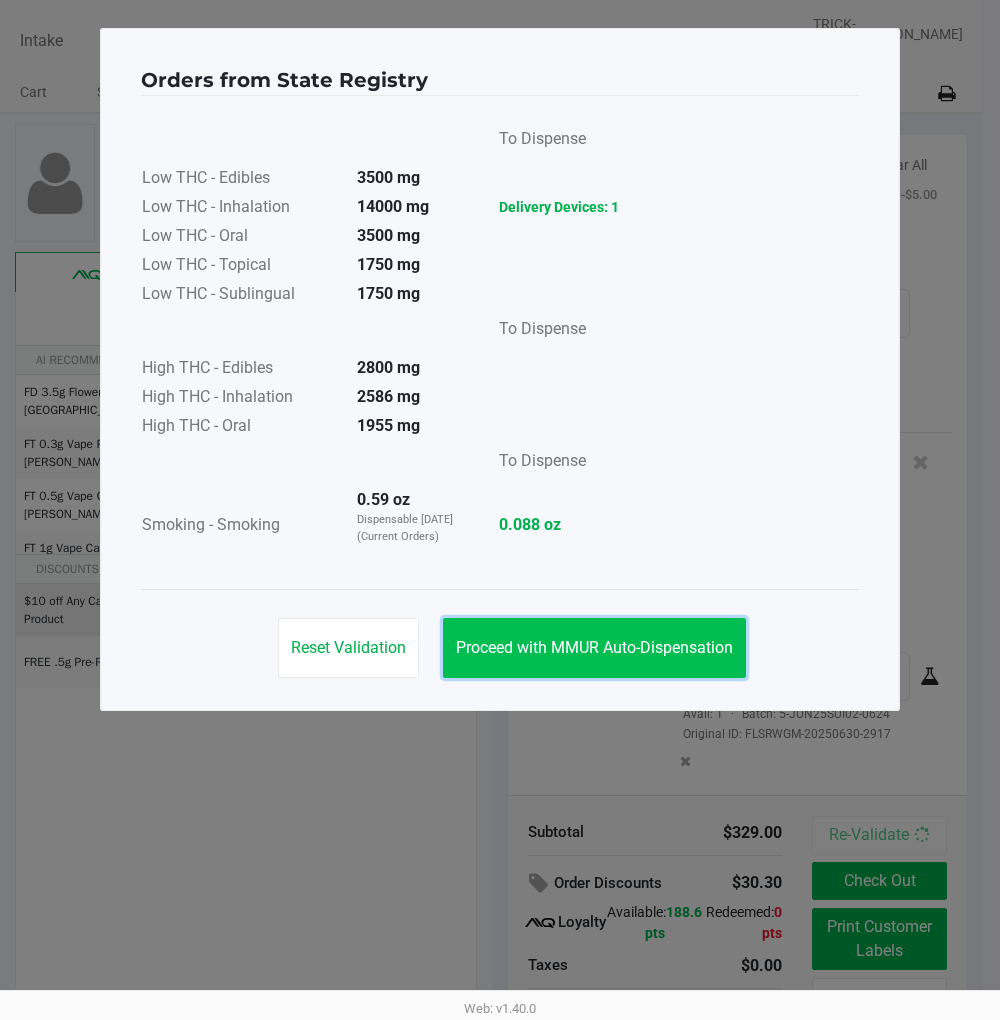 click on "Proceed with MMUR Auto-Dispensation" 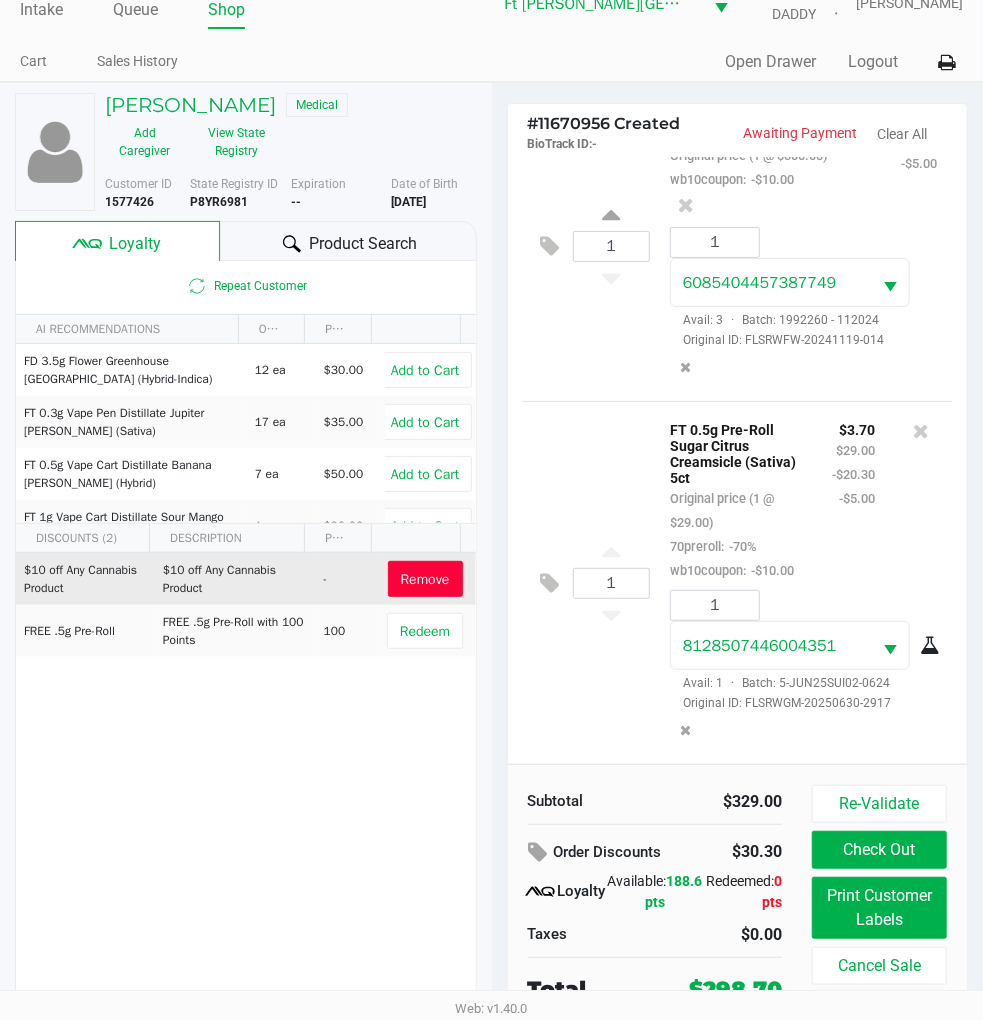 scroll, scrollTop: 38, scrollLeft: 0, axis: vertical 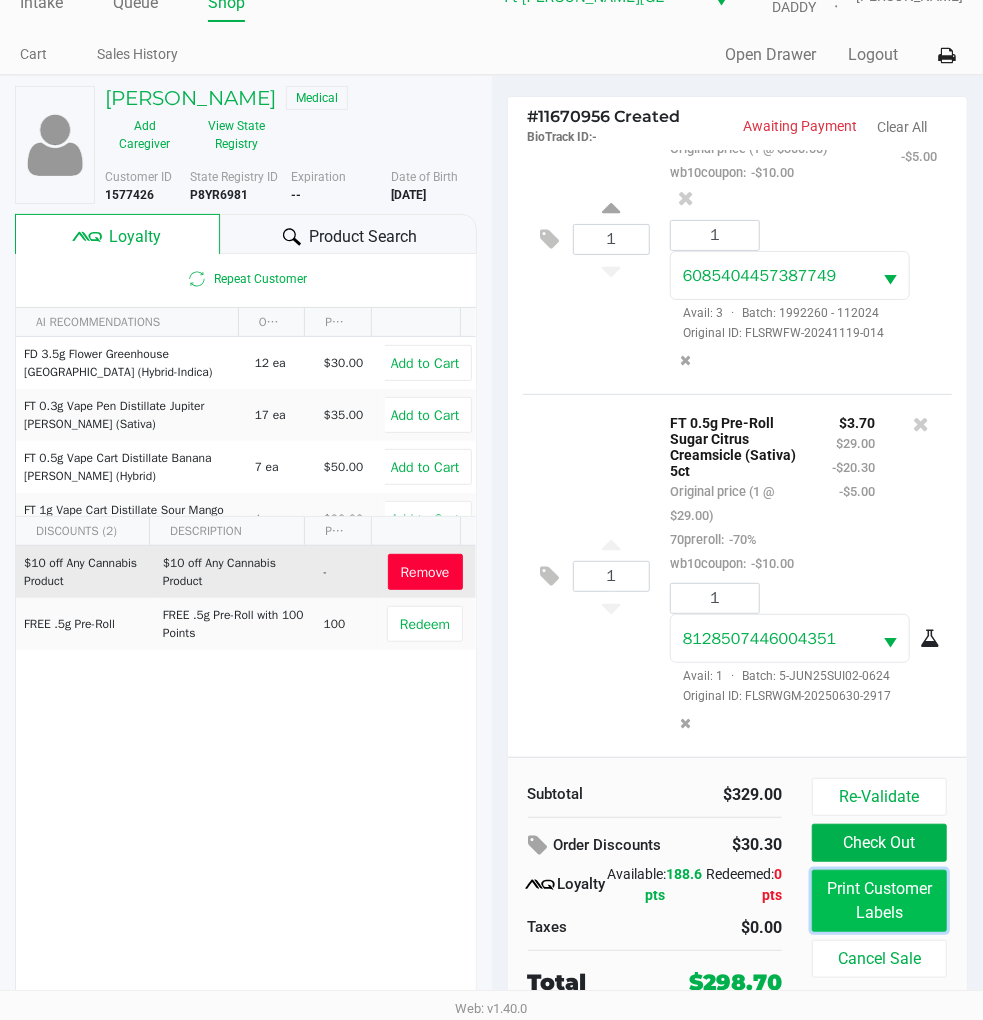 click on "Print Customer Labels" 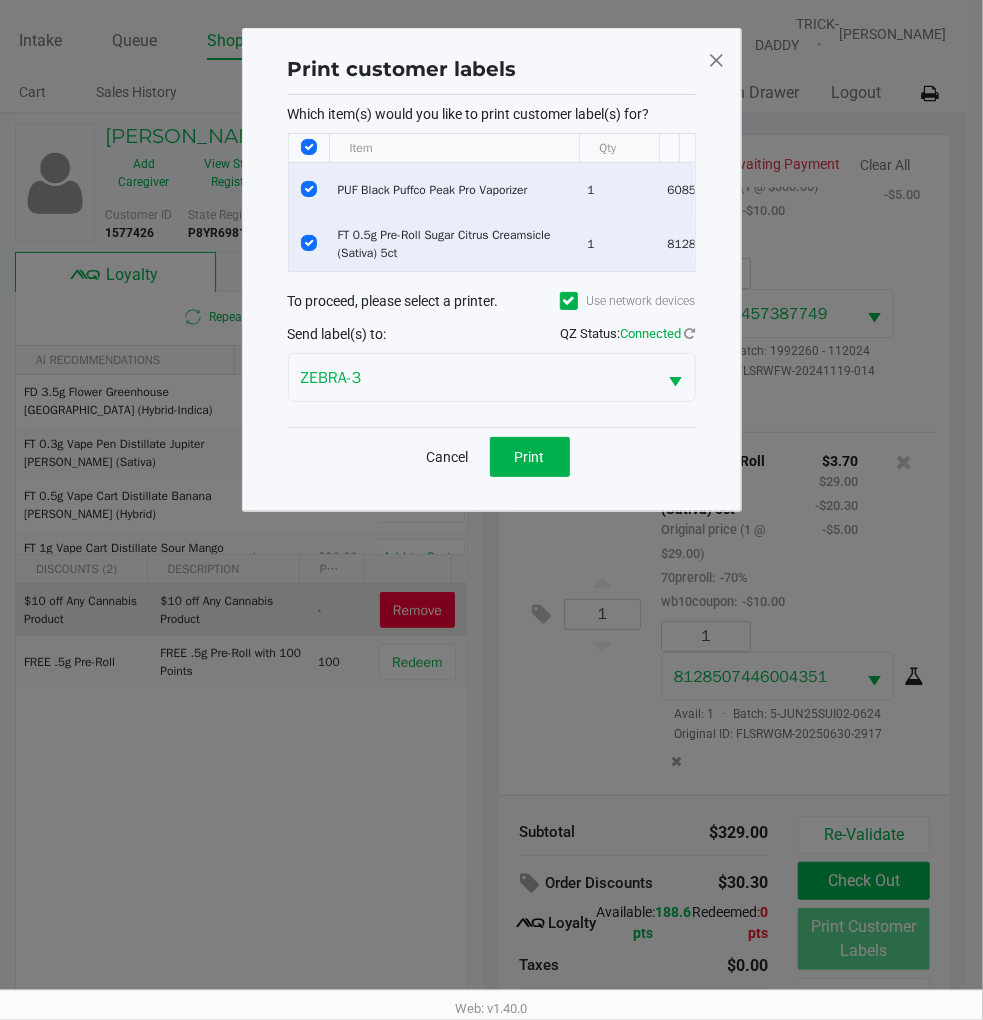 scroll, scrollTop: 0, scrollLeft: 0, axis: both 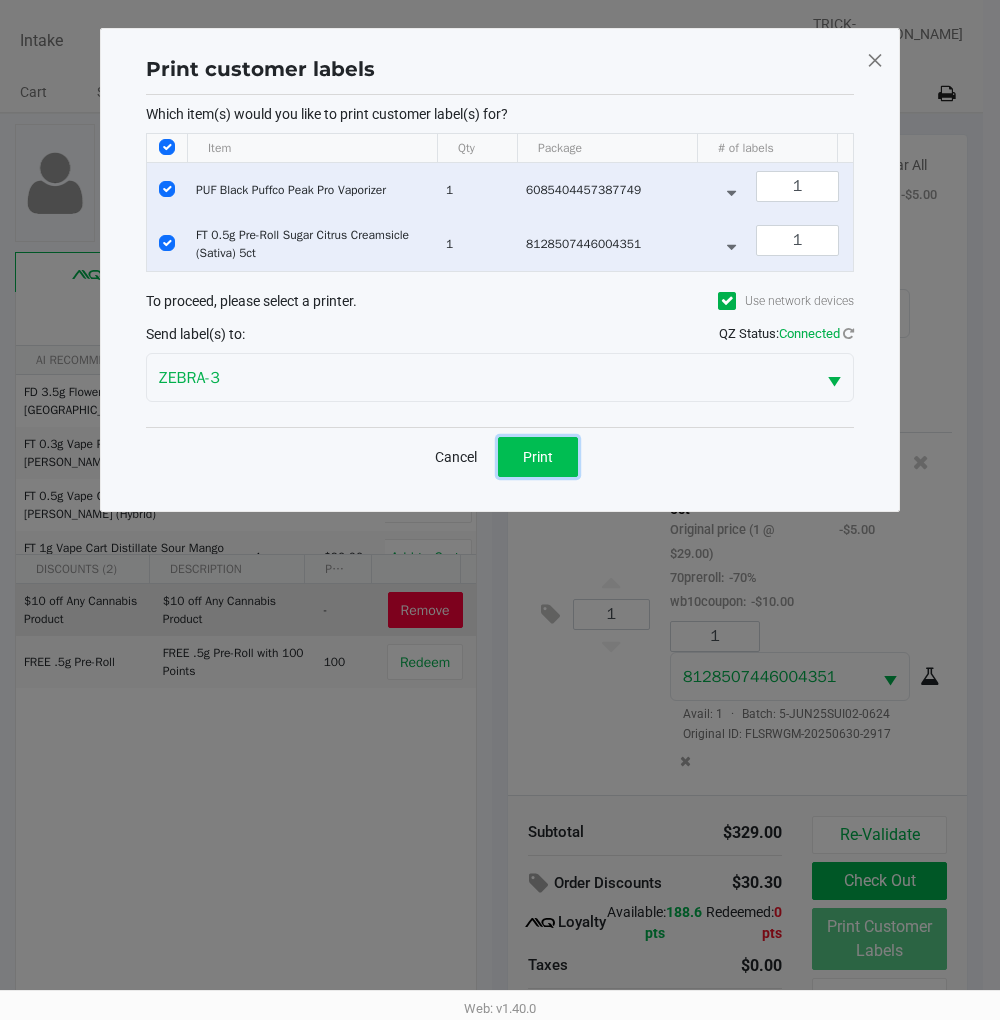 click on "Print" 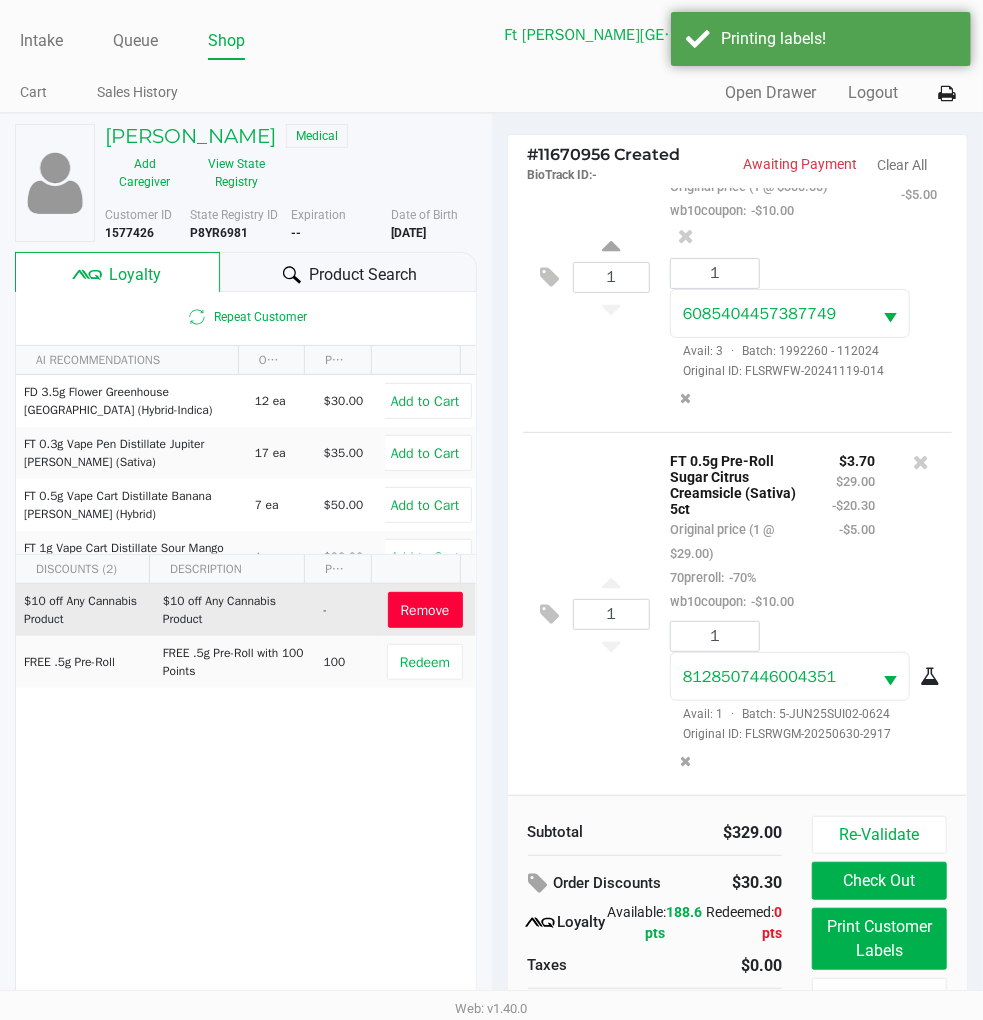 scroll, scrollTop: 38, scrollLeft: 0, axis: vertical 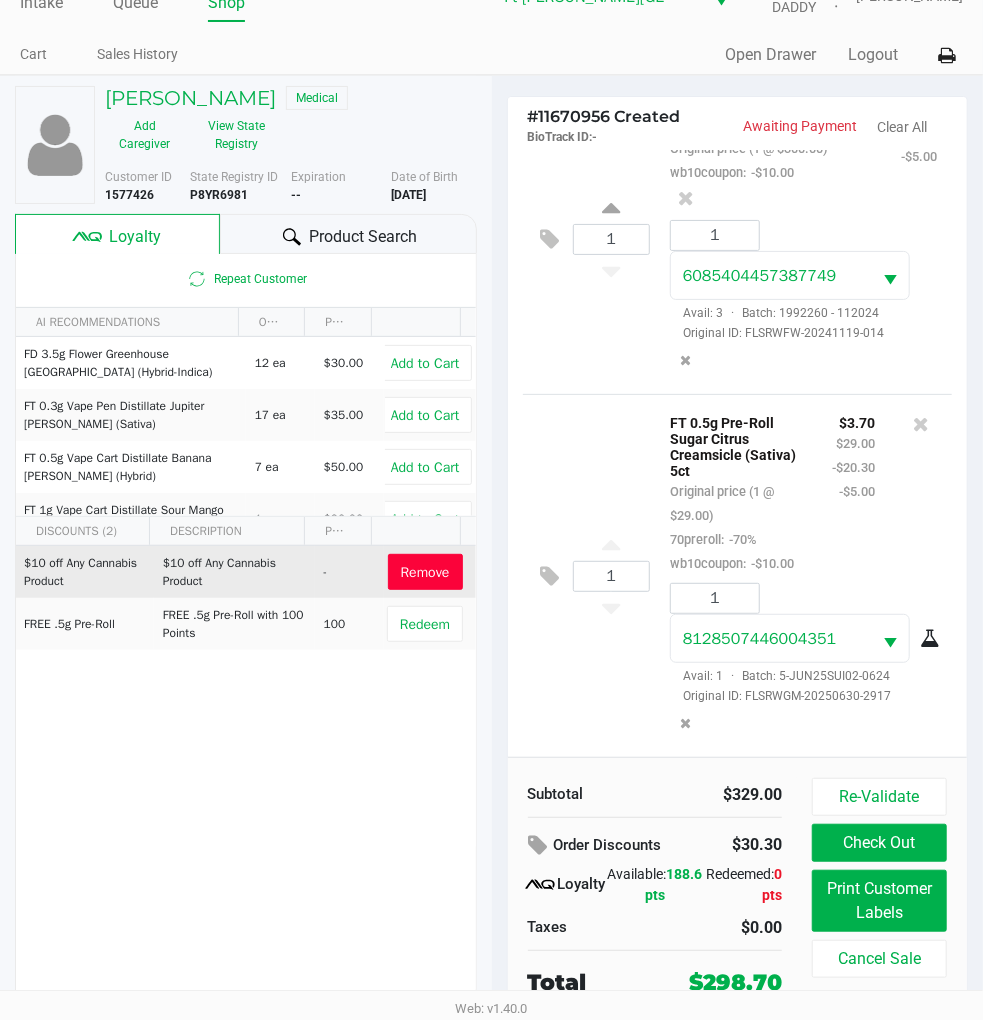 click on "Check Out" 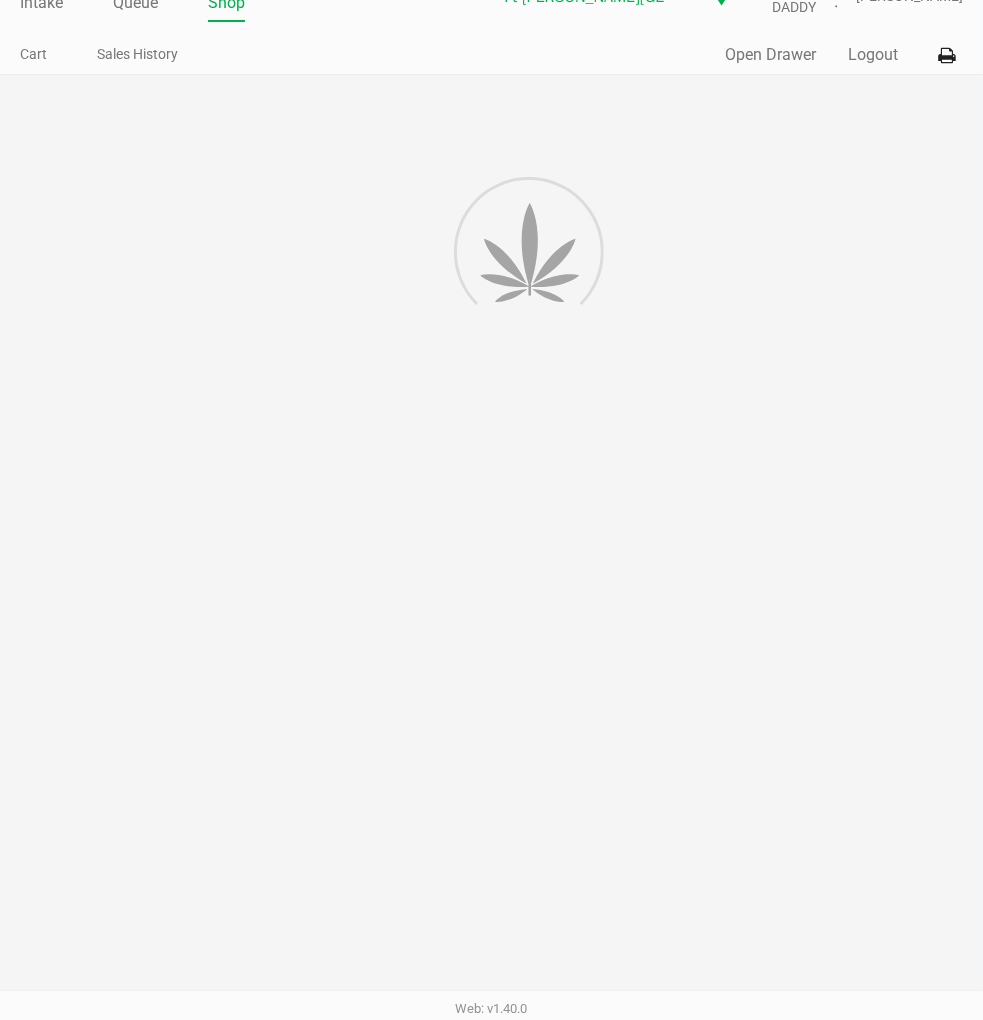 scroll, scrollTop: 0, scrollLeft: 0, axis: both 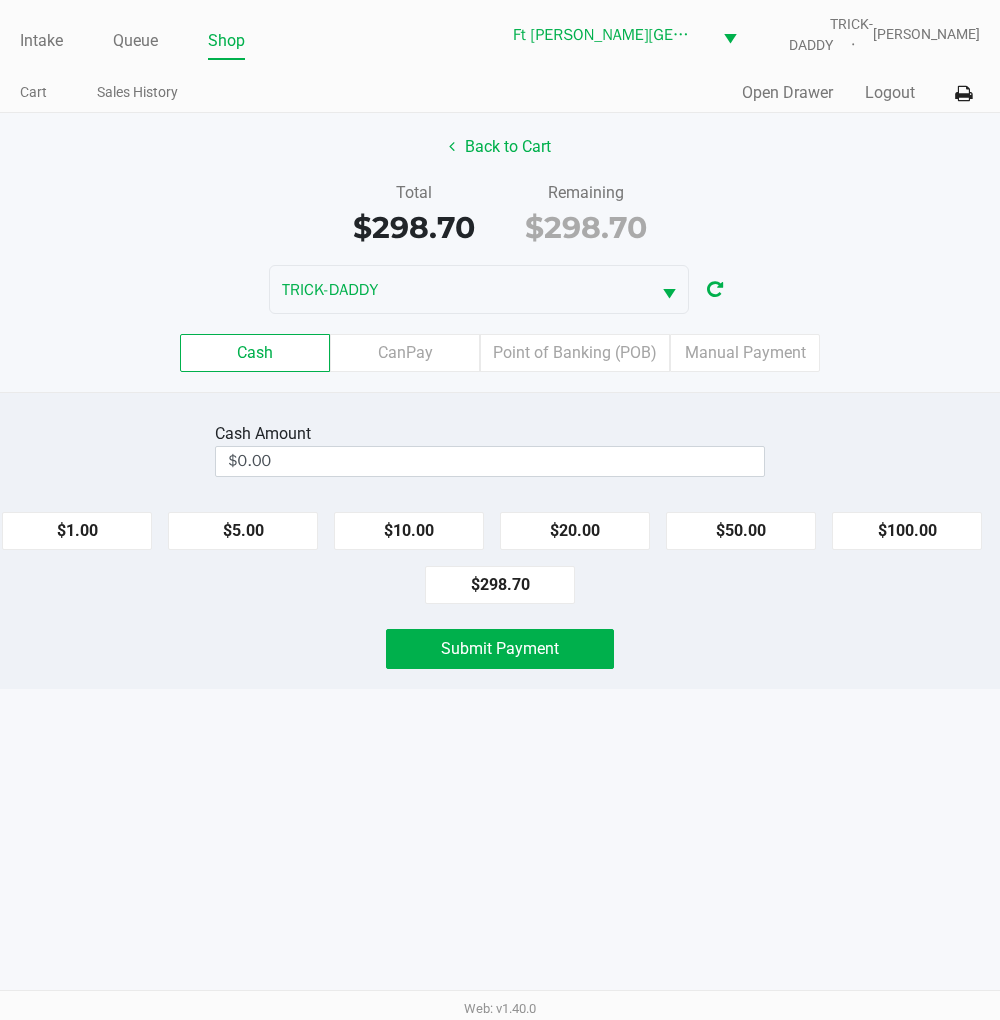 click on "$100.00" 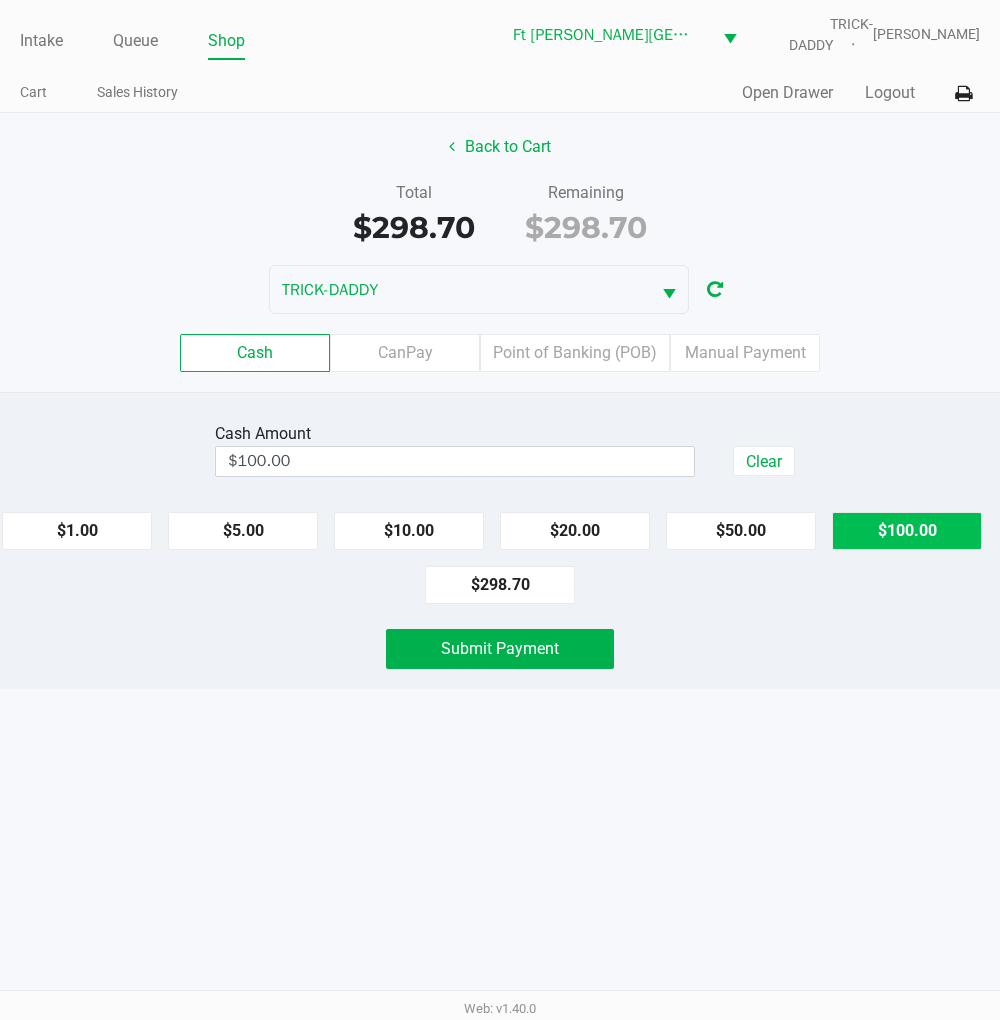 click on "$100.00" 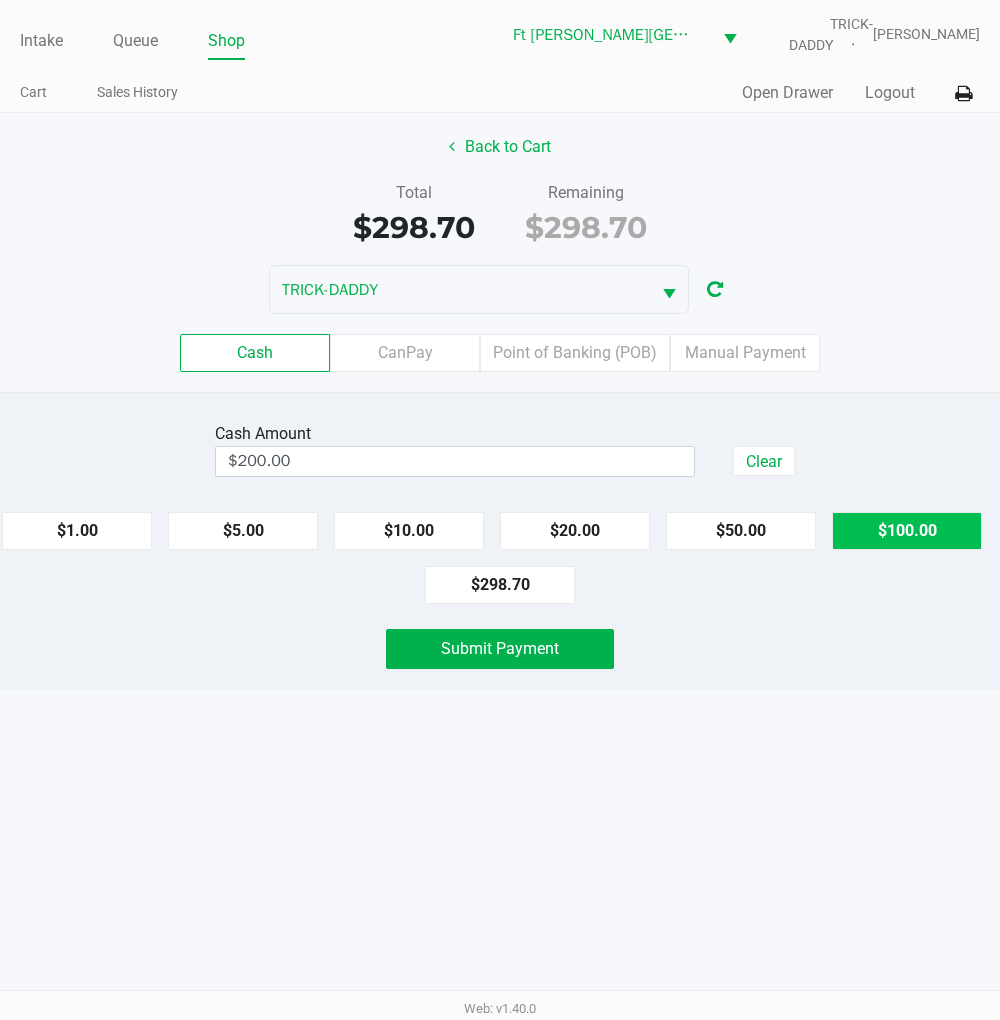 click on "$100.00" 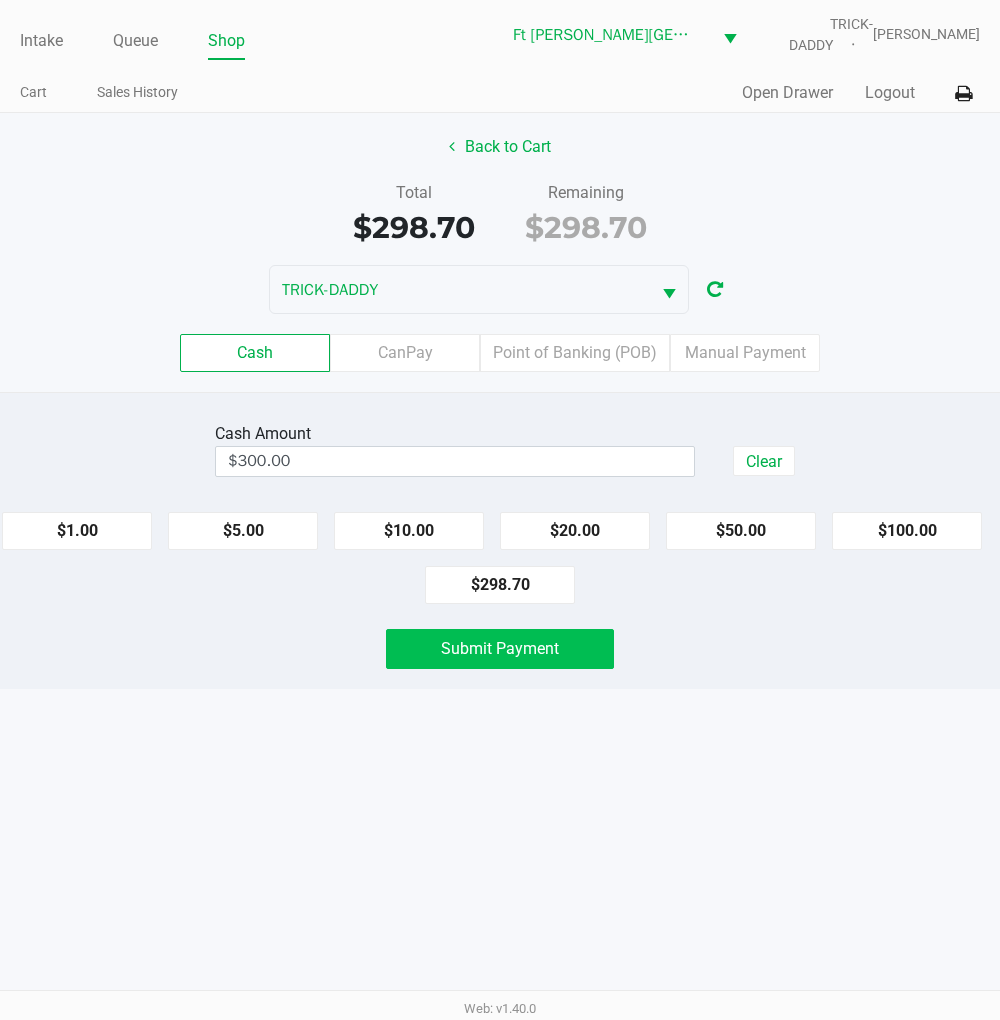click on "Submit Payment" 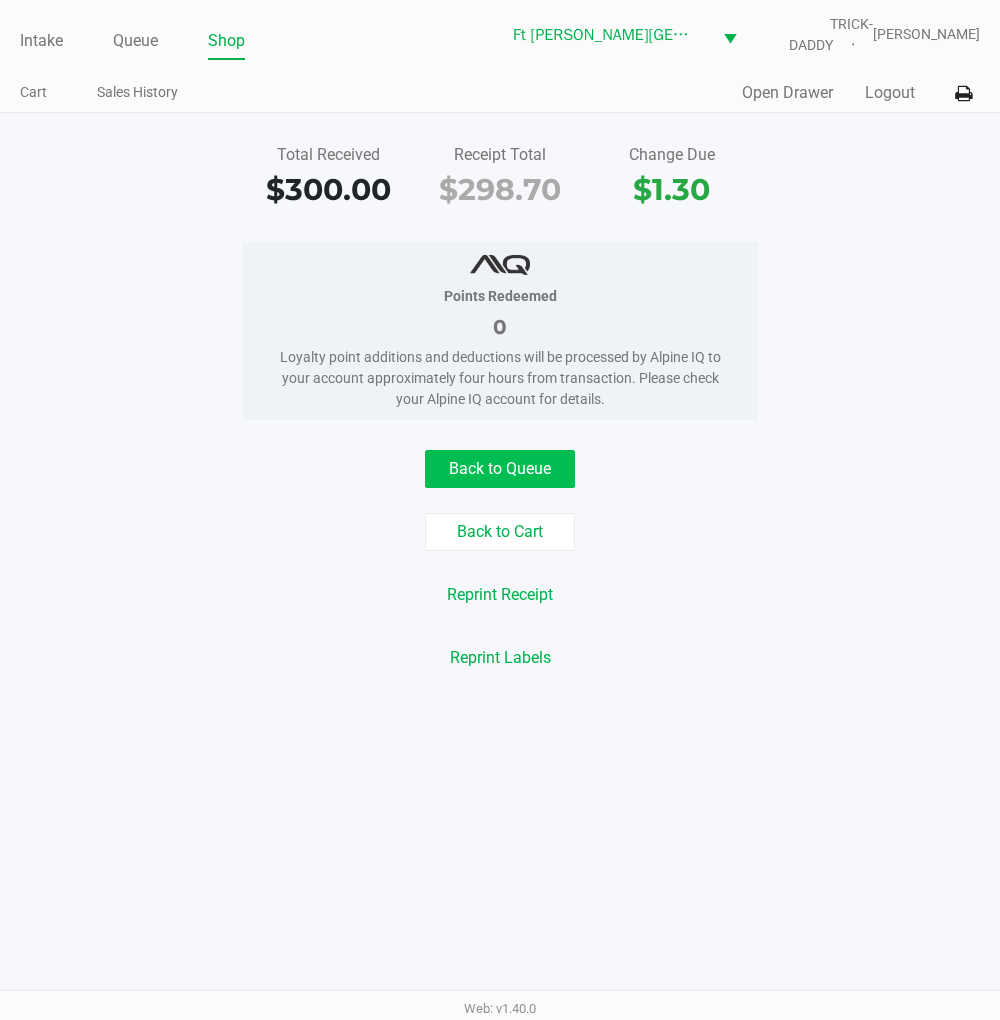 click on "Back to Queue" 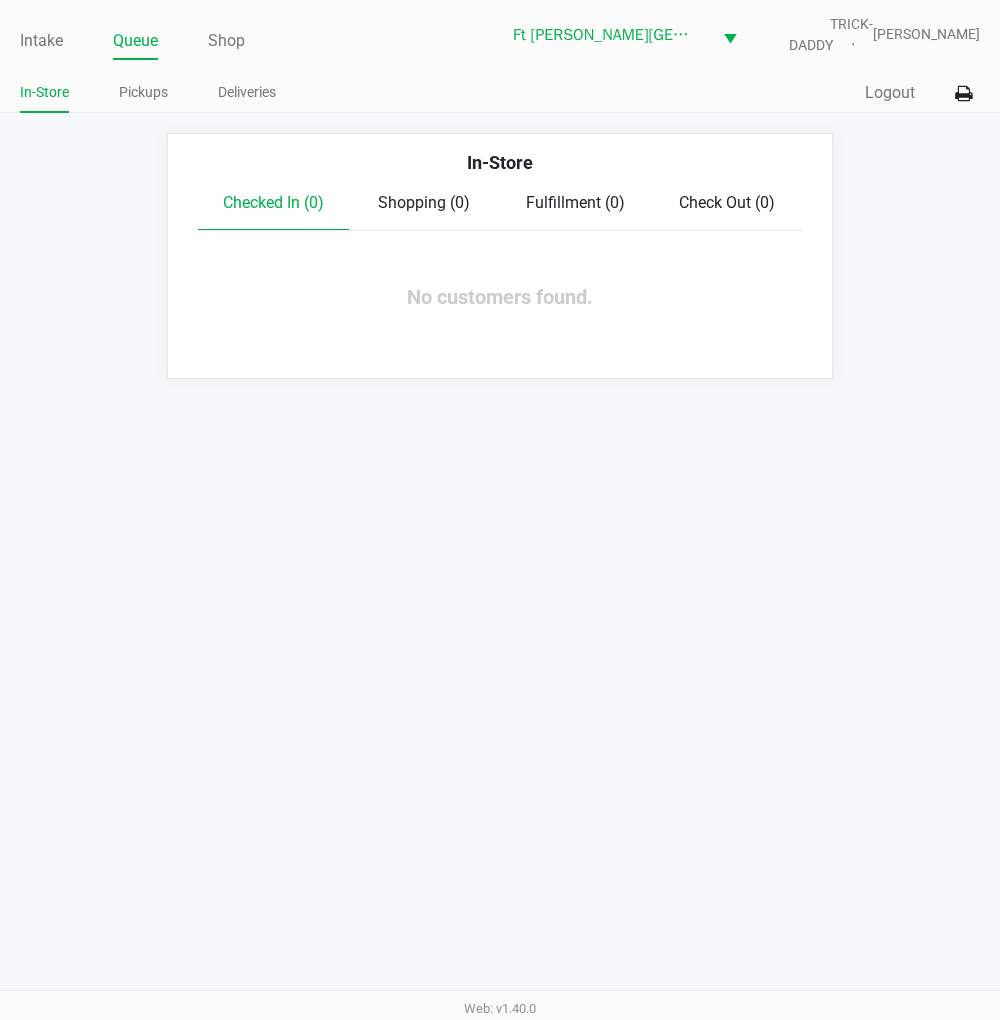 click on "Pickups" 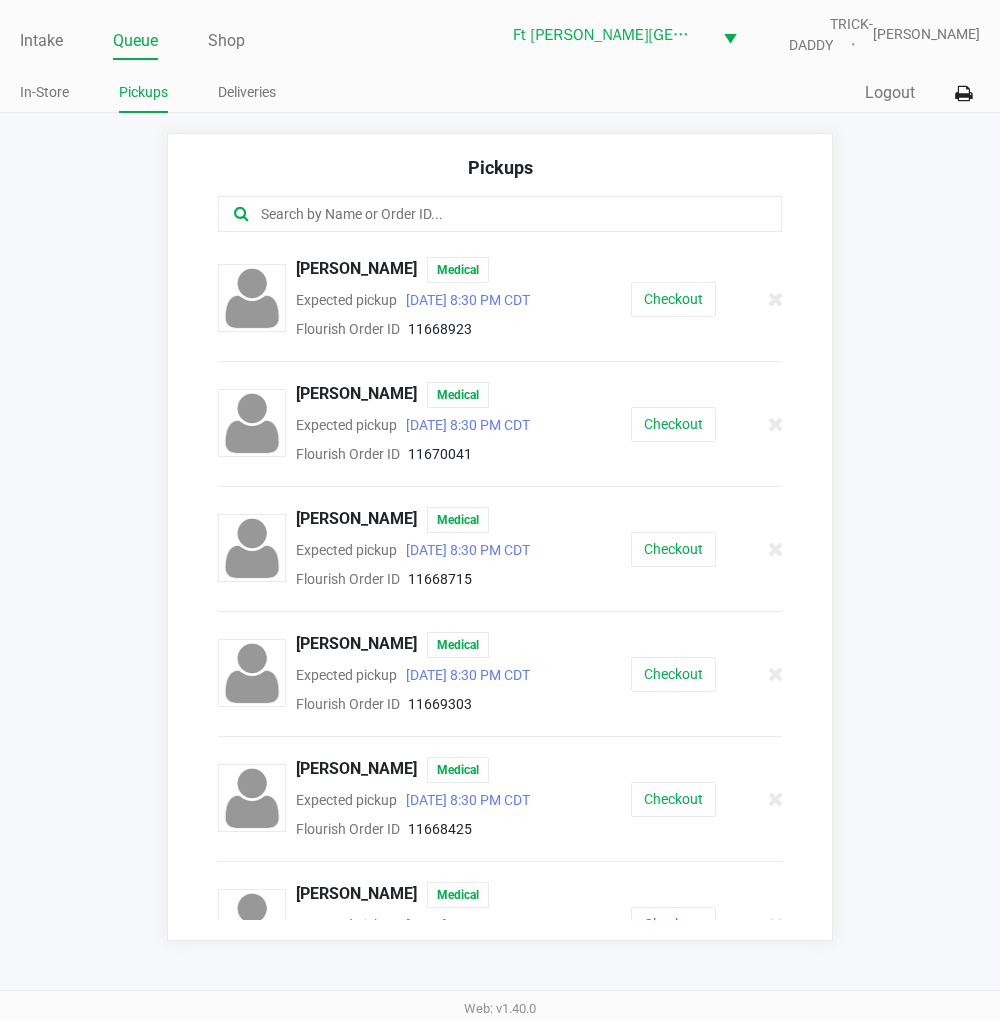 click on "Checkout" 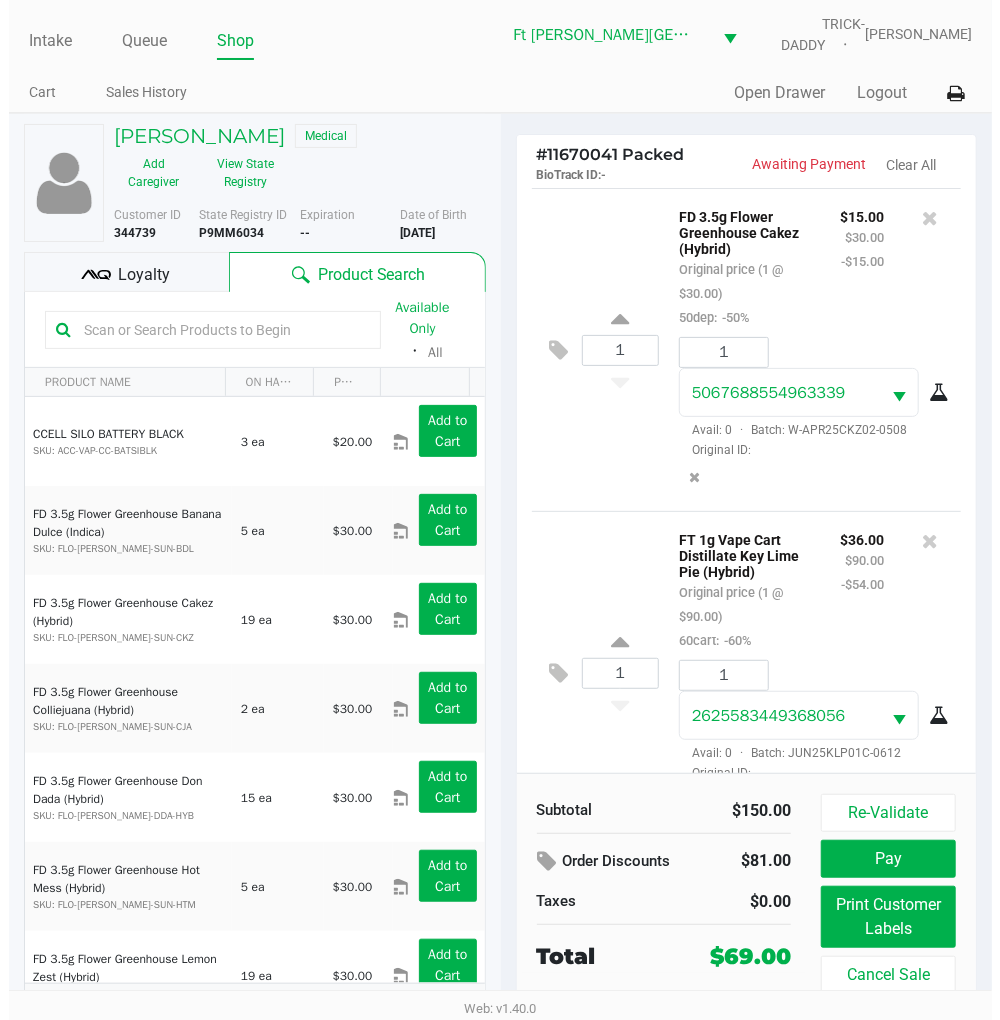 scroll, scrollTop: 390, scrollLeft: 0, axis: vertical 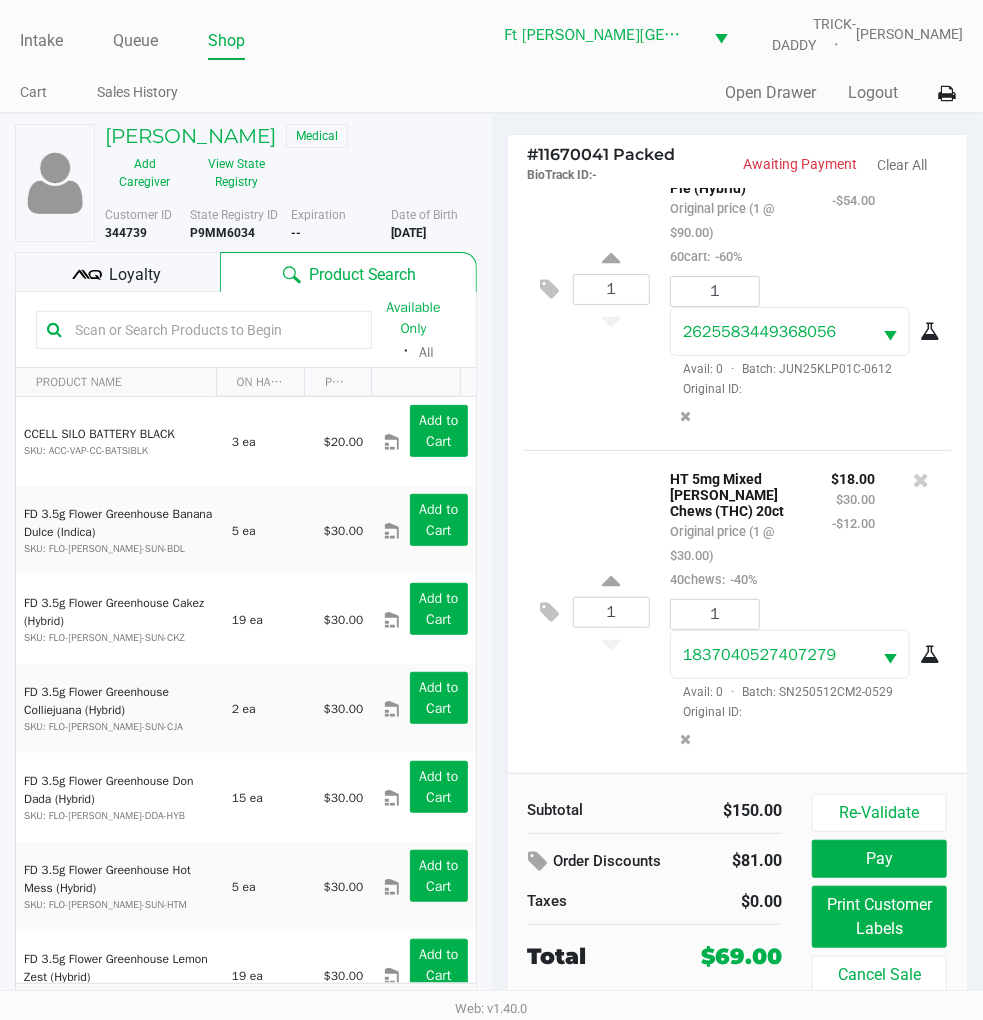 click on "Loyalty" 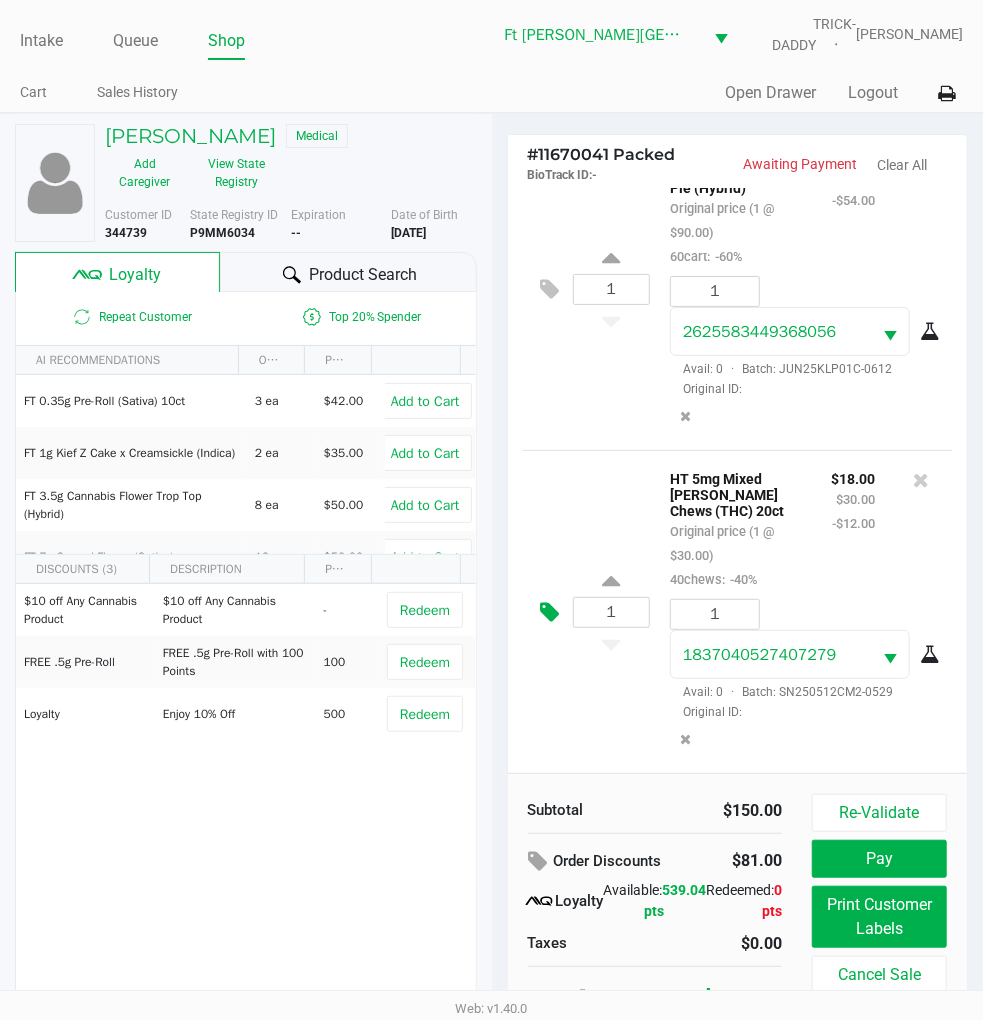 click 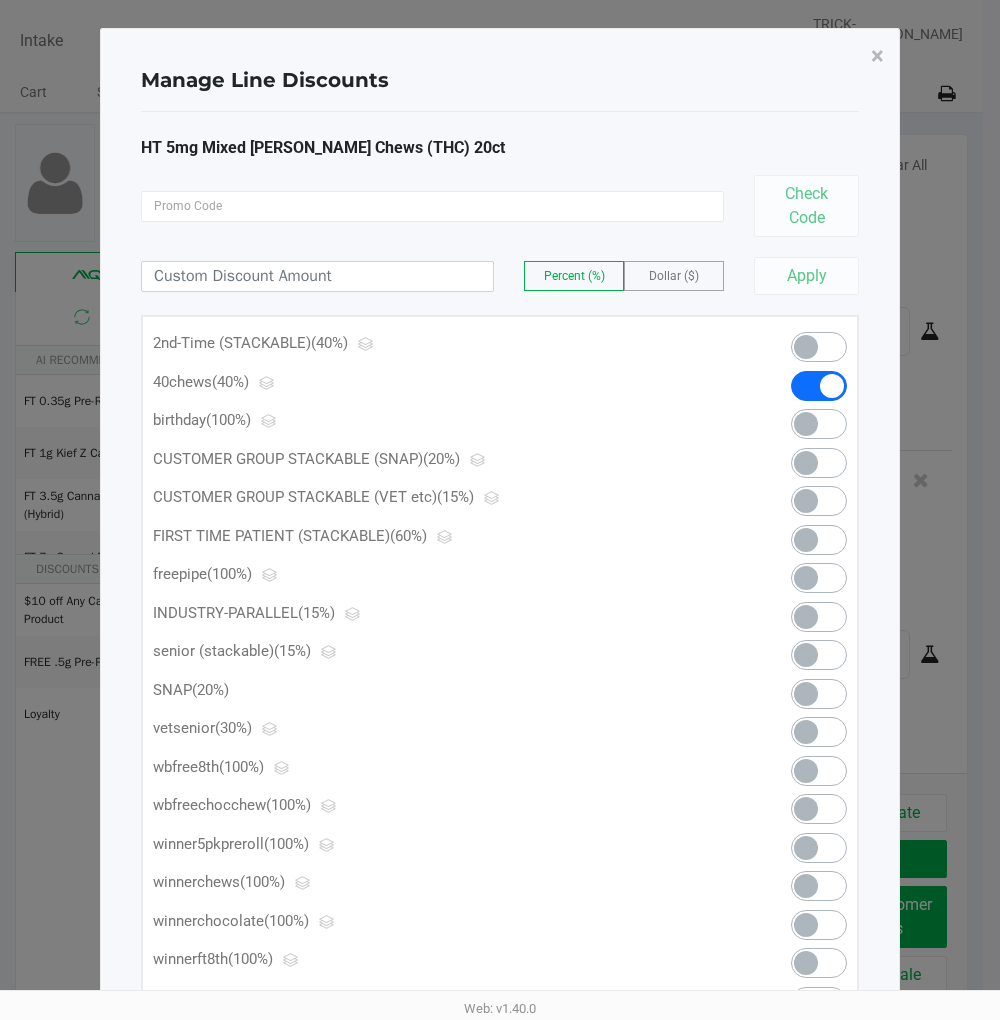scroll, scrollTop: 111, scrollLeft: 0, axis: vertical 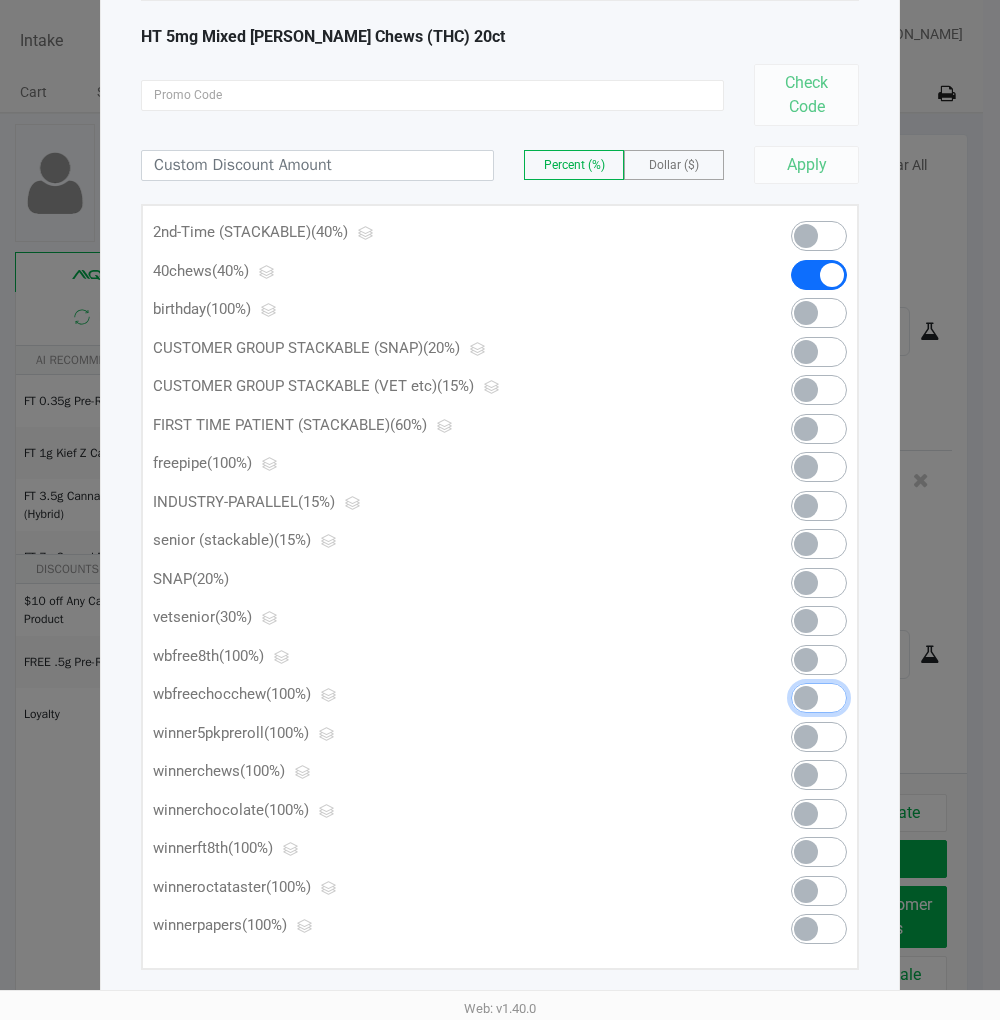 click 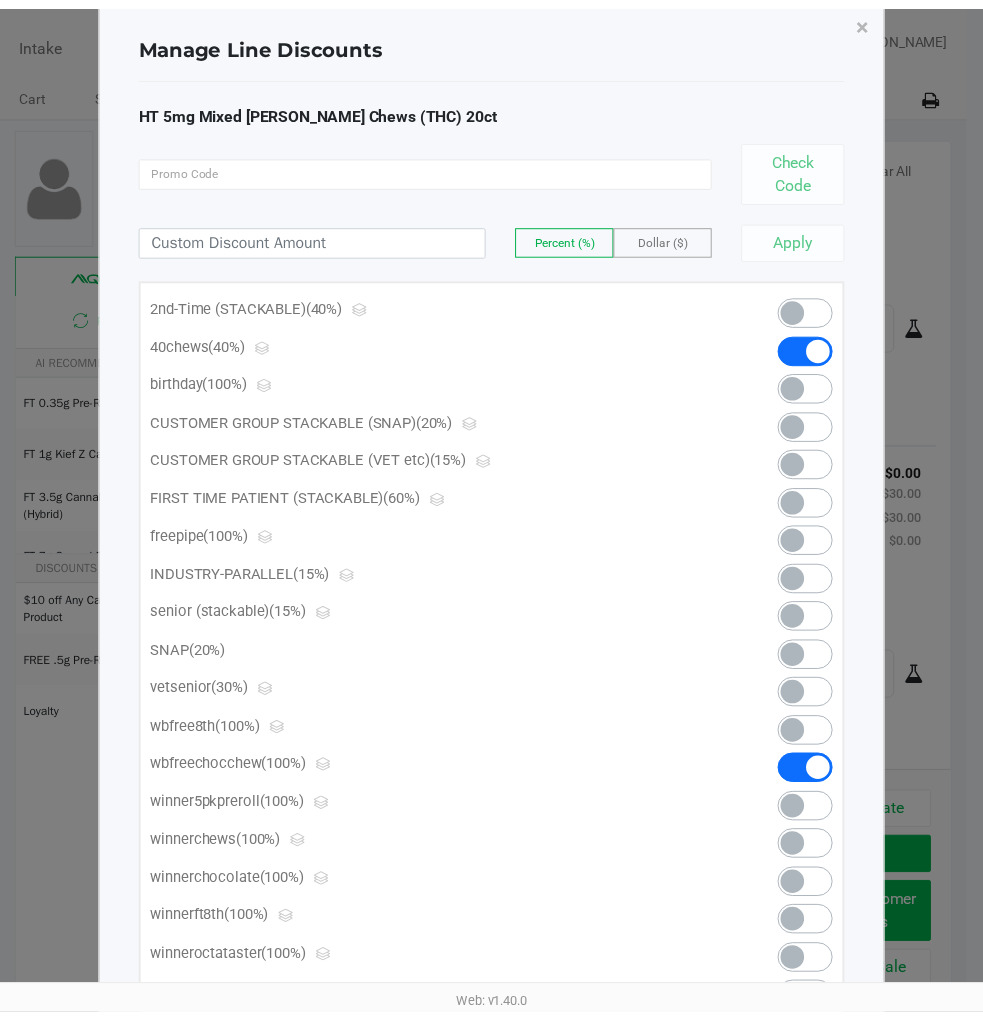 scroll, scrollTop: 0, scrollLeft: 0, axis: both 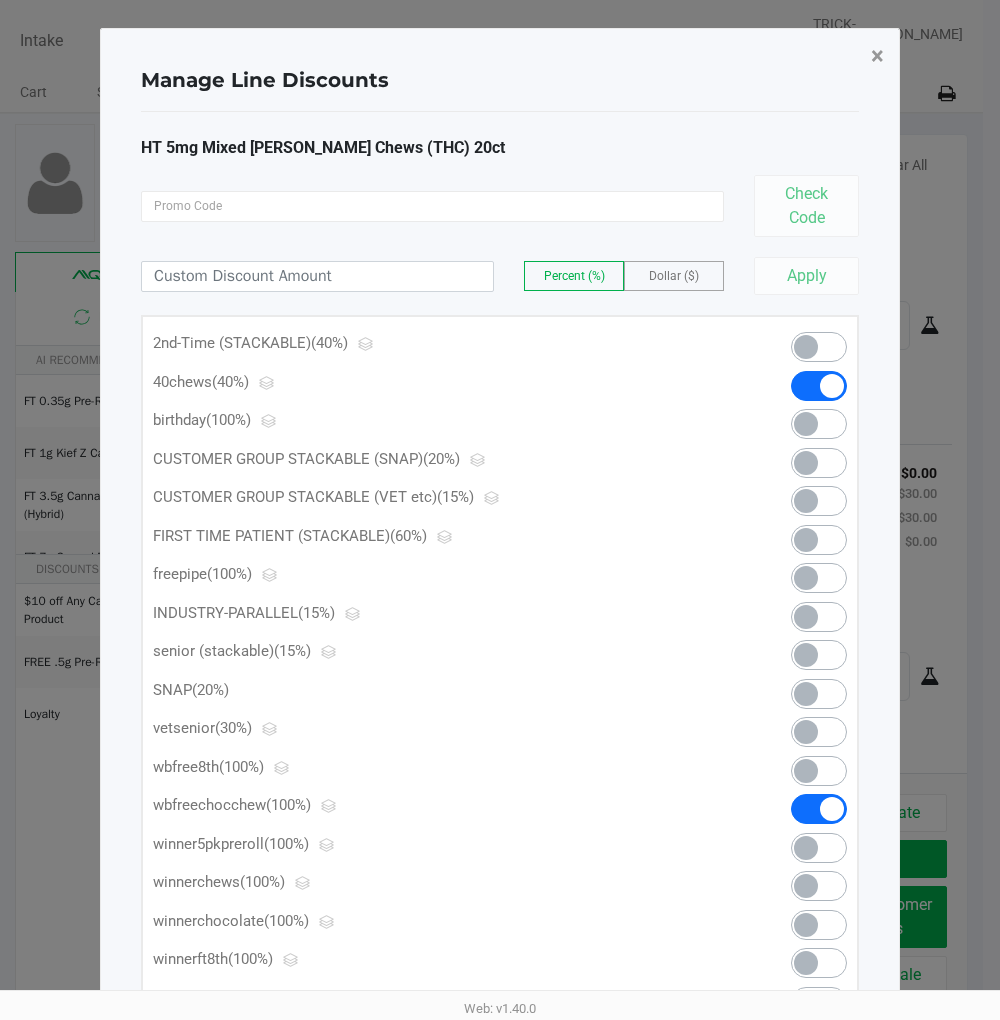 click on "×" 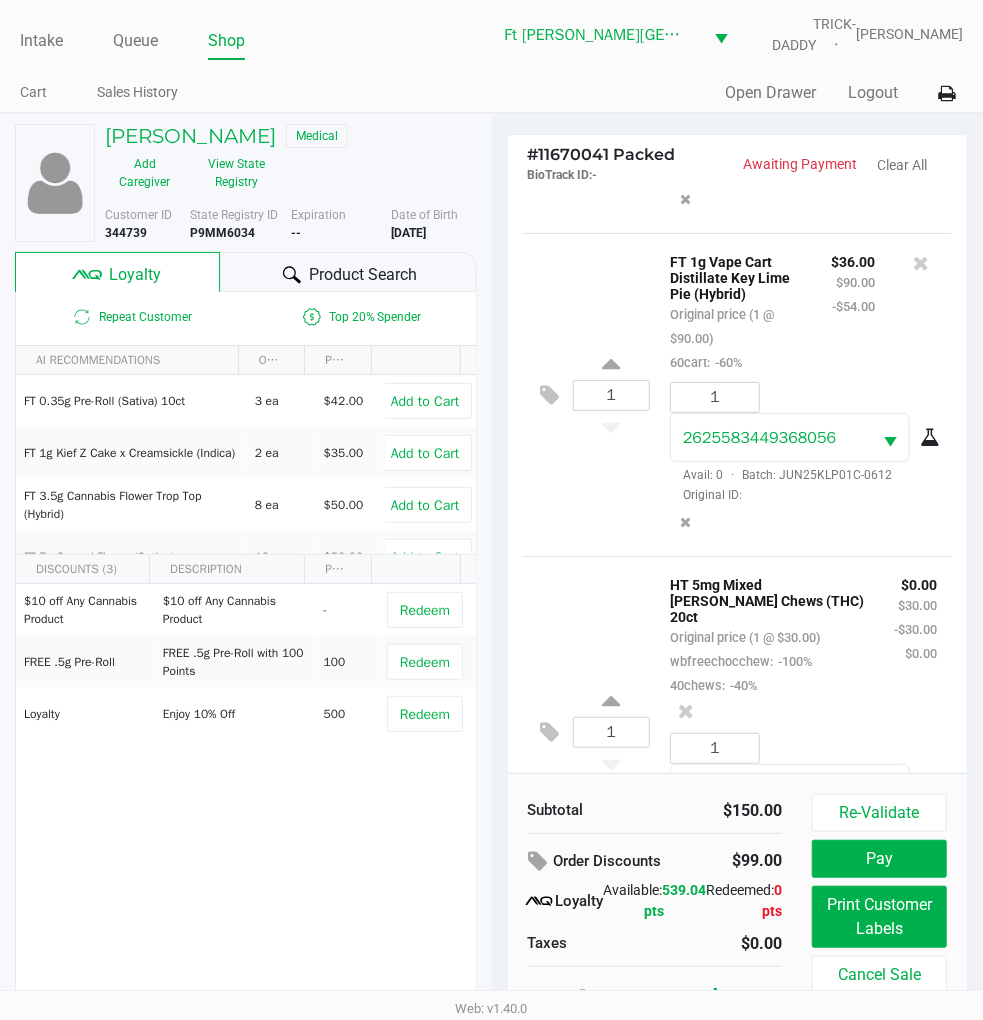 scroll, scrollTop: 216, scrollLeft: 0, axis: vertical 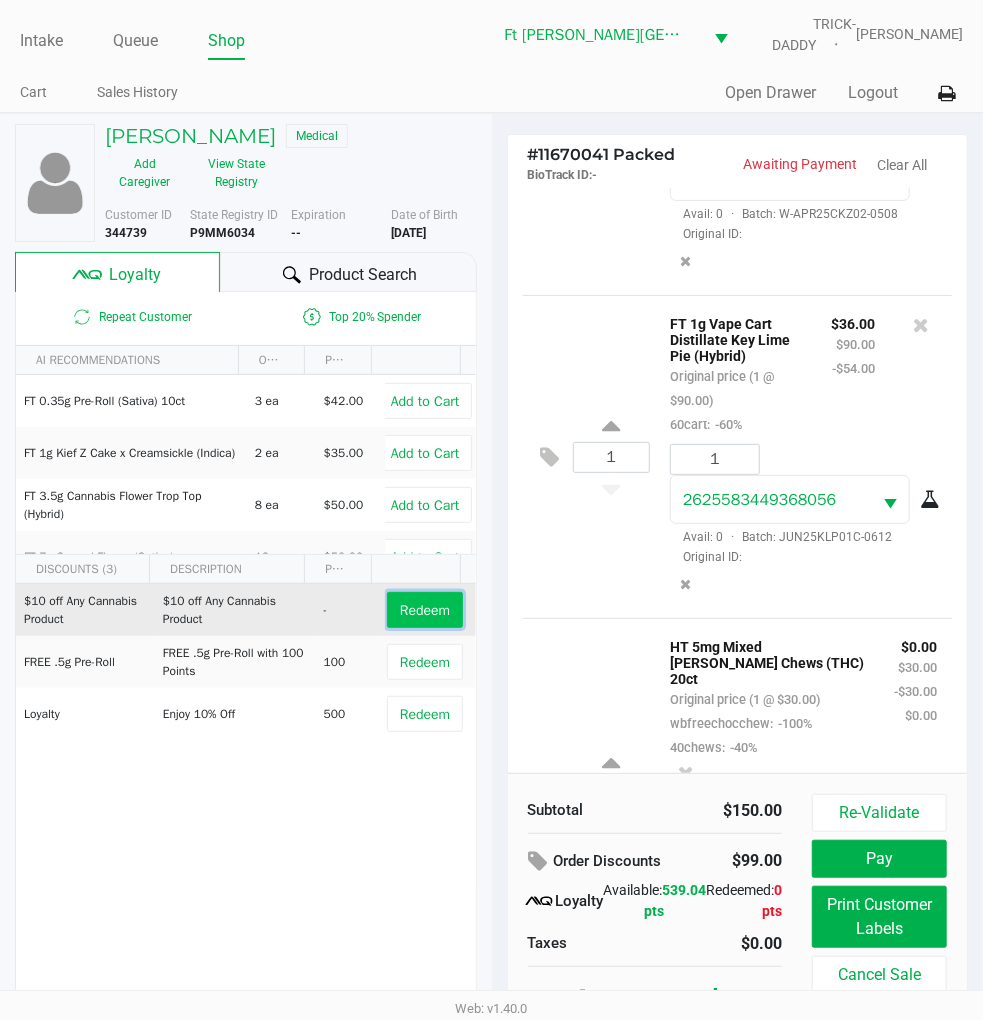 click on "Redeem" 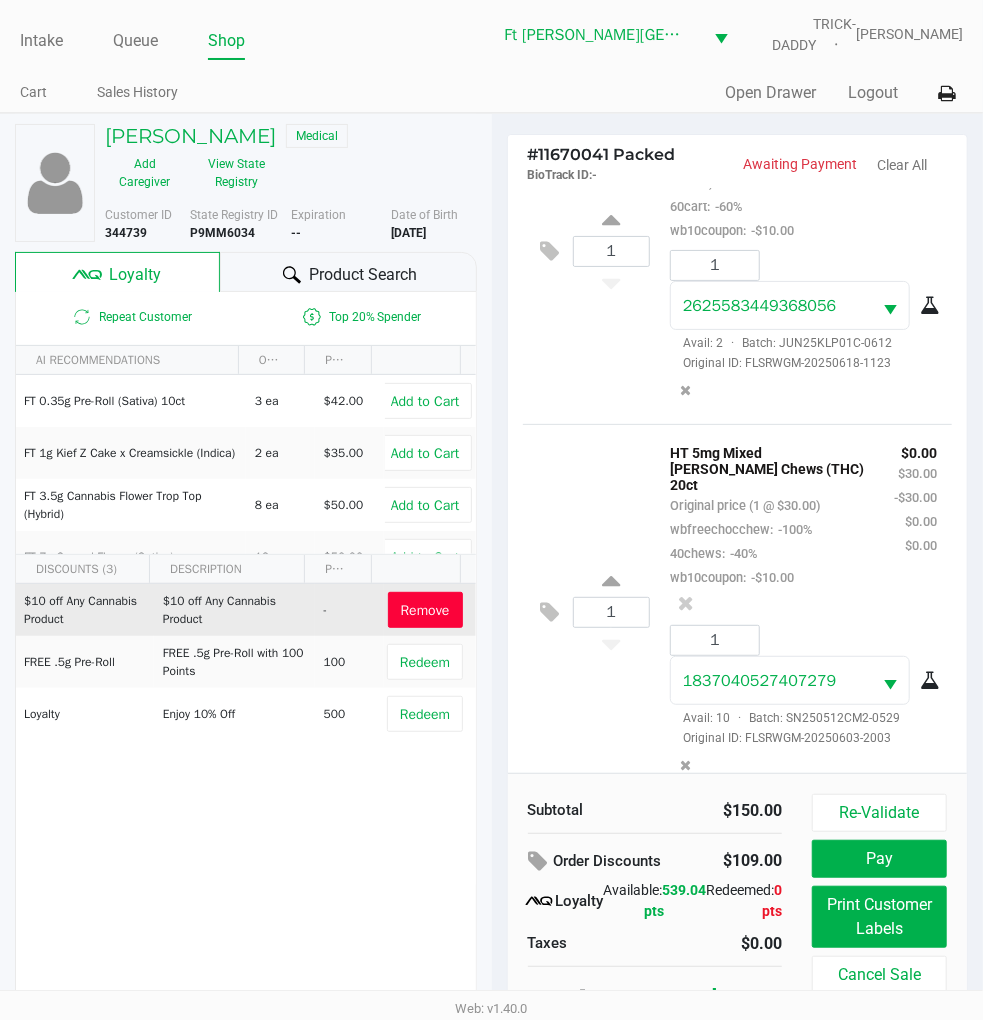 scroll, scrollTop: 582, scrollLeft: 0, axis: vertical 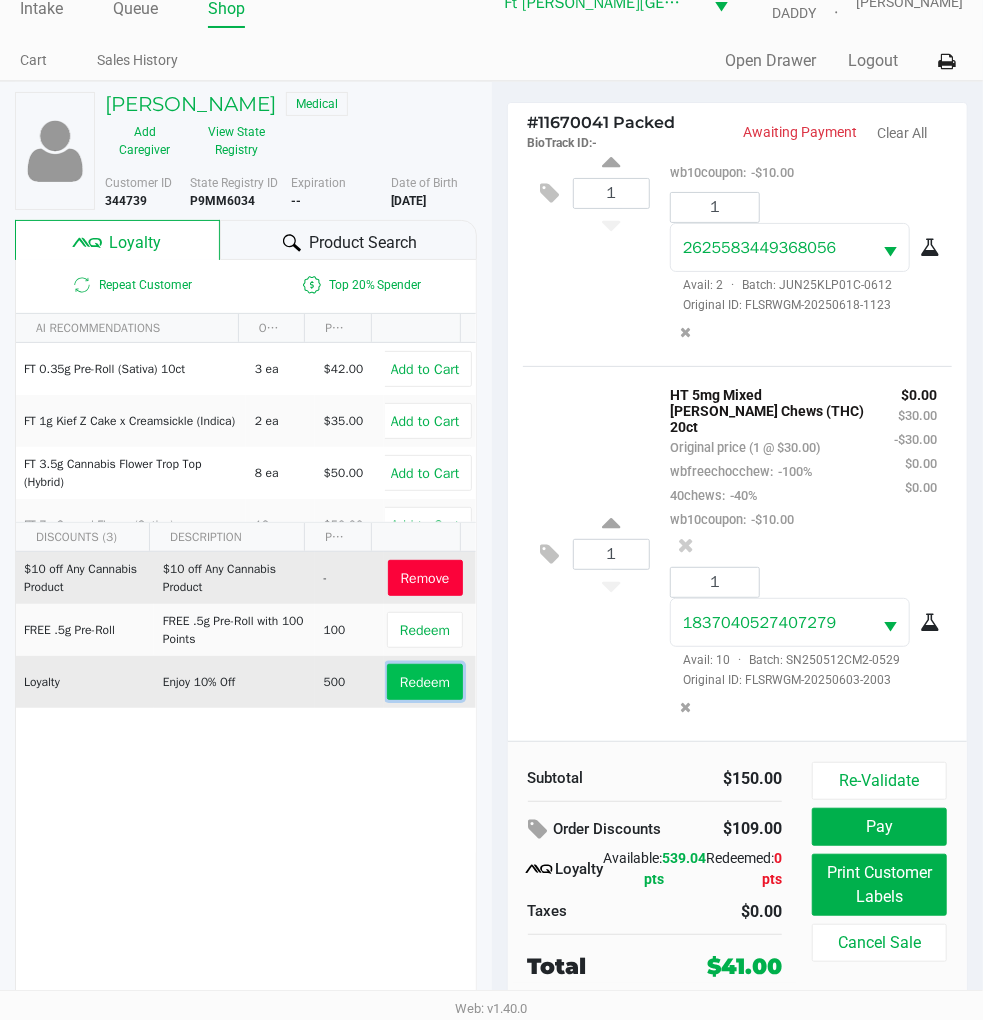 click on "Redeem" 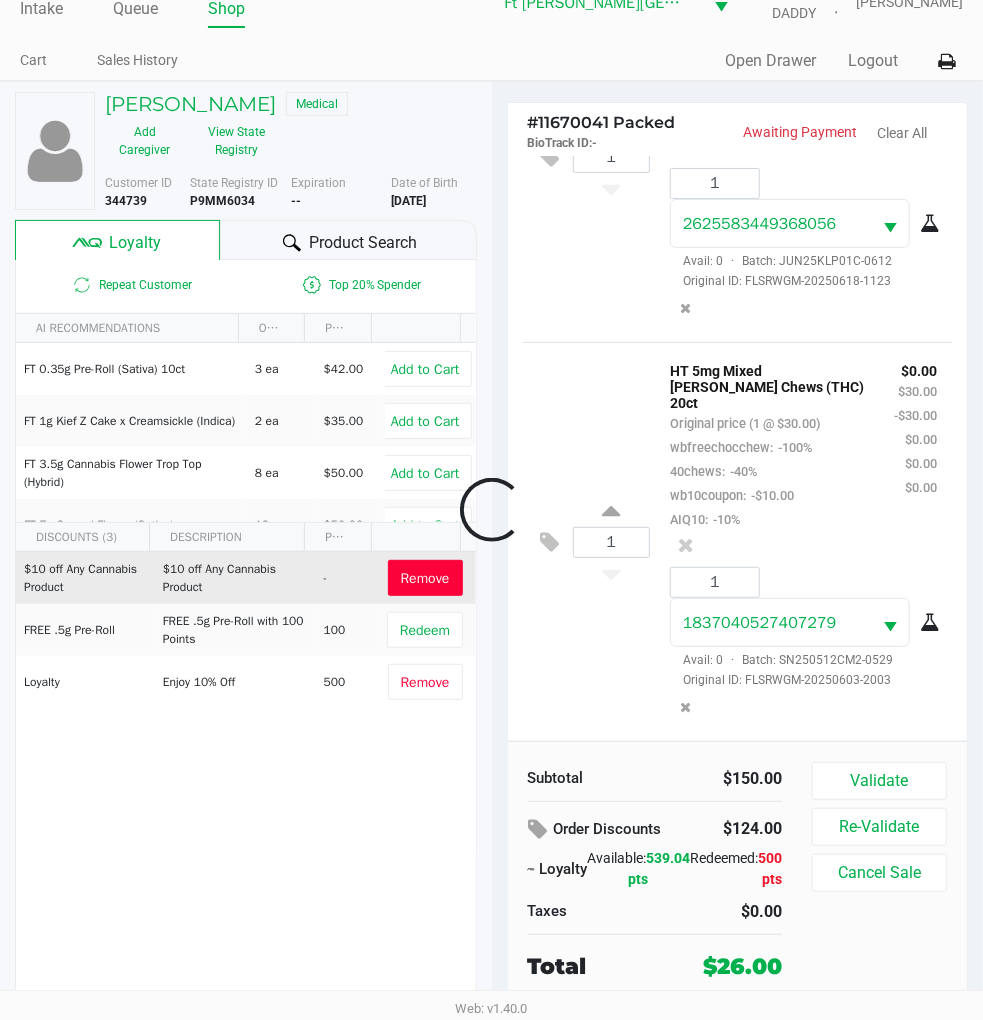 scroll, scrollTop: 654, scrollLeft: 0, axis: vertical 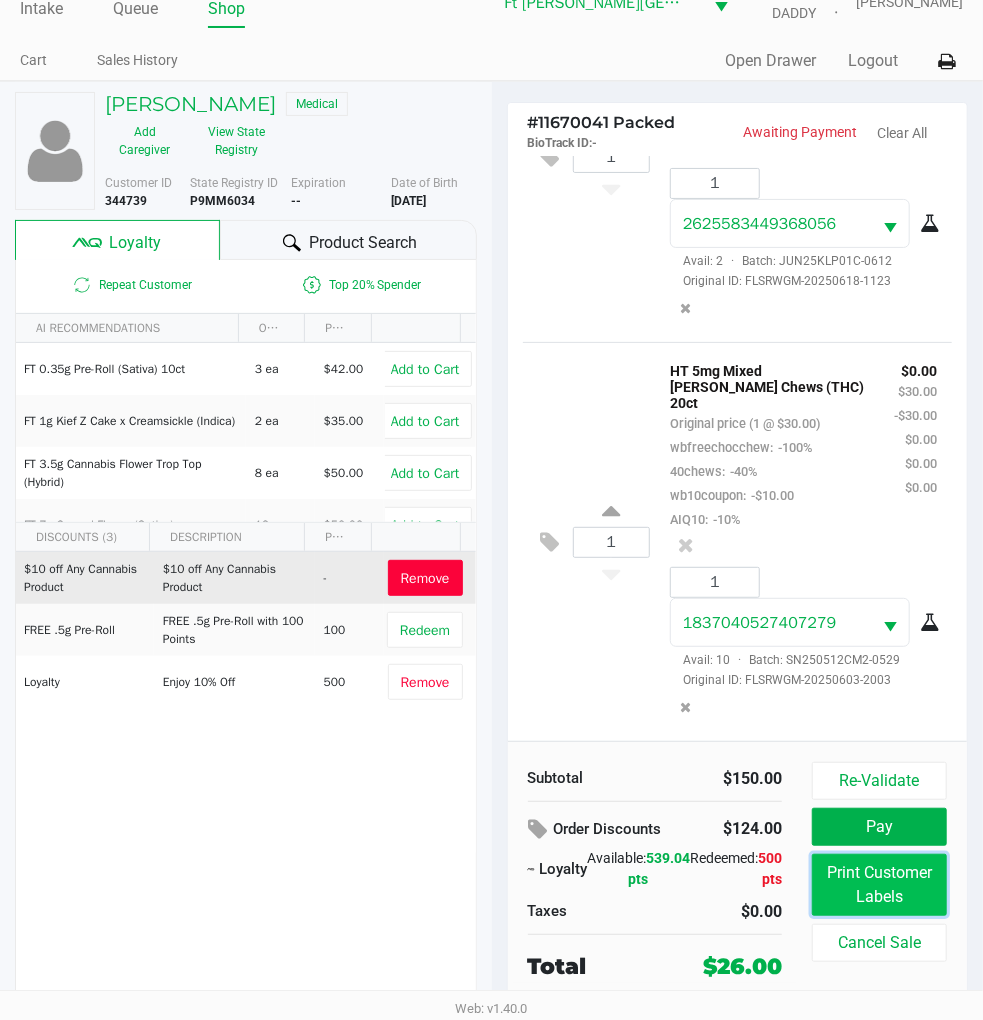 click on "Print Customer Labels" 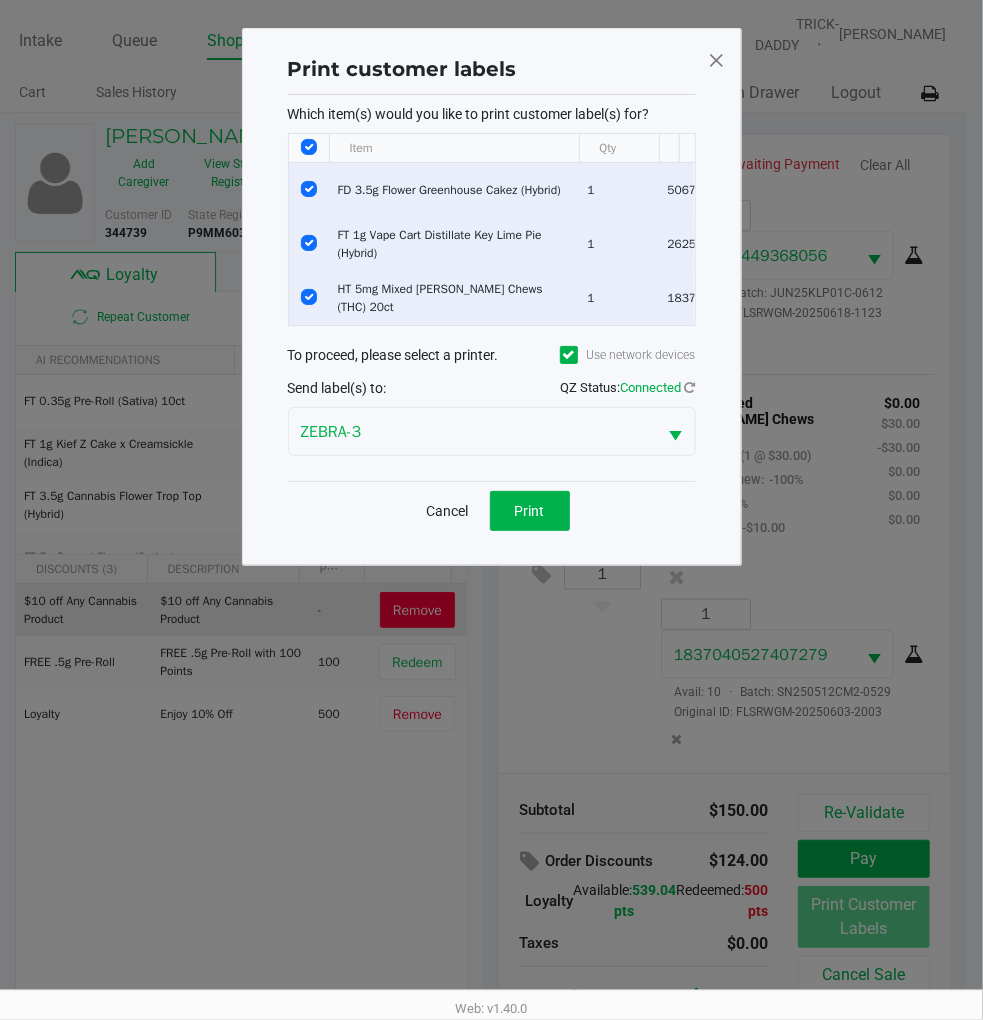 scroll, scrollTop: 0, scrollLeft: 0, axis: both 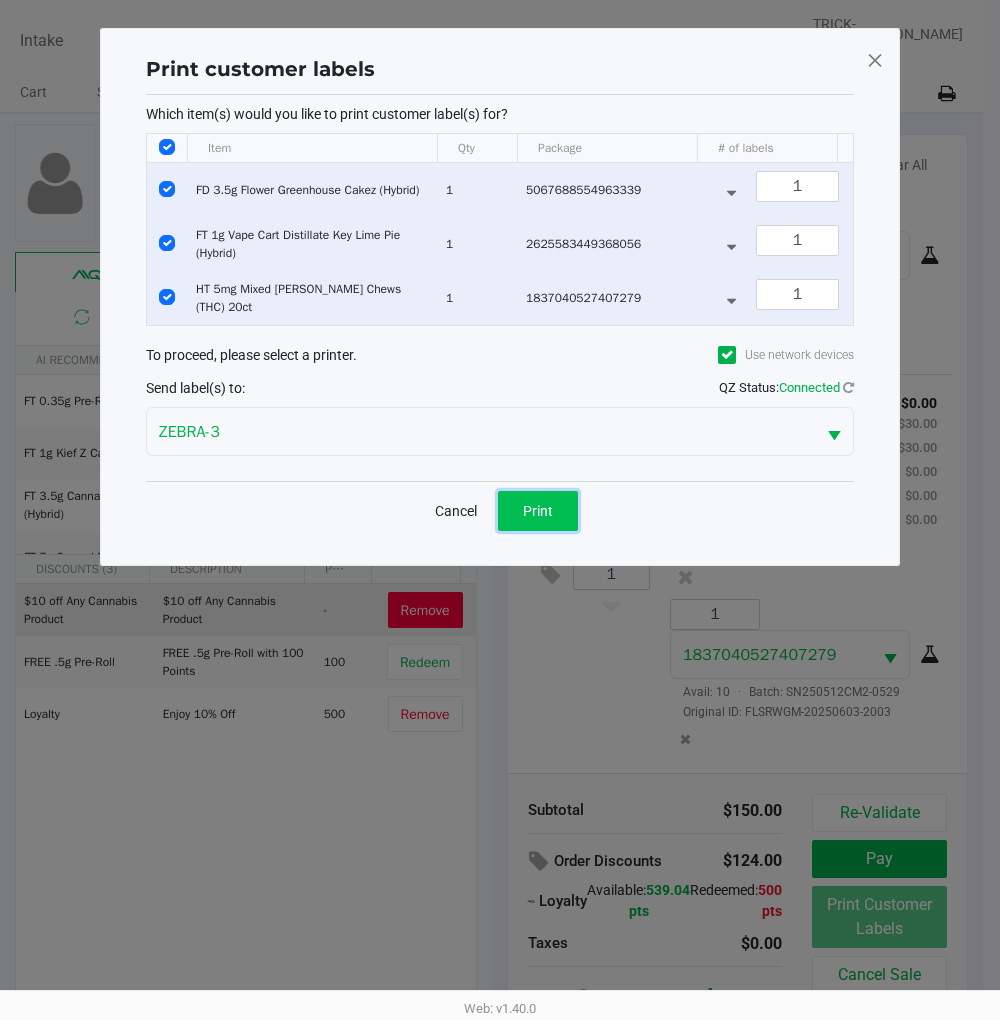 click on "Print" 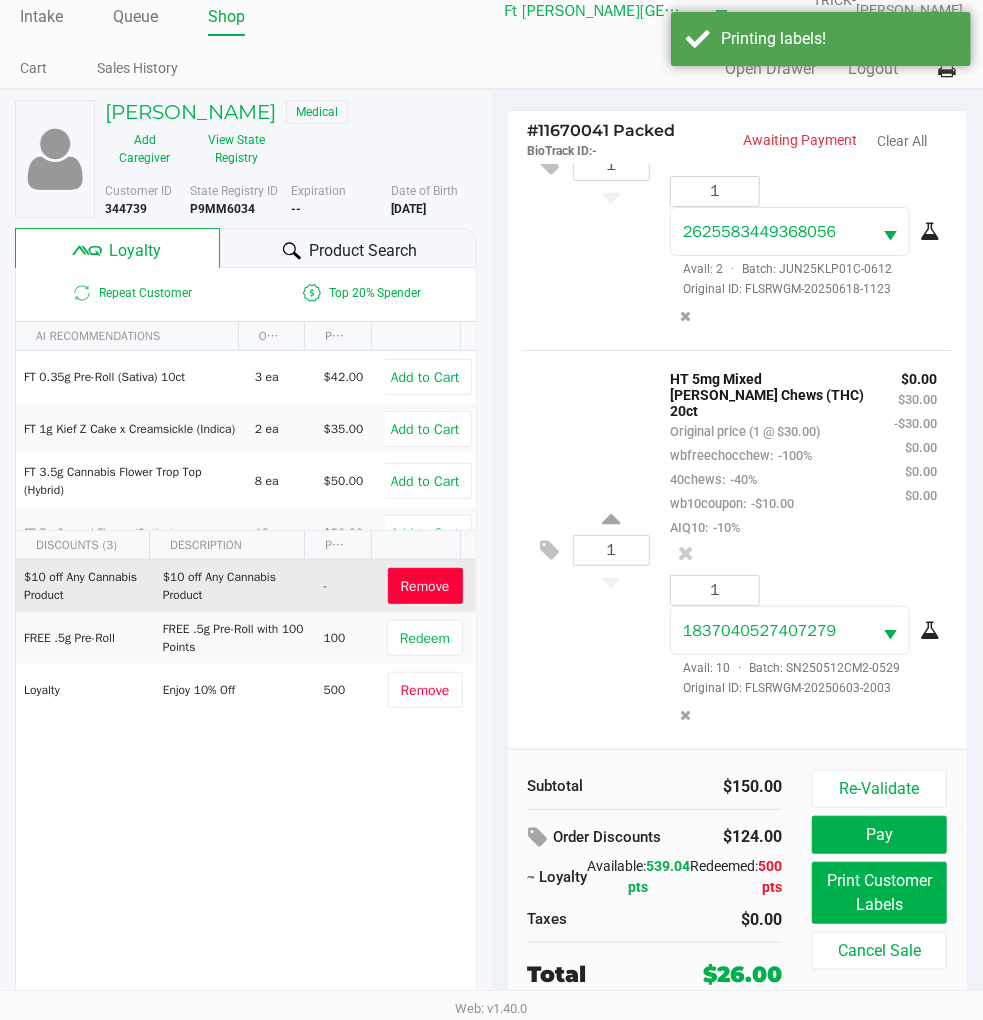 scroll, scrollTop: 32, scrollLeft: 0, axis: vertical 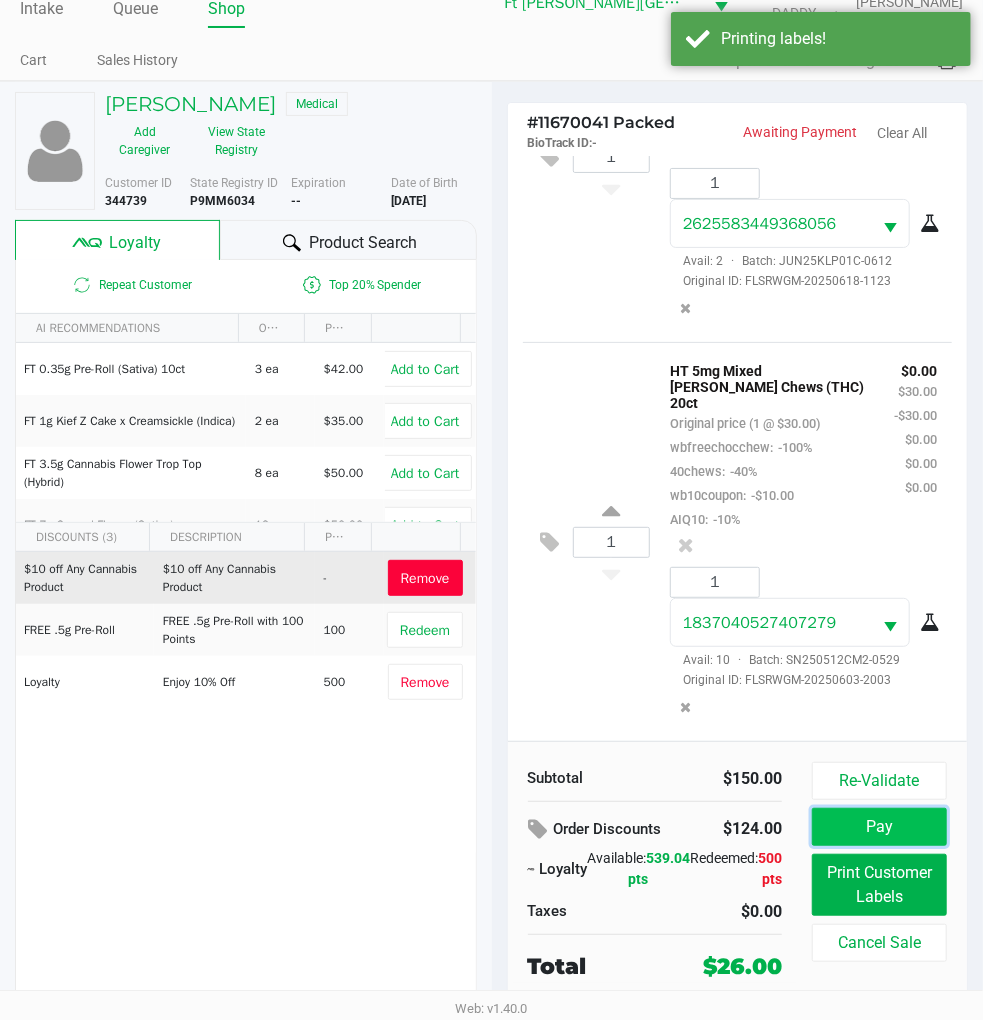 click on "Pay" 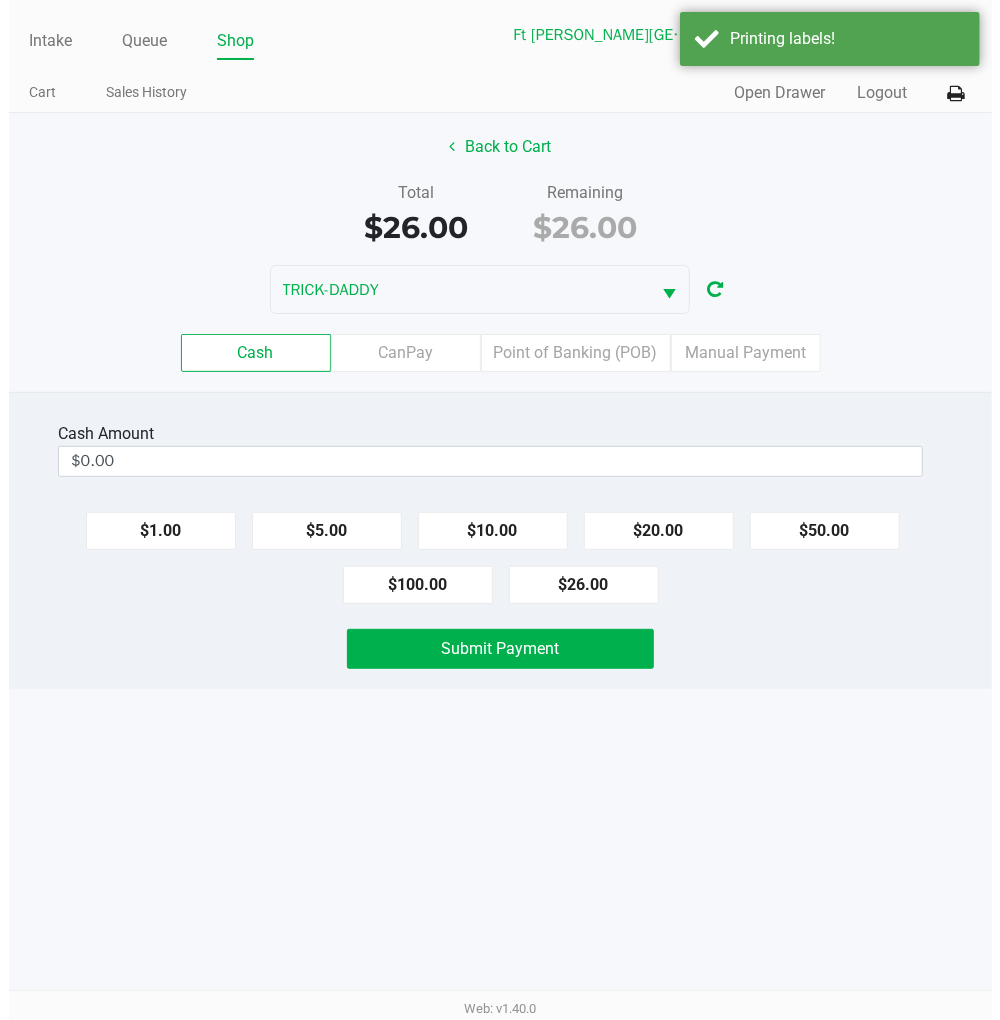 scroll, scrollTop: 0, scrollLeft: 0, axis: both 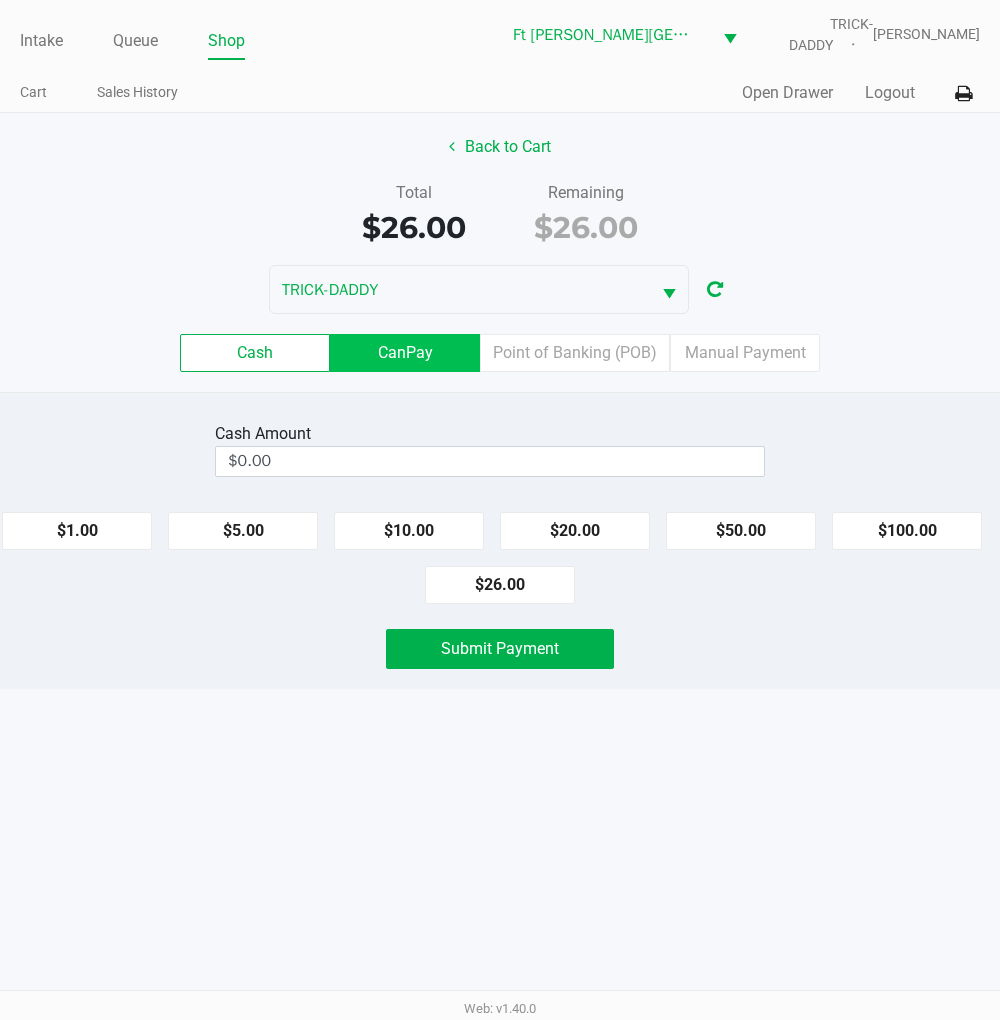 click on "CanPay" 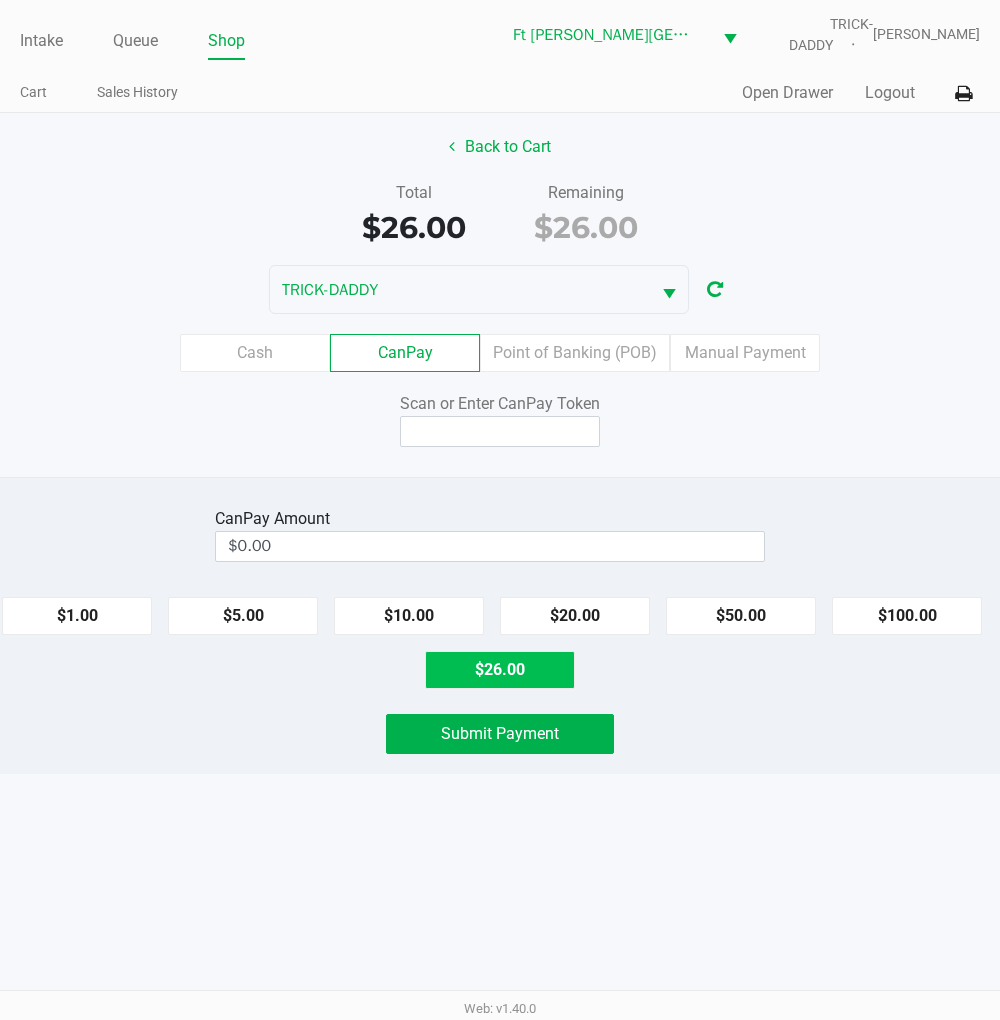 click on "$26.00" 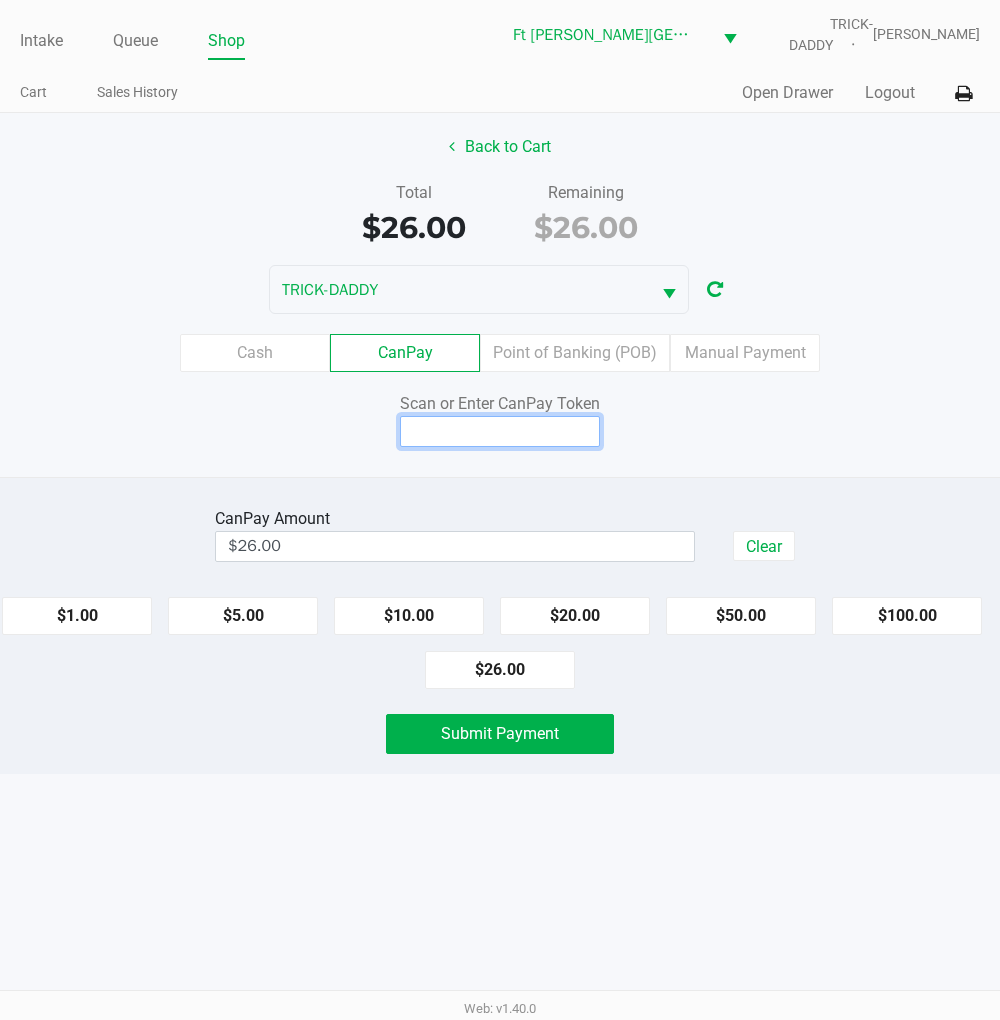 click 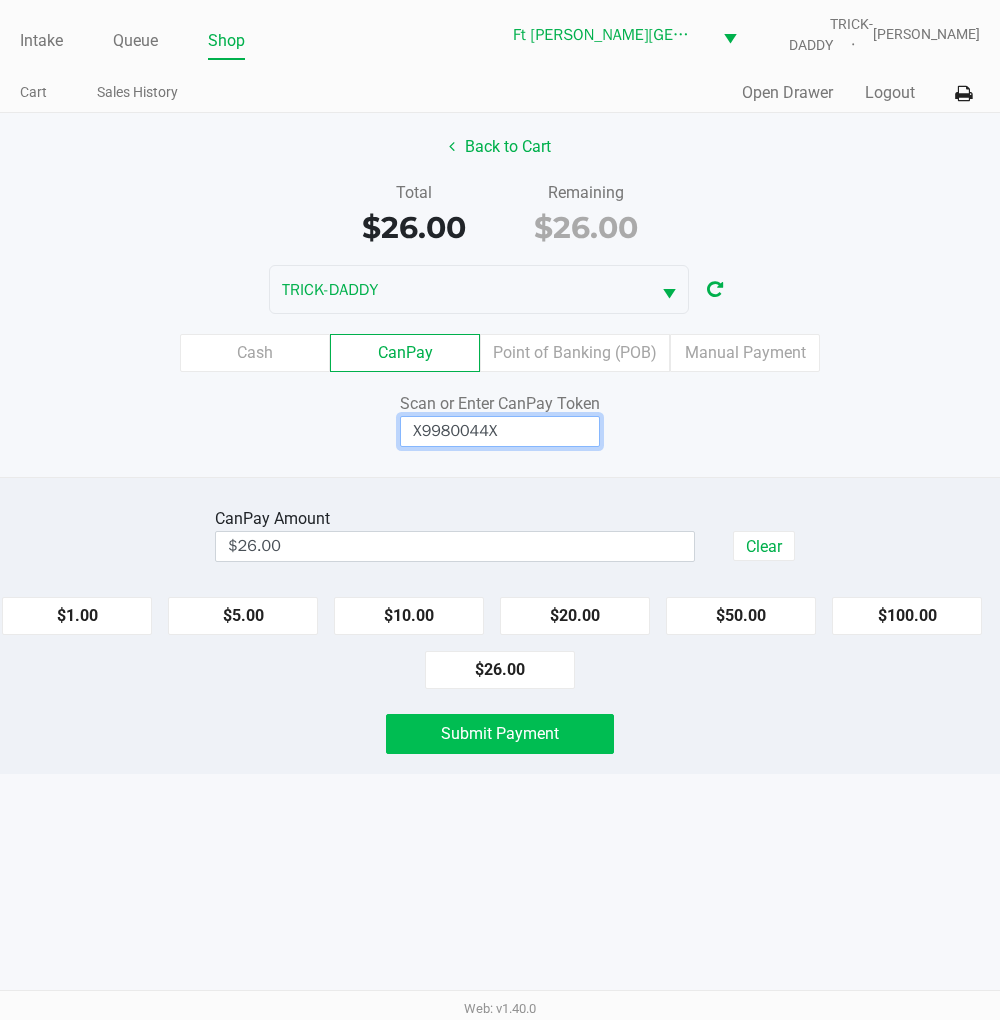 type on "X9980044X" 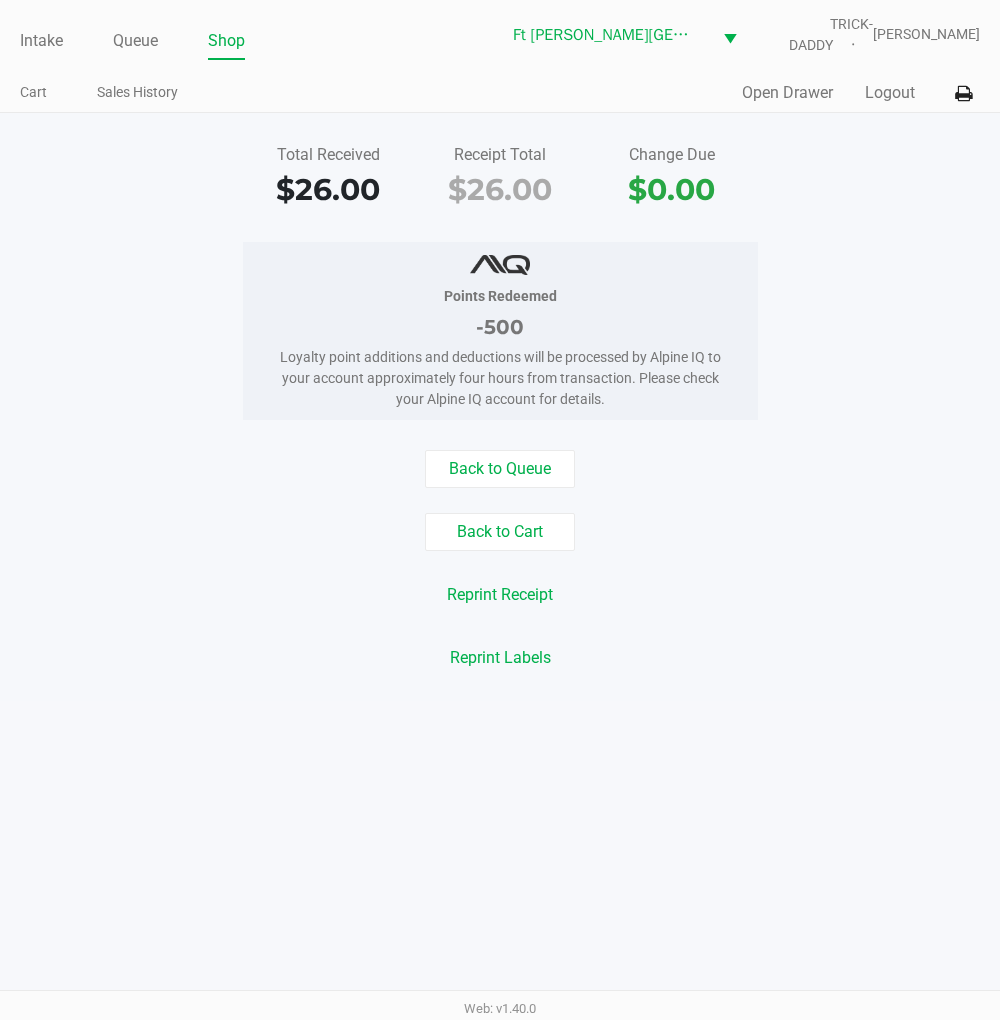 click on "Back to Queue" 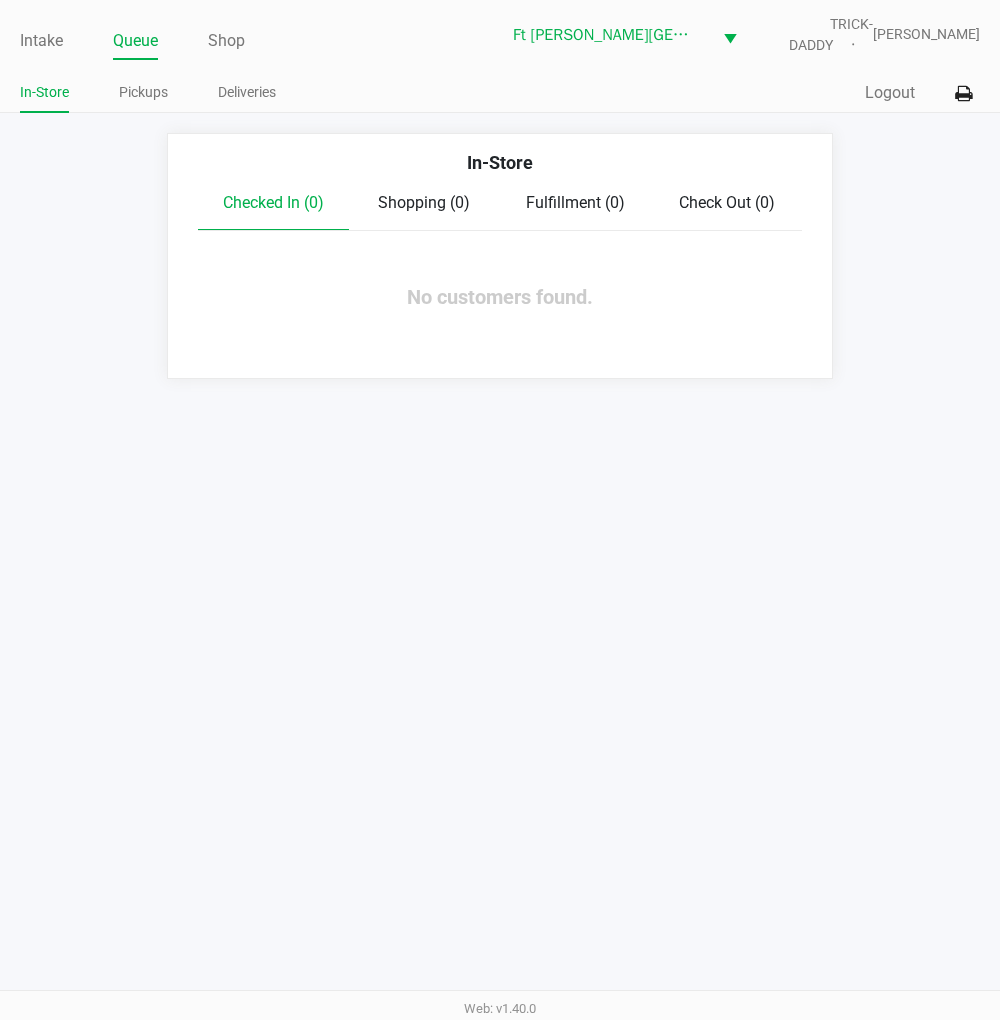 click on "Intake" 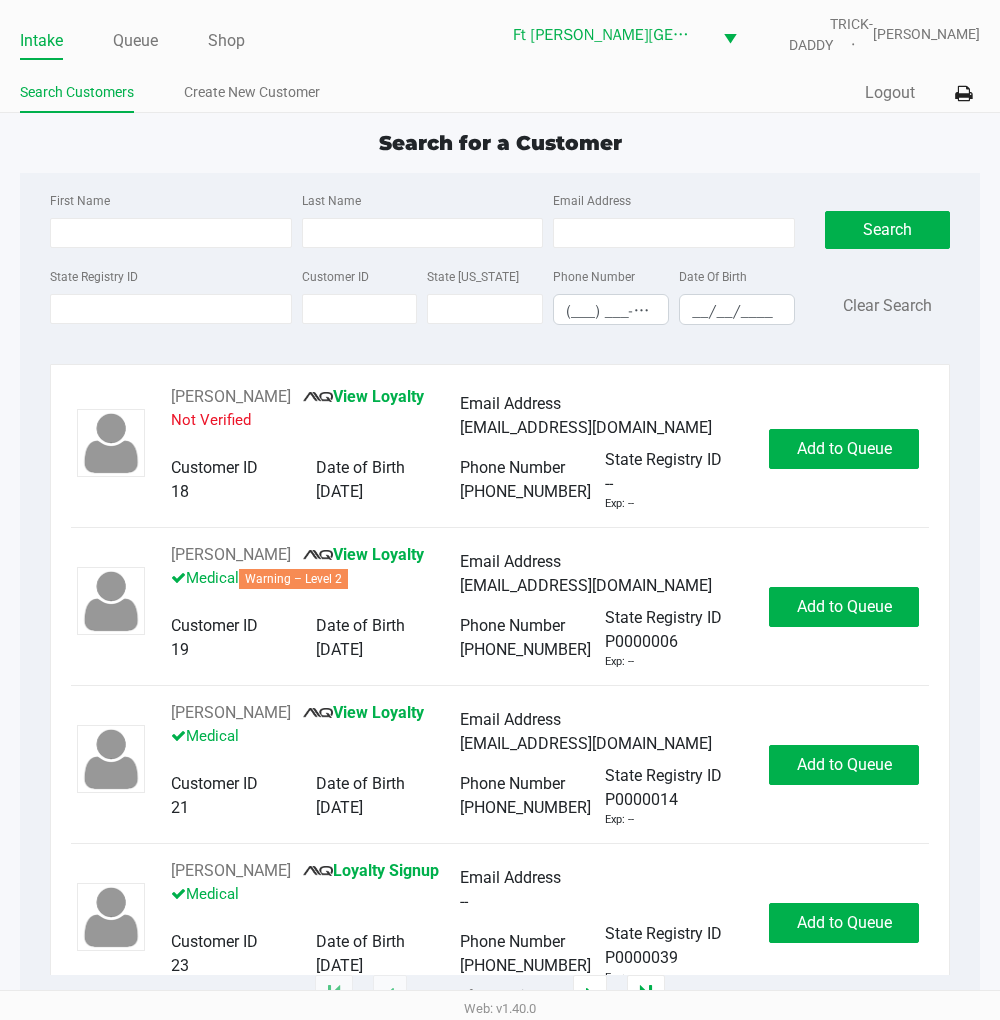 click on "State Registry ID" at bounding box center [171, 309] 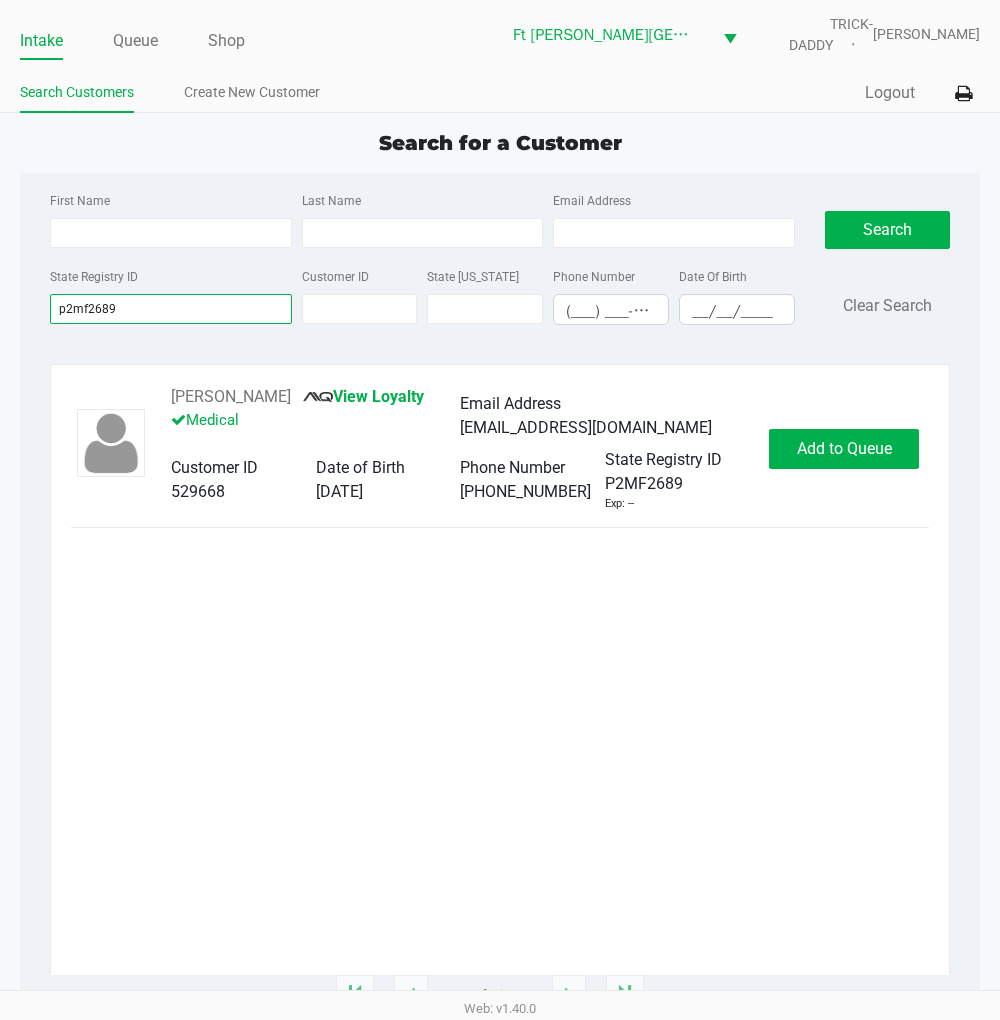 type on "p2mf2689" 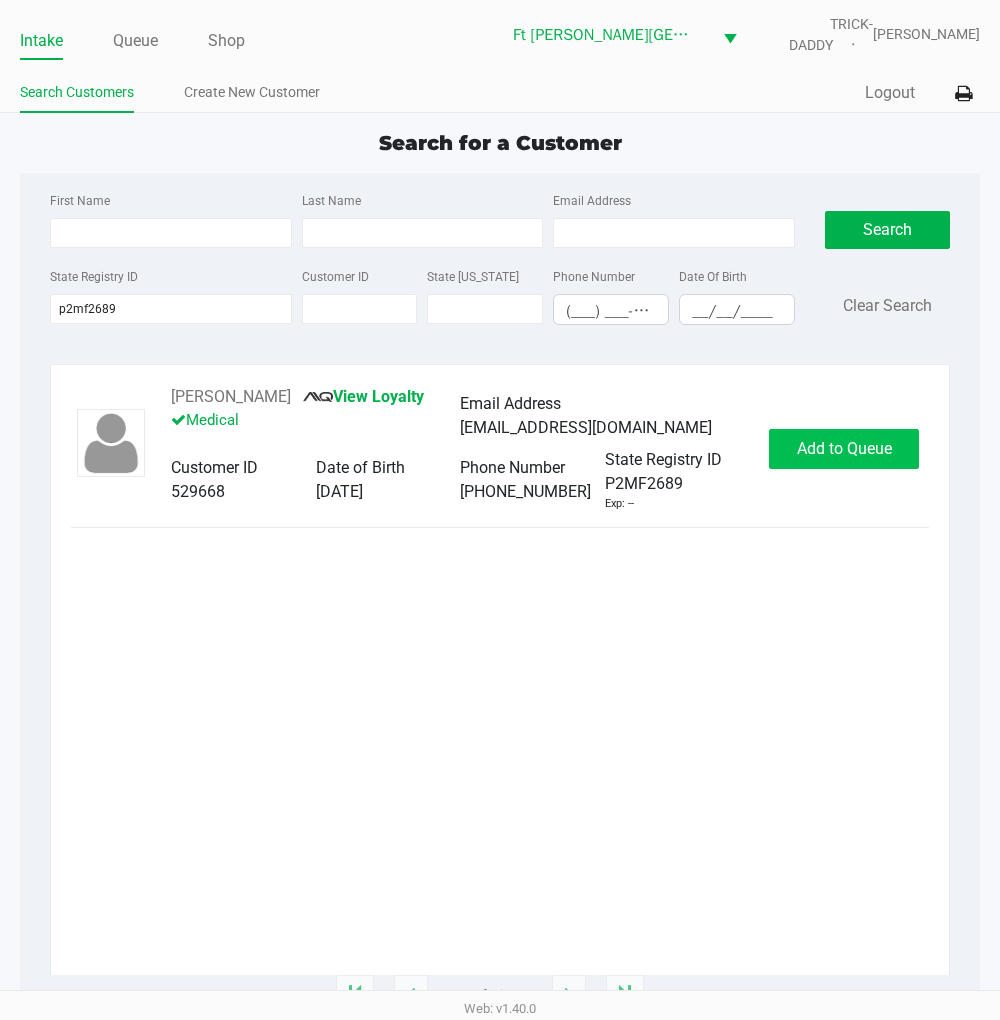 click on "Add to Queue" 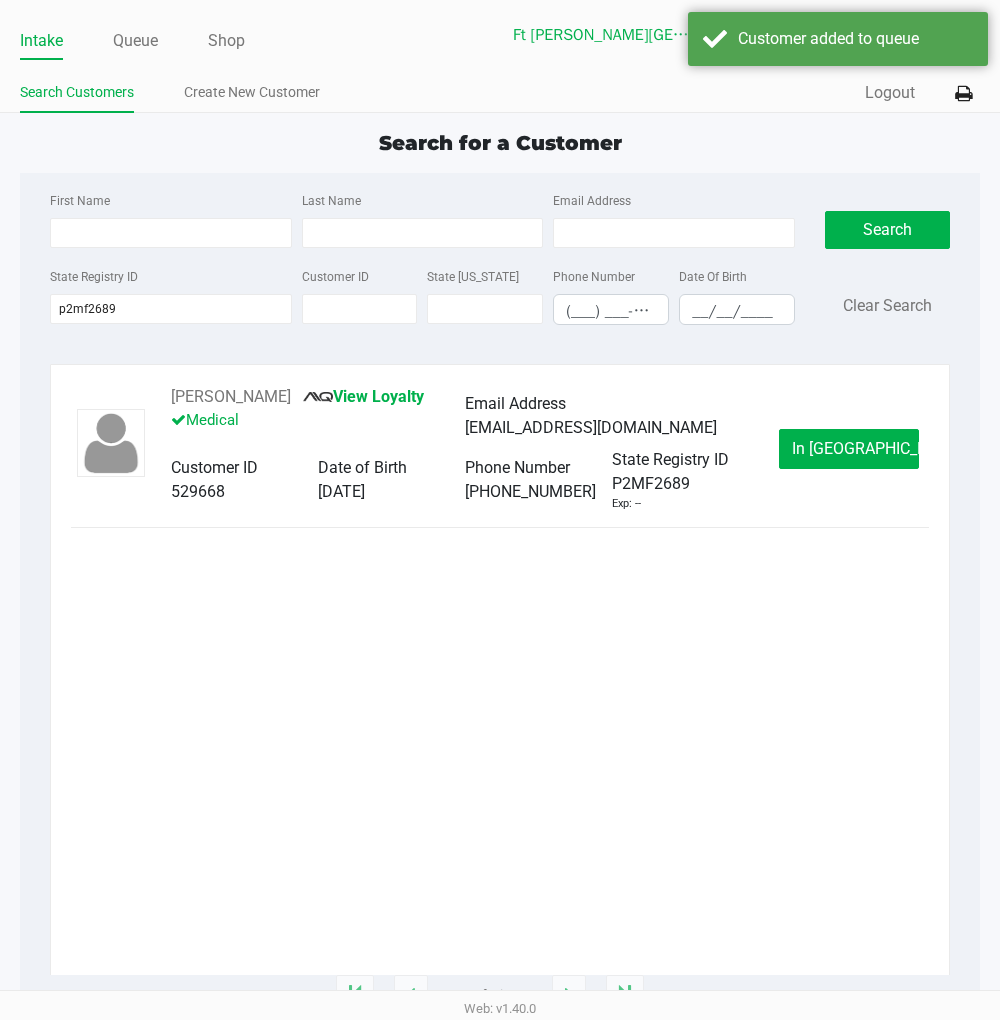 click on "In Queue" 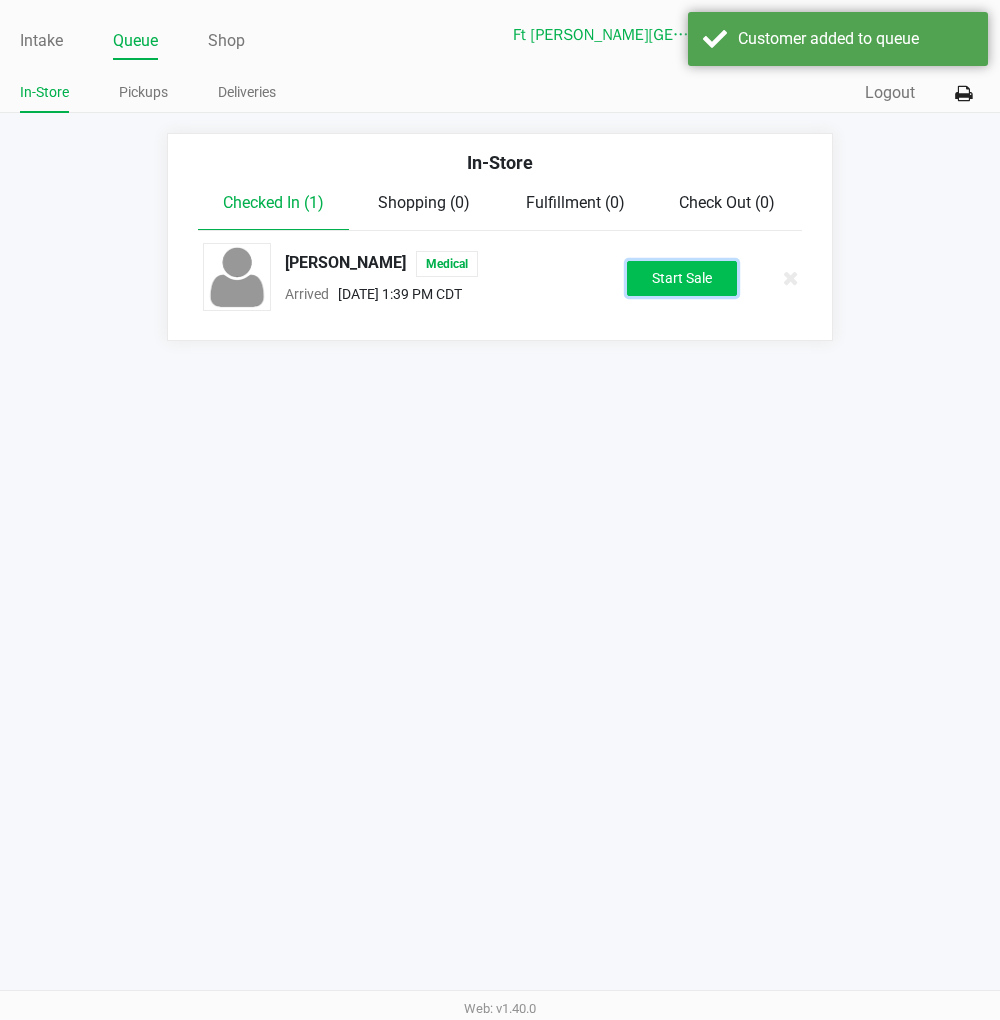 click on "Start Sale" 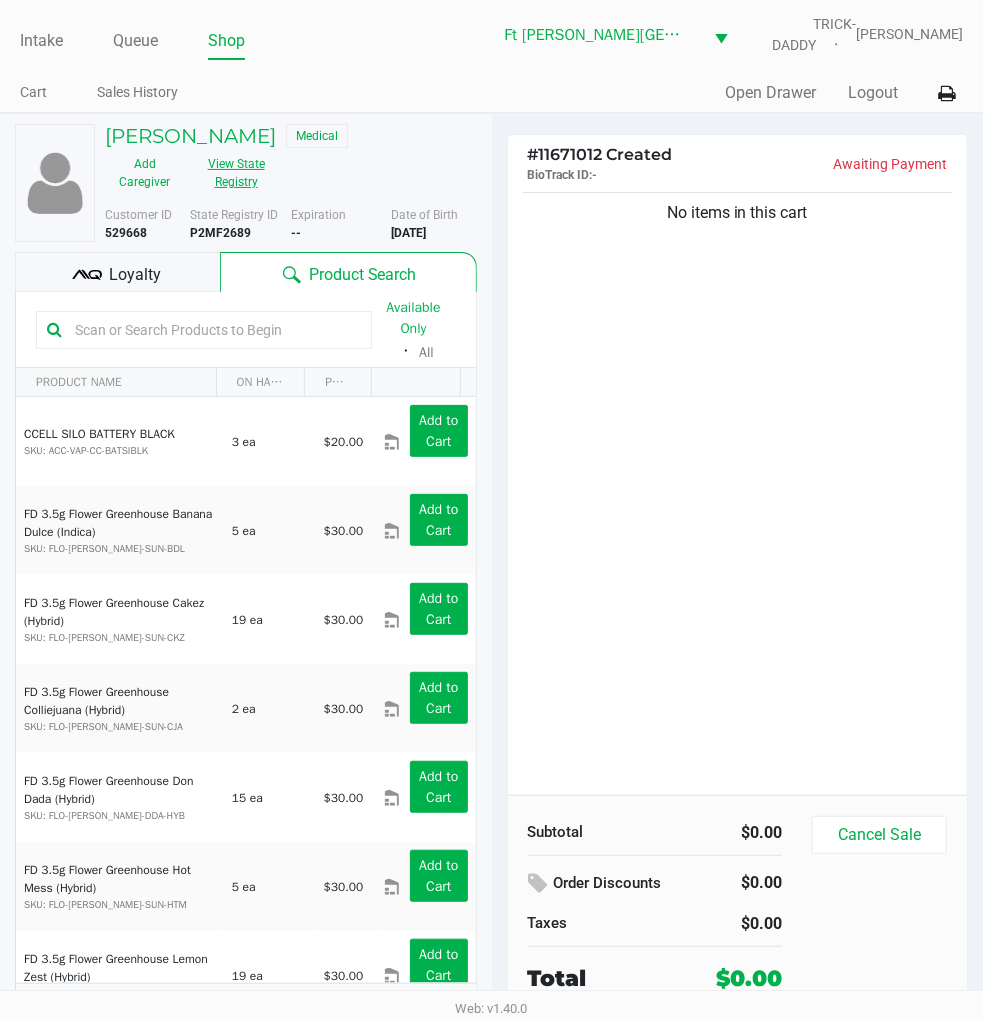 click on "View State Registry" 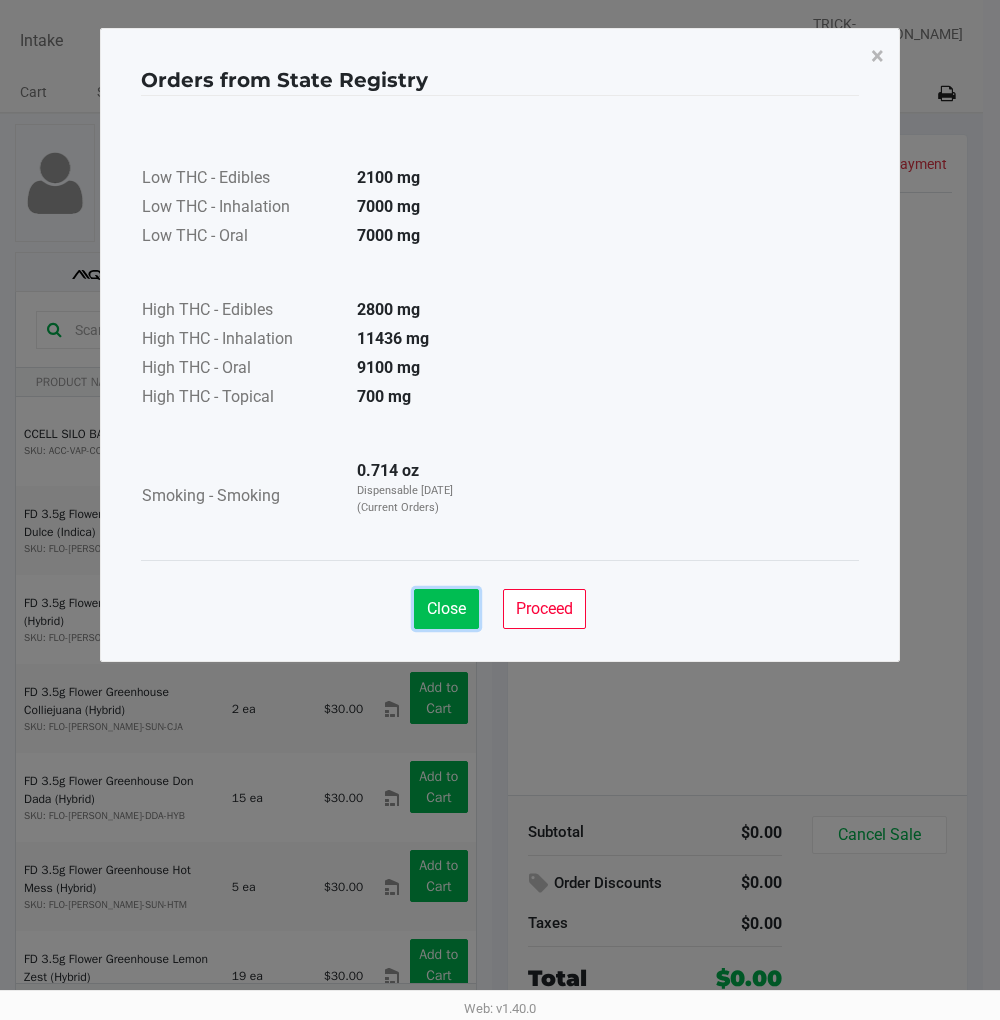 click on "Close" 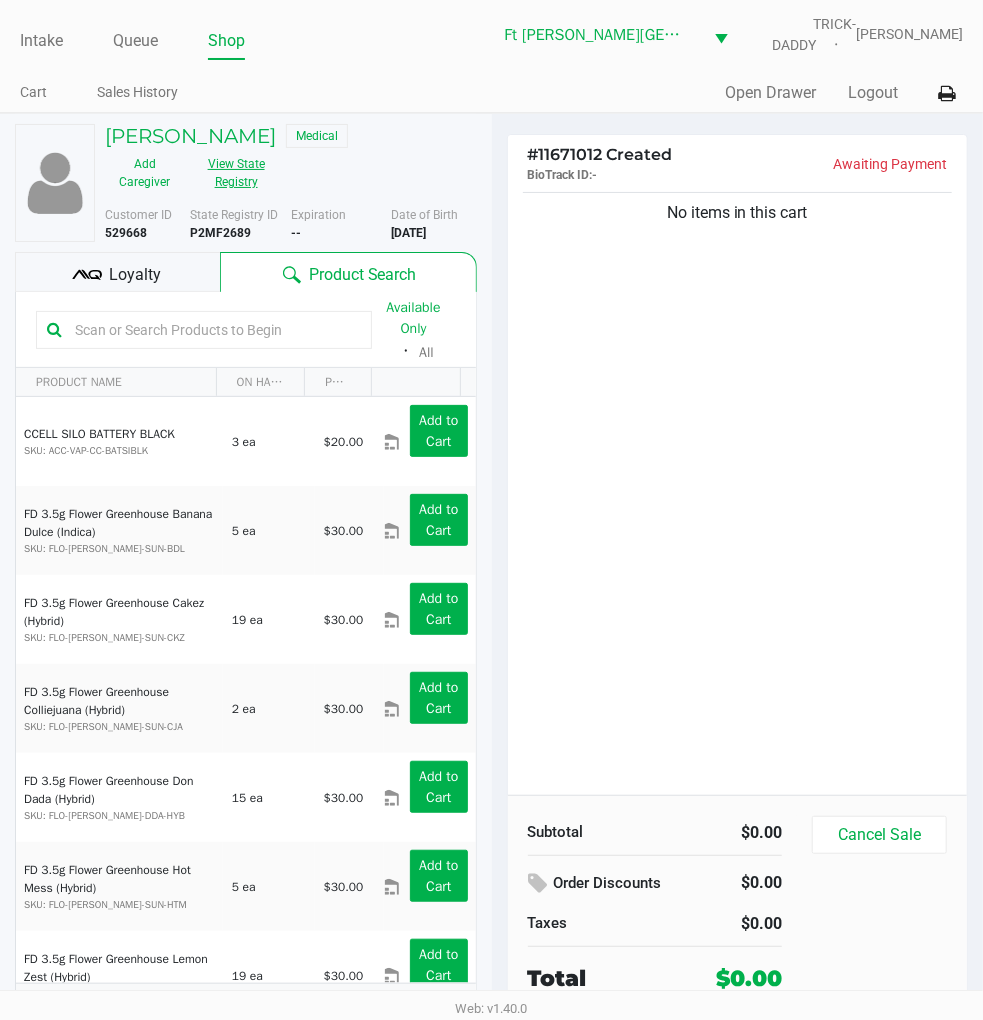 click on "View State Registry" 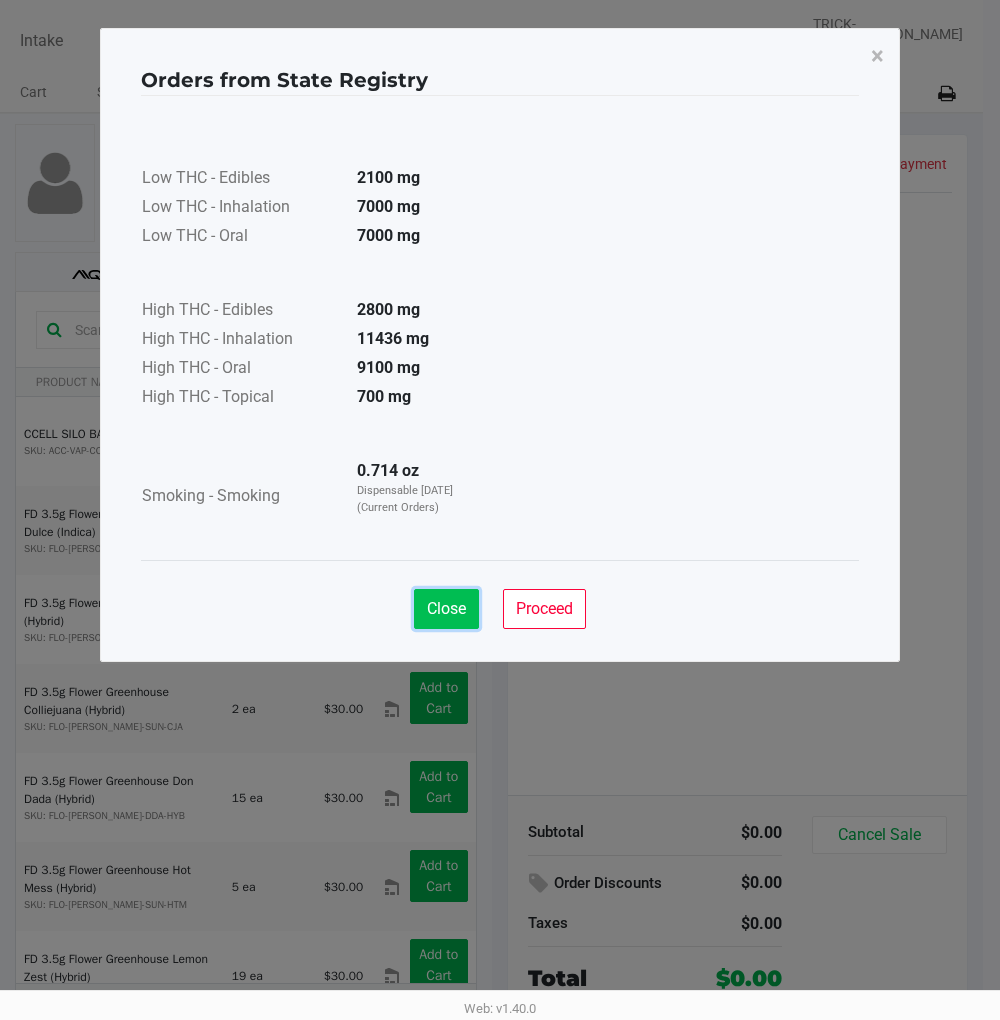 click on "Close" 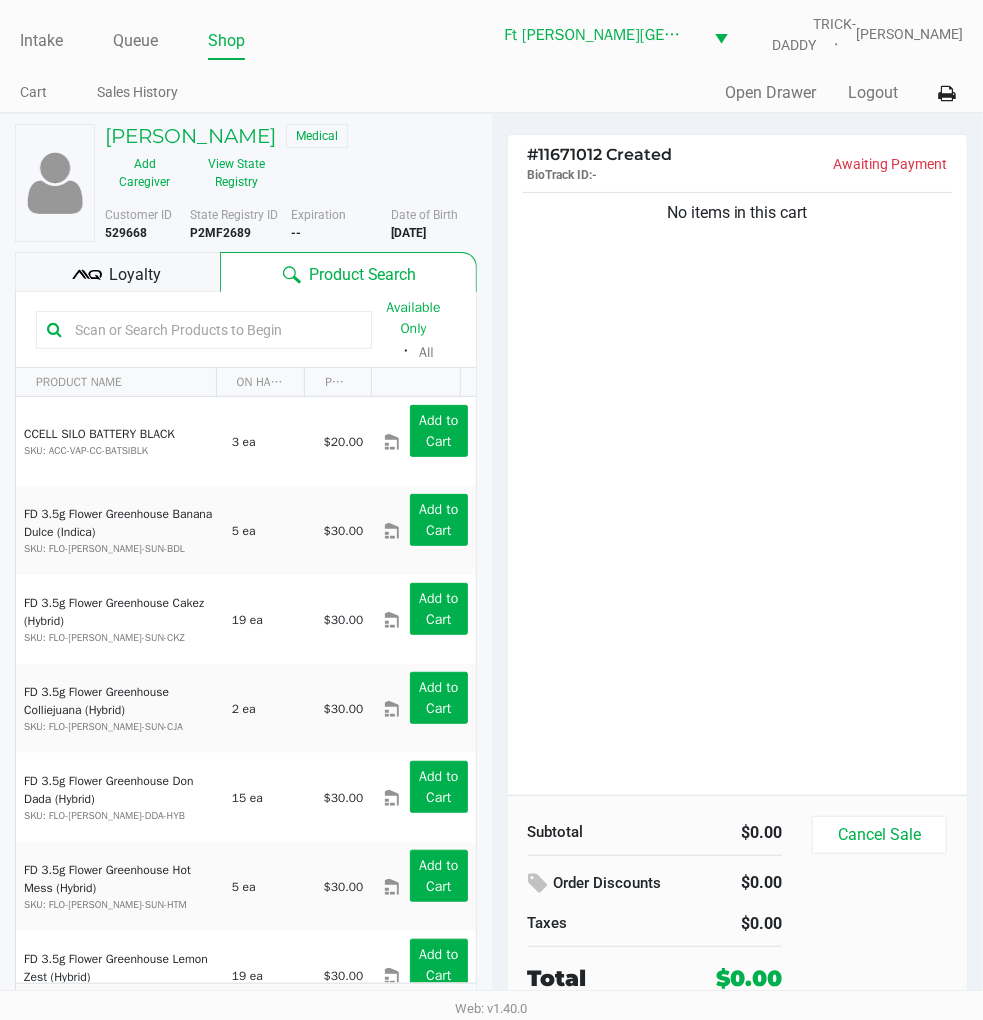click on "Loyalty" 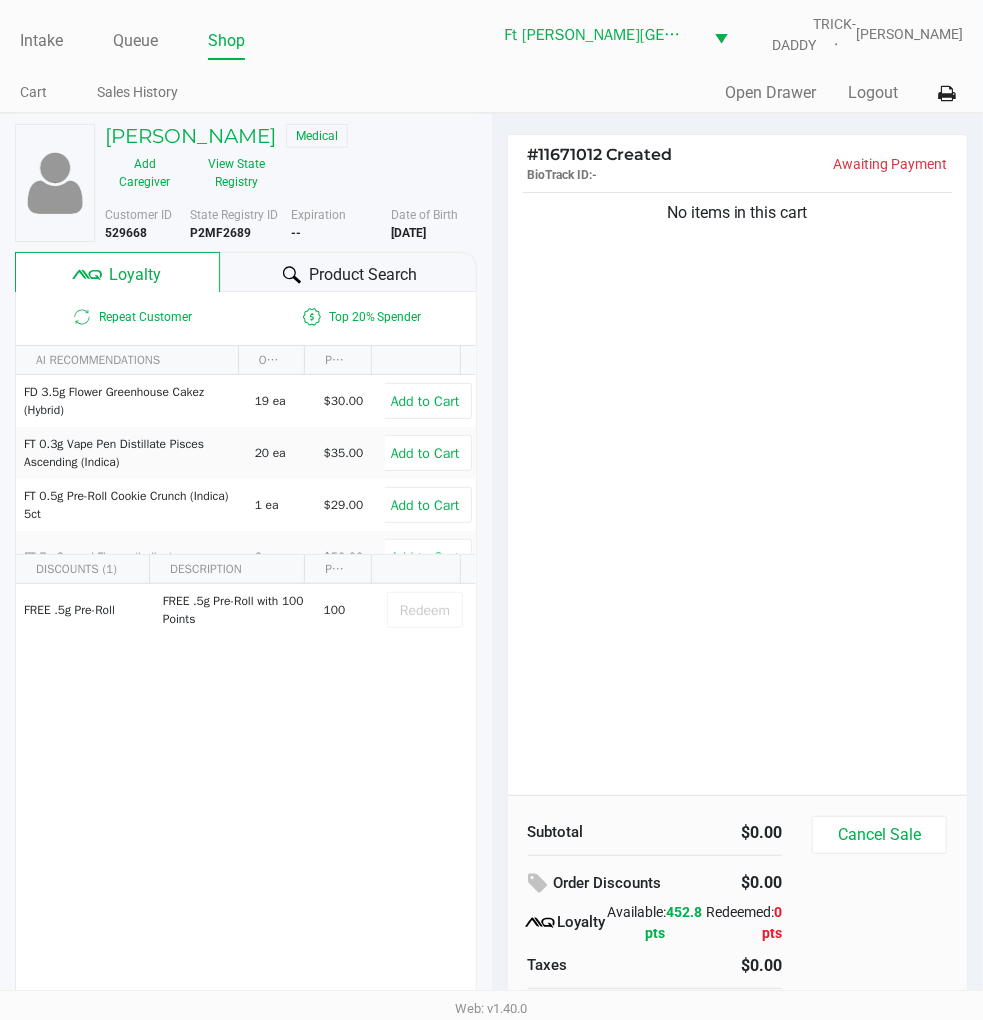 click on "No items in this cart" 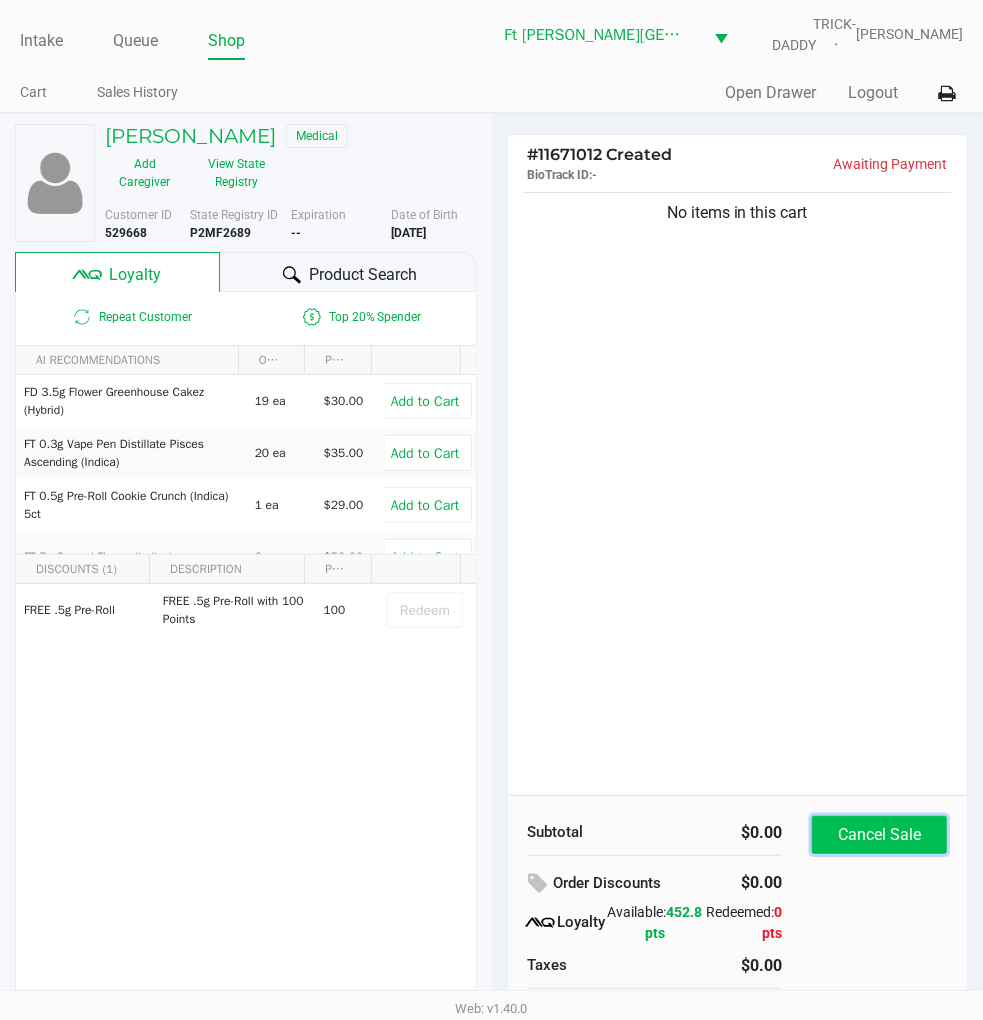 click on "Cancel Sale" 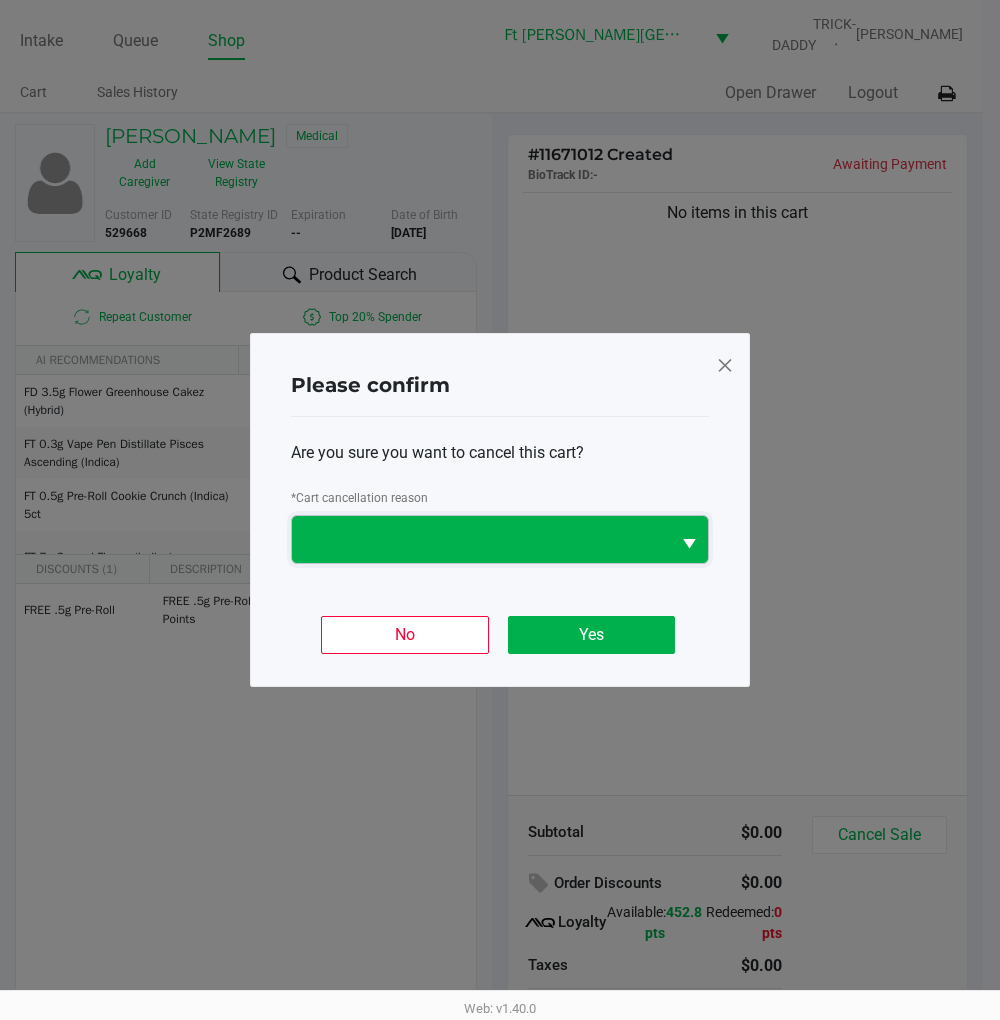 click at bounding box center (481, 540) 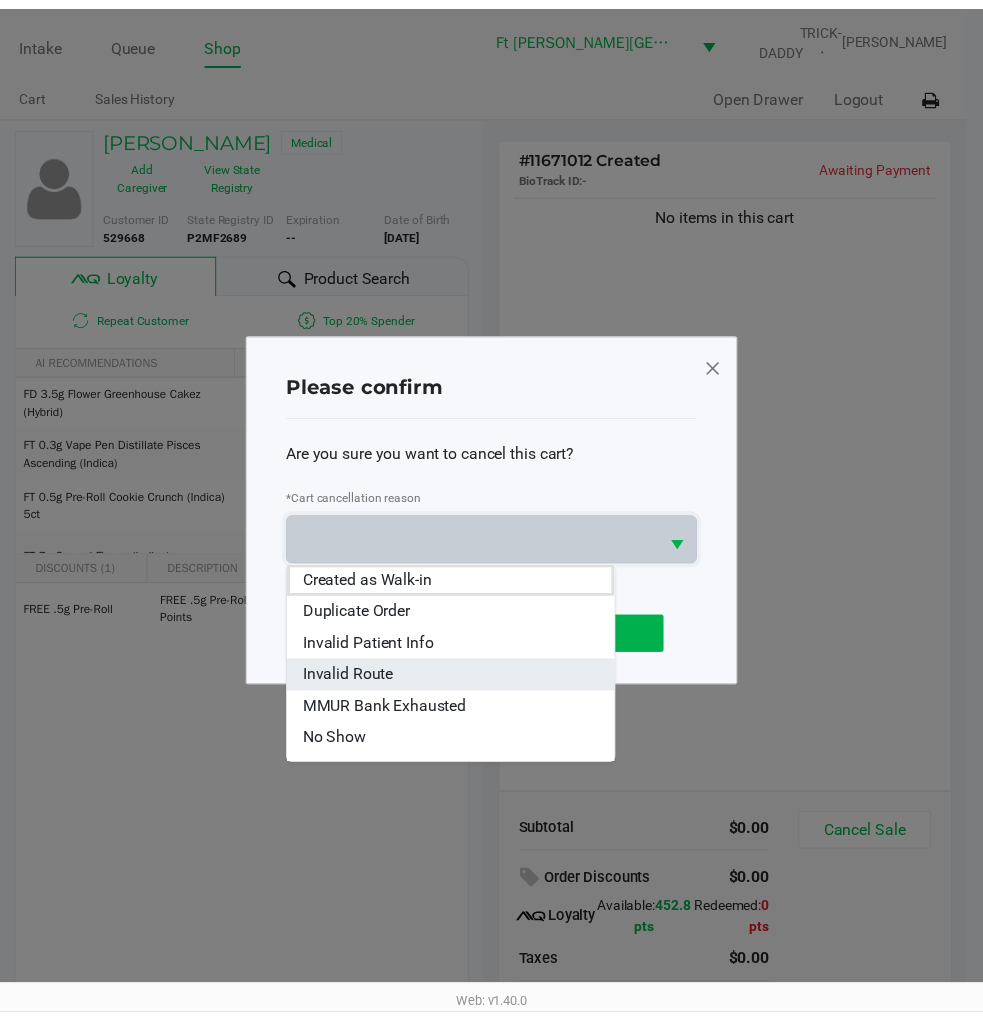 scroll, scrollTop: 87, scrollLeft: 0, axis: vertical 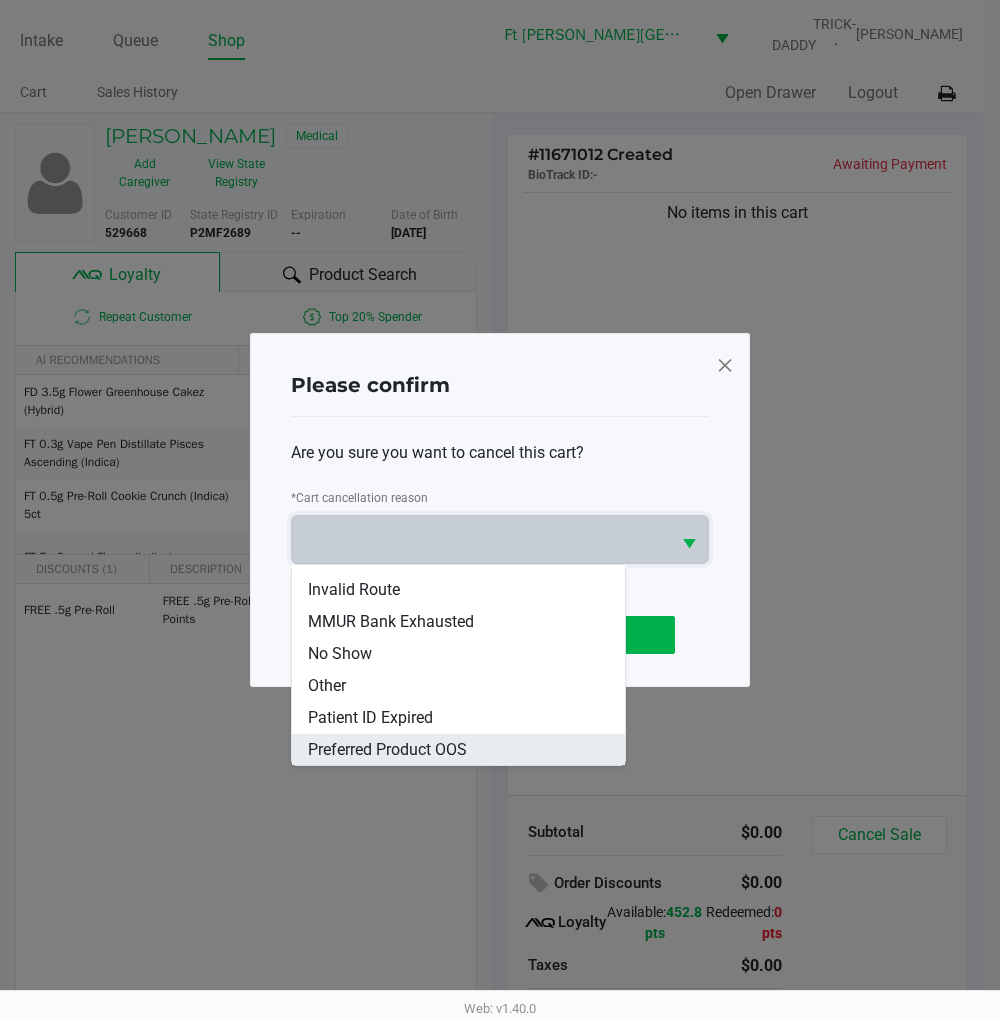 click on "Preferred Product OOS" at bounding box center (387, 750) 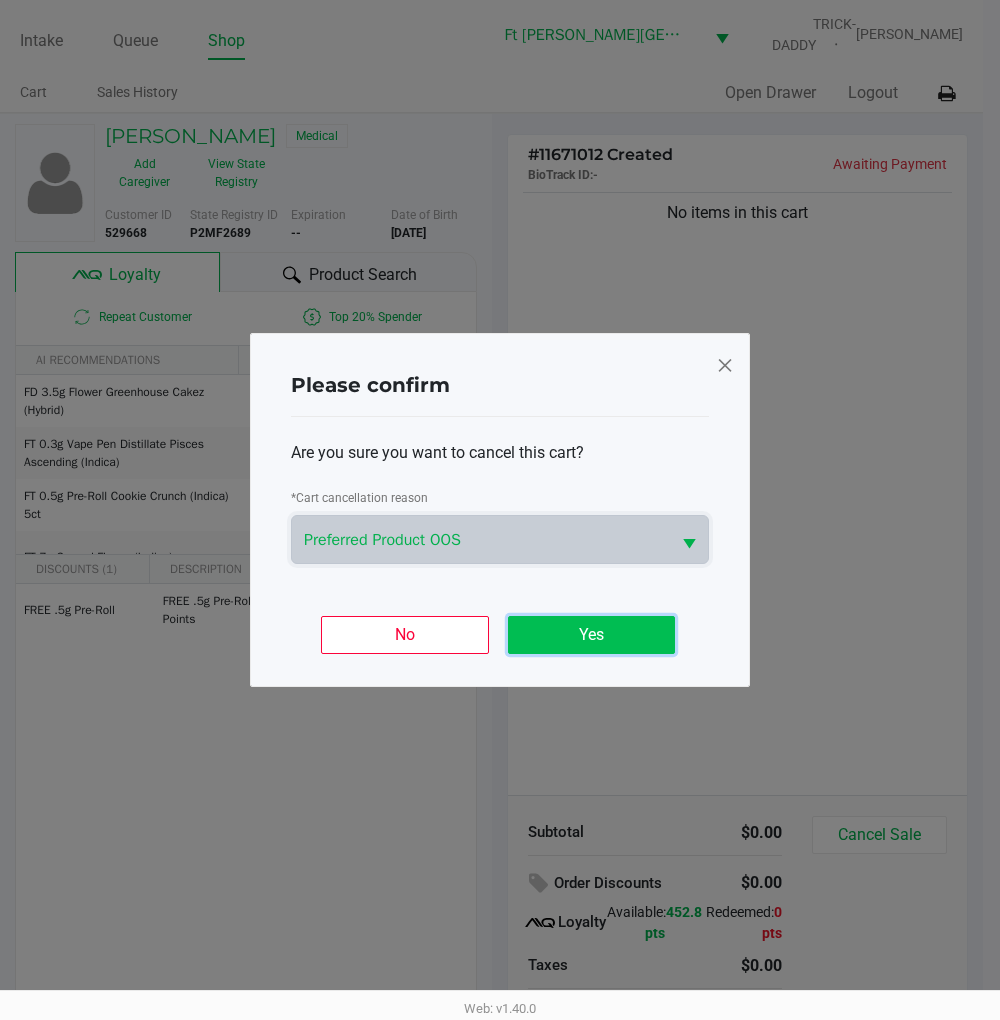 click on "Yes" 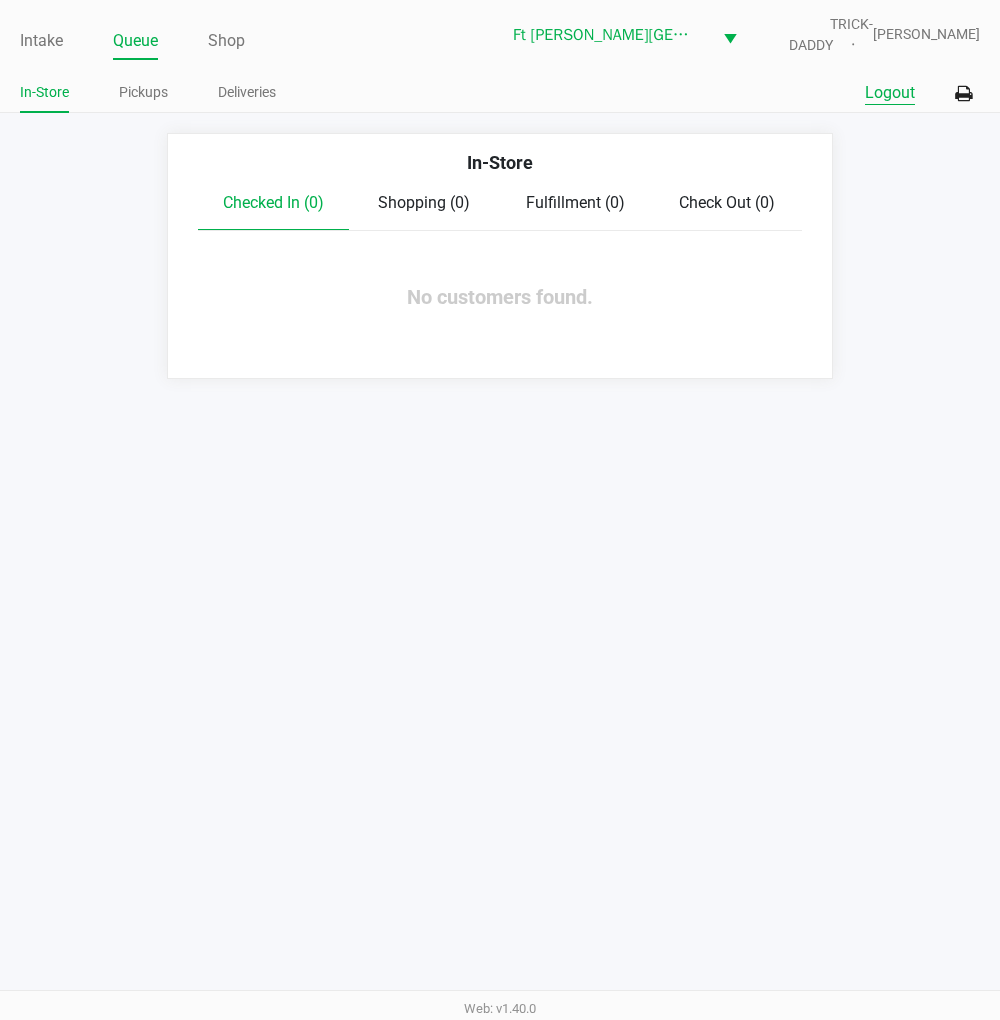 click on "Logout" 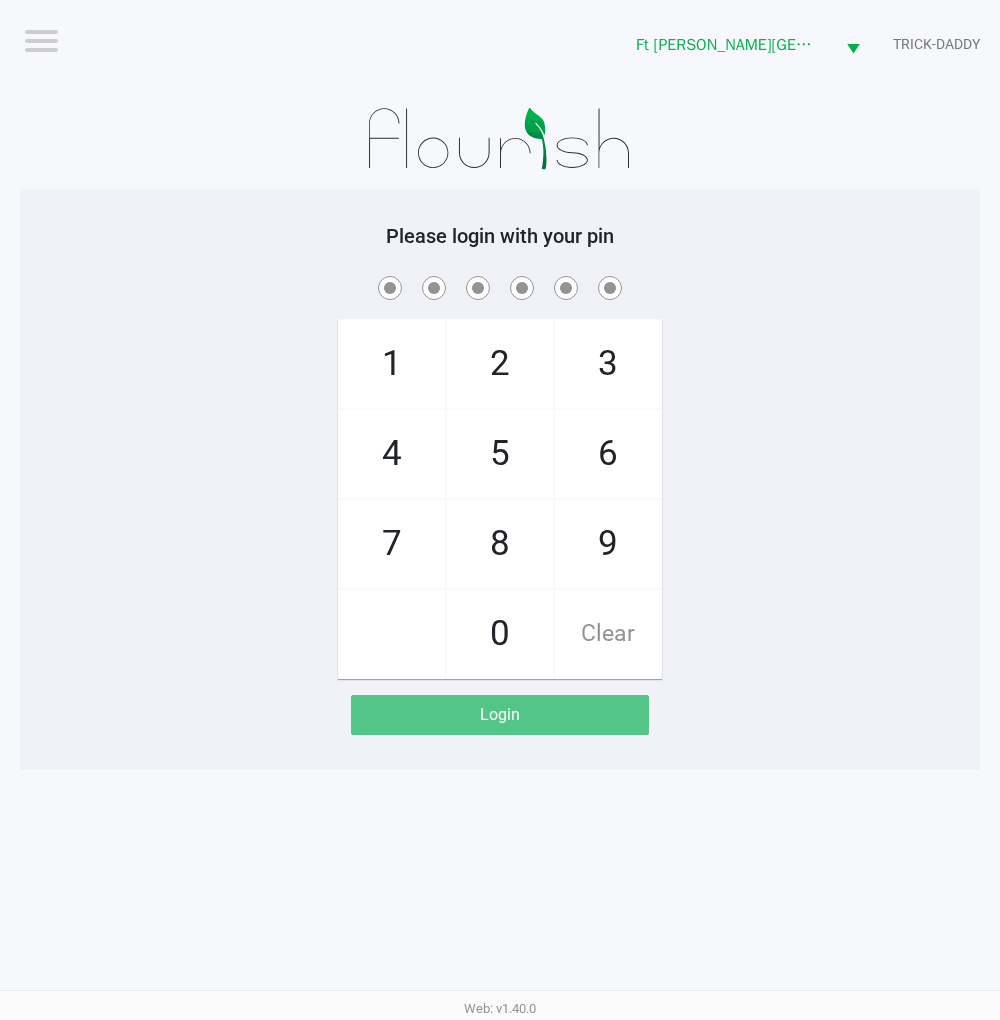 click on "Please login with your pin  1   4   7       2   5   8   0   3   6   9   Clear   Login" 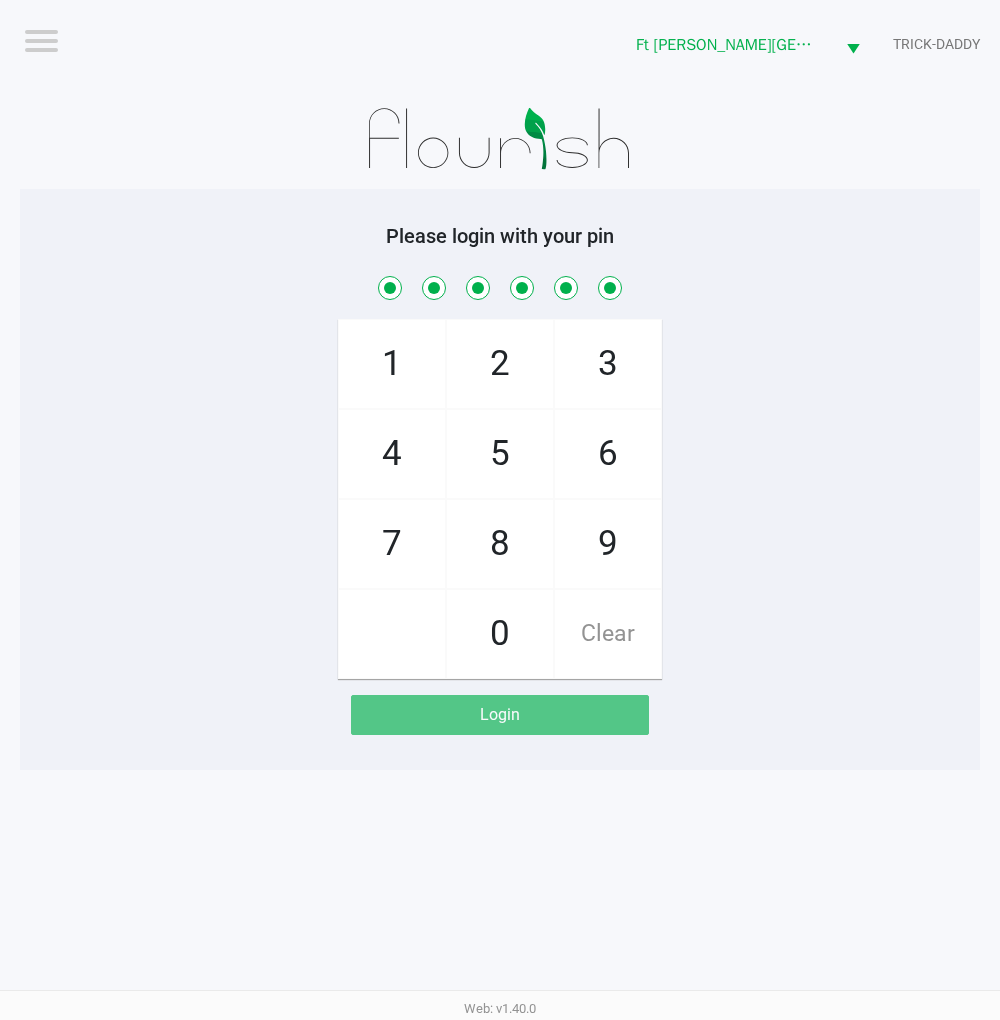 checkbox on "true" 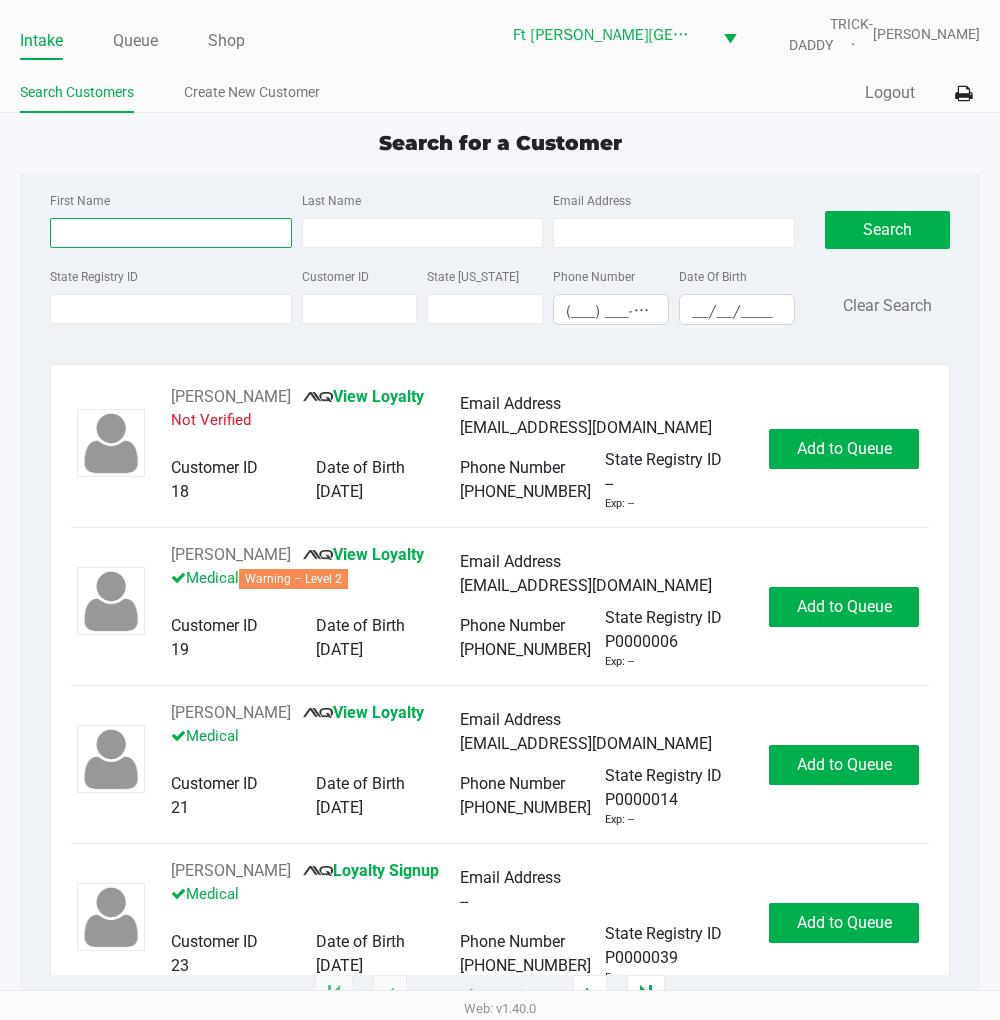 click on "First Name" at bounding box center (171, 233) 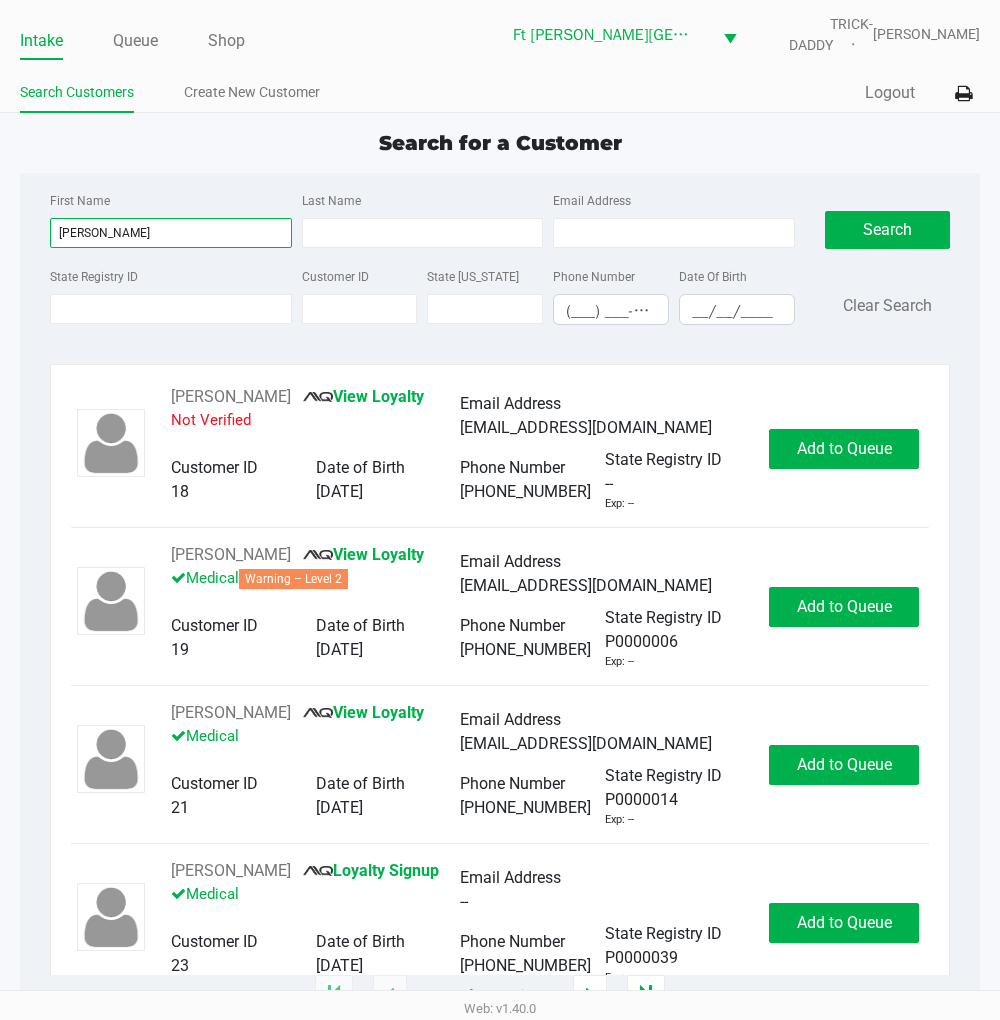 type on "nicole" 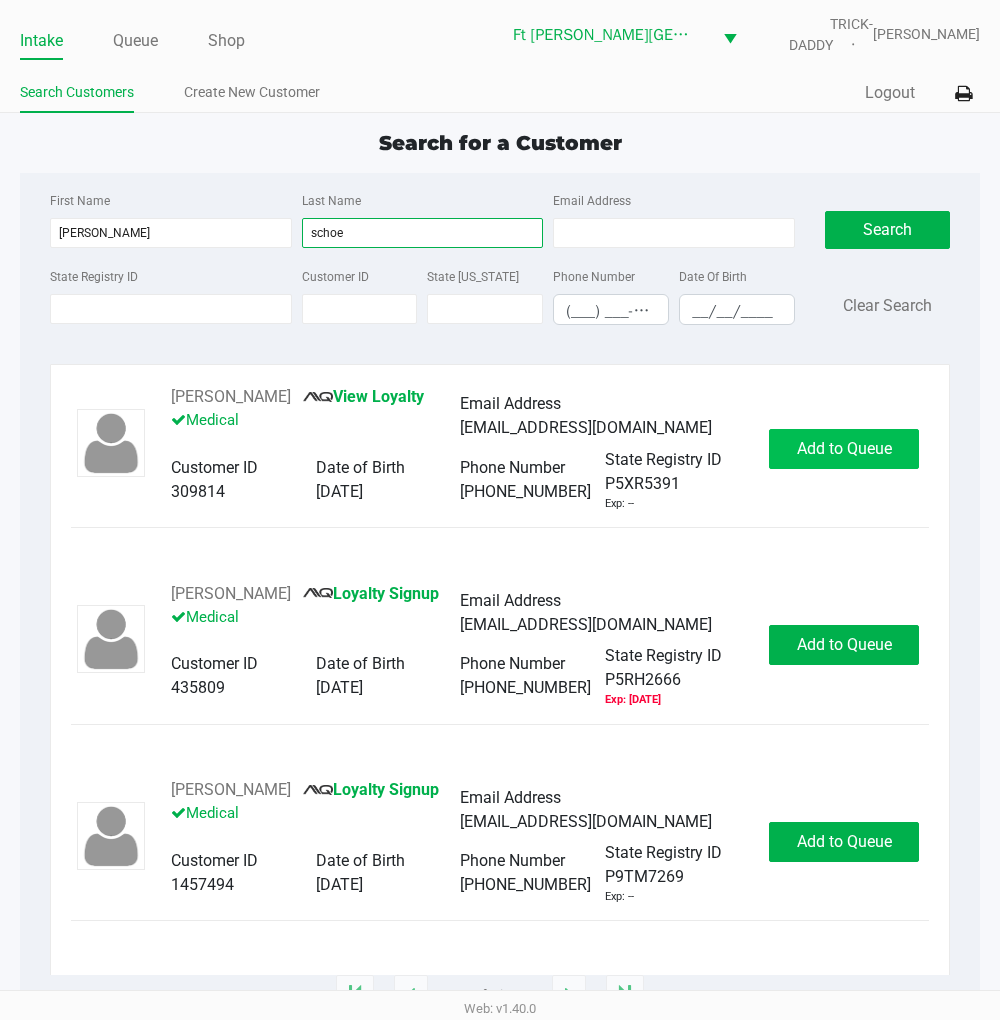 type on "schoe" 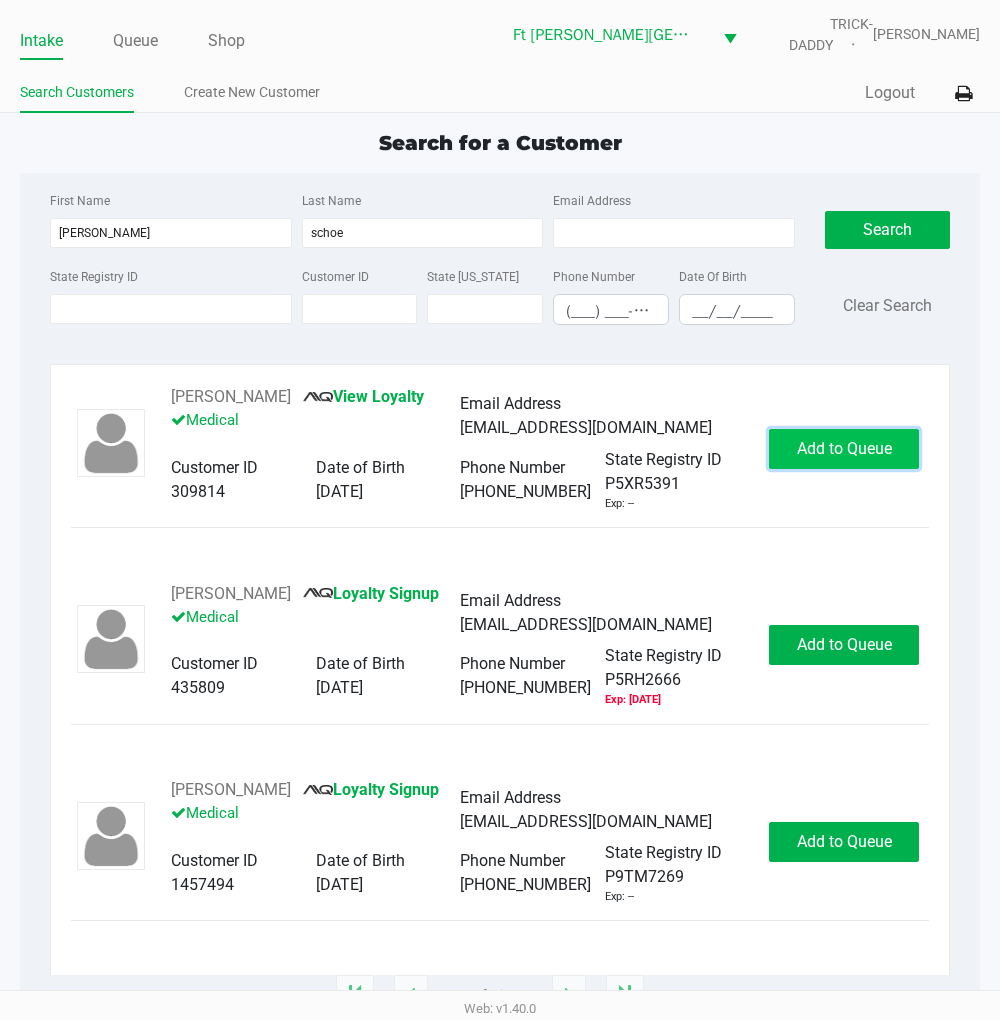 click on "Add to Queue" 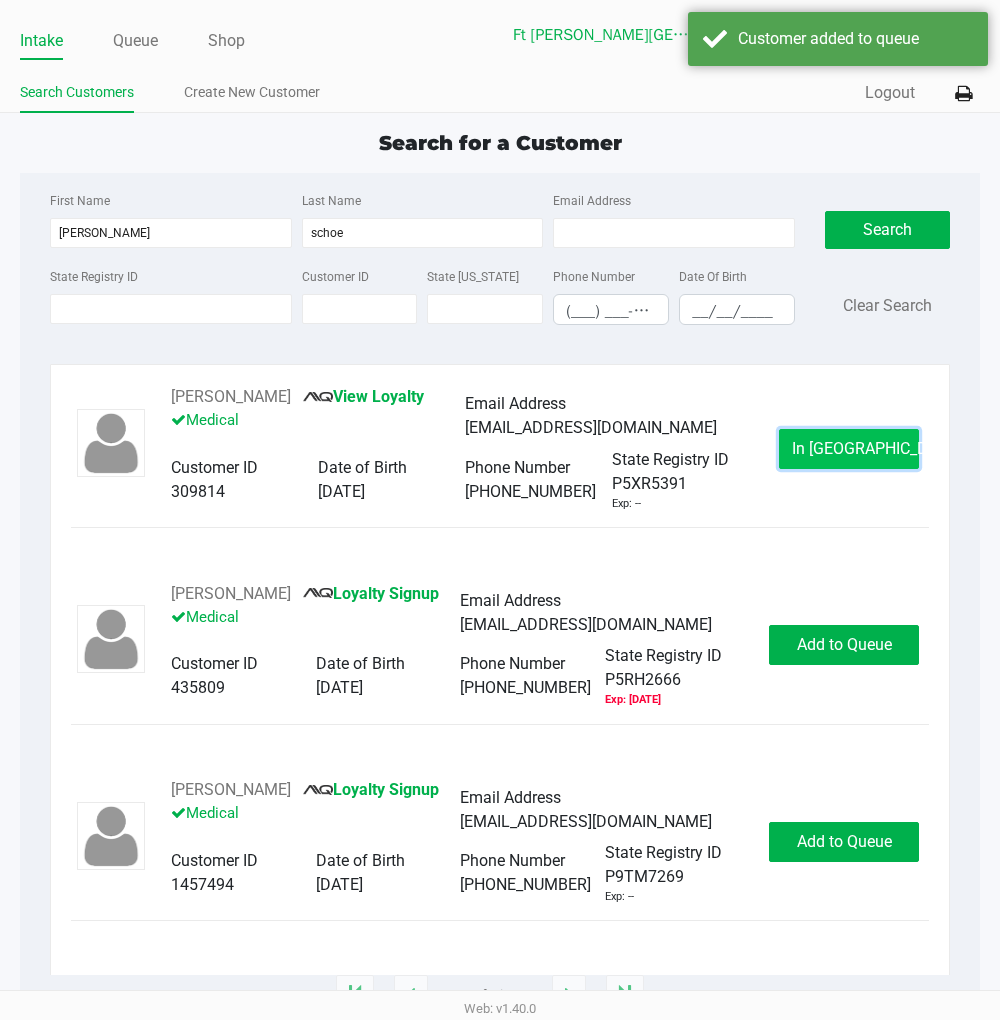 click on "In Queue" 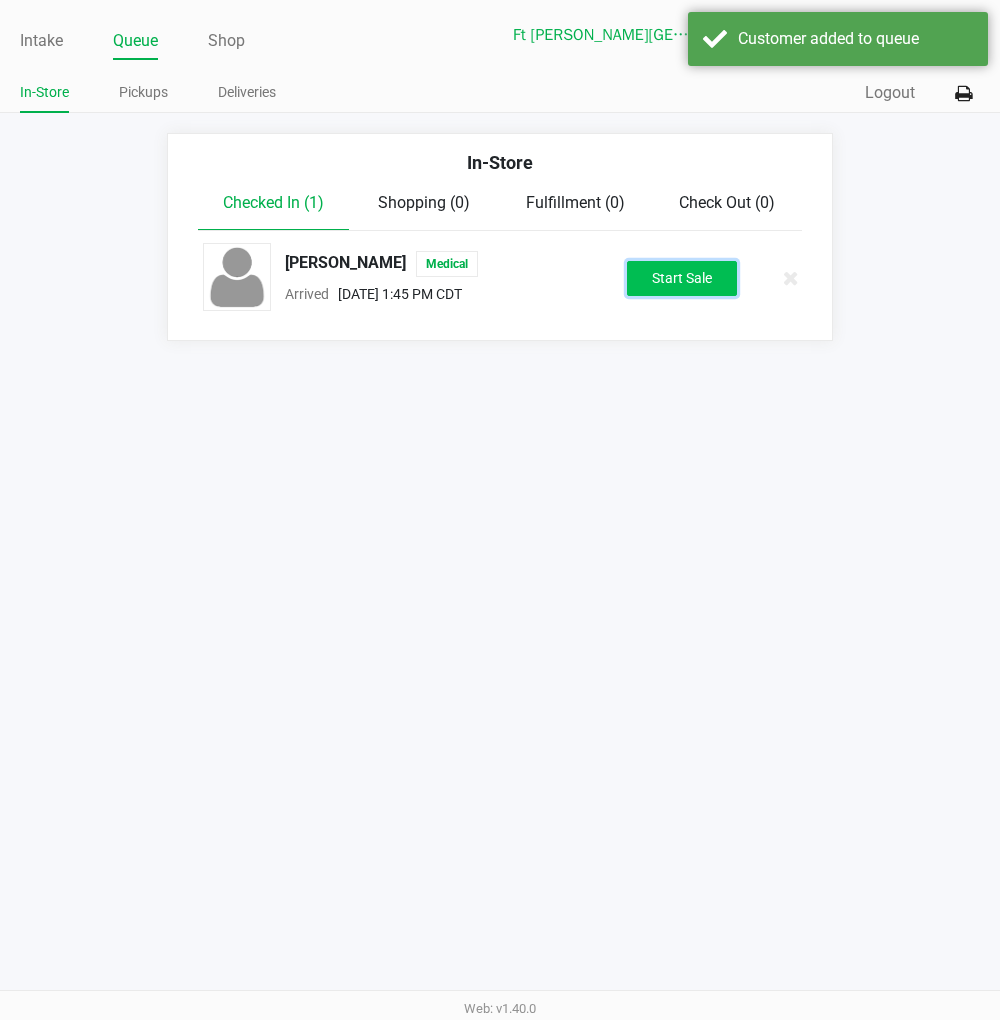 click on "Start Sale" 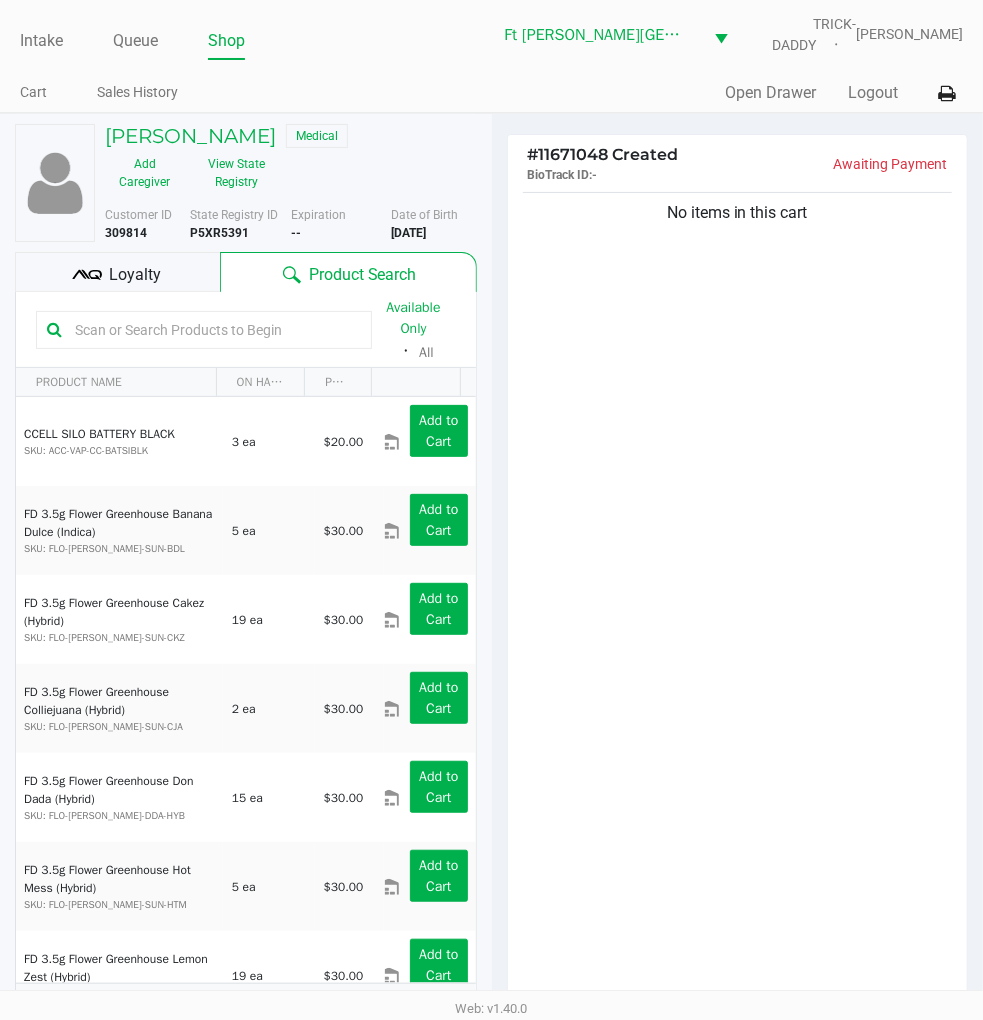 click on "No items in this cart" 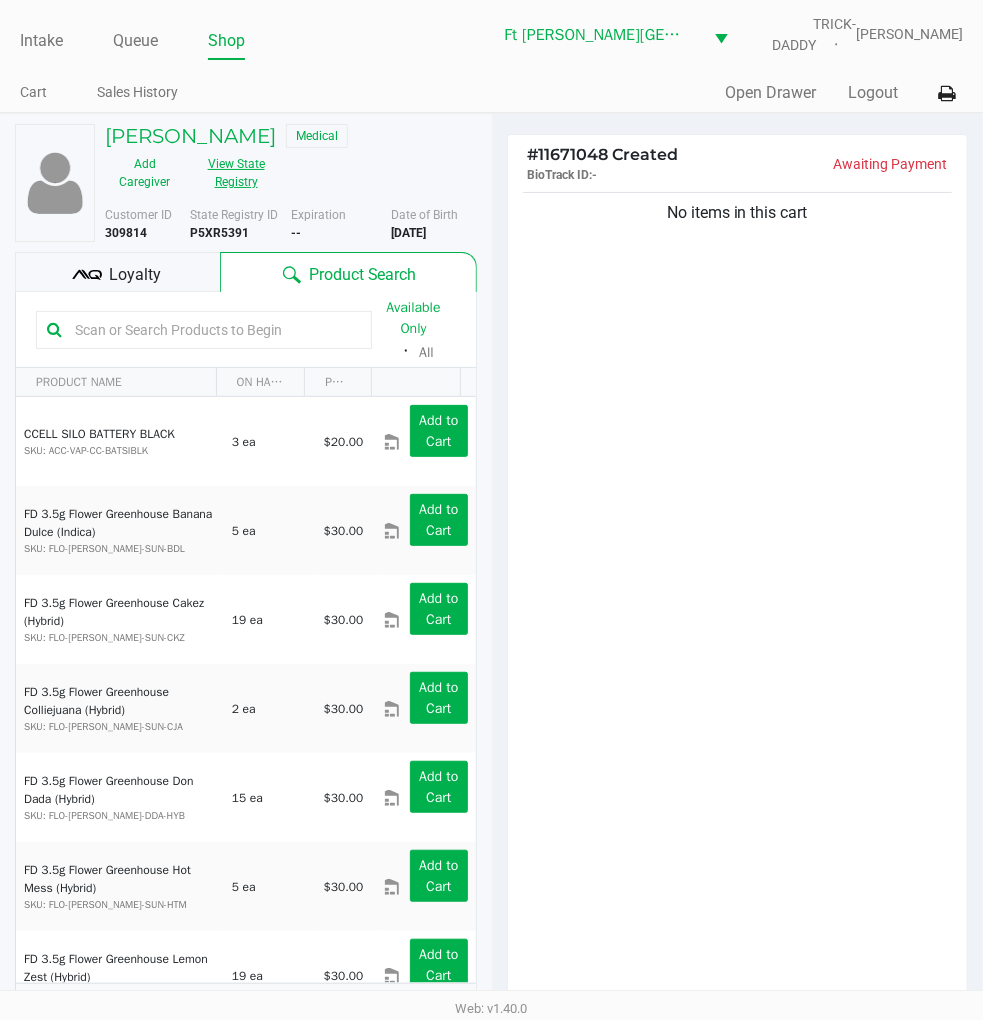 click on "View State Registry" 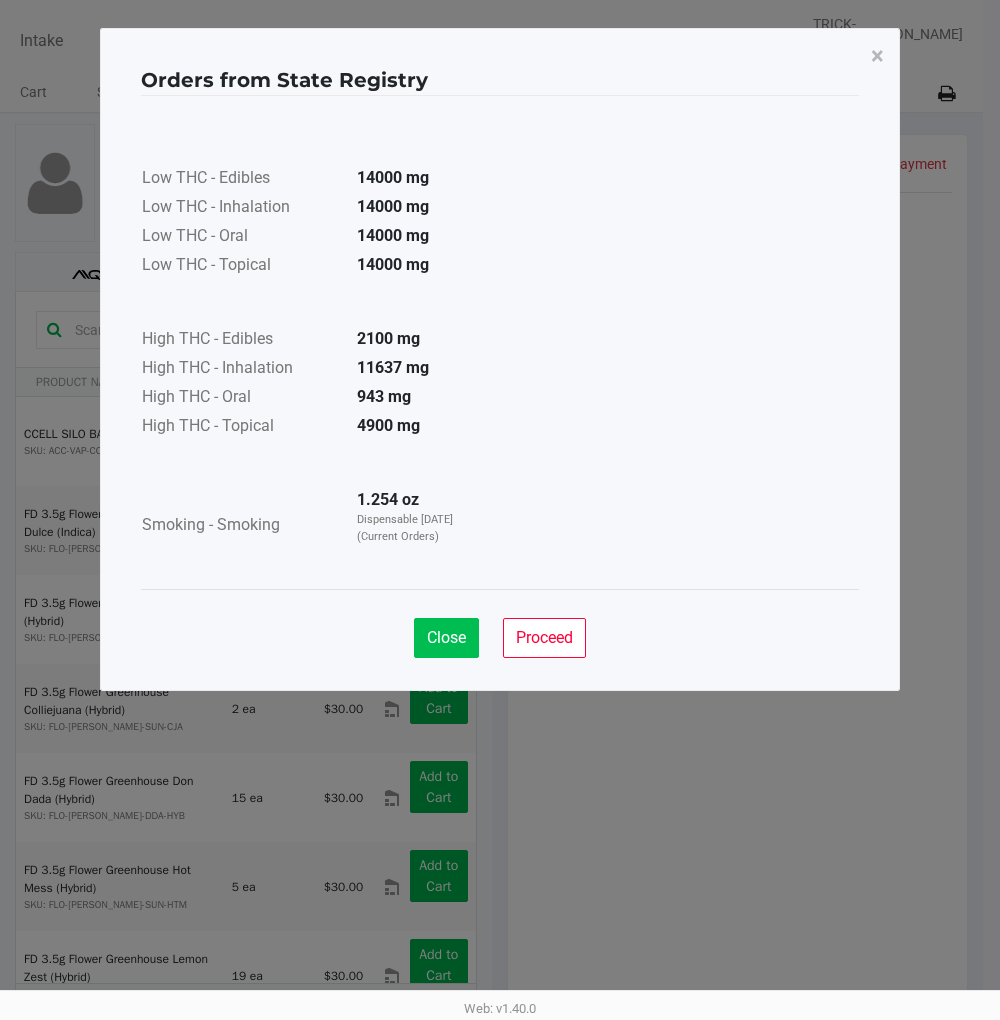click on "Close" 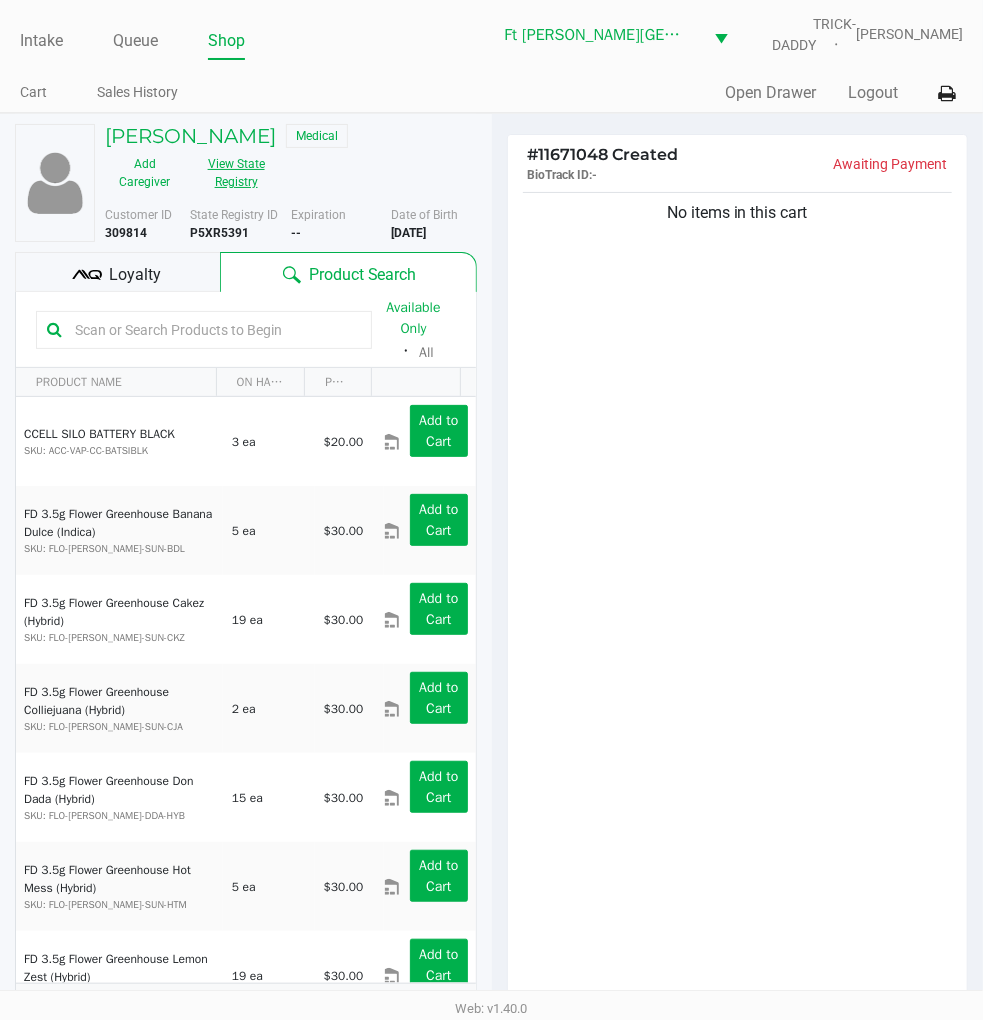 click on "No items in this cart" 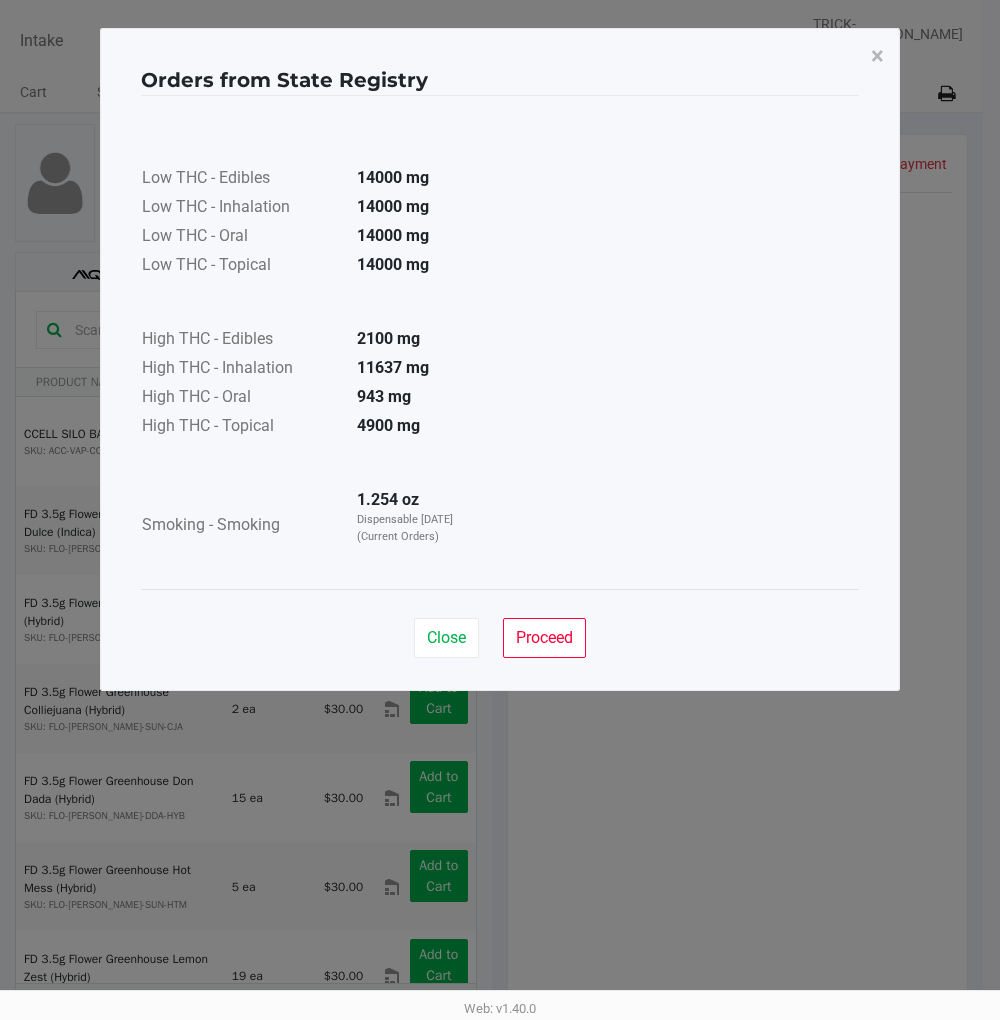 click on "Close" 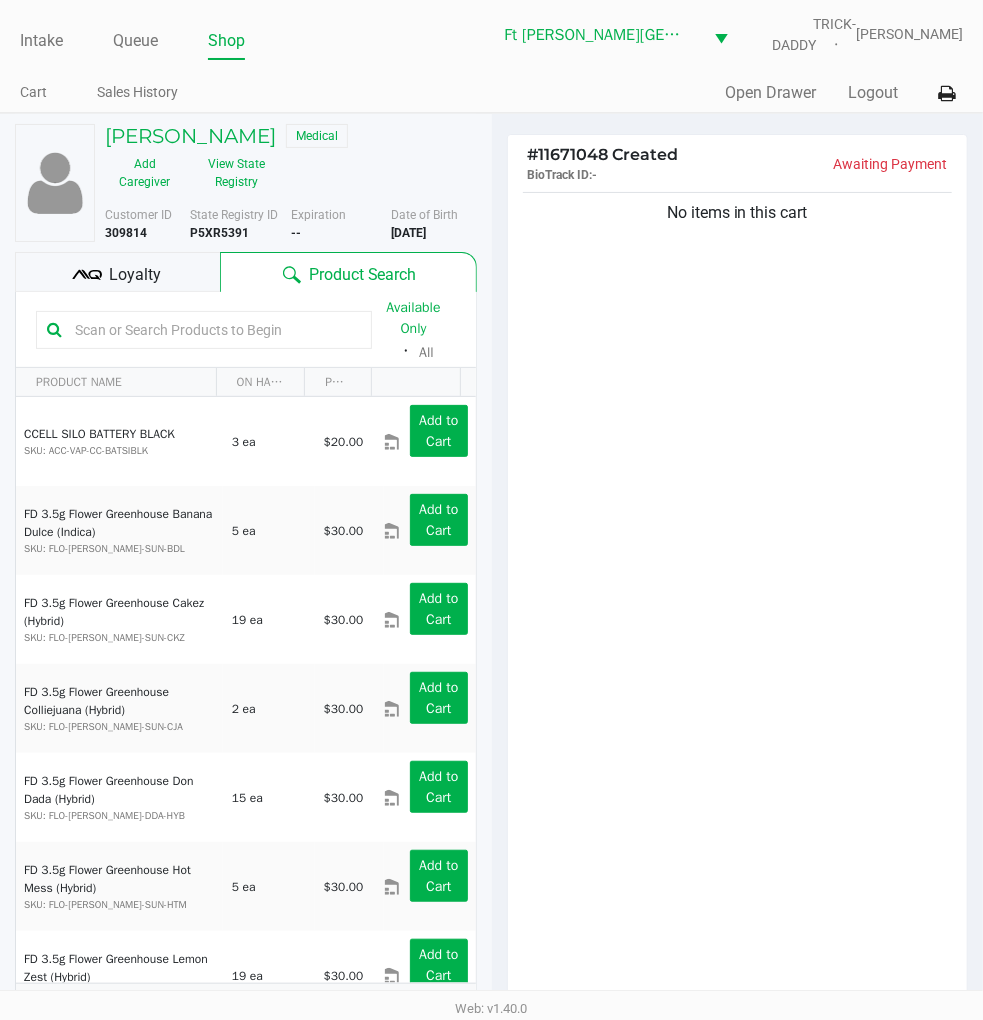 click on "No items in this cart" 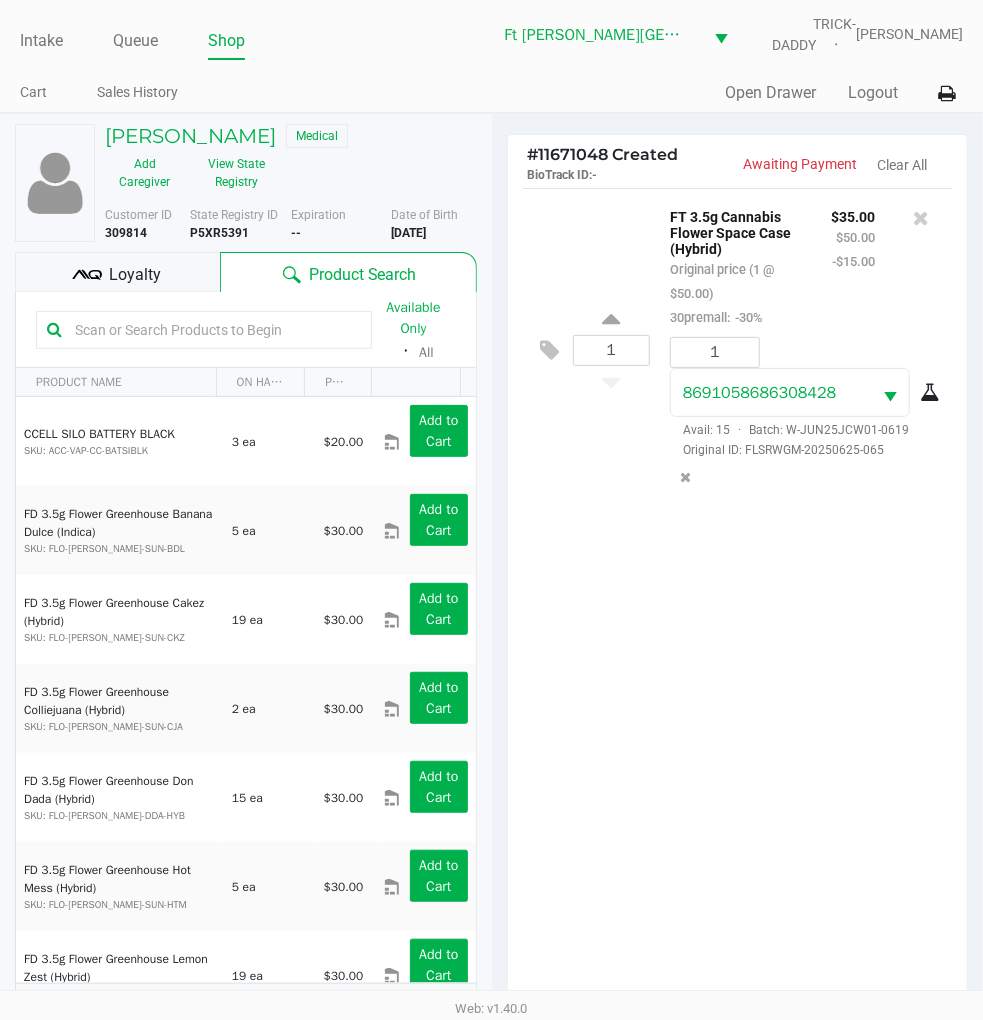 click 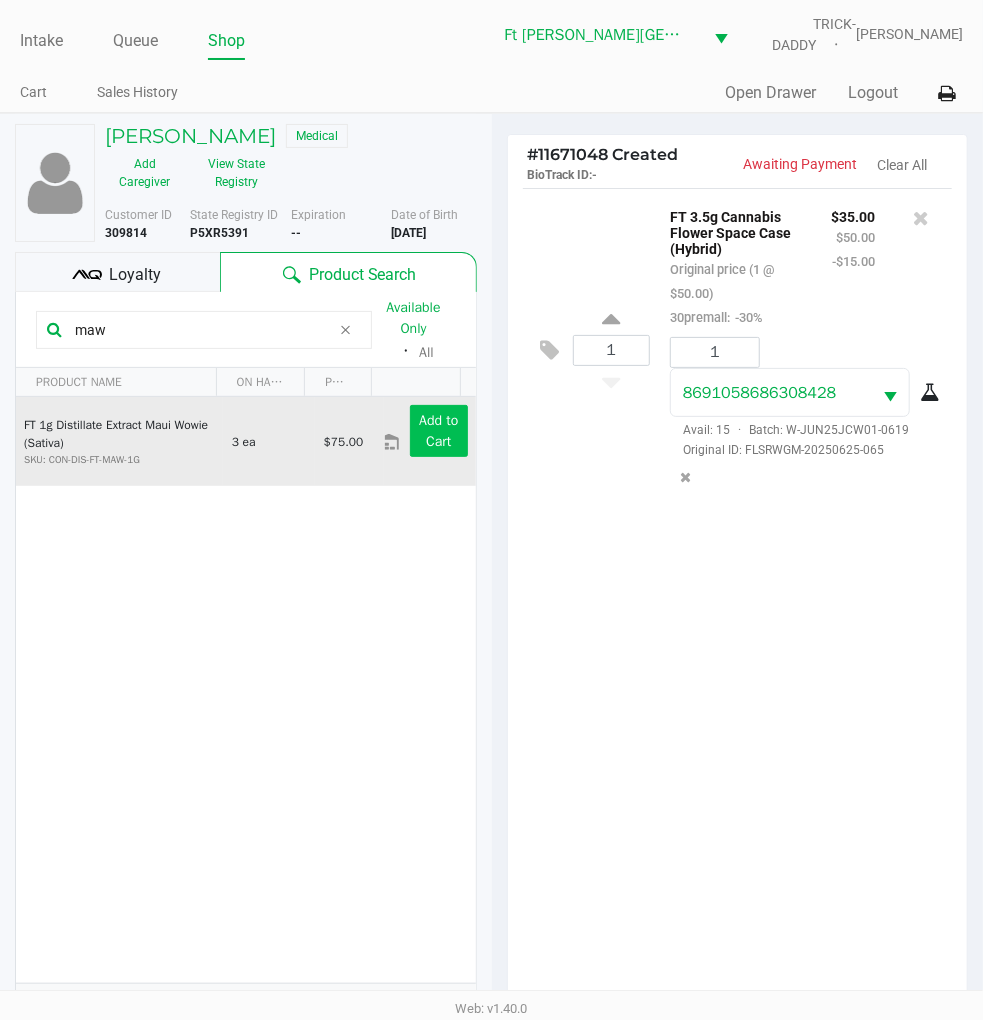 type on "maw" 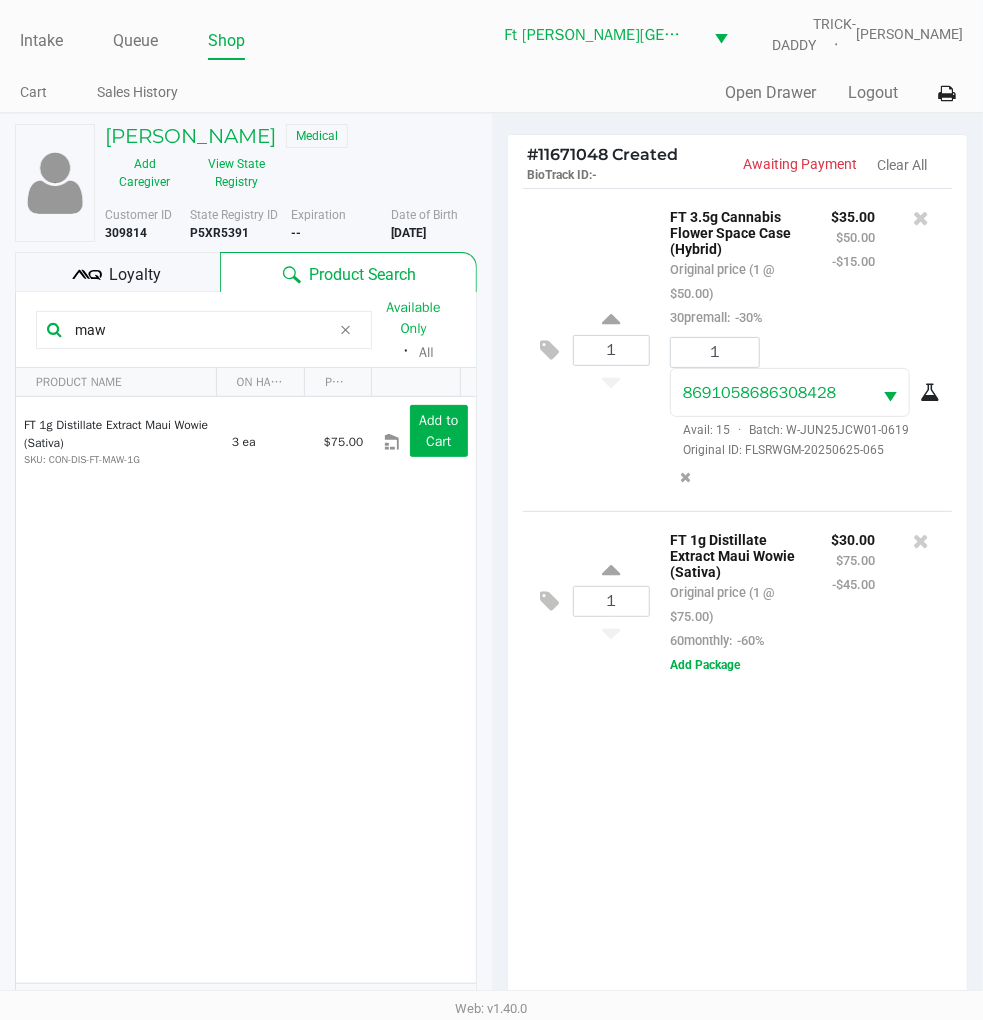 click on "1  FT 3.5g Cannabis Flower Space Case (Hybrid)   Original price (1 @ $50.00)  30premall:  -30% $35.00 $50.00 -$15.00 1 8691058686308428  Avail: 15  ·  Batch: W-JUN25JCW01-0619   Original ID: FLSRWGM-20250625-065  1  FT 1g Distillate Extract Maui Wowie (Sativa)   Original price (1 @ $75.00)  60monthly:  -60% $30.00 $75.00 -$45.00  Add Package" 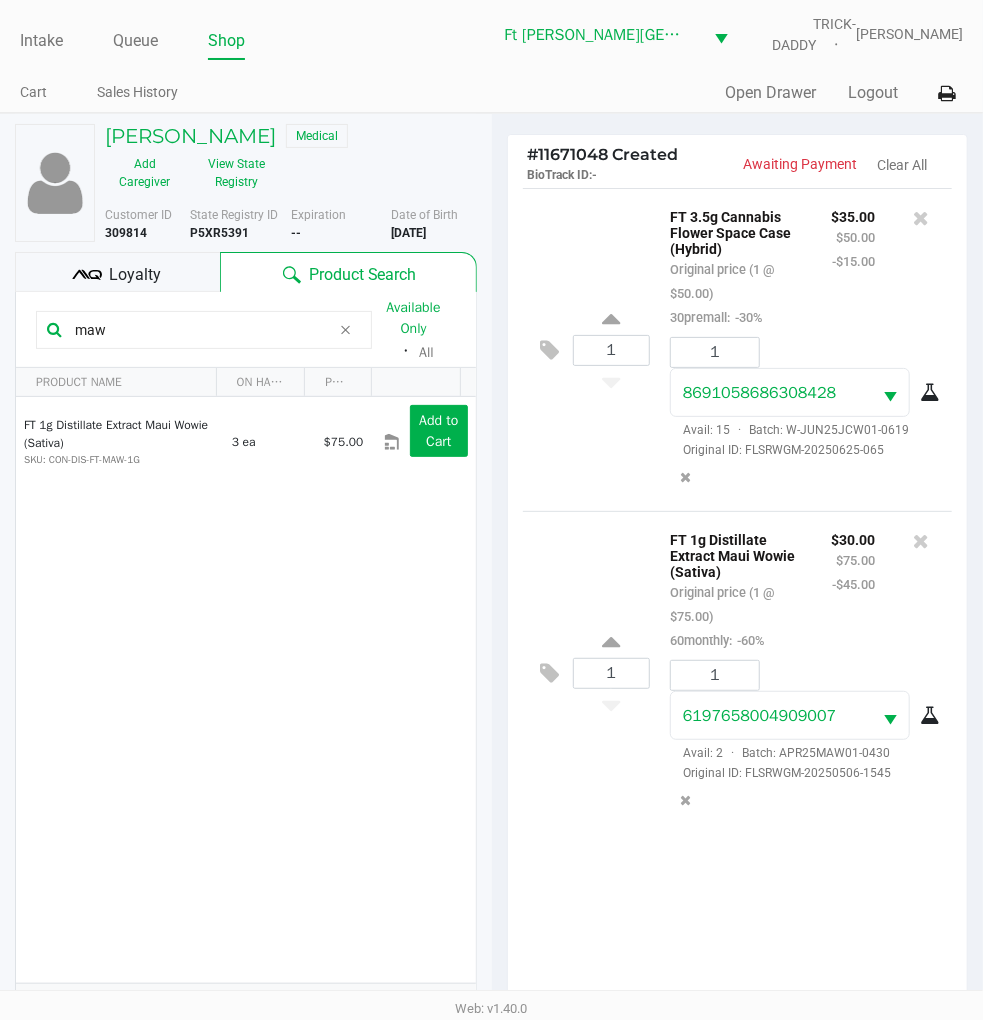 click on "Loyalty" 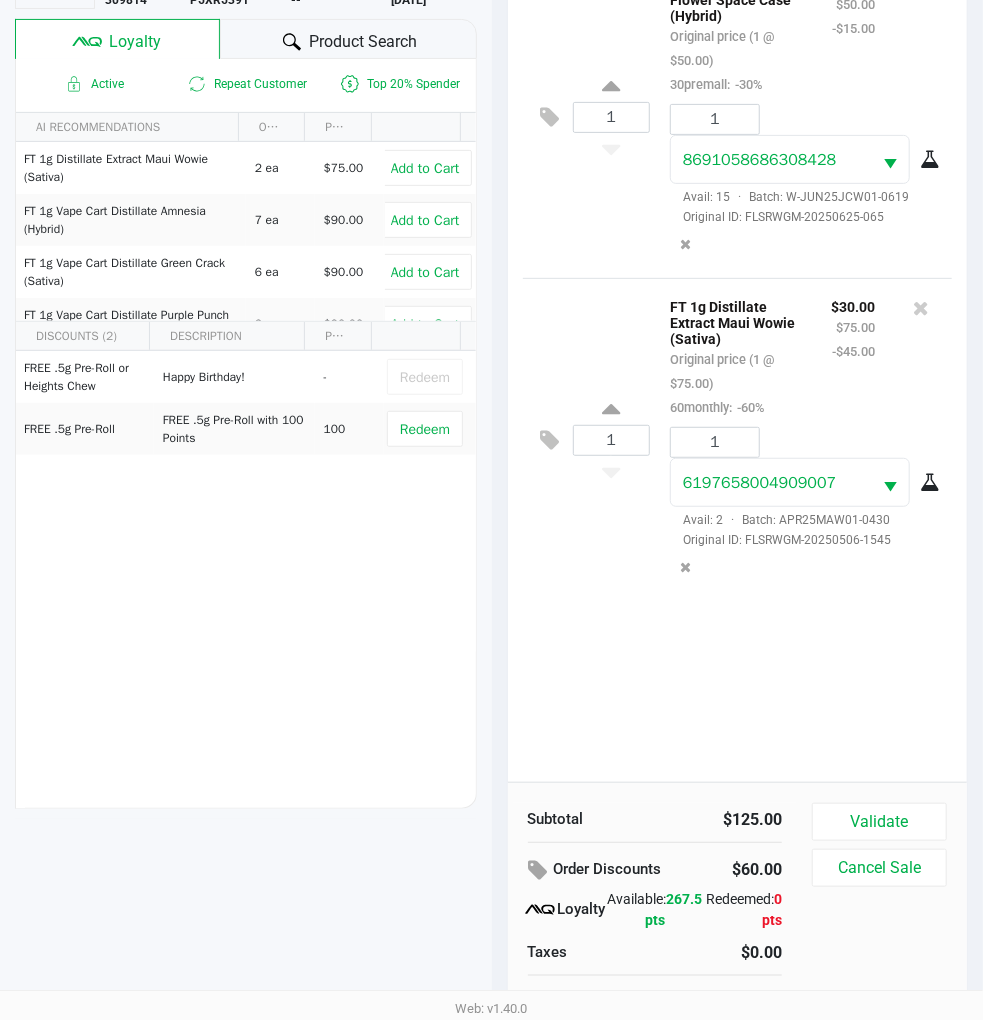 scroll, scrollTop: 258, scrollLeft: 0, axis: vertical 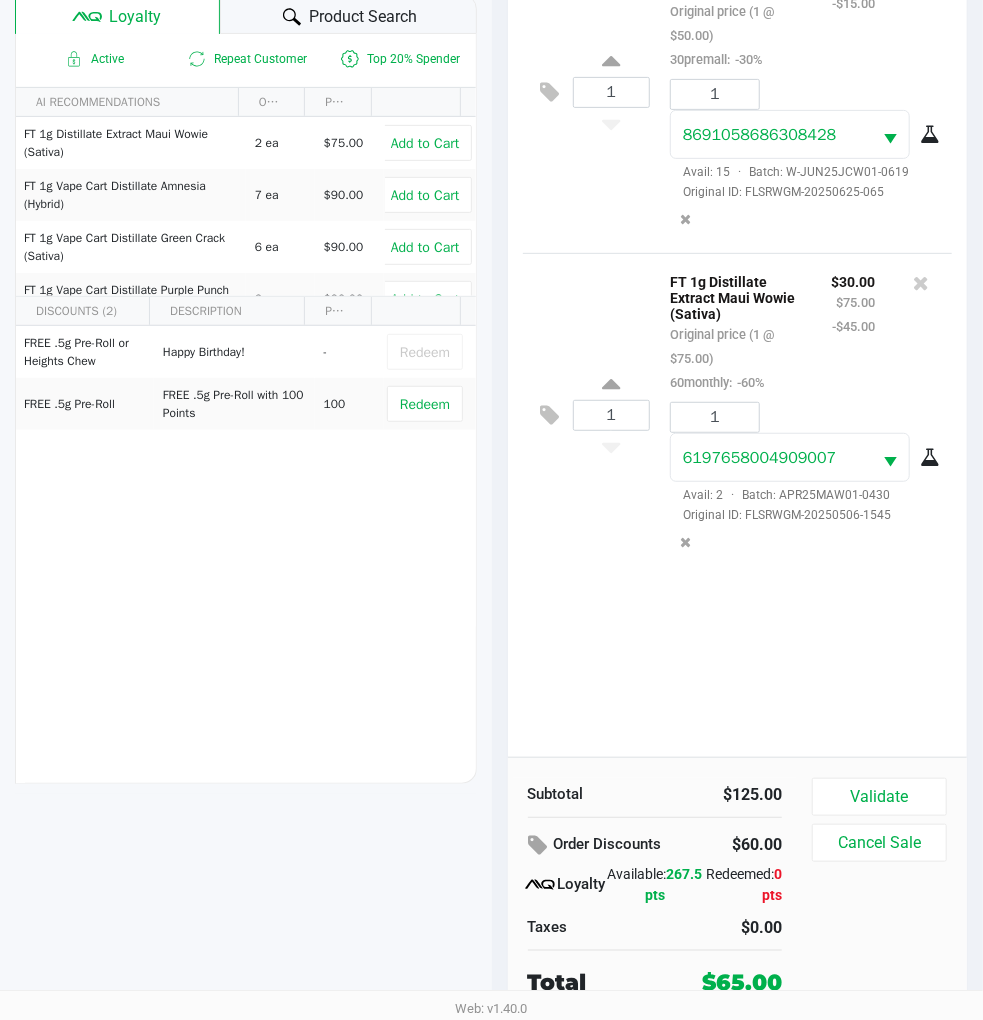 click on "1  FT 3.5g Cannabis Flower Space Case (Hybrid)   Original price (1 @ $50.00)  30premall:  -30% $35.00 $50.00 -$15.00 1 8691058686308428  Avail: 15  ·  Batch: W-JUN25JCW01-0619   Original ID: FLSRWGM-20250625-065  1  FT 1g Distillate Extract Maui Wowie (Sativa)   Original price (1 @ $75.00)  60monthly:  -60% $30.00 $75.00 -$45.00 1 6197658004909007  Avail: 2  ·  Batch: APR25MAW01-0430   Original ID: FLSRWGM-20250506-1545" 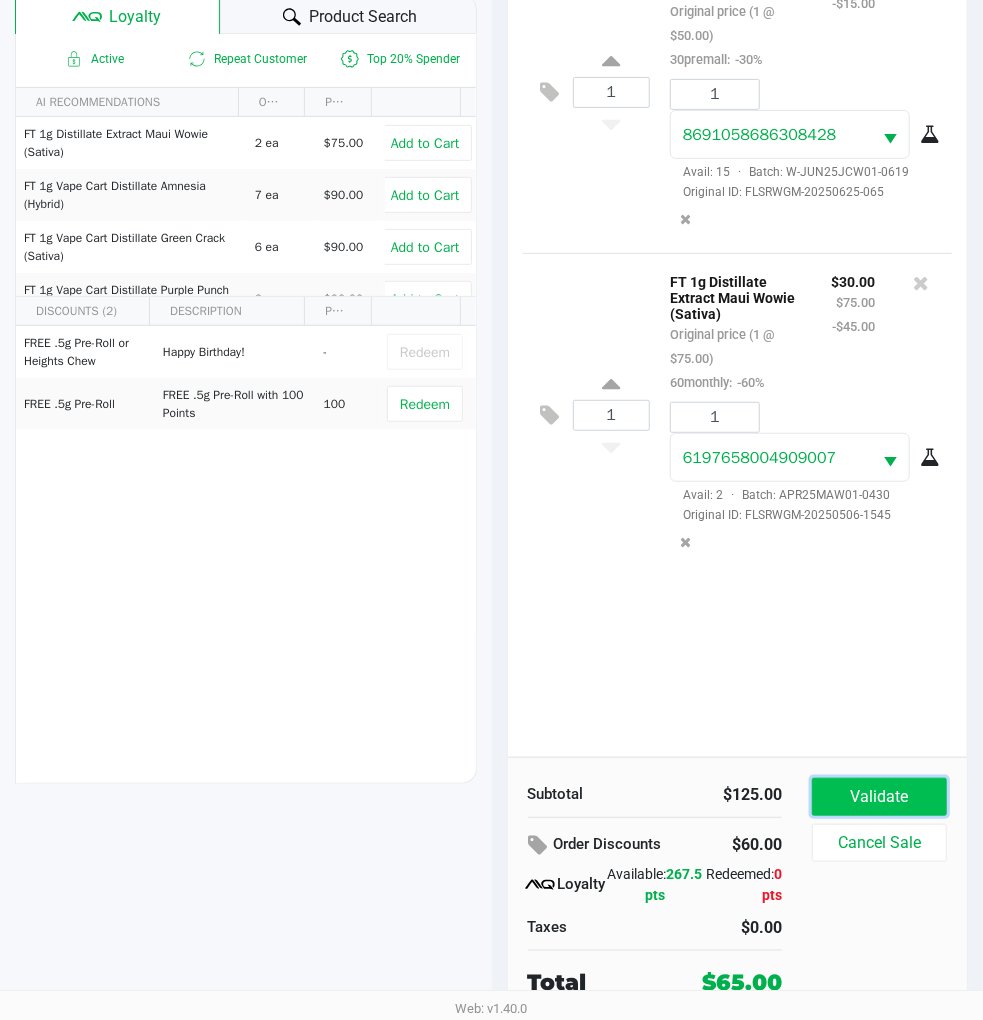 click on "Validate" 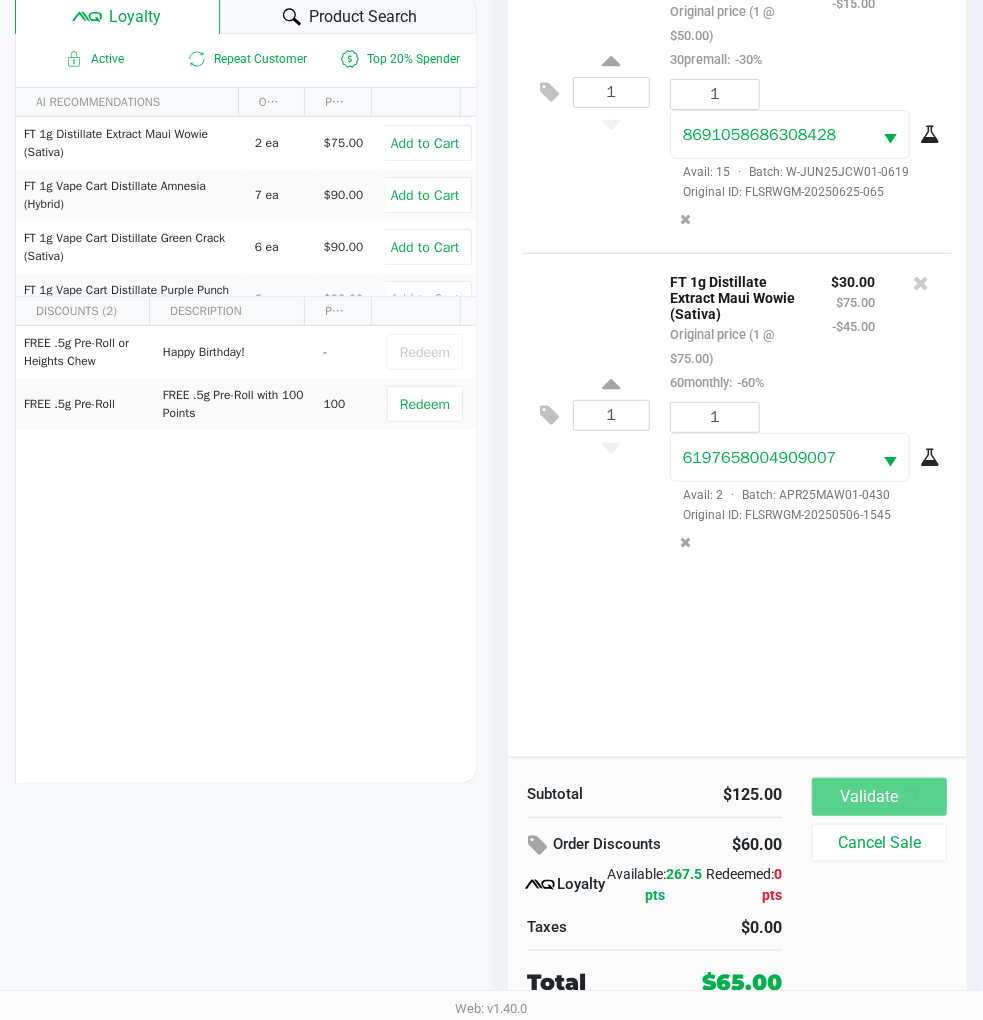 scroll, scrollTop: 0, scrollLeft: 0, axis: both 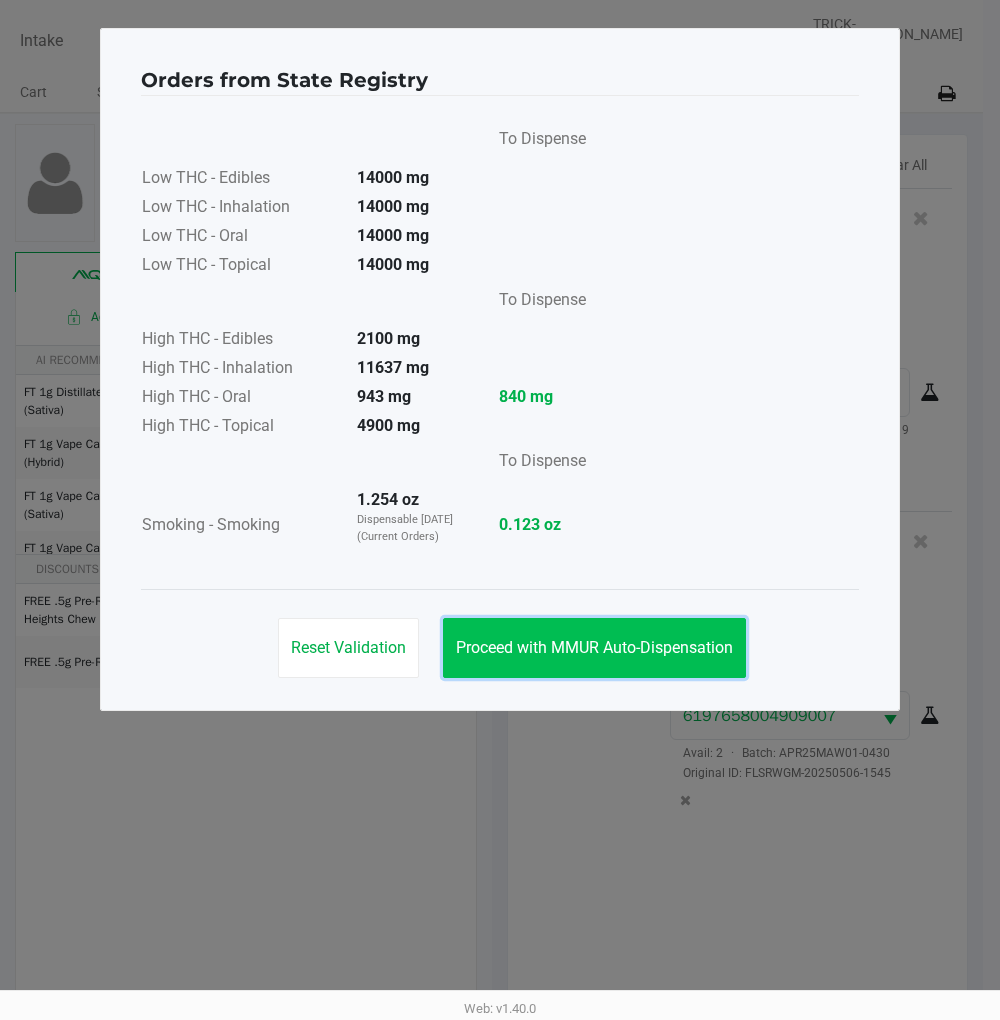 click on "Proceed with MMUR Auto-Dispensation" 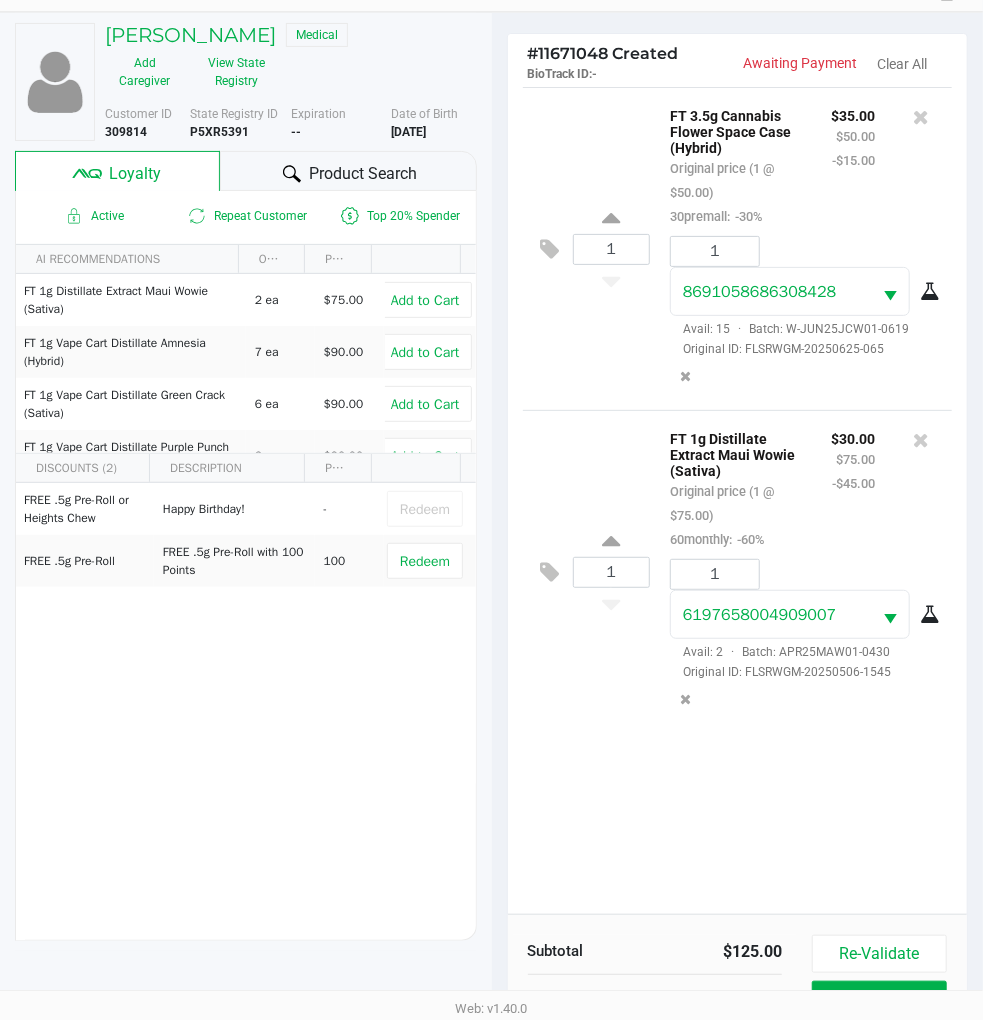 scroll, scrollTop: 258, scrollLeft: 0, axis: vertical 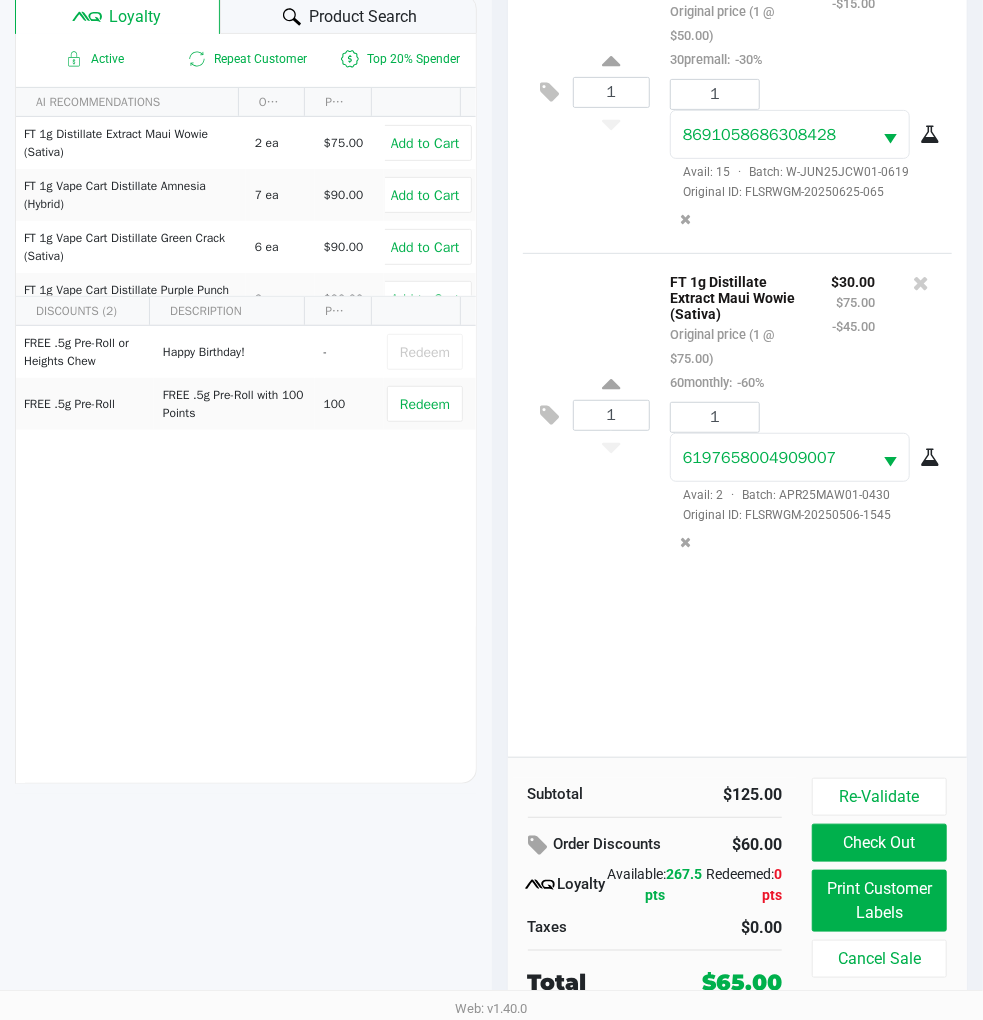 click on "1  FT 3.5g Cannabis Flower Space Case (Hybrid)   Original price (1 @ $50.00)  30premall:  -30% $35.00 $50.00 -$15.00 1 8691058686308428  Avail: 15  ·  Batch: W-JUN25JCW01-0619   Original ID: FLSRWGM-20250625-065  1  FT 1g Distillate Extract Maui Wowie (Sativa)   Original price (1 @ $75.00)  60monthly:  -60% $30.00 $75.00 -$45.00 1 6197658004909007  Avail: 2  ·  Batch: APR25MAW01-0430   Original ID: FLSRWGM-20250506-1545" 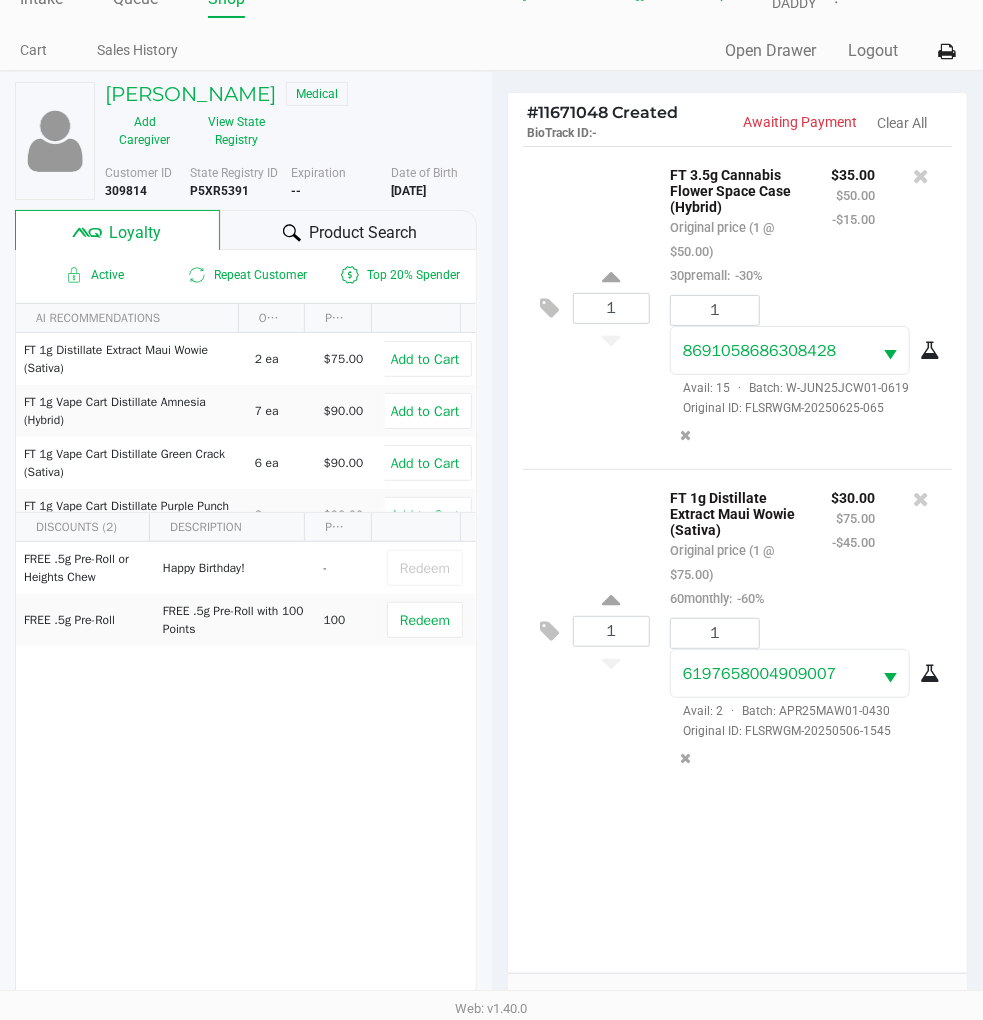 scroll, scrollTop: 33, scrollLeft: 0, axis: vertical 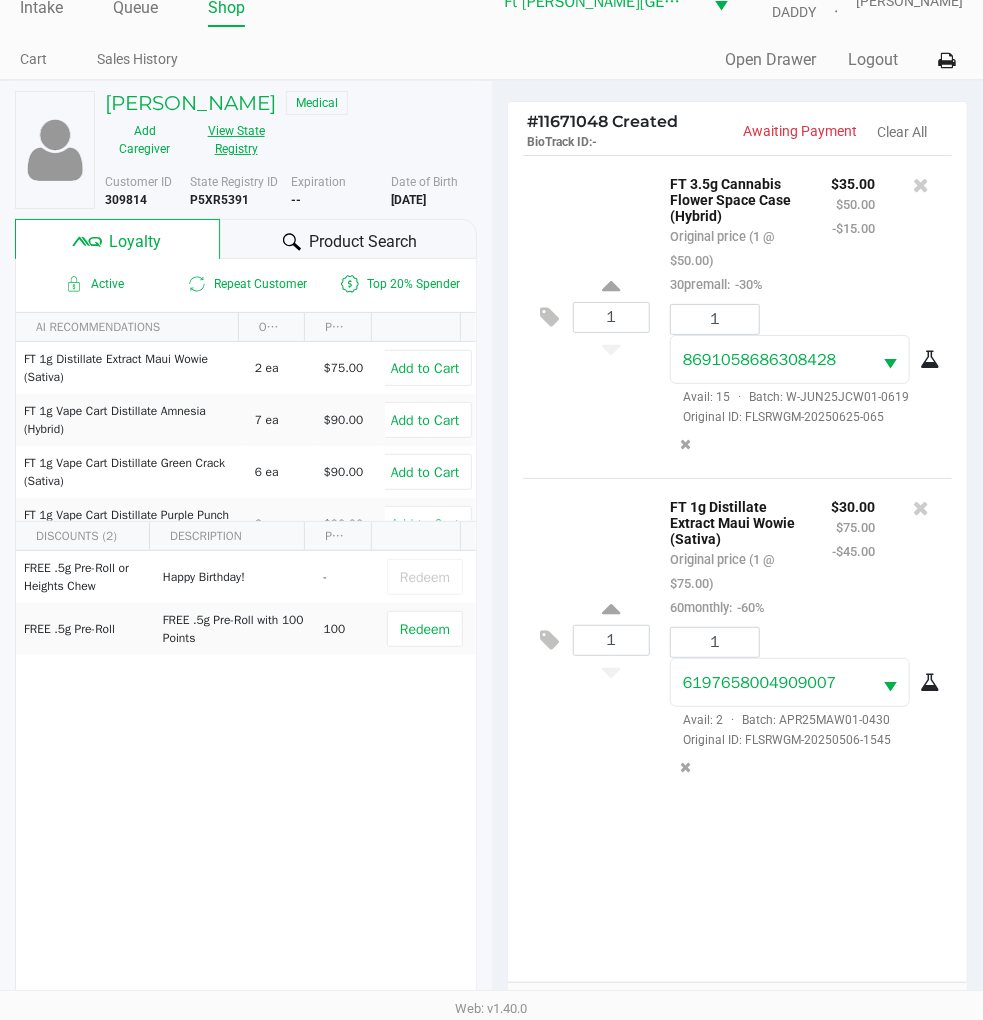click on "View State Registry" 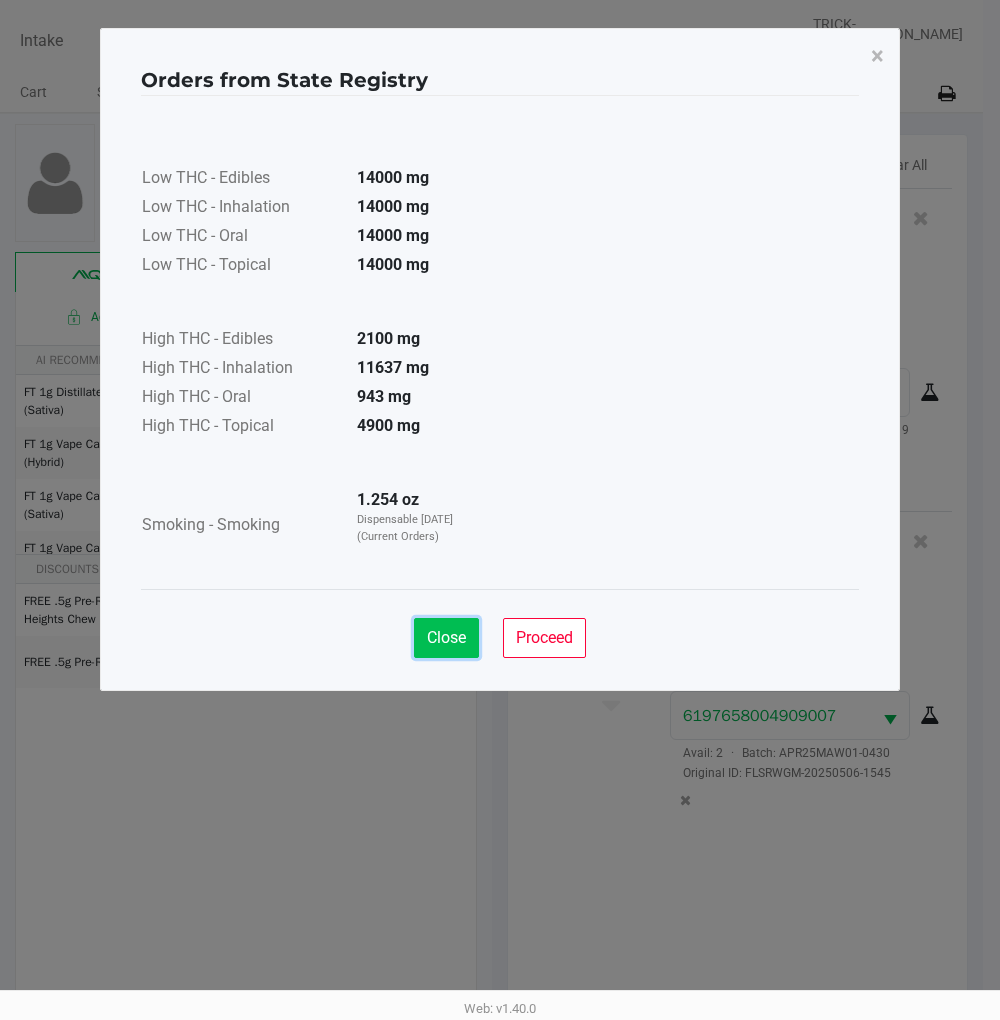 click on "Close" 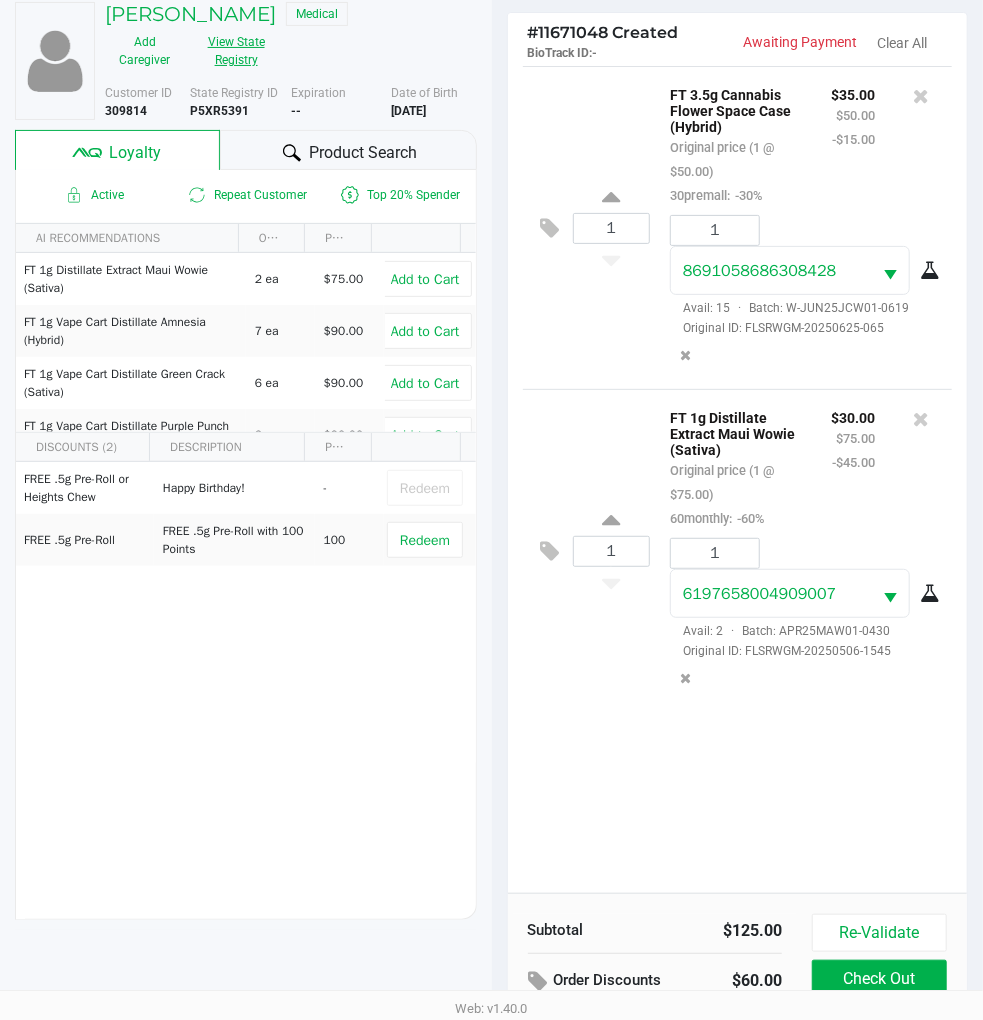scroll, scrollTop: 258, scrollLeft: 0, axis: vertical 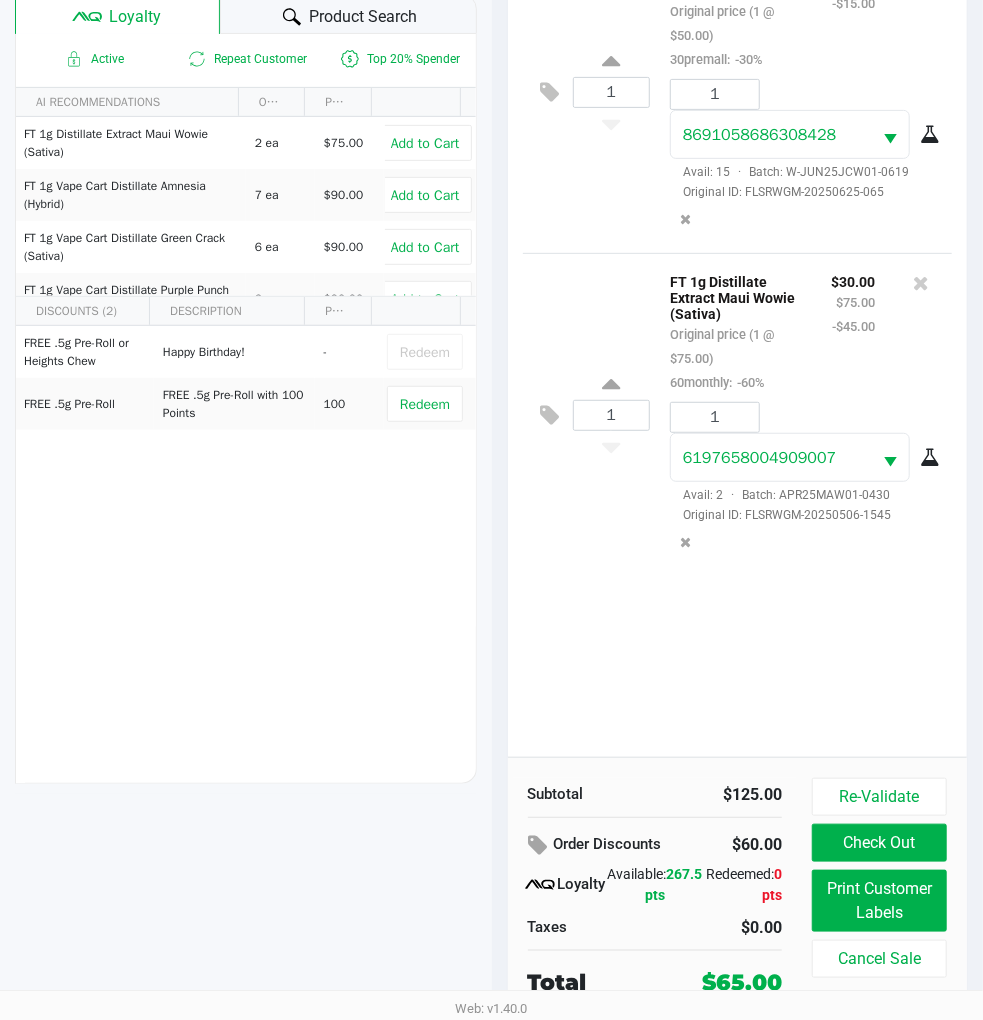 click on "1  FT 3.5g Cannabis Flower Space Case (Hybrid)   Original price (1 @ $50.00)  30premall:  -30% $35.00 $50.00 -$15.00 1 8691058686308428  Avail: 15  ·  Batch: W-JUN25JCW01-0619   Original ID: FLSRWGM-20250625-065  1  FT 1g Distillate Extract Maui Wowie (Sativa)   Original price (1 @ $75.00)  60monthly:  -60% $30.00 $75.00 -$45.00 1 6197658004909007  Avail: 2  ·  Batch: APR25MAW01-0430   Original ID: FLSRWGM-20250506-1545" 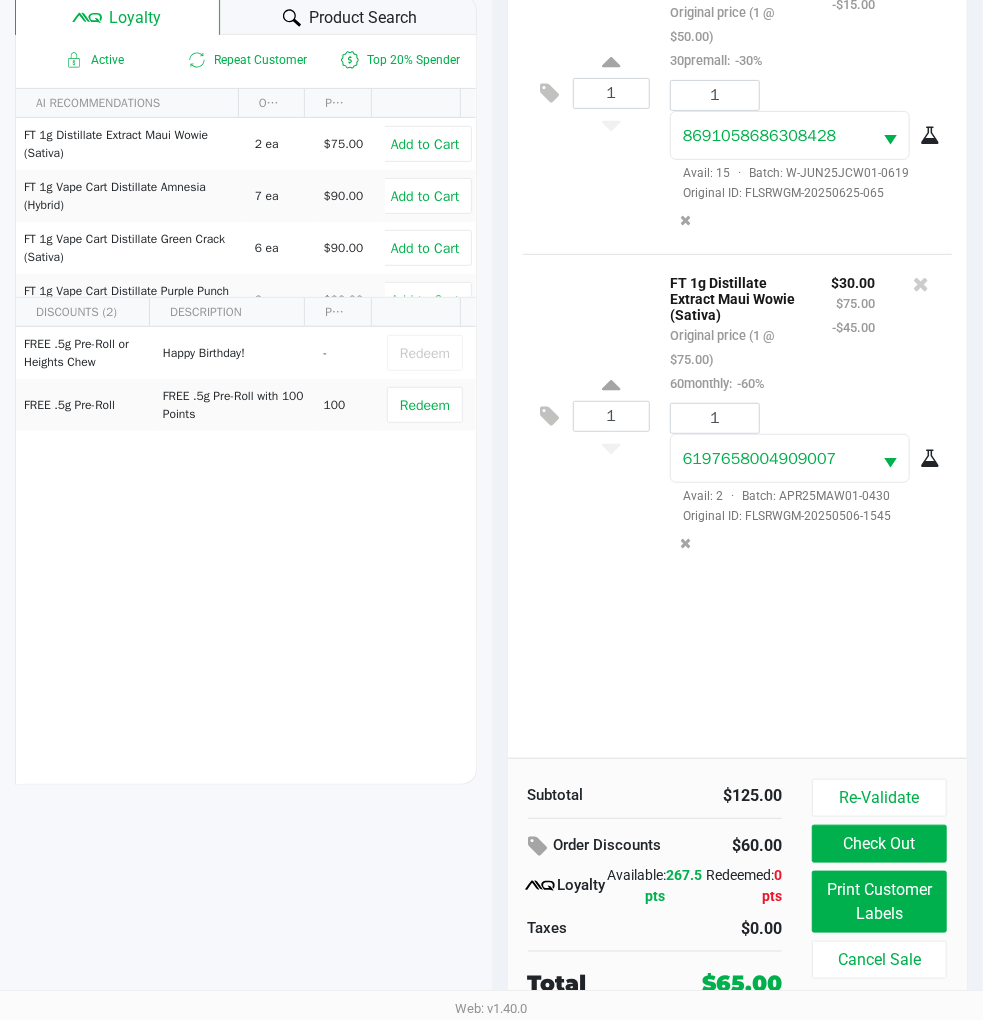 scroll, scrollTop: 258, scrollLeft: 0, axis: vertical 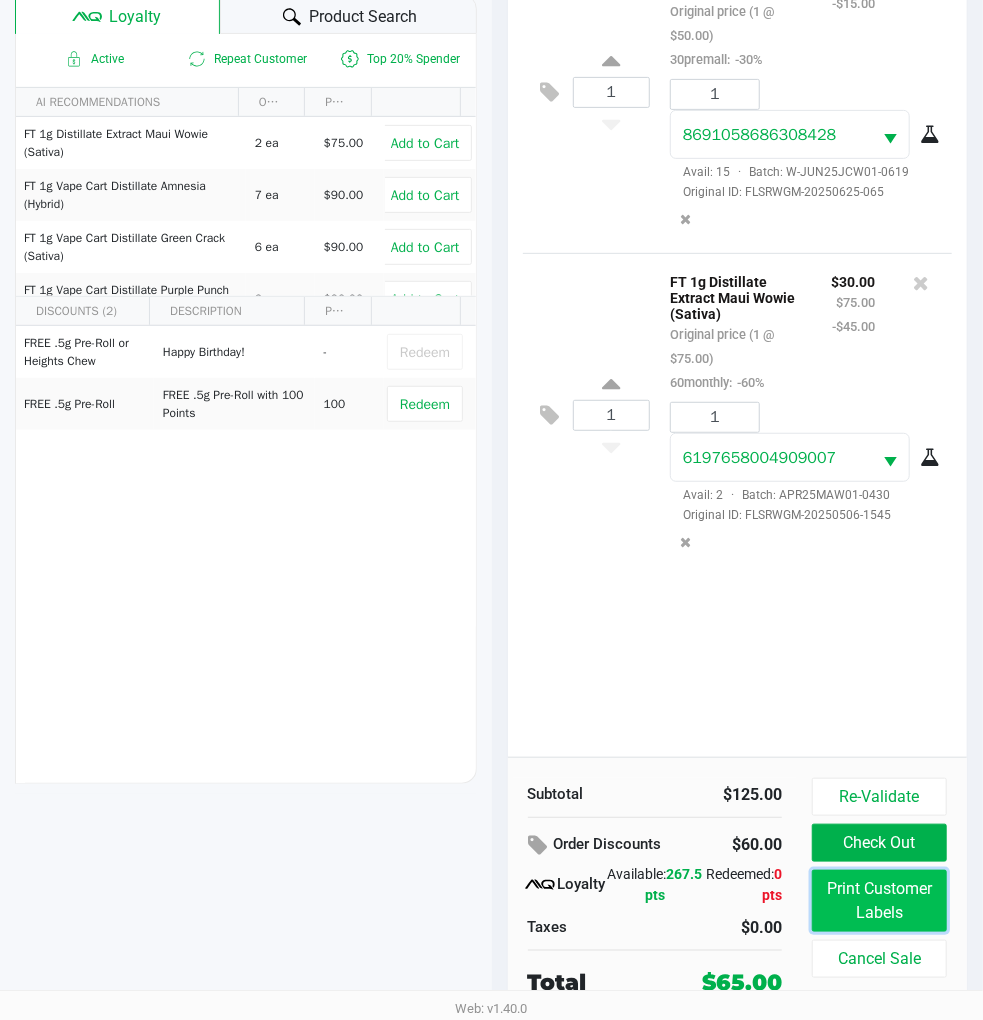 click on "Print Customer Labels" 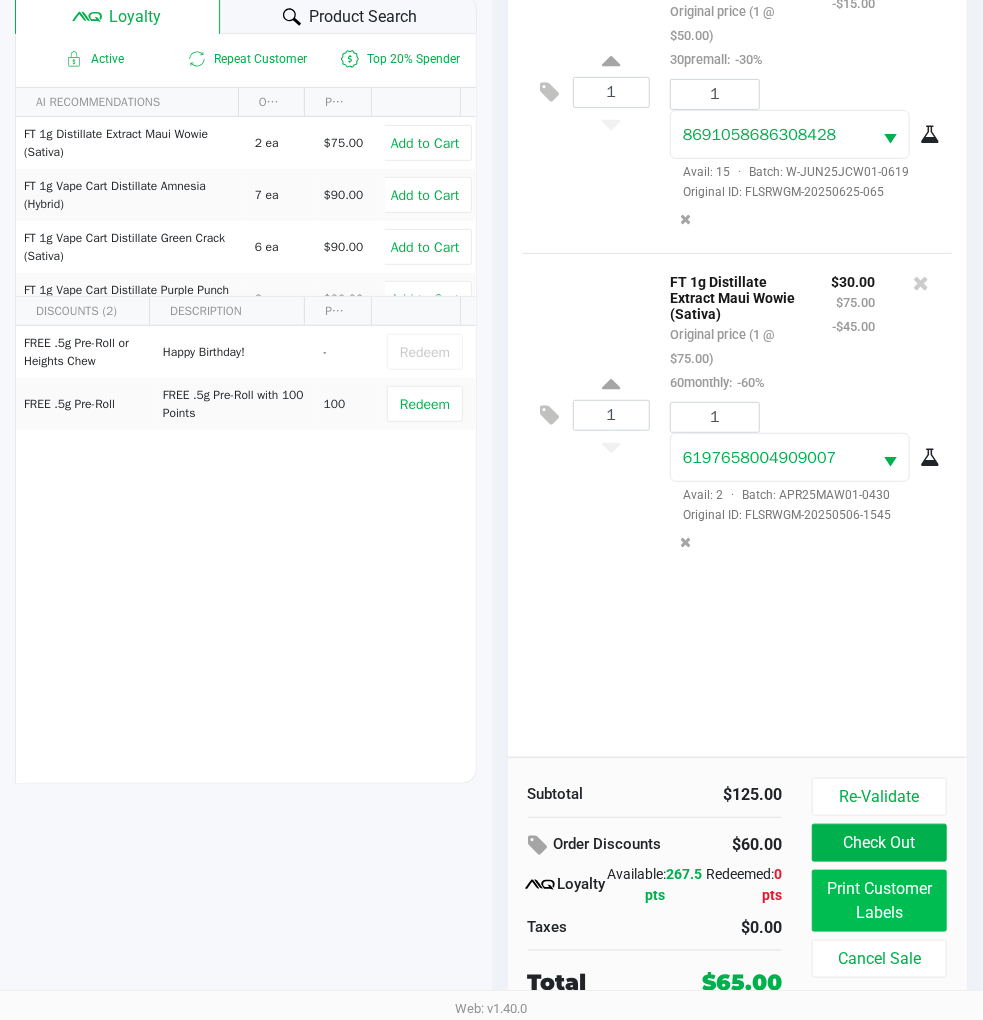scroll, scrollTop: 0, scrollLeft: 0, axis: both 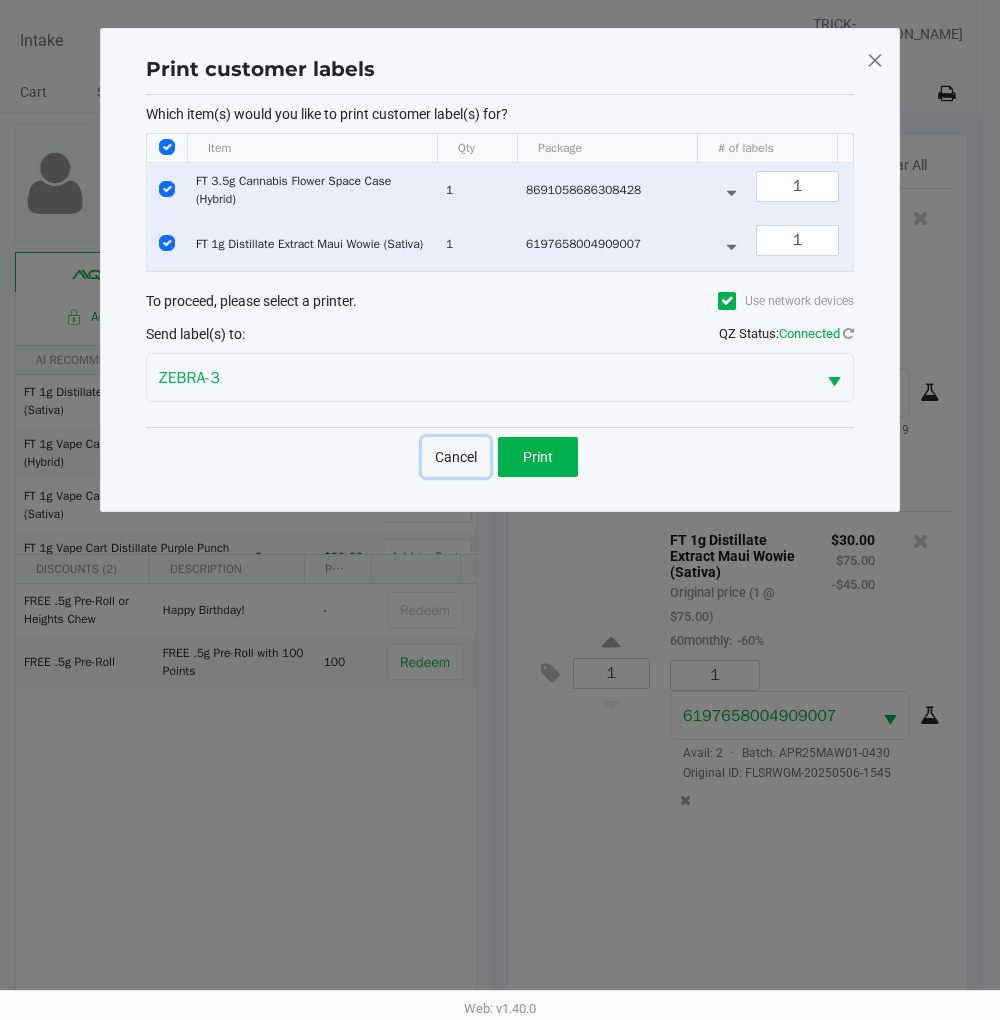 click on "Cancel" 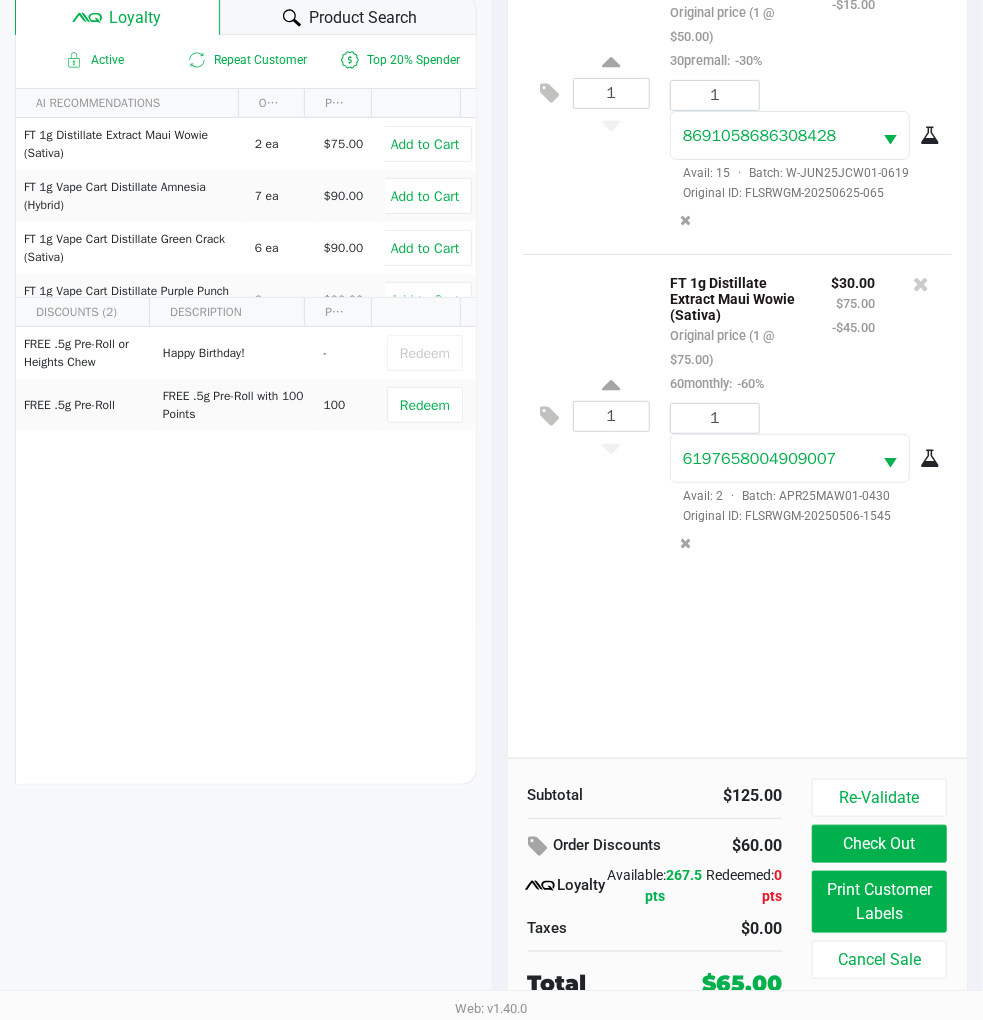 scroll, scrollTop: 258, scrollLeft: 0, axis: vertical 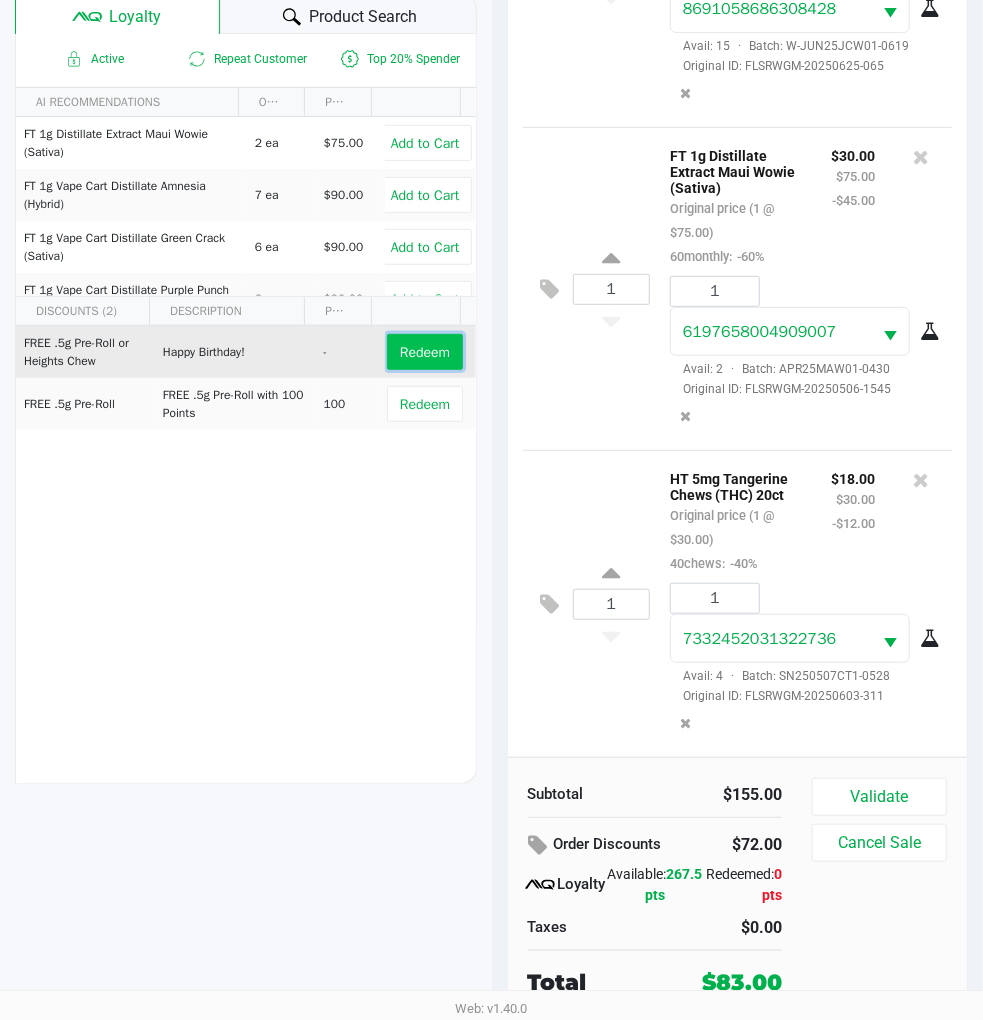 click on "Redeem" 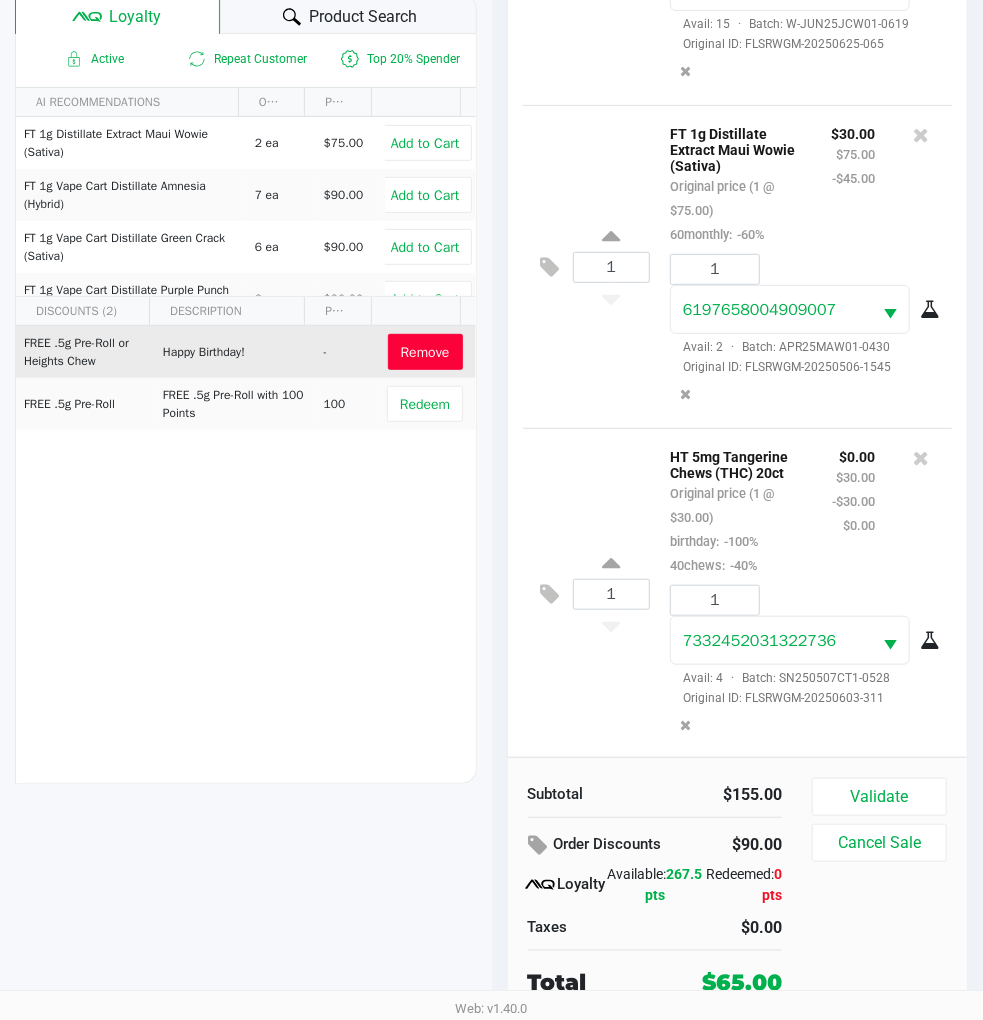 scroll, scrollTop: 173, scrollLeft: 0, axis: vertical 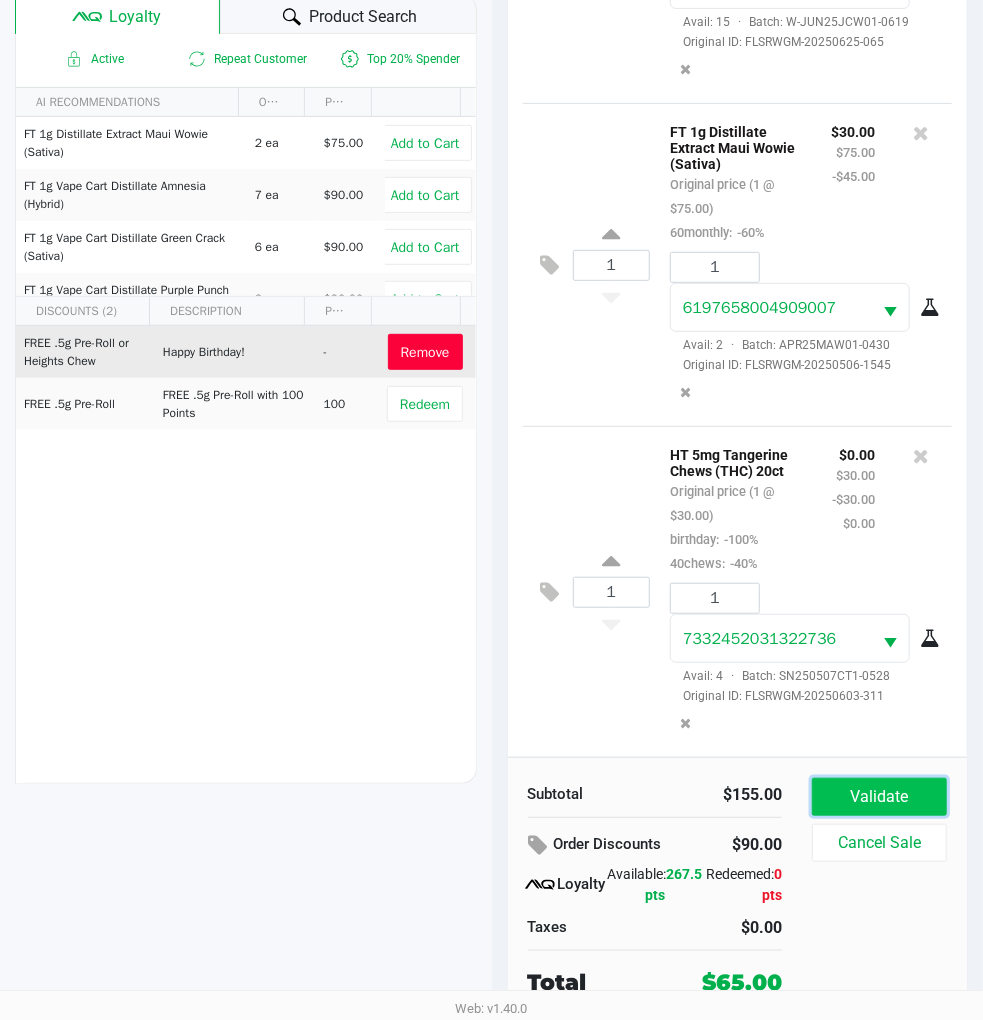 click on "Validate" 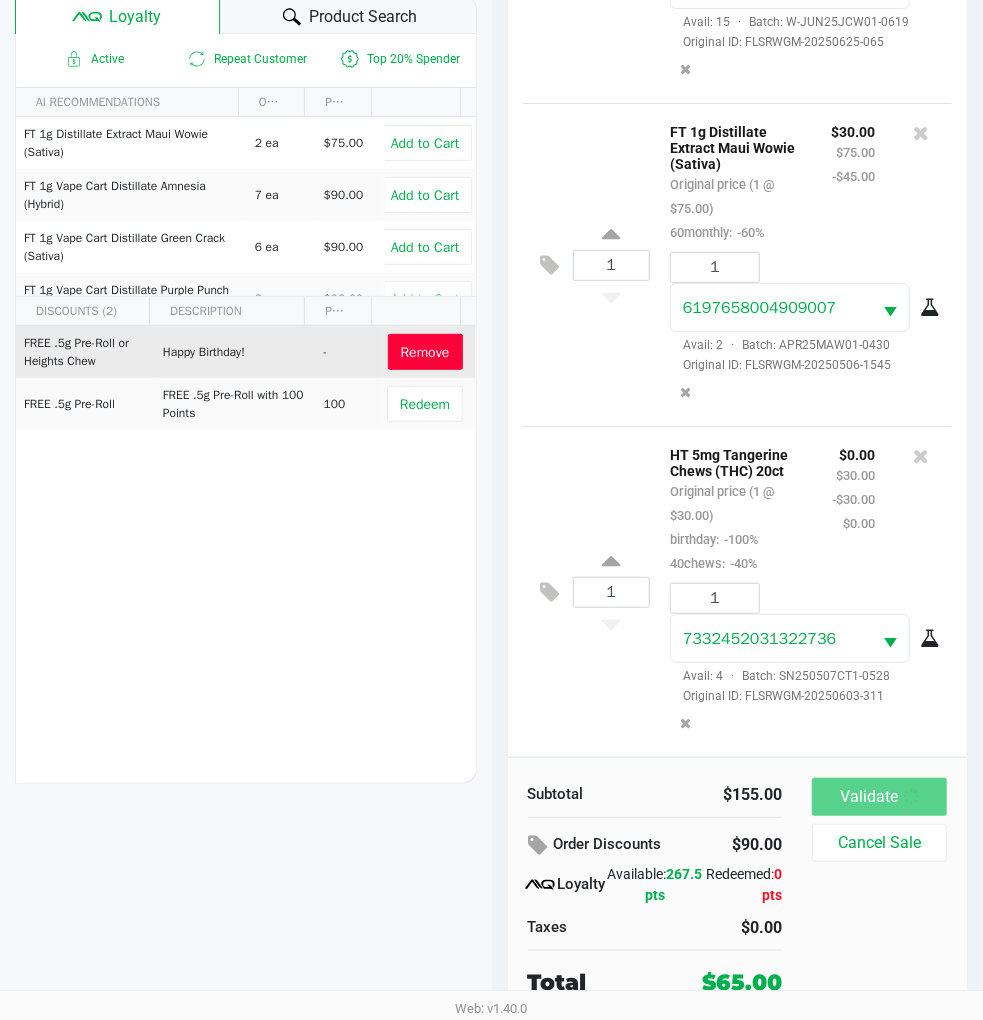 scroll, scrollTop: 0, scrollLeft: 0, axis: both 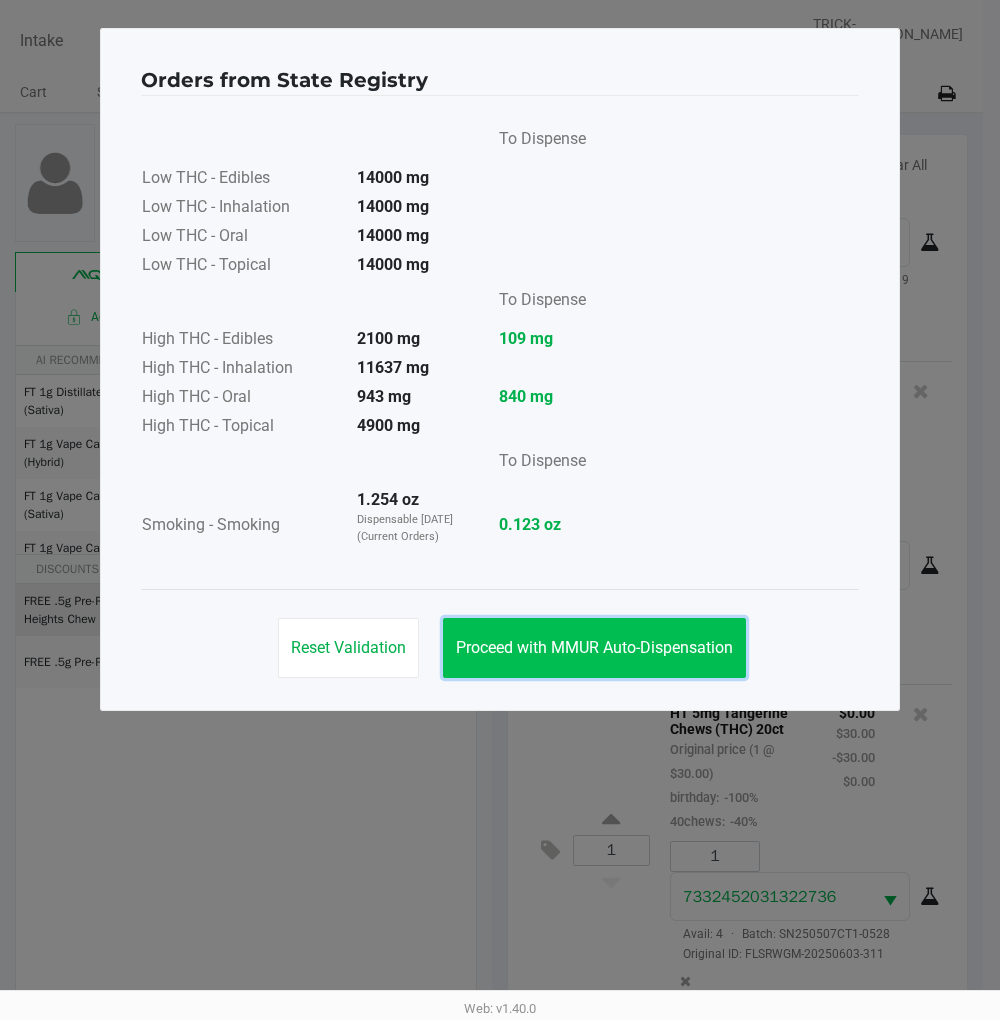 click on "Proceed with MMUR Auto-Dispensation" 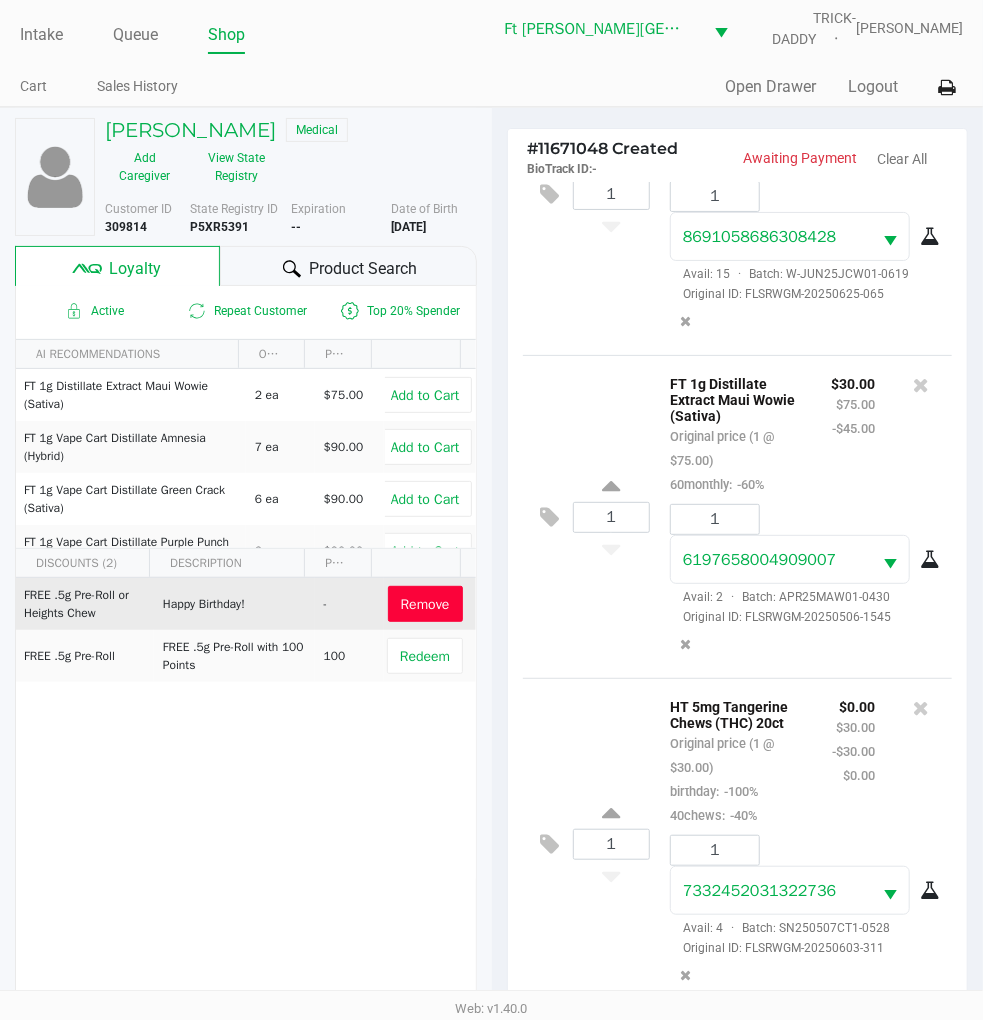 scroll, scrollTop: 258, scrollLeft: 0, axis: vertical 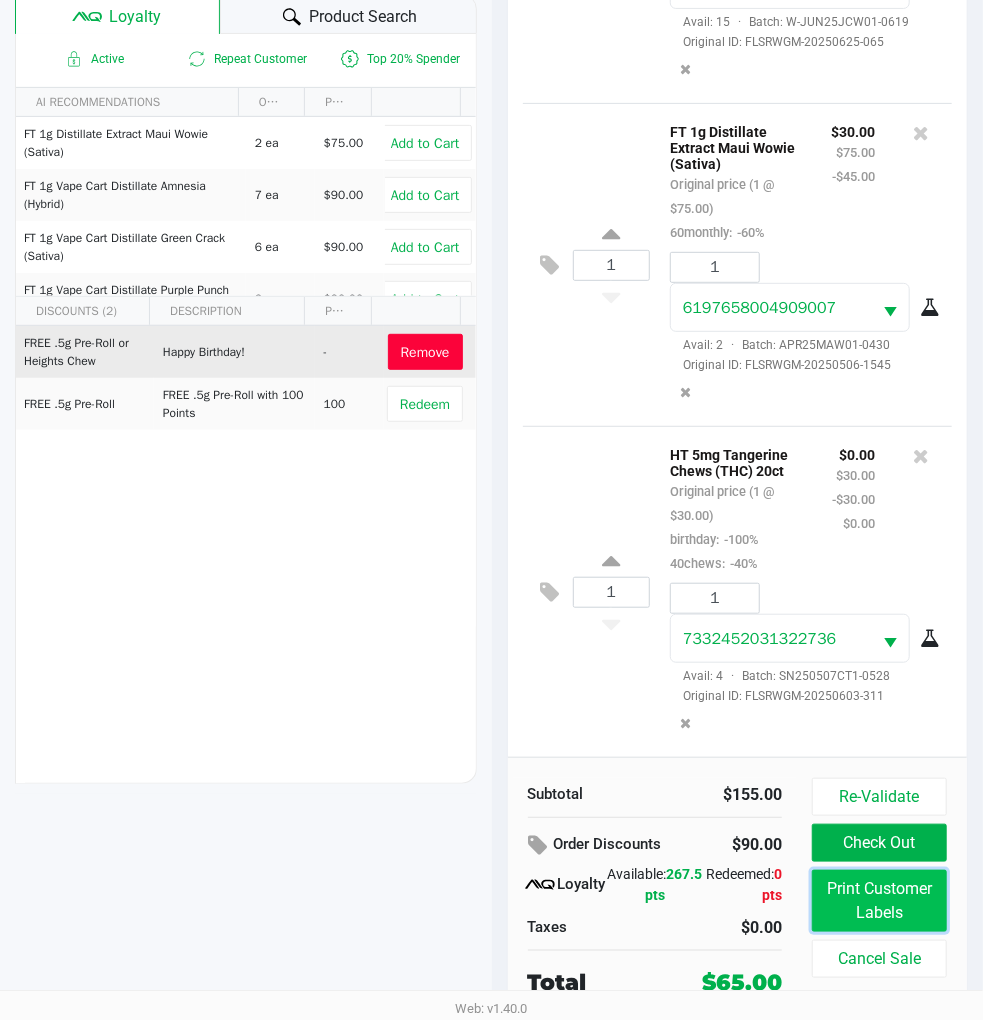 click on "Print Customer Labels" 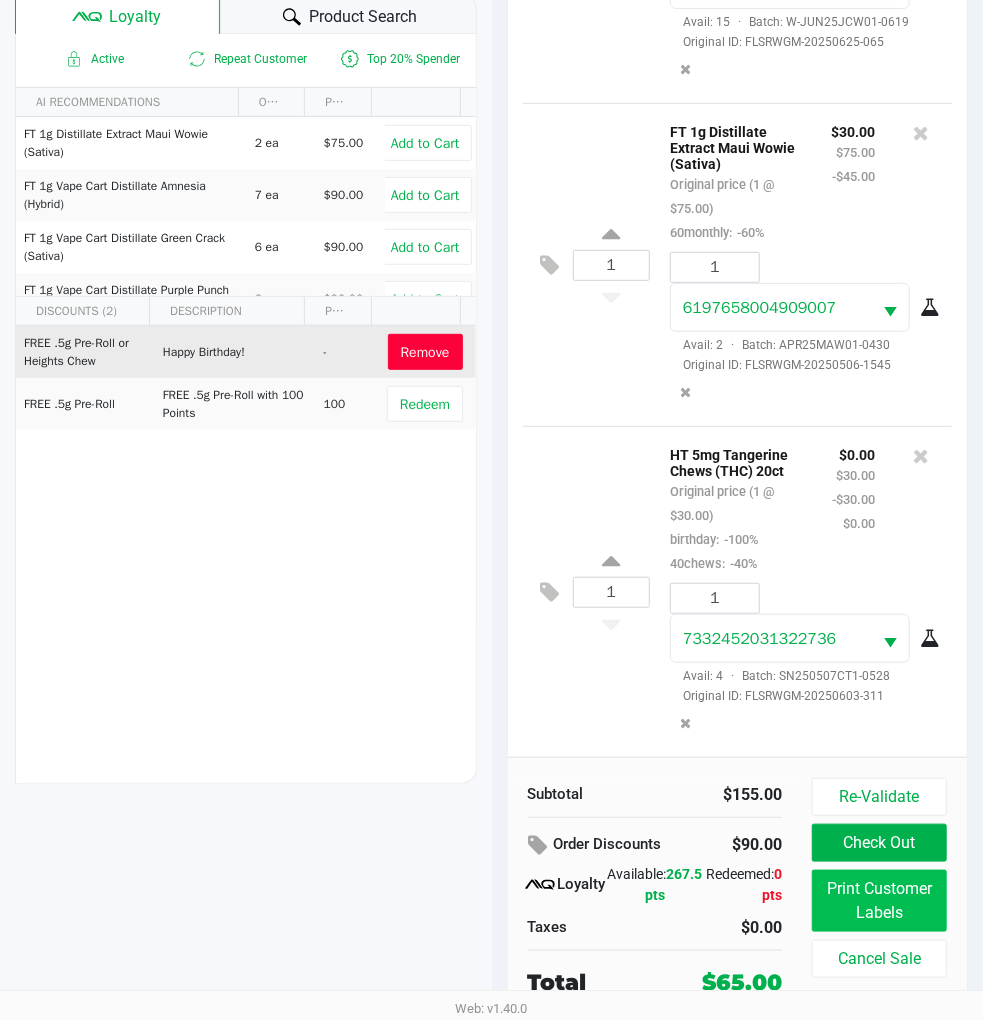 scroll, scrollTop: 0, scrollLeft: 0, axis: both 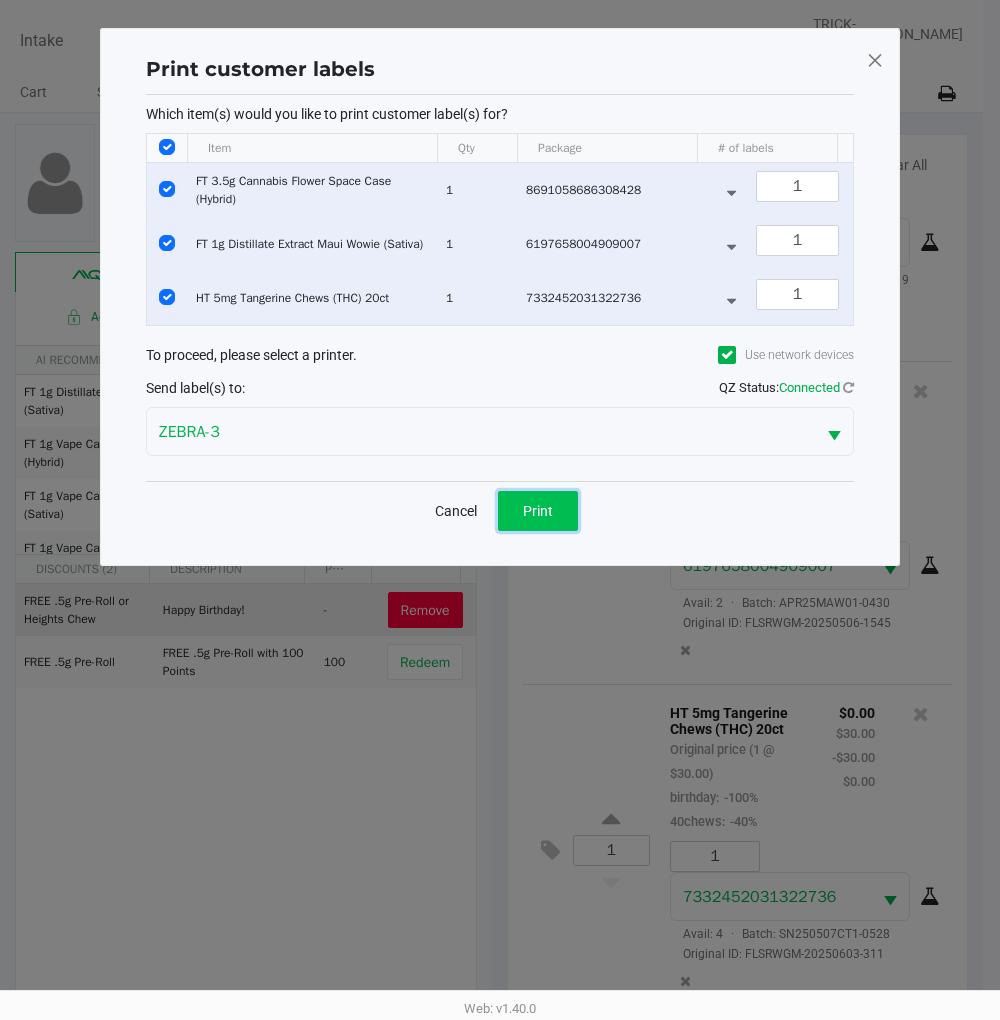click on "Print" 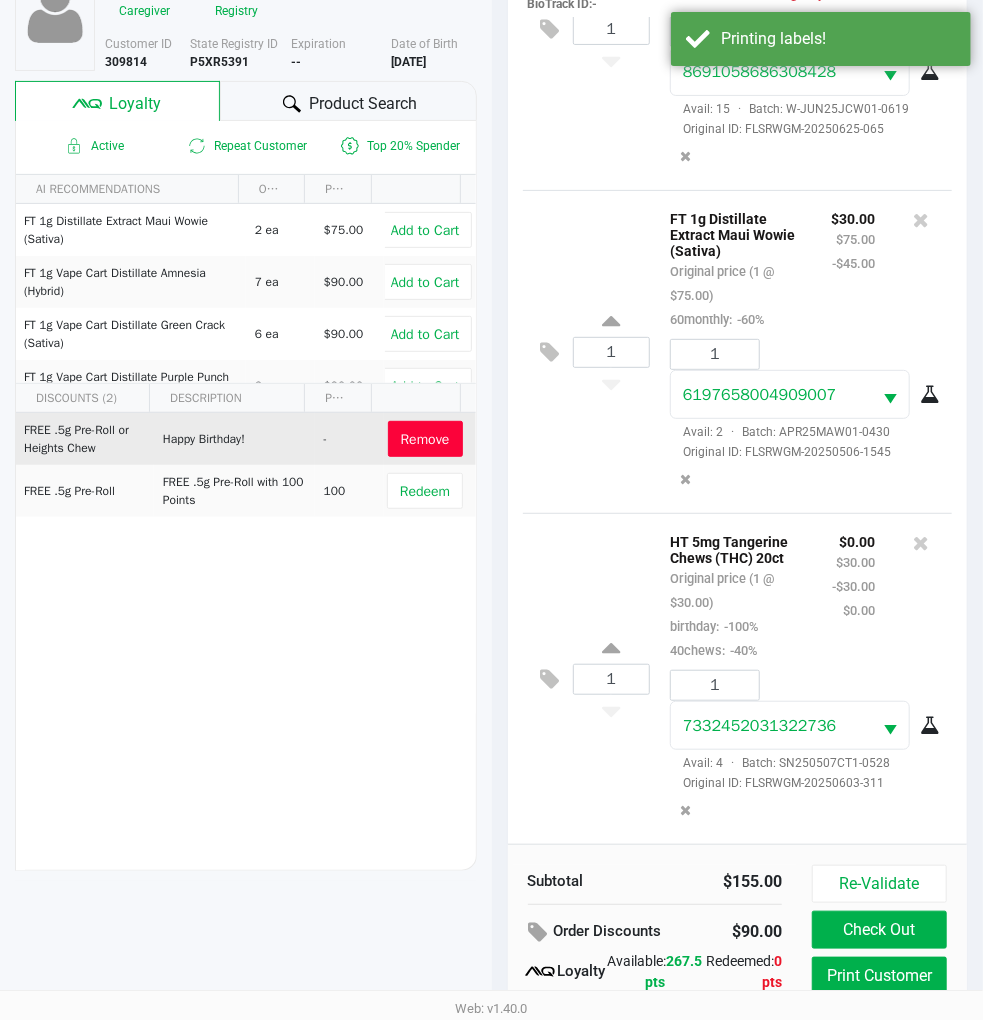 scroll, scrollTop: 258, scrollLeft: 0, axis: vertical 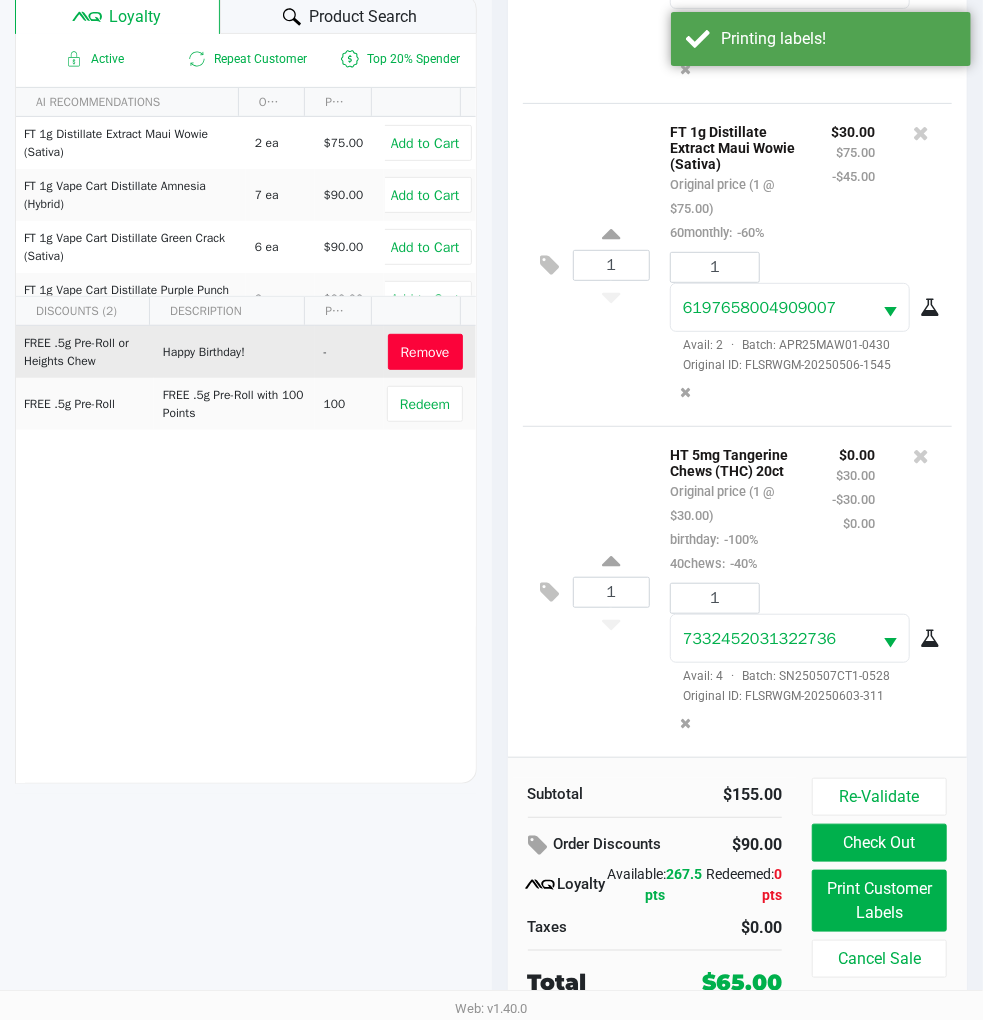 click on "Check Out" 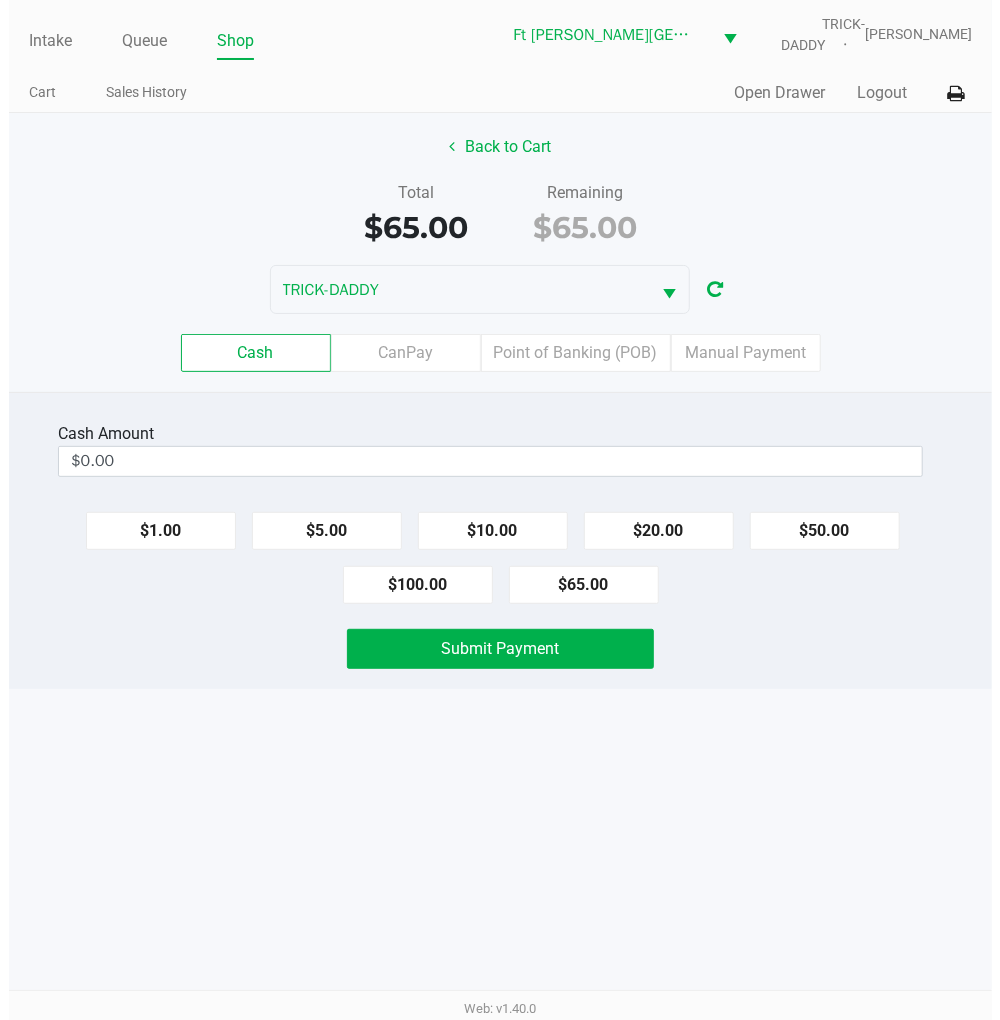 scroll, scrollTop: 0, scrollLeft: 0, axis: both 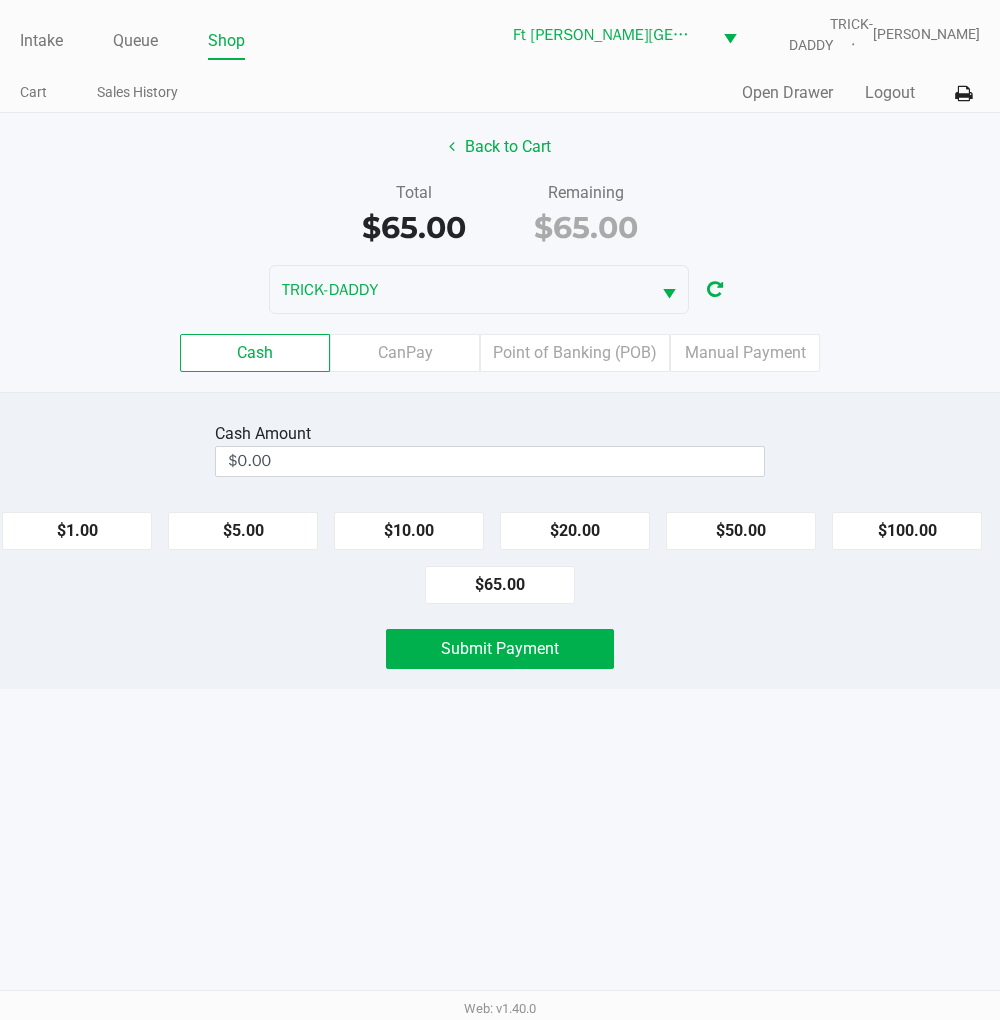click on "$50.00" 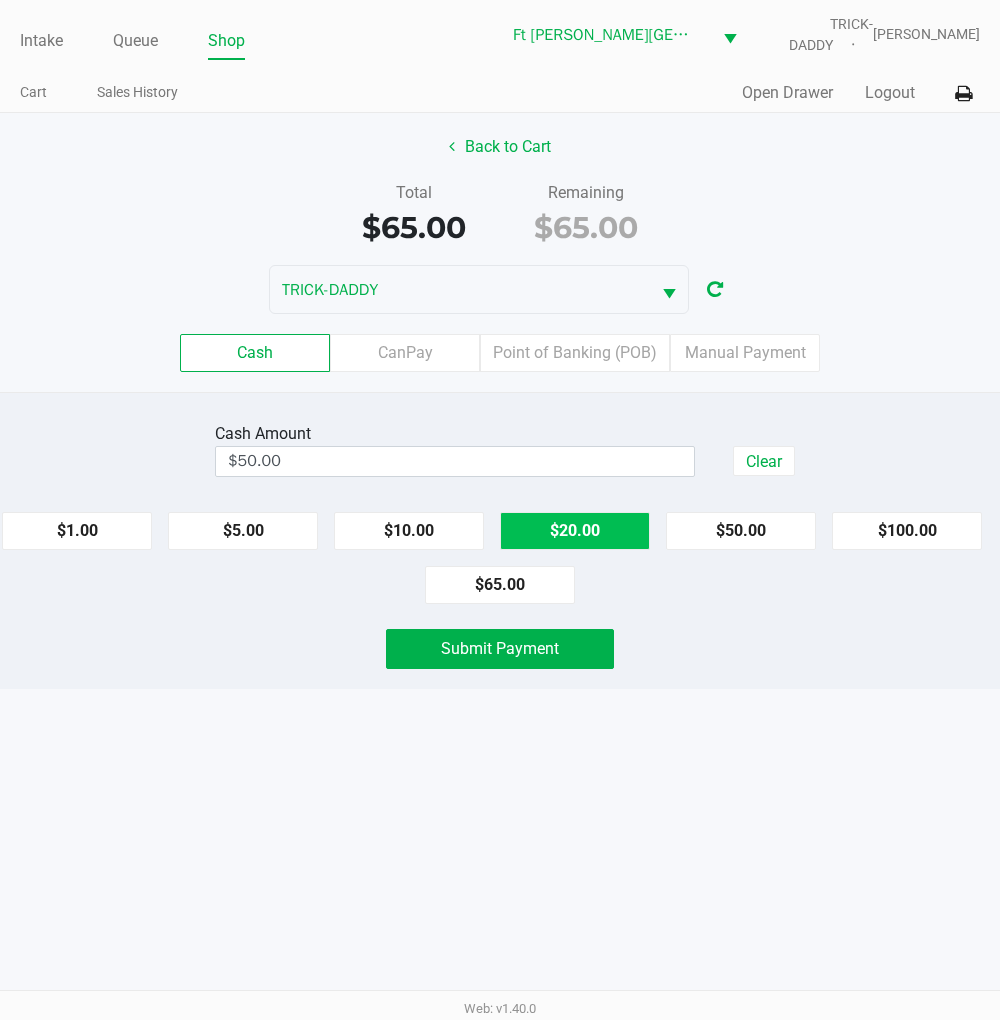 click on "$20.00" 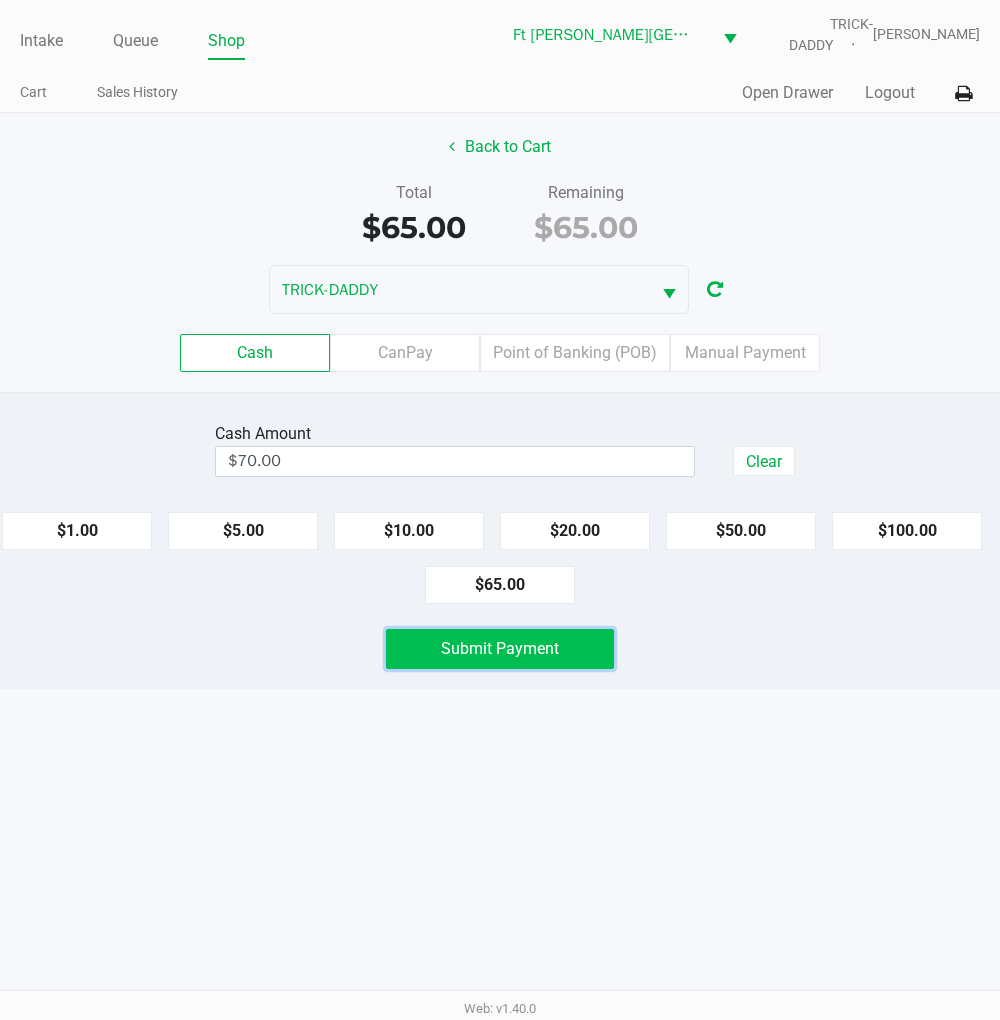 click on "Submit Payment" 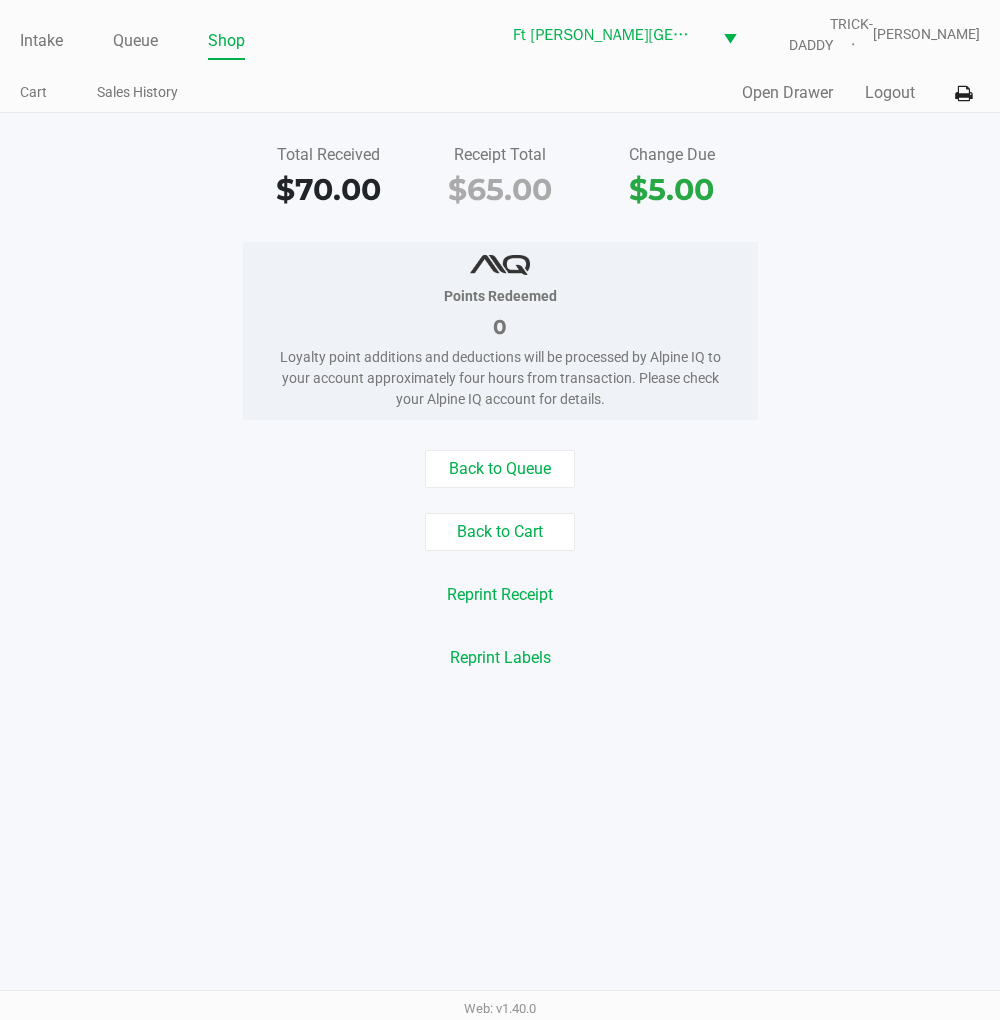 click on "Queue" 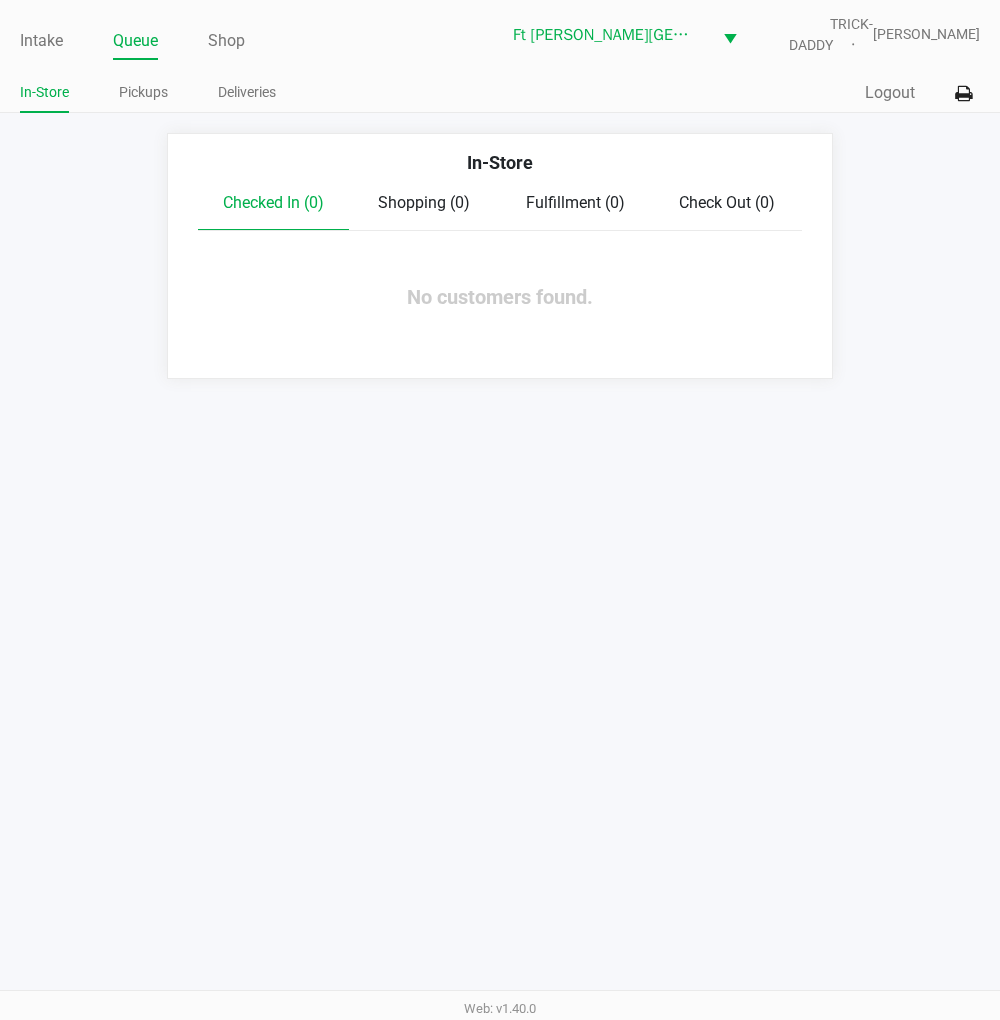 click on "Pickups" 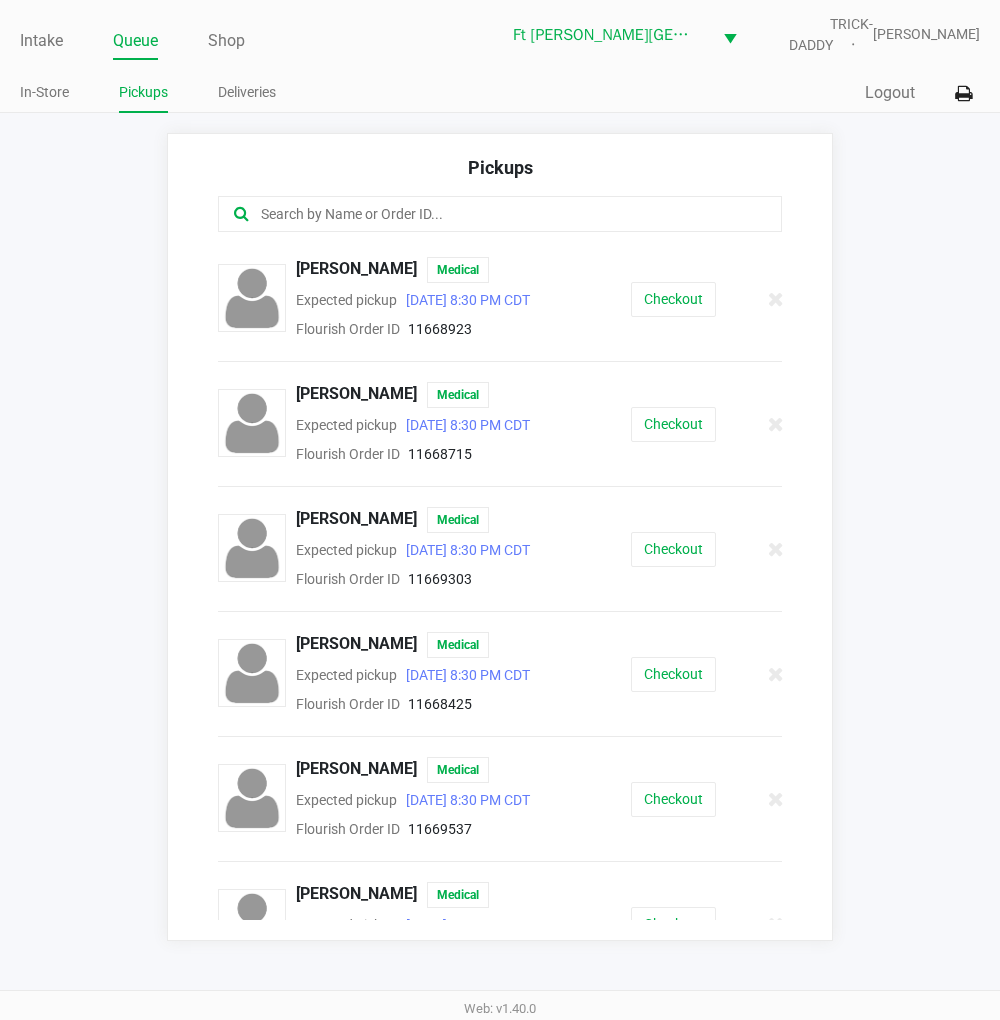 click on "Intake" 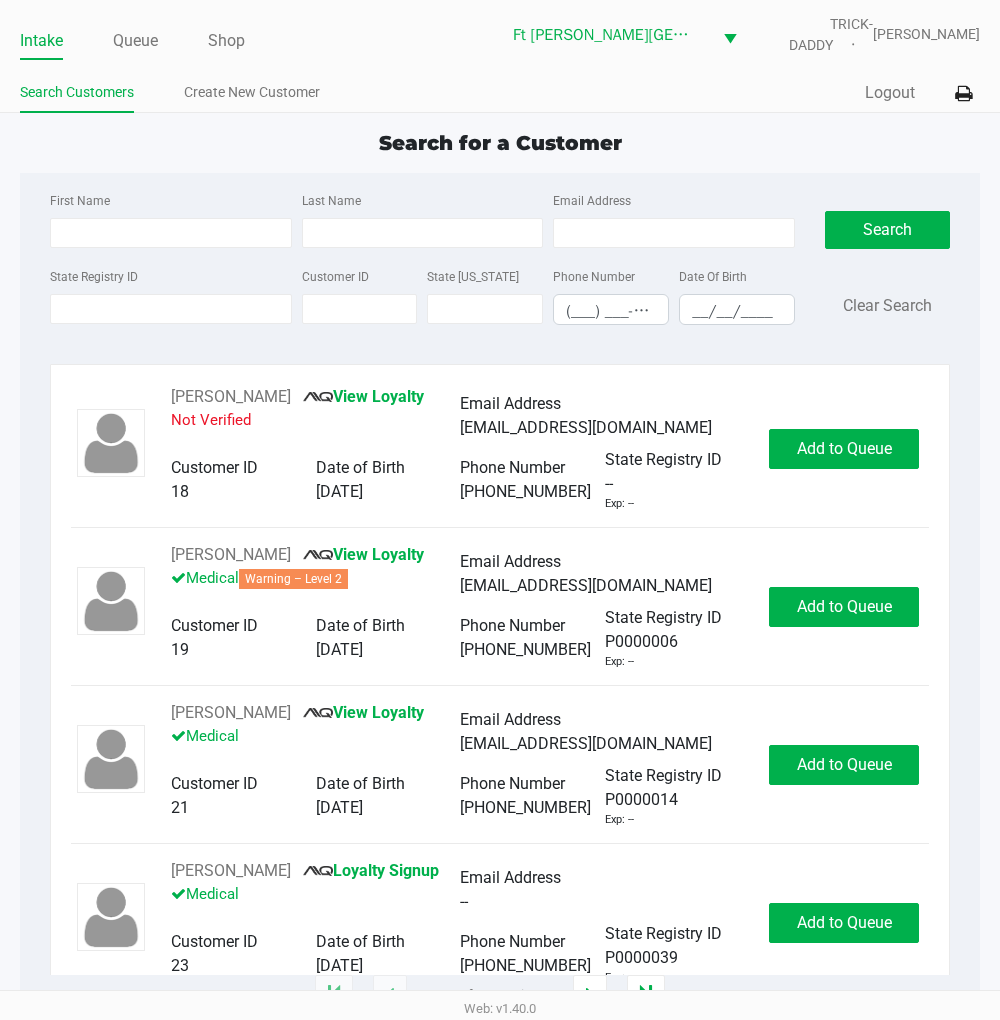 click on "State Registry ID" at bounding box center [171, 309] 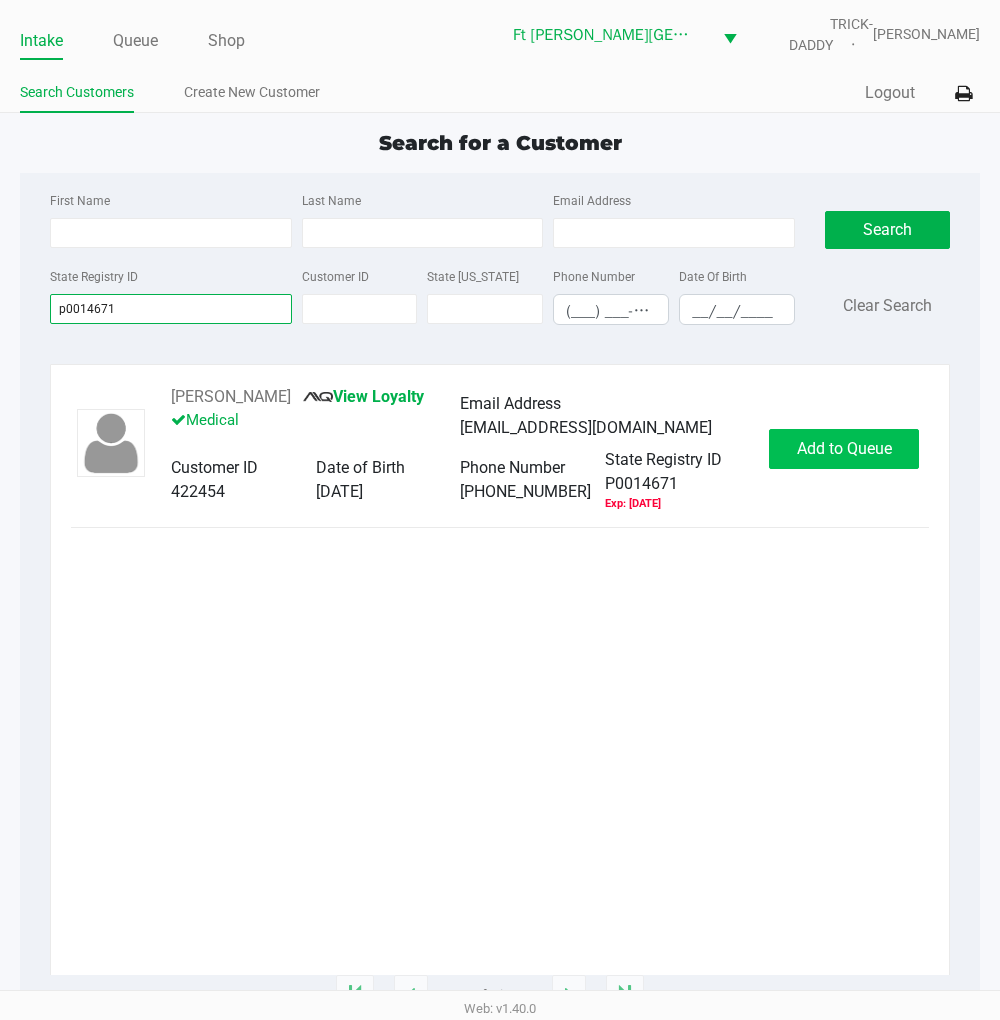 type on "p0014671" 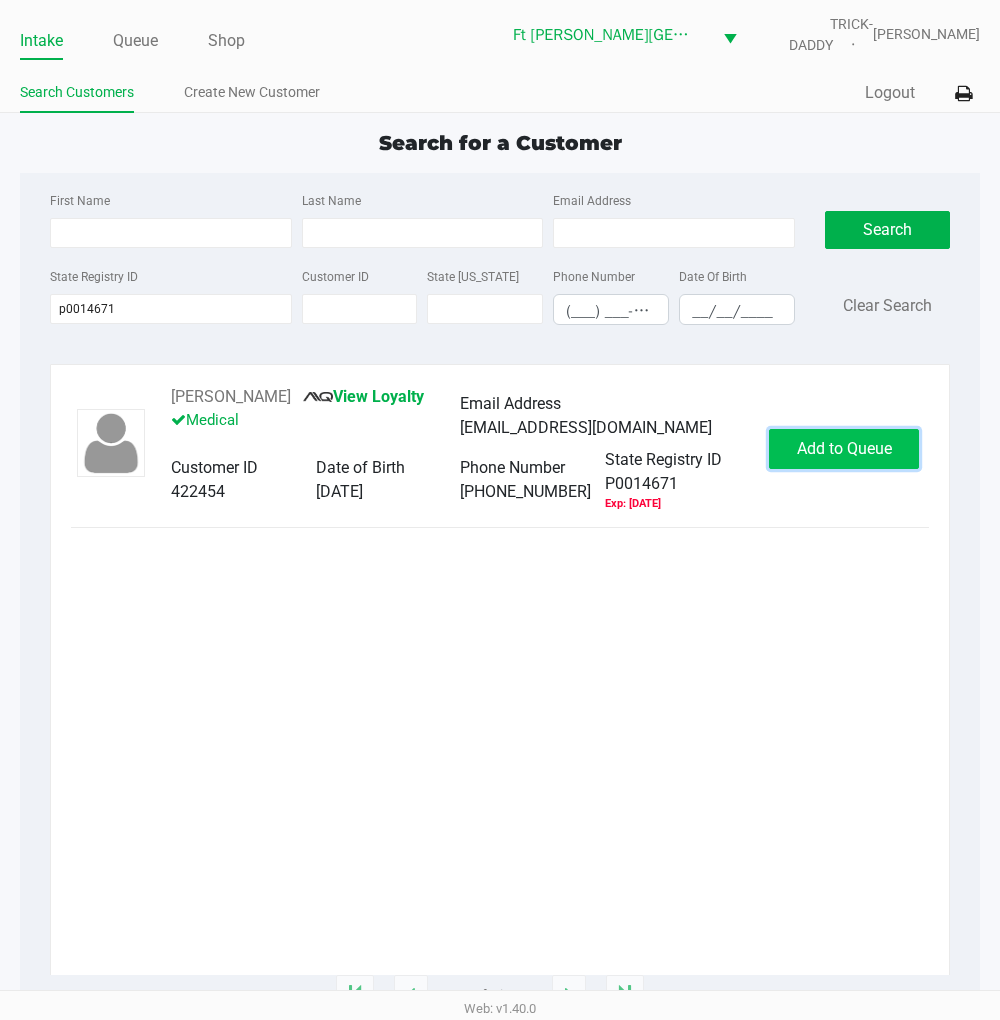 click on "Add to Queue" 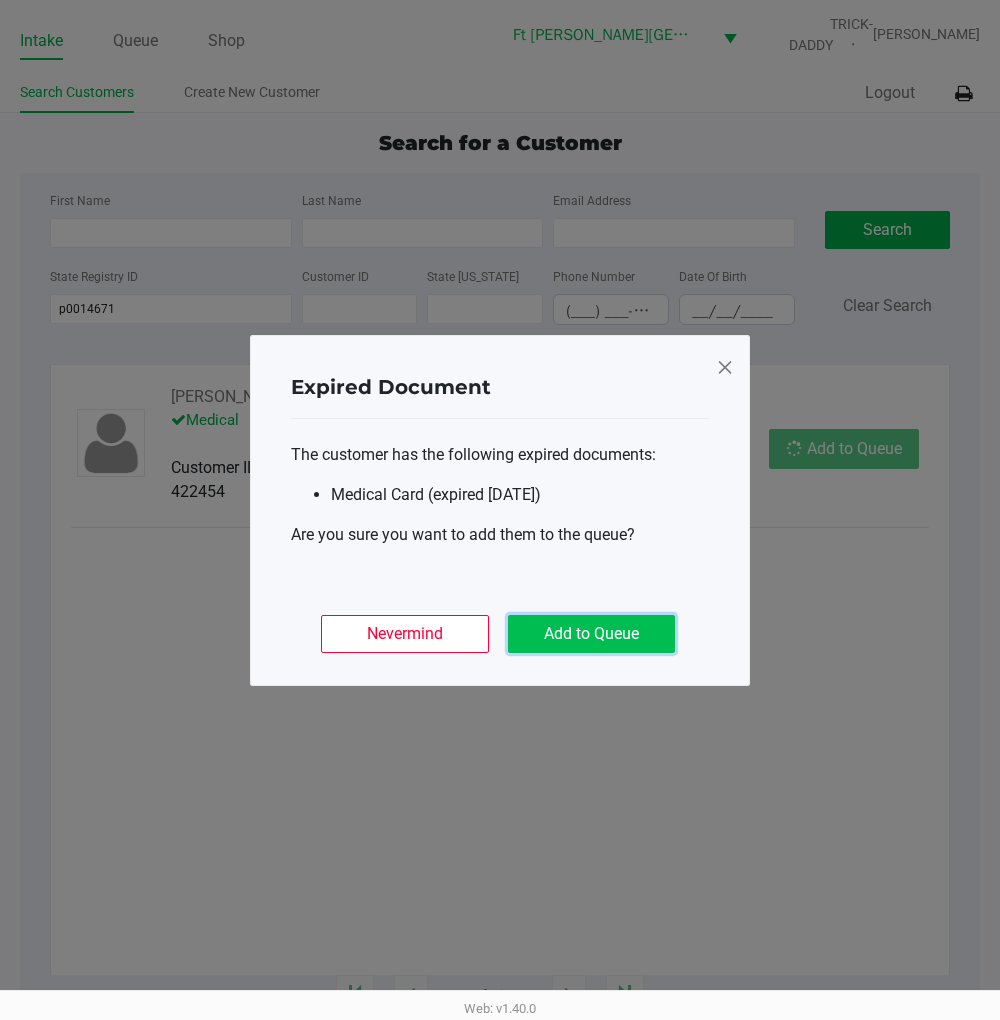click on "Add to Queue" 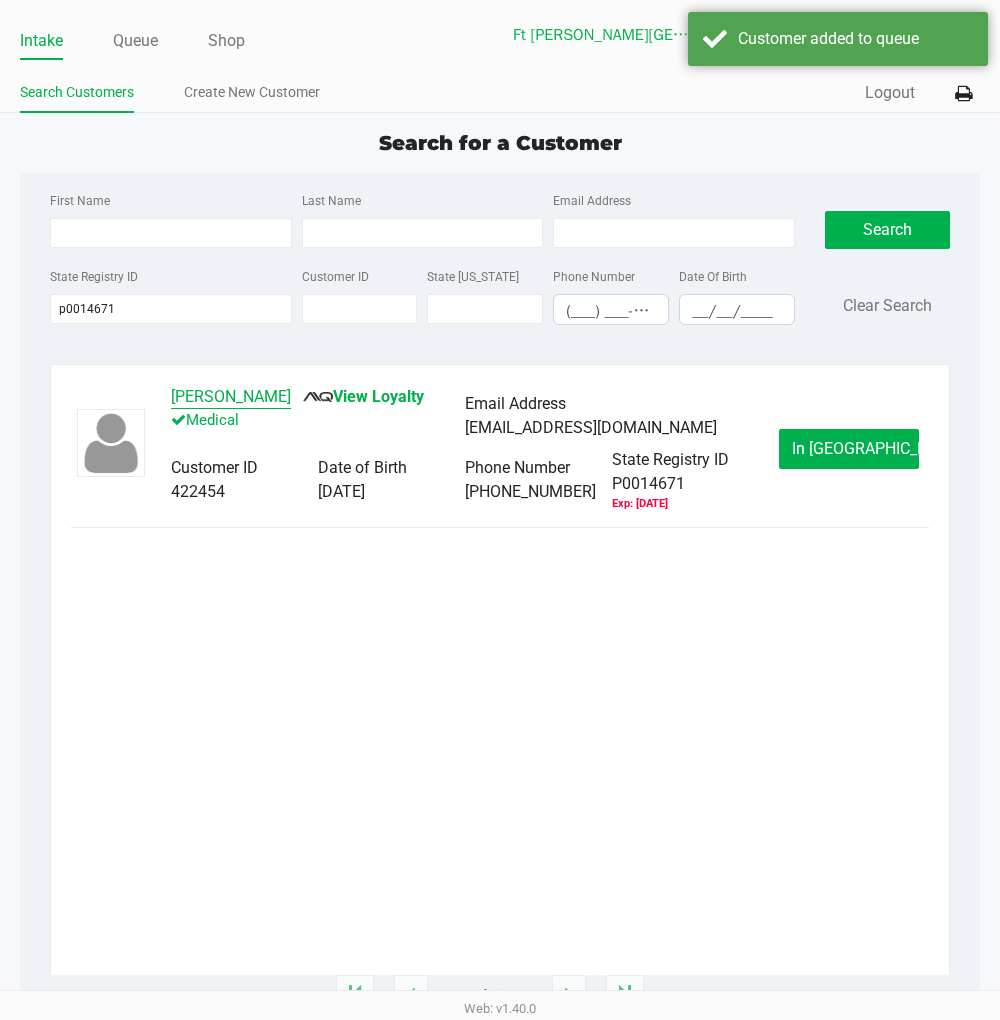 click on "ANTHONY GUNDRUM" 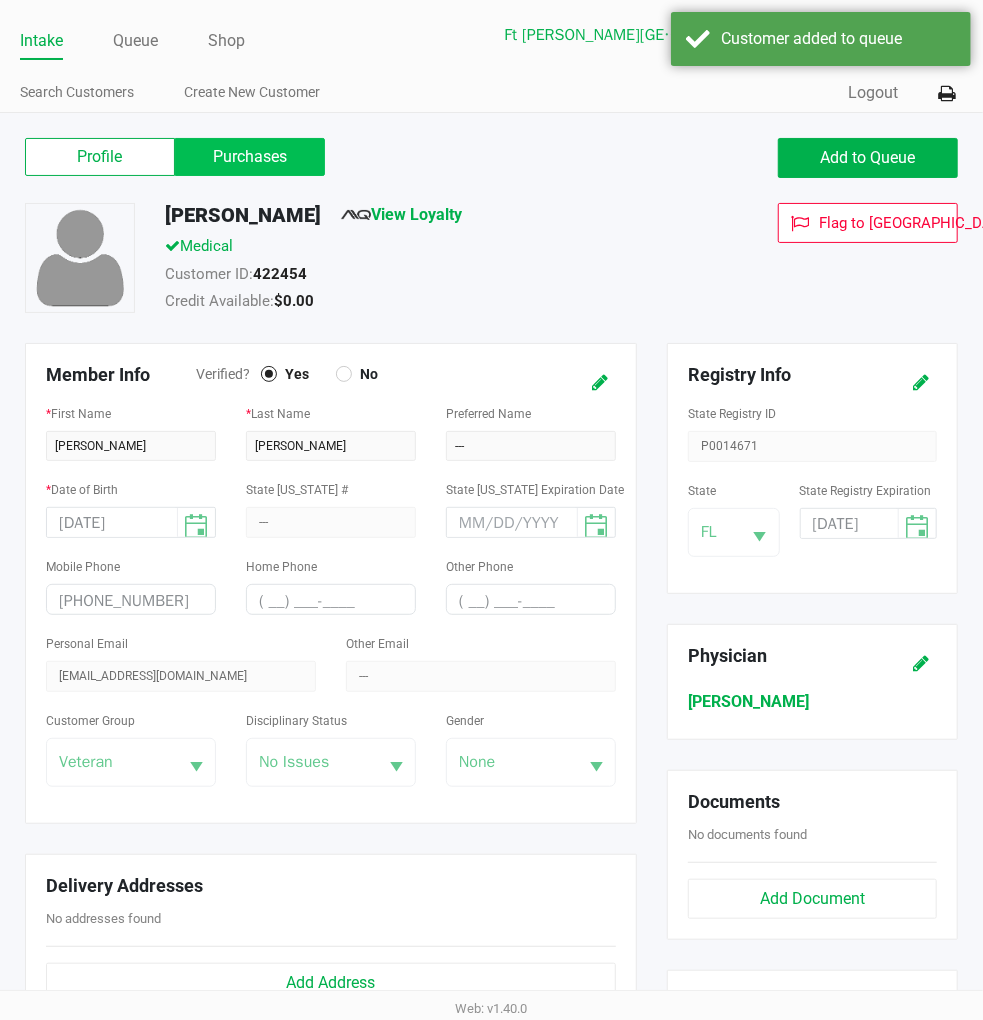 click on "Purchases" 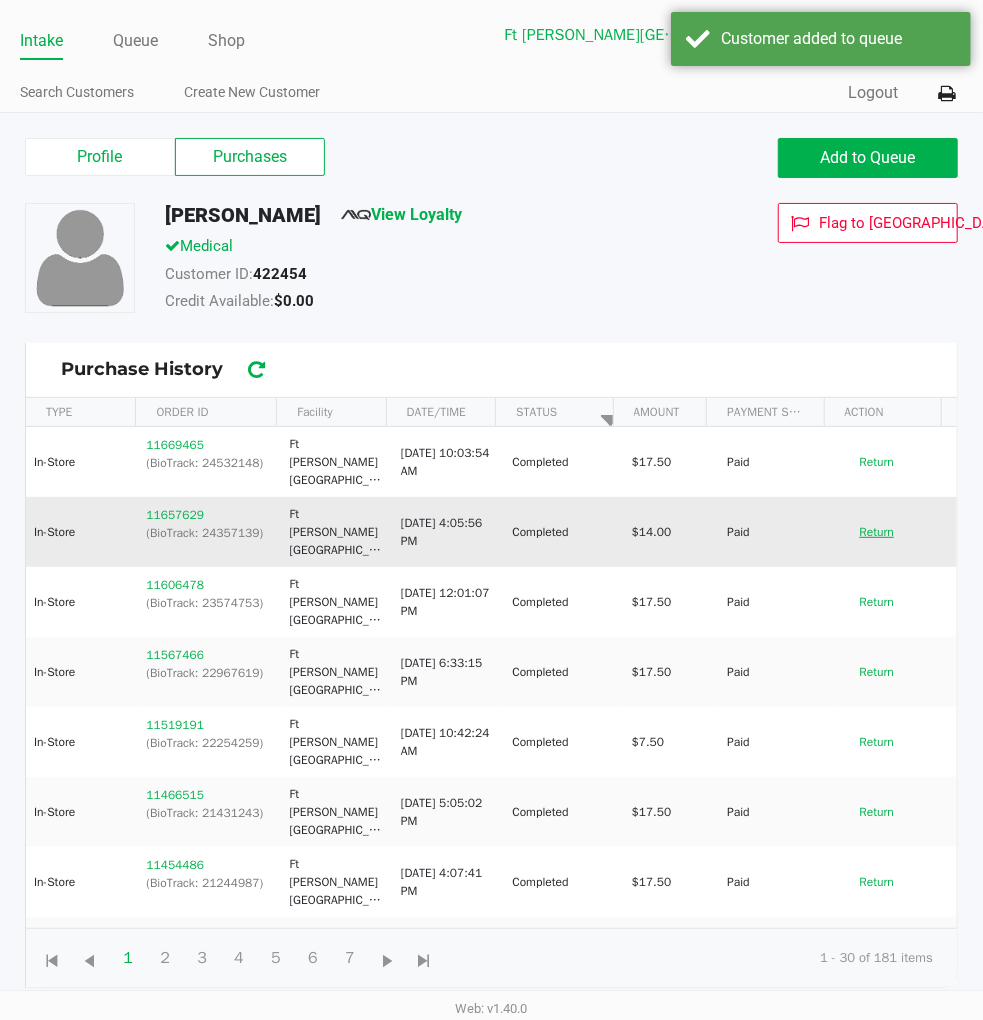 click on "Return" 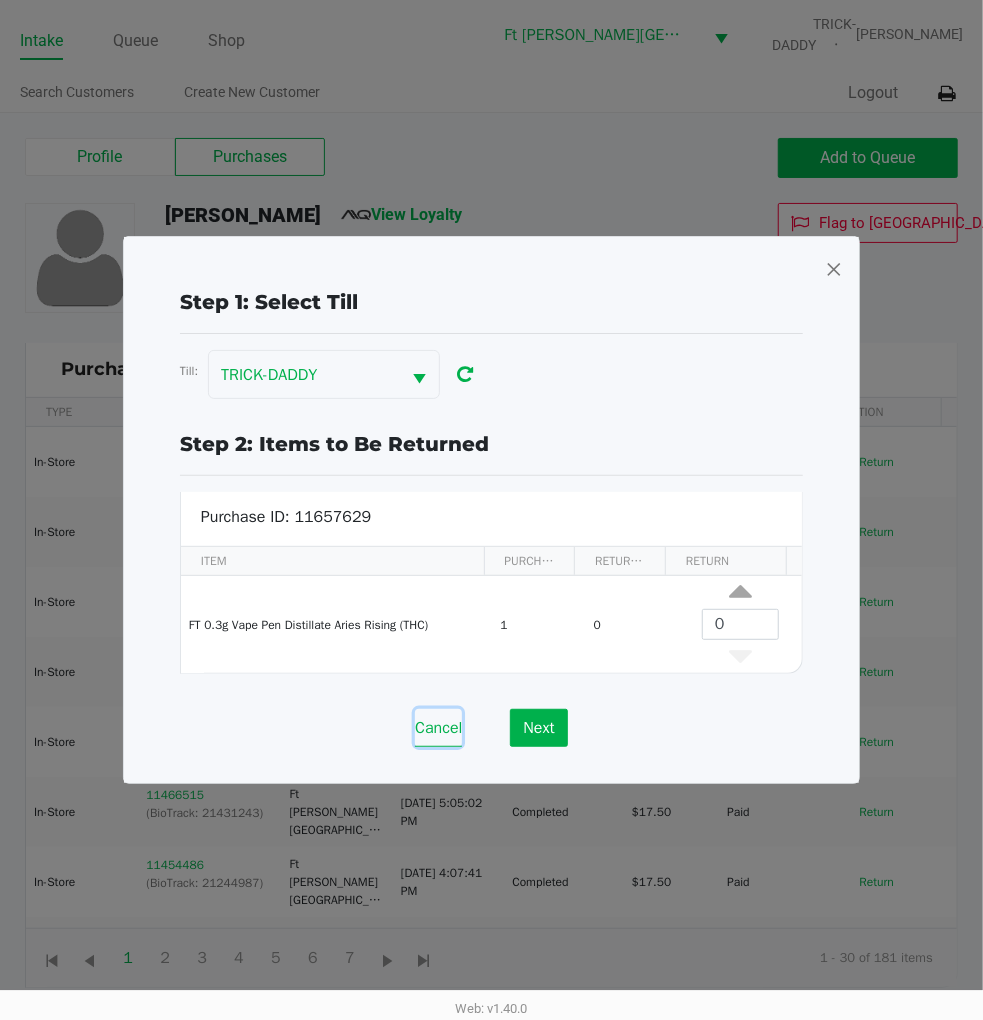 click on "Cancel" at bounding box center (438, 728) 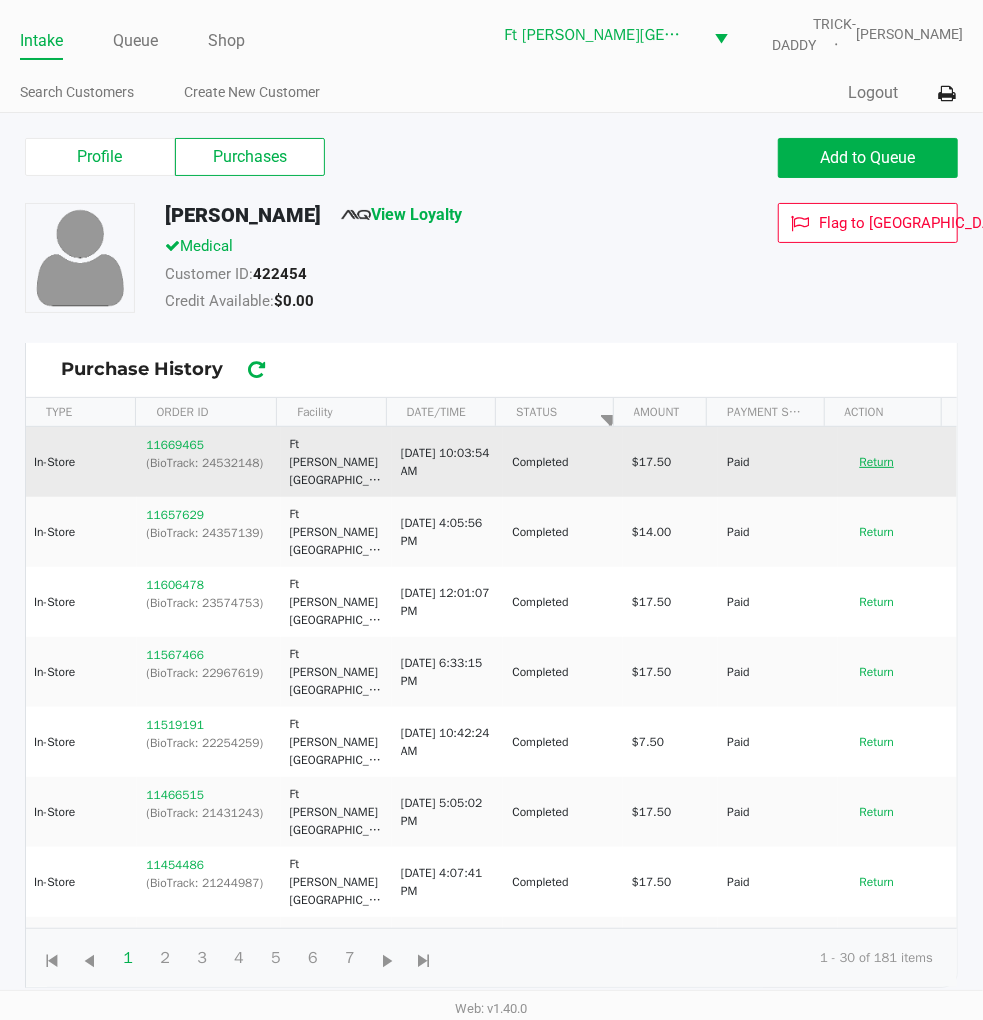 click on "Return" 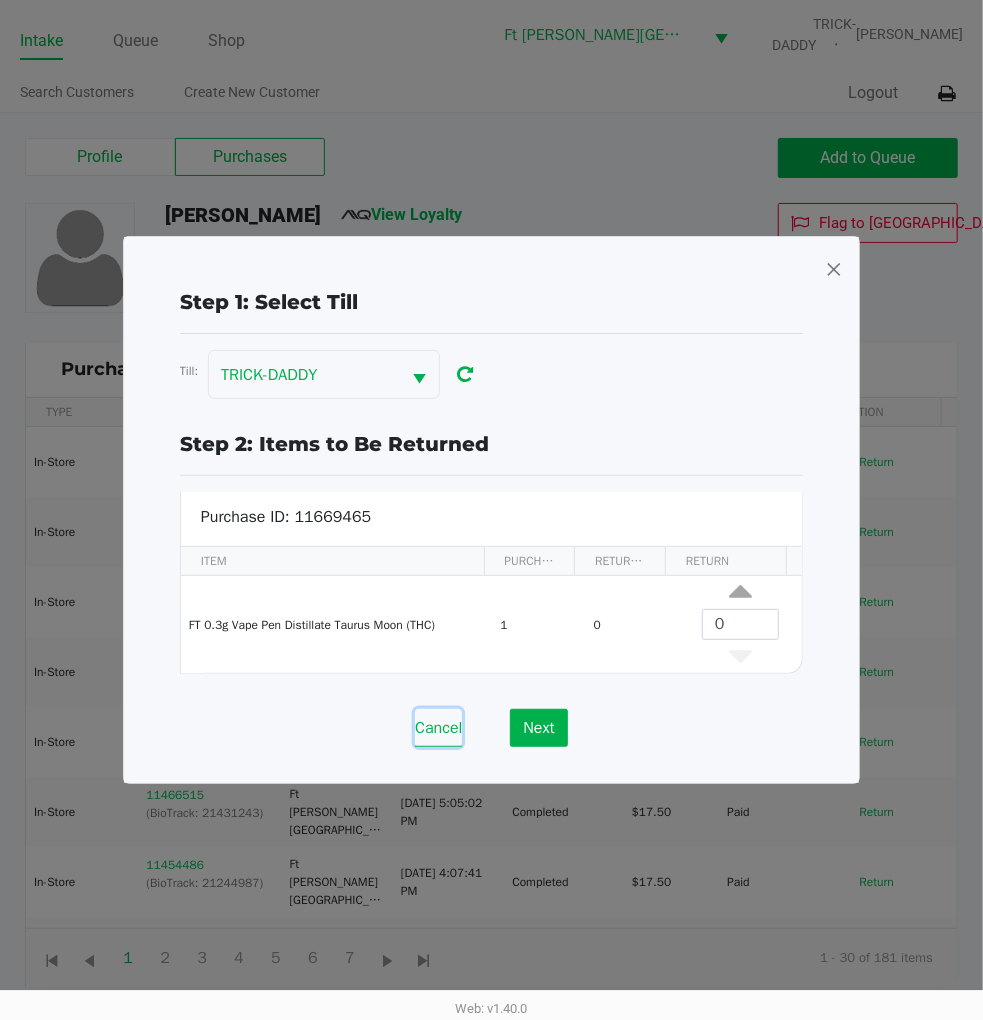 click on "Cancel" at bounding box center (438, 728) 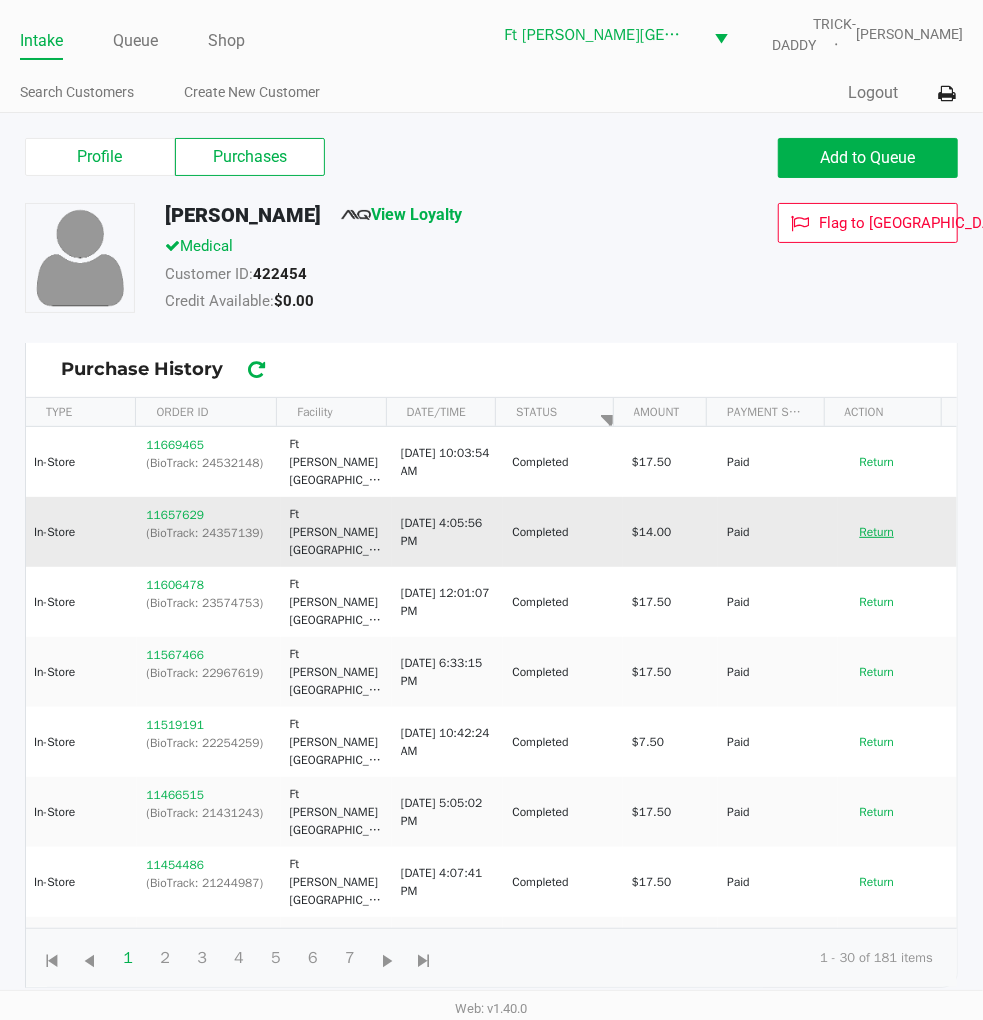 click on "Return" 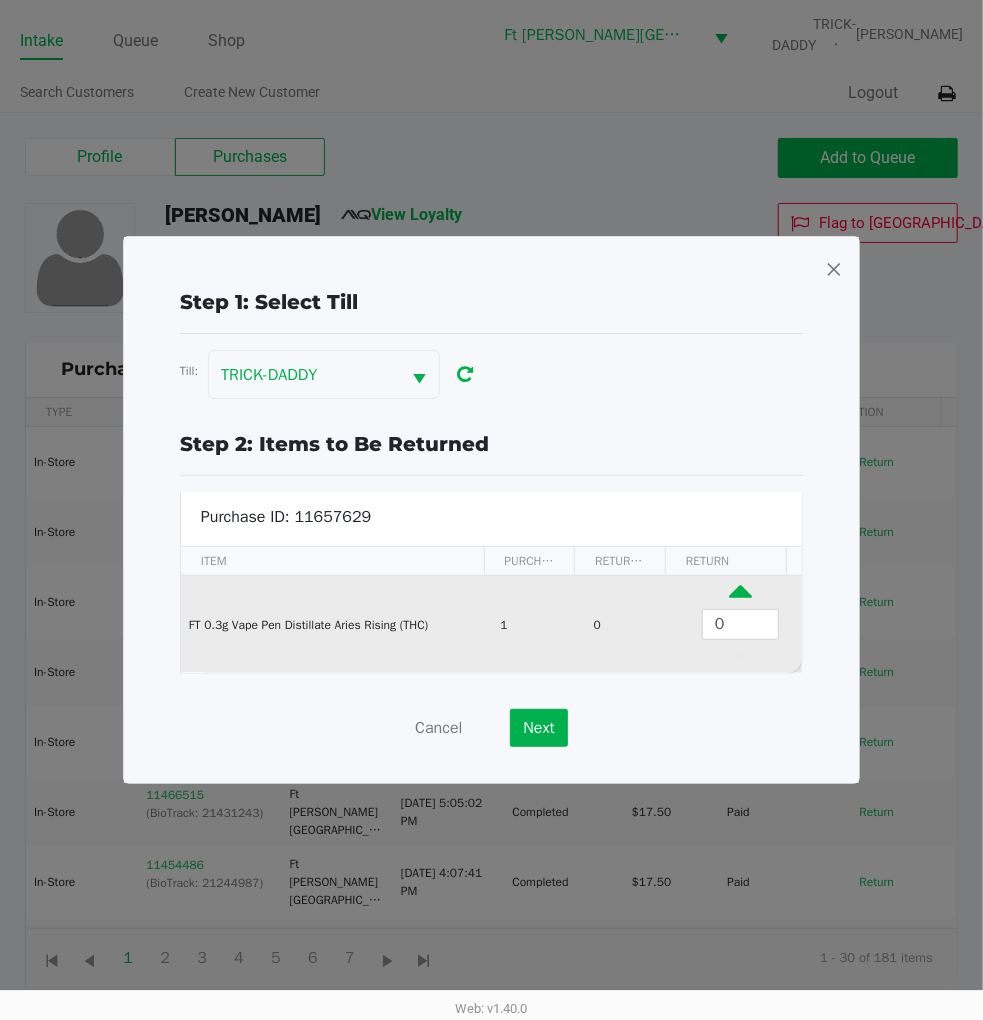 click at bounding box center (740, 596) 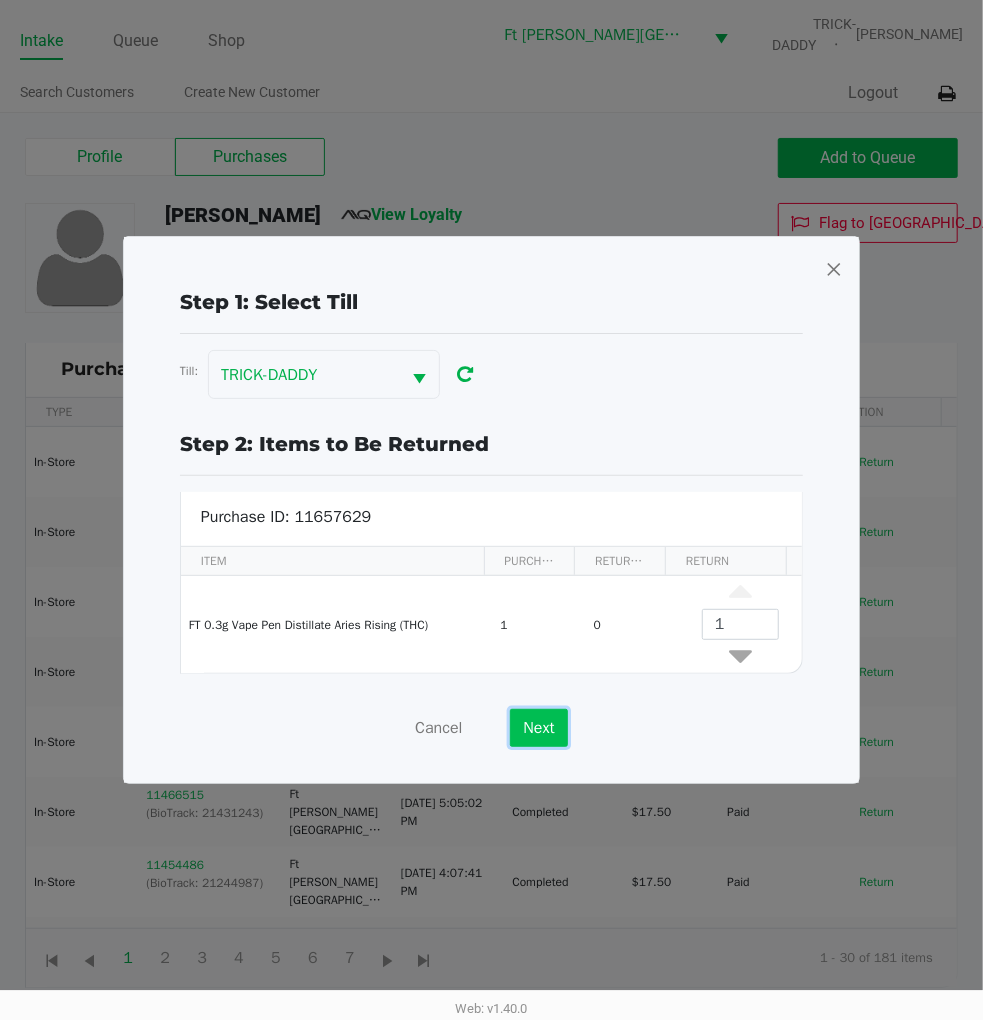 click on "Next" at bounding box center [538, 728] 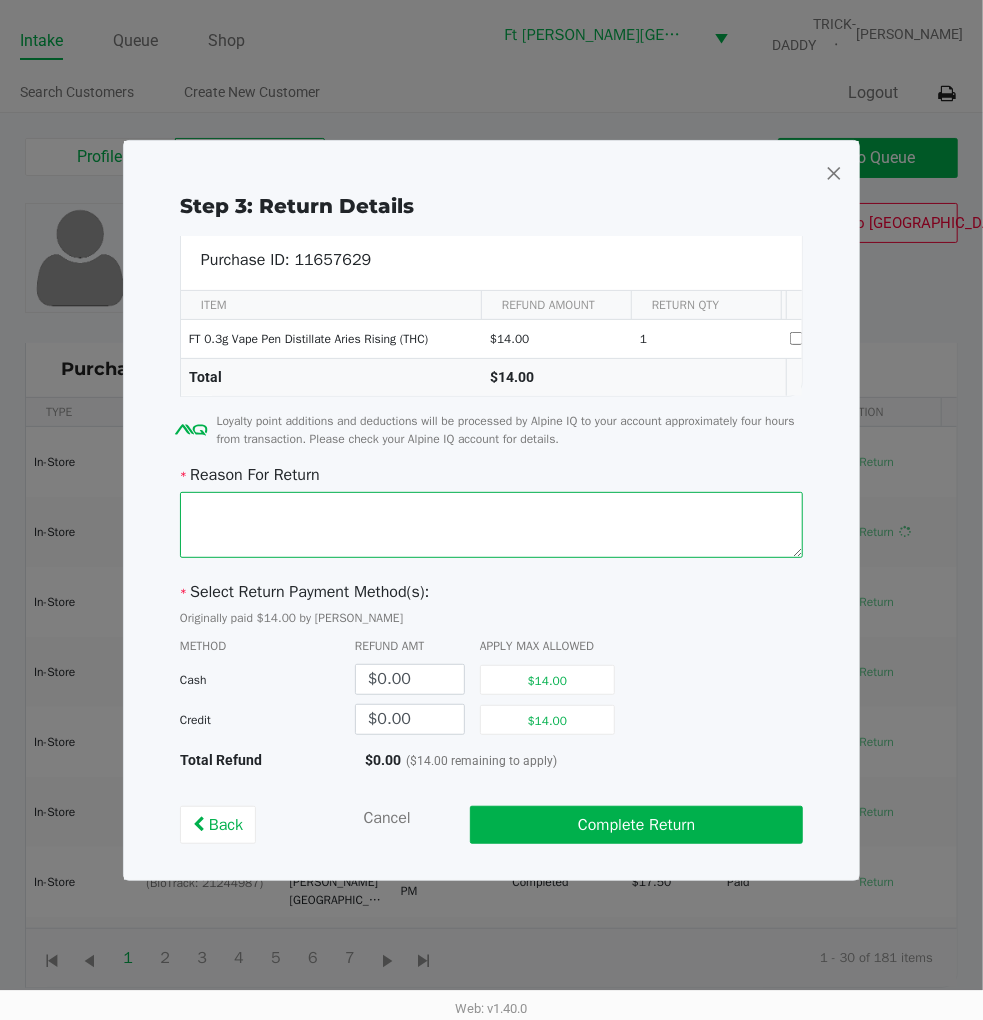 click at bounding box center [491, 525] 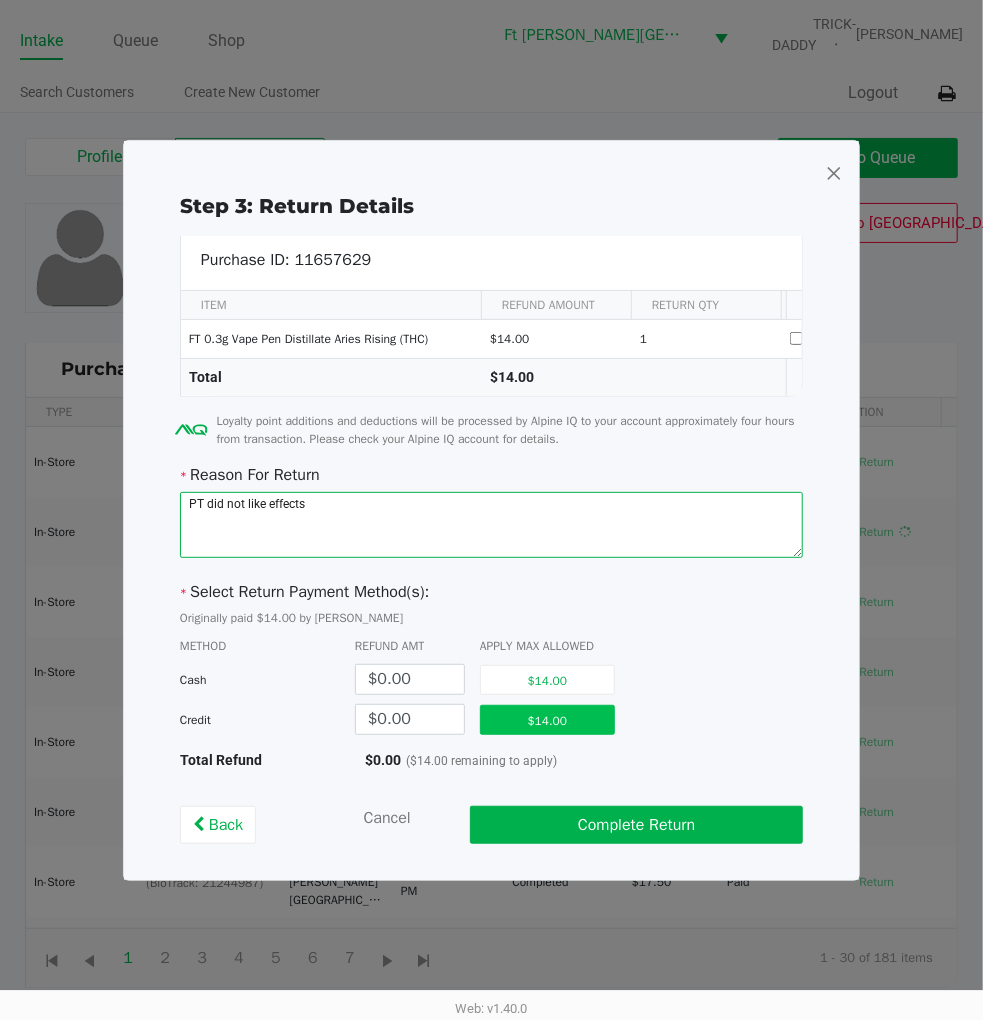 type on "PT did not like effects" 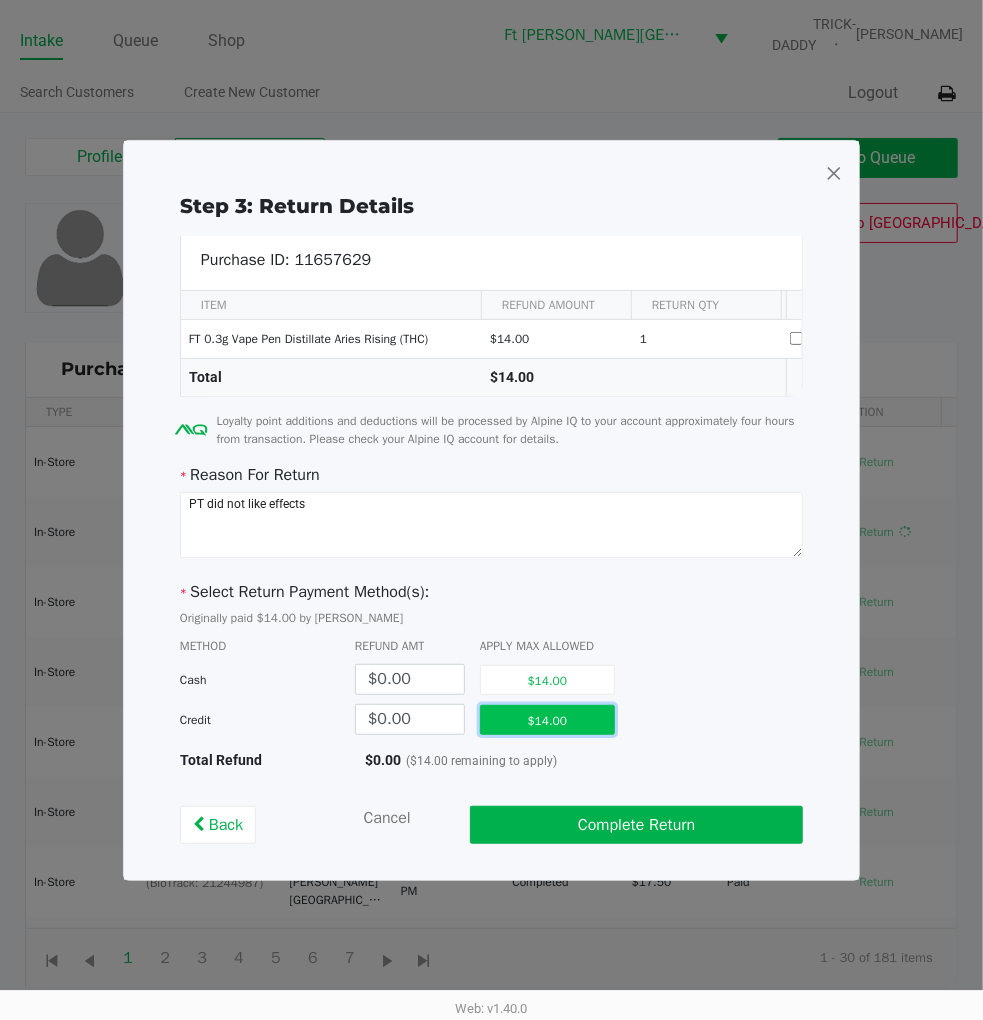 click on "$14.00" at bounding box center [547, 720] 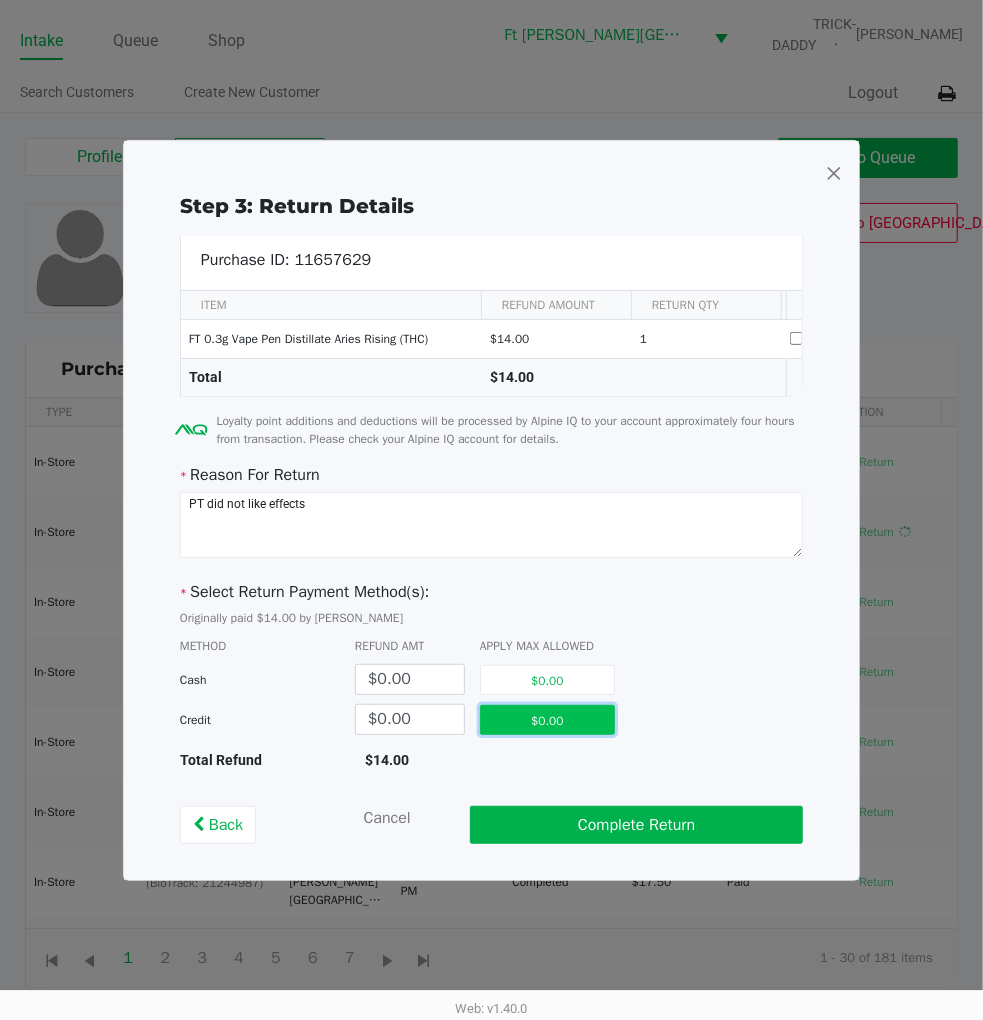 type on "$14.00" 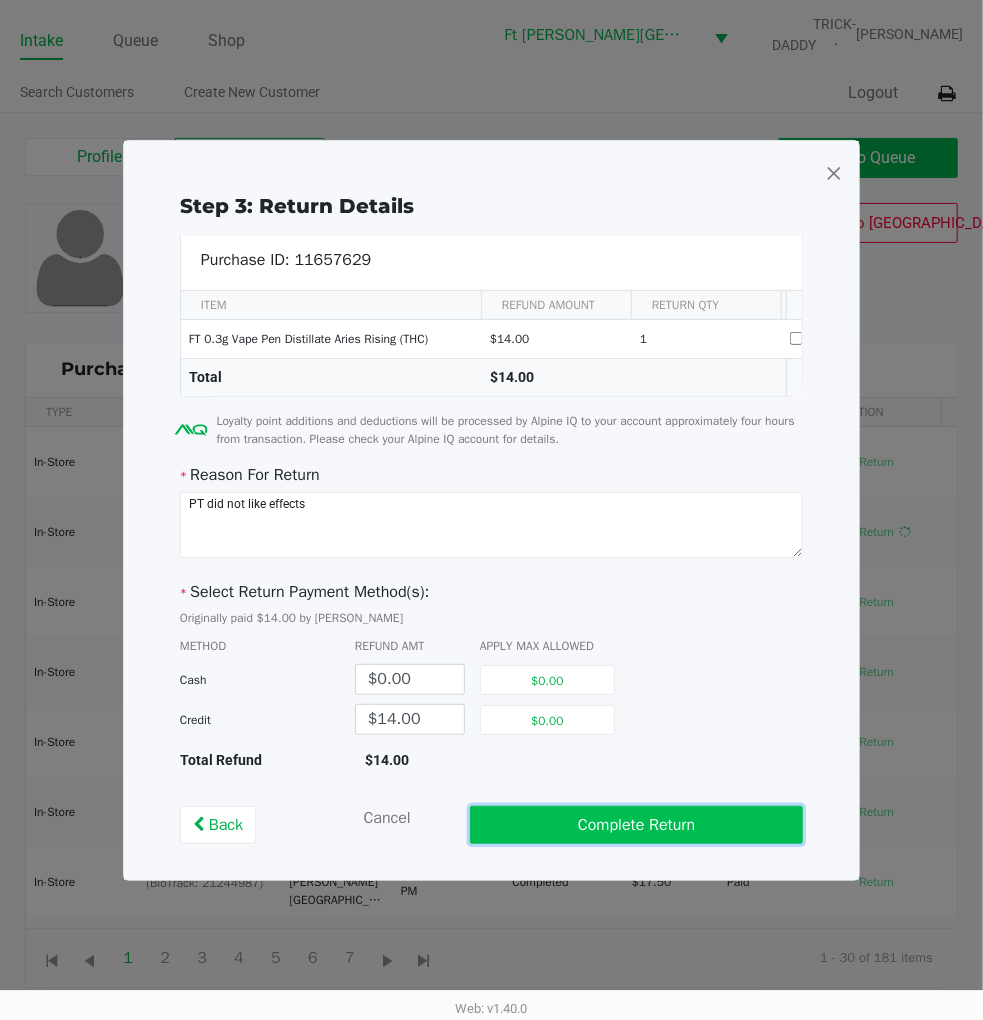 click on "Complete Return" at bounding box center (636, 825) 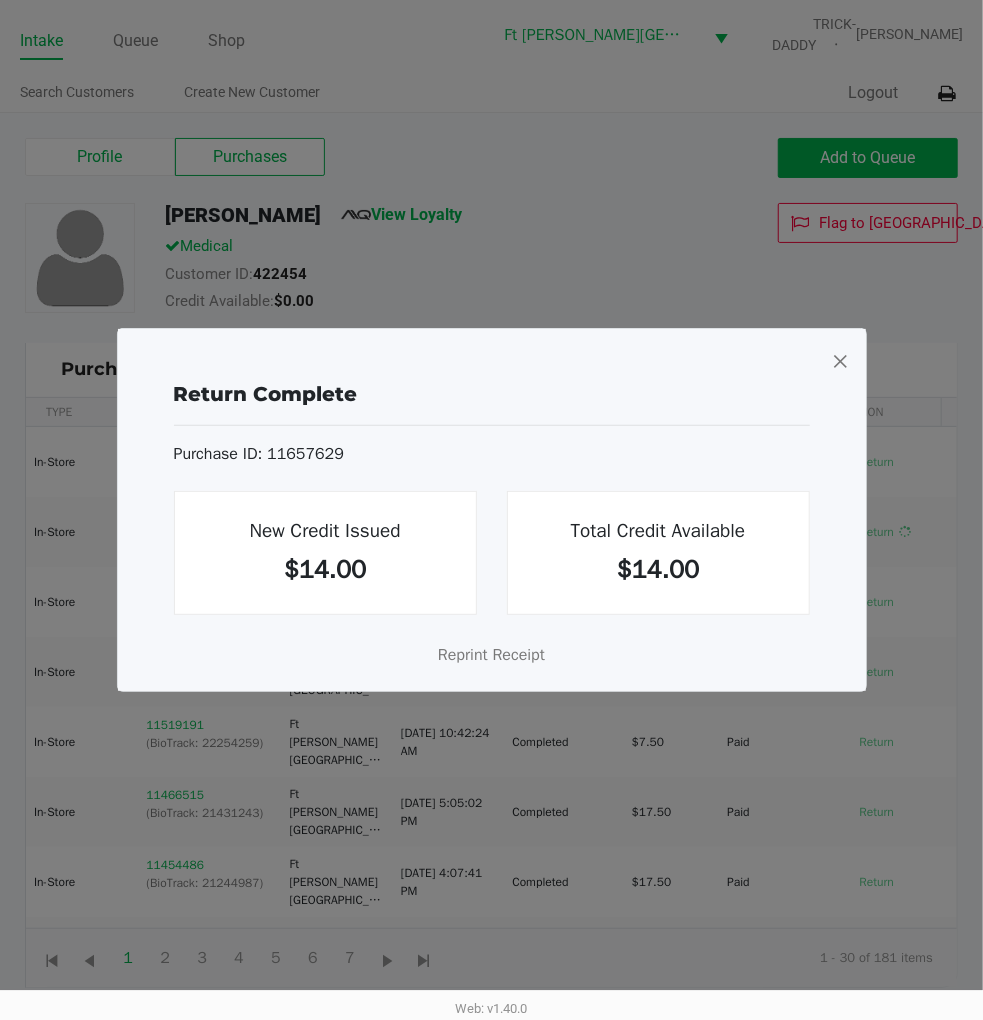 click at bounding box center [840, 361] 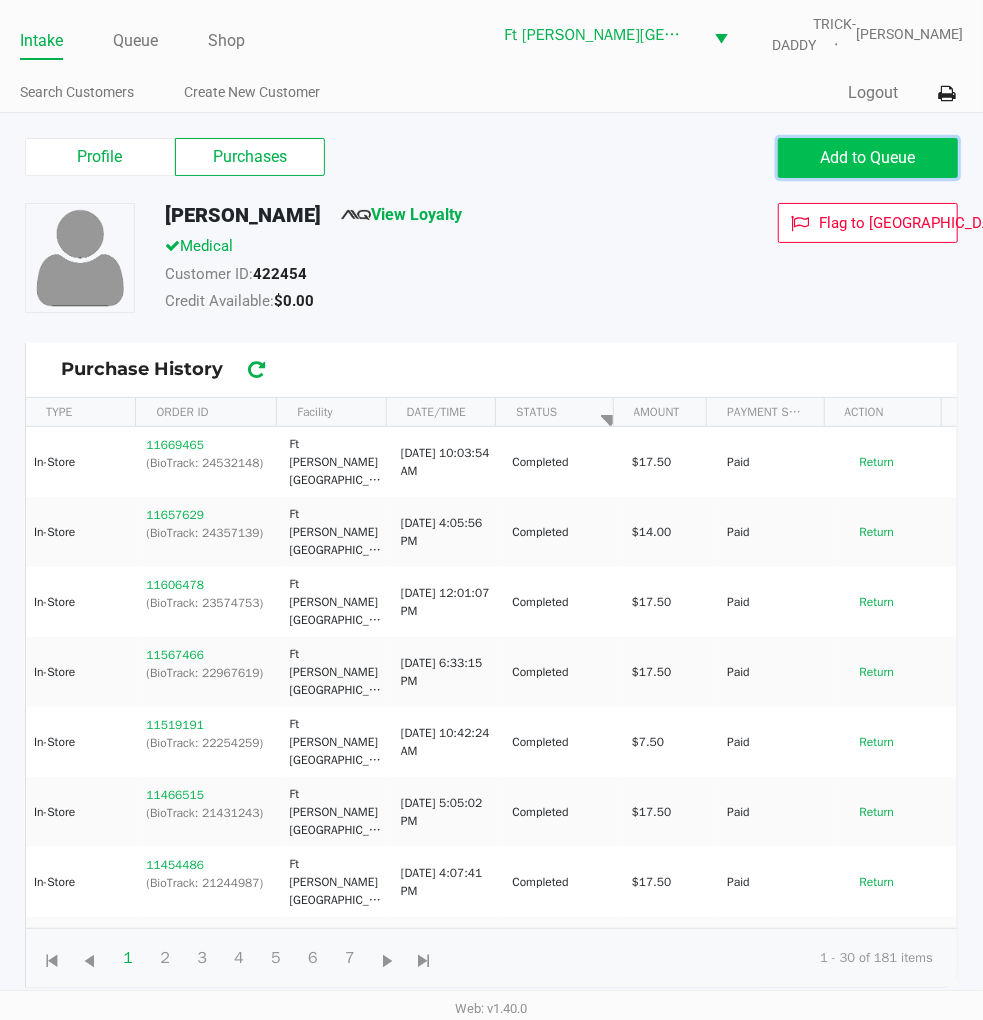 click on "Add to Queue" 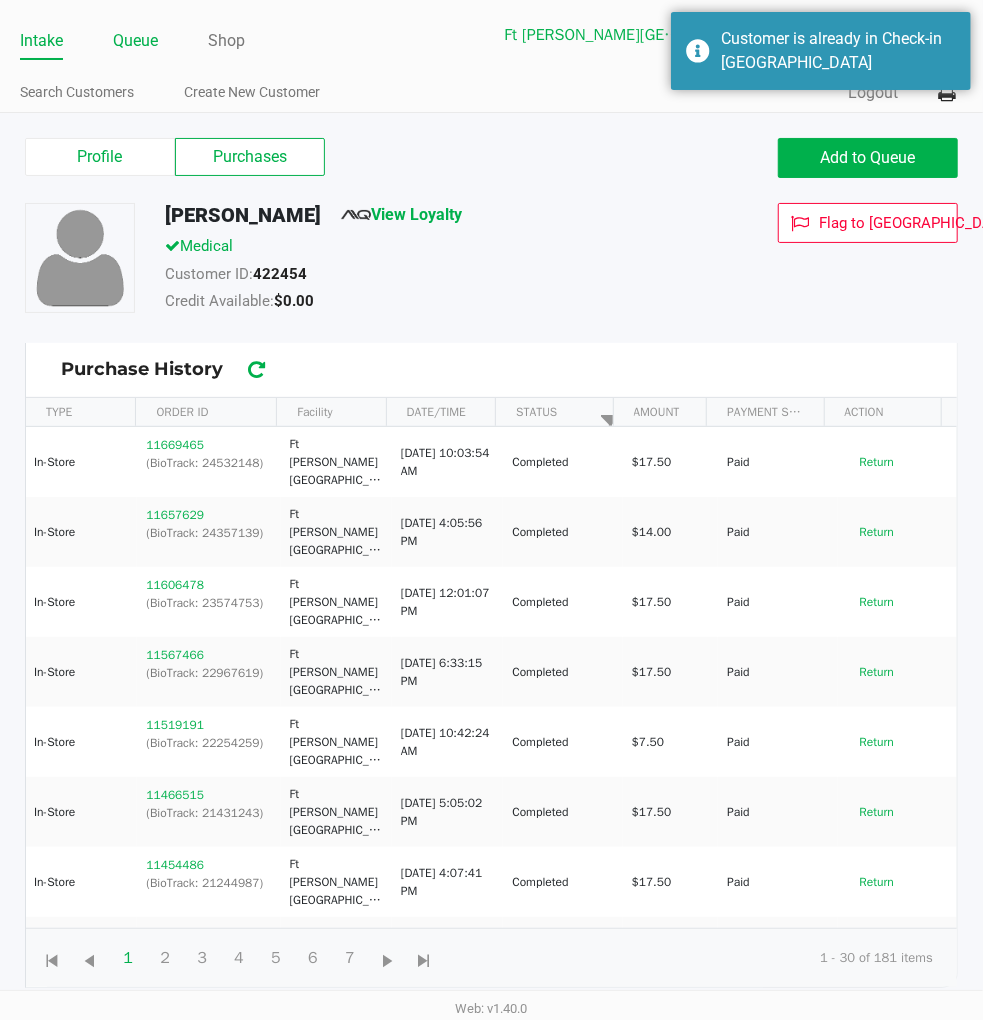 click on "Queue" 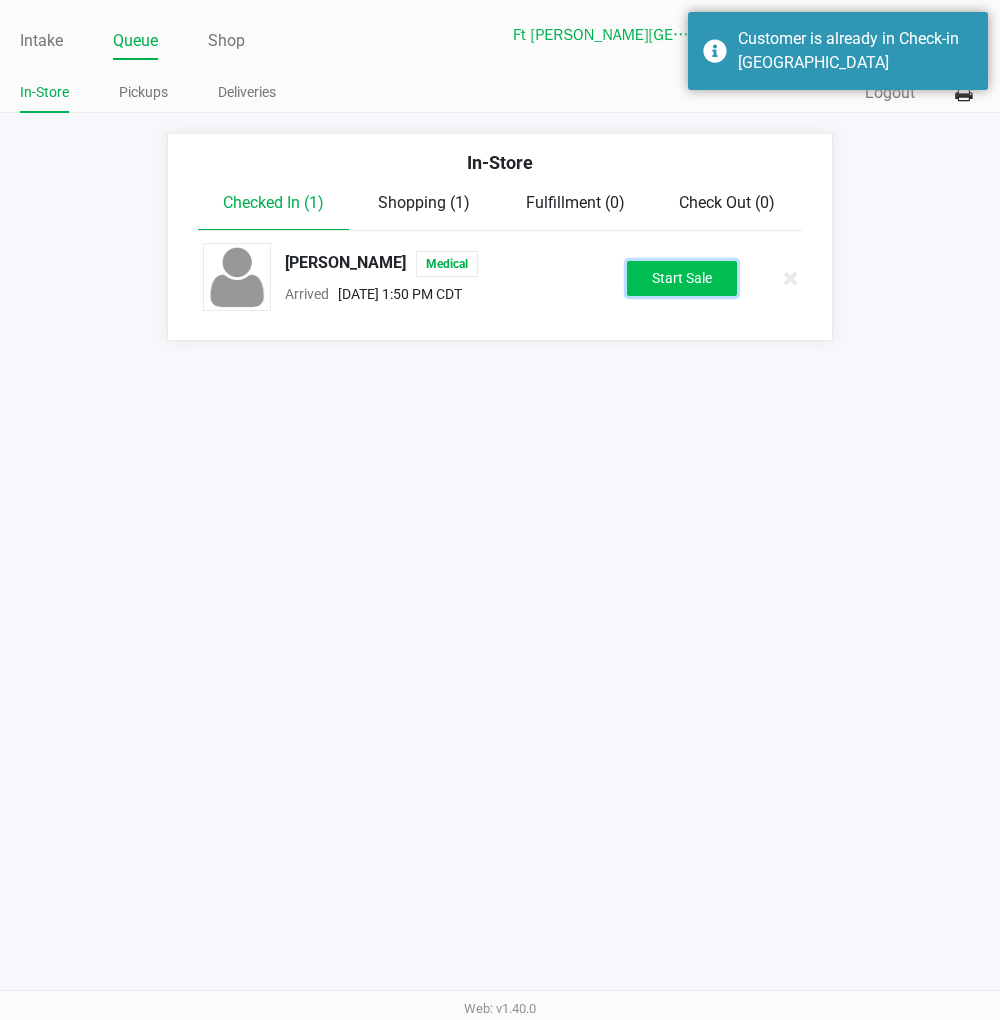 click on "Start Sale" 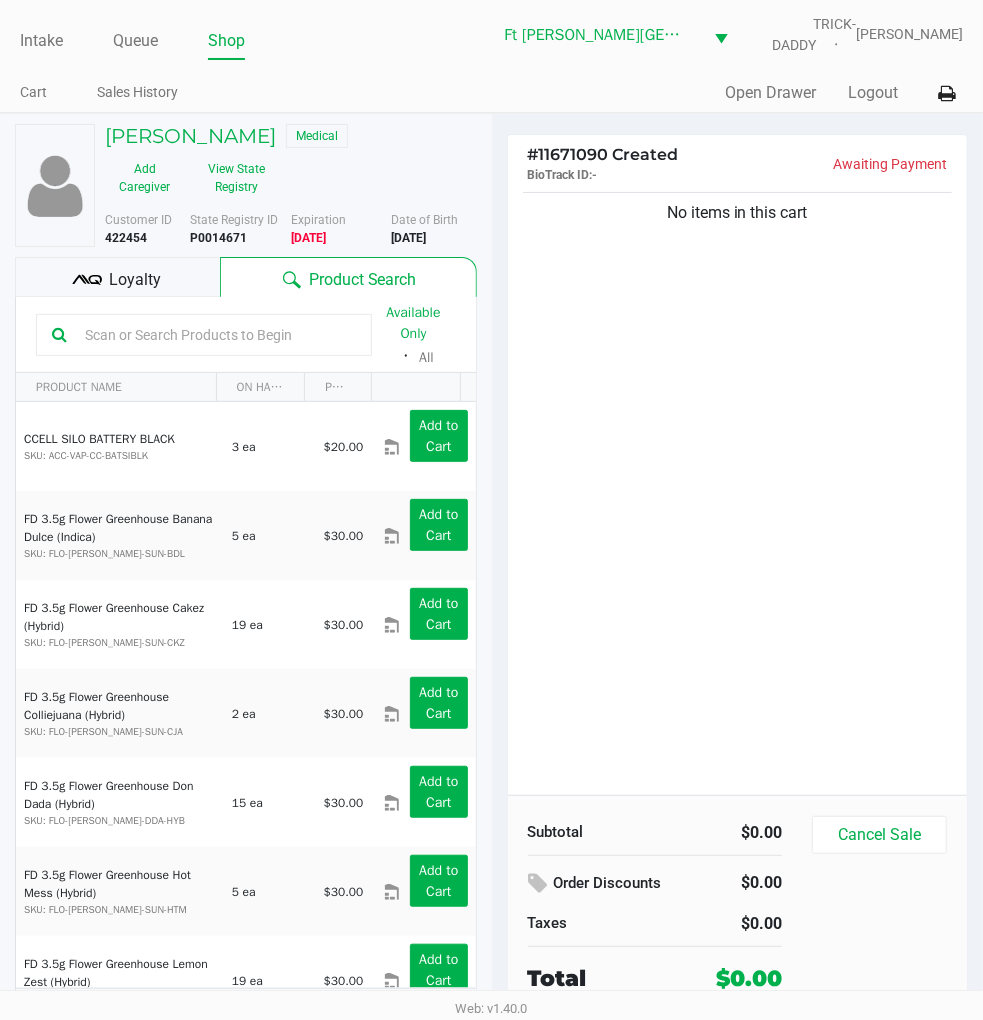 click on "No items in this cart" 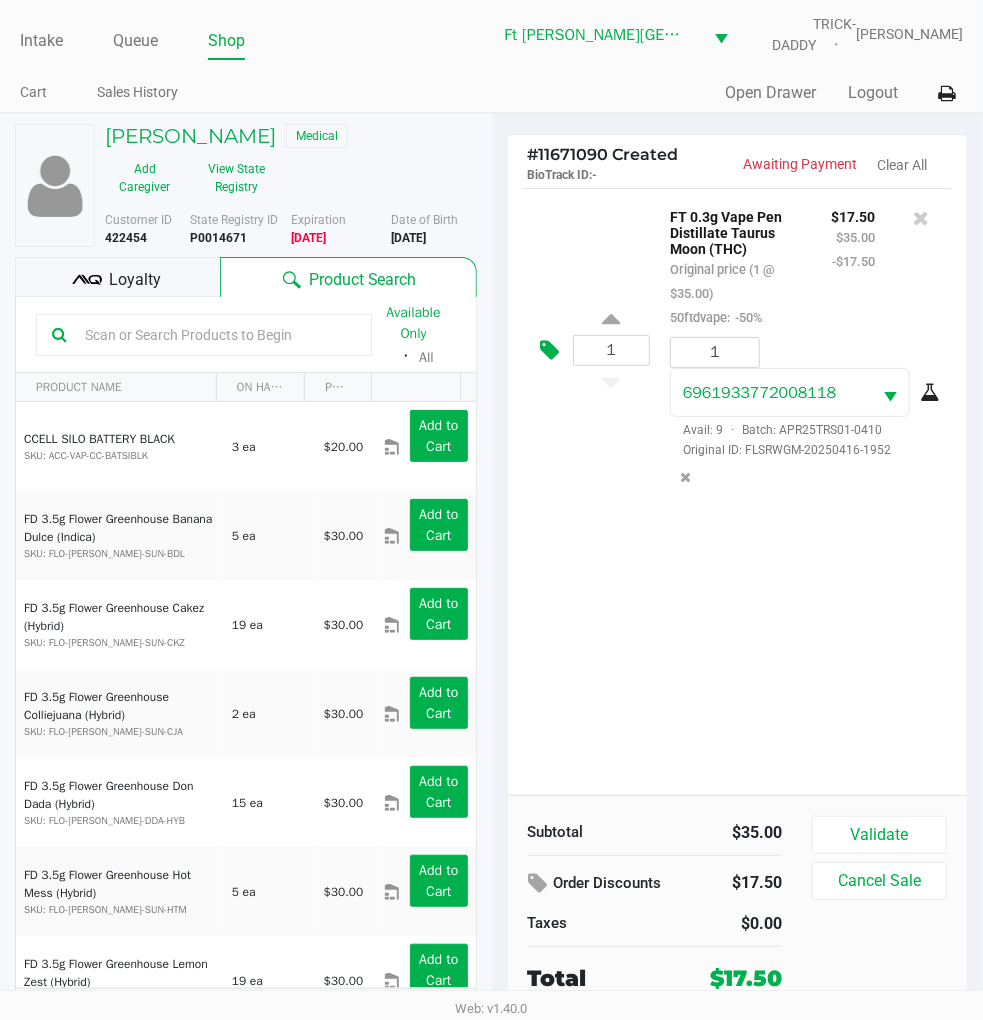 click 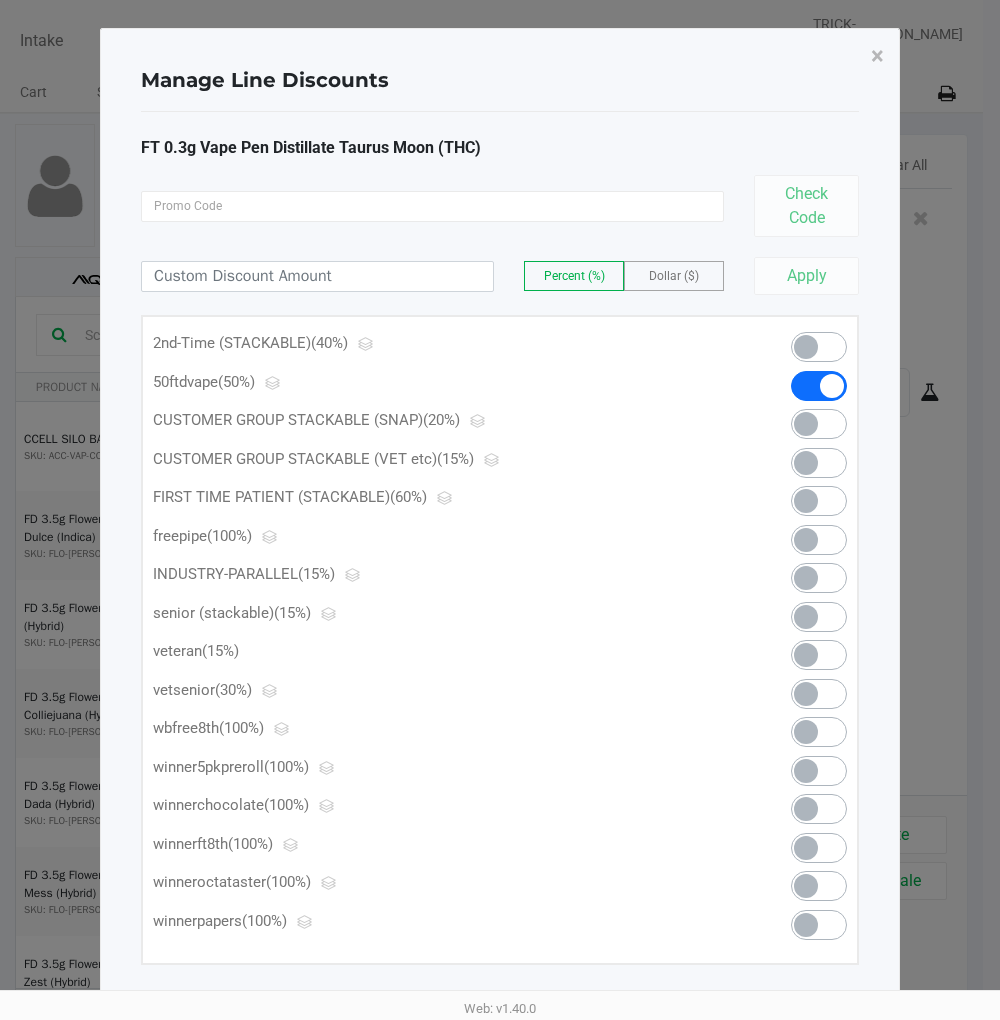 click on "Dollar ($)" 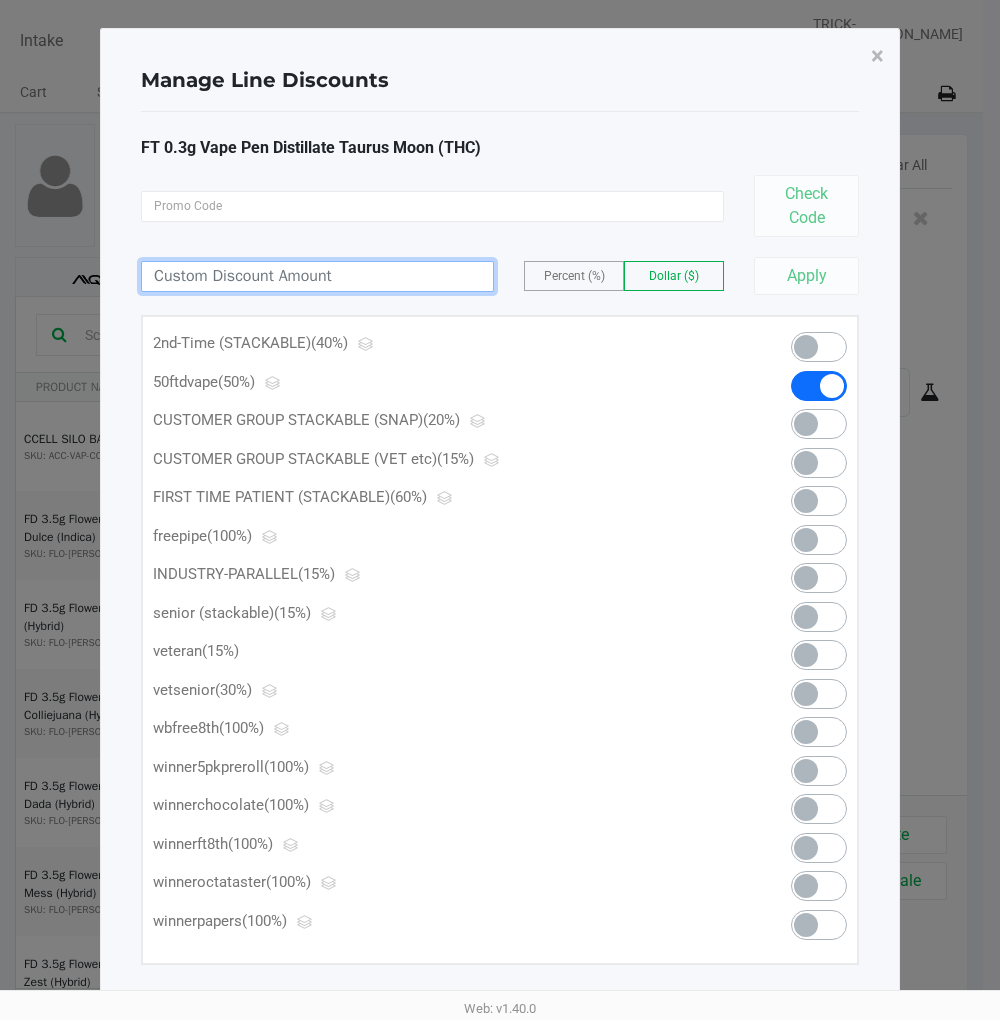 click at bounding box center [317, 276] 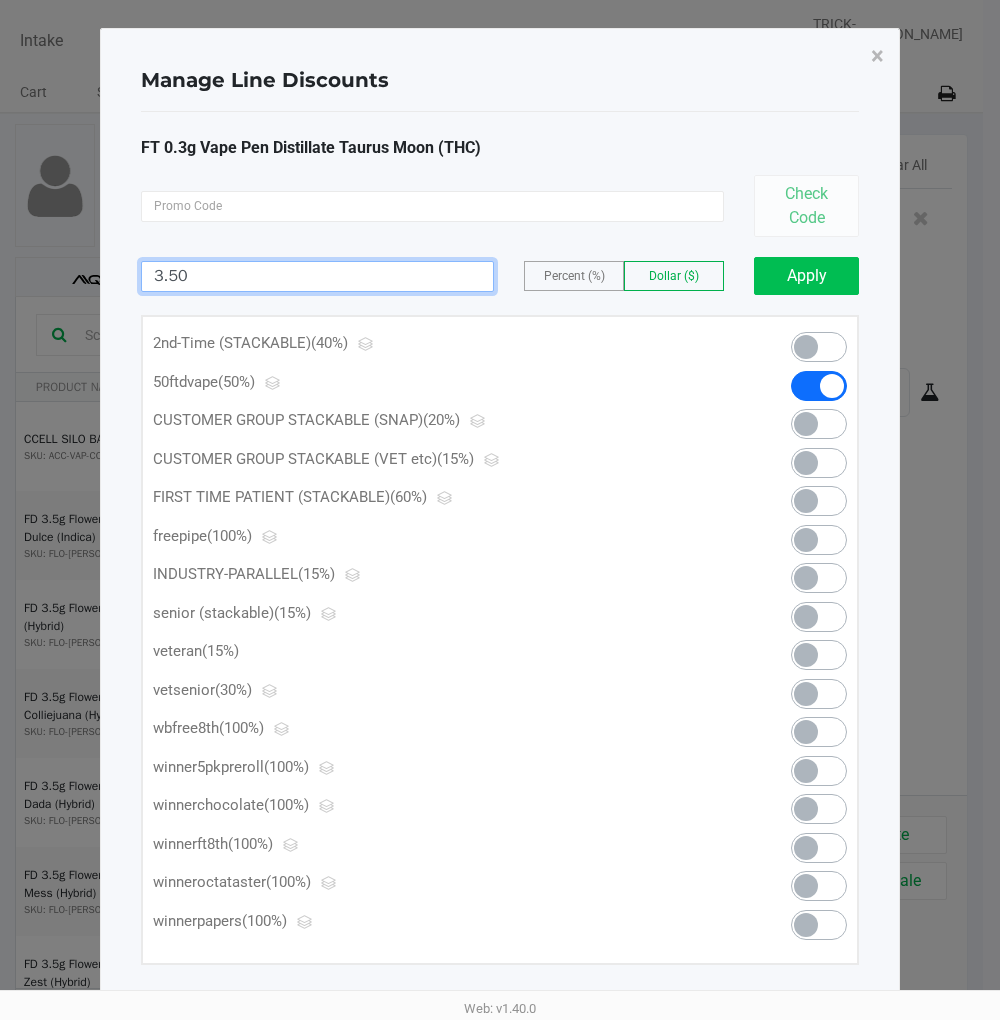 type on "3.50" 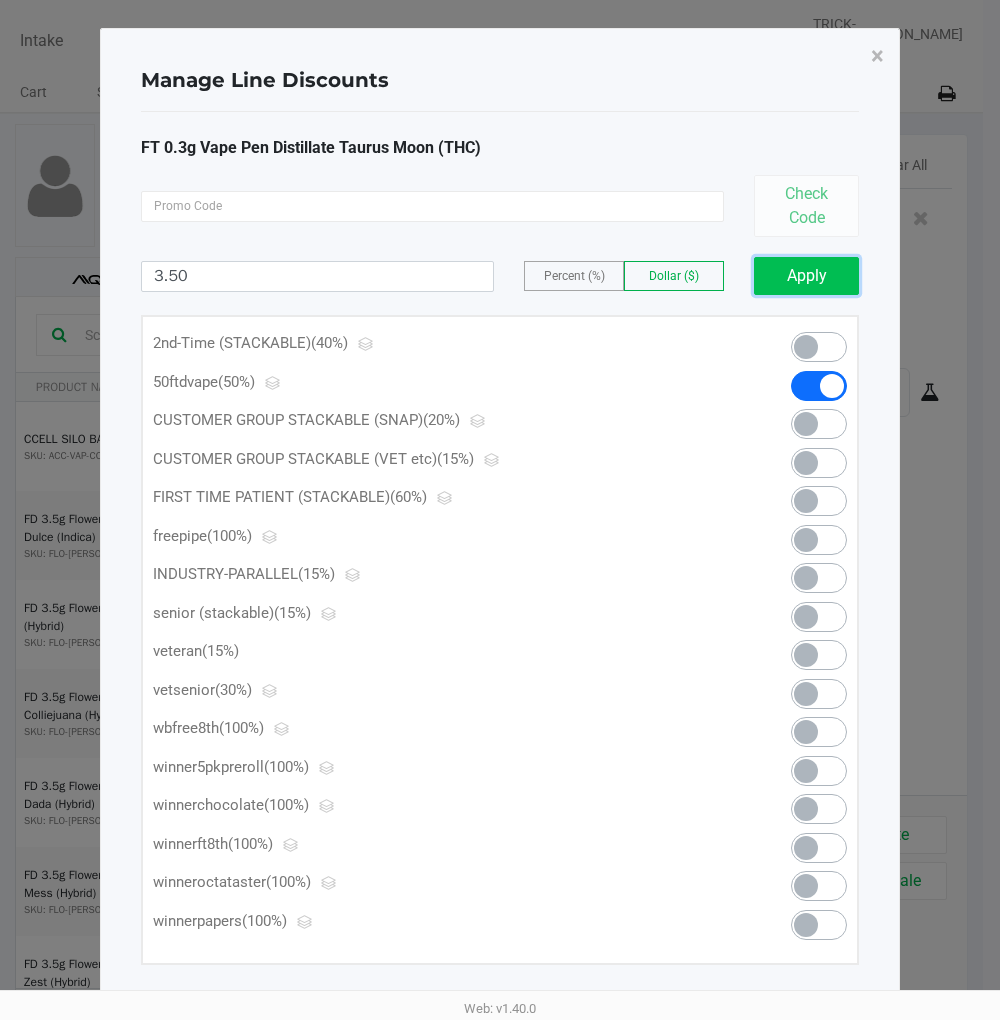 click on "Apply" 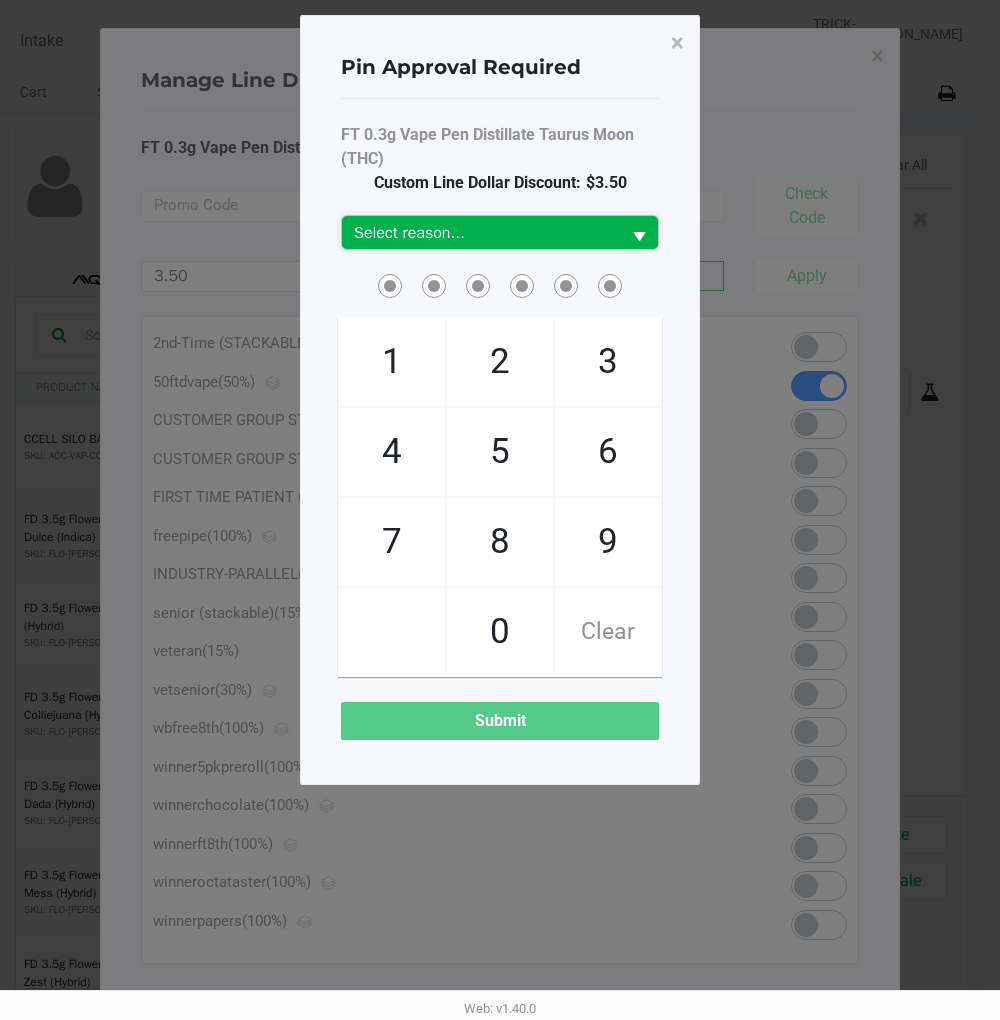 click on "Select reason..." at bounding box center (481, 233) 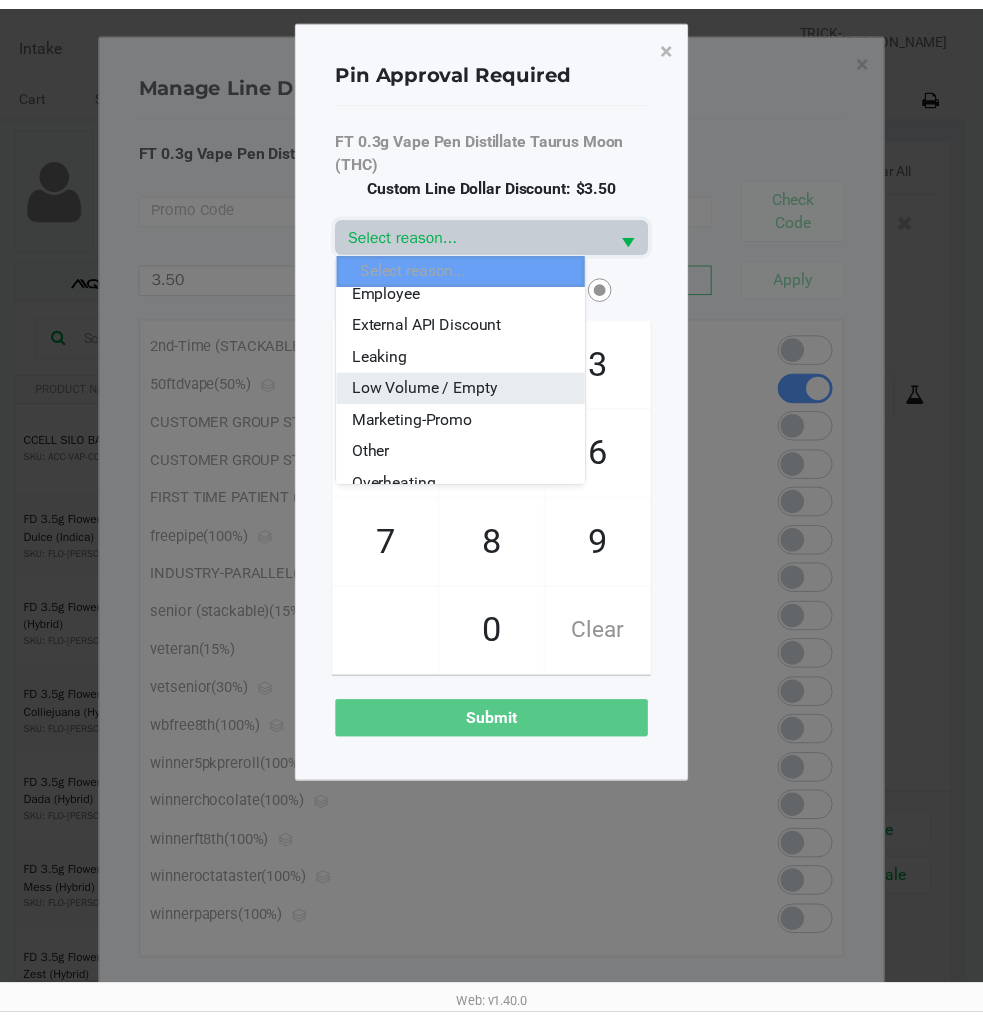 scroll, scrollTop: 111, scrollLeft: 0, axis: vertical 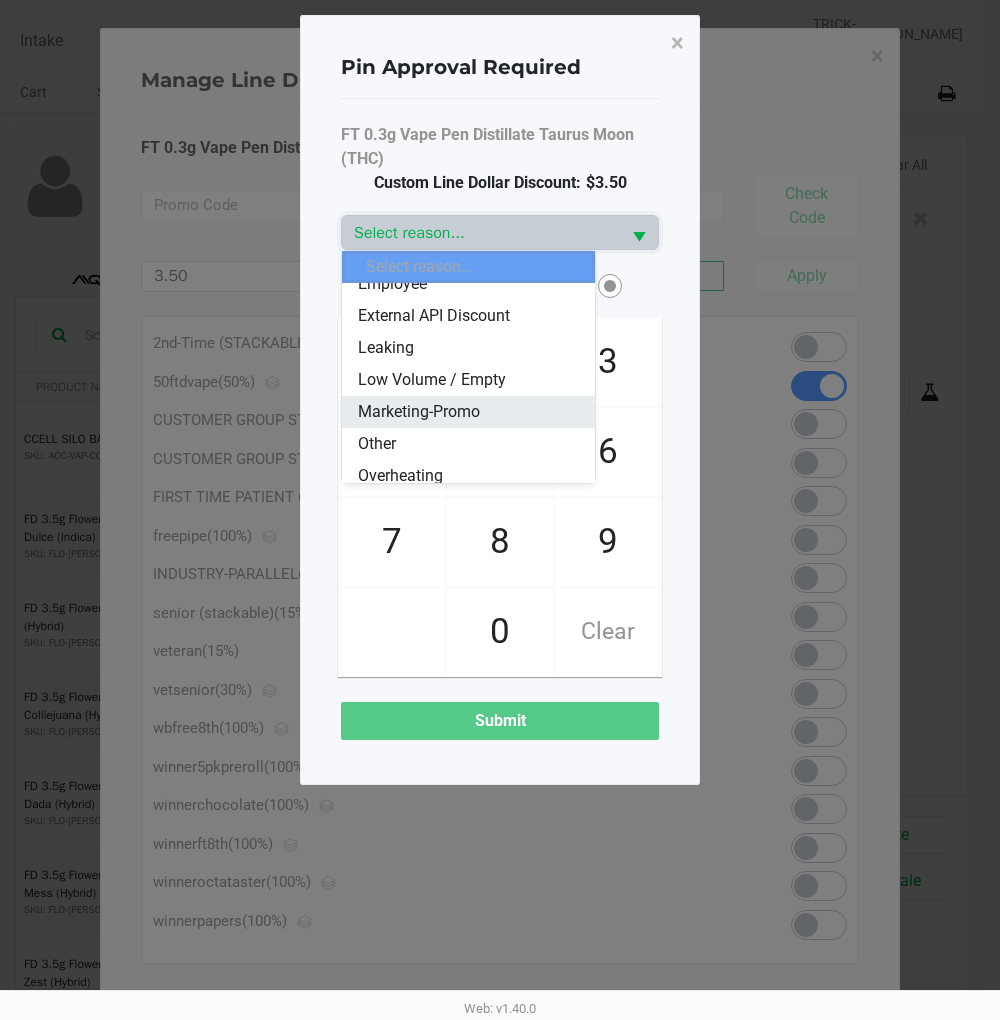 click on "Marketing-Promo" at bounding box center (419, 412) 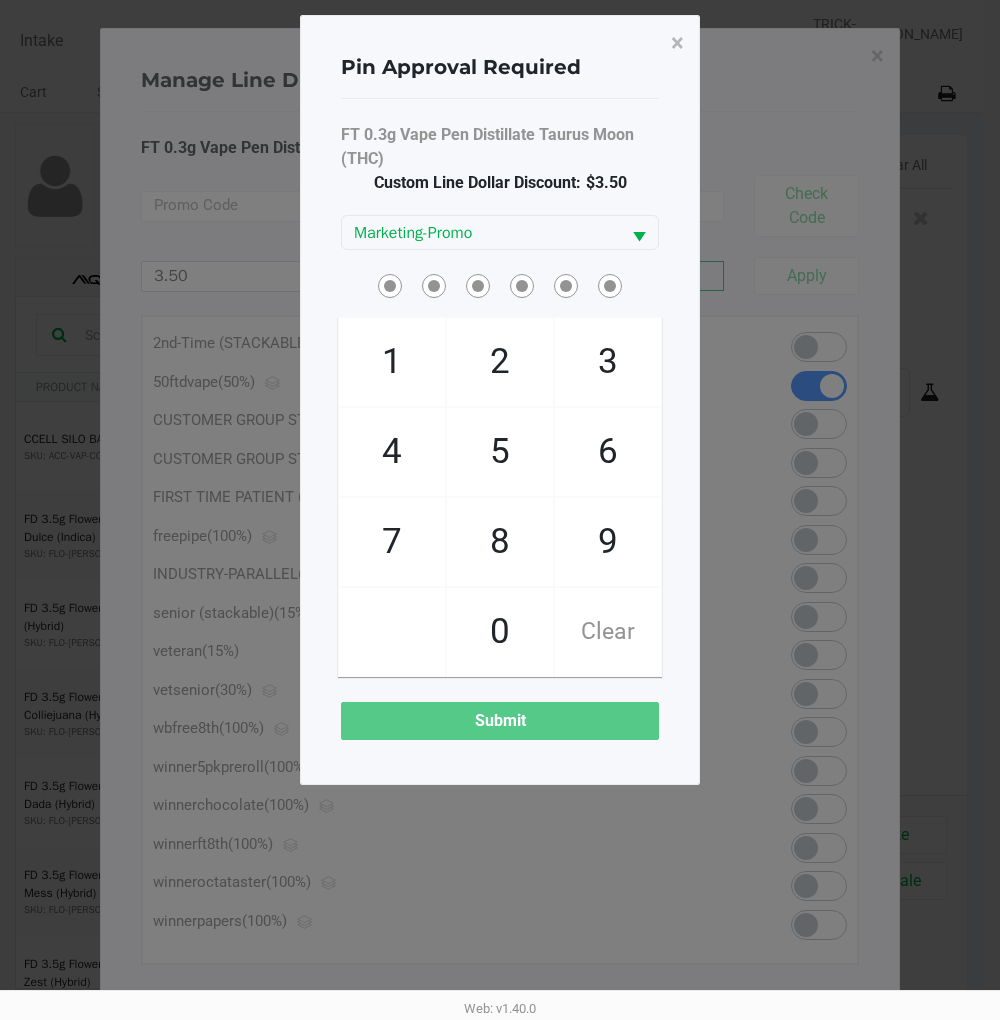 click on "3" 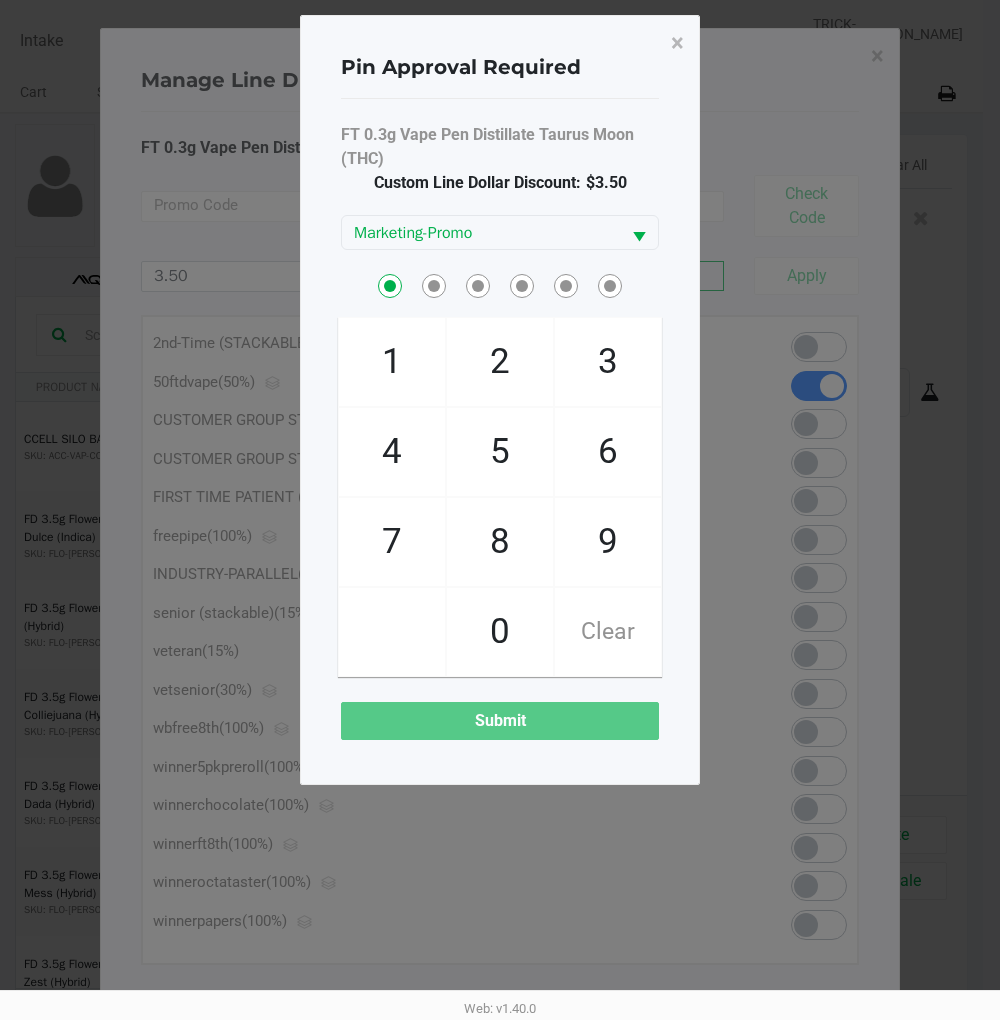 checkbox on "true" 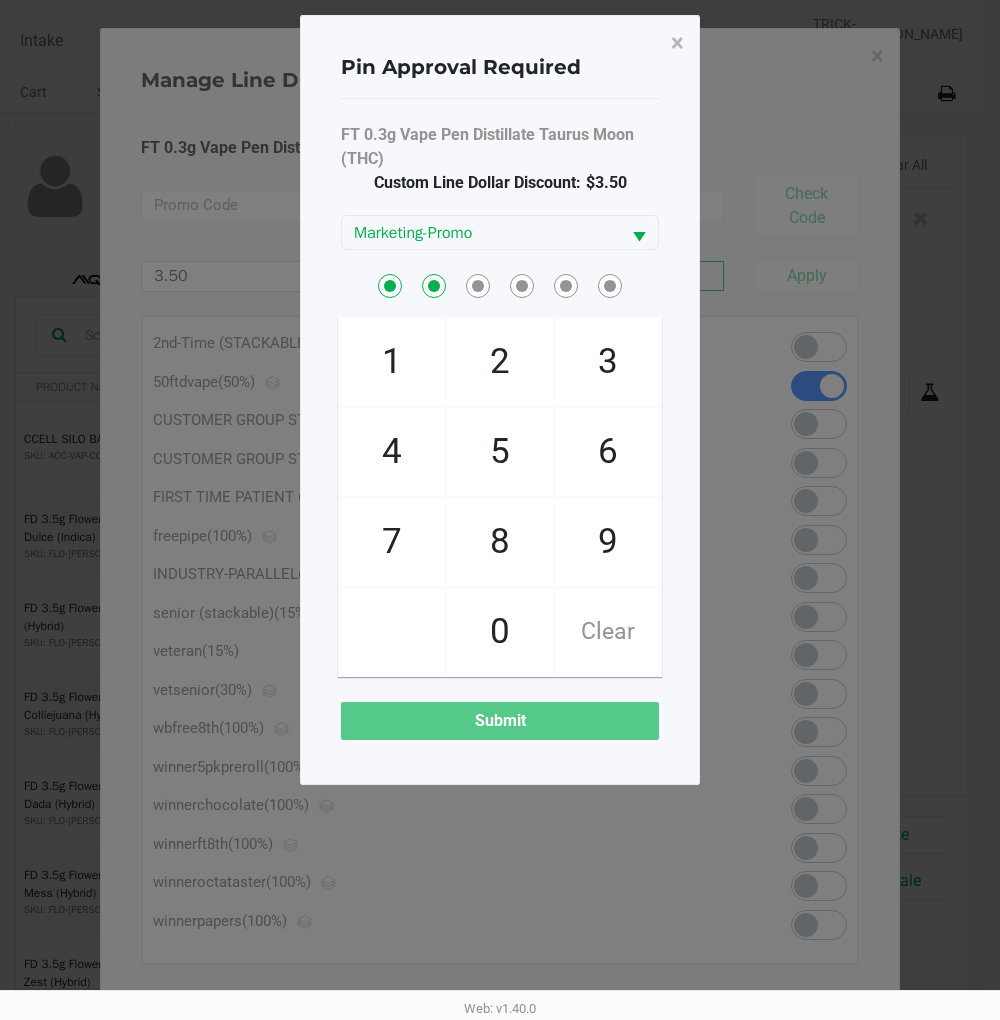 checkbox on "true" 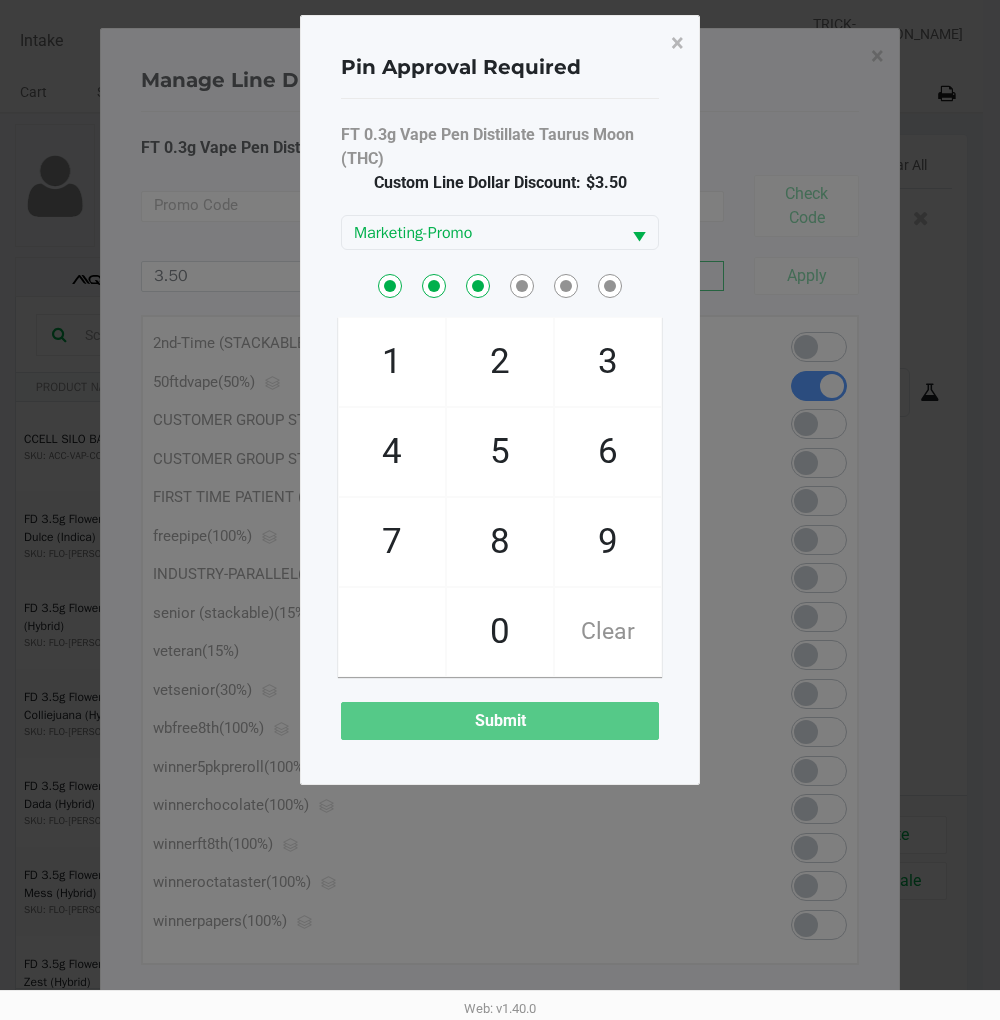 checkbox on "true" 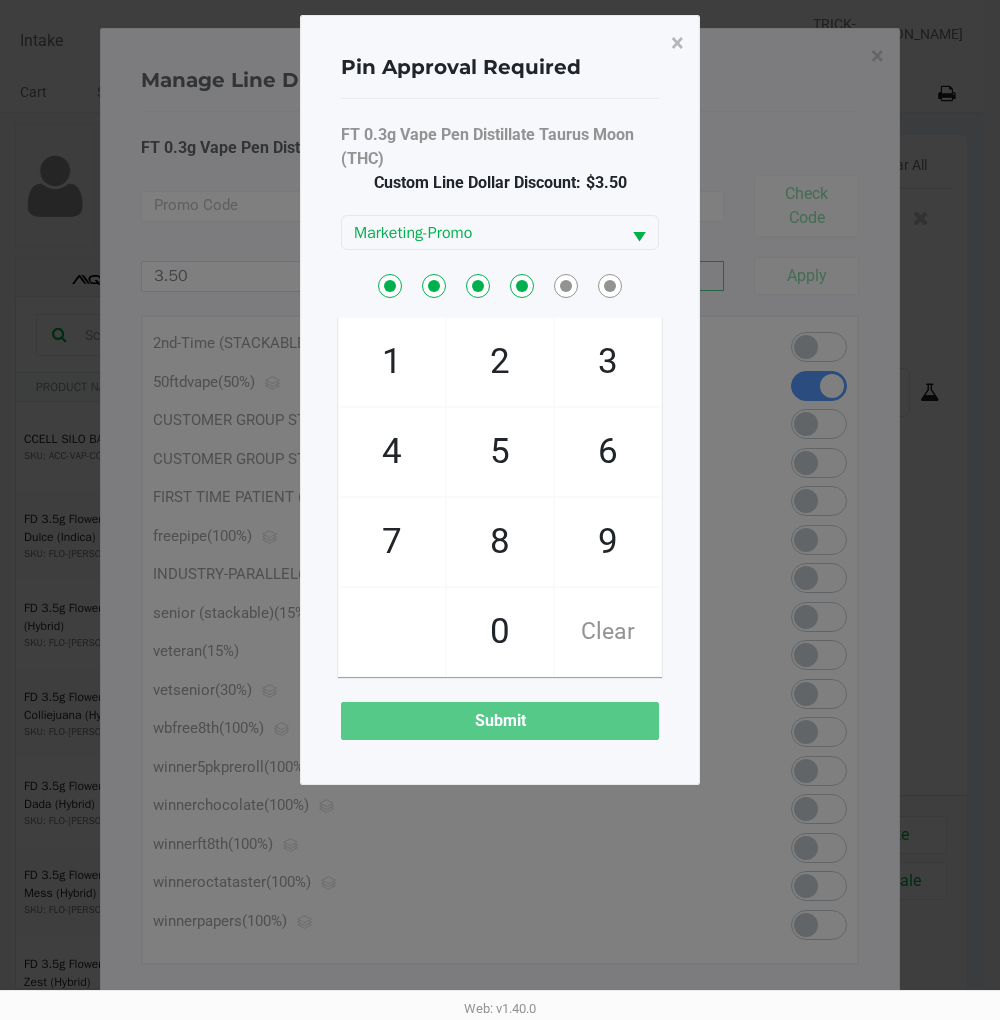 checkbox on "true" 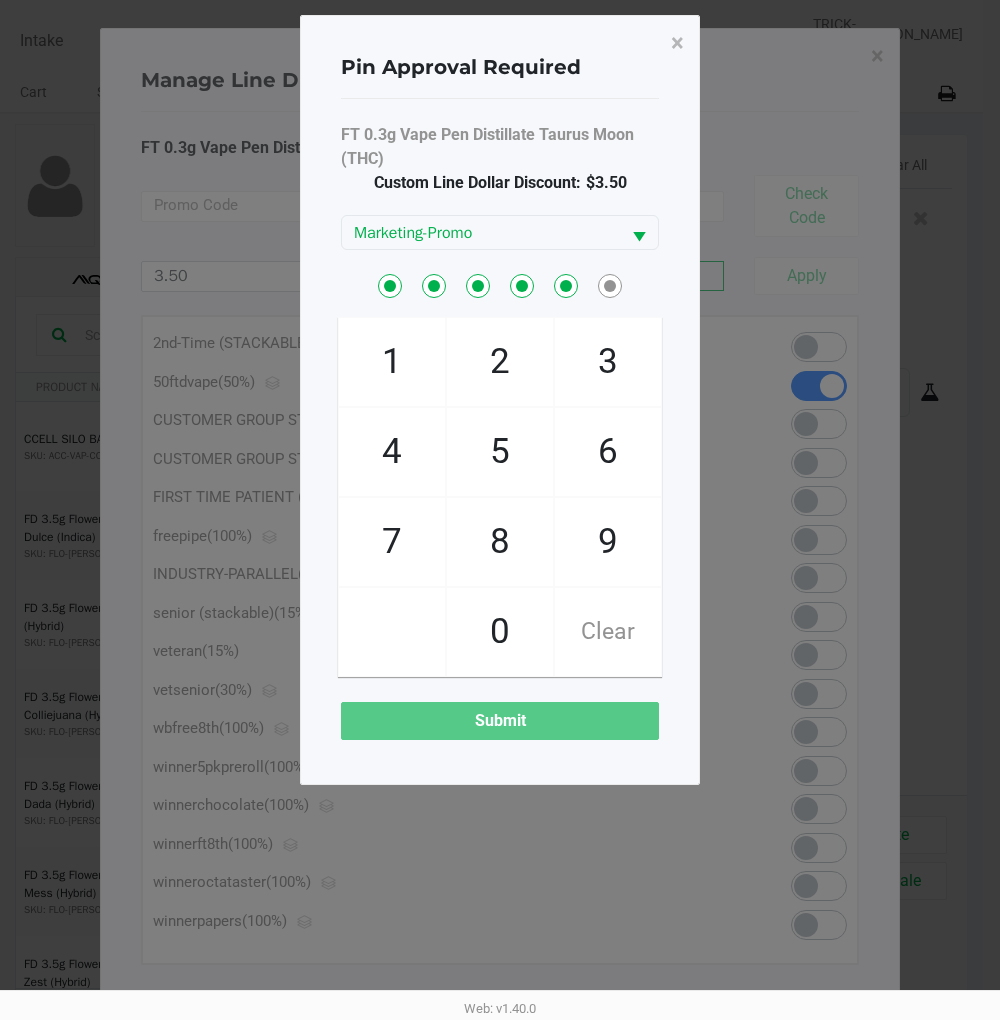 checkbox on "true" 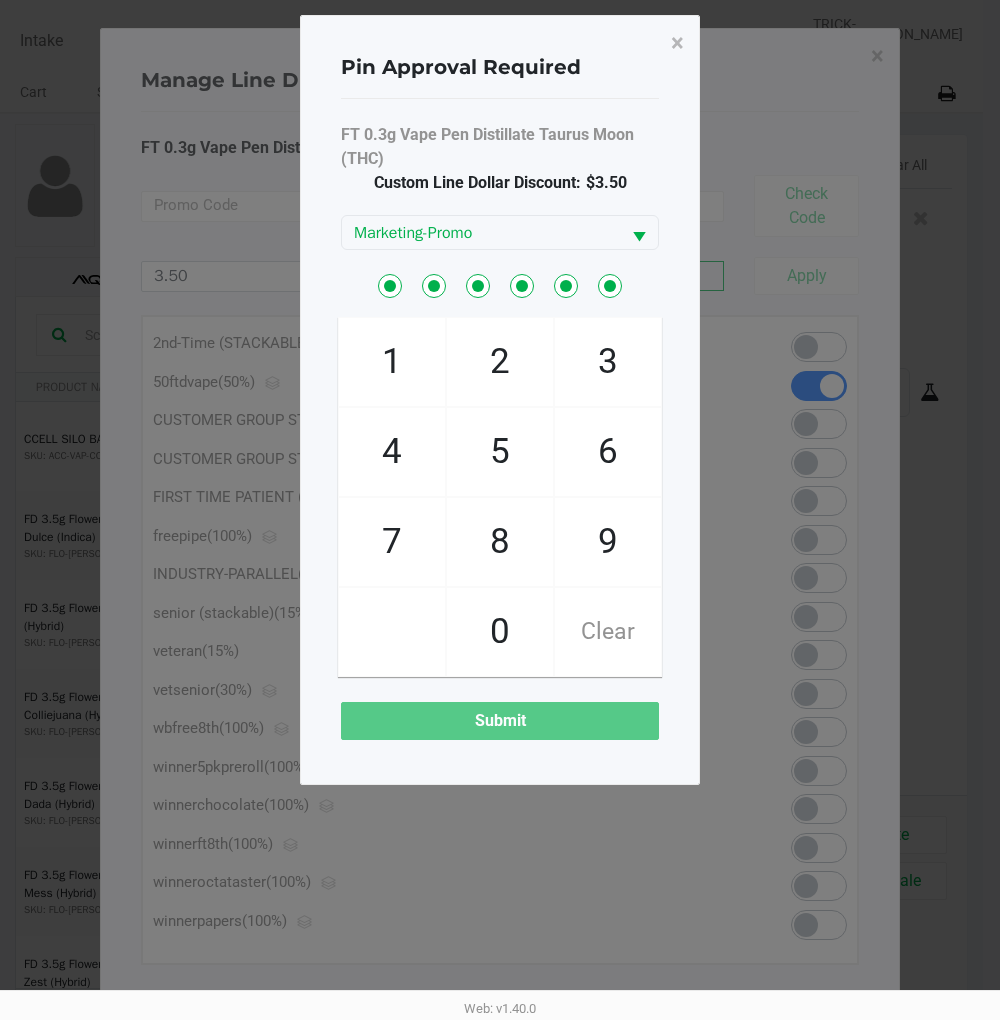 checkbox on "true" 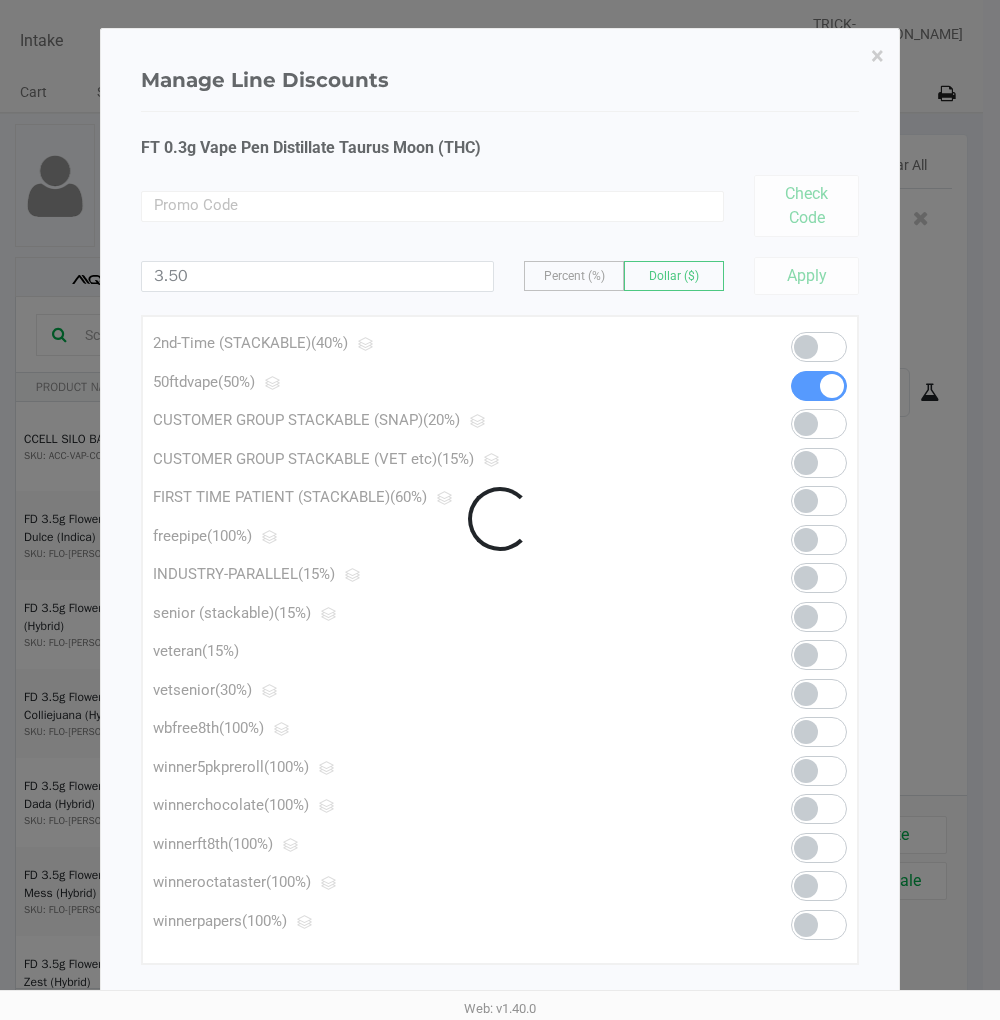 type 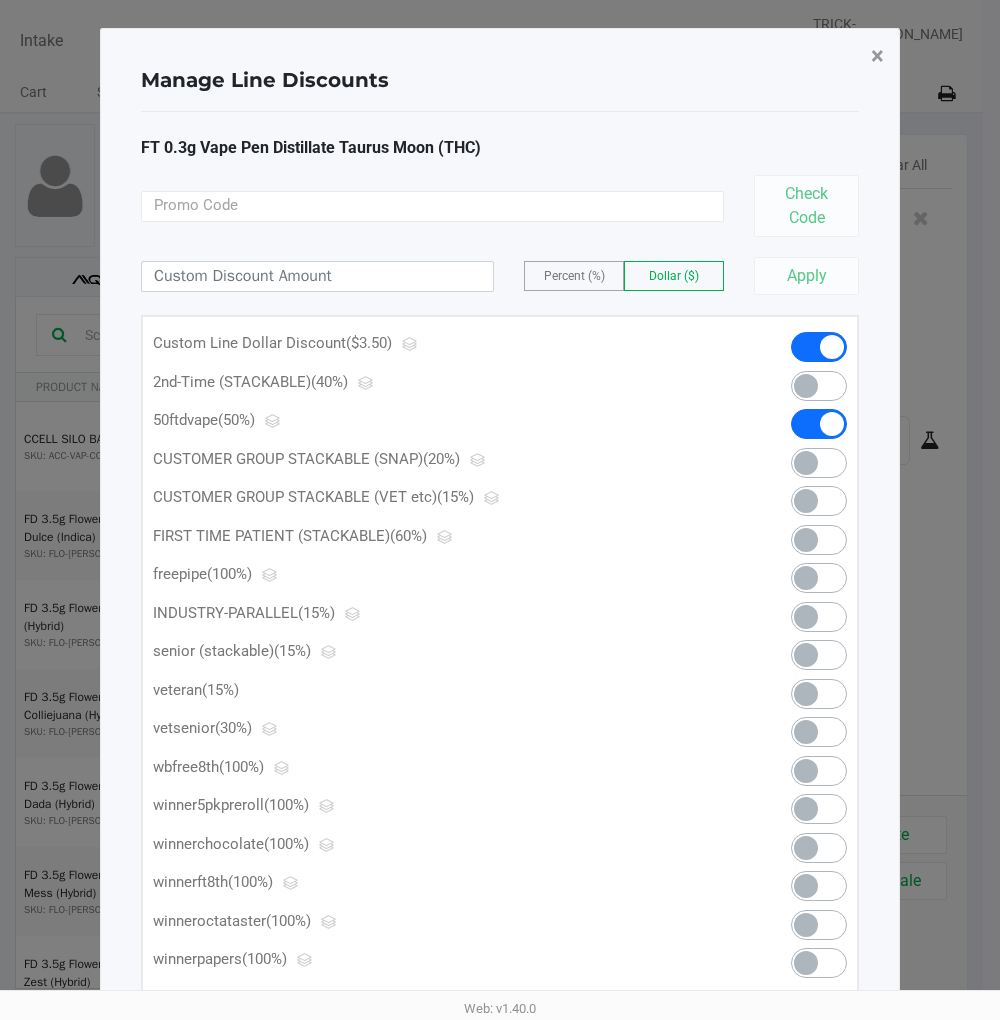 click on "×" 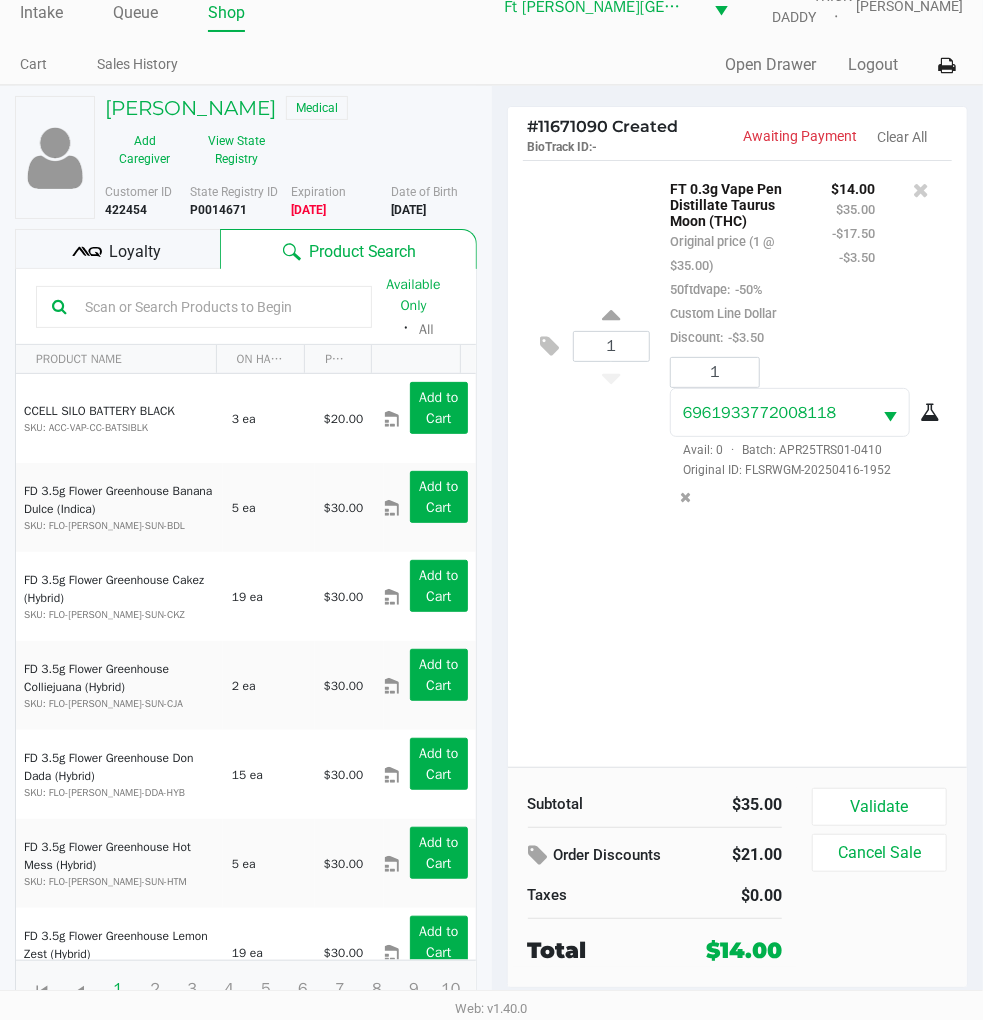 scroll, scrollTop: 37, scrollLeft: 0, axis: vertical 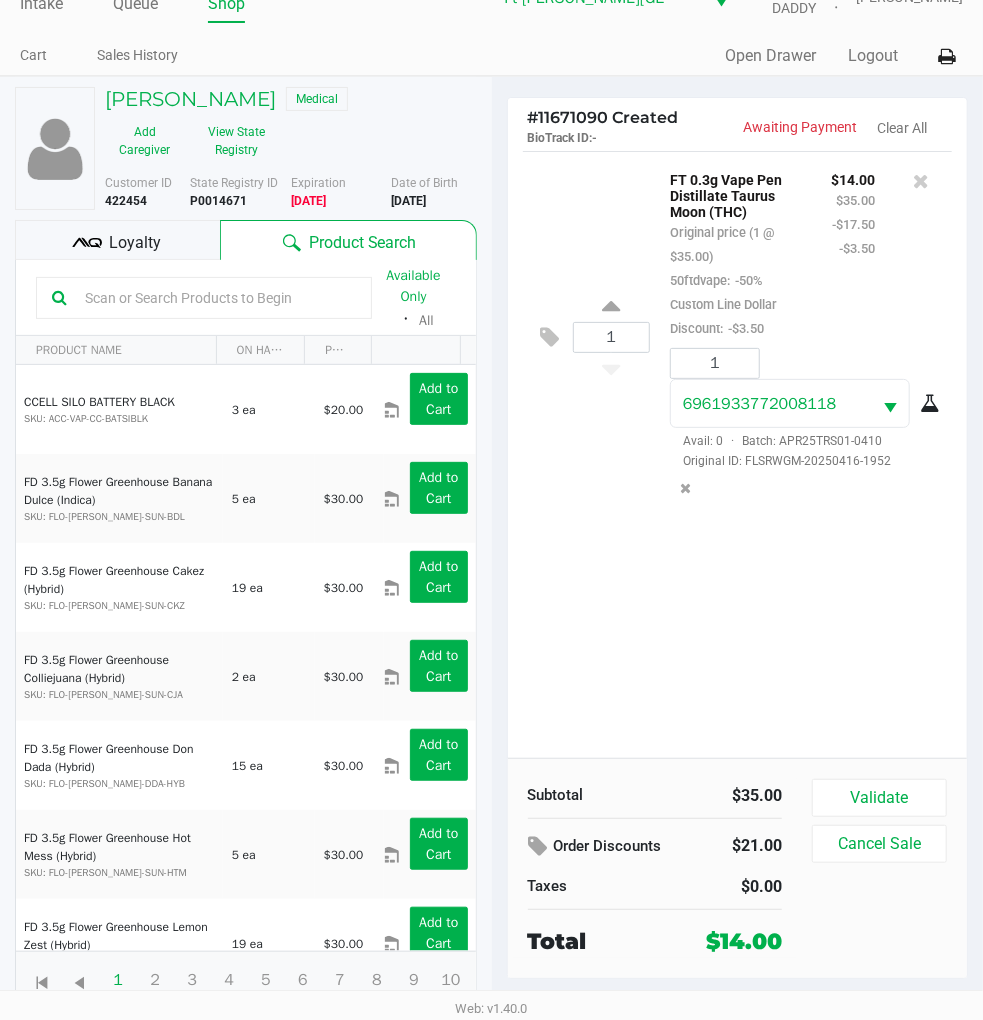 click on "Validate   Cancel Sale" 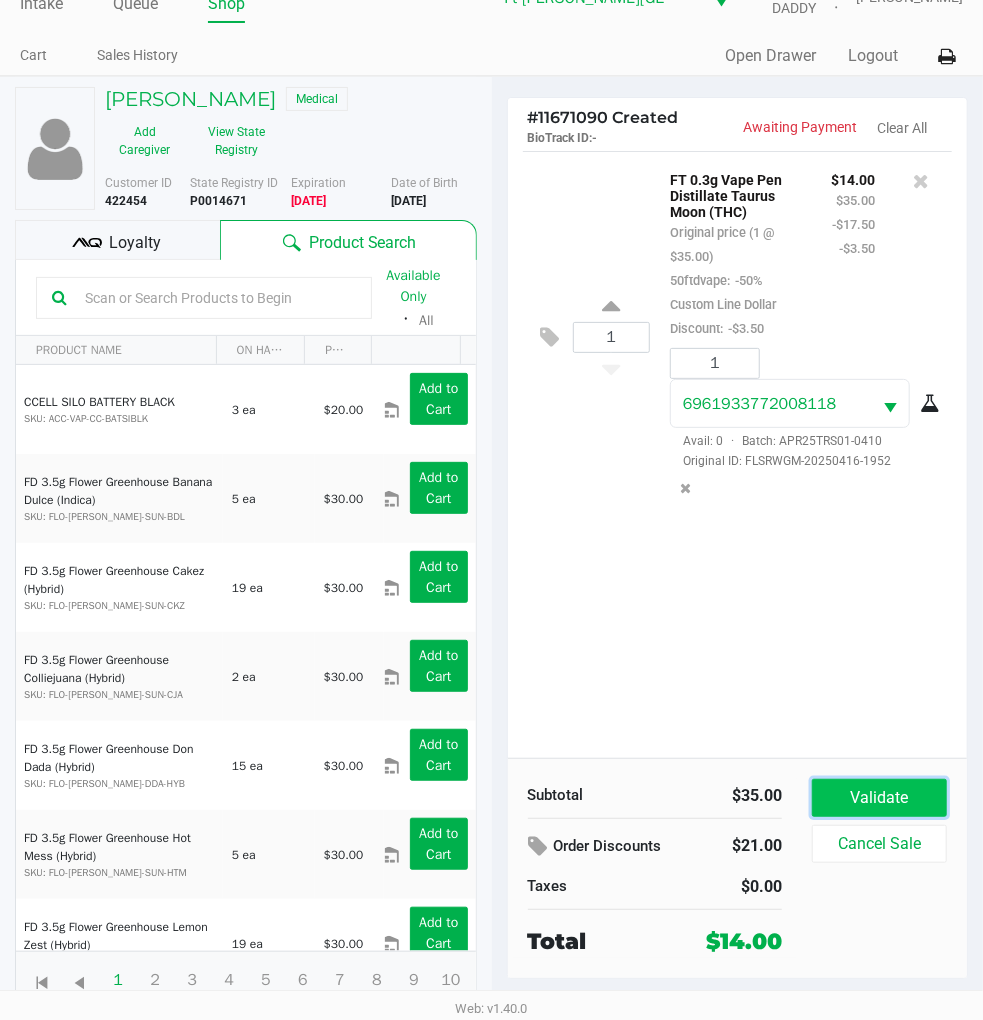 click on "Validate" 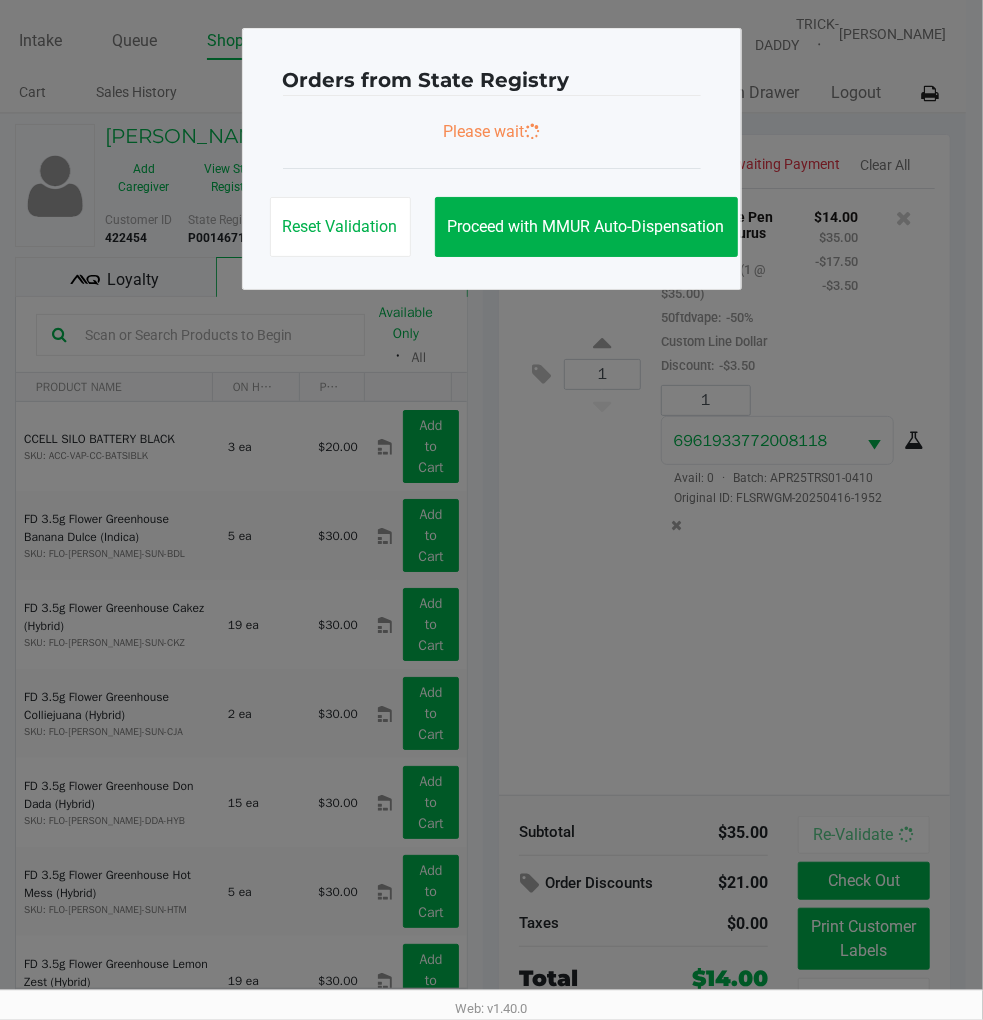 scroll, scrollTop: 0, scrollLeft: 0, axis: both 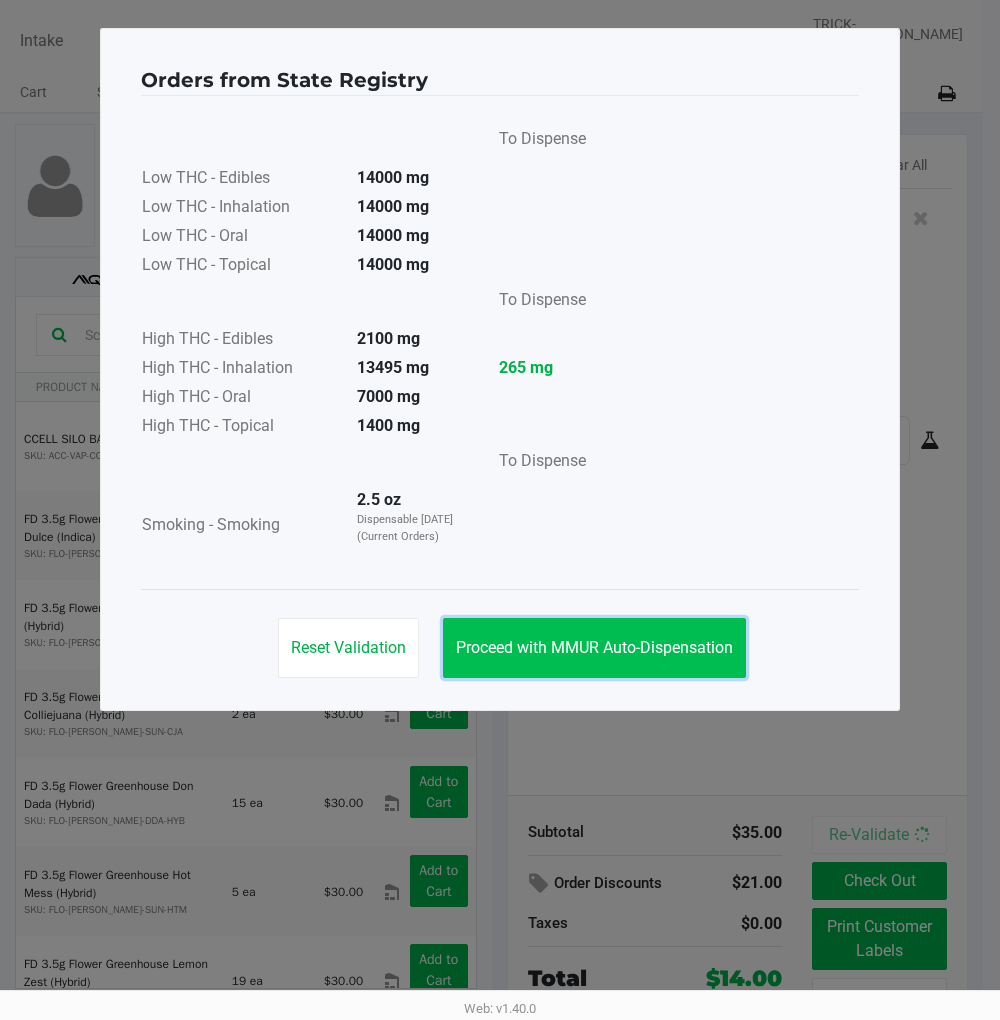 click on "Proceed with MMUR Auto-Dispensation" 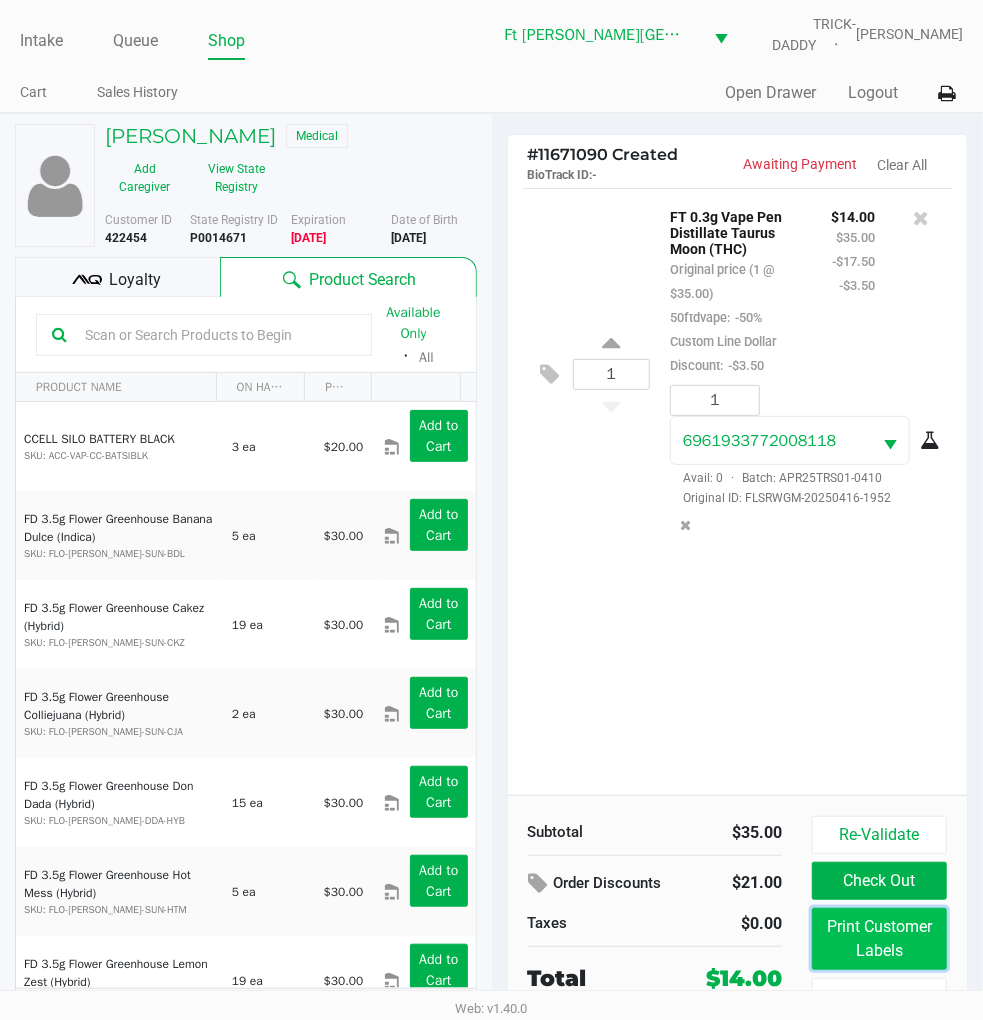 click on "Print Customer Labels" 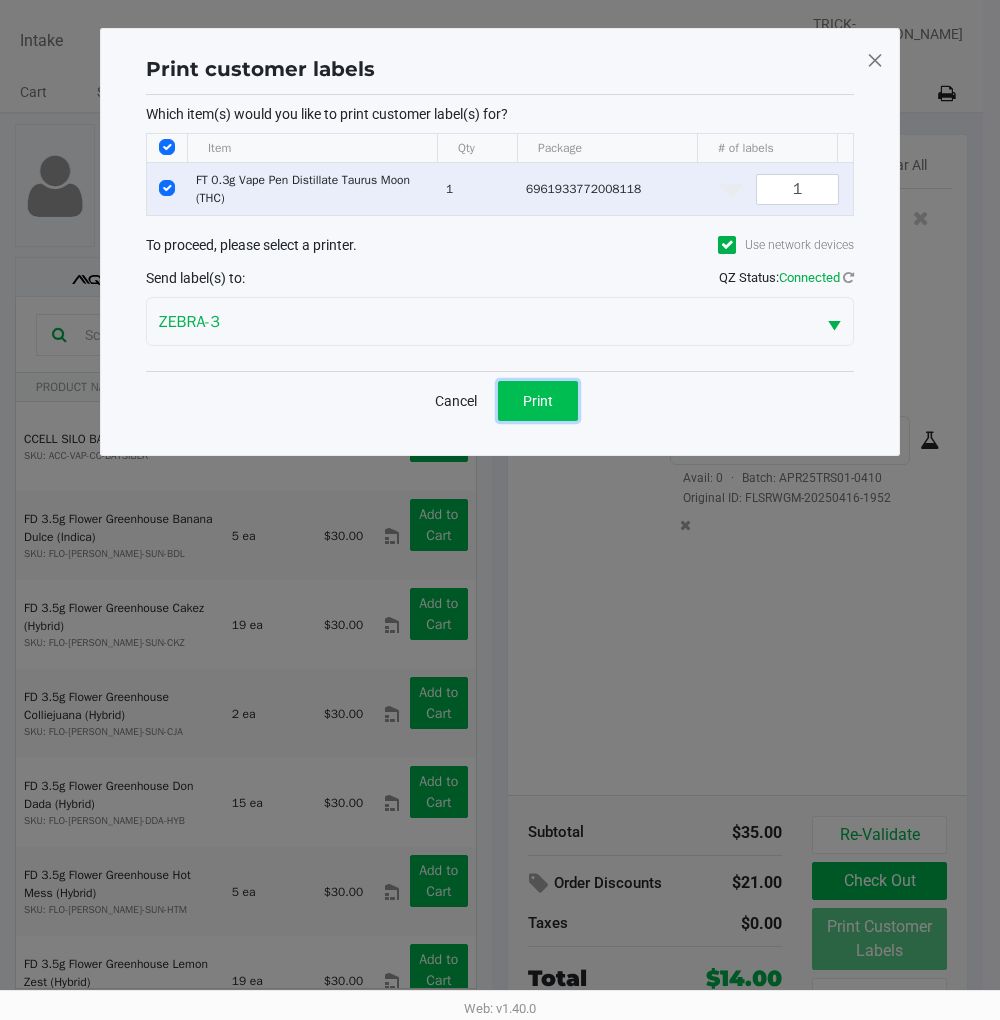 click on "Print" 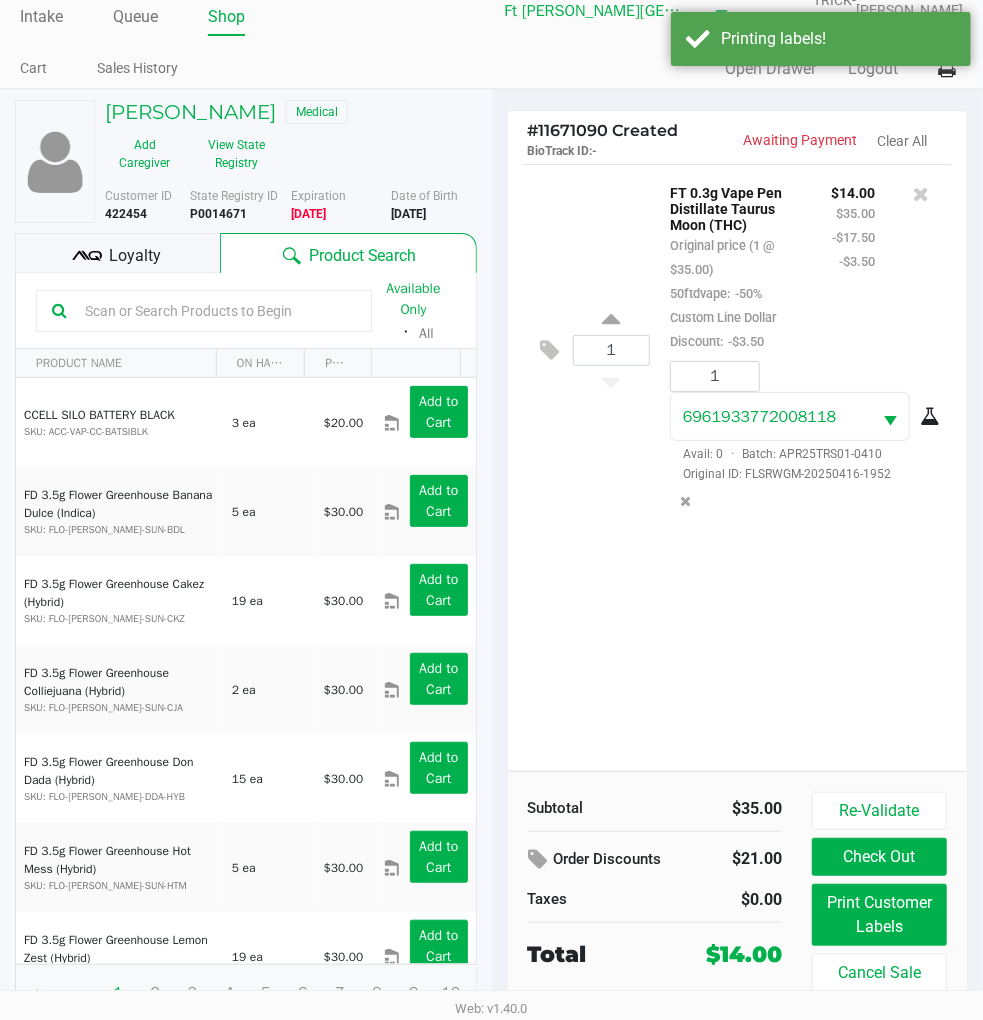 scroll, scrollTop: 37, scrollLeft: 0, axis: vertical 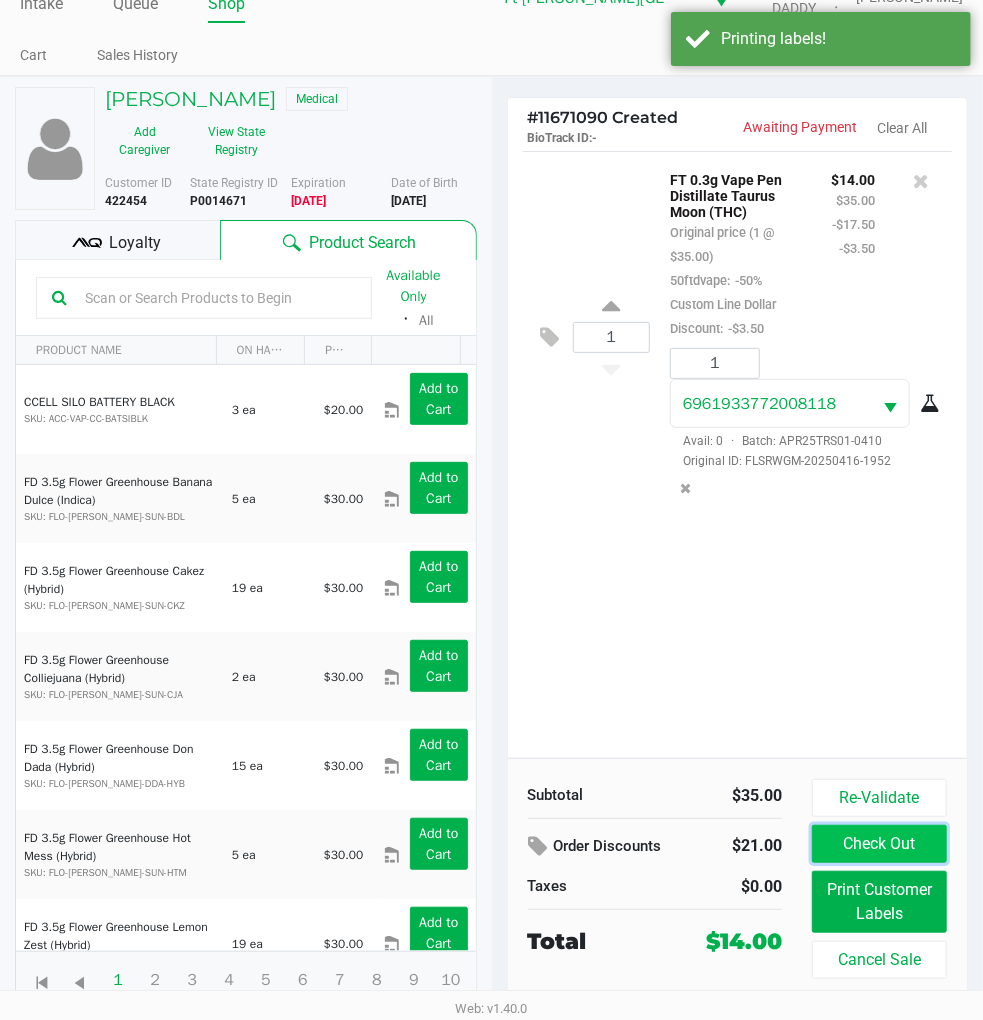 click on "Check Out" 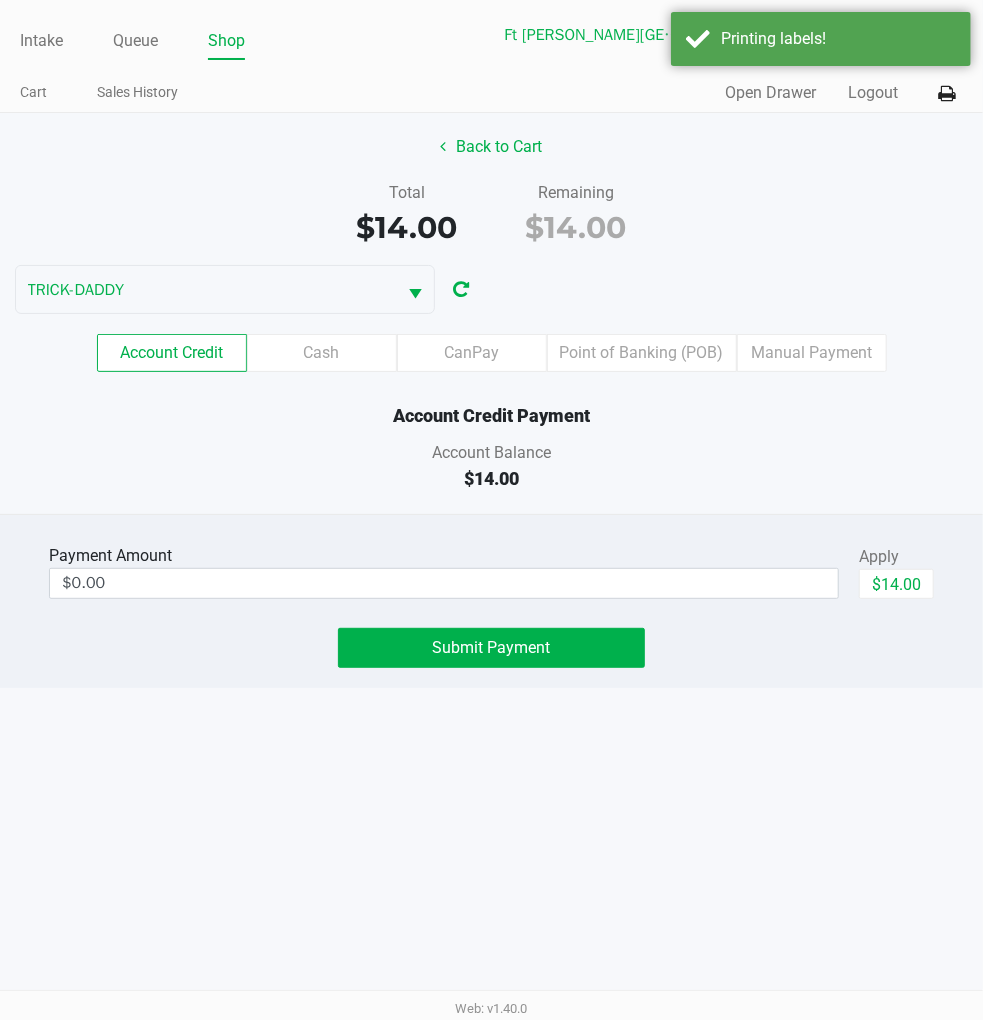 scroll, scrollTop: 0, scrollLeft: 0, axis: both 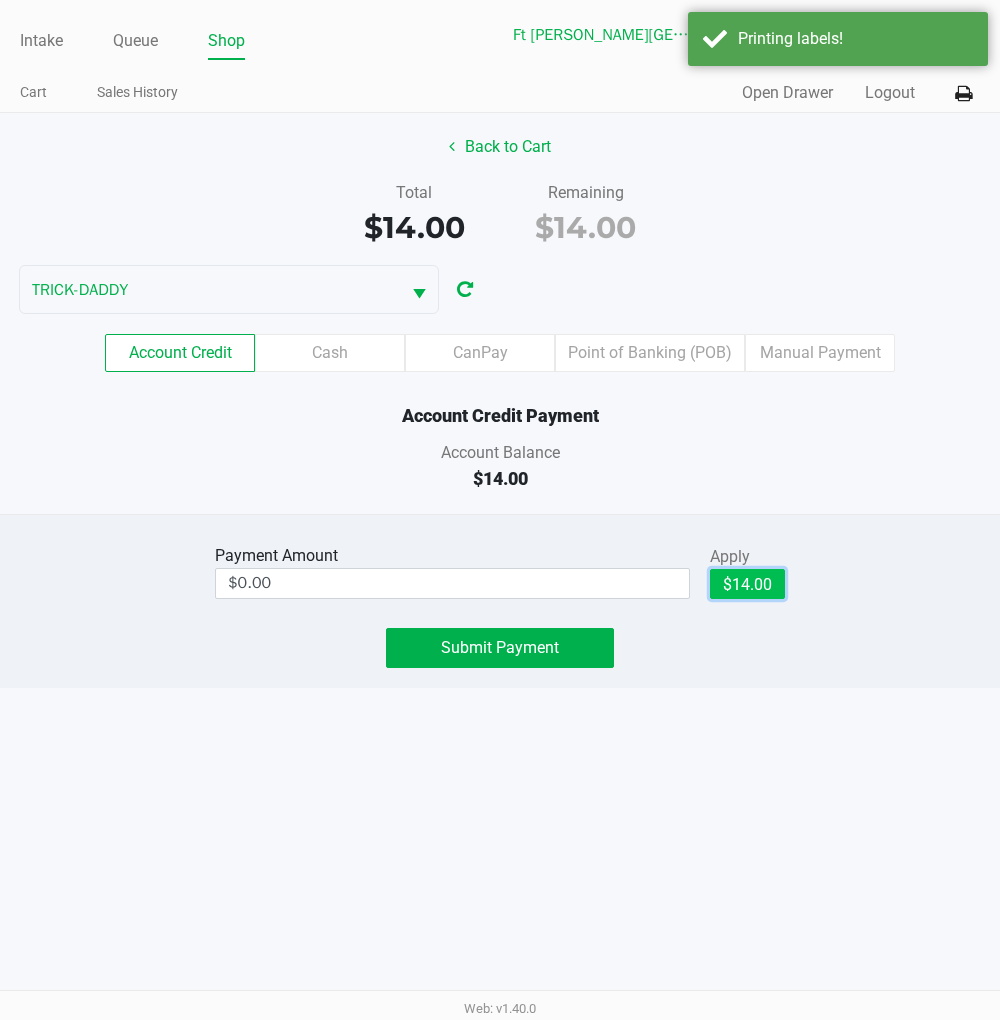 click on "$14.00" 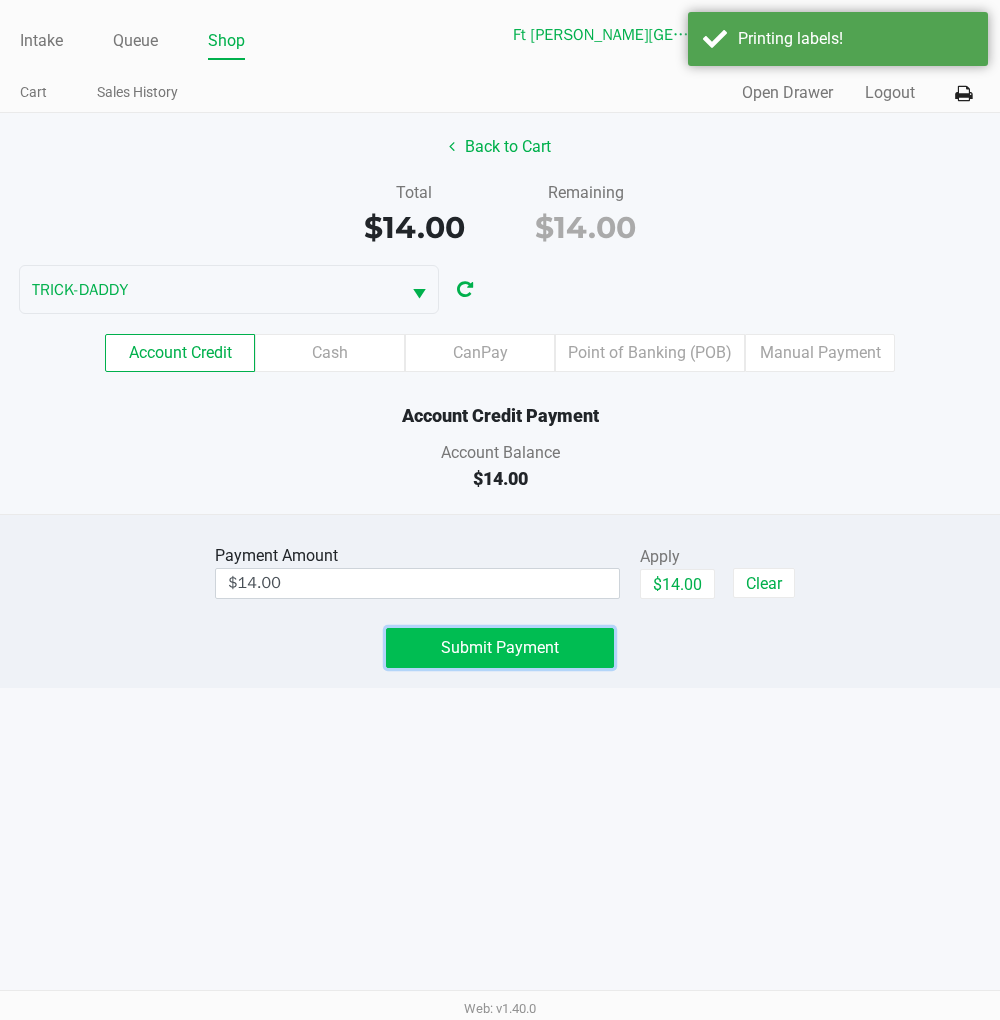 click on "Submit Payment" 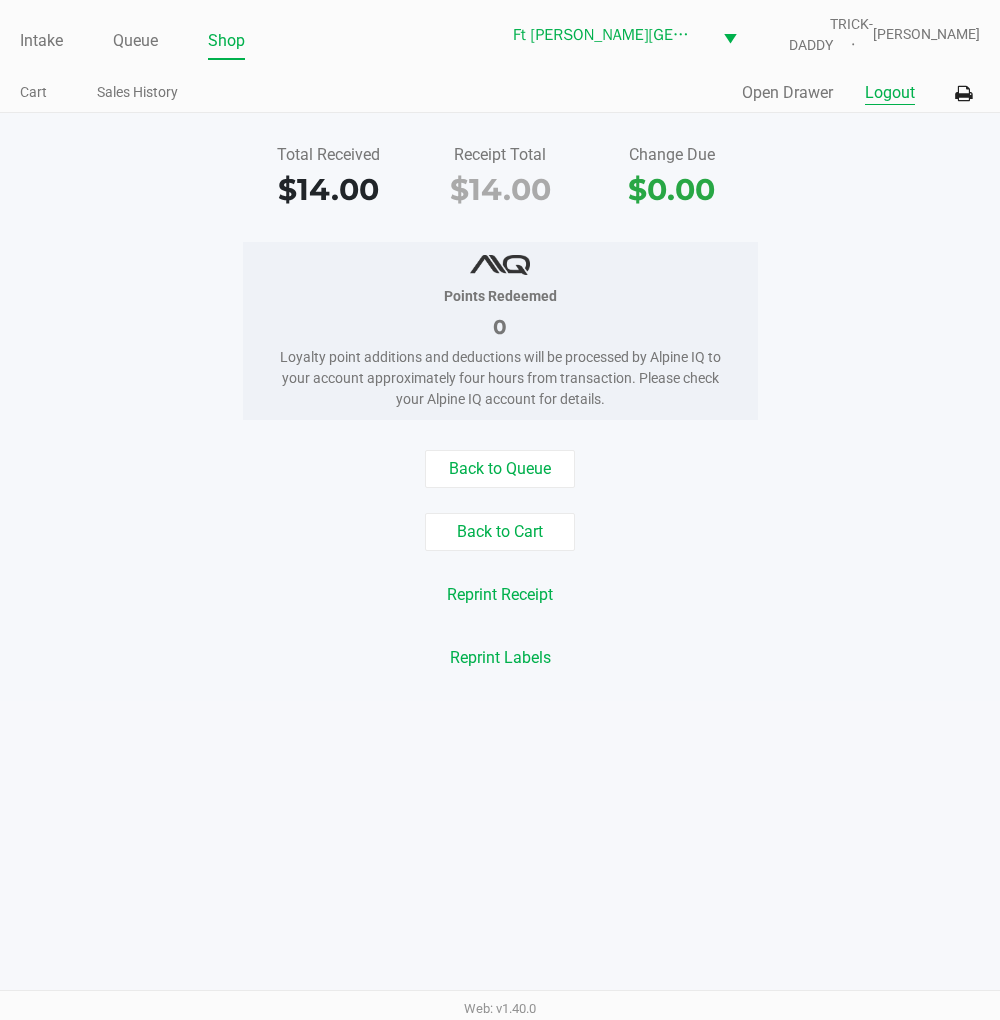 click on "Logout" 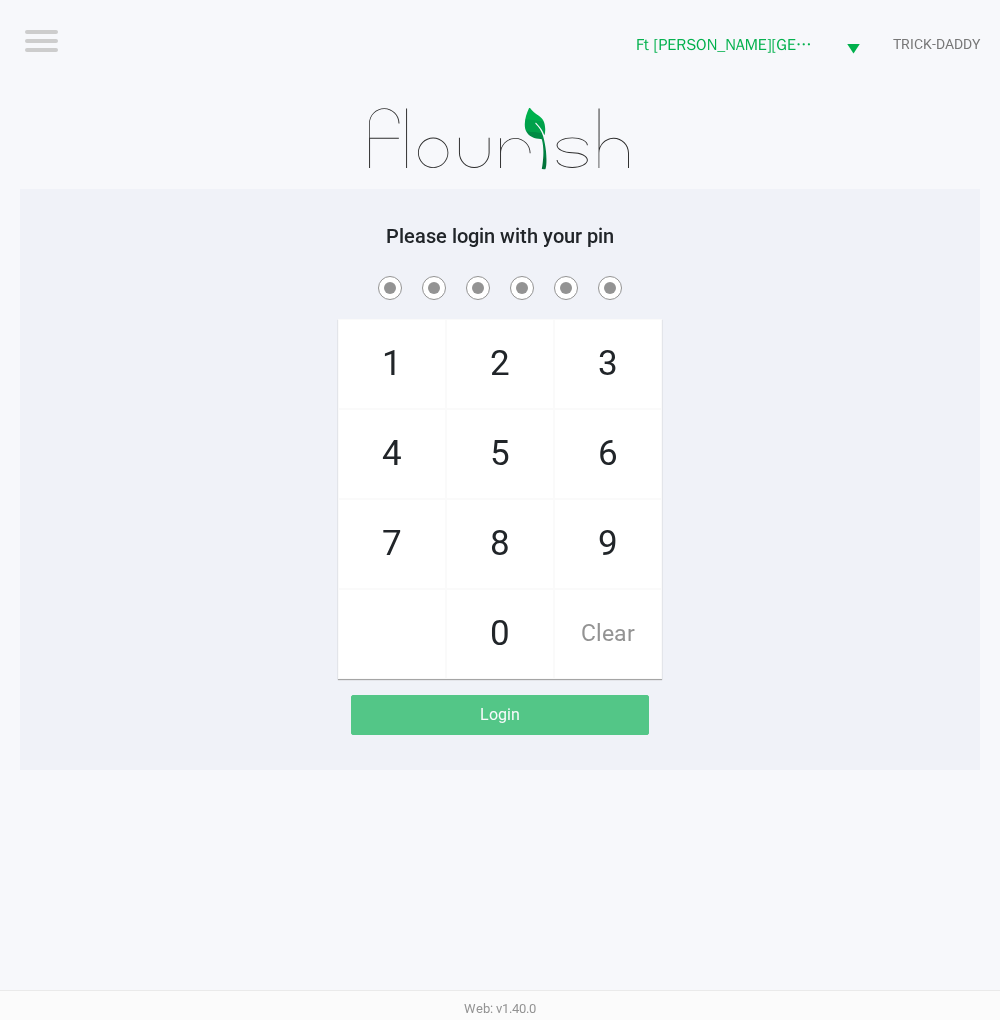 click on "1   4   7       2   5   8   0   3   6   9   Clear" 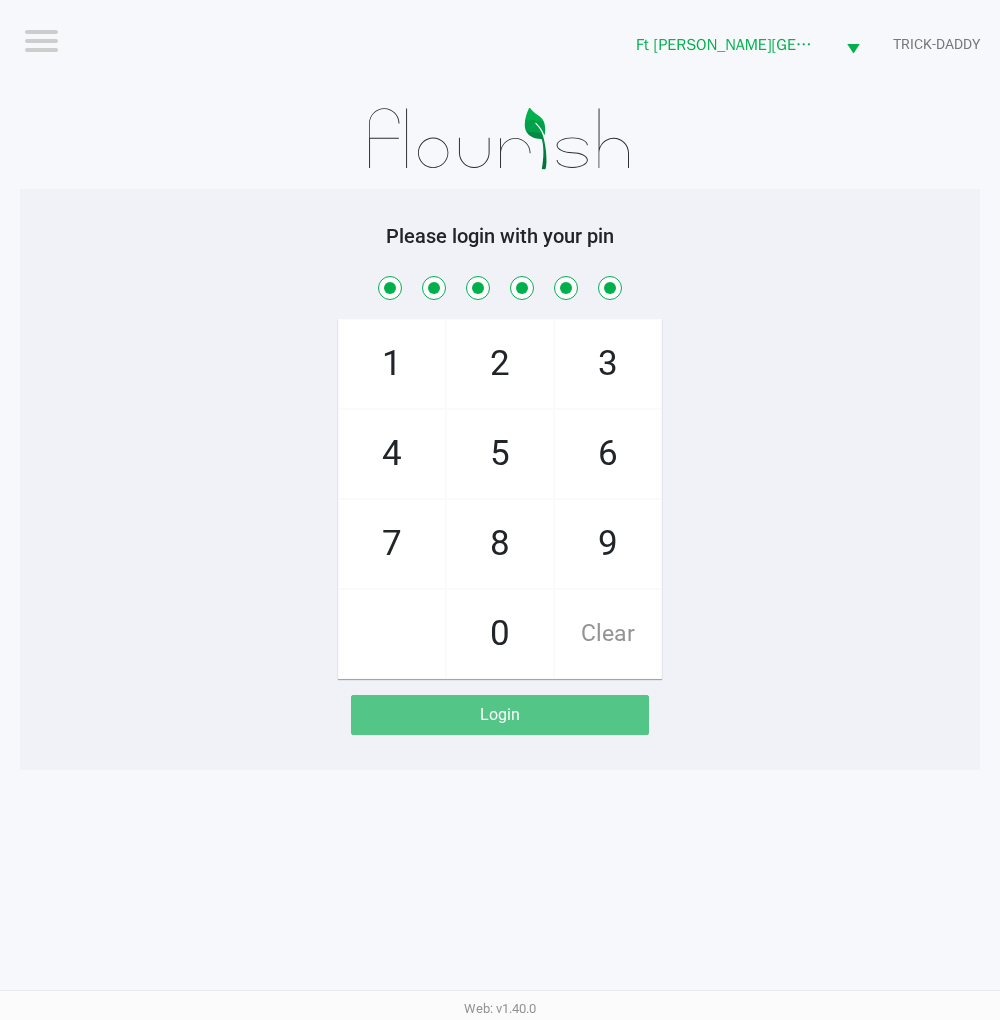 checkbox on "true" 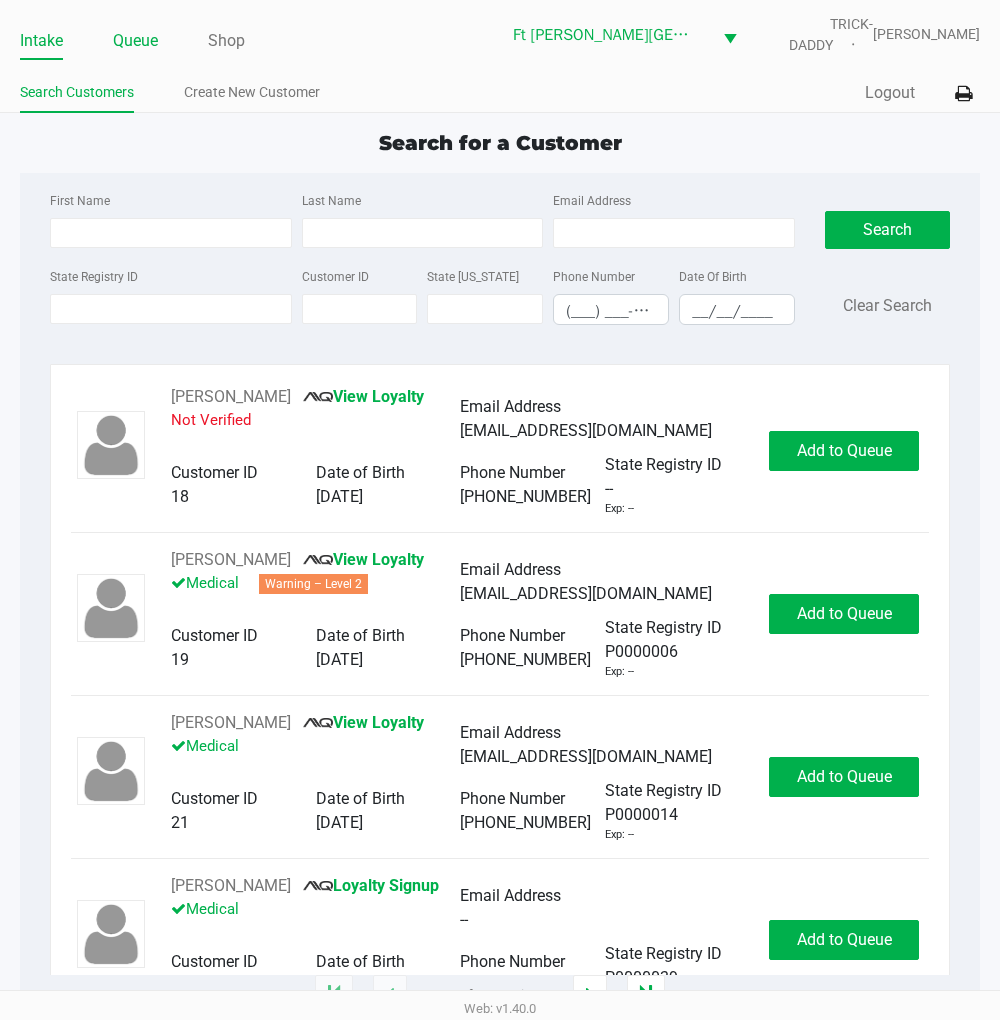 click on "Queue" 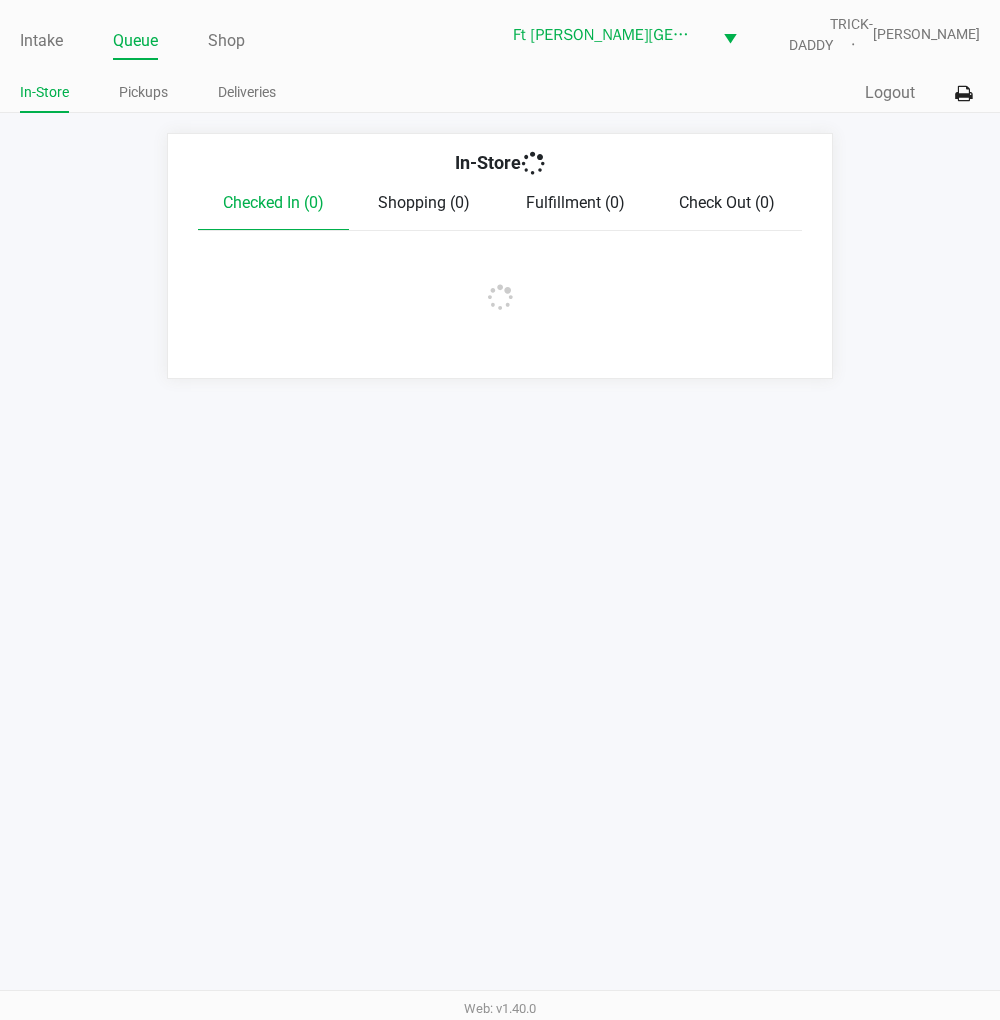 click on "Pickups" 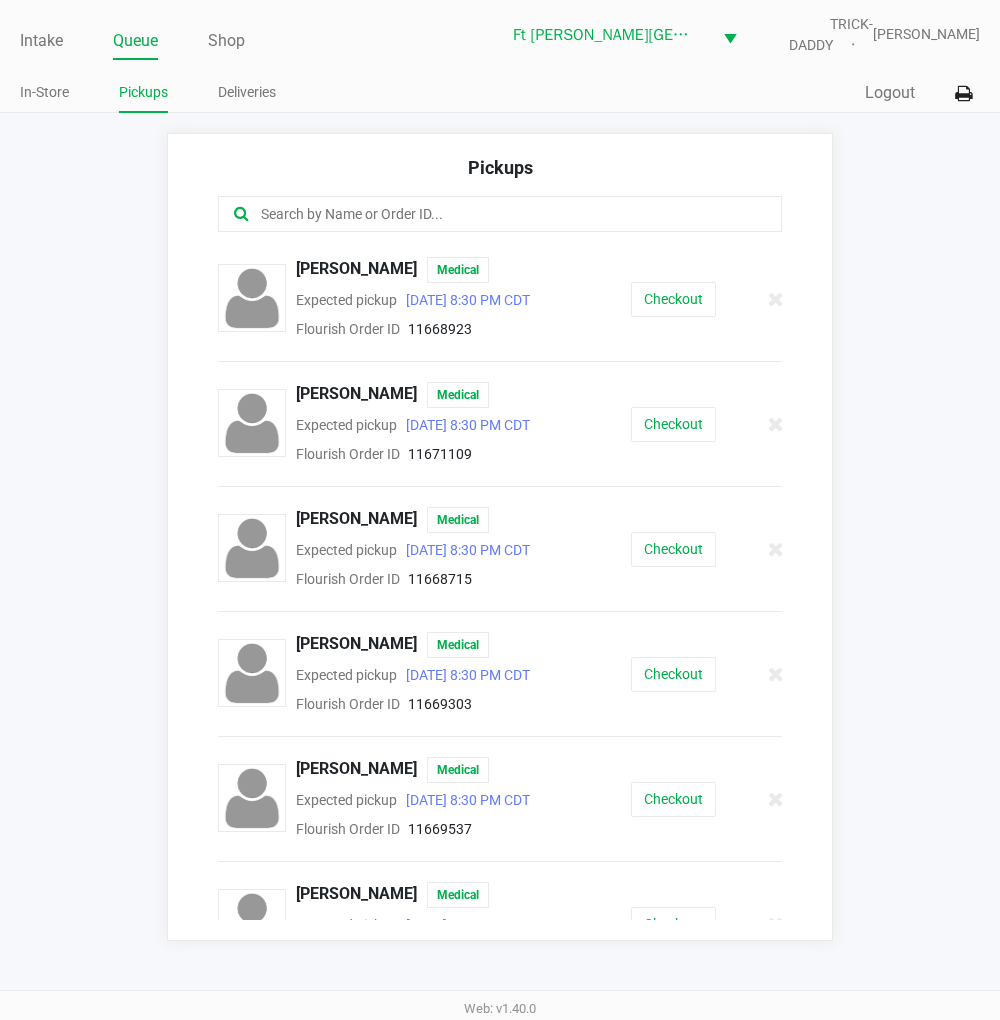 click on "Checkout" 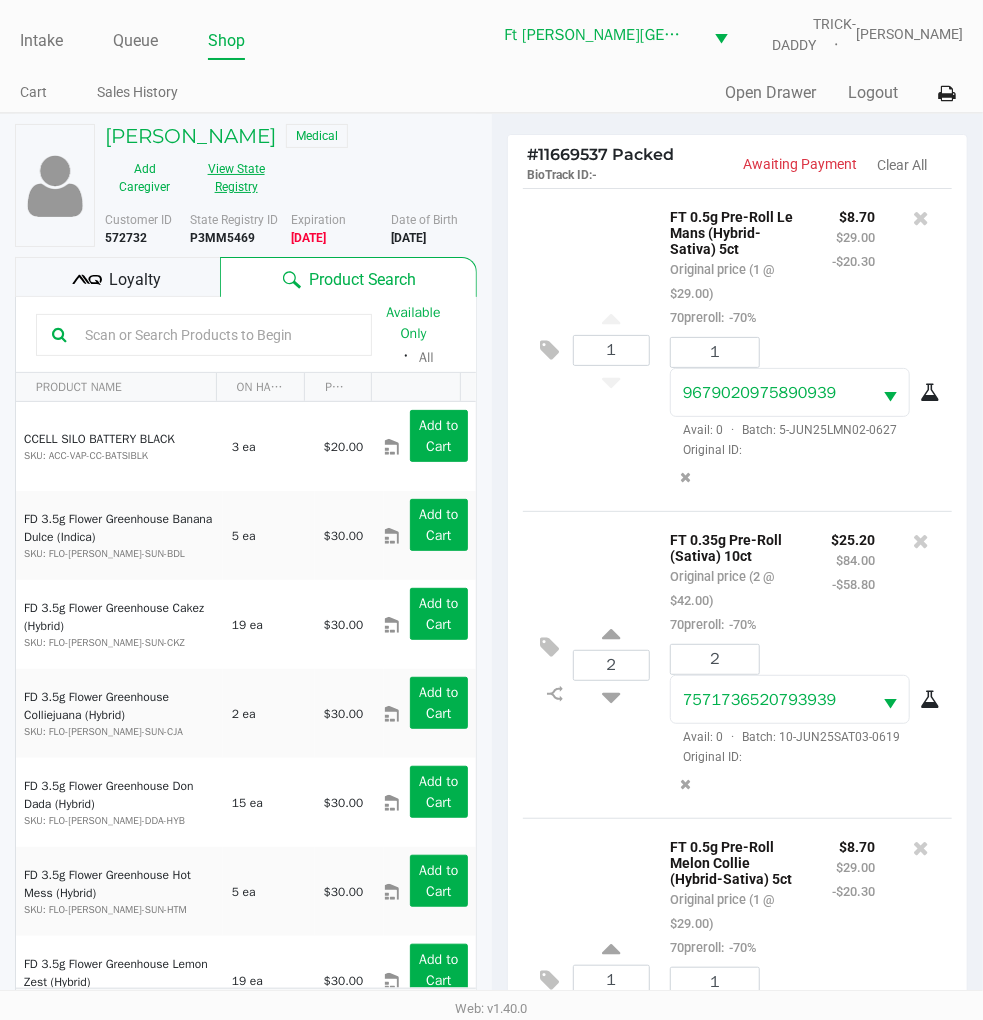 click on "View State Registry" 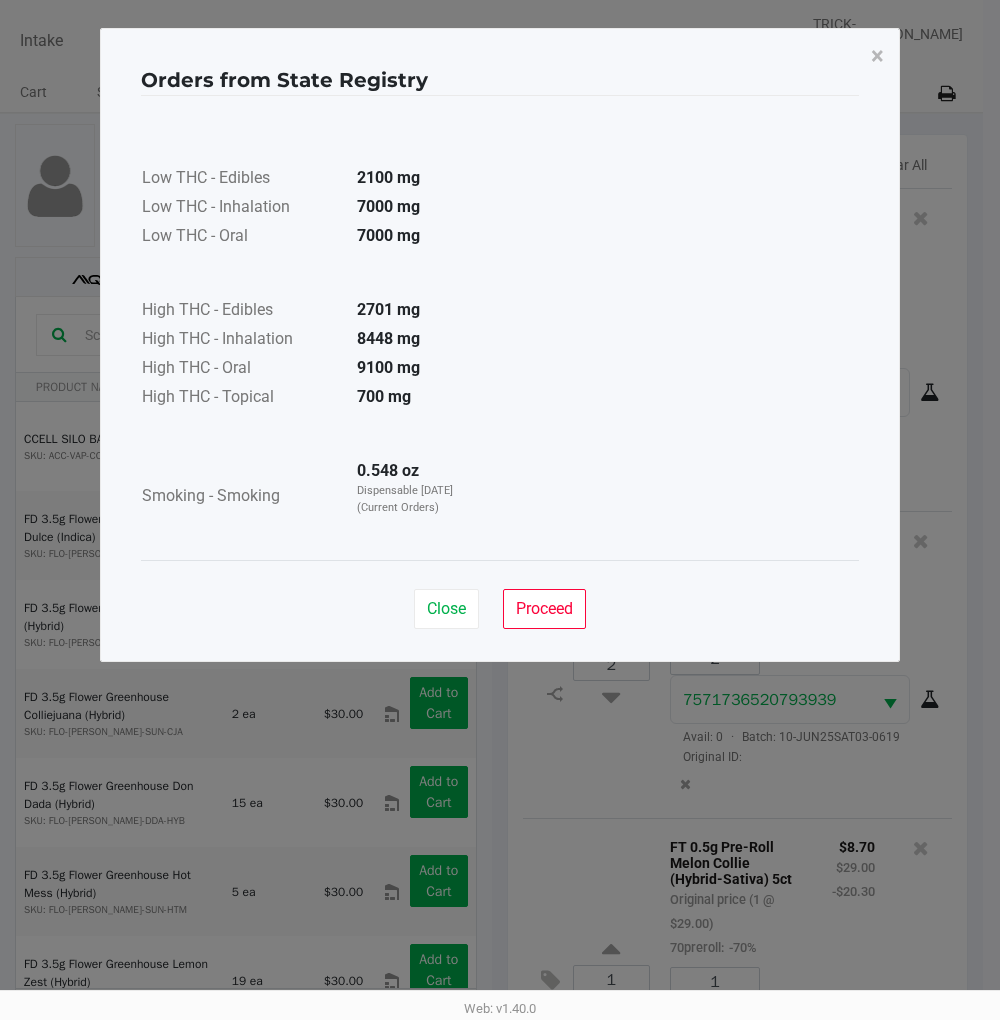 click on "Close" 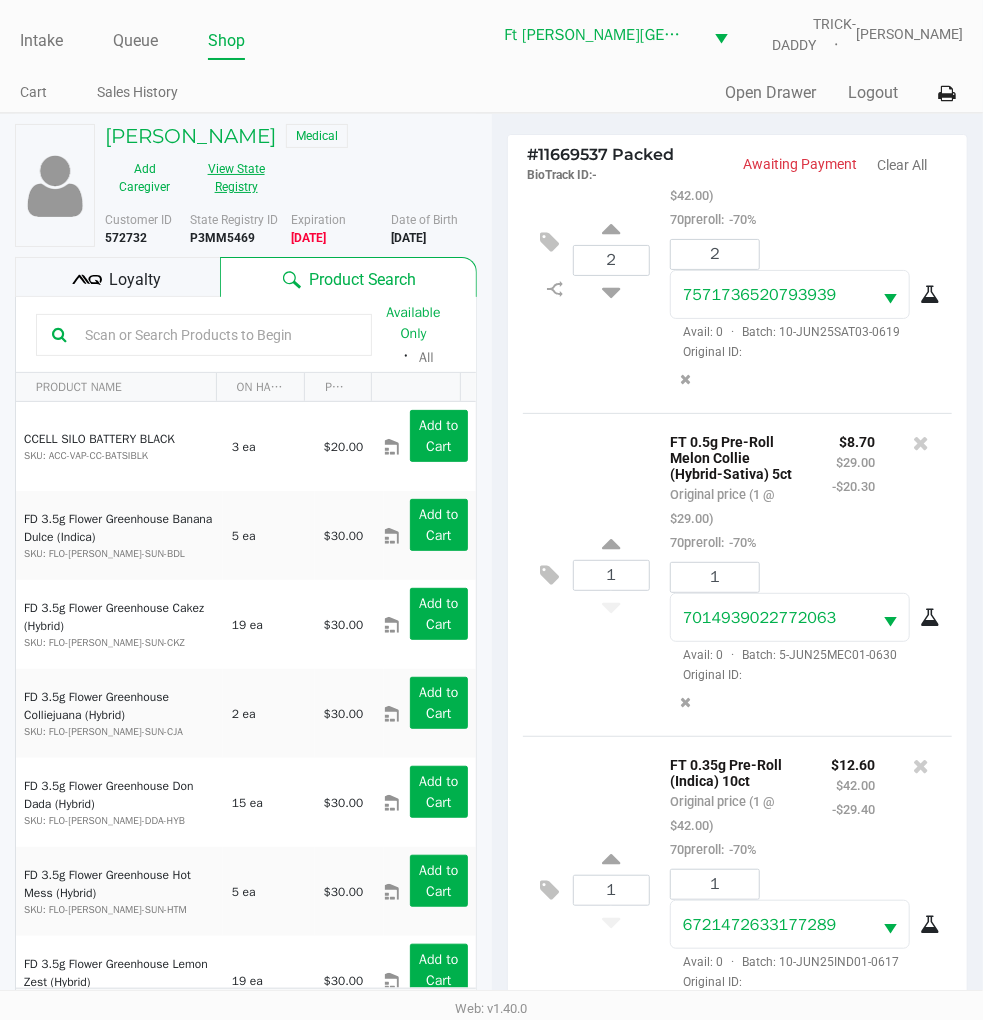 scroll, scrollTop: 444, scrollLeft: 0, axis: vertical 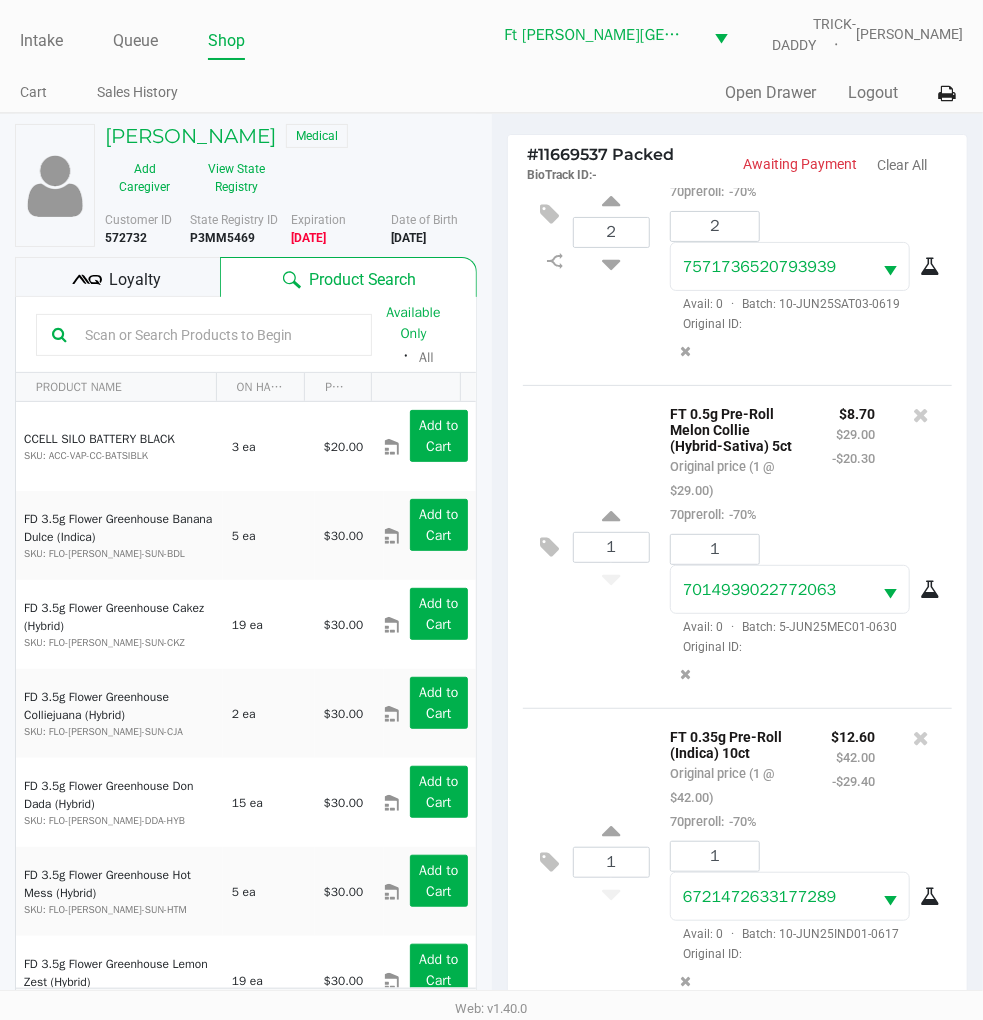 click on "Loyalty" 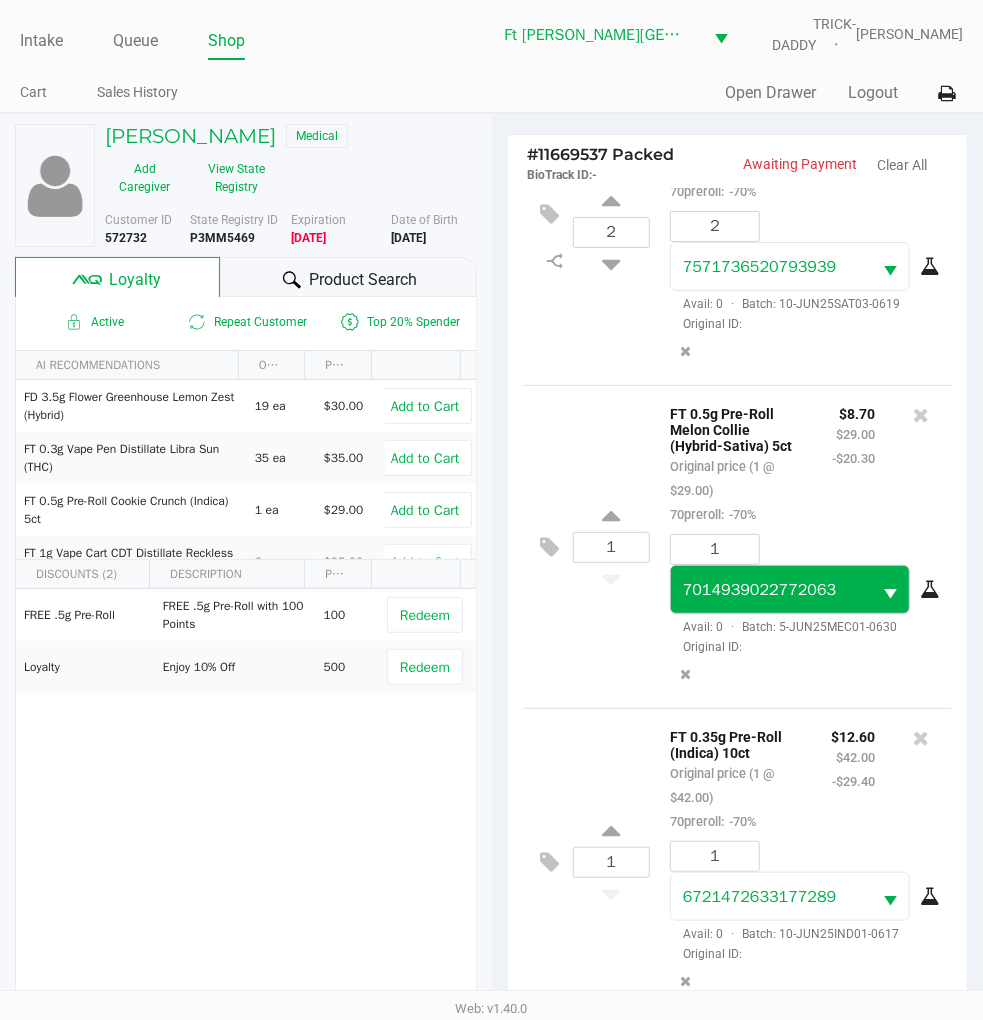 scroll, scrollTop: 457, scrollLeft: 0, axis: vertical 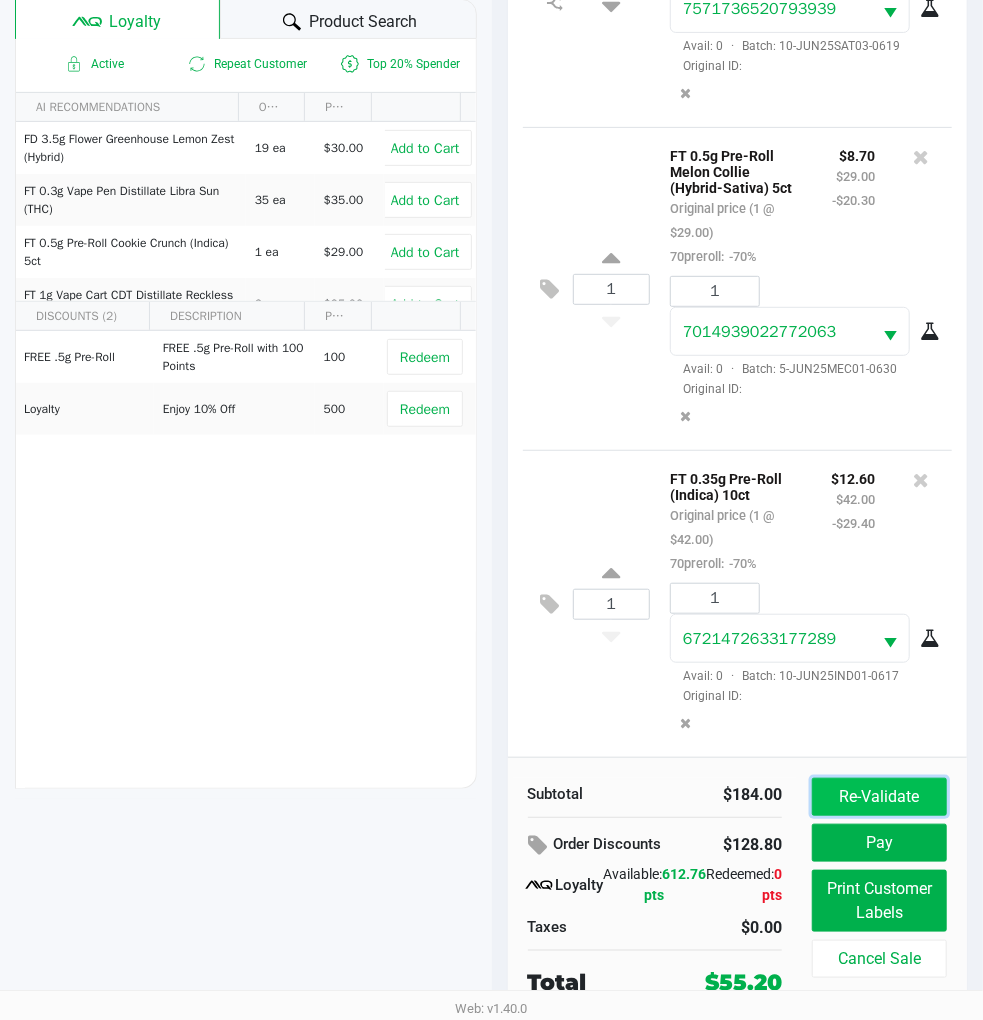 click on "Re-Validate" 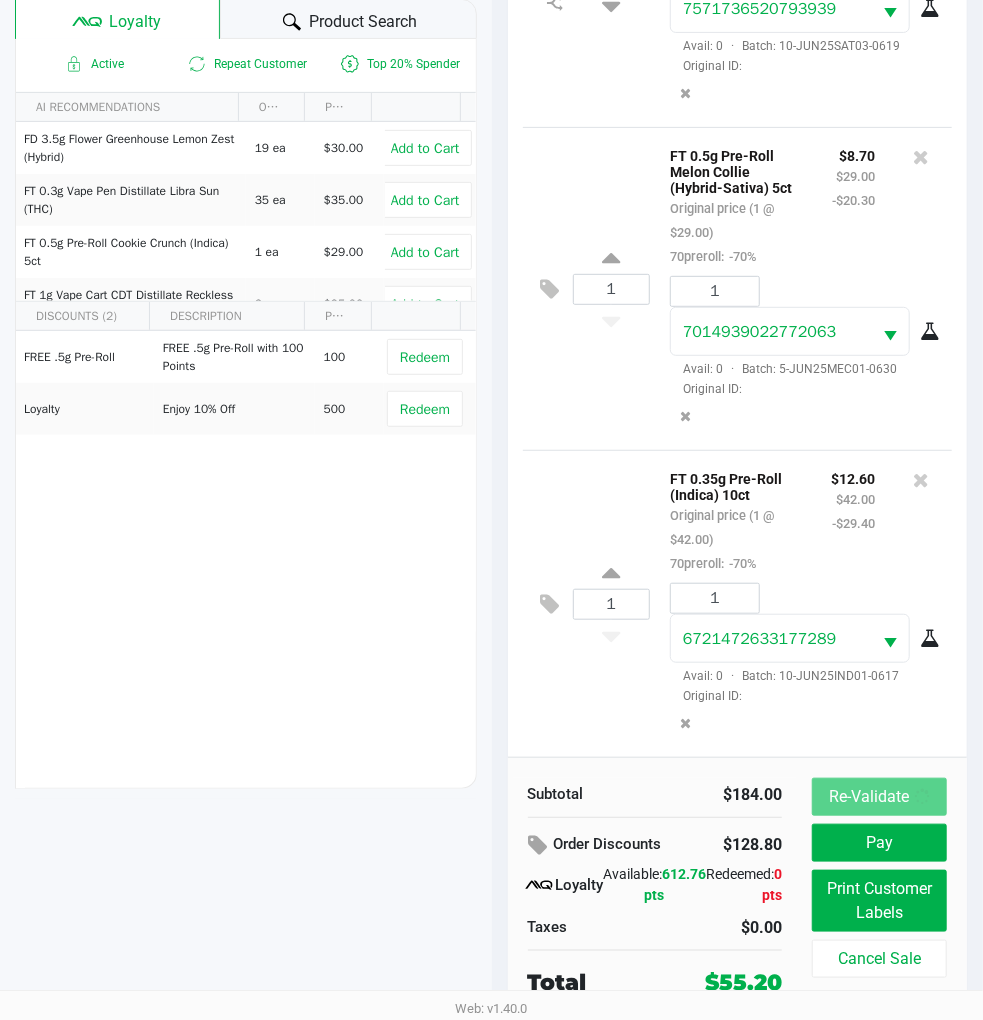 scroll, scrollTop: 0, scrollLeft: 0, axis: both 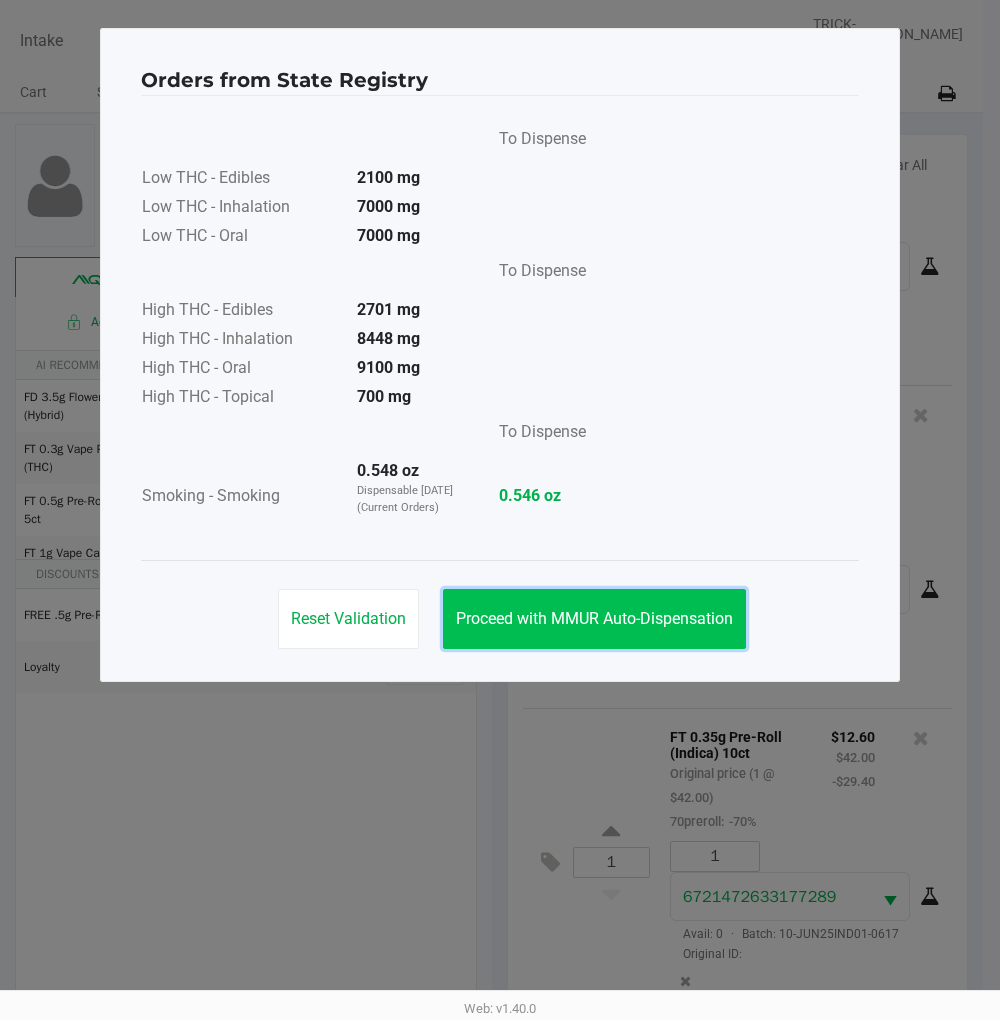 click on "Proceed with MMUR Auto-Dispensation" 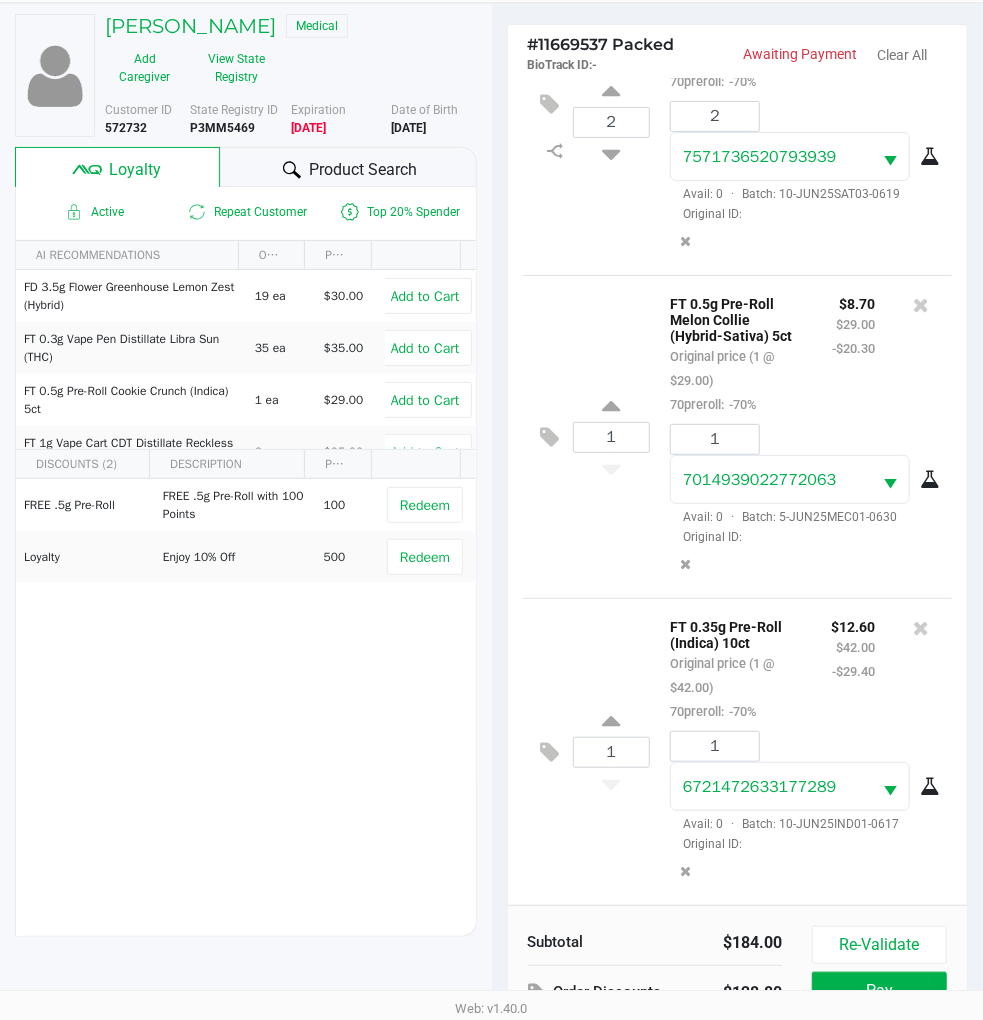 scroll, scrollTop: 258, scrollLeft: 0, axis: vertical 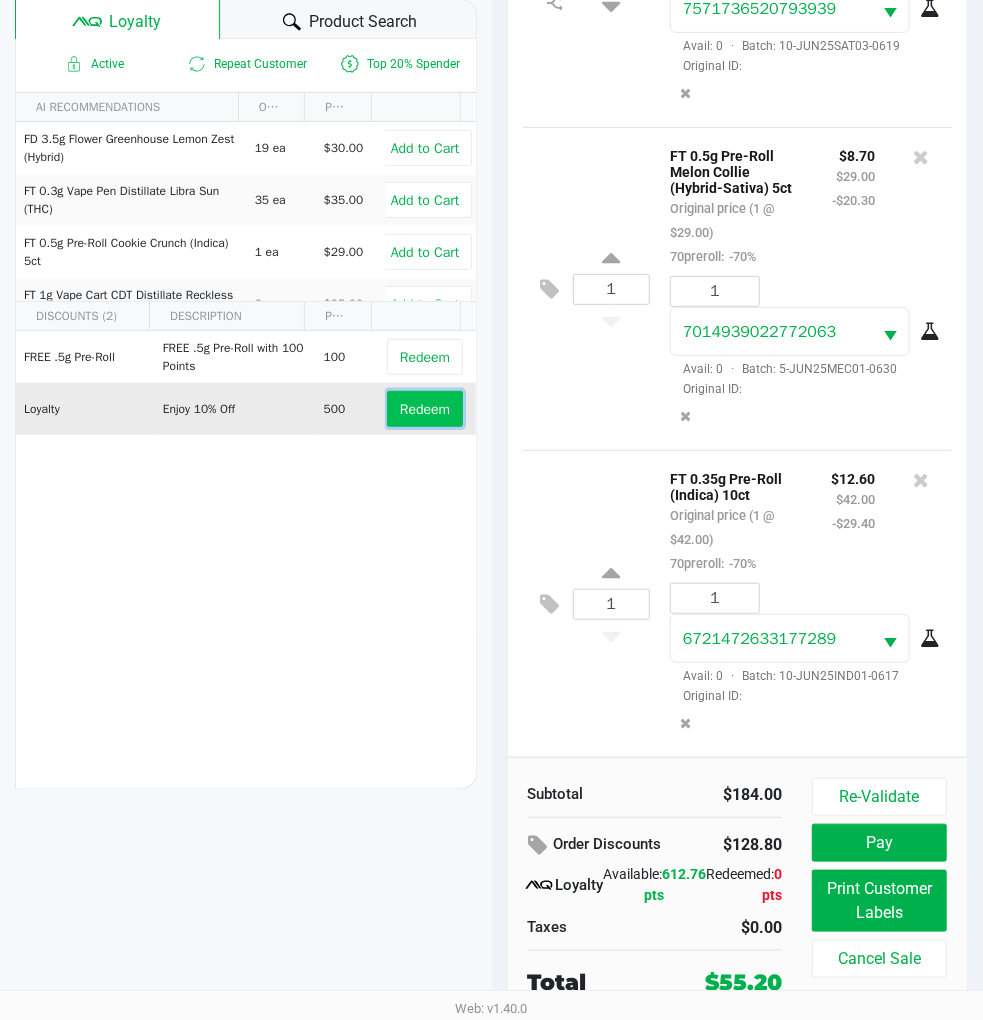 click on "Redeem" 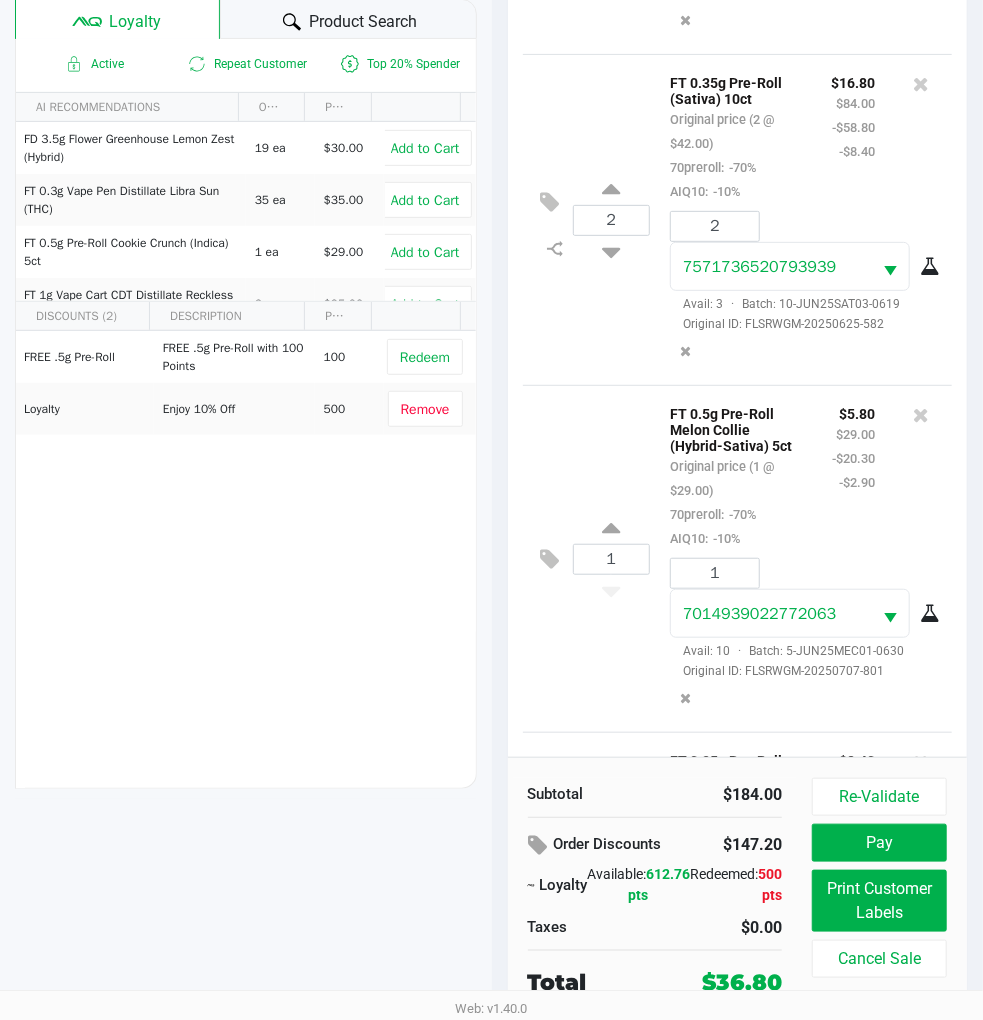 scroll, scrollTop: 553, scrollLeft: 0, axis: vertical 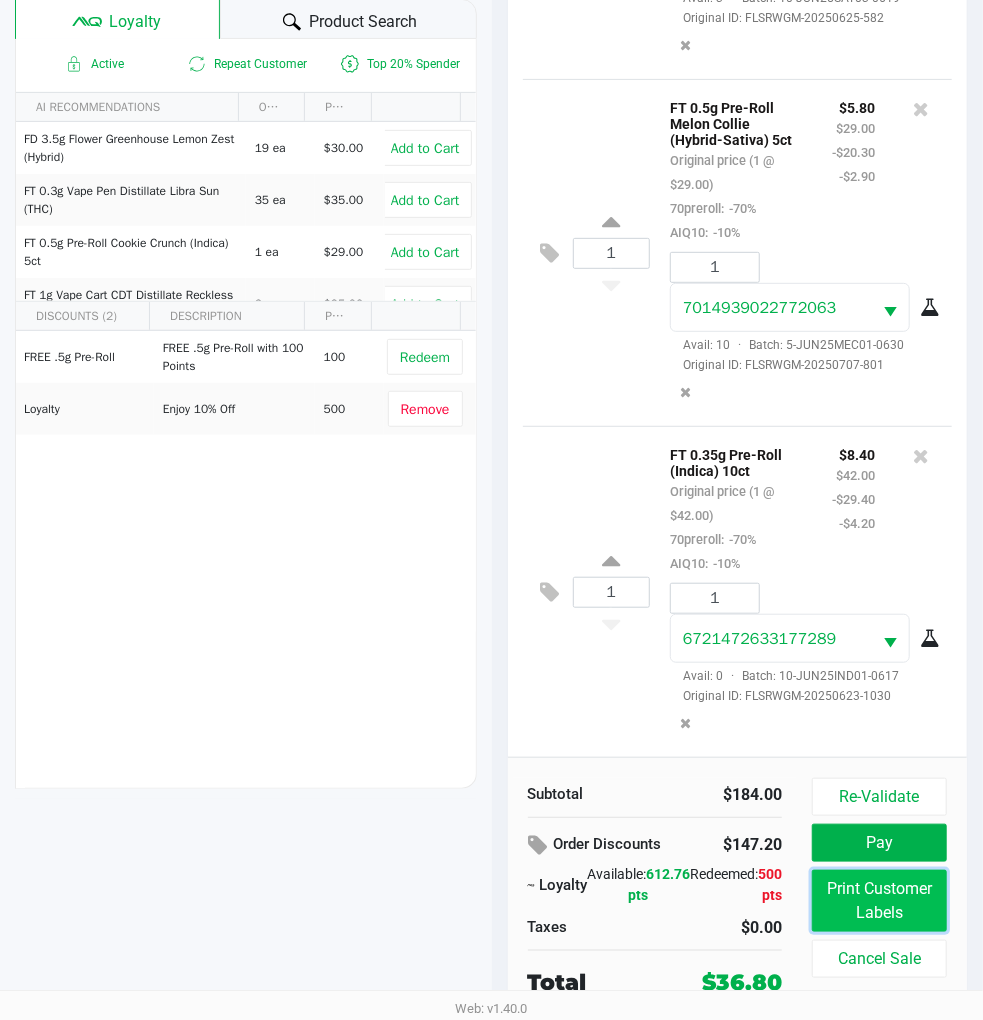 click on "Print Customer Labels" 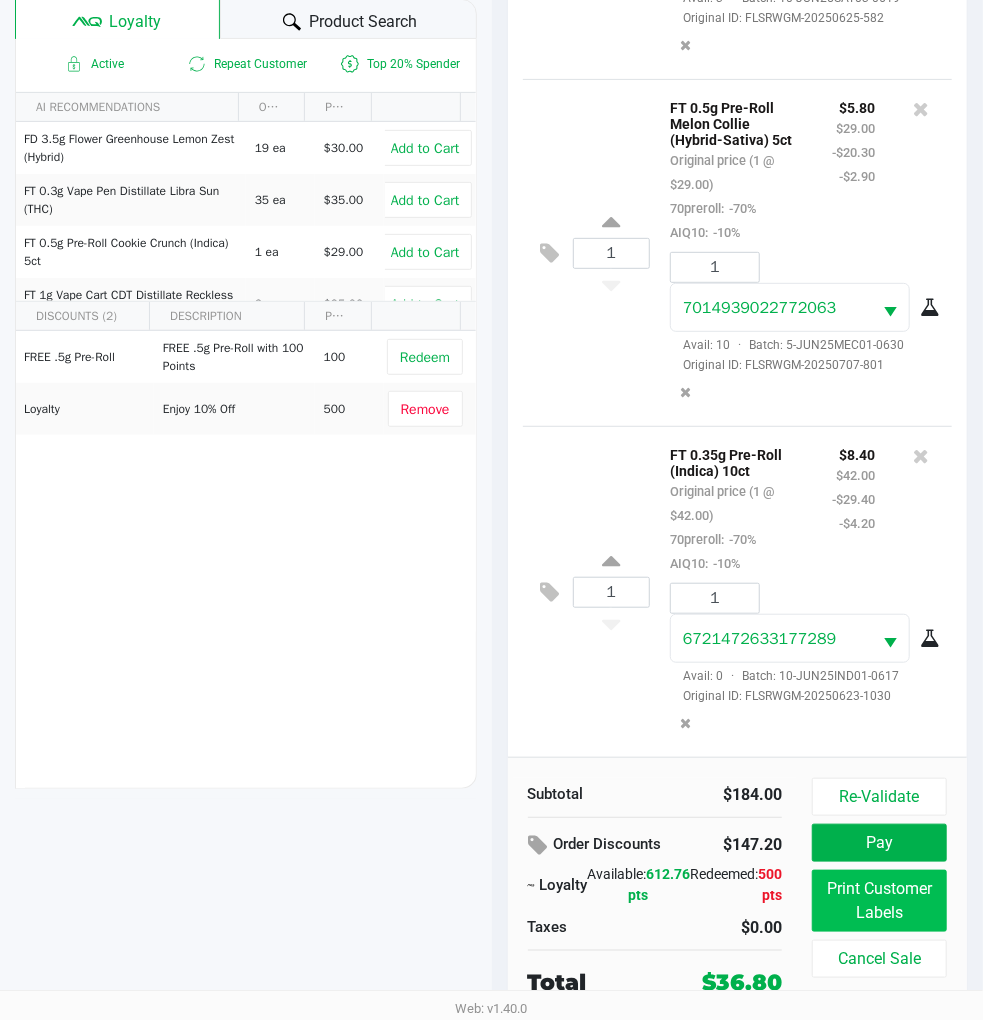 scroll, scrollTop: 0, scrollLeft: 0, axis: both 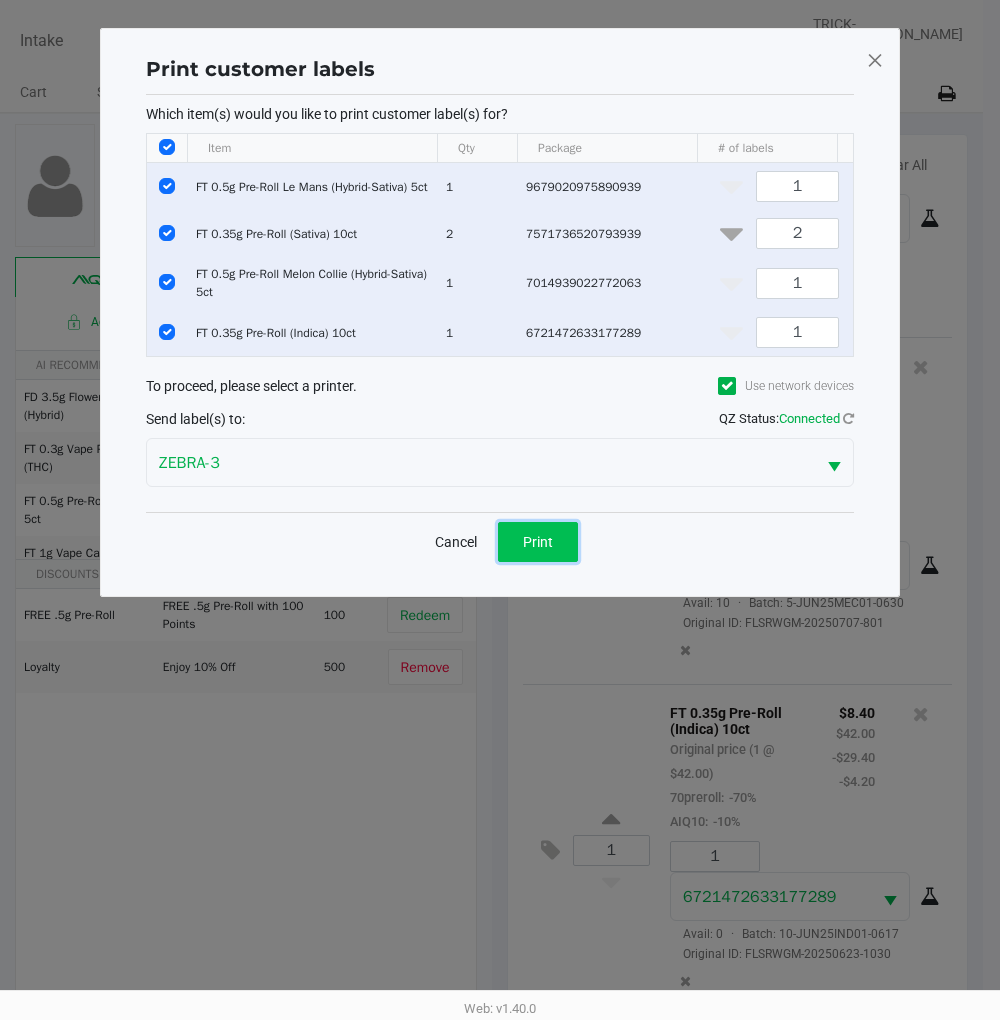 click on "Print" 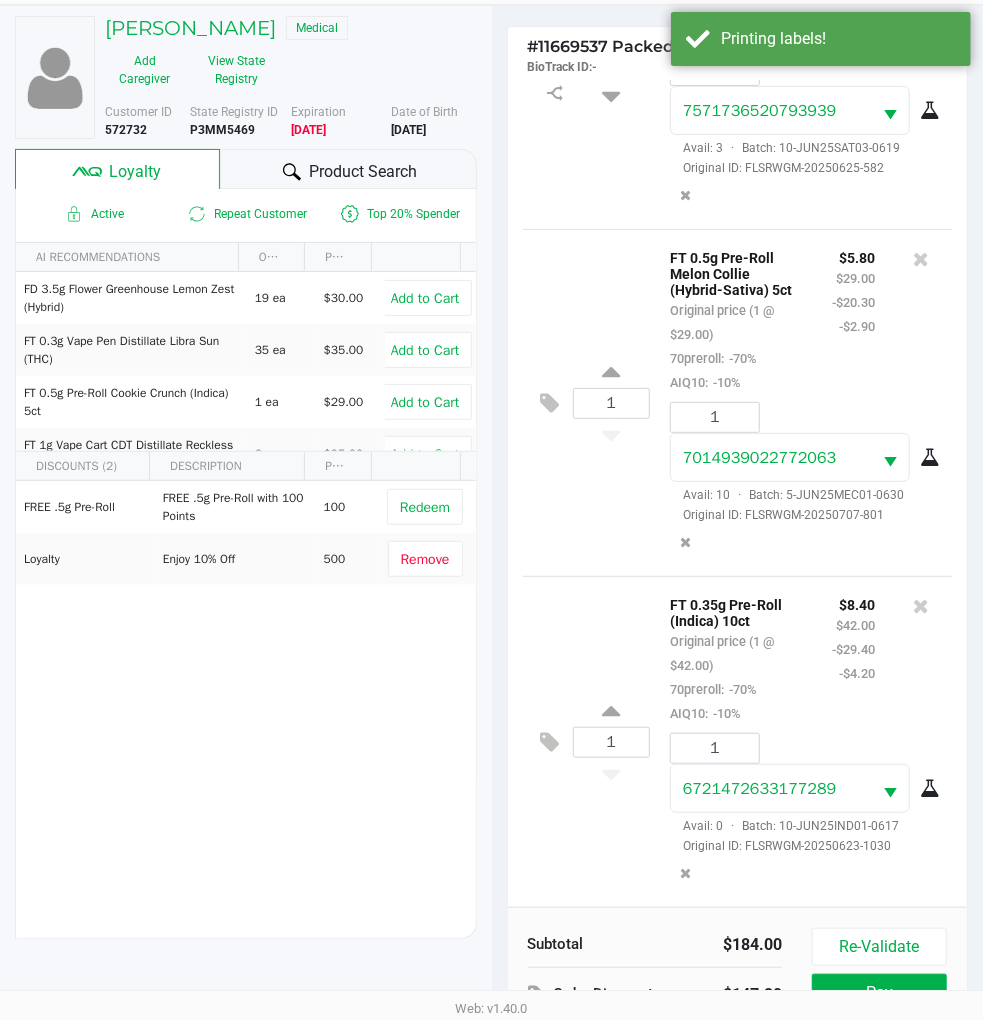 scroll, scrollTop: 258, scrollLeft: 0, axis: vertical 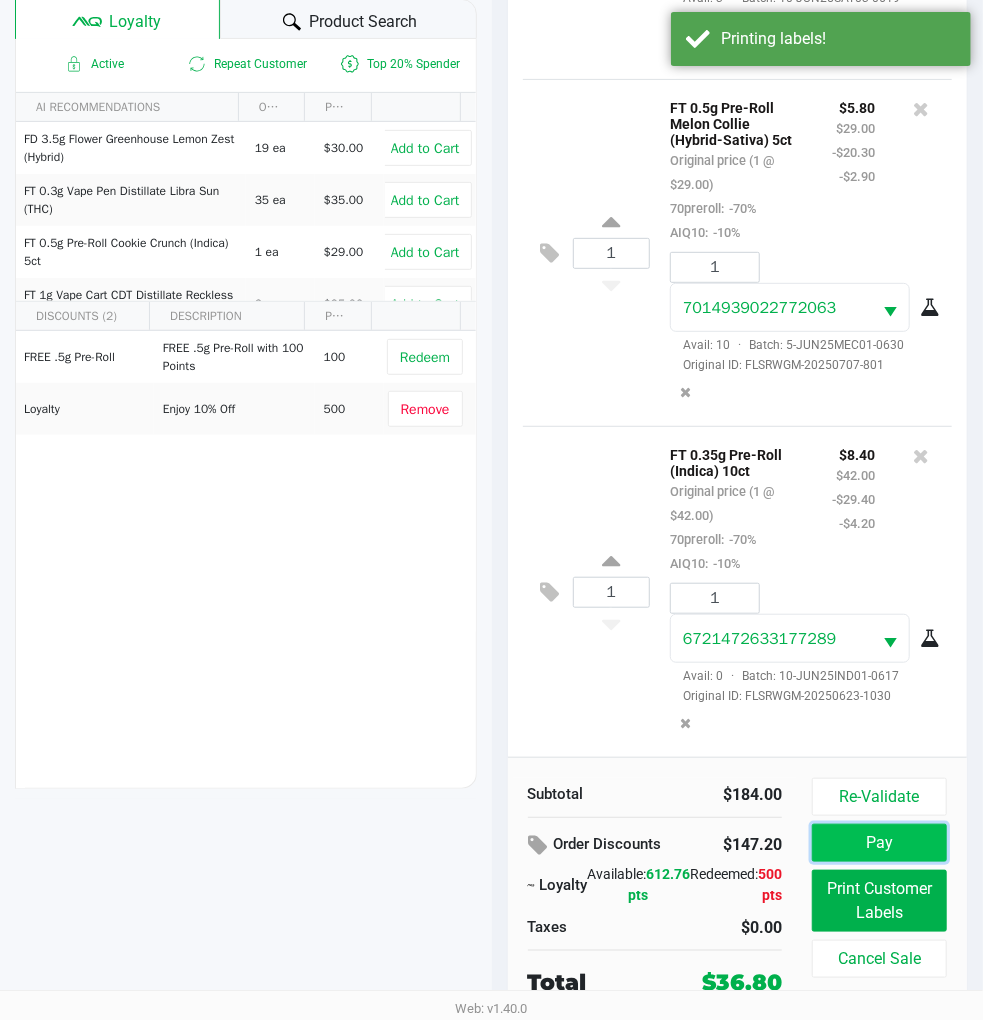 click on "Pay" 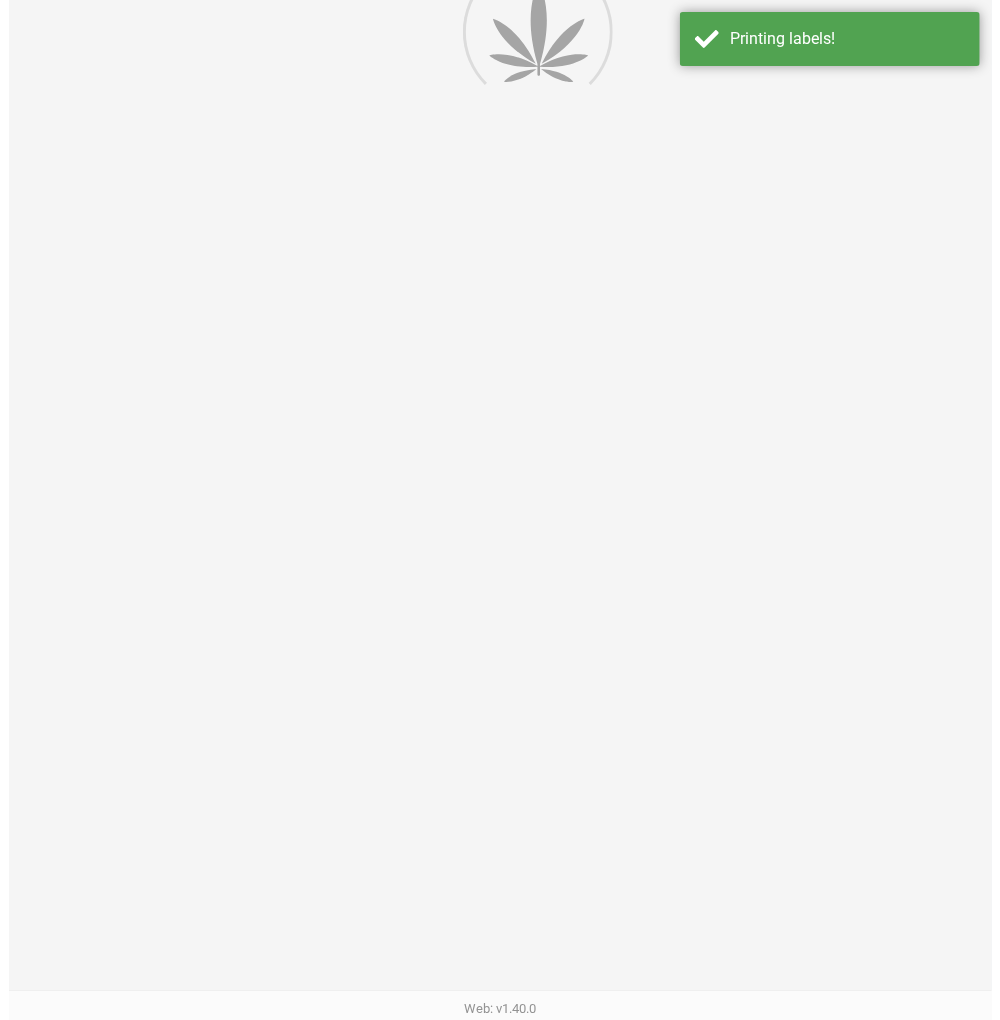scroll, scrollTop: 0, scrollLeft: 0, axis: both 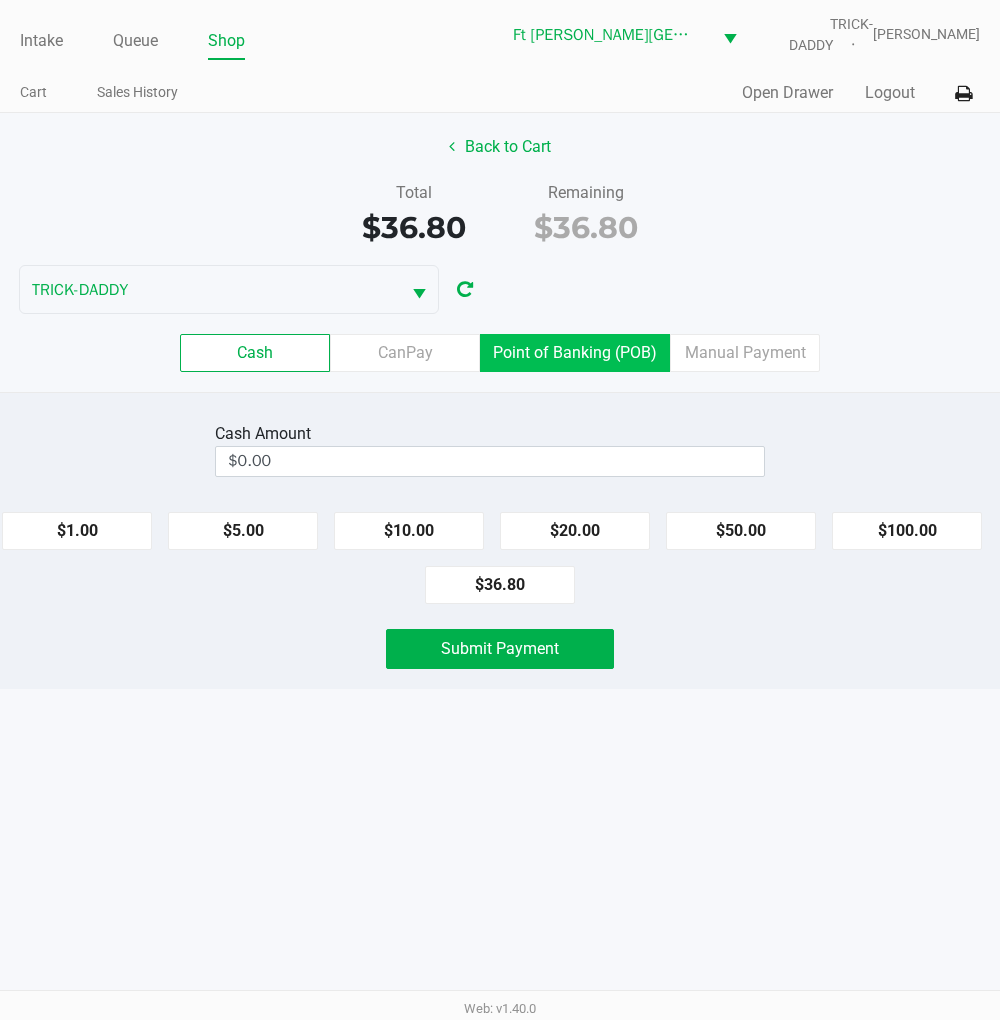 click on "Point of Banking (POB)" 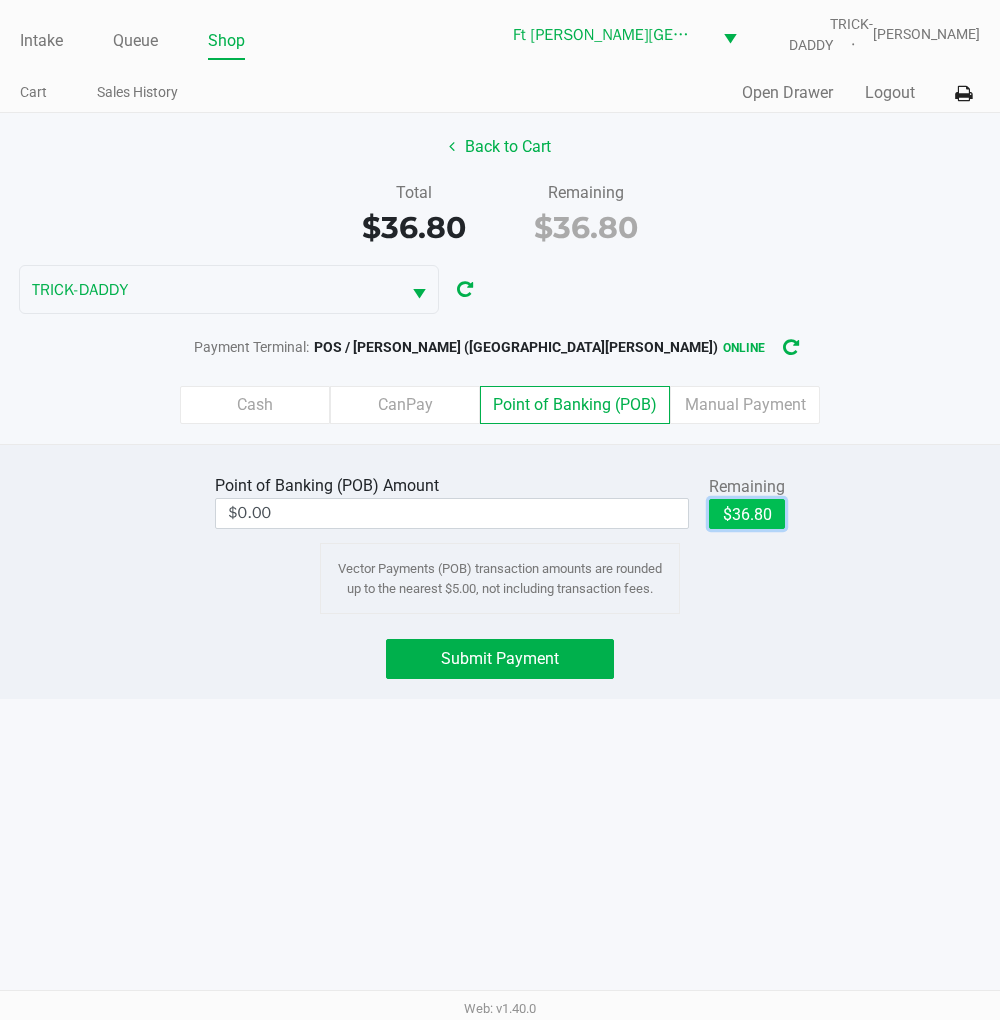 click on "$36.80" 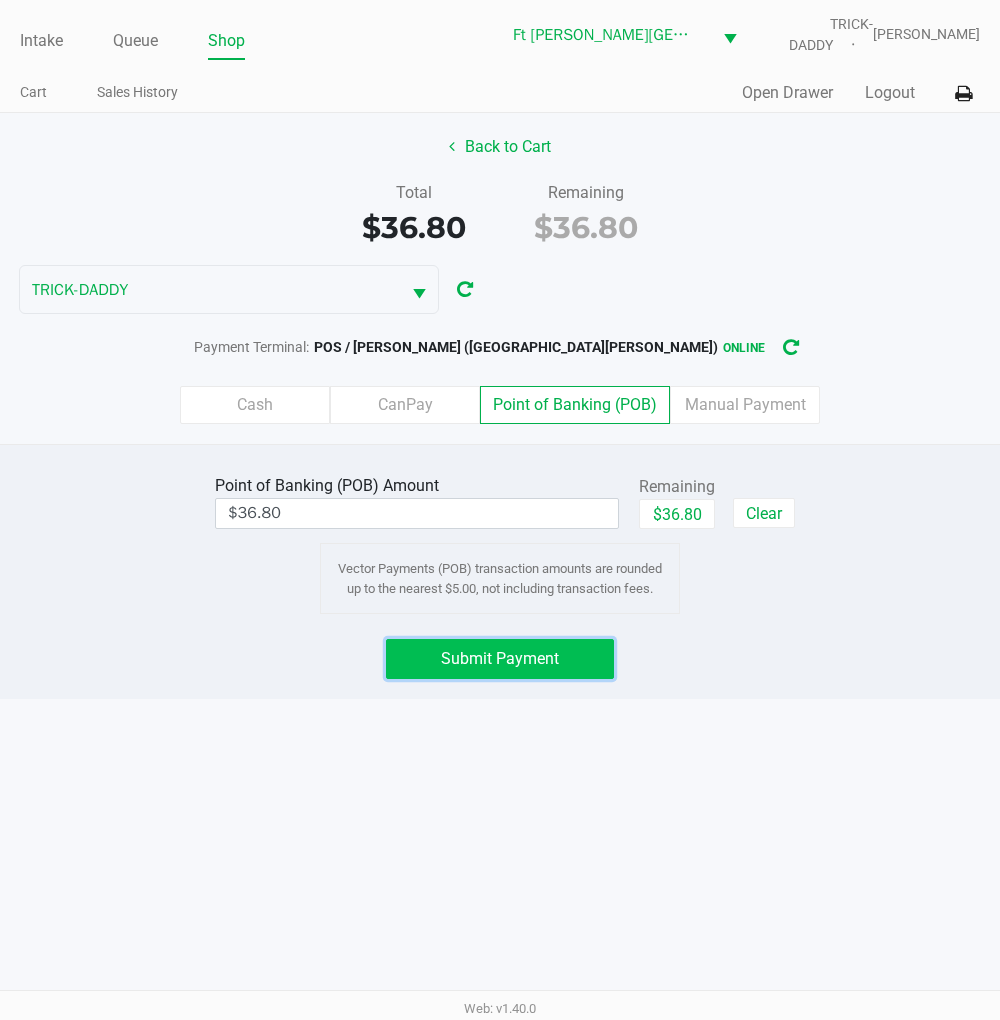 click on "Submit Payment" 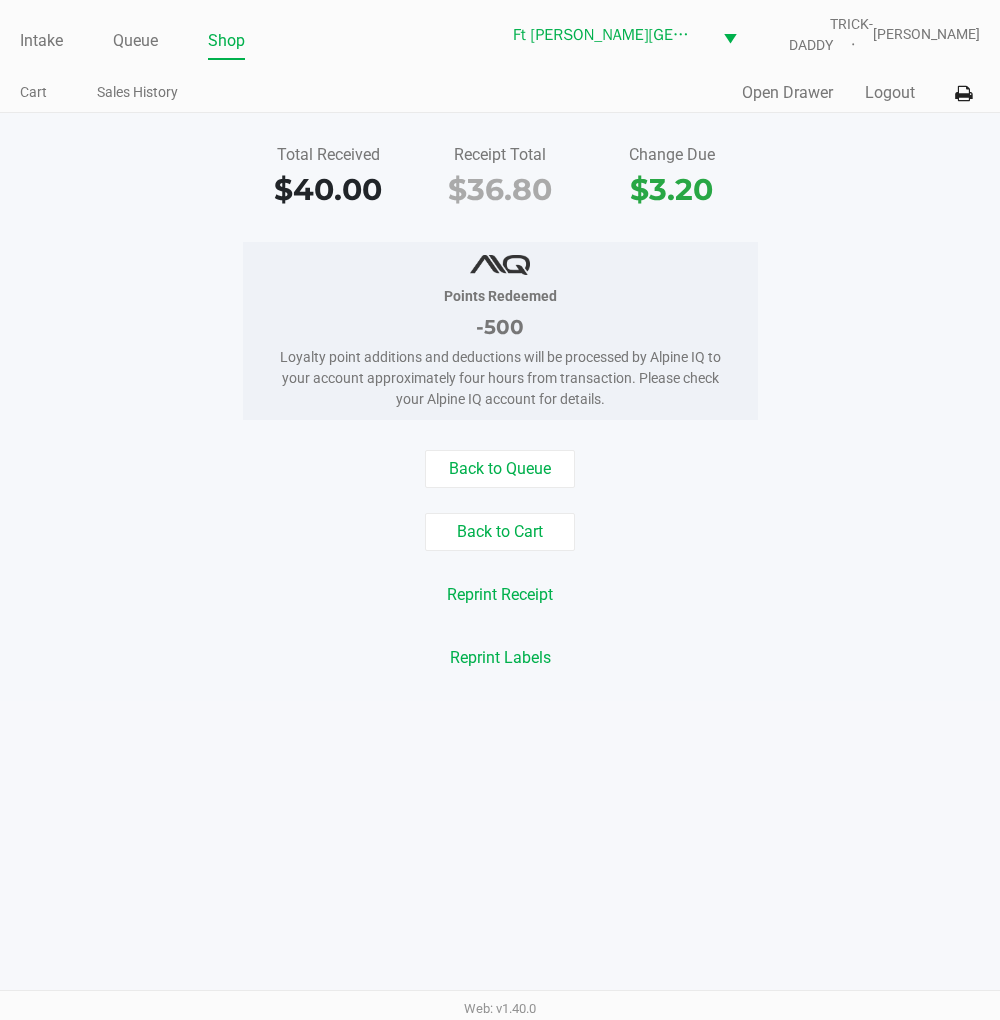 click on "Logout" 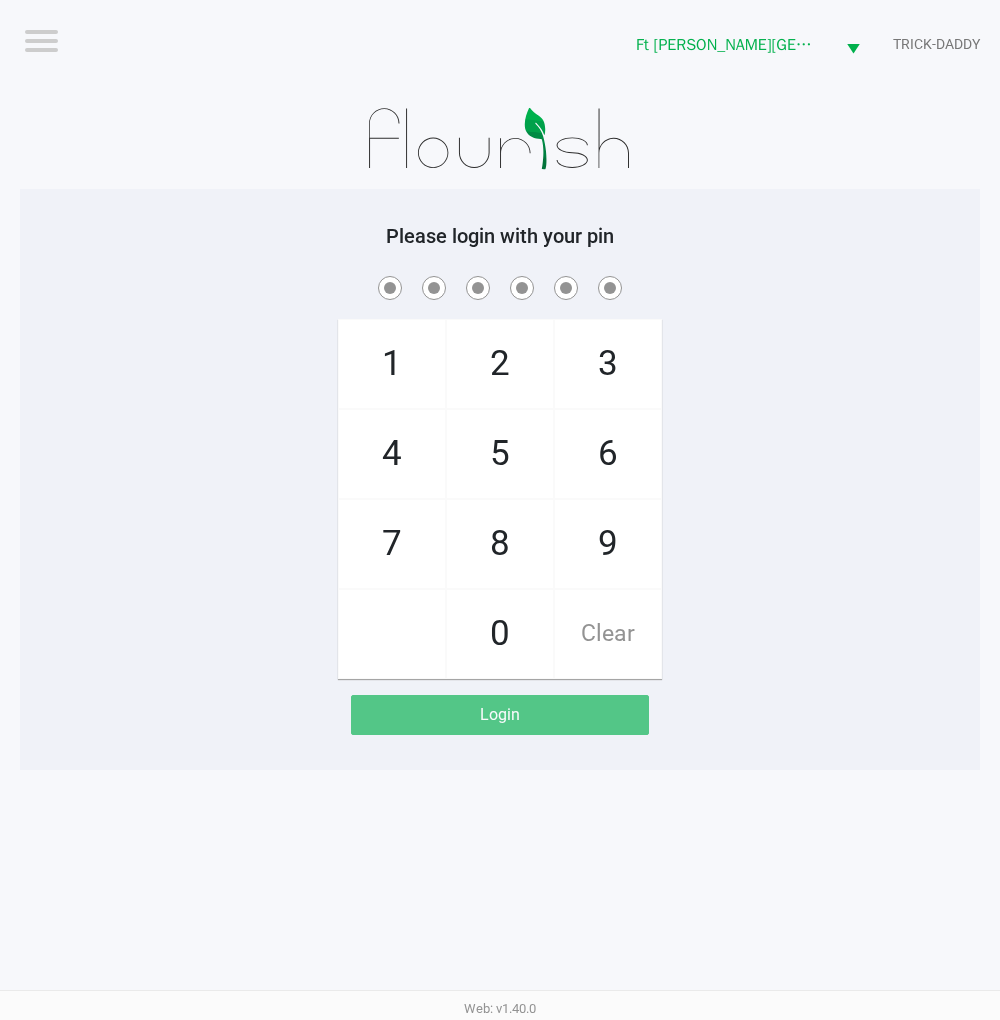 click on "1   4   7       2   5   8   0   3   6   9   Clear" 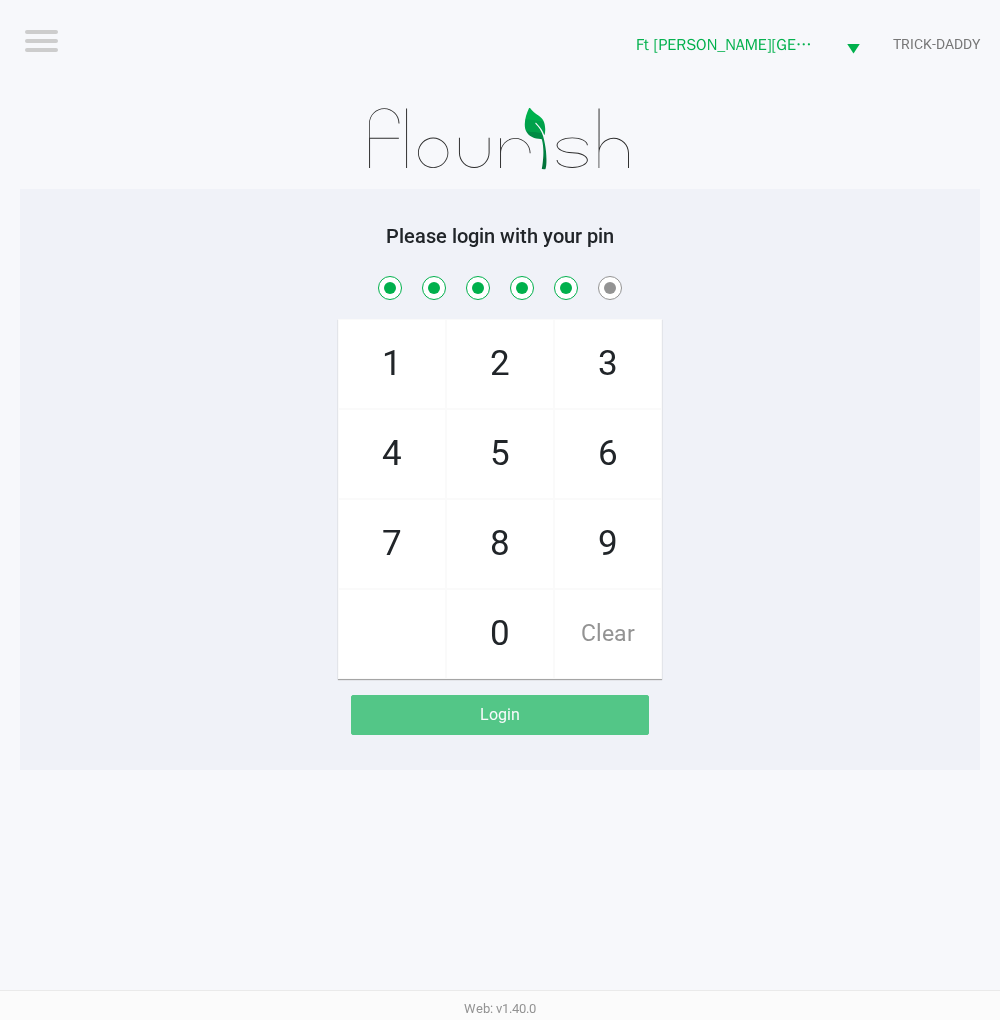 checkbox on "true" 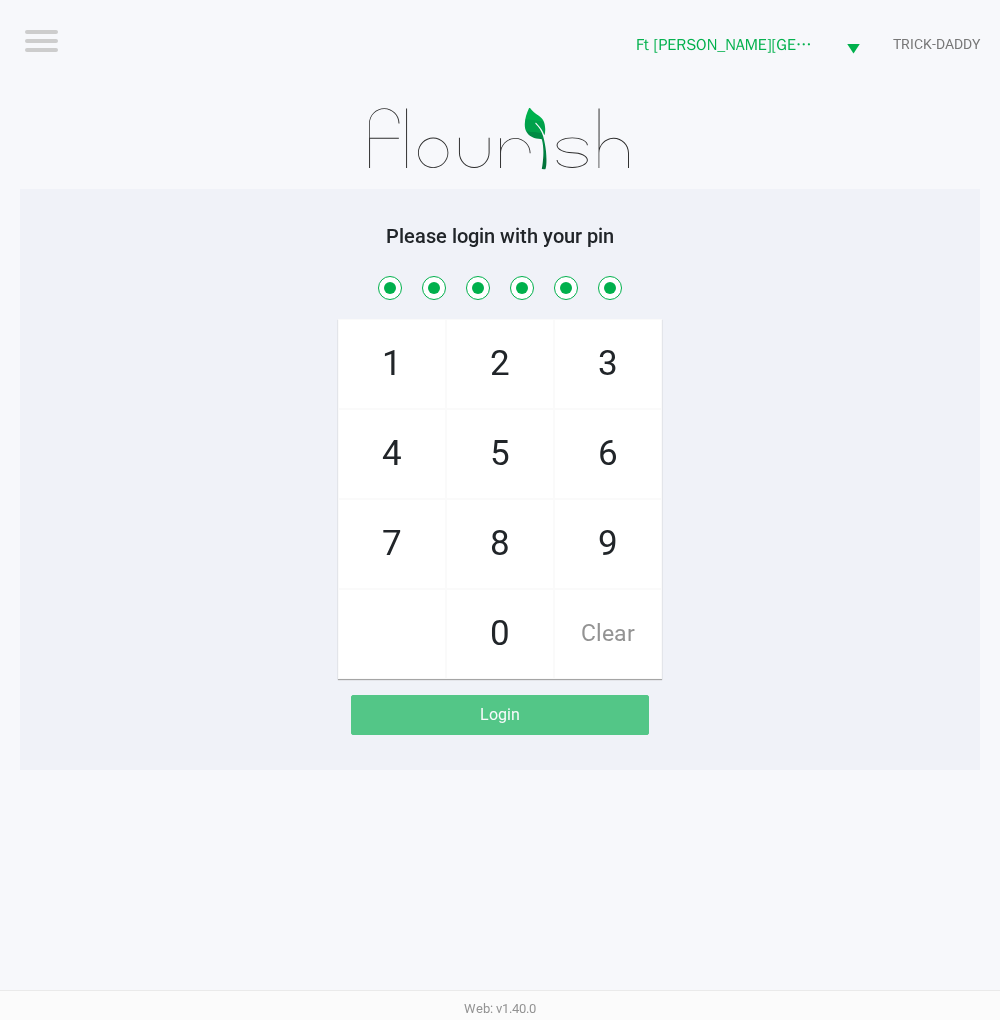 checkbox on "true" 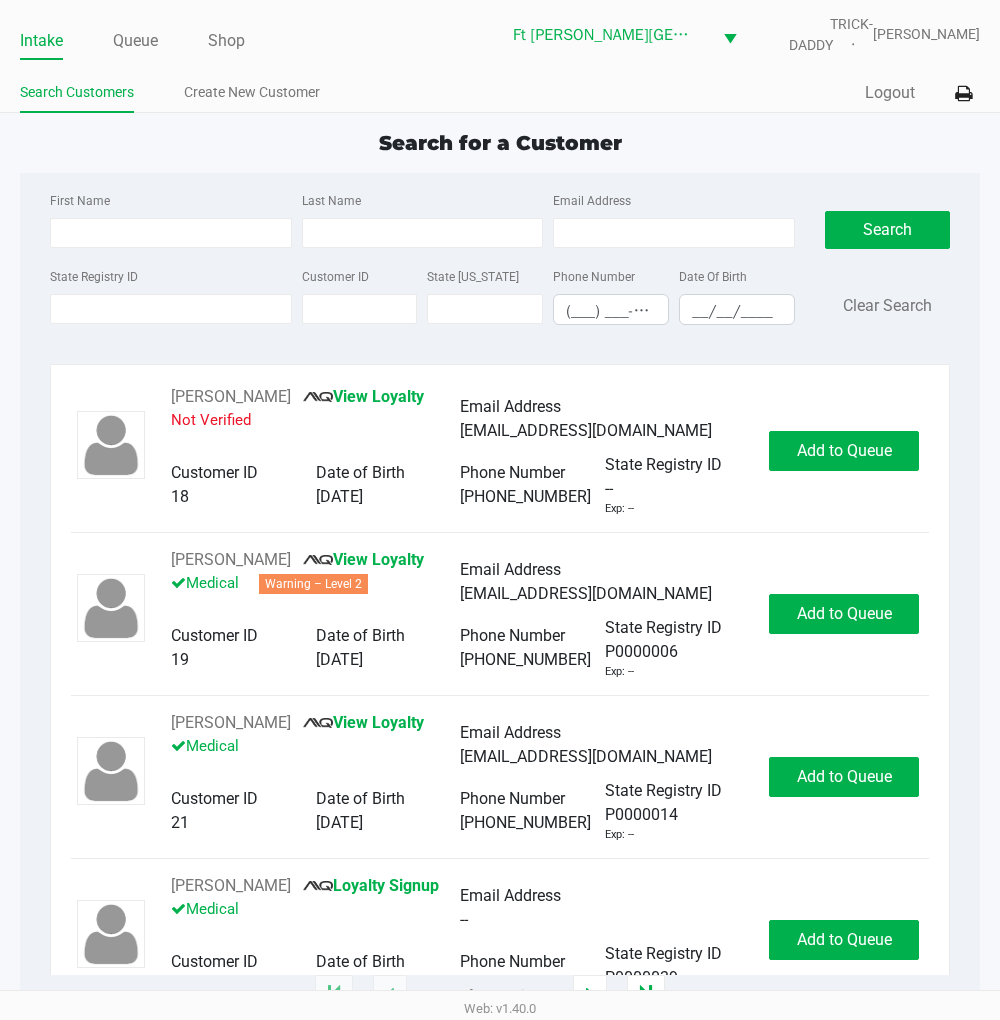 click on "State Registry ID" 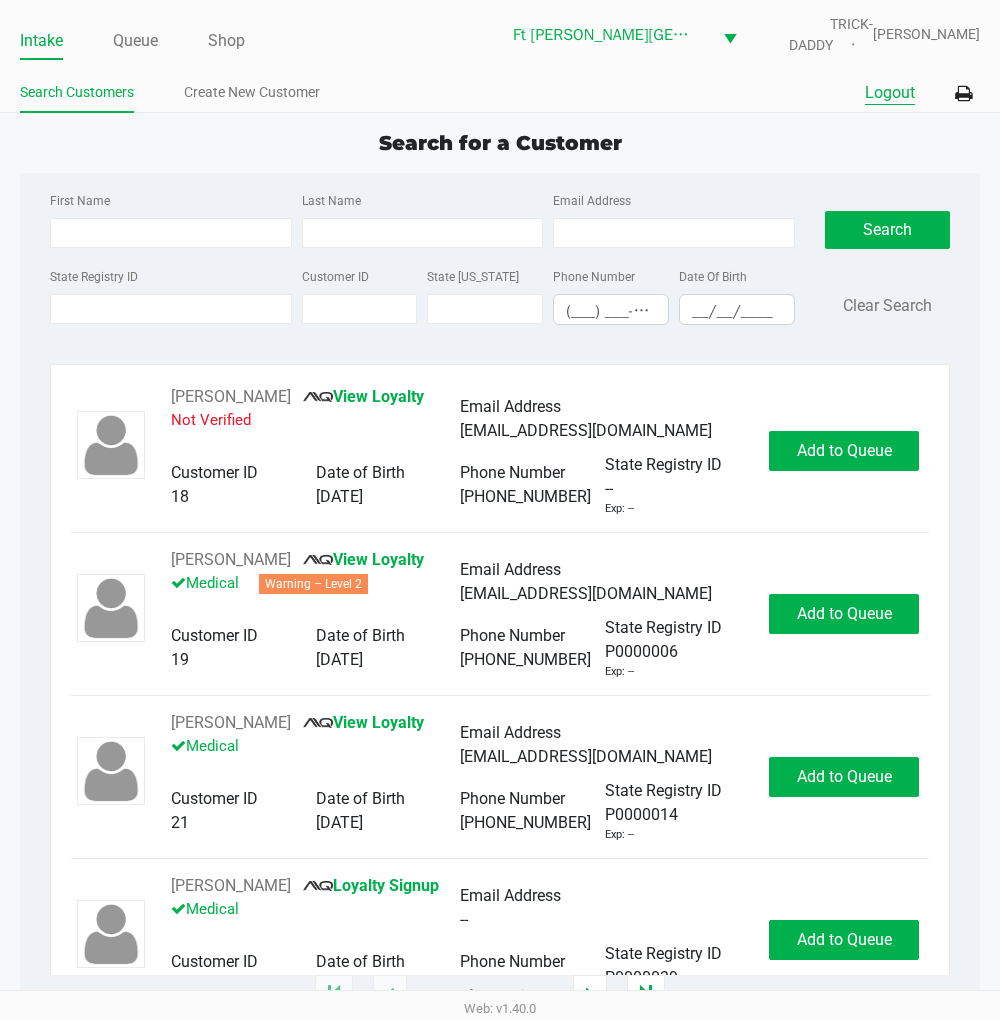 click on "Logout" 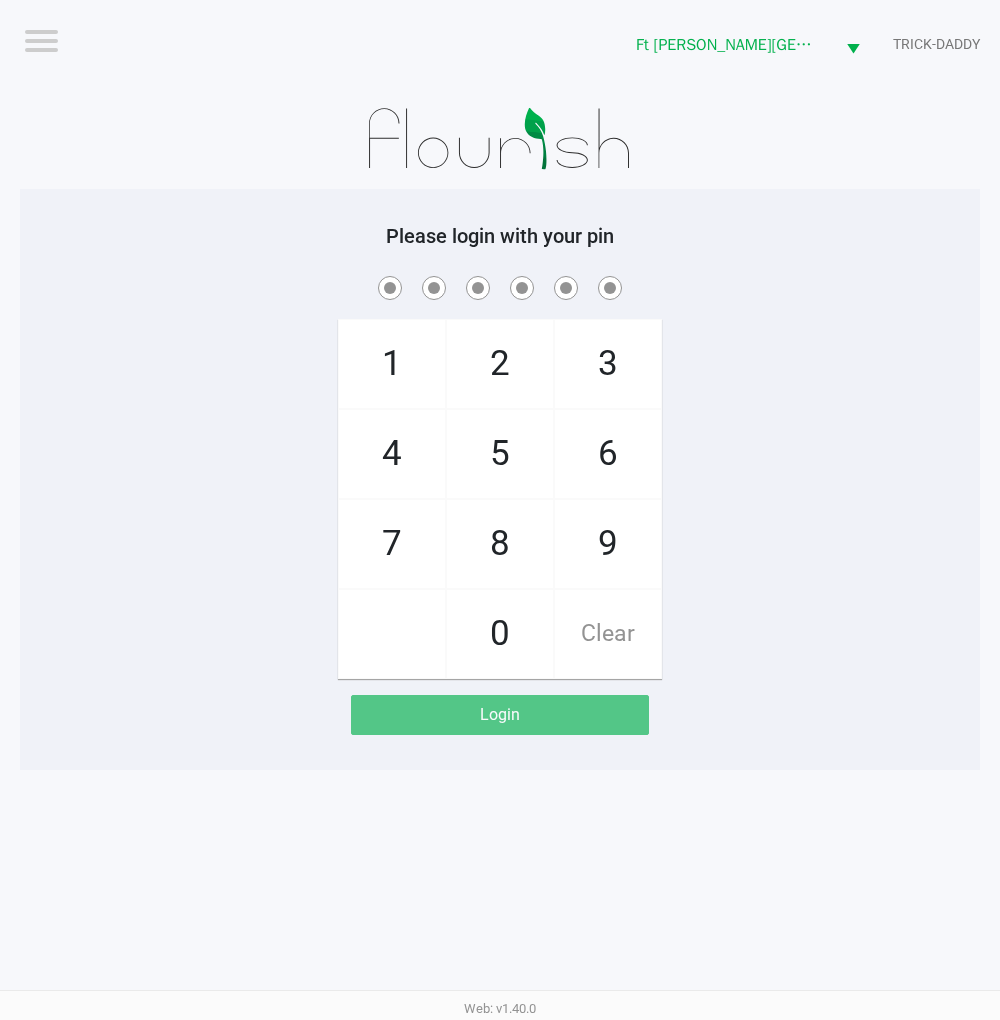 click on "1   4   7       2   5   8   0   3   6   9   Clear" 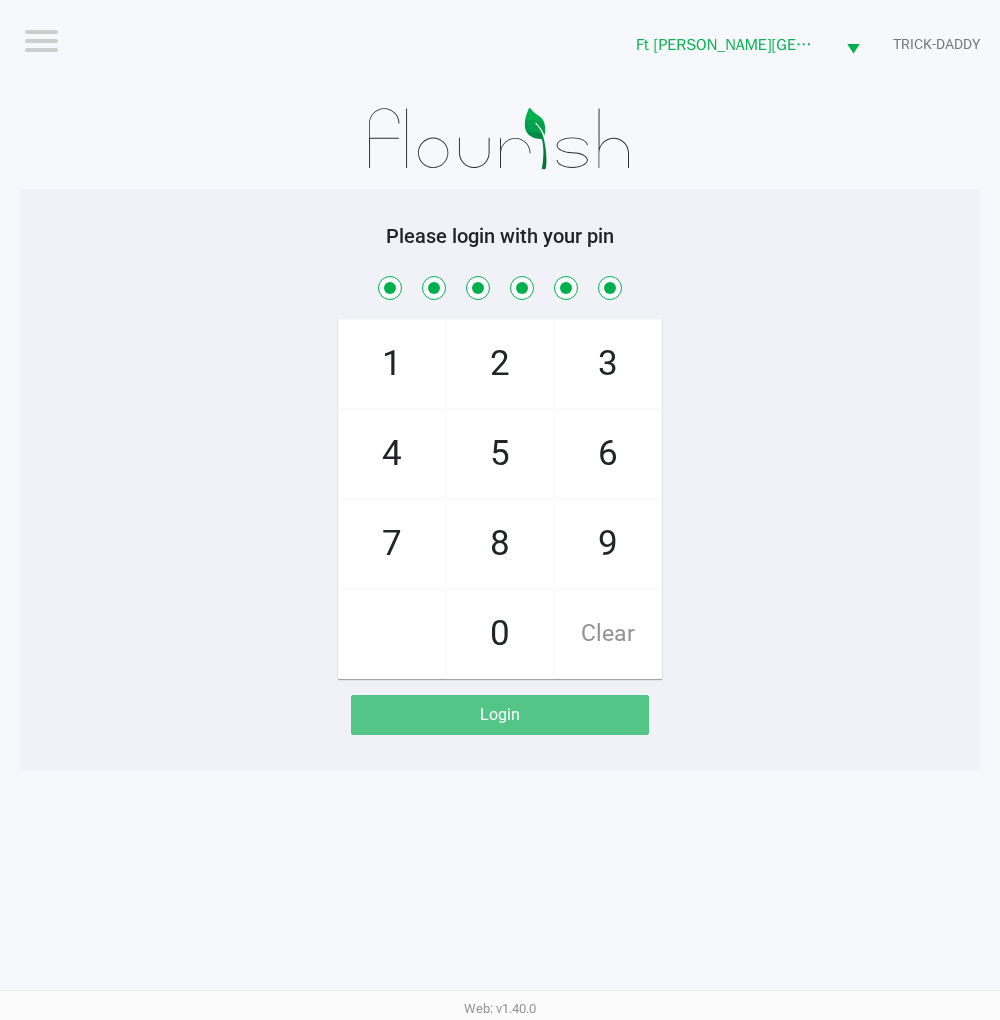 checkbox on "true" 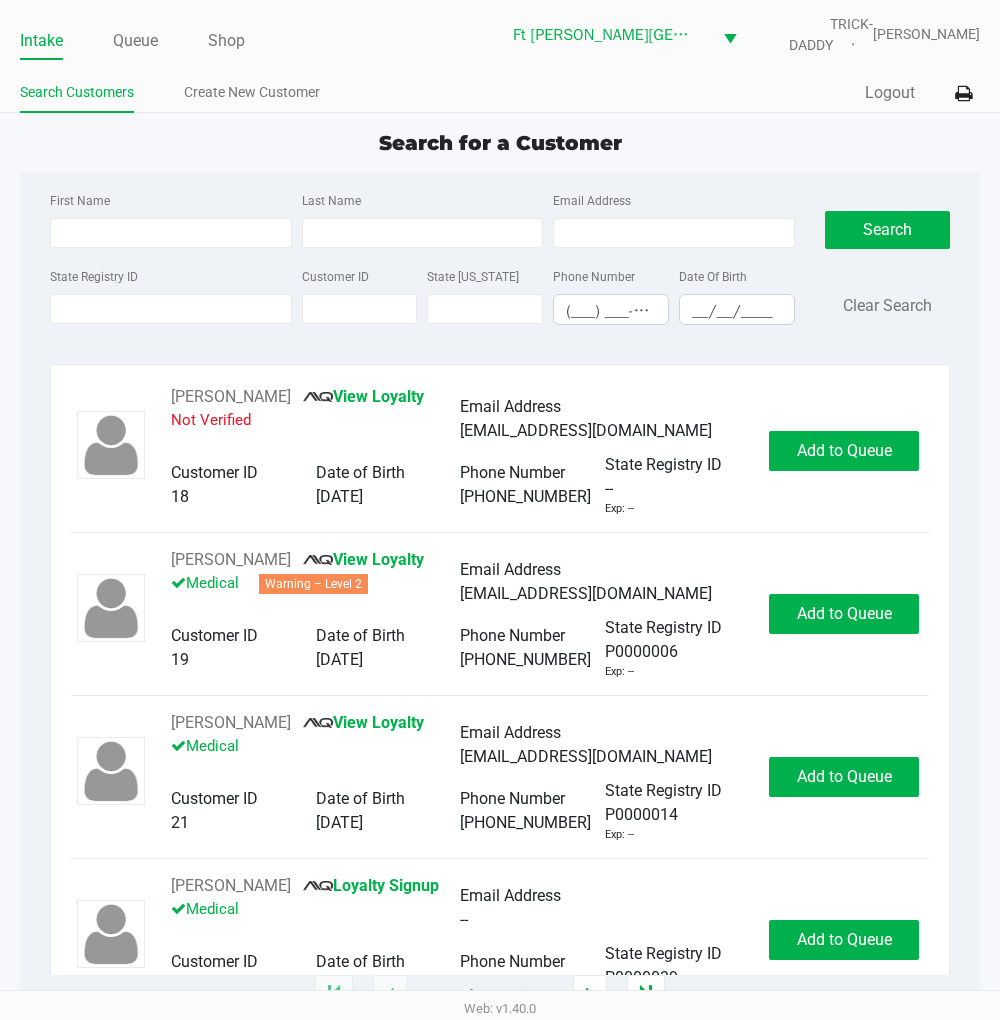 click on "State Registry ID" 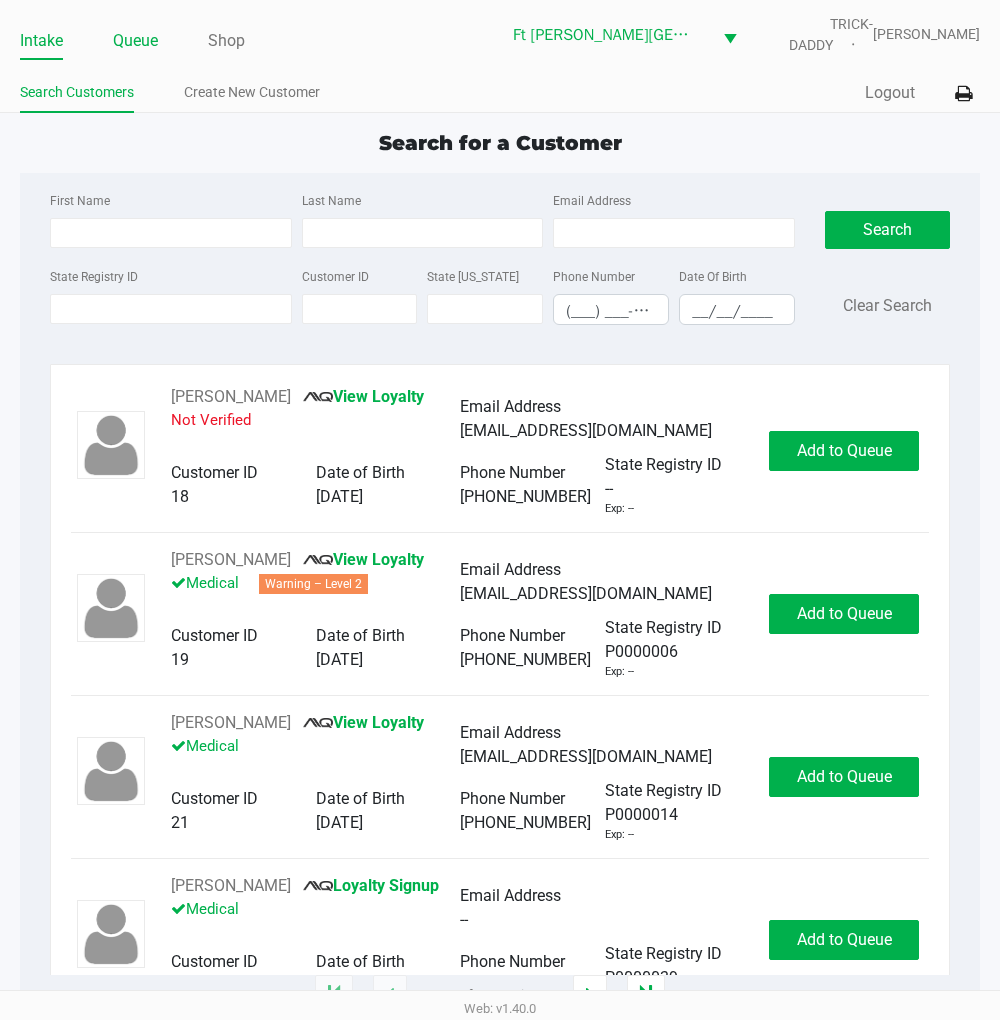 click on "Queue" 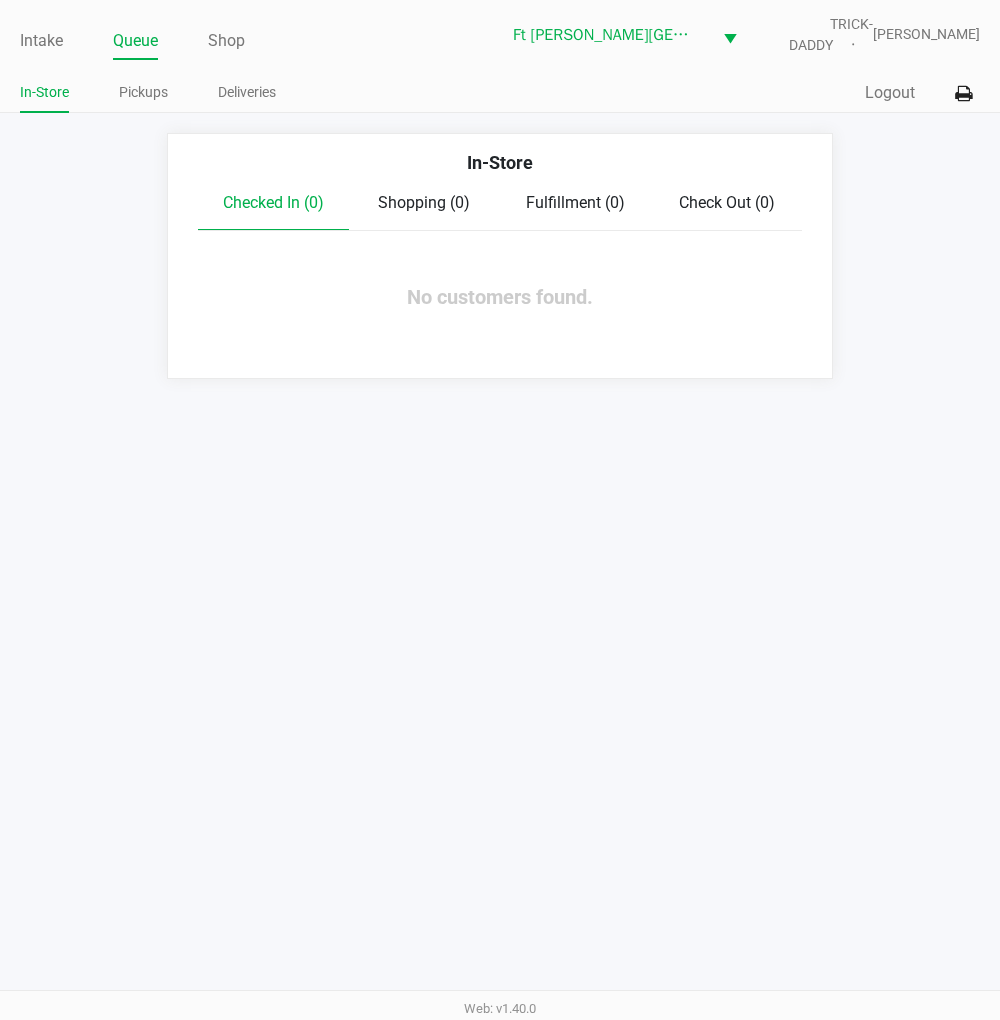 click on "Pickups" 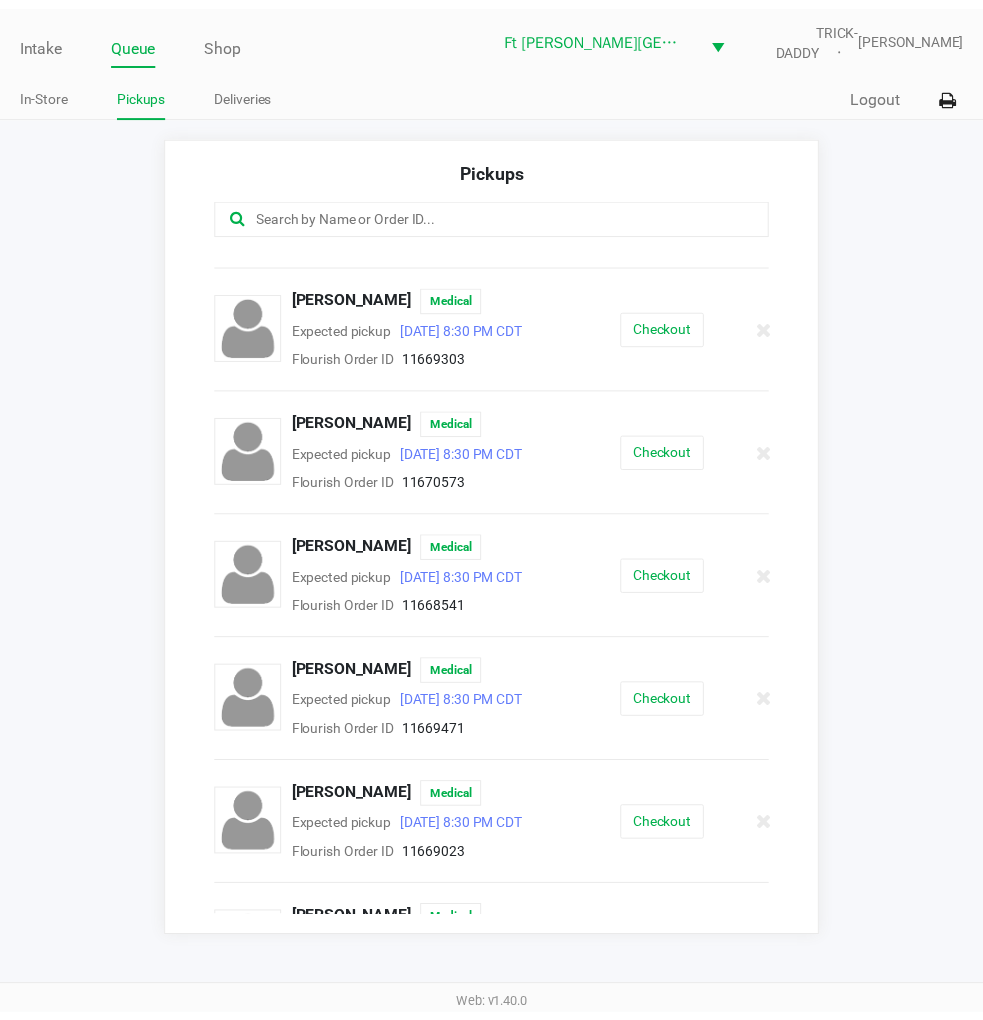 scroll, scrollTop: 423, scrollLeft: 0, axis: vertical 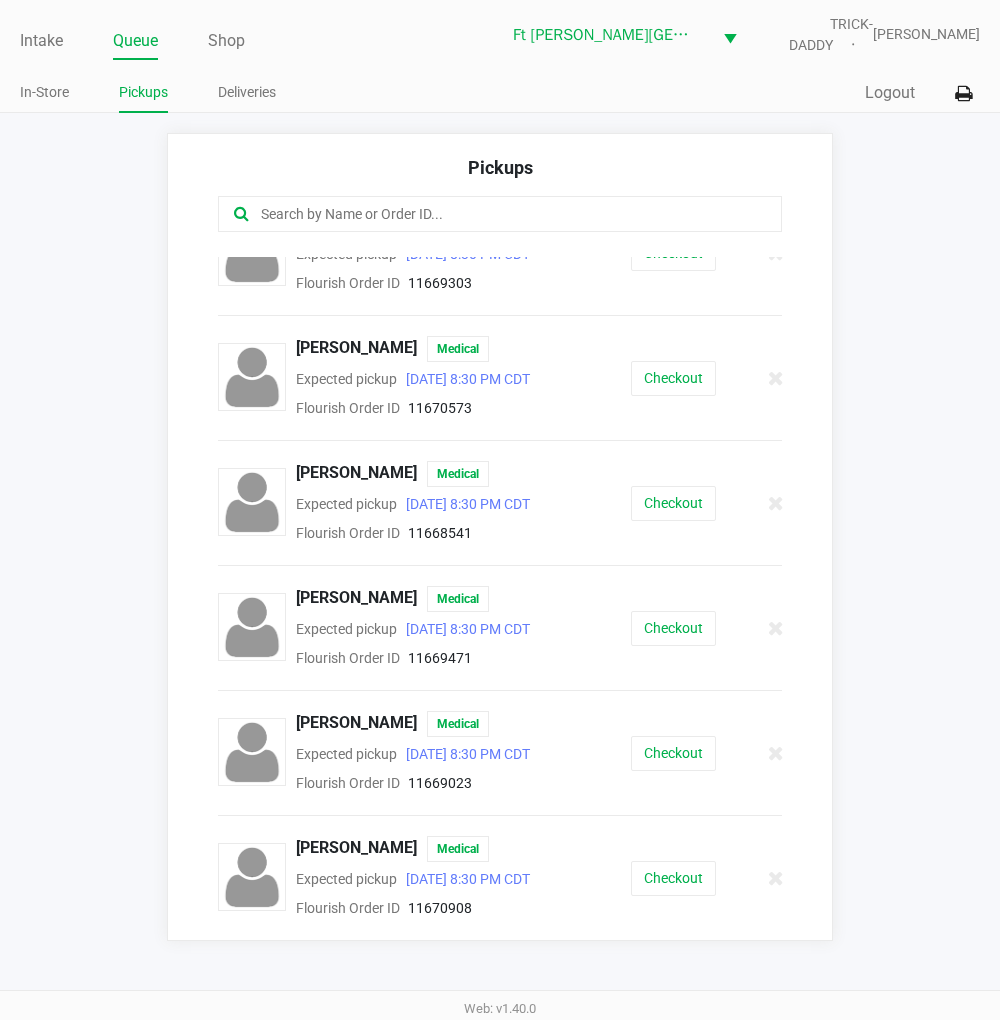 click on "Checkout" 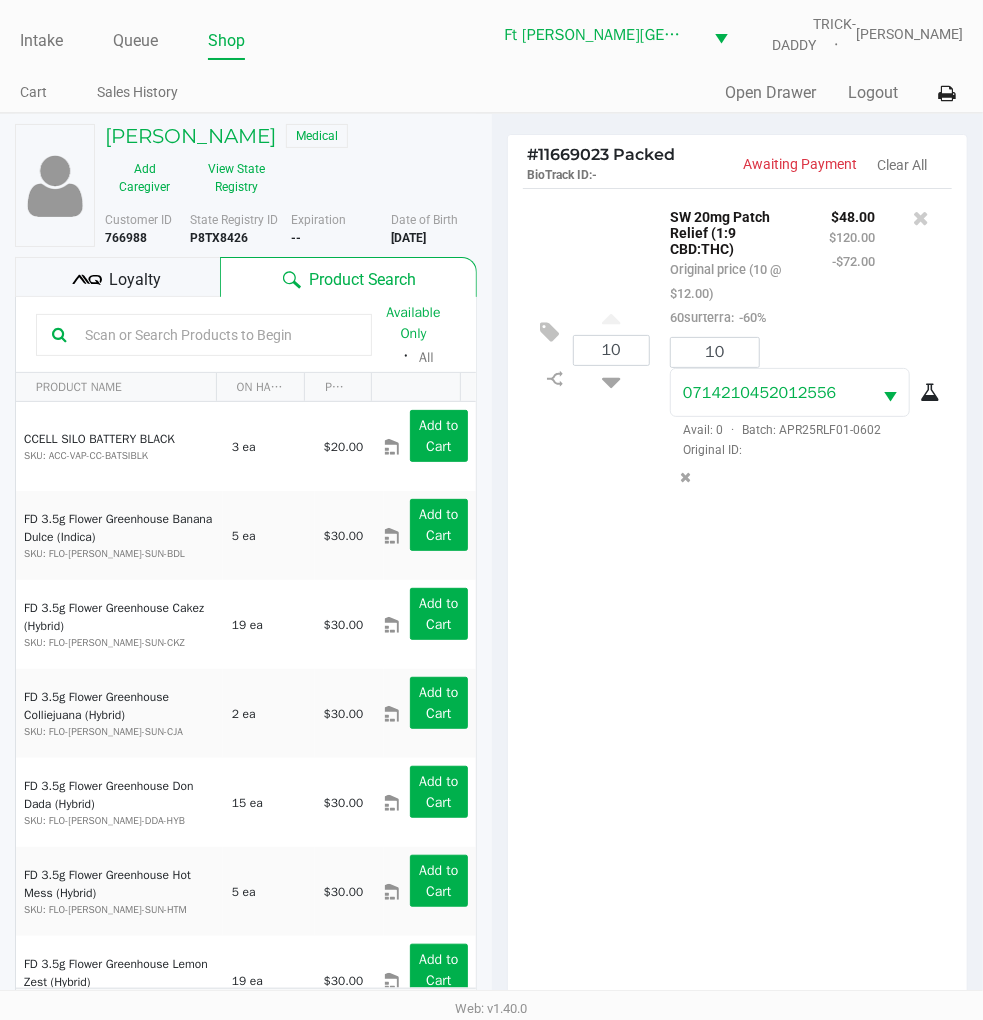 click on "Loyalty" 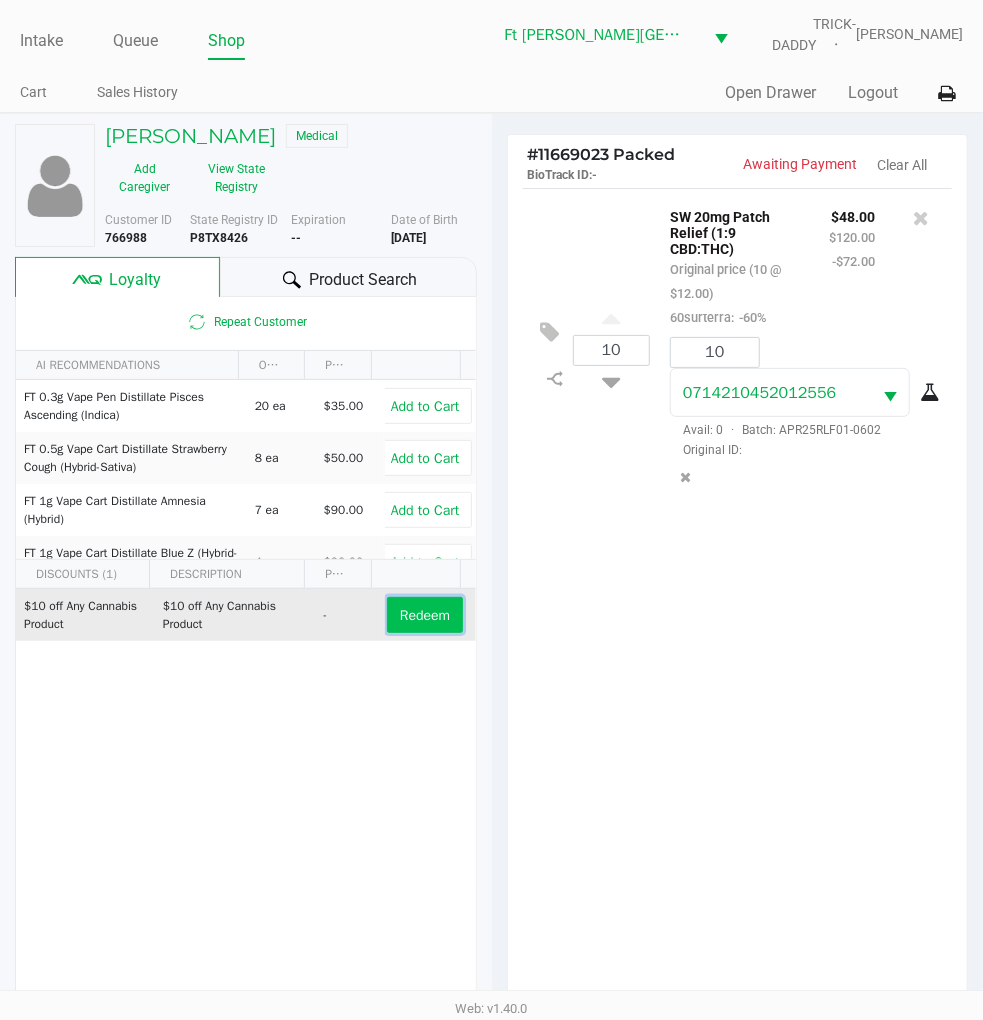 click on "Redeem" 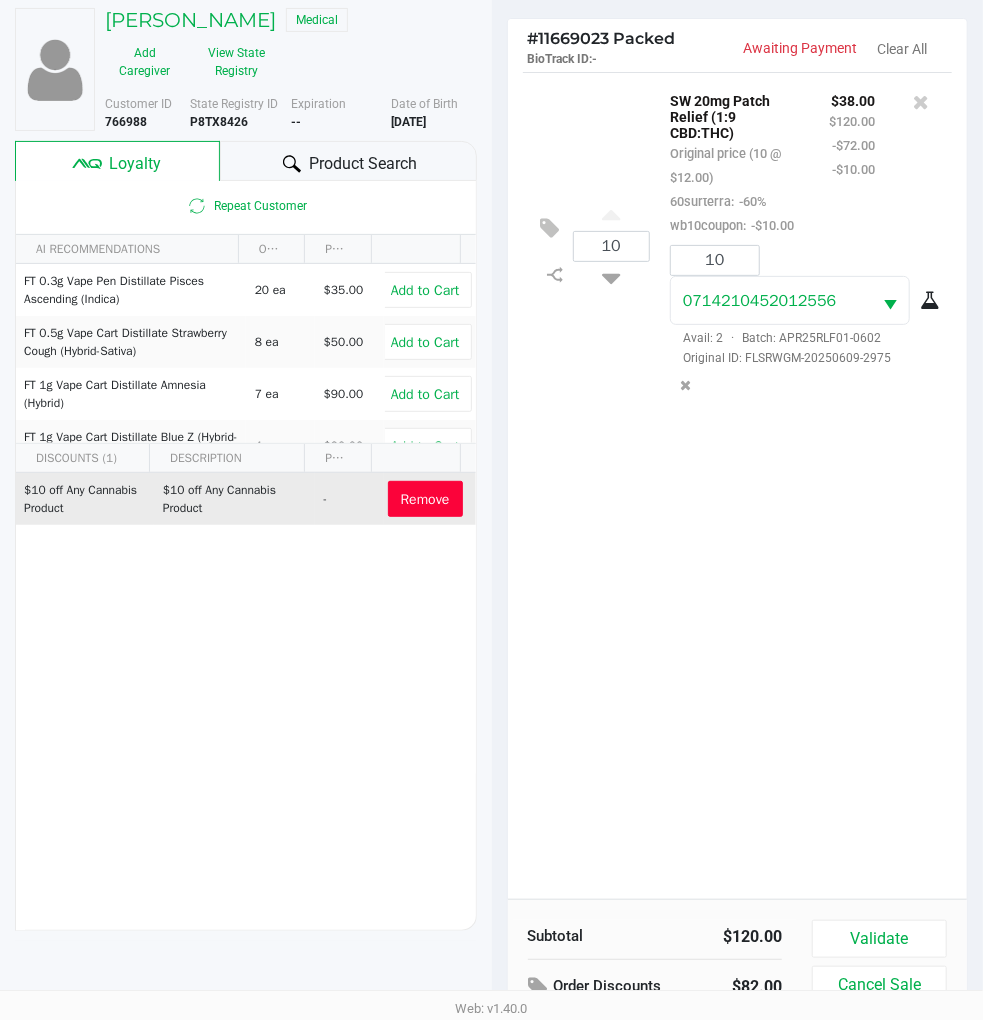 scroll, scrollTop: 258, scrollLeft: 0, axis: vertical 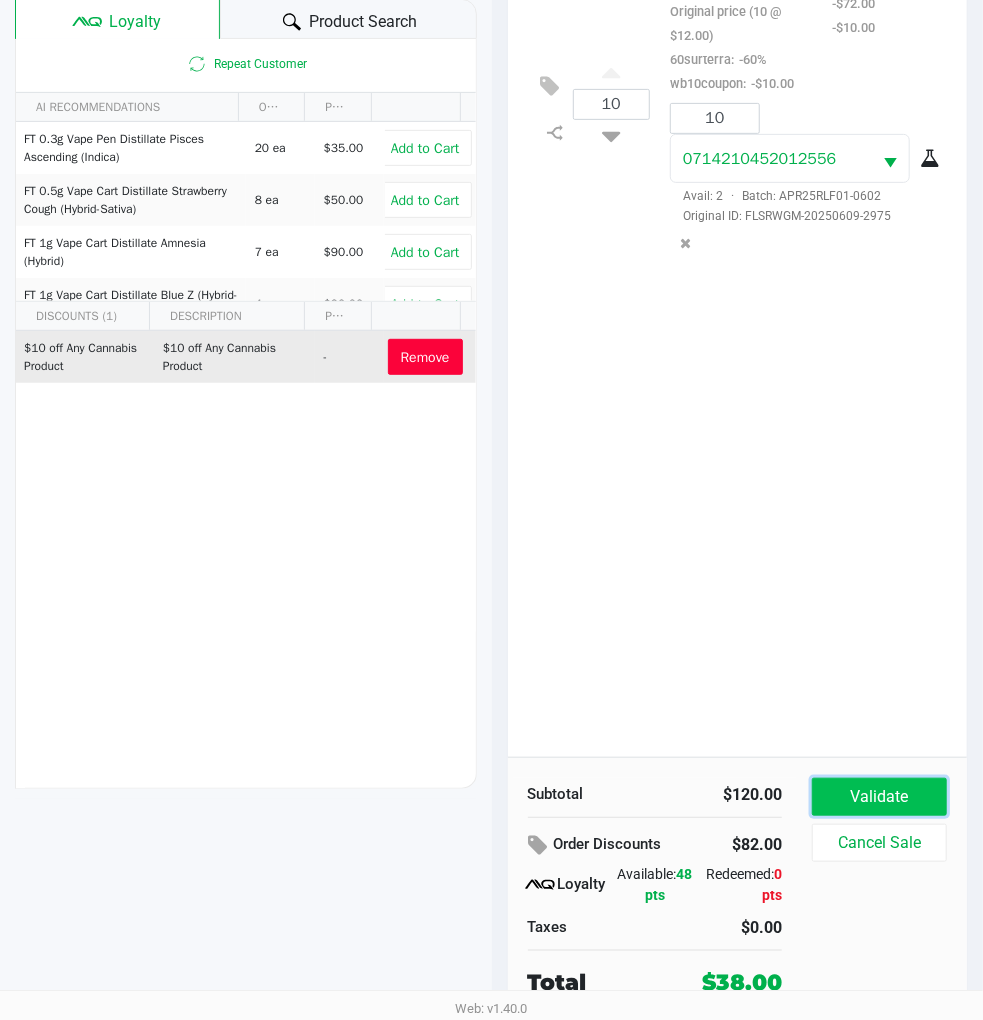 click on "Validate" 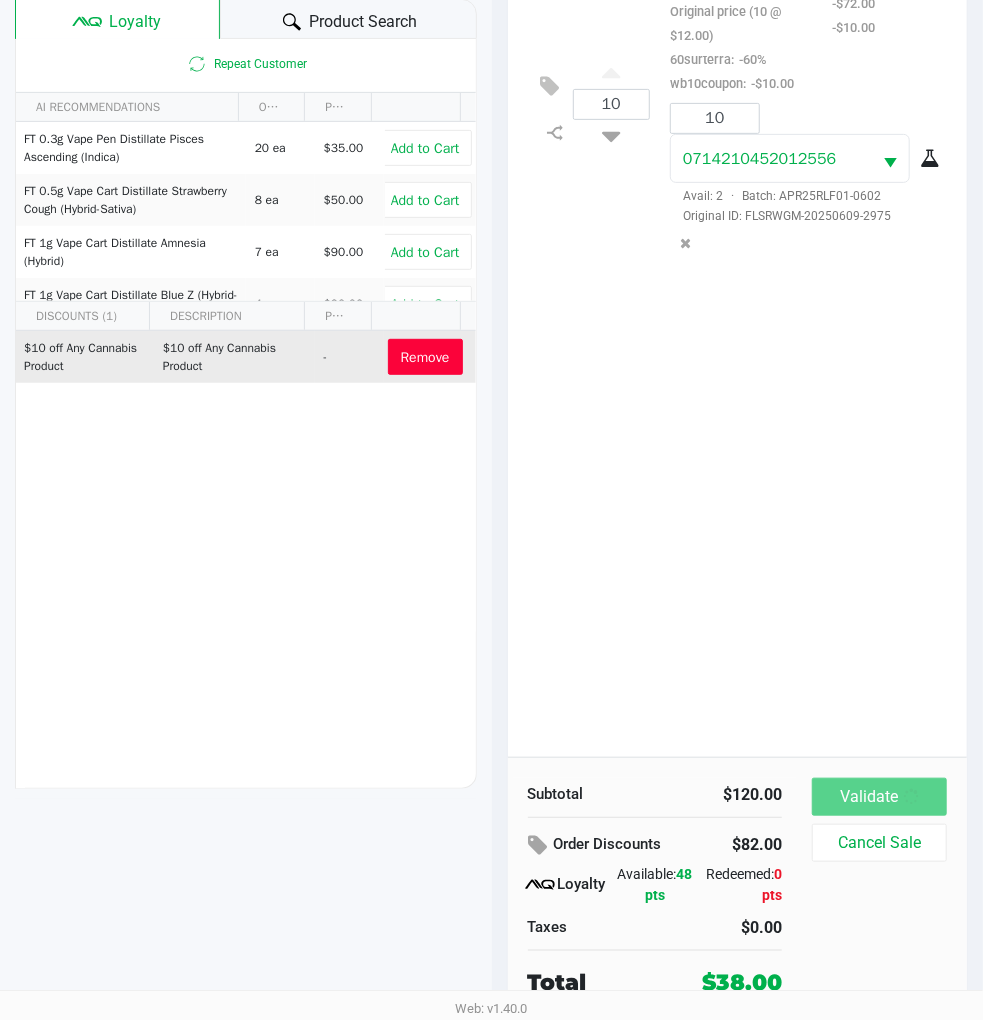 scroll, scrollTop: 0, scrollLeft: 0, axis: both 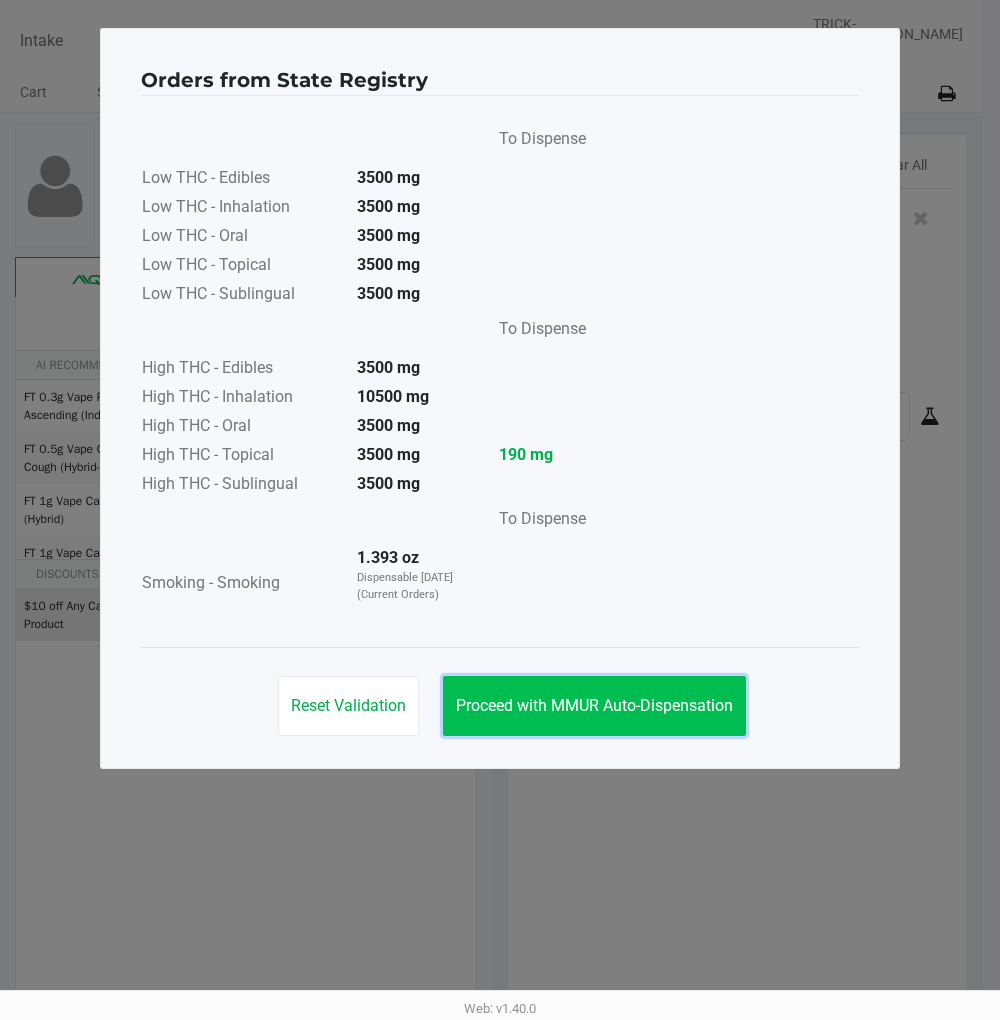 click on "Proceed with MMUR Auto-Dispensation" 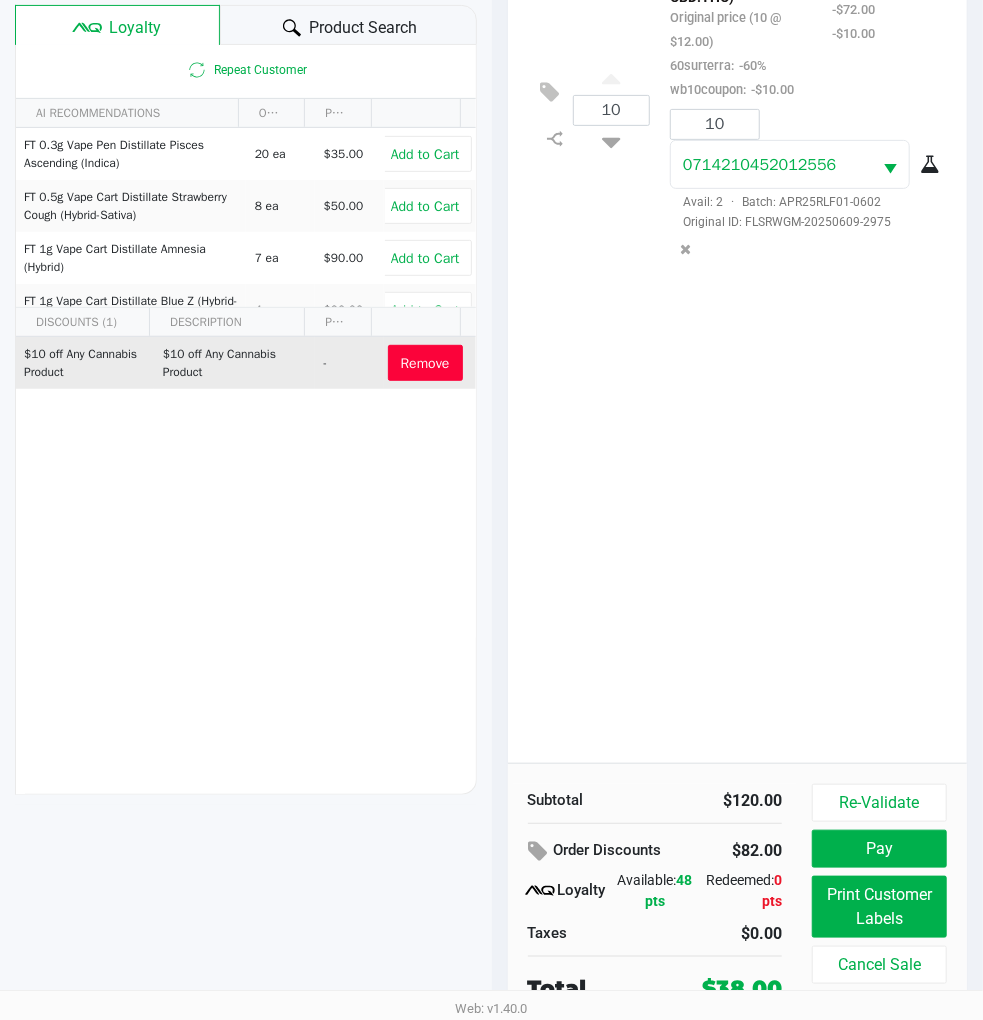 scroll, scrollTop: 258, scrollLeft: 0, axis: vertical 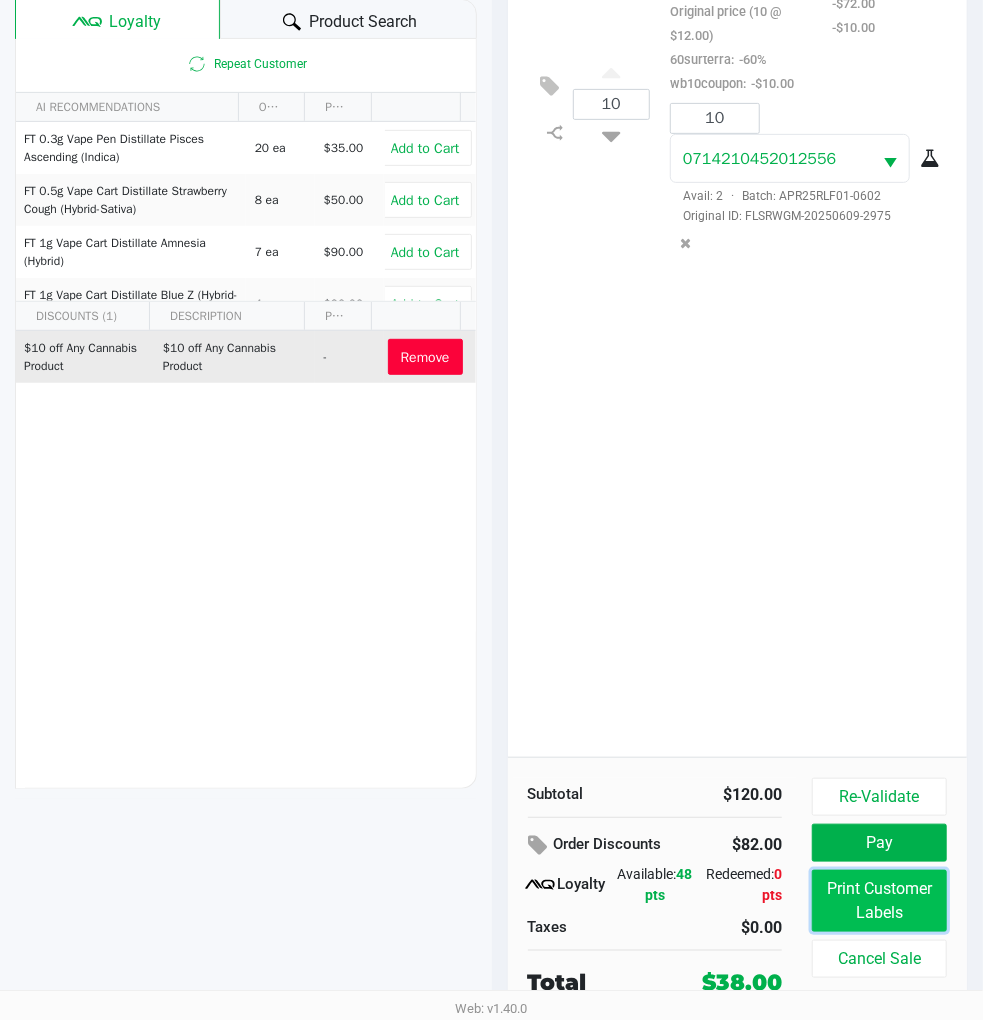 click on "Print Customer Labels" 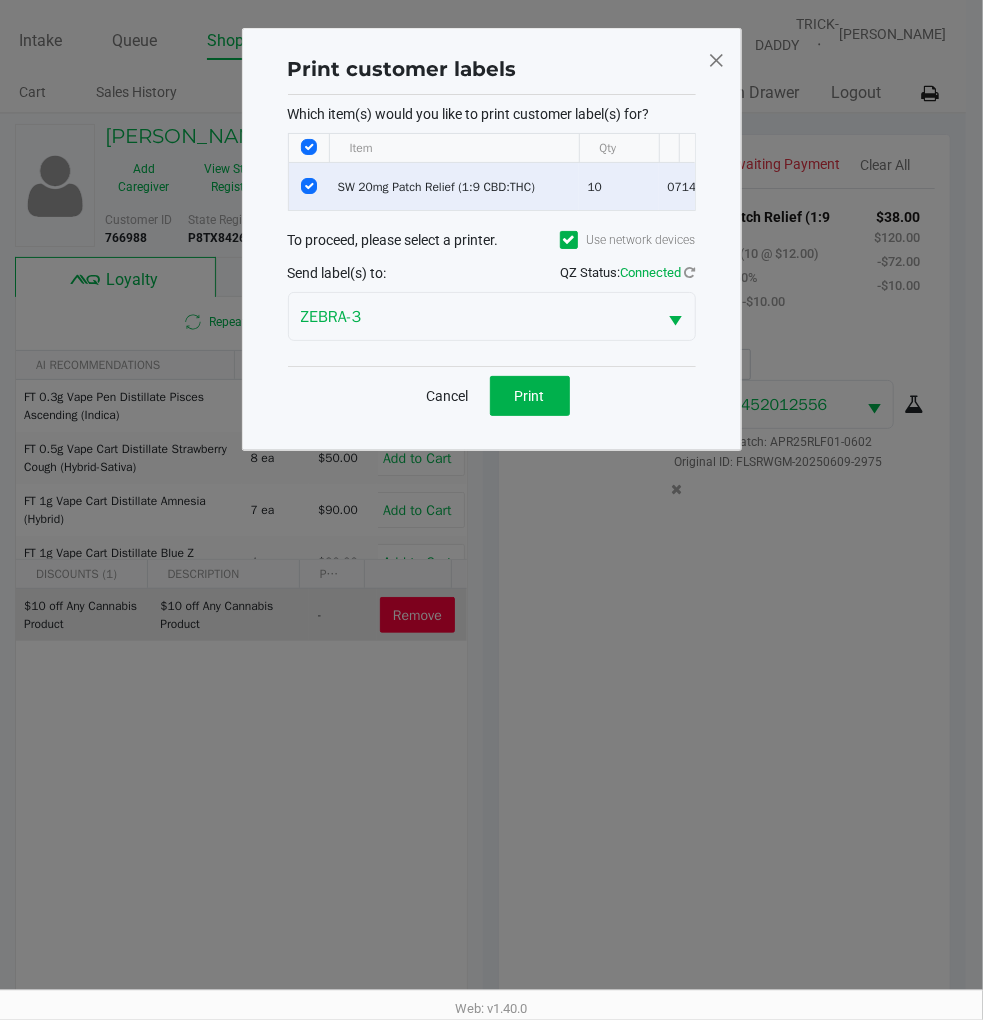scroll, scrollTop: 0, scrollLeft: 0, axis: both 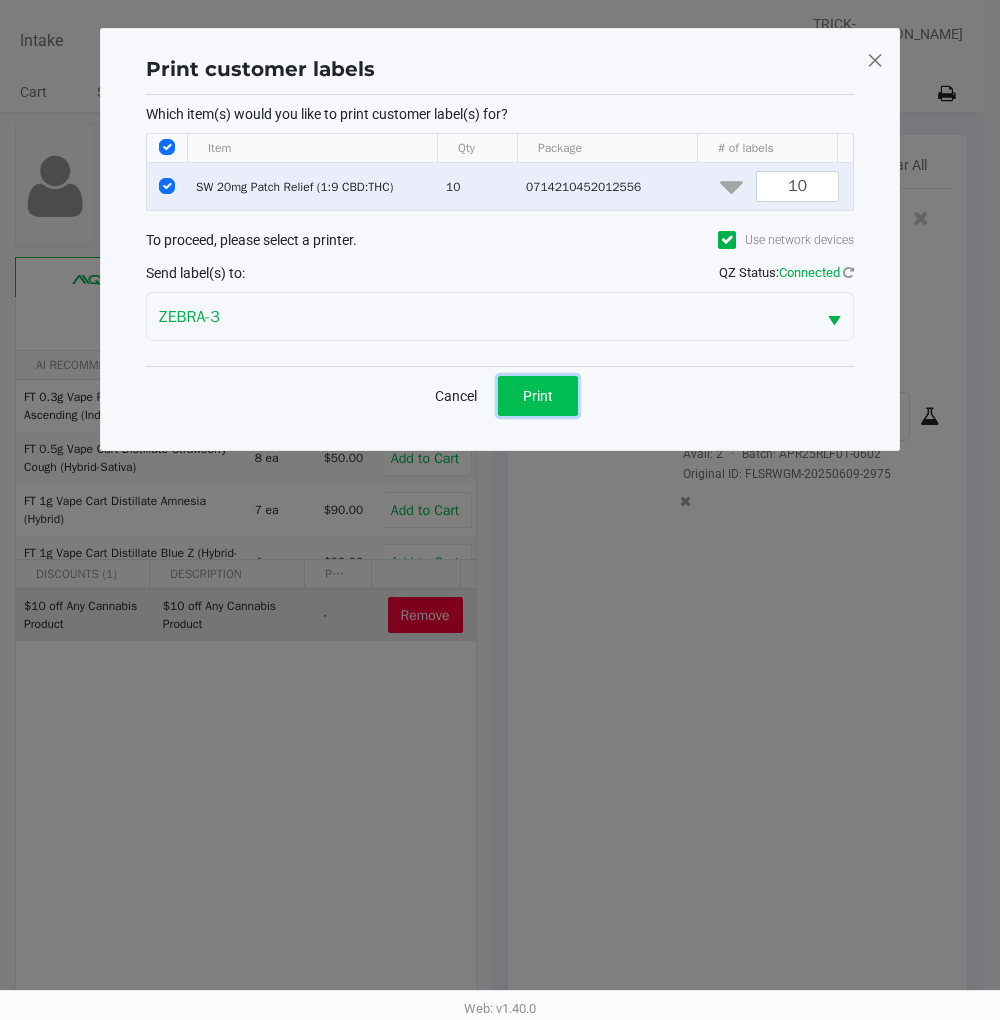 click on "Print" 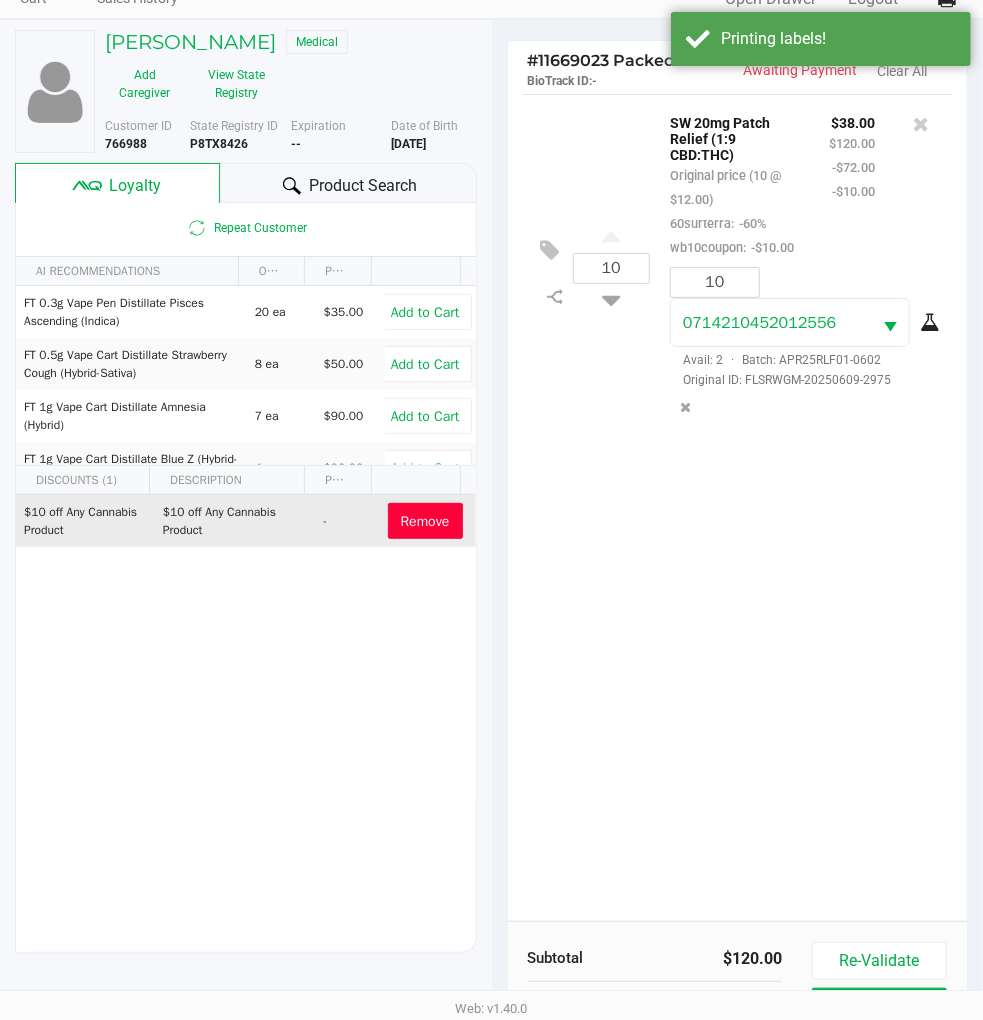 scroll, scrollTop: 258, scrollLeft: 0, axis: vertical 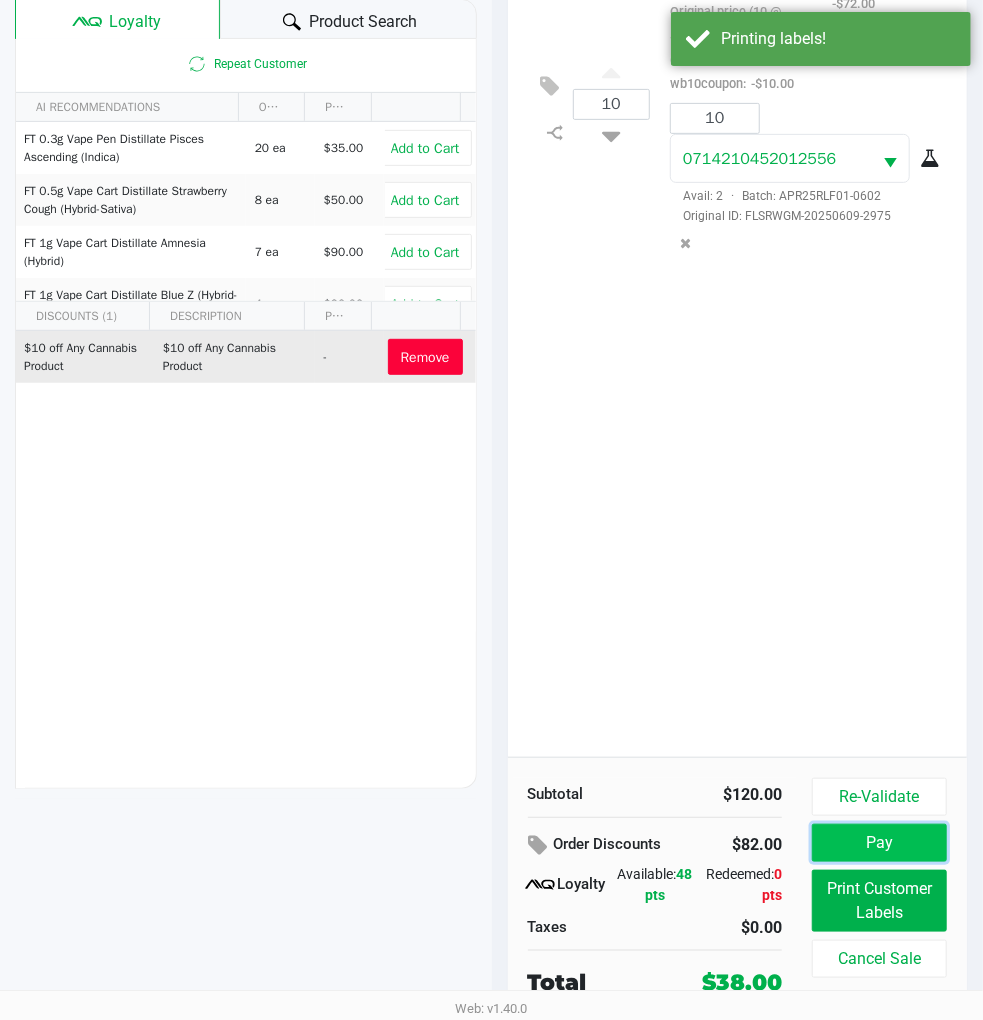 click on "Pay" 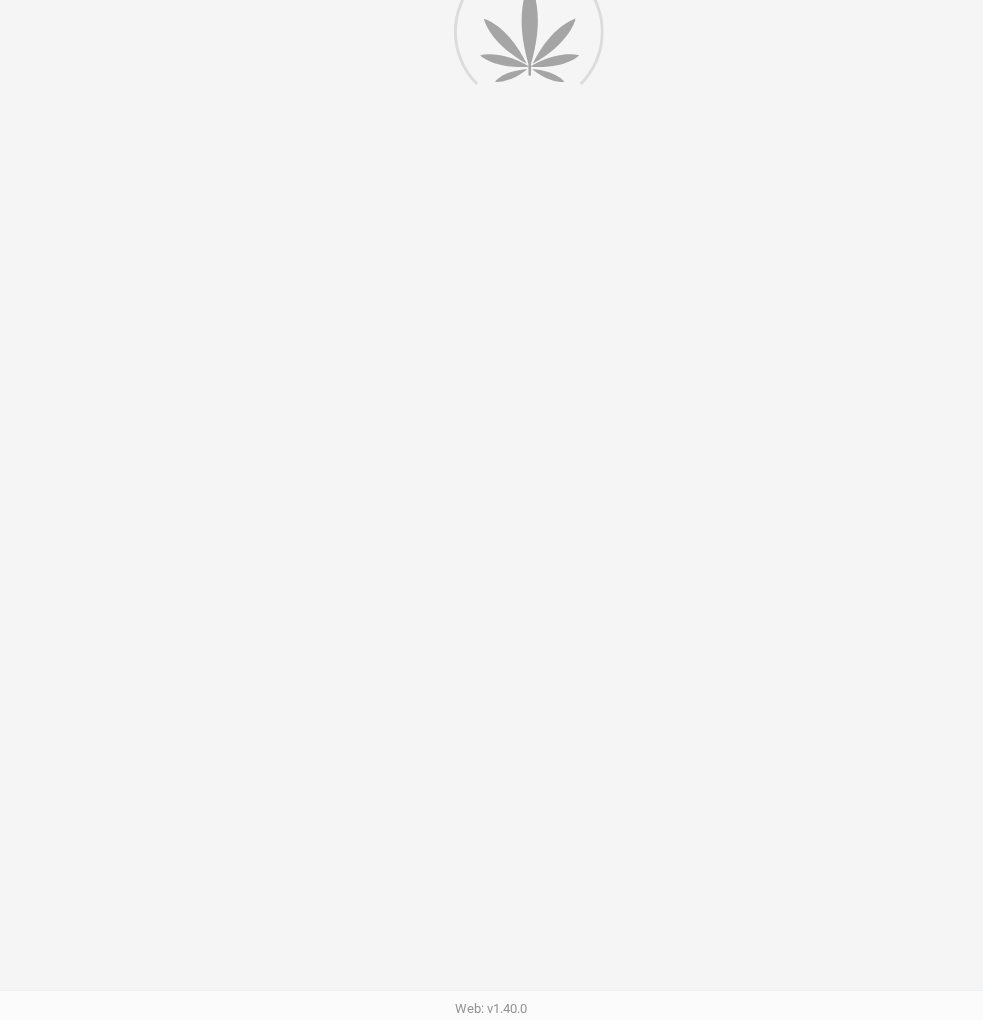 scroll, scrollTop: 0, scrollLeft: 0, axis: both 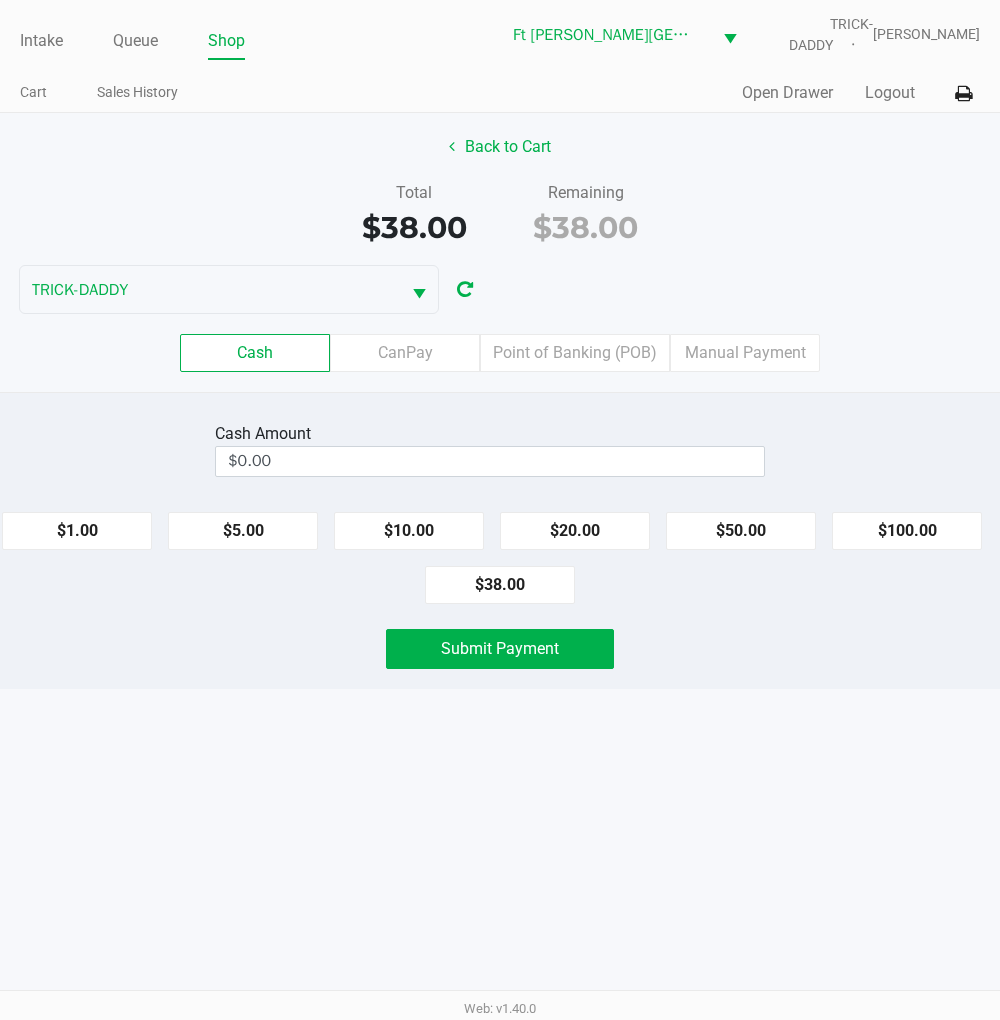 click on "$100.00" 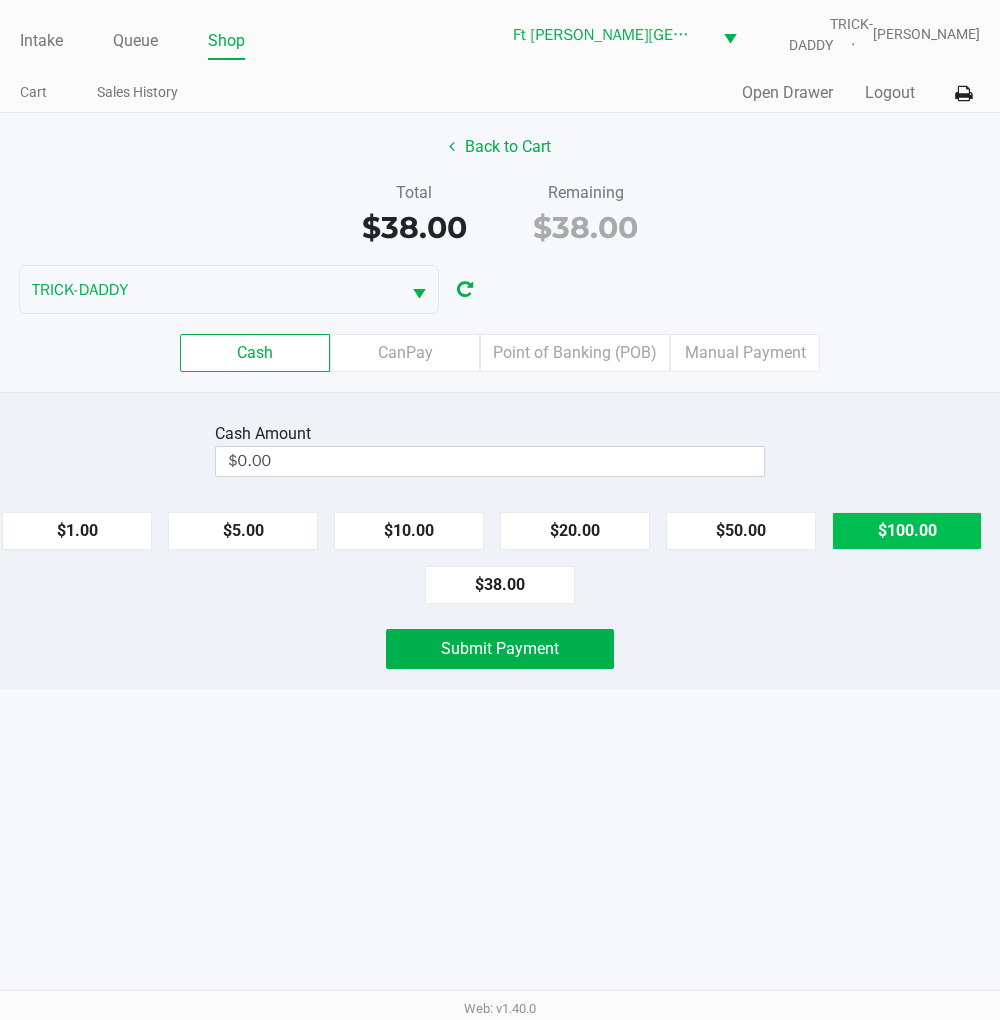 type on "$100.00" 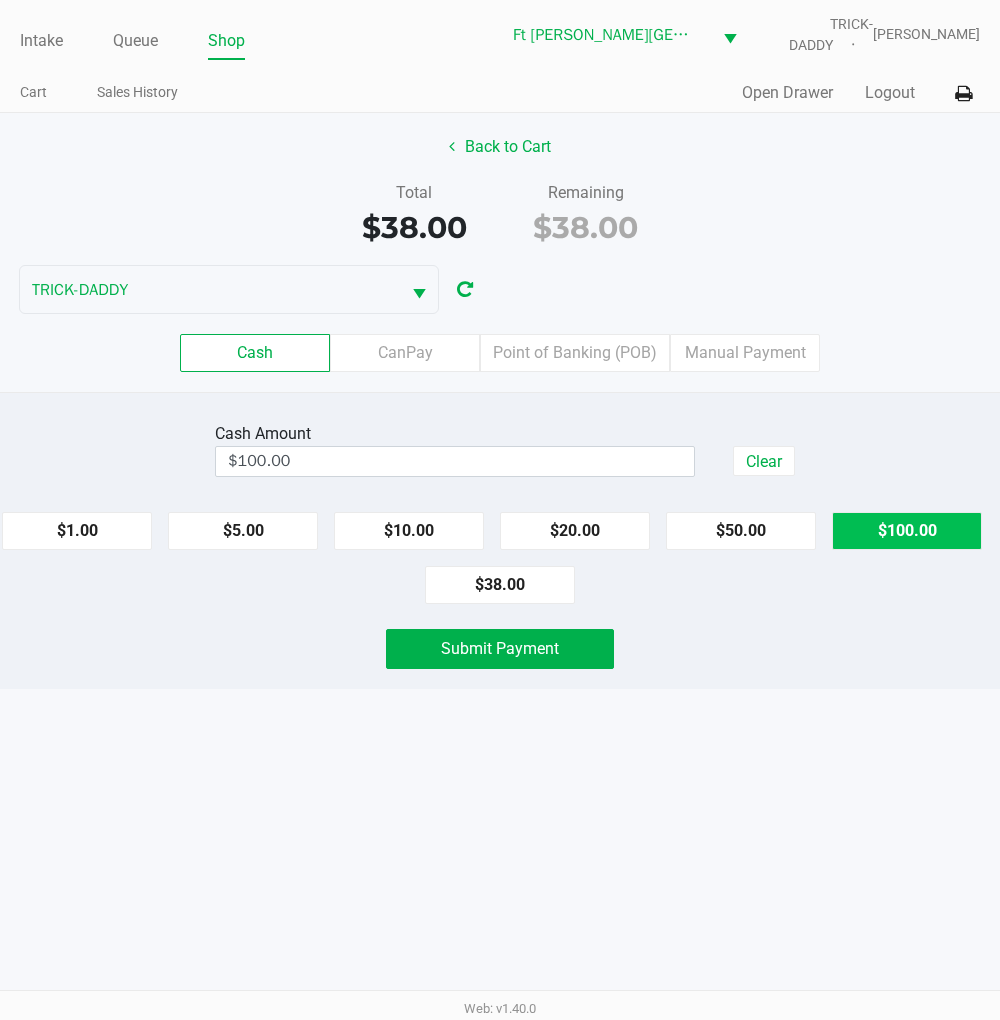 click on "Submit Payment" 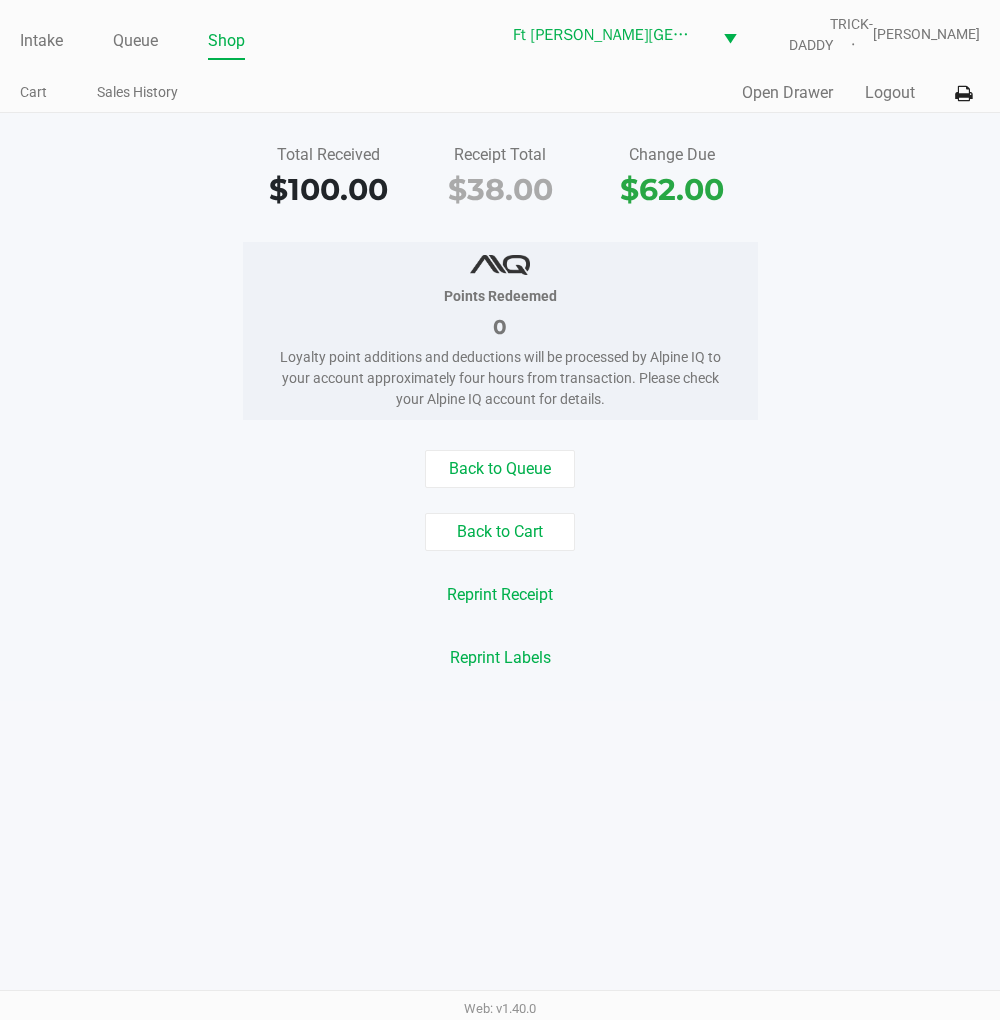 click on "Logout" 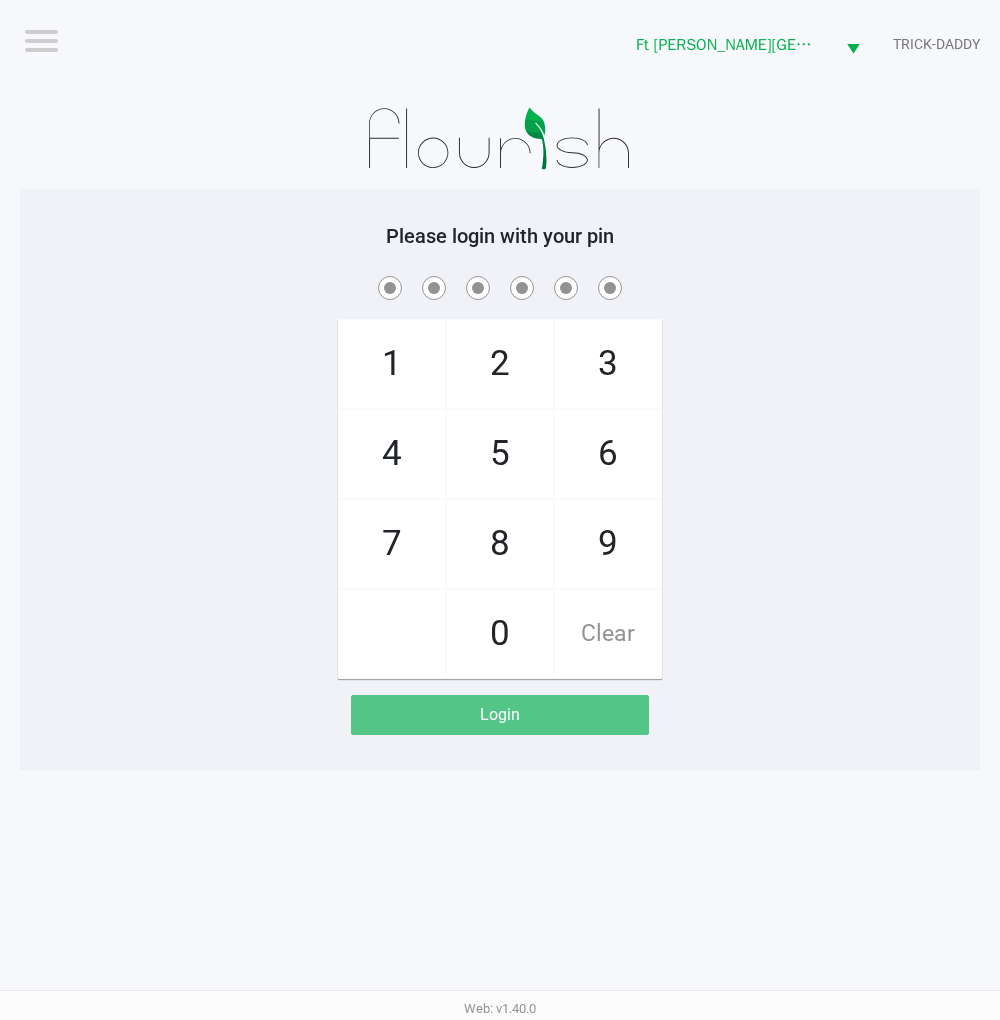 click on "1   4   7       2   5   8   0   3   6   9   Clear" 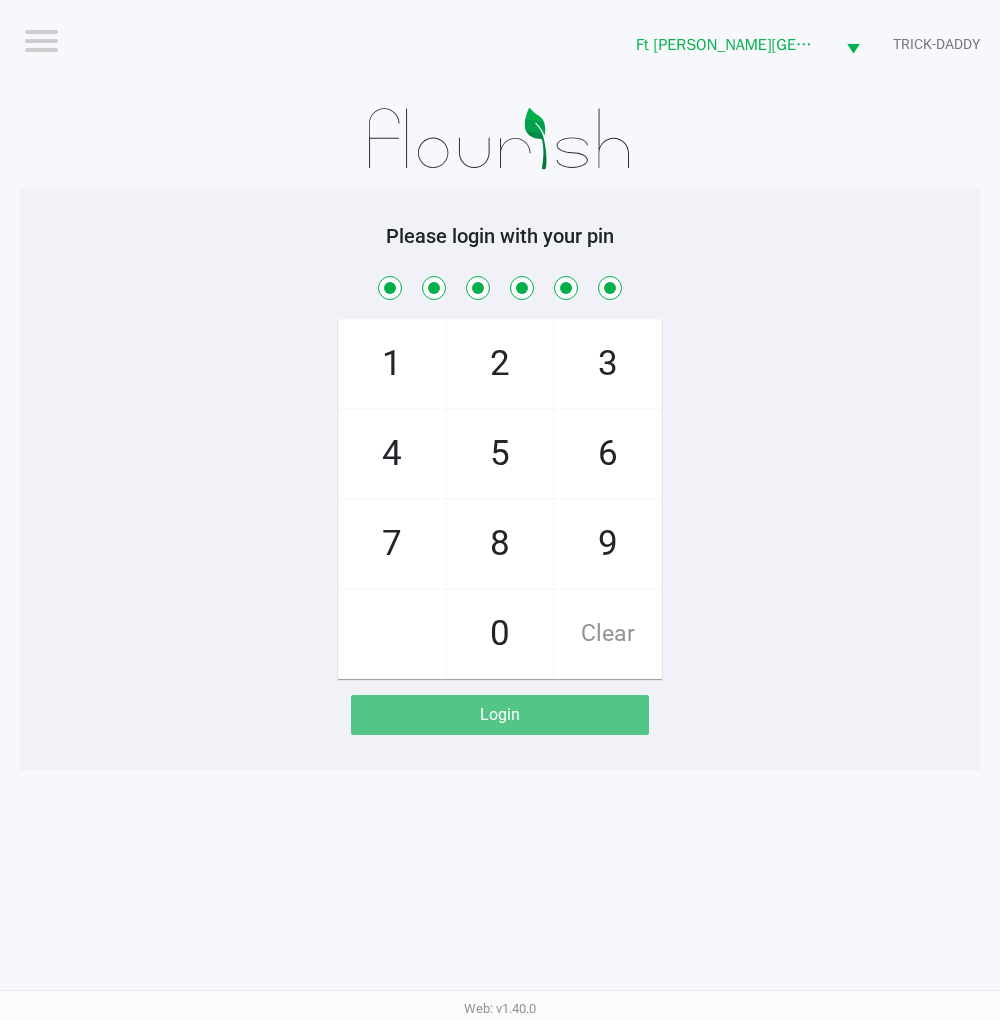 checkbox on "true" 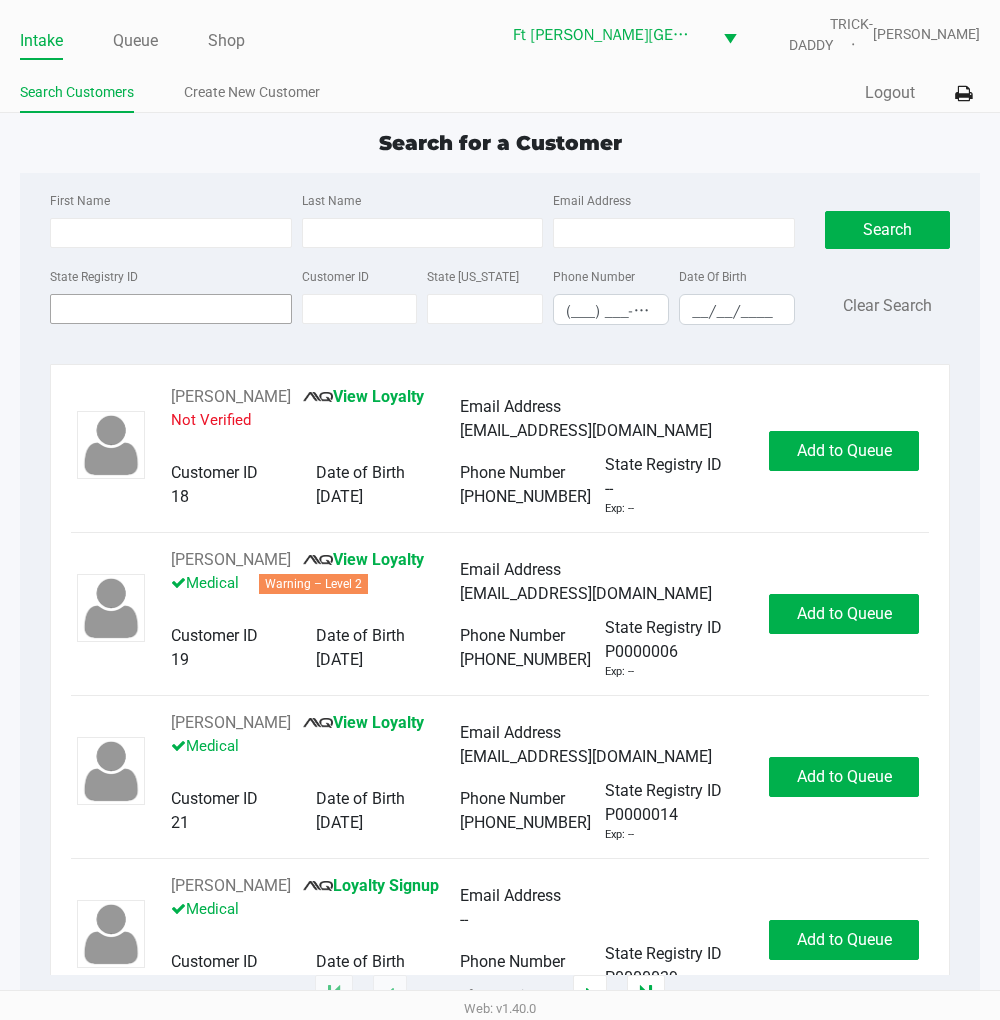click on "State Registry ID" at bounding box center [171, 309] 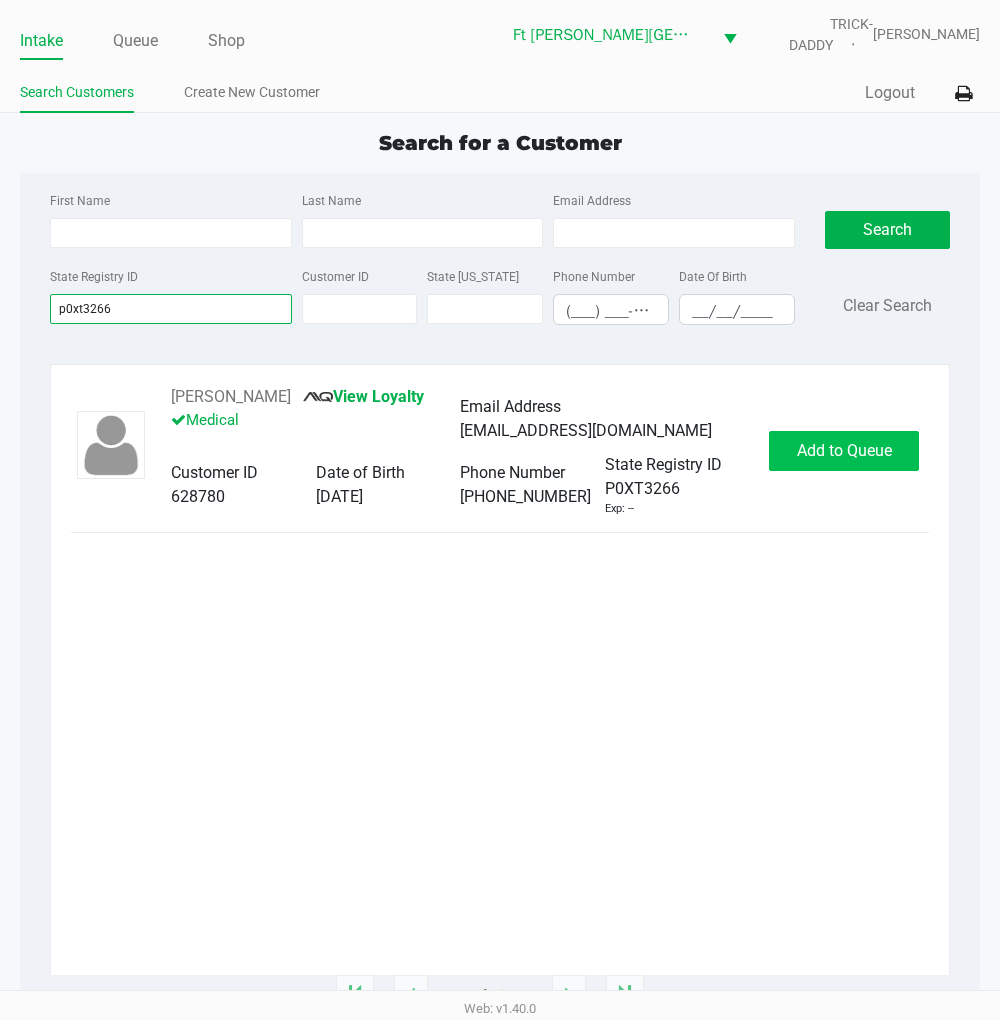 type on "p0xt3266" 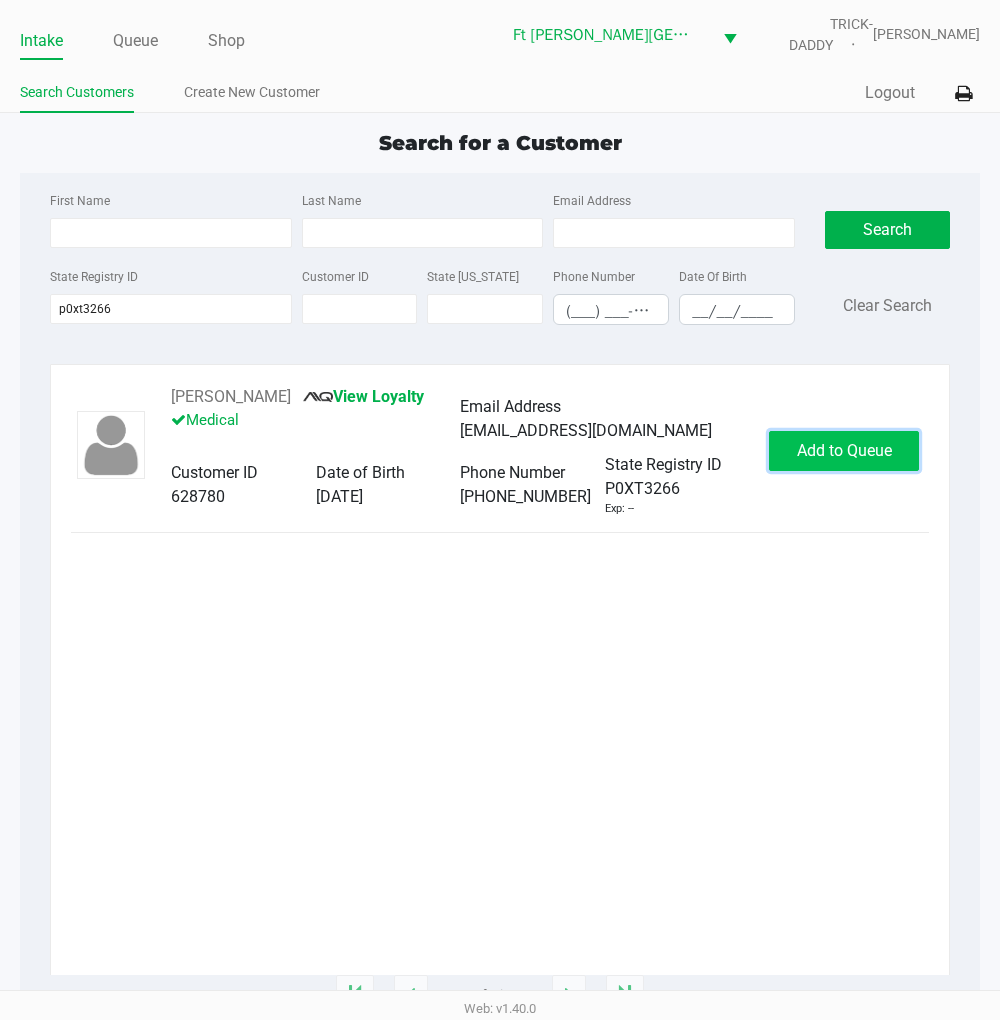 click on "Add to Queue" 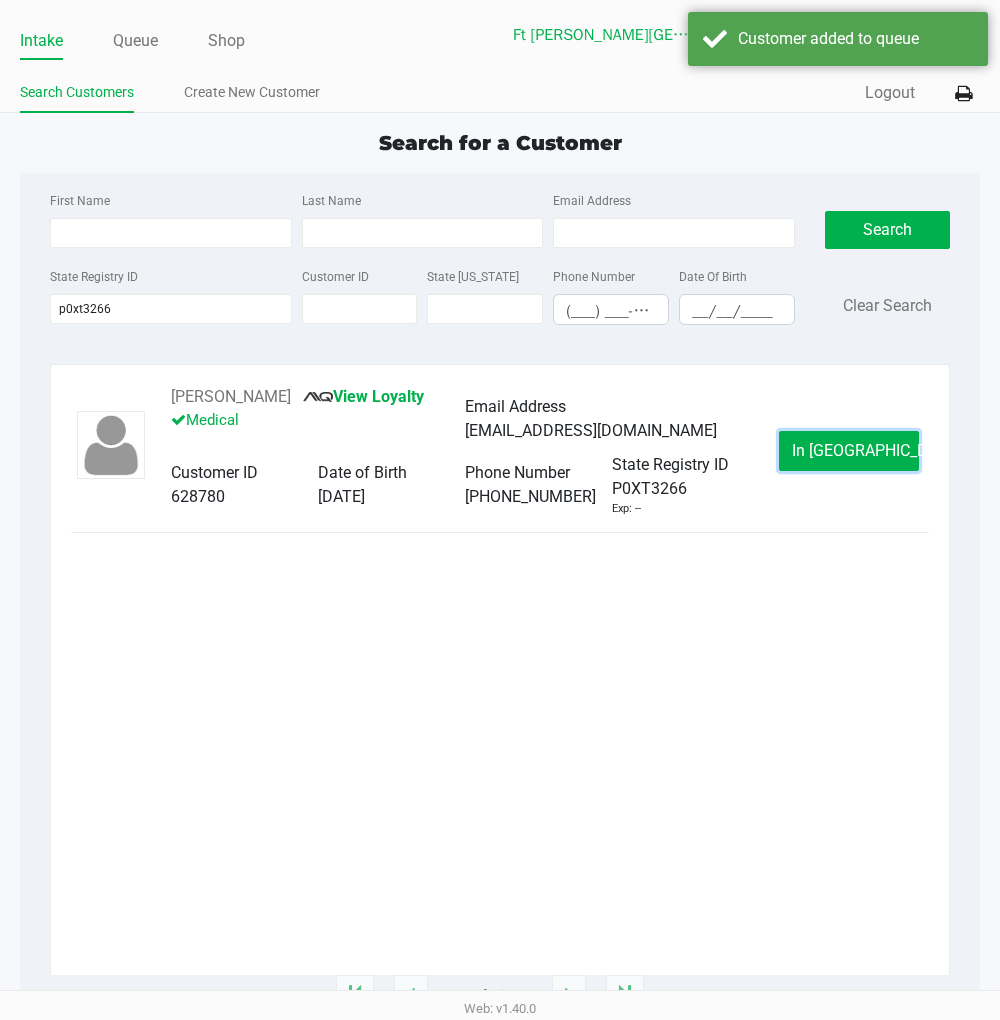 click on "In Queue" 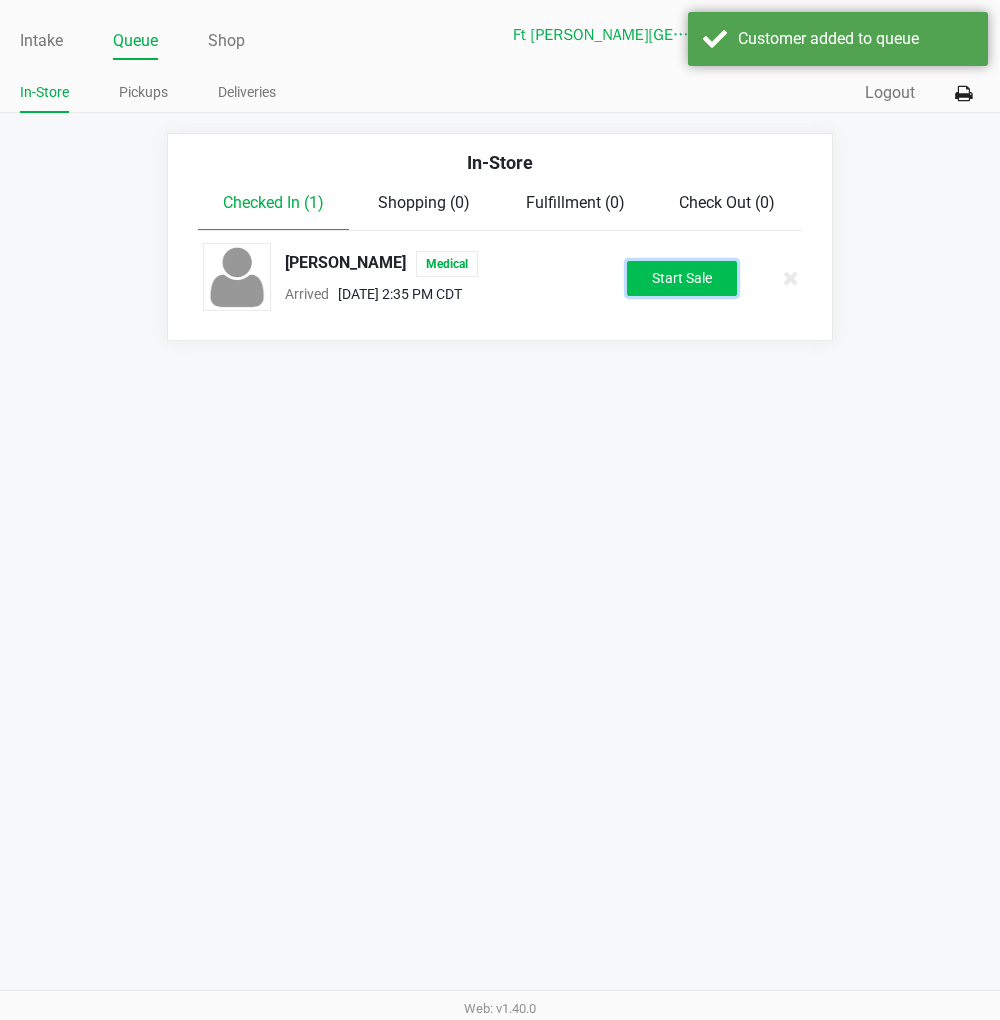 click on "Start Sale" 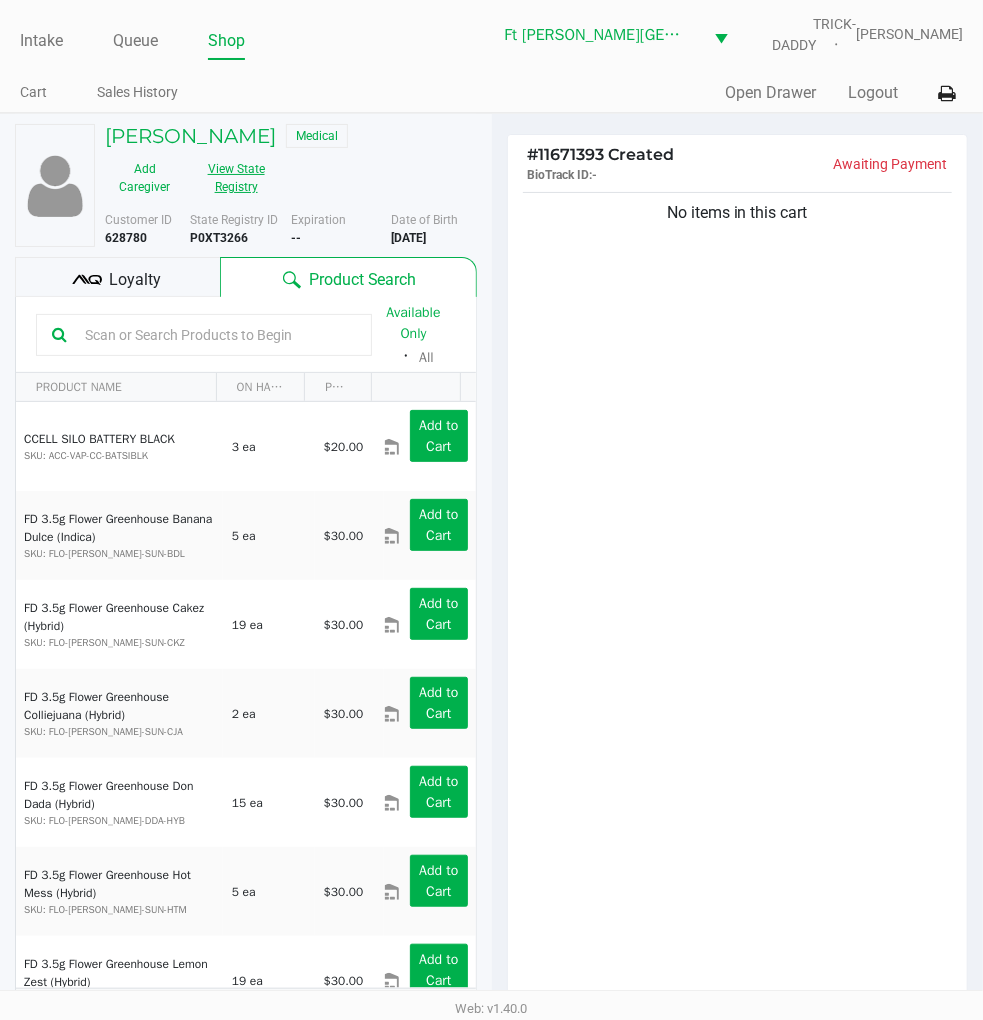 click on "View State Registry" 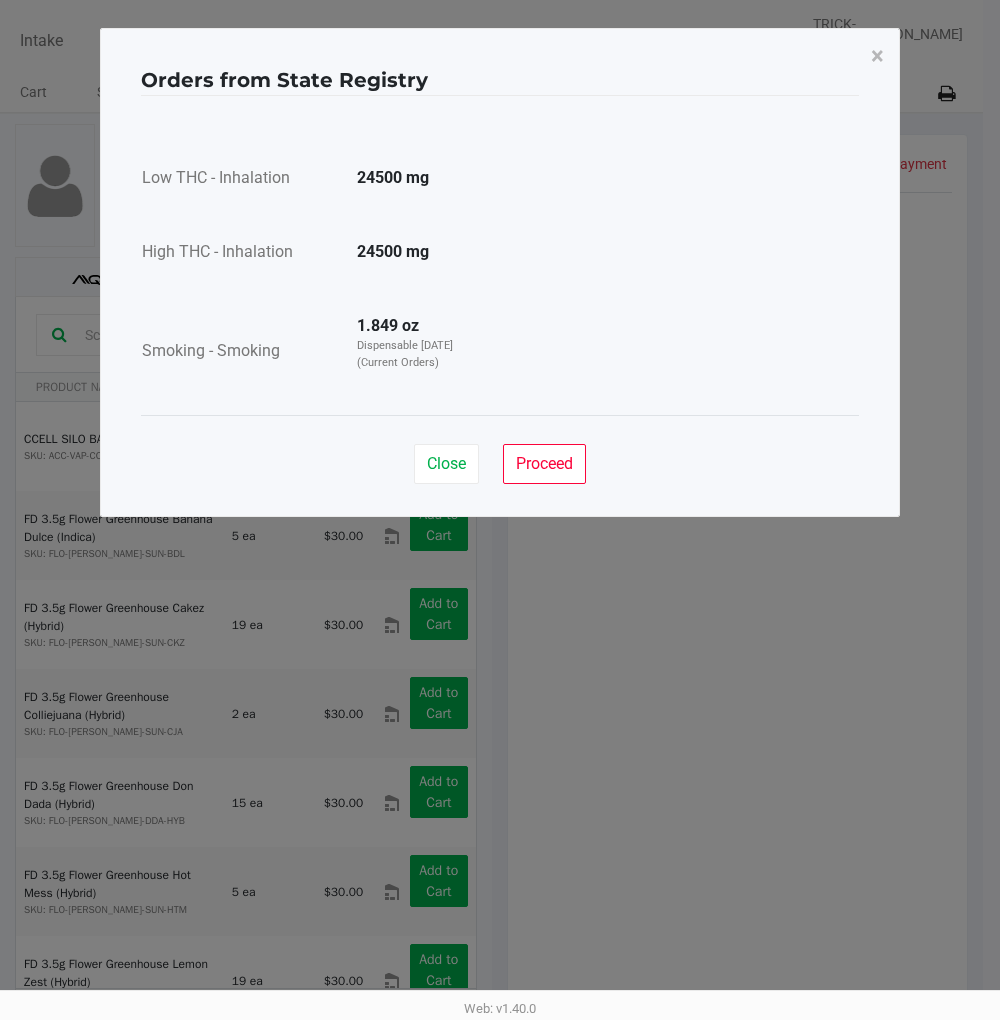 click on "Close" 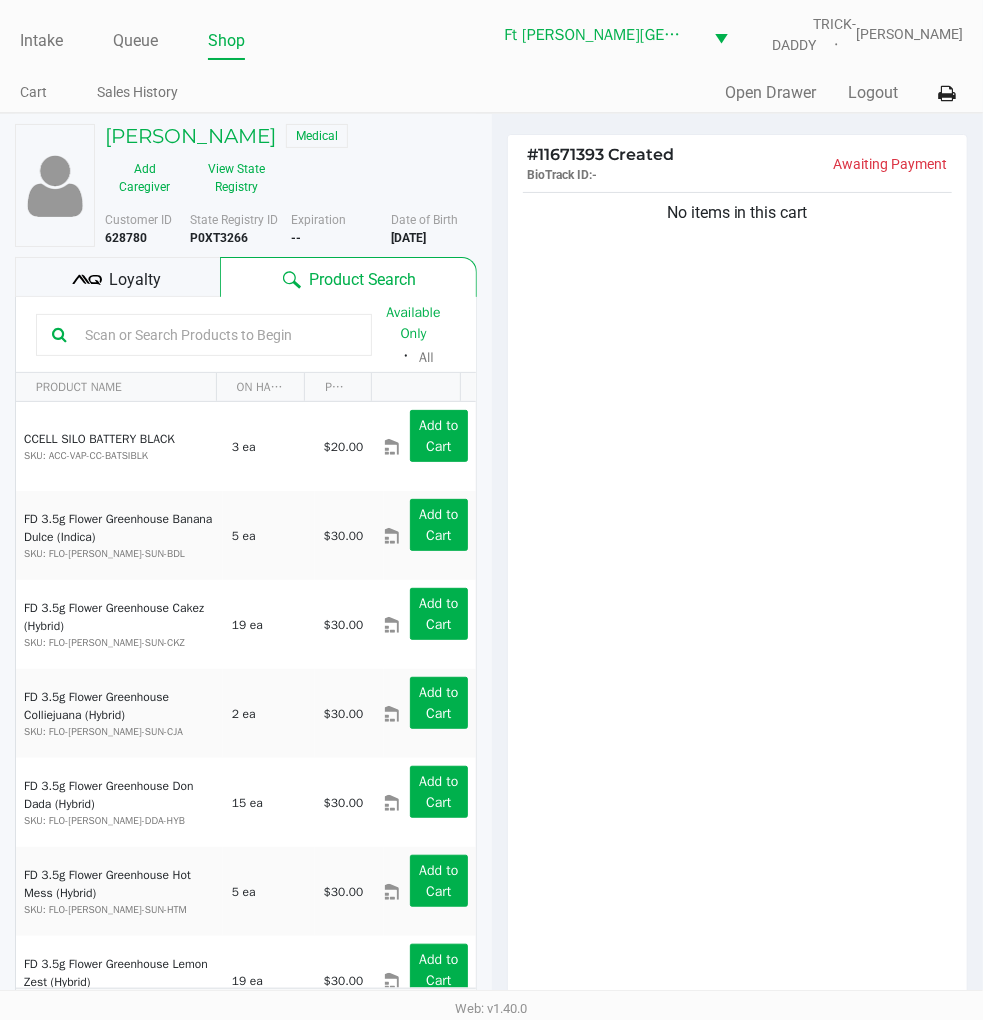 click on "No items in this cart" 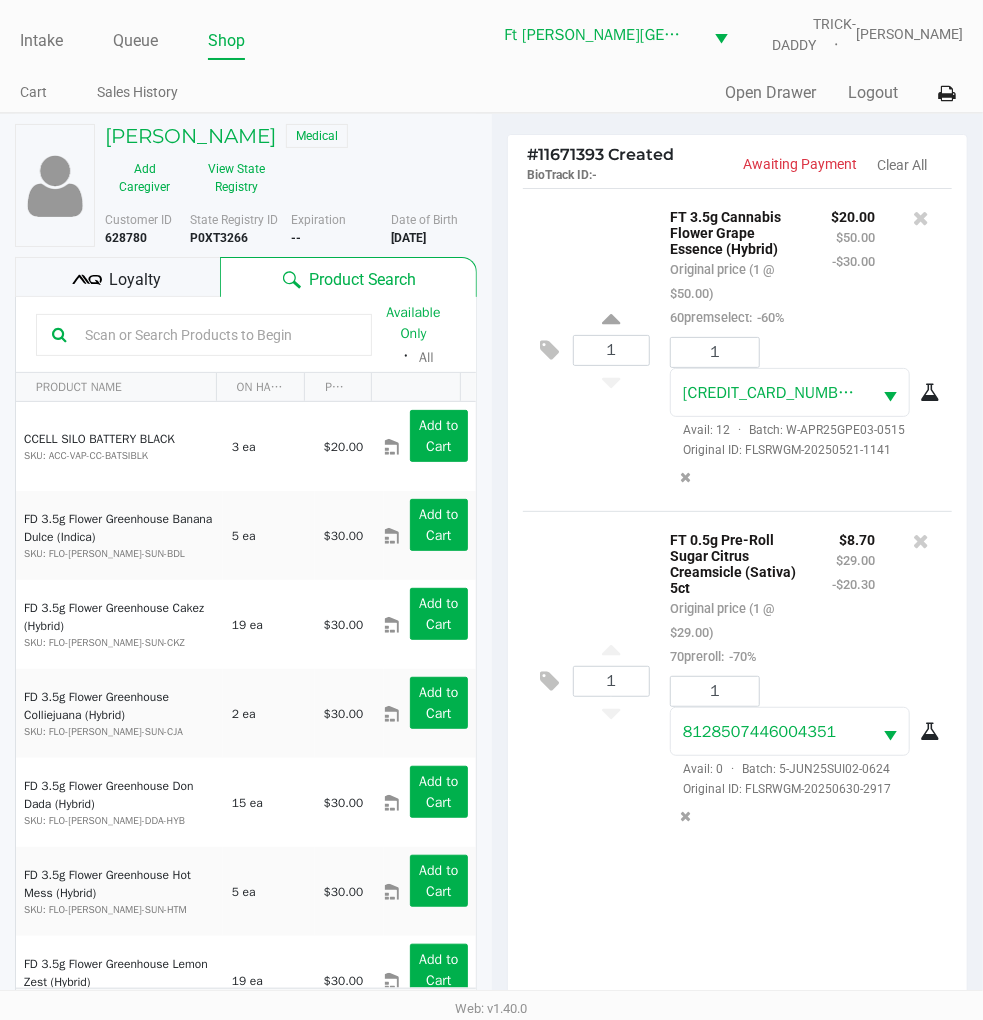 click on "Loyalty" 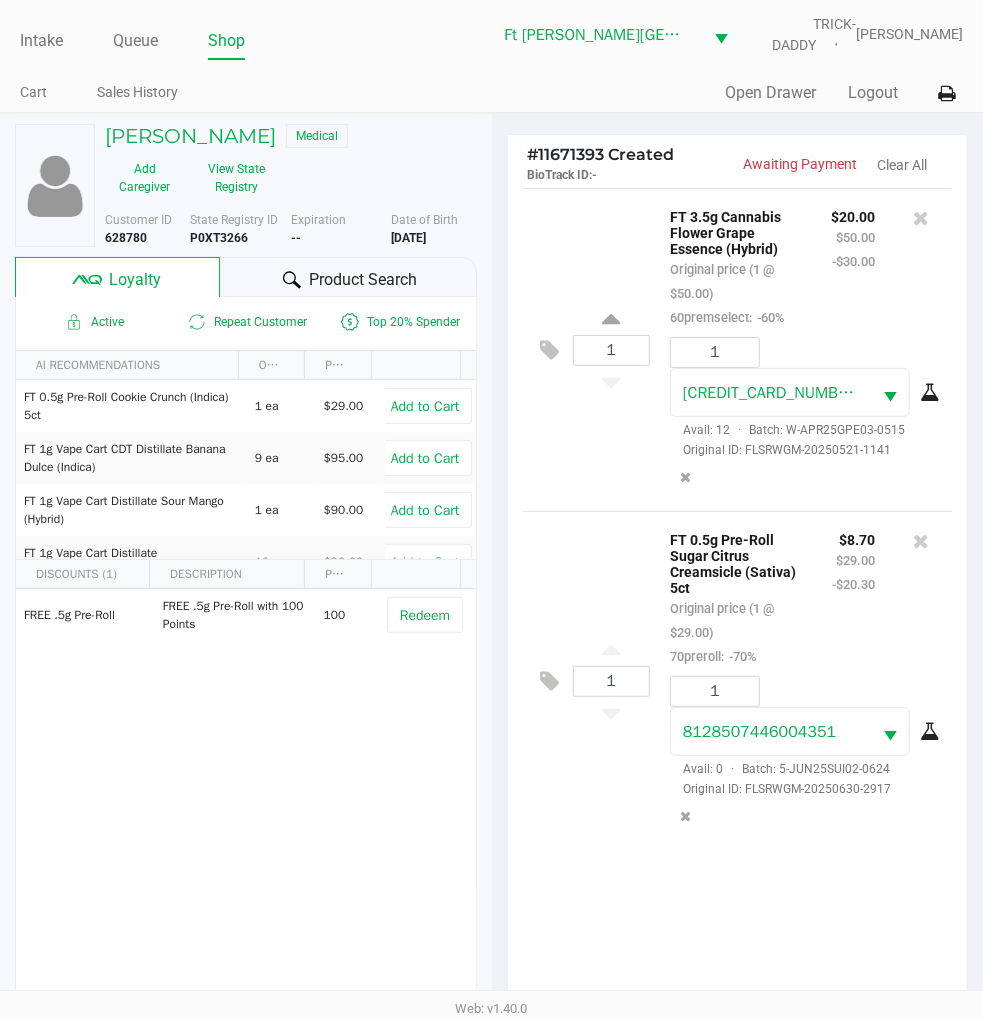 click on "1  FT 0.5g Pre-Roll Sugar Citrus Creamsicle (Sativa) 5ct   Original price (1 @ $29.00)  70preroll:  -70% $8.70 $29.00 -$20.30 1 8128507446004351  Avail: 0  ·  Batch: 5-JUN25SUI02-0624   Original ID: FLSRWGM-20250630-2917" 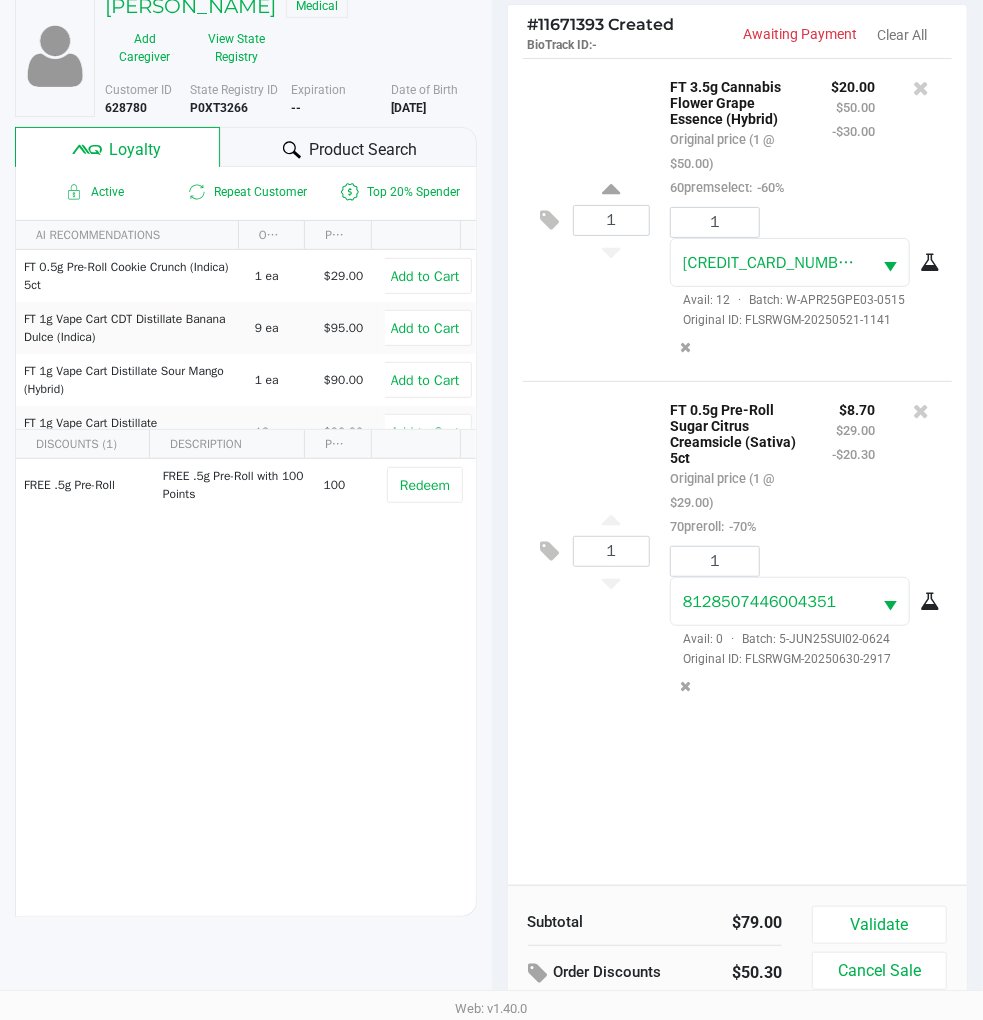 scroll, scrollTop: 112, scrollLeft: 0, axis: vertical 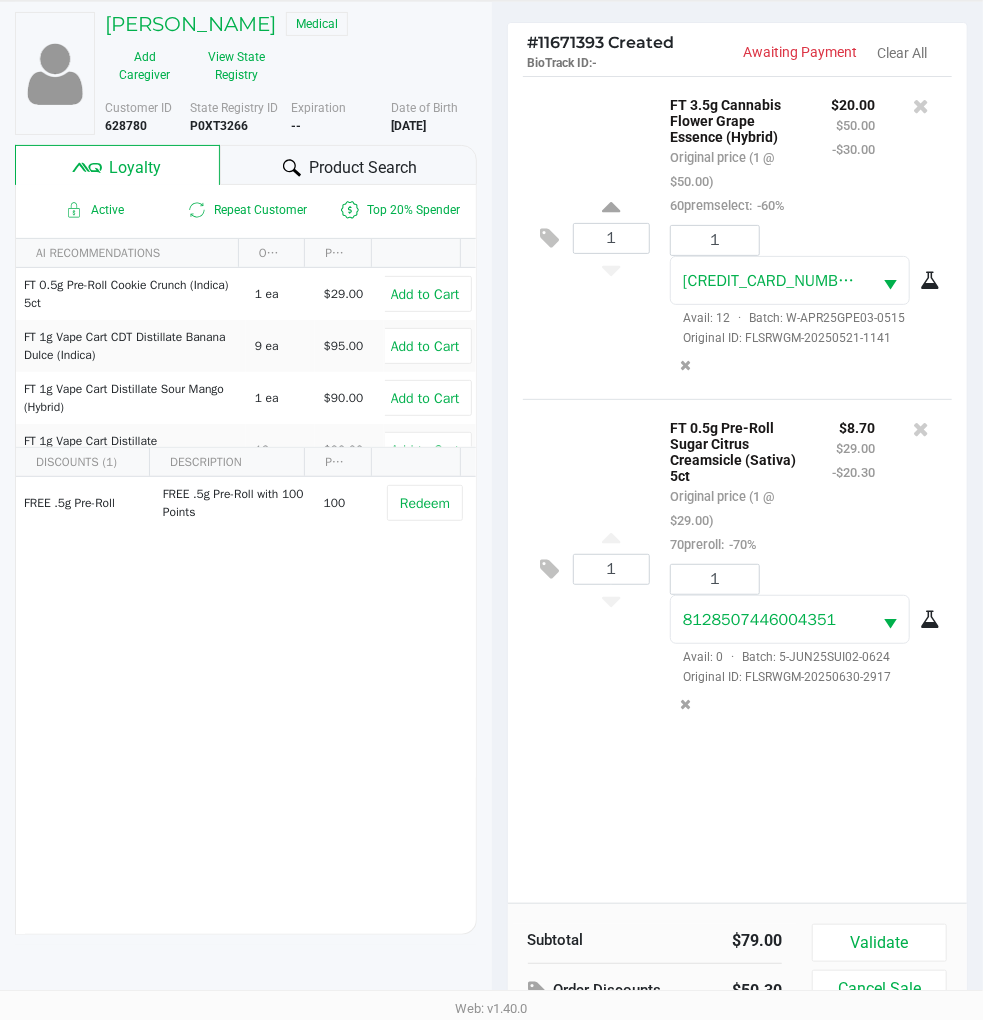 click on "View State Registry" 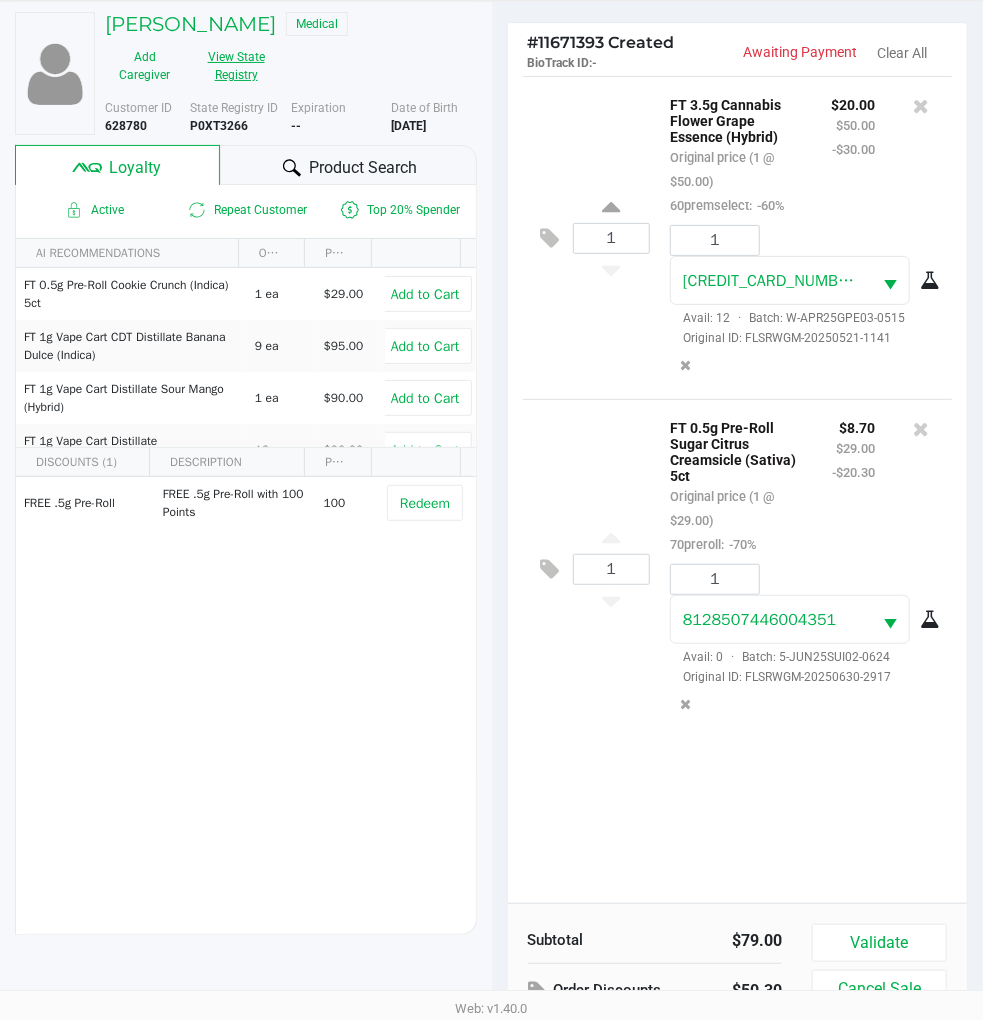 scroll, scrollTop: 0, scrollLeft: 0, axis: both 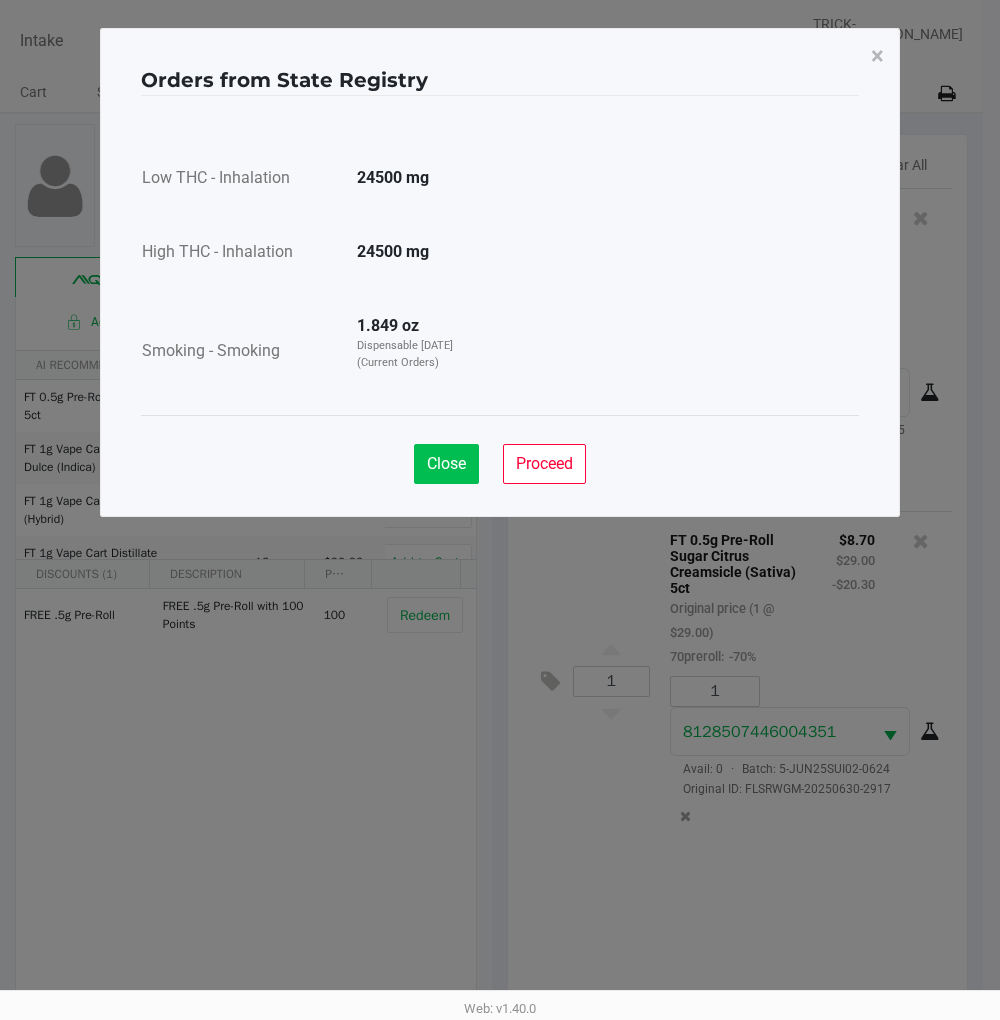 click on "Close" 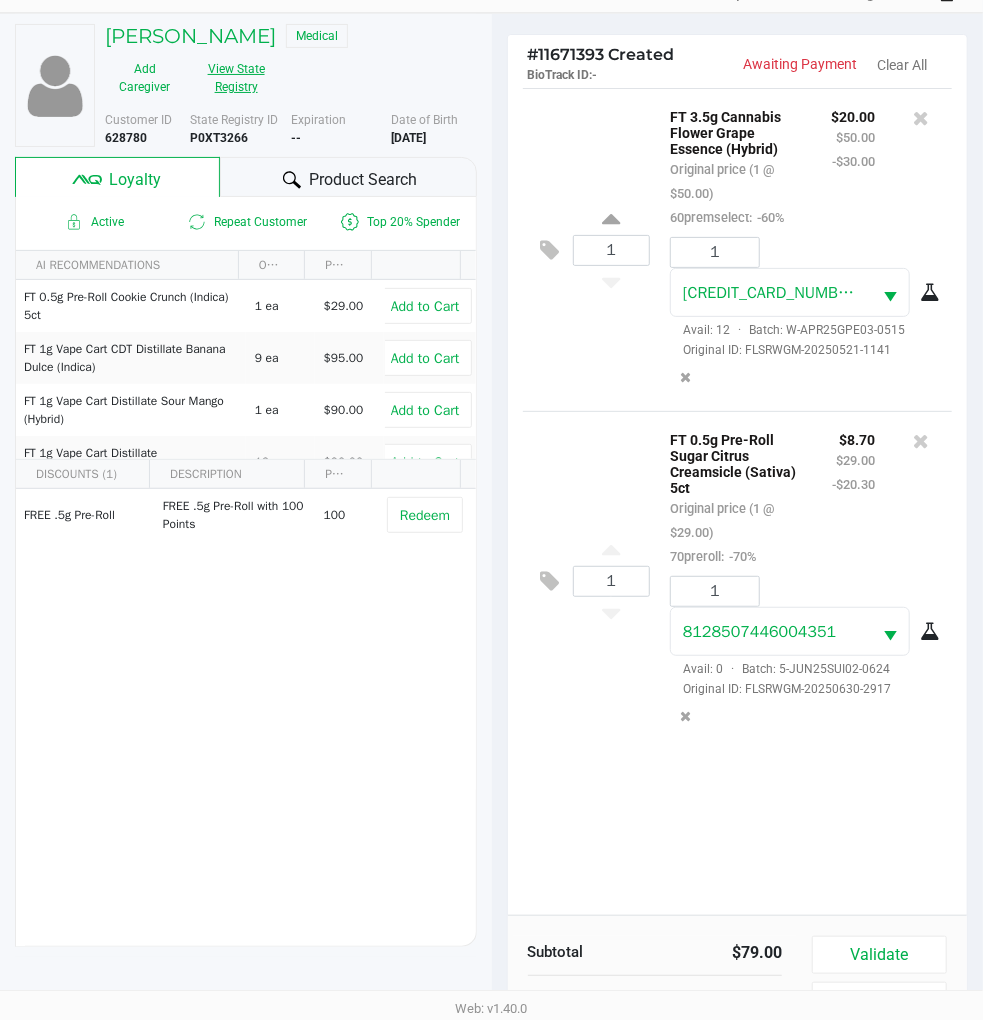 scroll, scrollTop: 258, scrollLeft: 0, axis: vertical 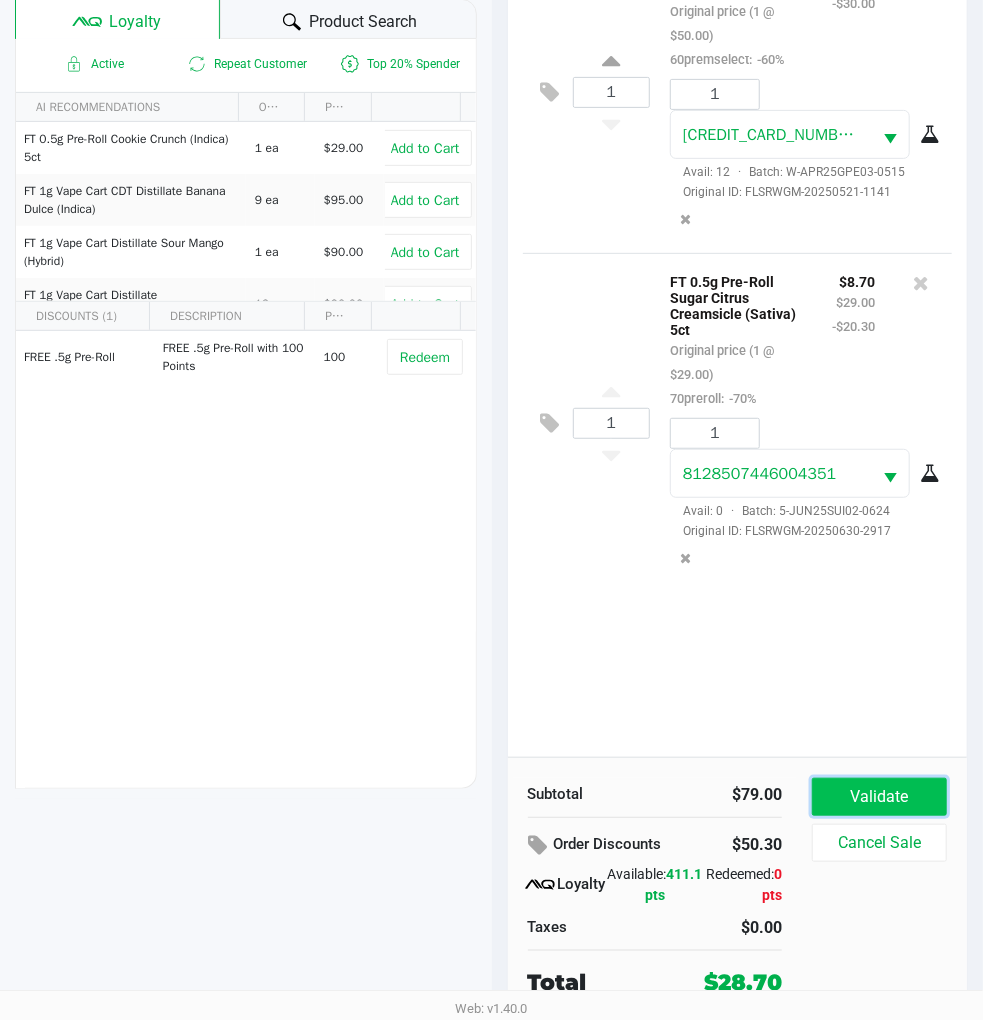 click on "Validate" 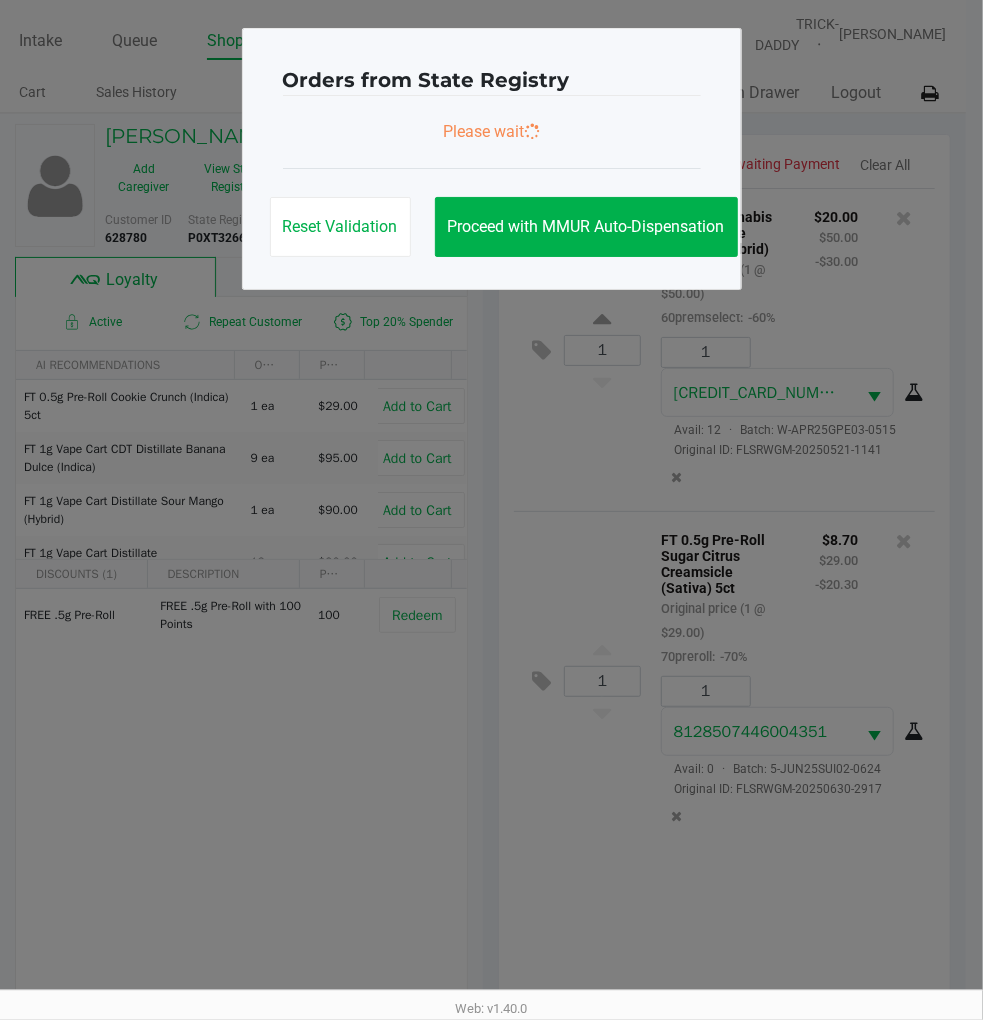 scroll, scrollTop: 0, scrollLeft: 0, axis: both 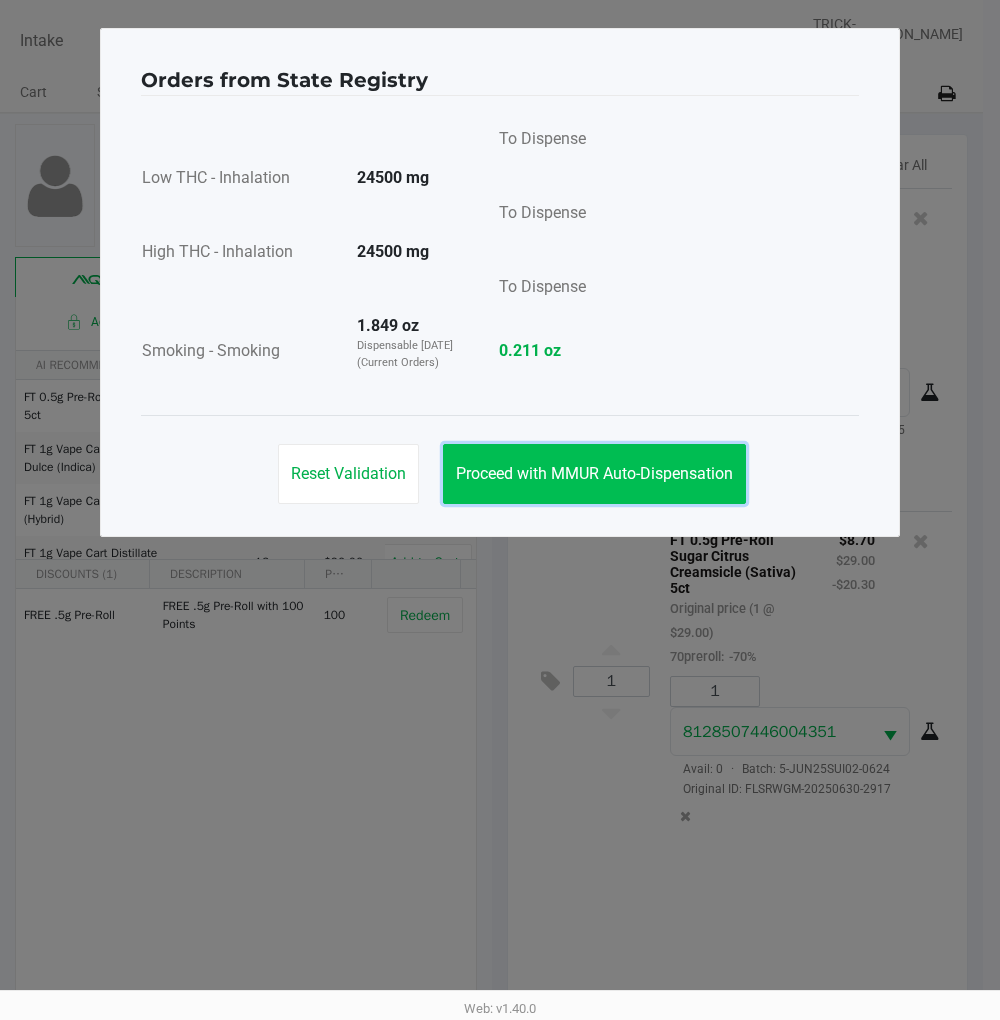 click on "Proceed with MMUR Auto-Dispensation" 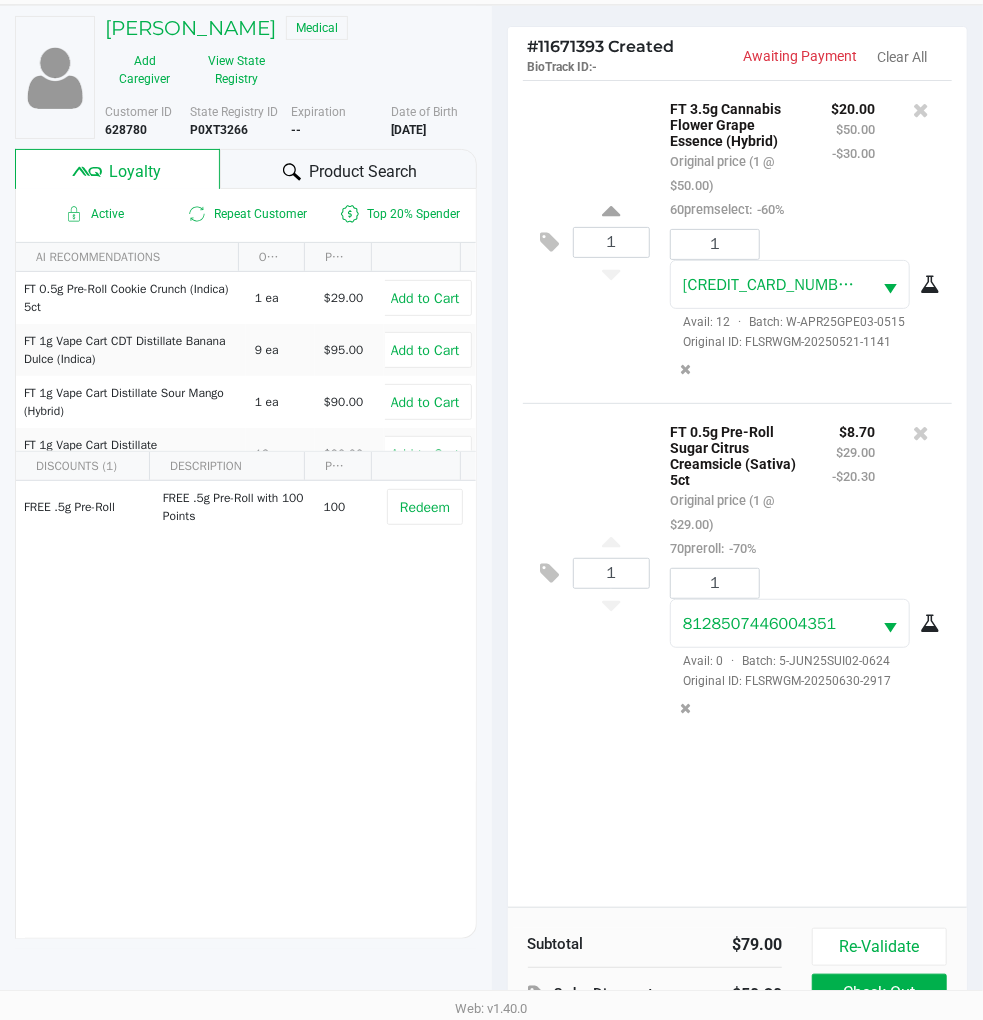 scroll, scrollTop: 0, scrollLeft: 0, axis: both 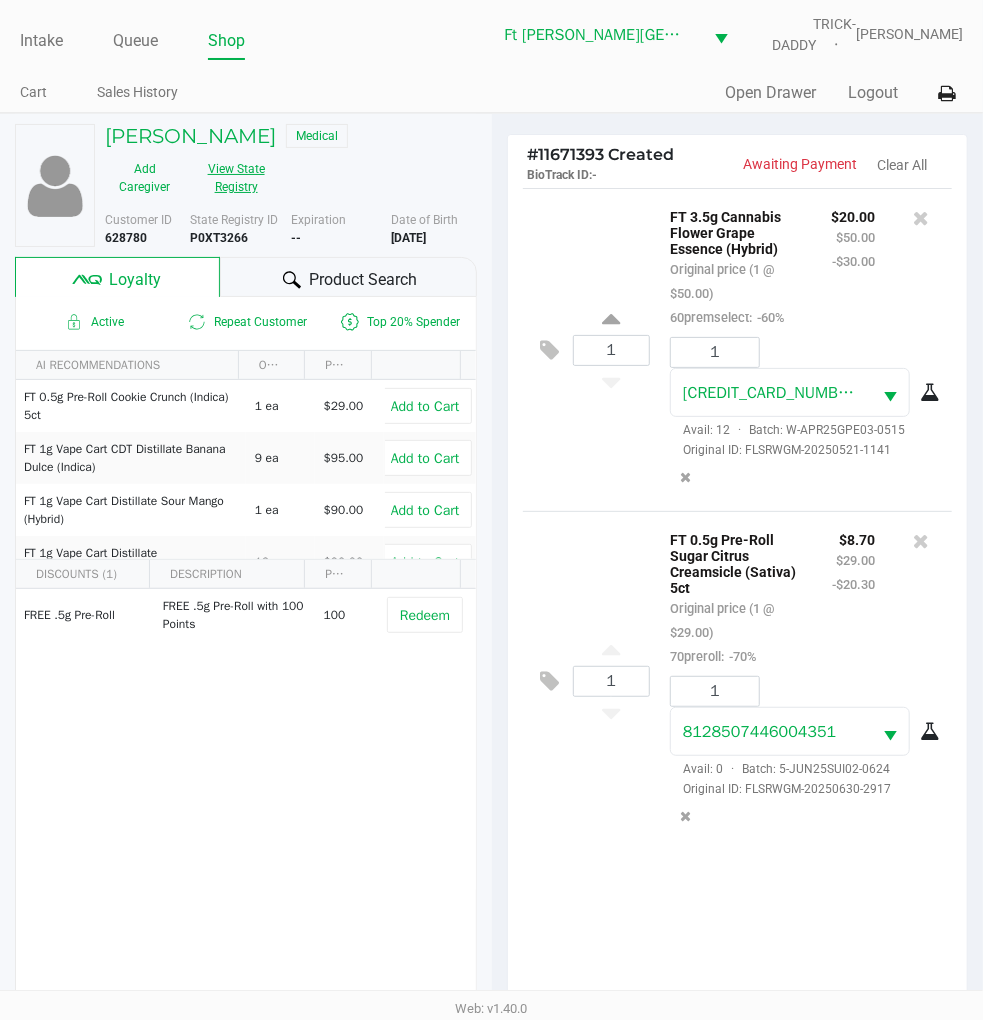 click on "View State Registry" 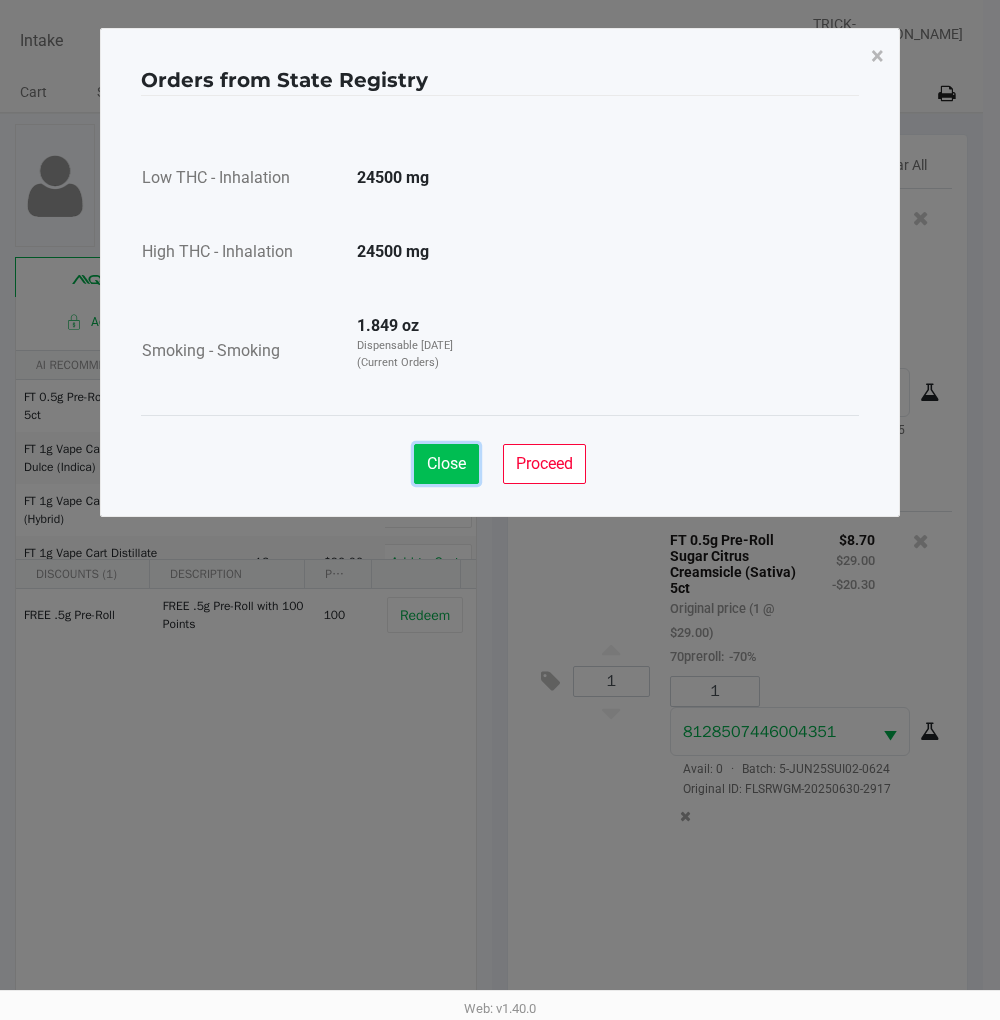 click on "Close" 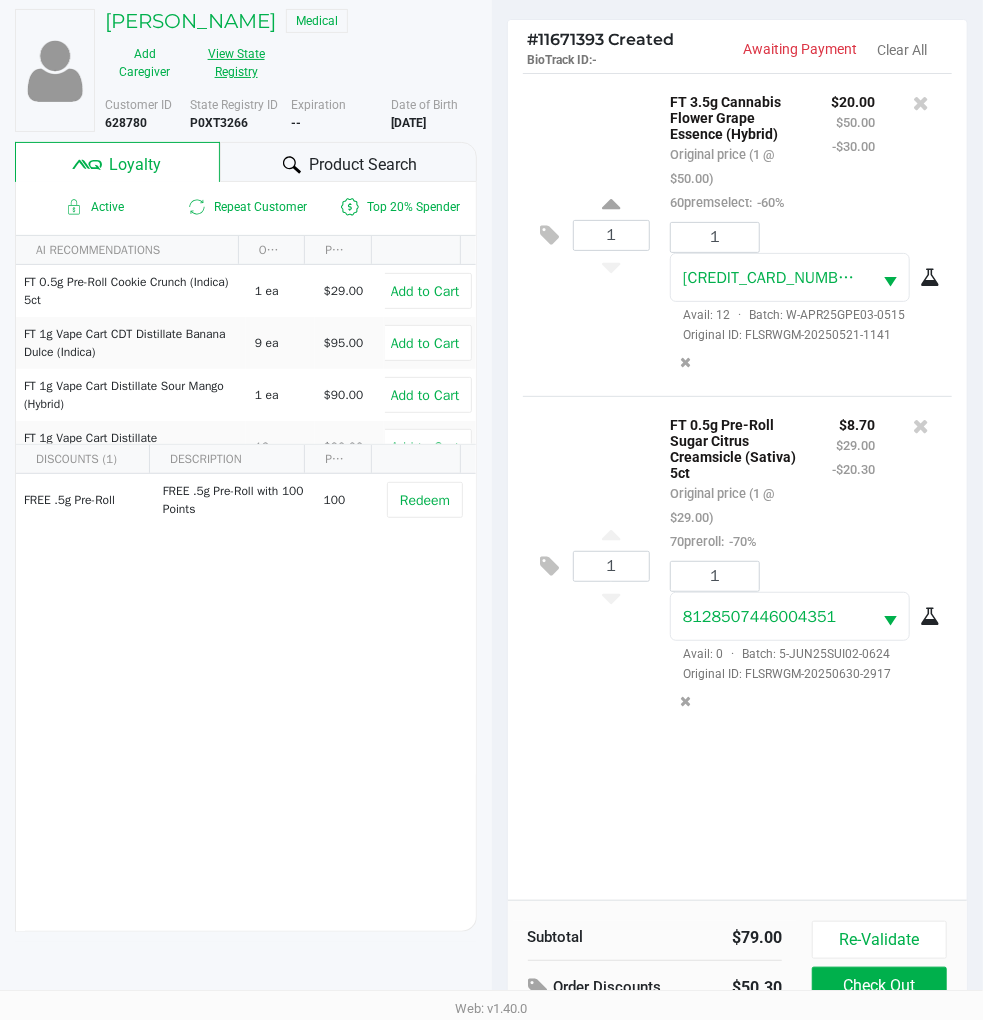 scroll, scrollTop: 258, scrollLeft: 0, axis: vertical 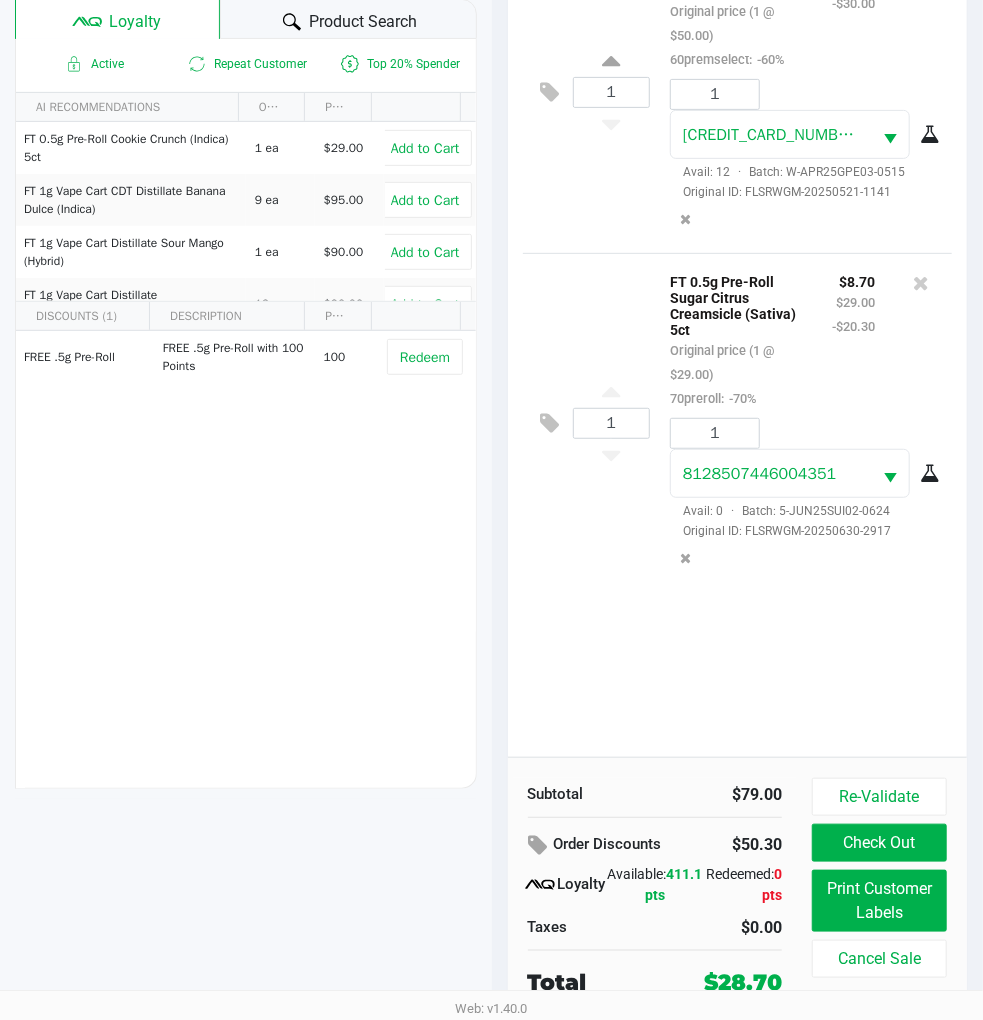 click on "1  FT 3.5g Cannabis Flower Grape Essence (Hybrid)   Original price (1 @ $50.00)  60premselect:  -60% $20.00 $50.00 -$30.00 1 2507142242182651  Avail: 12  ·  Batch: W-APR25GPE03-0515   Original ID: FLSRWGM-20250521-1141  1  FT 0.5g Pre-Roll Sugar Citrus Creamsicle (Sativa) 5ct   Original price (1 @ $29.00)  70preroll:  -70% $8.70 $29.00 -$20.30 1 8128507446004351  Avail: 0  ·  Batch: 5-JUN25SUI02-0624   Original ID: FLSRWGM-20250630-2917" 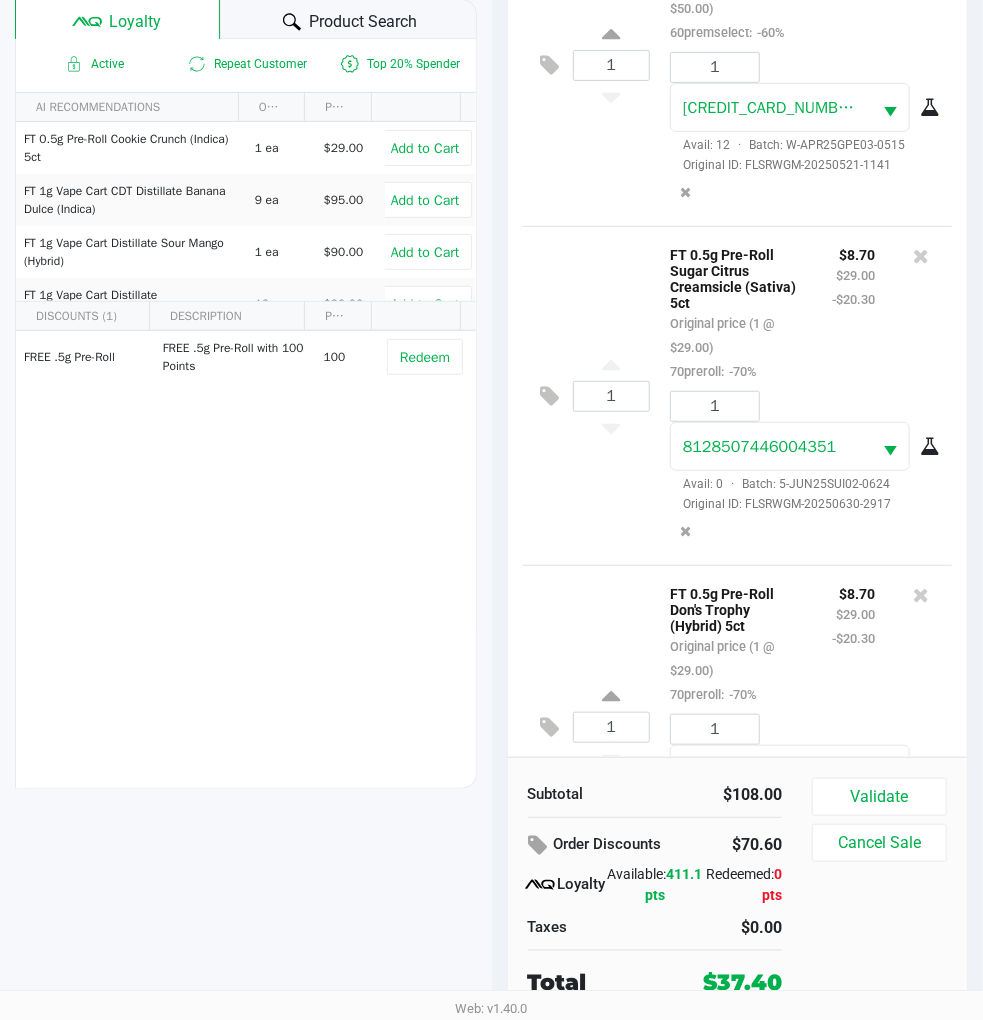 scroll, scrollTop: 0, scrollLeft: 0, axis: both 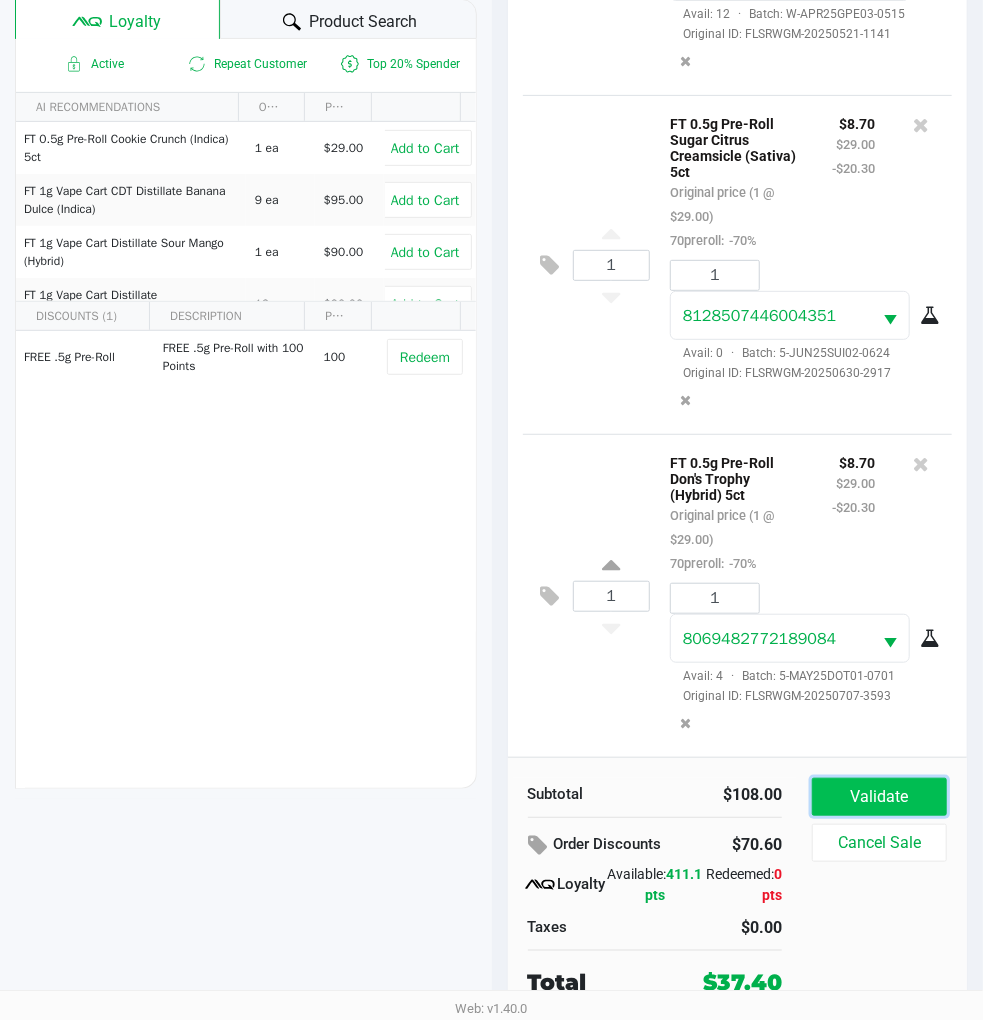 click on "Validate" 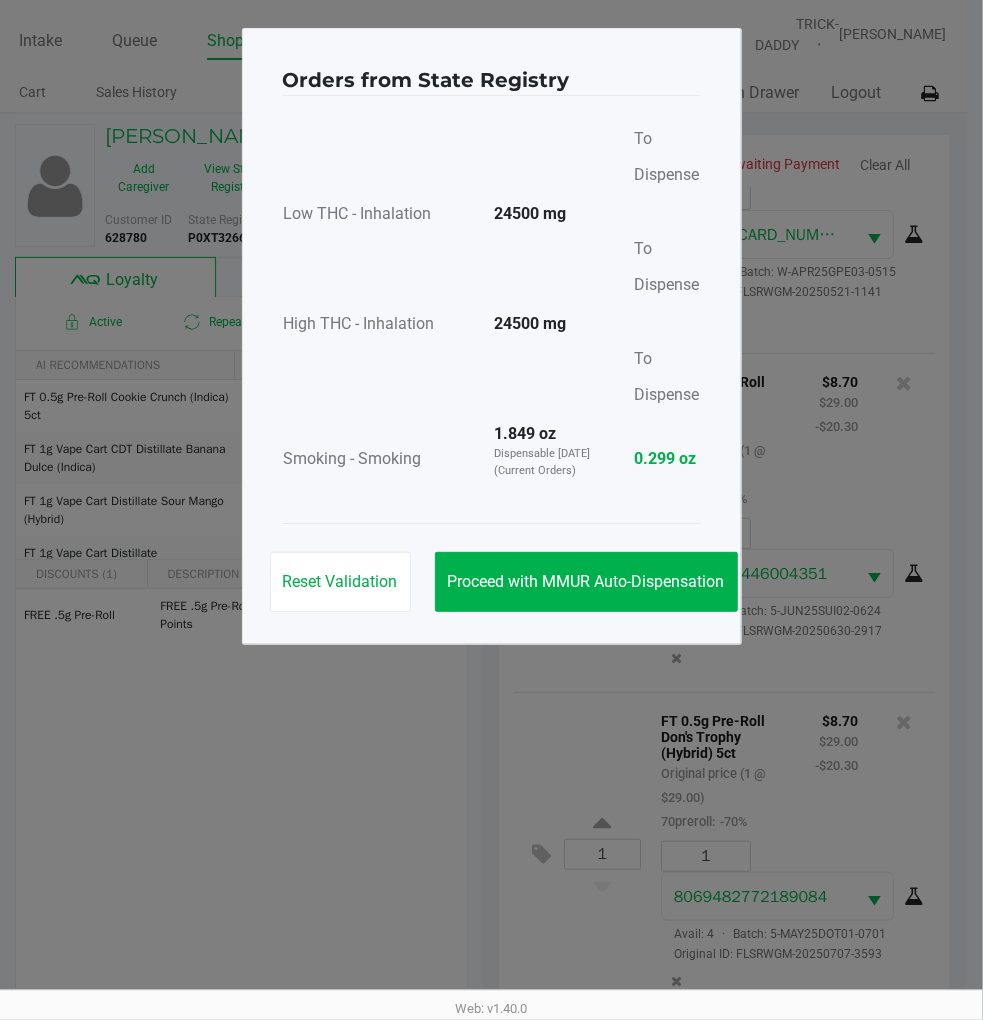 scroll, scrollTop: 0, scrollLeft: 0, axis: both 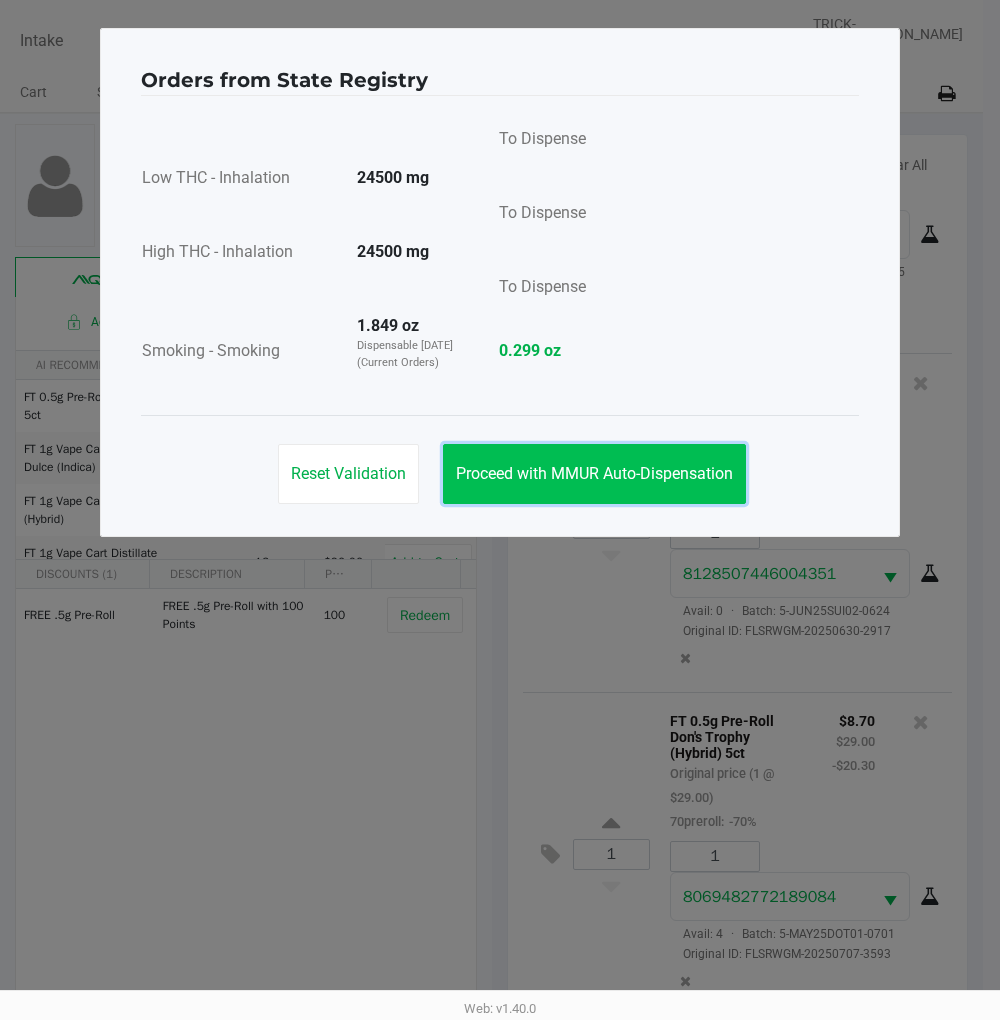 click on "Proceed with MMUR Auto-Dispensation" 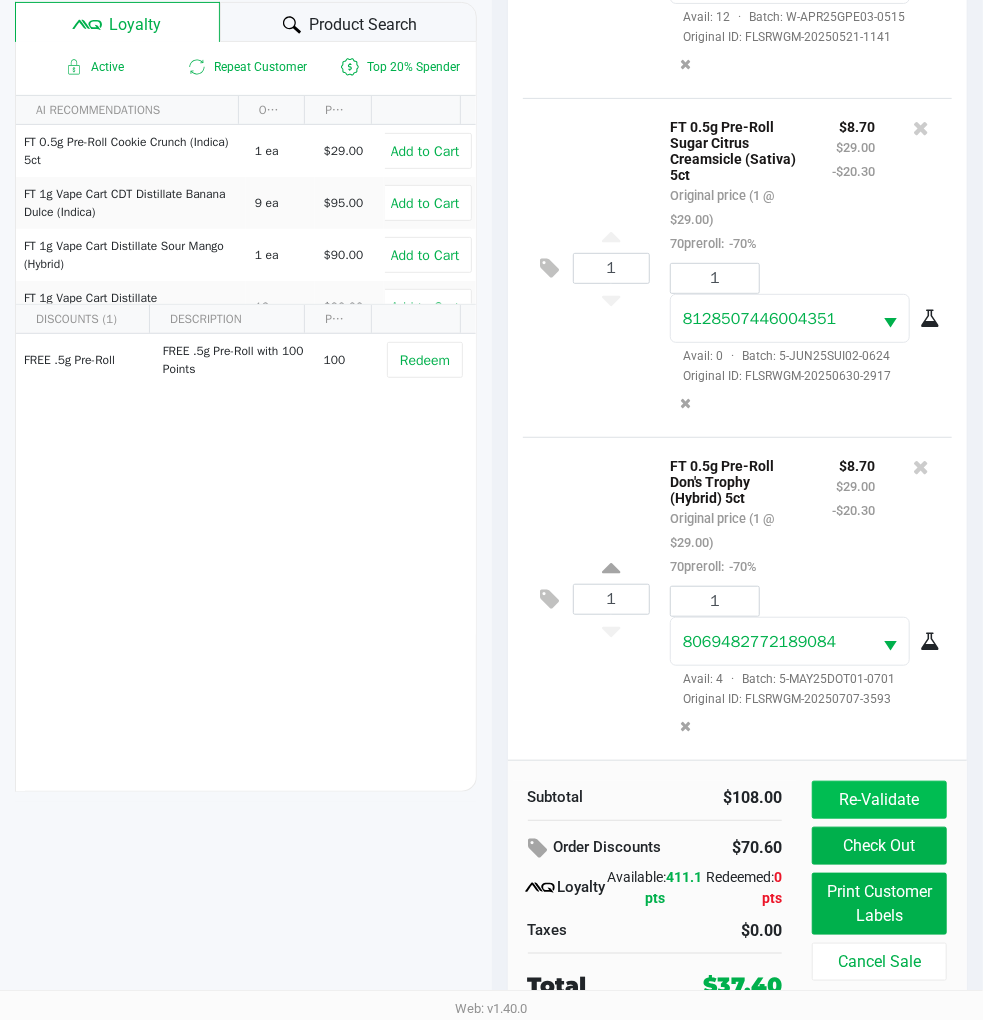 scroll, scrollTop: 258, scrollLeft: 0, axis: vertical 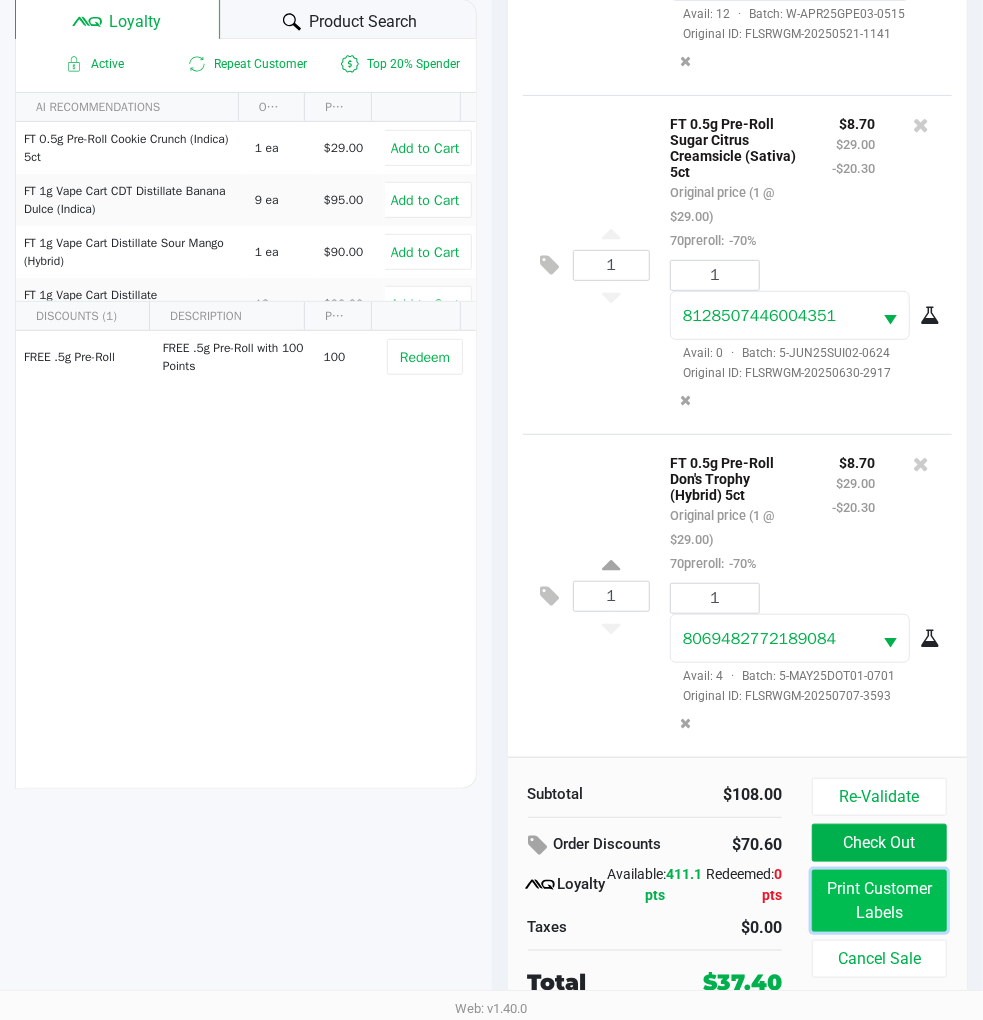 click on "Print Customer Labels" 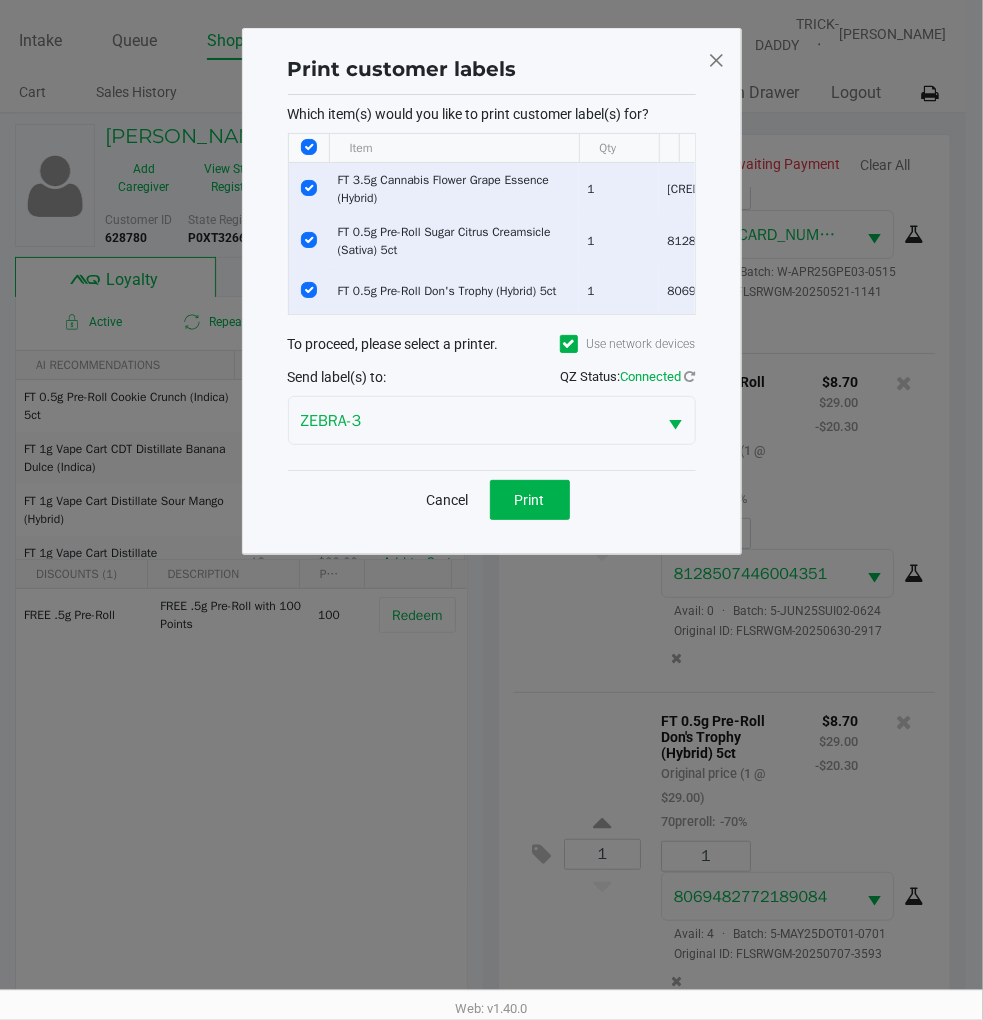 scroll, scrollTop: 0, scrollLeft: 0, axis: both 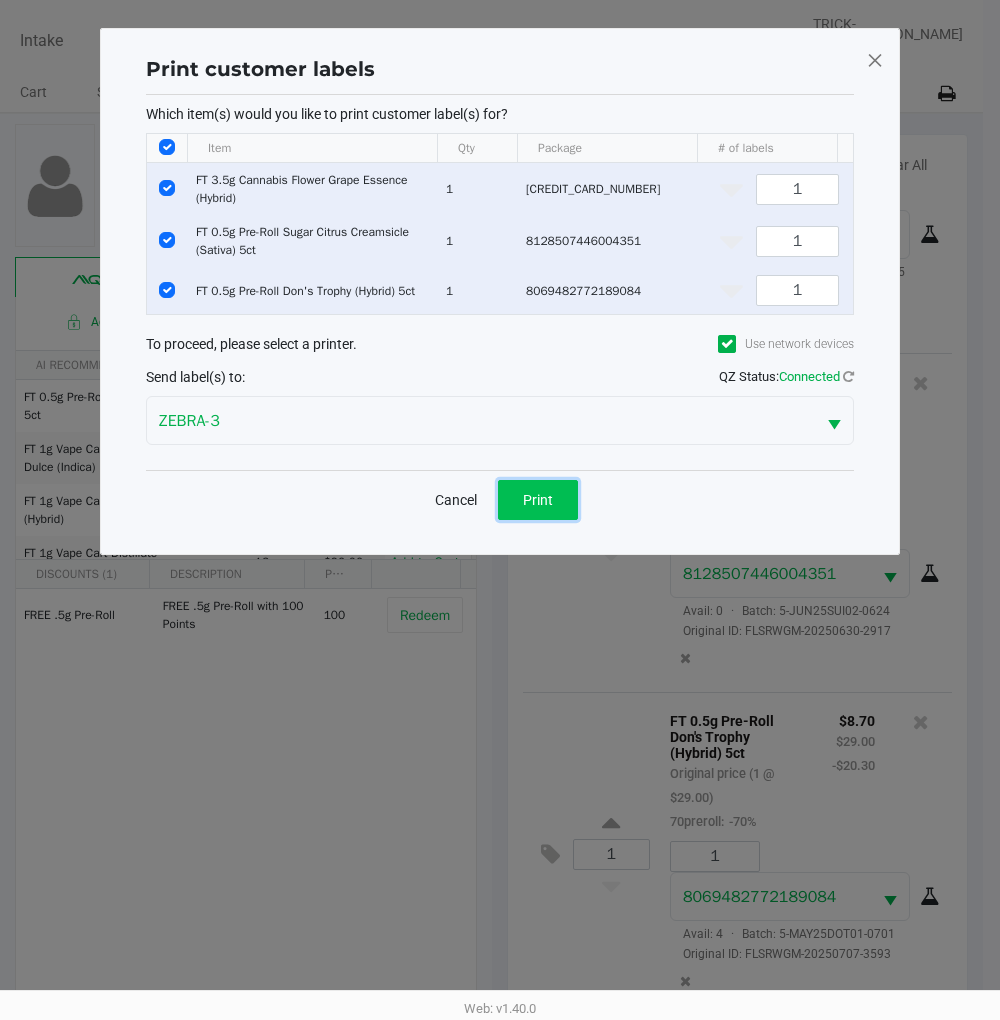 click on "Print" 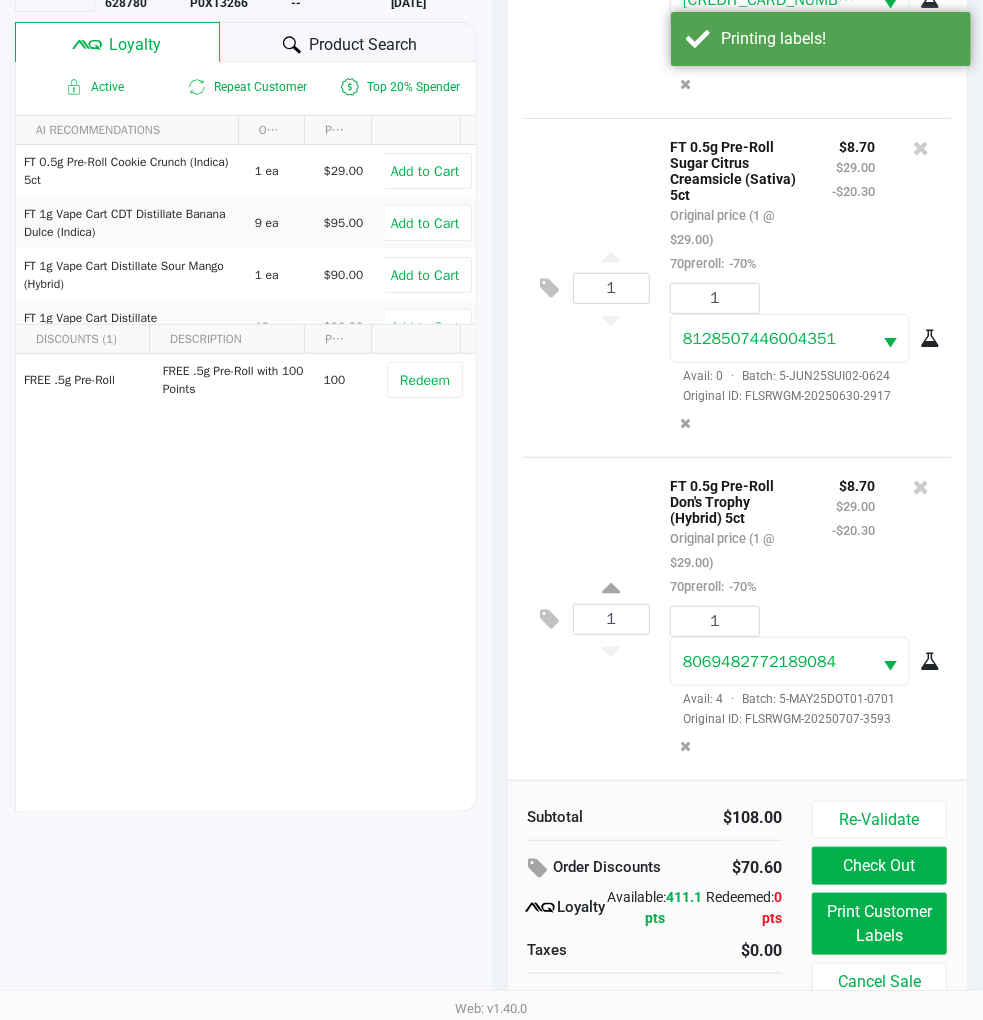 scroll, scrollTop: 258, scrollLeft: 0, axis: vertical 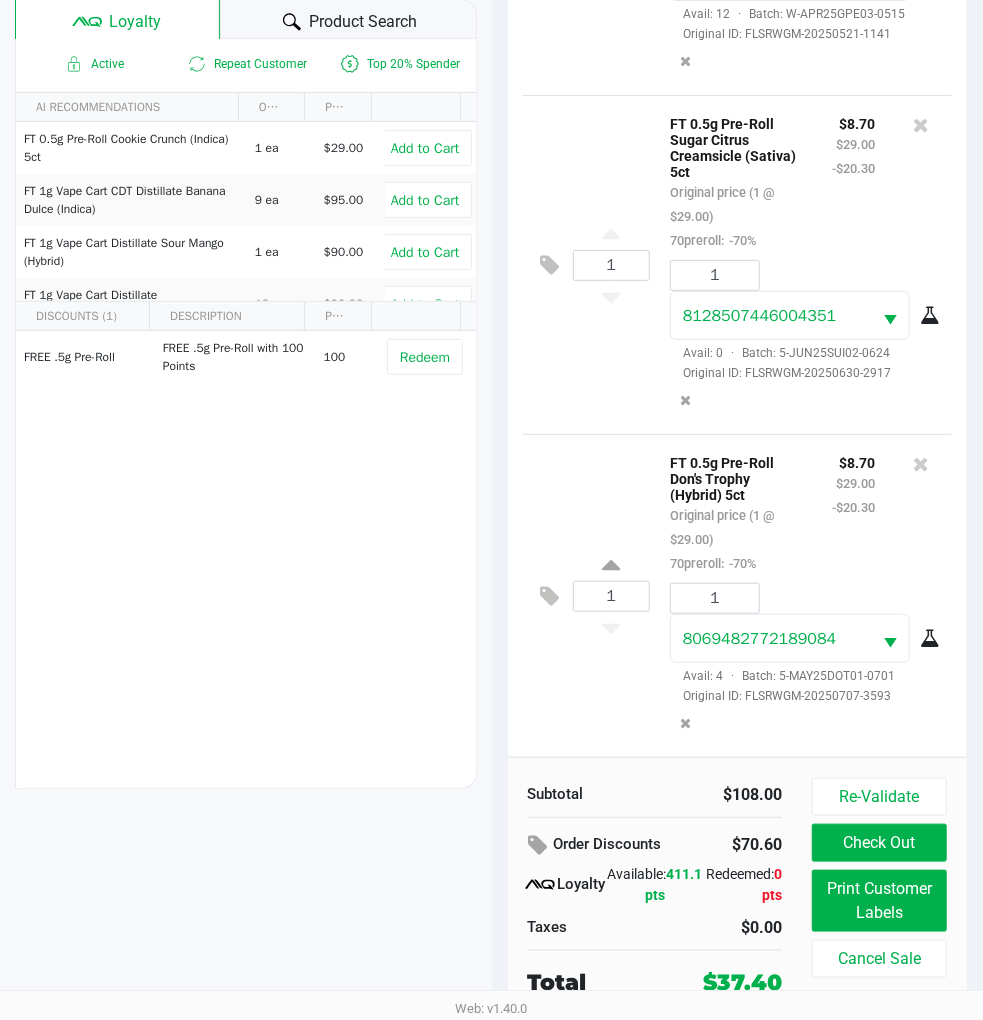 click 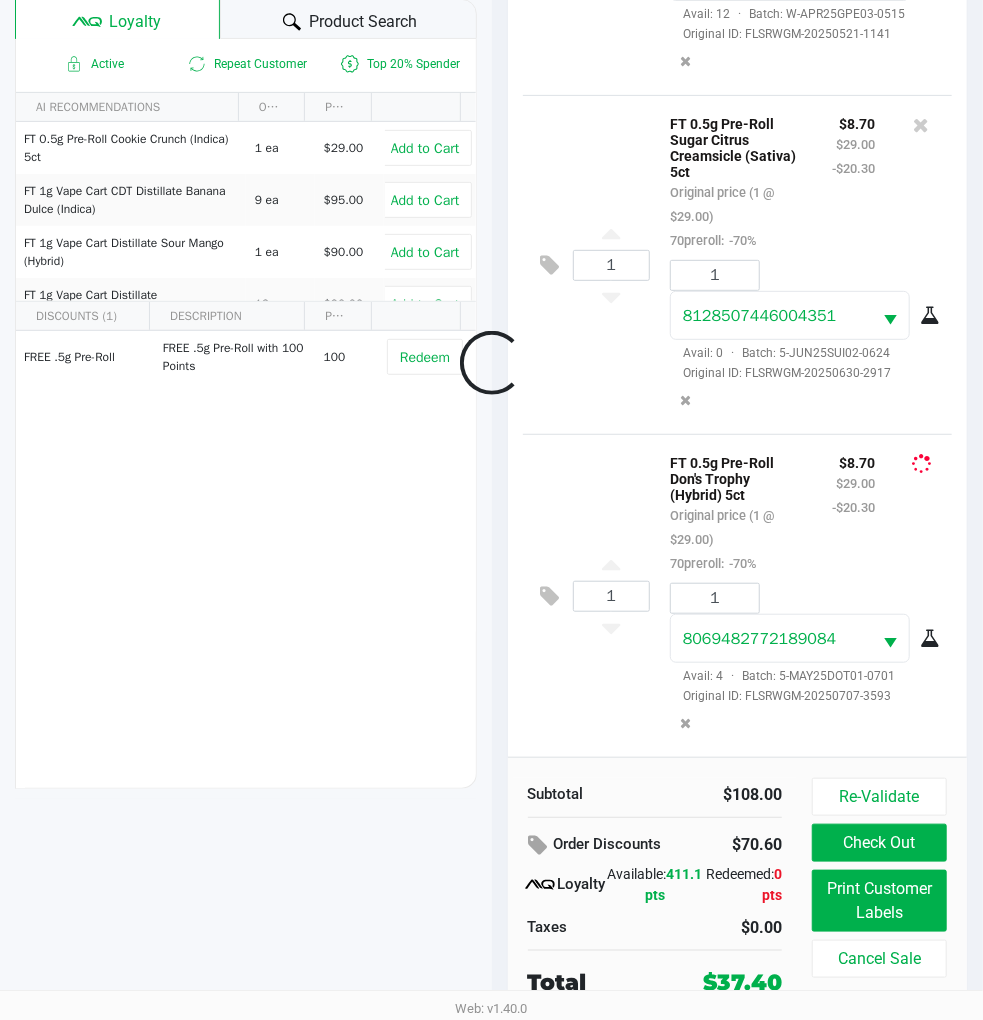 scroll, scrollTop: 0, scrollLeft: 0, axis: both 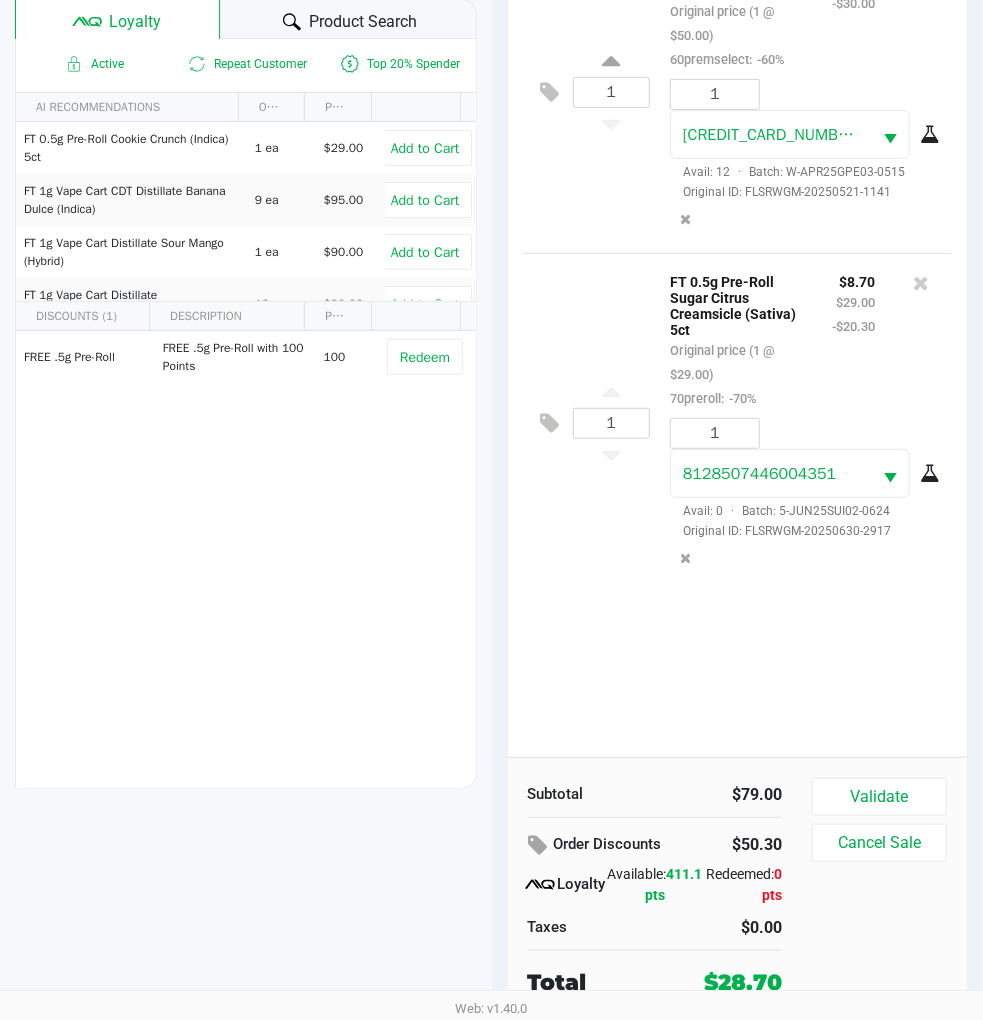 click on "1  FT 3.5g Cannabis Flower Grape Essence (Hybrid)   Original price (1 @ $50.00)  60premselect:  -60% $20.00 $50.00 -$30.00 1 2507142242182651  Avail: 12  ·  Batch: W-APR25GPE03-0515   Original ID: FLSRWGM-20250521-1141  1  FT 0.5g Pre-Roll Sugar Citrus Creamsicle (Sativa) 5ct   Original price (1 @ $29.00)  70preroll:  -70% $8.70 $29.00 -$20.30 1 8128507446004351  Avail: 0  ·  Batch: 5-JUN25SUI02-0624   Original ID: FLSRWGM-20250630-2917" 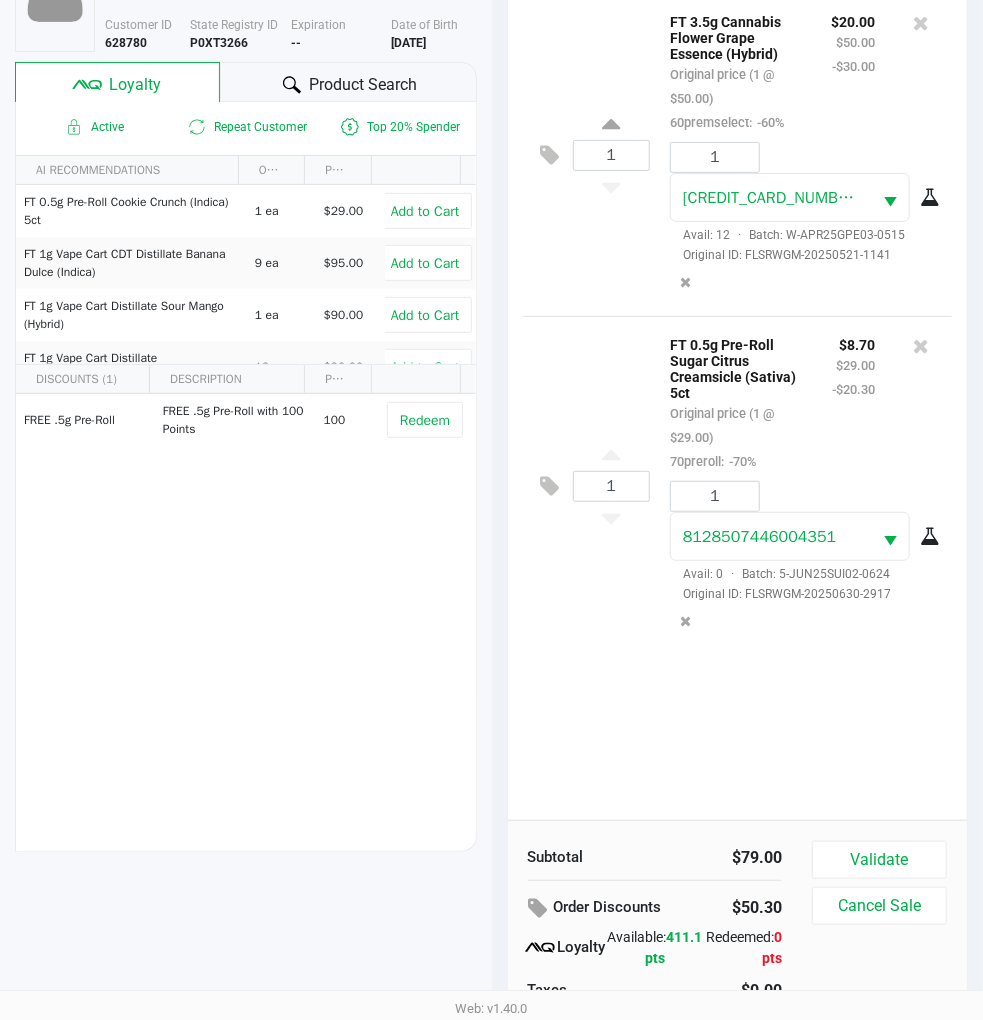 scroll, scrollTop: 221, scrollLeft: 0, axis: vertical 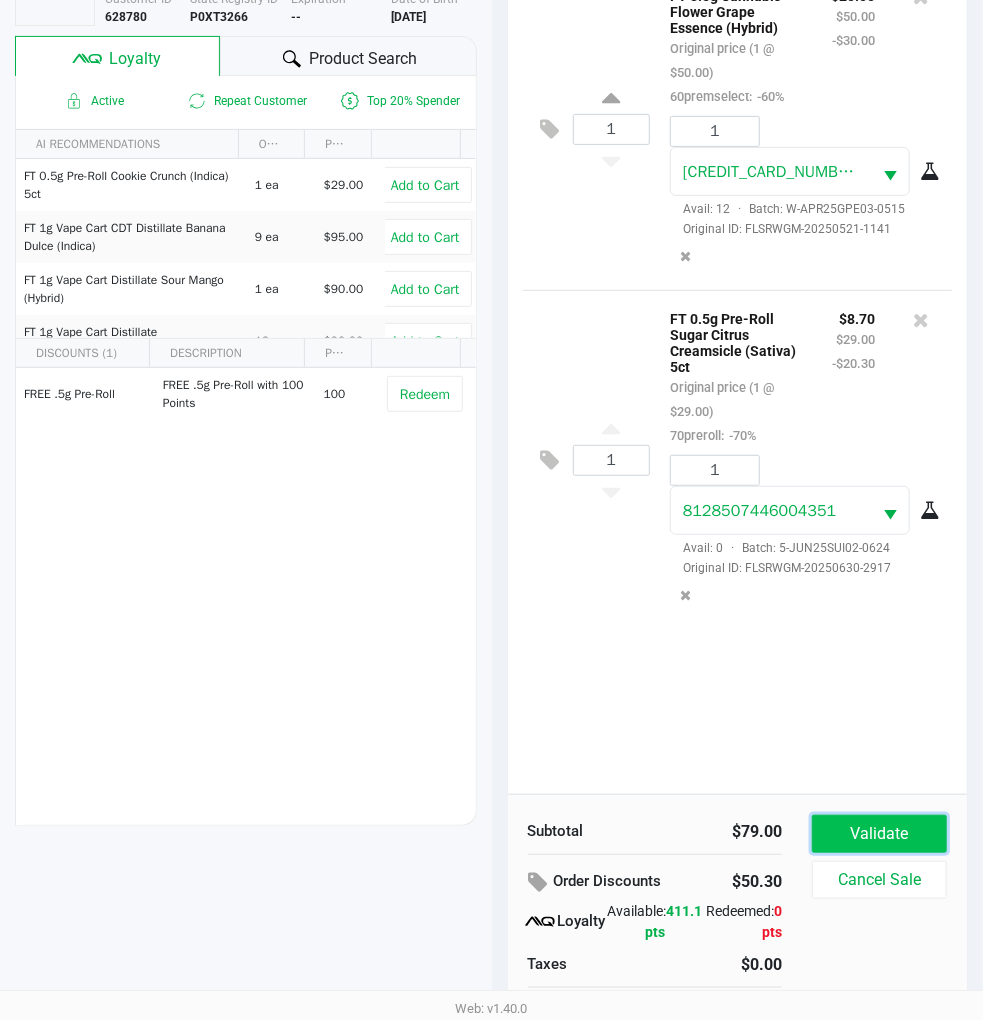 click on "Validate" 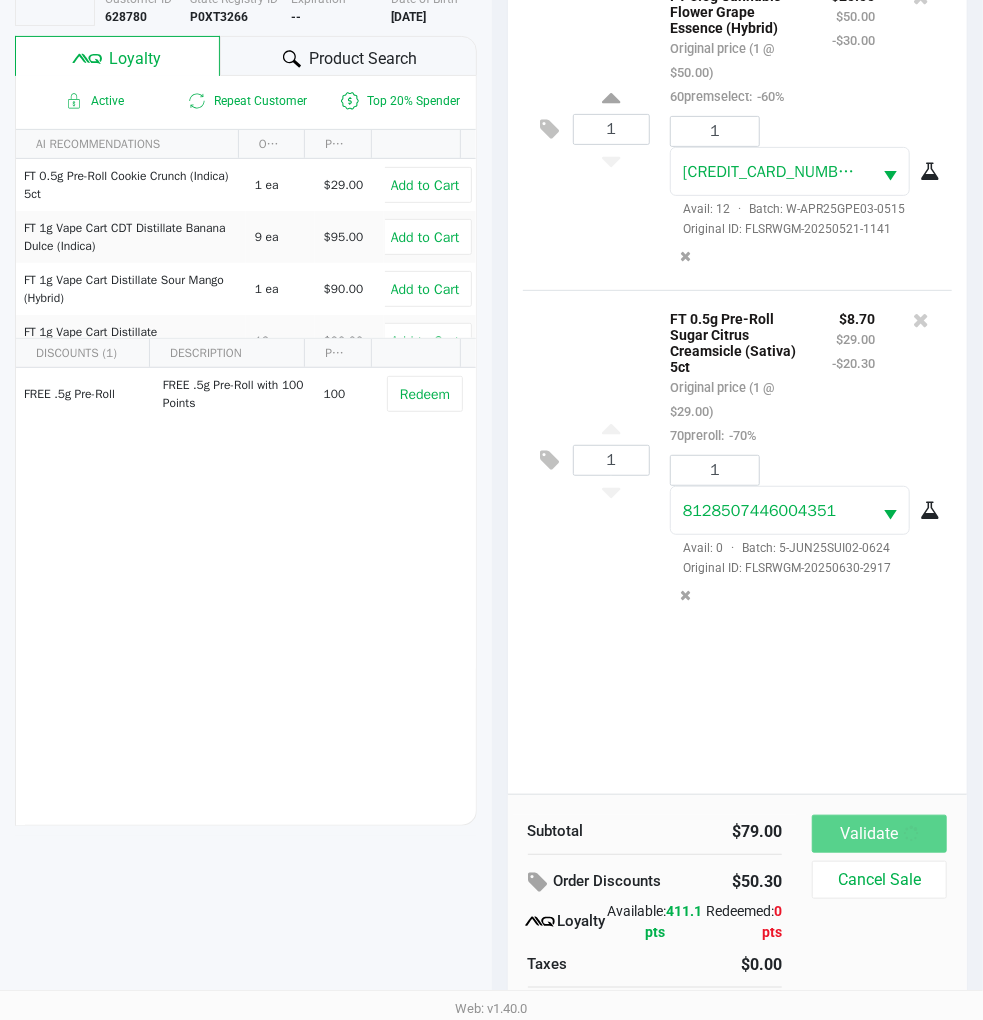 scroll, scrollTop: 0, scrollLeft: 0, axis: both 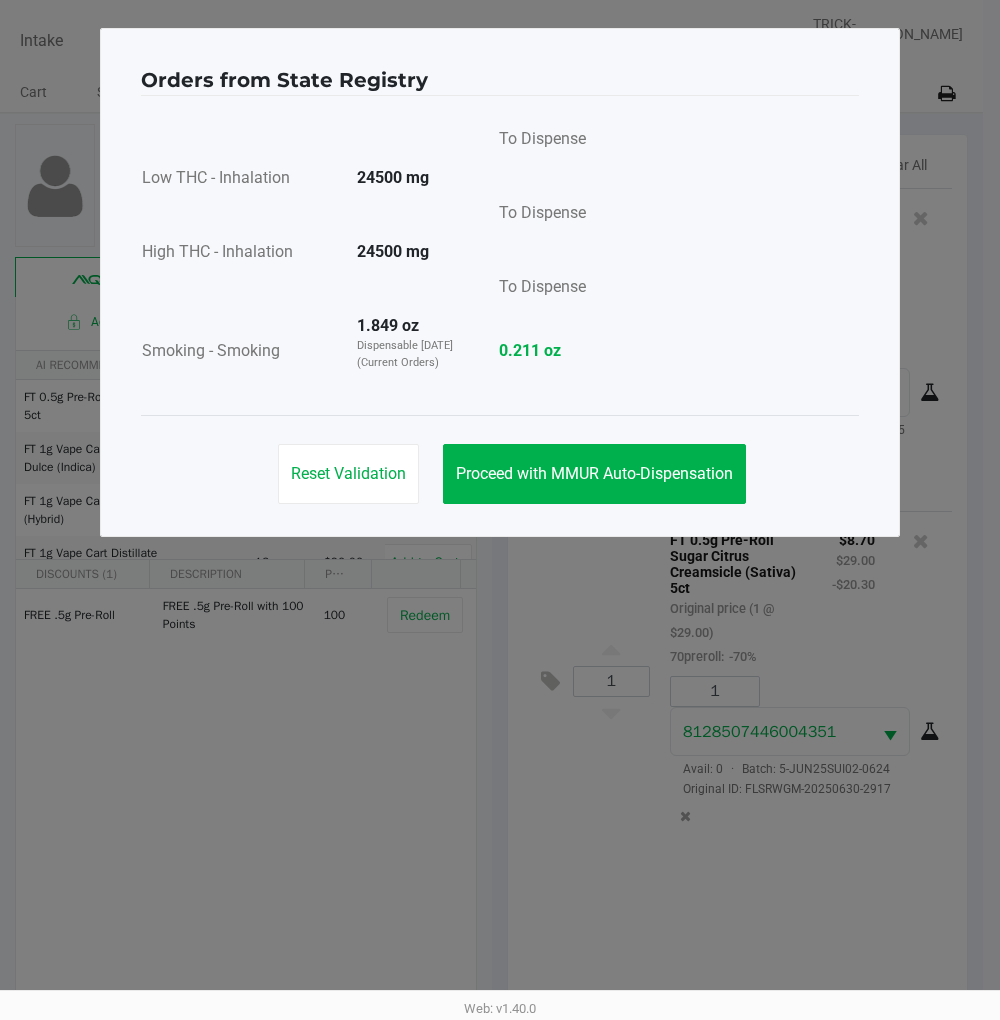 click on "Proceed with MMUR Auto-Dispensation" 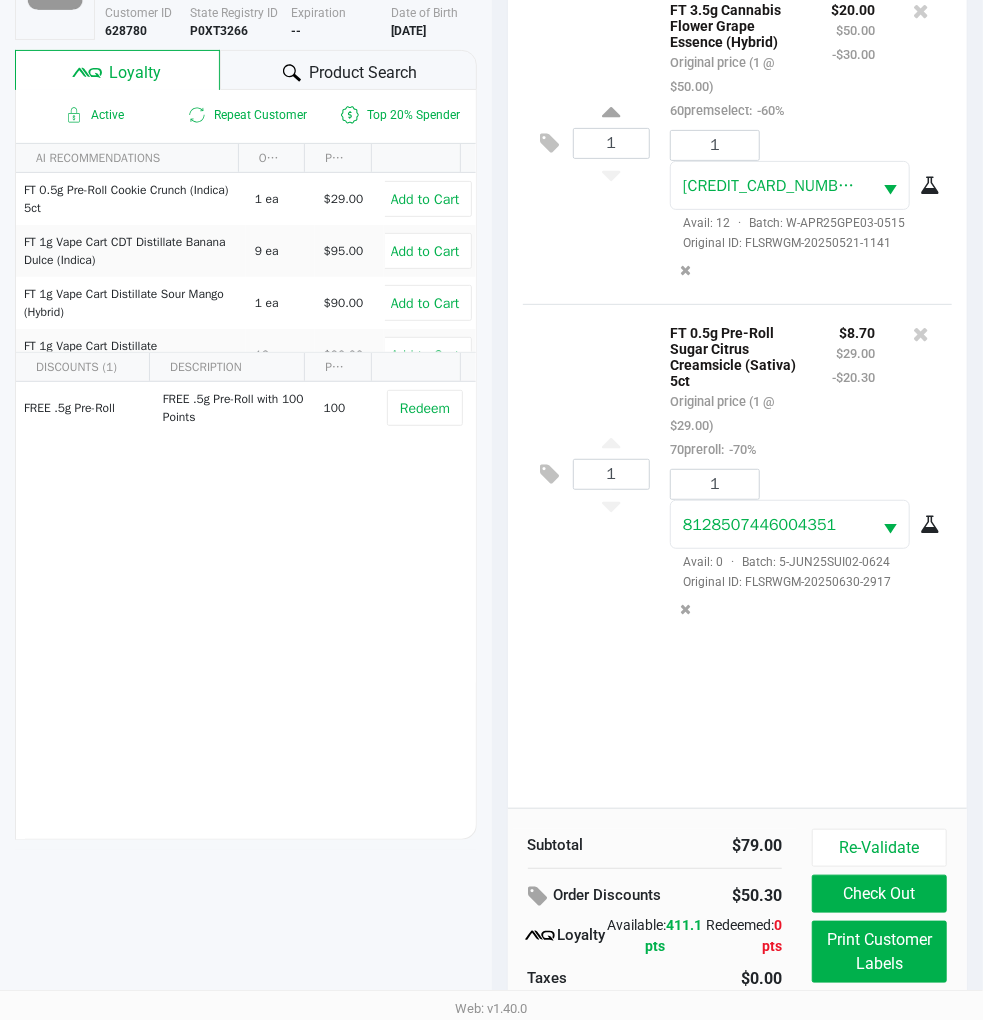 scroll, scrollTop: 258, scrollLeft: 0, axis: vertical 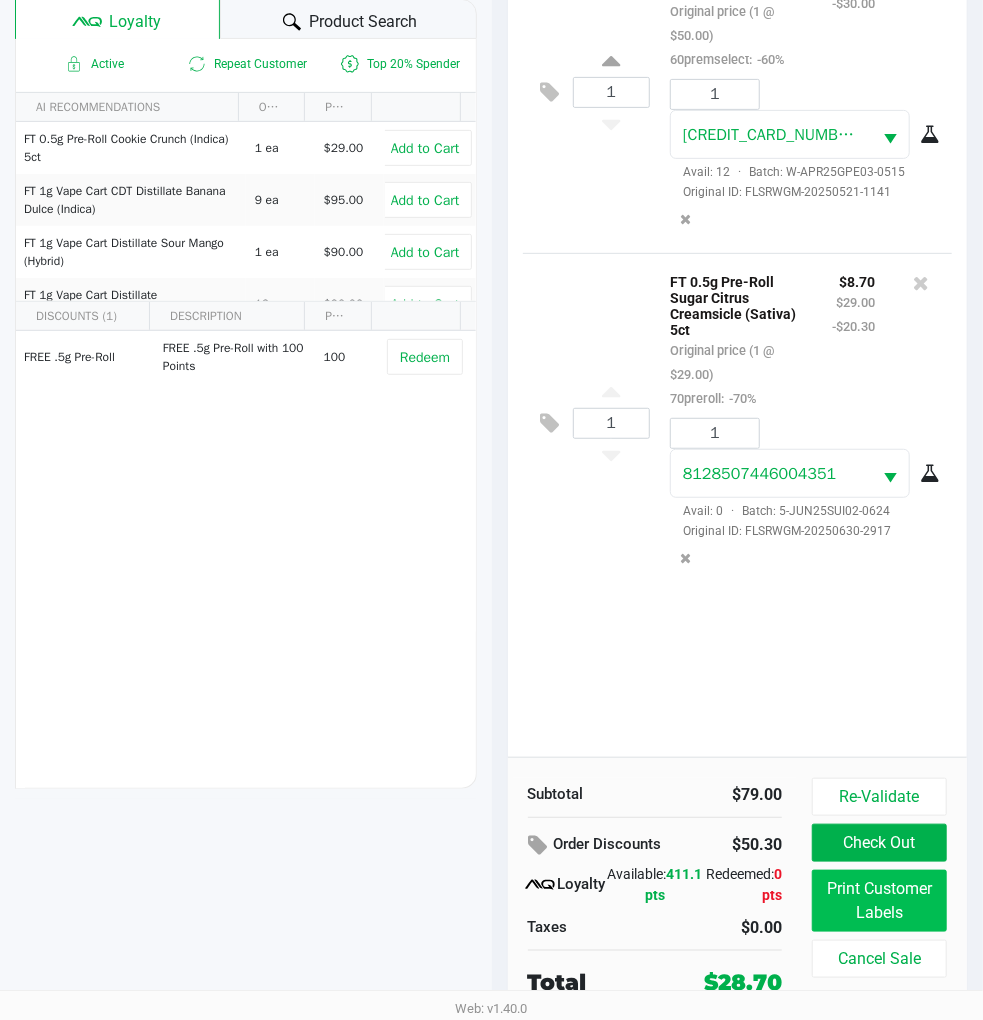 click on "Print Customer Labels" 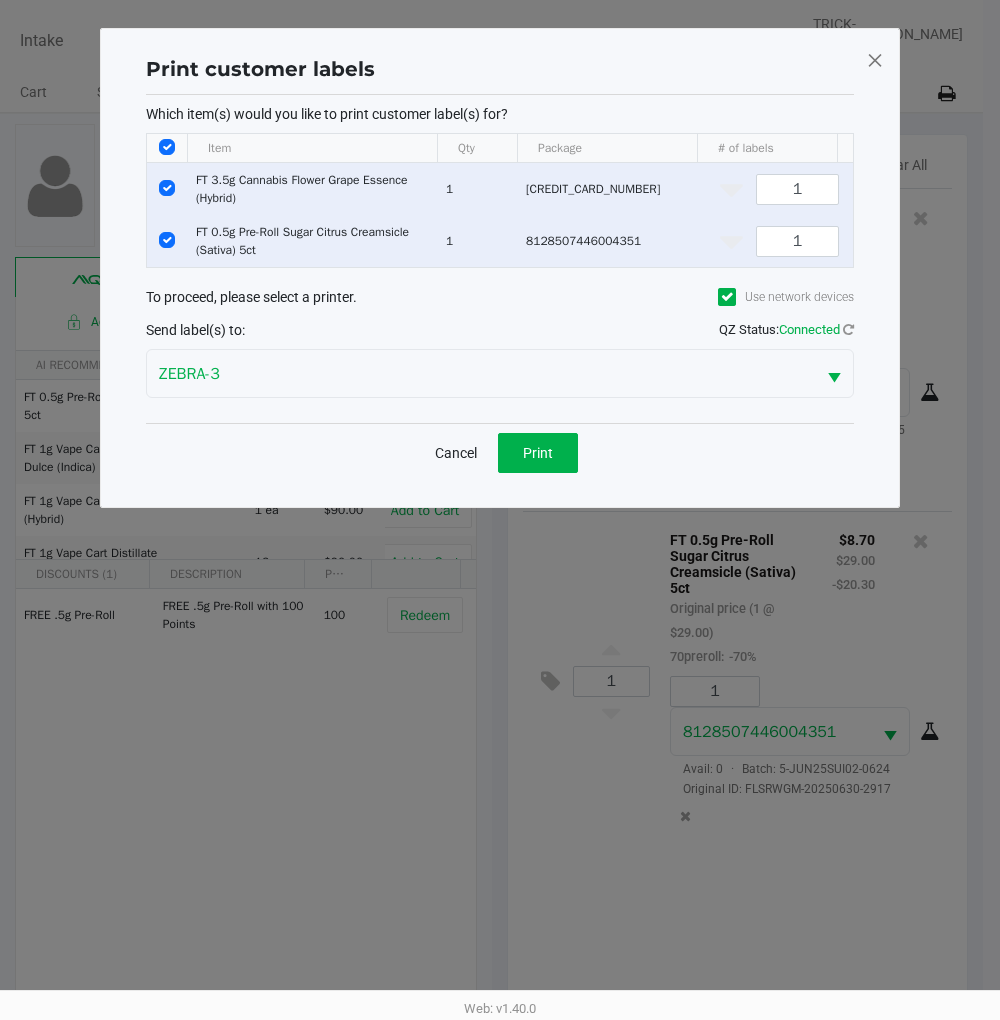 click on "Print" 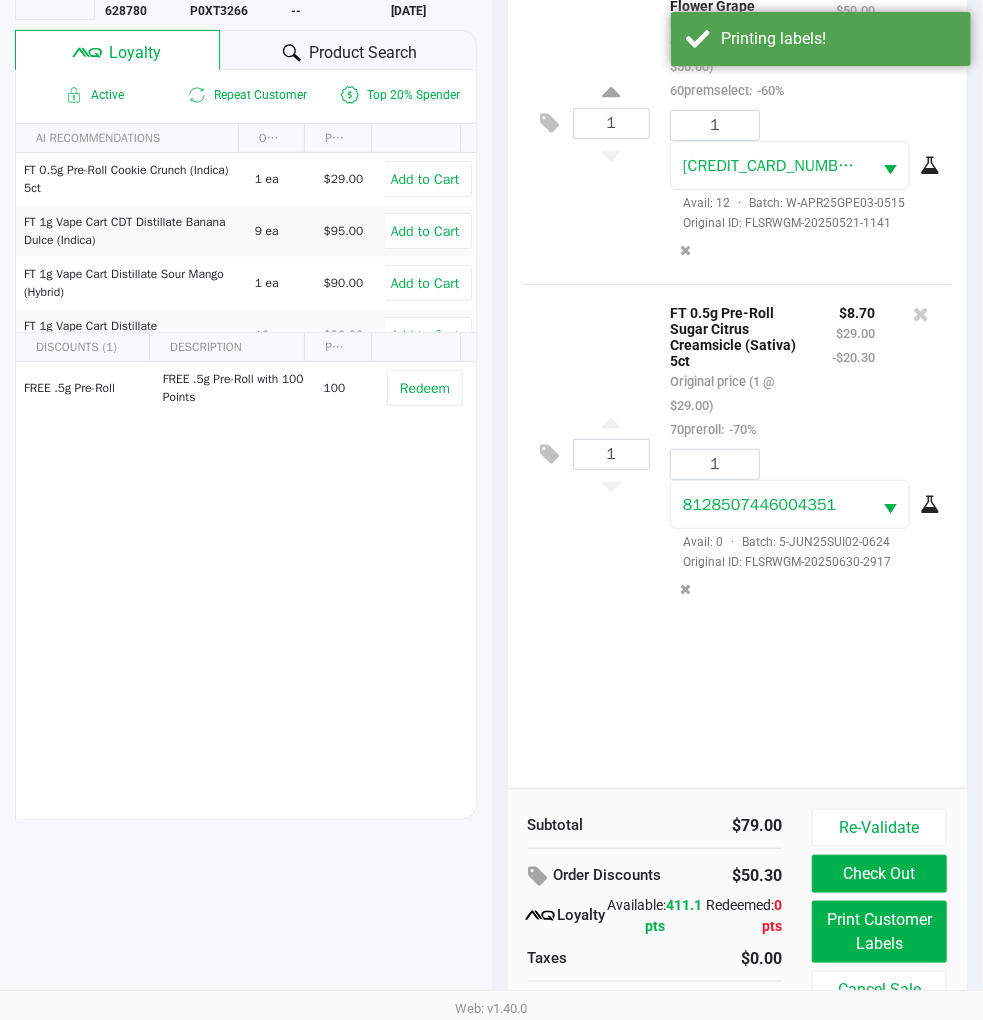 scroll, scrollTop: 258, scrollLeft: 0, axis: vertical 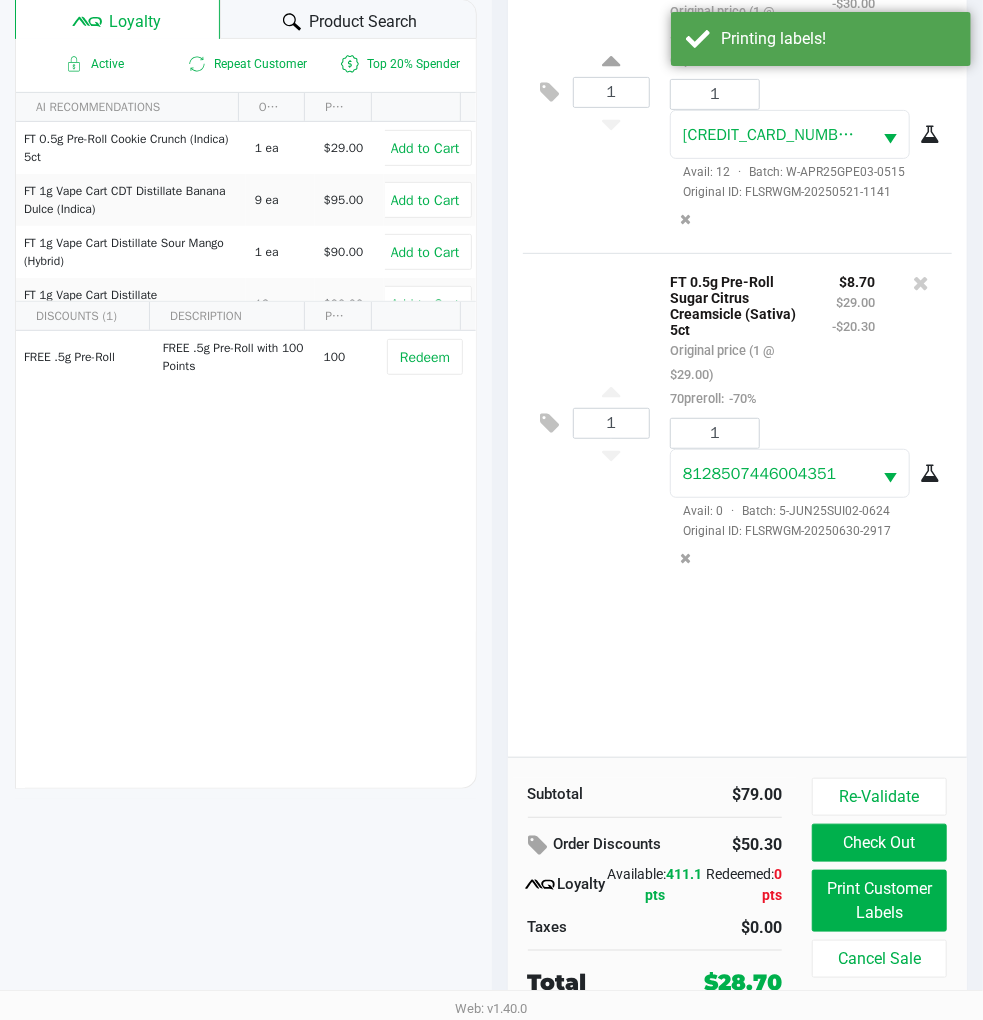 click on "Check Out" 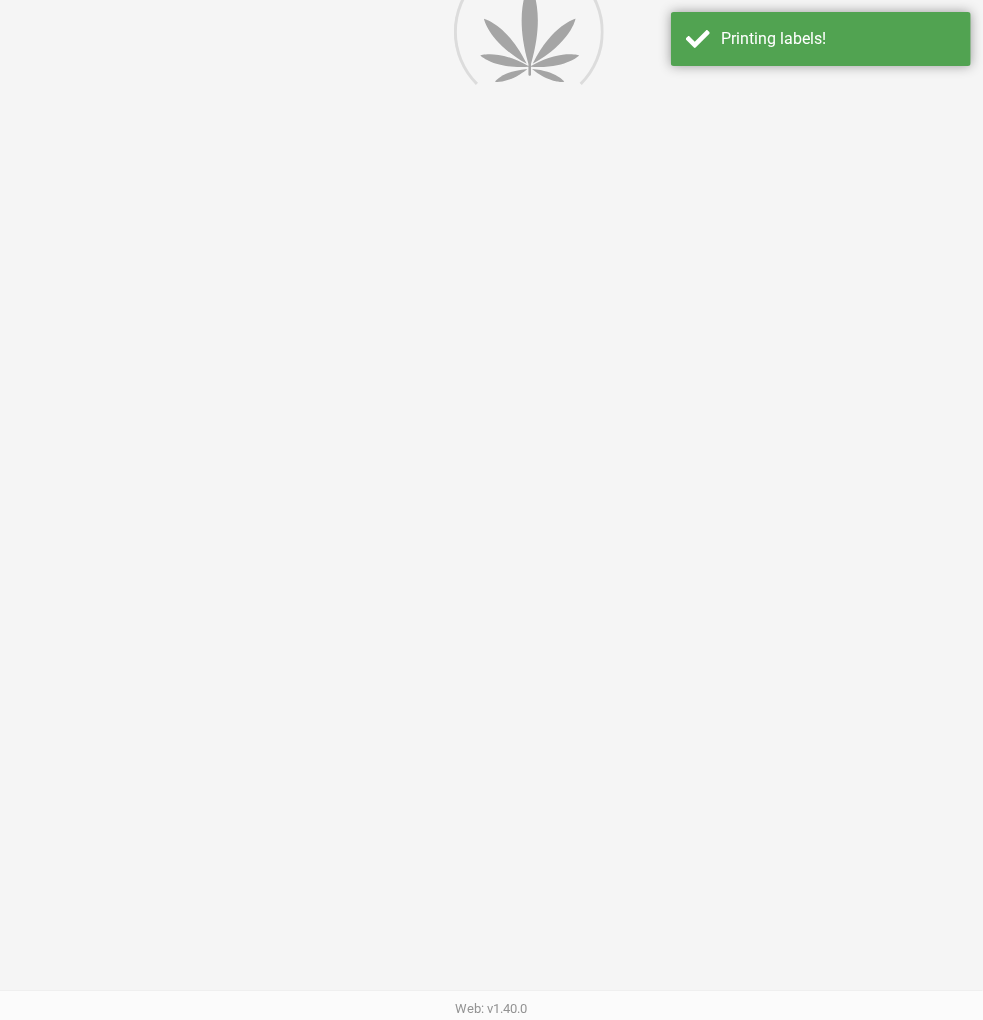 scroll, scrollTop: 0, scrollLeft: 0, axis: both 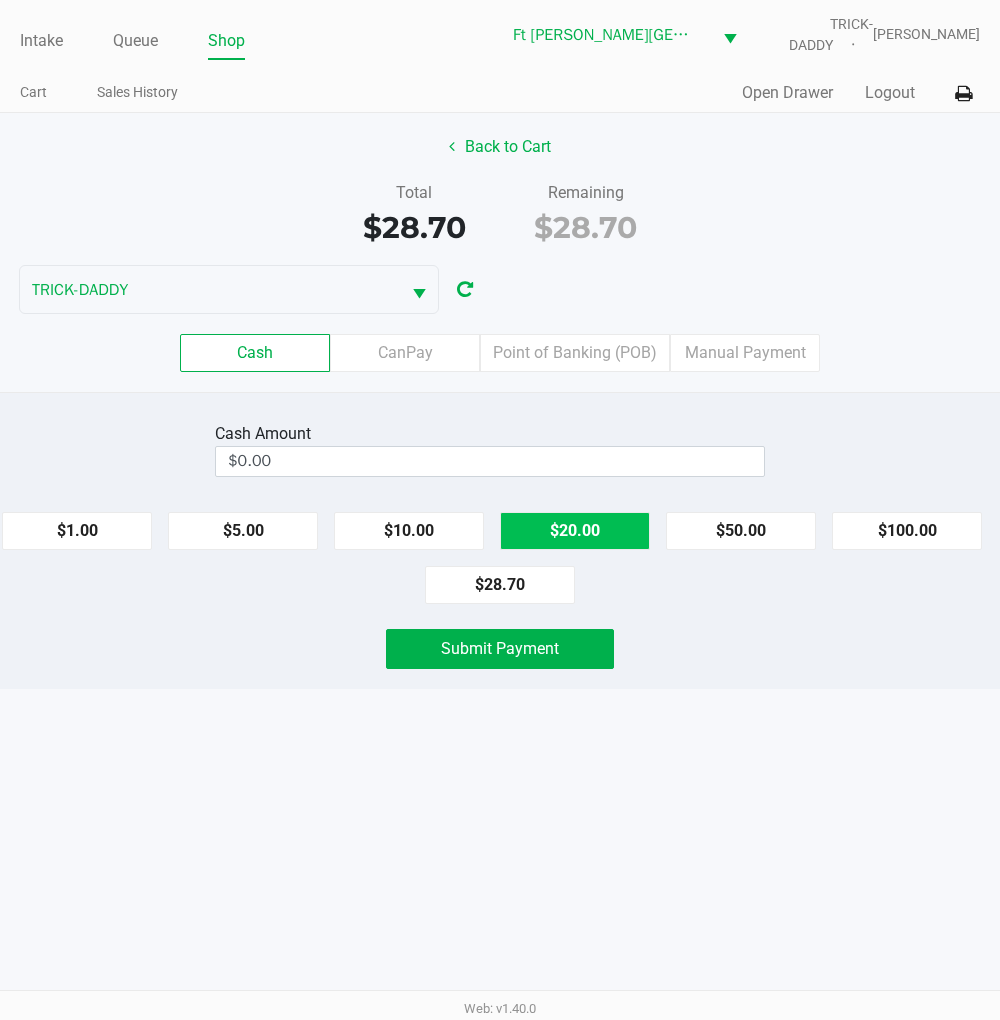 click on "$20.00" 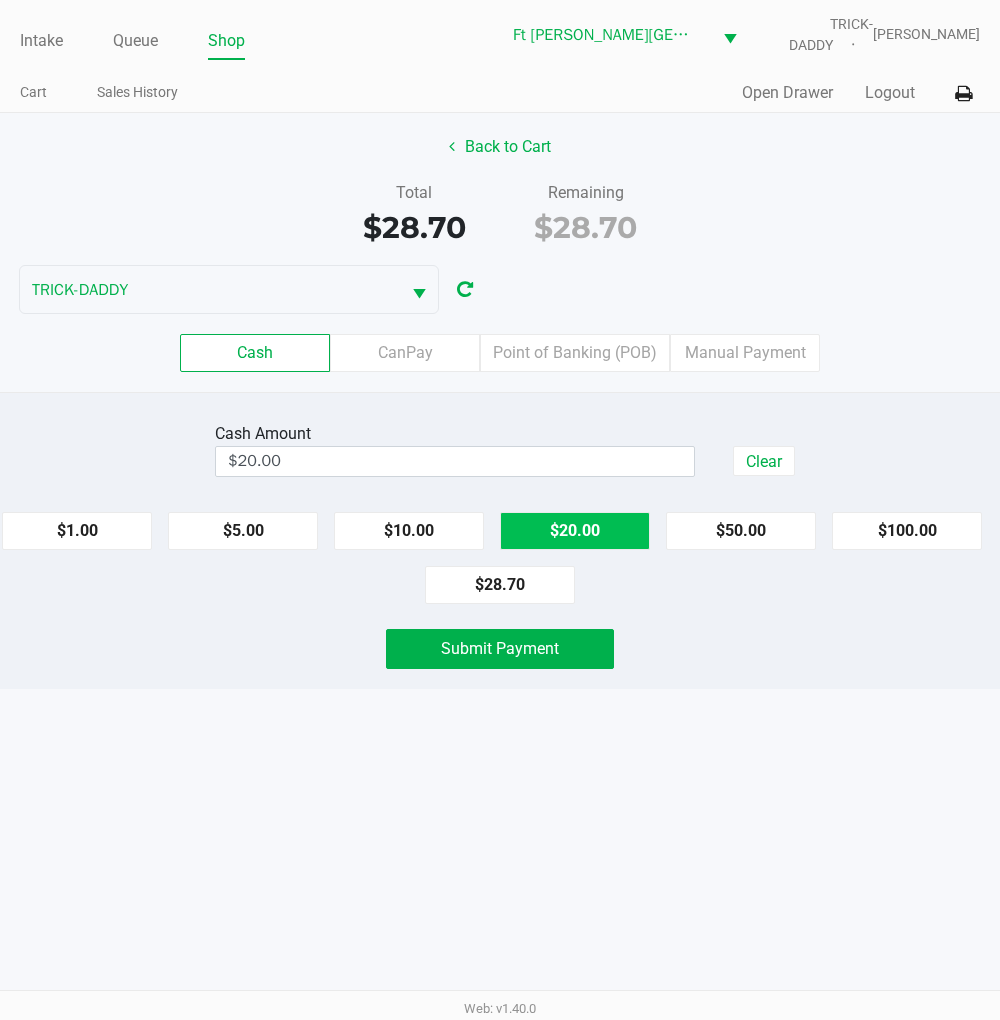 click on "$5.00" 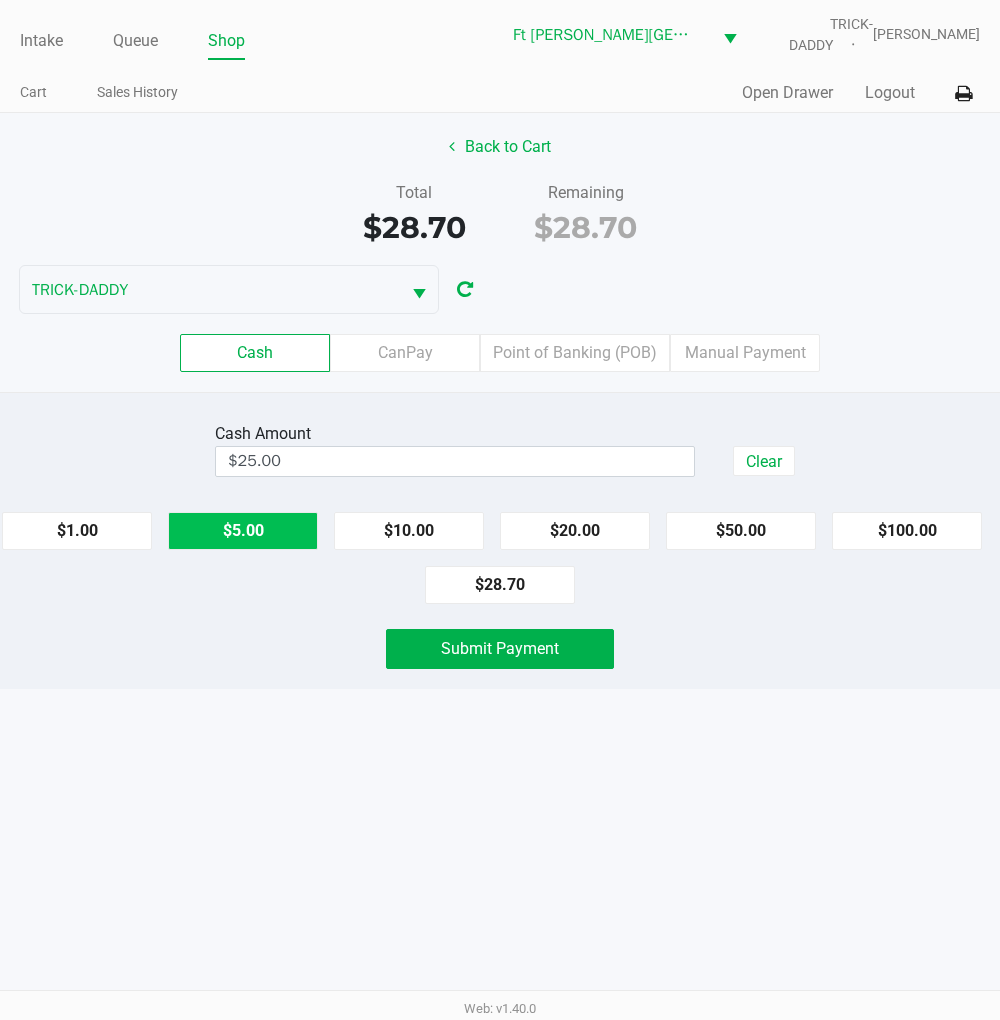 click on "$1.00" 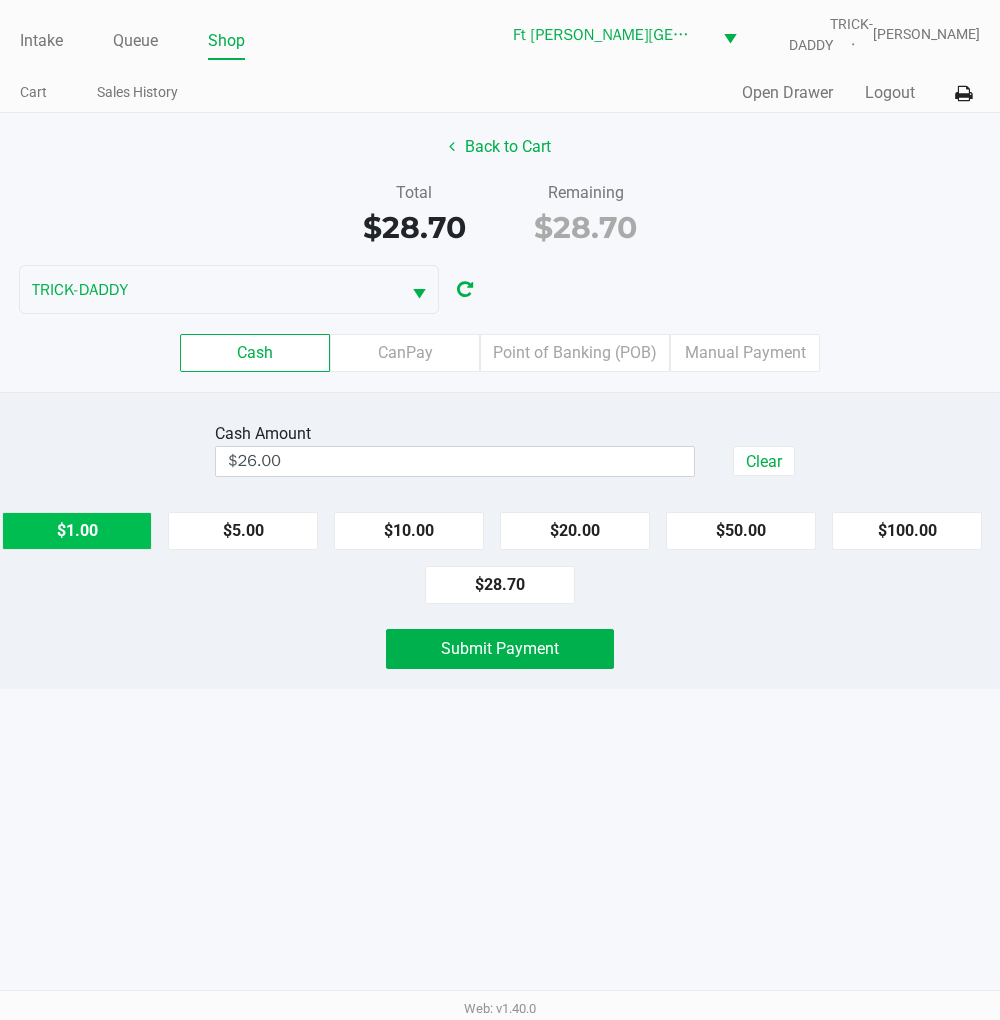 click on "$1.00" 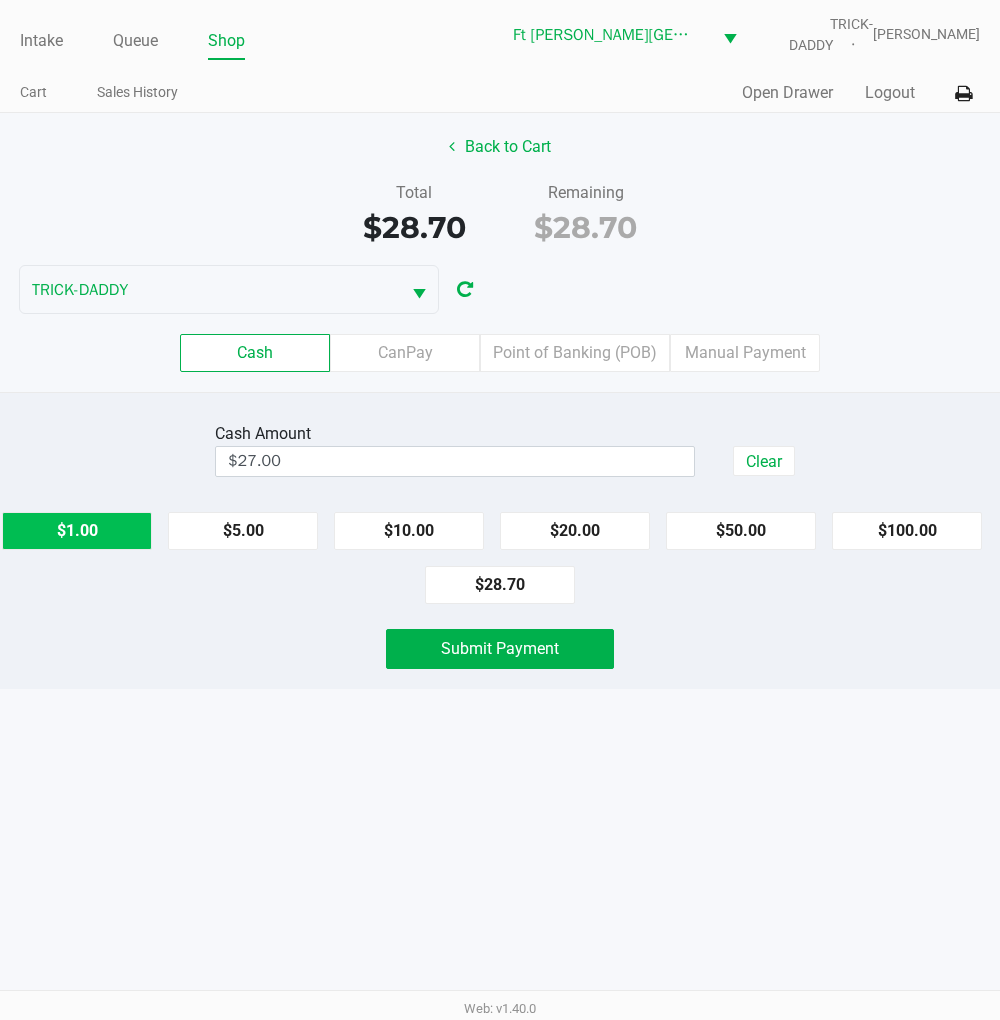 click on "$1.00" 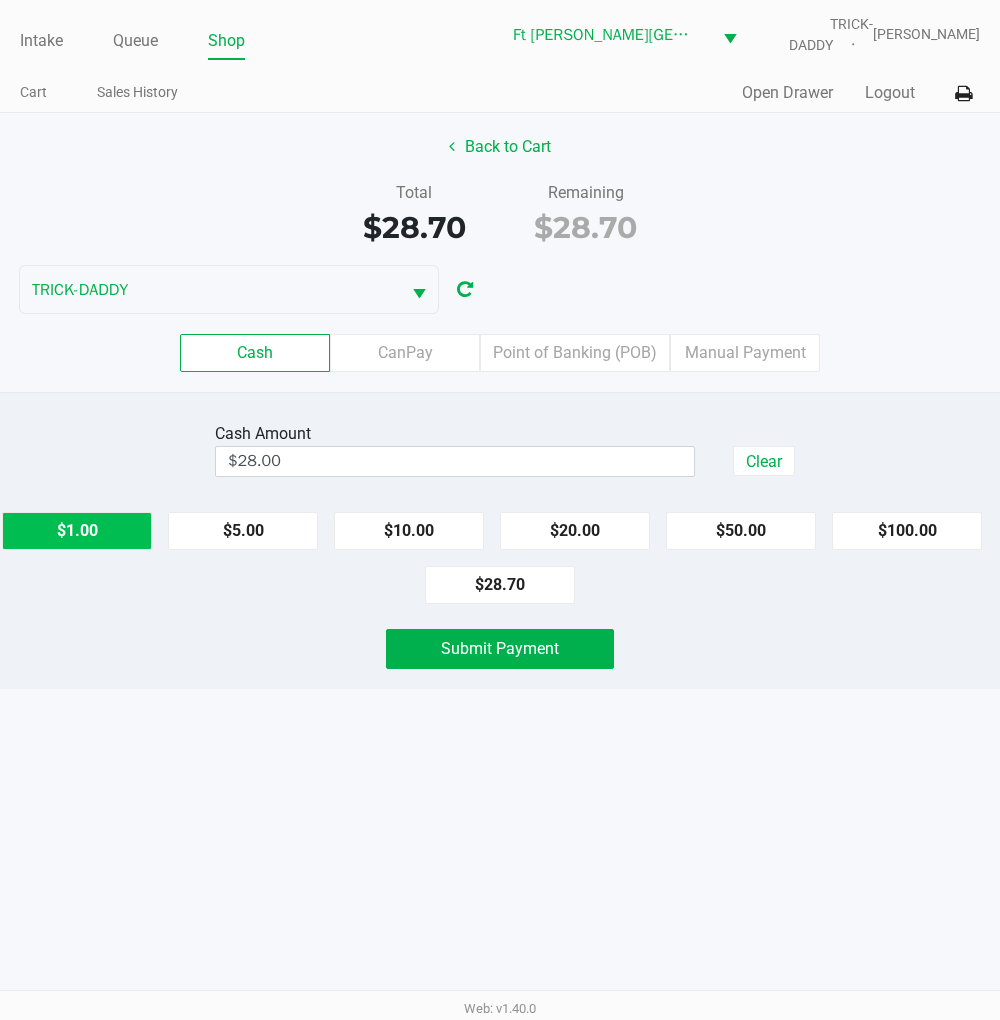 click on "$1.00" 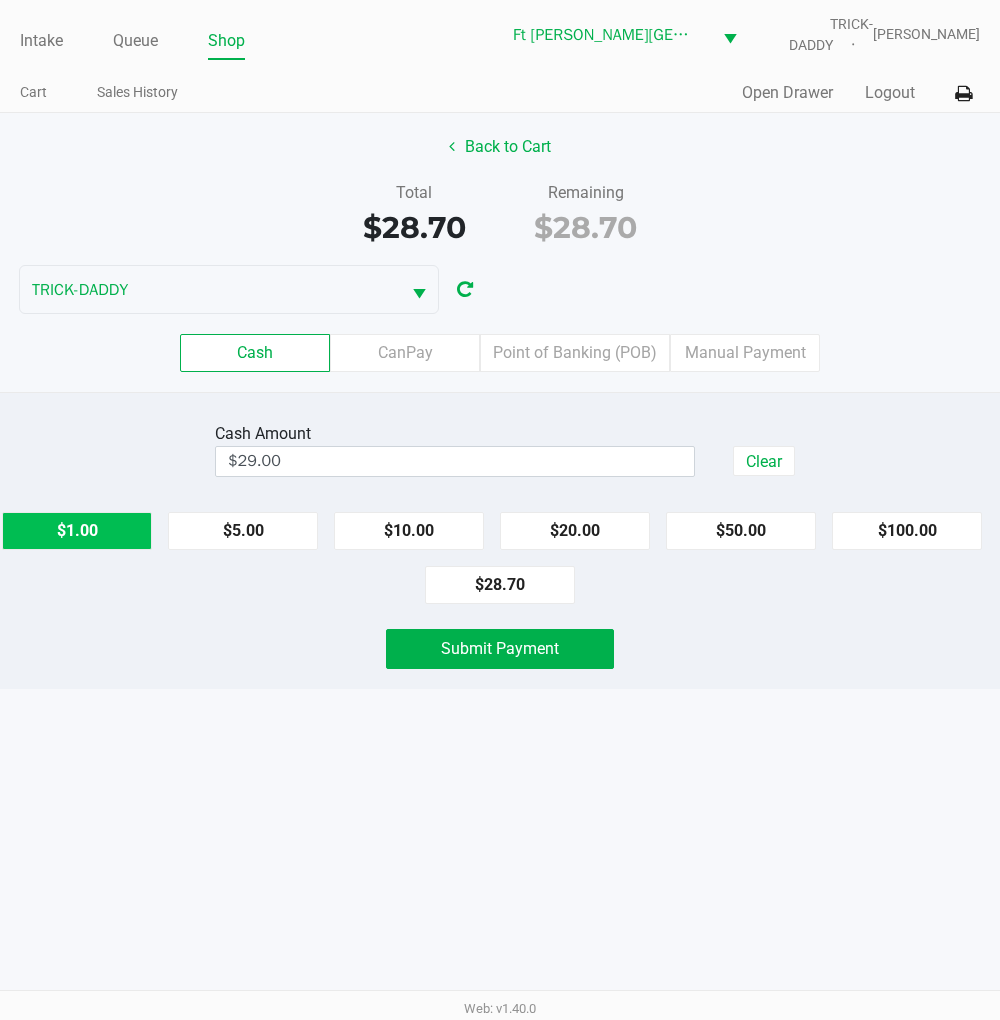 click on "Submit Payment" 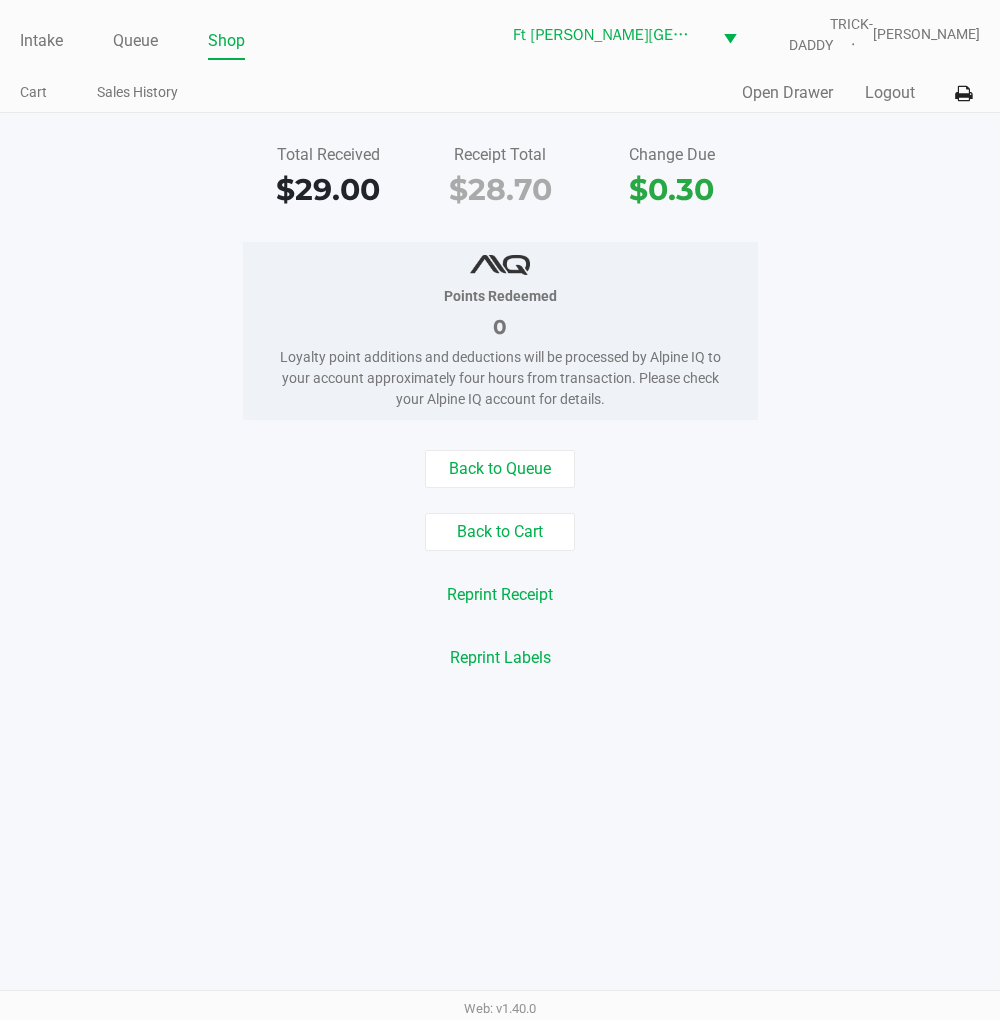 click on "Logout" 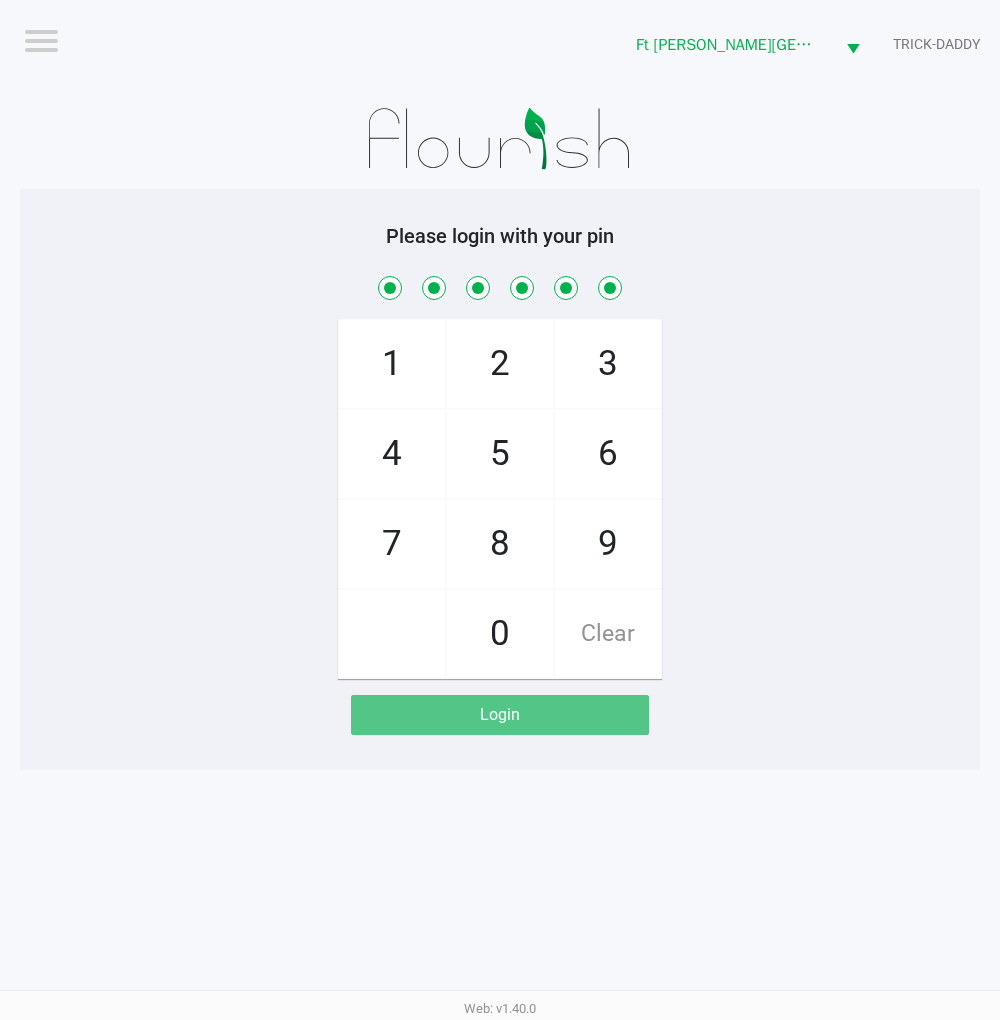 checkbox on "true" 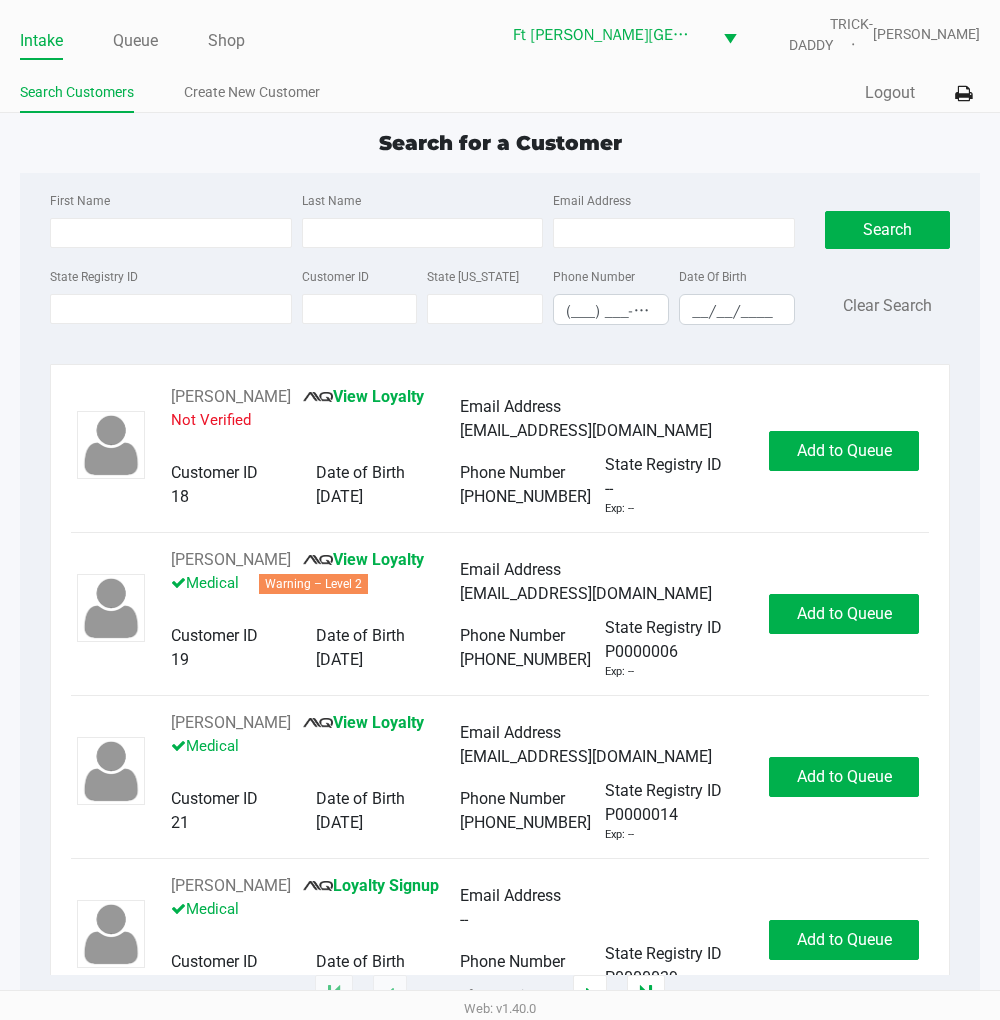 click on "State Registry ID" at bounding box center [171, 309] 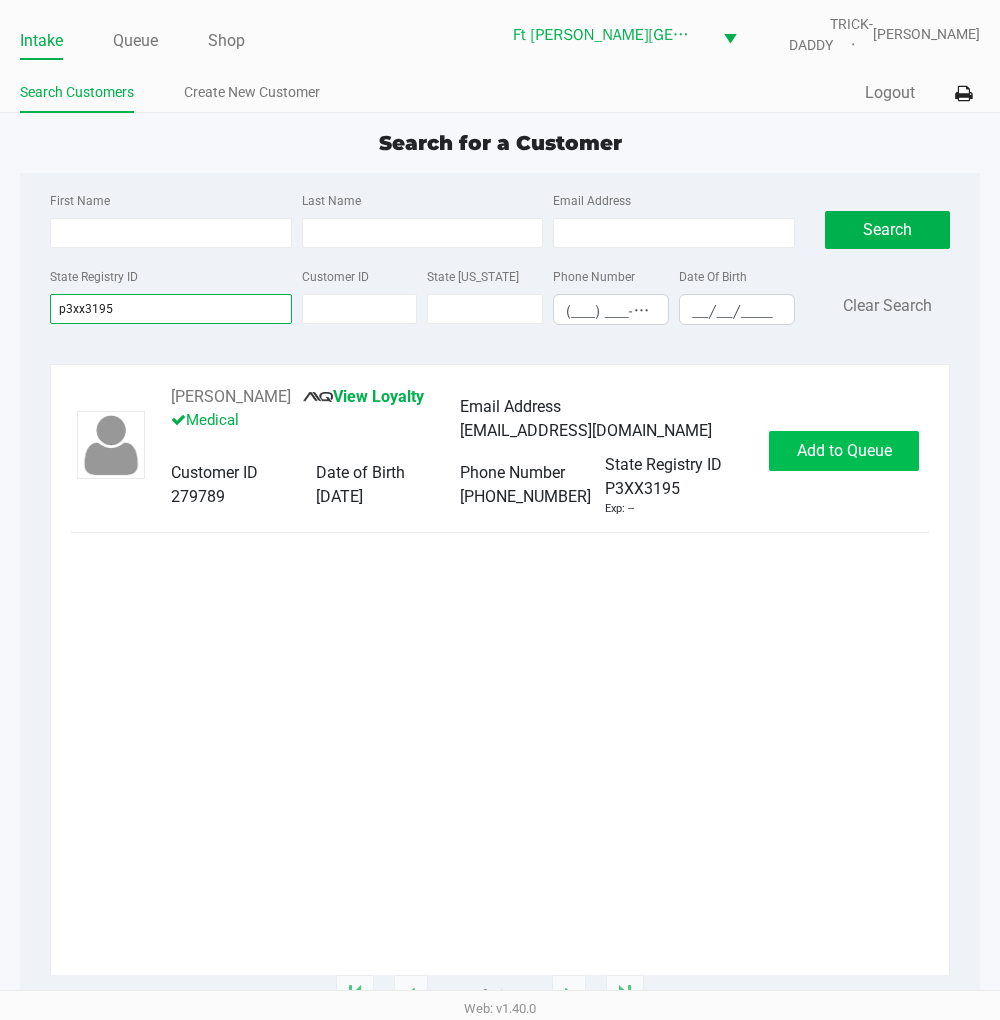 type on "p3xx3195" 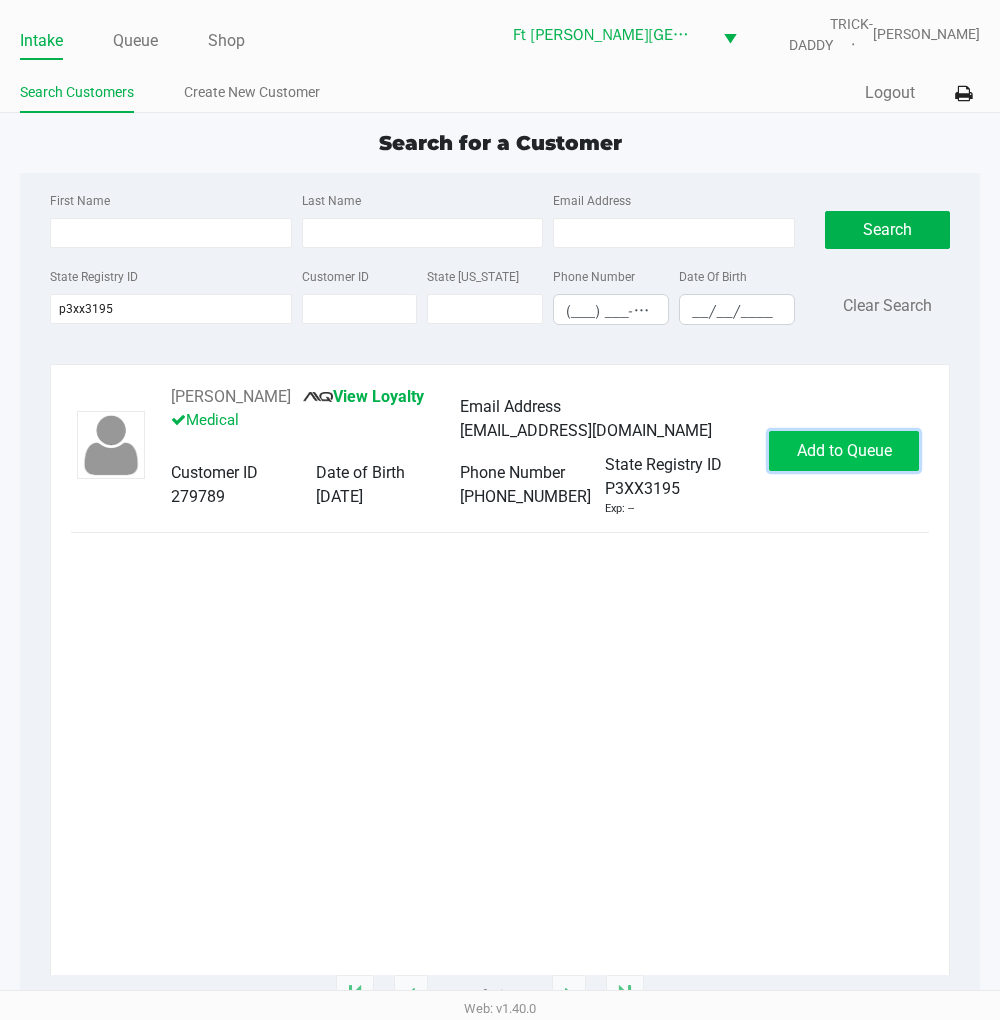 click on "Add to Queue" 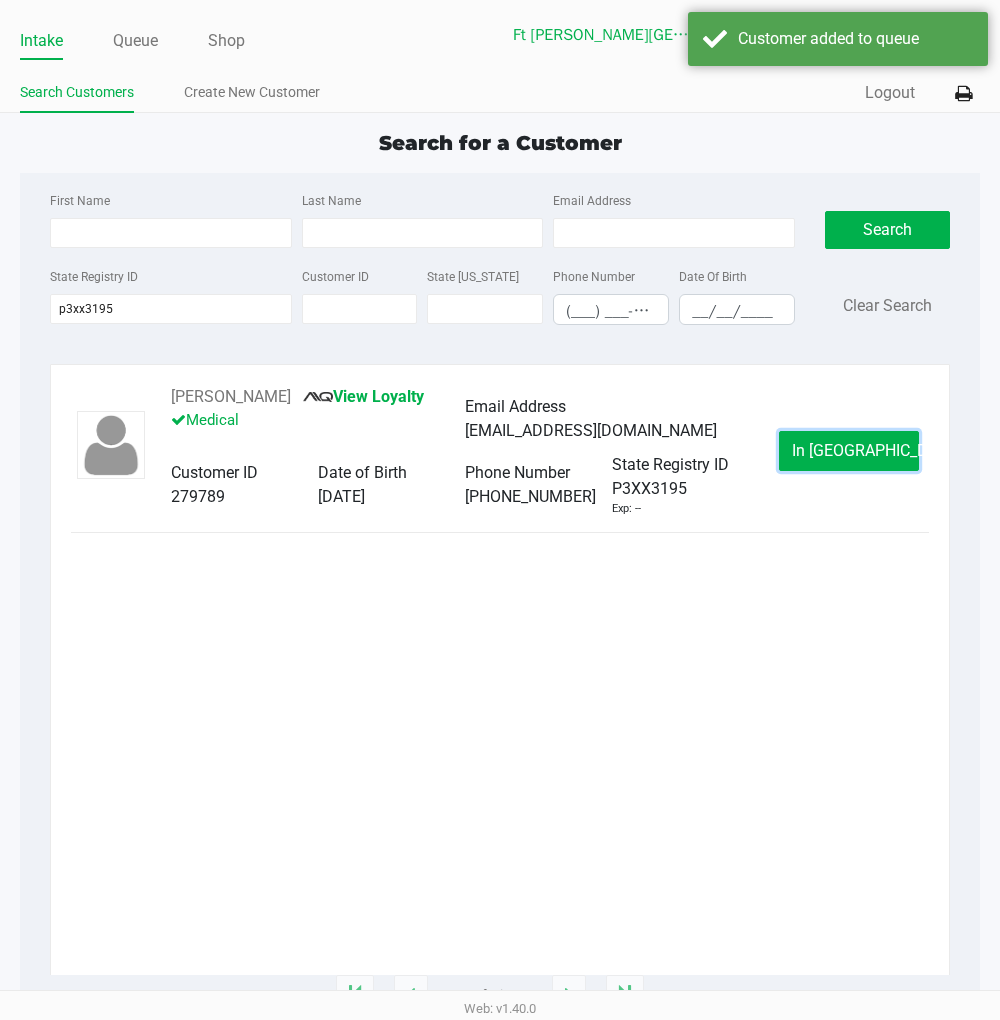 click on "In Queue" 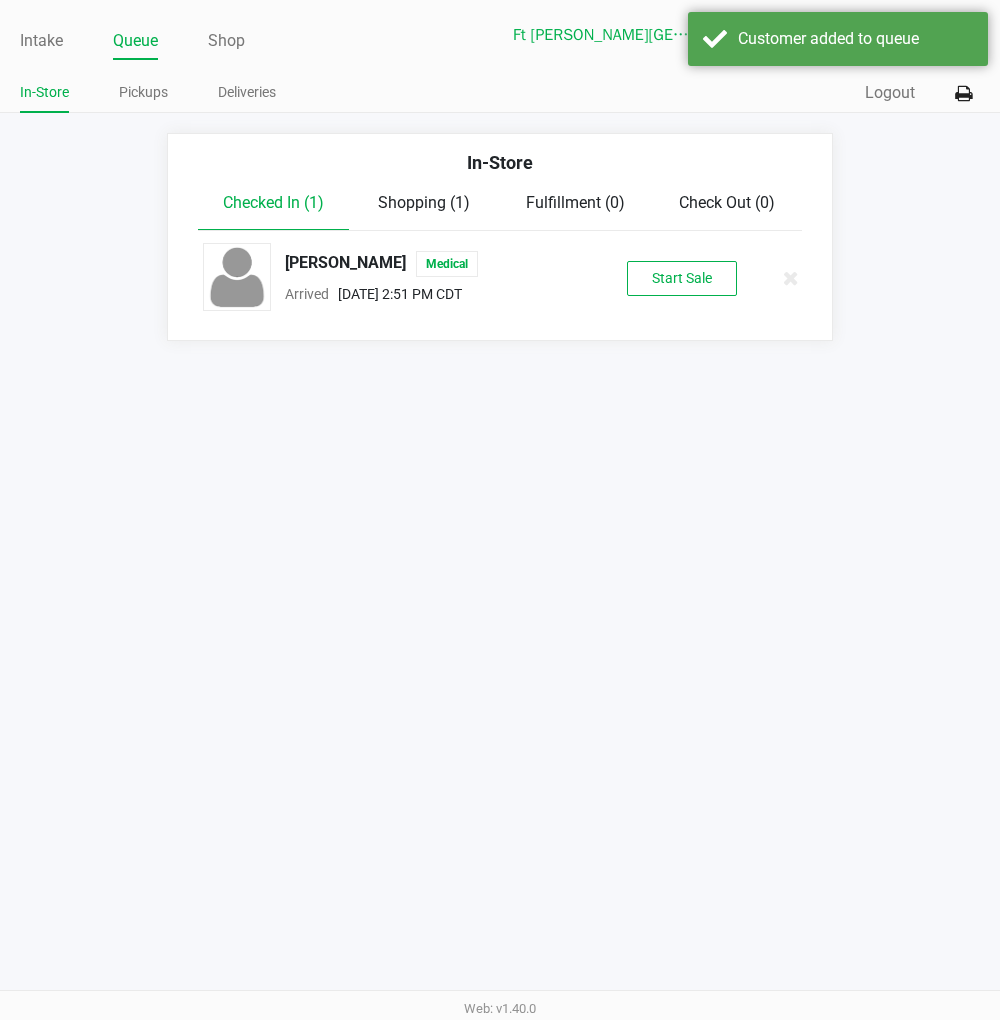 click on "Jason Davis   Medical  Arrived      Jul 22, 2025 2:51 PM CDT   Start Sale" 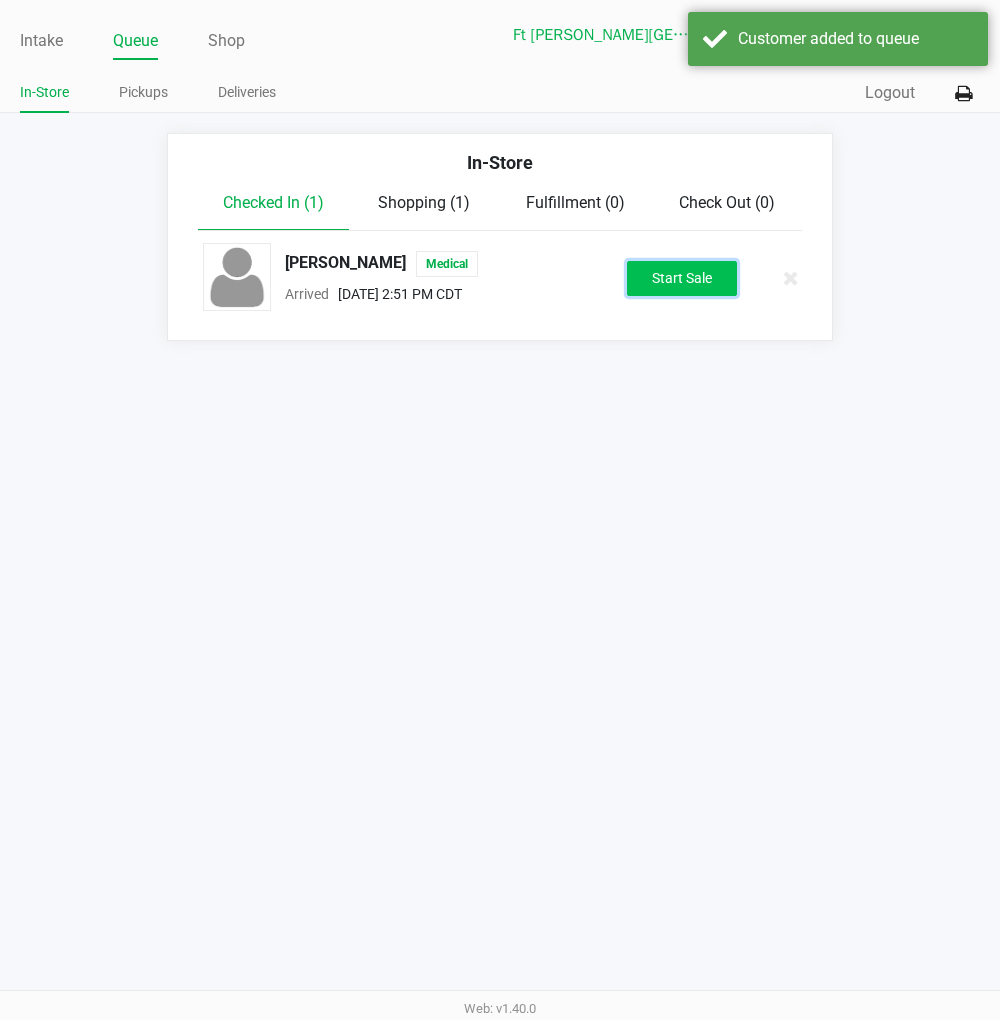 click on "Start Sale" 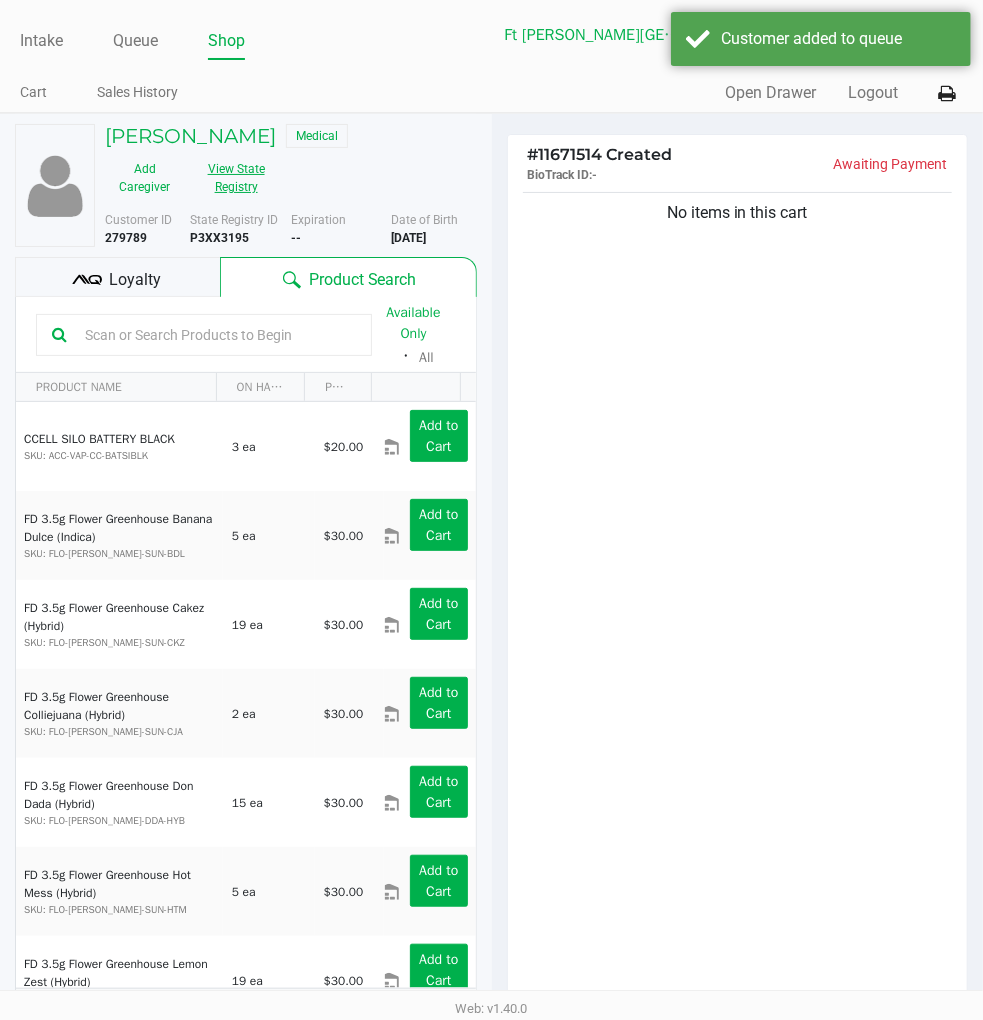 click on "View State Registry" 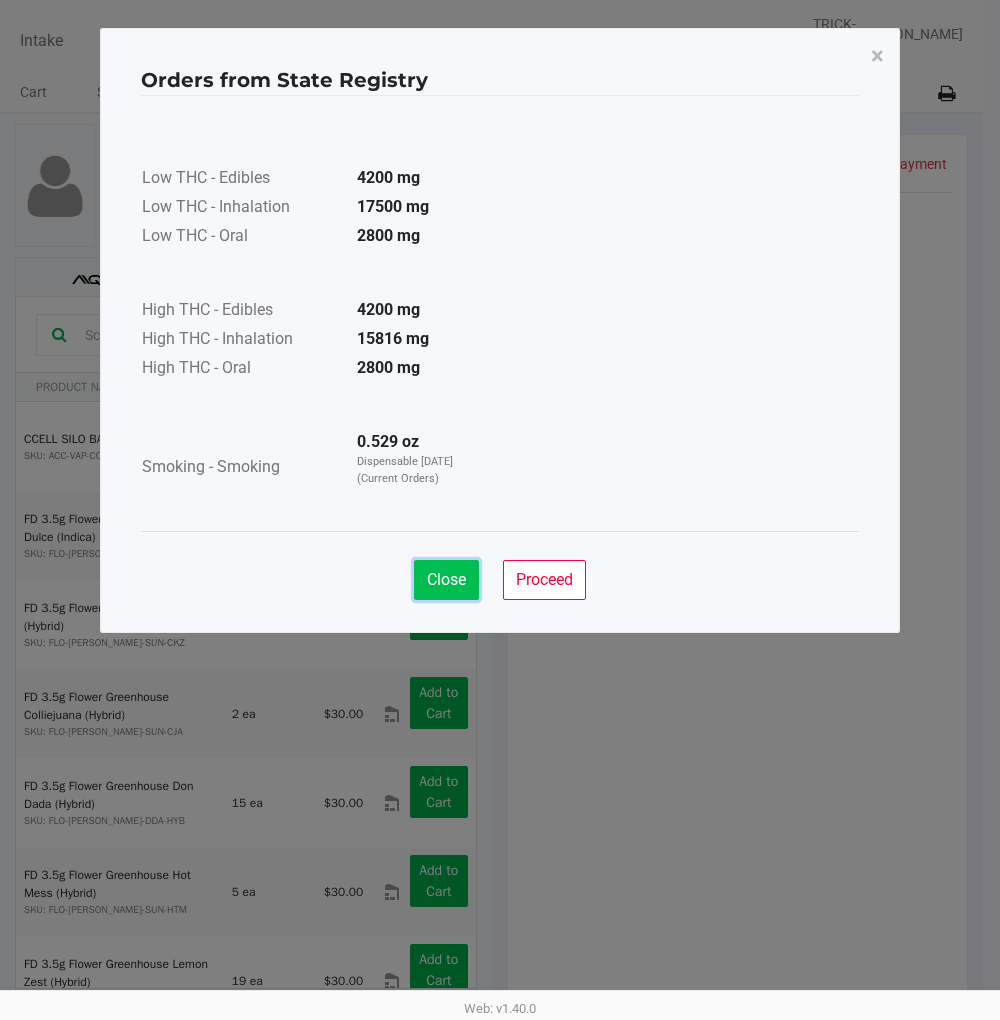 click on "Close" 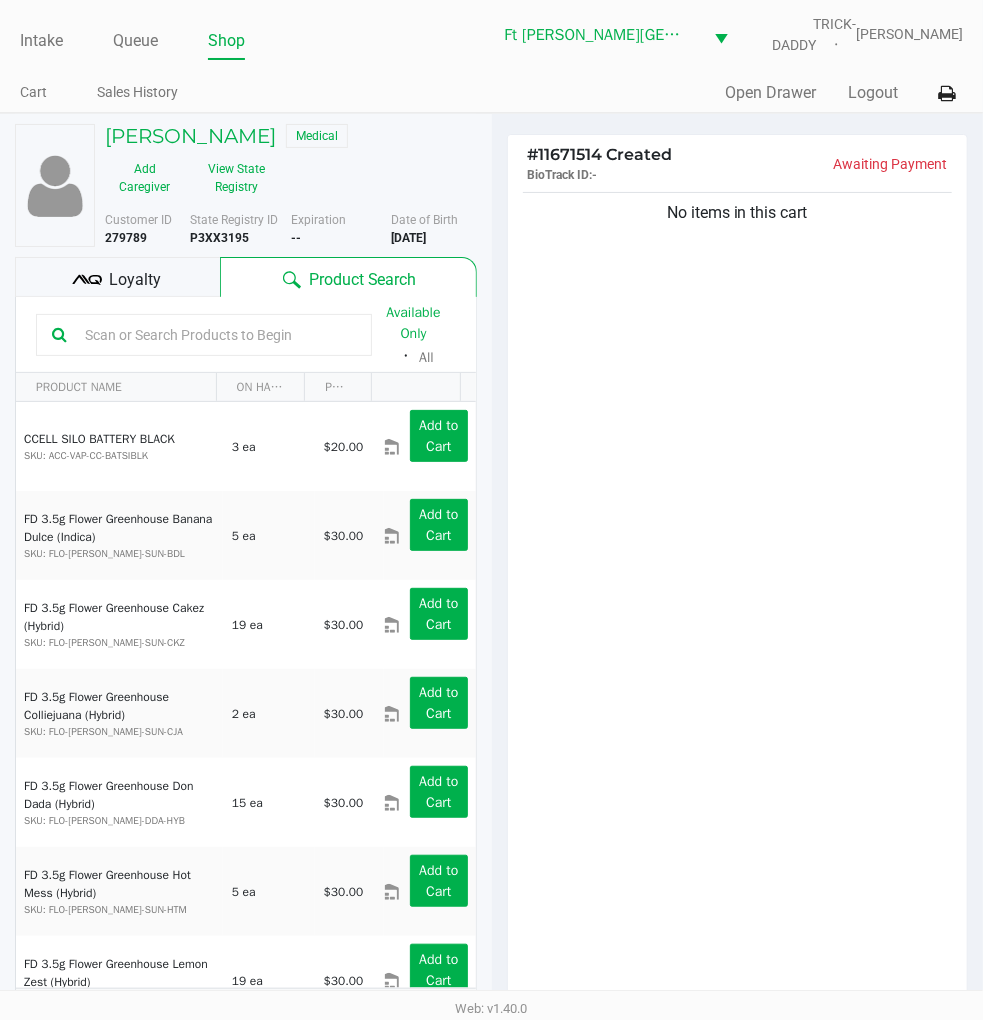 click on "Loyalty" 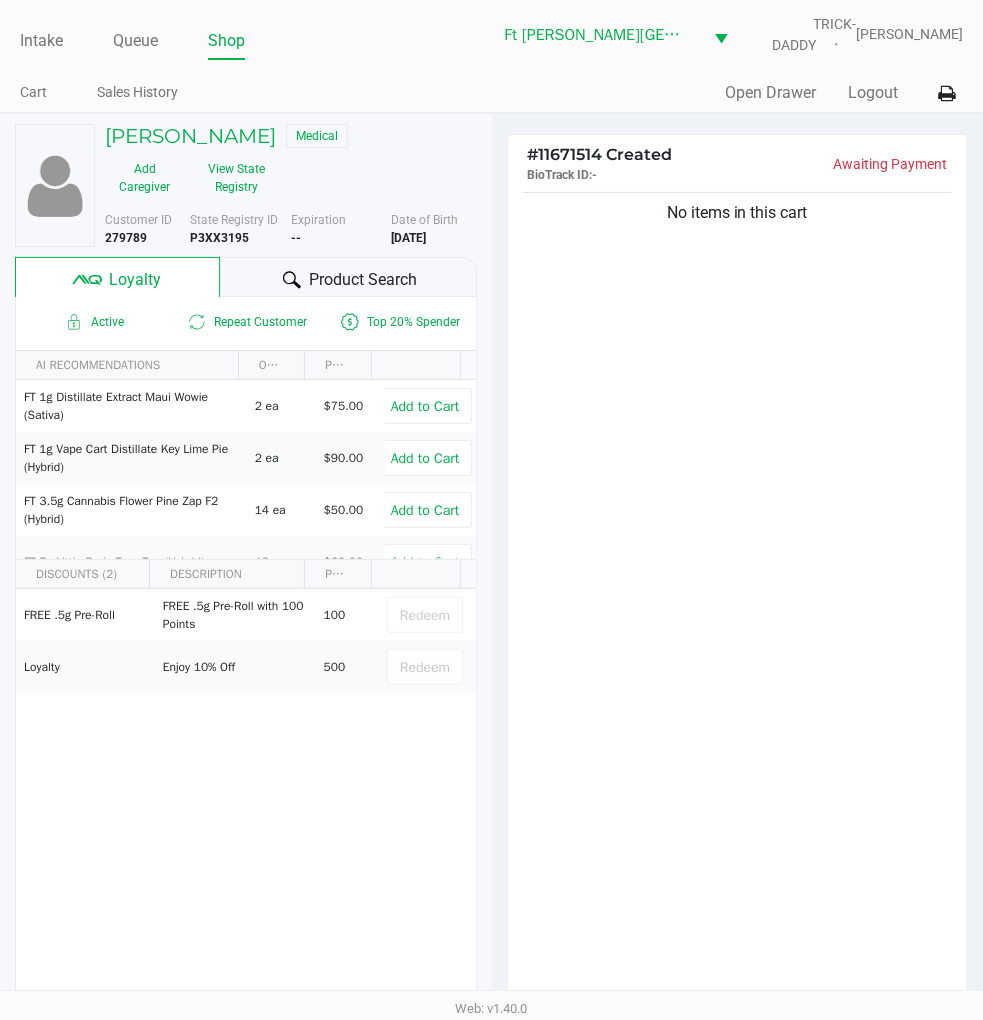 click on "Product Search" 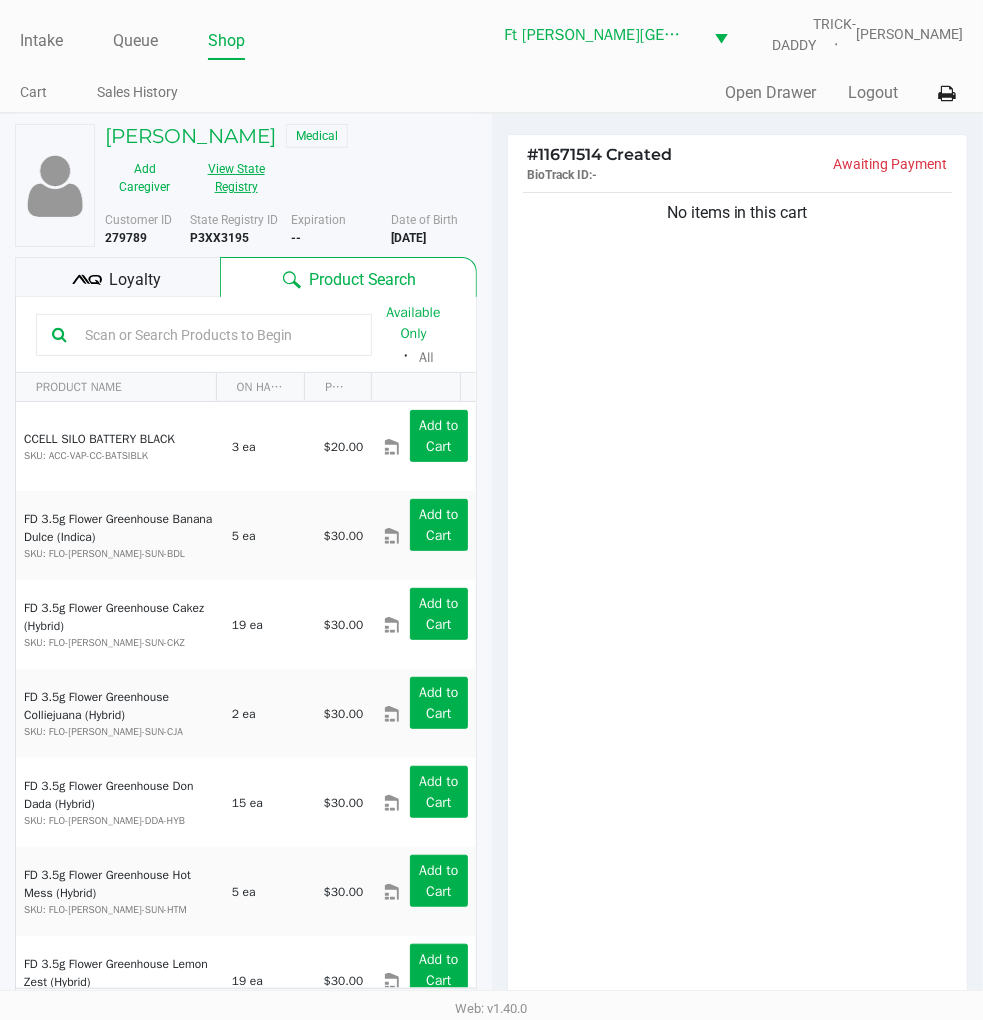 click on "View State Registry" 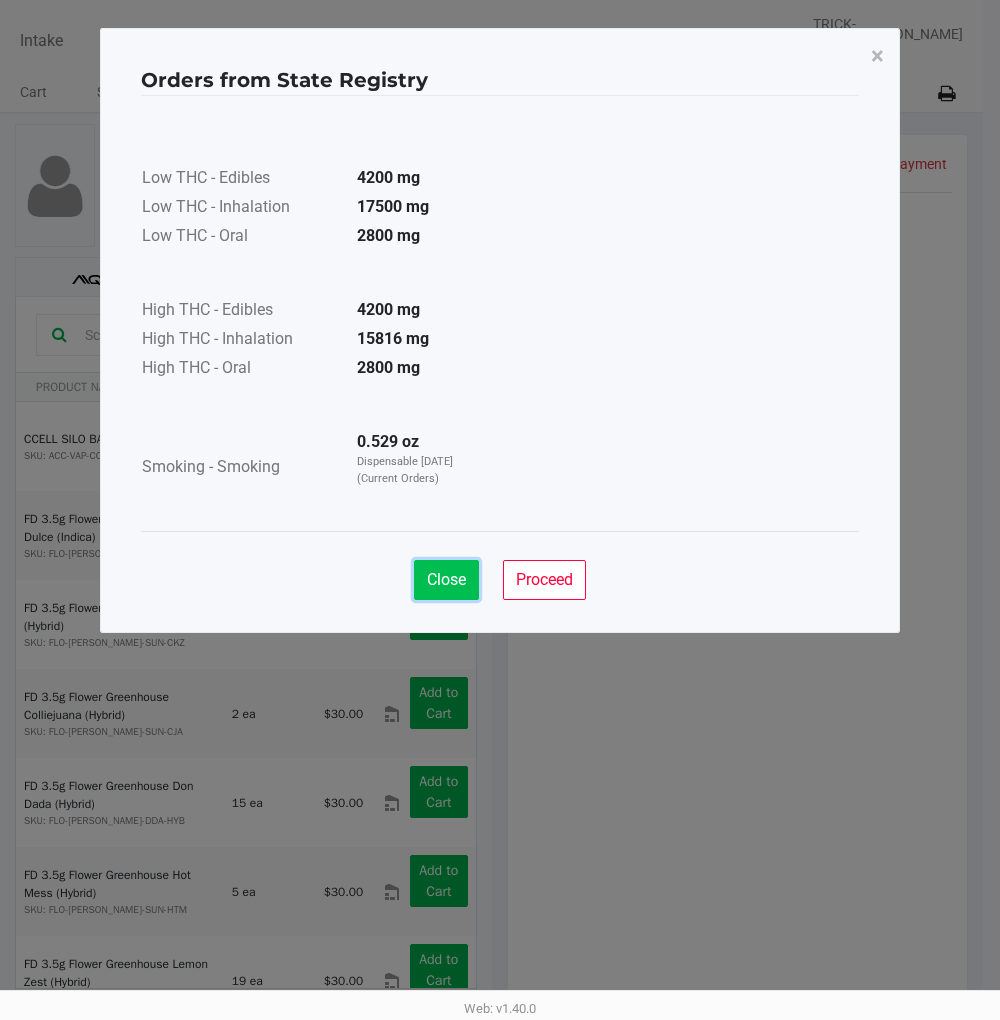 click on "Close" 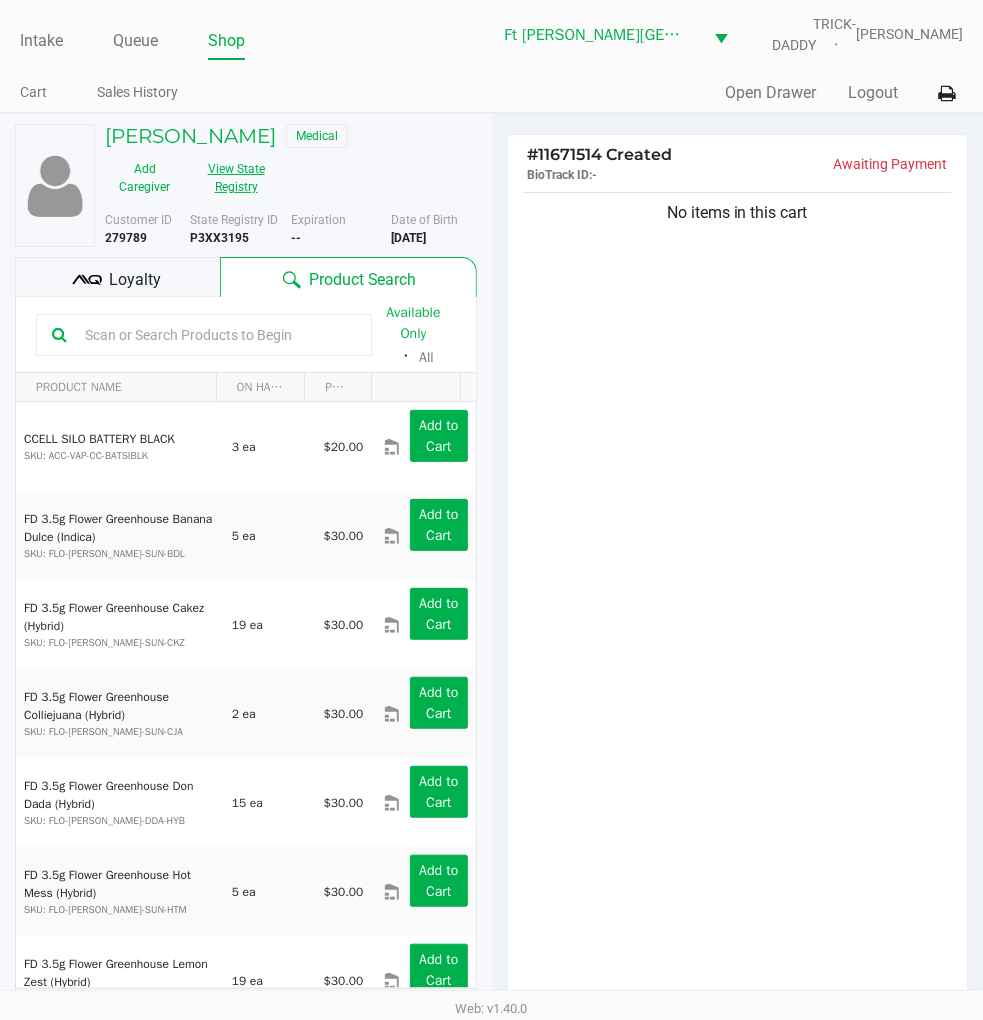 click on "No items in this cart" 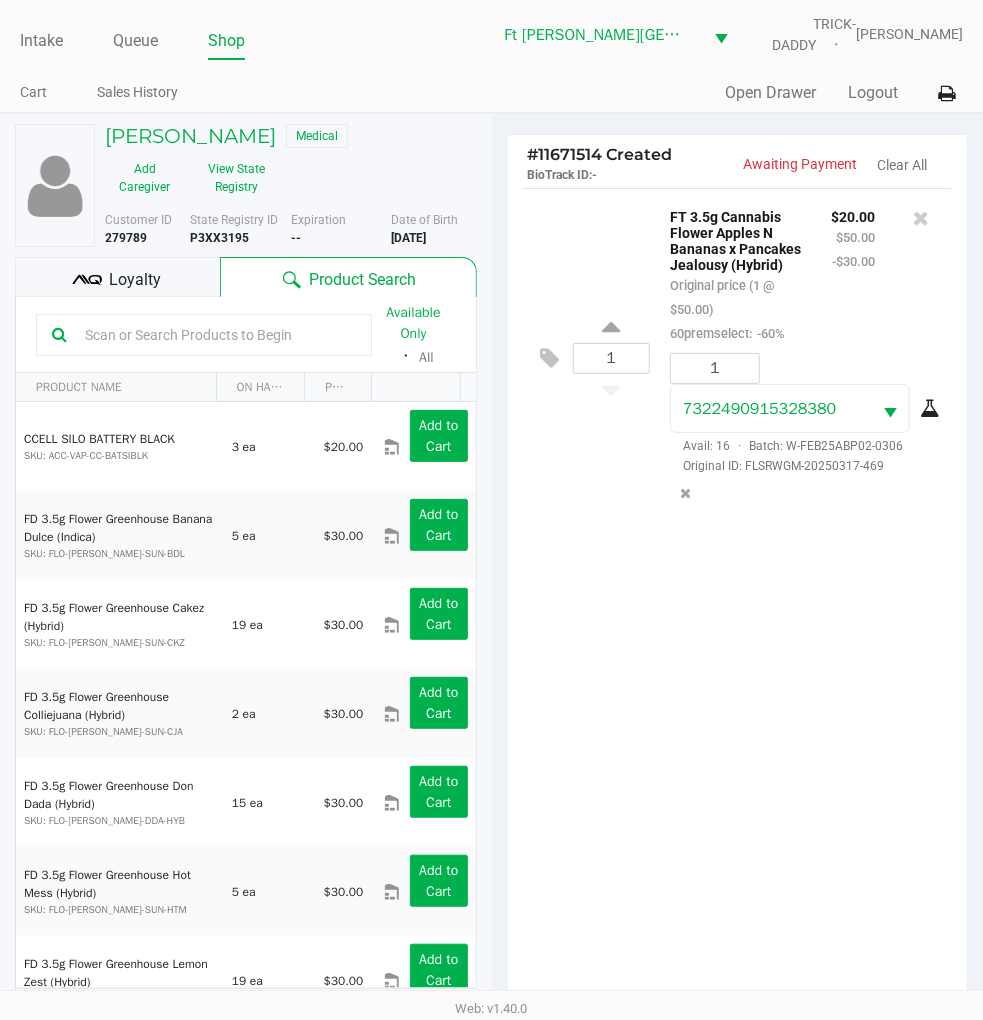 scroll, scrollTop: 258, scrollLeft: 0, axis: vertical 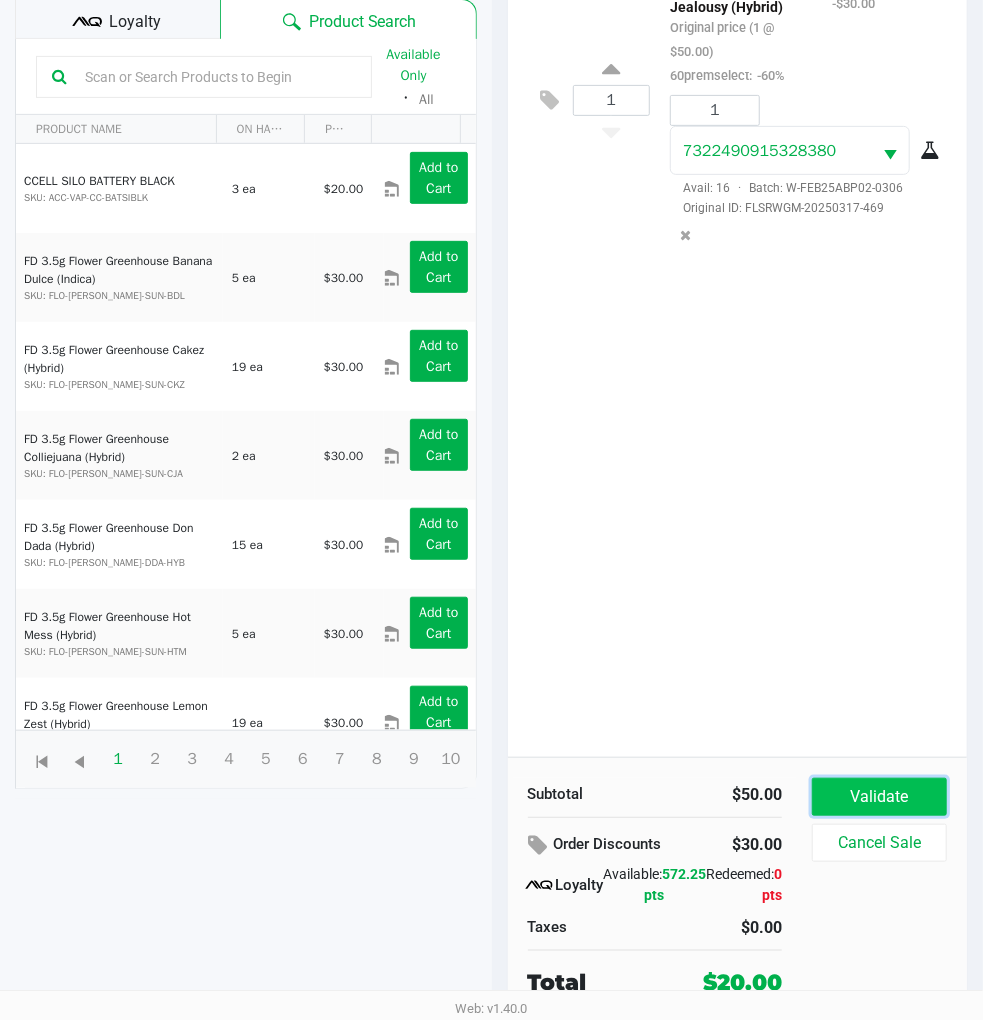 click on "Validate" 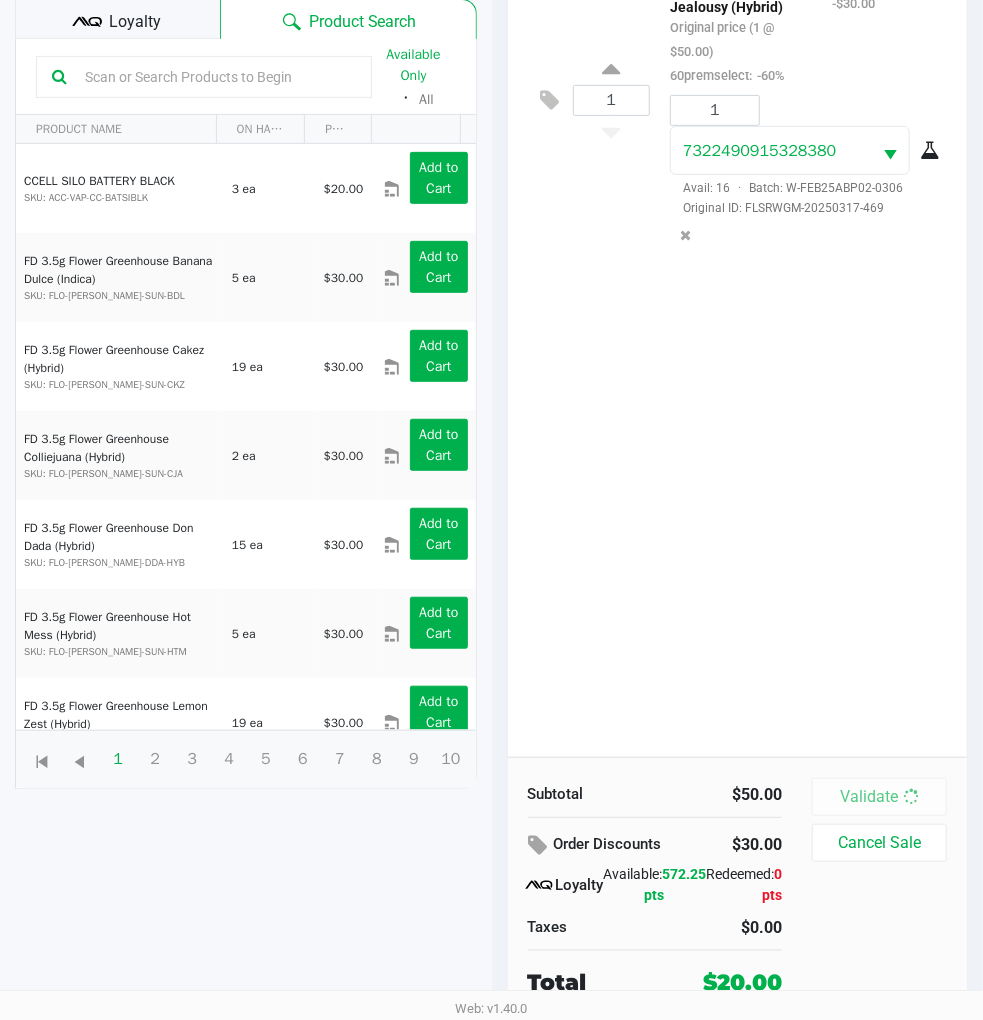 scroll, scrollTop: 0, scrollLeft: 0, axis: both 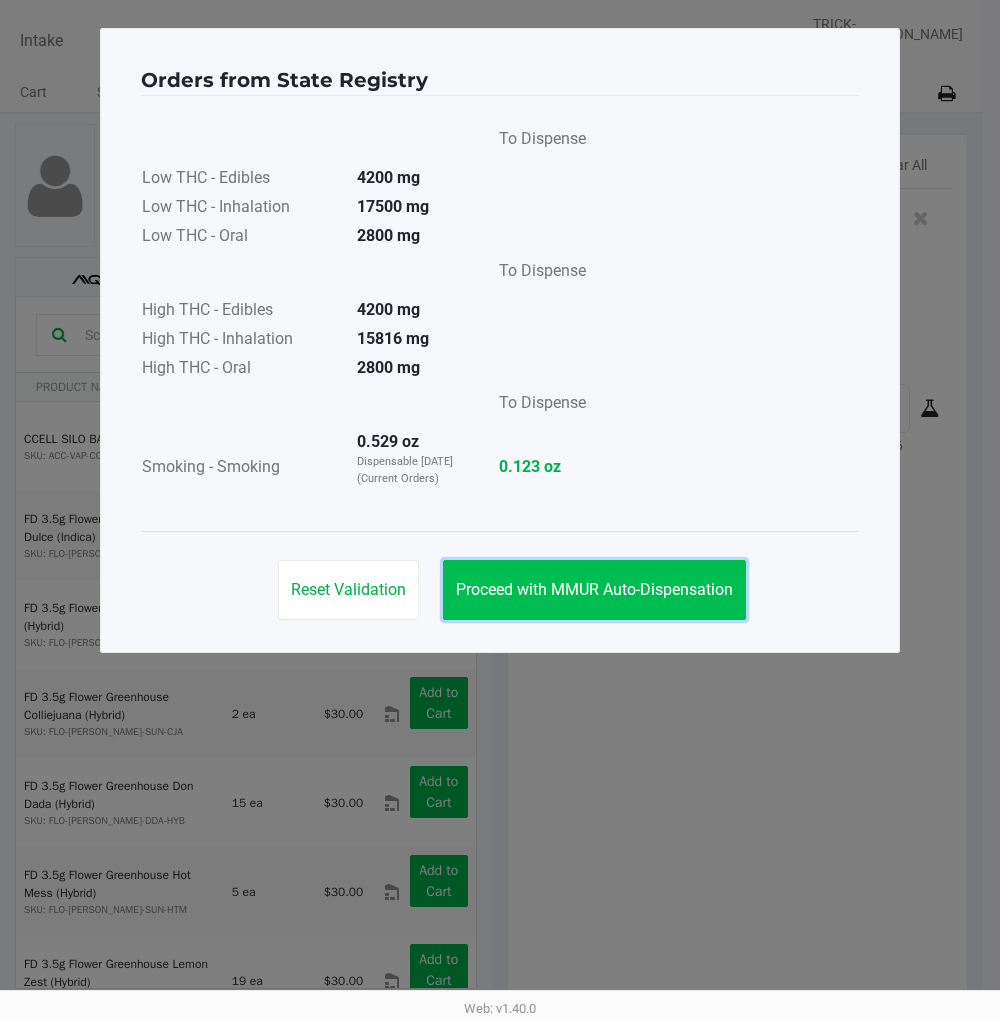 click on "Proceed with MMUR Auto-Dispensation" 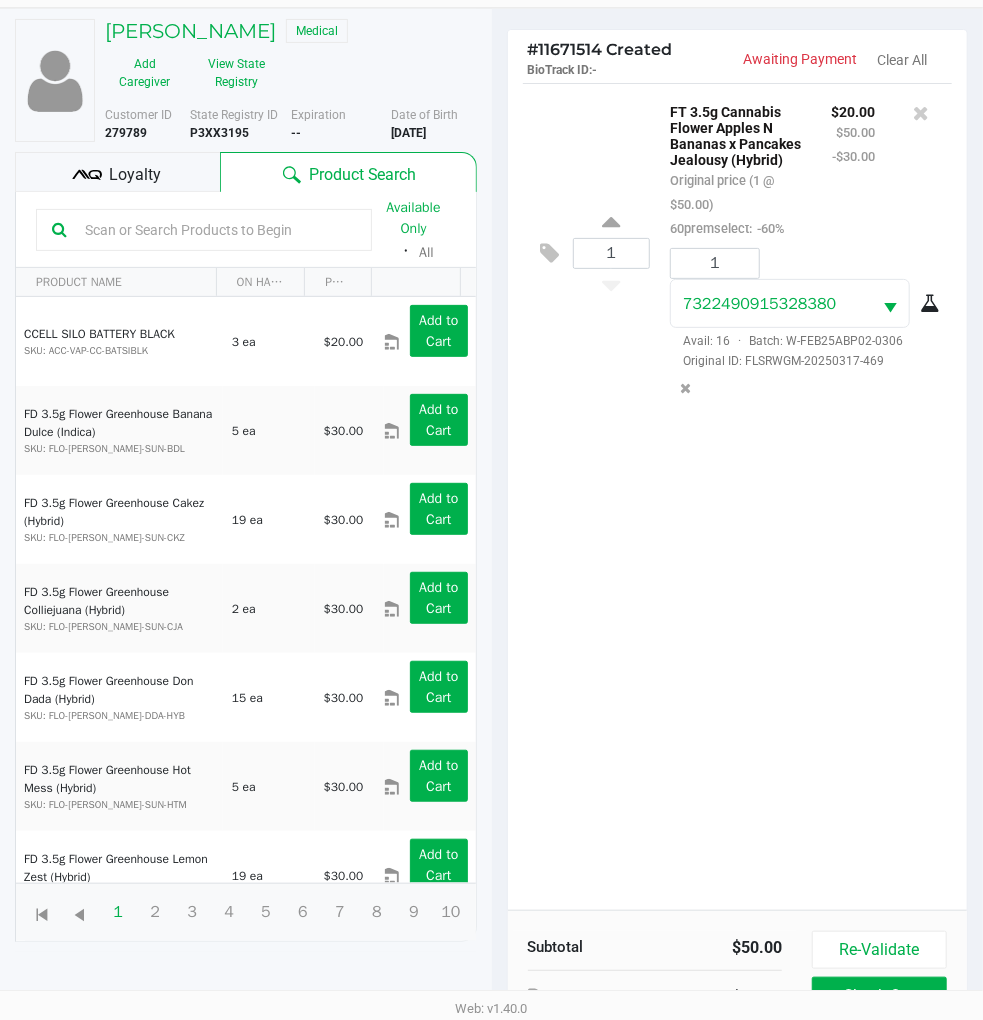 scroll, scrollTop: 258, scrollLeft: 0, axis: vertical 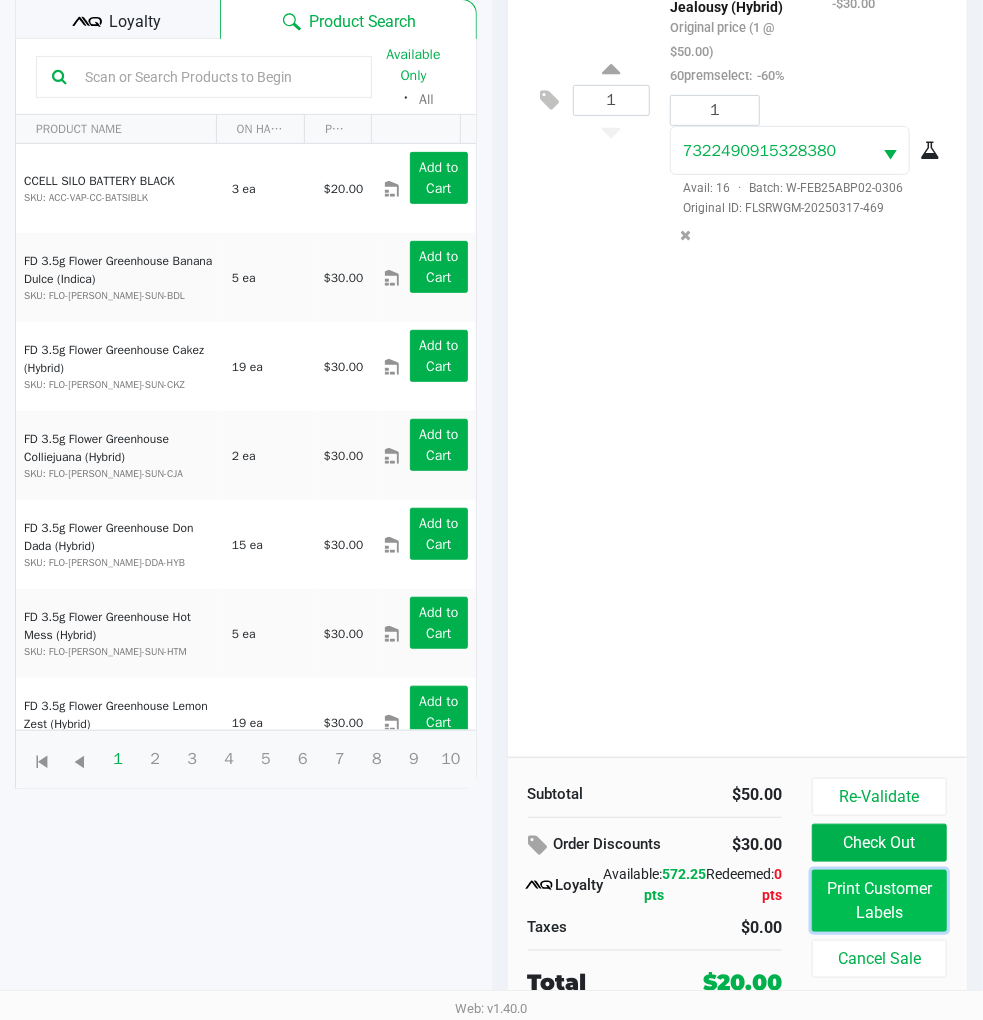 click on "Print Customer Labels" 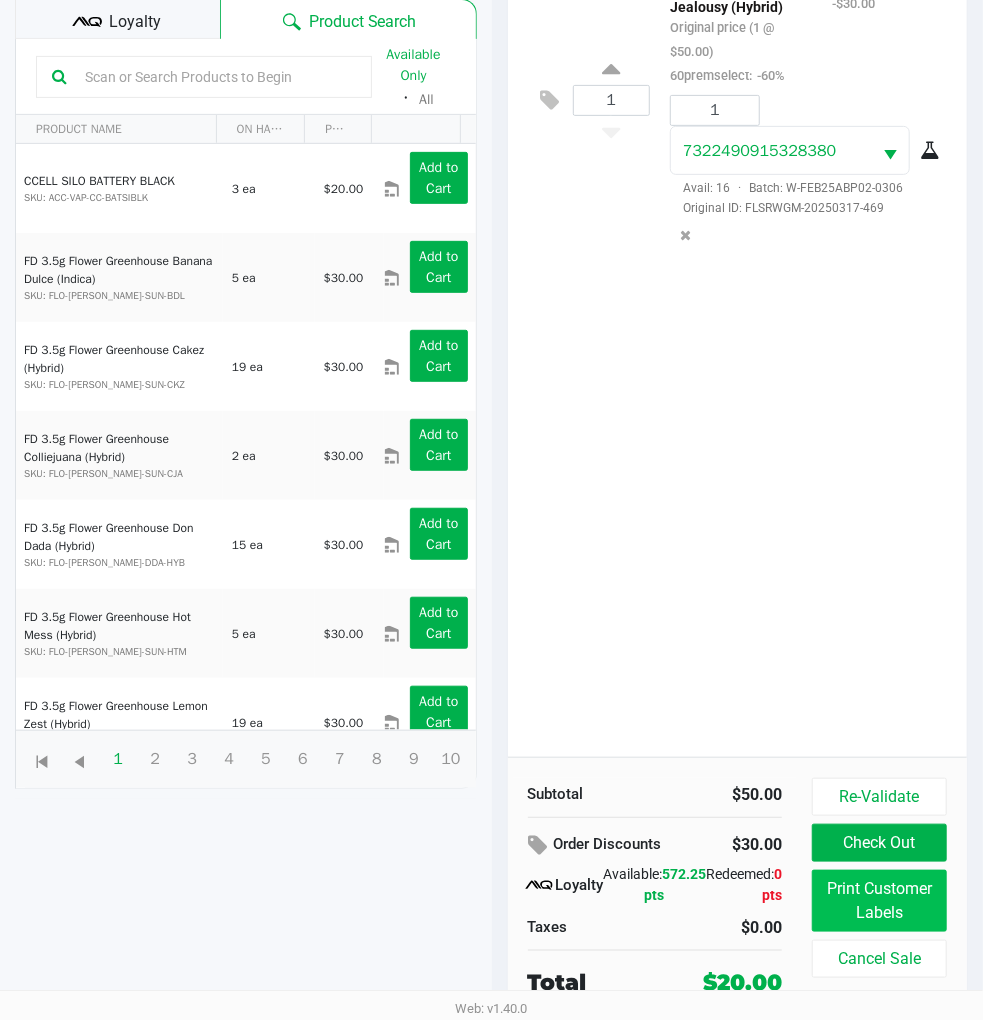 scroll, scrollTop: 0, scrollLeft: 0, axis: both 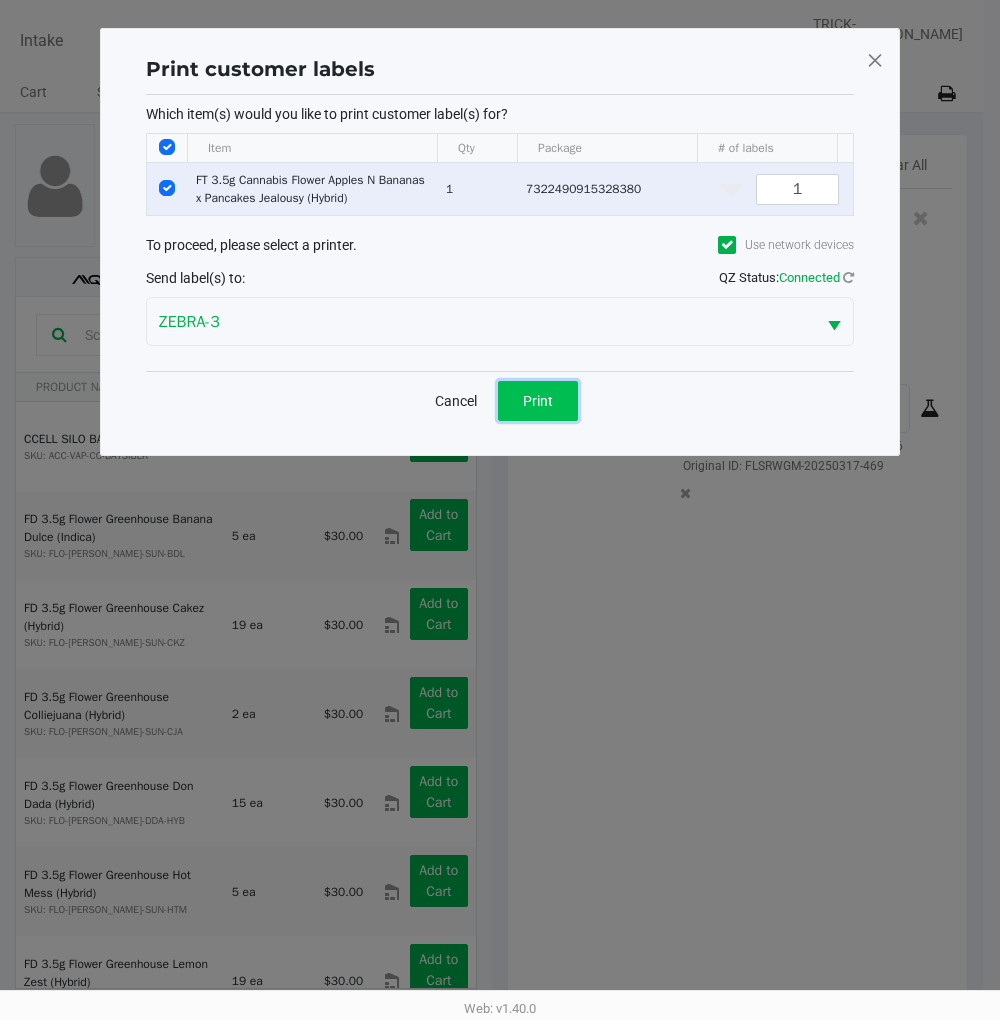click on "Print" 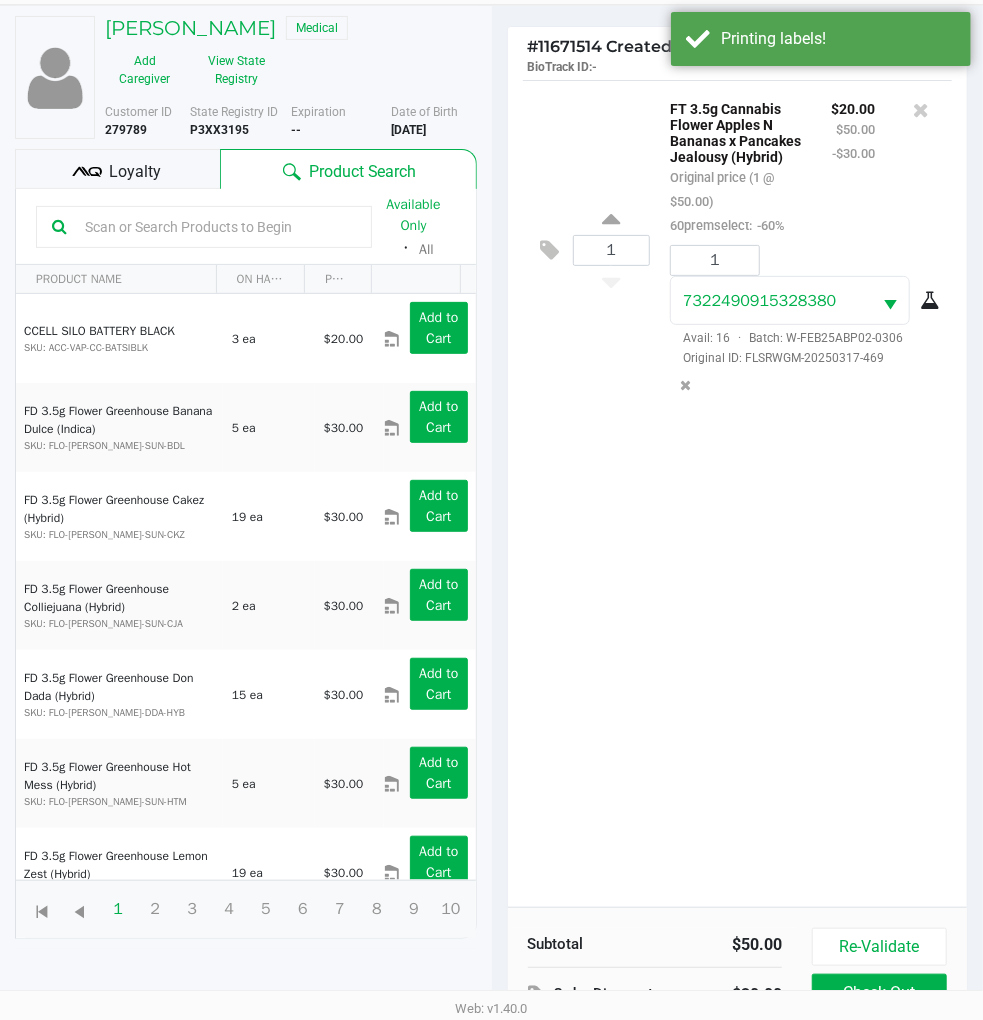 scroll, scrollTop: 258, scrollLeft: 0, axis: vertical 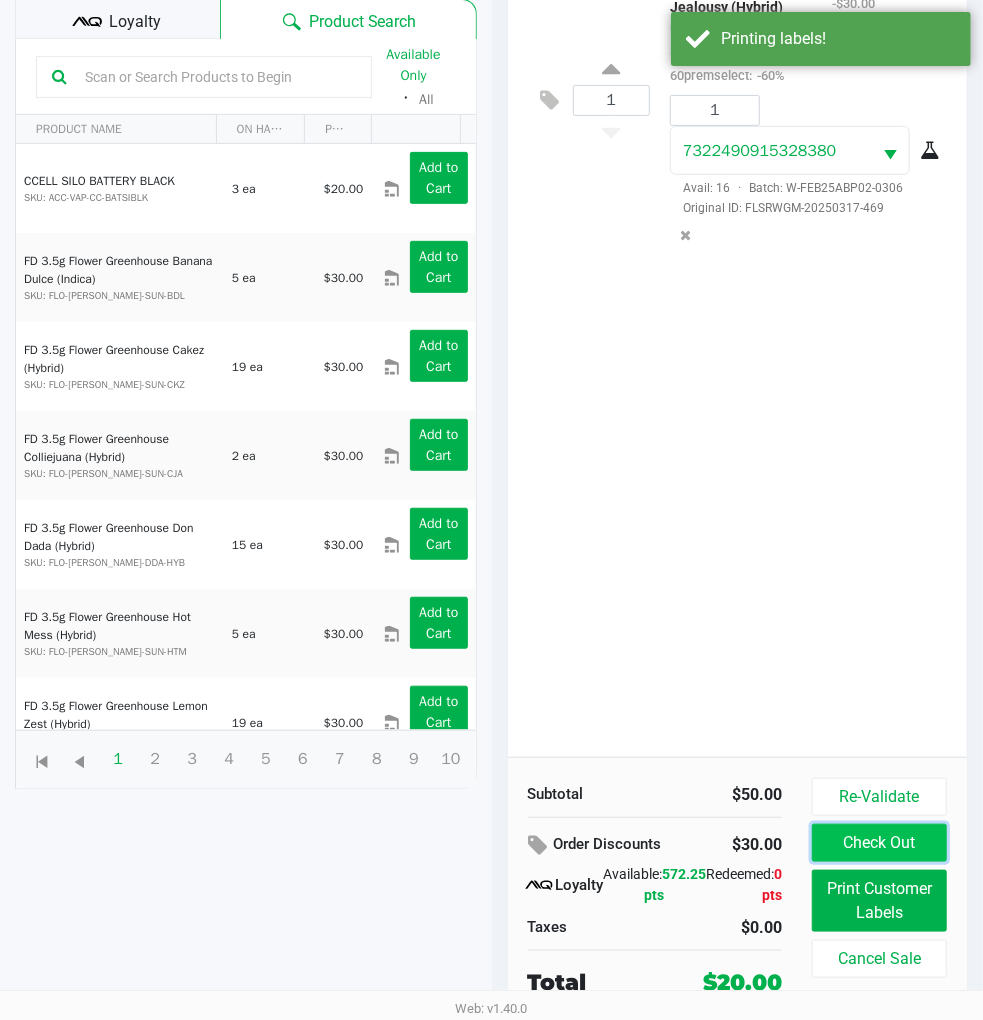 click on "Check Out" 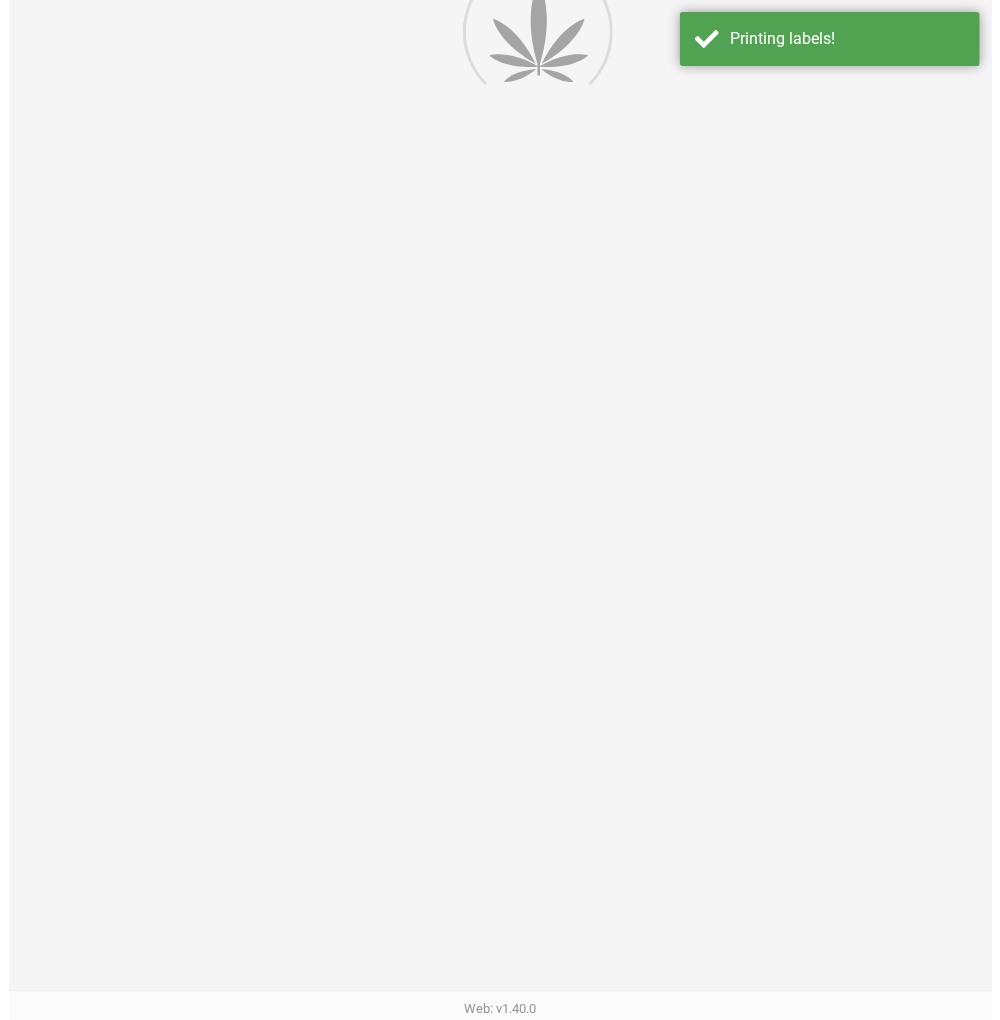 scroll, scrollTop: 0, scrollLeft: 0, axis: both 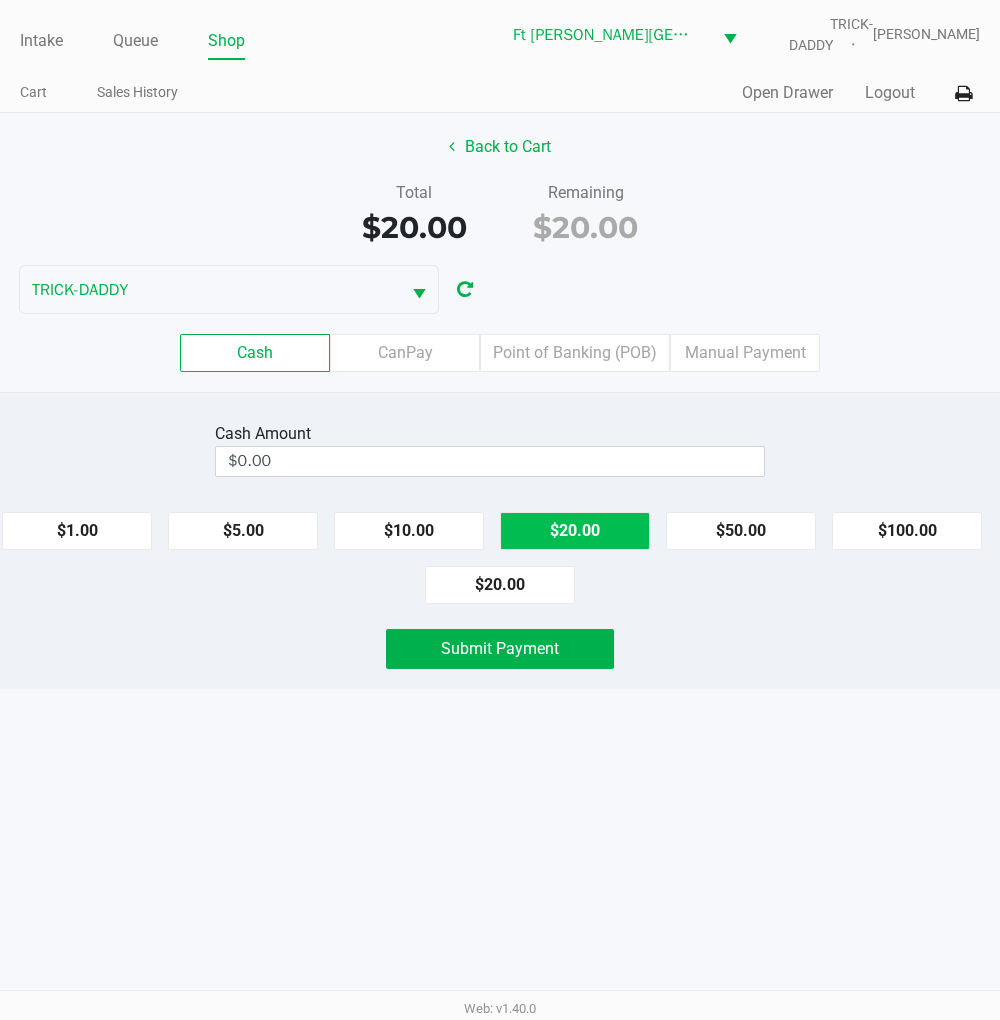 click on "$20.00" 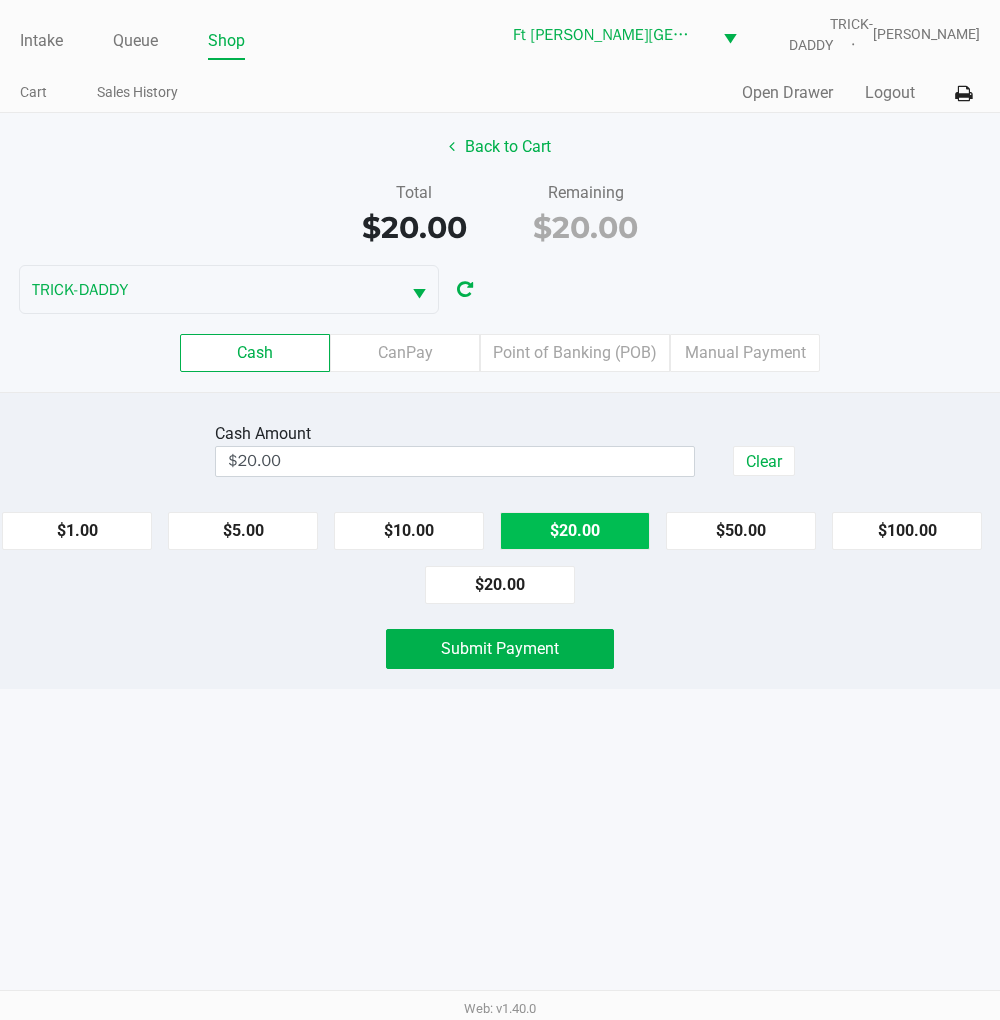 click on "Submit Payment" 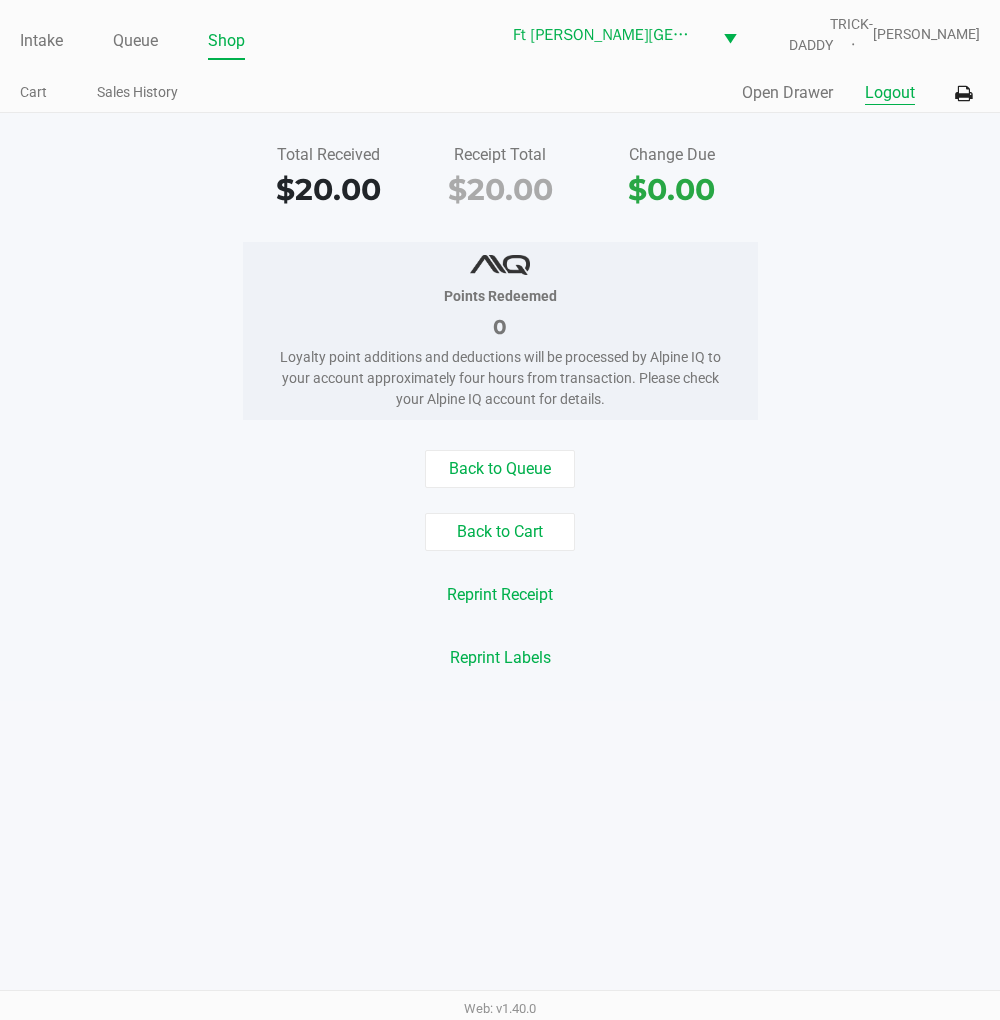 click on "Logout" 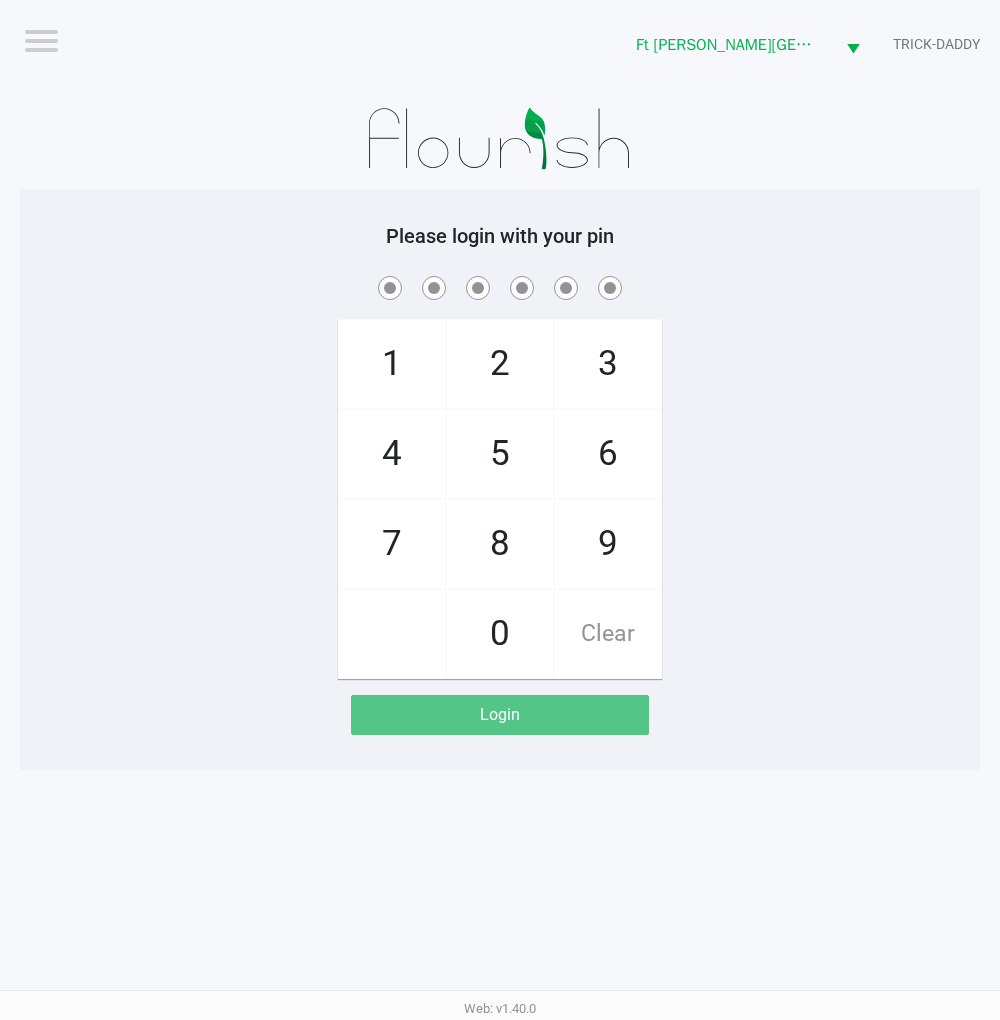 click on "1   4   7       2   5   8   0   3   6   9   Clear" 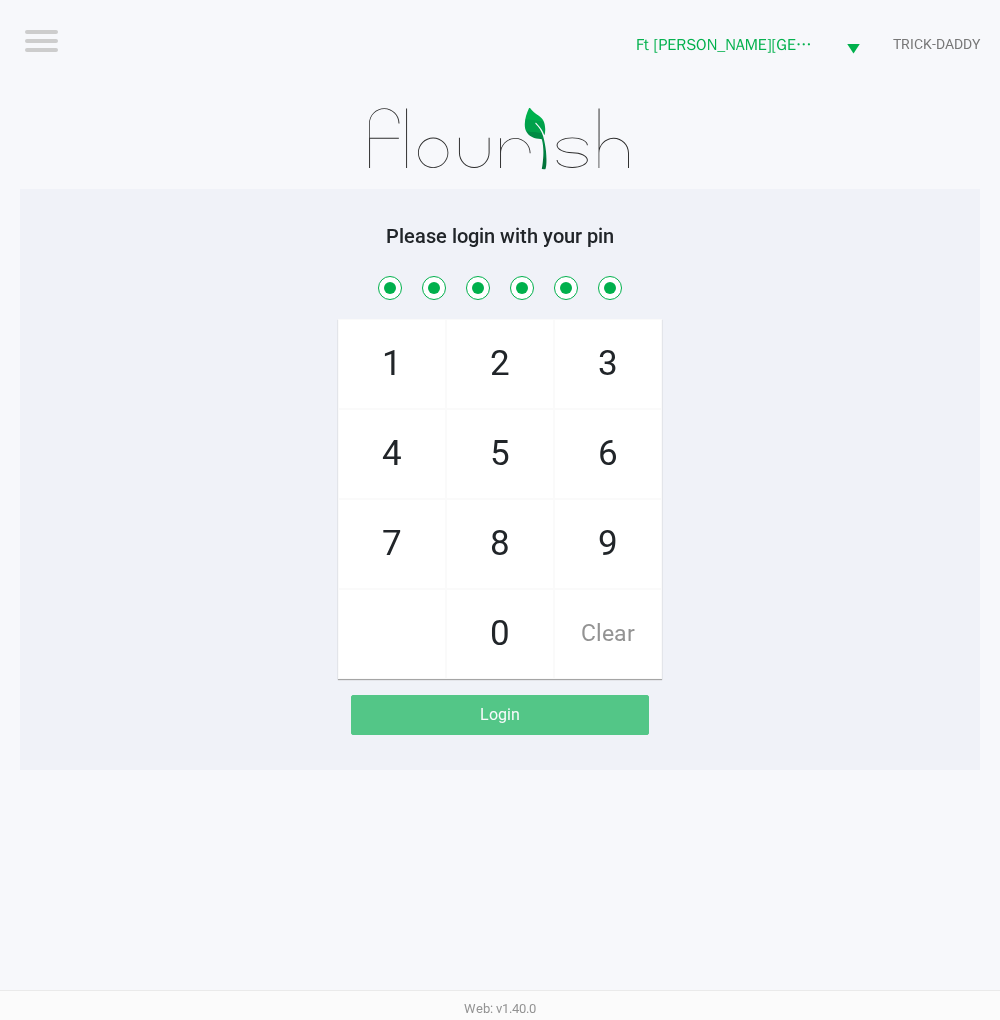checkbox on "true" 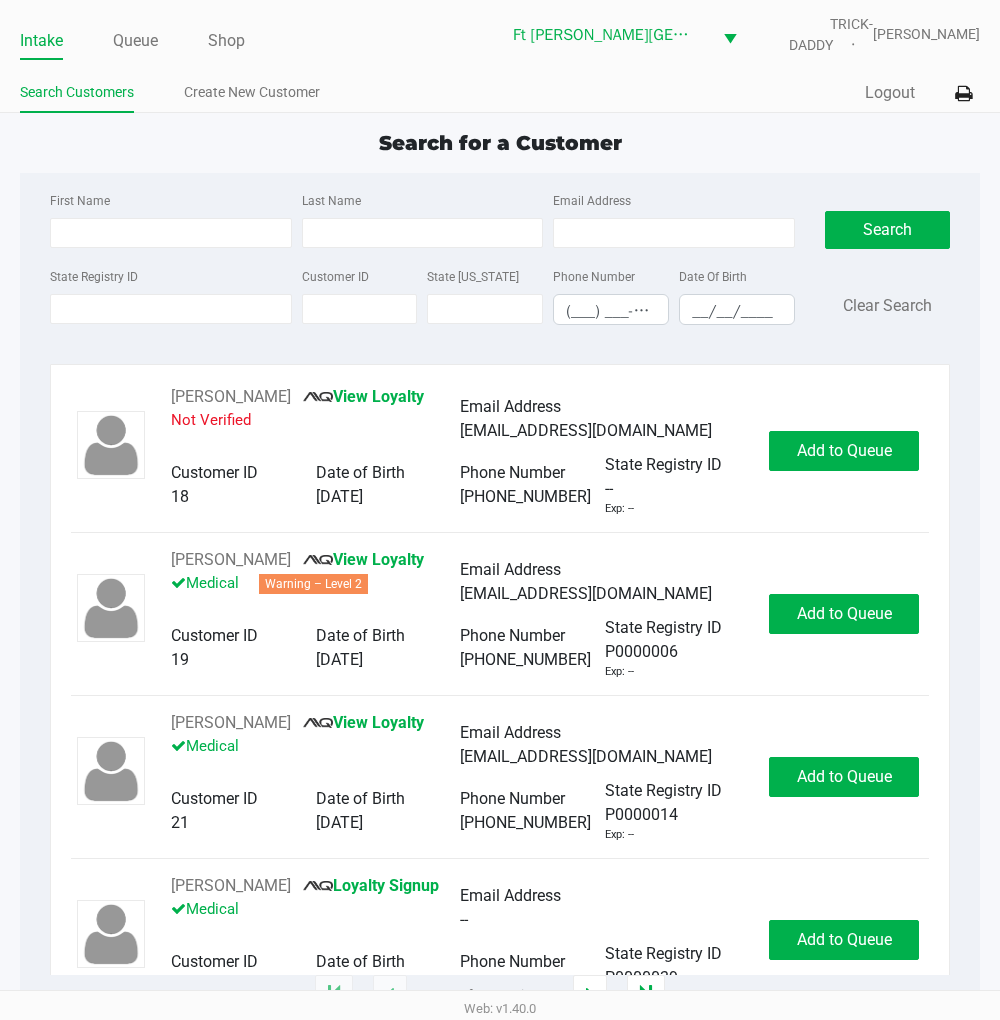 click on "Queue" 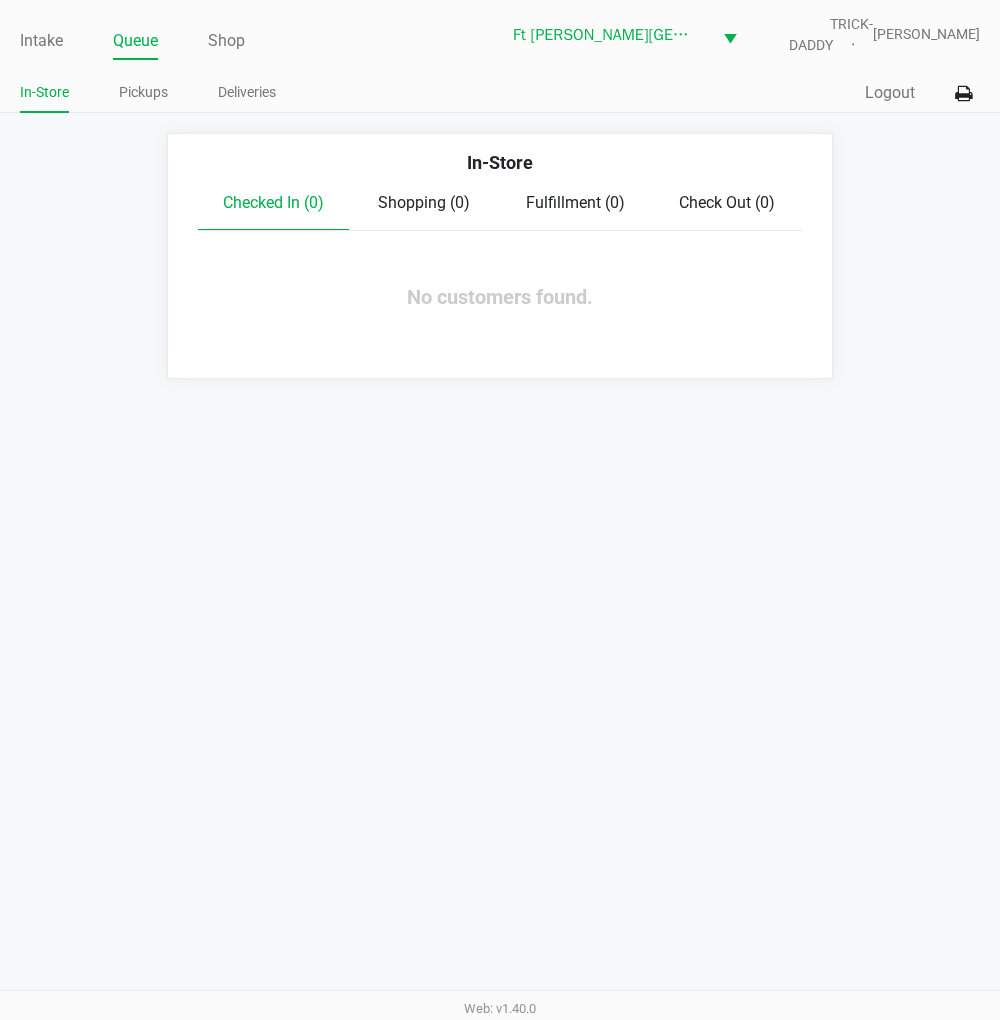 click on "Pickups" 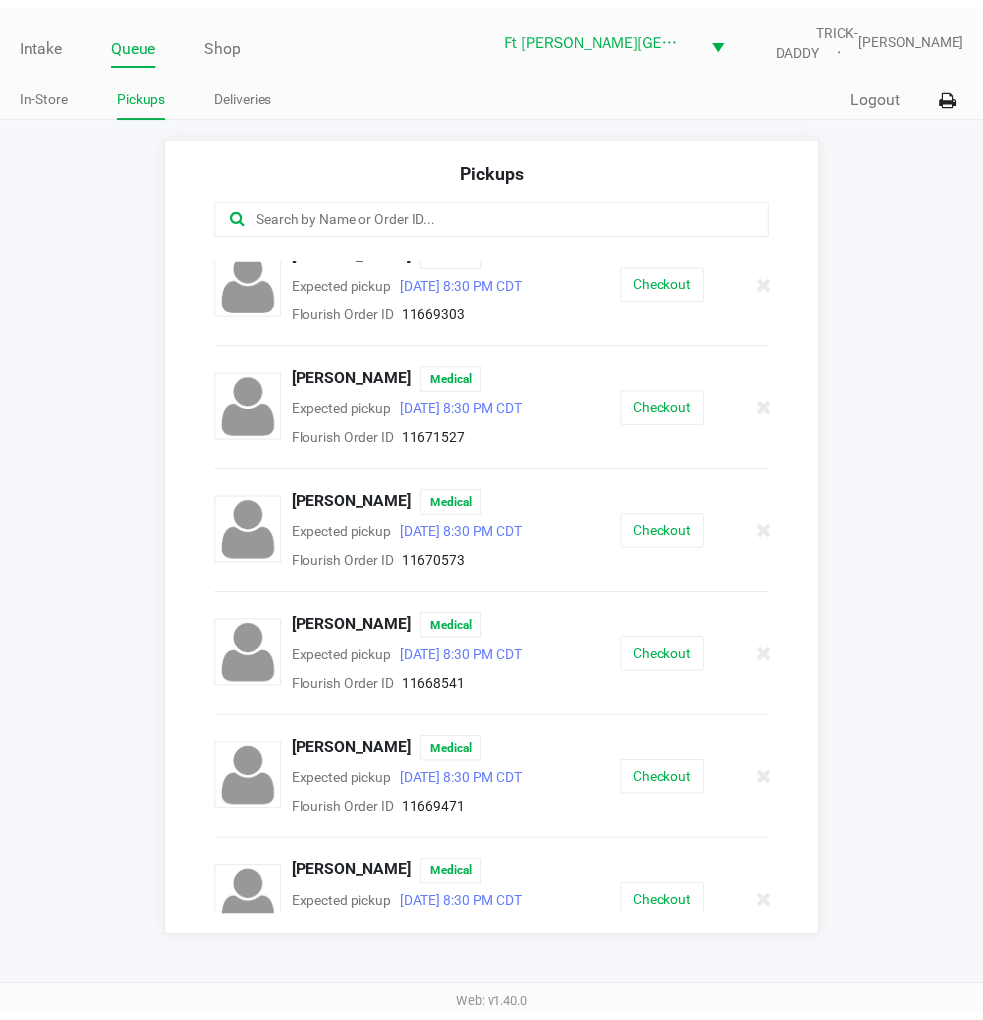 scroll, scrollTop: 674, scrollLeft: 0, axis: vertical 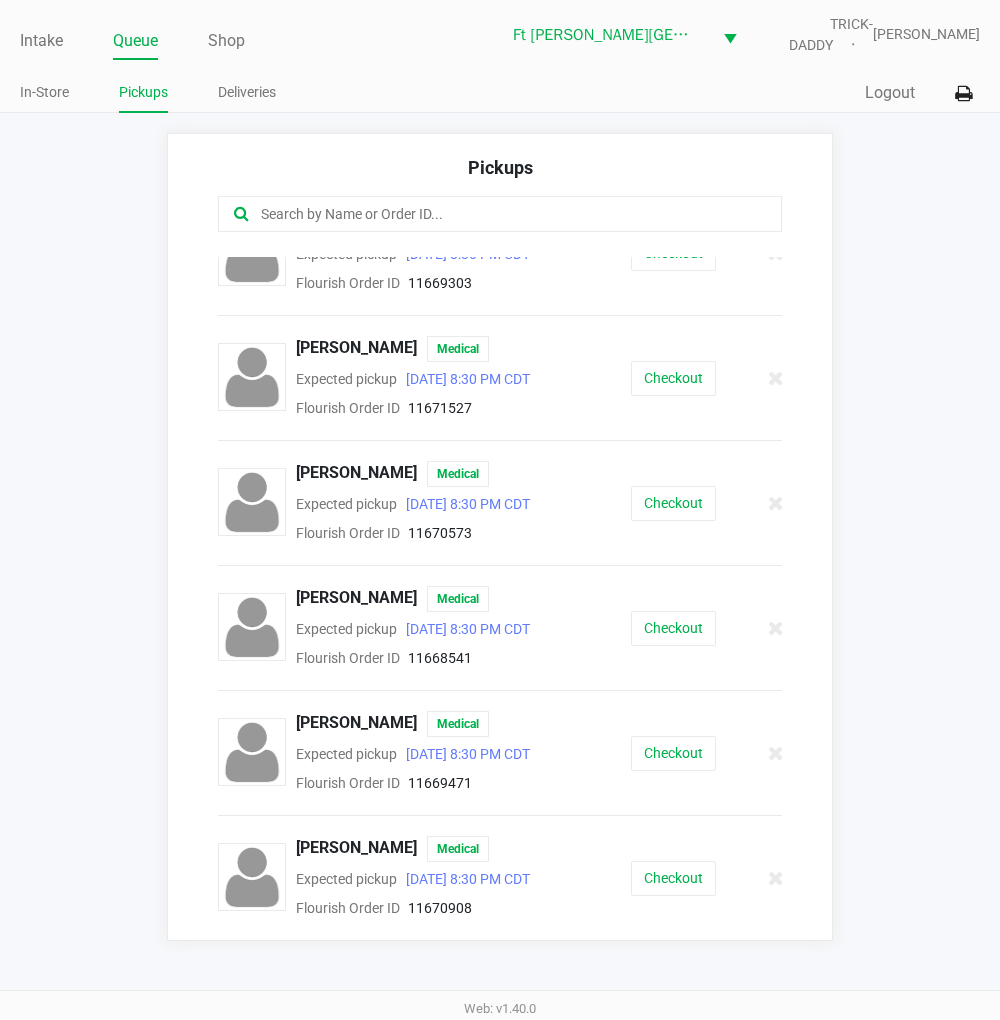 click on "Intake" 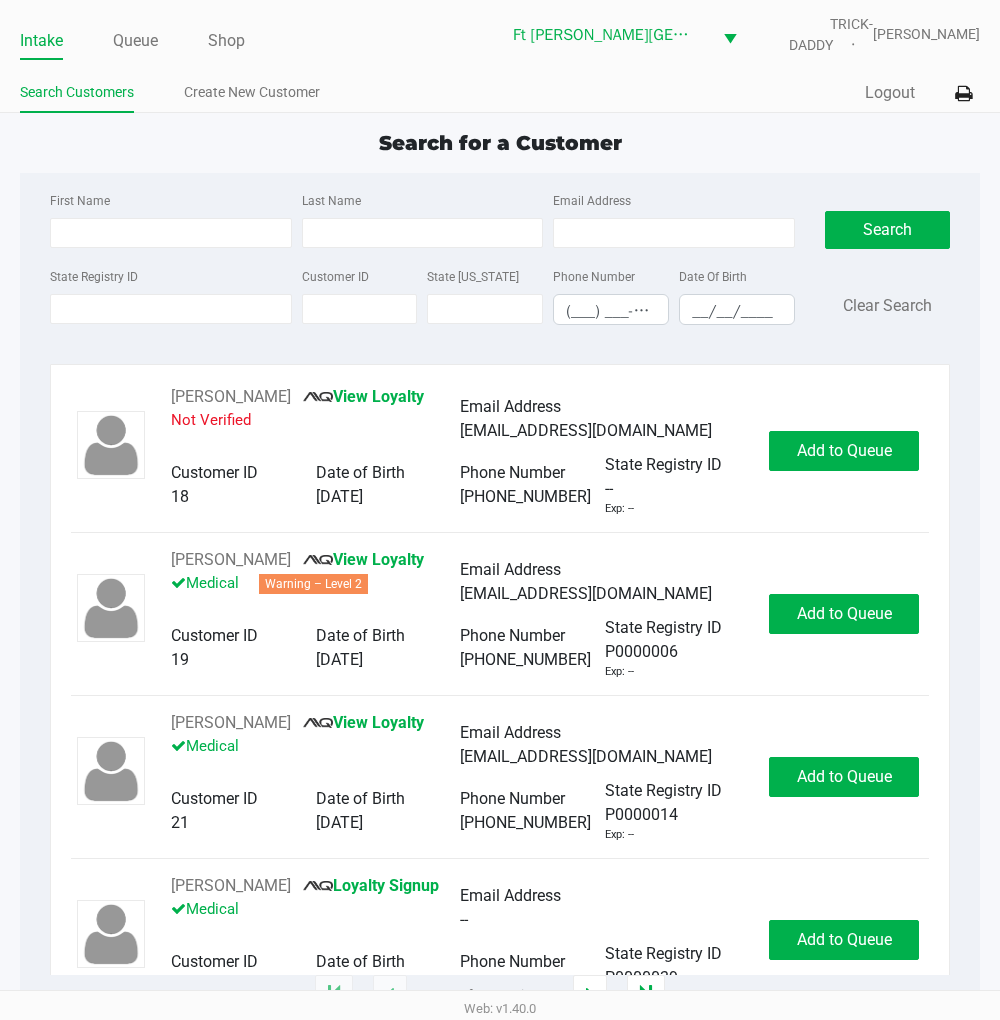 click on "State Registry ID" 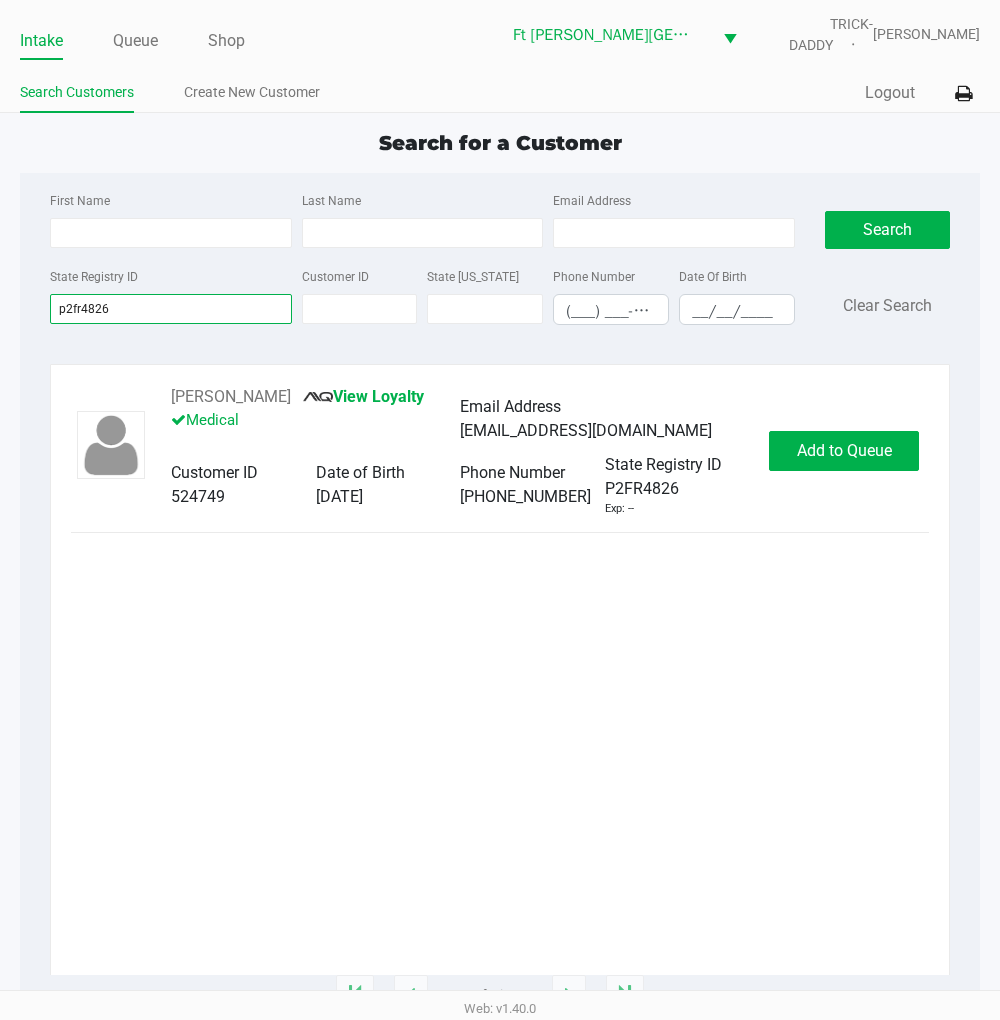 type on "p2fr4826" 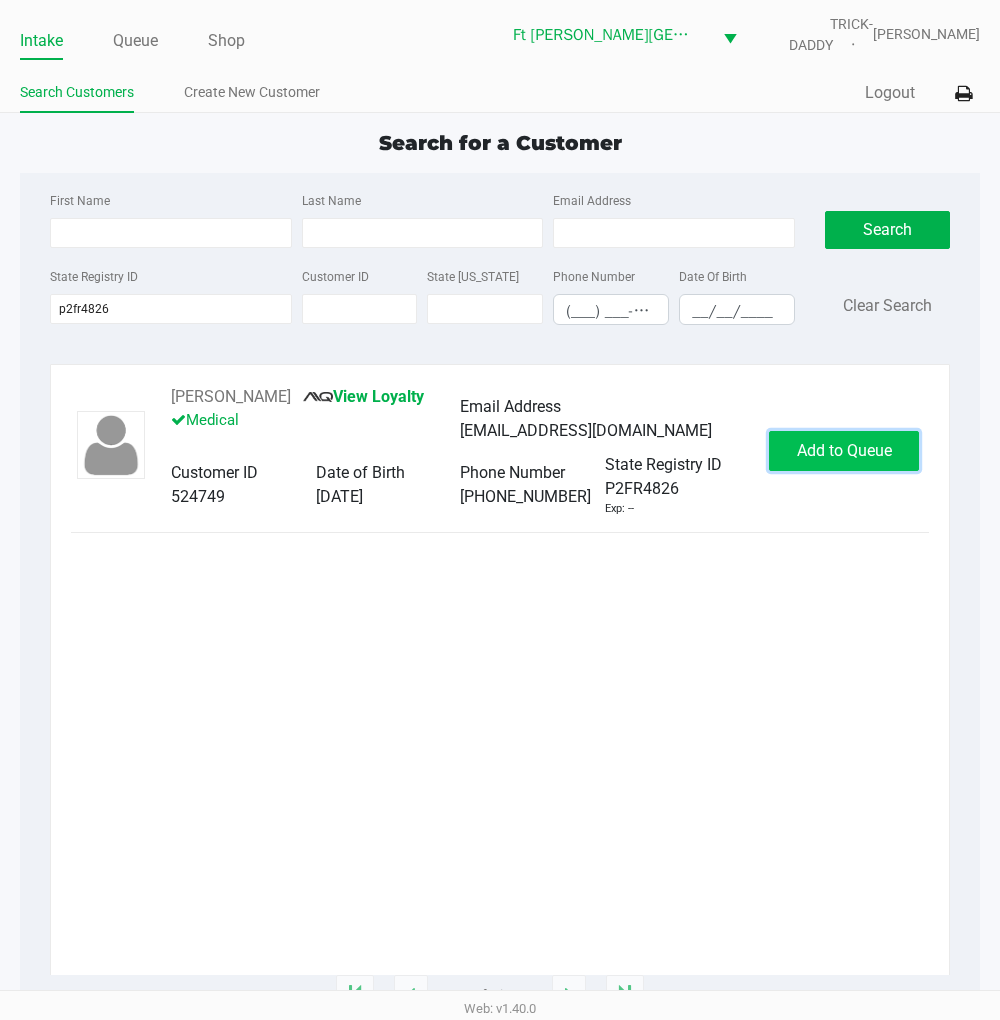 click on "Add to Queue" 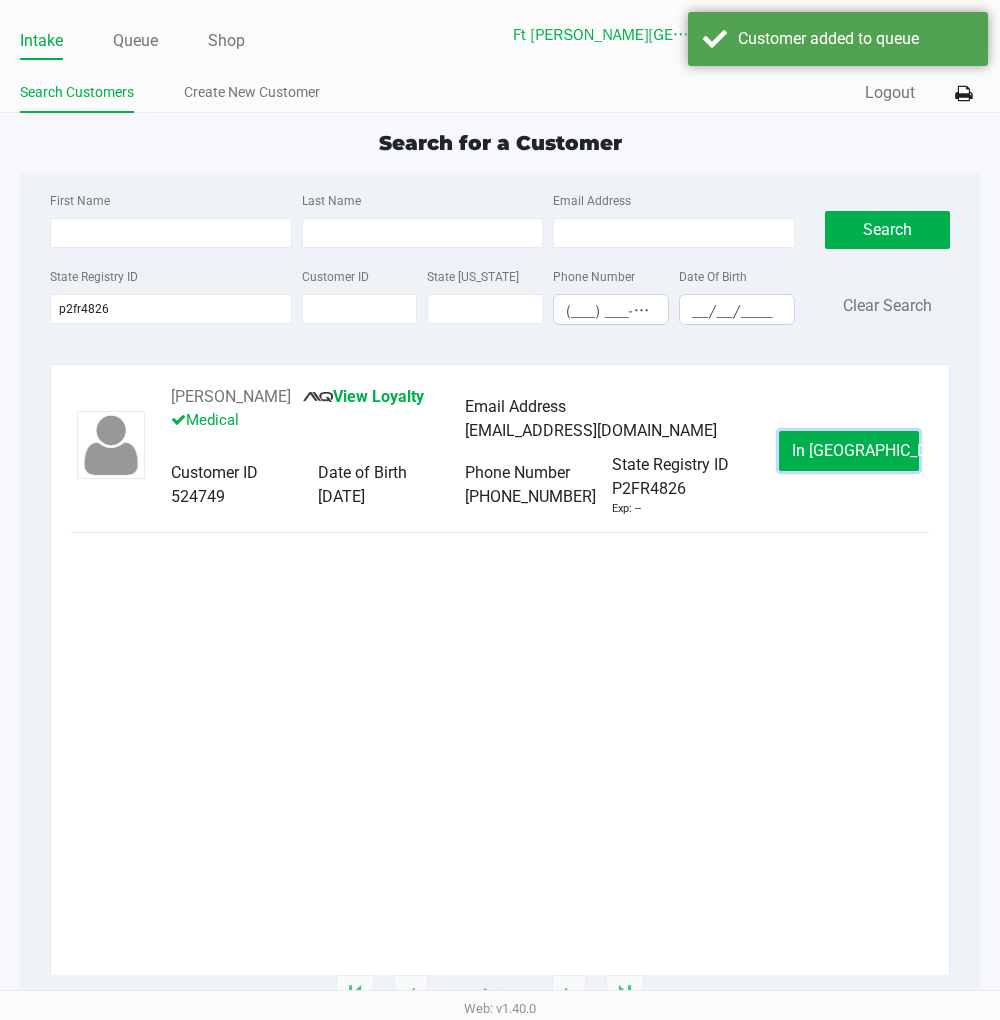 click on "In Queue" 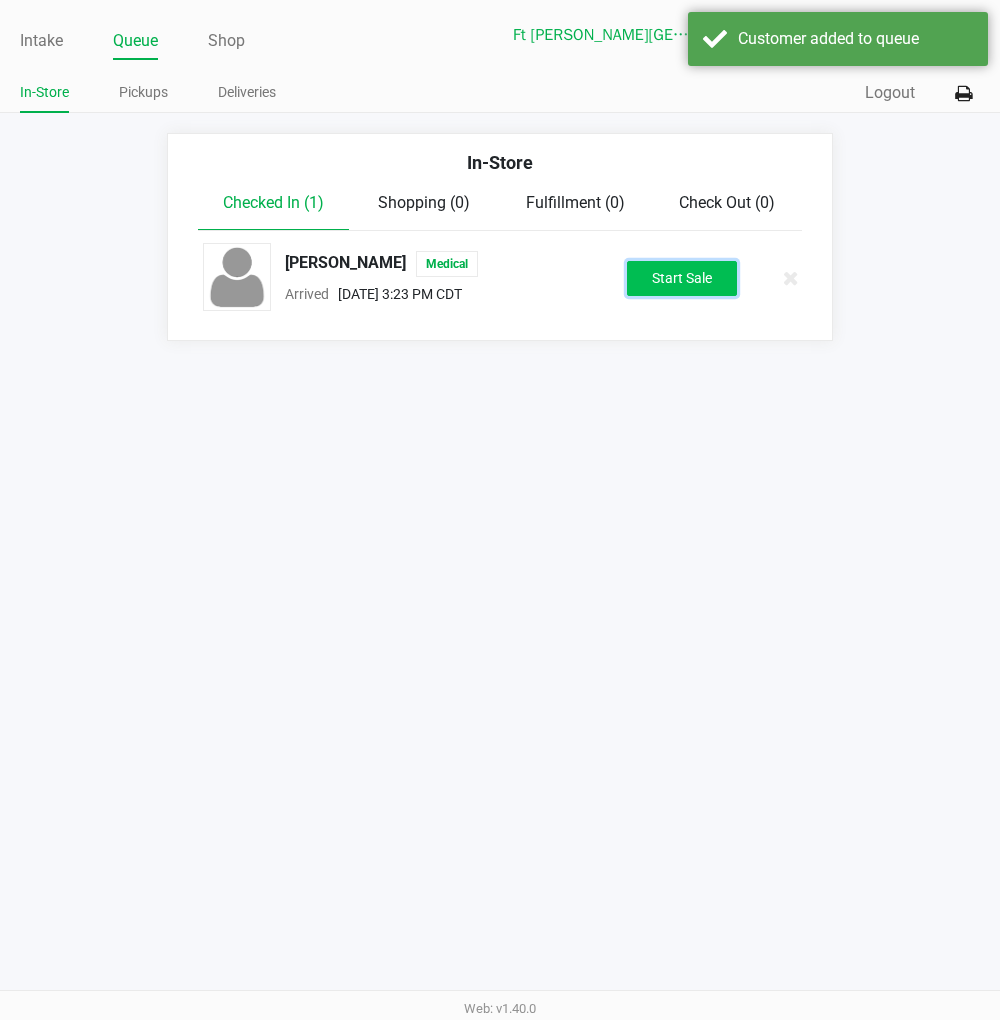 click on "Start Sale" 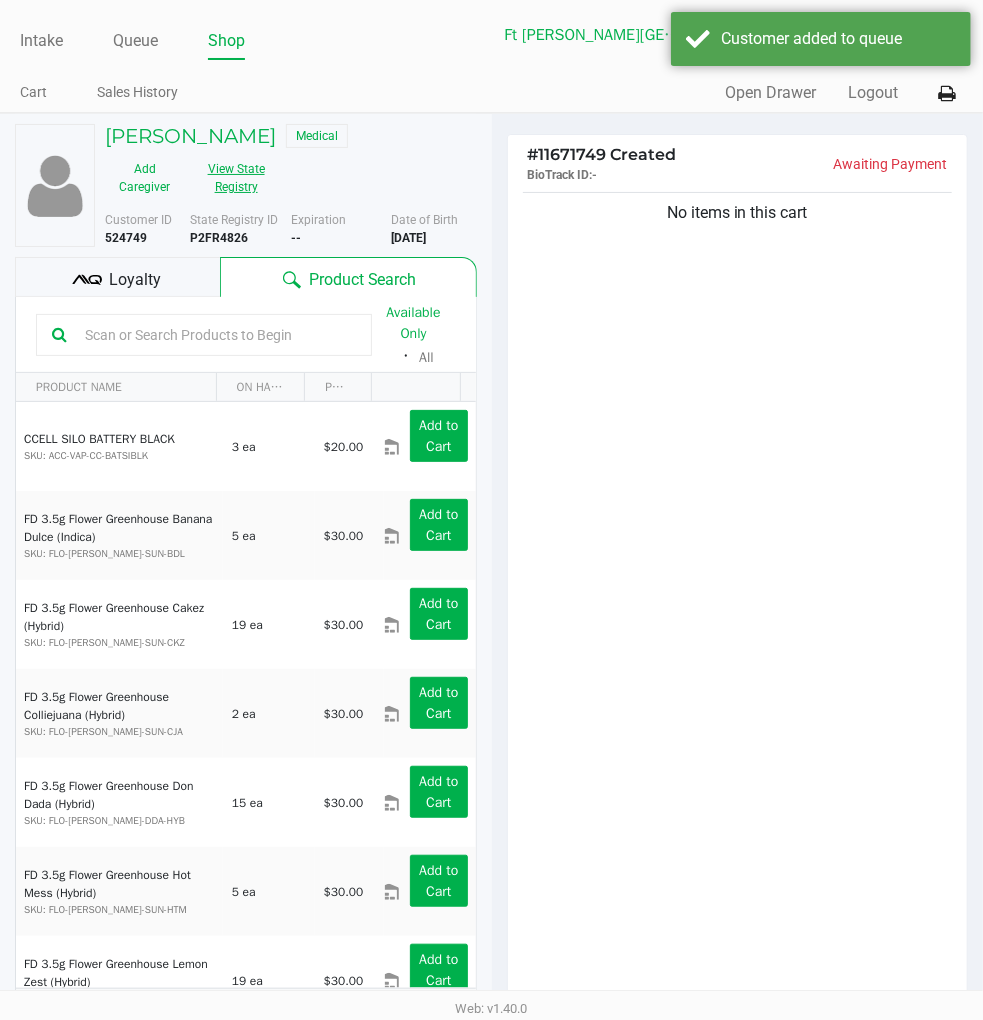 click on "View State Registry" 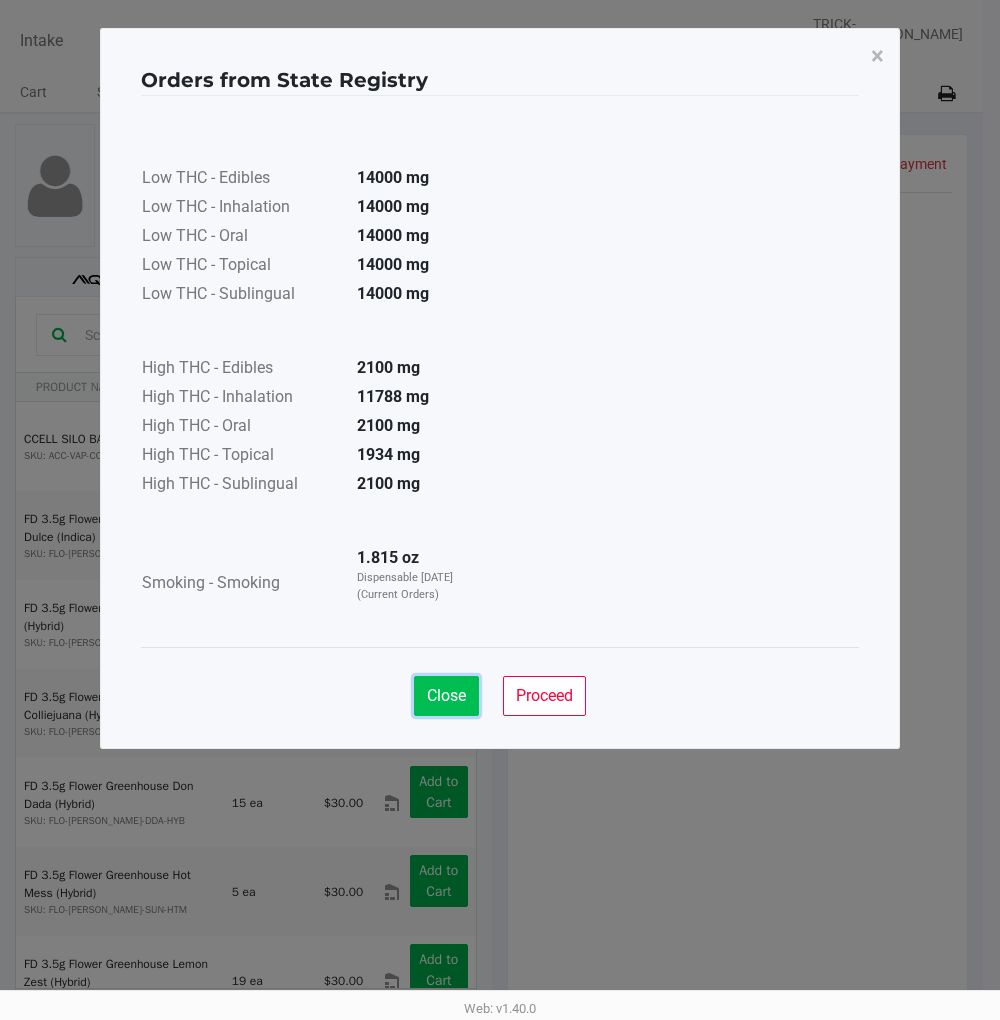 click on "Close" 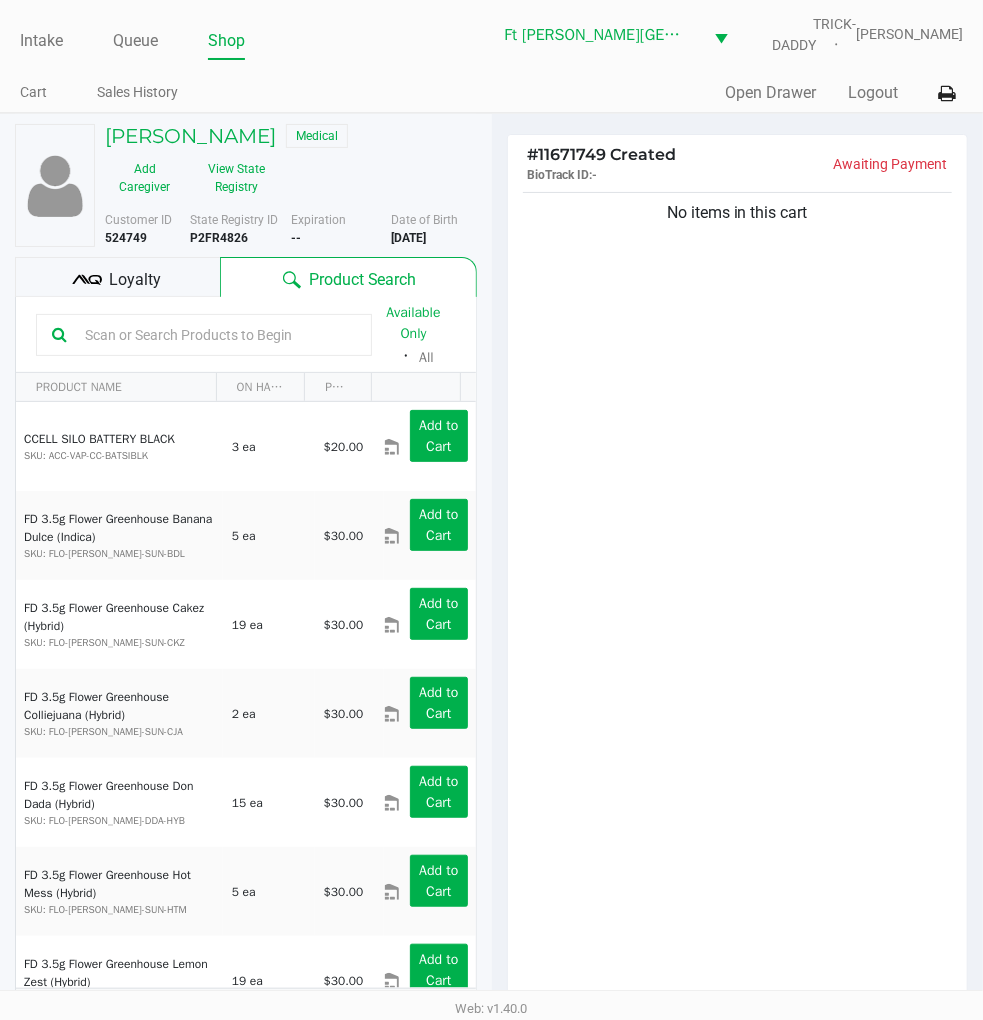 click on "No items in this cart" 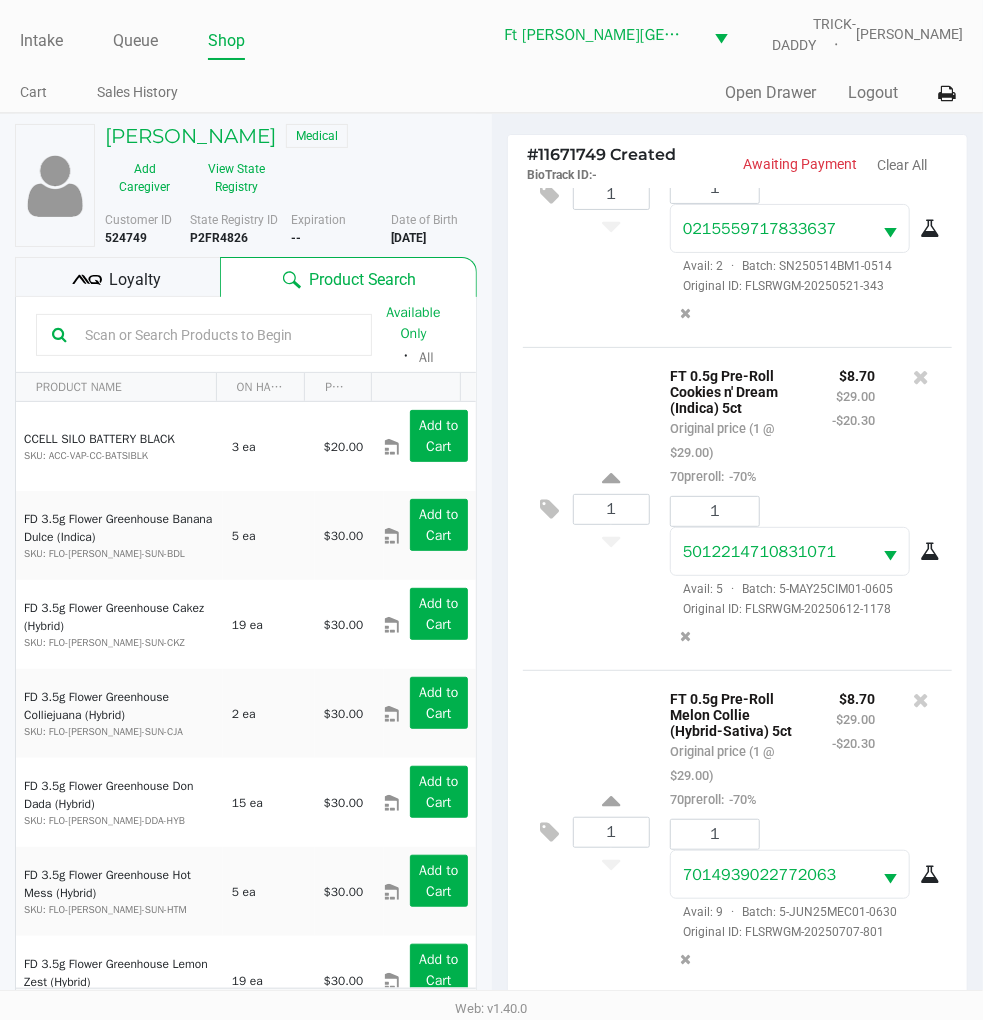 scroll, scrollTop: 474, scrollLeft: 0, axis: vertical 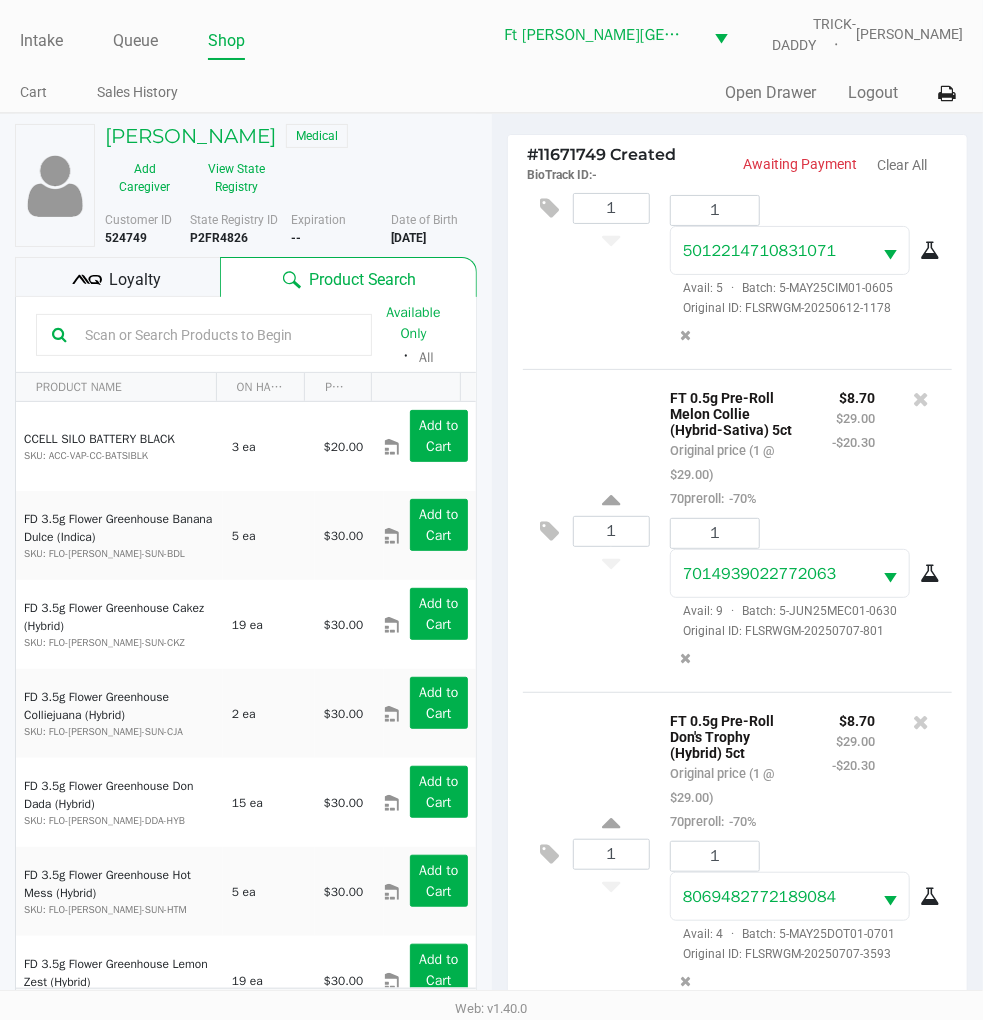 click on "Loyalty" 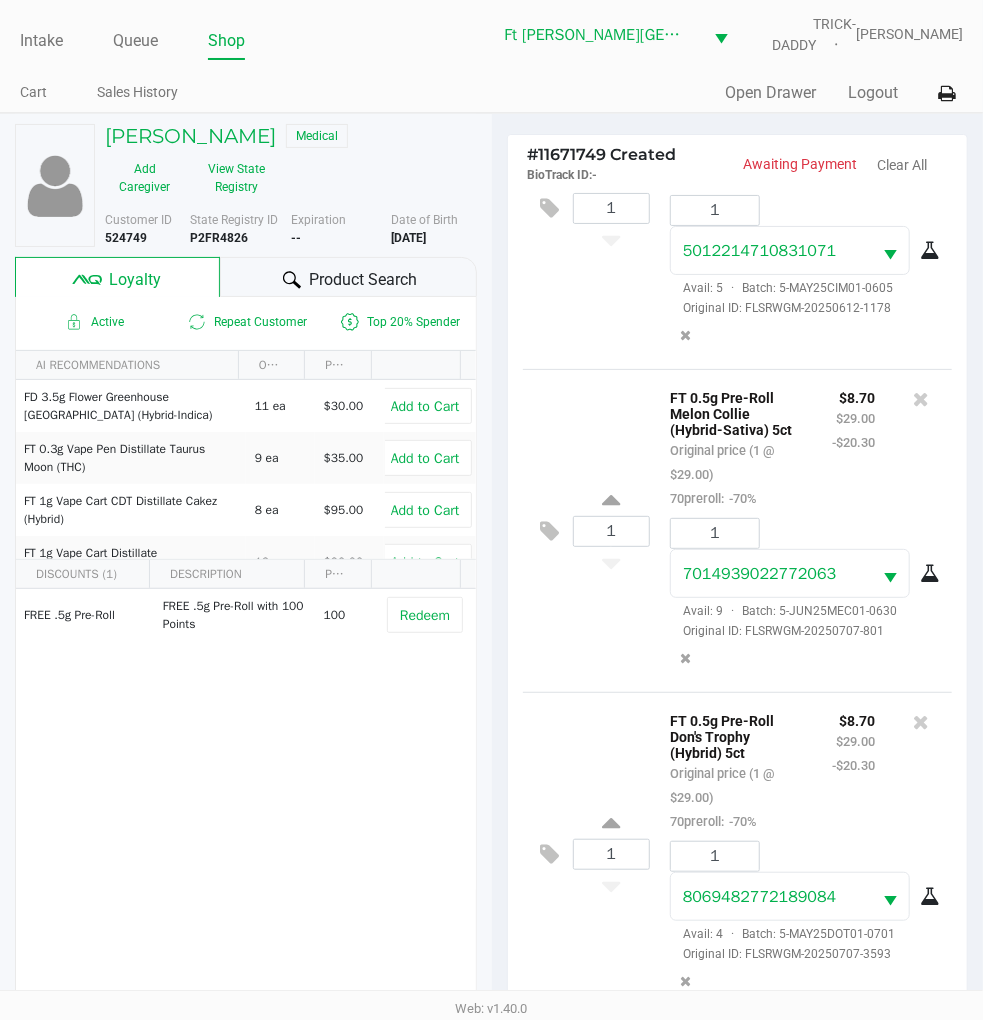 scroll, scrollTop: 258, scrollLeft: 0, axis: vertical 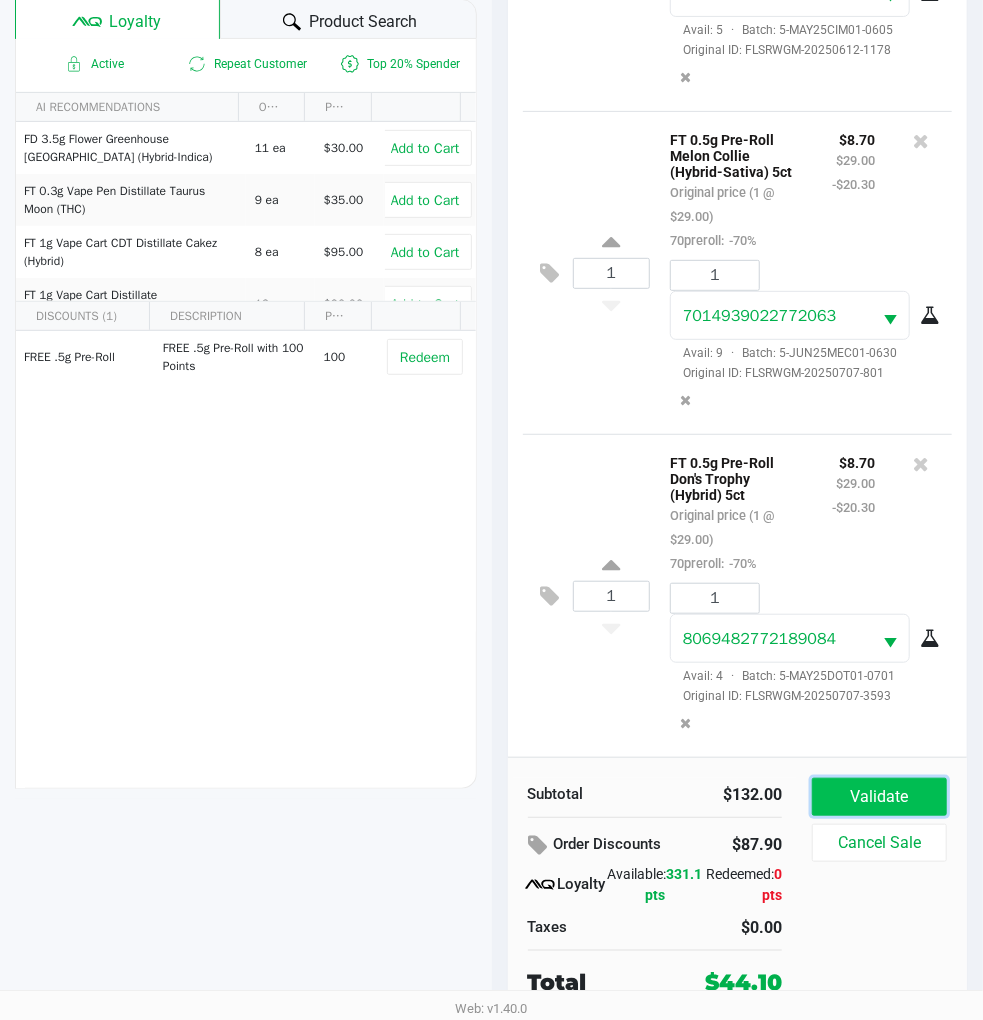 click on "Validate" 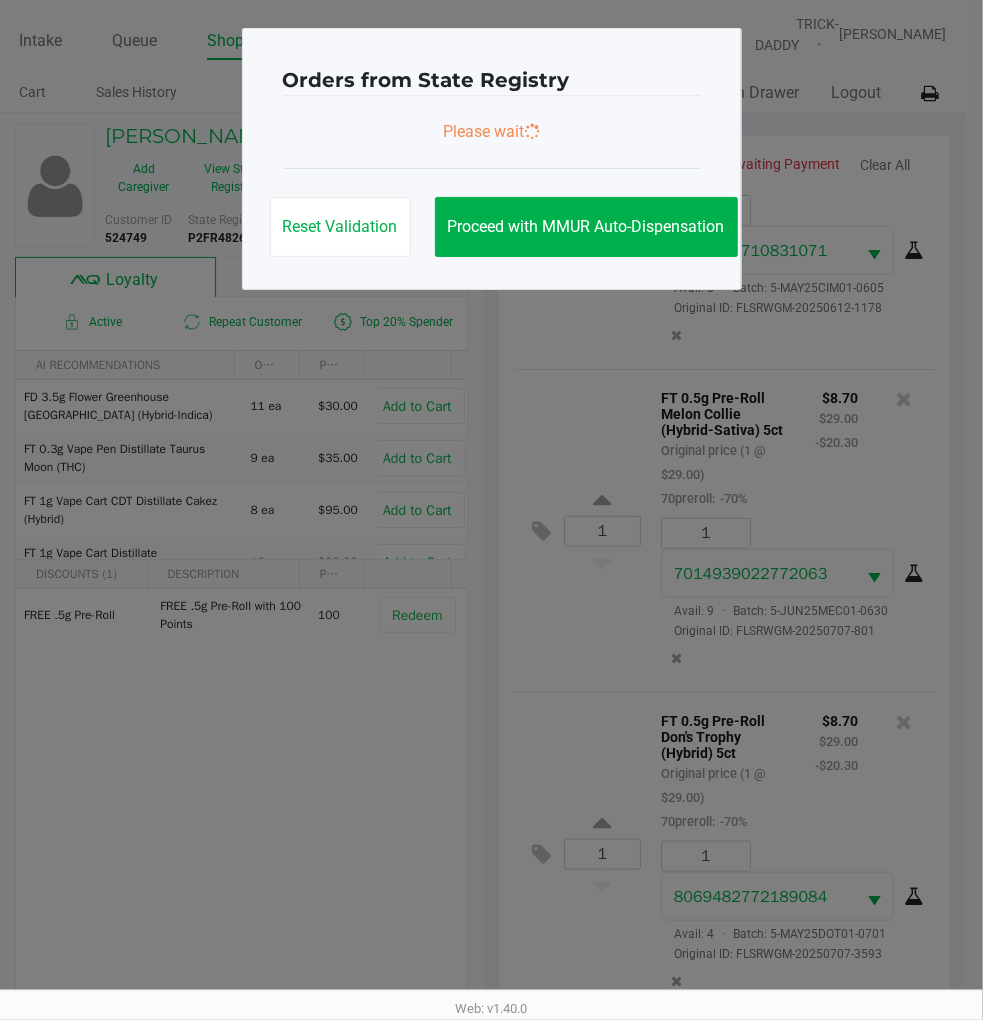 scroll, scrollTop: 0, scrollLeft: 0, axis: both 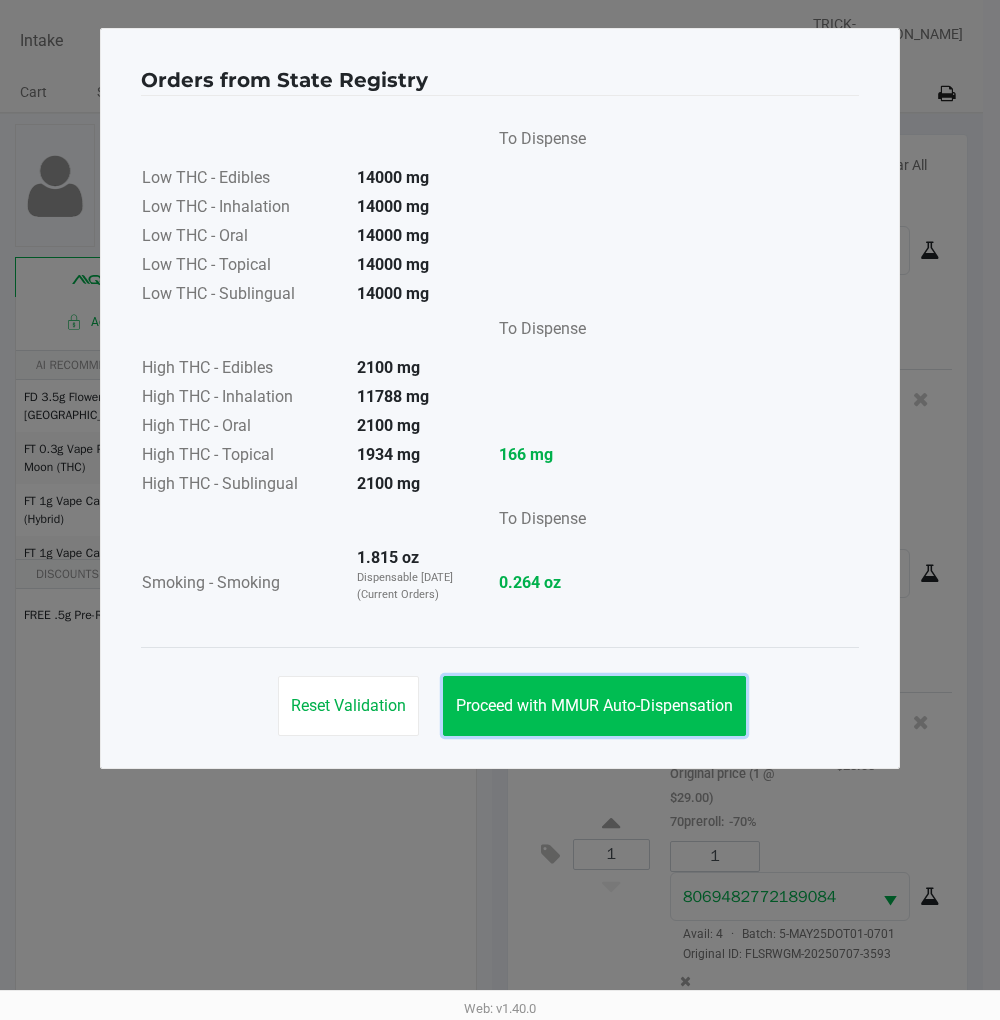 click on "Proceed with MMUR Auto-Dispensation" 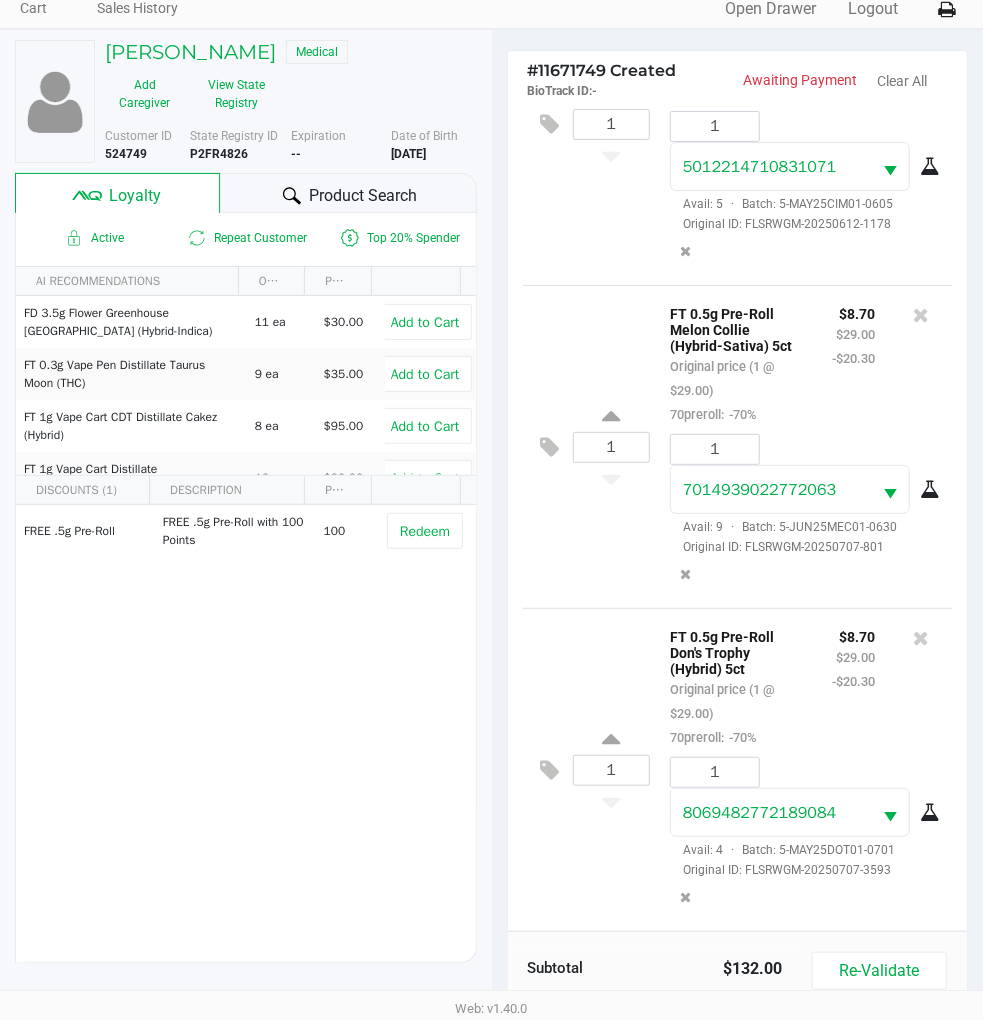 scroll, scrollTop: 258, scrollLeft: 0, axis: vertical 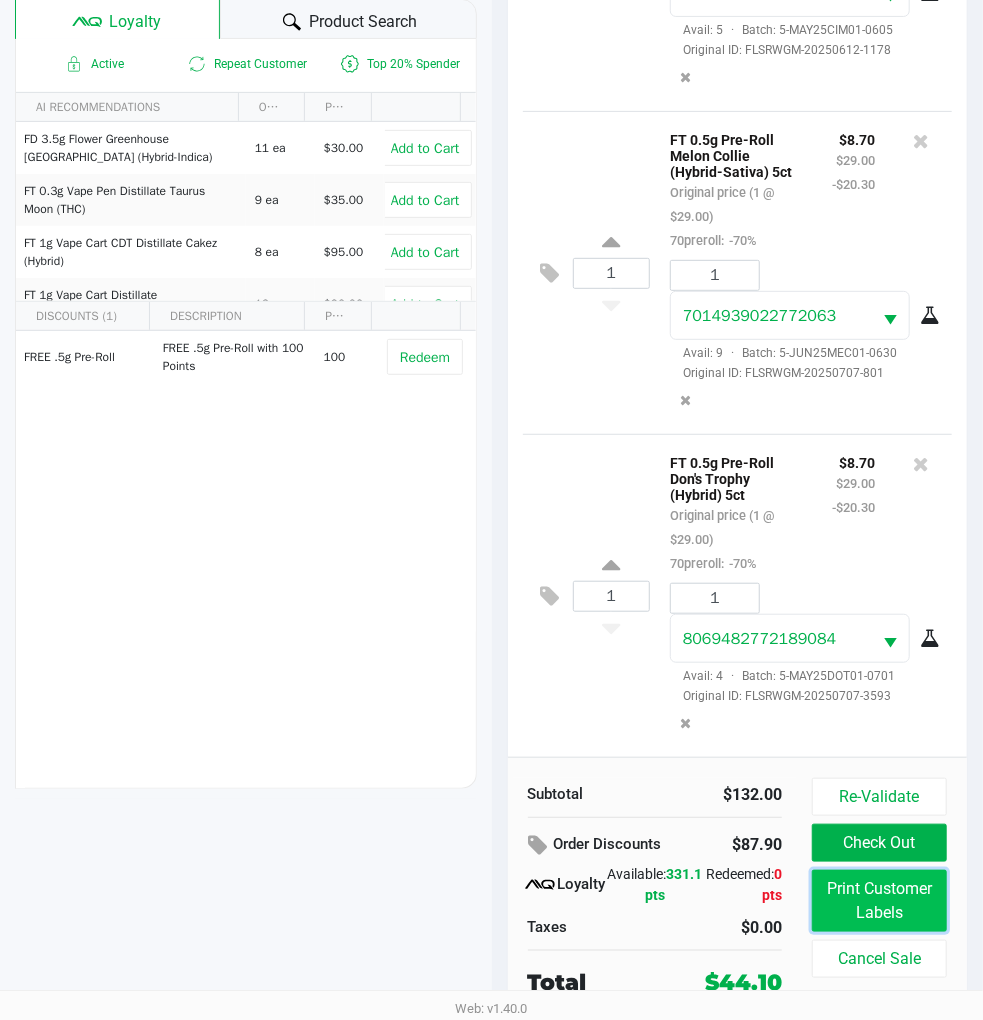 click on "Print Customer Labels" 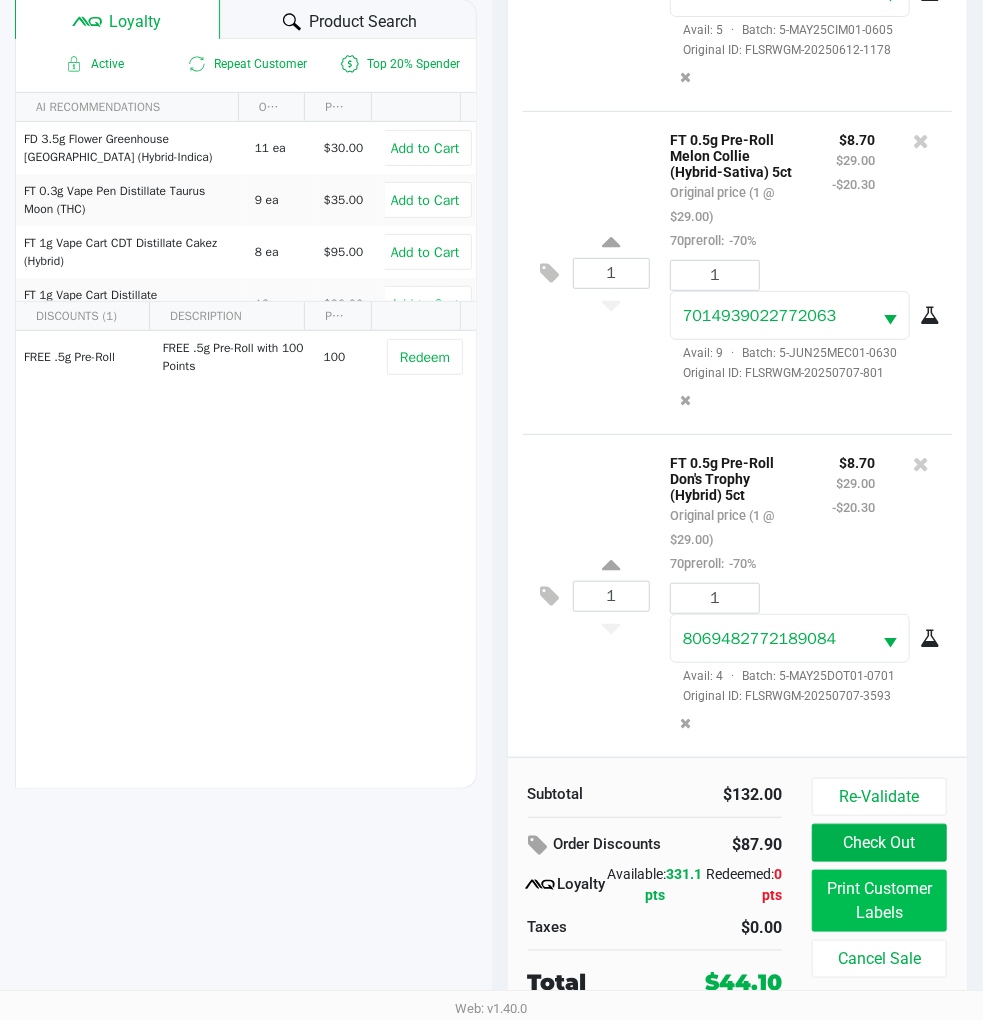 scroll, scrollTop: 0, scrollLeft: 0, axis: both 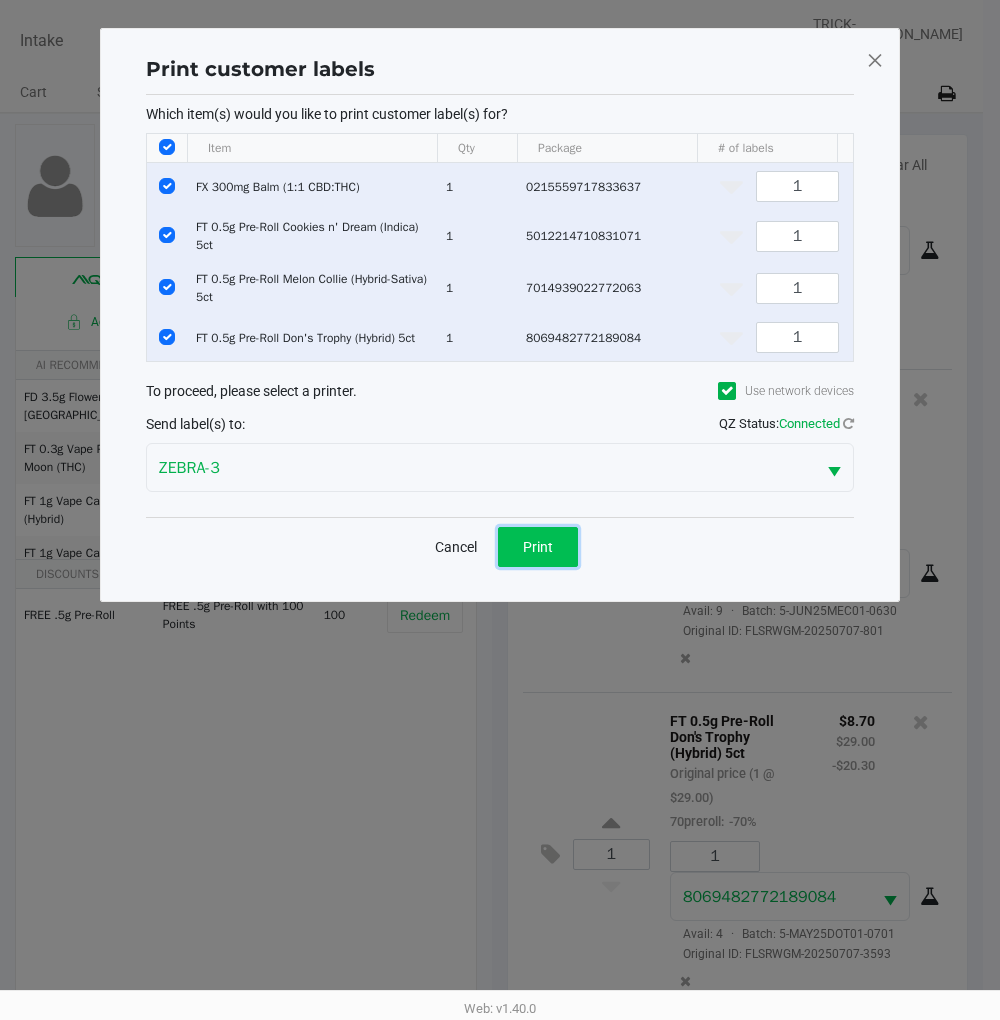 click on "Print" 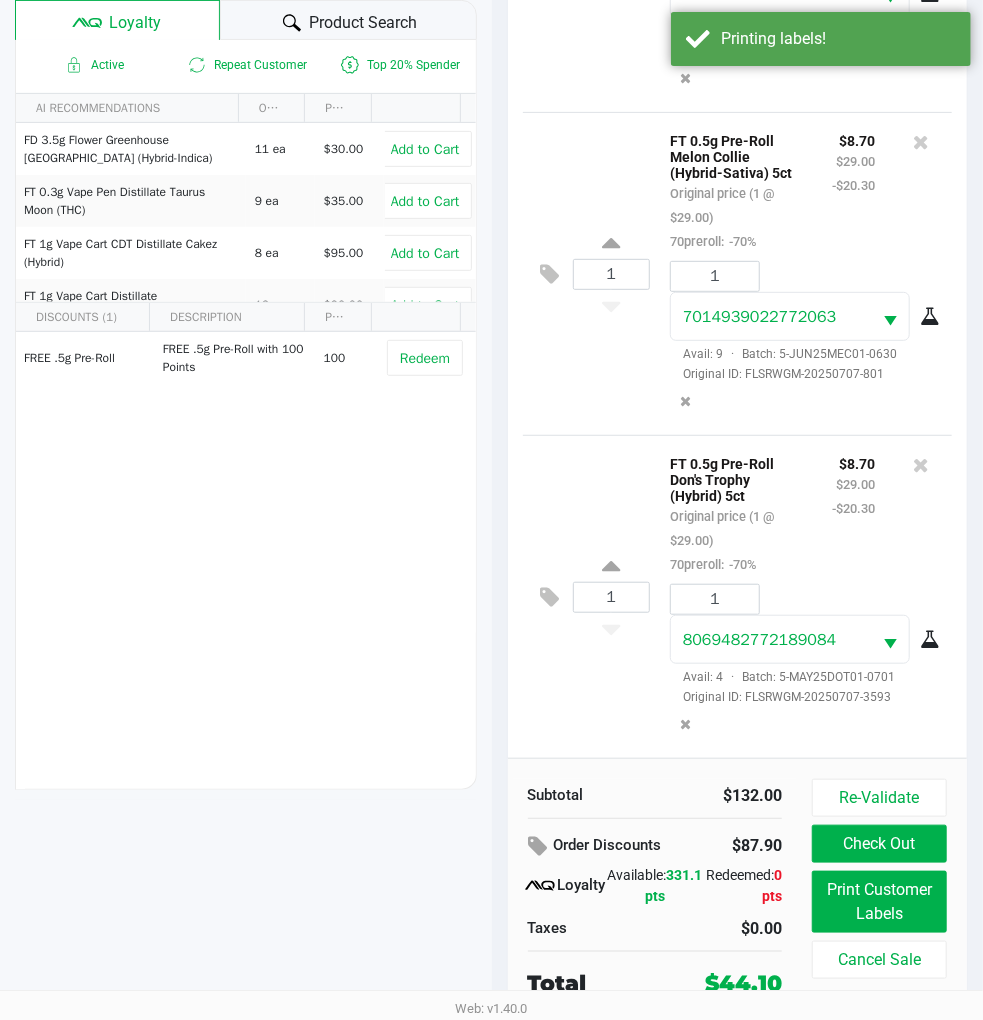 scroll, scrollTop: 258, scrollLeft: 0, axis: vertical 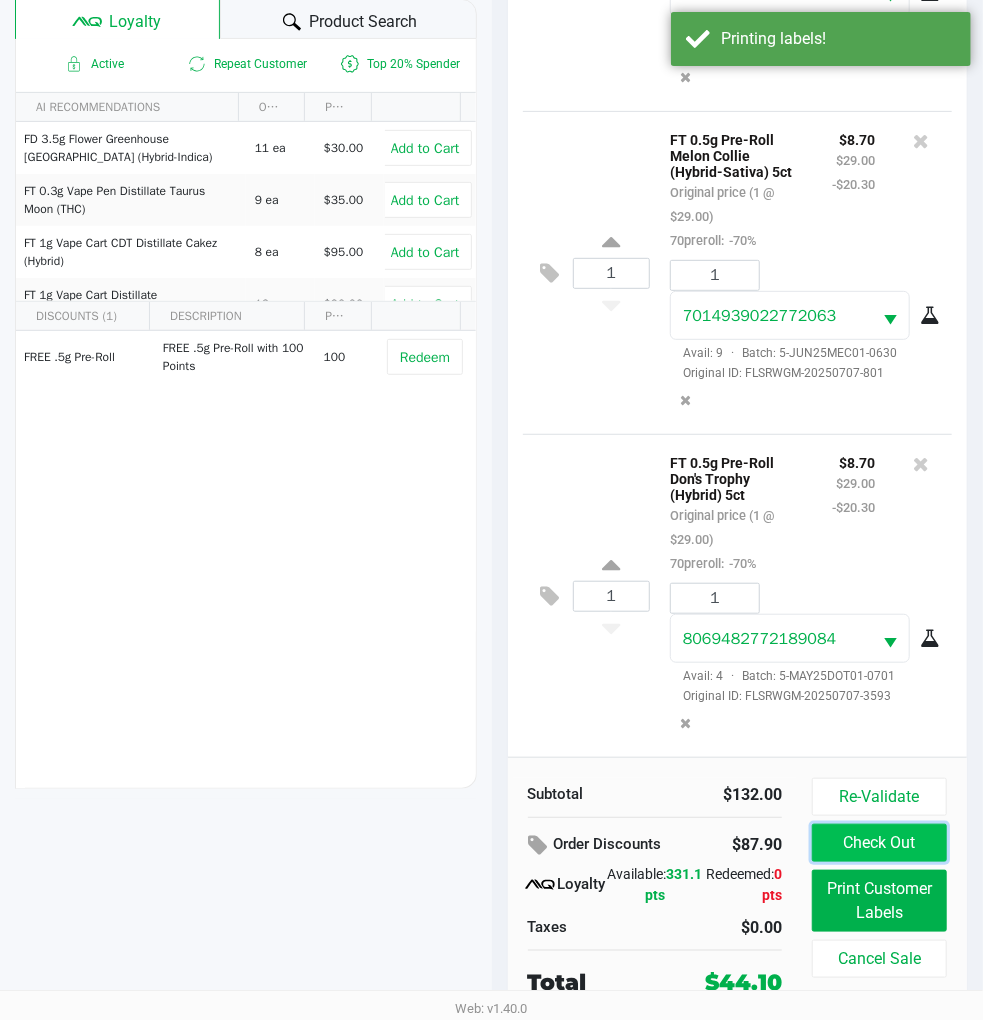 click on "Check Out" 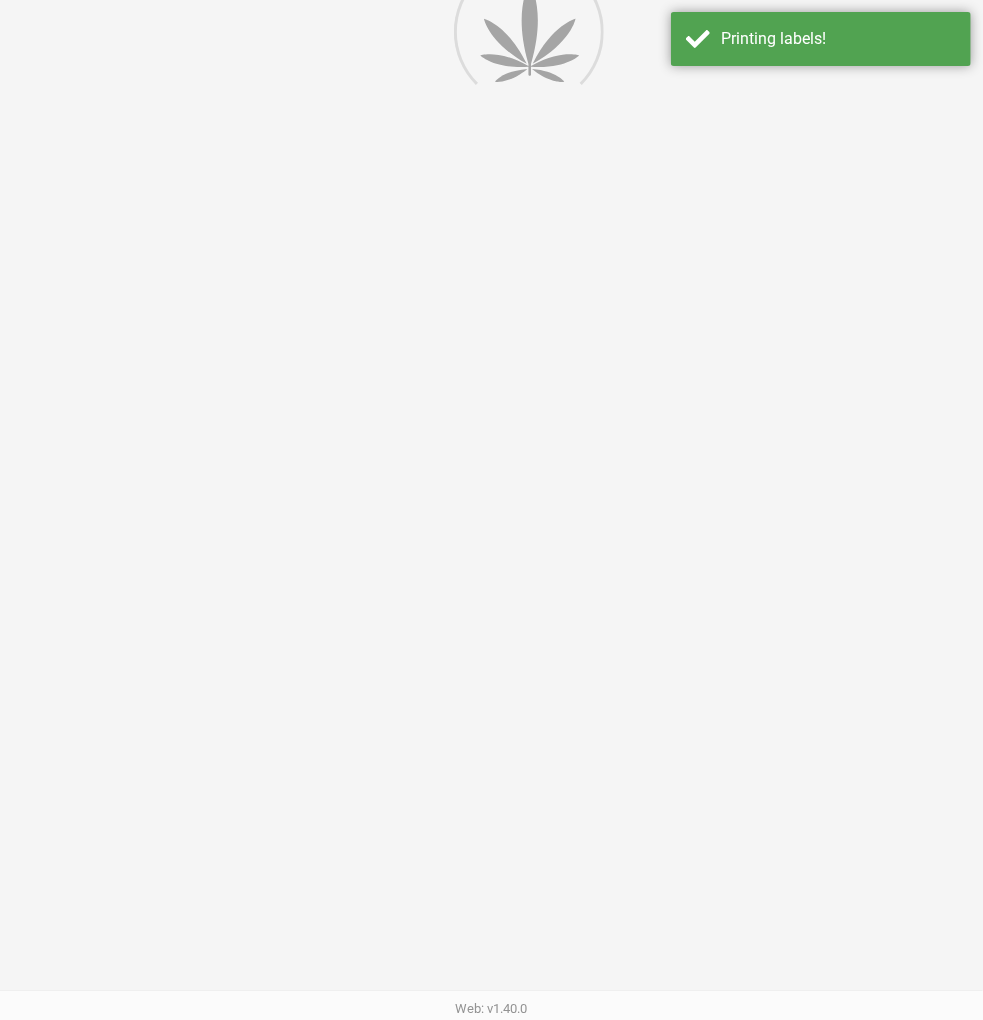 scroll, scrollTop: 0, scrollLeft: 0, axis: both 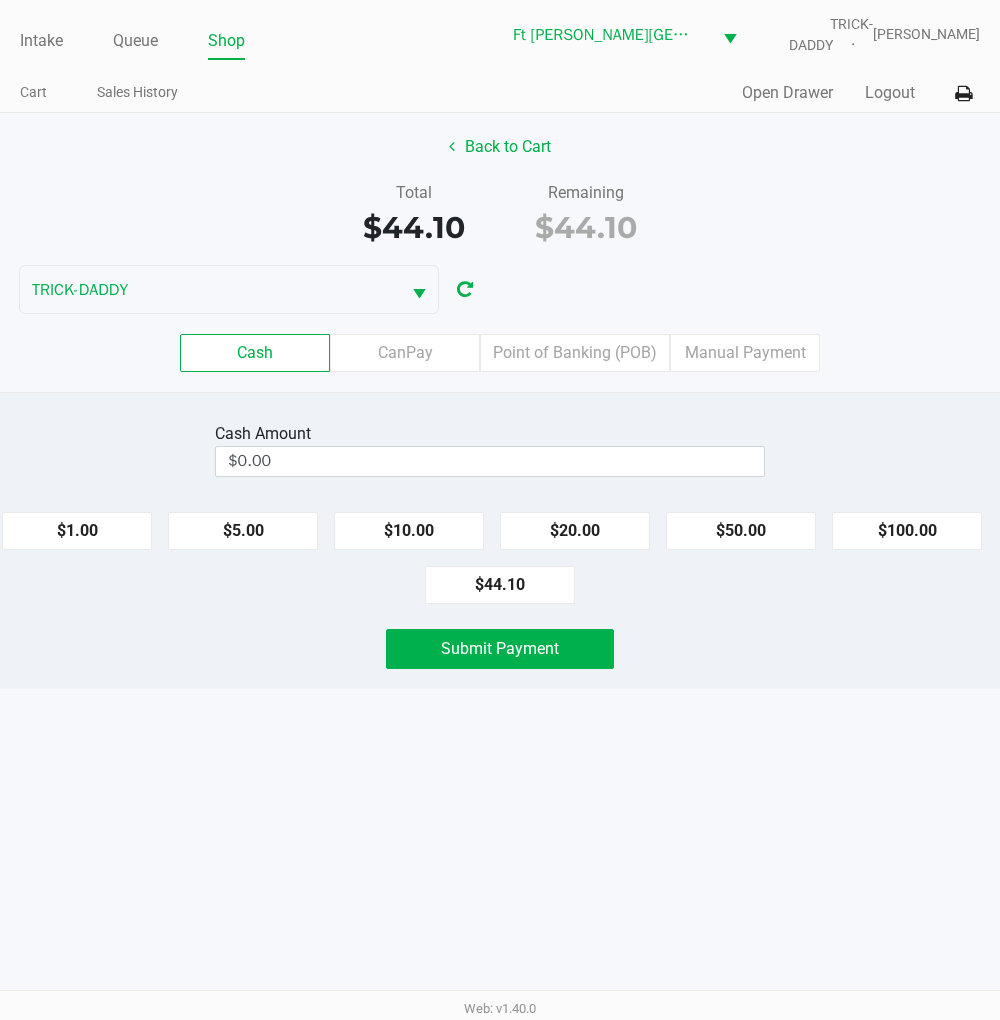 click on "$20.00" 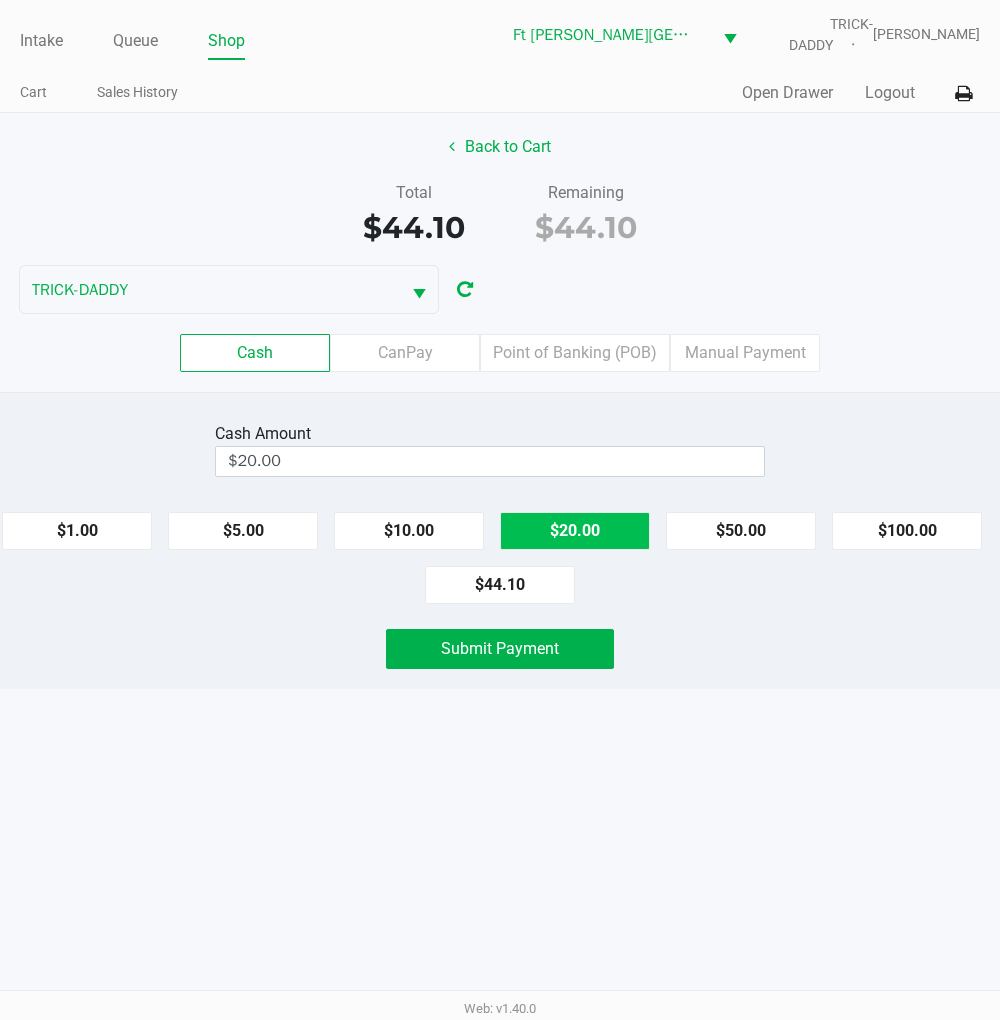 click on "$20.00" 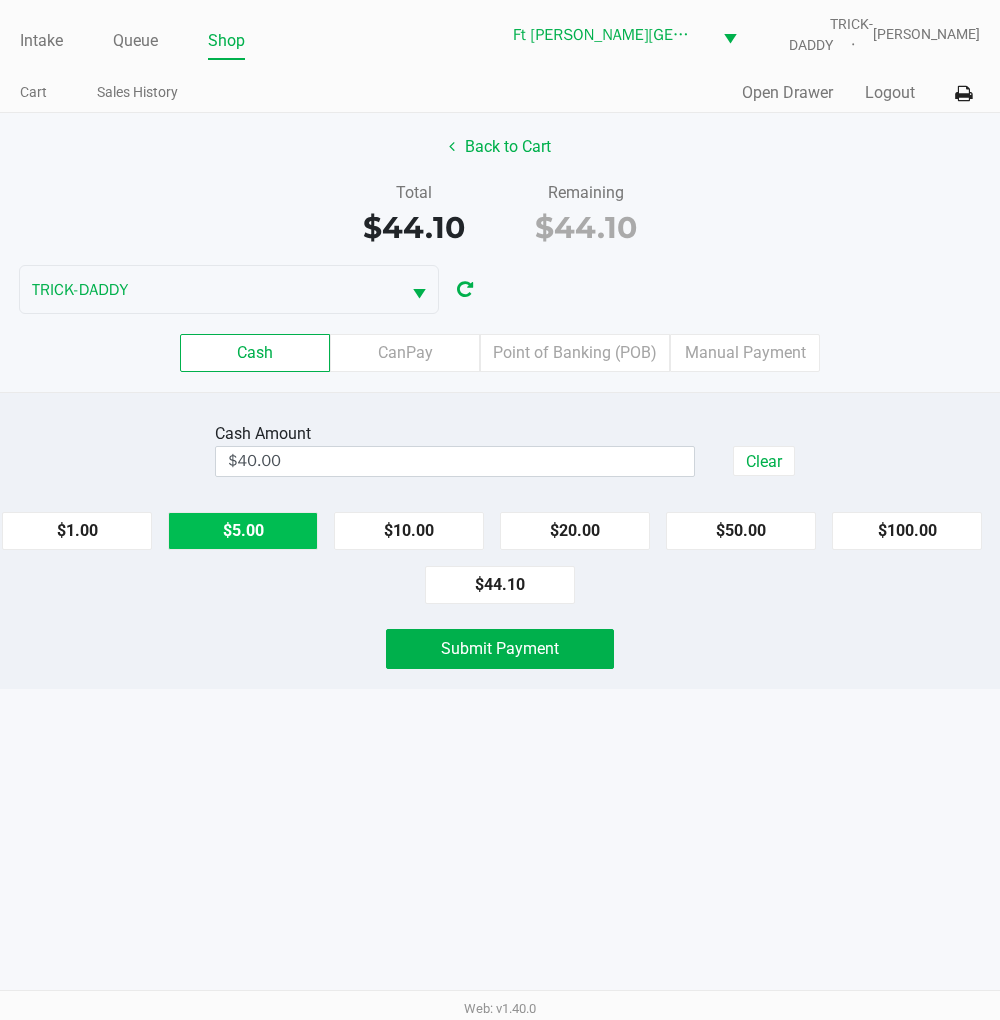 click on "$5.00" 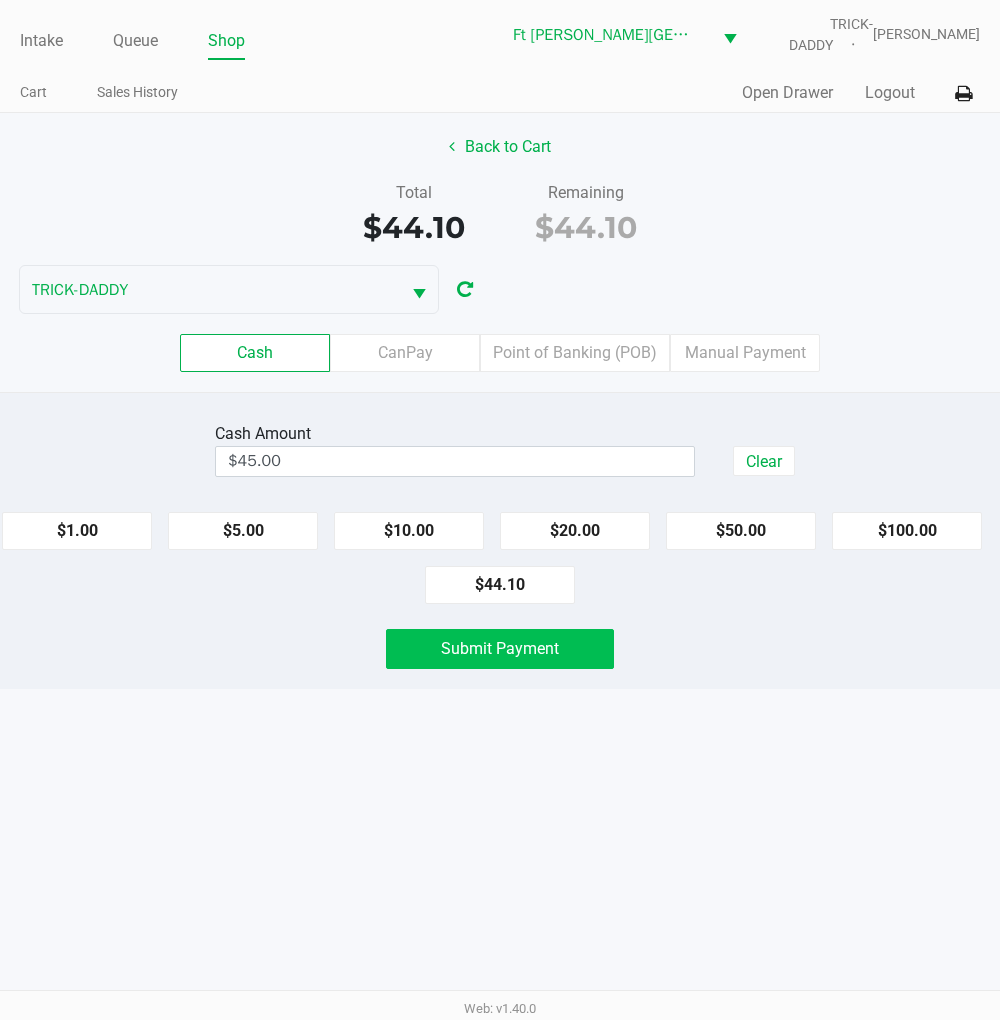 click on "Submit Payment" 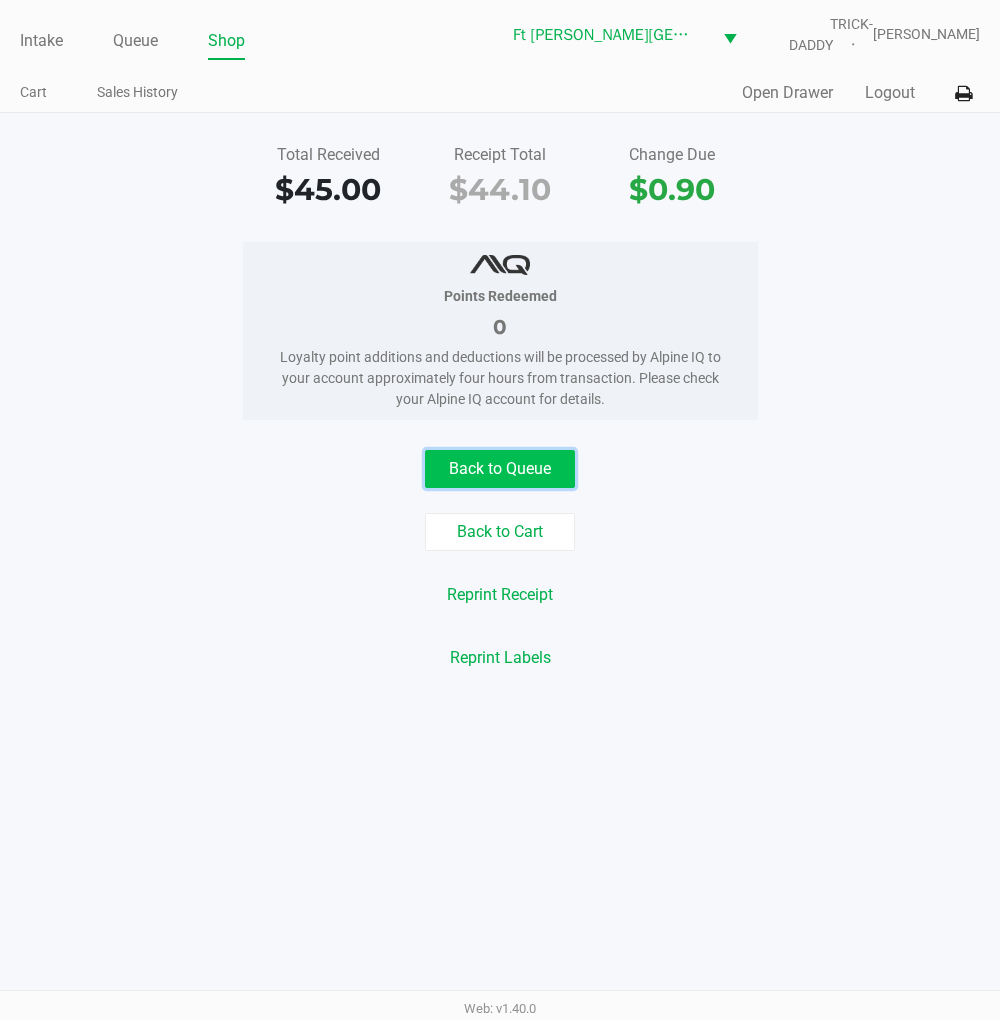 click on "Back to Queue" 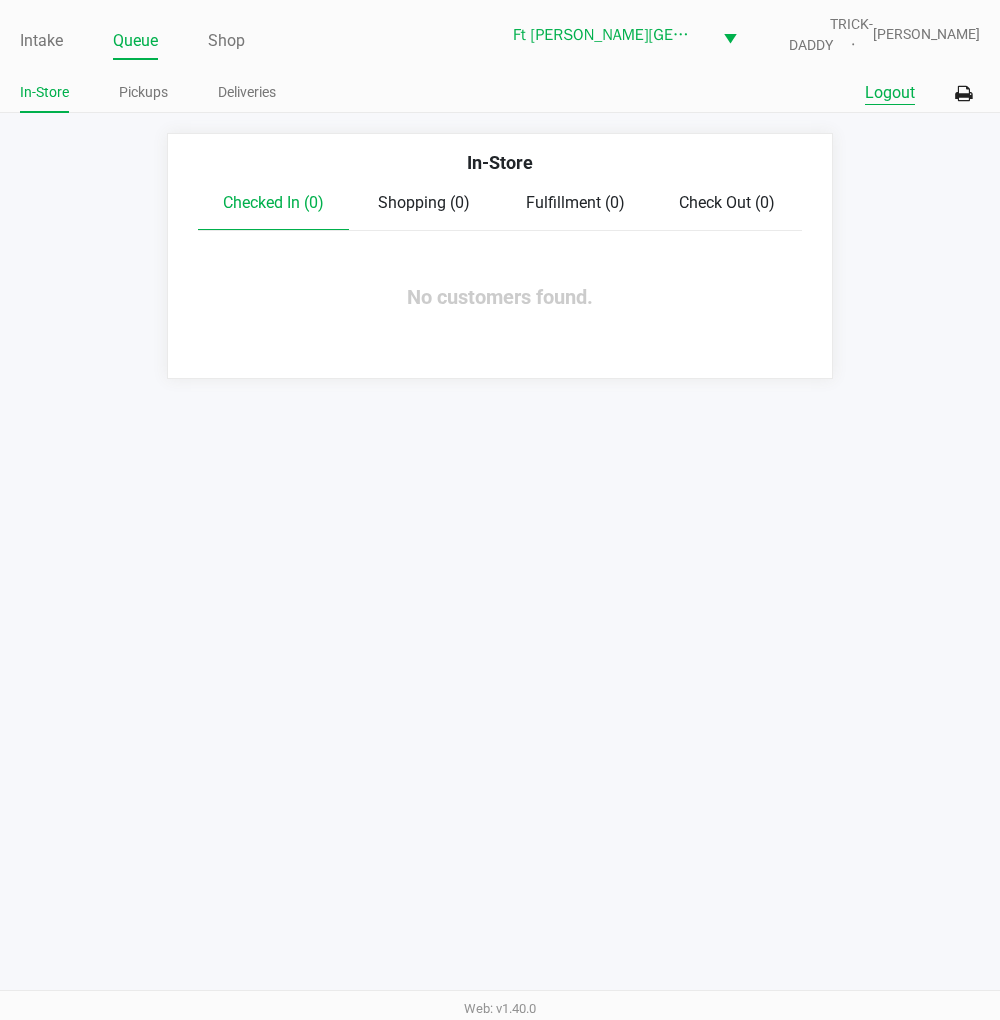 click on "Logout" 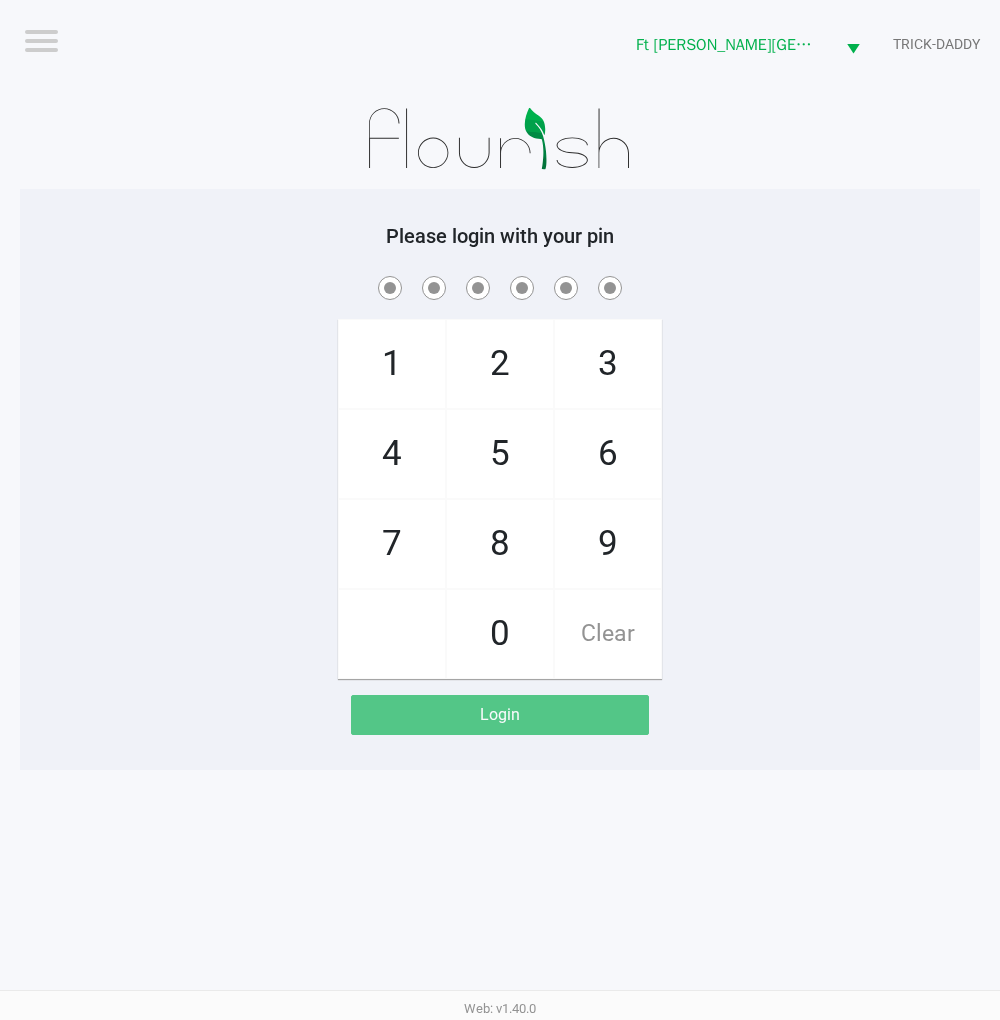 click on "1   4   7       2   5   8   0   3   6   9   Clear" 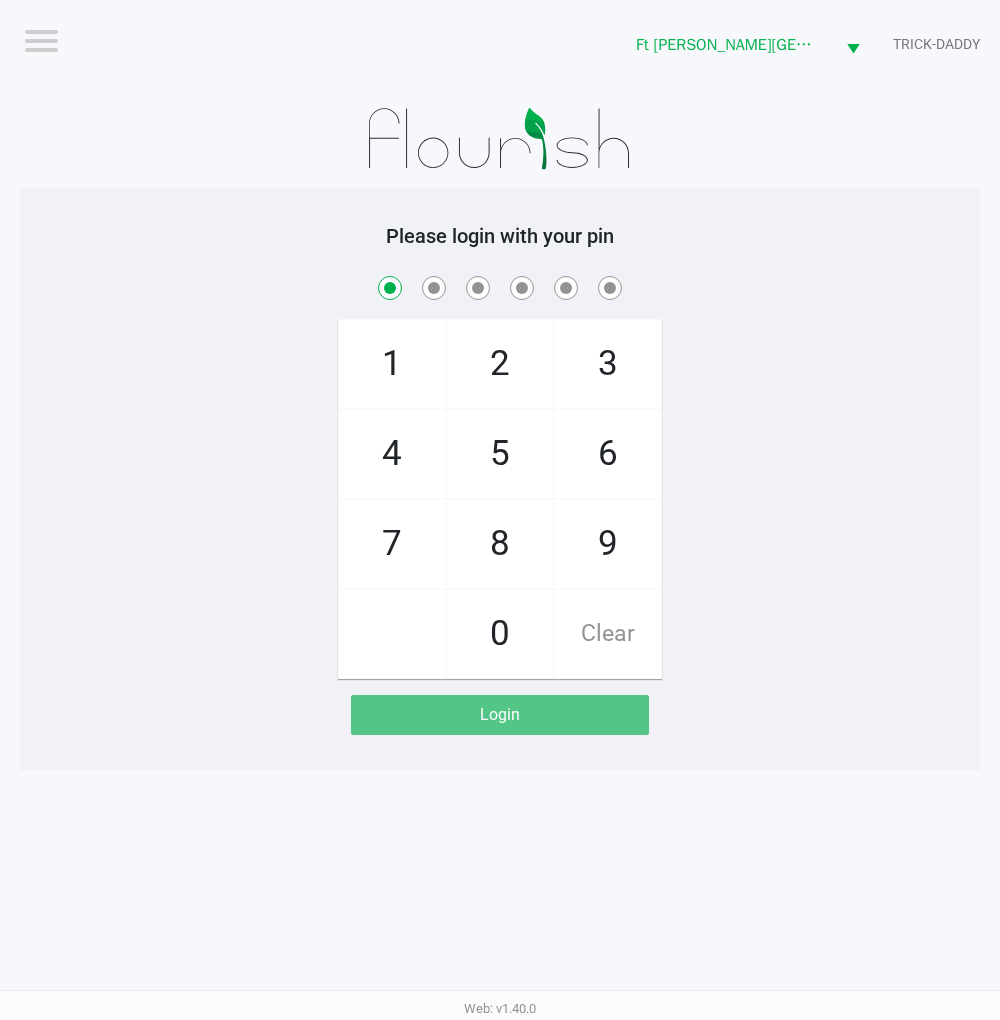 checkbox on "true" 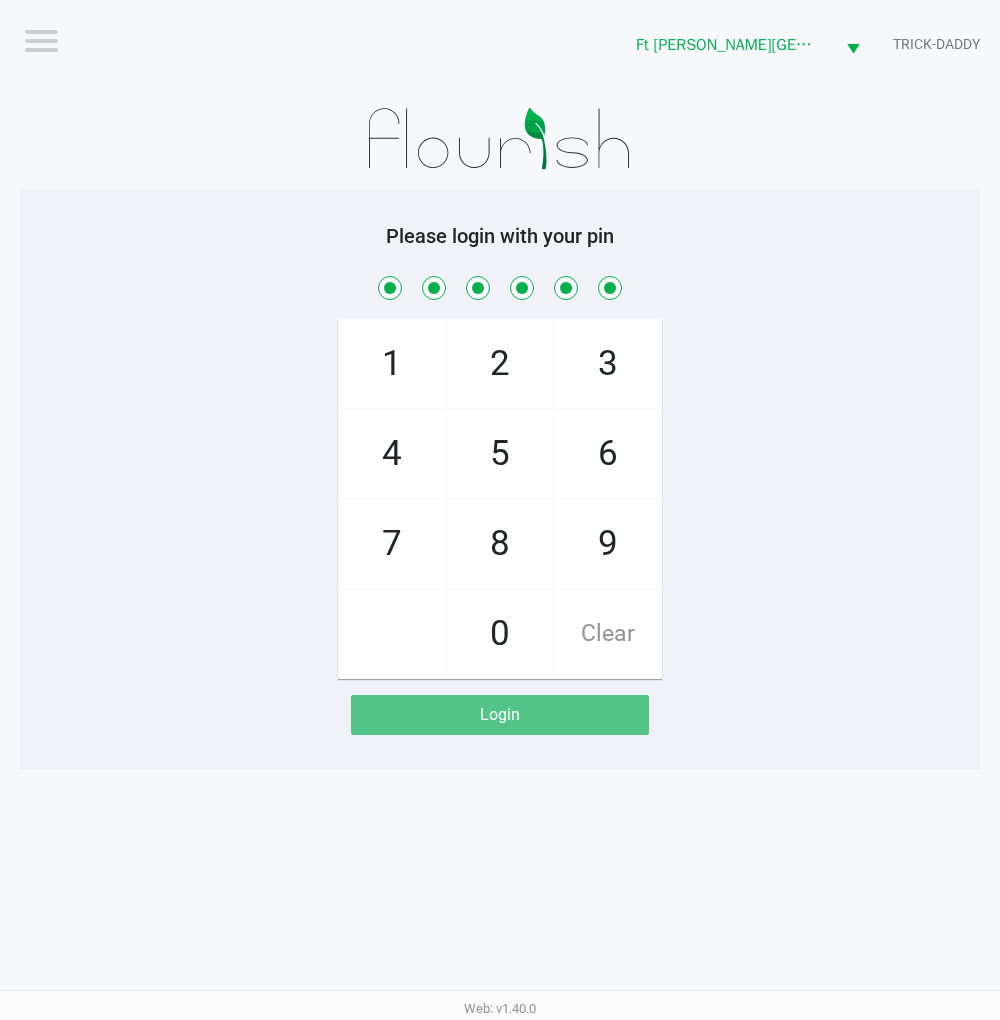 checkbox on "true" 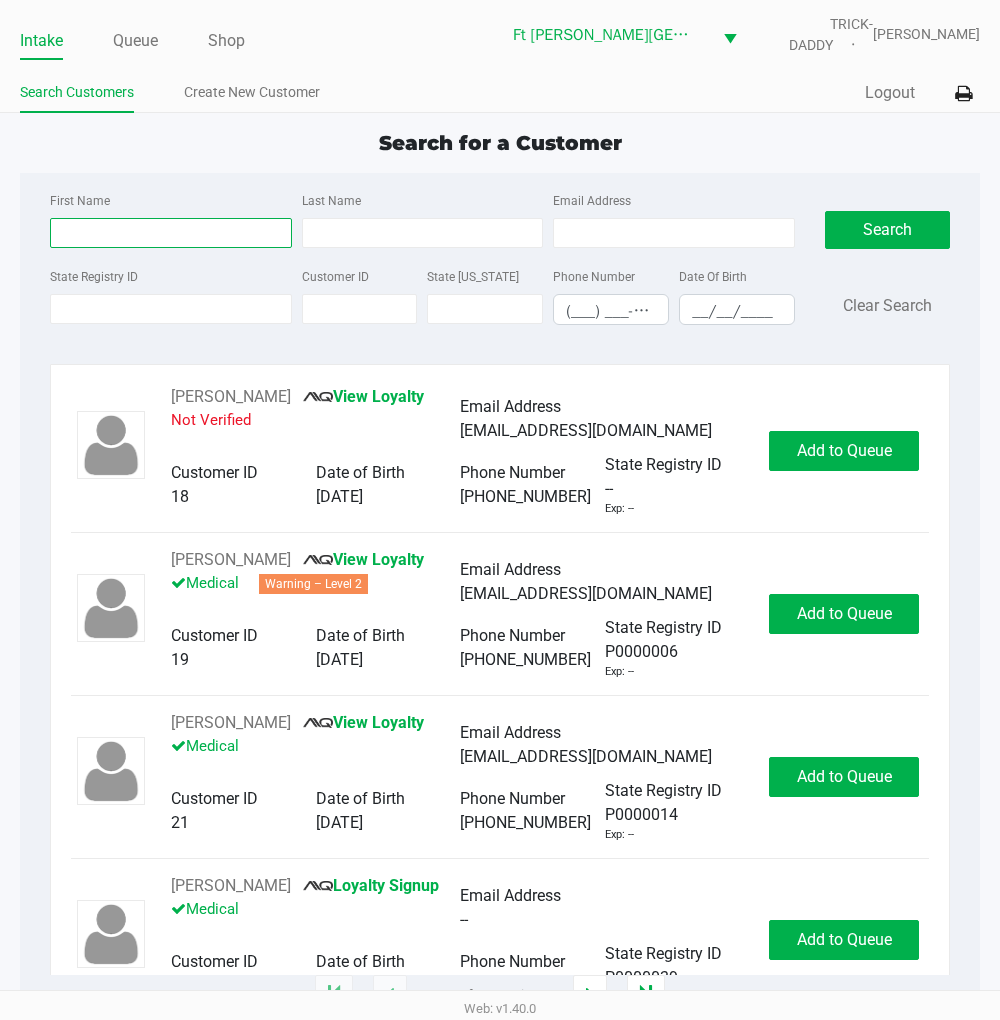 click on "First Name" at bounding box center [171, 233] 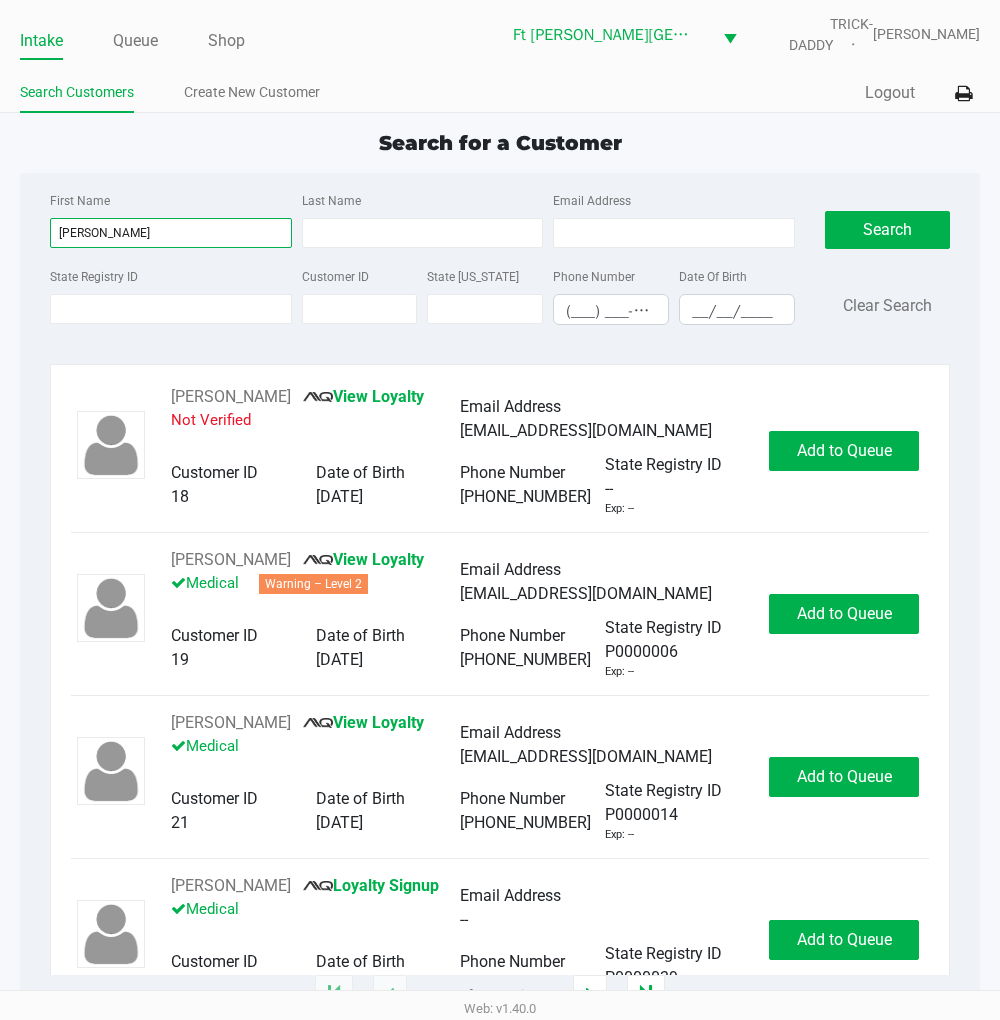 type on "josh" 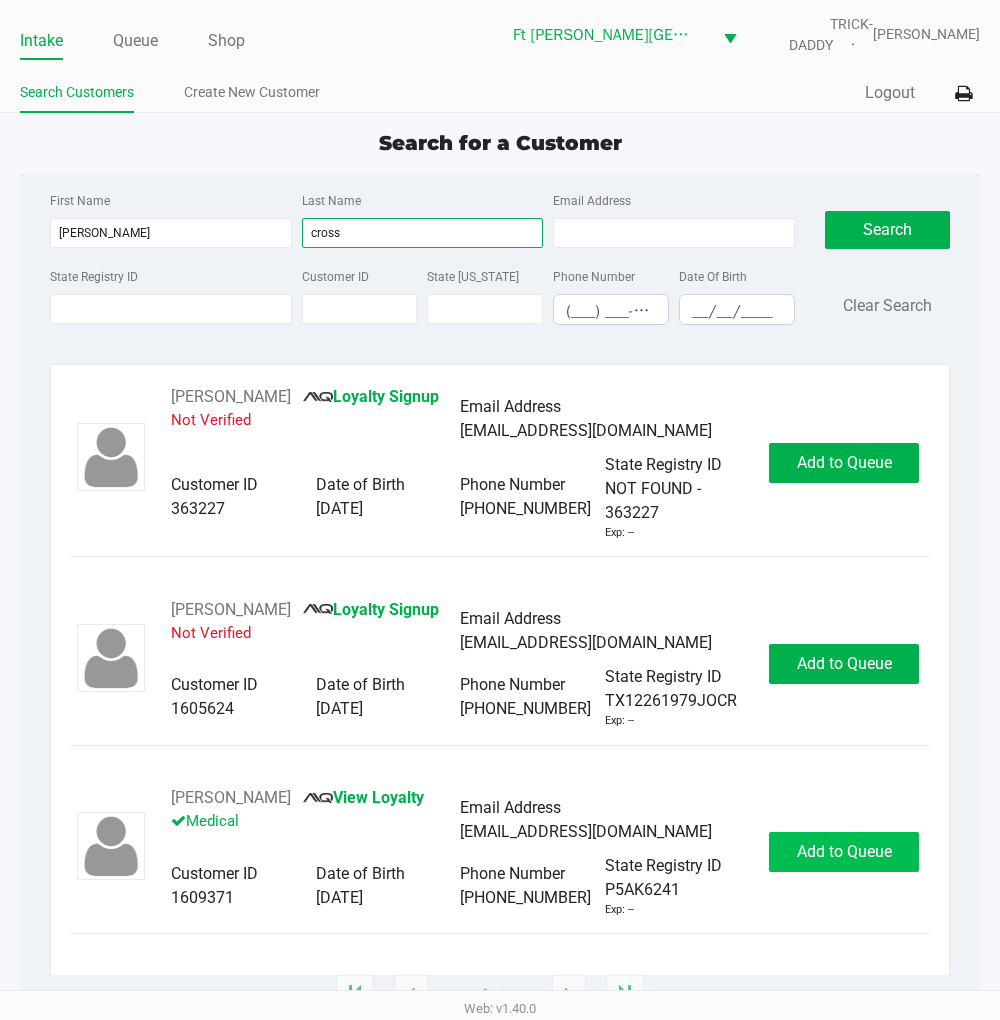 type on "cross" 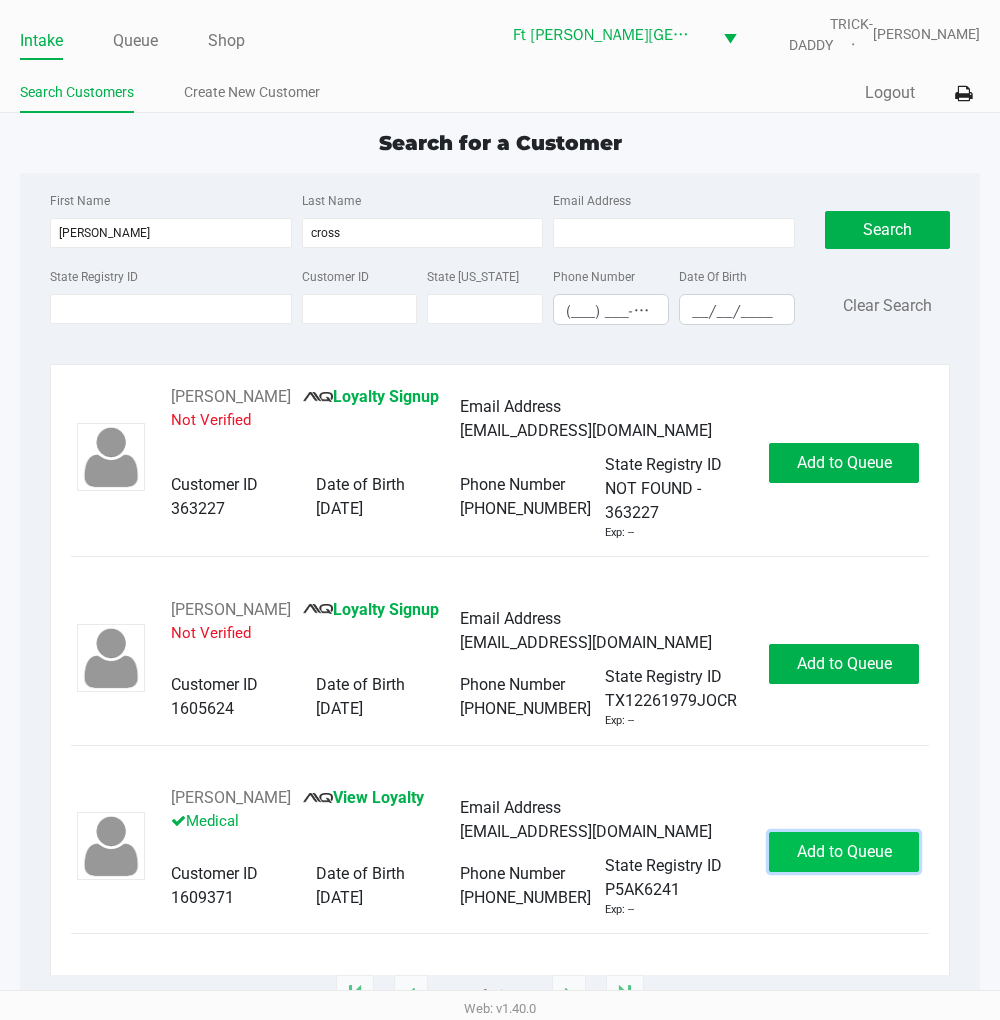 click on "Add to Queue" 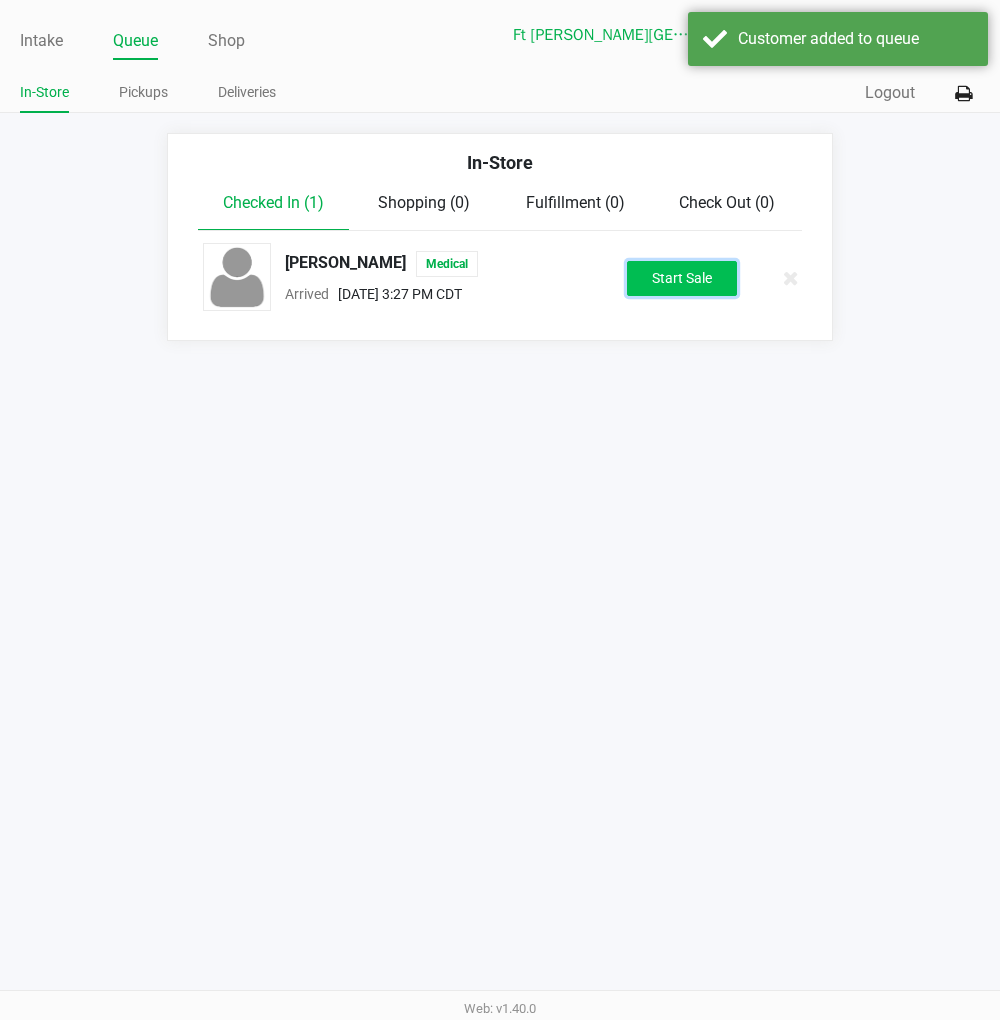 click on "Start Sale" 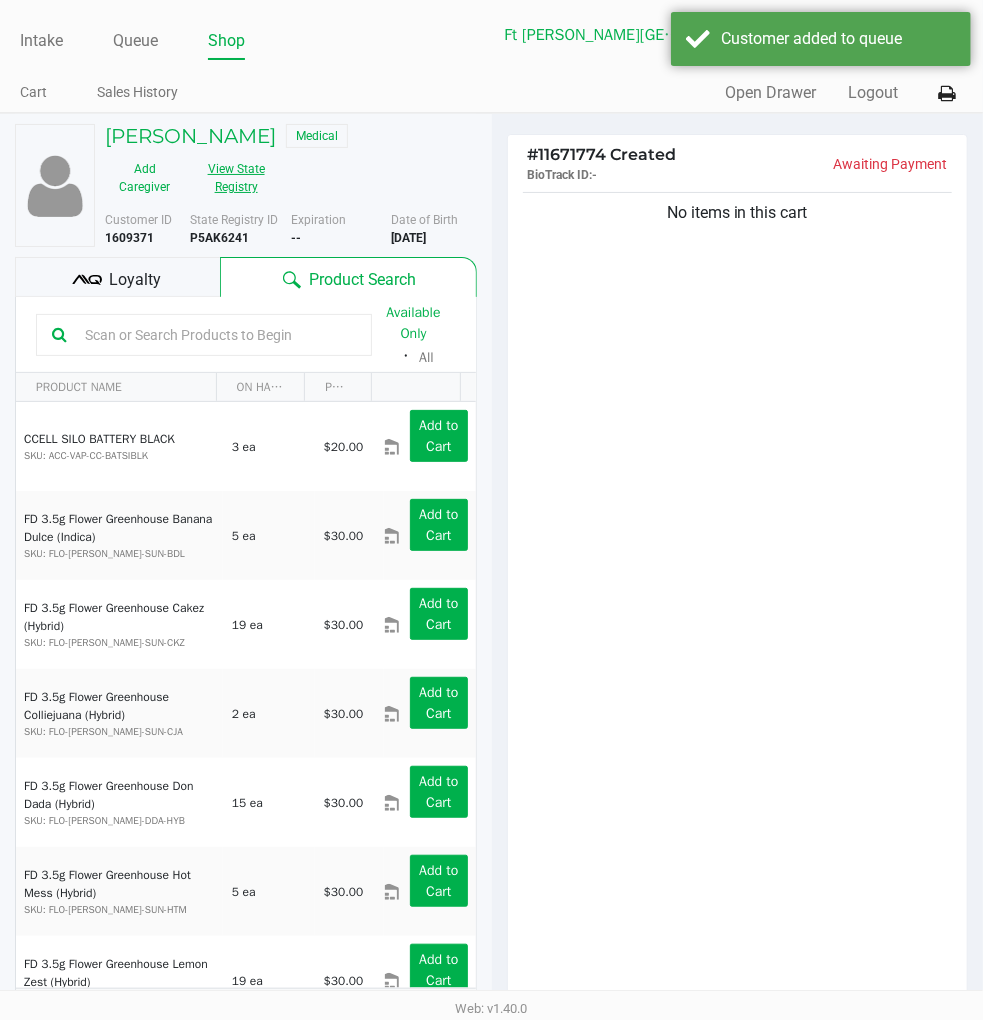 click on "View State Registry" 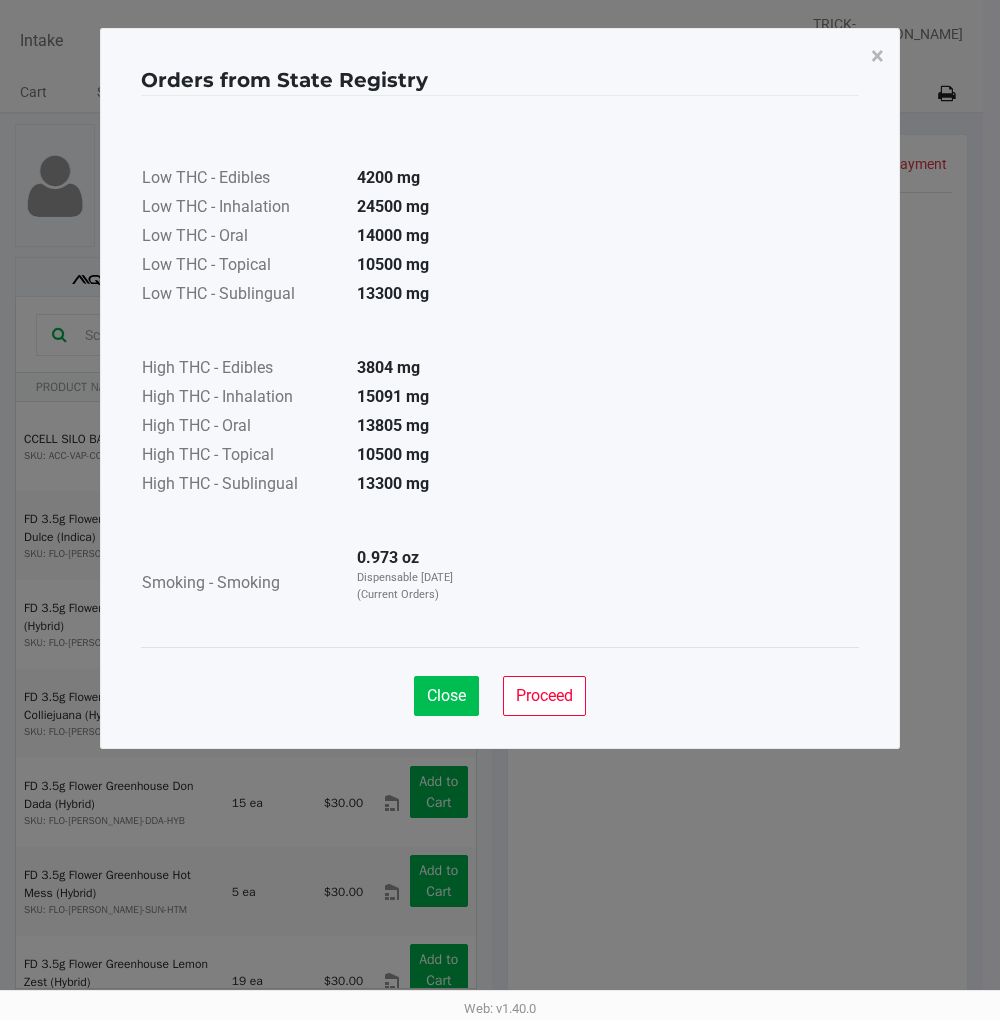 click on "Close" 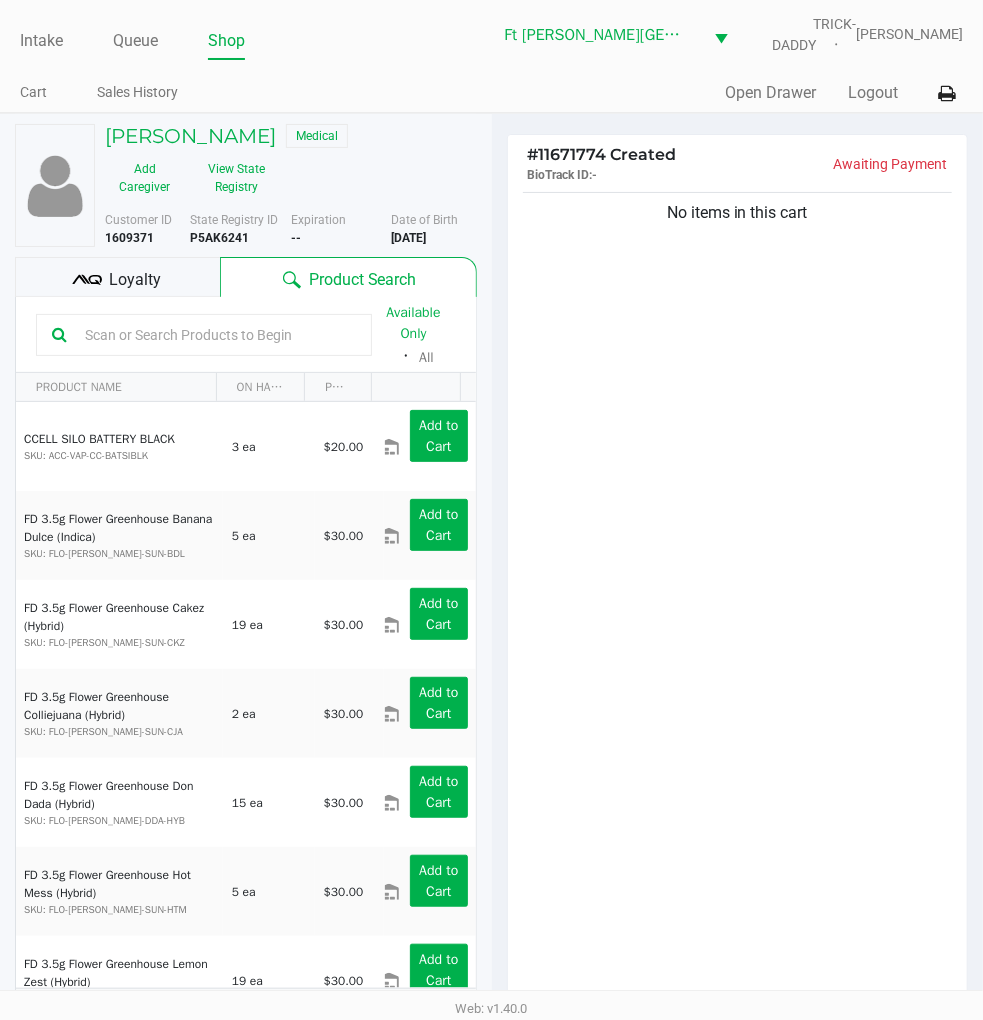click on "No items in this cart" 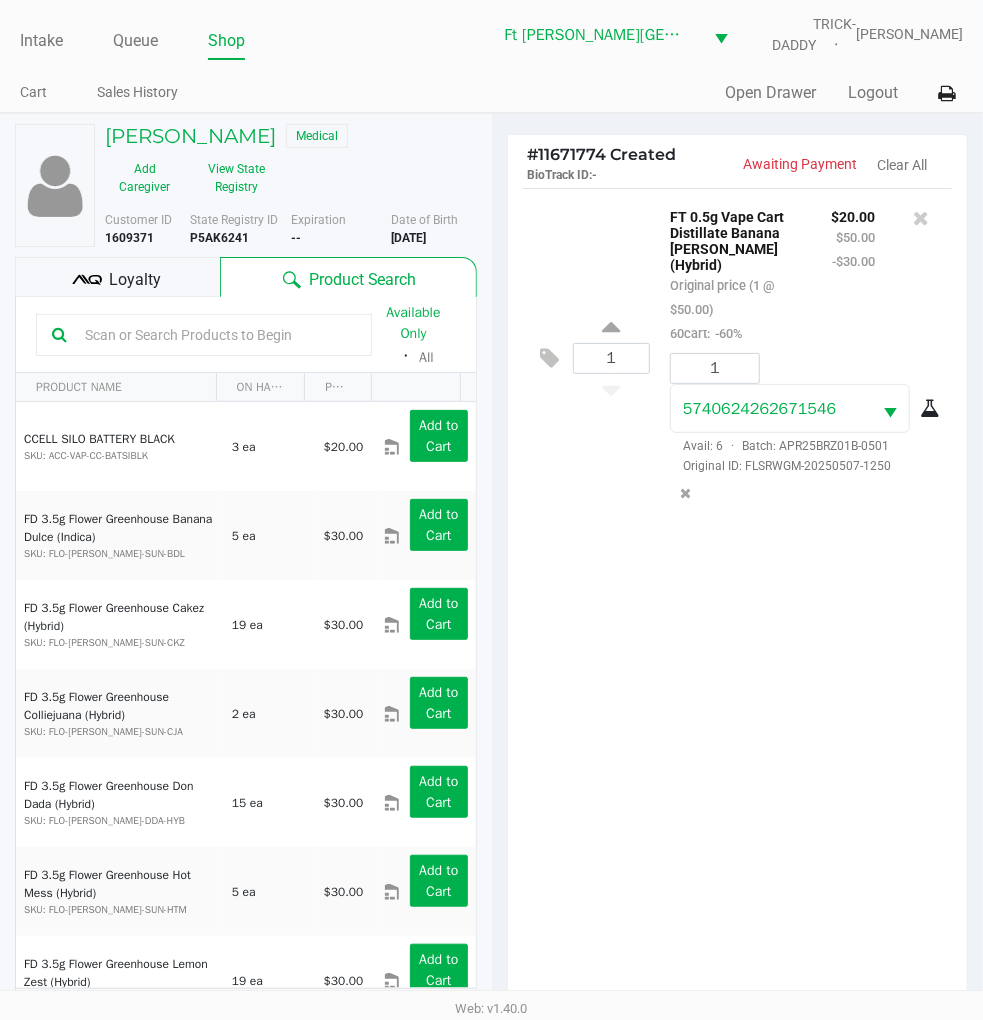 click on "Loyalty" 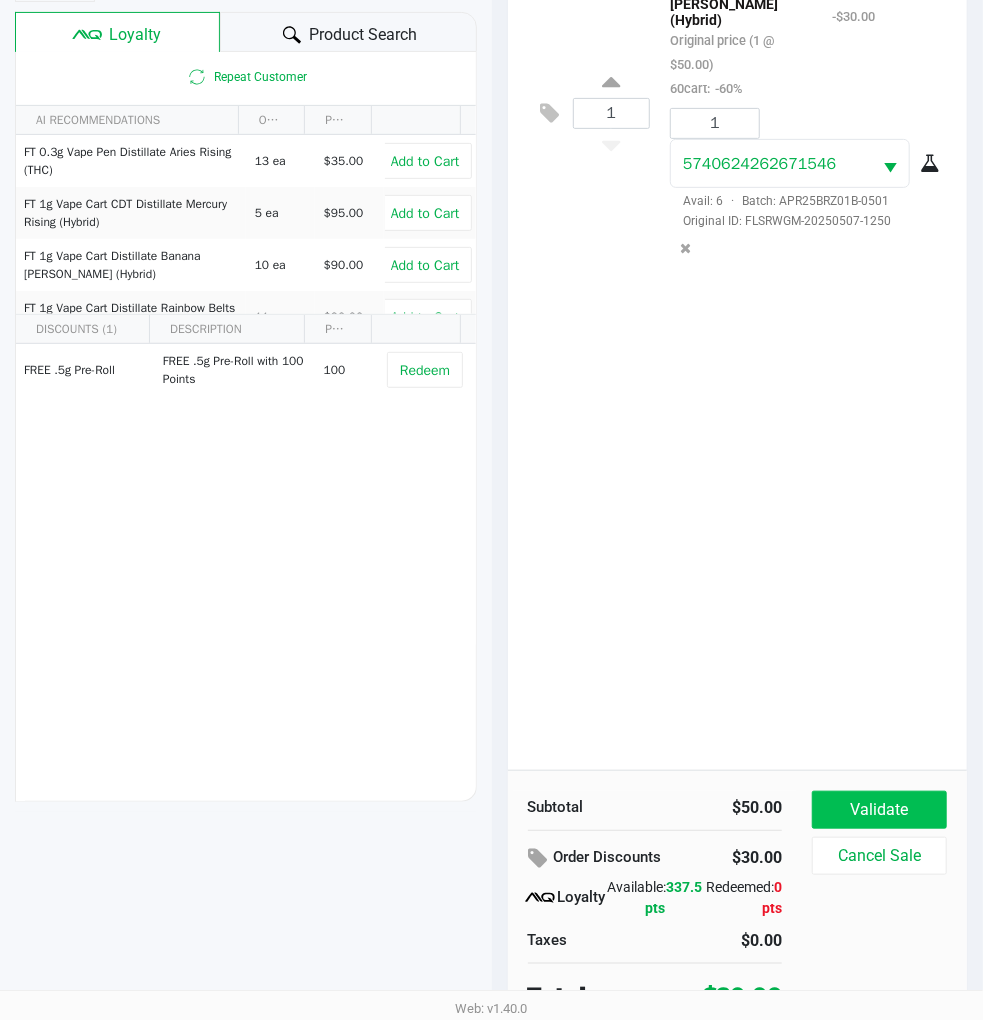scroll, scrollTop: 258, scrollLeft: 0, axis: vertical 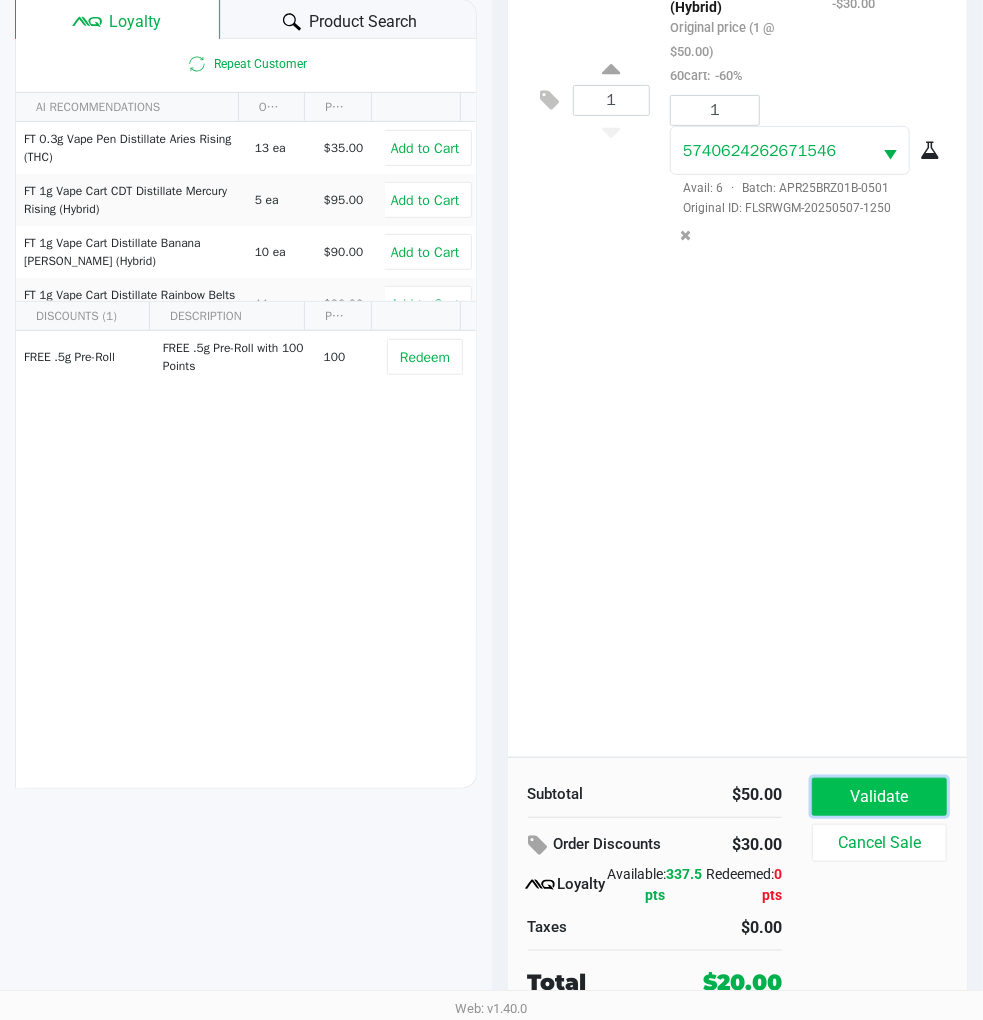click on "Validate" 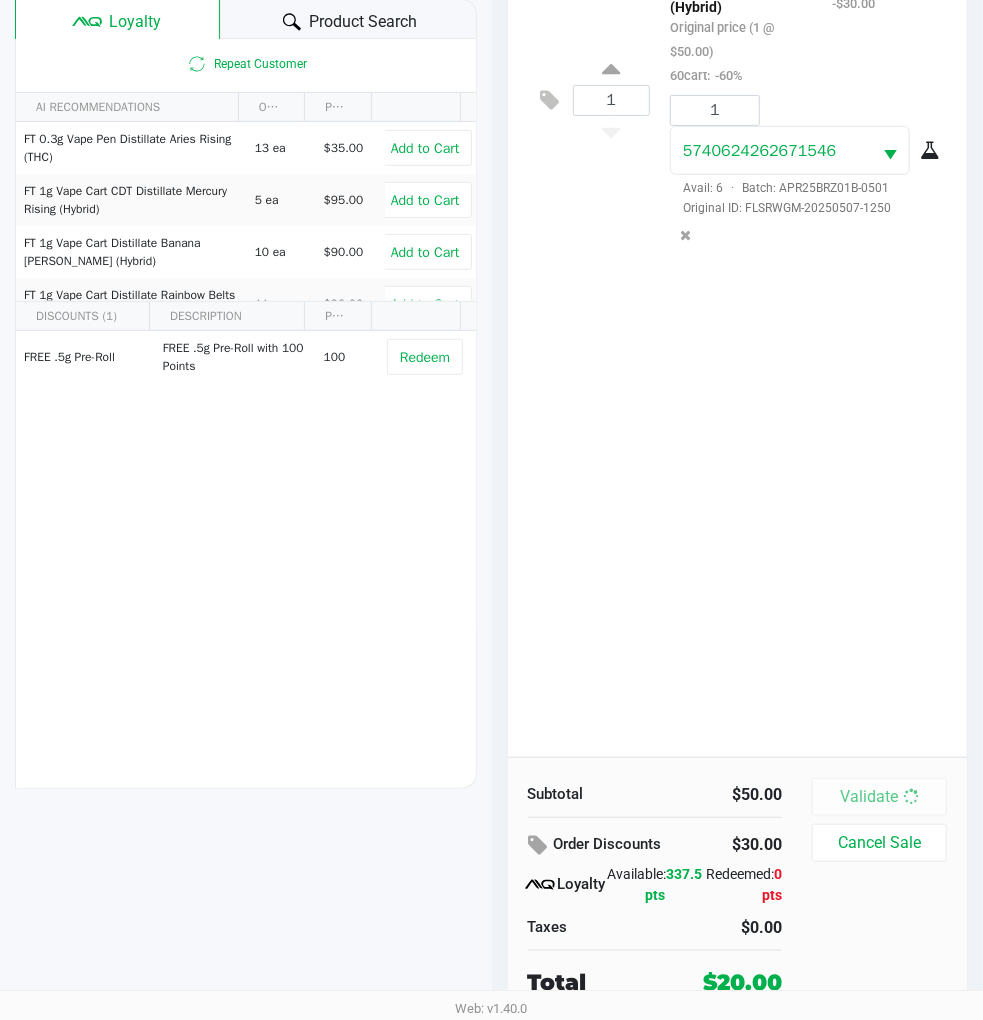 scroll, scrollTop: 0, scrollLeft: 0, axis: both 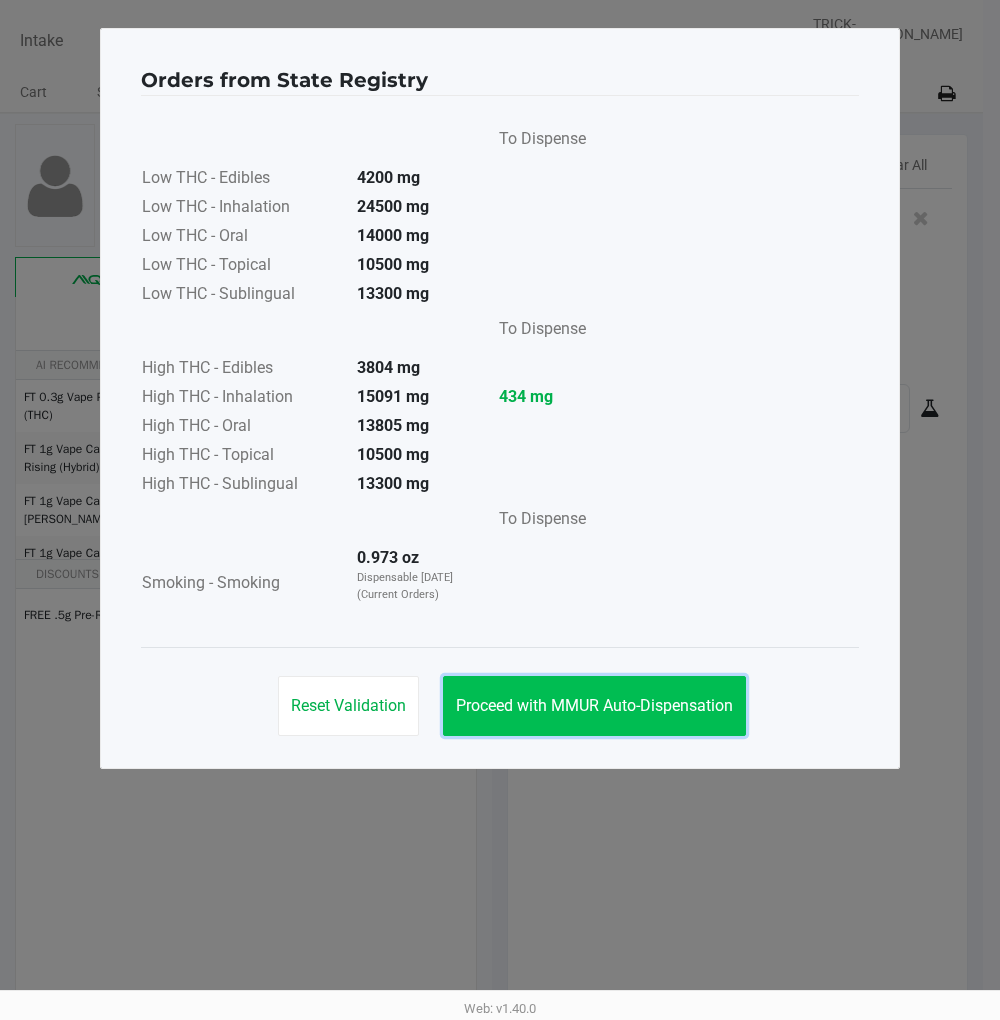 click on "Proceed with MMUR Auto-Dispensation" 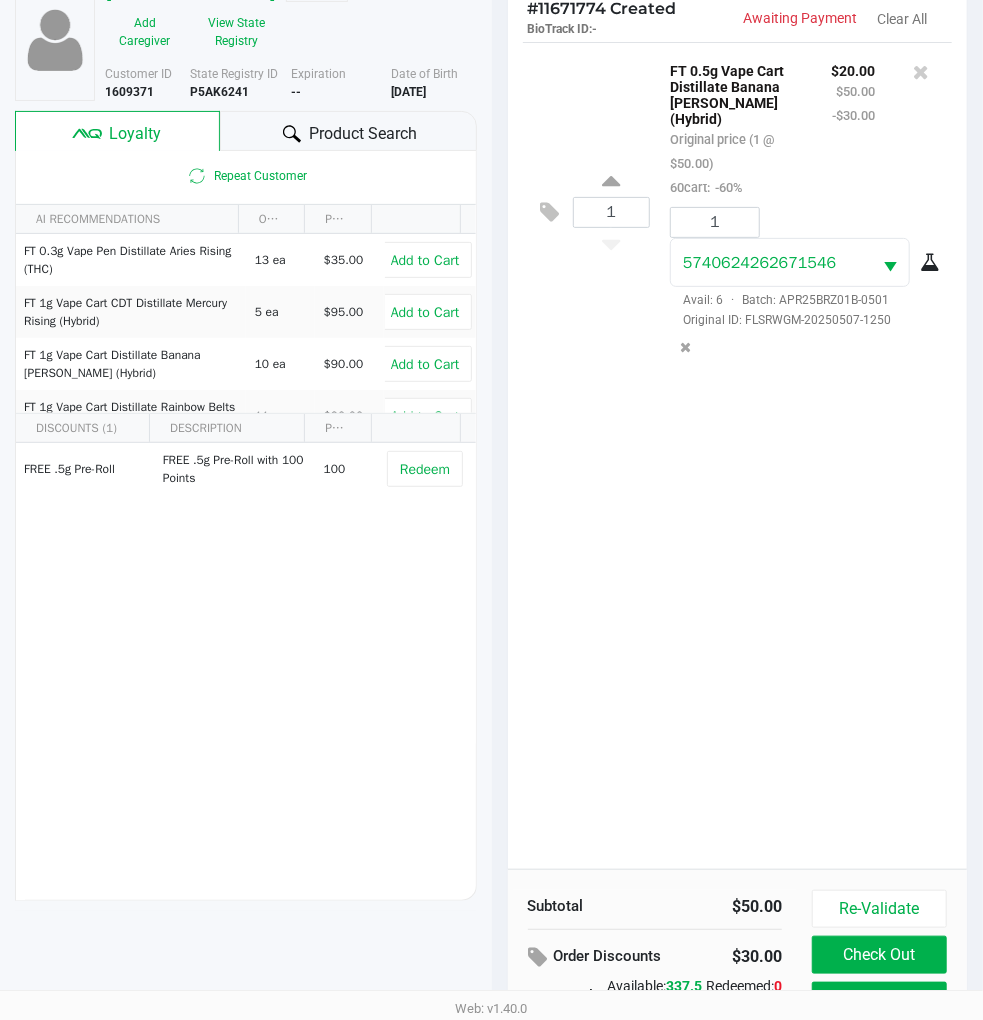 scroll, scrollTop: 258, scrollLeft: 0, axis: vertical 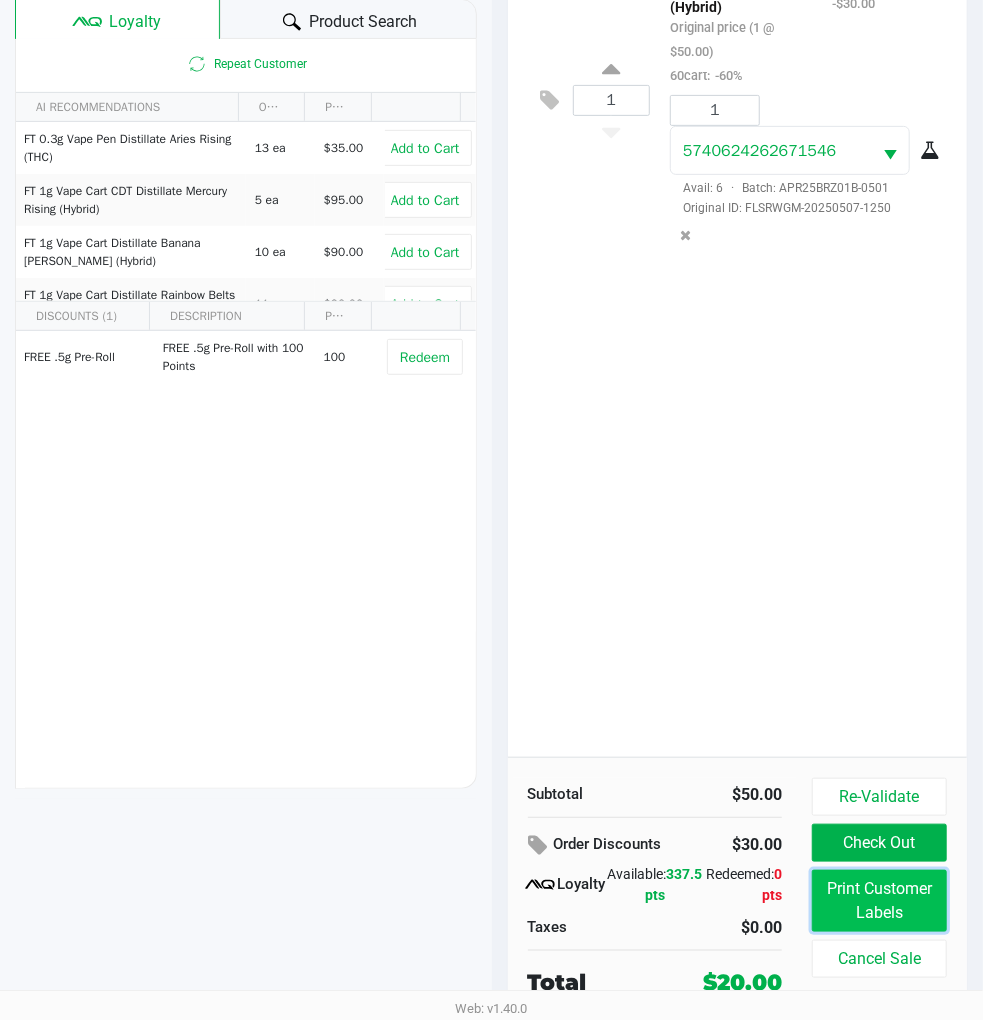 click on "Print Customer Labels" 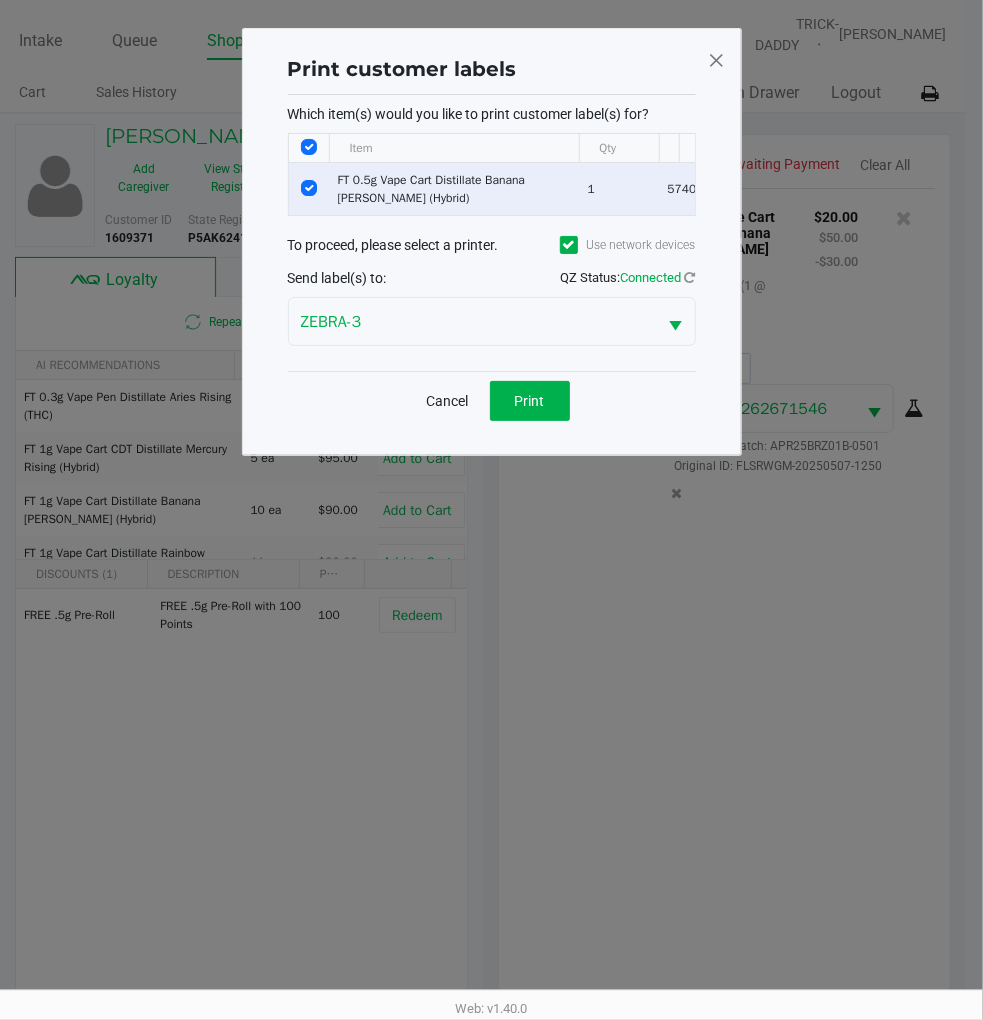 scroll, scrollTop: 0, scrollLeft: 0, axis: both 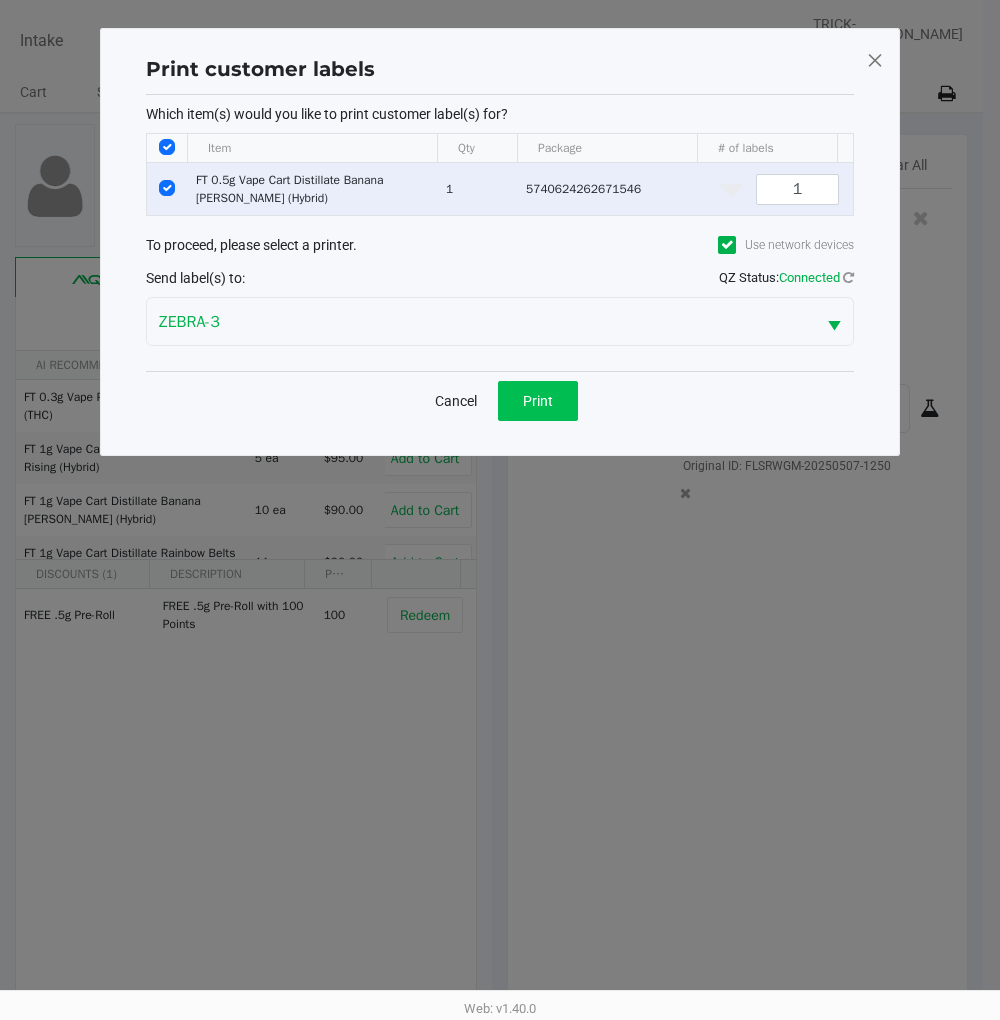 click on "Print" 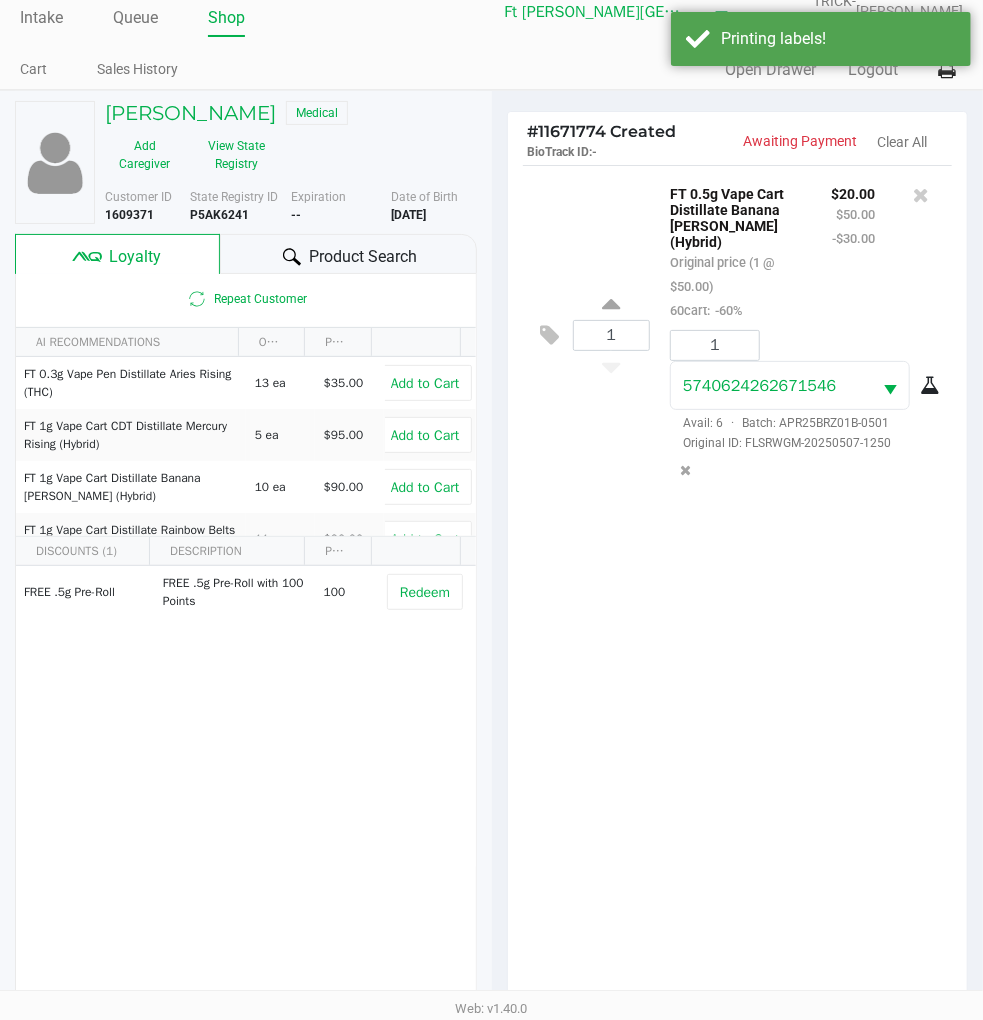scroll, scrollTop: 258, scrollLeft: 0, axis: vertical 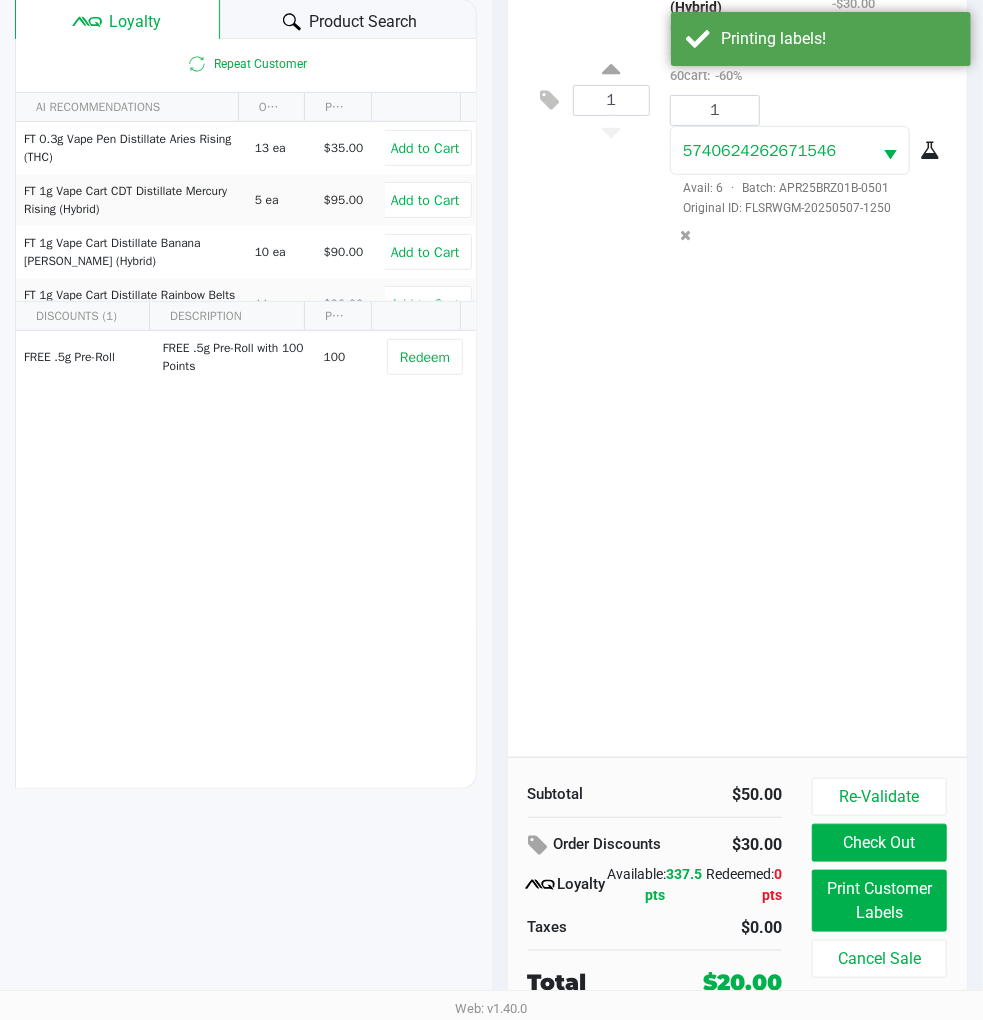 click on "Check Out" 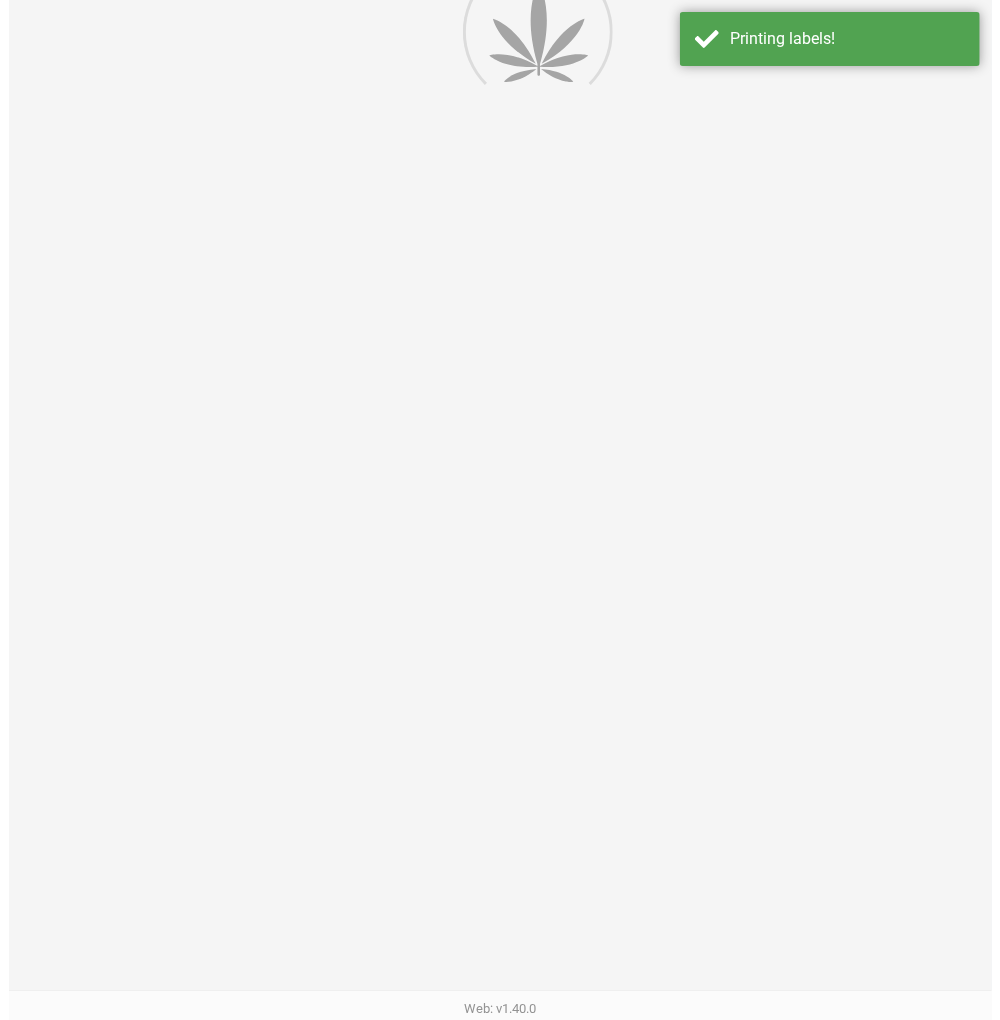 scroll, scrollTop: 0, scrollLeft: 0, axis: both 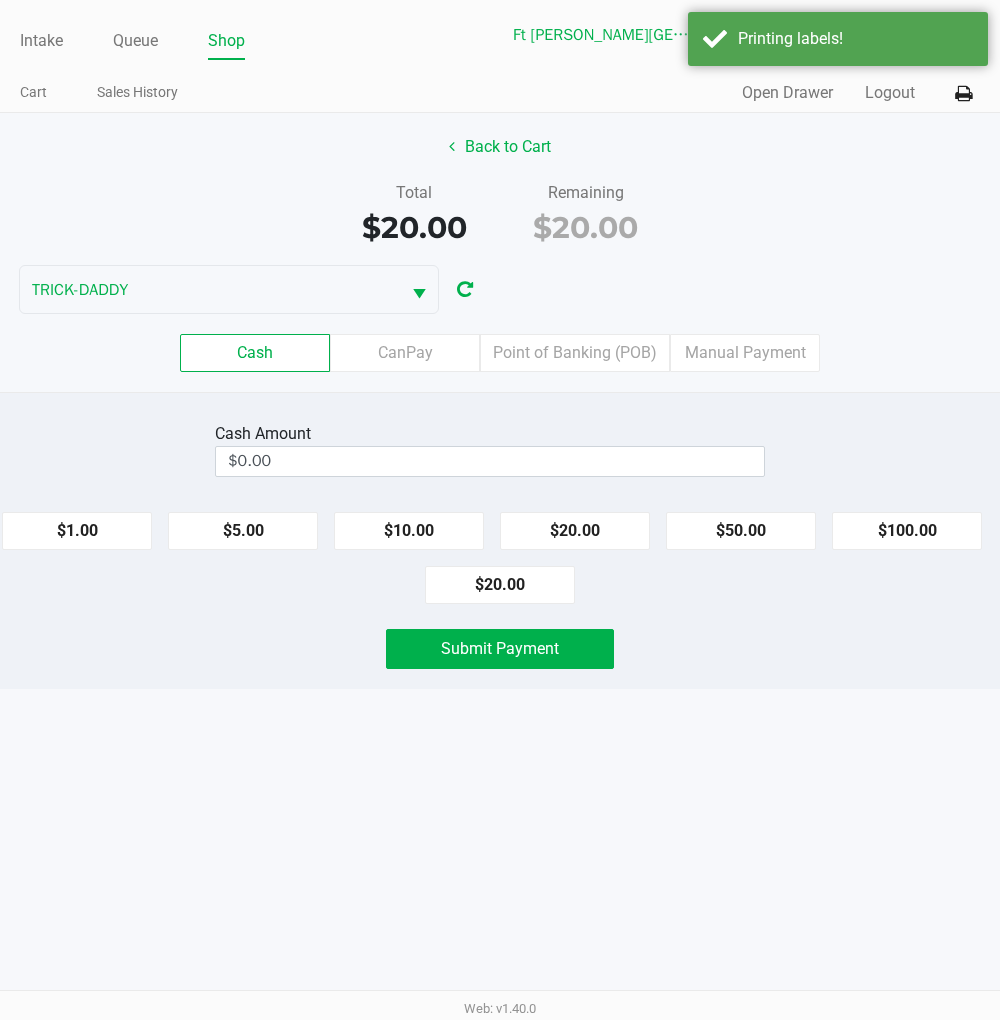 click on "$20.00" 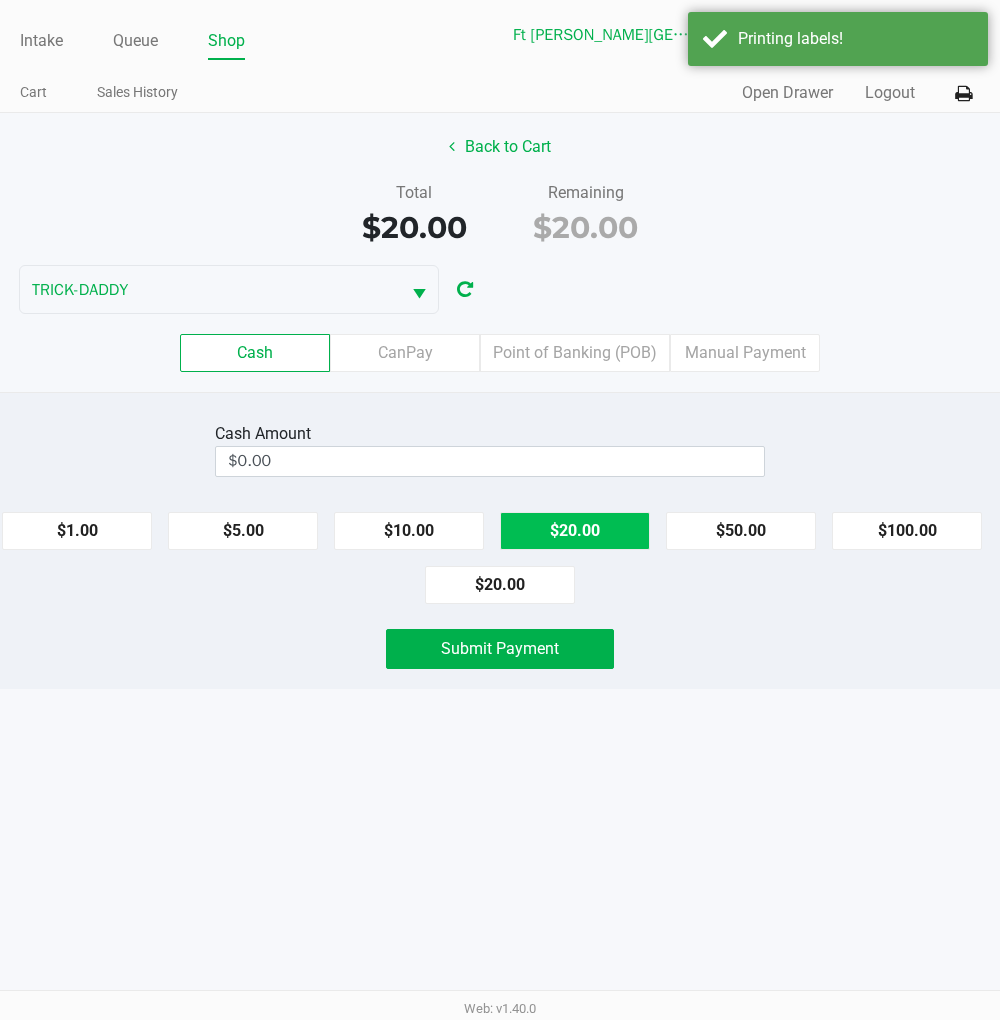 type on "$20.00" 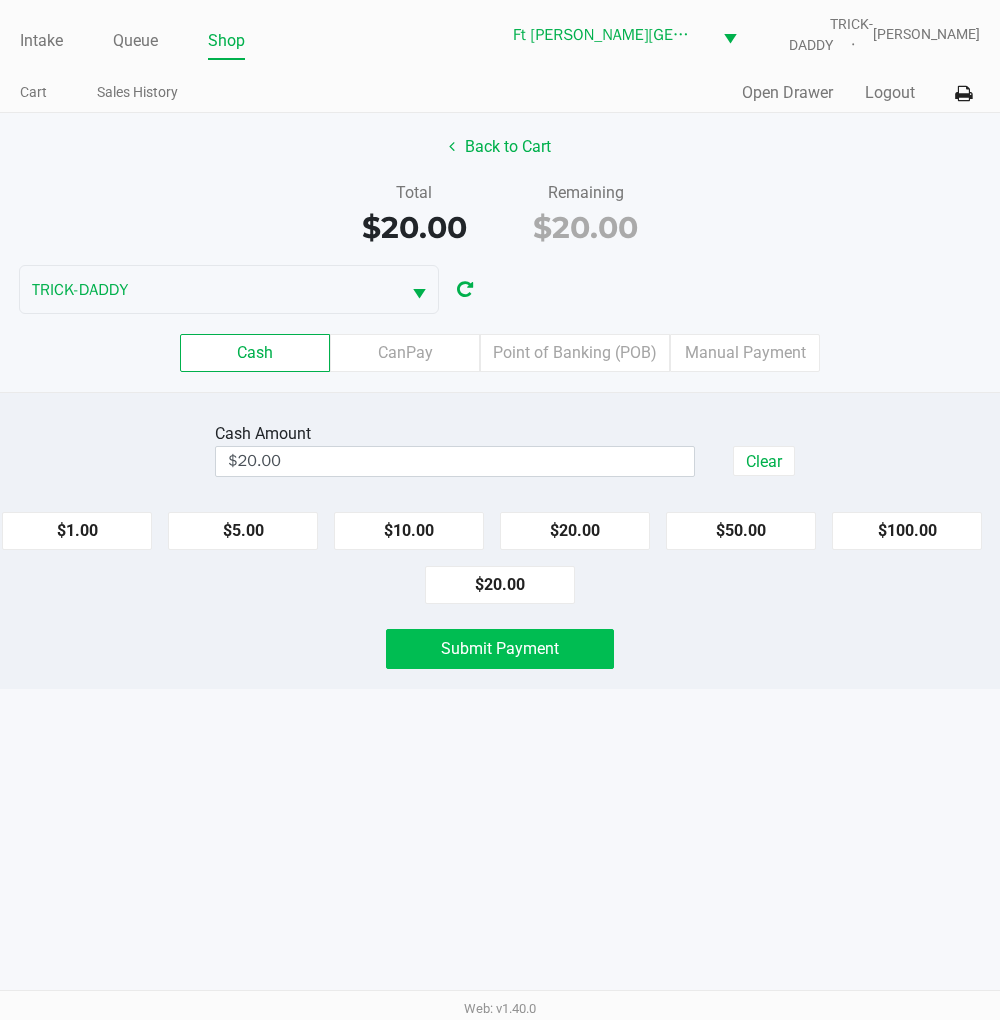 click on "Submit Payment" 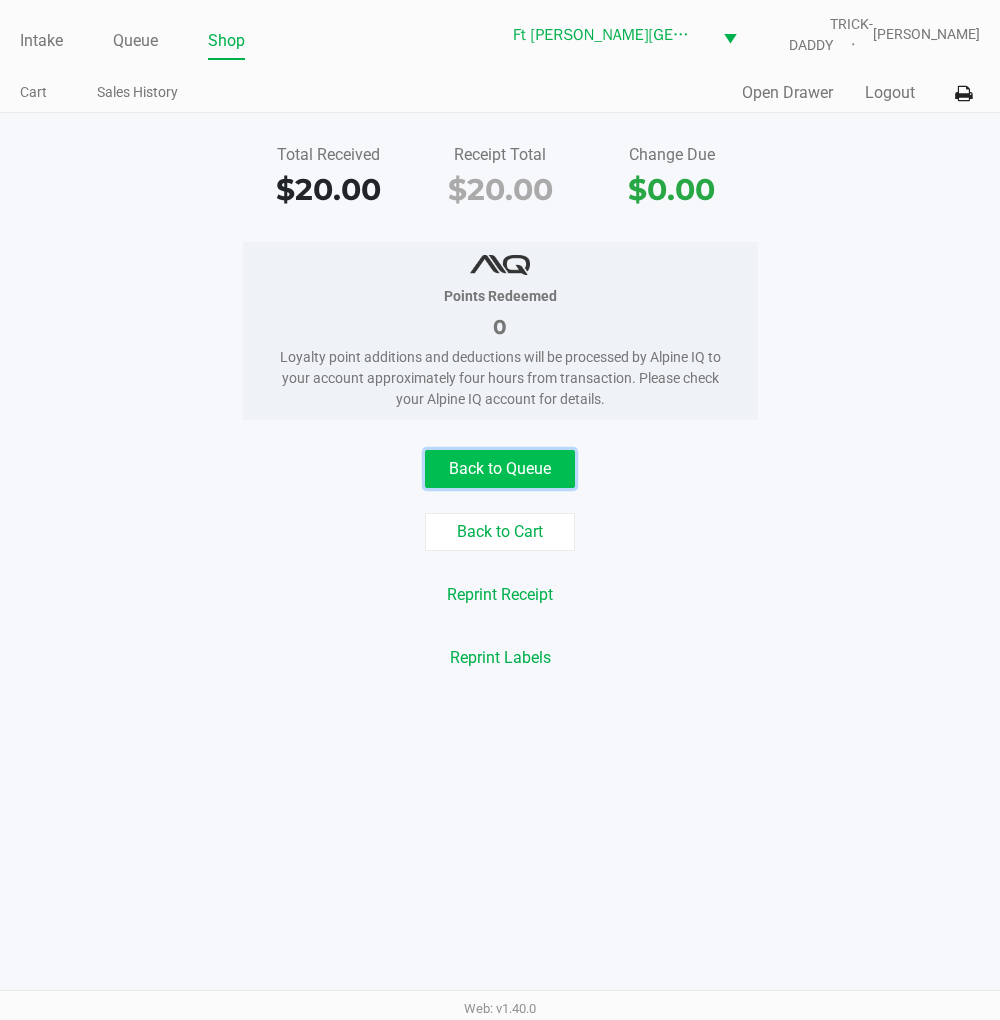 click on "Back to Queue" 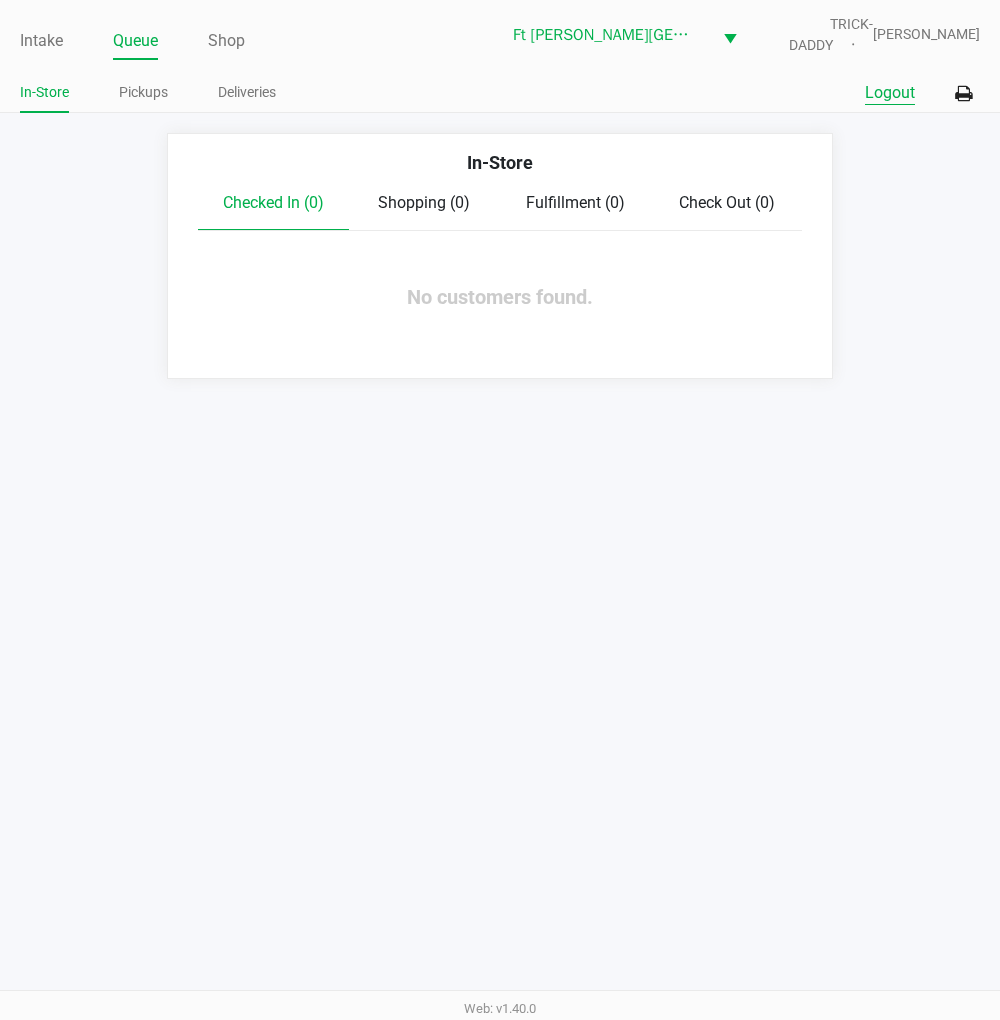 click on "Logout" 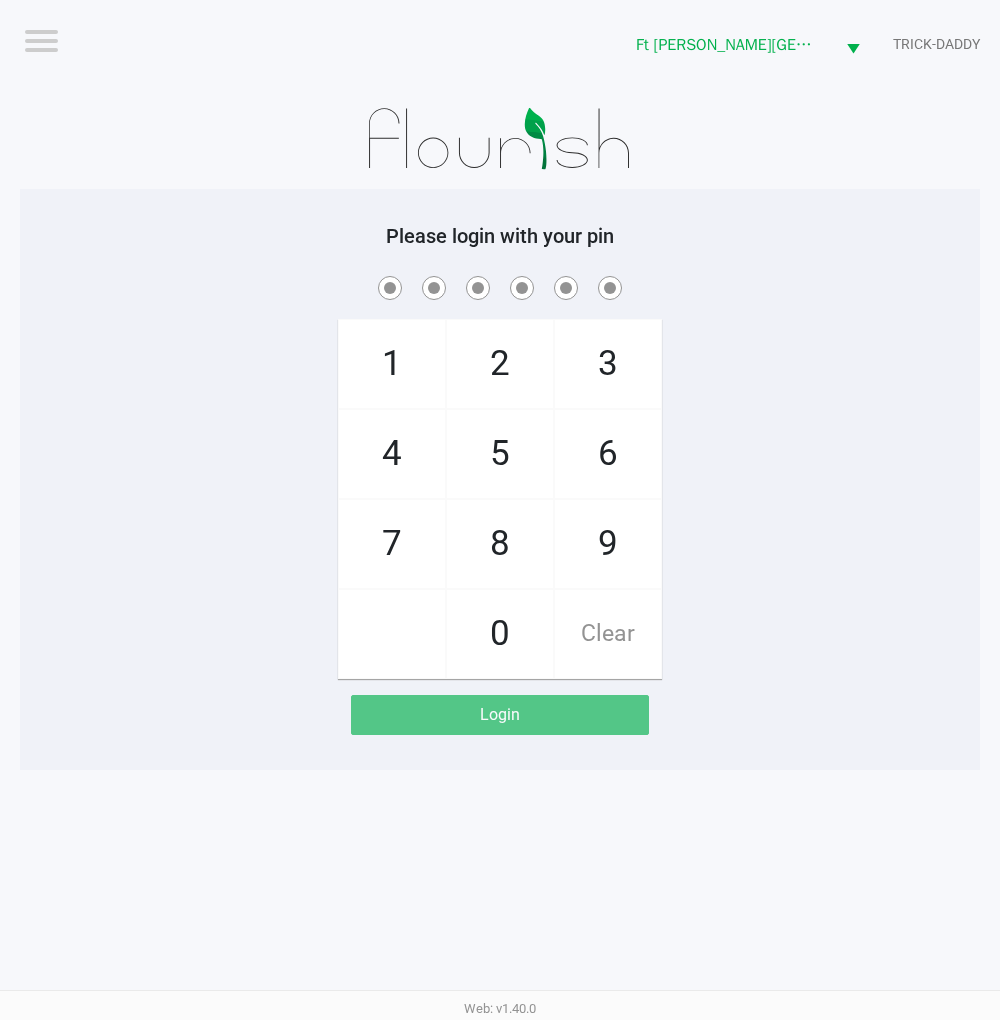 click on "1   4   7       2   5   8   0   3   6   9   Clear" 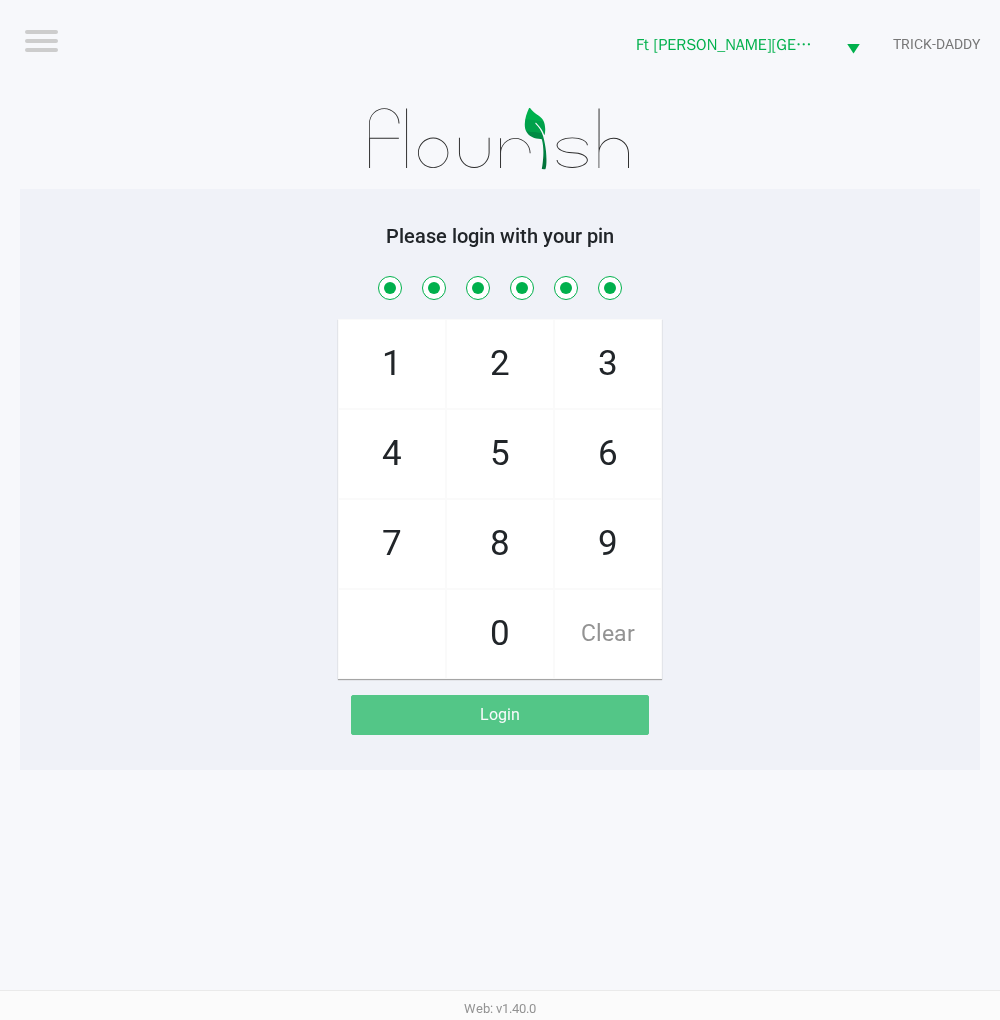 checkbox on "true" 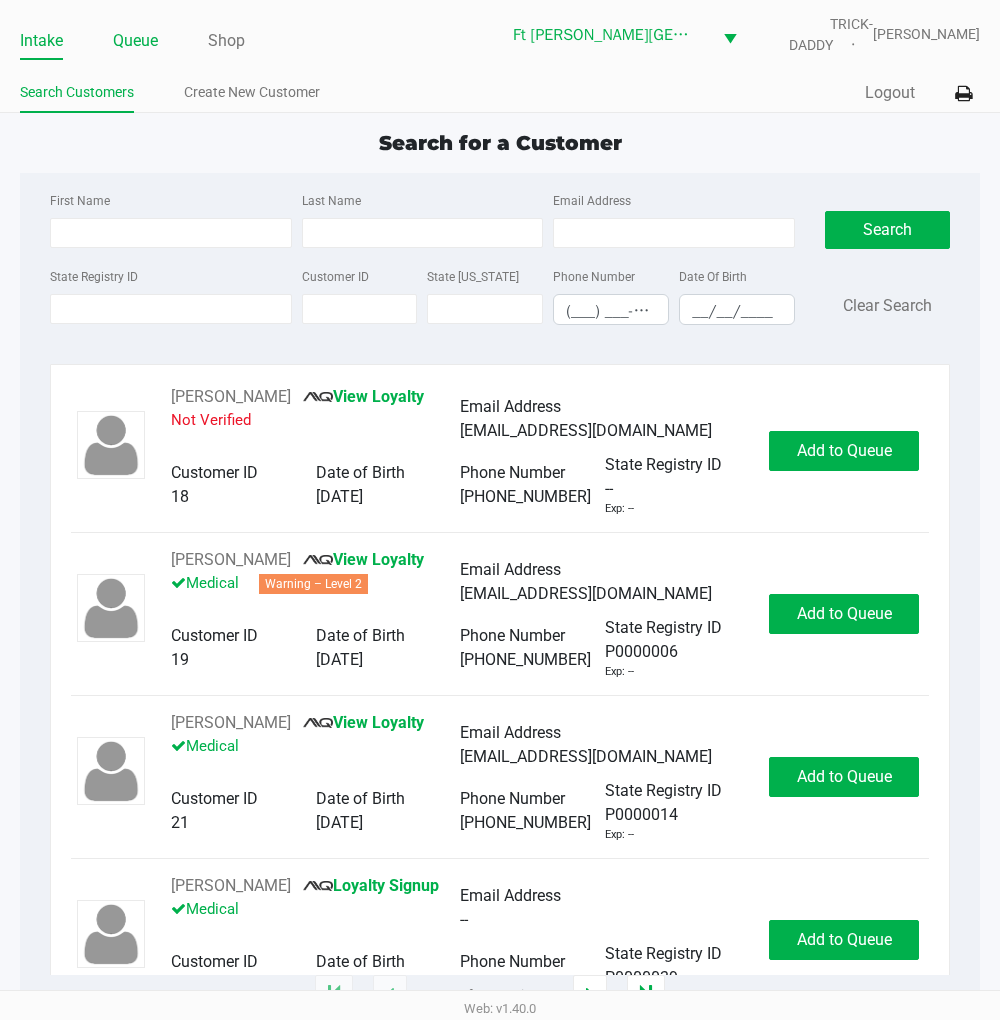 click on "Queue" 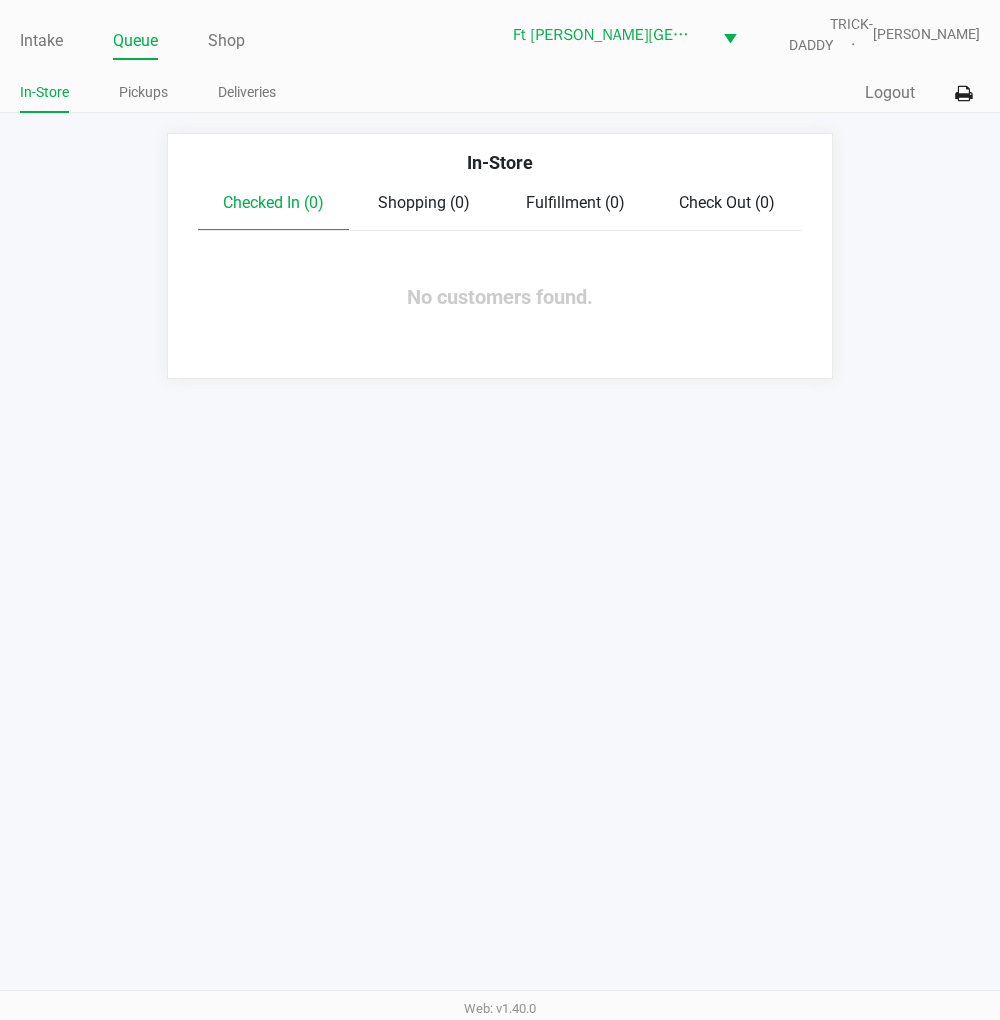 click on "Pickups" 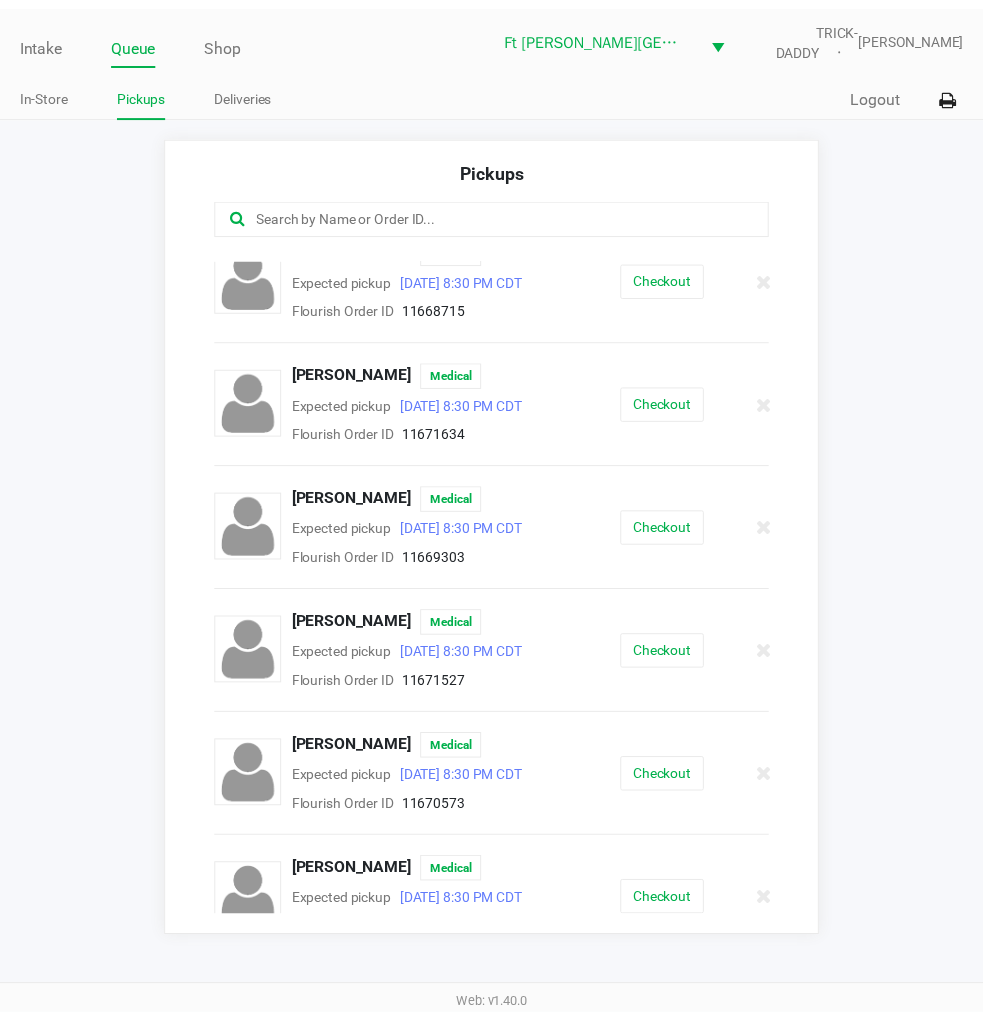 scroll, scrollTop: 521, scrollLeft: 0, axis: vertical 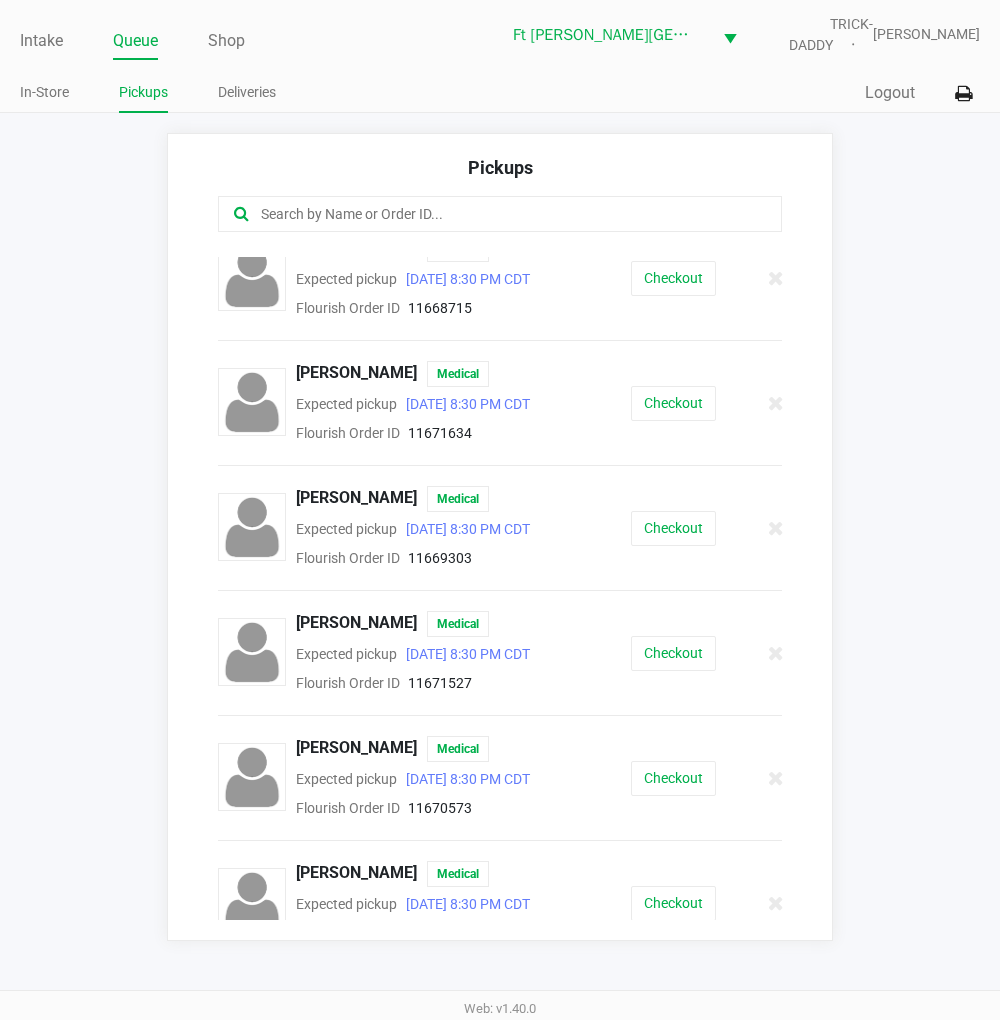 click on "Checkout" 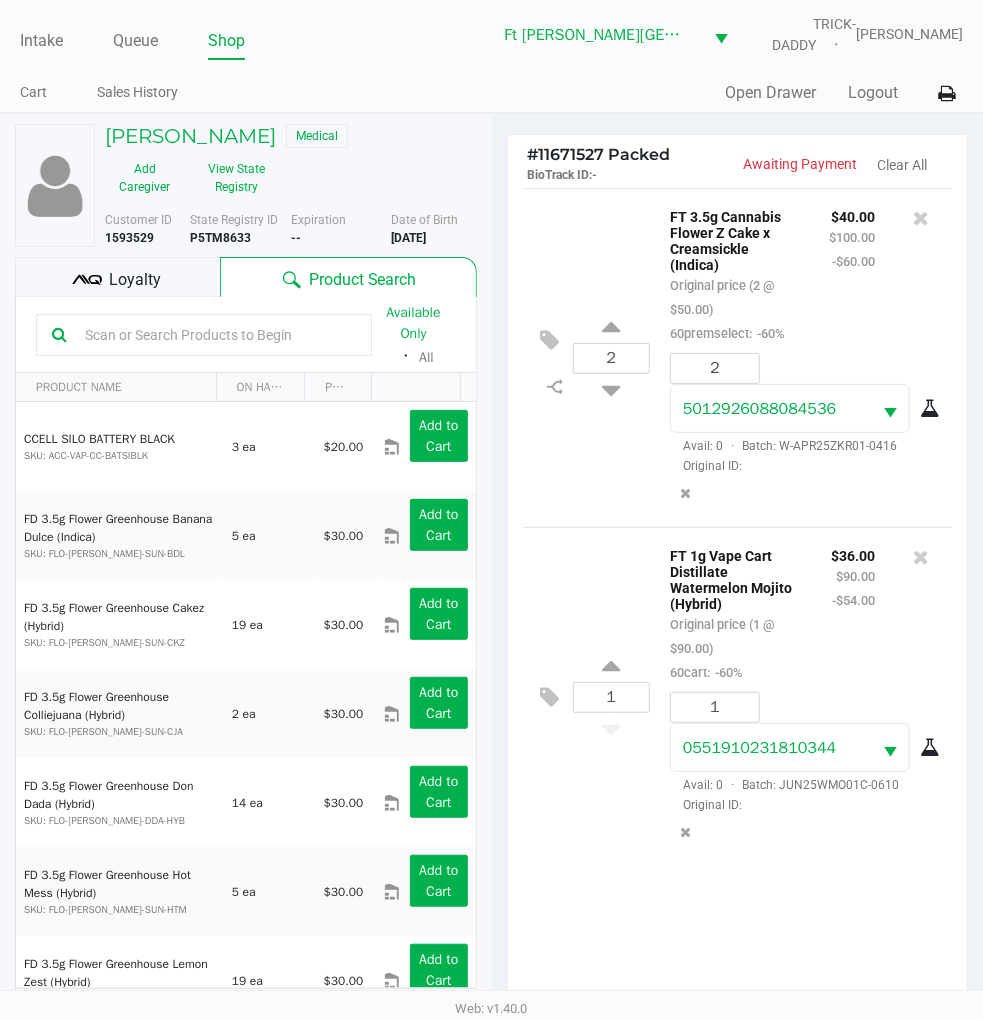 click on "Loyalty" 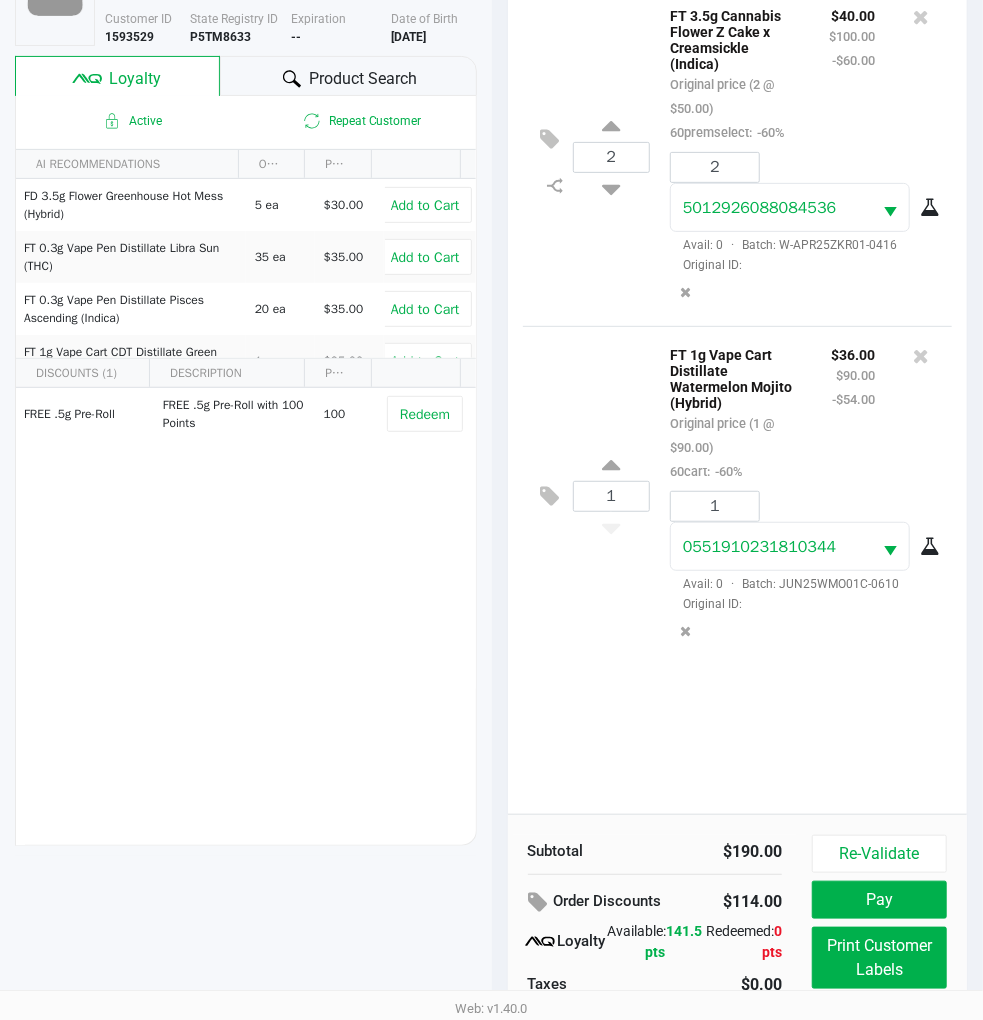 scroll, scrollTop: 258, scrollLeft: 0, axis: vertical 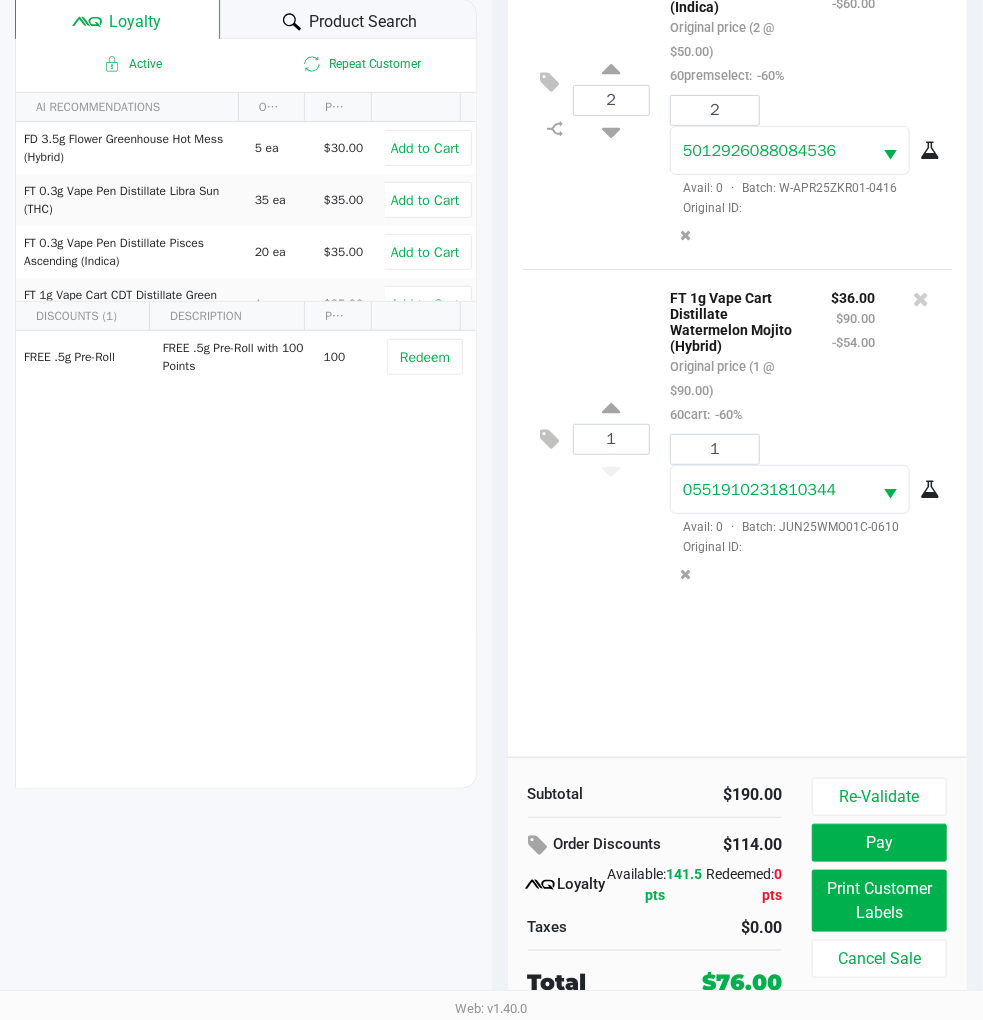 click on "2  FT 3.5g Cannabis Flower Z Cake x Creamsickle (Indica)   Original price (2 @ $50.00)  60premselect:  -60% $40.00 $100.00 -$60.00 2 5012926088084536  Avail: 0  ·  Batch: W-APR25ZKR01-0416   Original ID:   1  FT 1g Vape Cart Distillate Watermelon Mojito (Hybrid)   Original price (1 @ $90.00)  60cart:  -60% $36.00 $90.00 -$54.00 1 0551910231810344  Avail: 0  ·  Batch: JUN25WMO01C-0610   Original ID:" 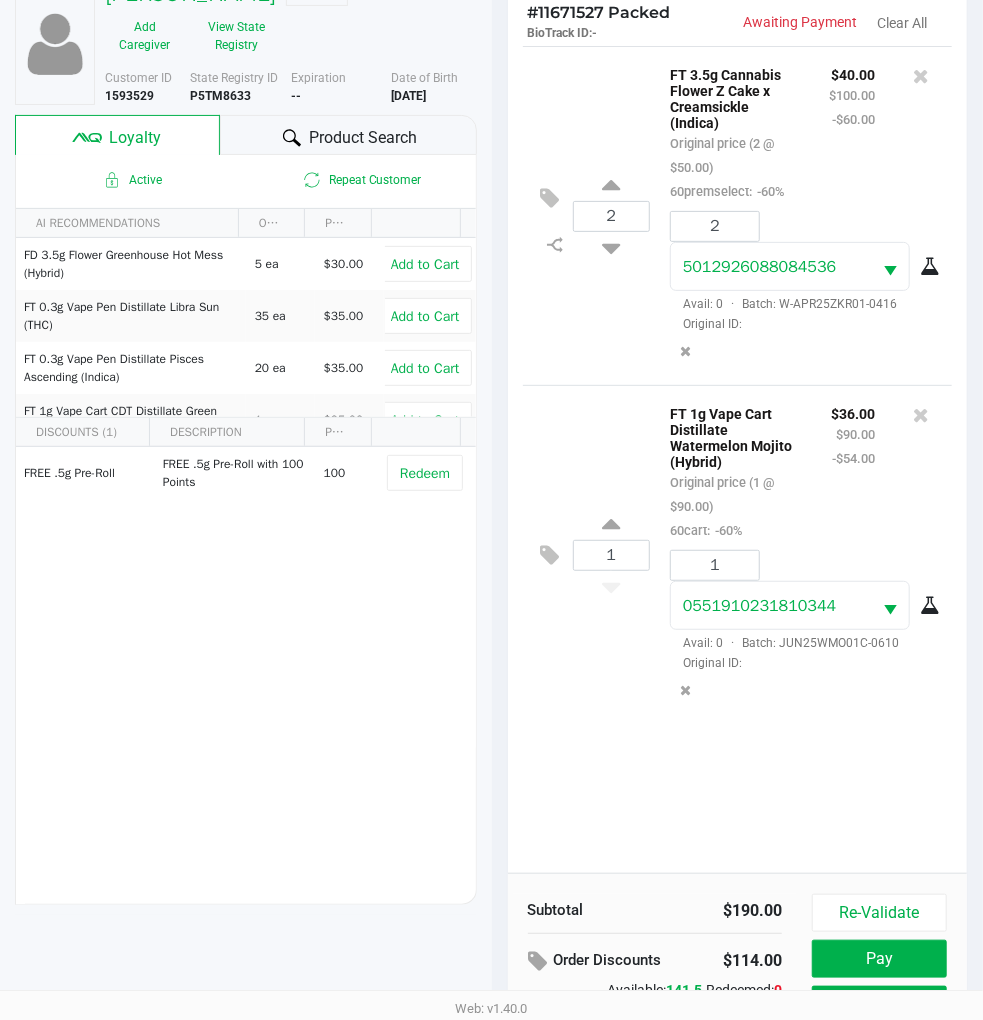 scroll, scrollTop: 153, scrollLeft: 0, axis: vertical 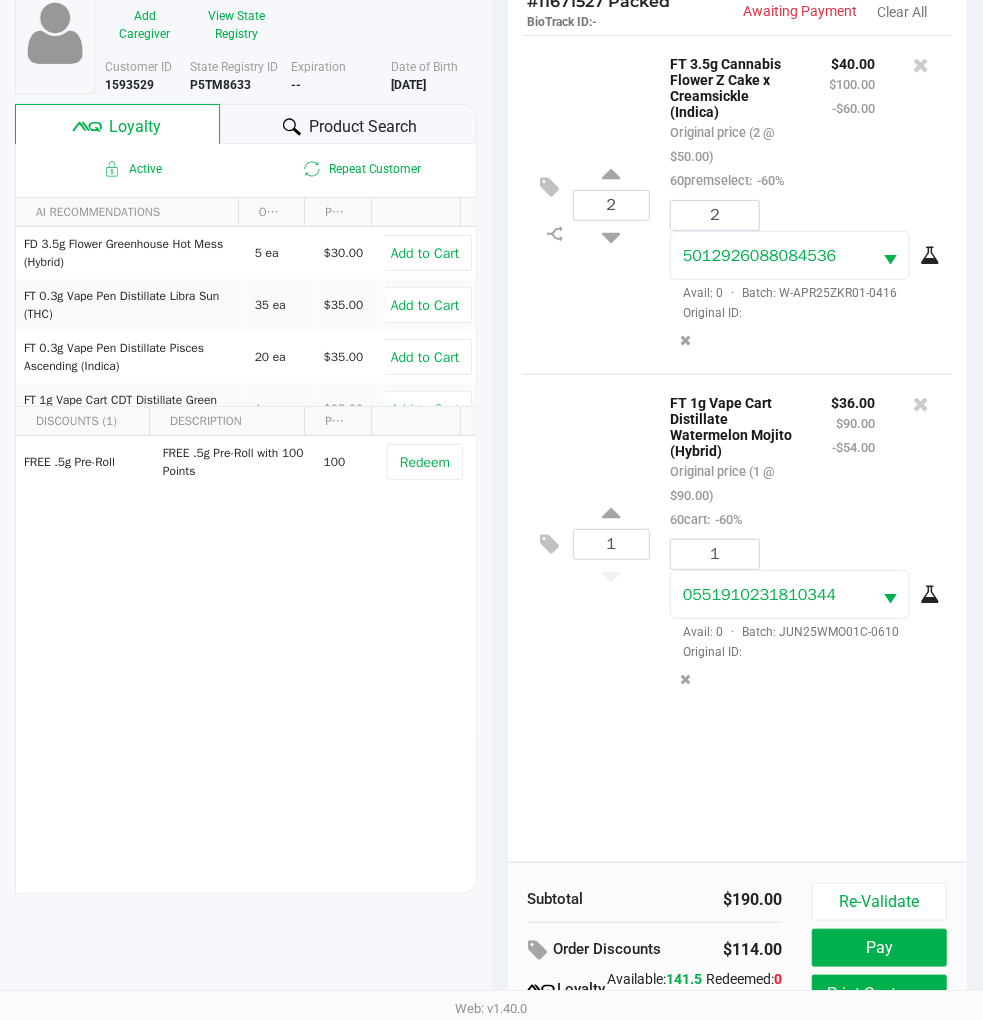 click 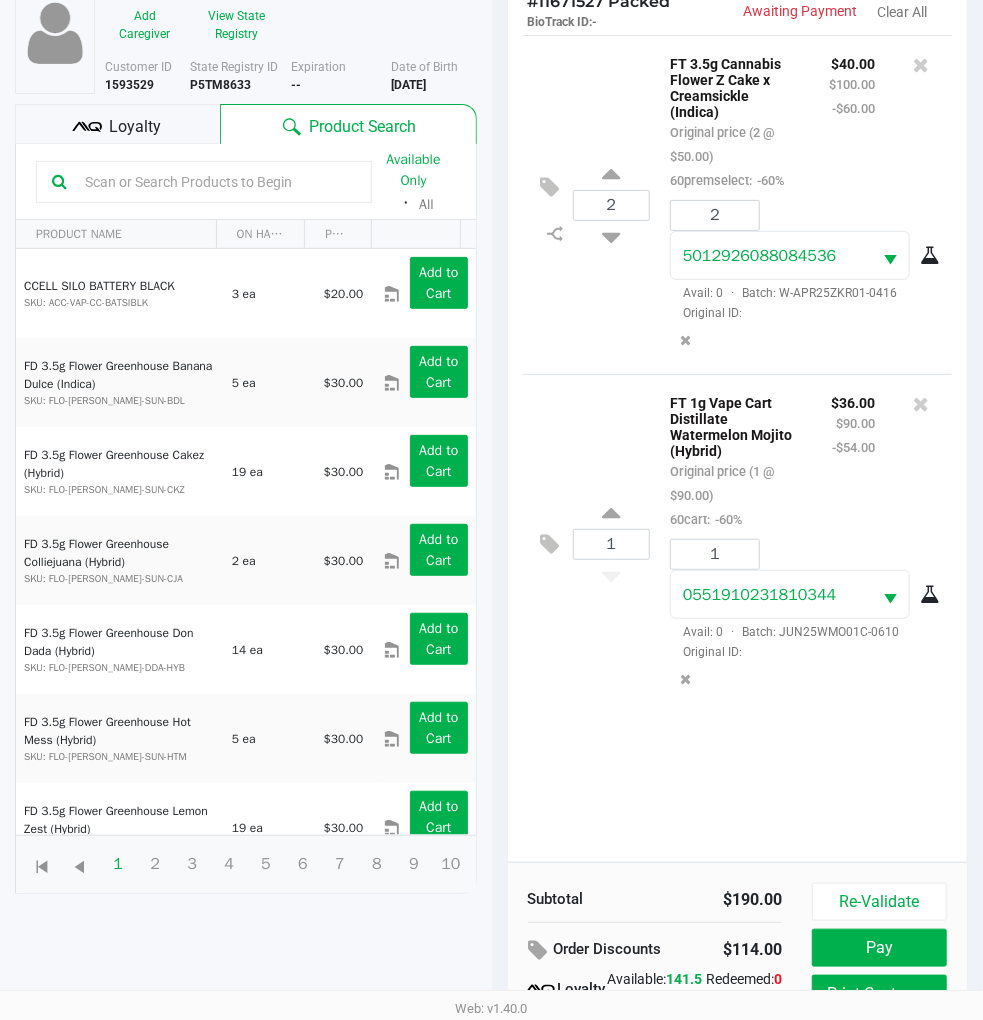 click 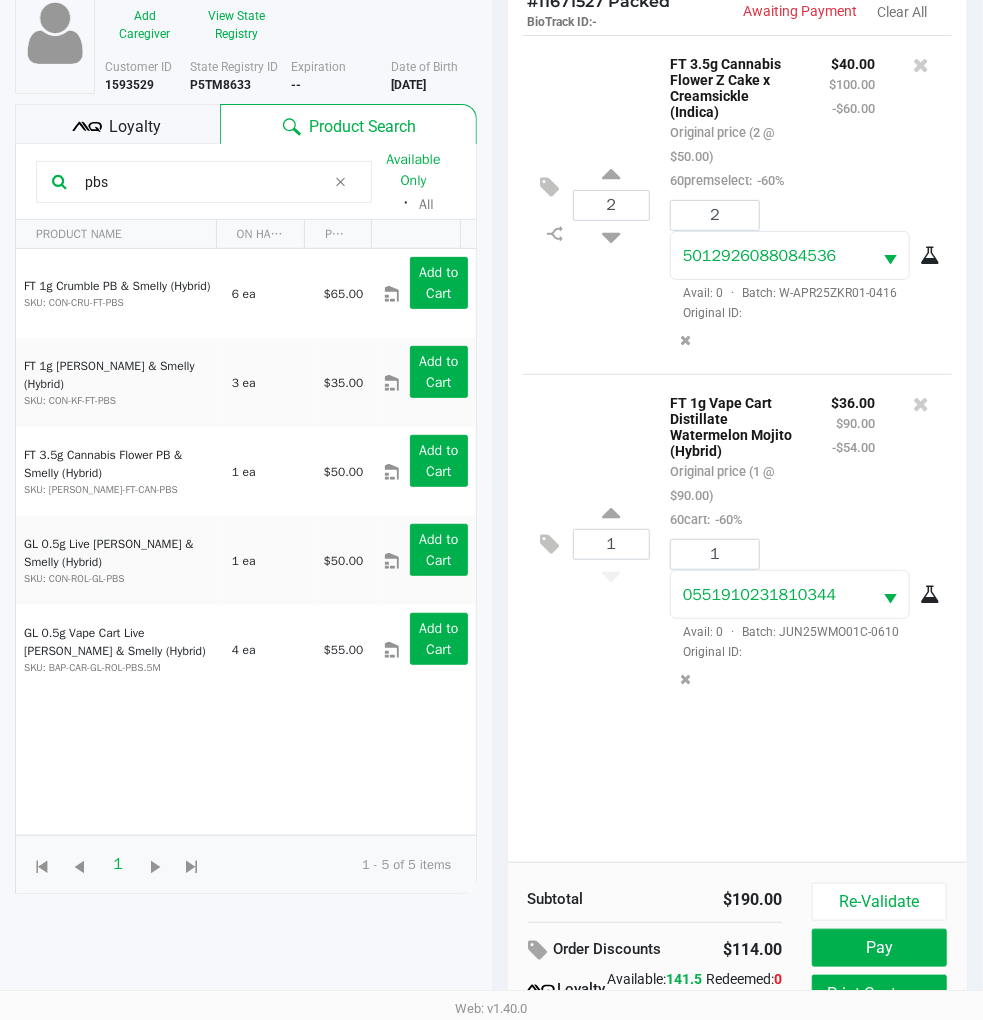type on "pbs" 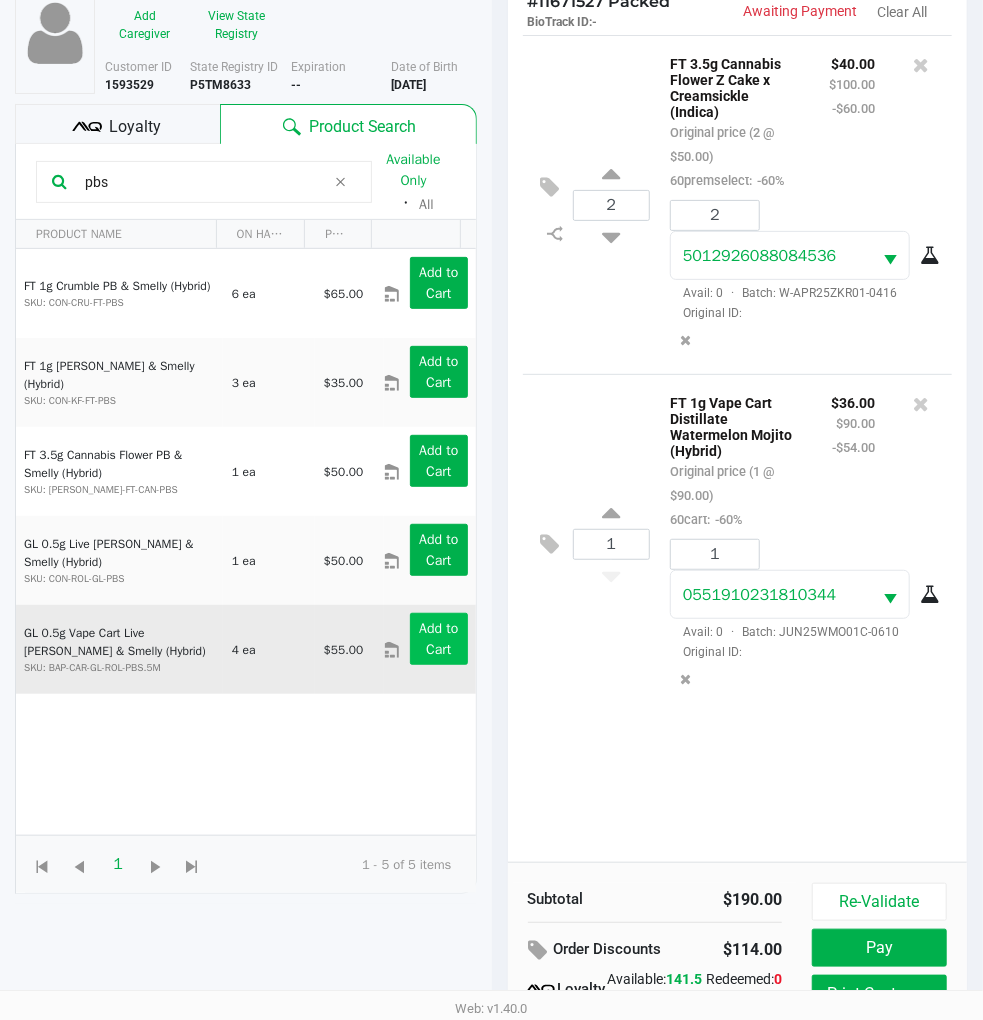 click on "Add to Cart" 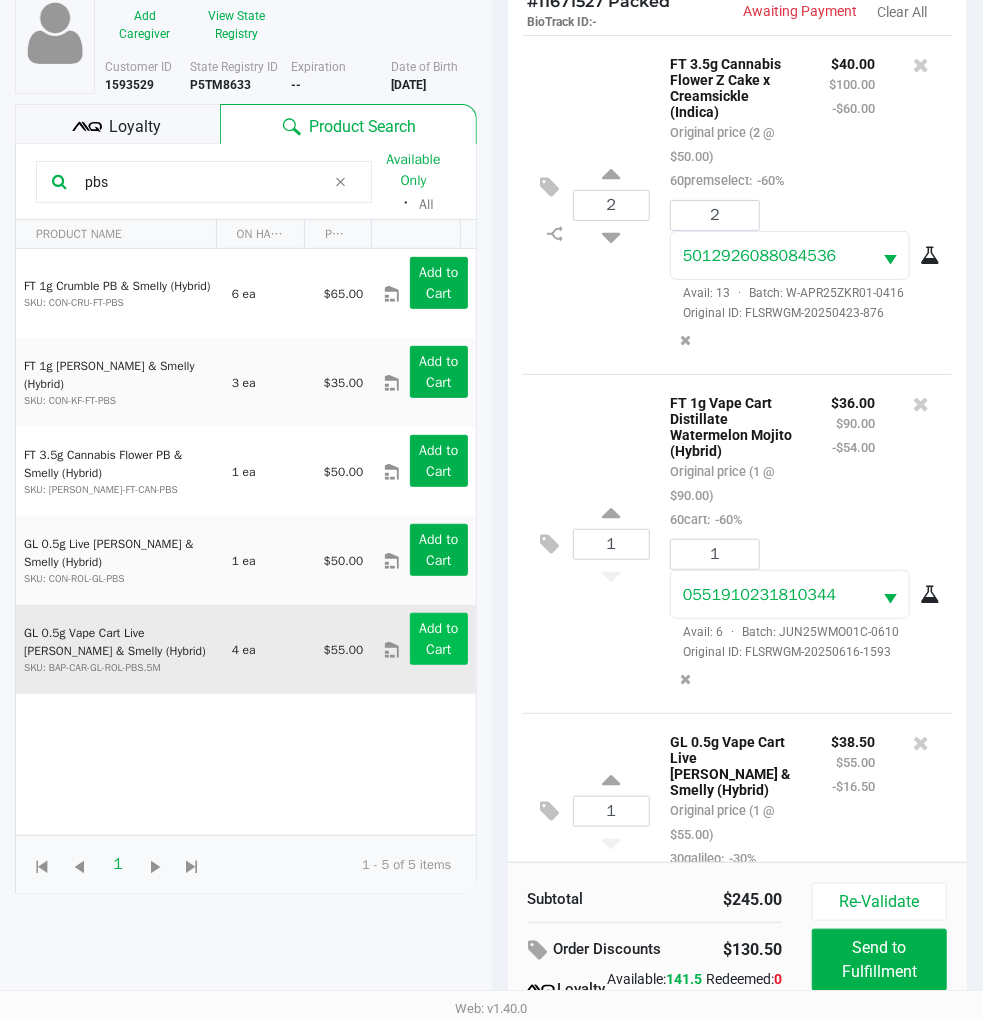 scroll, scrollTop: 63, scrollLeft: 0, axis: vertical 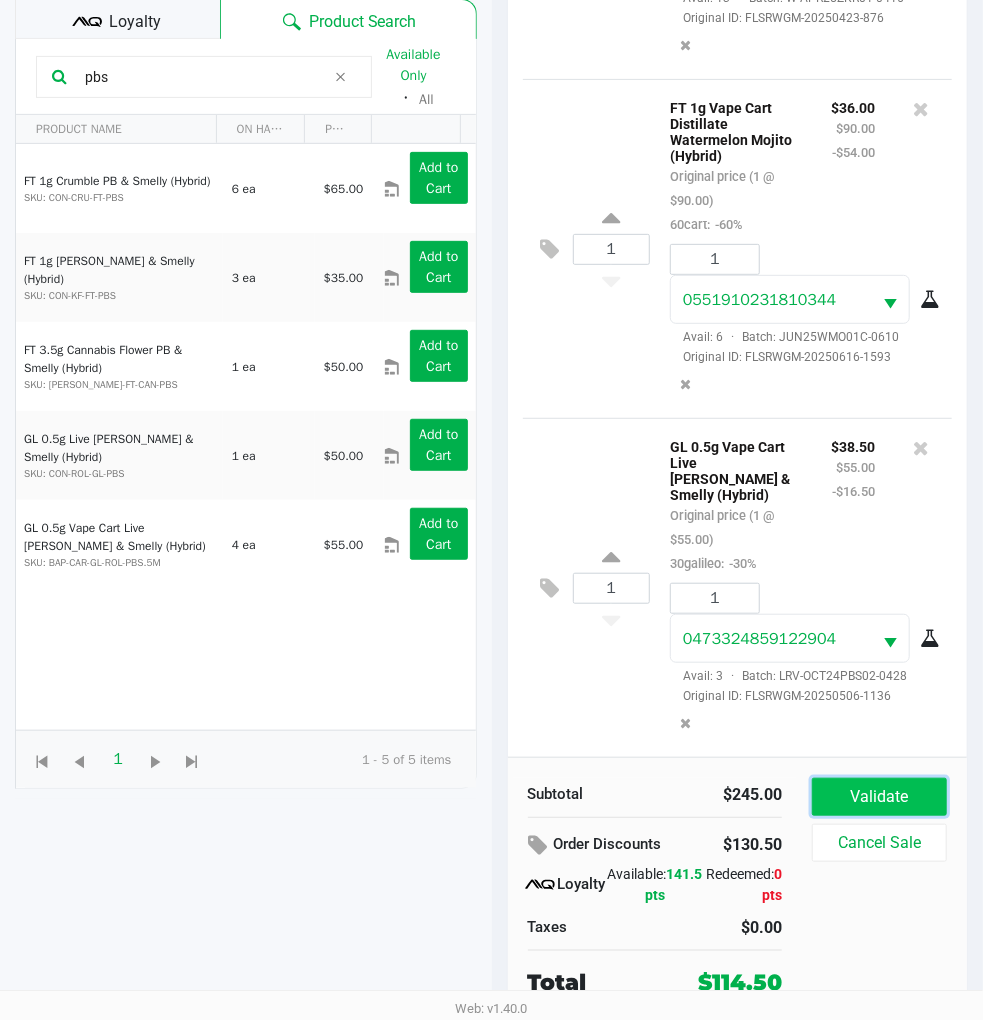 click on "Validate" 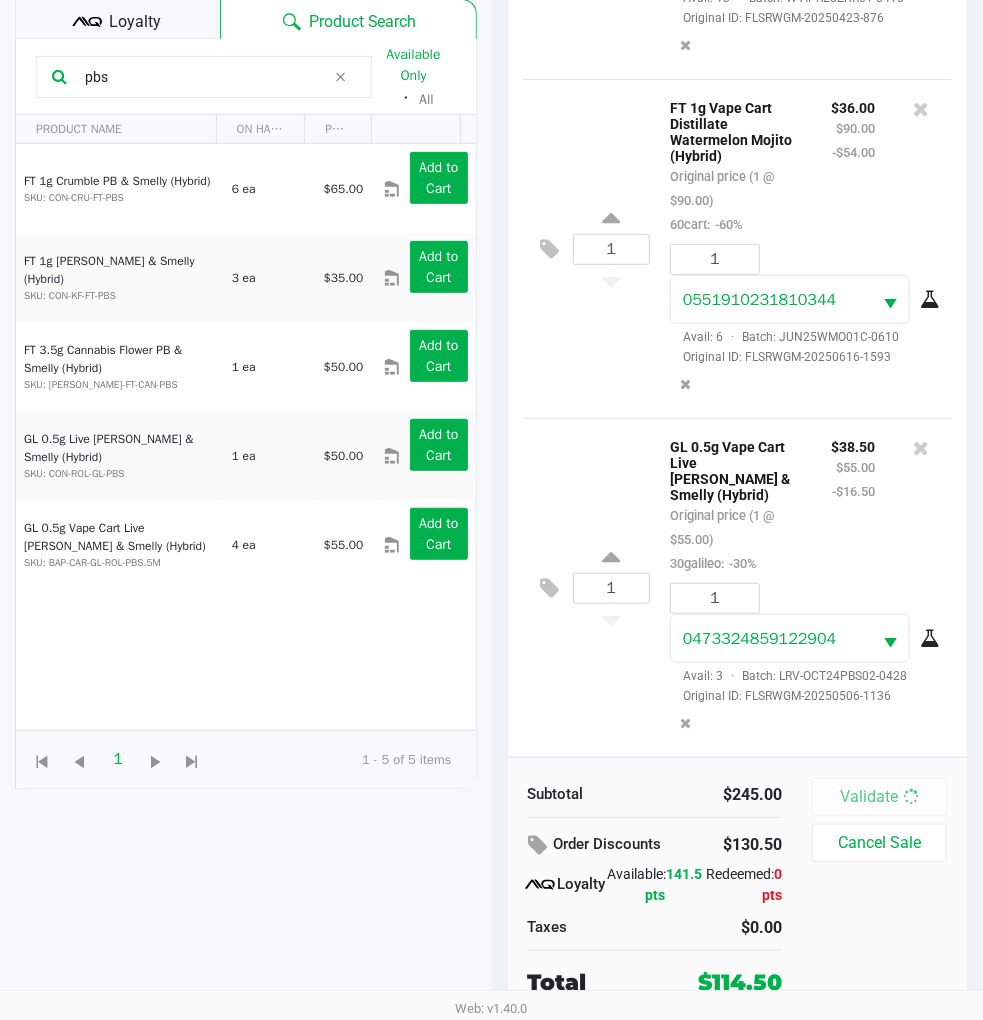 scroll, scrollTop: 0, scrollLeft: 0, axis: both 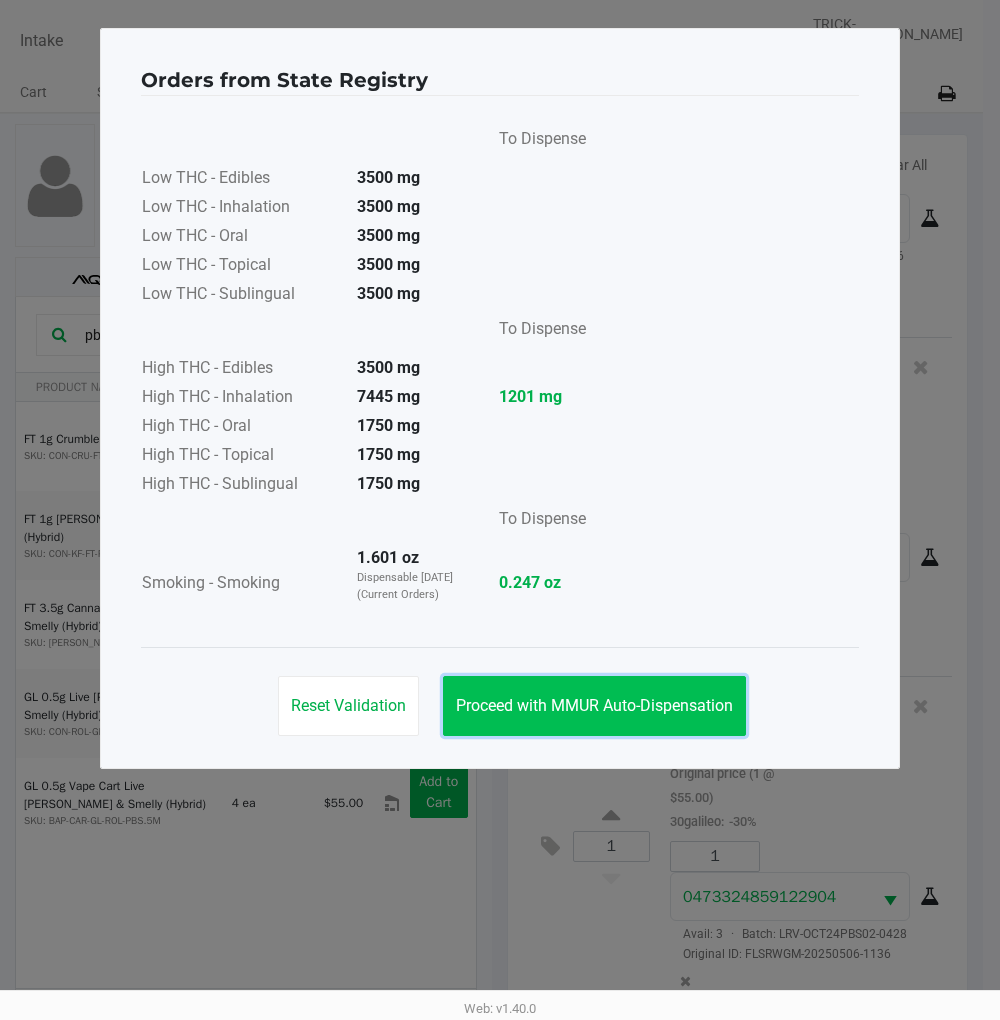 click on "Proceed with MMUR Auto-Dispensation" 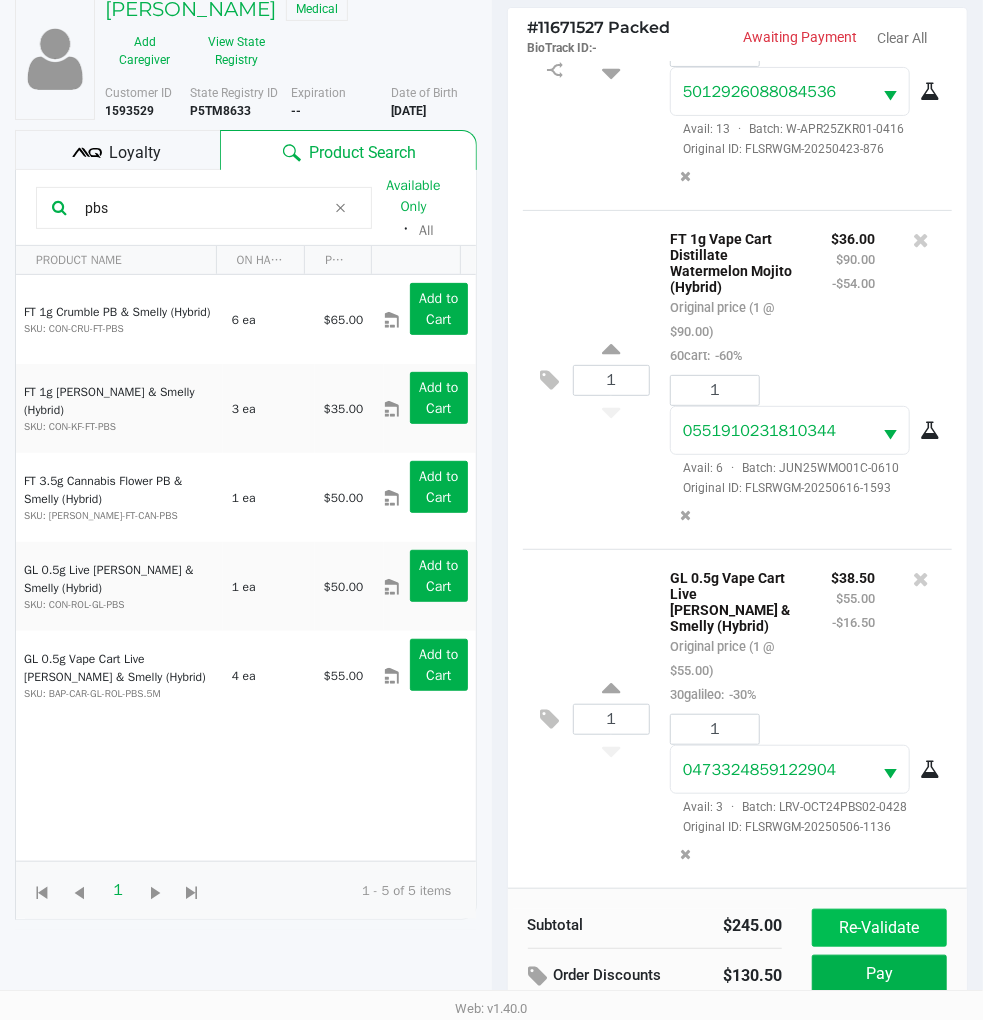 scroll, scrollTop: 258, scrollLeft: 0, axis: vertical 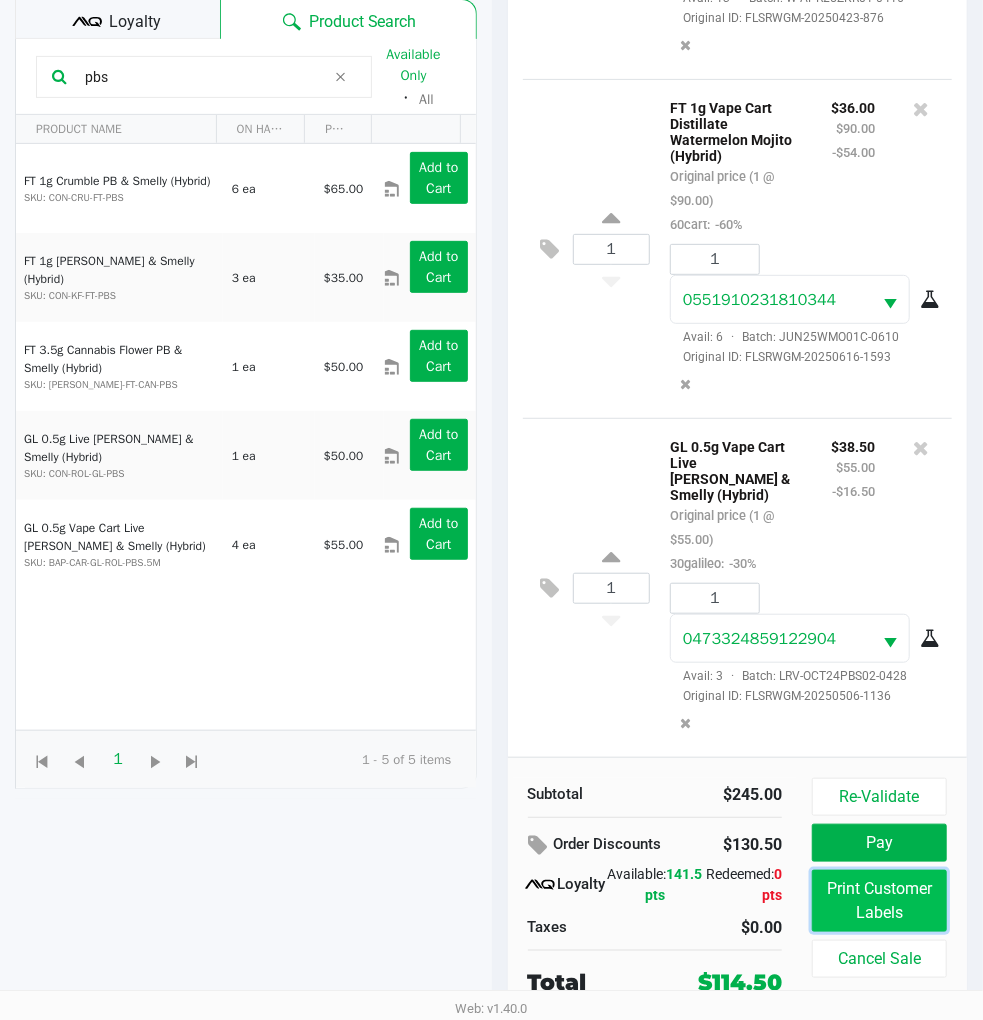 click on "Print Customer Labels" 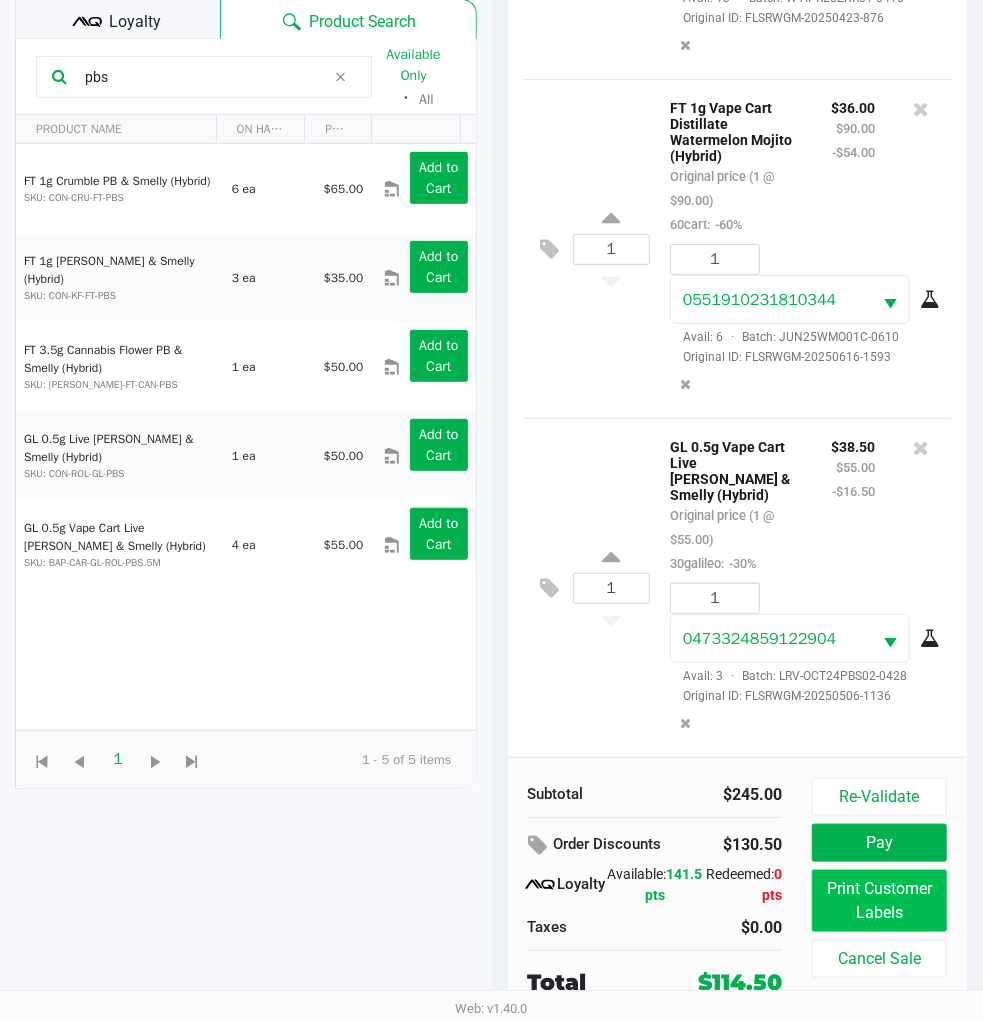 scroll, scrollTop: 0, scrollLeft: 0, axis: both 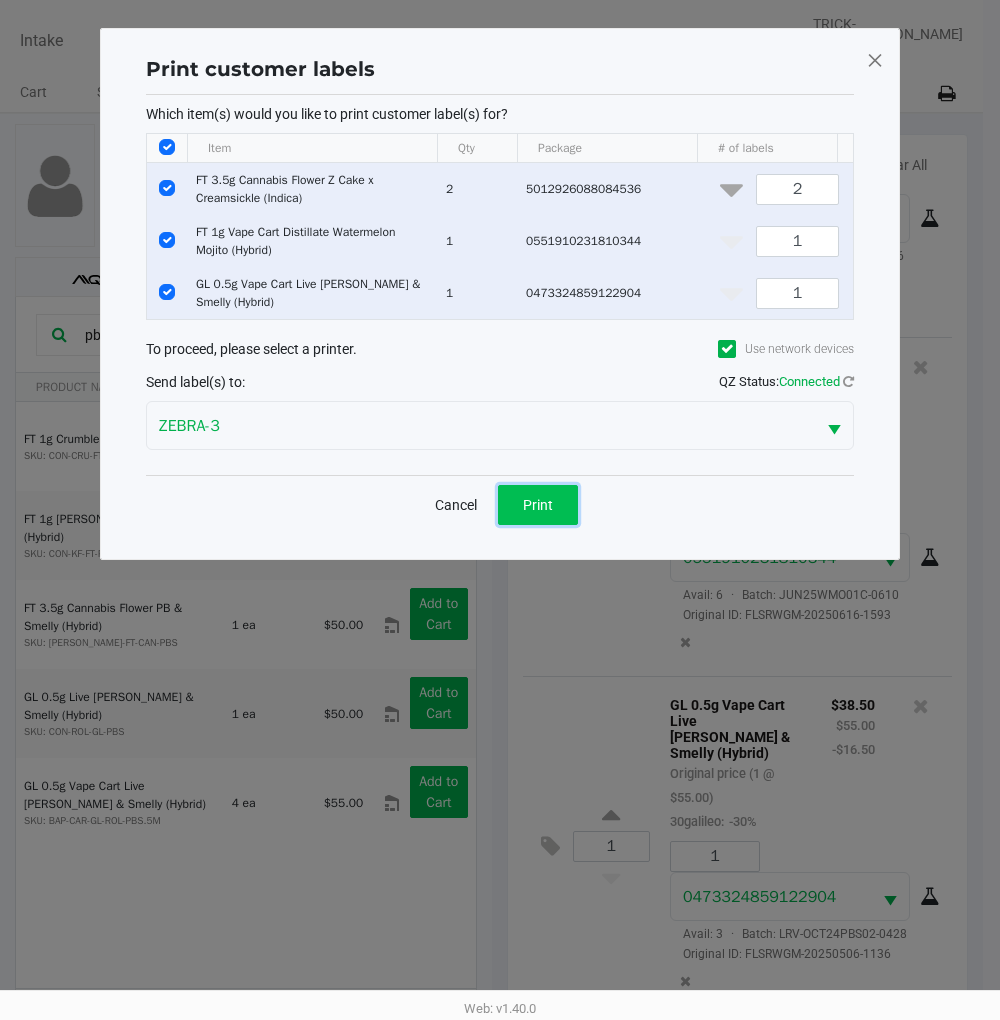 click on "Print" 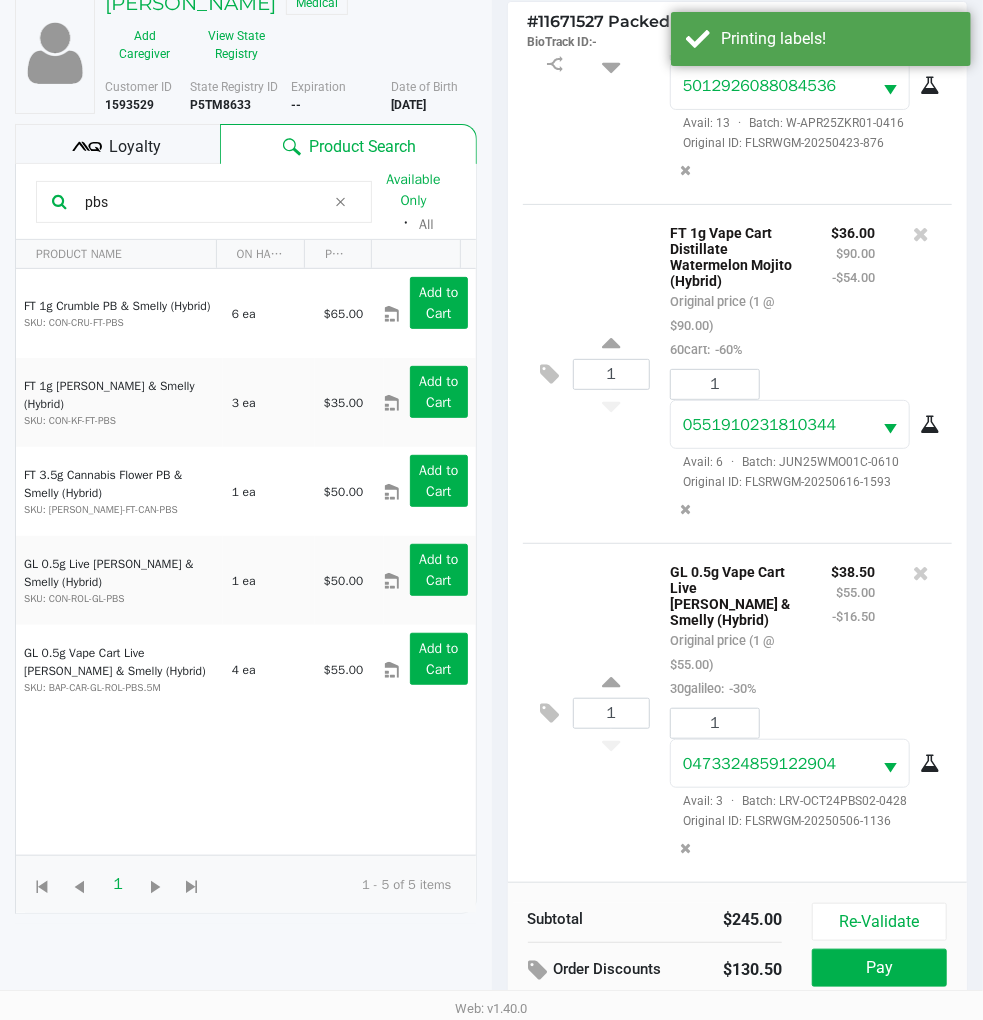 scroll, scrollTop: 258, scrollLeft: 0, axis: vertical 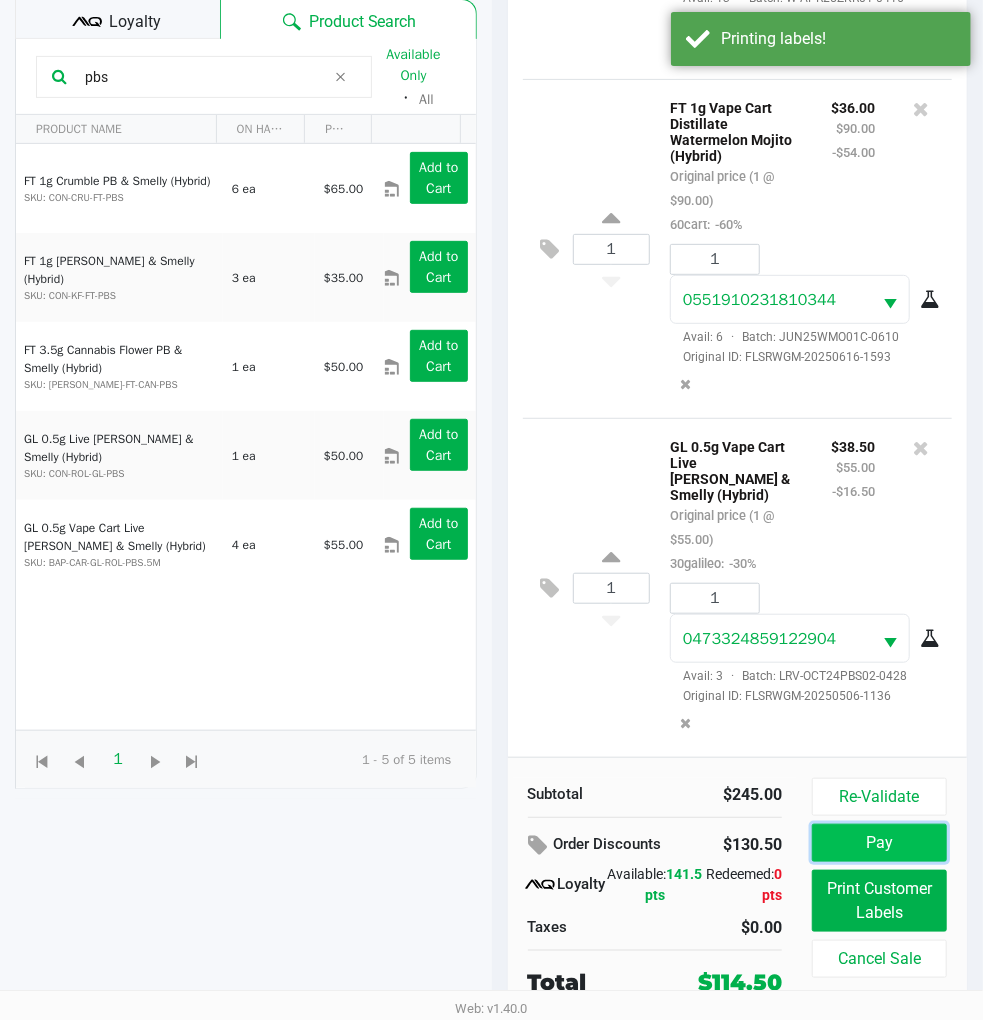 click on "Pay" 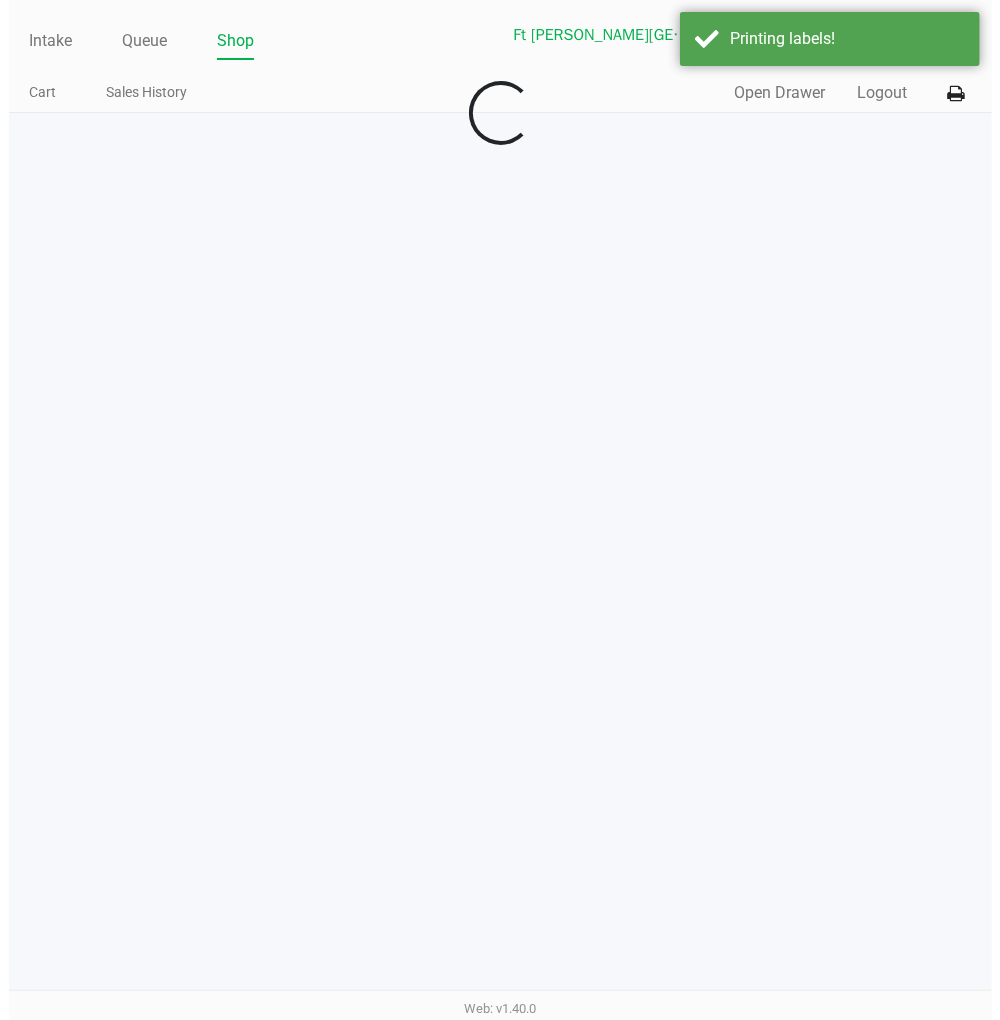 scroll, scrollTop: 0, scrollLeft: 0, axis: both 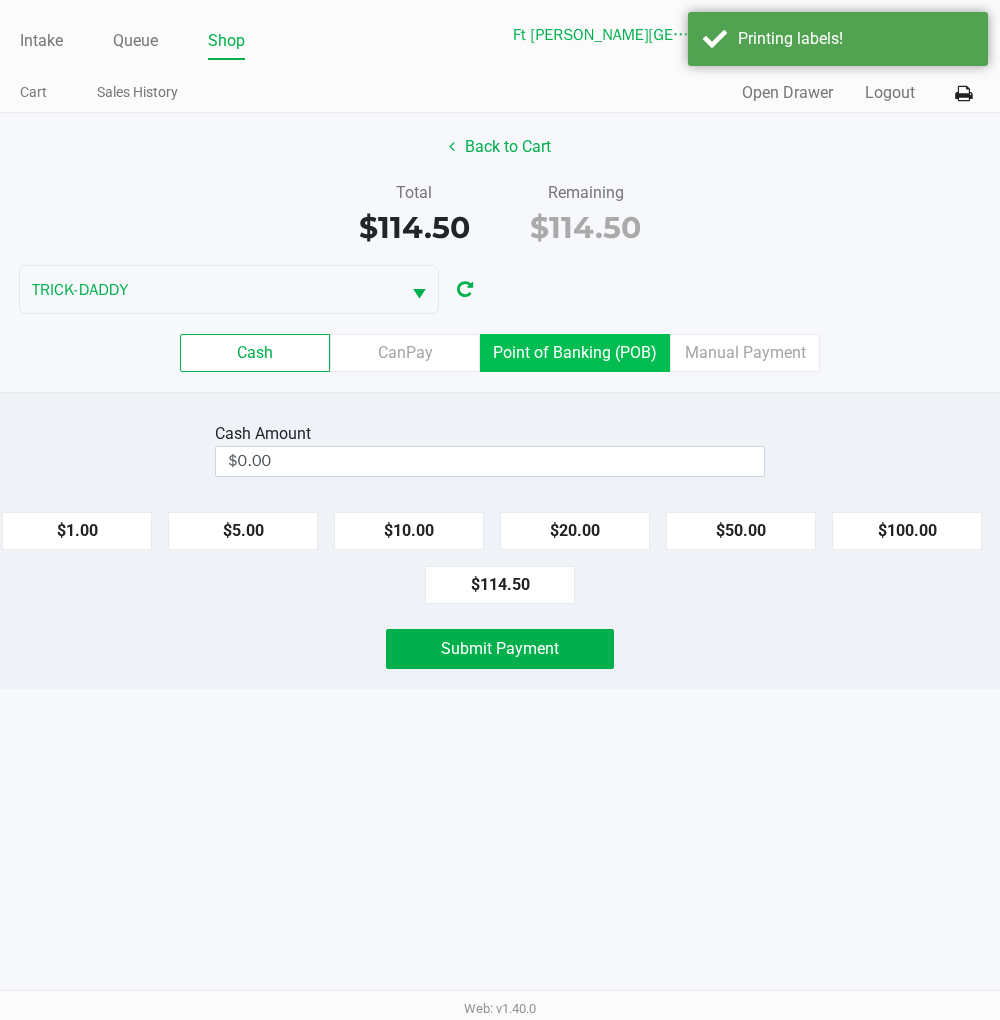 click on "Point of Banking (POB)" 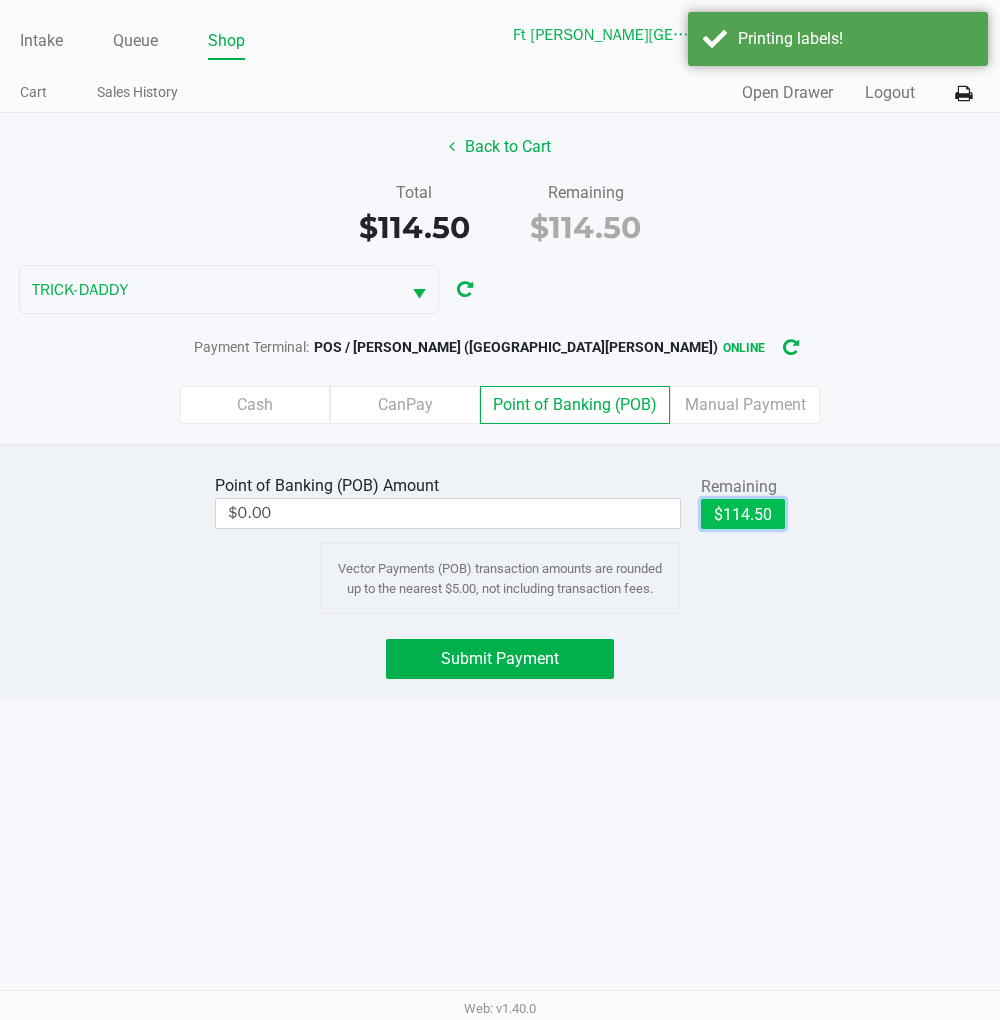 click on "$114.50" 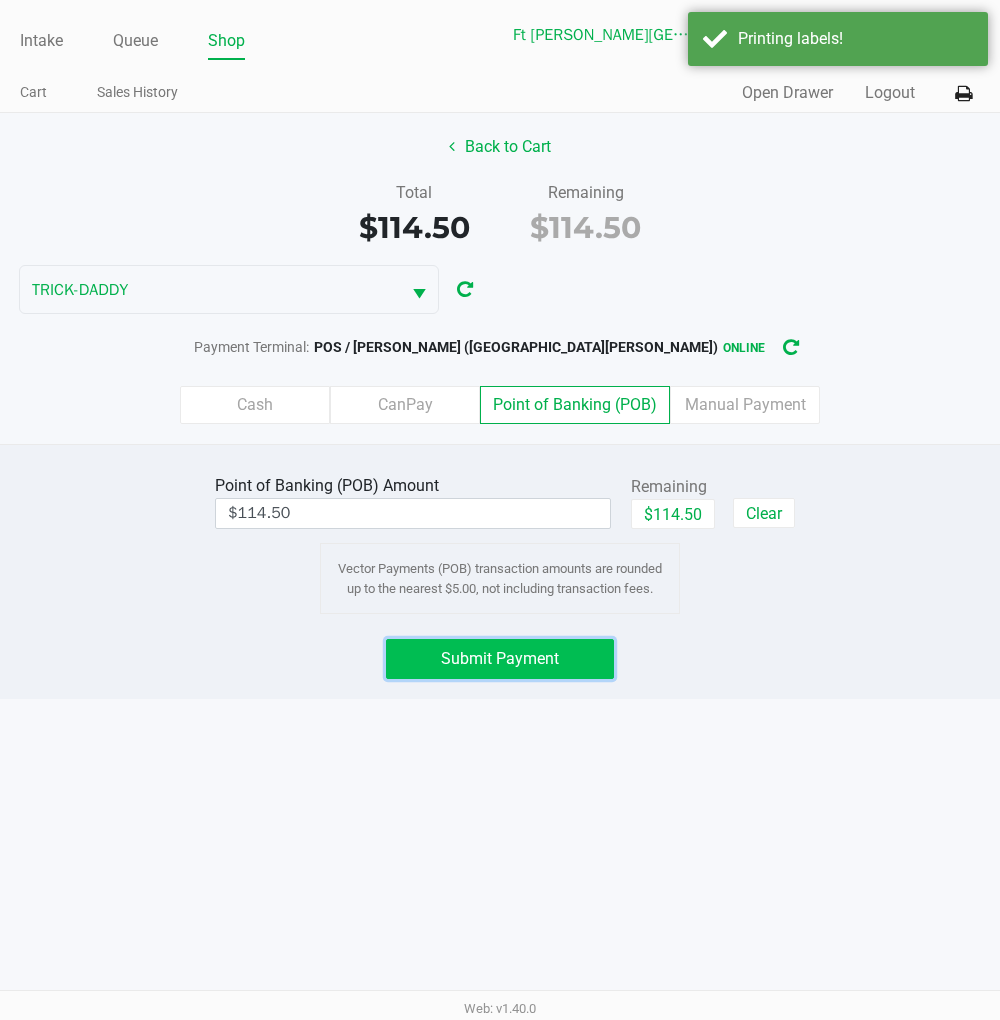 click on "Submit Payment" 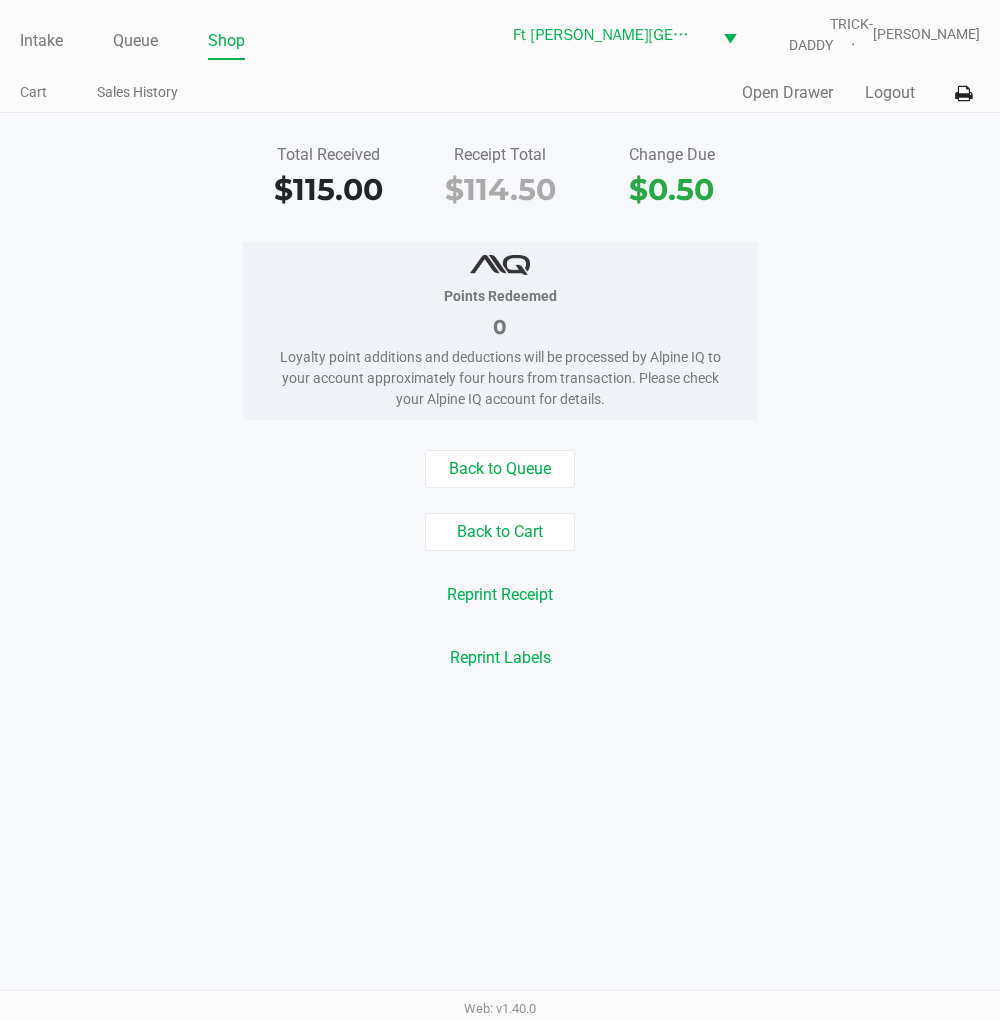 click on "Back to Queue" 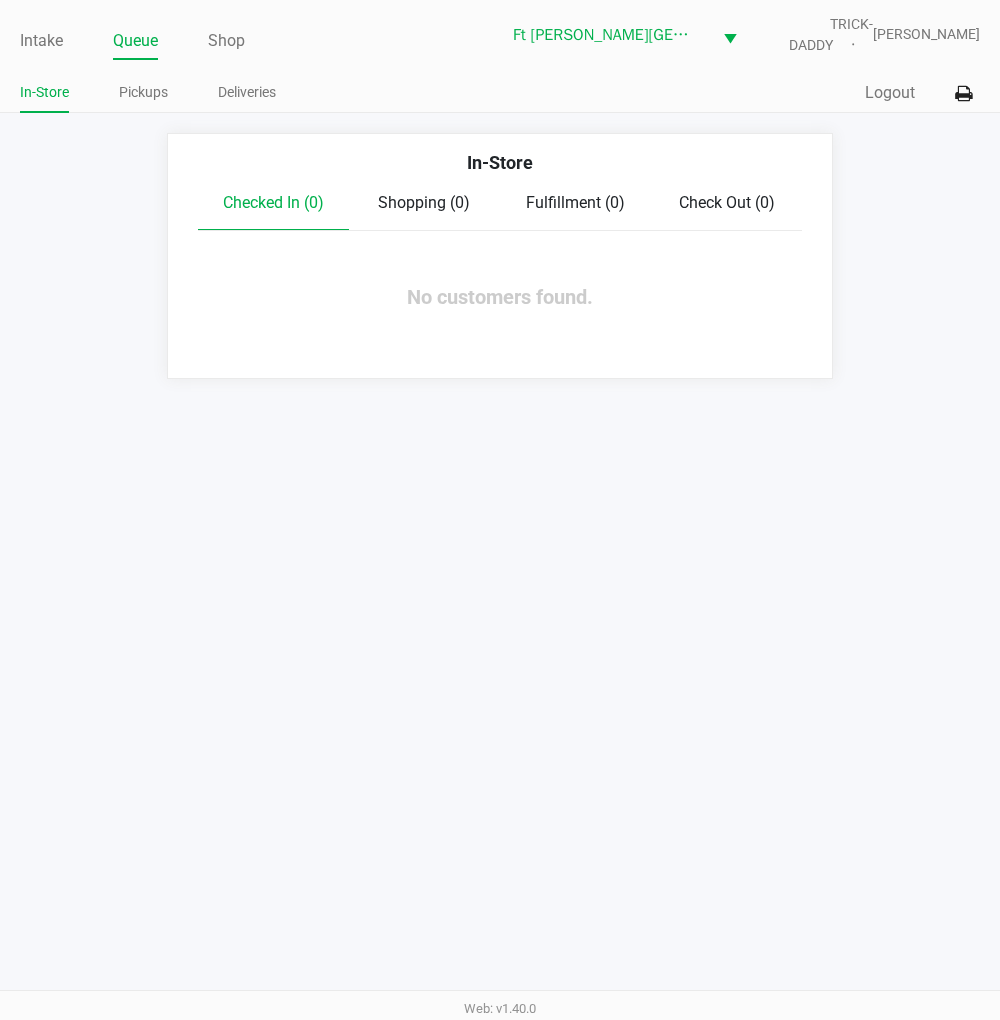click on "Intake" 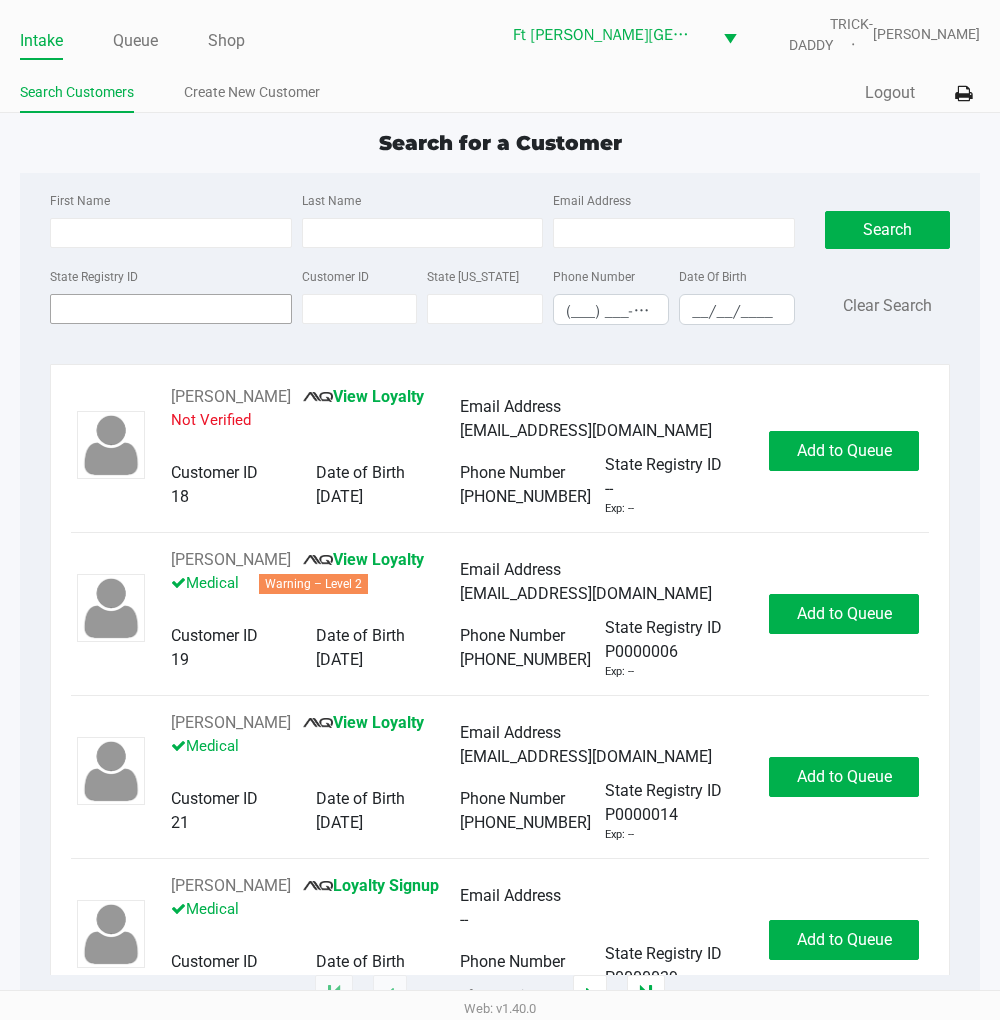 click on "State Registry ID" at bounding box center (171, 309) 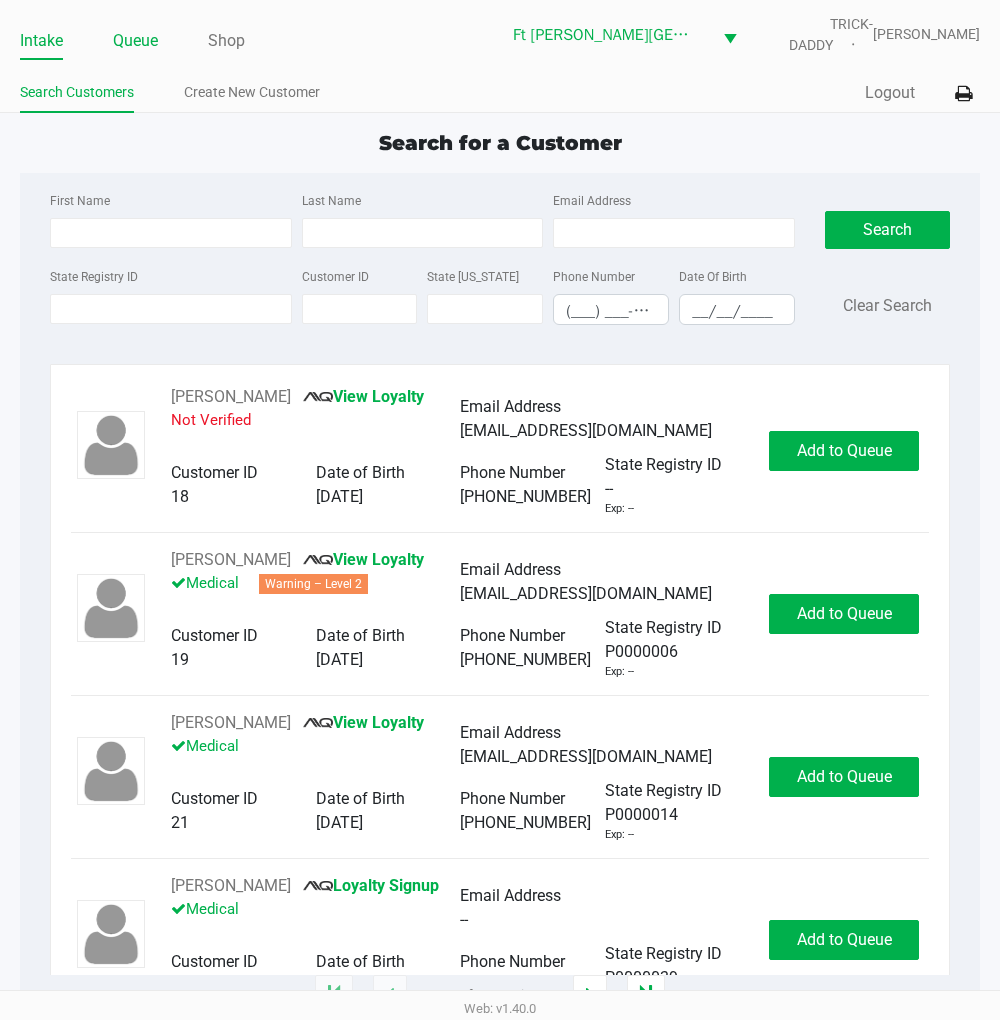 click on "Queue" 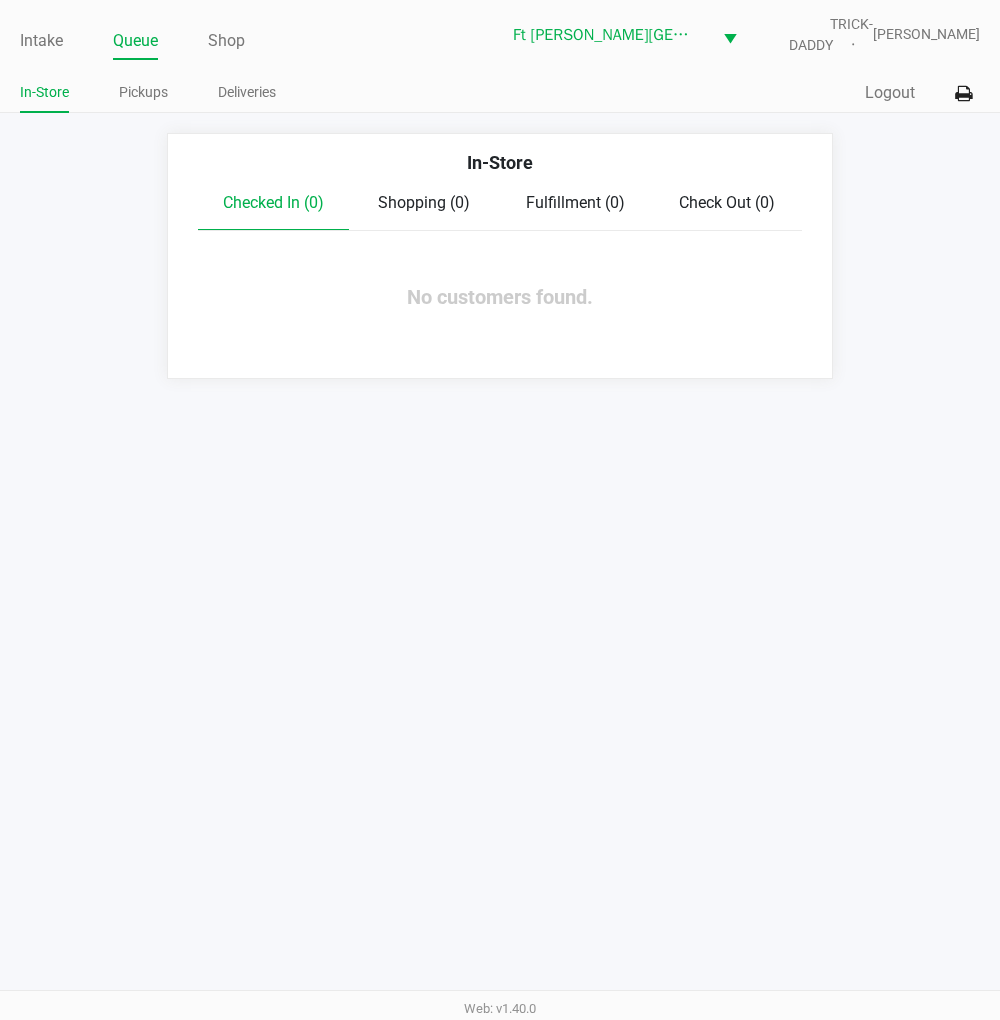 click on "Pickups" 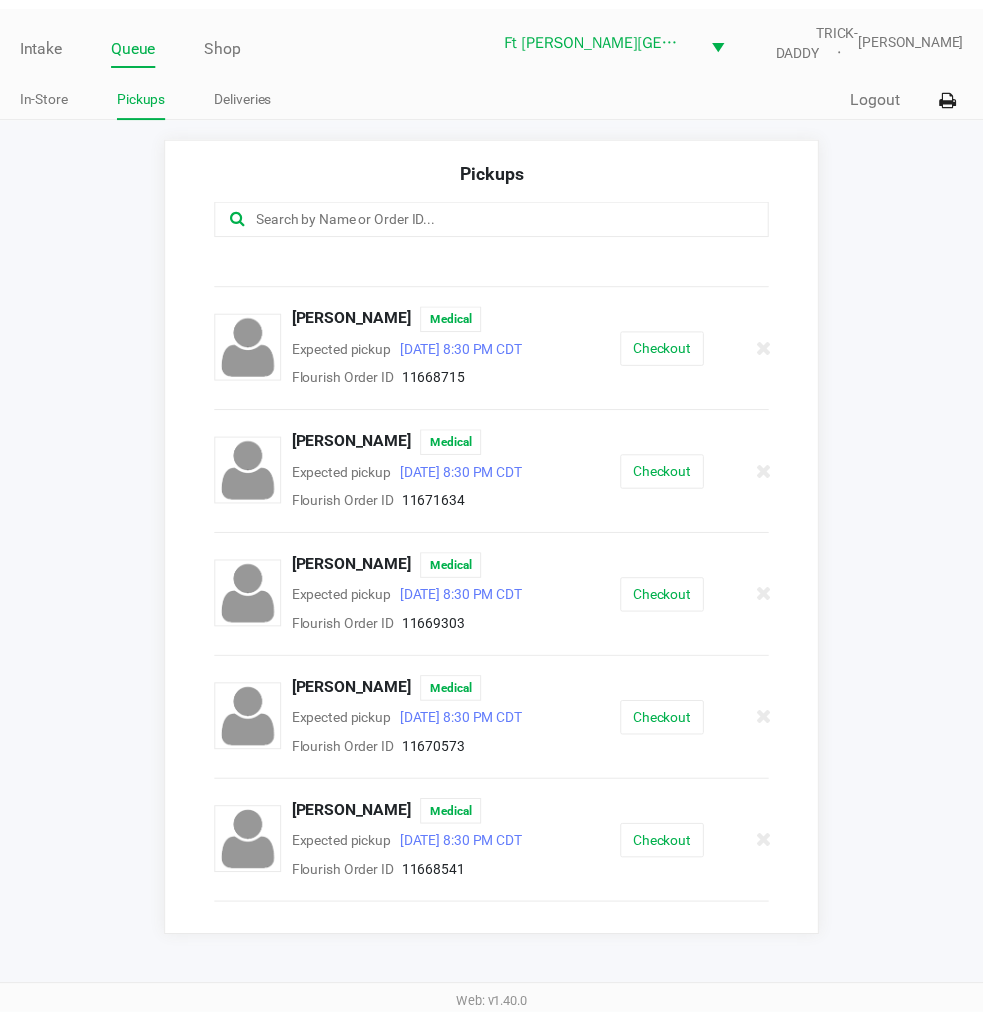 scroll, scrollTop: 464, scrollLeft: 0, axis: vertical 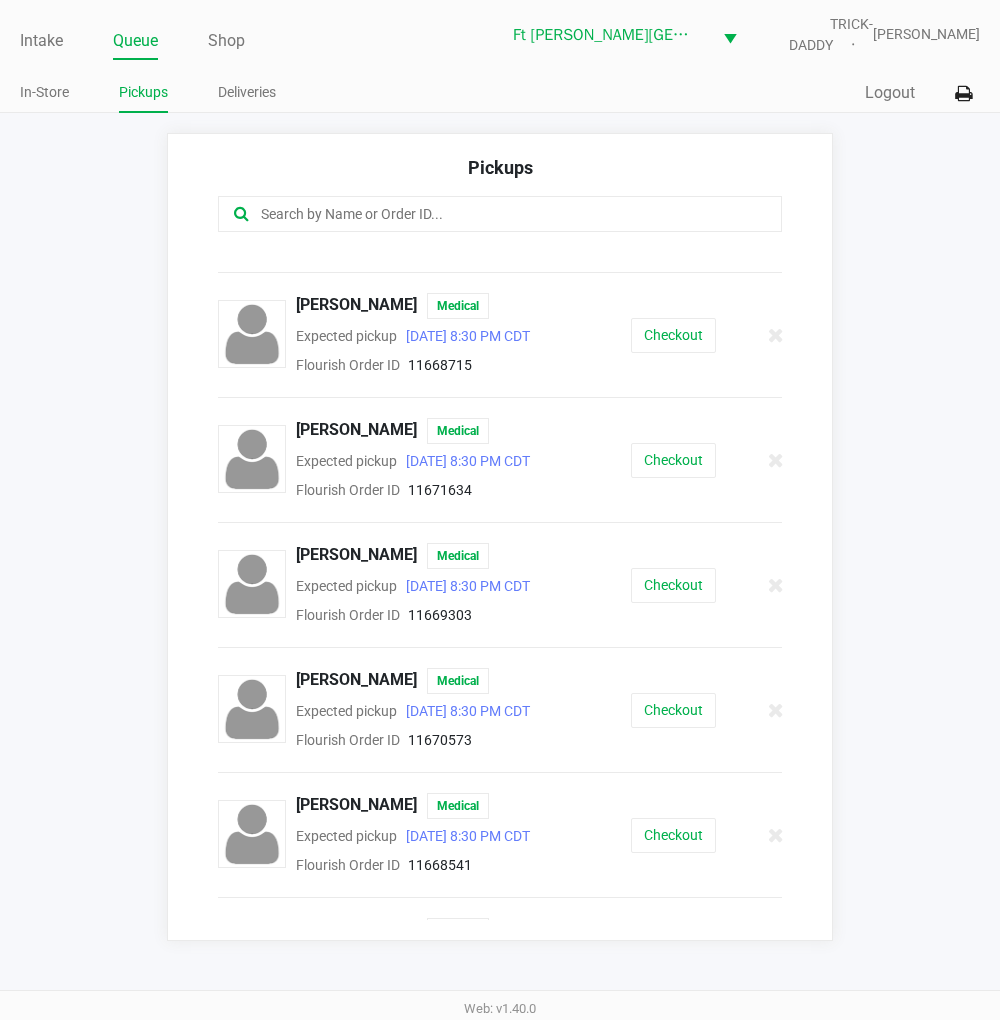click on "Checkout" 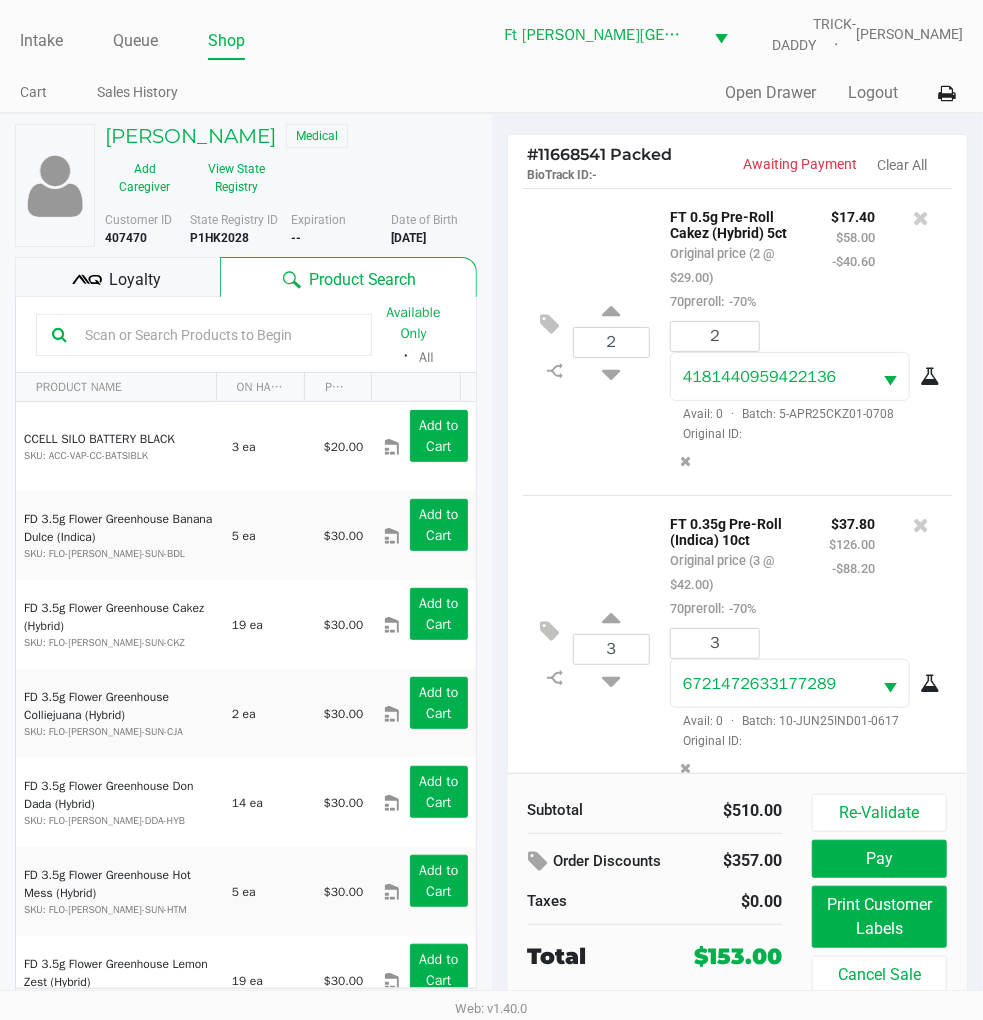 click on "Loyalty" 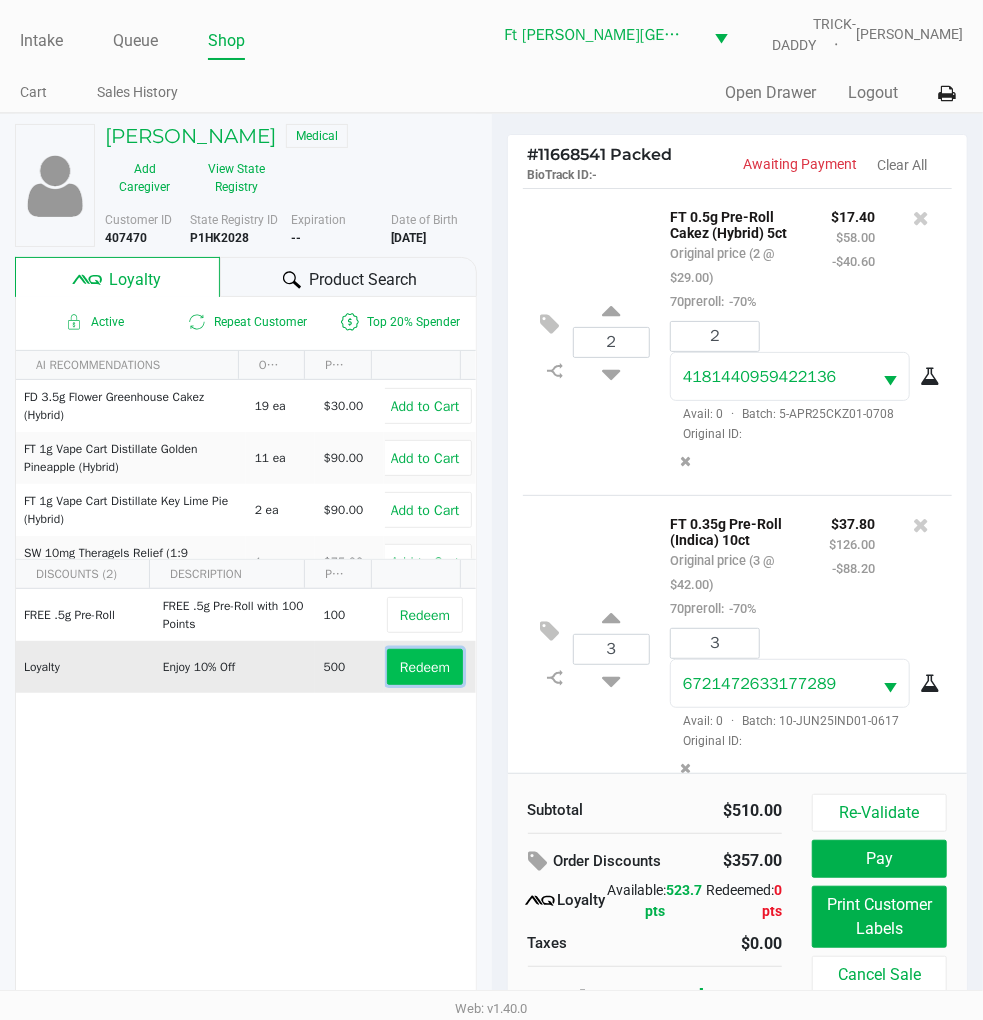 click on "Redeem" 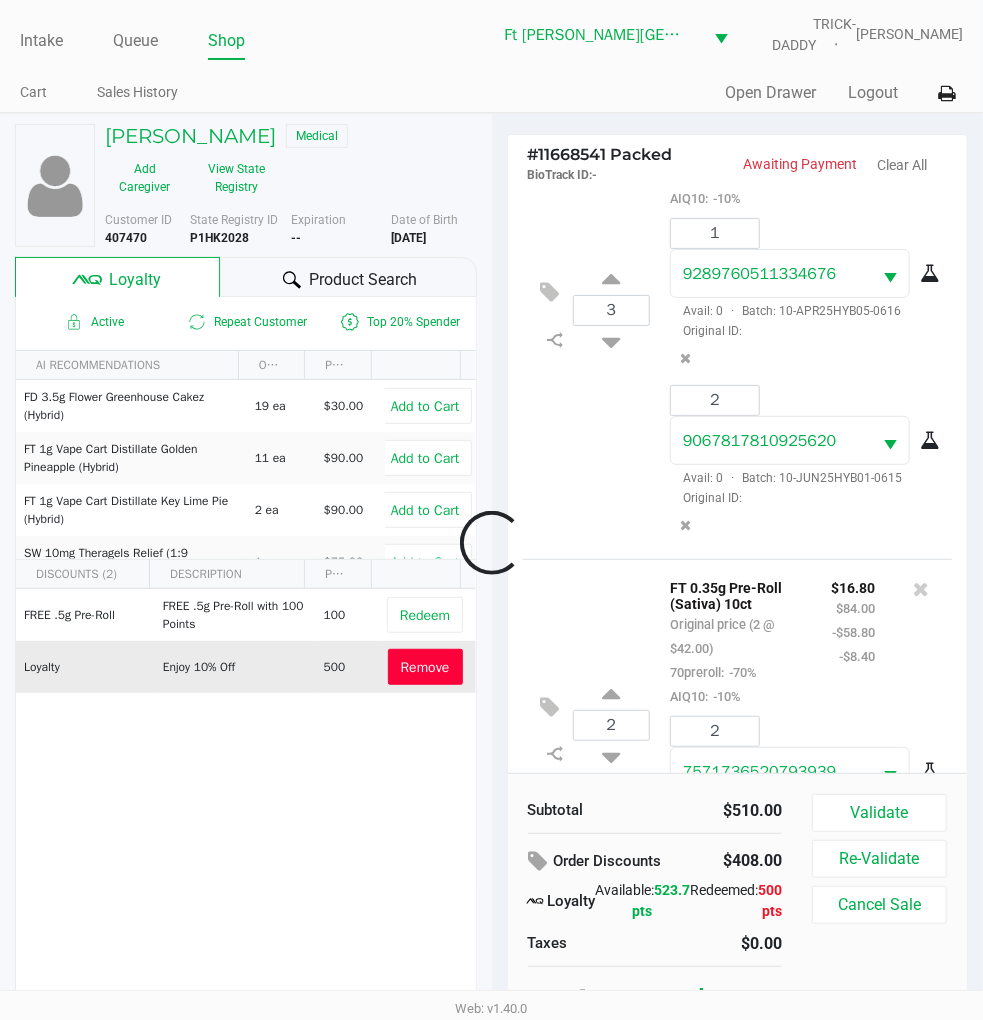 scroll, scrollTop: 1627, scrollLeft: 0, axis: vertical 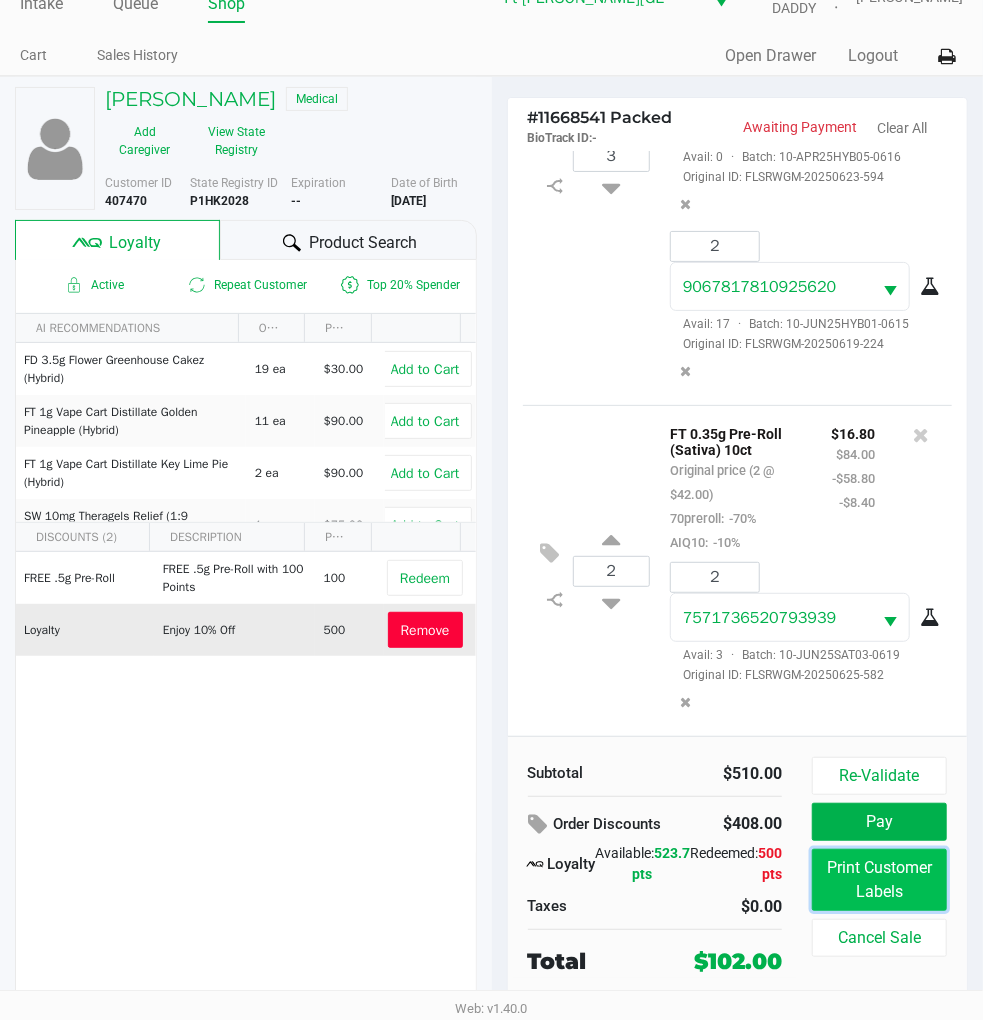 click on "Print Customer Labels" 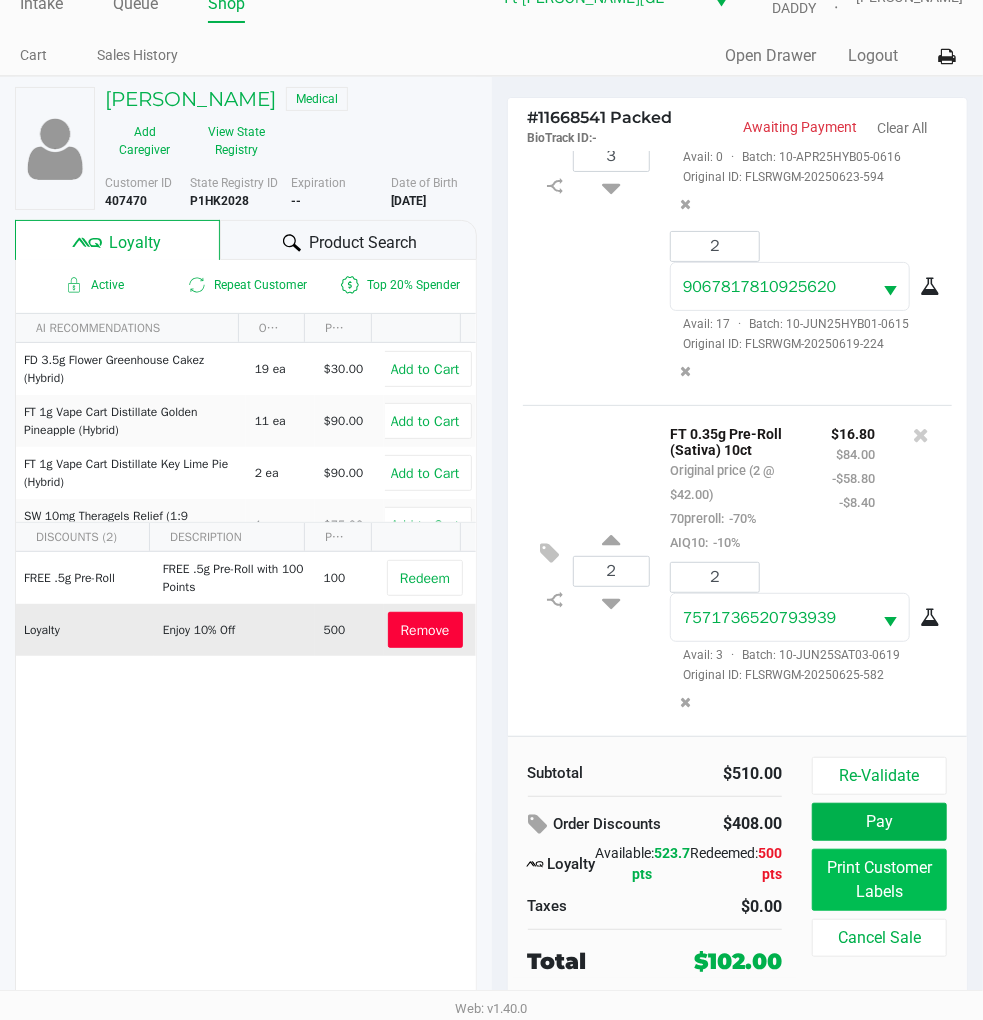 scroll, scrollTop: 0, scrollLeft: 0, axis: both 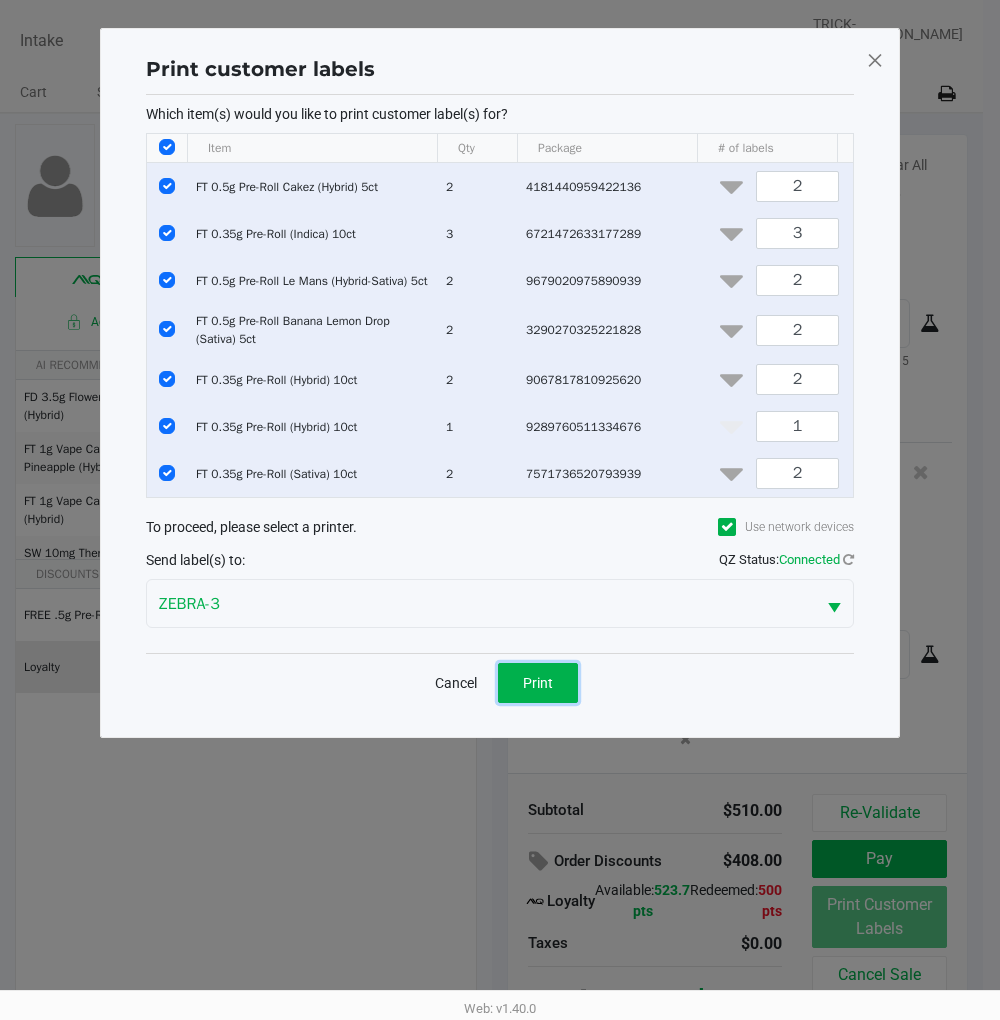 click on "Print" 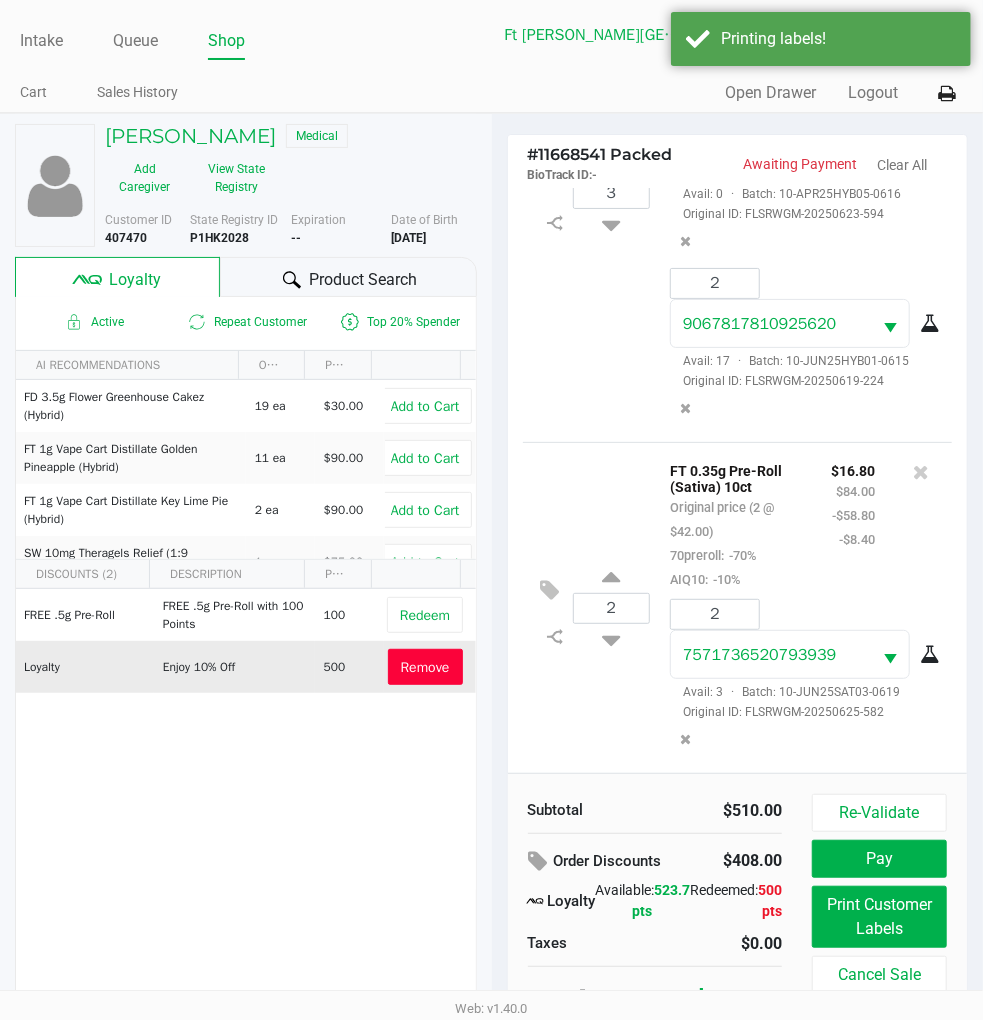 scroll, scrollTop: 37, scrollLeft: 0, axis: vertical 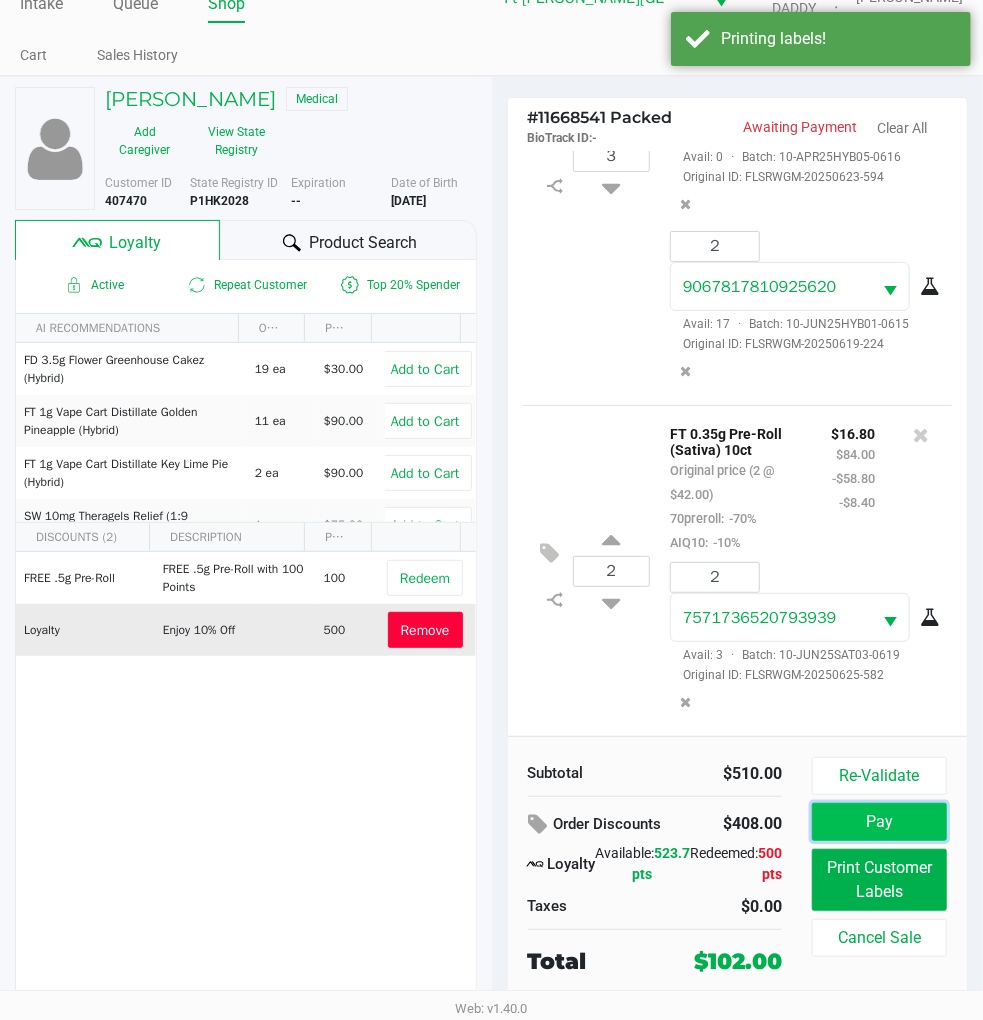 click on "Pay" 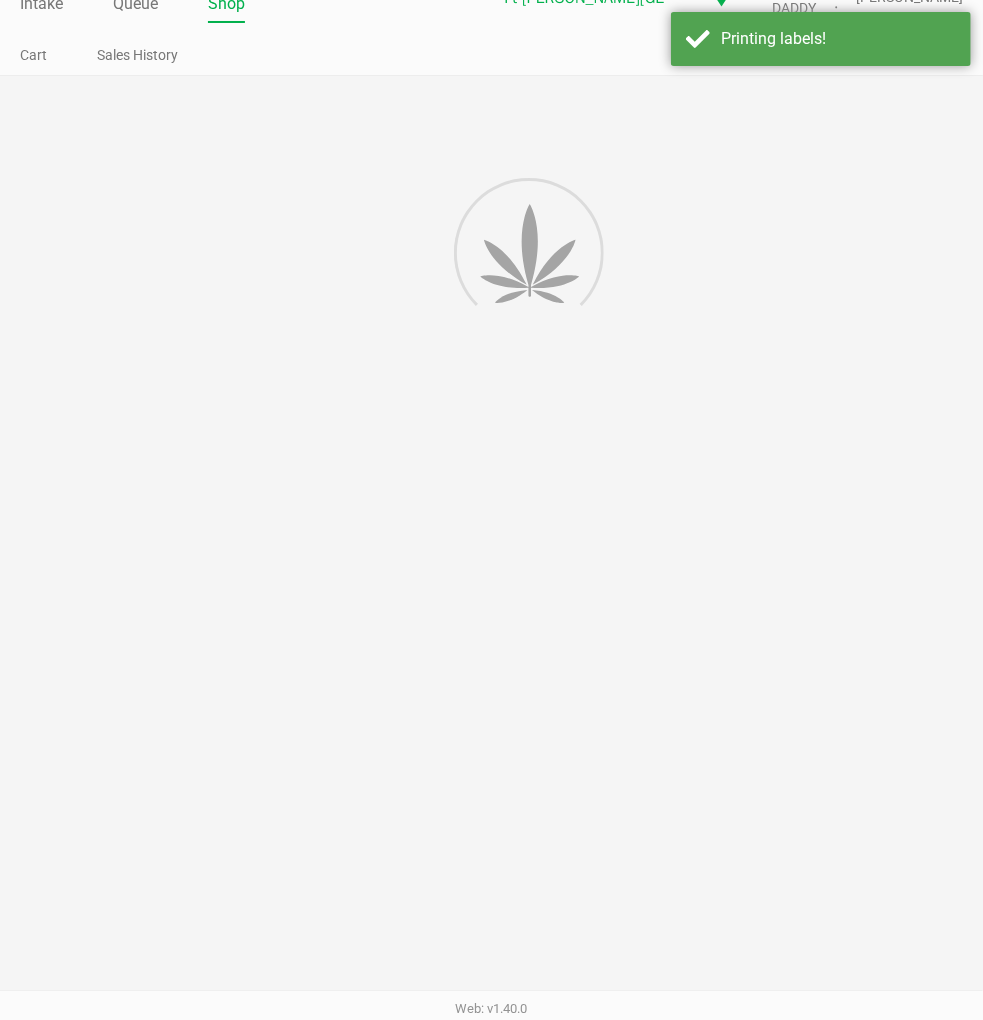 scroll, scrollTop: 0, scrollLeft: 0, axis: both 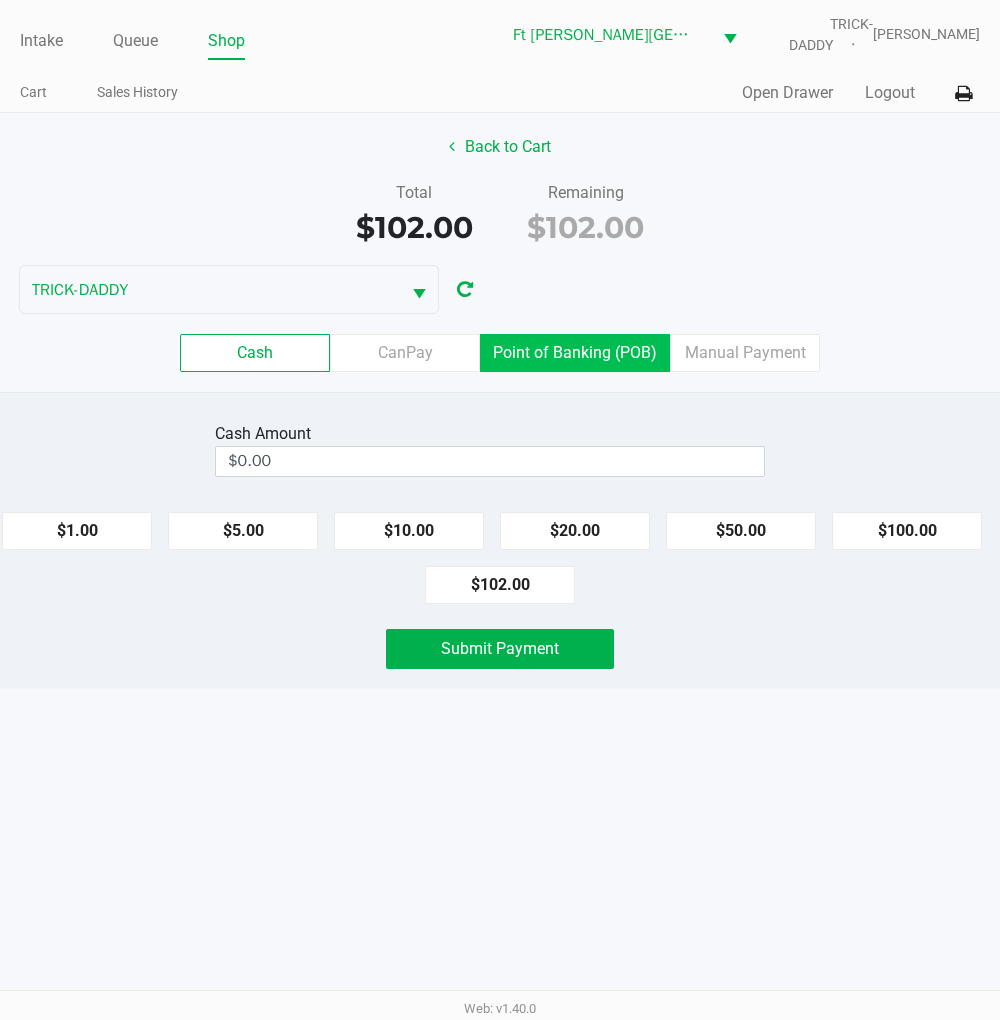 click on "Point of Banking (POB)" 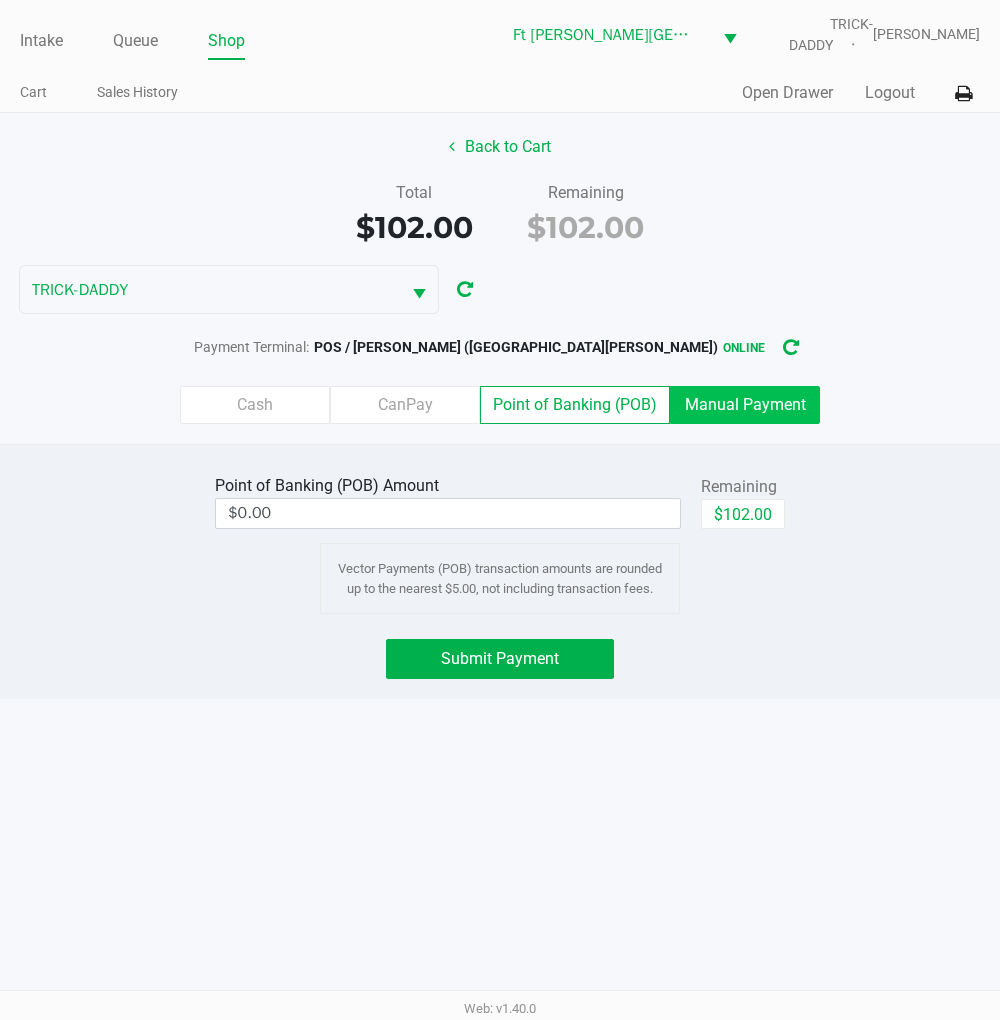 click on "Manual Payment" 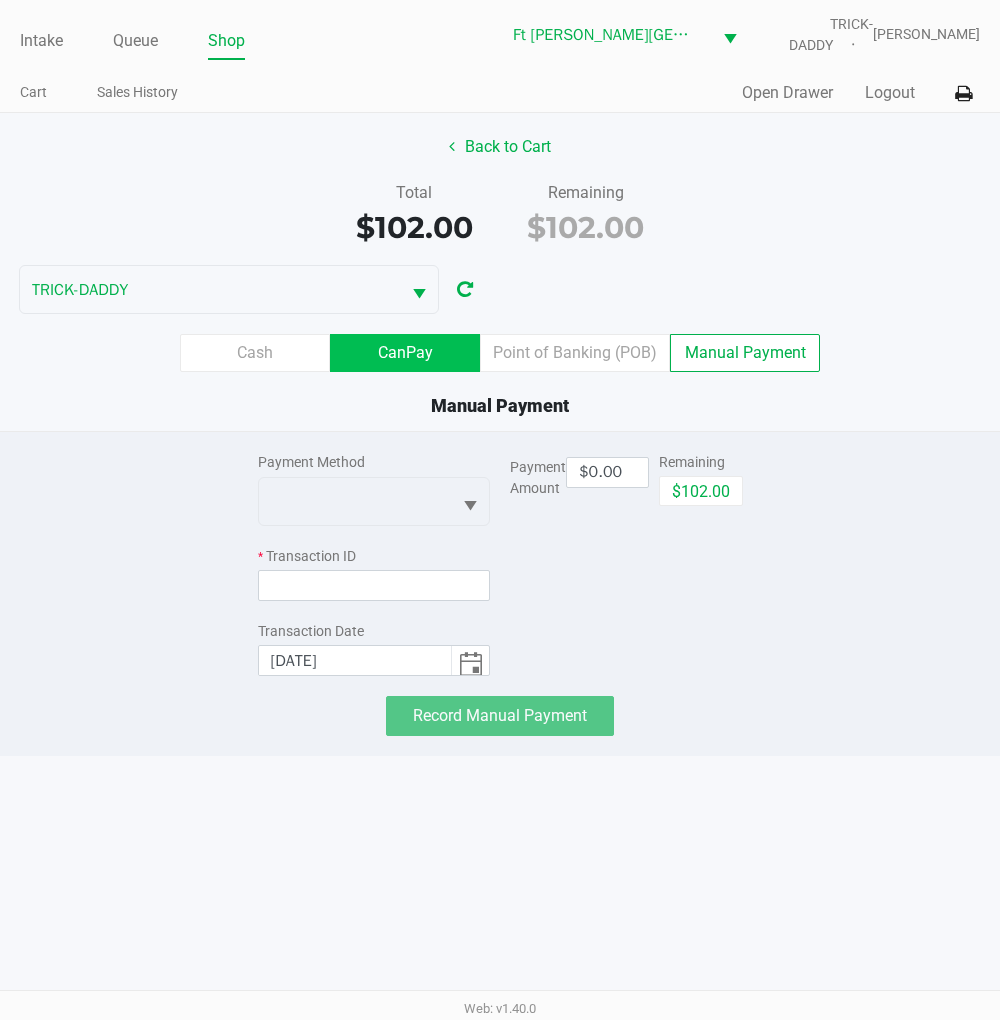 click on "CanPay" 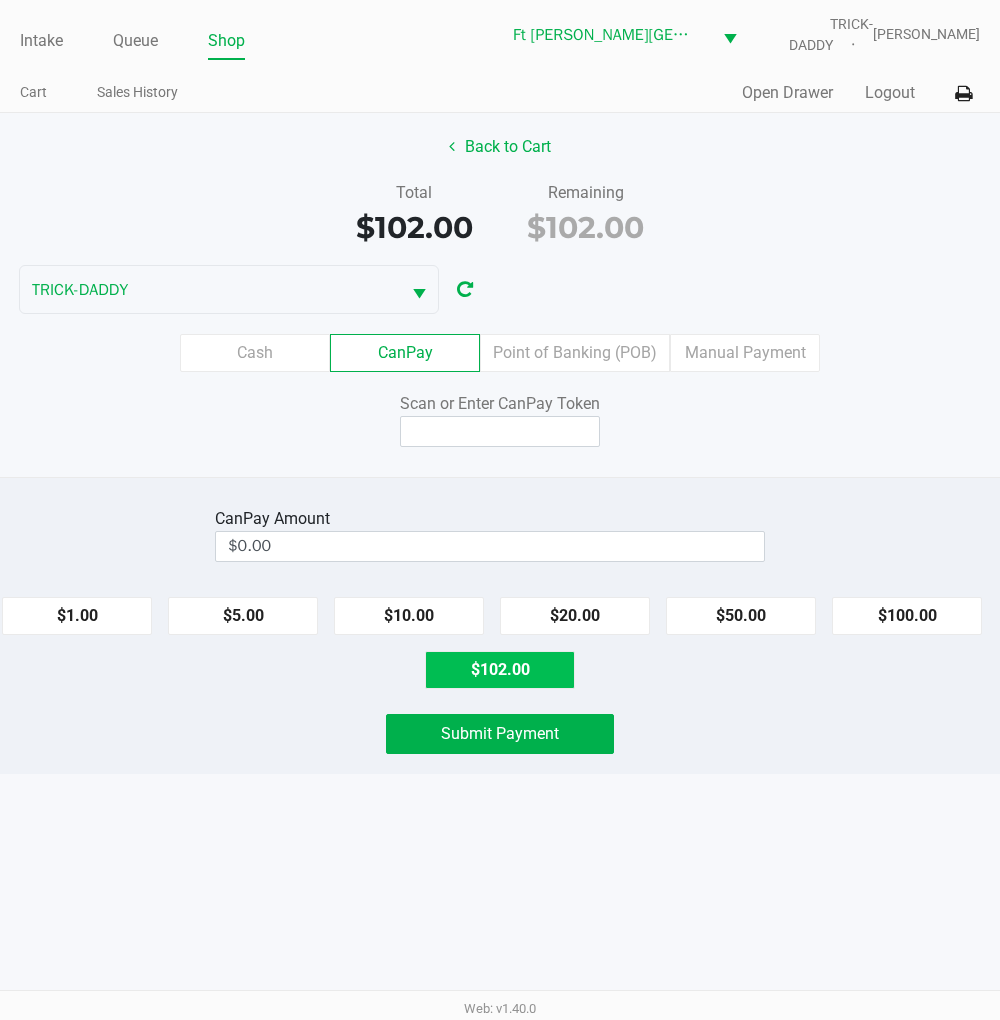 click on "$102.00" 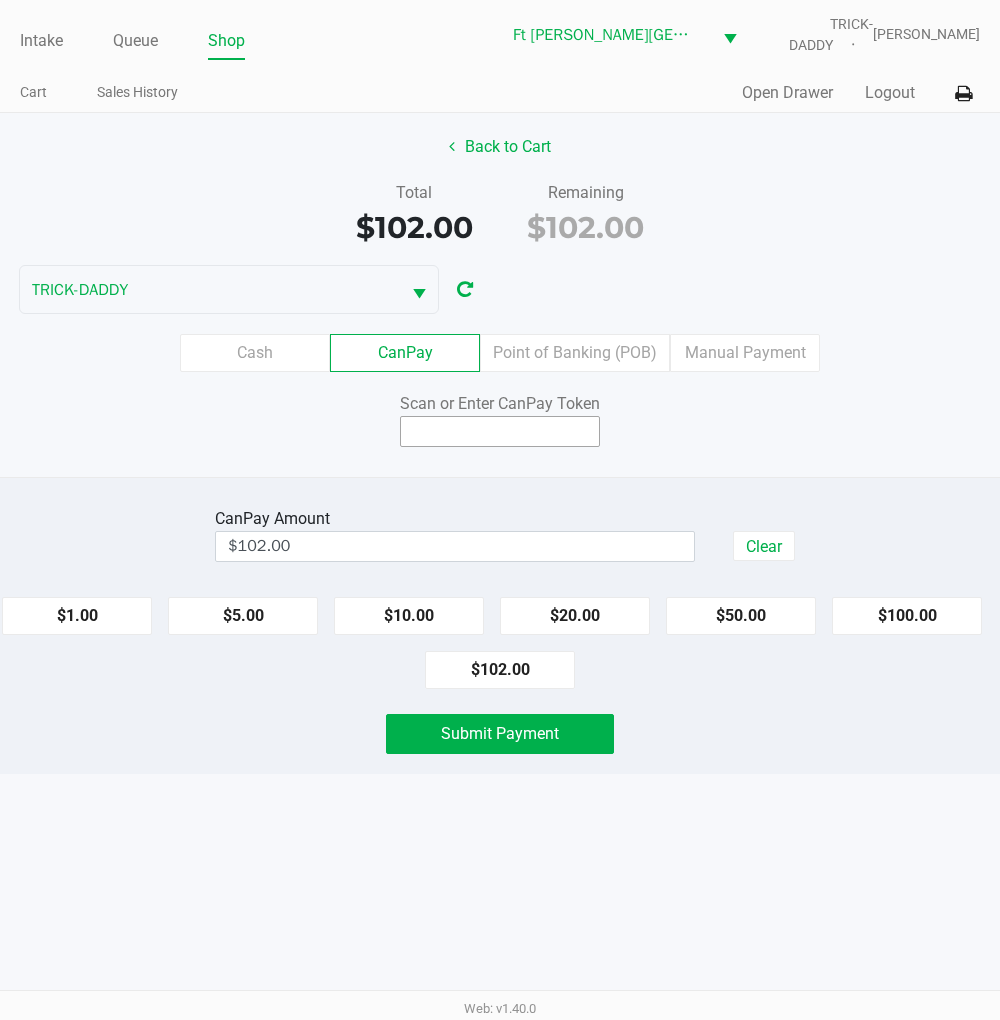 click 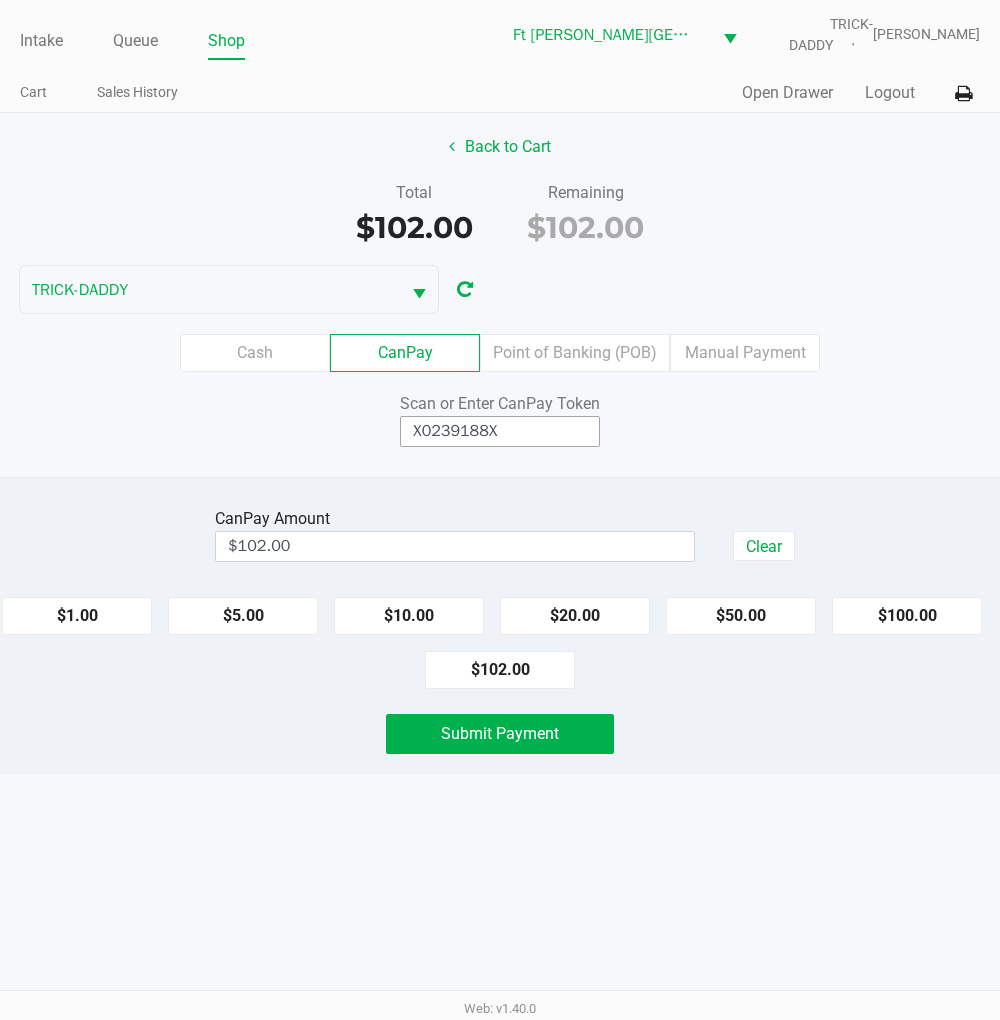 type on "X0239188X" 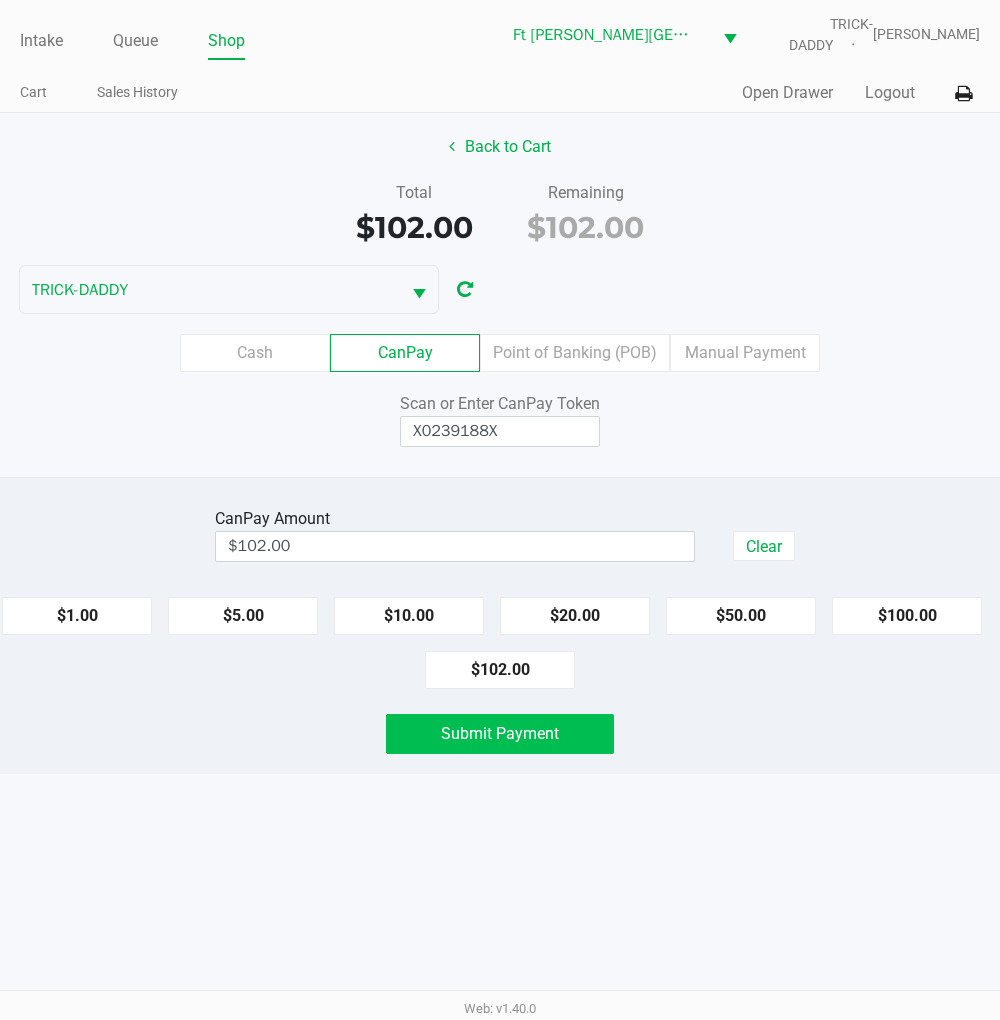 click on "Submit Payment" 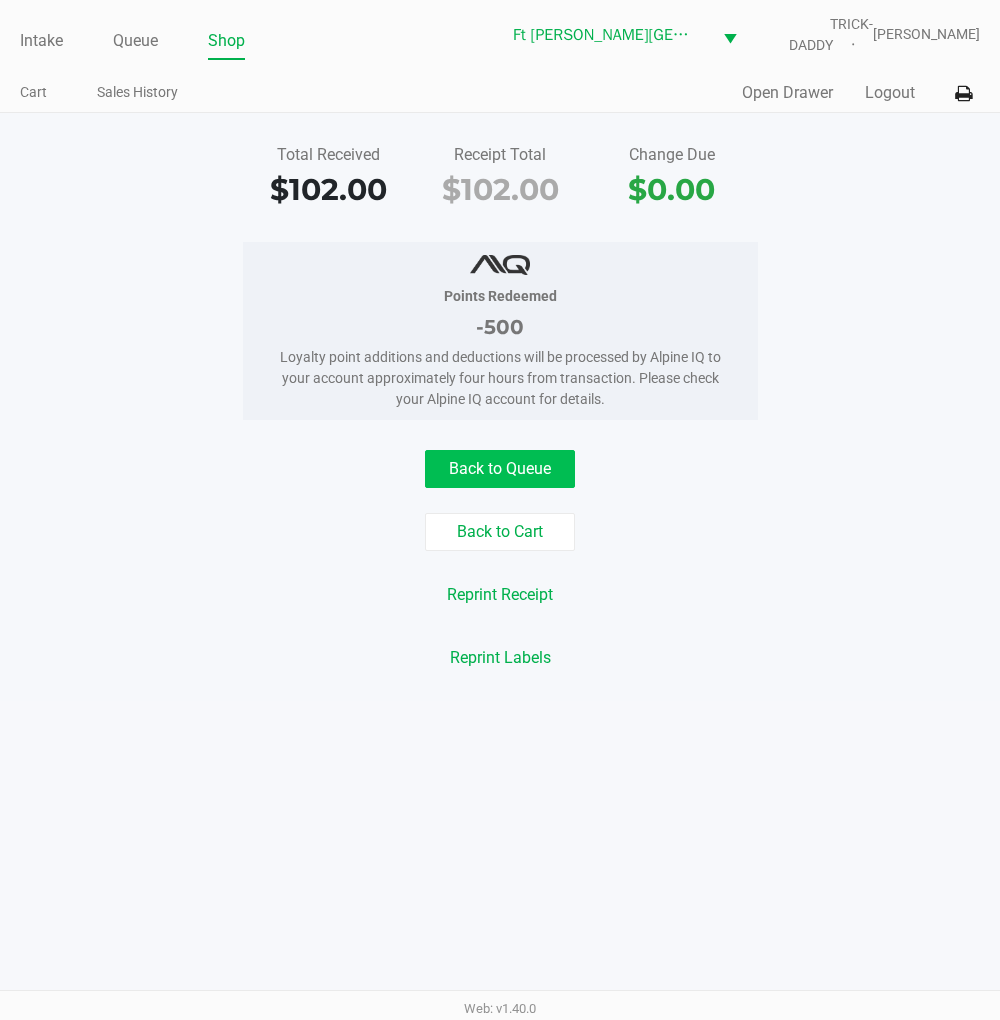 click on "Back to Queue" 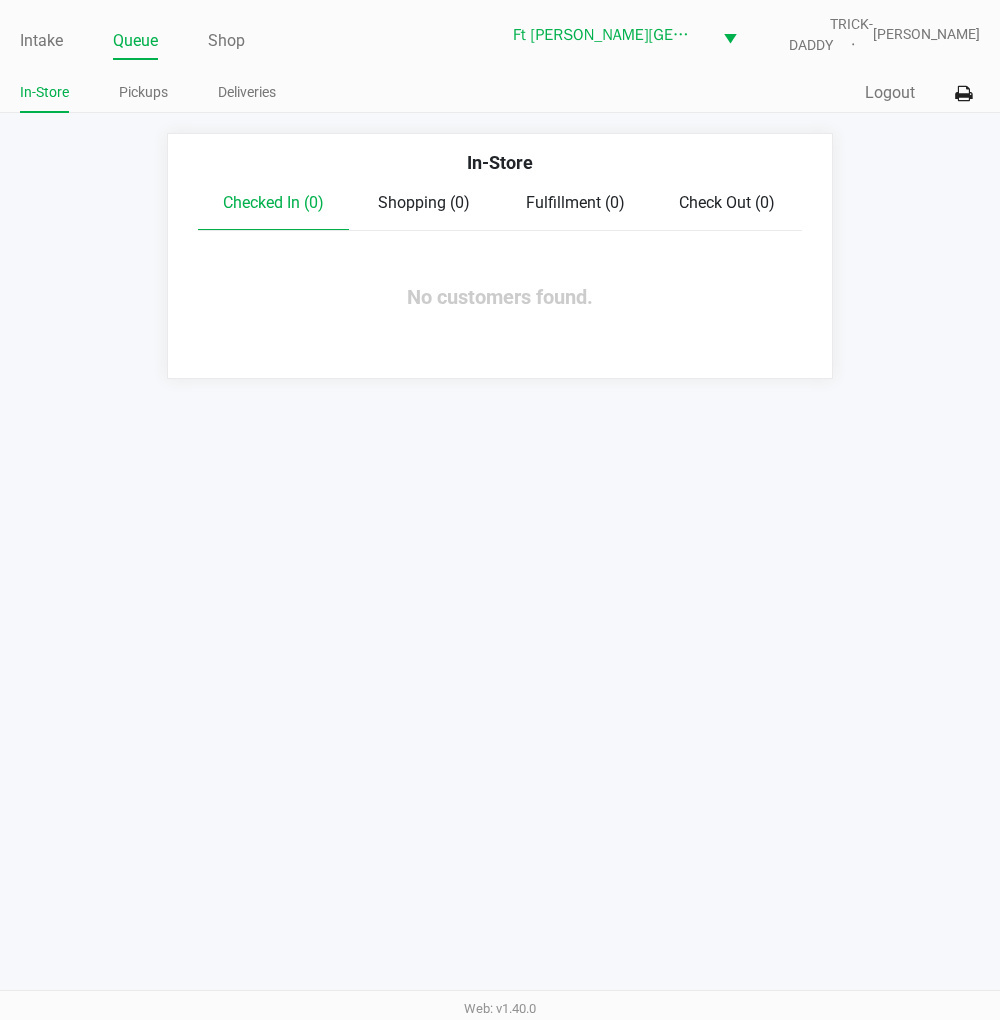 click on "Intake" 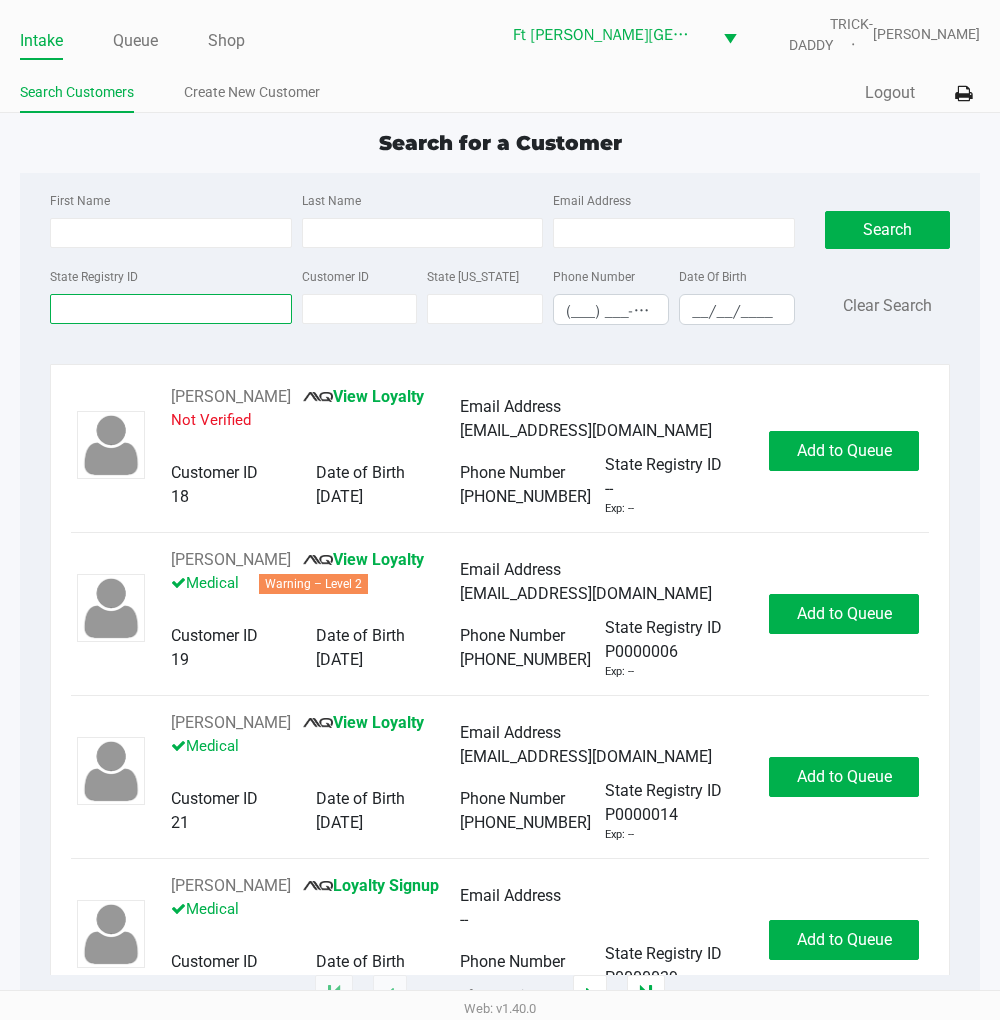click on "State Registry ID" at bounding box center [171, 309] 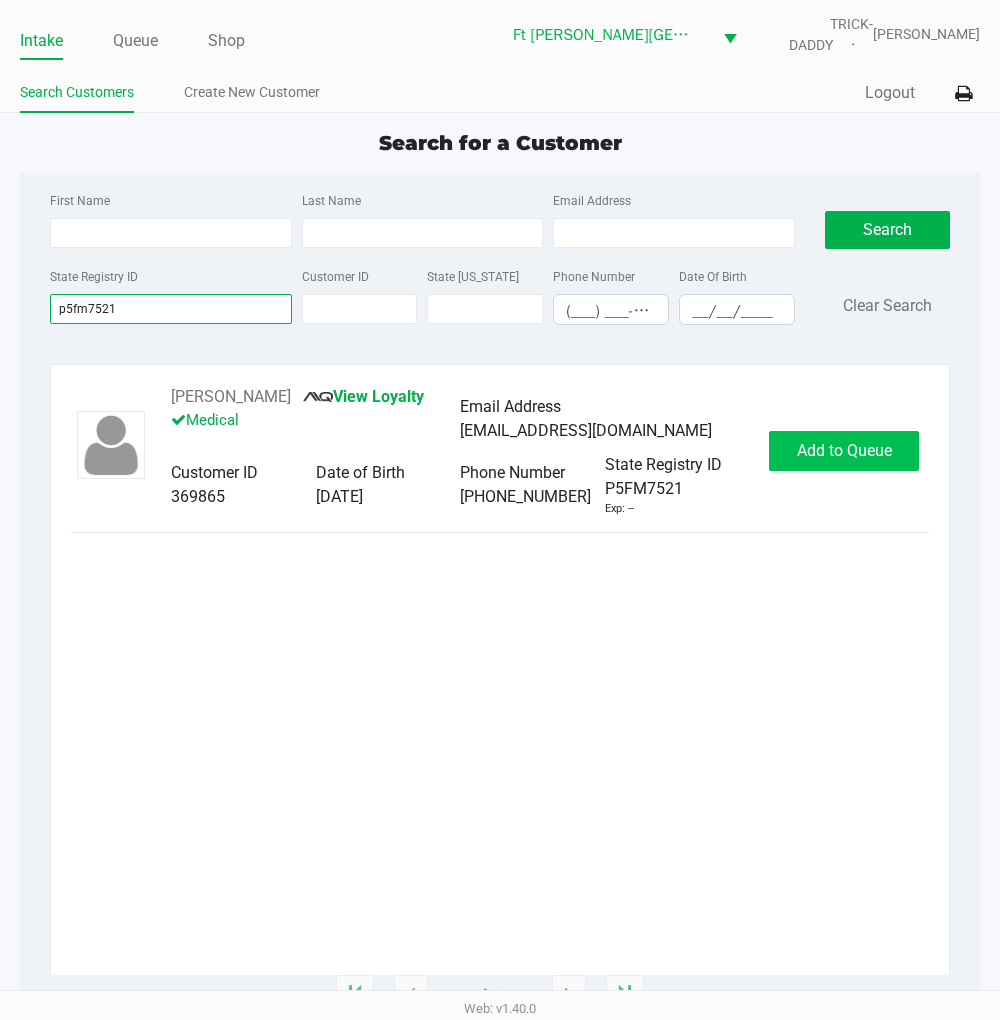 type on "p5fm7521" 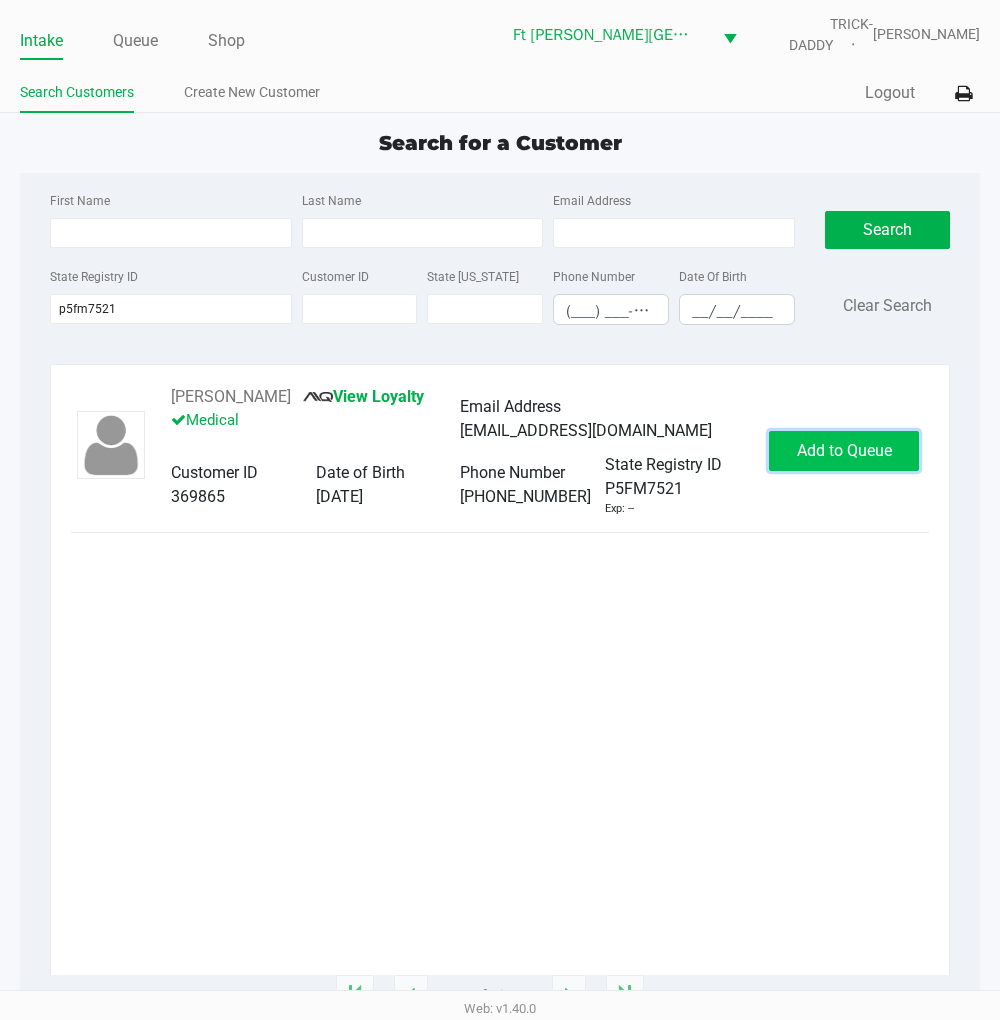 click on "Add to Queue" 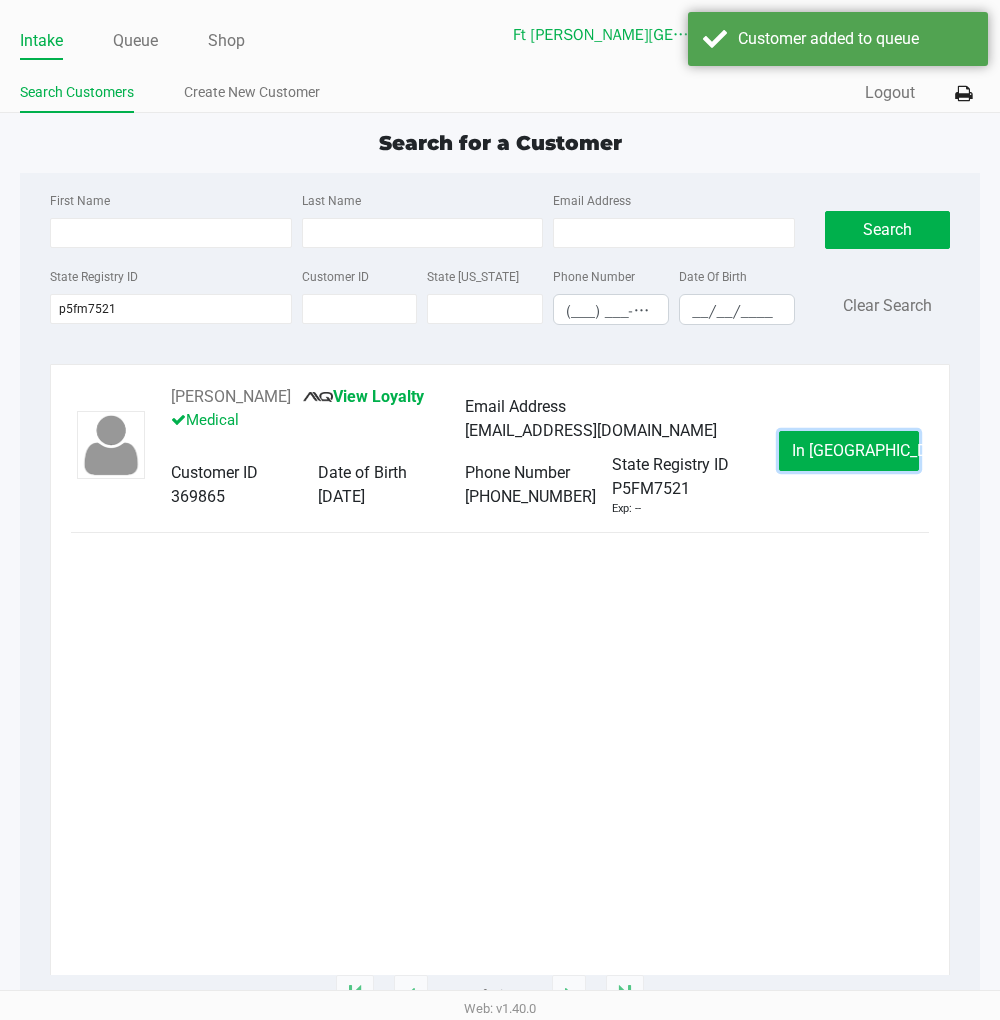 click on "In Queue" 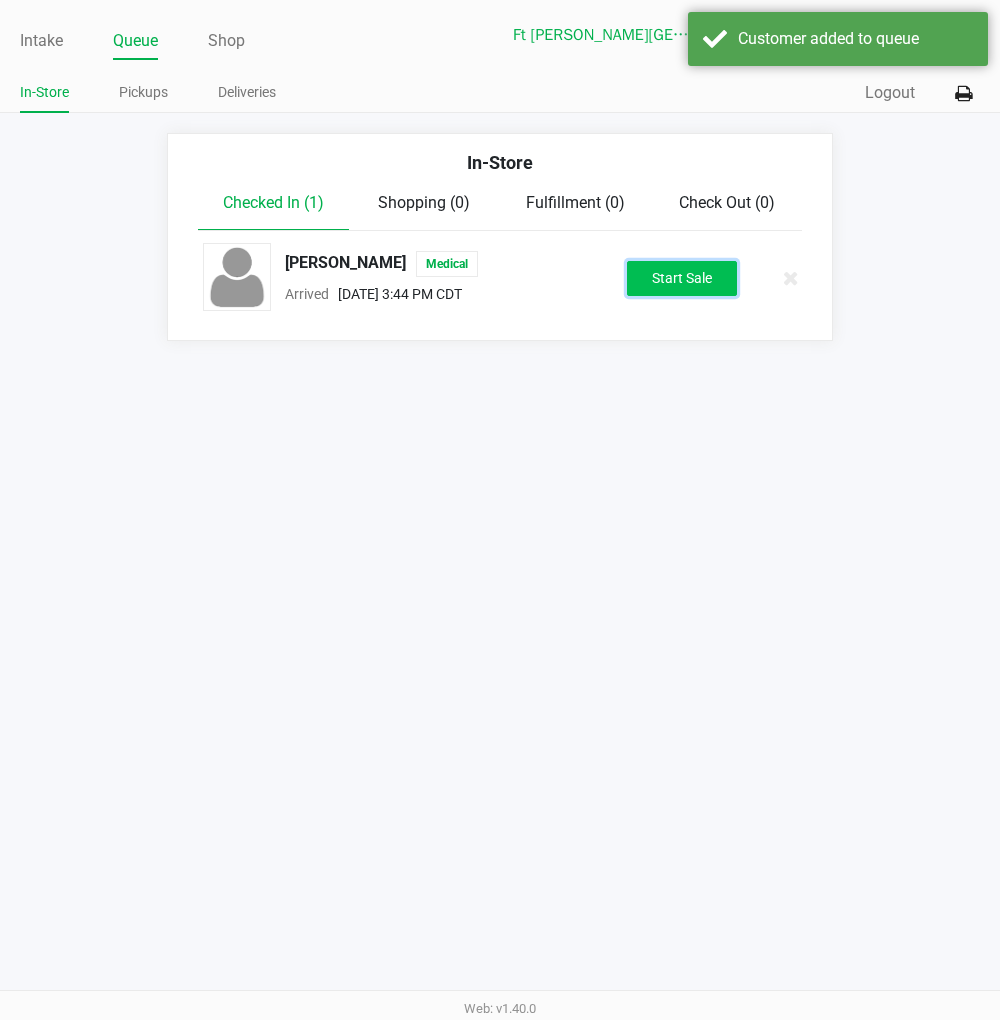 click on "Start Sale" 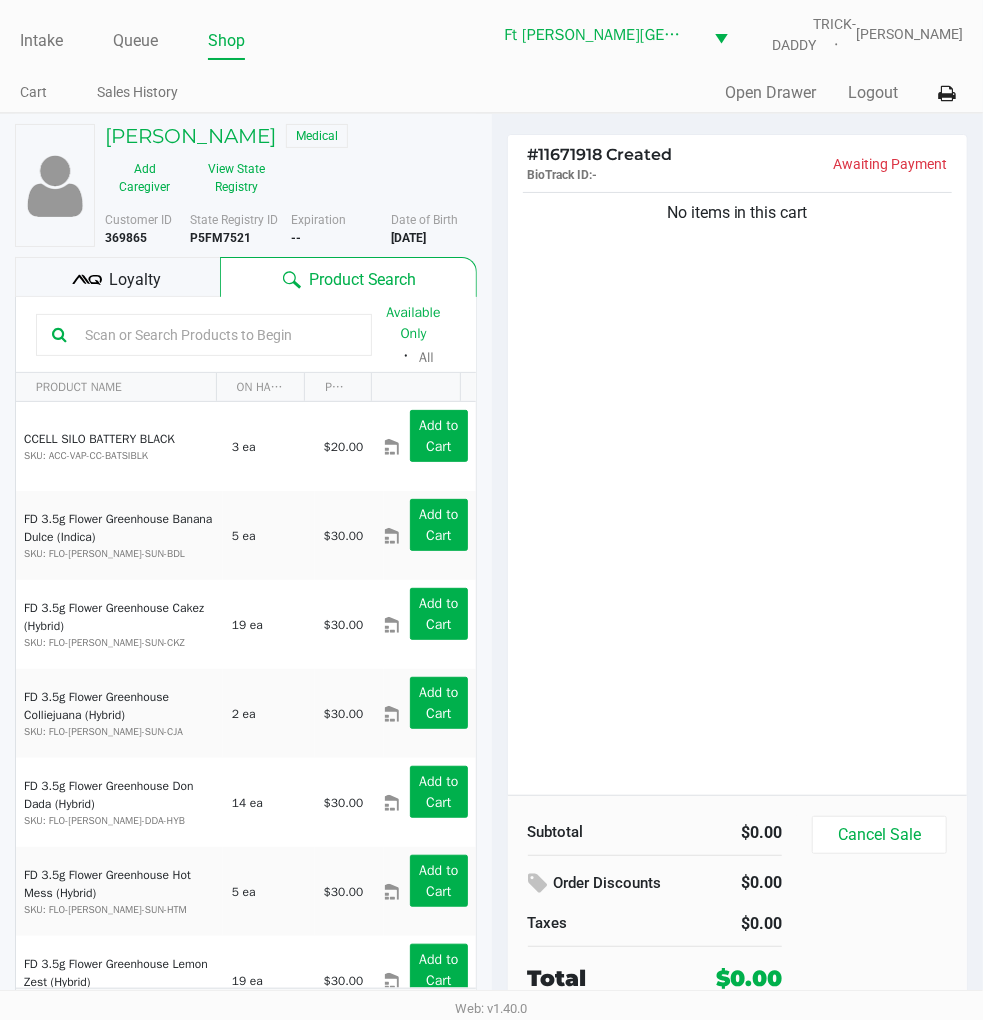 click on "View State Registry" 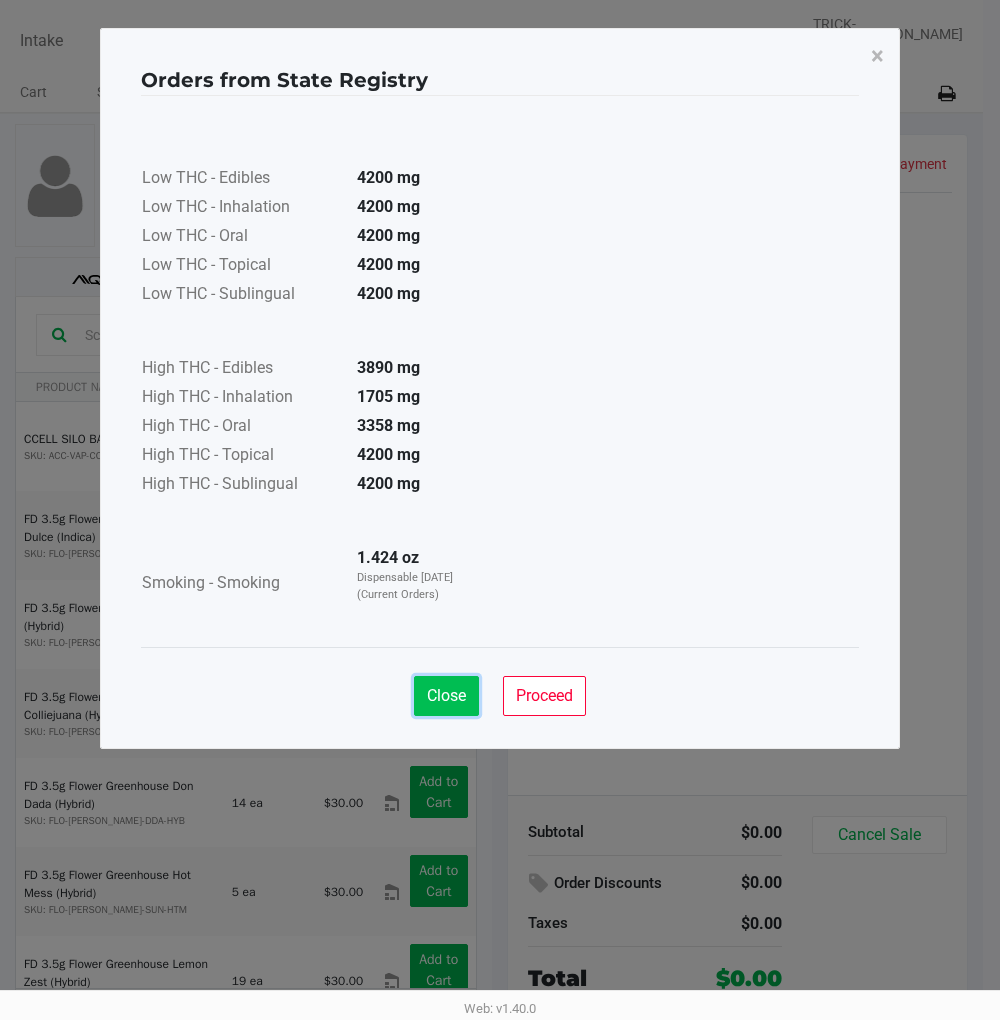 click on "Close" 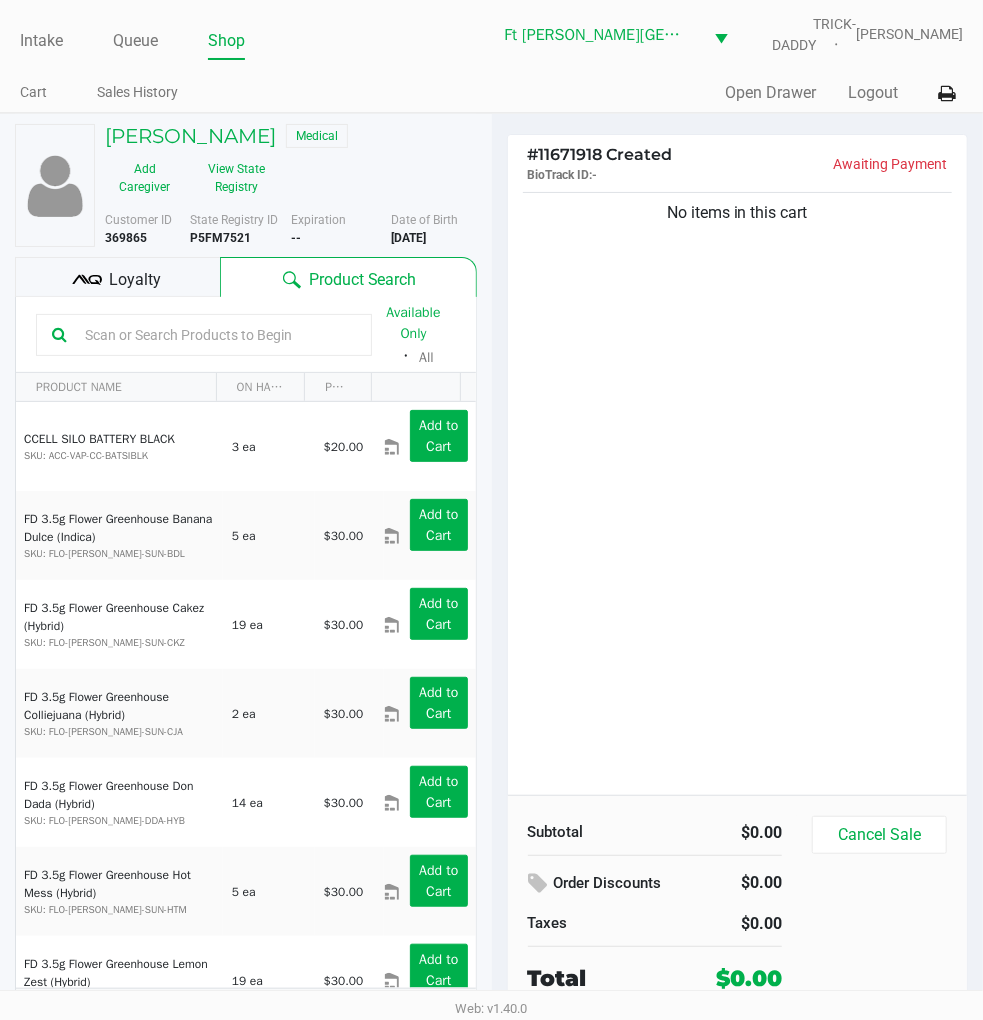 click on "No items in this cart" 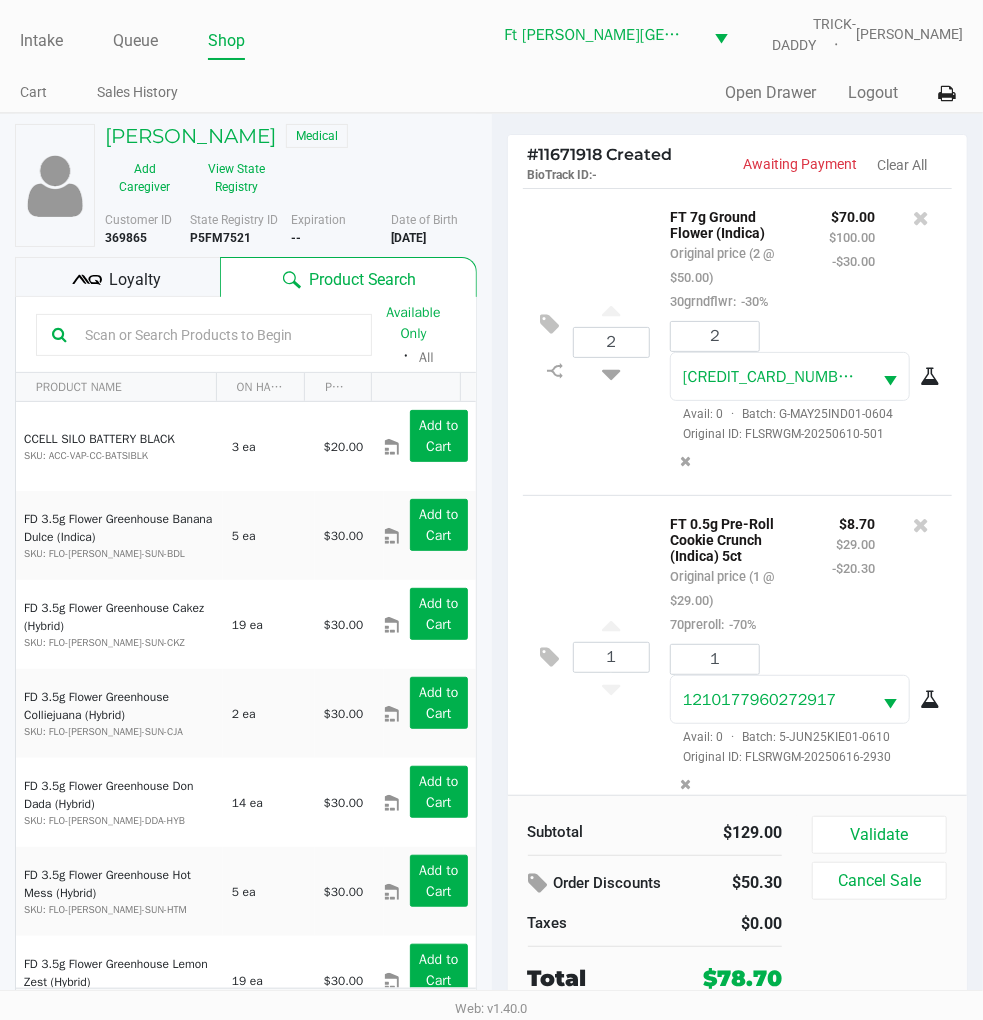 scroll, scrollTop: 27, scrollLeft: 0, axis: vertical 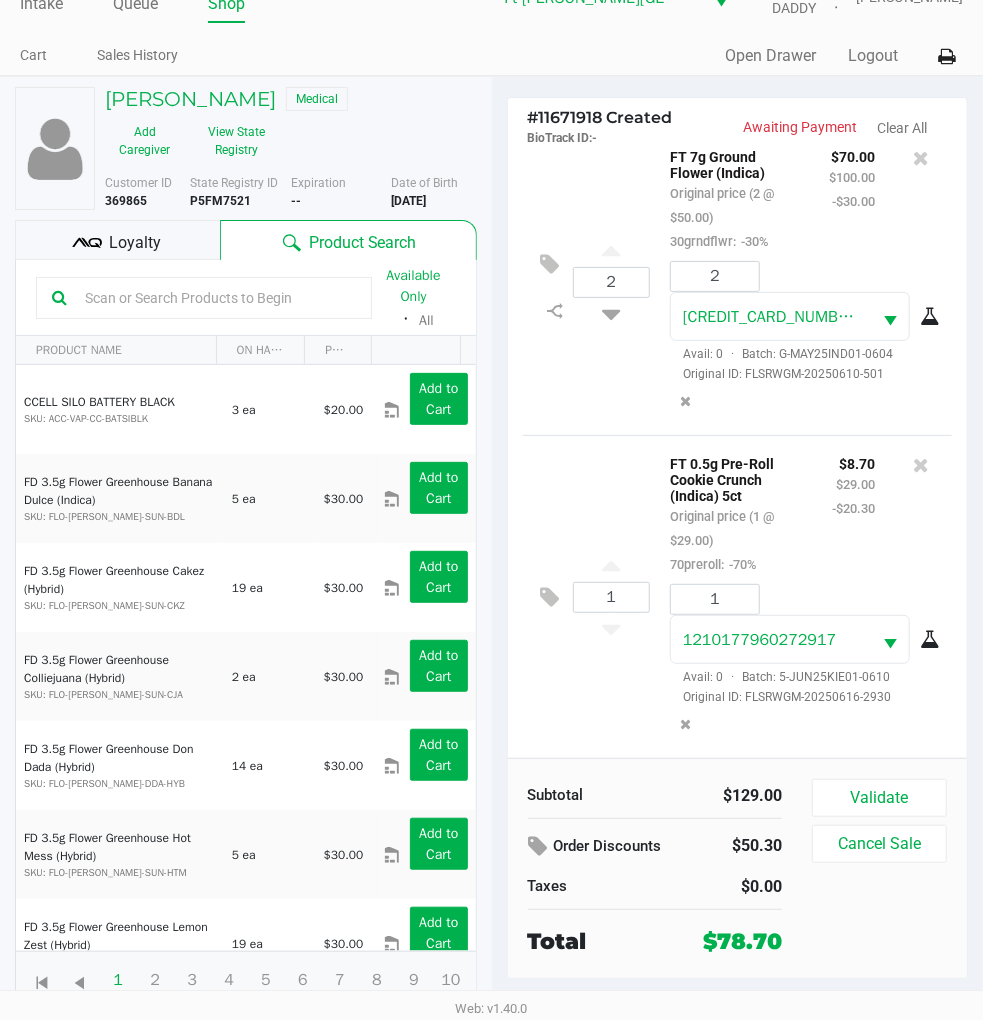 click on "1  FT 0.5g Pre-Roll Cookie Crunch (Indica) 5ct   Original price (1 @ $29.00)  70preroll:  -70% $8.70 $29.00 -$20.30 1 1210177960272917  Avail: 0  ·  Batch: 5-JUN25KIE01-0610   Original ID: FLSRWGM-20250616-2930" 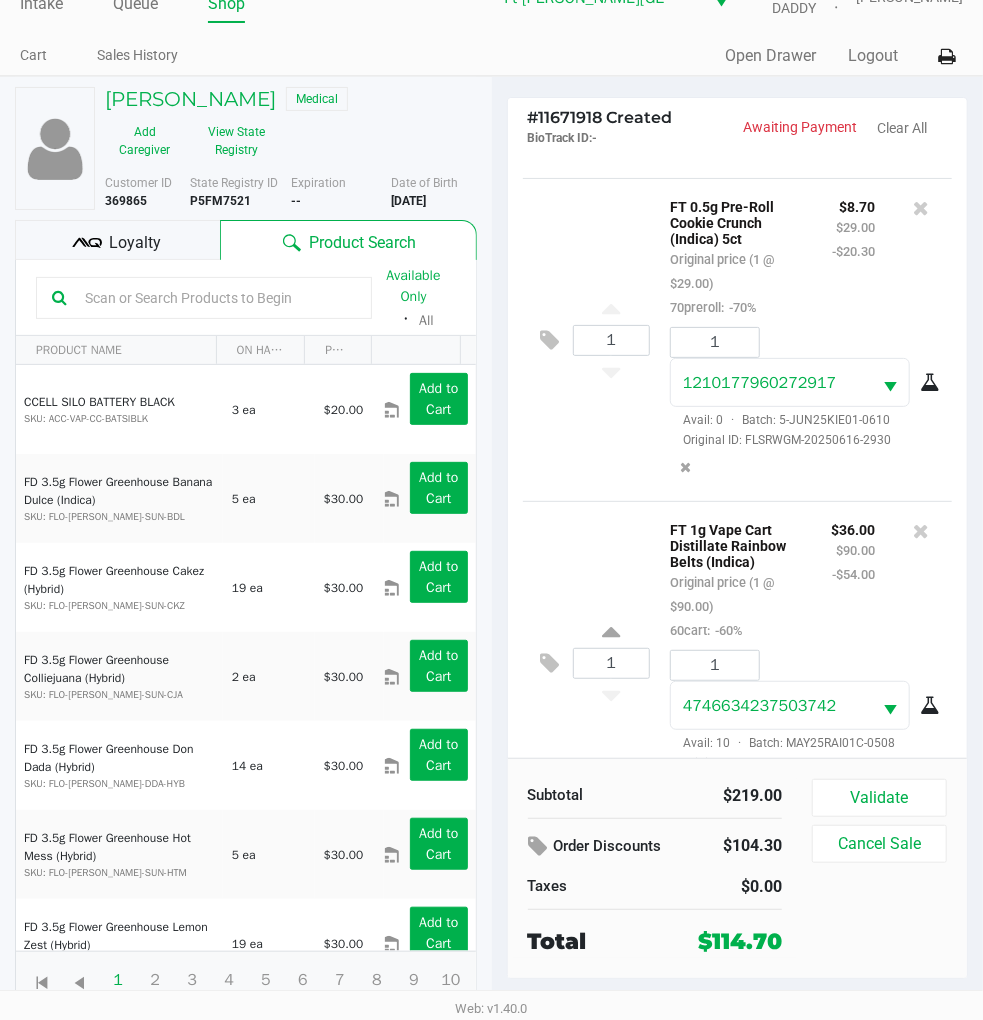 scroll, scrollTop: 352, scrollLeft: 0, axis: vertical 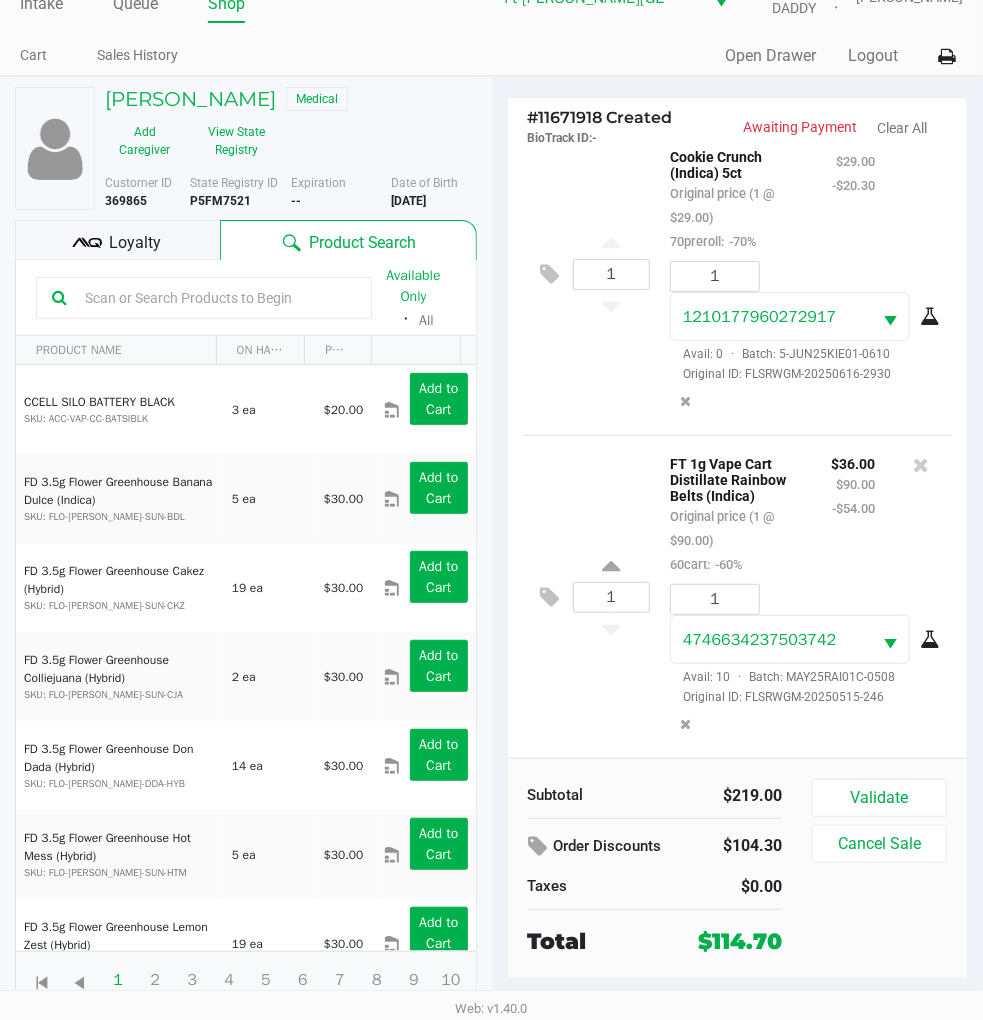 click on "Loyalty" 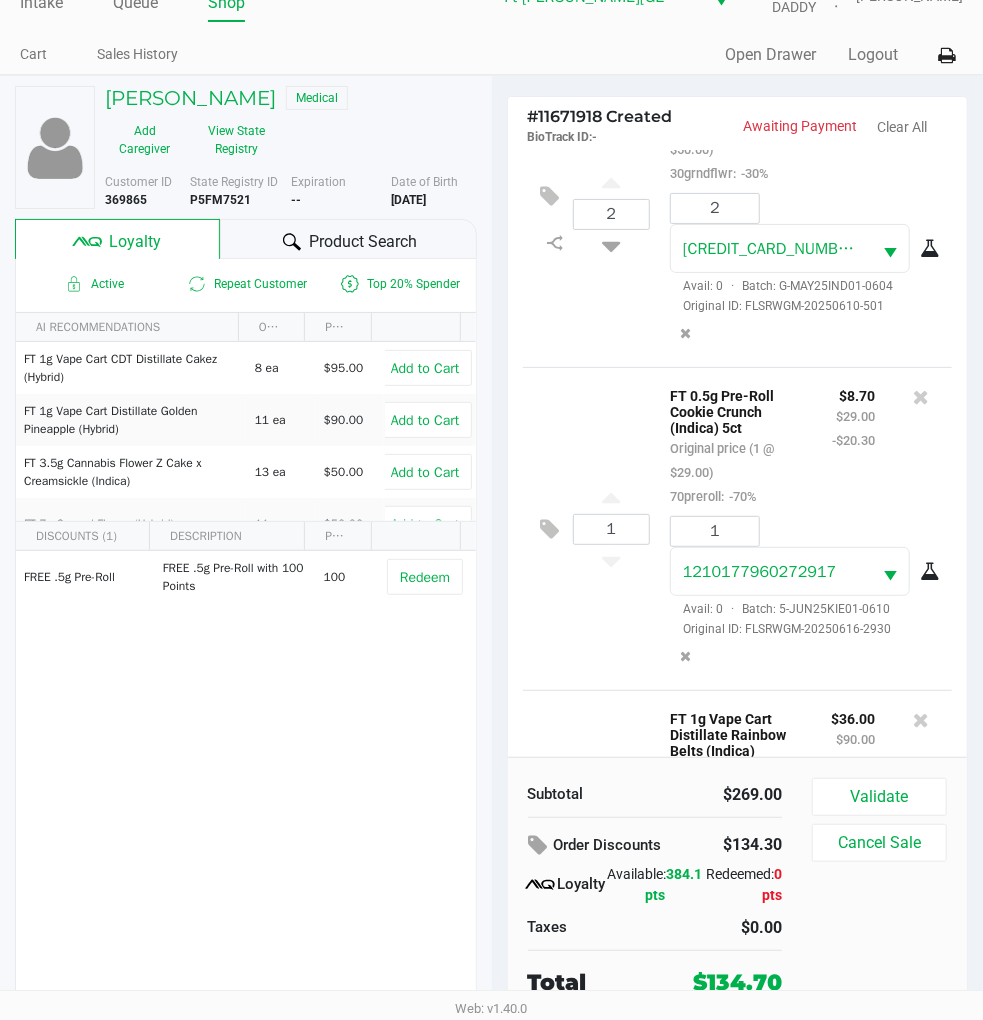 scroll, scrollTop: 0, scrollLeft: 0, axis: both 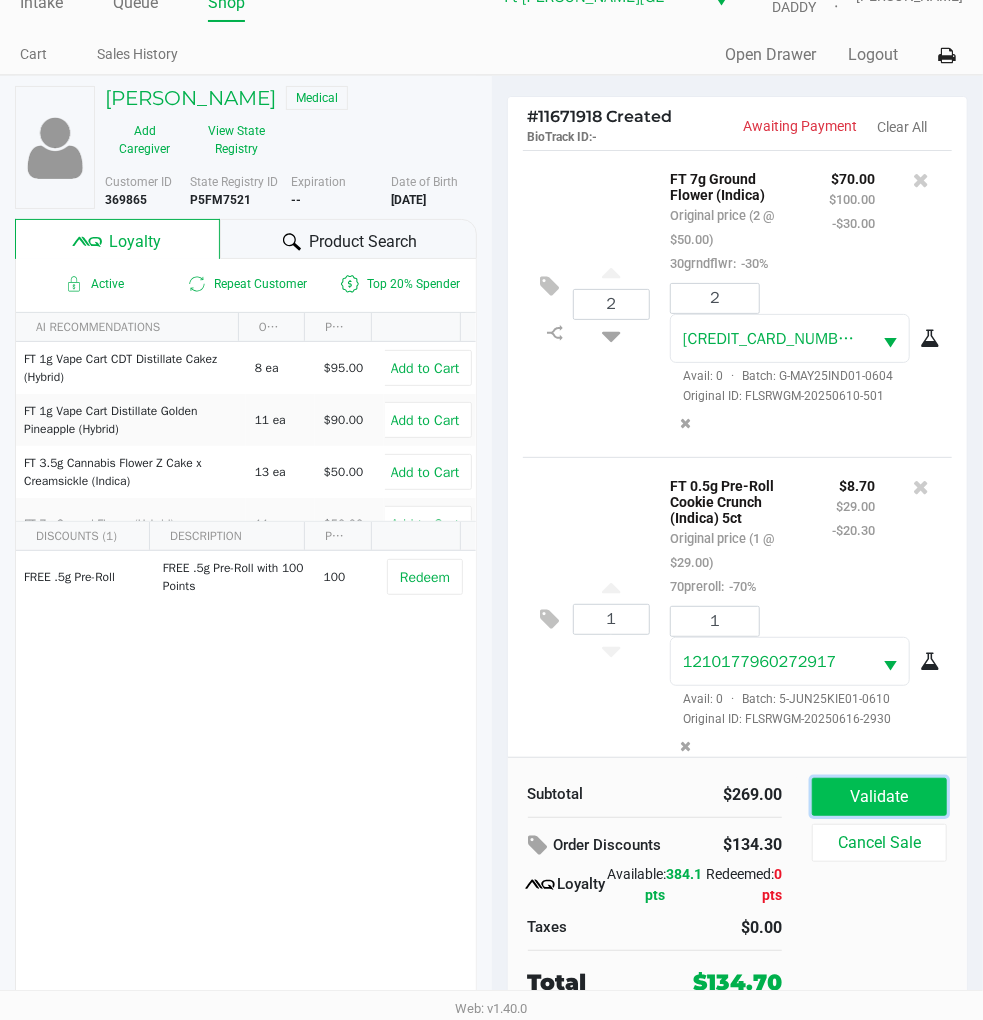 click on "Validate" 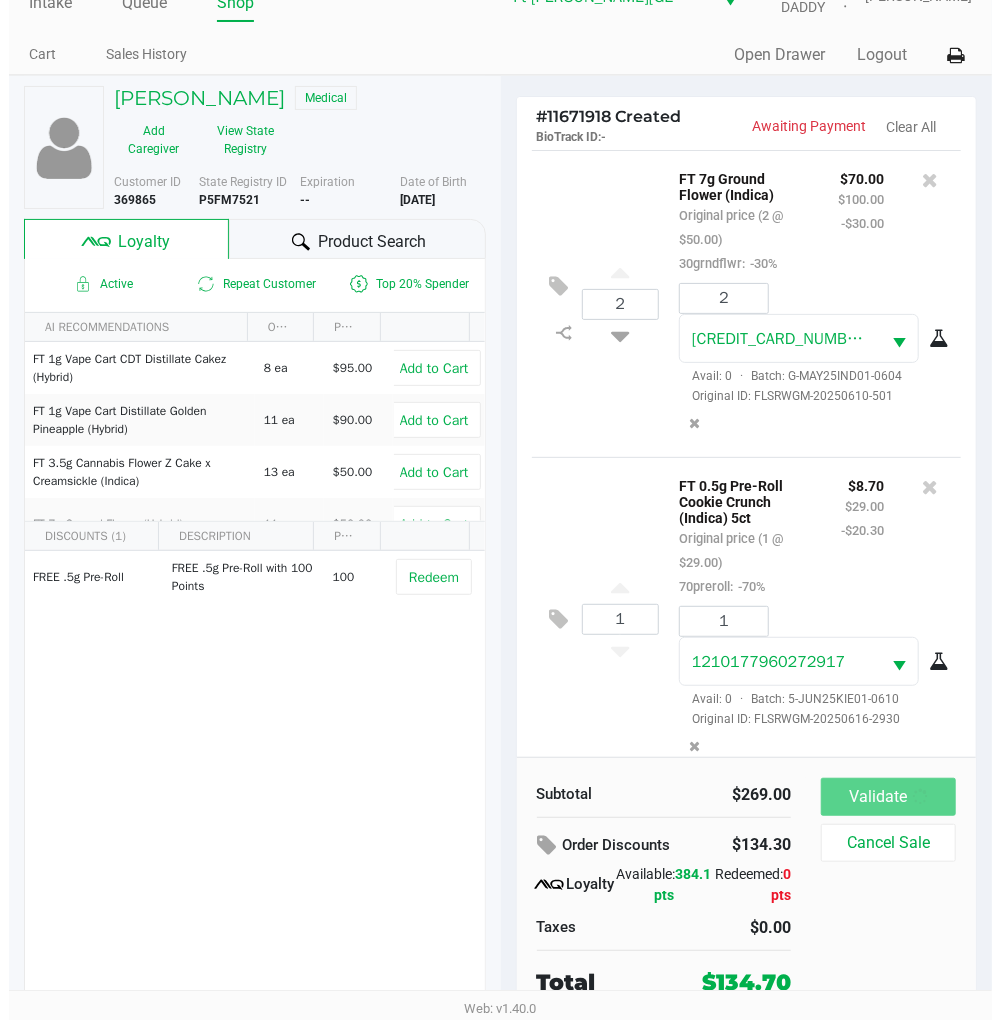 scroll, scrollTop: 0, scrollLeft: 0, axis: both 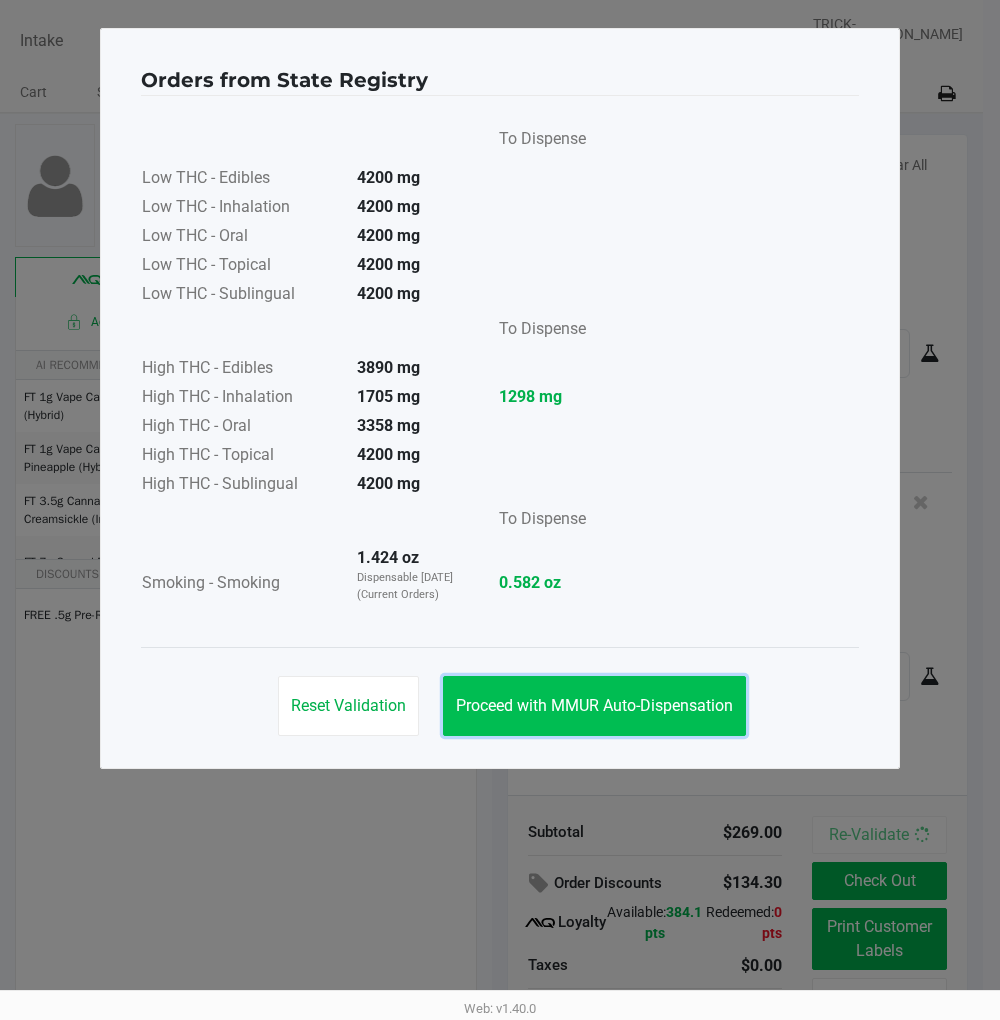 click on "Proceed with MMUR Auto-Dispensation" 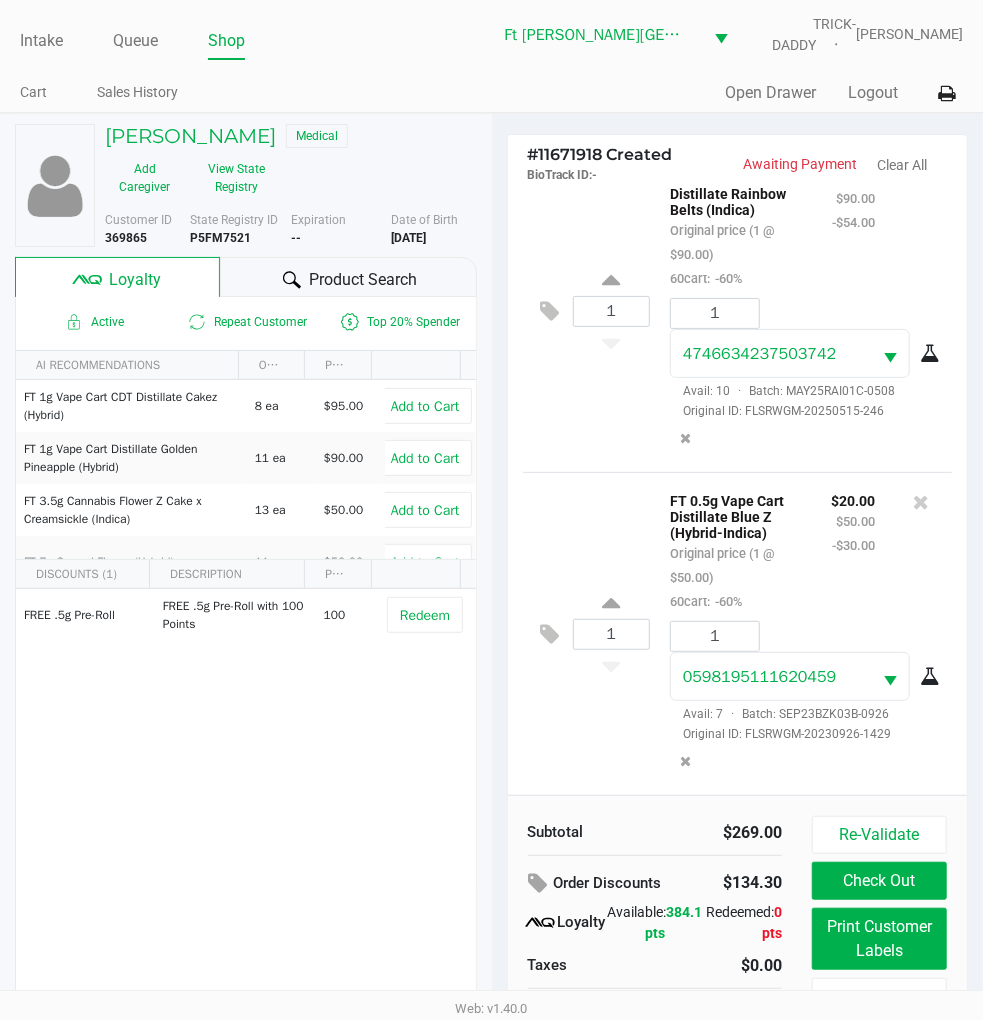 scroll, scrollTop: 61, scrollLeft: 0, axis: vertical 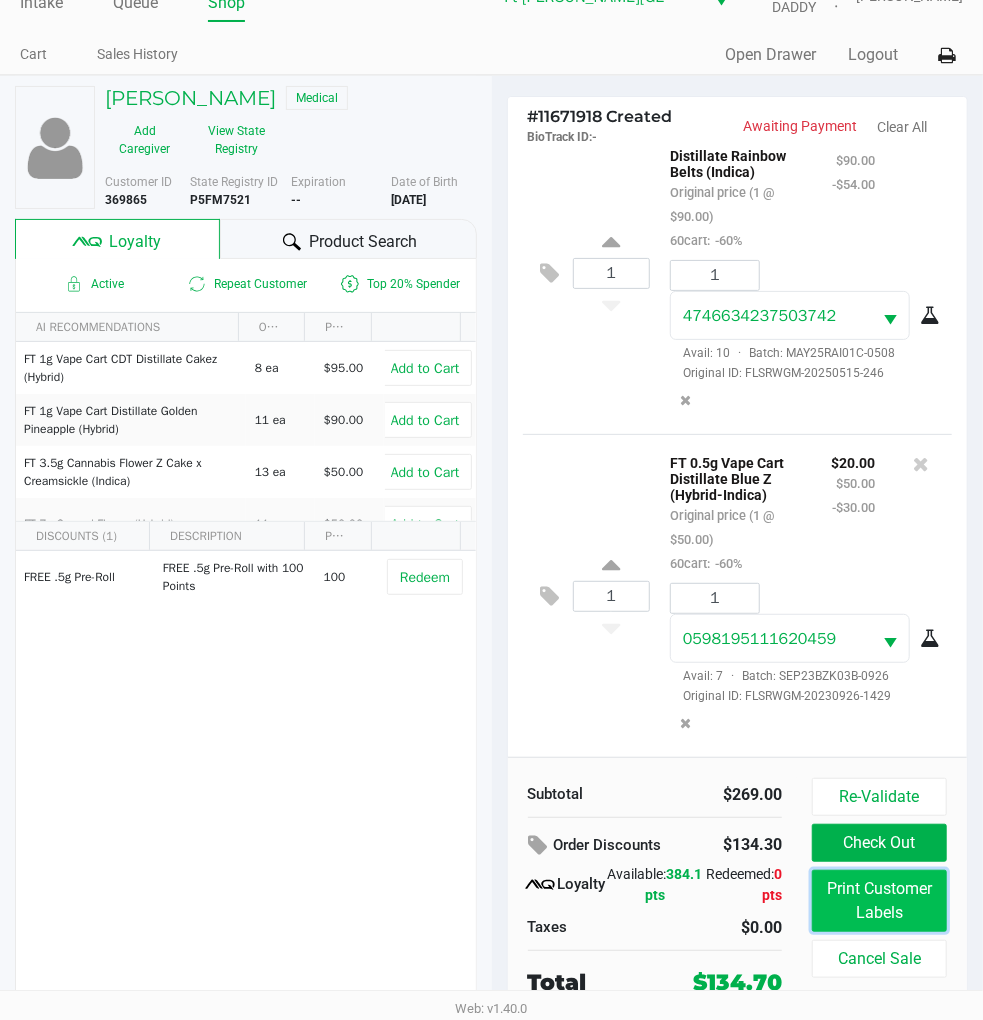 click on "Print Customer Labels" 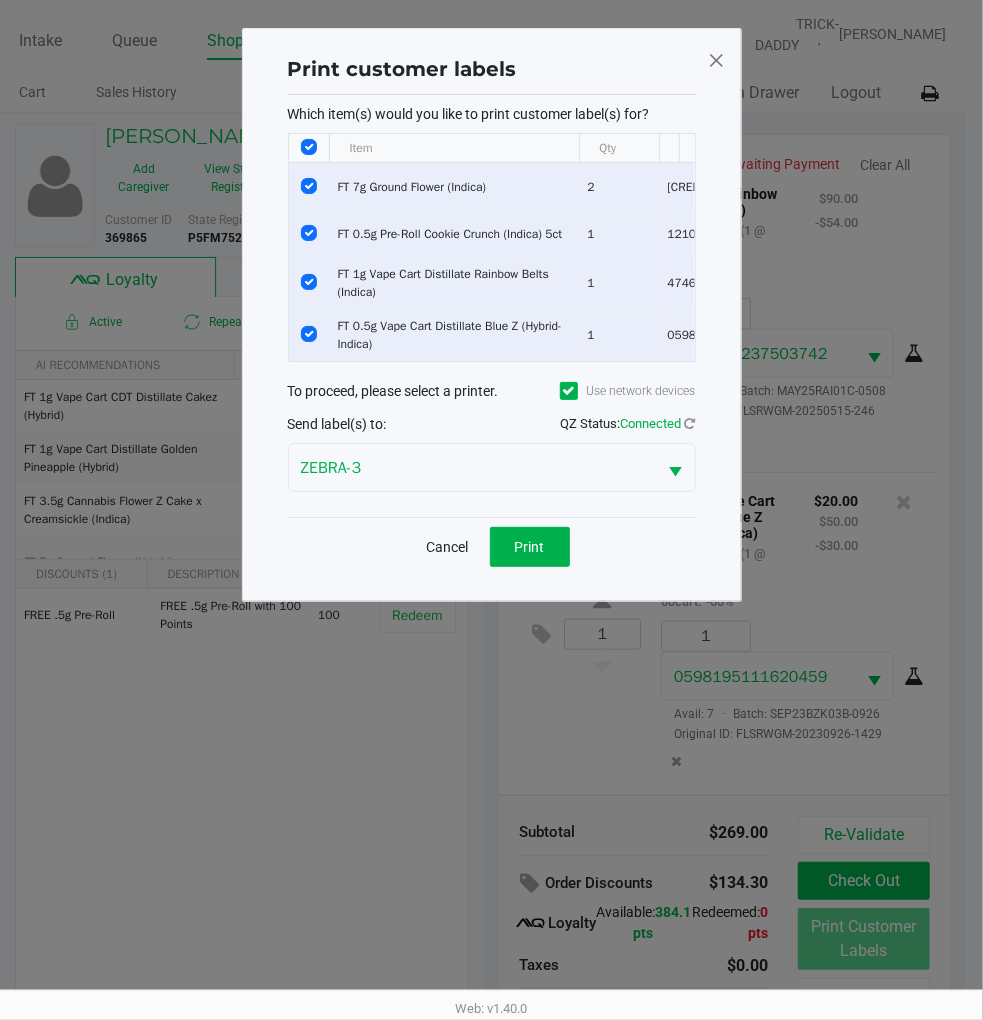 scroll, scrollTop: 0, scrollLeft: 0, axis: both 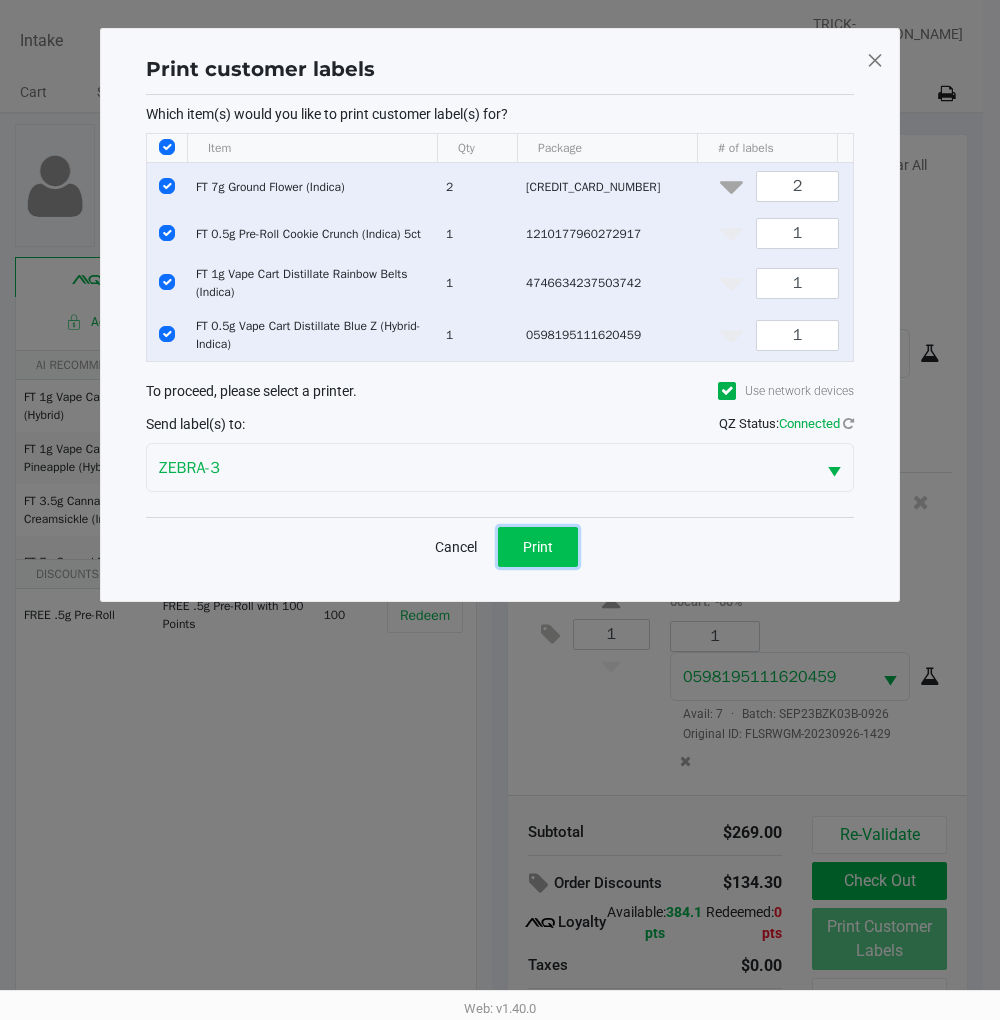 click on "Print" 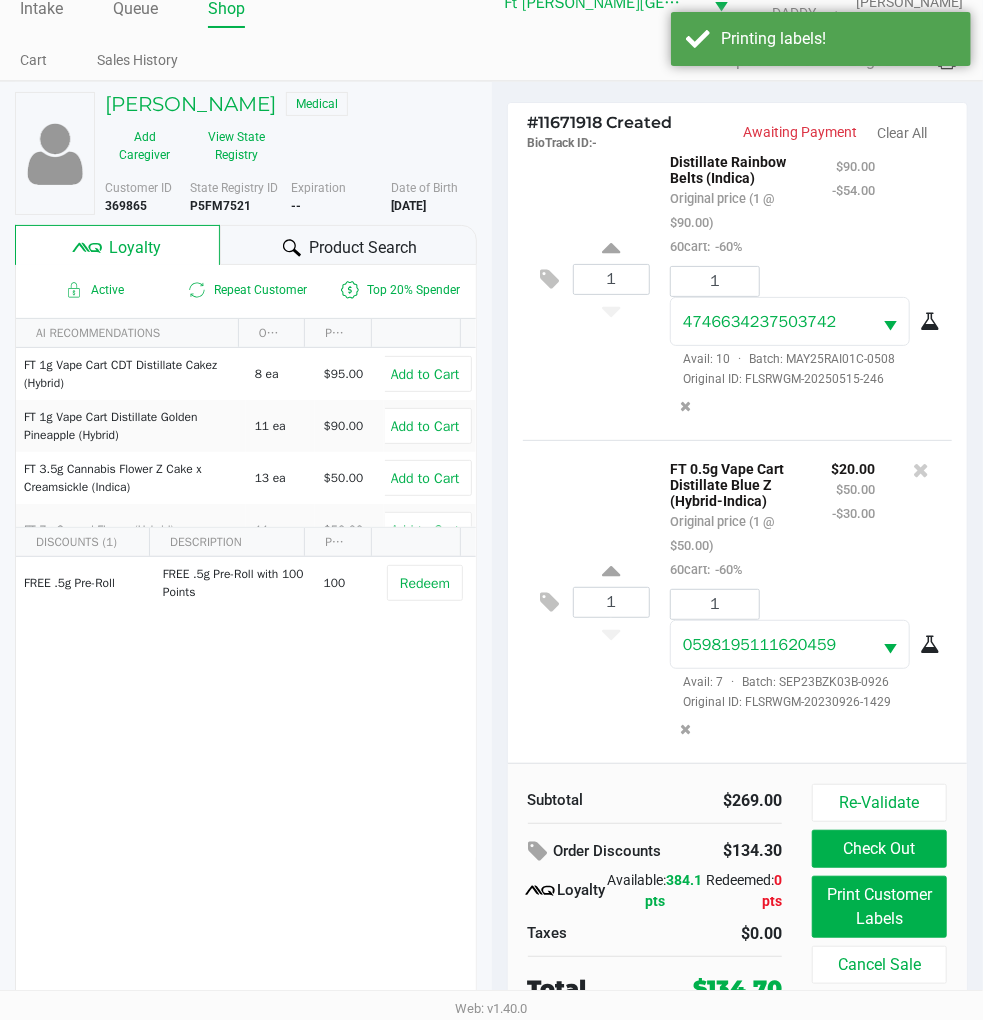 scroll, scrollTop: 61, scrollLeft: 0, axis: vertical 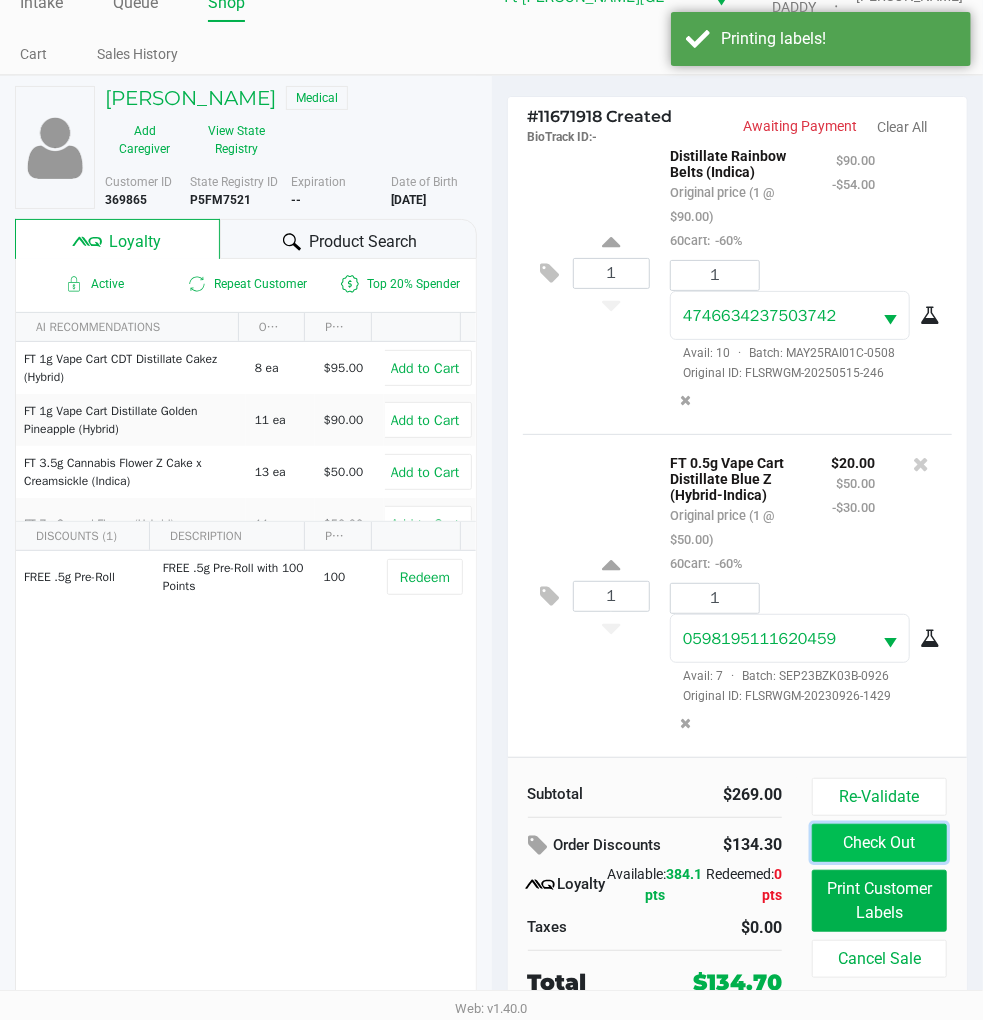 click on "Check Out" 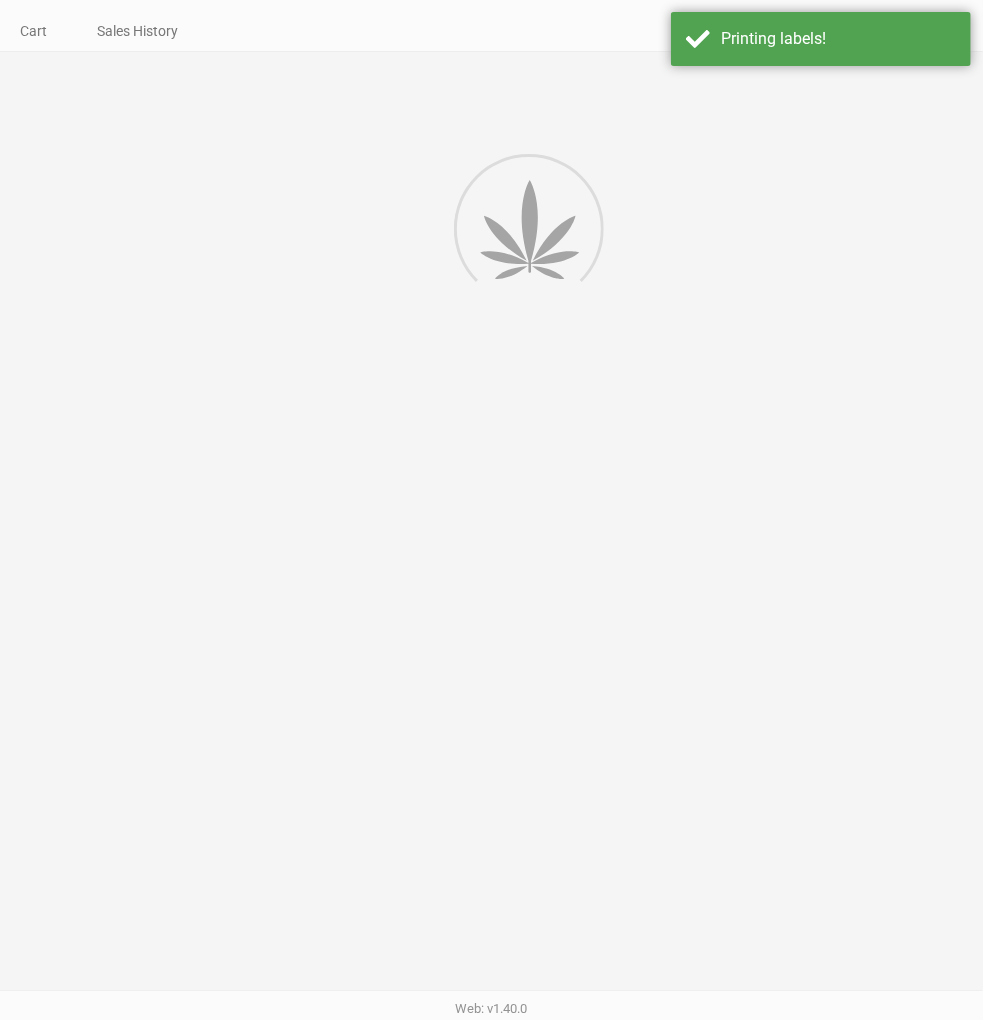 scroll, scrollTop: 0, scrollLeft: 0, axis: both 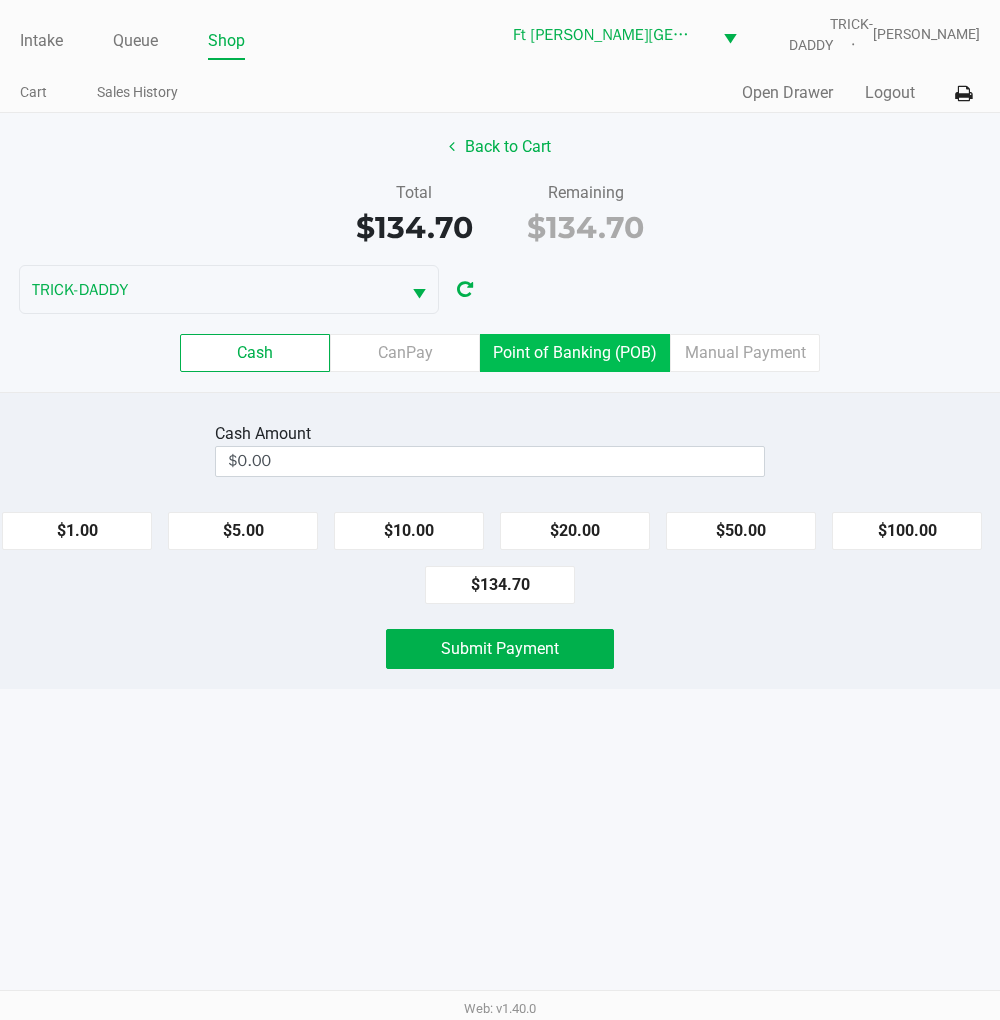 click on "Point of Banking (POB)" 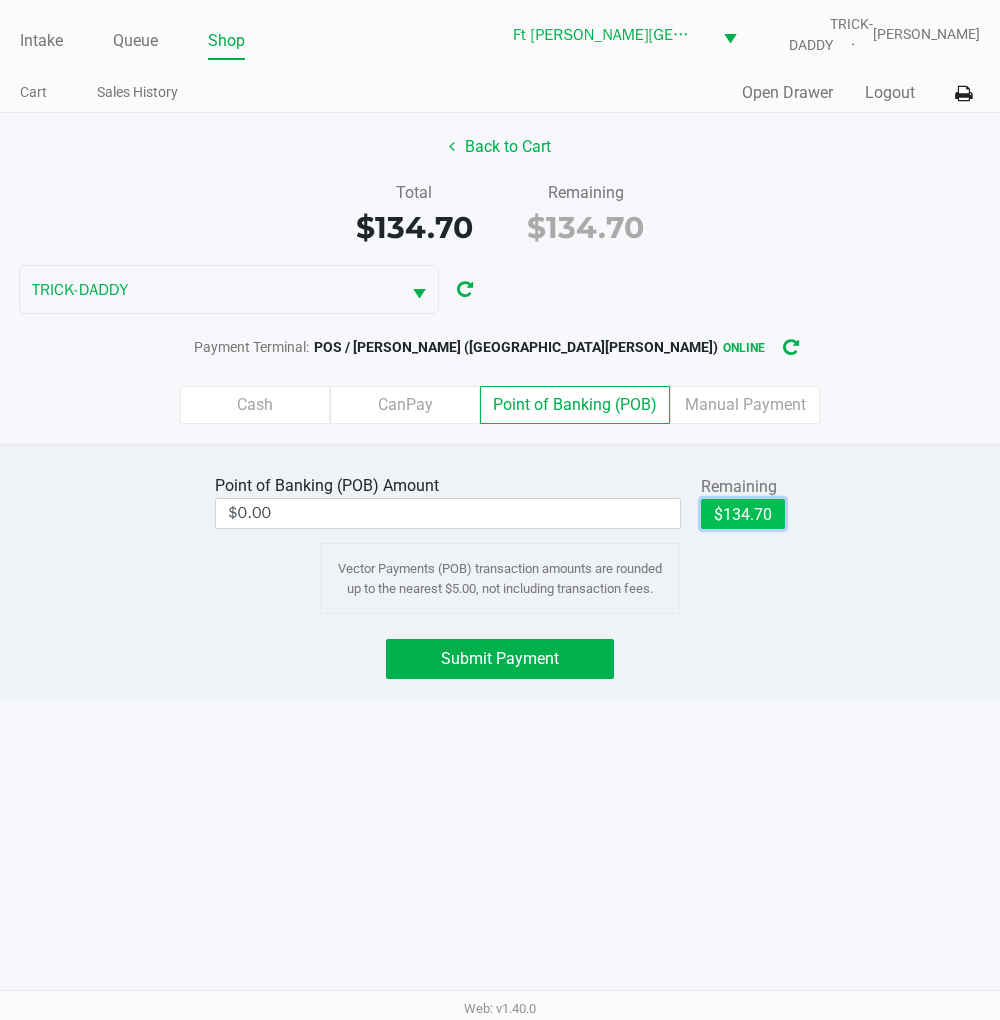 click on "$134.70" 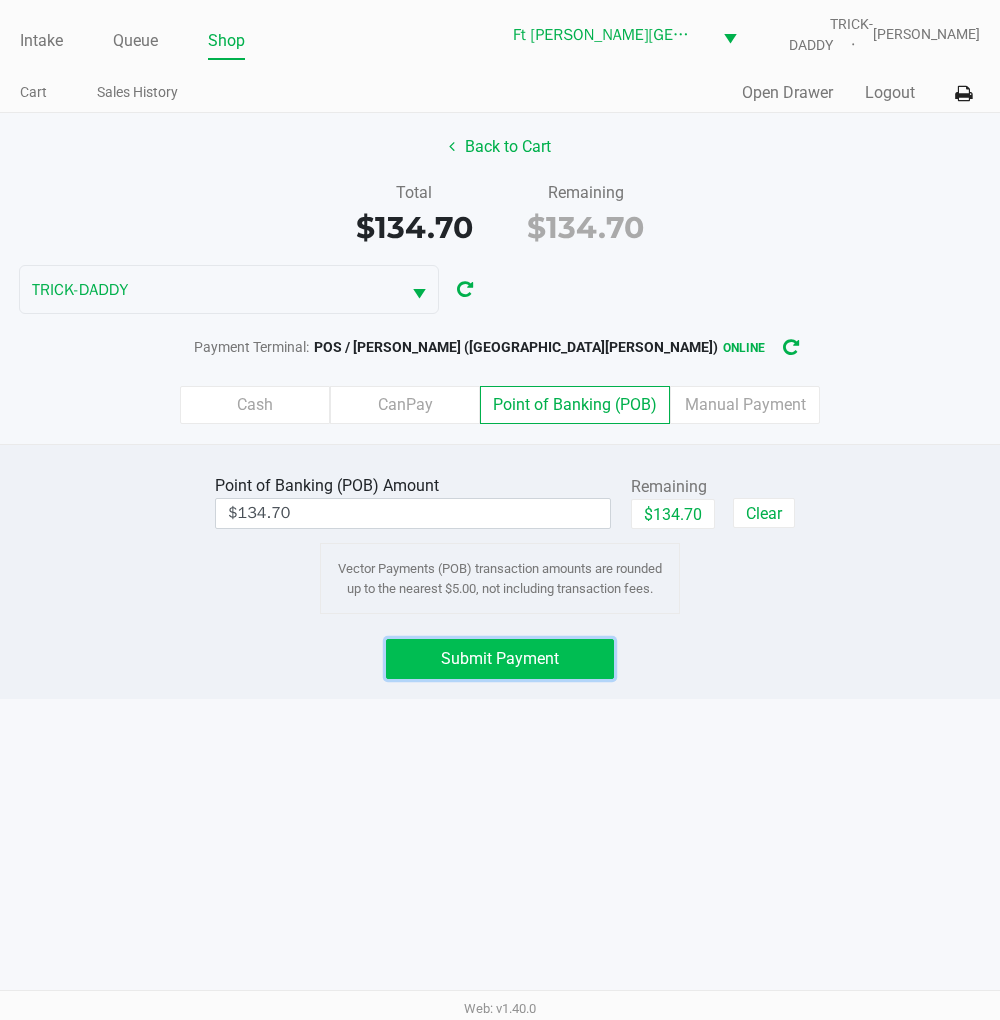 click on "Submit Payment" 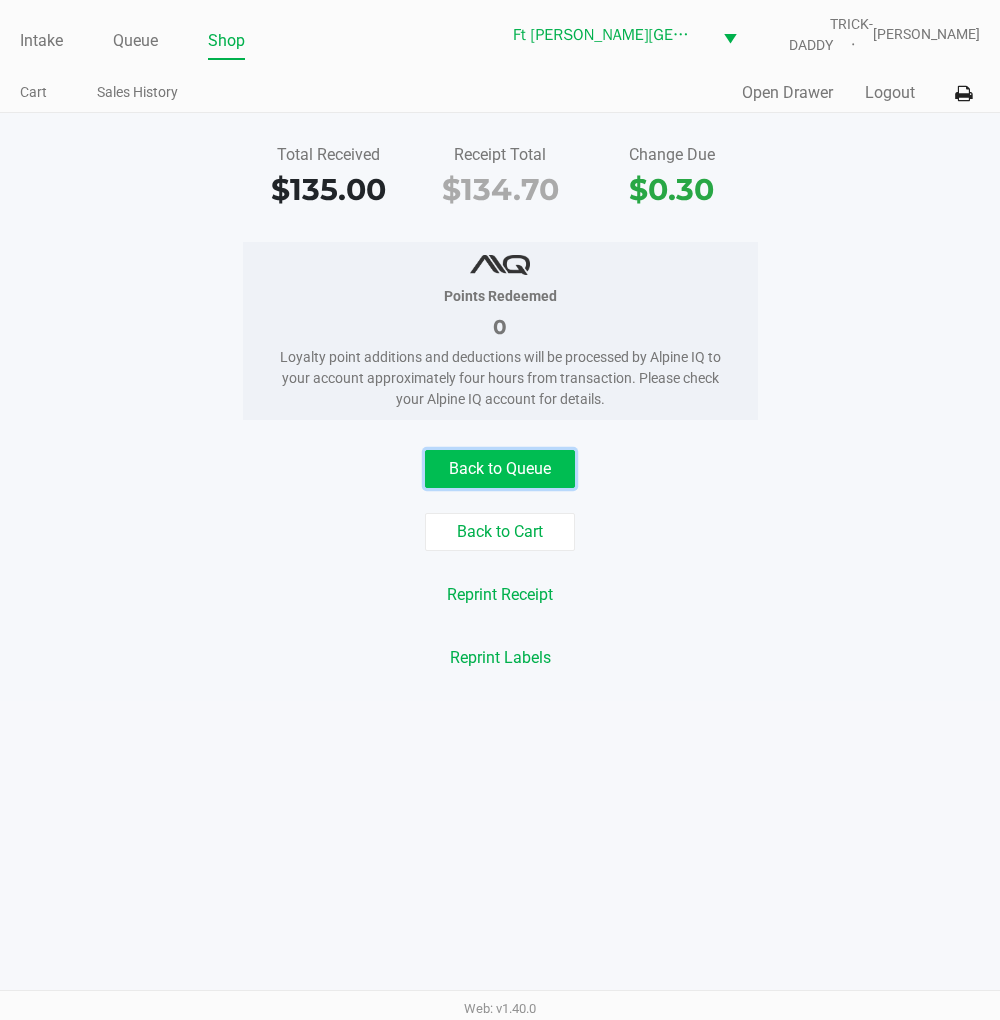 click on "Back to Queue" 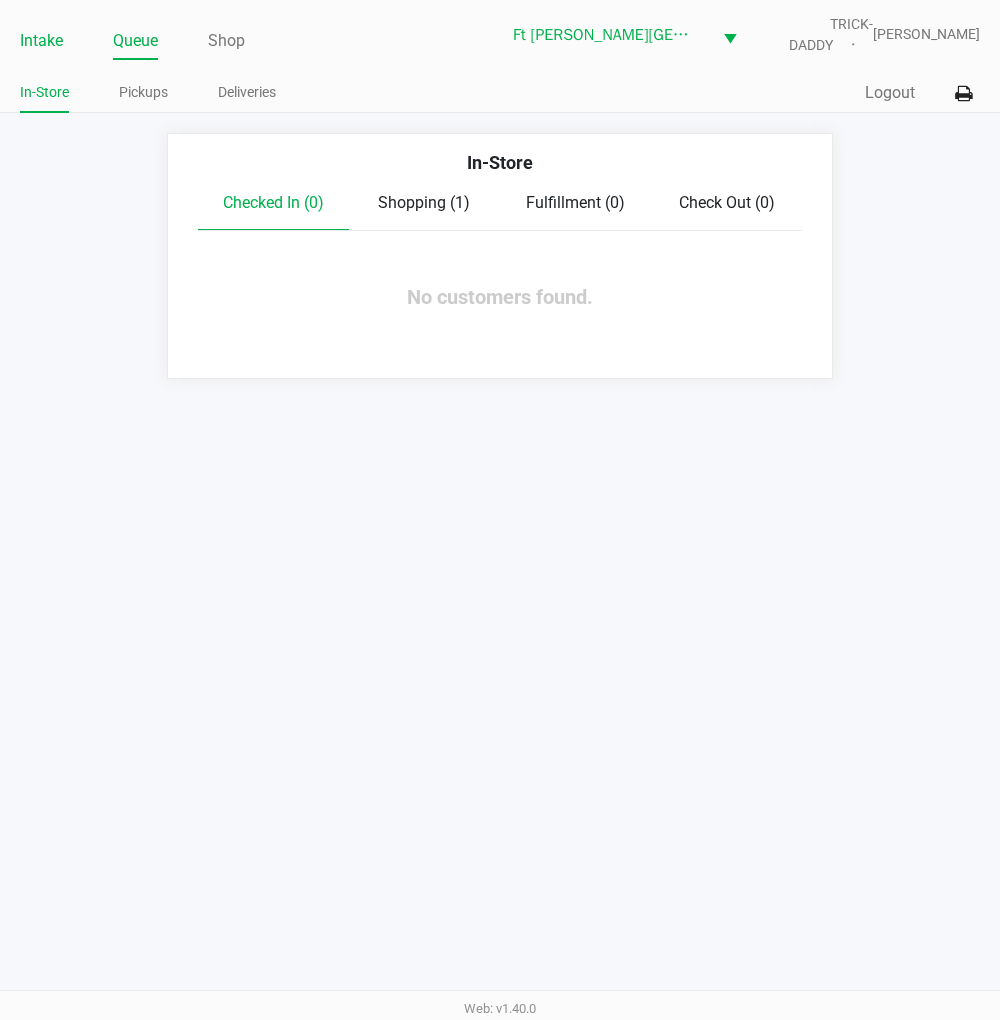 click on "Intake" 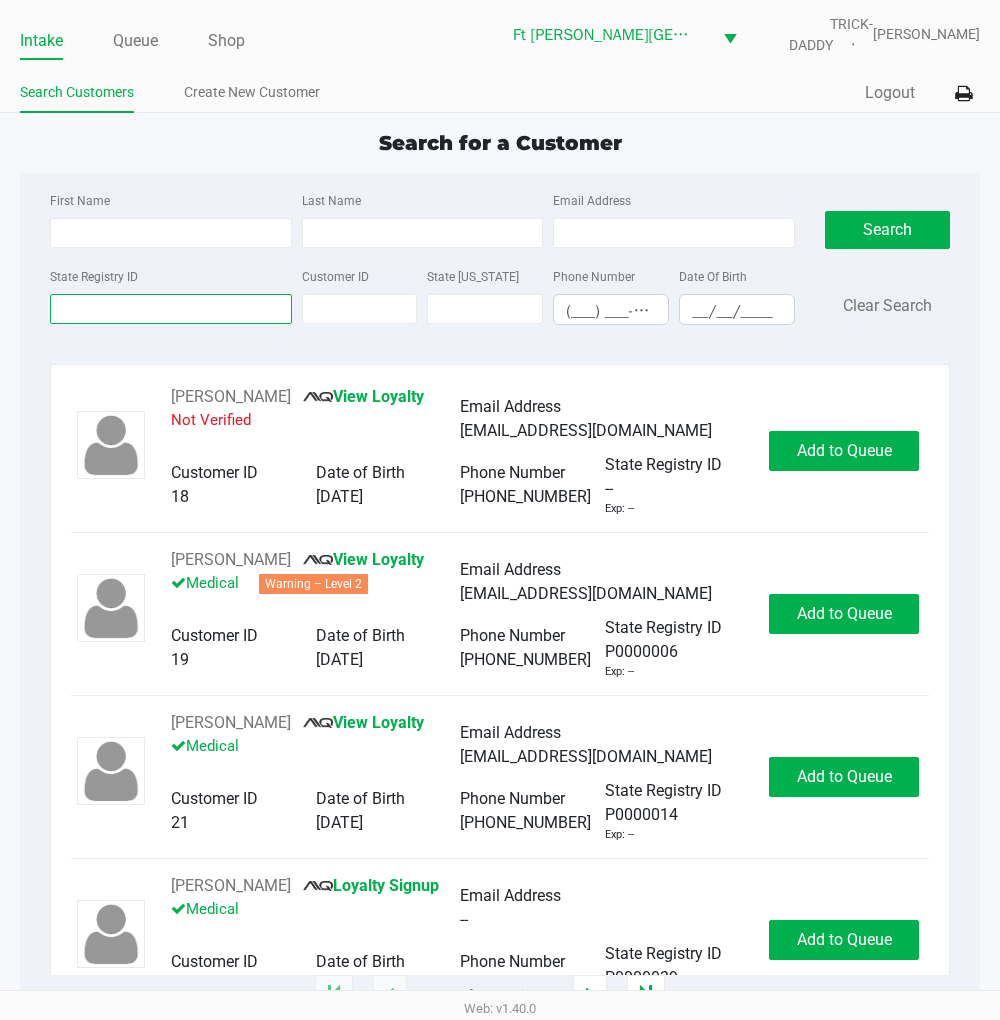 click on "State Registry ID" at bounding box center [171, 309] 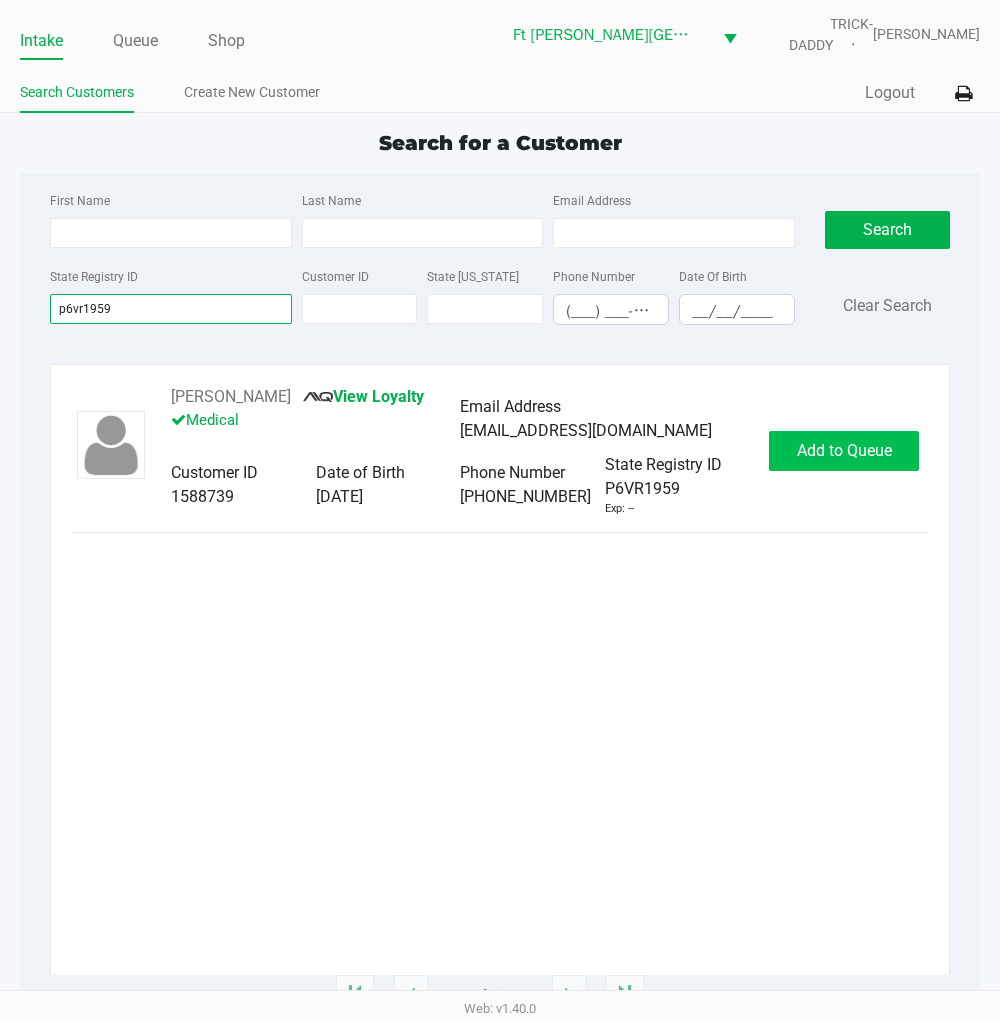 type on "p6vr1959" 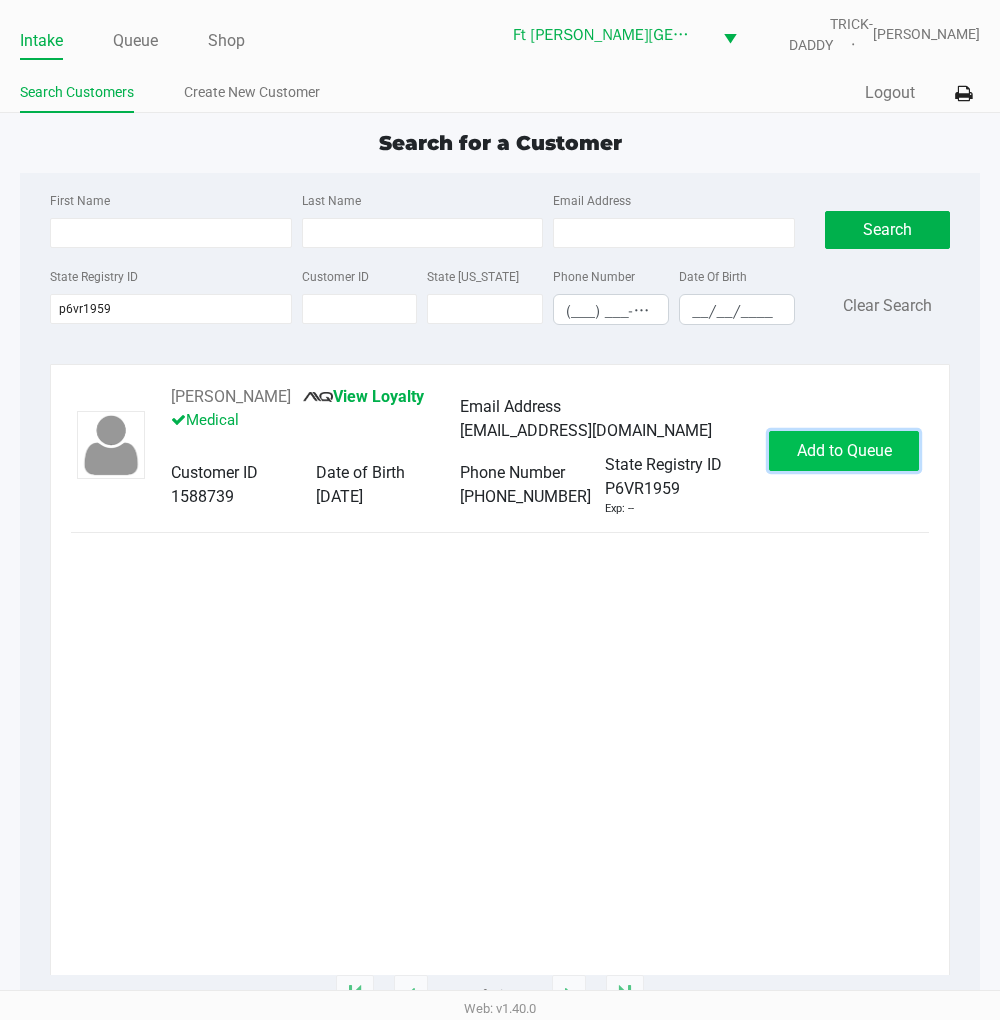 click on "Add to Queue" 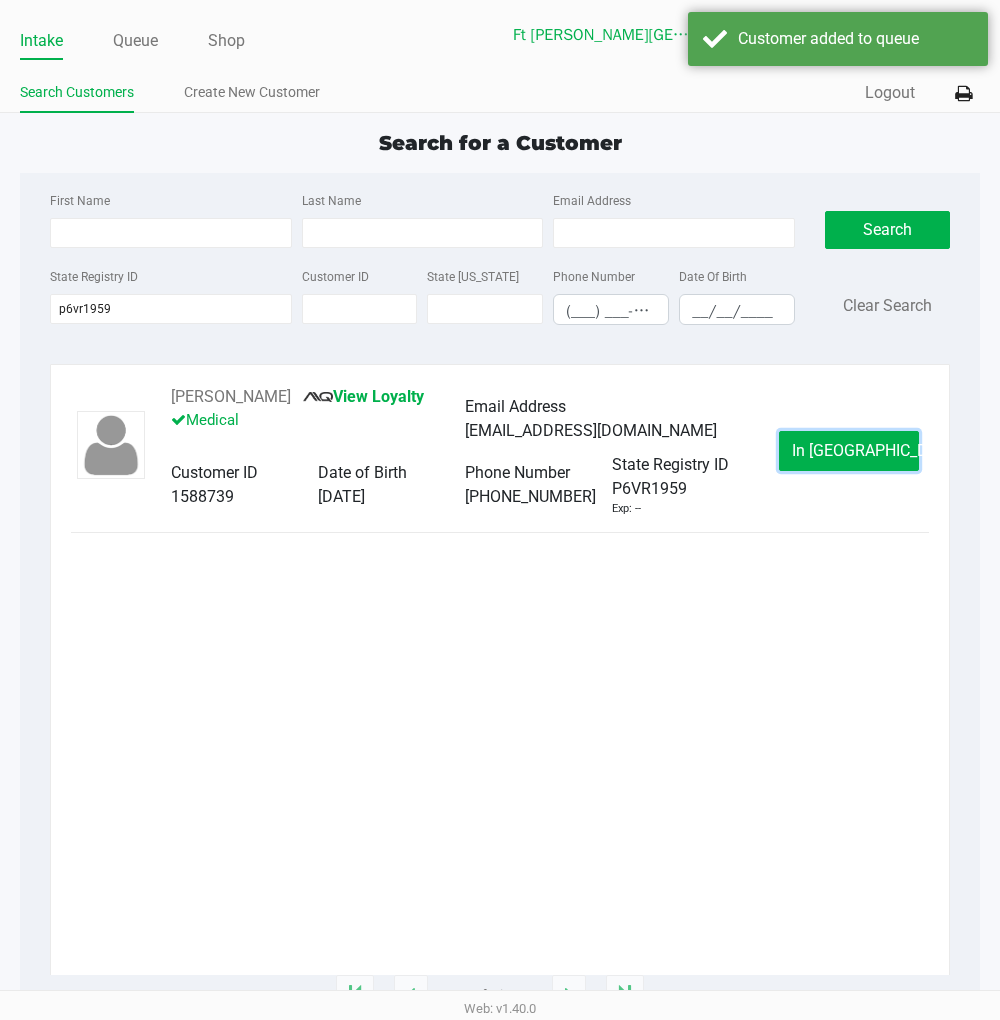 click on "In Queue" 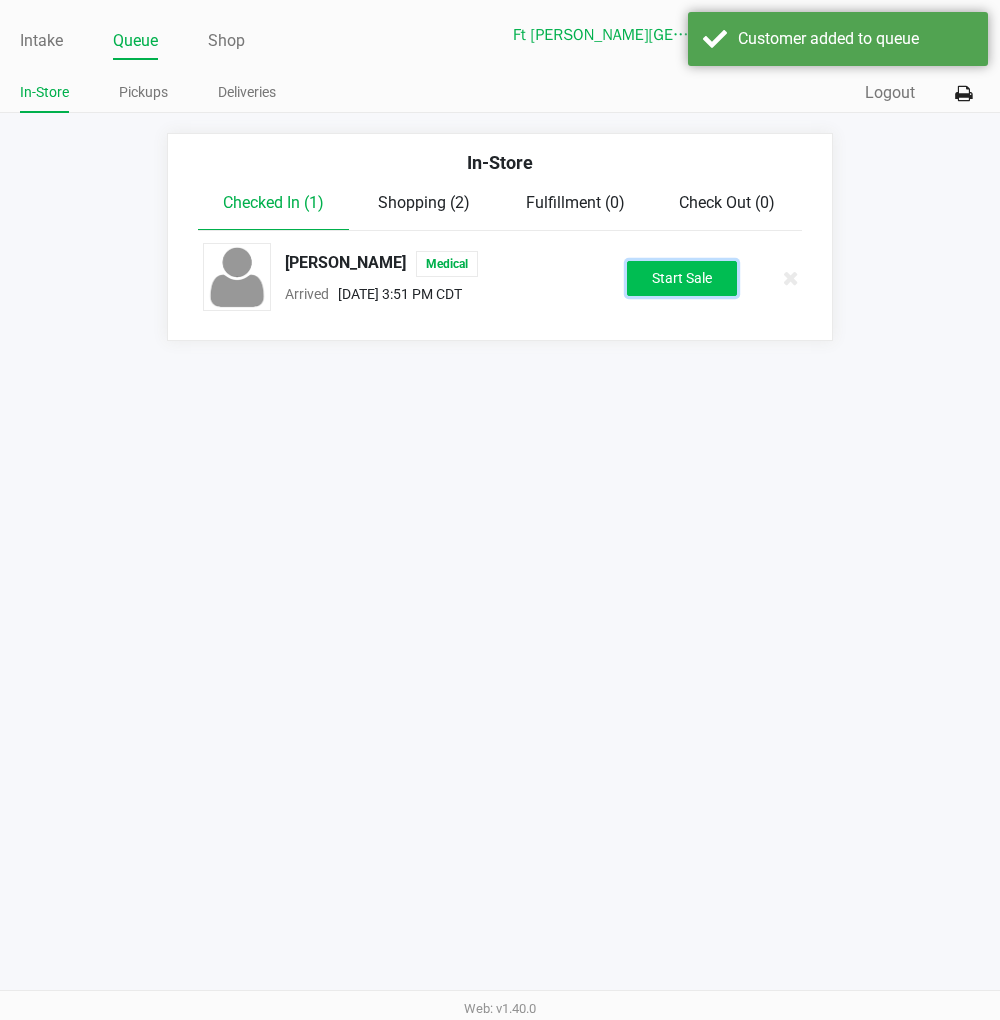 click on "Start Sale" 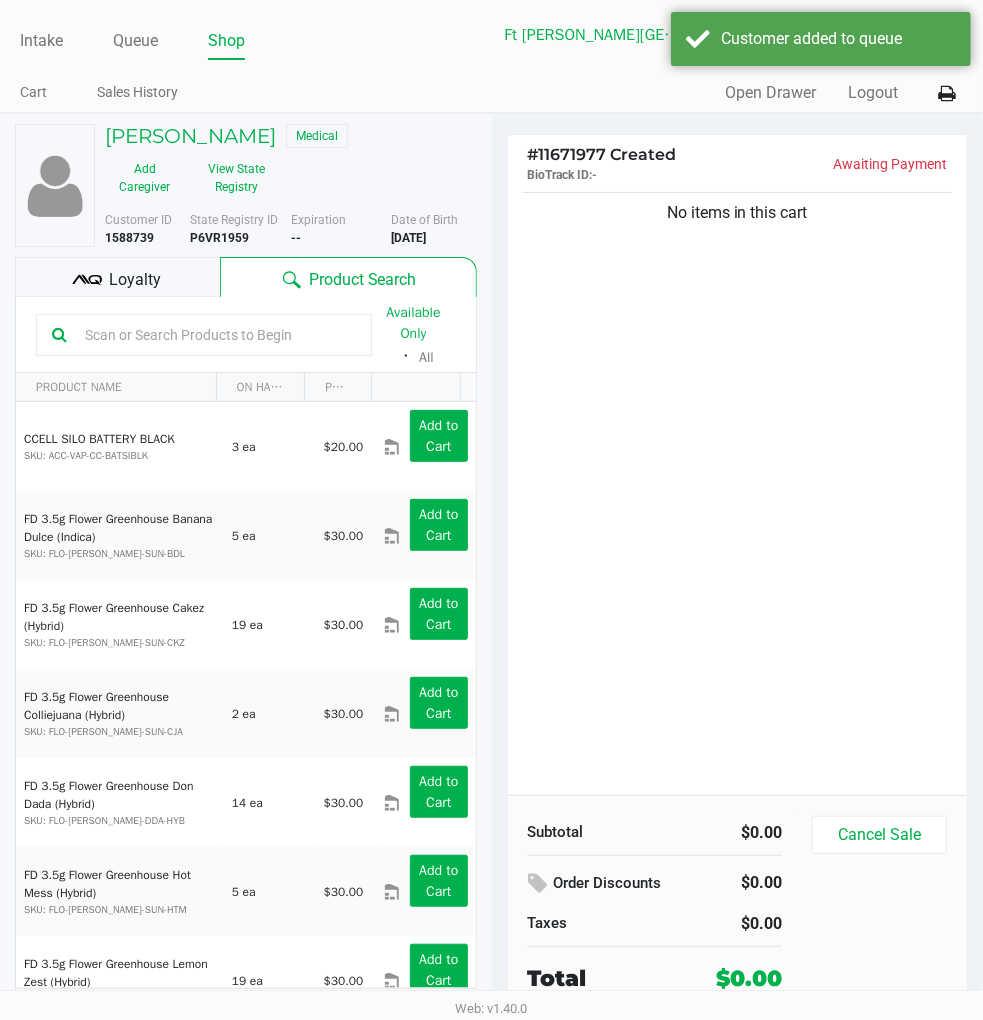 click on "Loyalty" 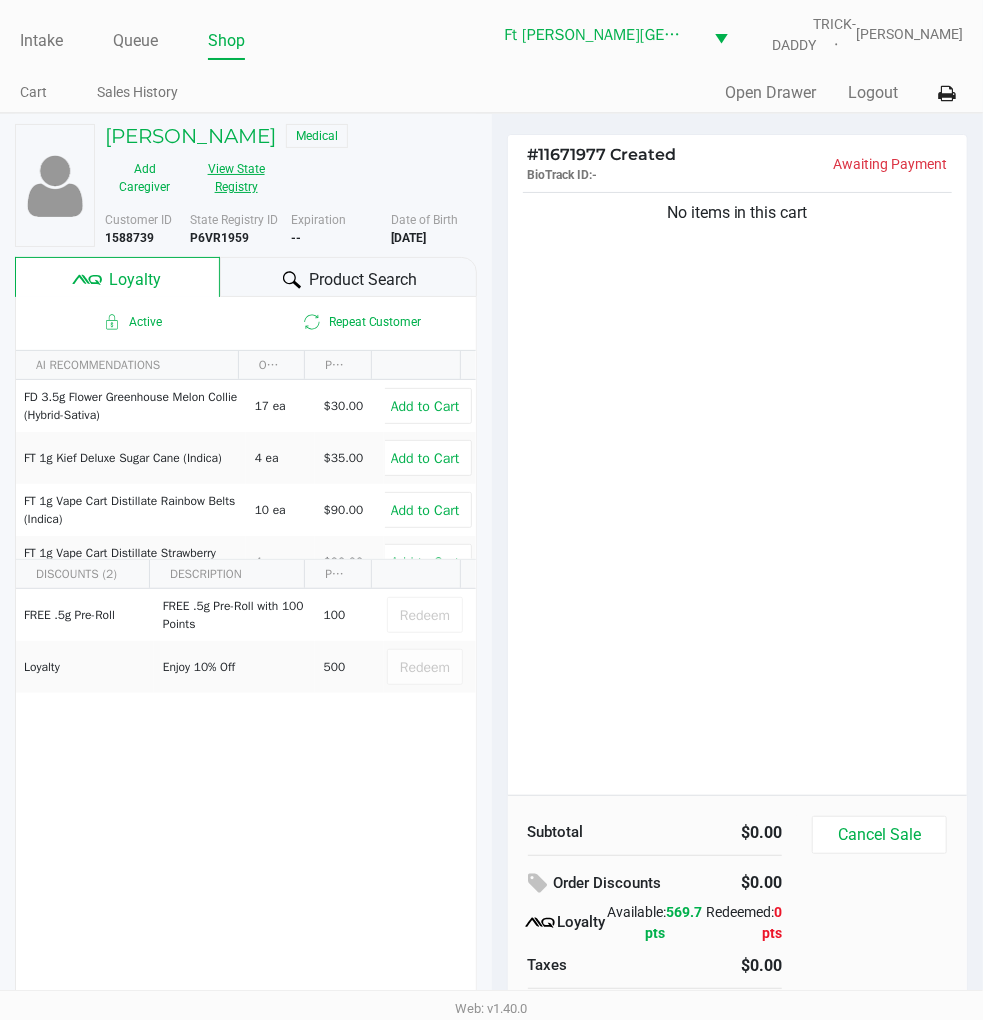 click on "View State Registry" 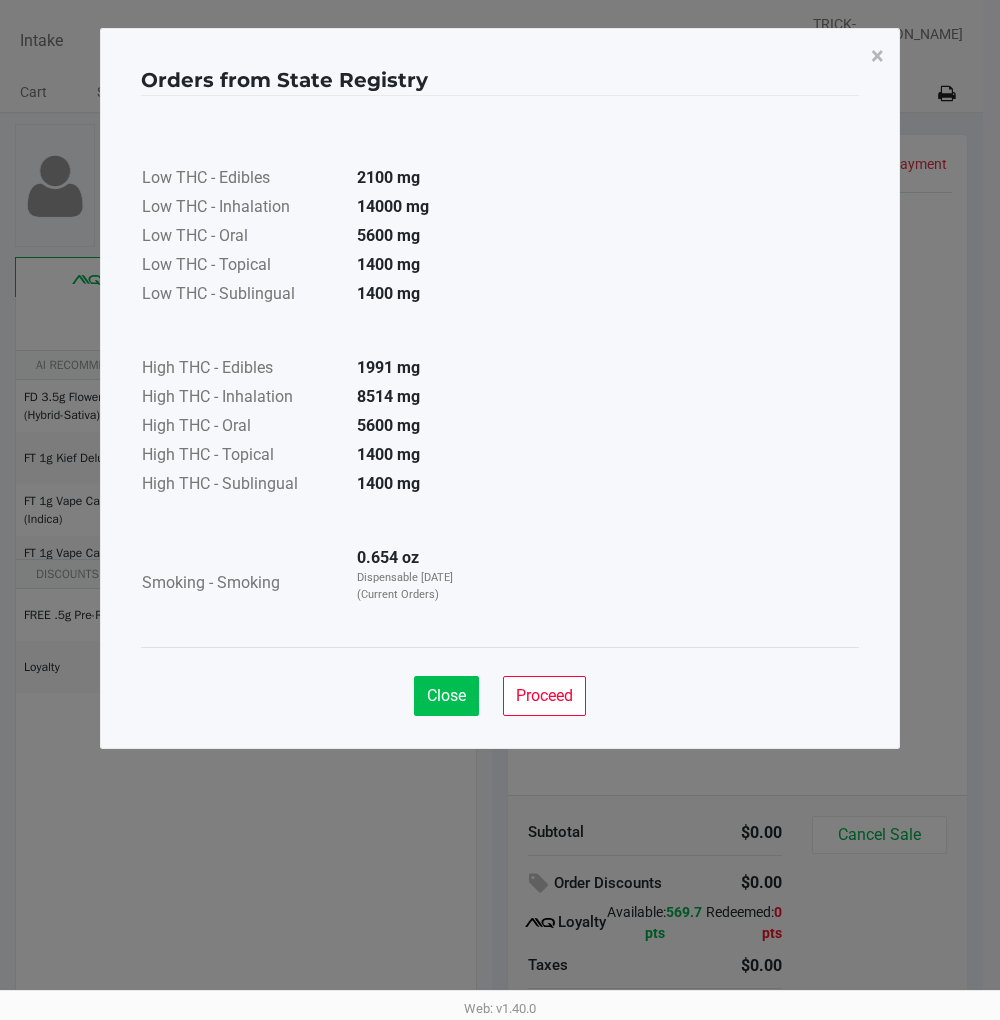 click on "Close" 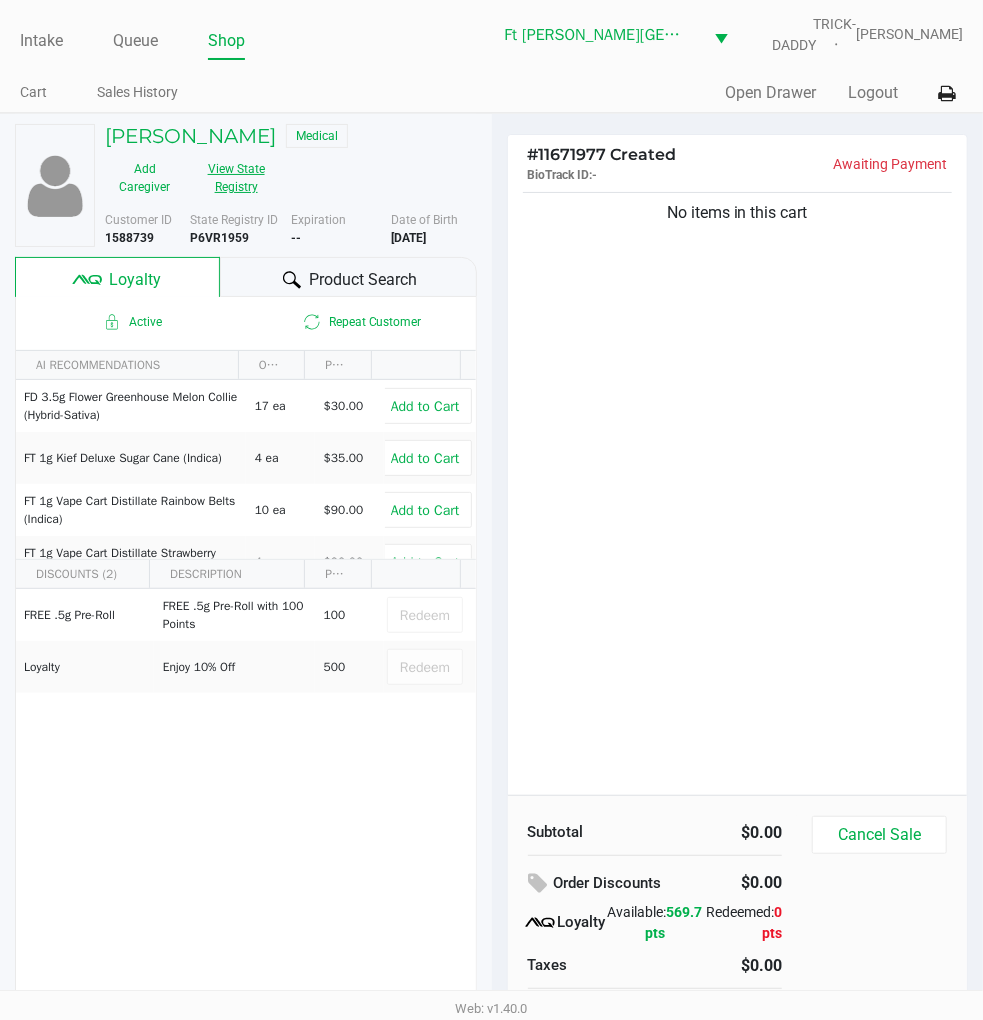 click on "No items in this cart" 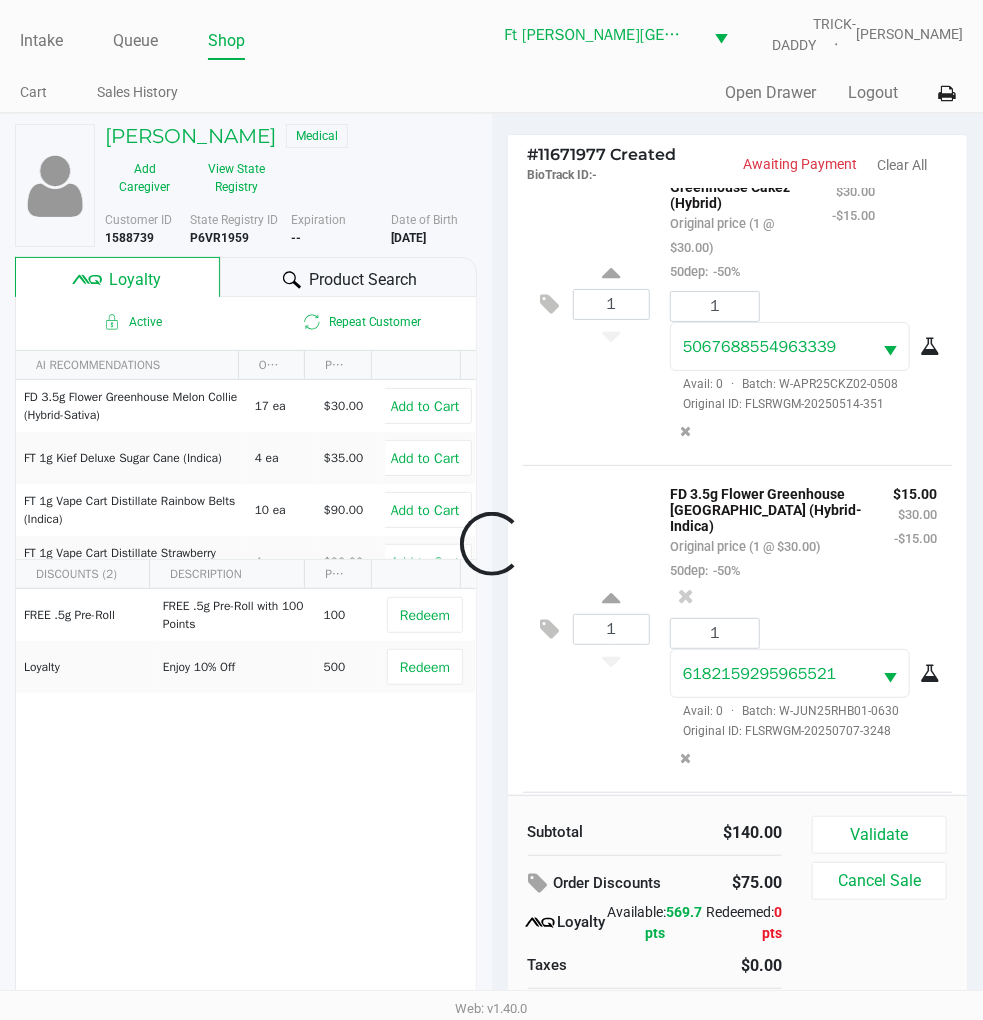 scroll, scrollTop: 727, scrollLeft: 0, axis: vertical 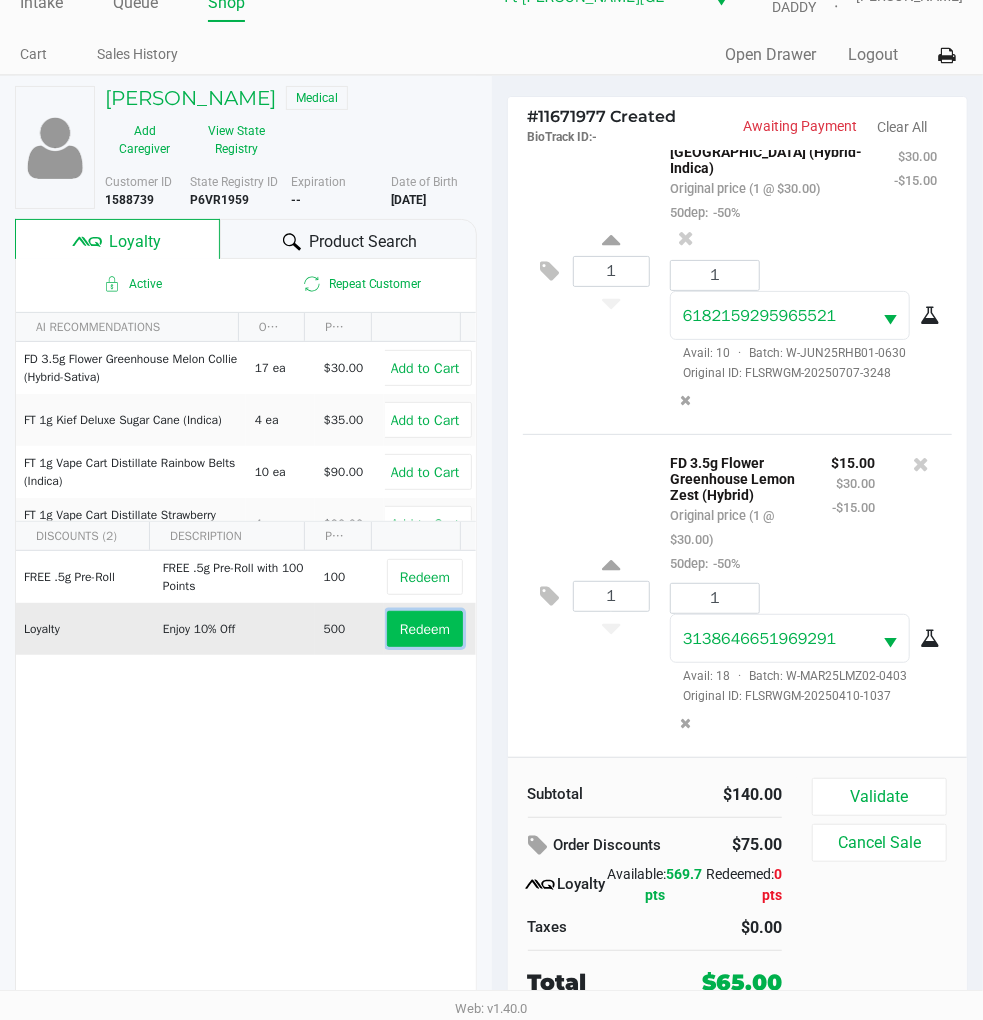 click on "Redeem" 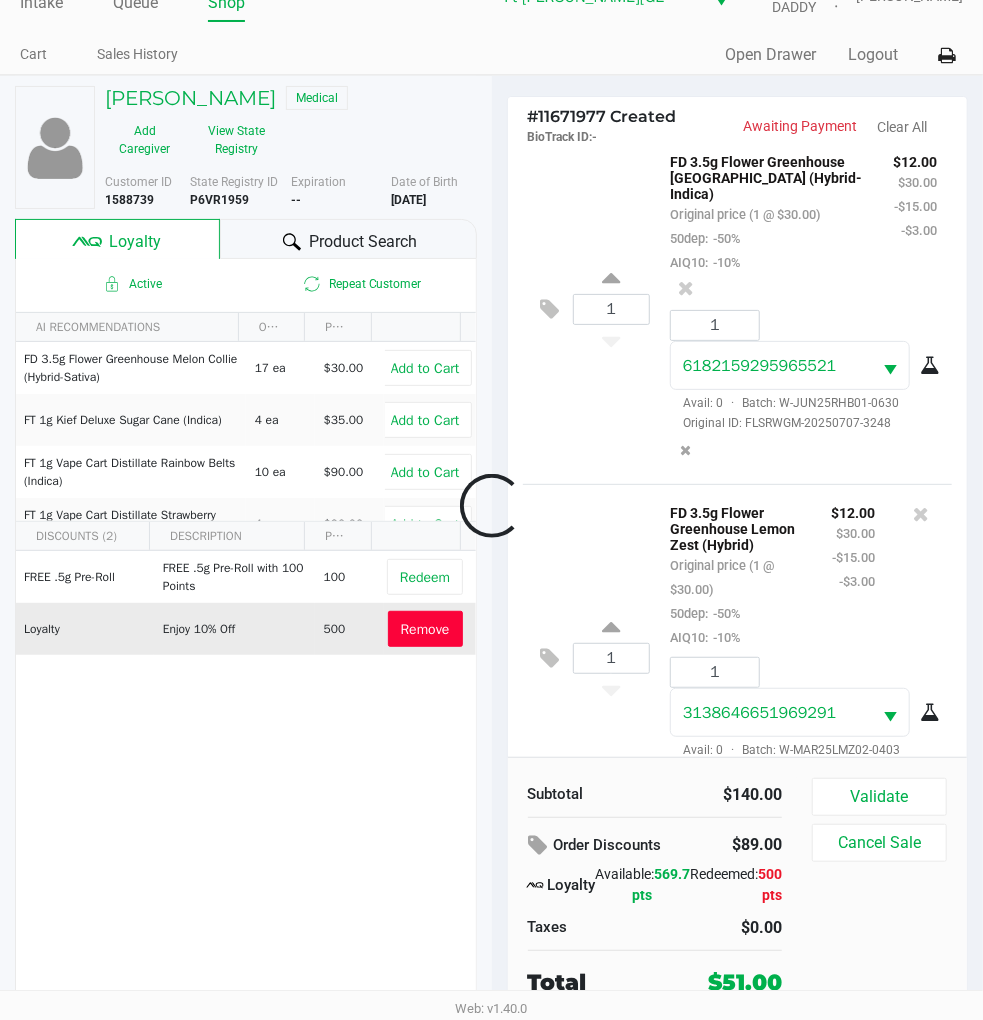 scroll, scrollTop: 823, scrollLeft: 0, axis: vertical 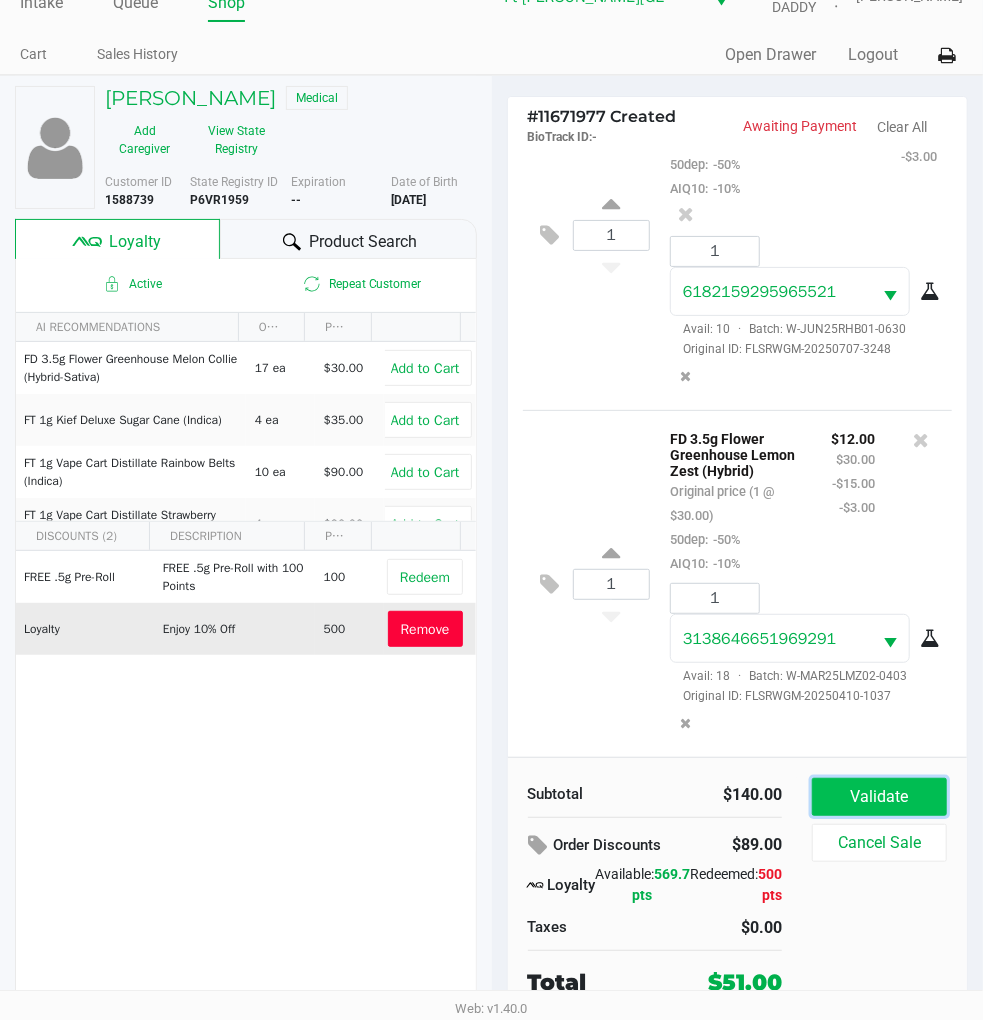 click on "Validate" 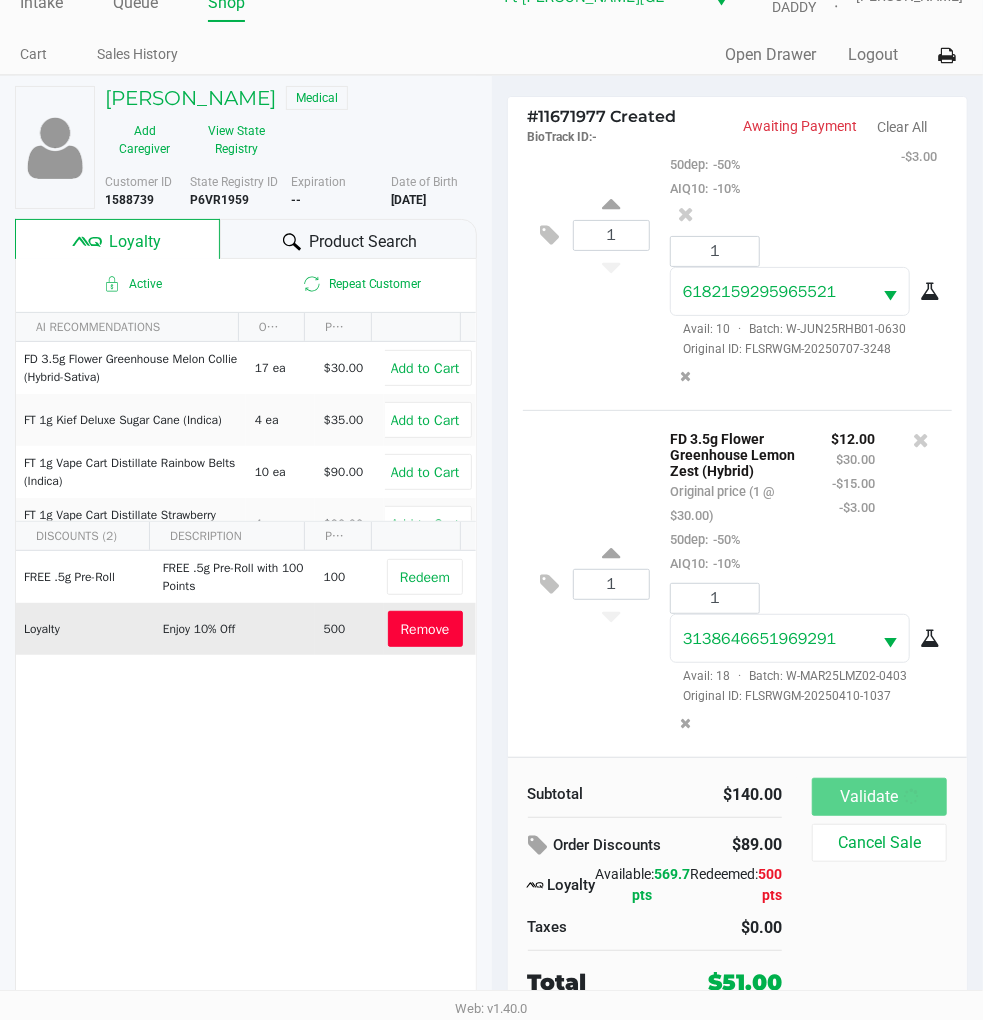 scroll, scrollTop: 0, scrollLeft: 0, axis: both 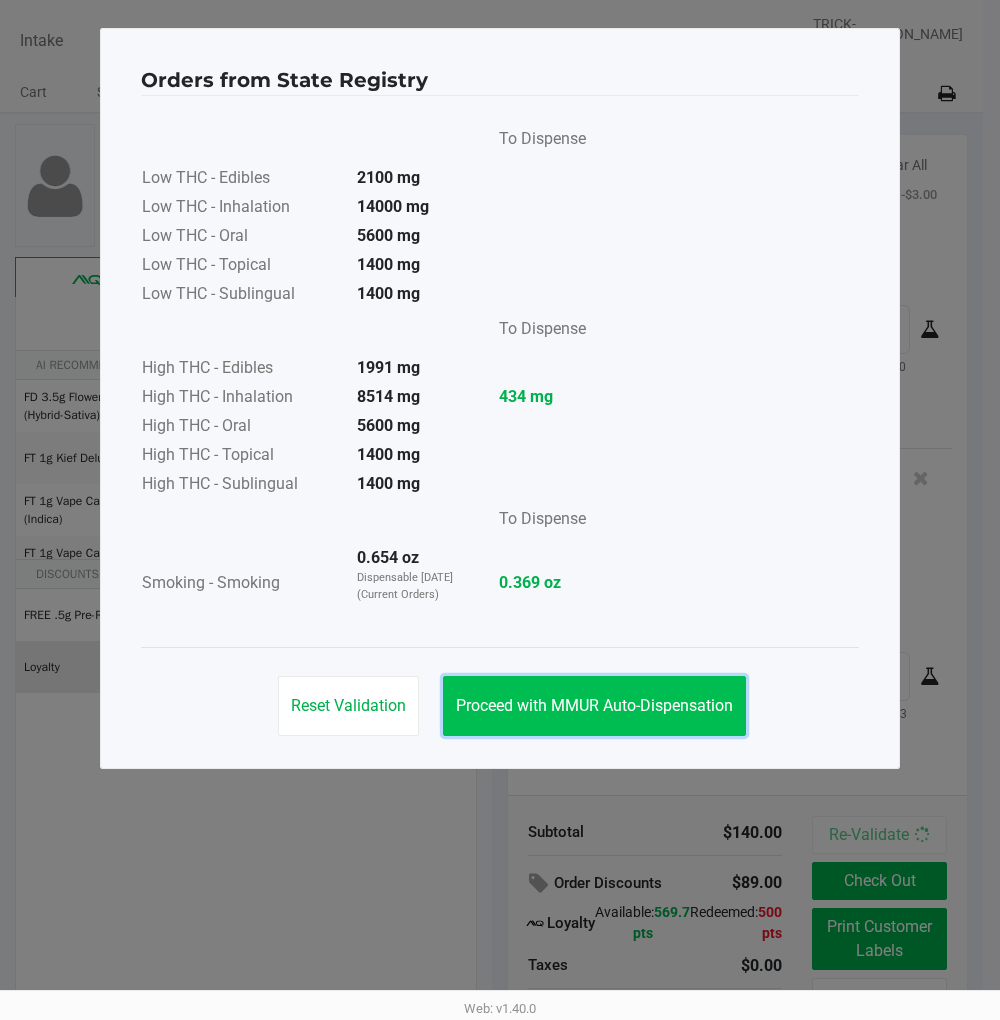click on "Proceed with MMUR Auto-Dispensation" 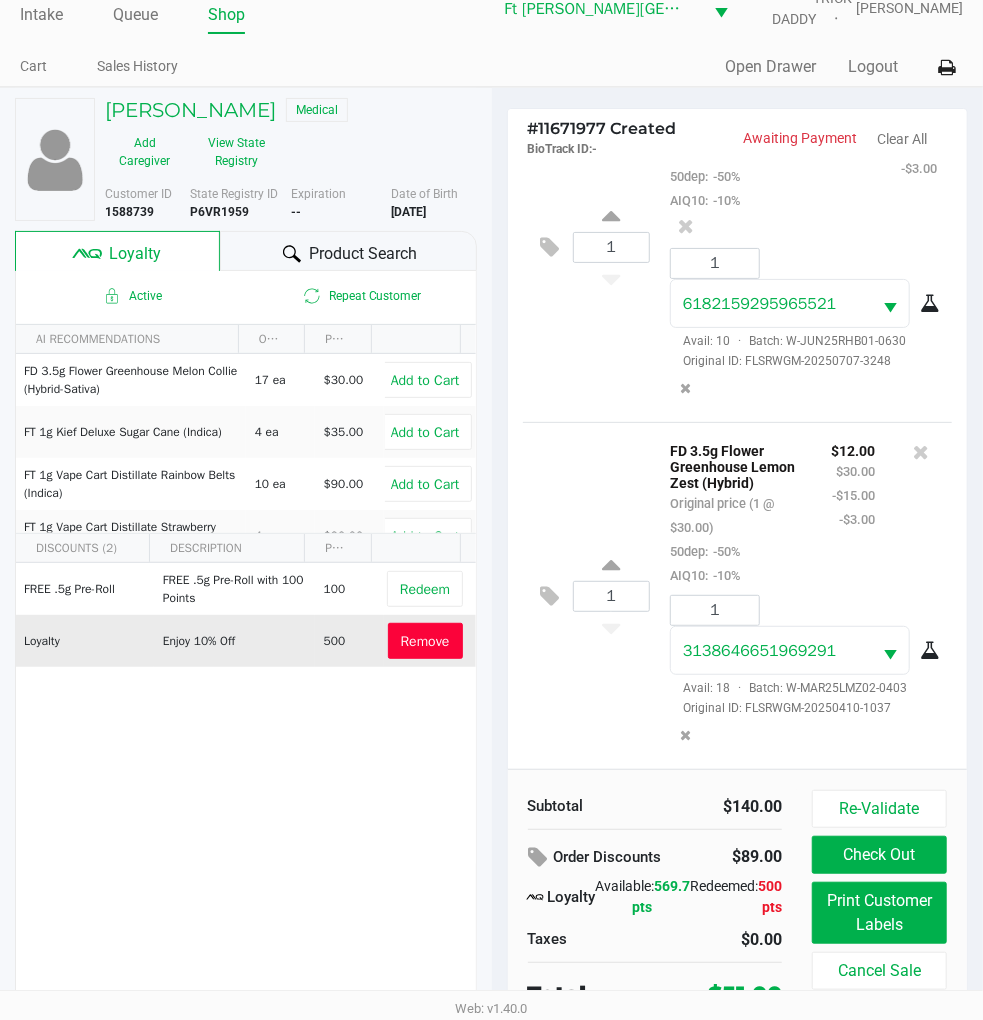 scroll, scrollTop: 38, scrollLeft: 0, axis: vertical 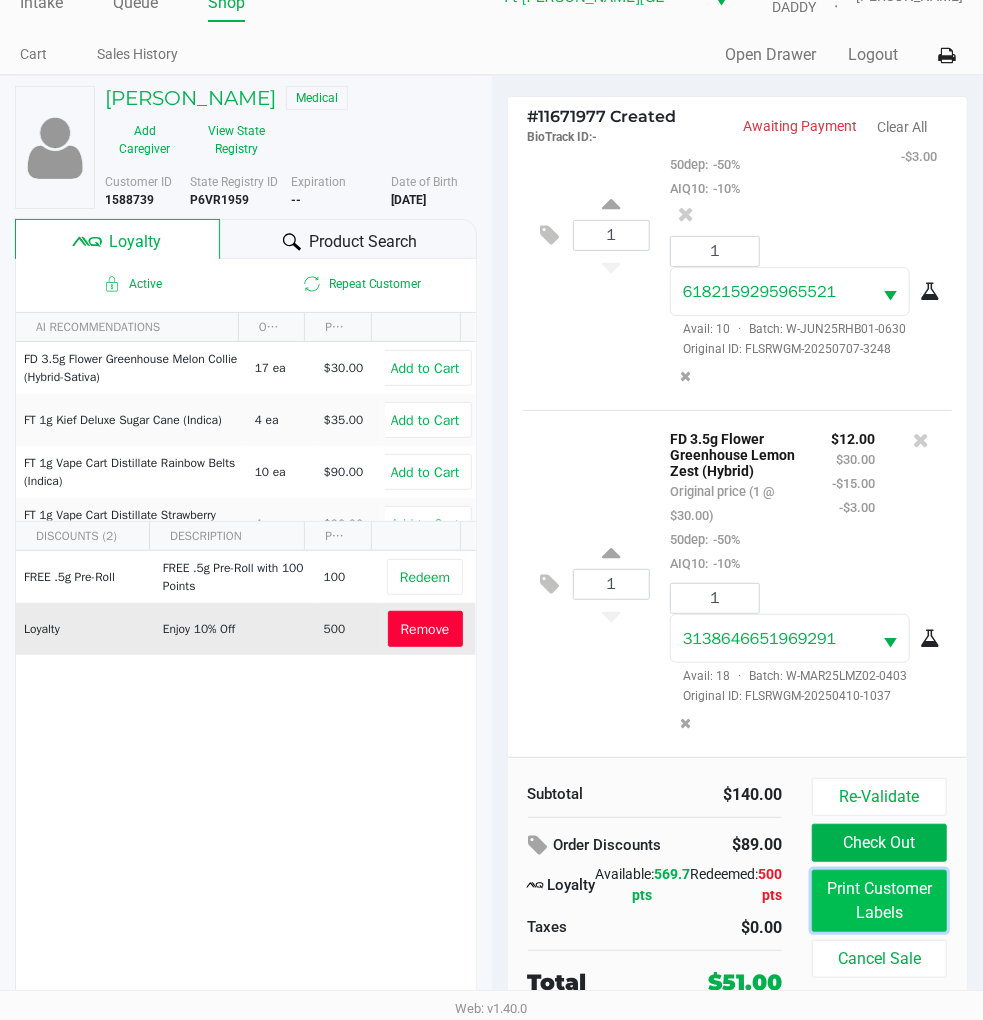 click on "Print Customer Labels" 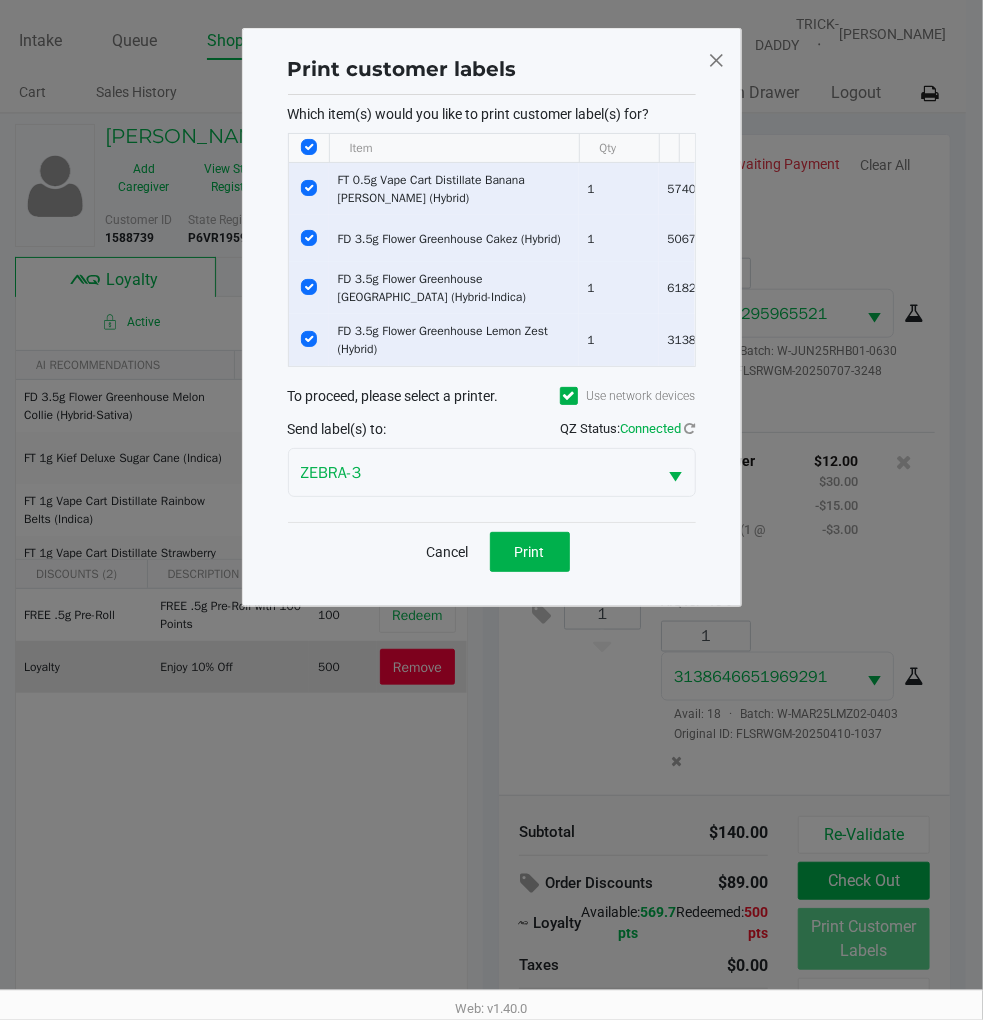 scroll, scrollTop: 0, scrollLeft: 0, axis: both 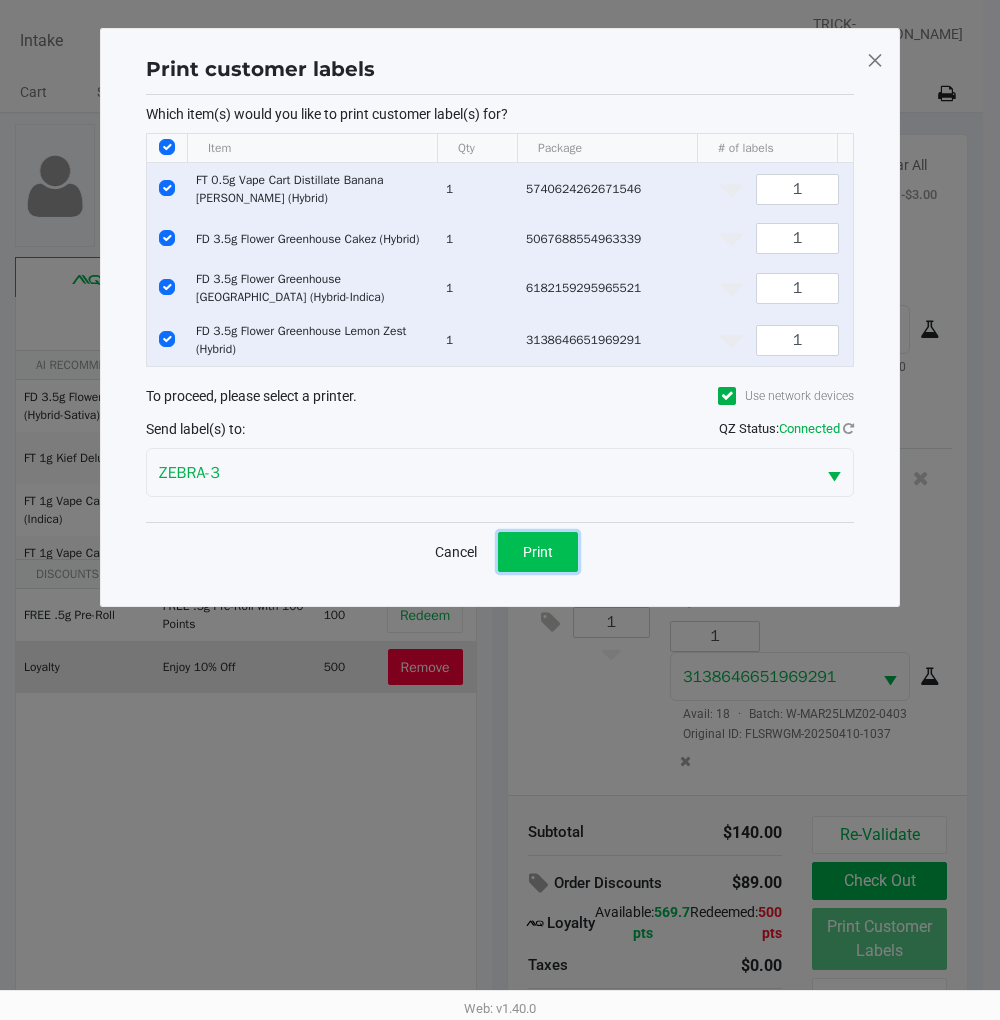 click on "Print" 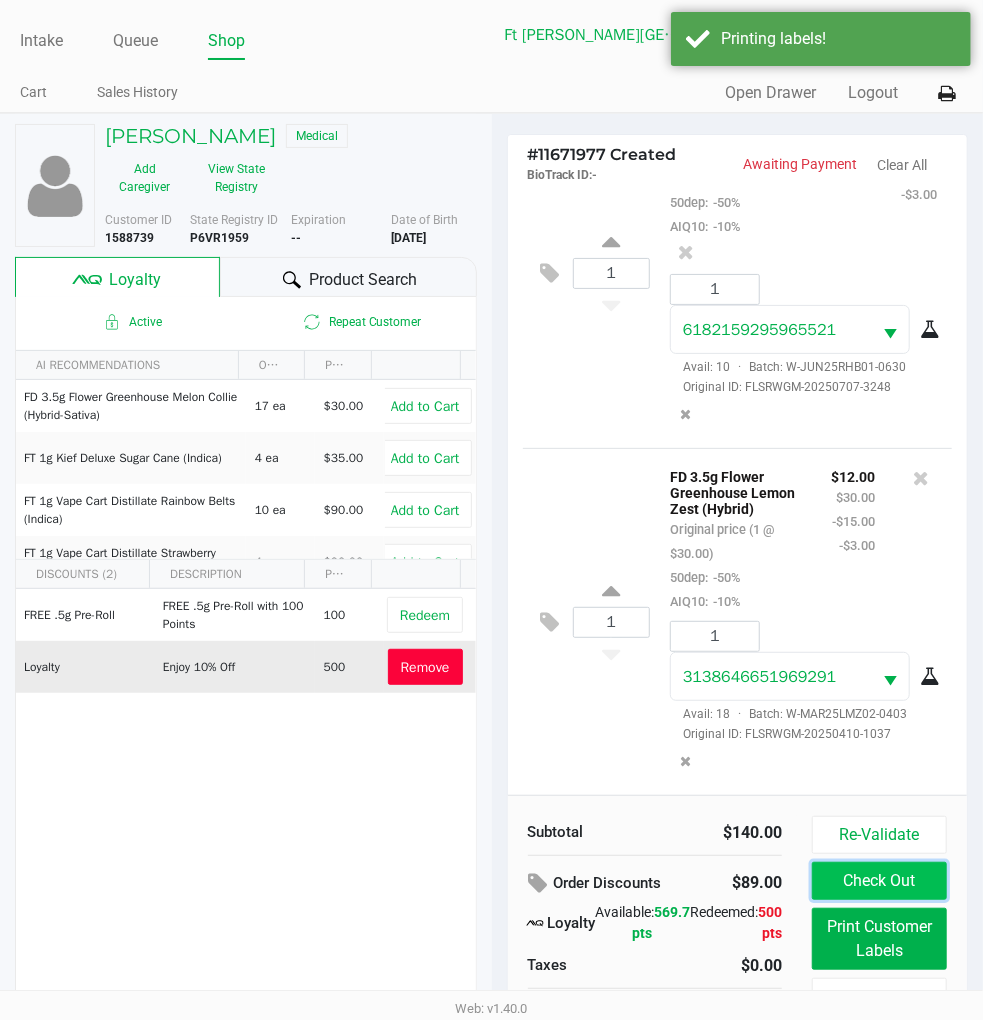click on "Check Out" 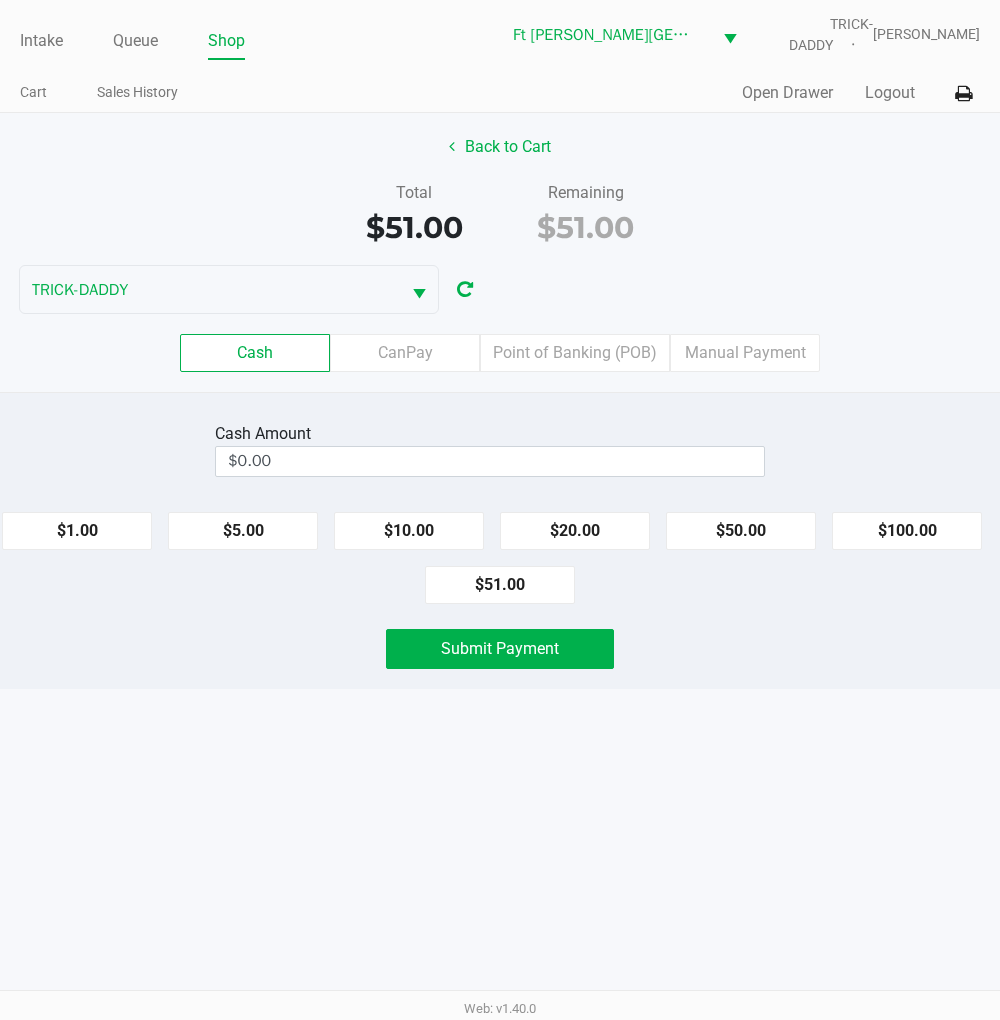 click on "$50.00" 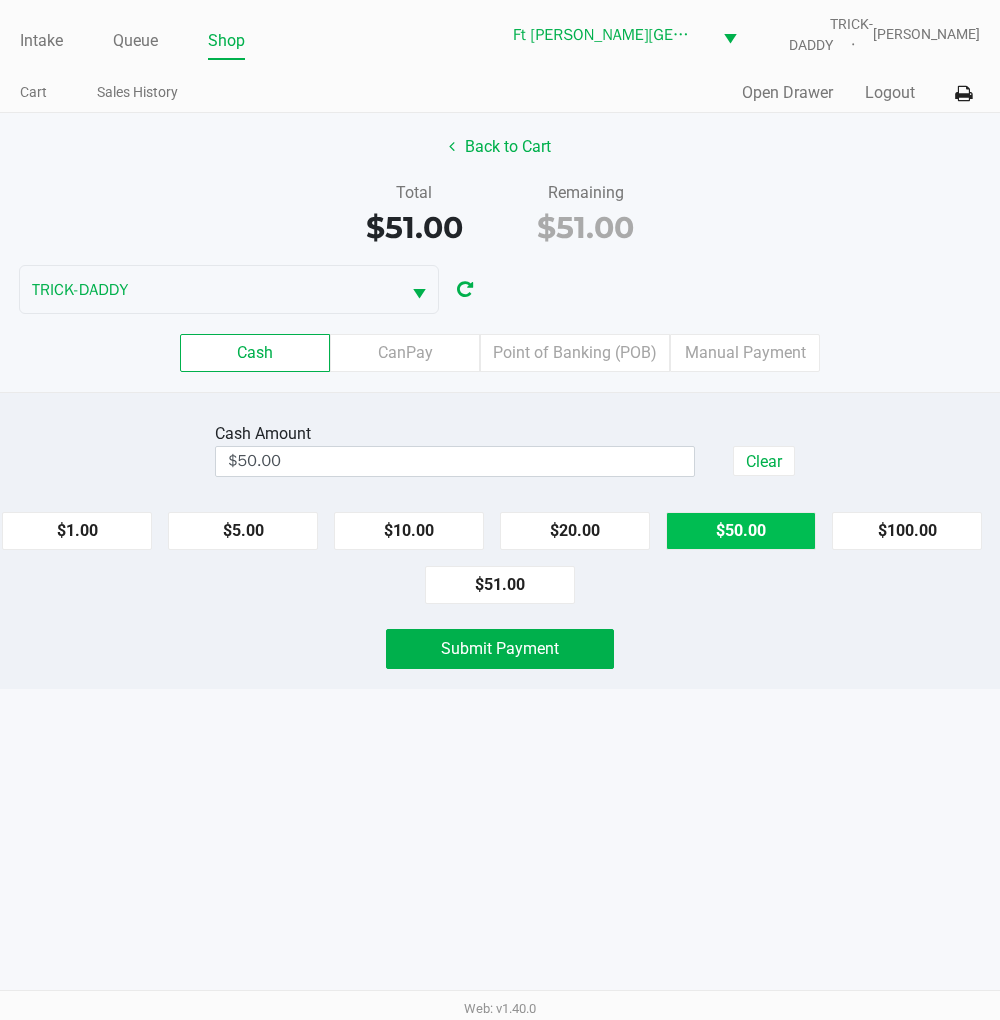 click on "$5.00" 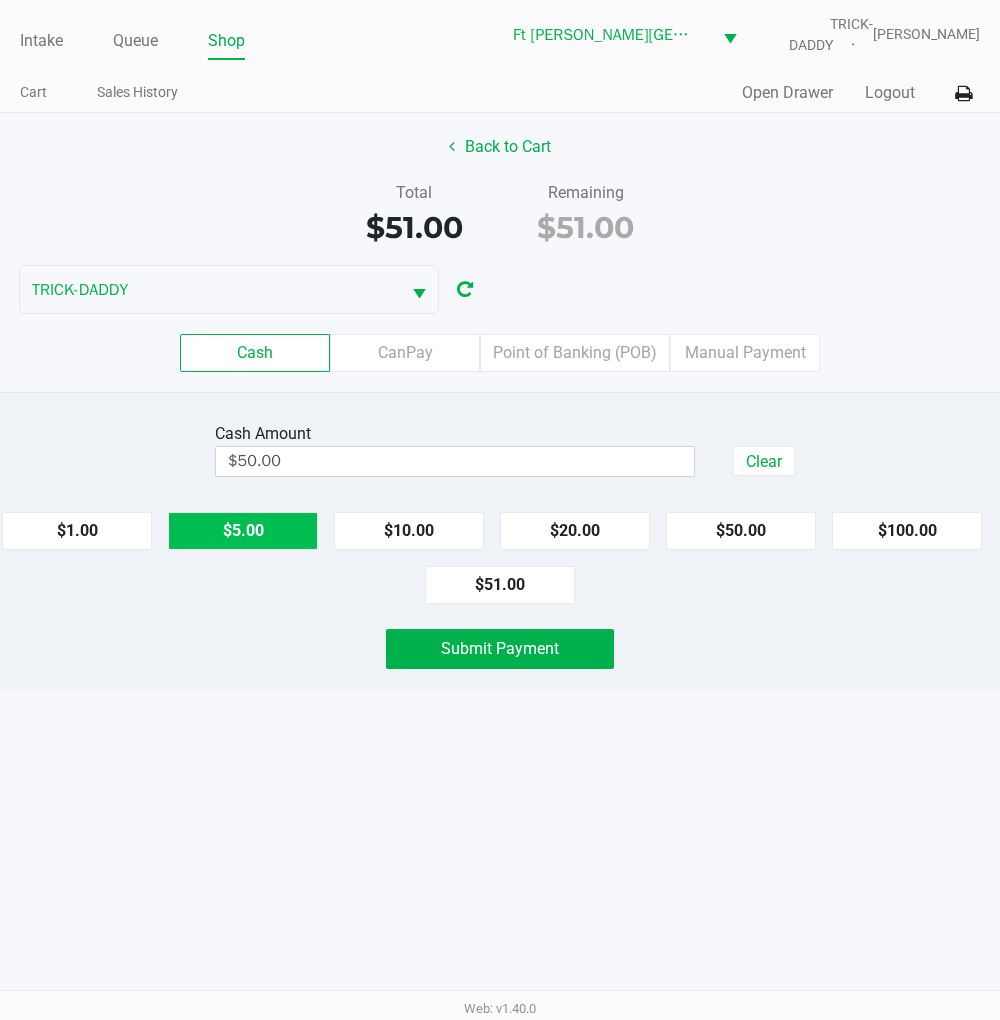 type on "$55.00" 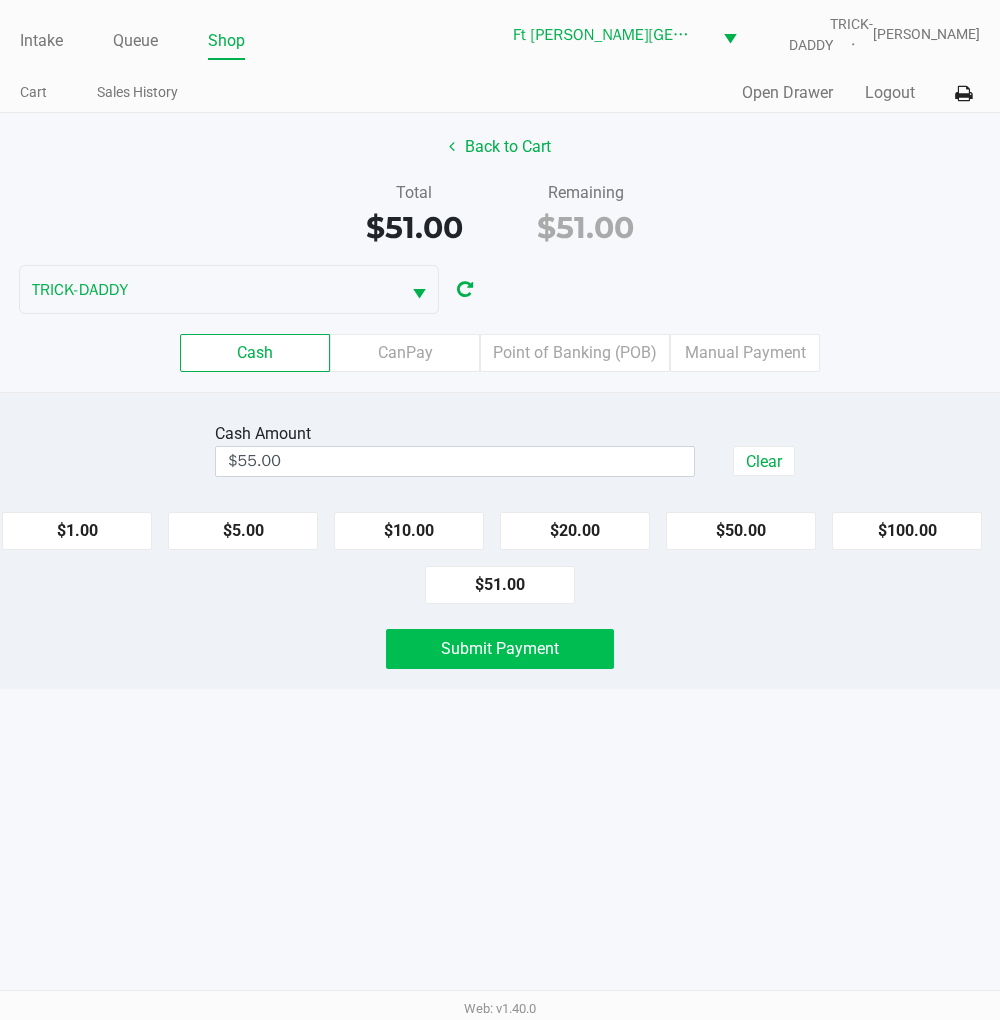 click on "Submit Payment" 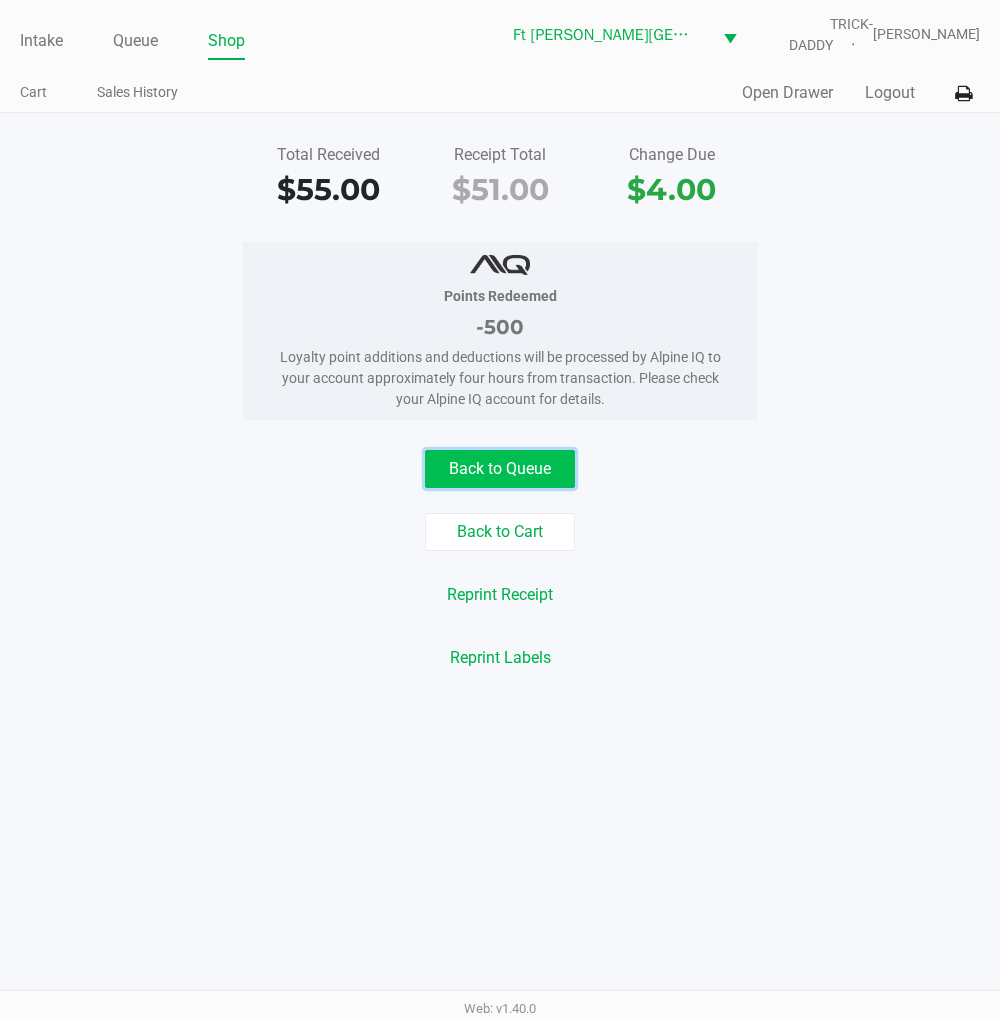 click on "Back to Queue" 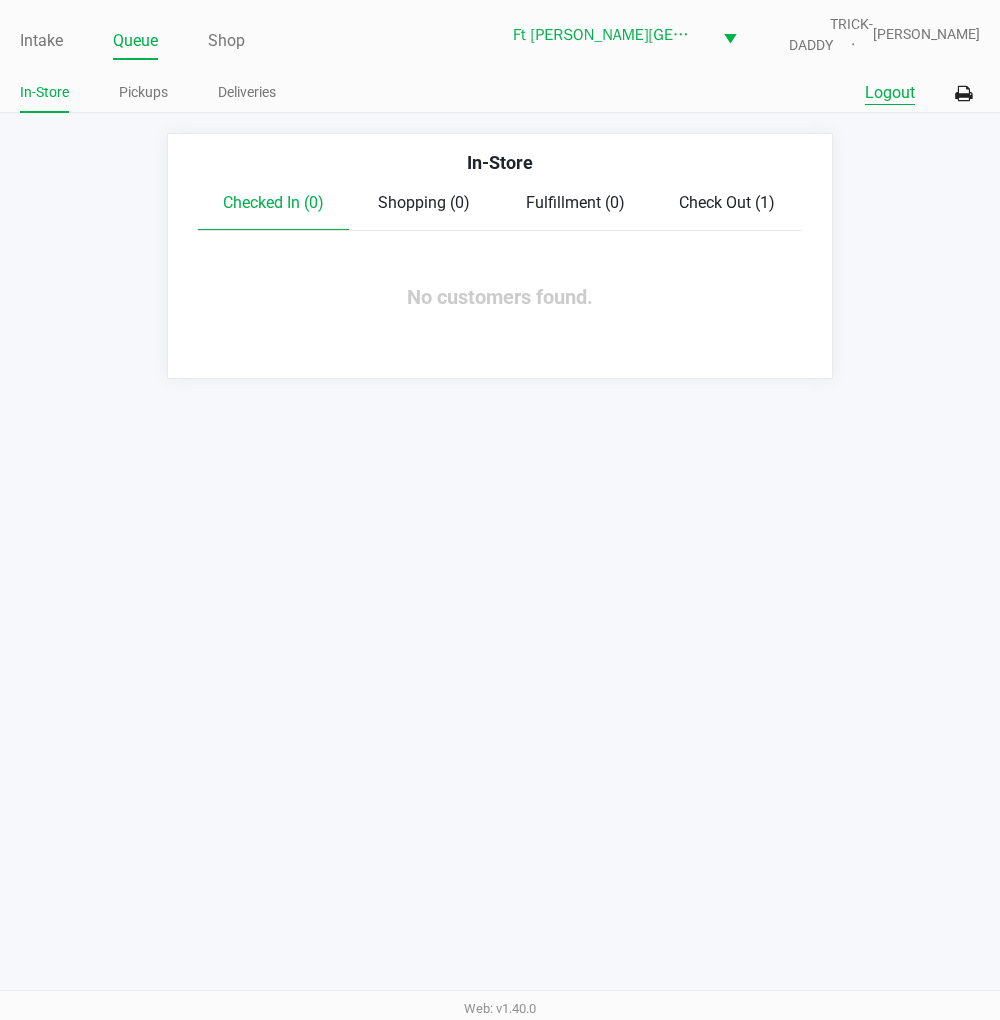 click on "Logout" 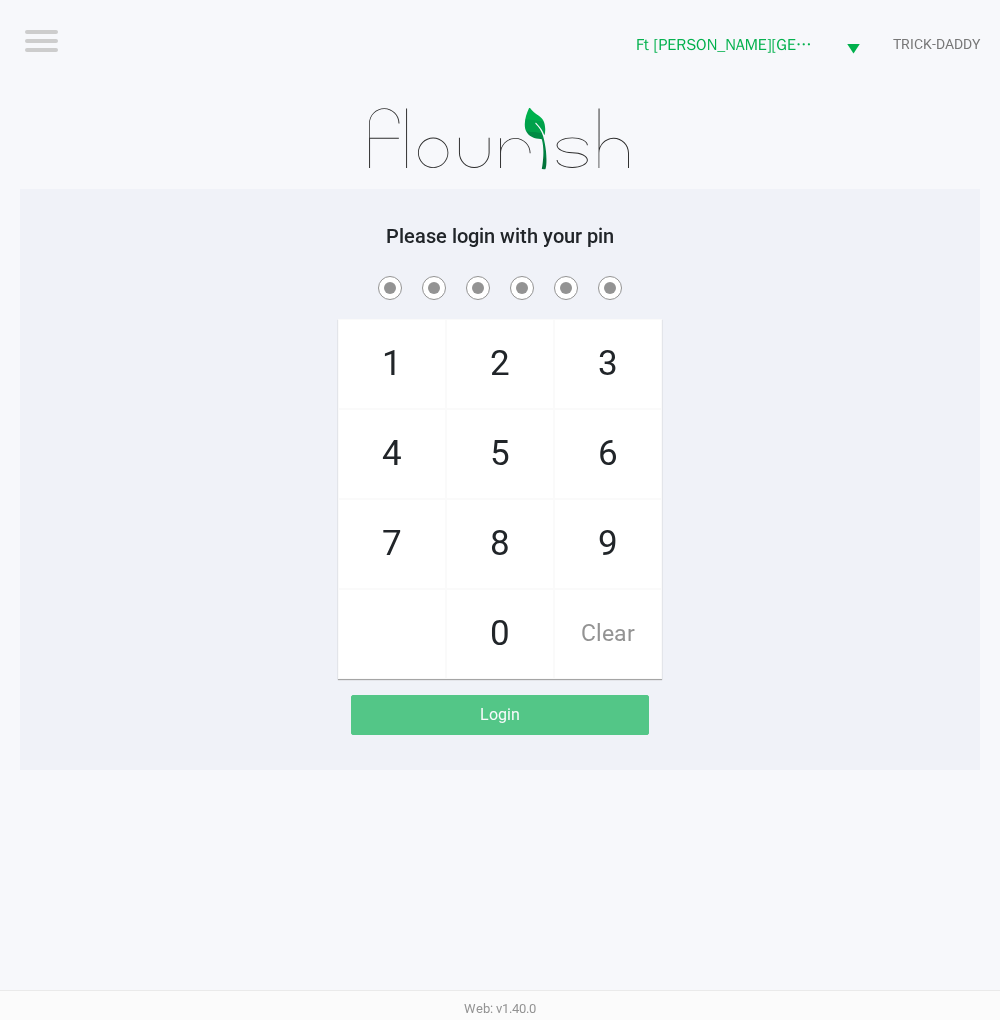 click on "1   4   7       2   5   8   0   3   6   9   Clear" 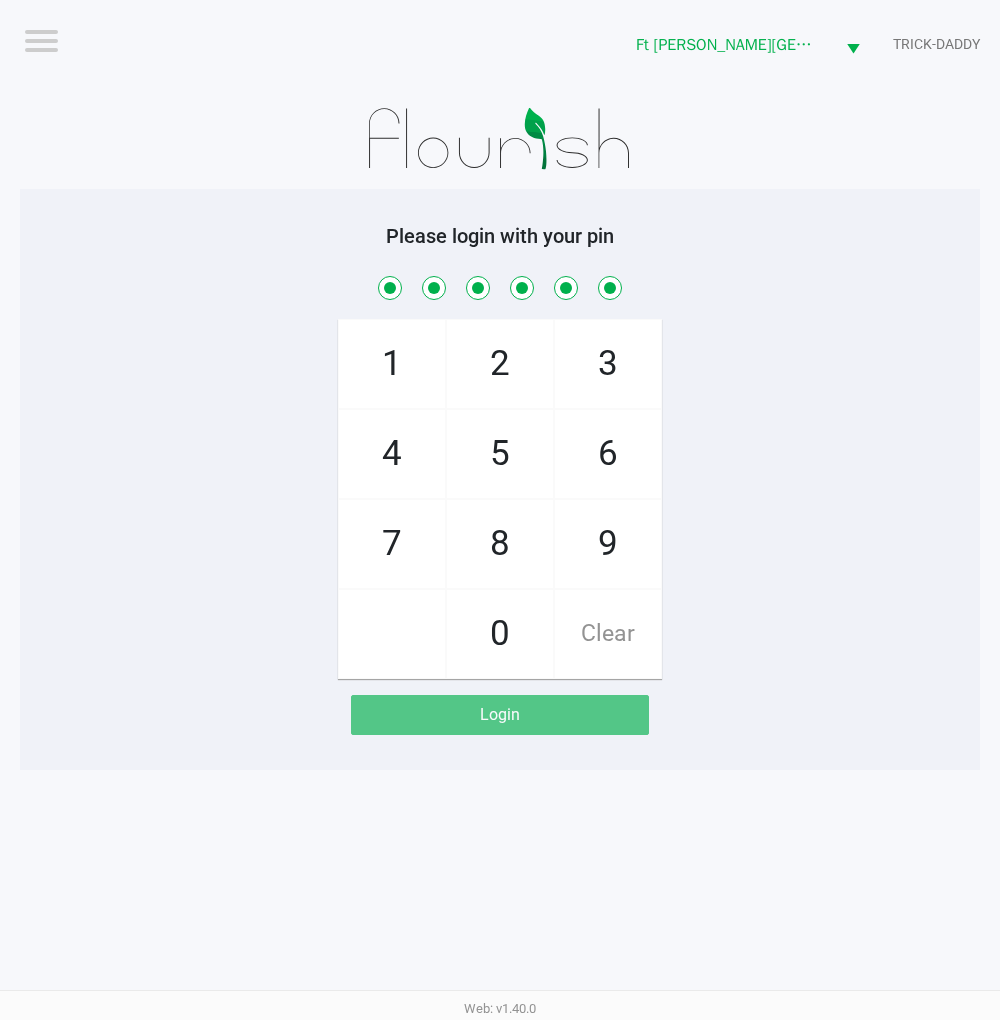 checkbox on "true" 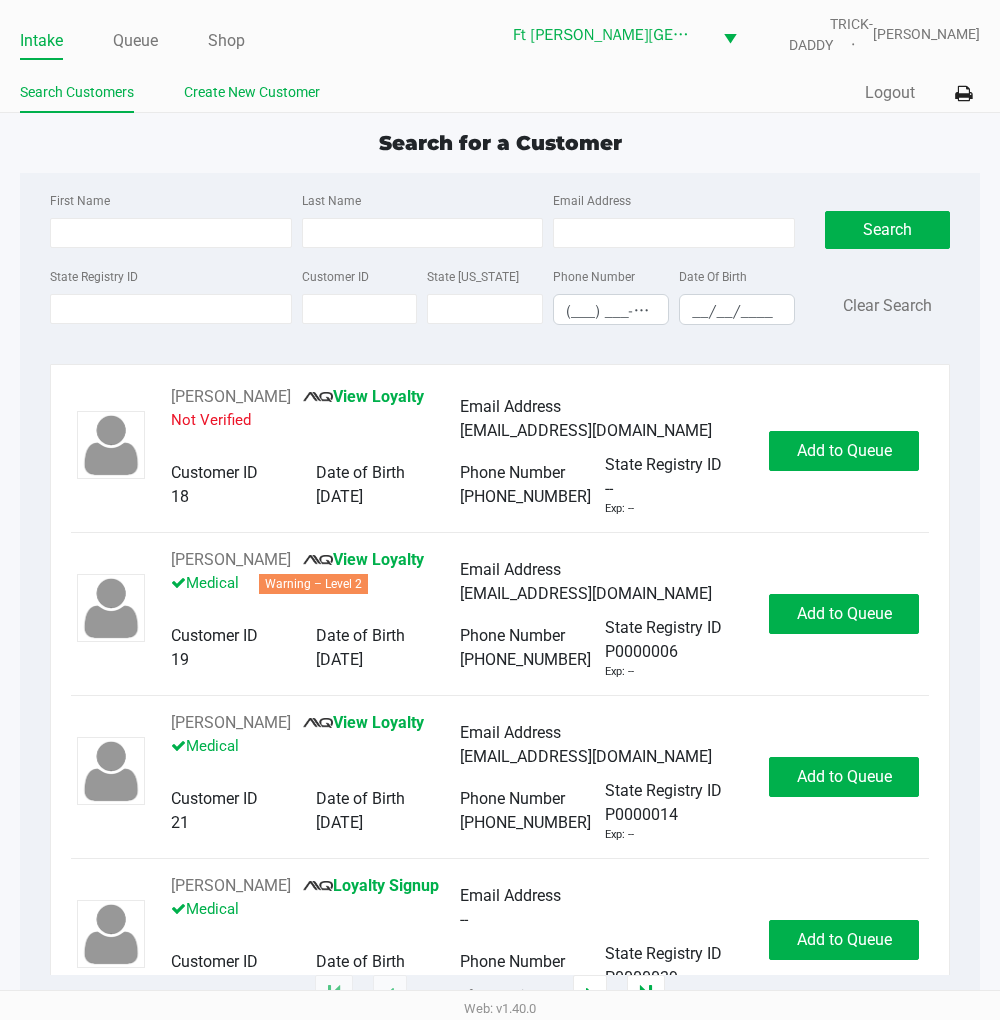 click on "Create New Customer" 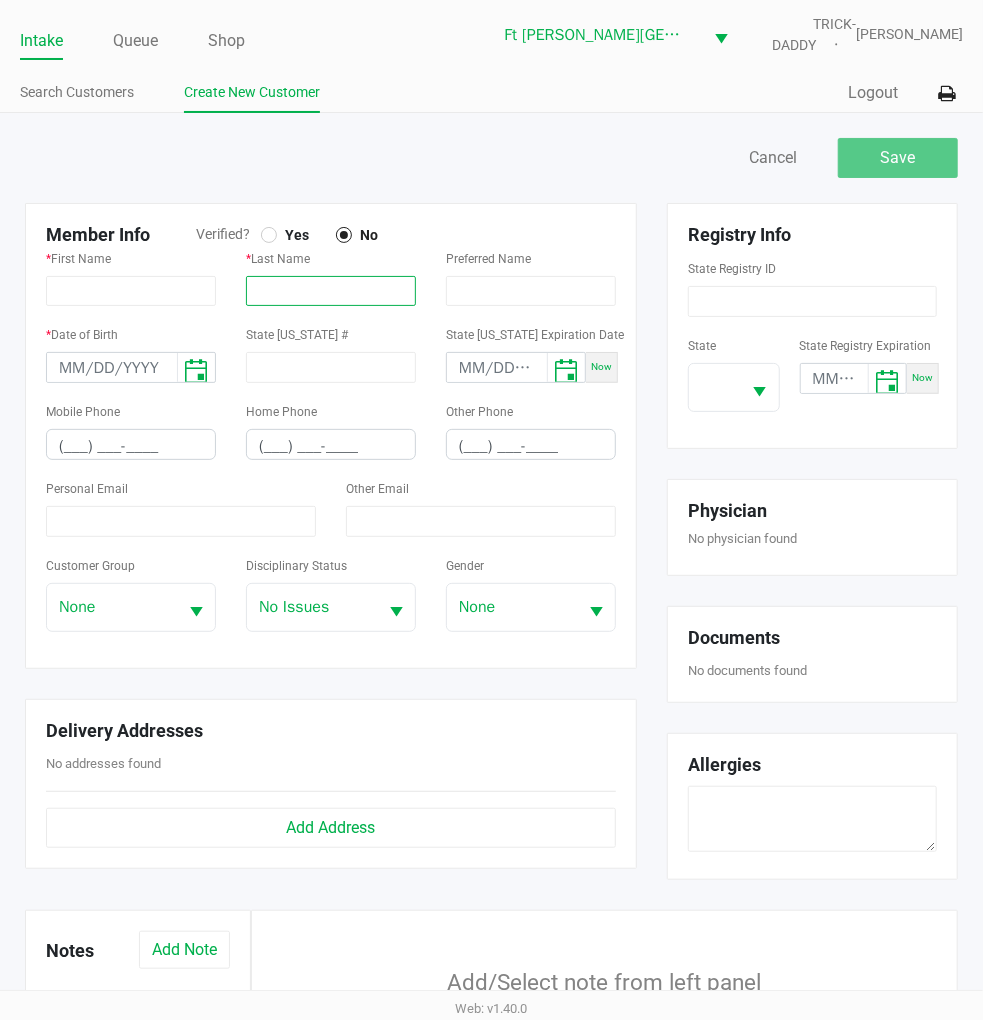 click 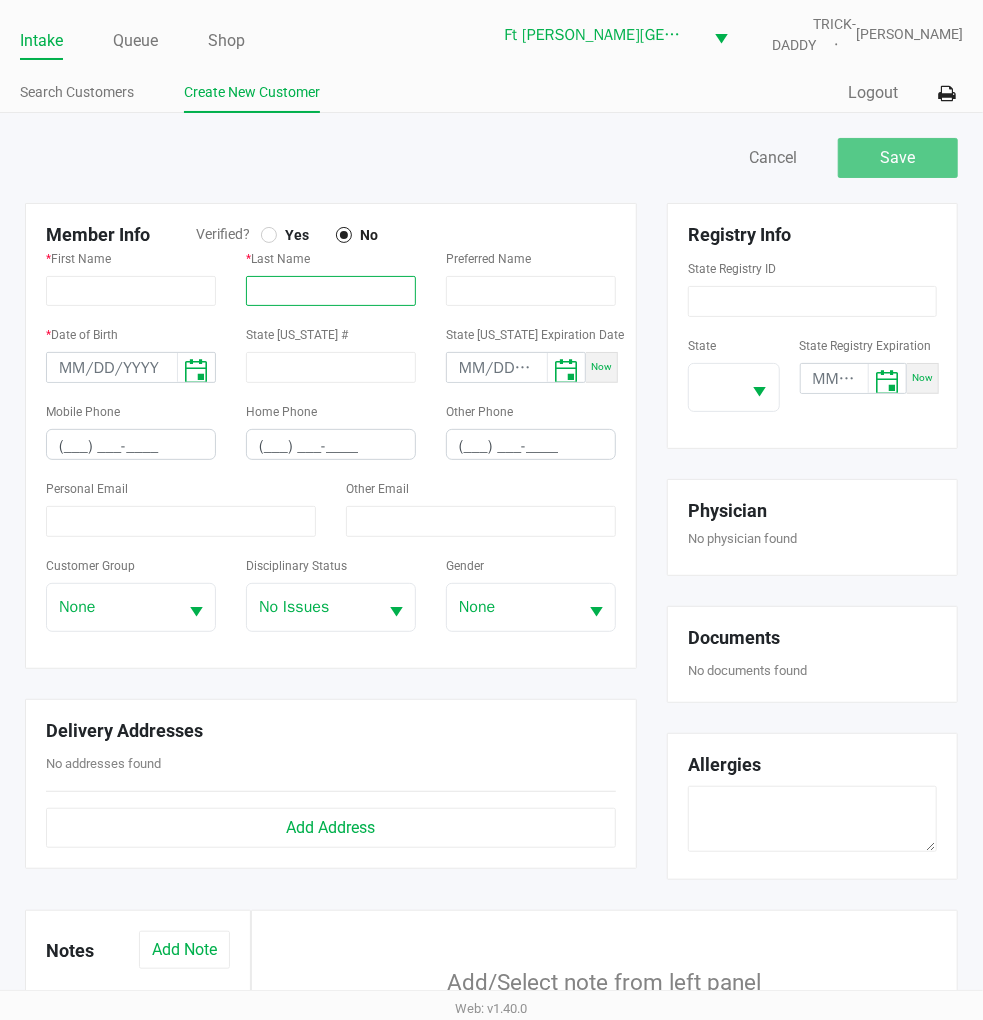 paste on "BOWDEN" 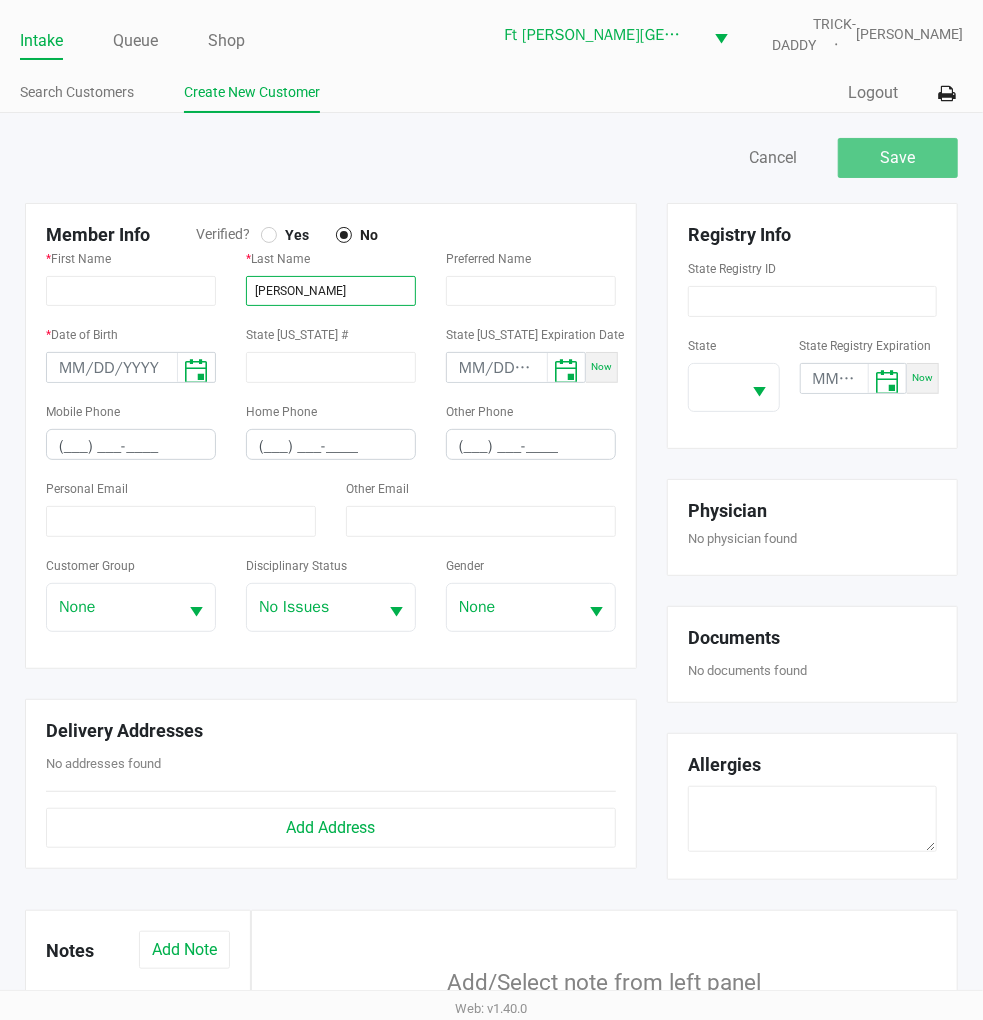 type on "BOWDEN" 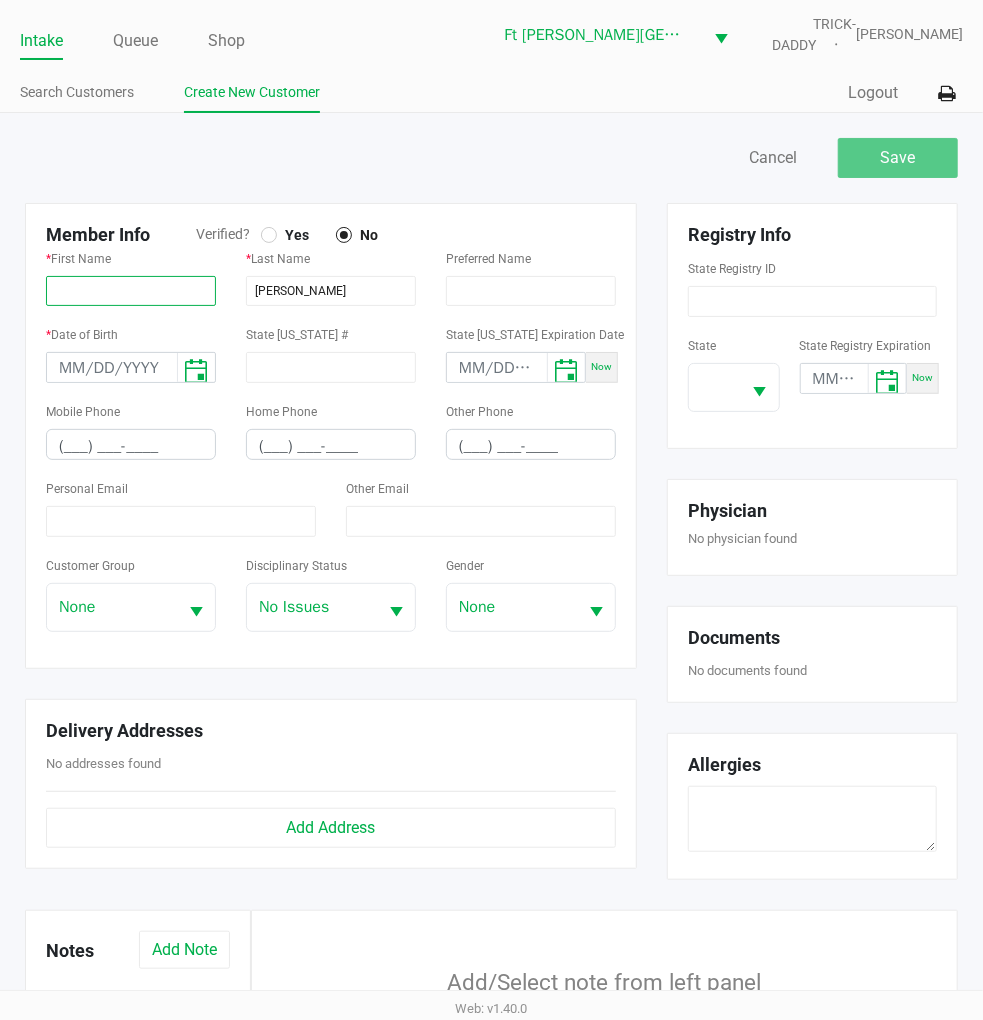 click 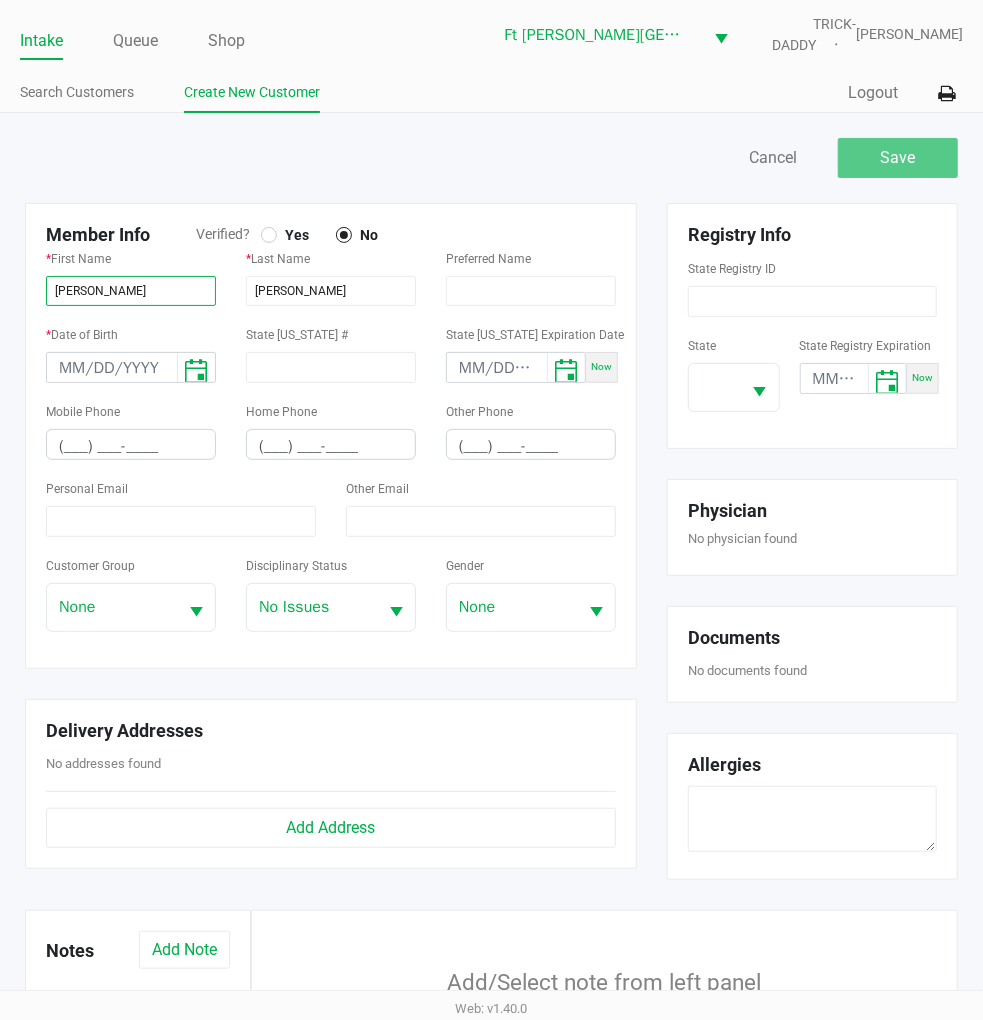 type on "JAMES" 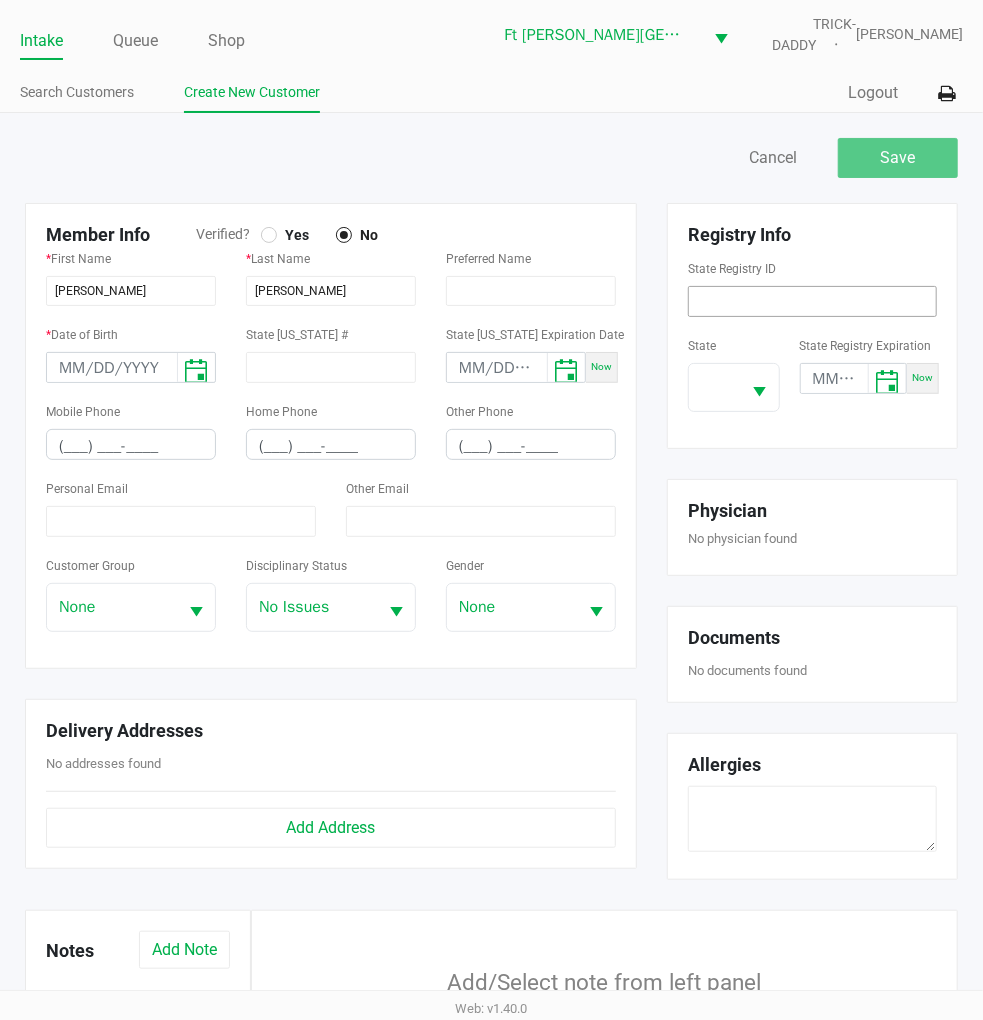 click 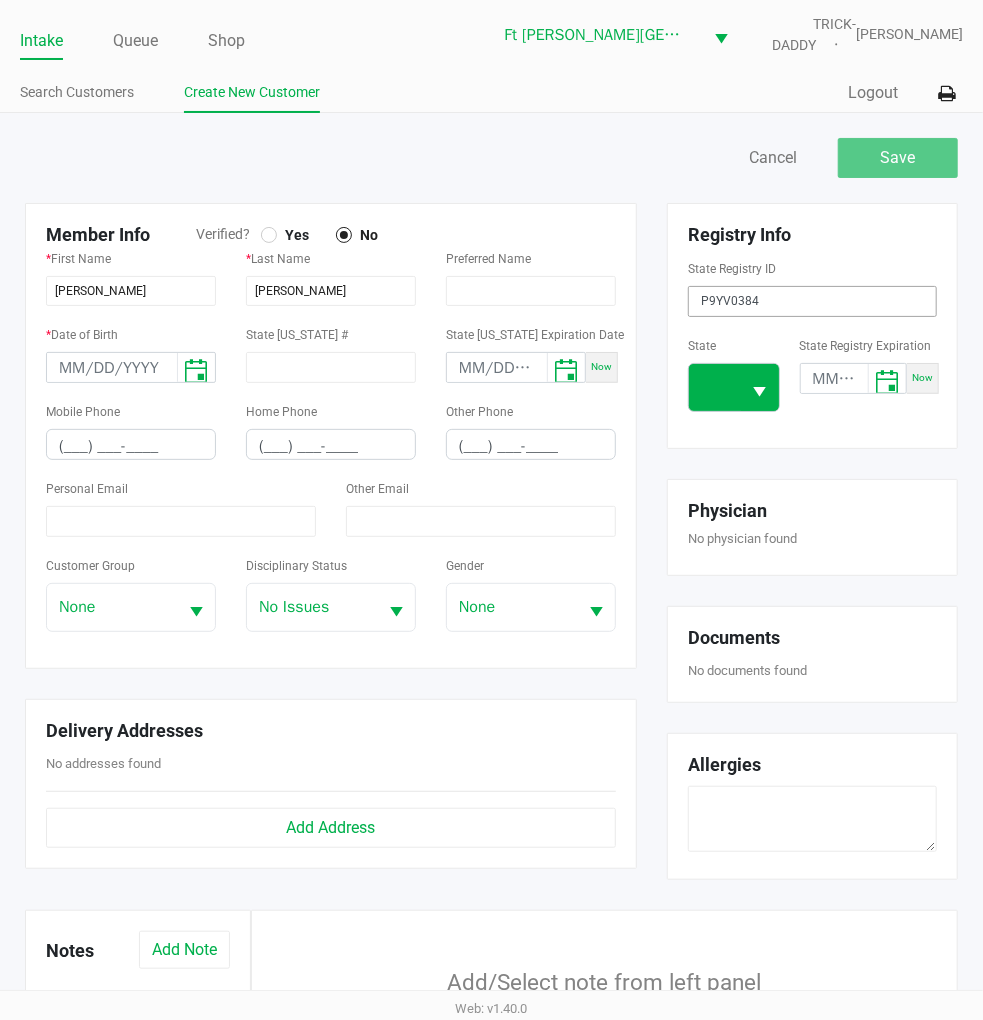 click at bounding box center (760, 392) 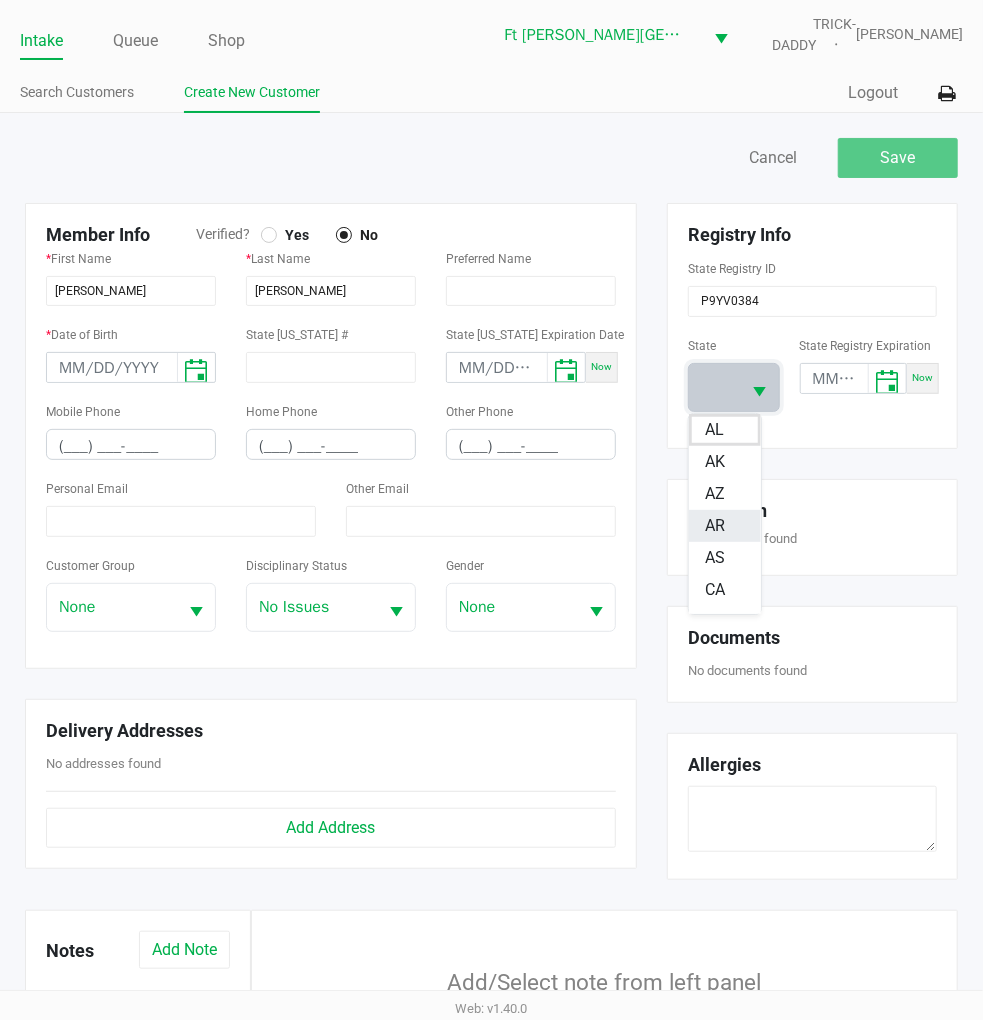 scroll, scrollTop: 222, scrollLeft: 0, axis: vertical 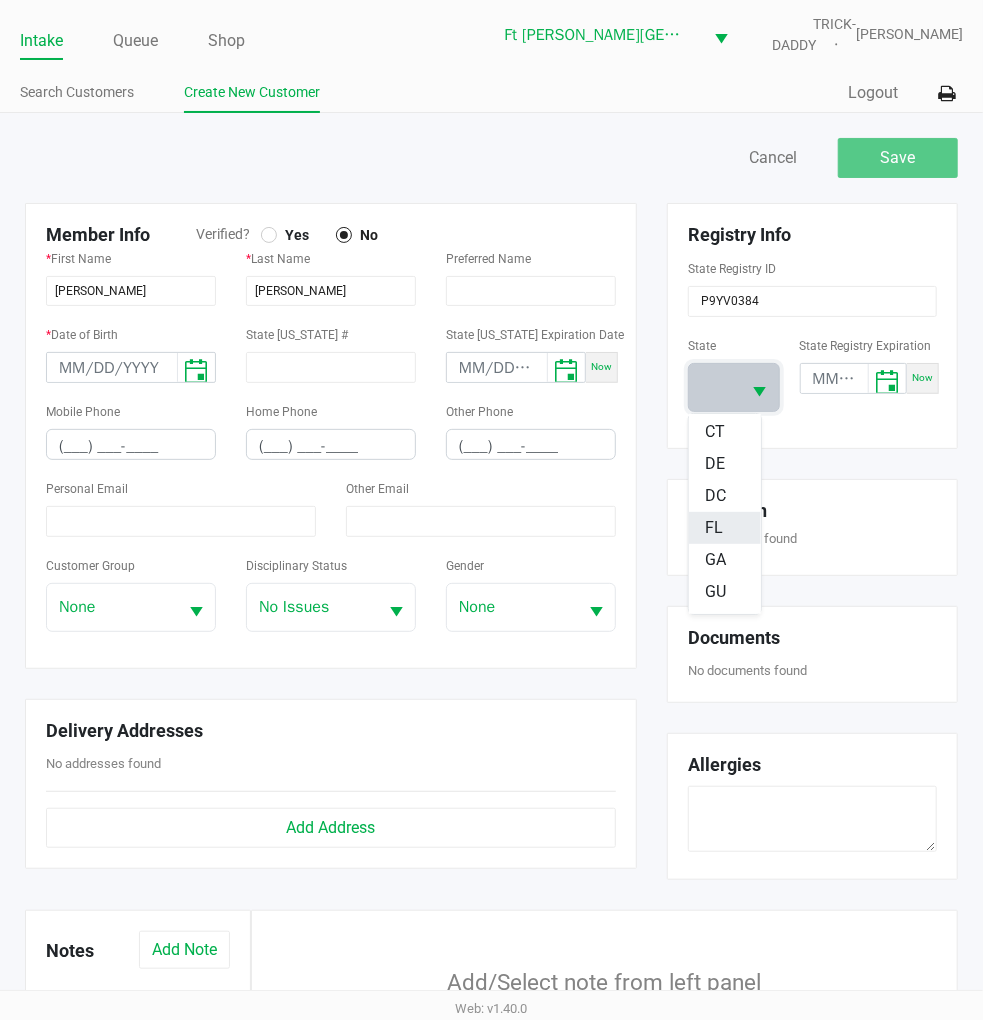 click on "FL" at bounding box center [714, 528] 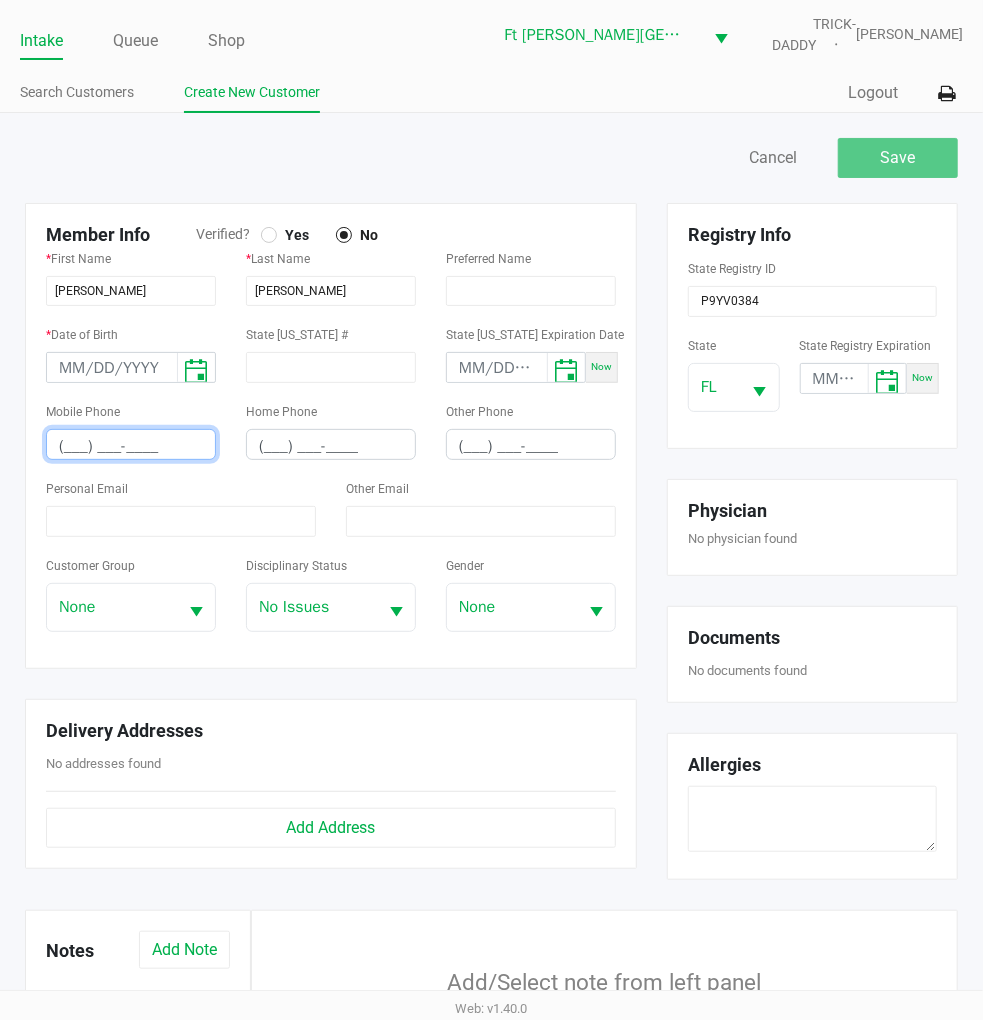 click on "(___) ___-____" at bounding box center [131, 446] 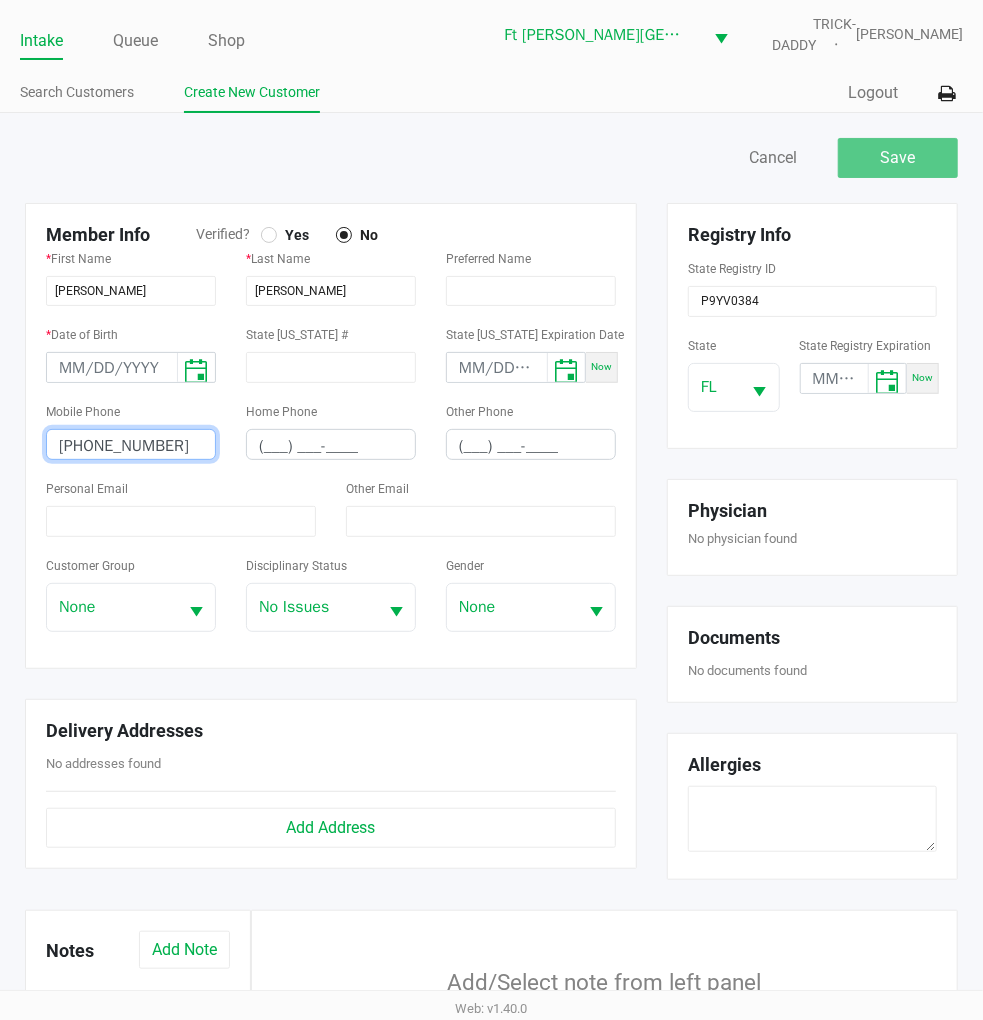 type on "(850) 685-3390" 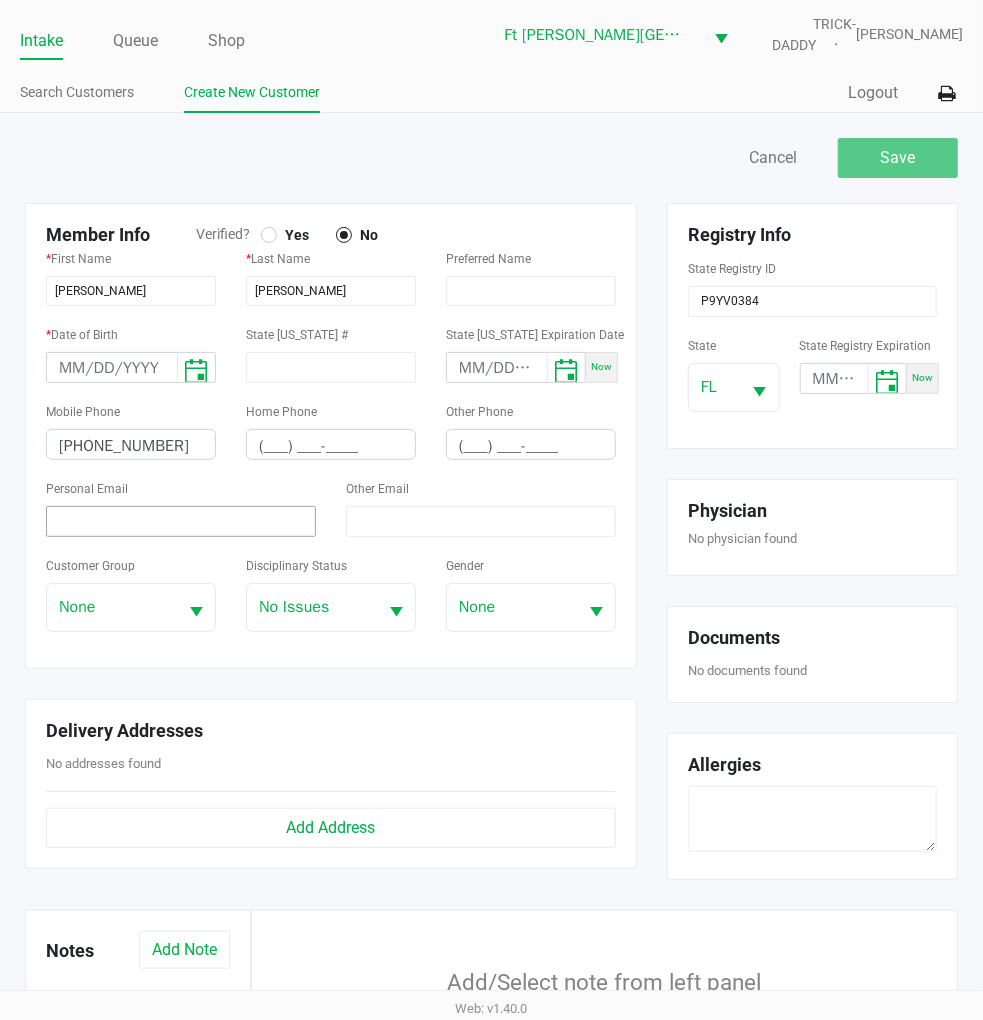 click 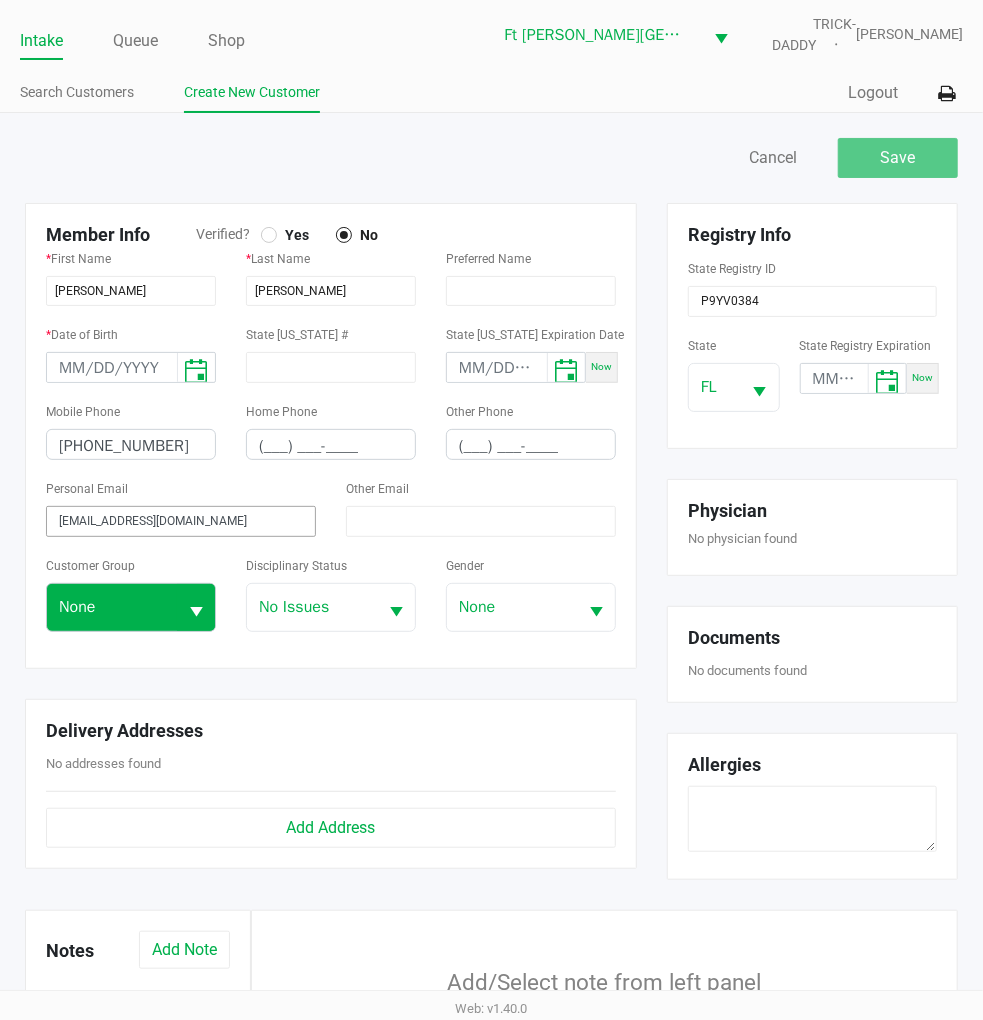 click at bounding box center (196, 612) 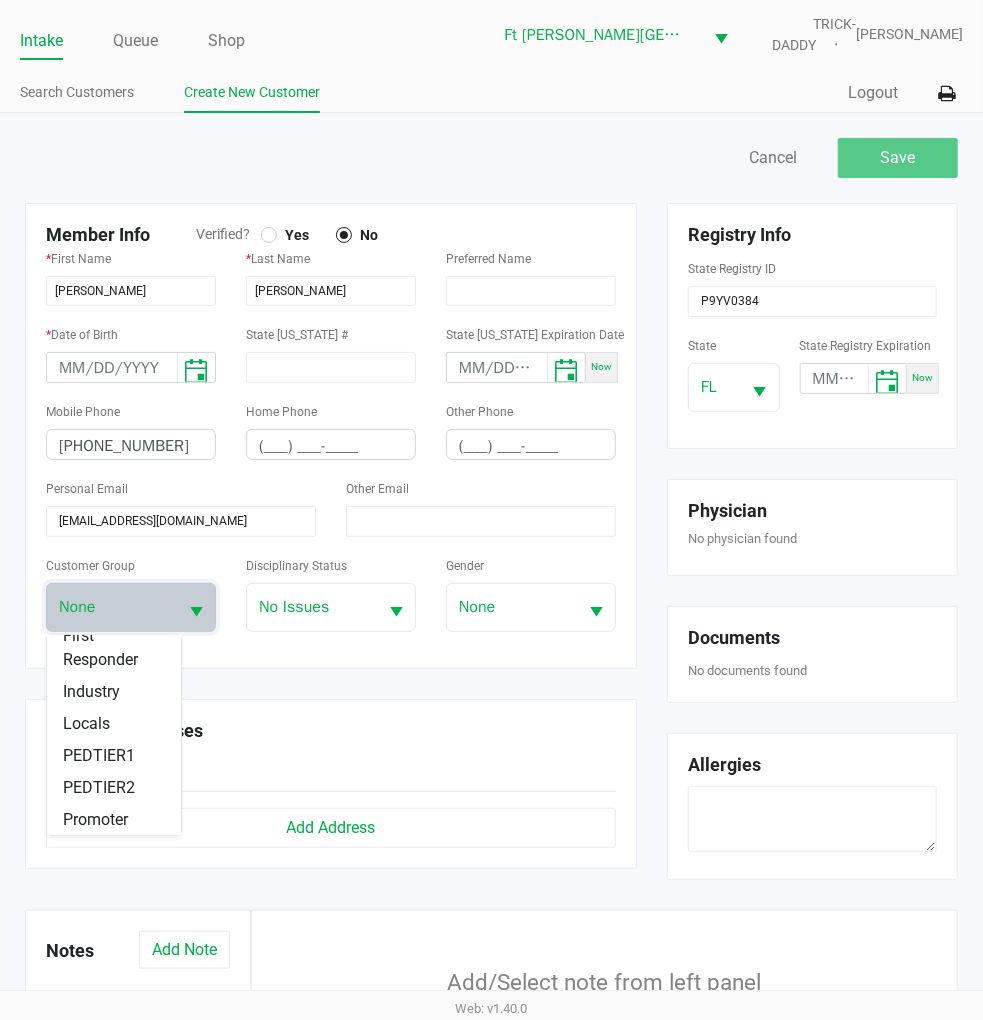 scroll, scrollTop: 222, scrollLeft: 0, axis: vertical 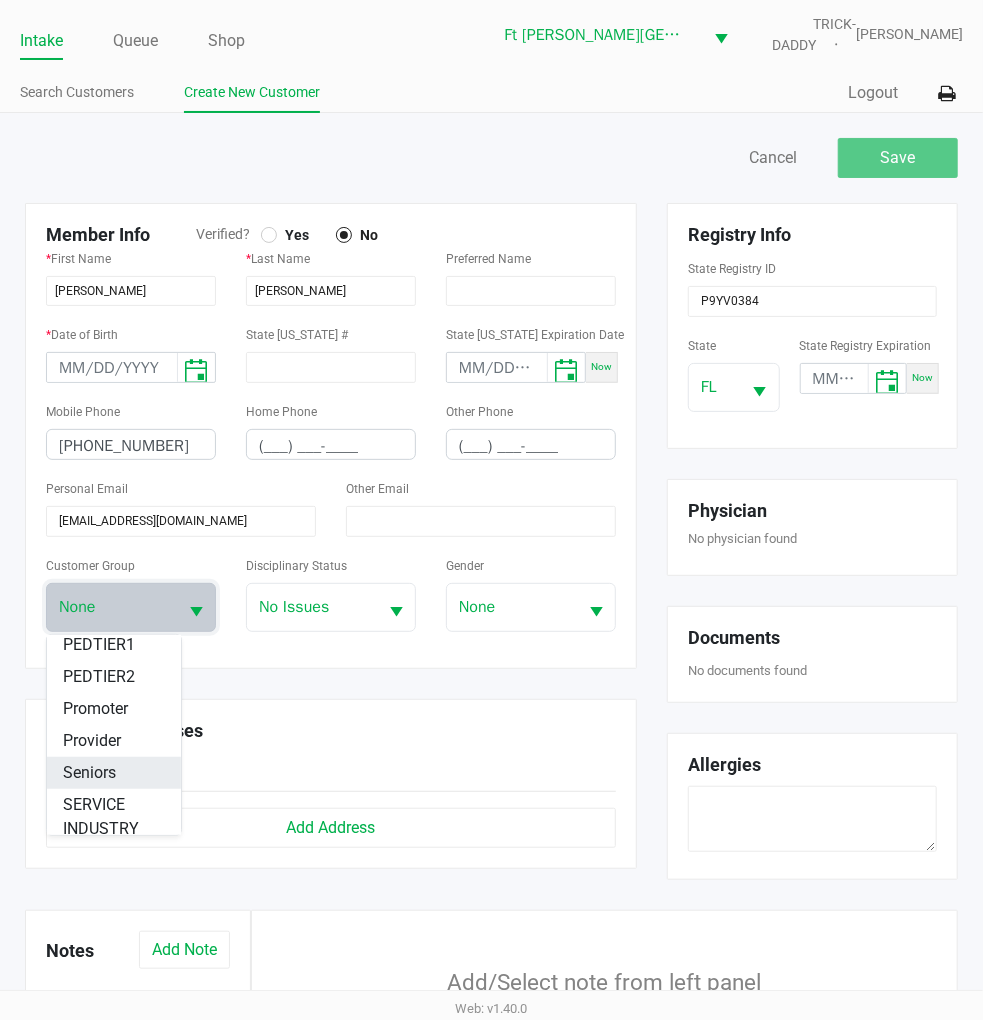 click on "Seniors" at bounding box center [89, 773] 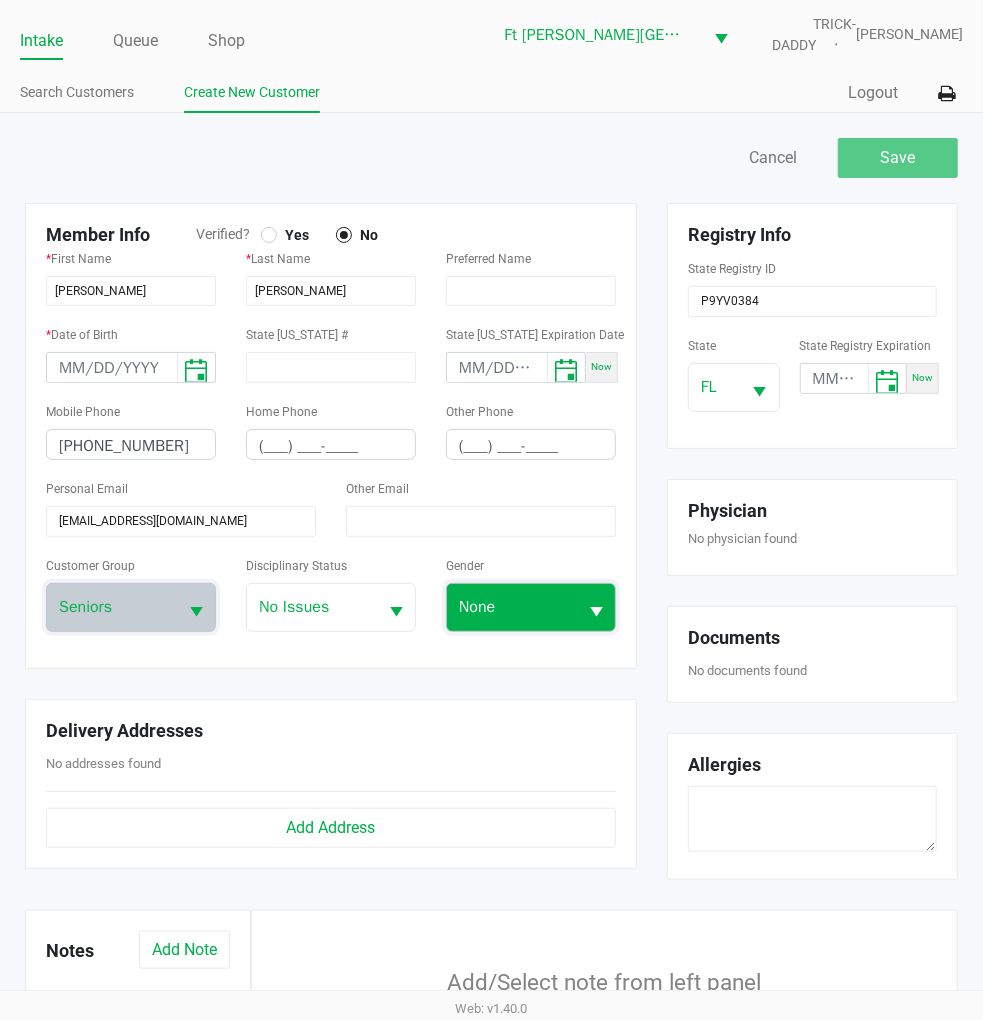 click on "None" at bounding box center (512, 607) 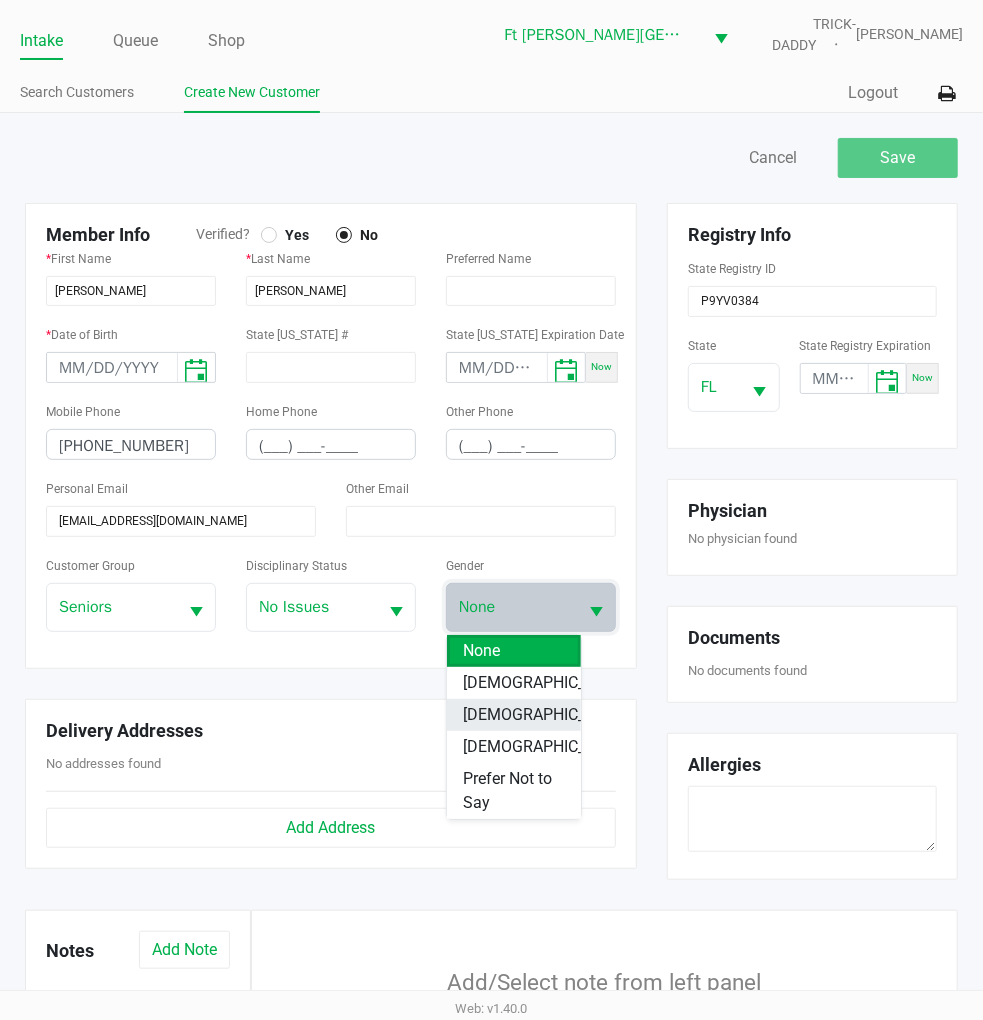 click on "Male" at bounding box center [545, 715] 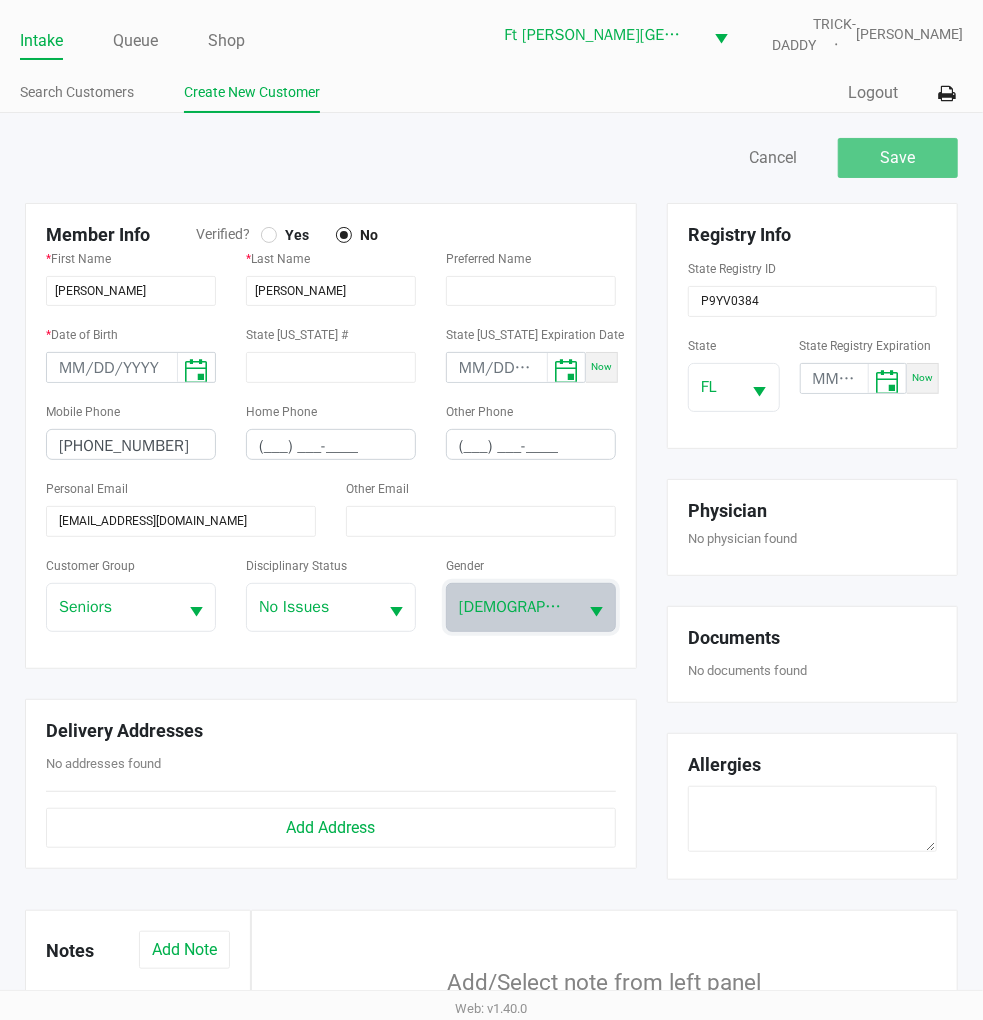 click on "Member Info   Verified?  Yes No *  First Name  JAMES *  Last Name  BOWDEN  Preferred Name  *  Date of Birth   State ID #   State ID Expiration Date  Now  Mobile Phone  (850) 685-3390  Home Phone  (___) ___-____  Other Phone  (___) ___-____  Personal Email  jimbow1010@yahoo.com  Other Email   Customer Group  Seniors  Disciplinary Status  No Issues  Gender  Male" 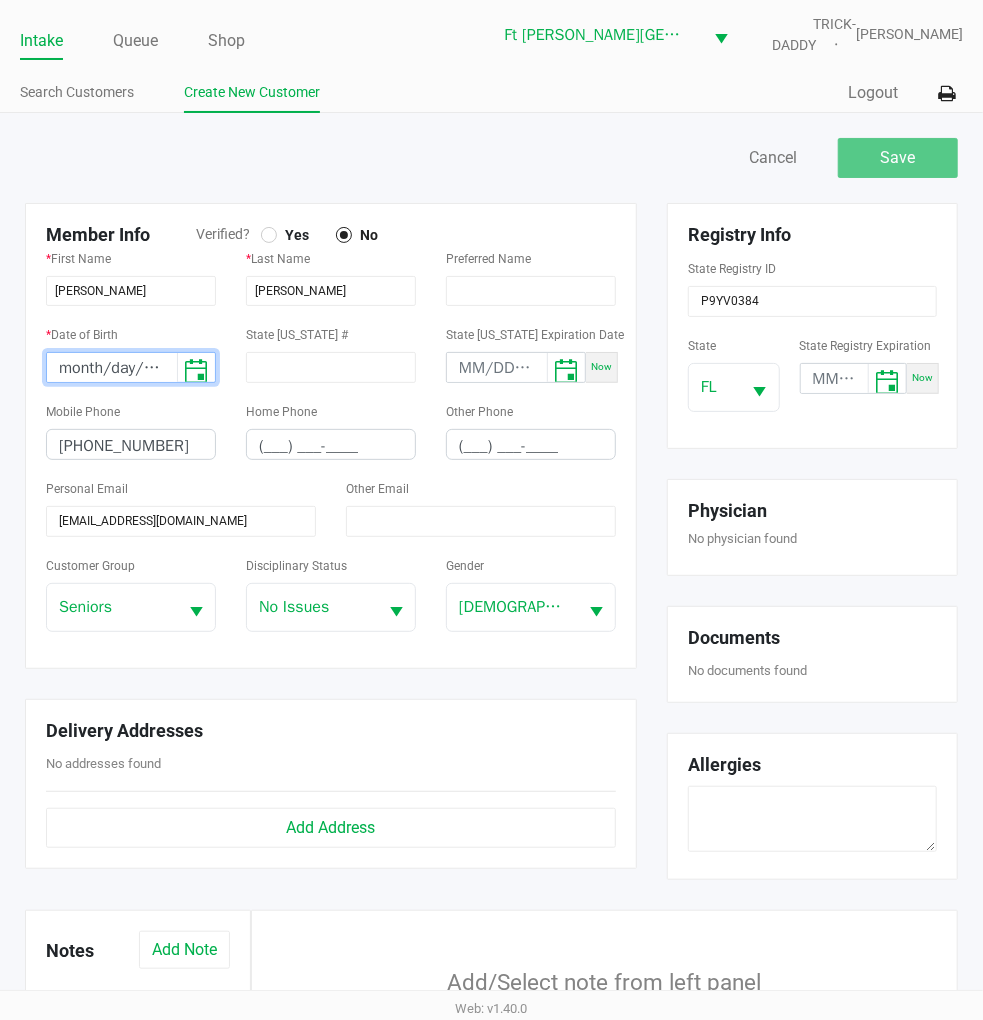 click on "month/day/year" at bounding box center (112, 368) 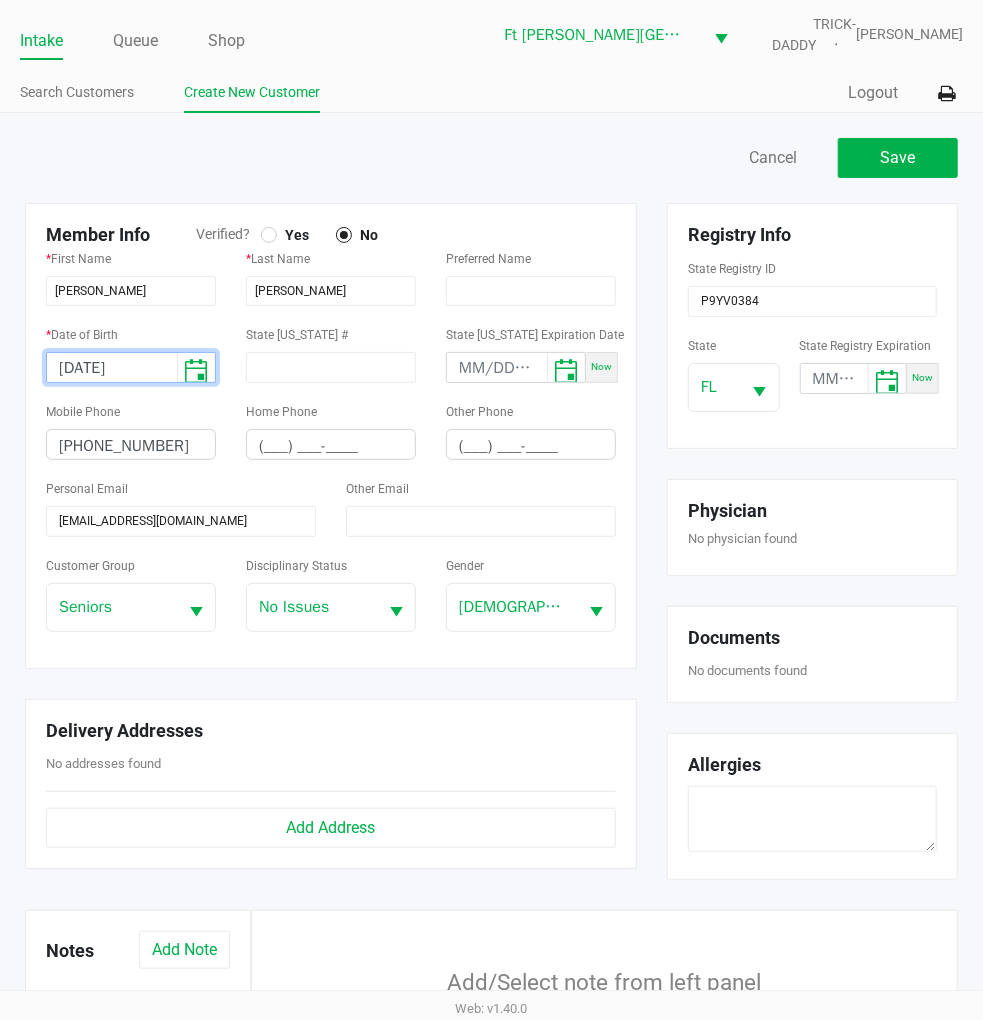 type on "08/28/1960" 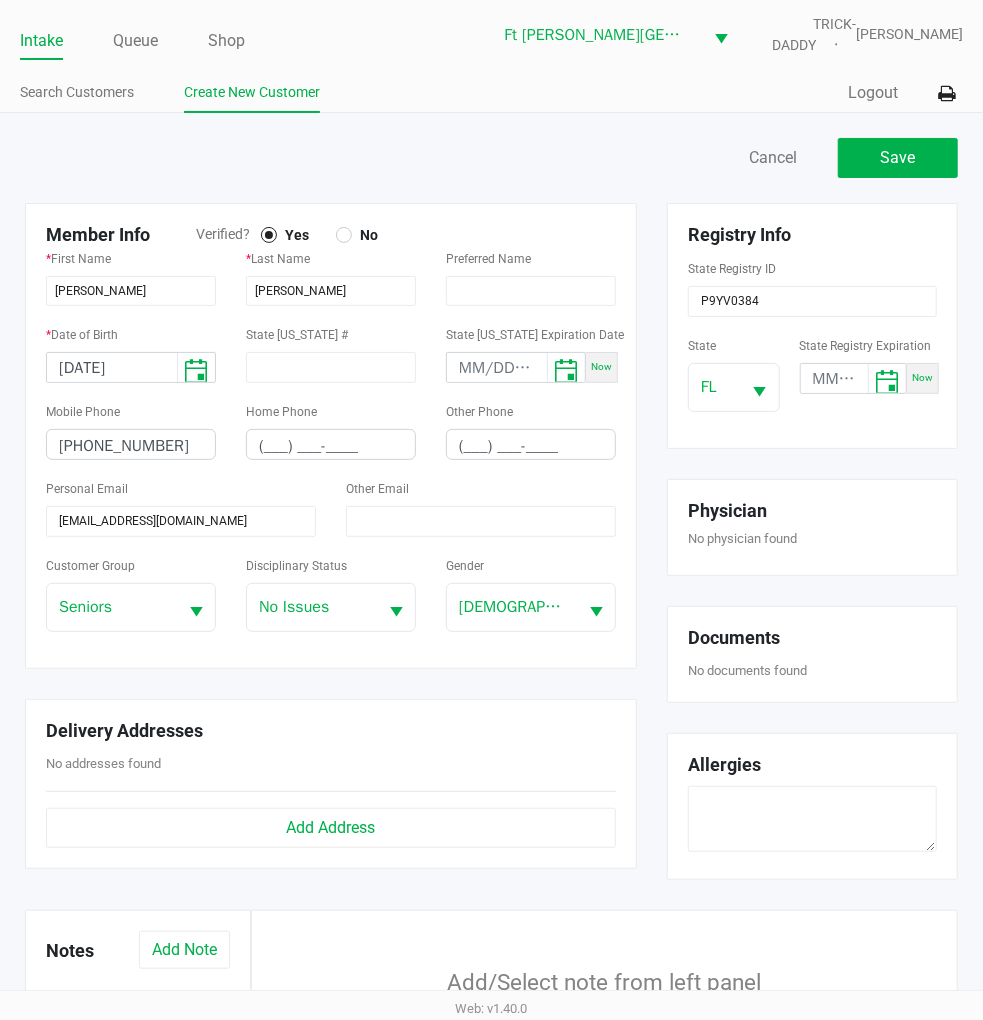 click on "Member Info   Verified?  Yes No *  First Name  JAMES *  Last Name  BOWDEN  Preferred Name  *  Date of Birth  08/28/1960  State ID #   State ID Expiration Date  Now  Mobile Phone  (850) 685-3390  Home Phone  (___) ___-____  Other Phone  (___) ___-____  Personal Email  jimbow1010@yahoo.com  Other Email   Customer Group  Seniors  Disciplinary Status  No Issues  Gender  Male" 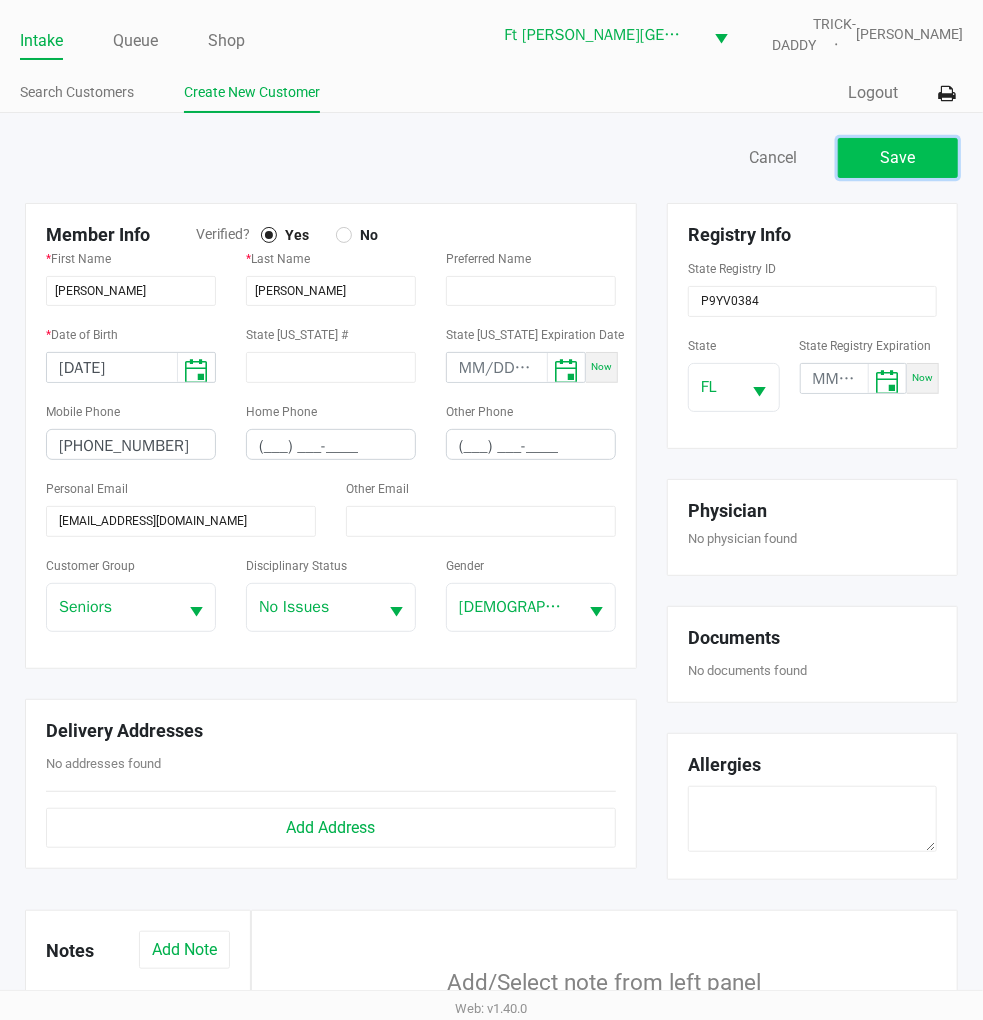 click on "Save" 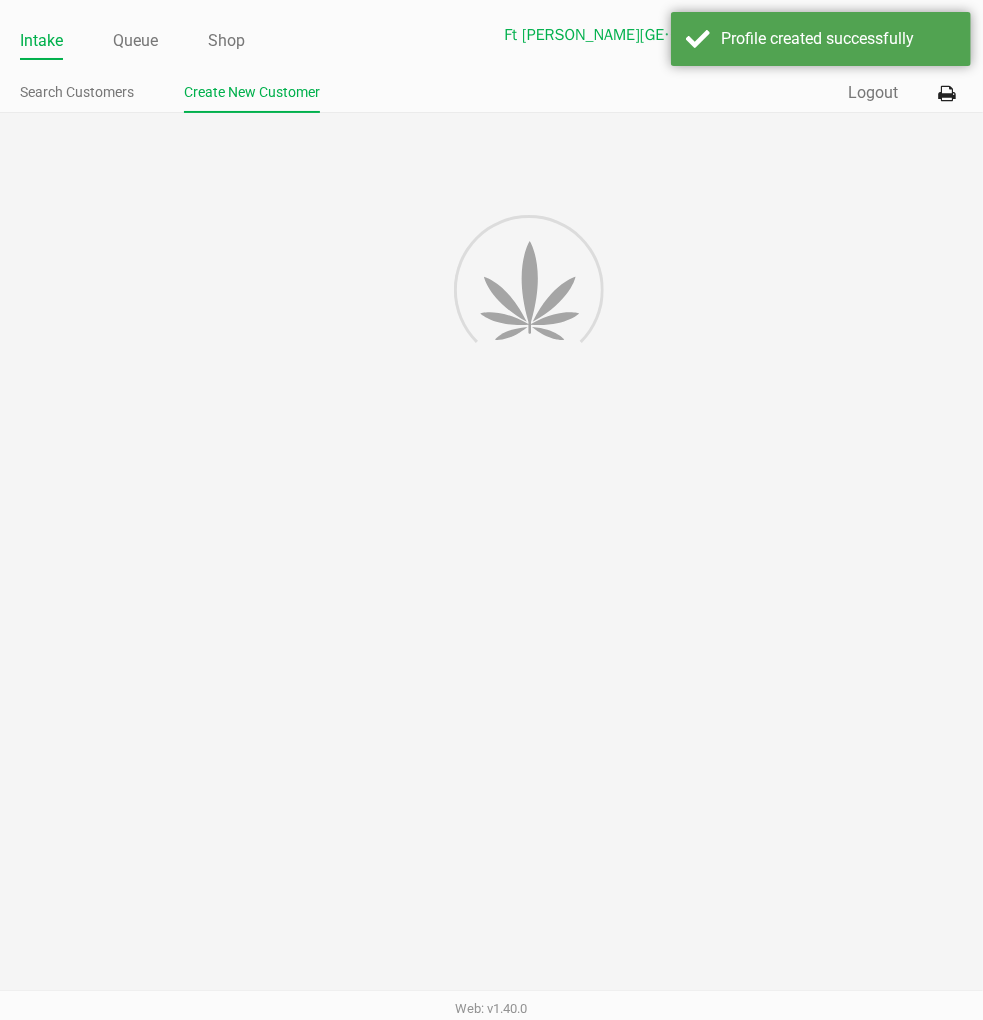 type on "---" 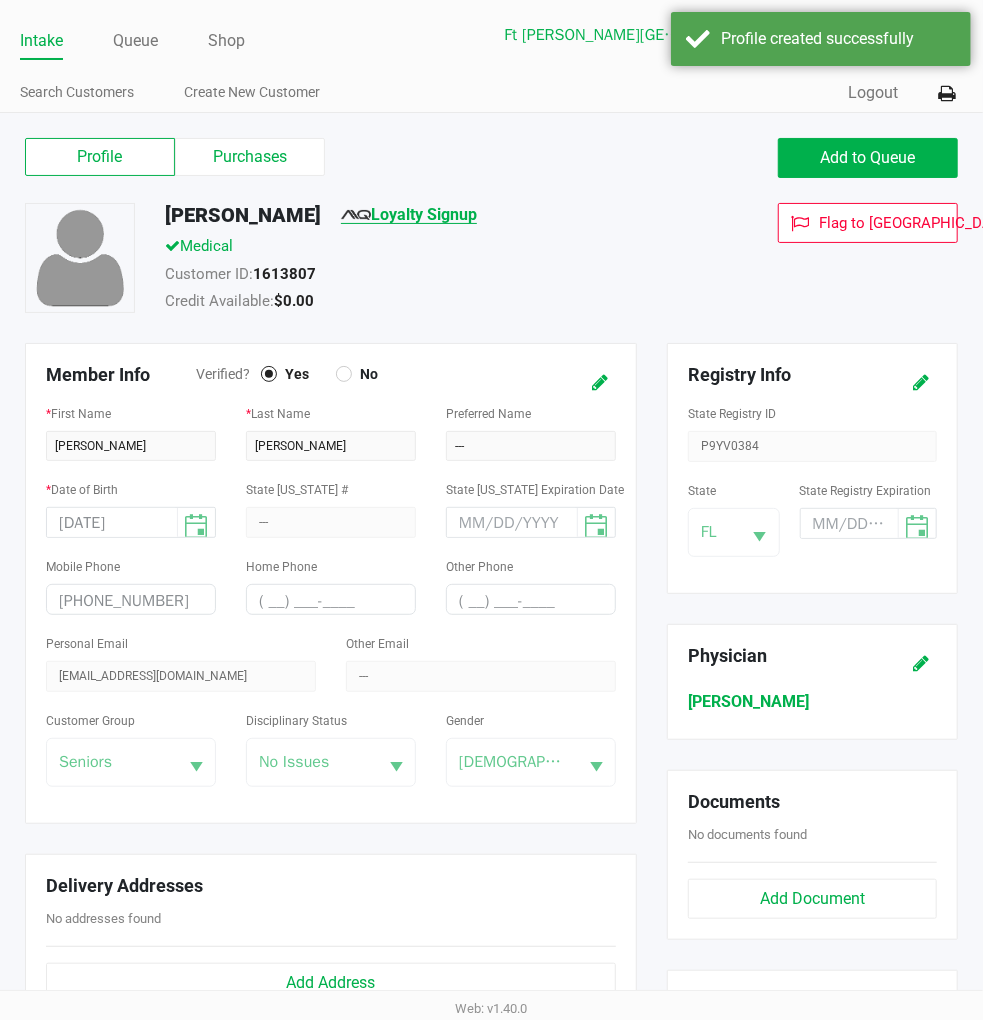 click on "Loyalty Signup" 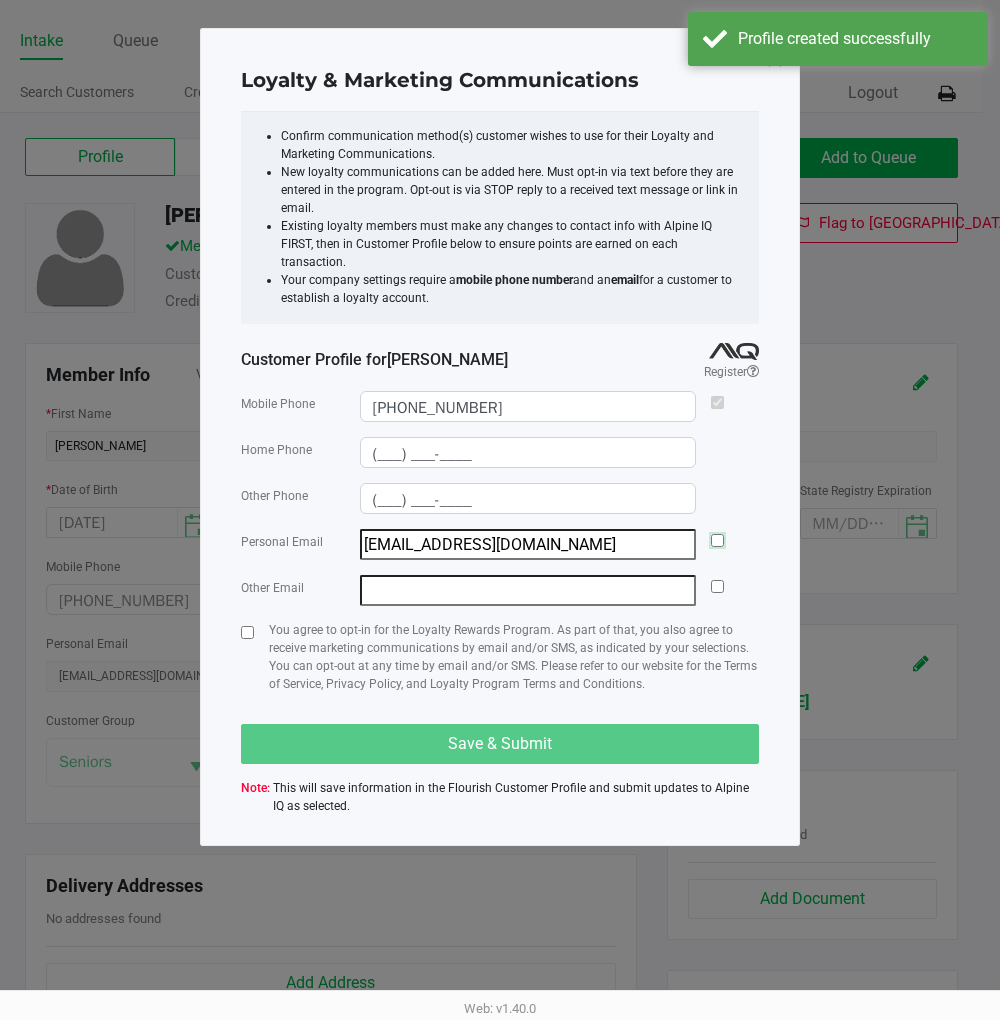 click 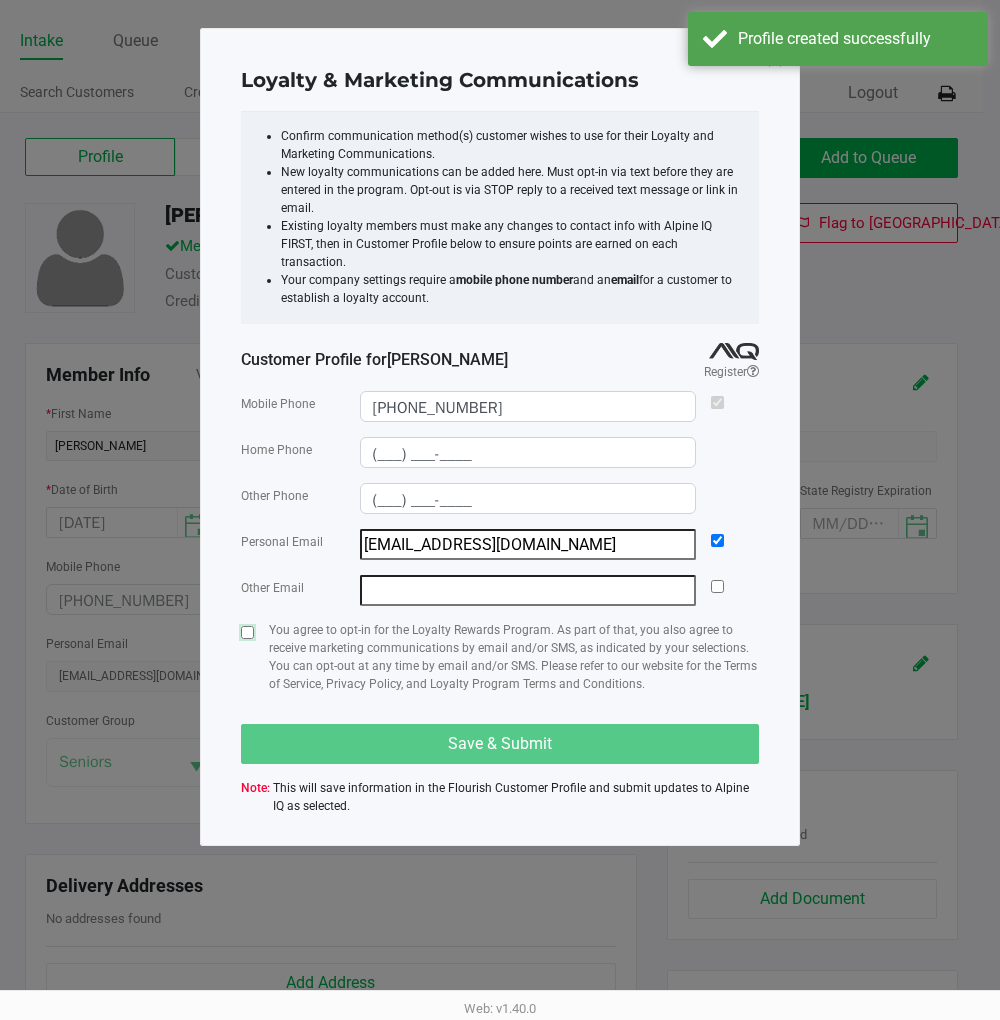 click 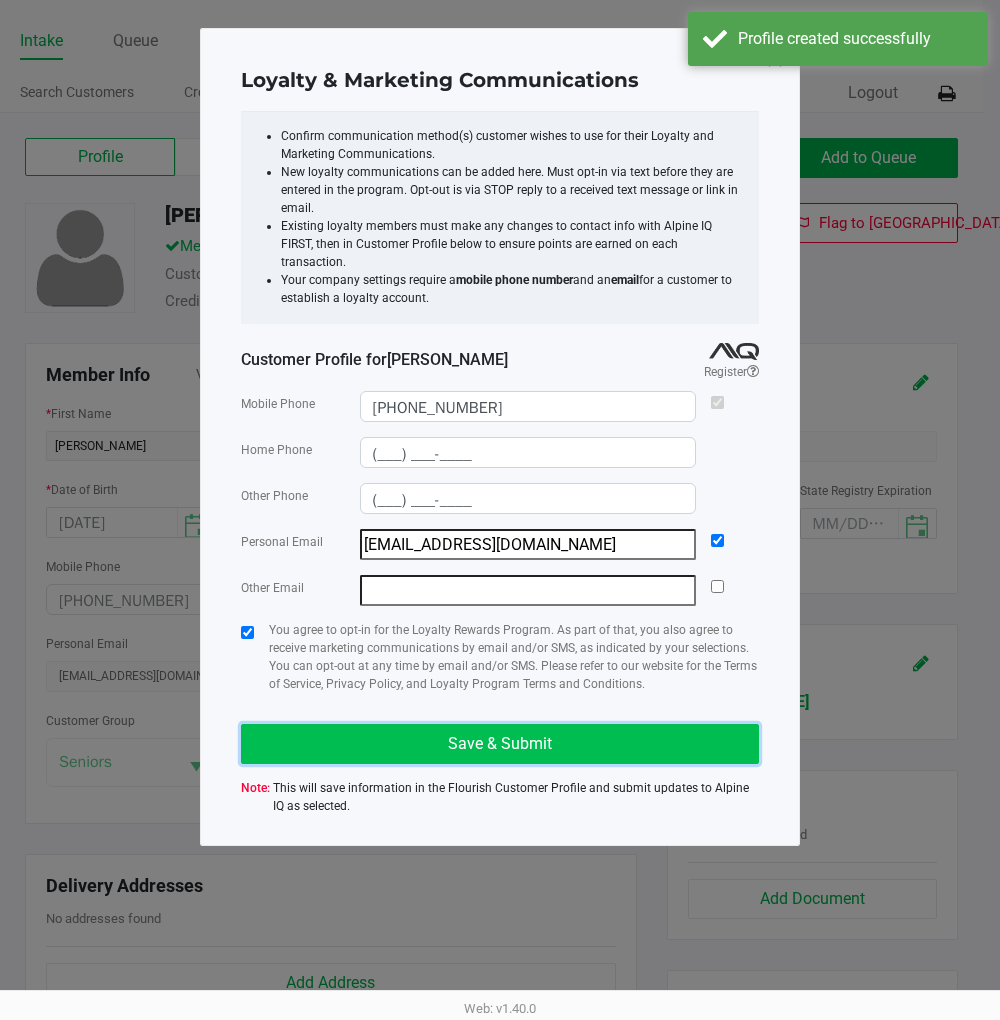 click on "Save & Submit" 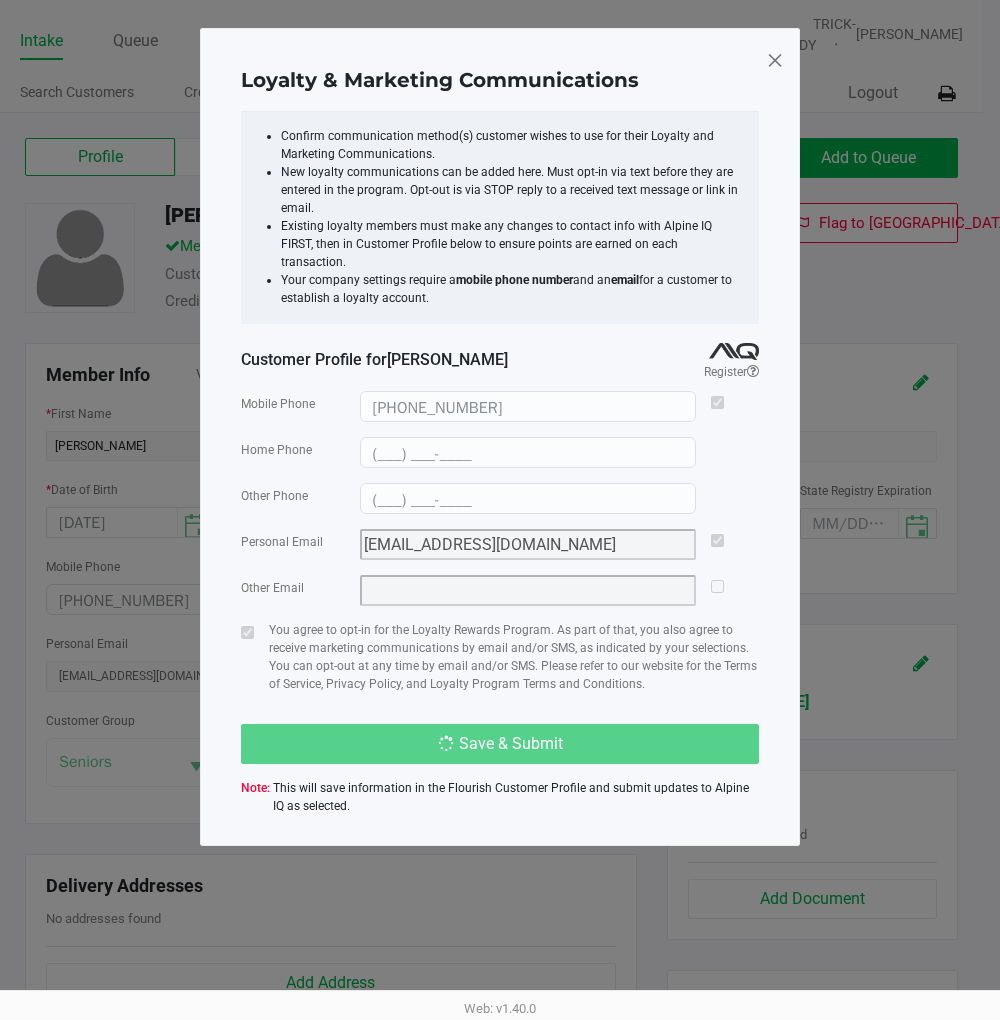 type on "(___) ___-____" 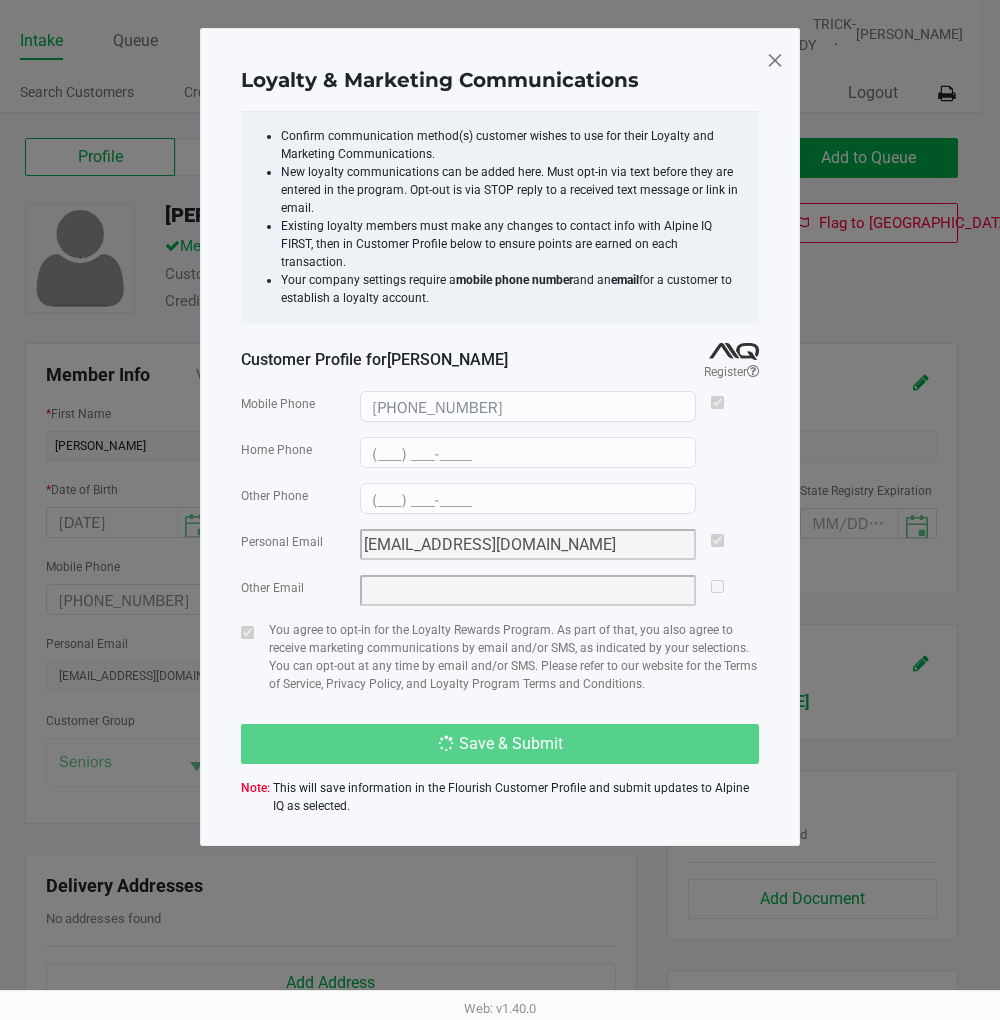 type on "(___) ___-____" 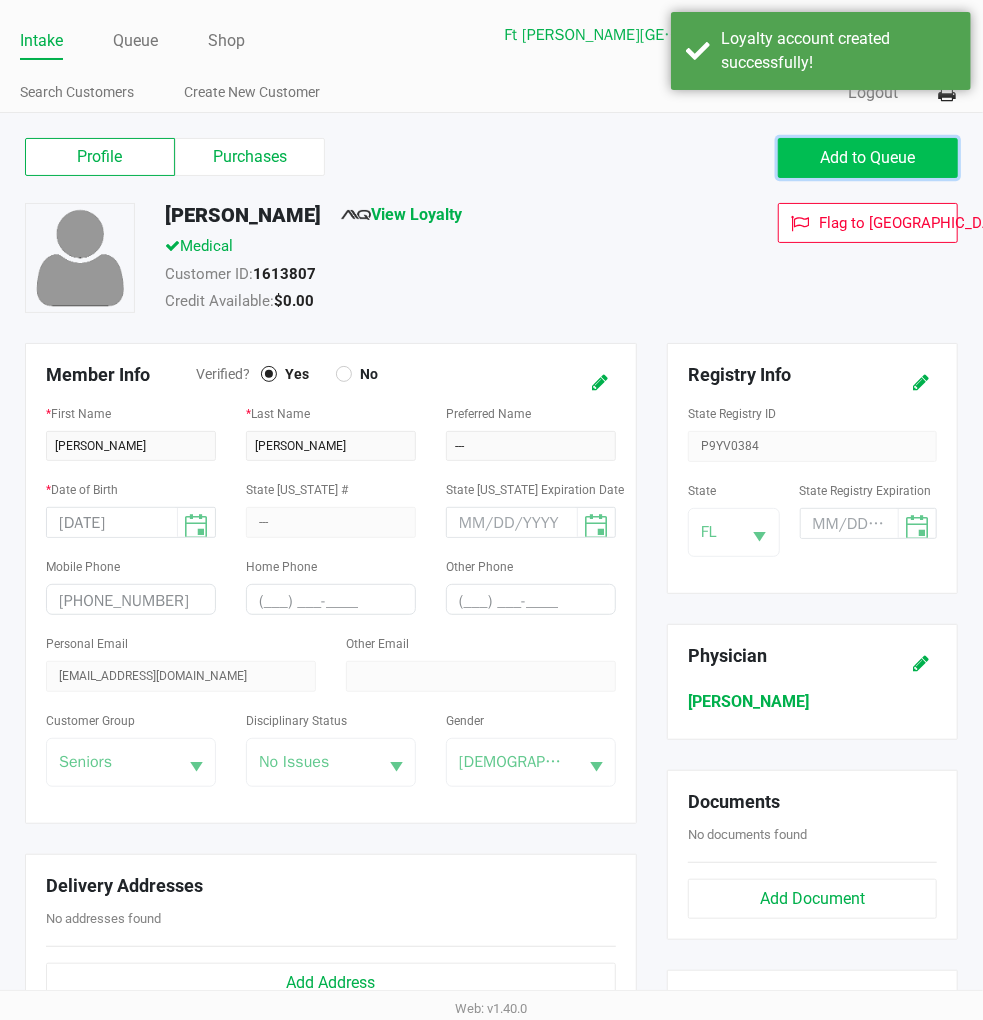 click on "Add to Queue" 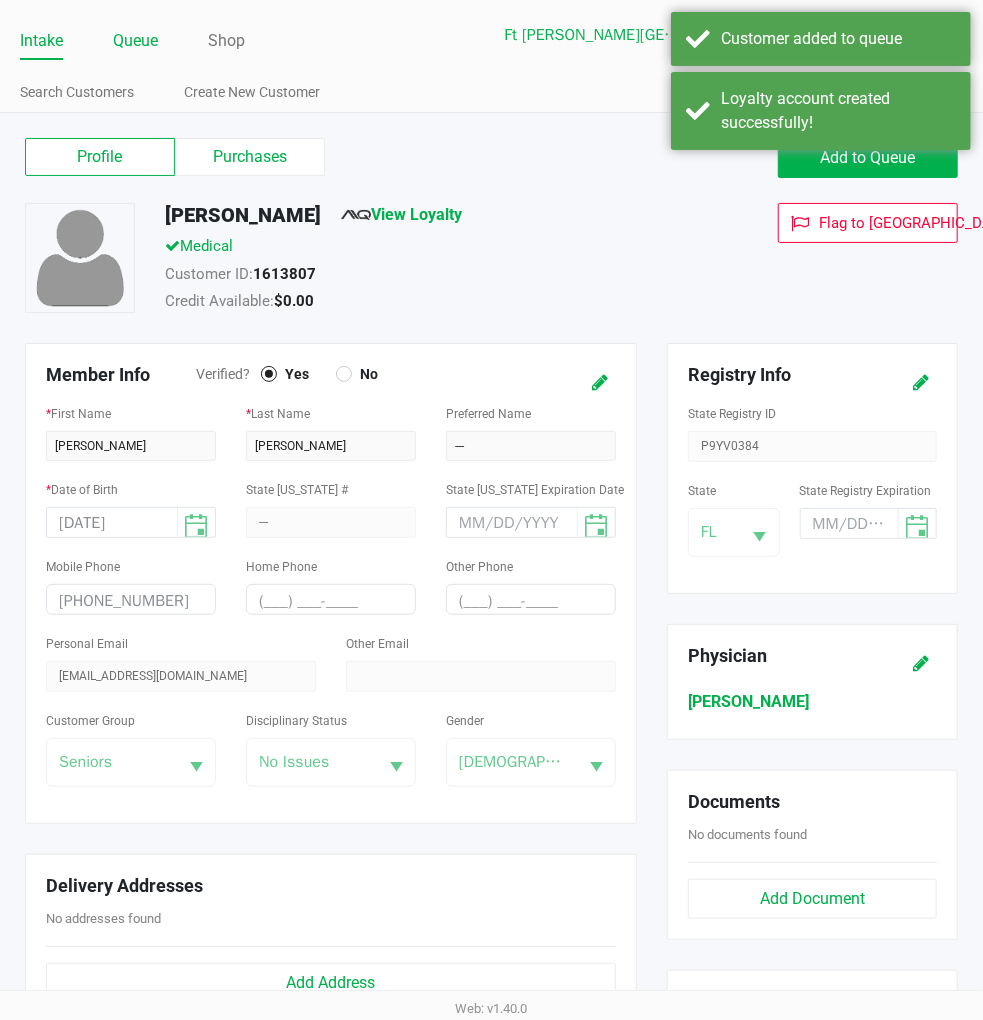 click on "Queue" 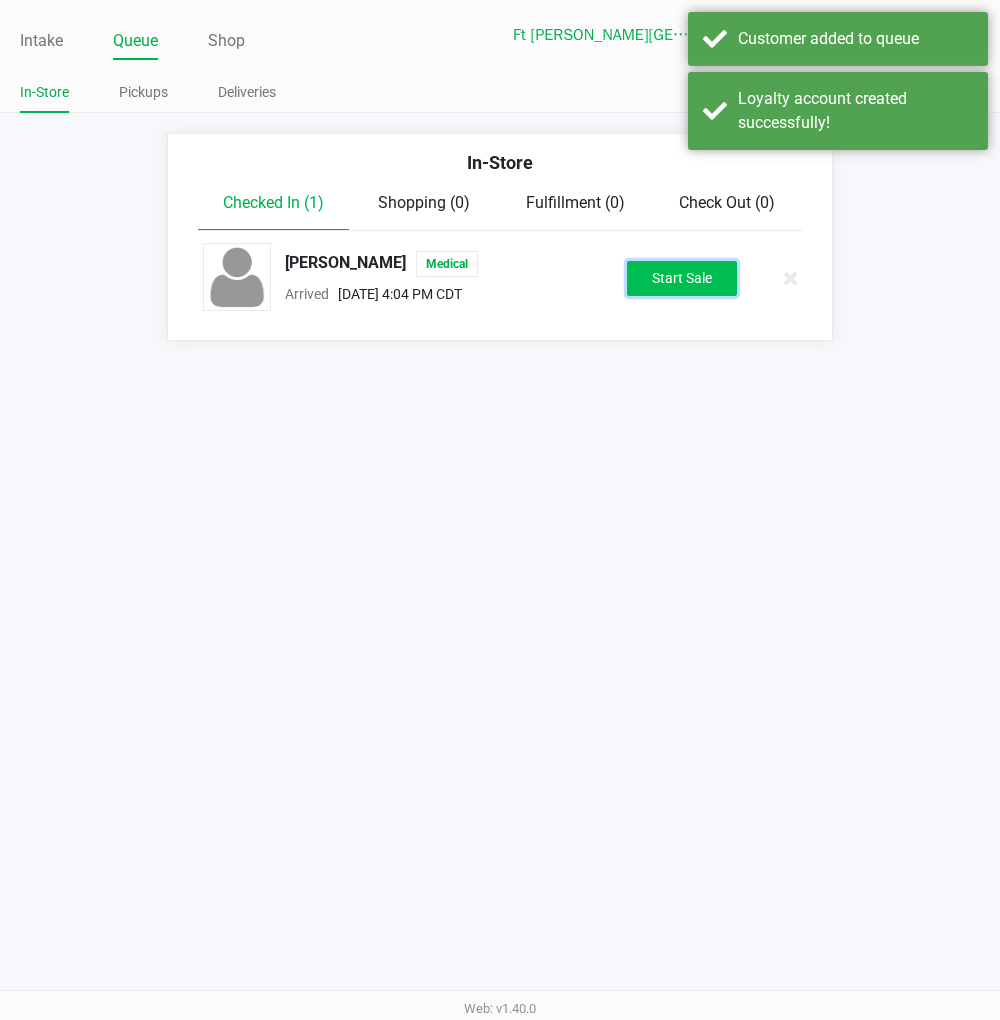click on "Start Sale" 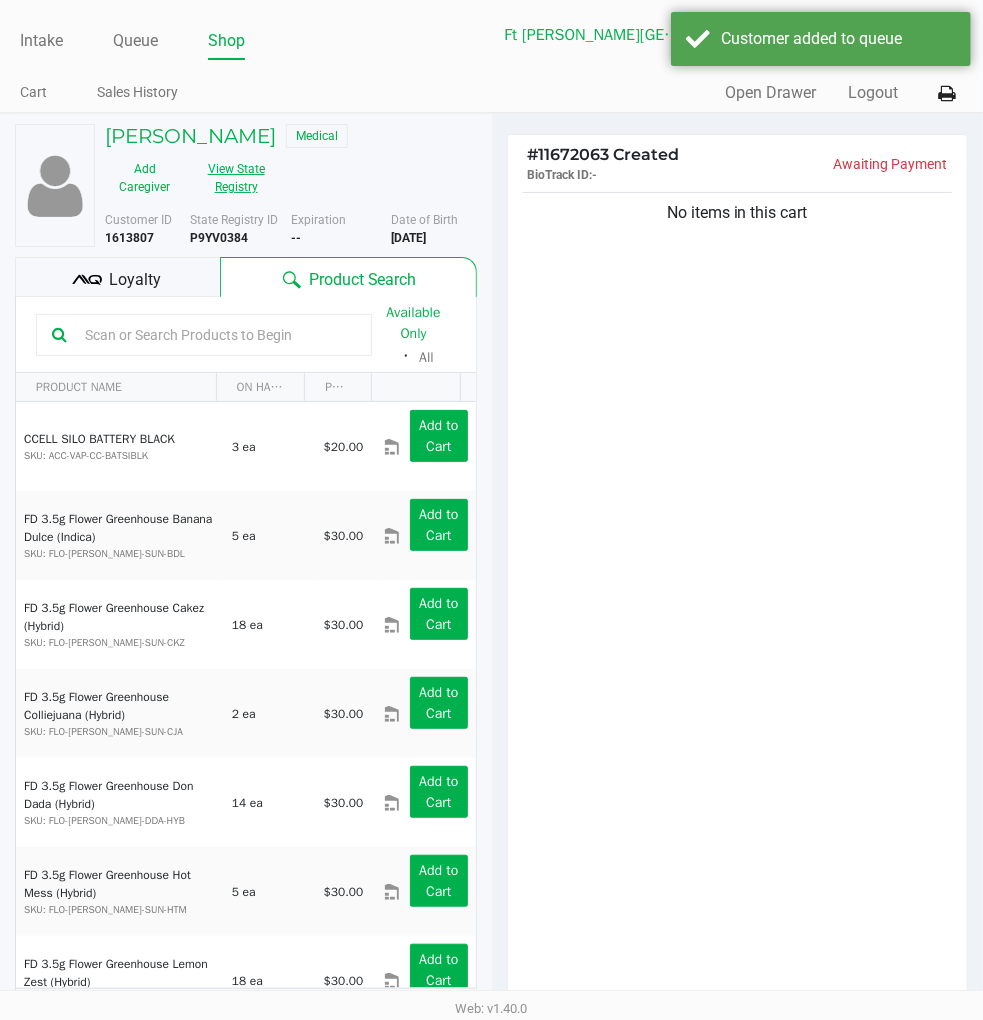 click on "View State Registry" 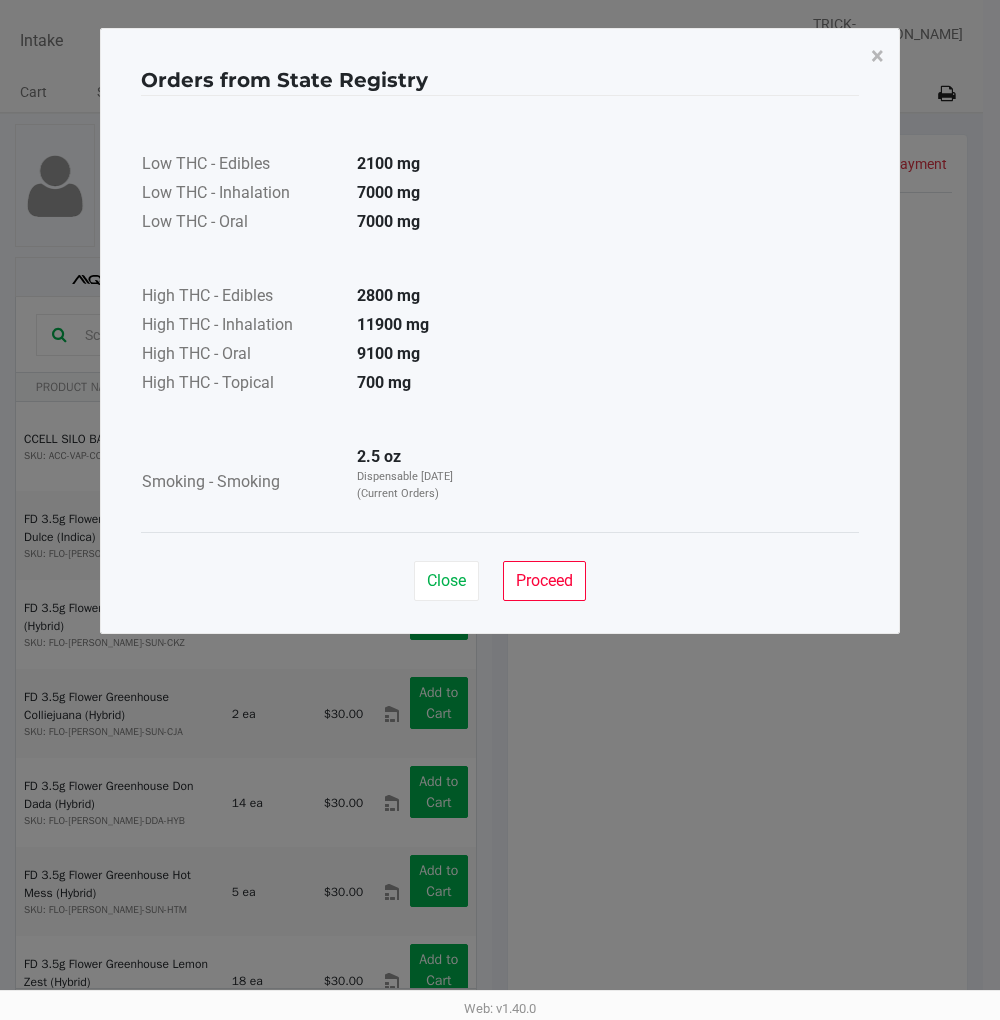 click on "Close" 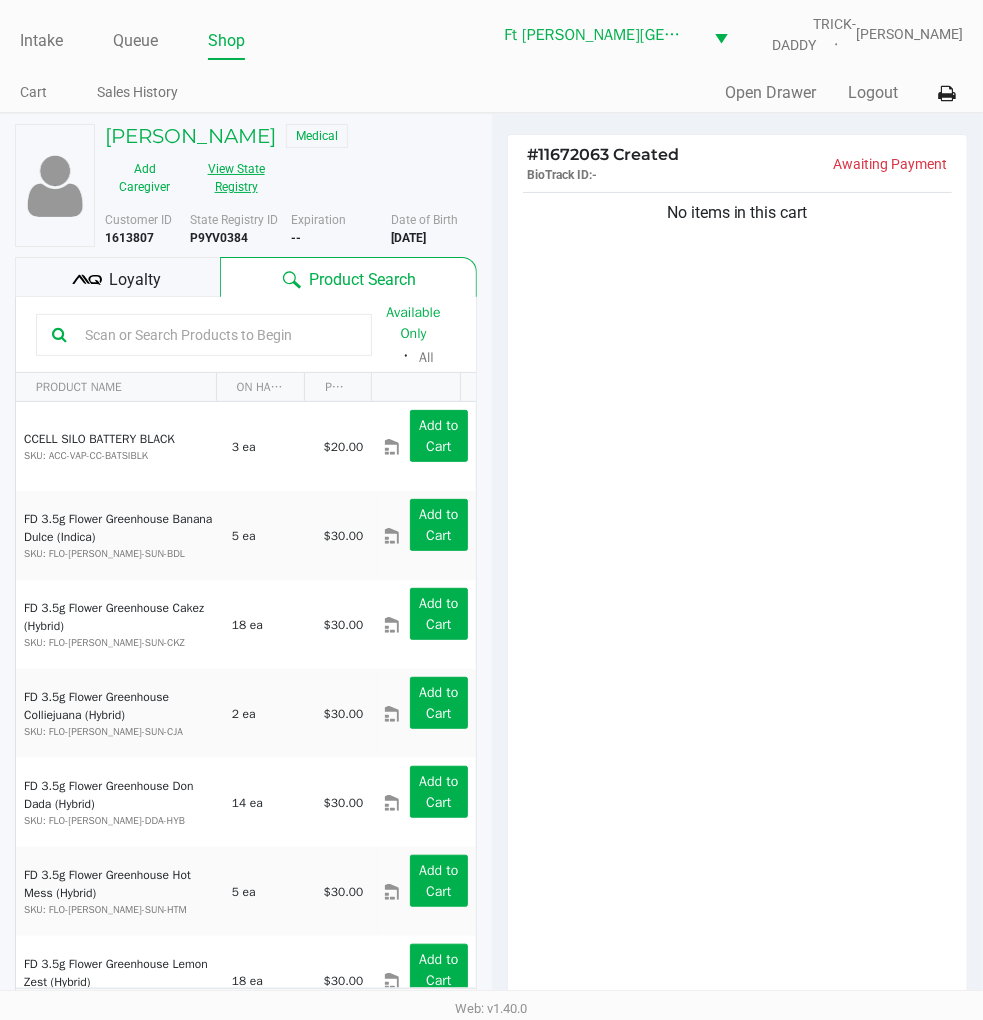 click 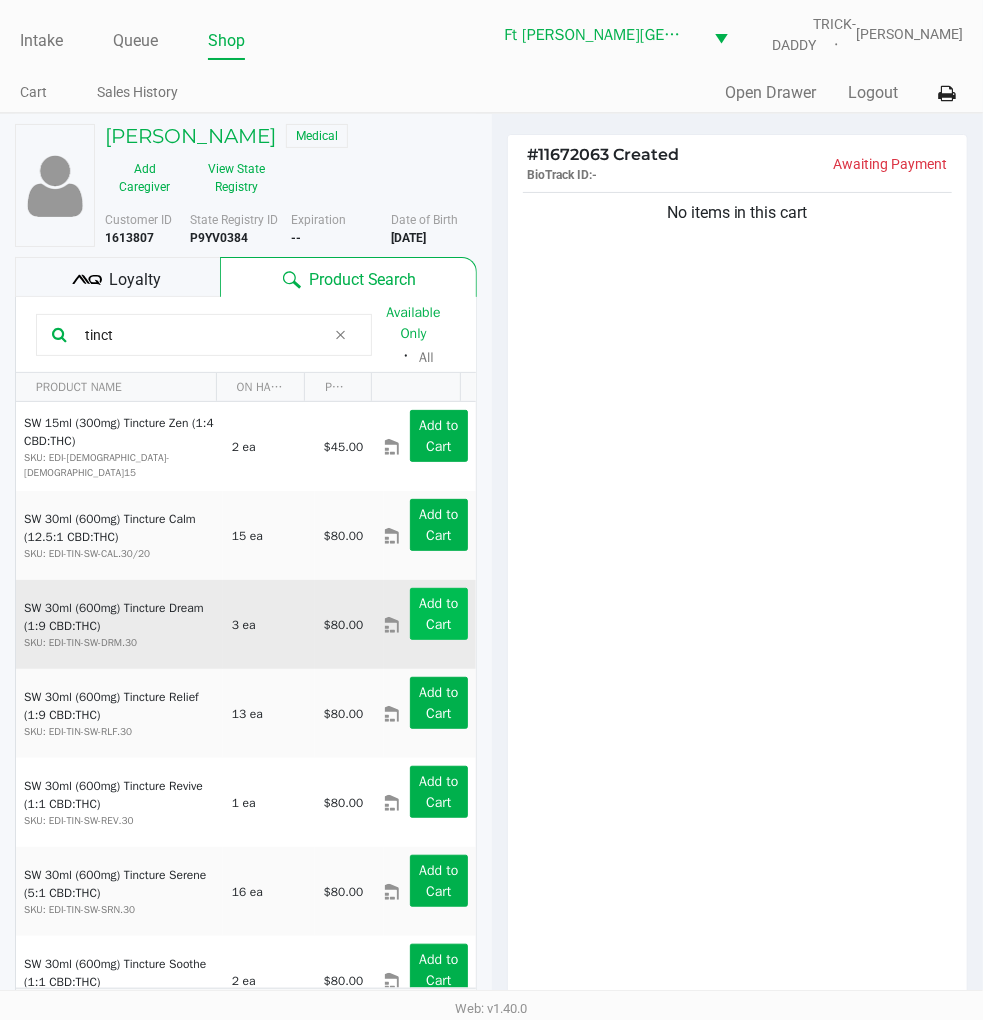 type on "tinct" 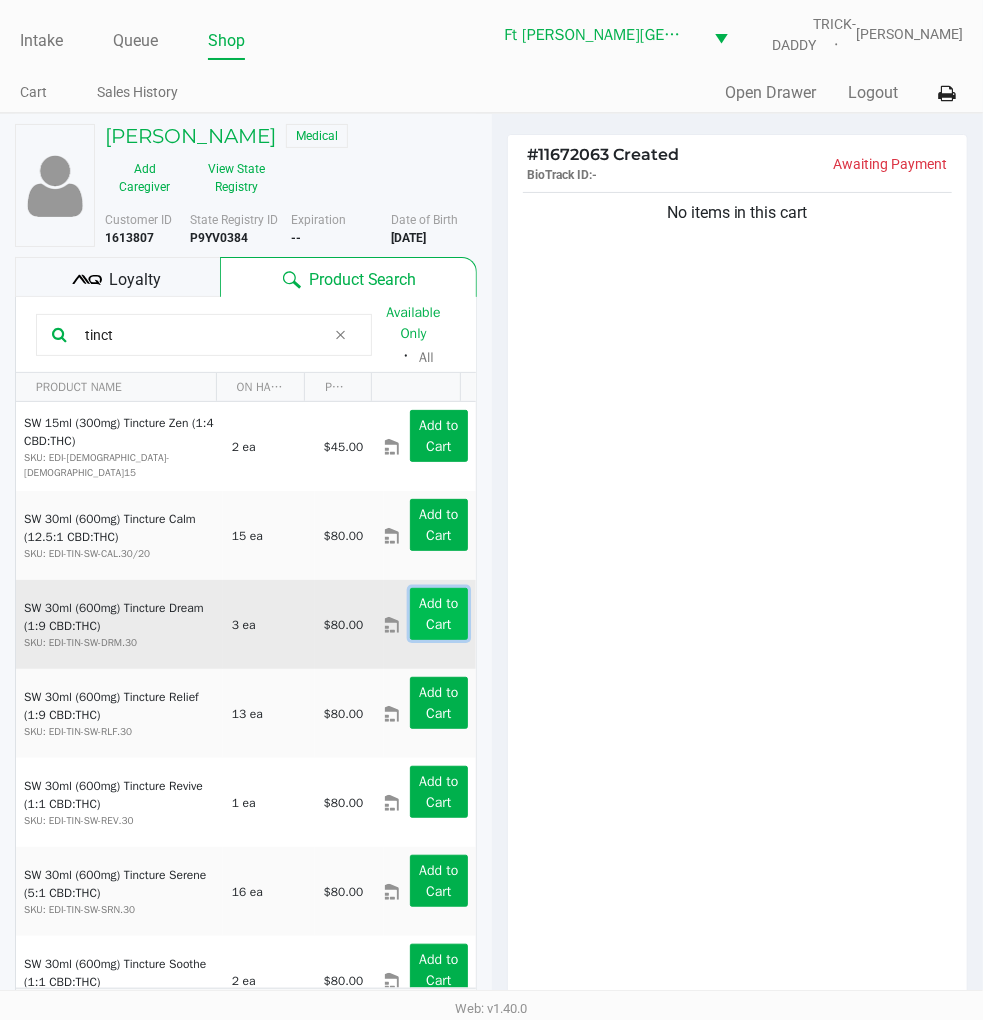 click on "Add to Cart" 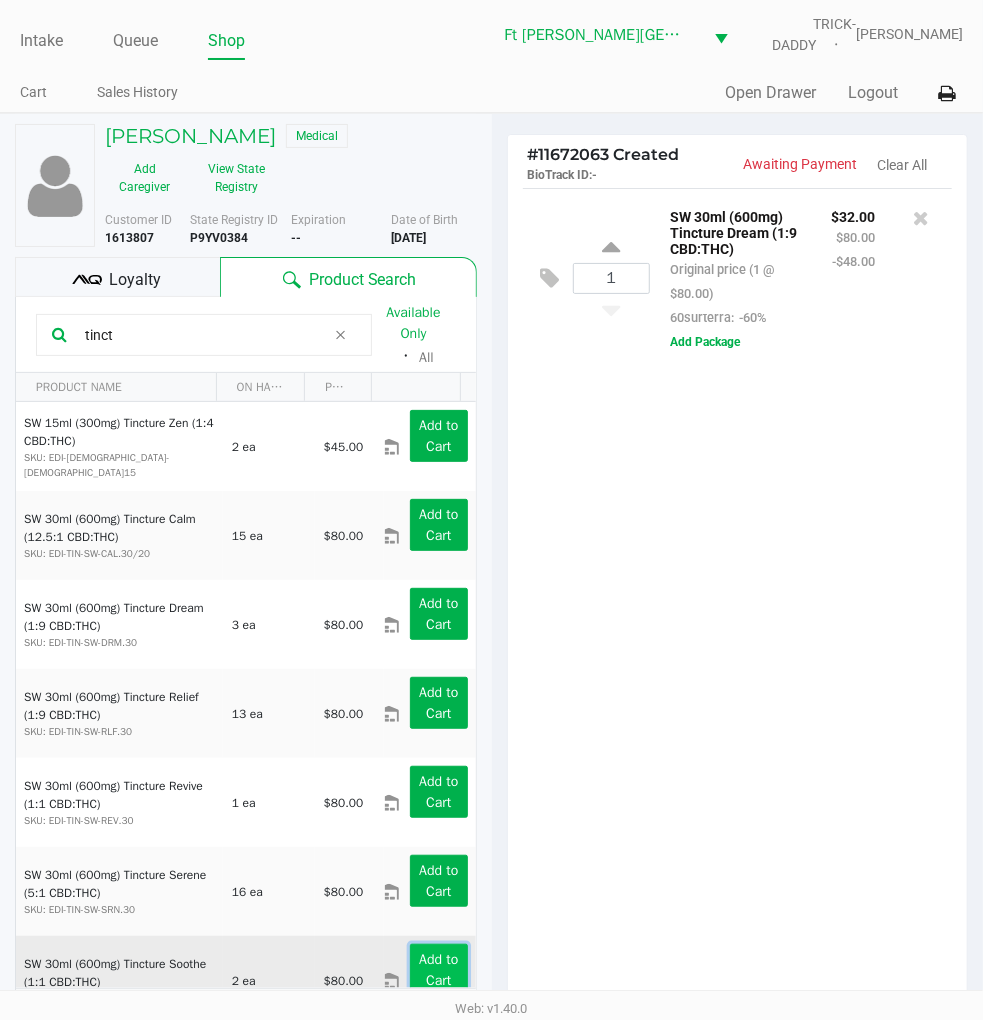 click on "Add to Cart" 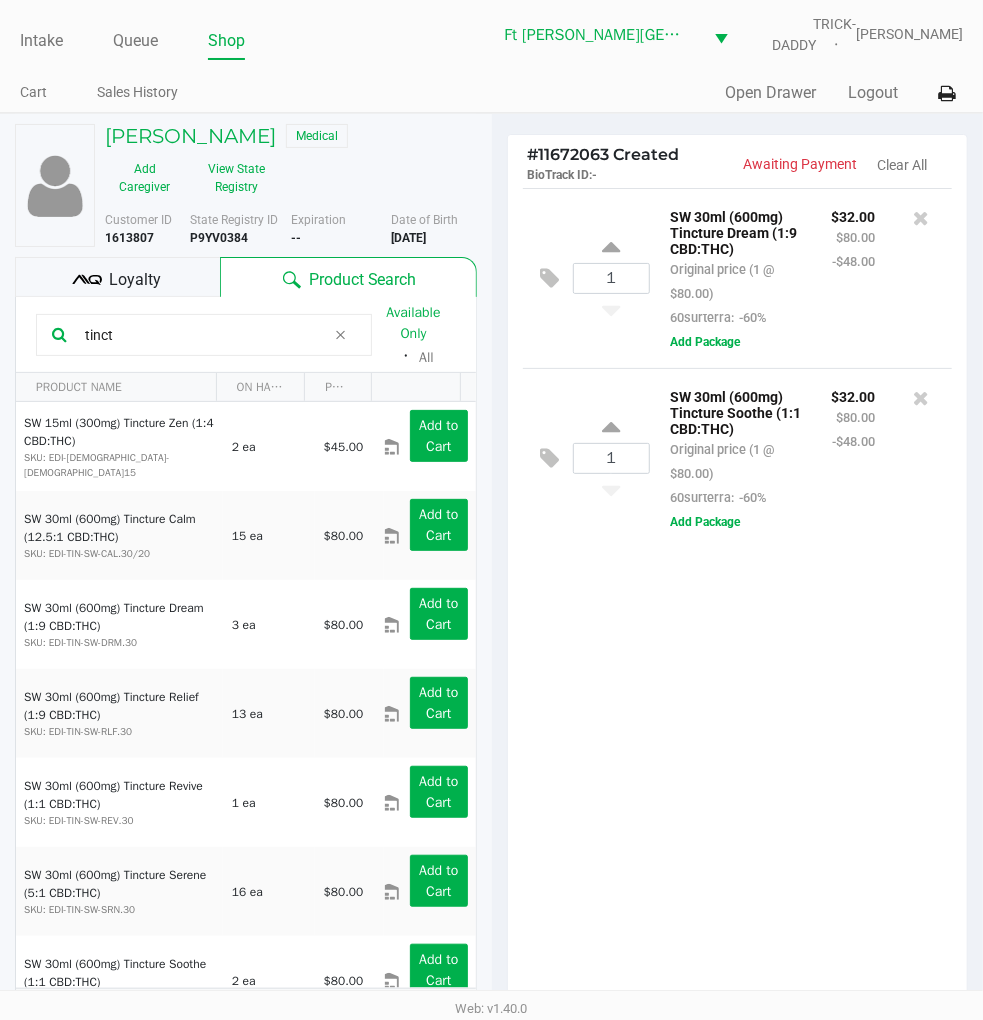 click on "1  SW 30ml (600mg) Tincture Dream (1:9 CBD:THC)   Original price (1 @ $80.00)  60surterra:  -60% $32.00 $80.00 -$48.00  Add Package  1  SW 30ml (600mg) Tincture Soothe (1:1 CBD:THC)   Original price (1 @ $80.00)  60surterra:  -60% $32.00 $80.00 -$48.00  Add Package" 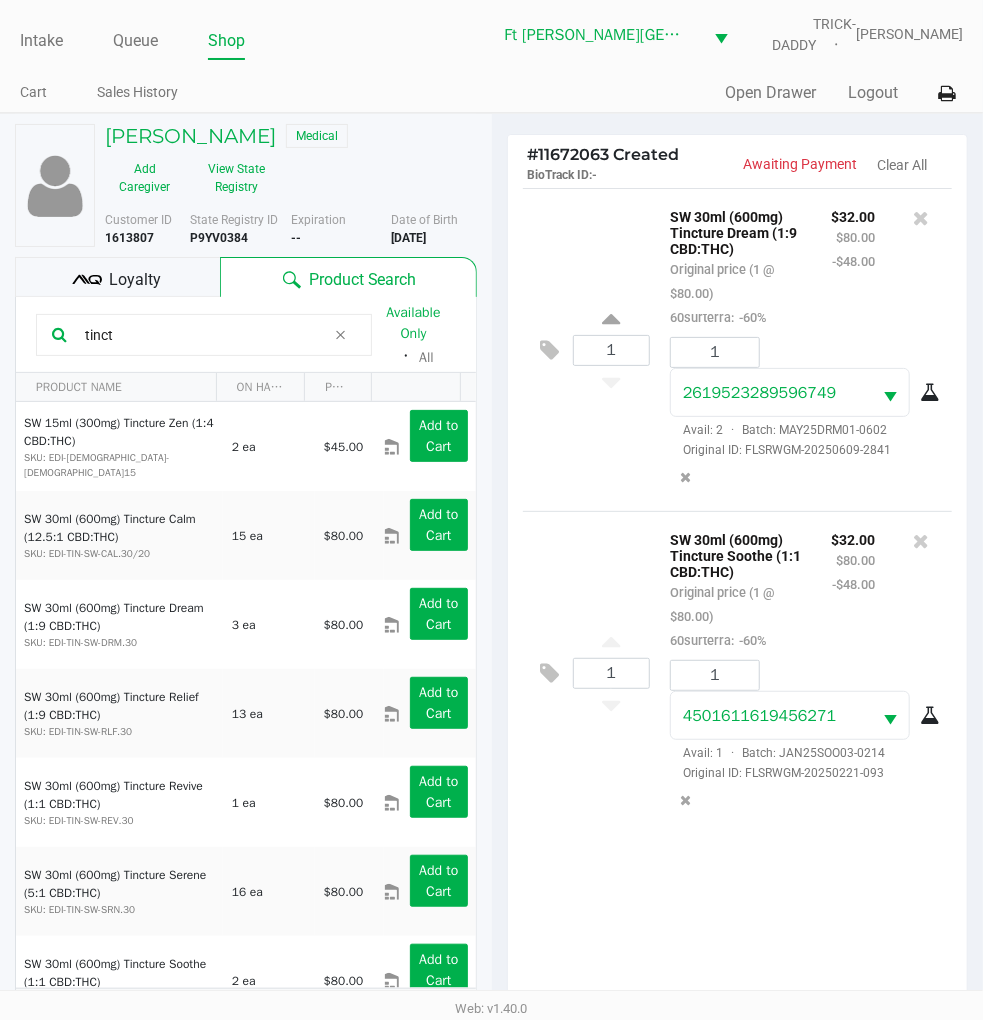 click on "Loyalty" 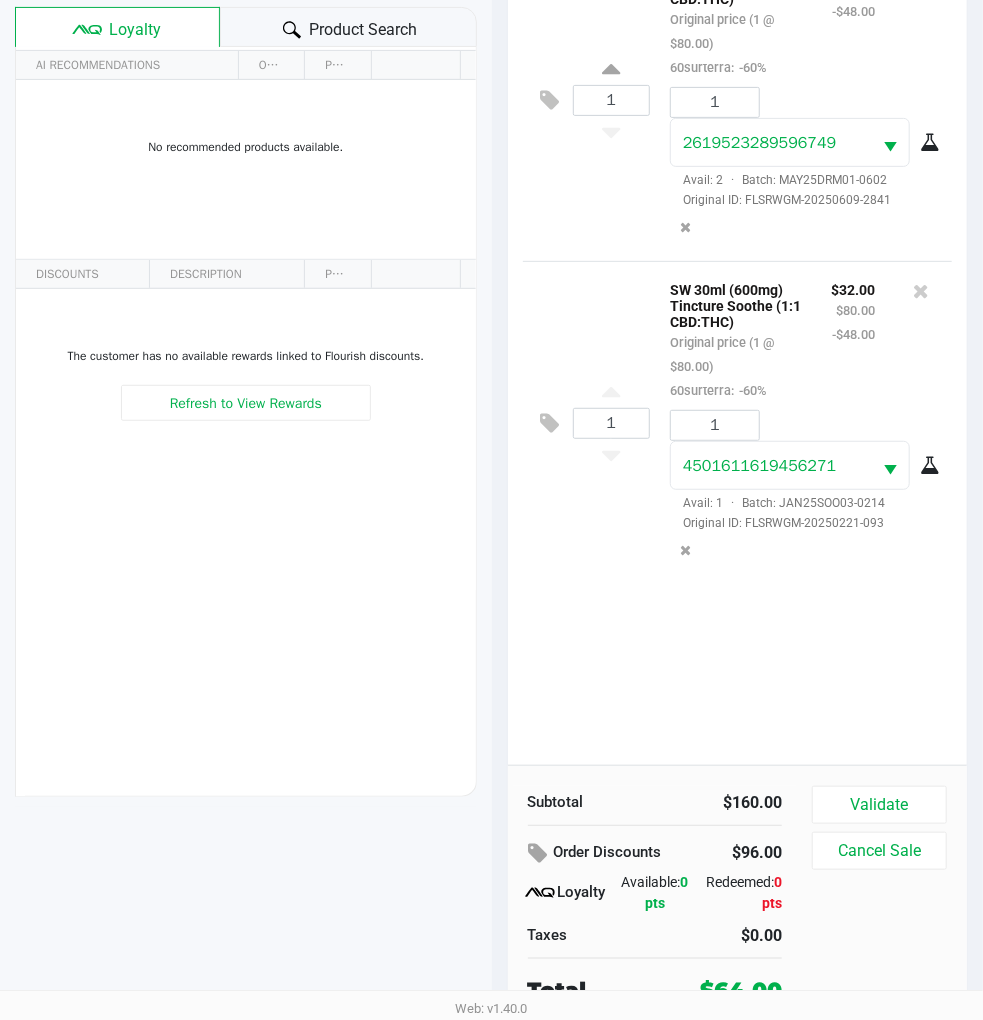 scroll, scrollTop: 258, scrollLeft: 0, axis: vertical 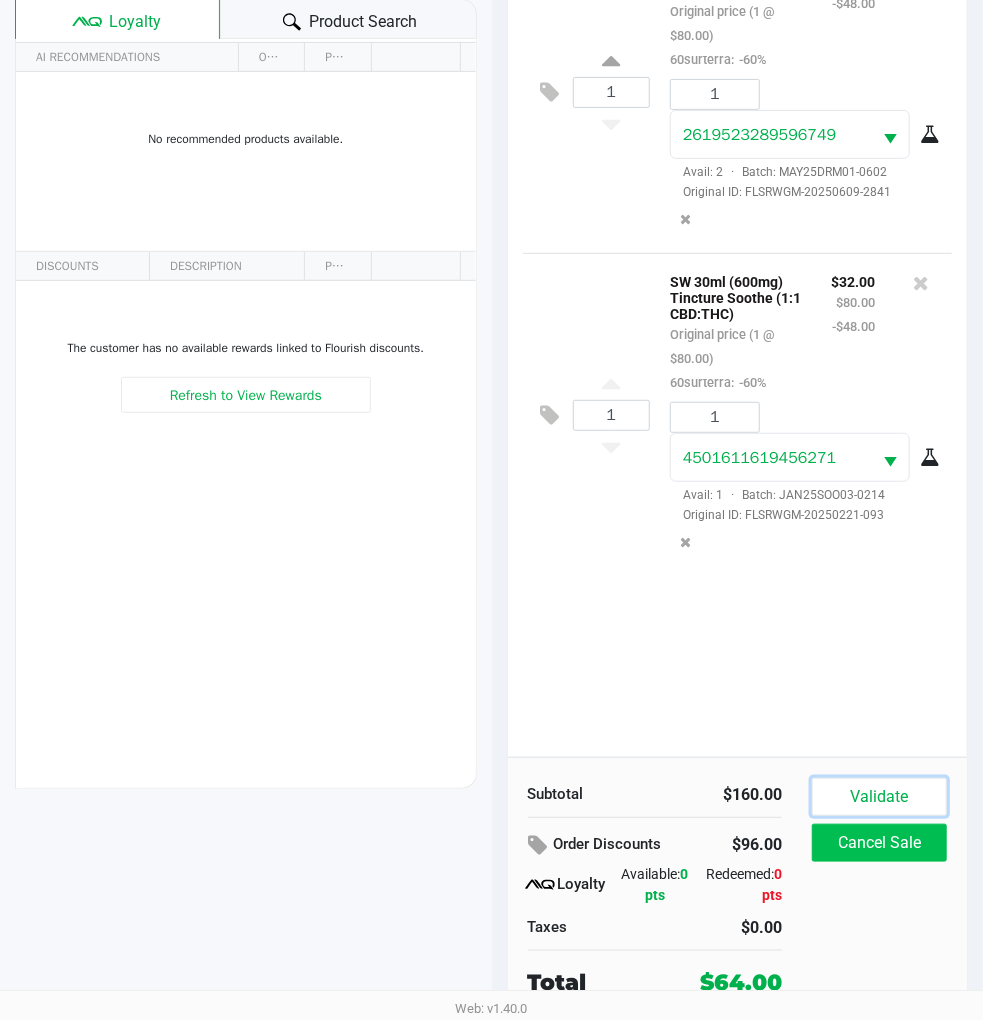 drag, startPoint x: 871, startPoint y: 804, endPoint x: 884, endPoint y: 831, distance: 29.966648 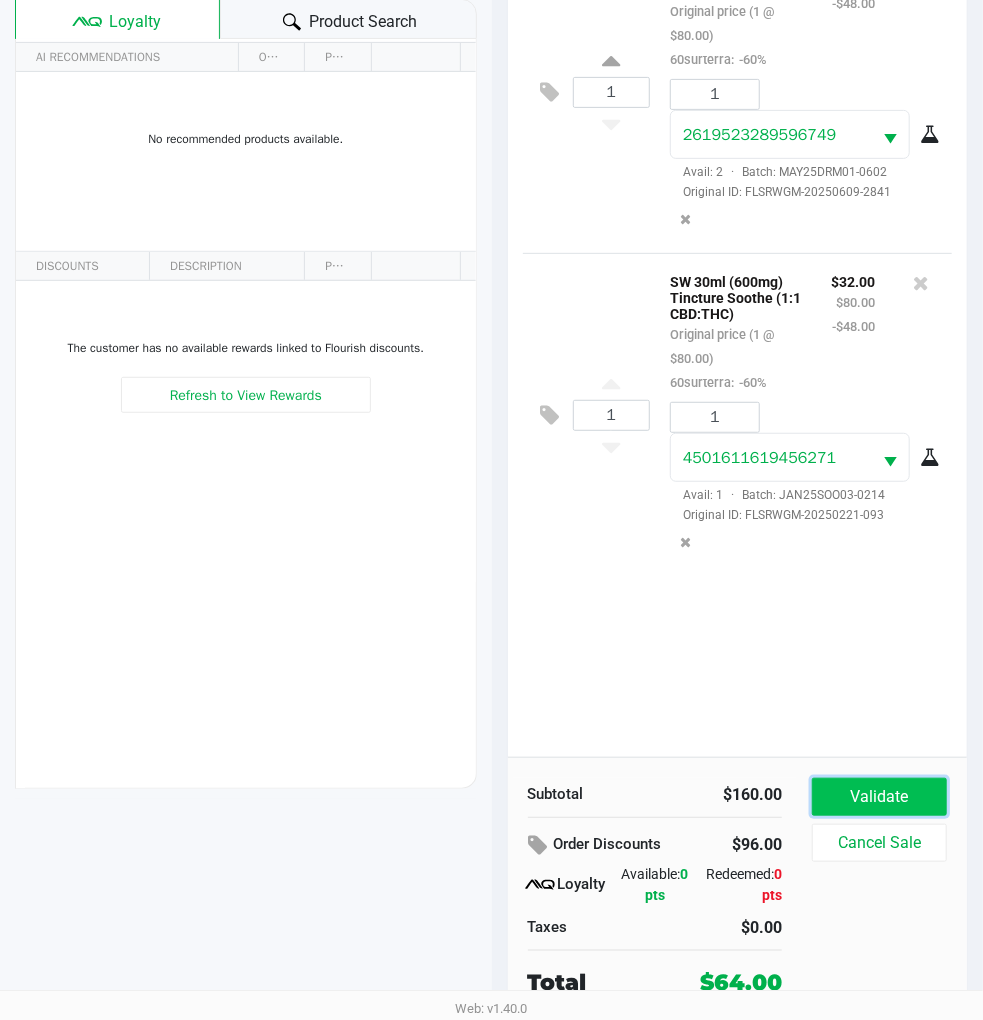 click on "Validate" 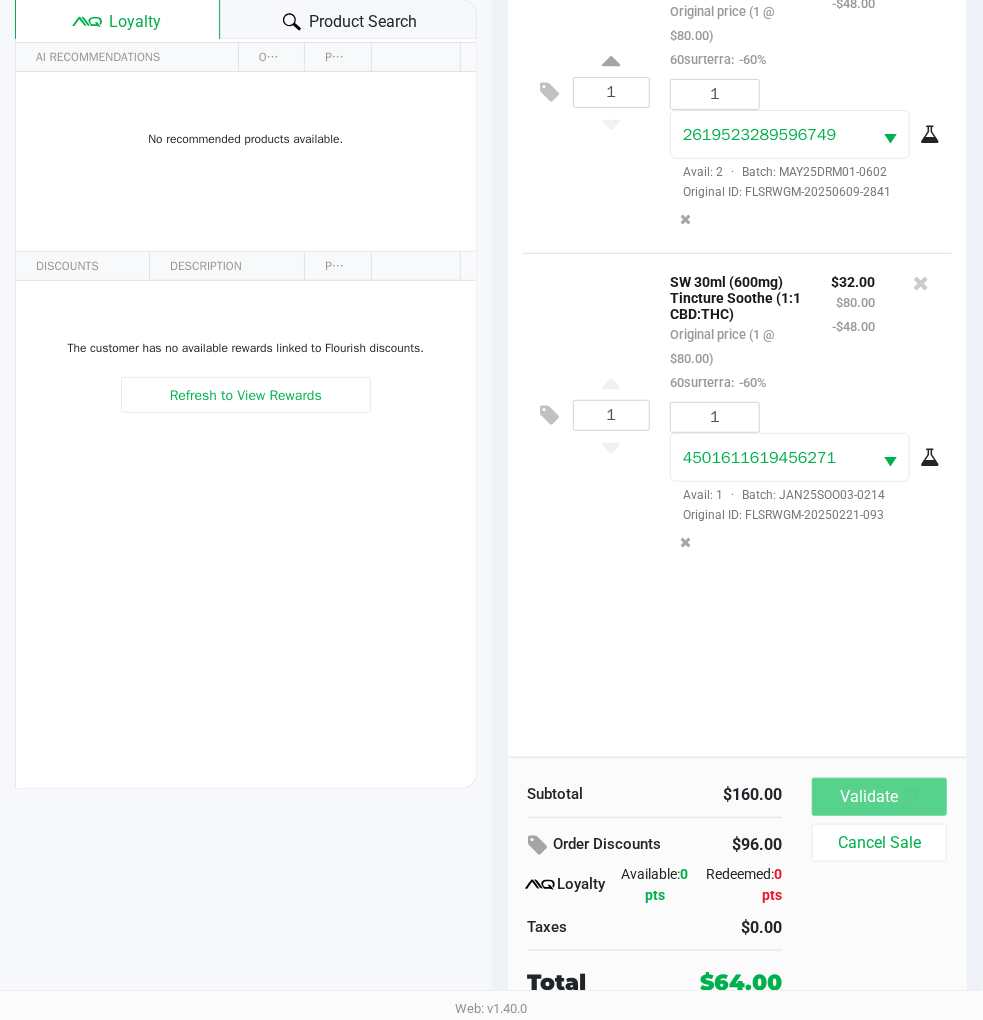 scroll, scrollTop: 0, scrollLeft: 0, axis: both 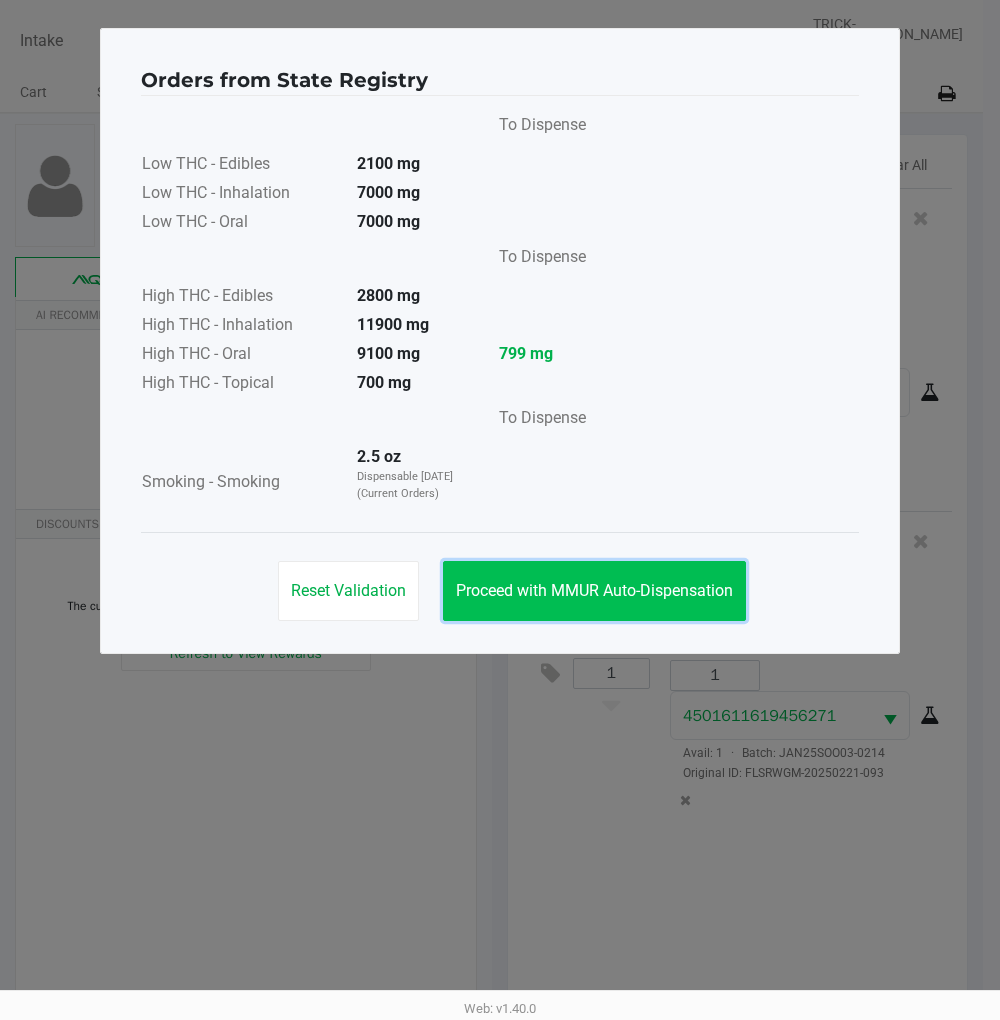 click on "Proceed with MMUR Auto-Dispensation" 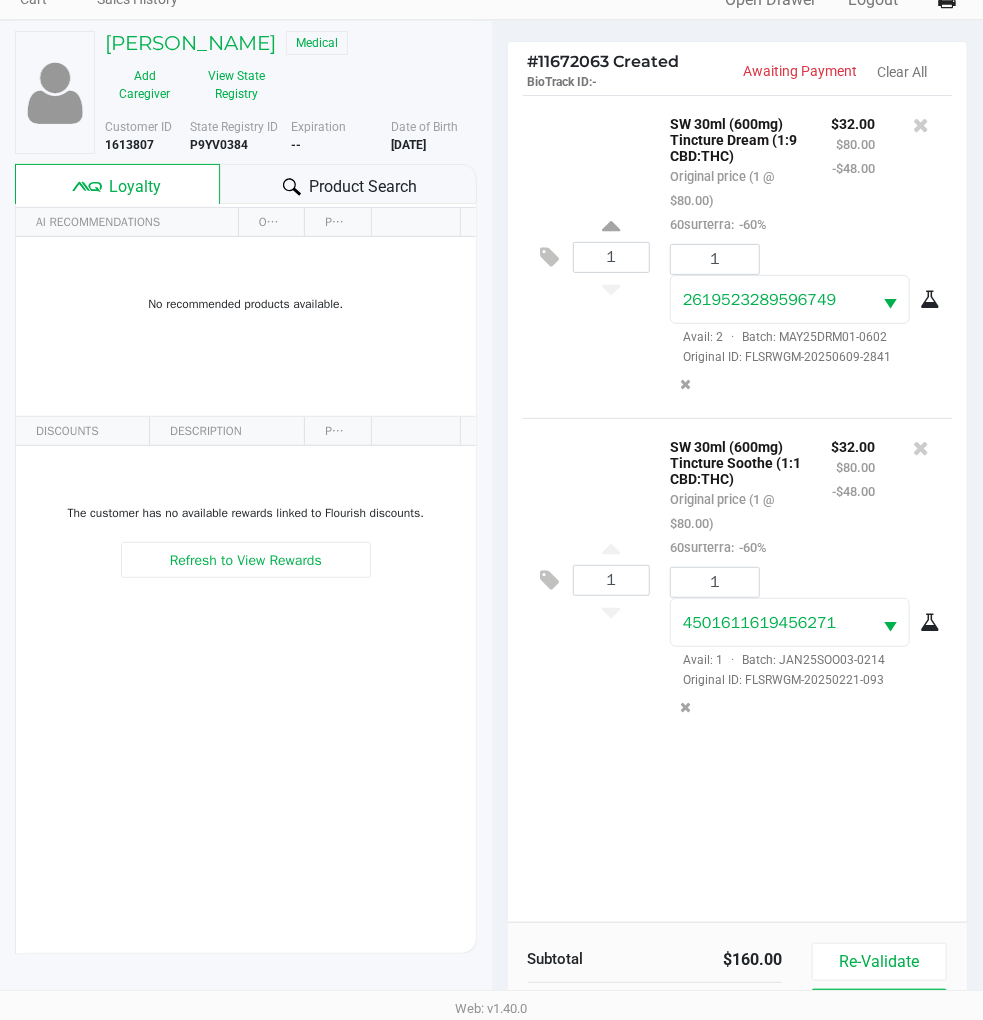 scroll, scrollTop: 222, scrollLeft: 0, axis: vertical 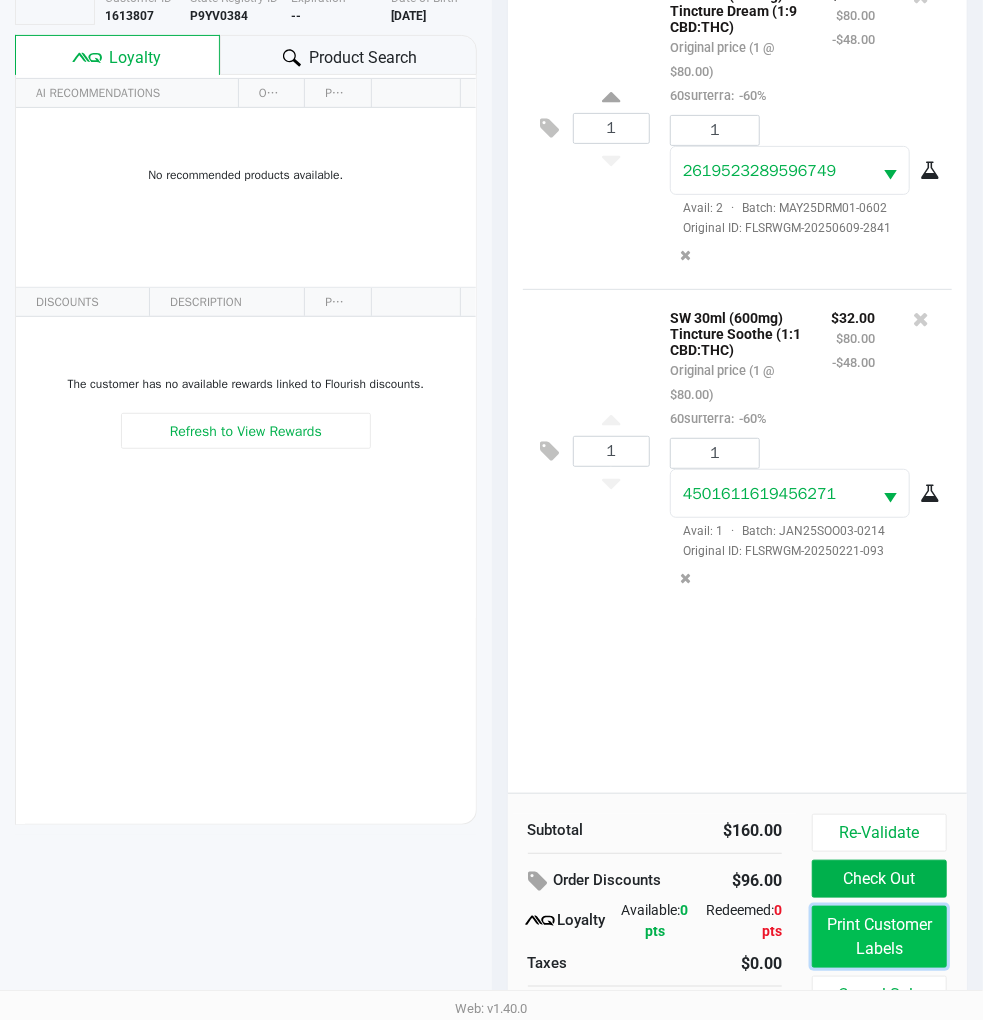 click on "Print Customer Labels" 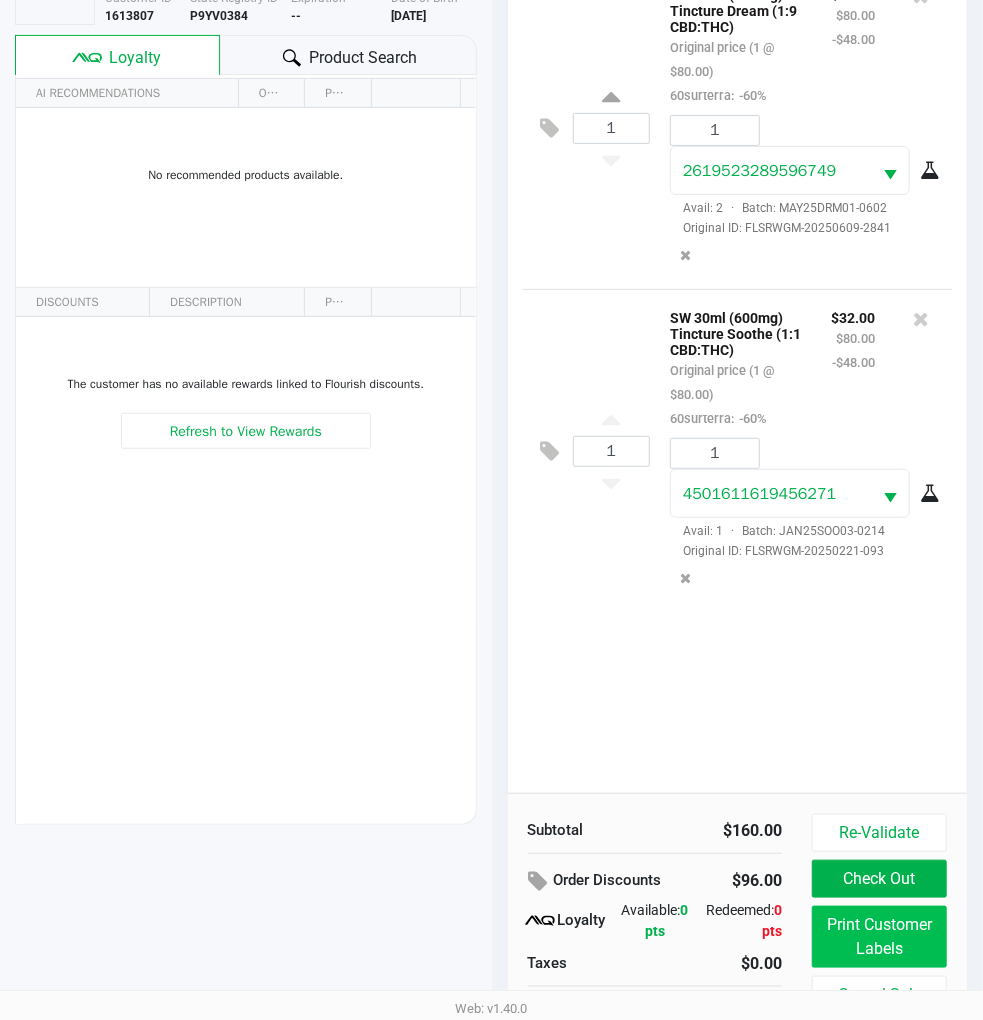 scroll, scrollTop: 0, scrollLeft: 0, axis: both 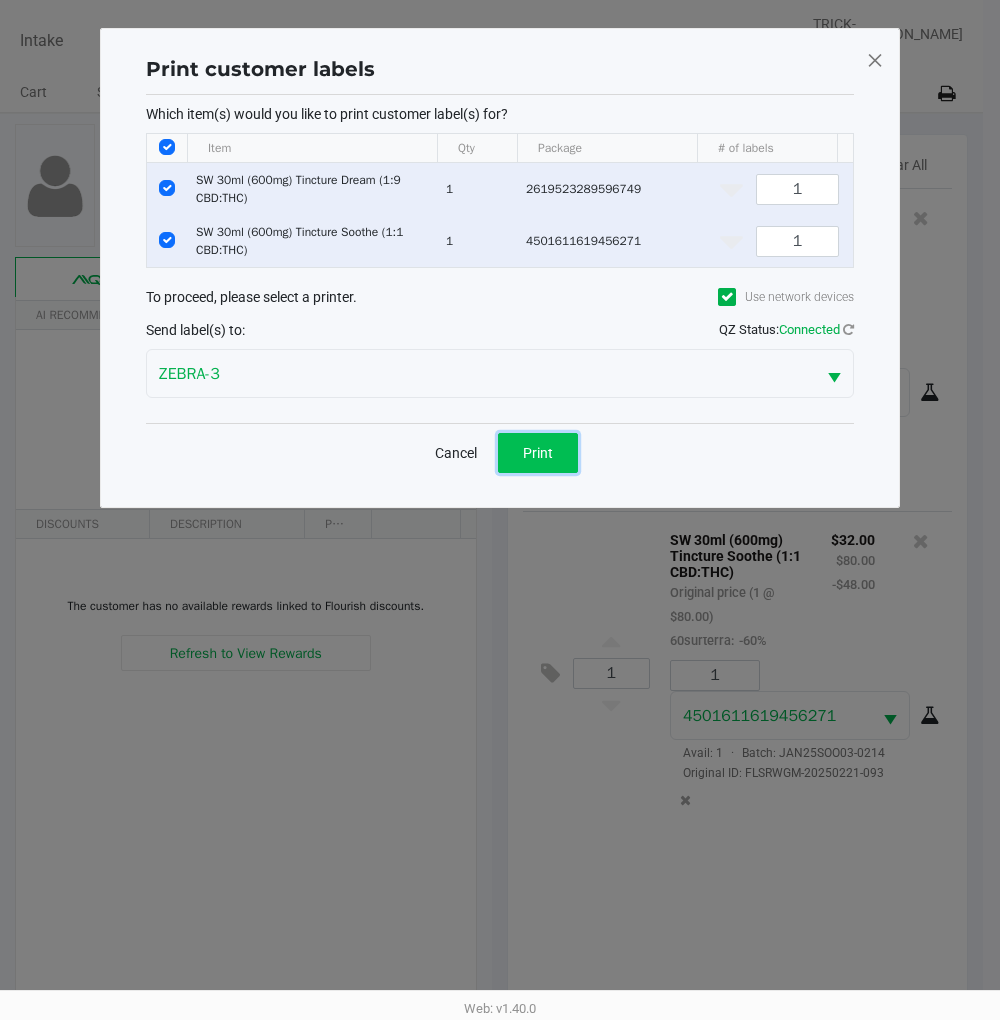 click on "Print" 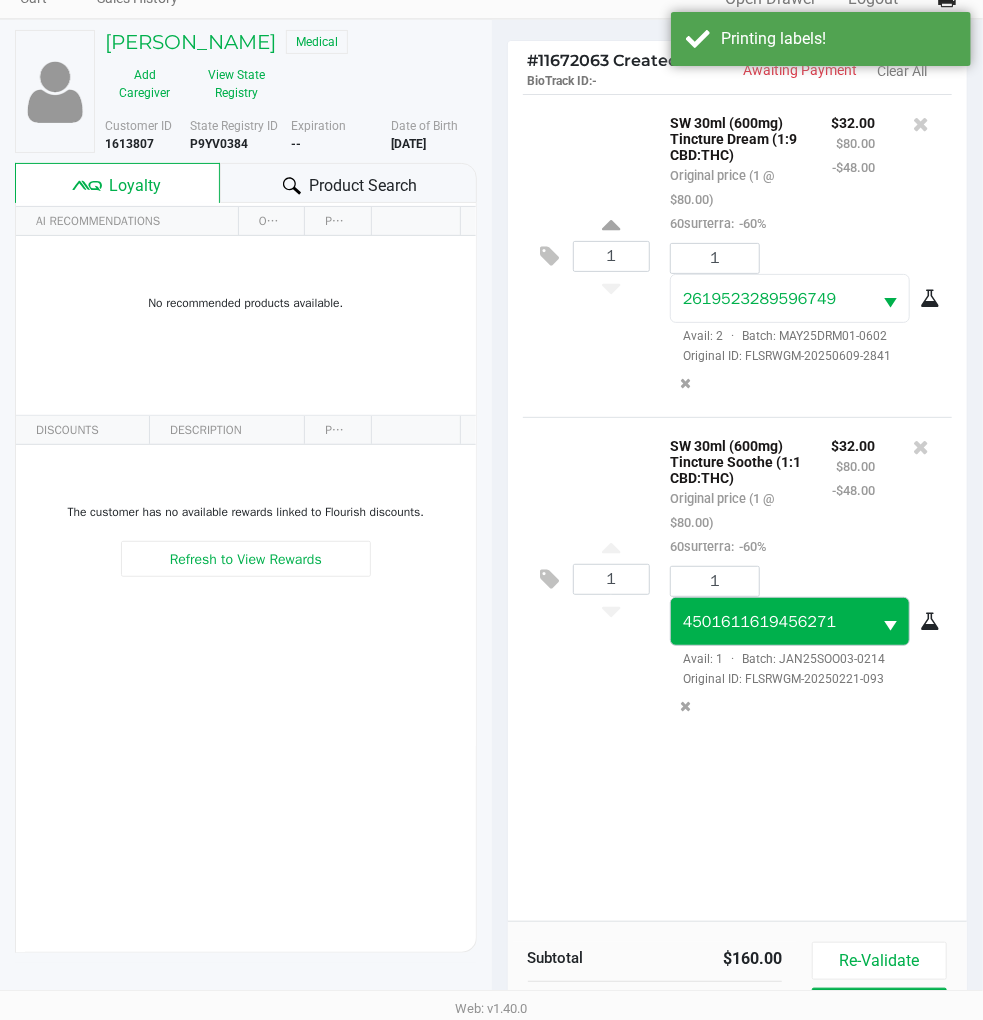 scroll, scrollTop: 258, scrollLeft: 0, axis: vertical 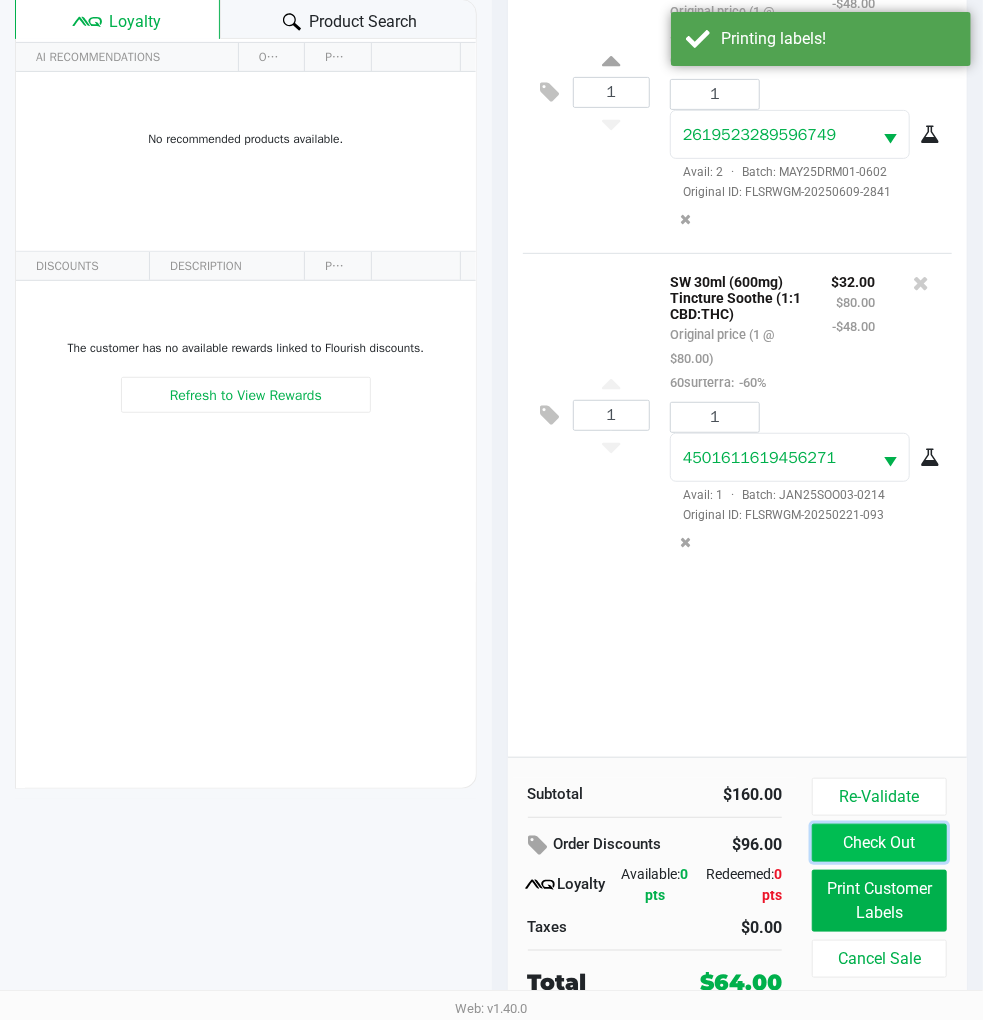 click on "Check Out" 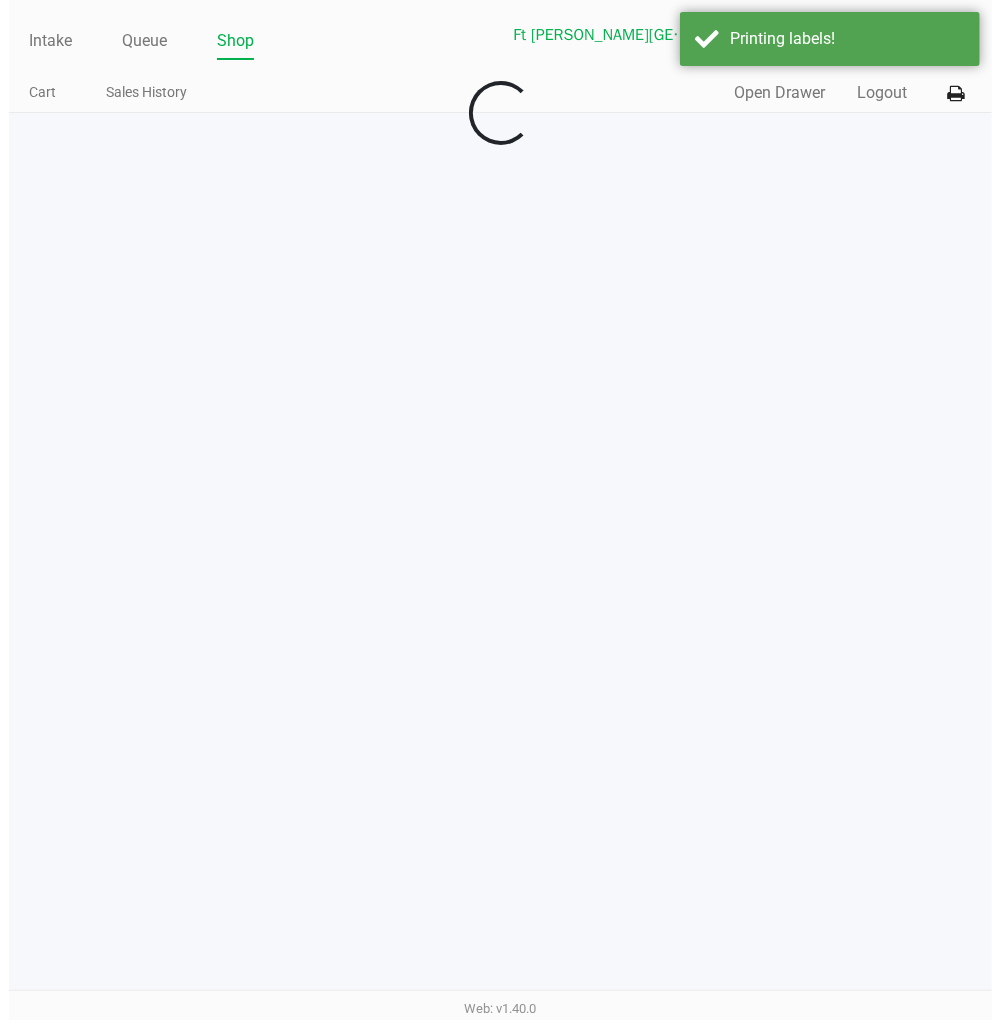scroll, scrollTop: 0, scrollLeft: 0, axis: both 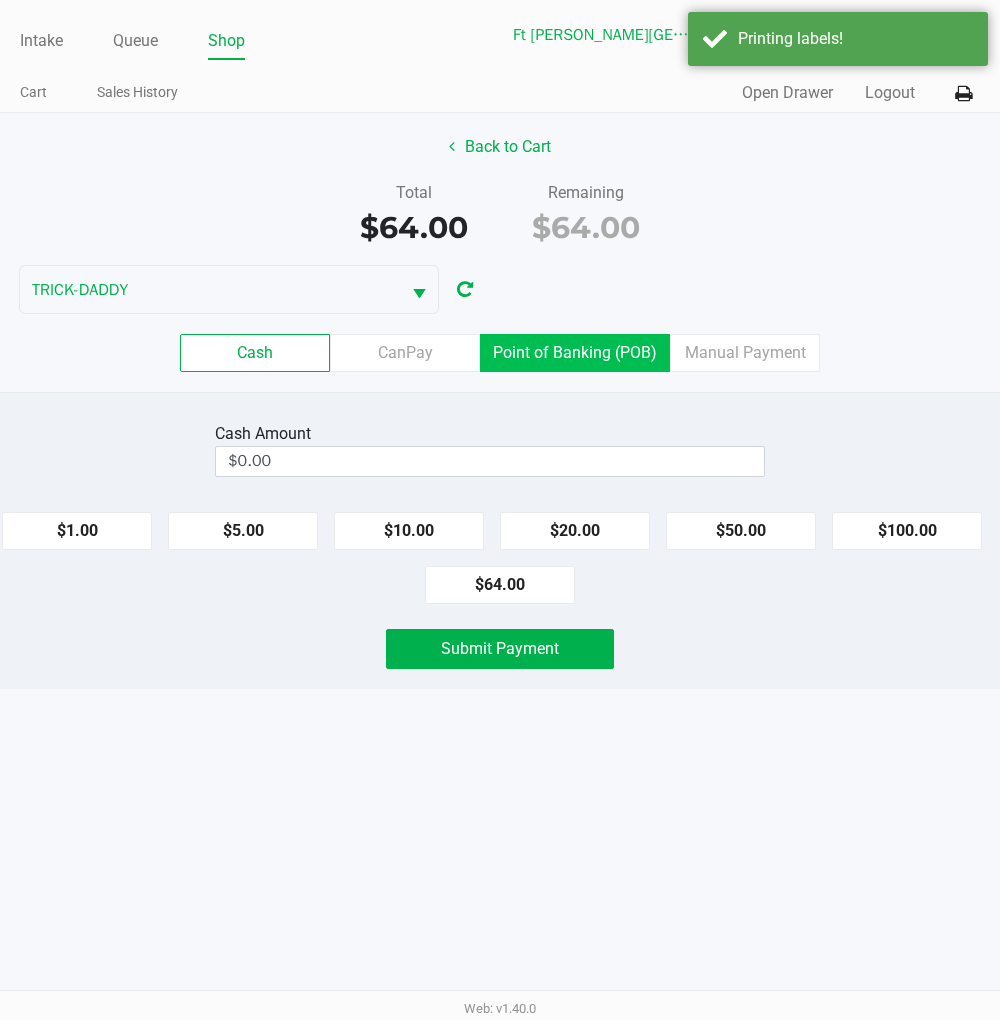 click on "Point of Banking (POB)" 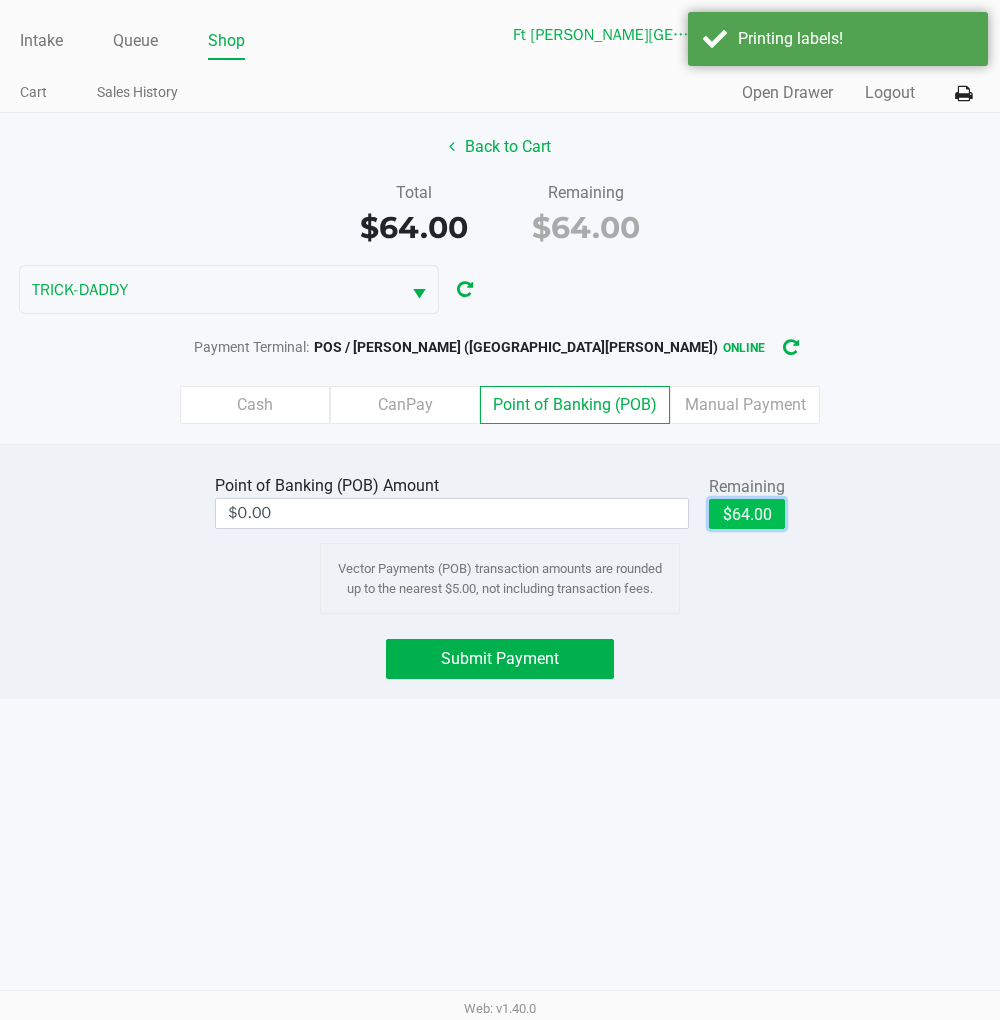 click on "$64.00" 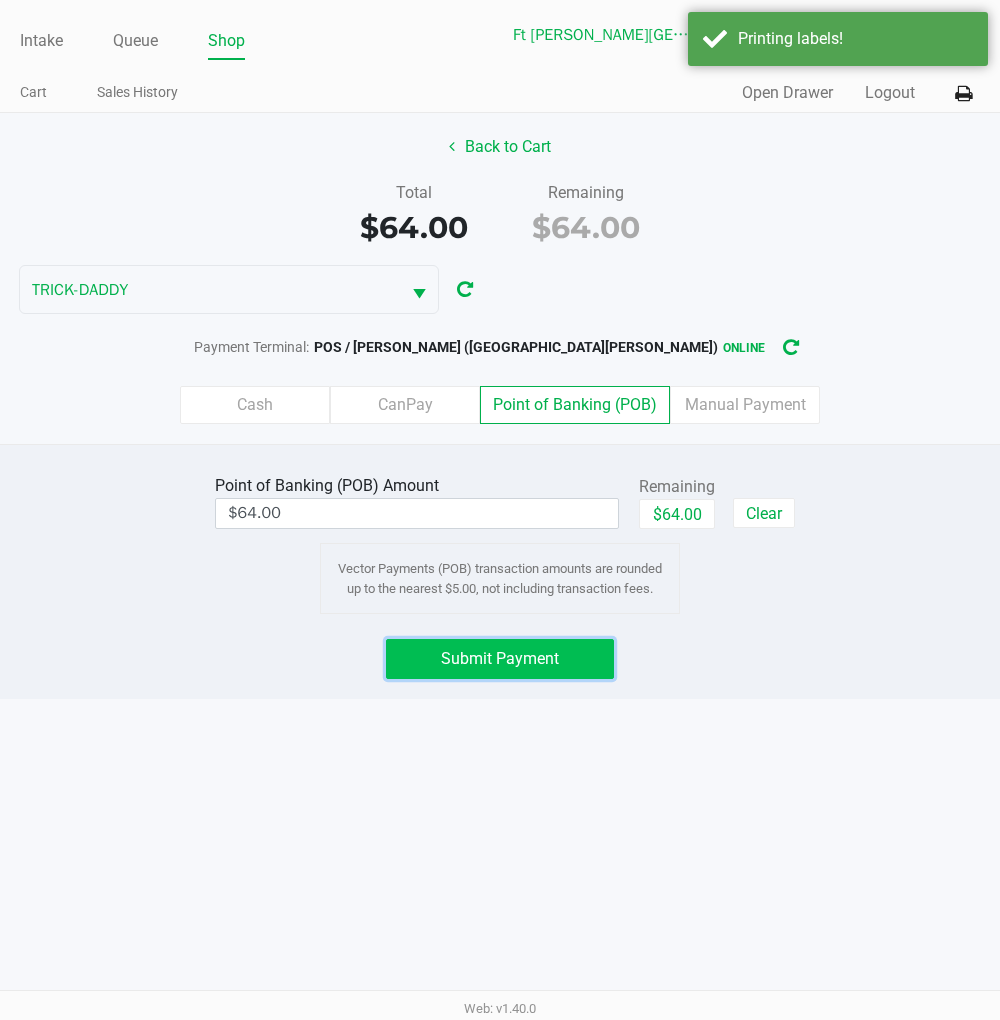 click on "Submit Payment" 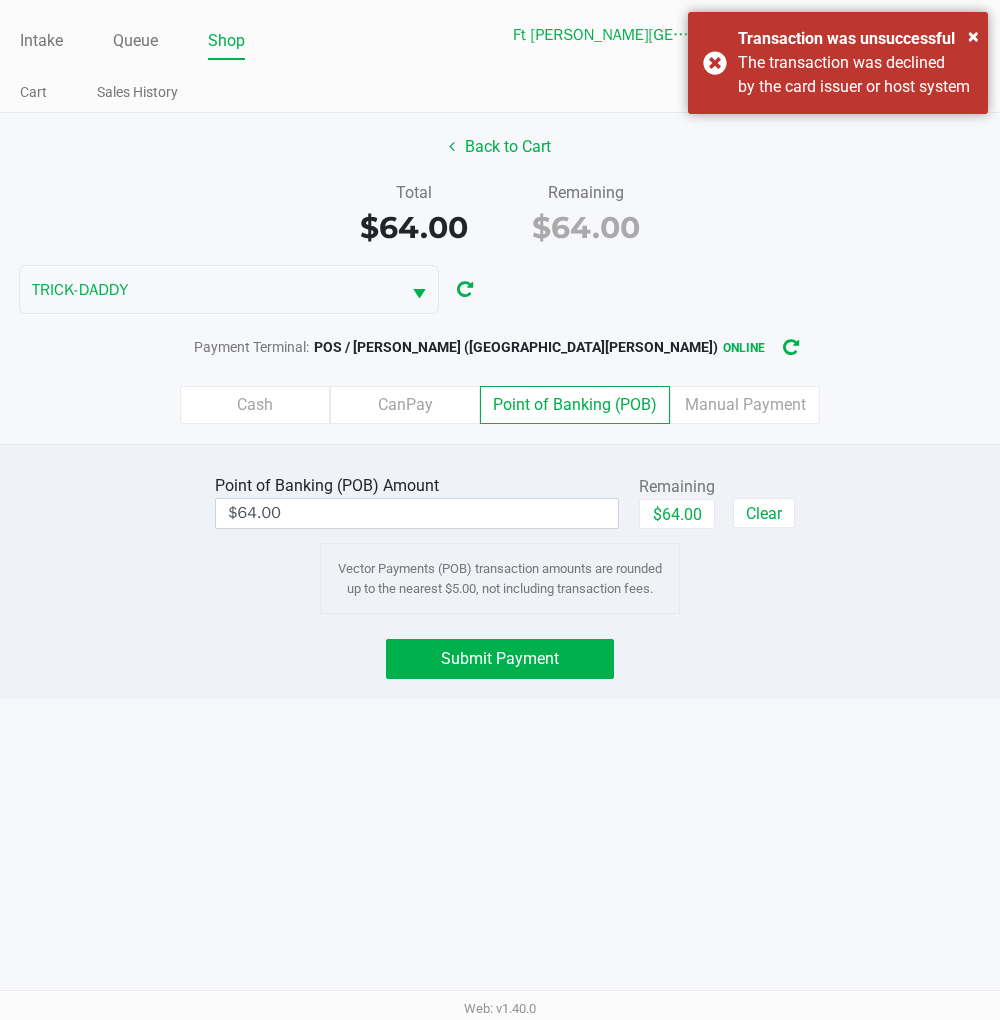 click on "×  Transaction was unsuccessful   The transaction was declined by the card issuer or host system" at bounding box center [838, 63] 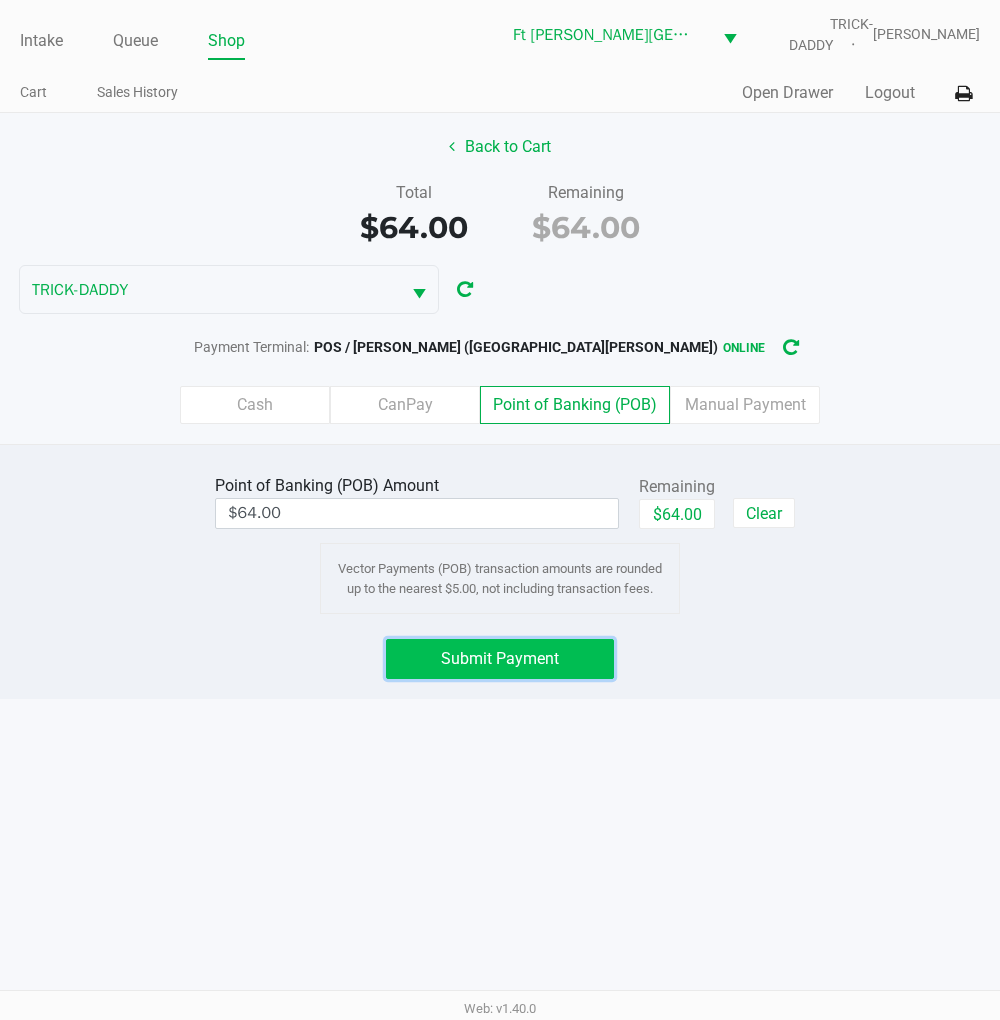 click on "Submit Payment" 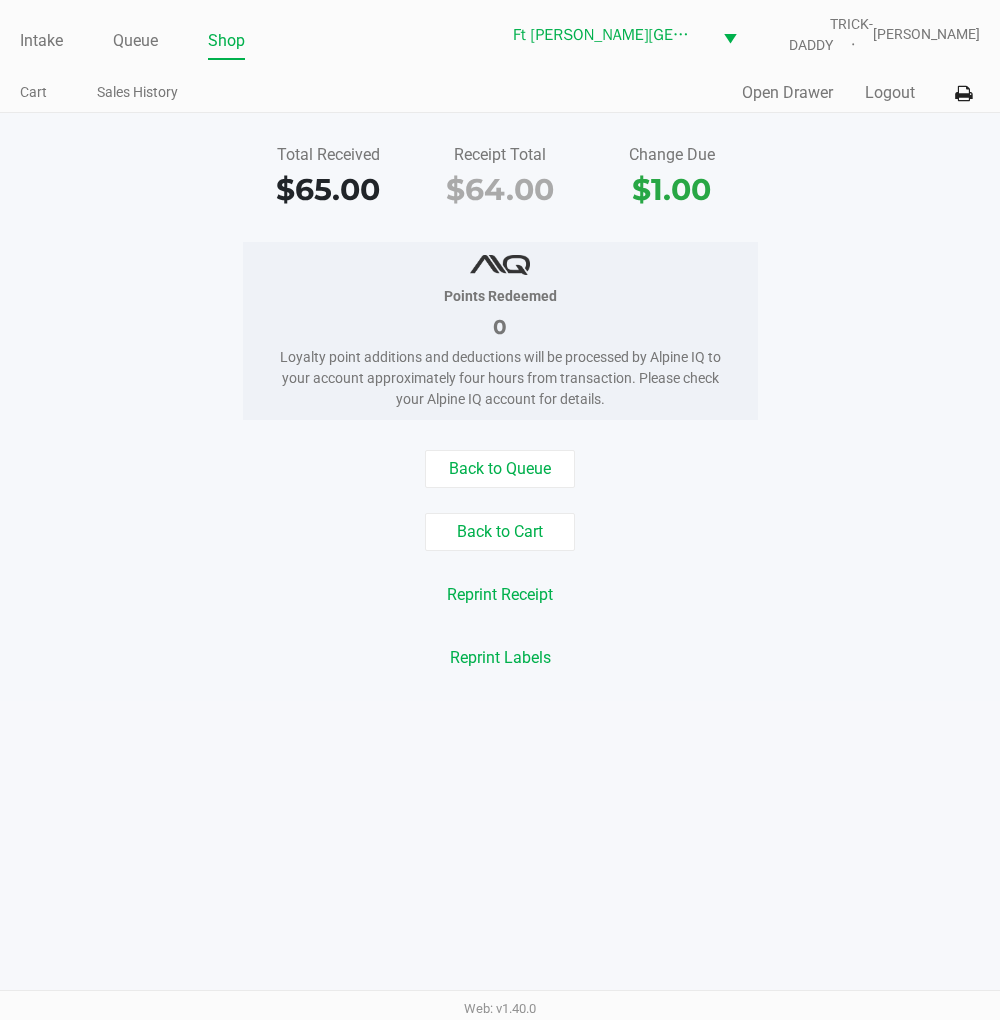 click on "Logout" 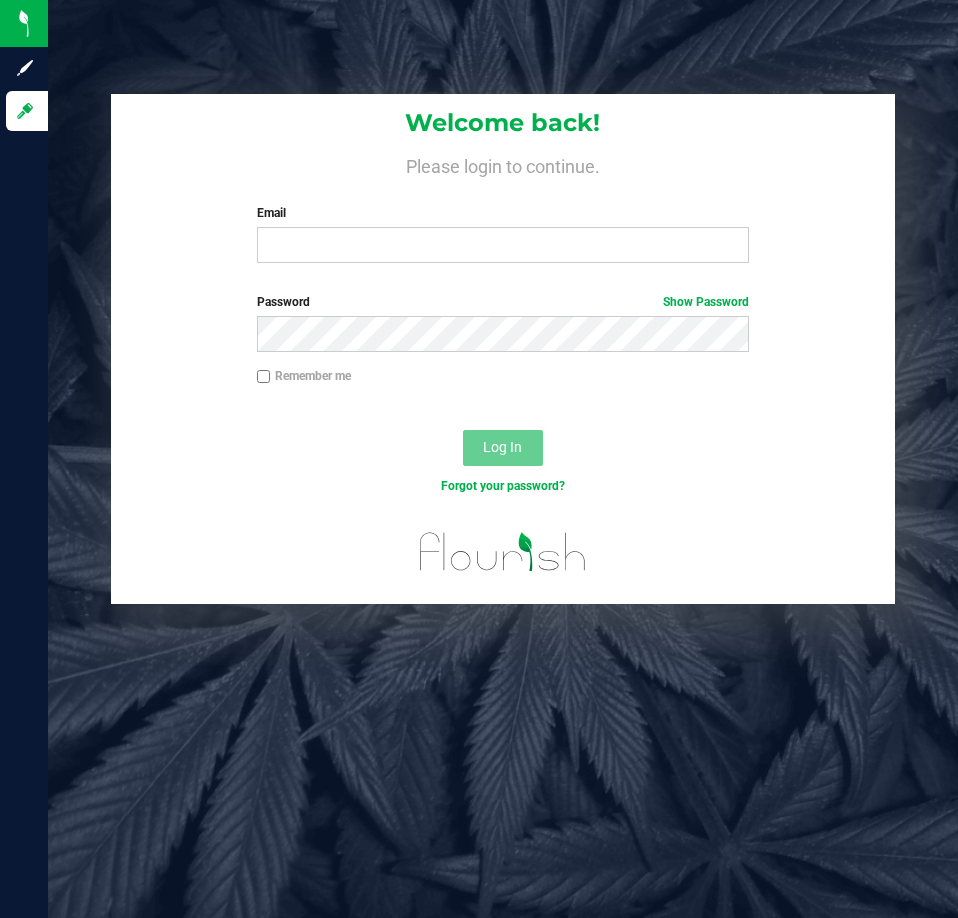 scroll, scrollTop: 0, scrollLeft: 0, axis: both 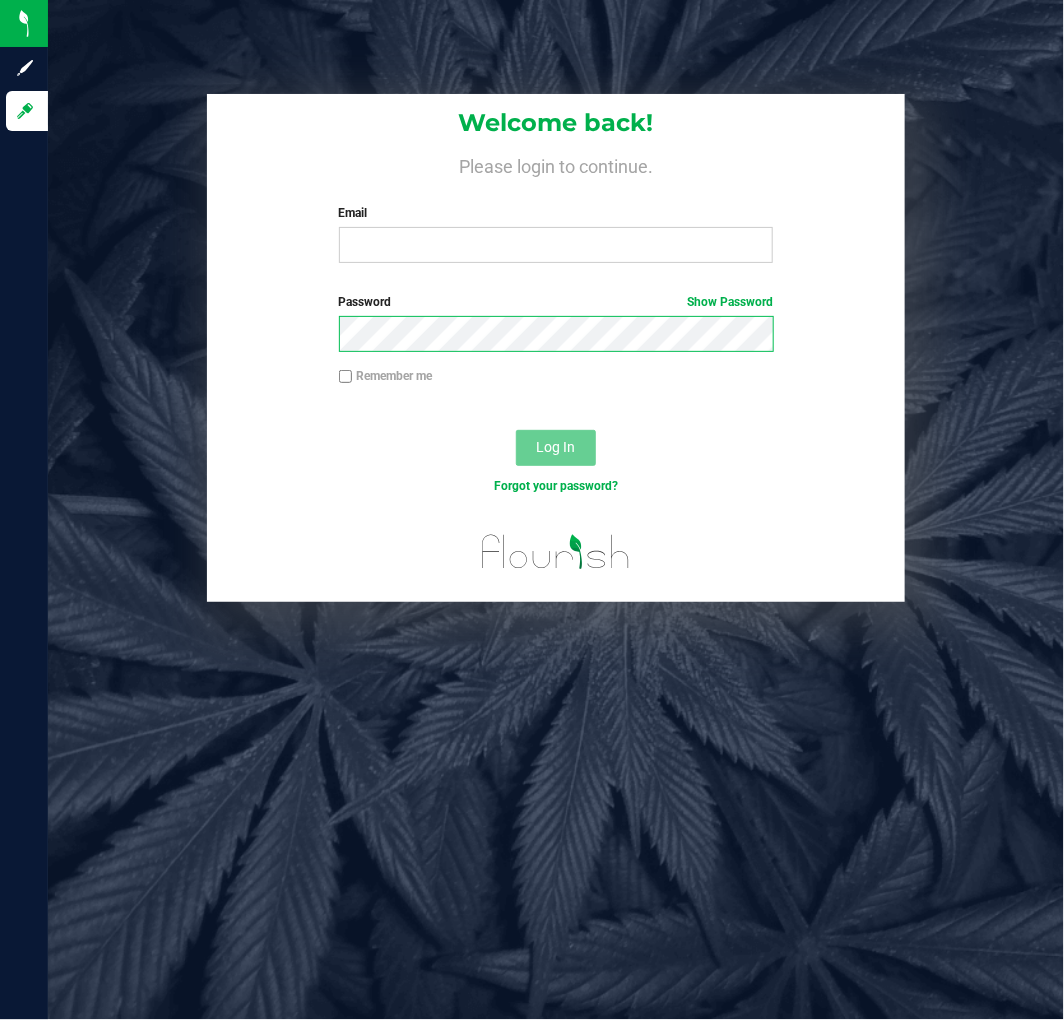 drag, startPoint x: 0, startPoint y: 0, endPoint x: 104, endPoint y: 346, distance: 361.2921 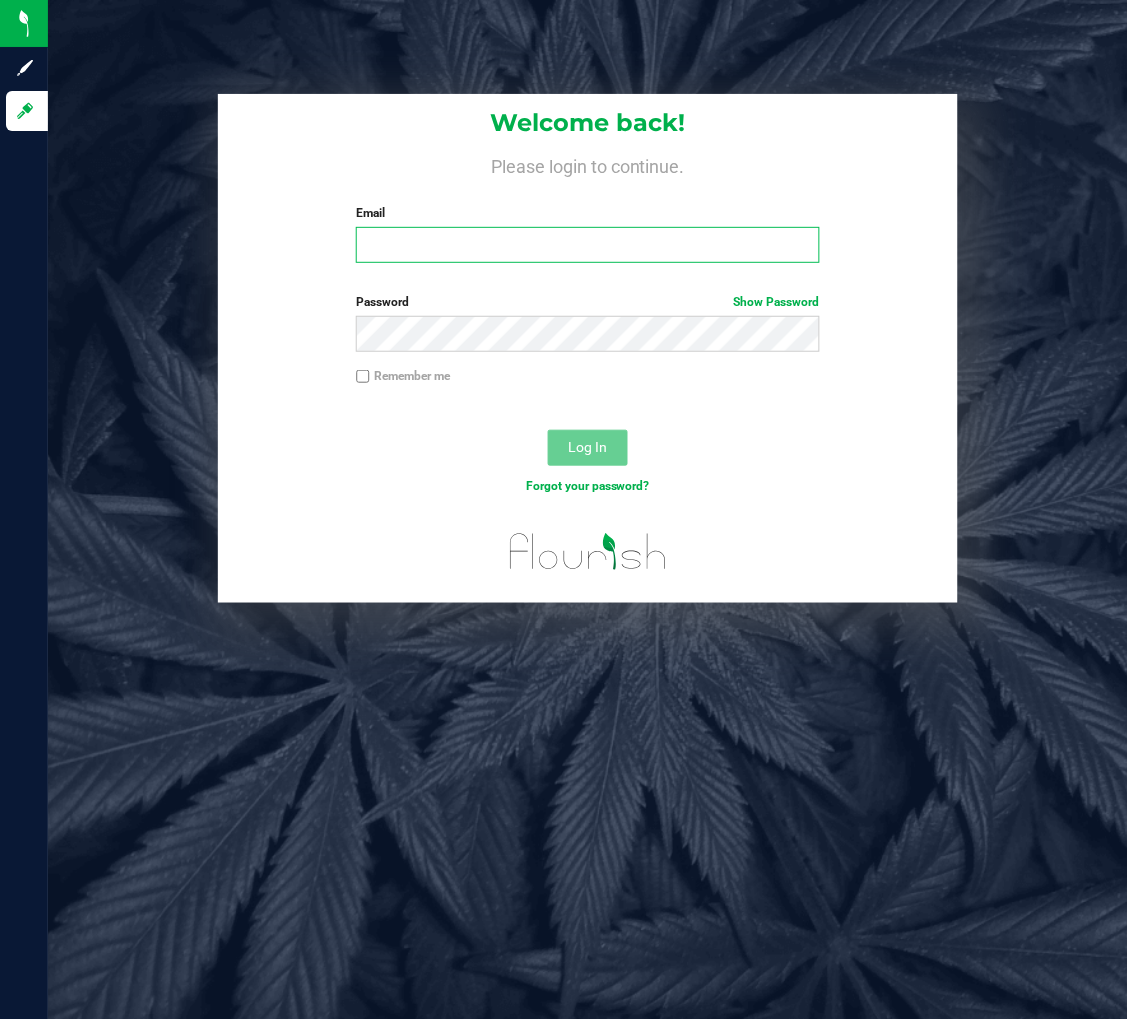 click on "Email" at bounding box center (587, 245) 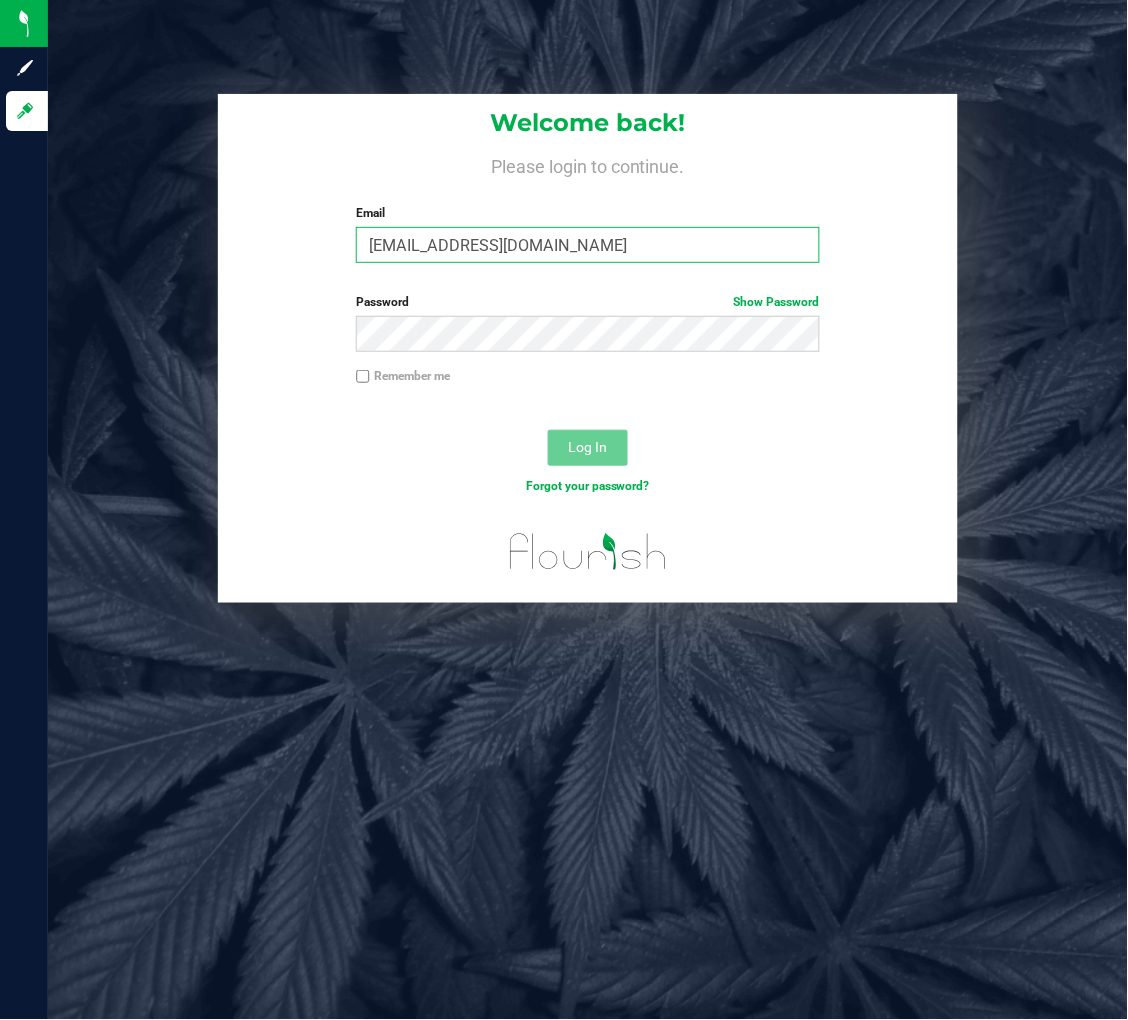 type on "jdodd@liveparallel.com" 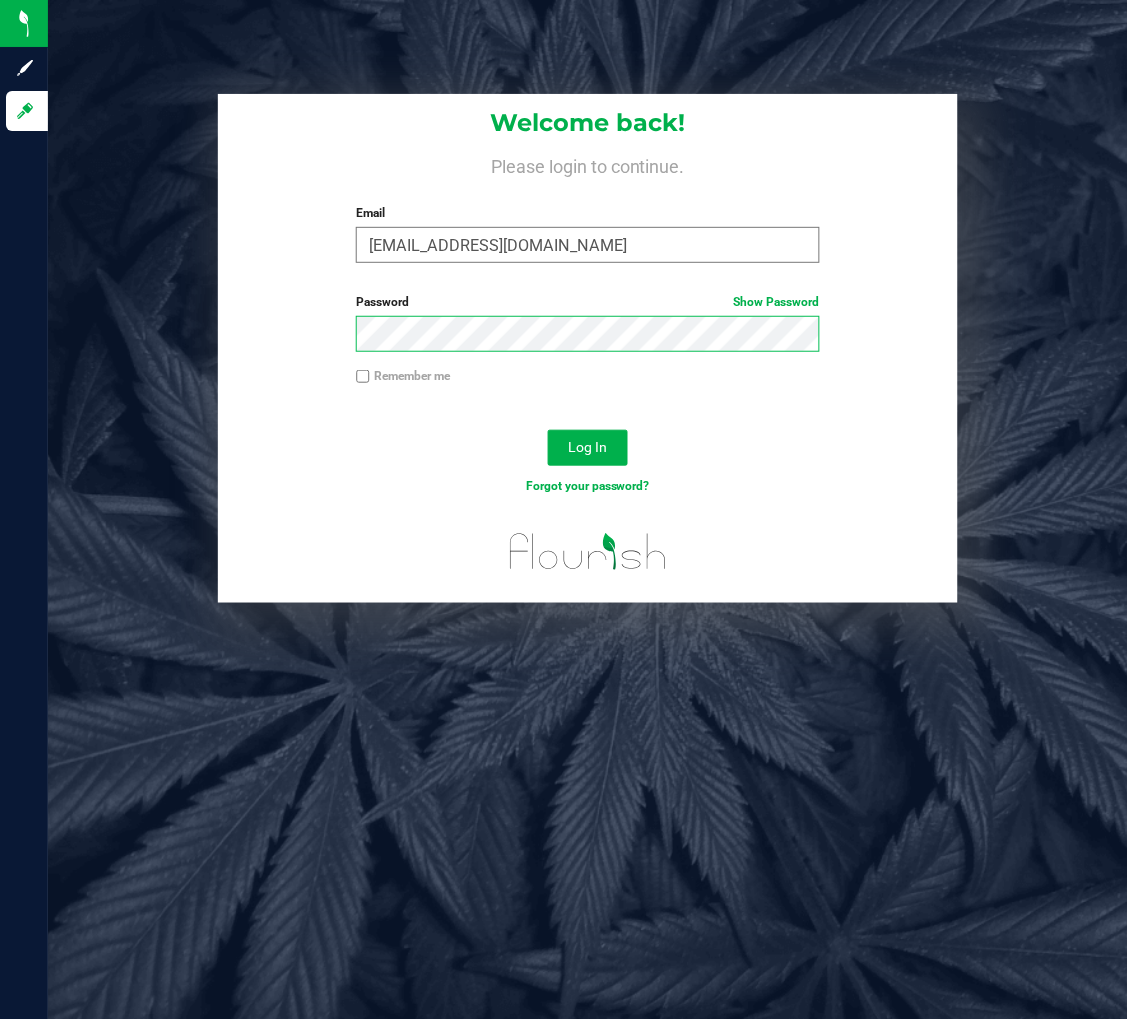 click on "Log In" at bounding box center [588, 448] 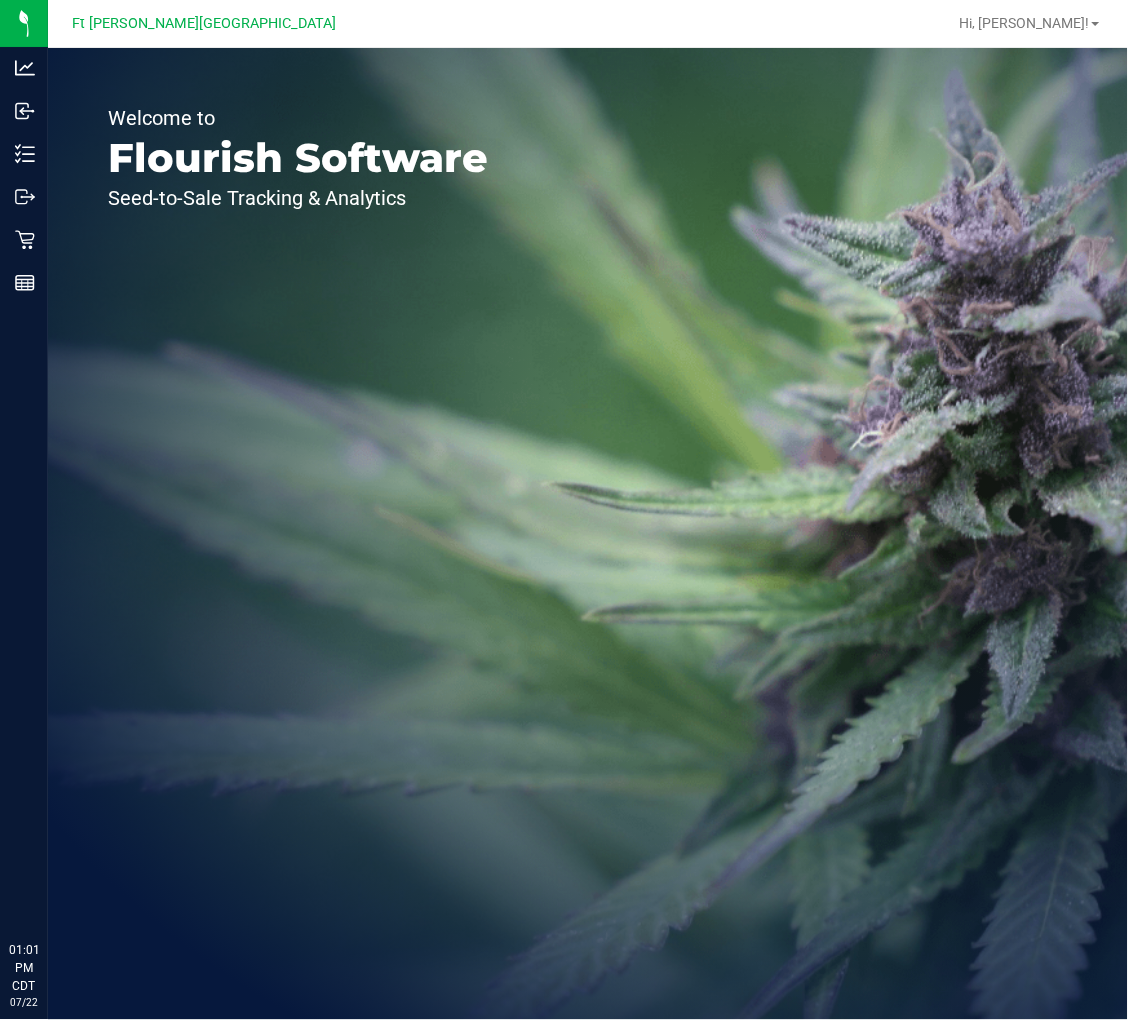scroll, scrollTop: 0, scrollLeft: 0, axis: both 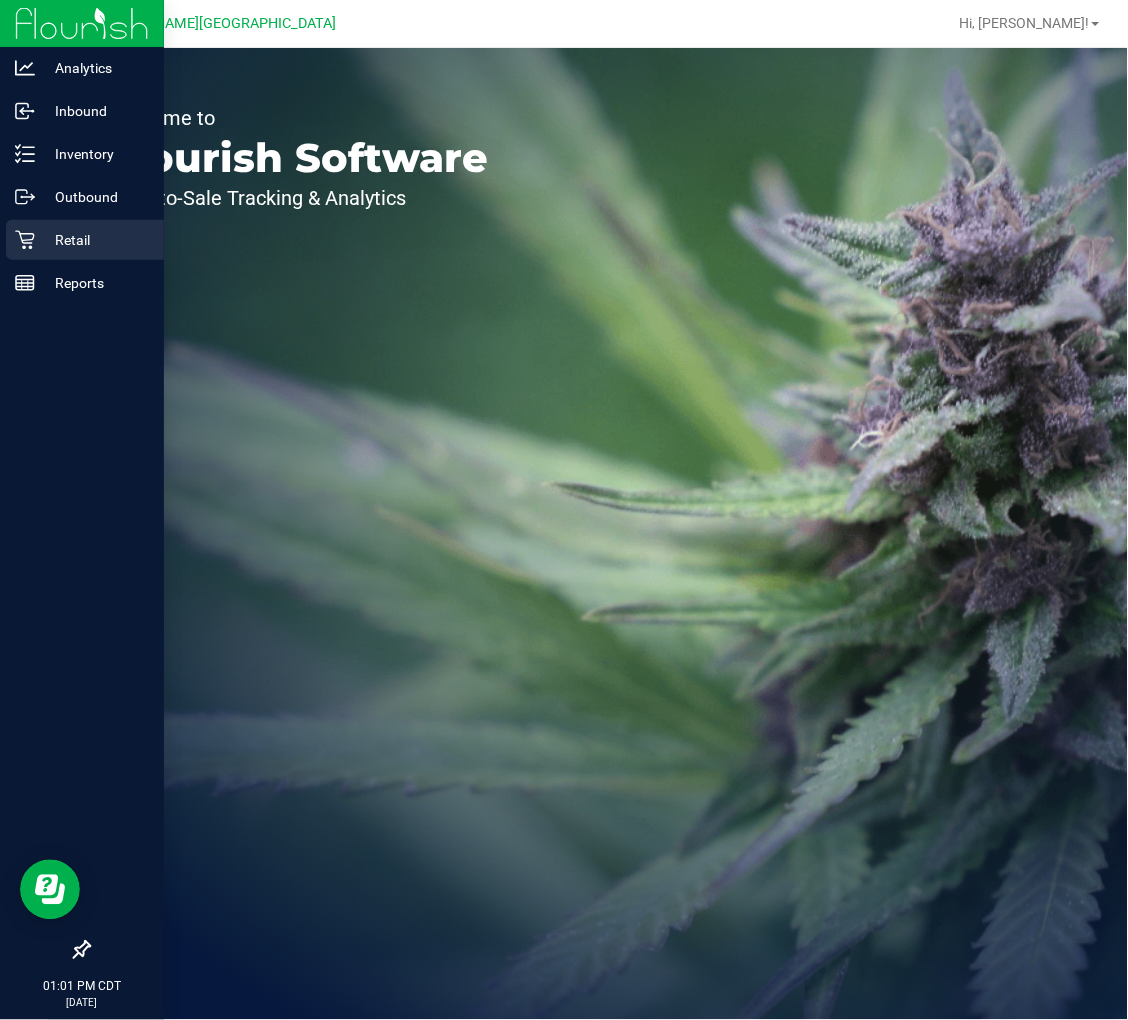 click 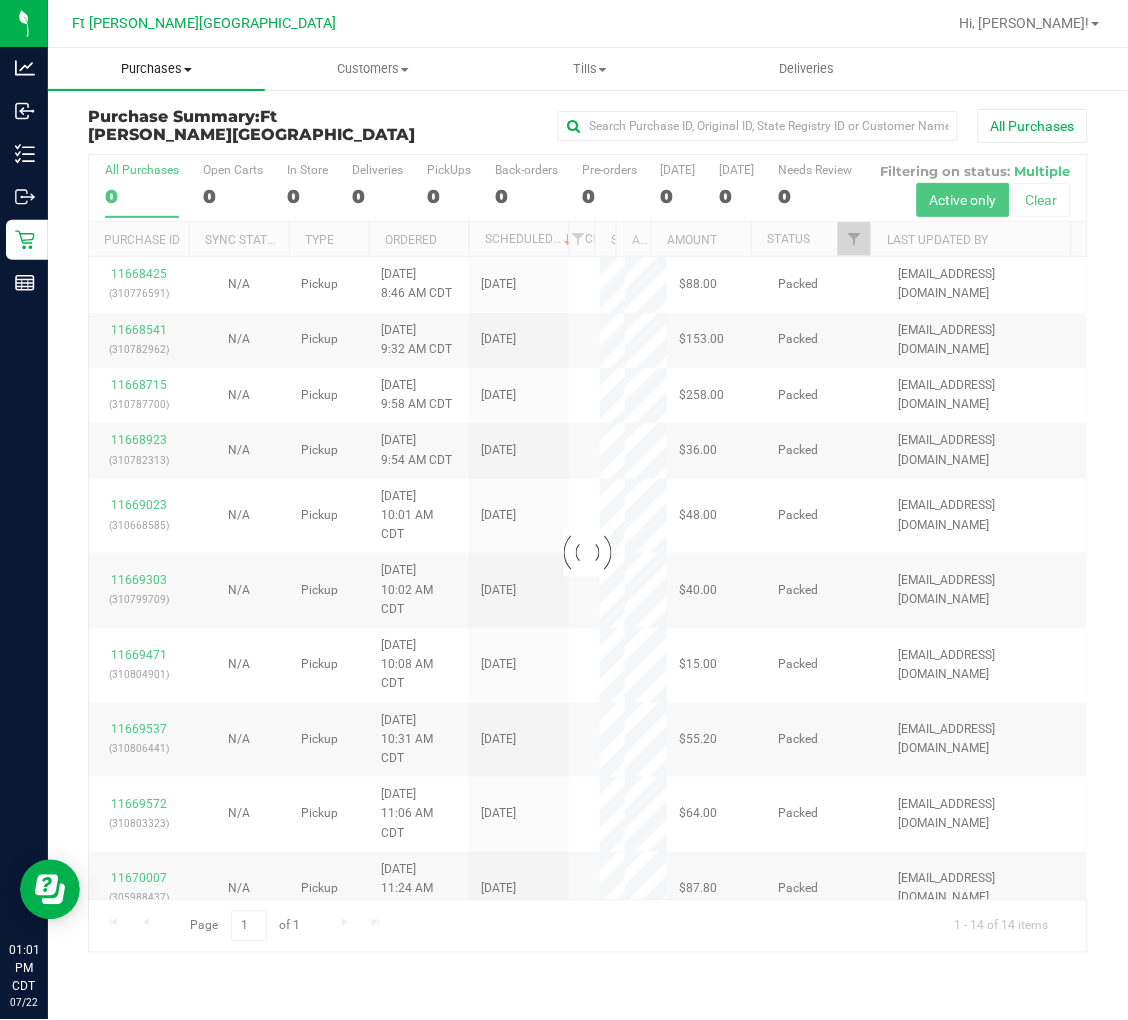 click on "Purchases" at bounding box center (156, 69) 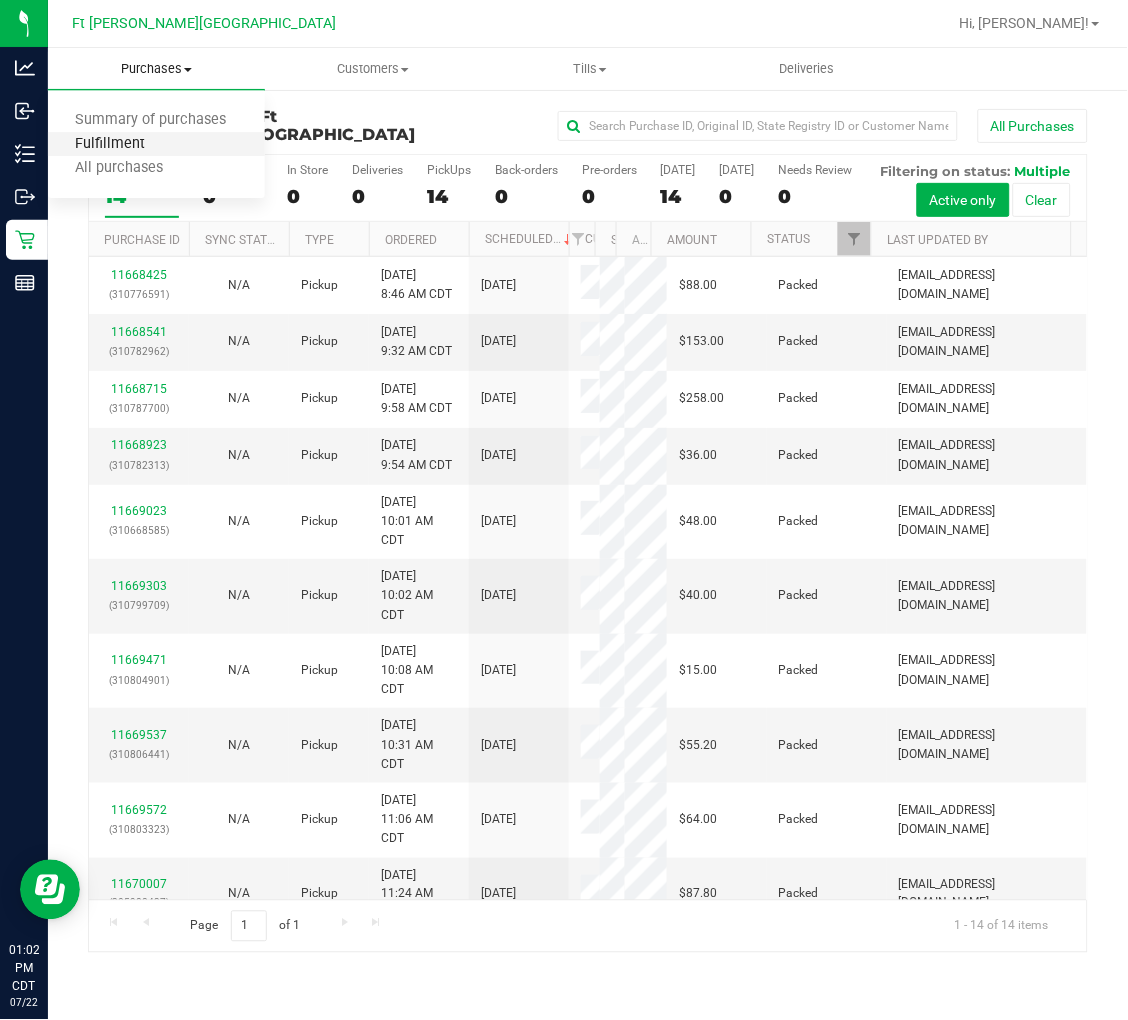 click on "Fulfillment" at bounding box center (110, 144) 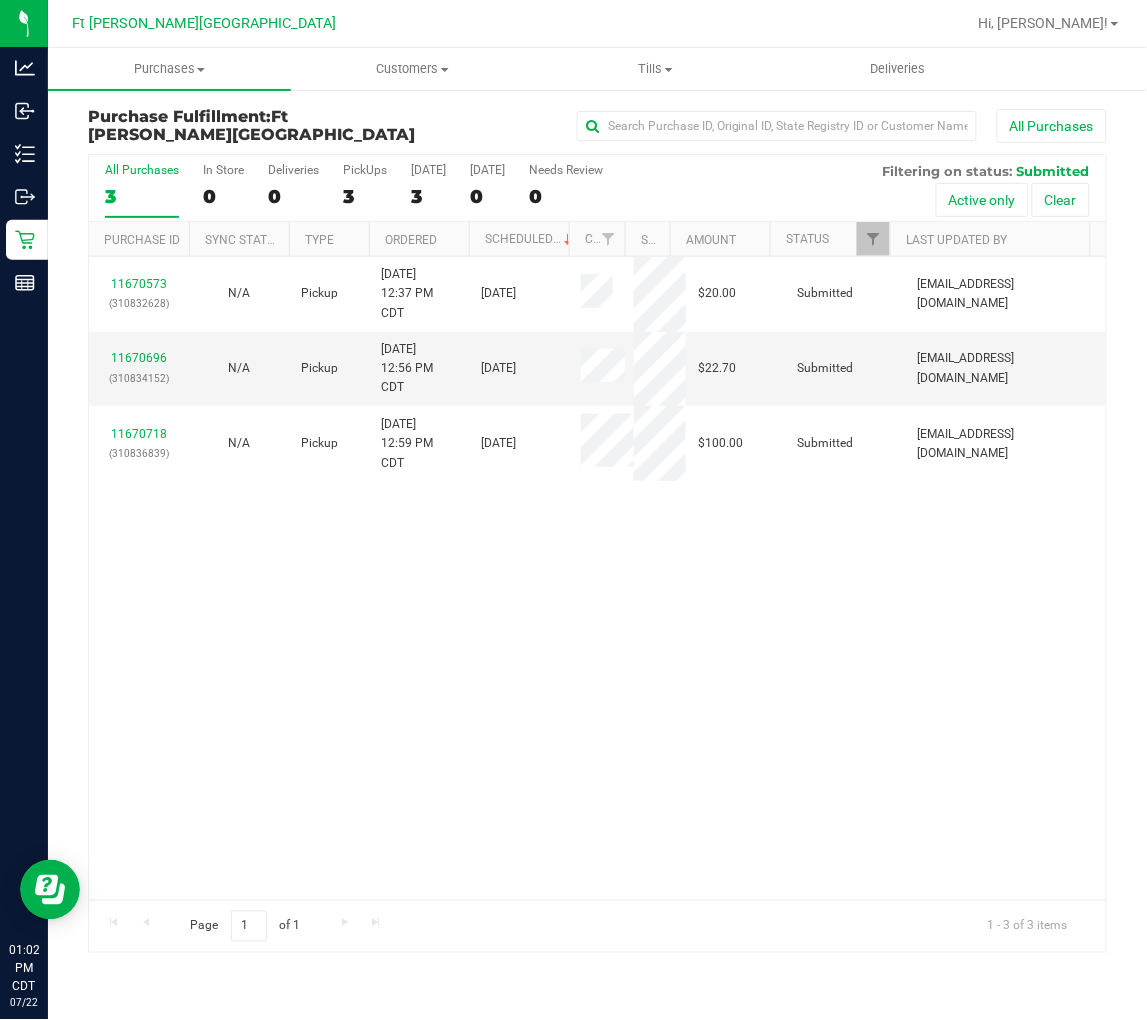 click on "11670573
(310832628)
N/A
Pickup 7/22/2025 12:37 PM CDT 7/22/2025
$20.00
Submitted abe+parallel@iheartjane.com
11670696
(310834152)
N/A
Pickup 7/22/2025 12:56 PM CDT 7/22/2025
$22.70
Submitted abe+parallel@iheartjane.com
11670718
(310836839)
N/A
Pickup 7/22/2025 12:59 PM CDT 7/22/2025
$100.00
Submitted abe+parallel@iheartjane.com" at bounding box center (597, 578) 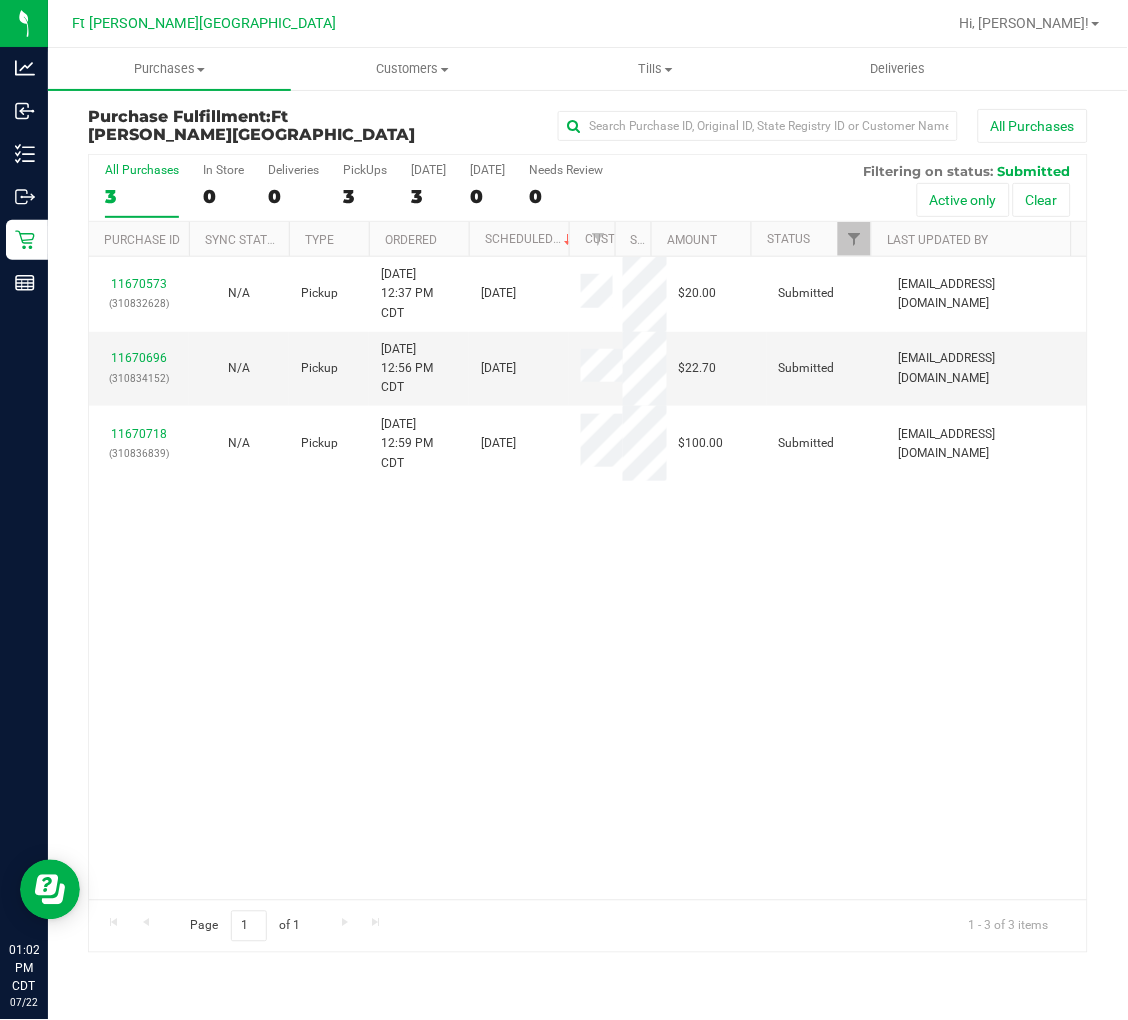 click on "11670573
(310832628)
N/A
Pickup 7/22/2025 12:37 PM CDT 7/22/2025
$20.00
Submitted abe+parallel@iheartjane.com
11670696
(310834152)
N/A
Pickup 7/22/2025 12:56 PM CDT 7/22/2025
$22.70
Submitted abe+parallel@iheartjane.com
11670718
(310836839)
N/A
Pickup 7/22/2025 12:59 PM CDT 7/22/2025
$100.00
Submitted abe+parallel@iheartjane.com" at bounding box center [588, 578] 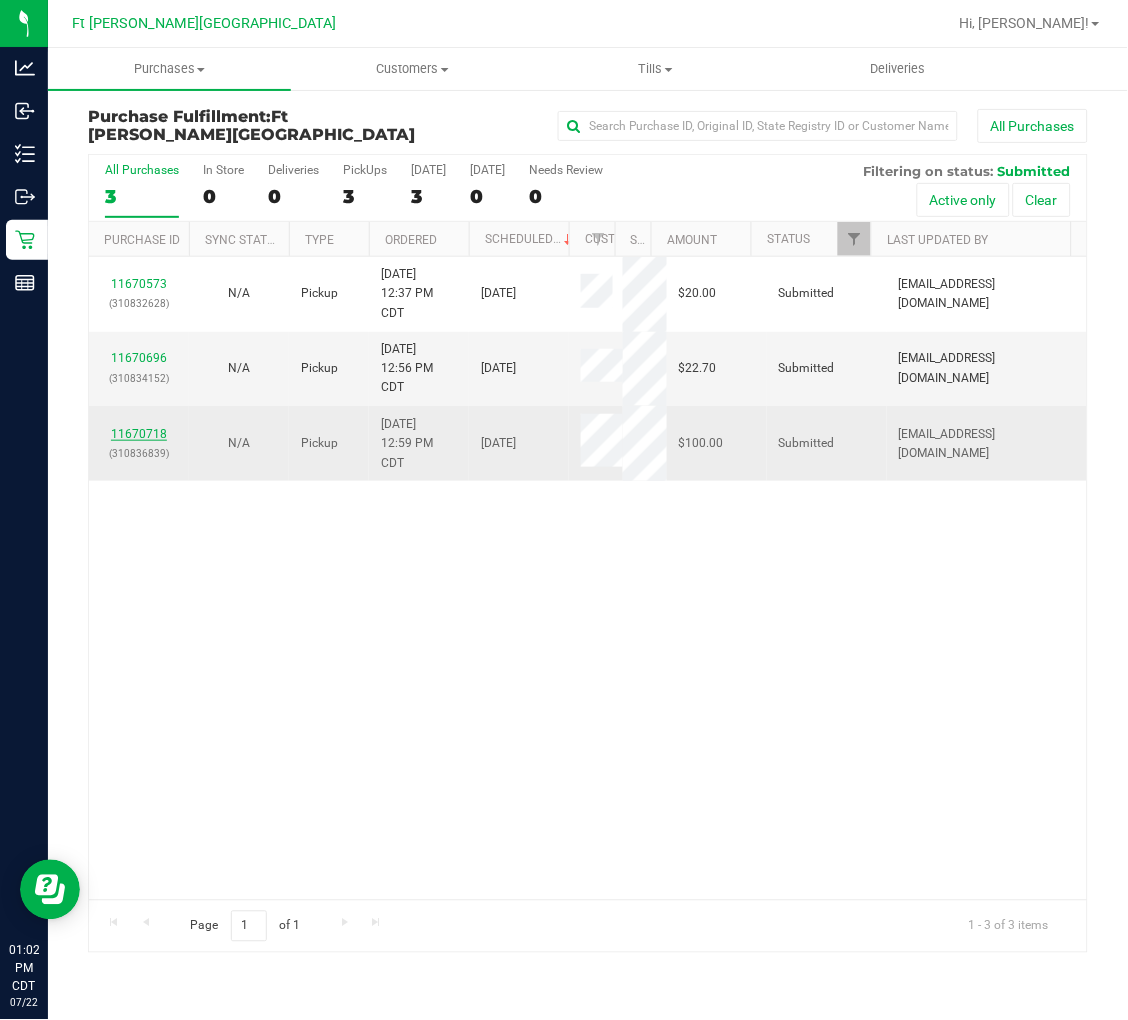 click on "11670718" at bounding box center [139, 434] 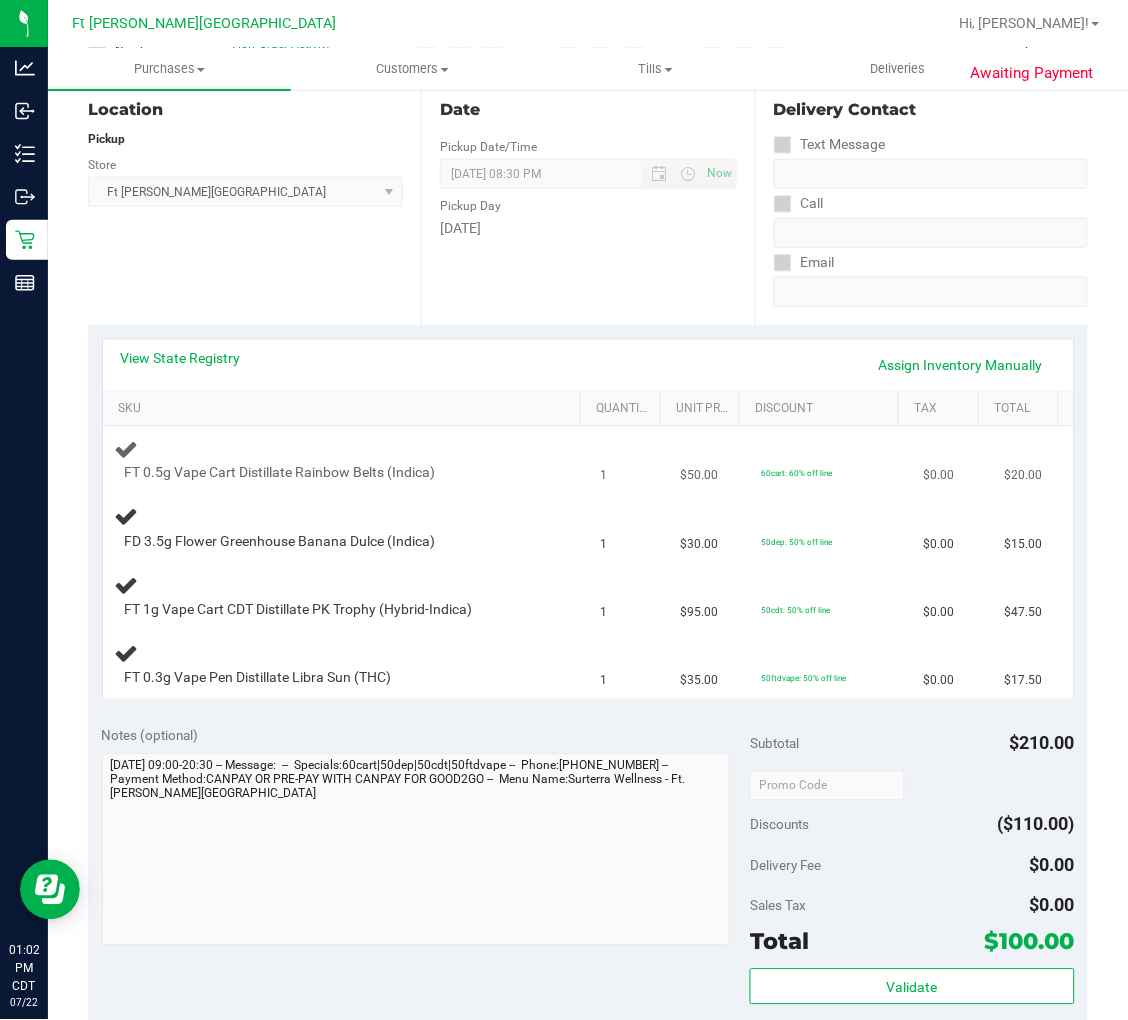 scroll, scrollTop: 222, scrollLeft: 0, axis: vertical 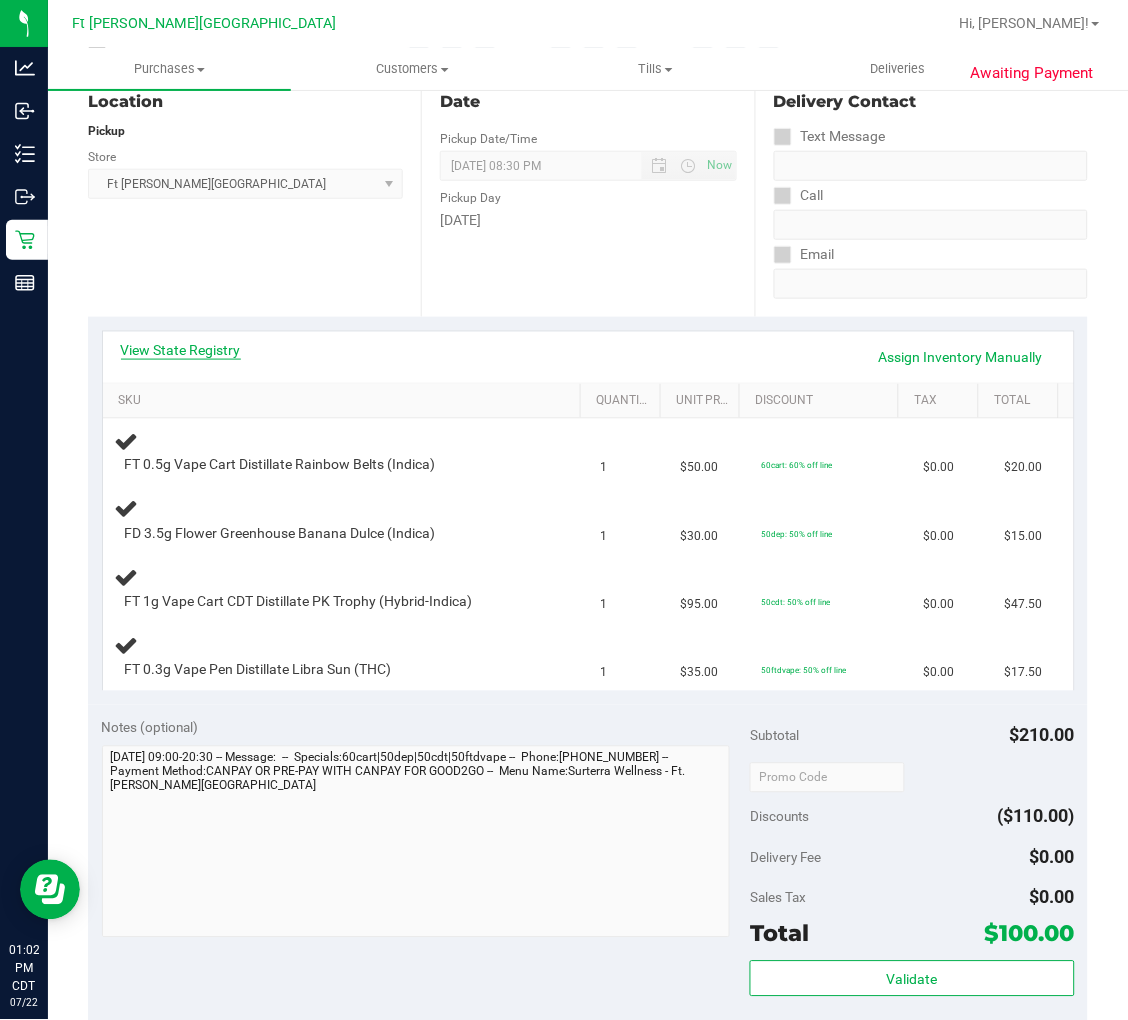 click on "View State Registry" at bounding box center [181, 350] 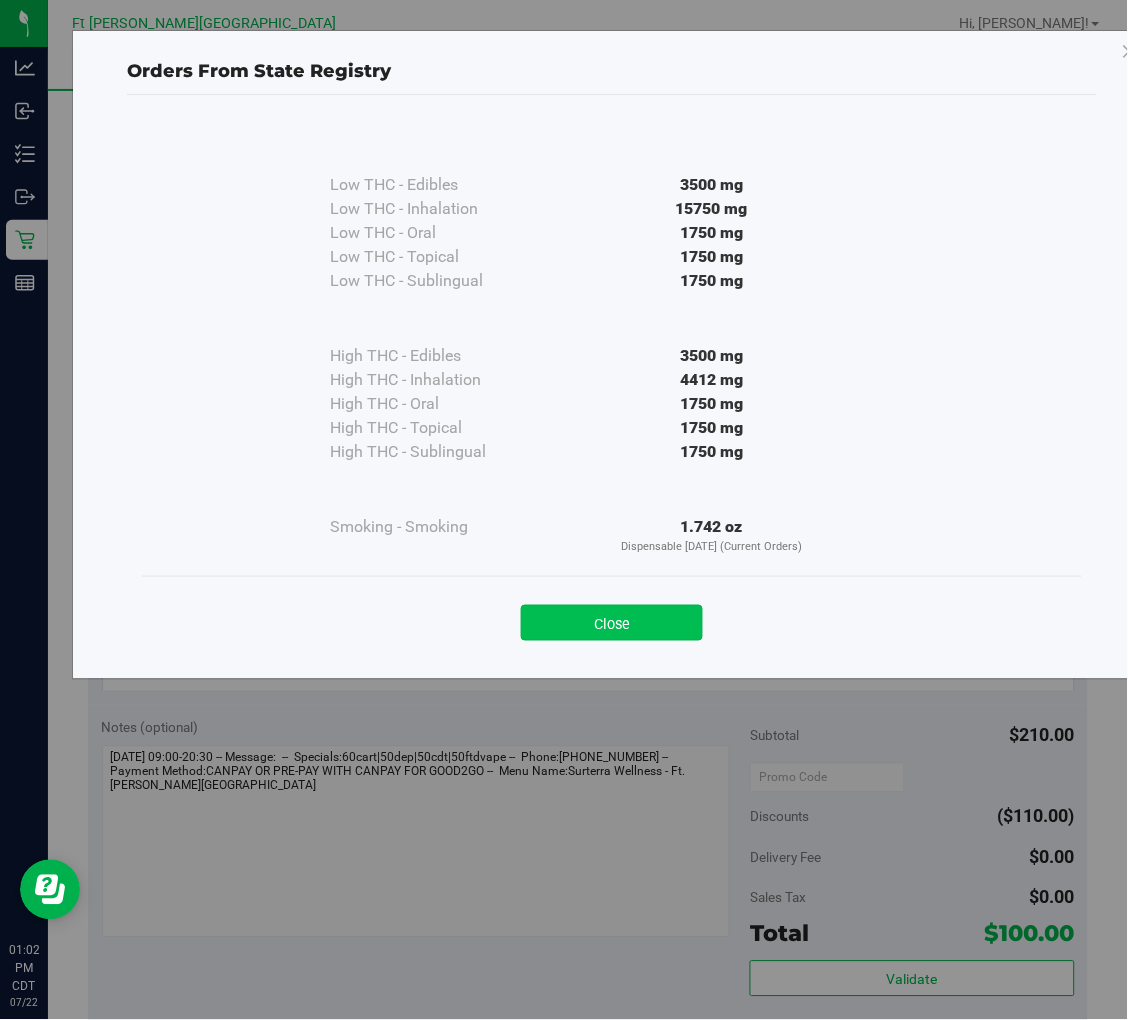 click on "Close" at bounding box center [612, 623] 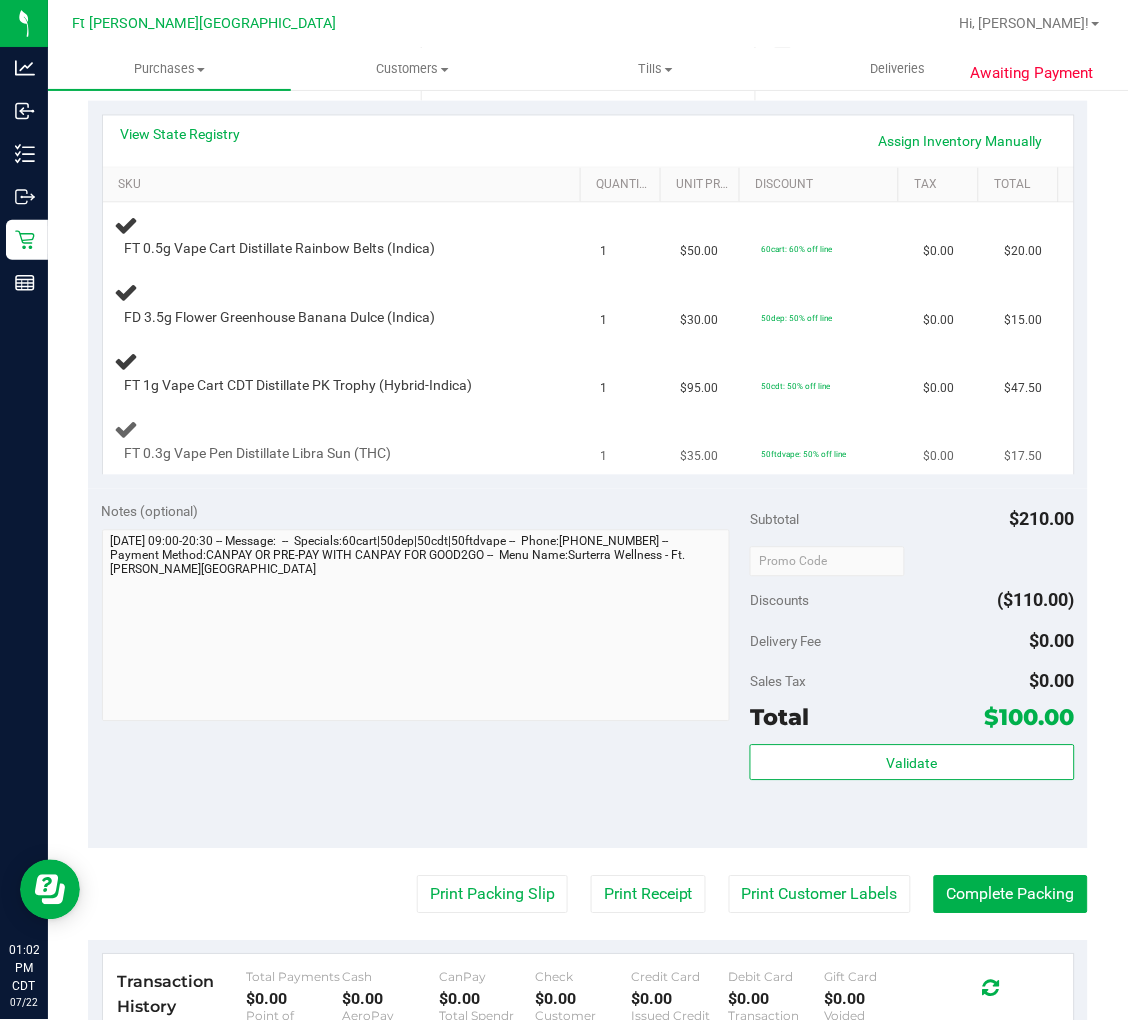 scroll, scrollTop: 666, scrollLeft: 0, axis: vertical 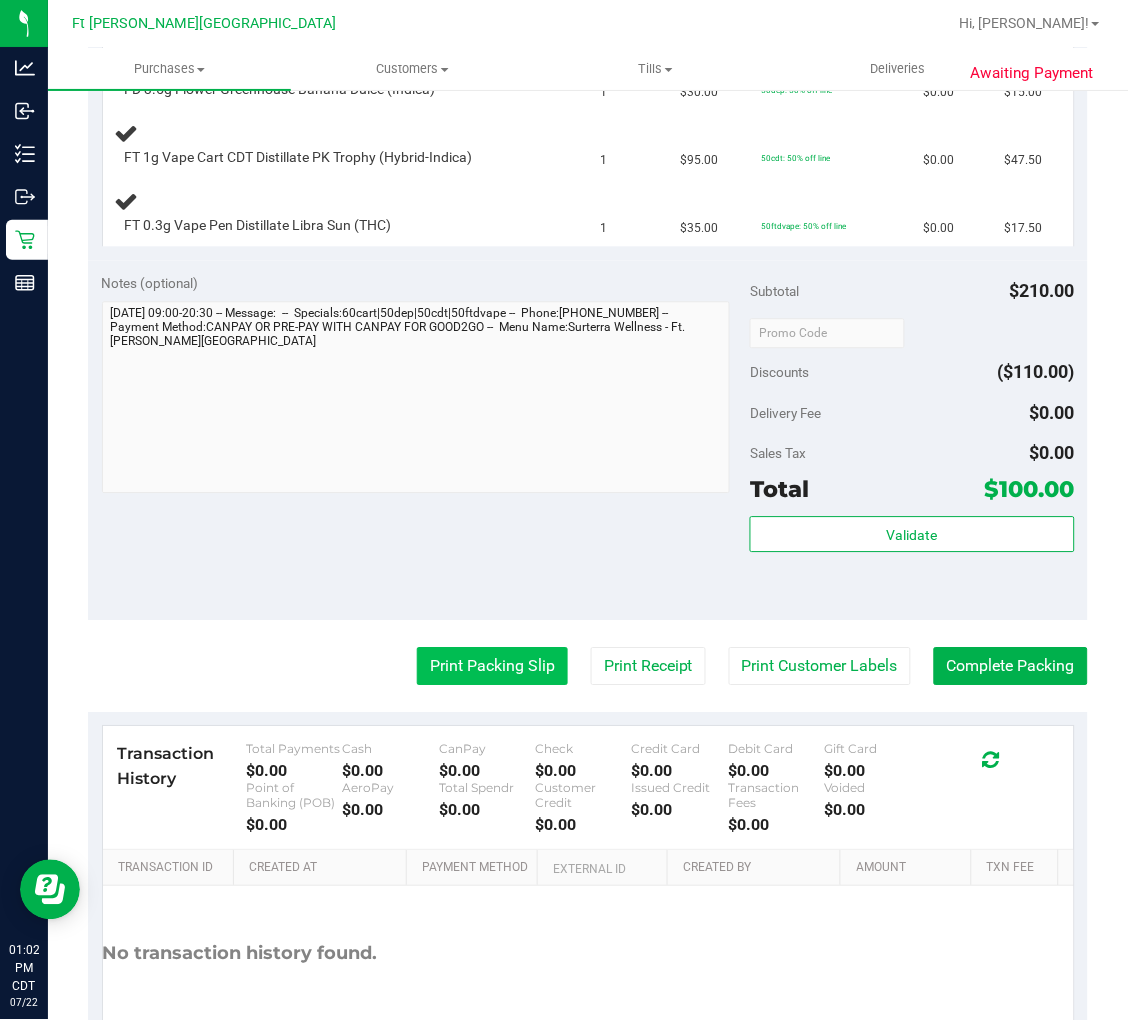 click on "Print Packing Slip" at bounding box center [492, 667] 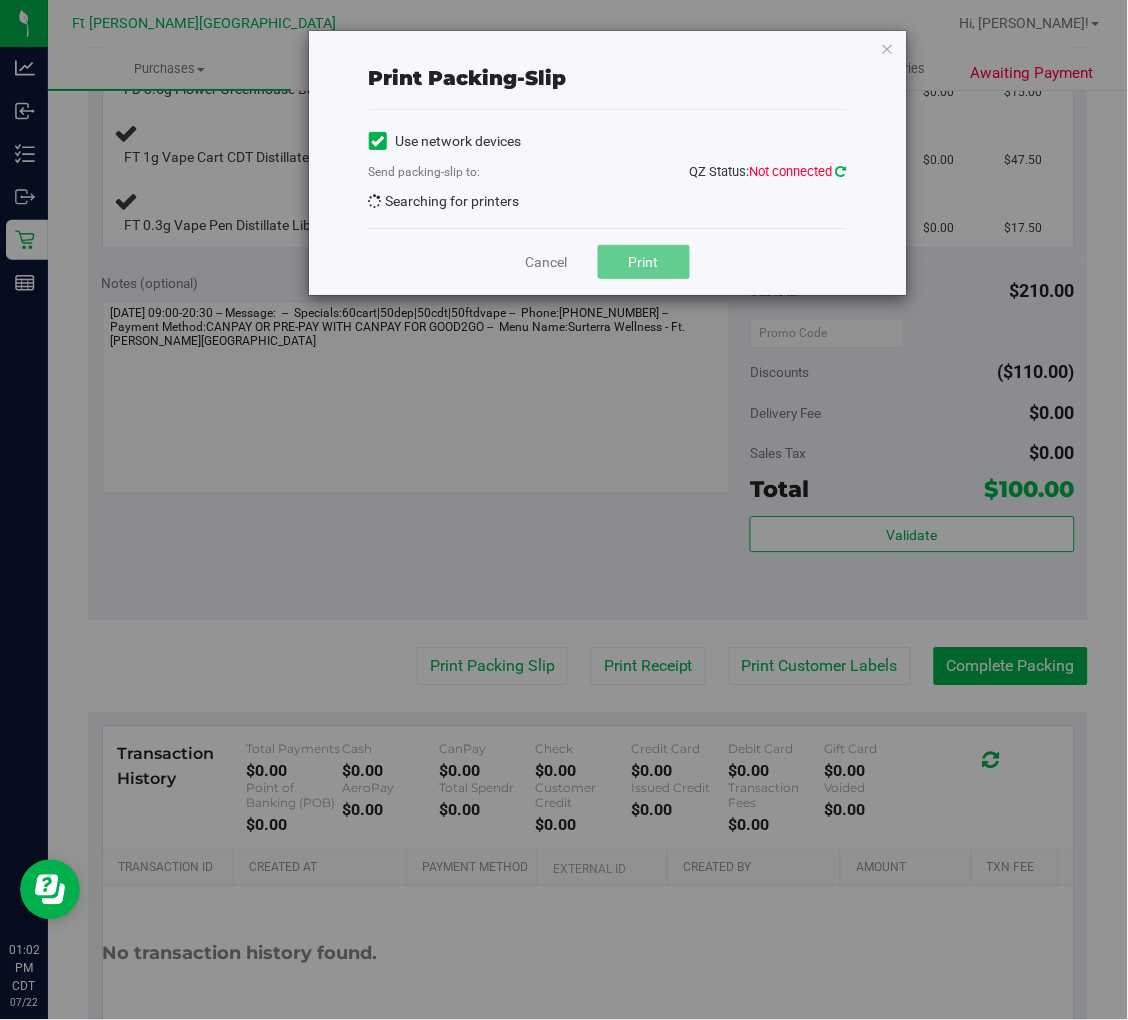 click at bounding box center (841, 171) 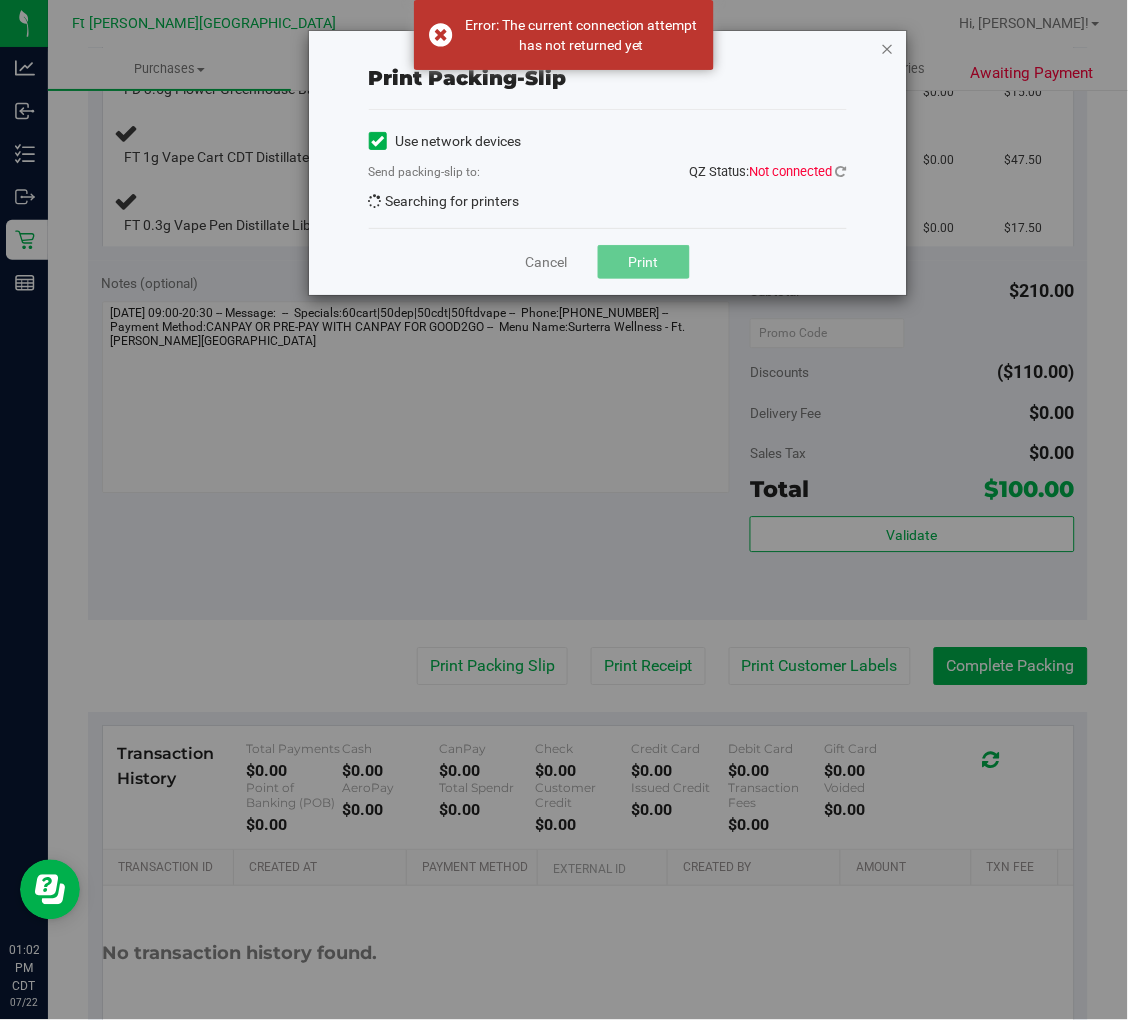 click at bounding box center (888, 48) 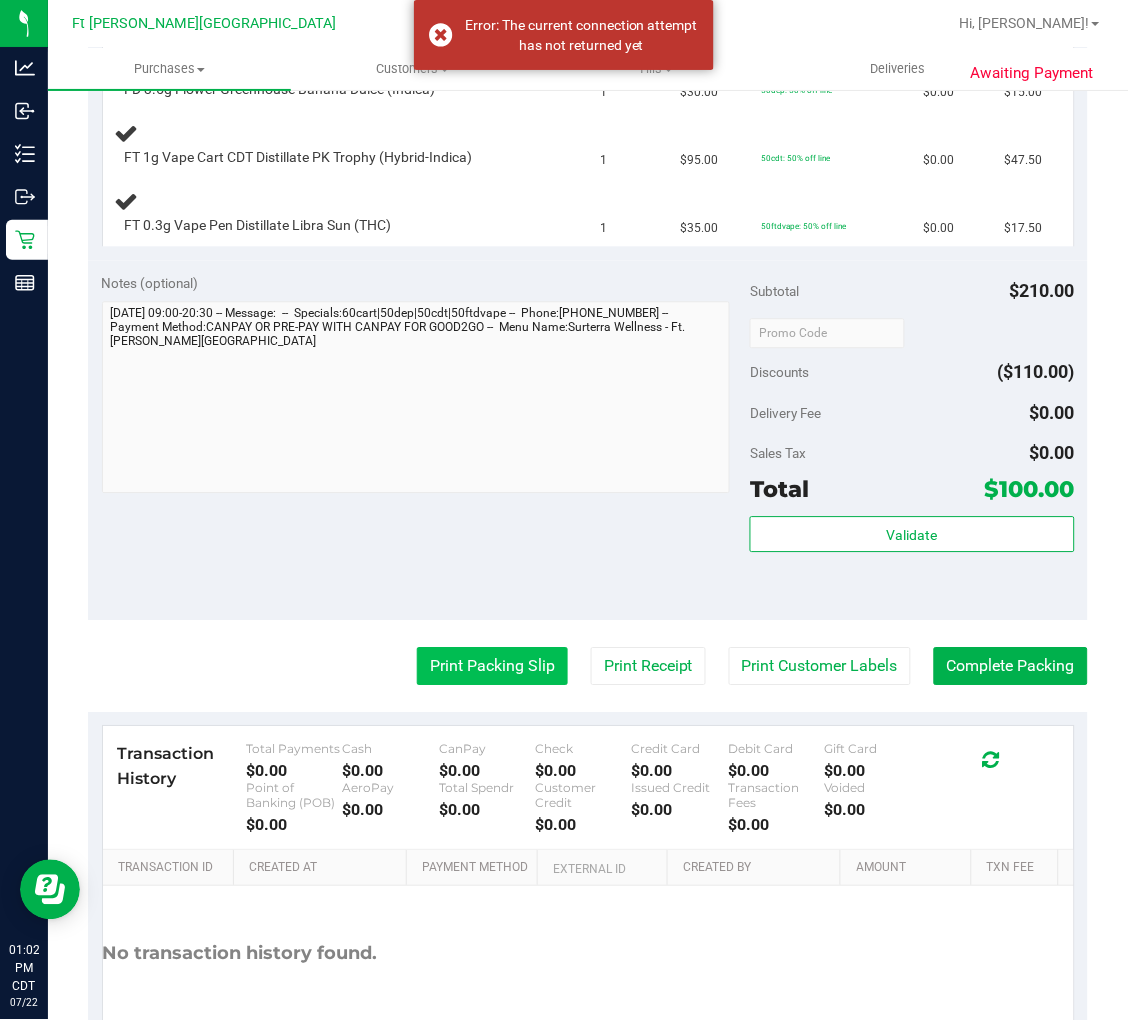 click on "Print Packing Slip" at bounding box center (492, 667) 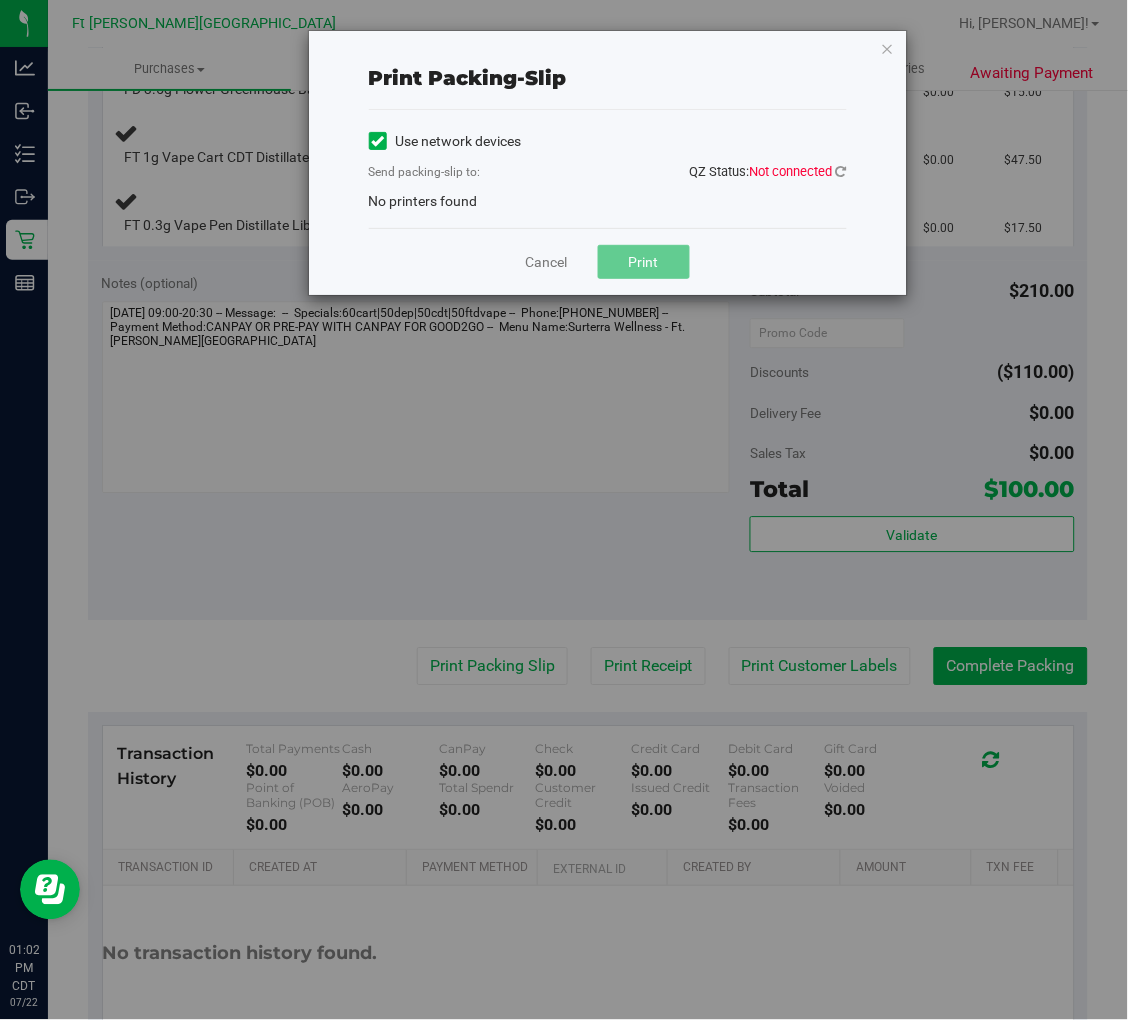click on "QZ Status:   Not connected" at bounding box center (768, 171) 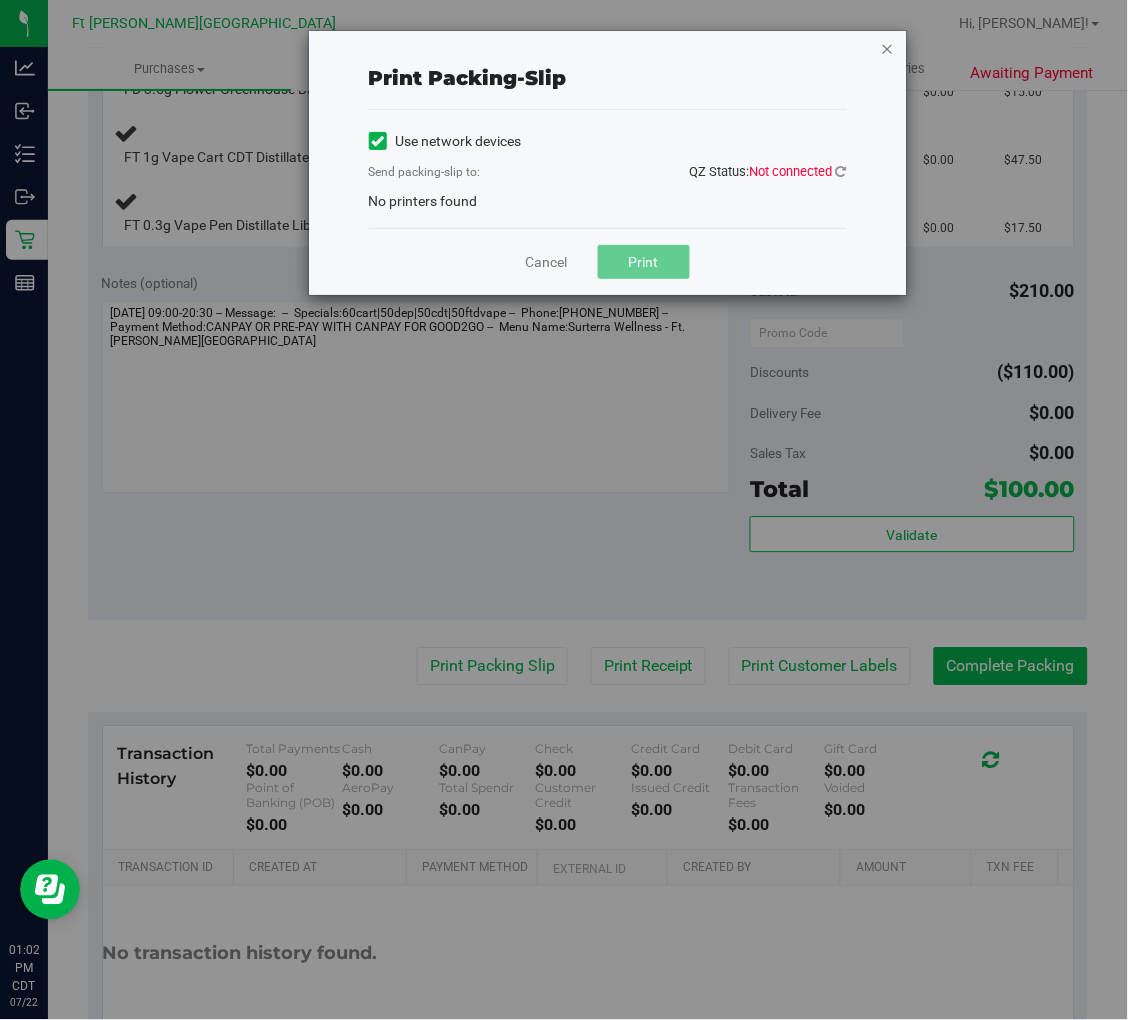 click at bounding box center (888, 48) 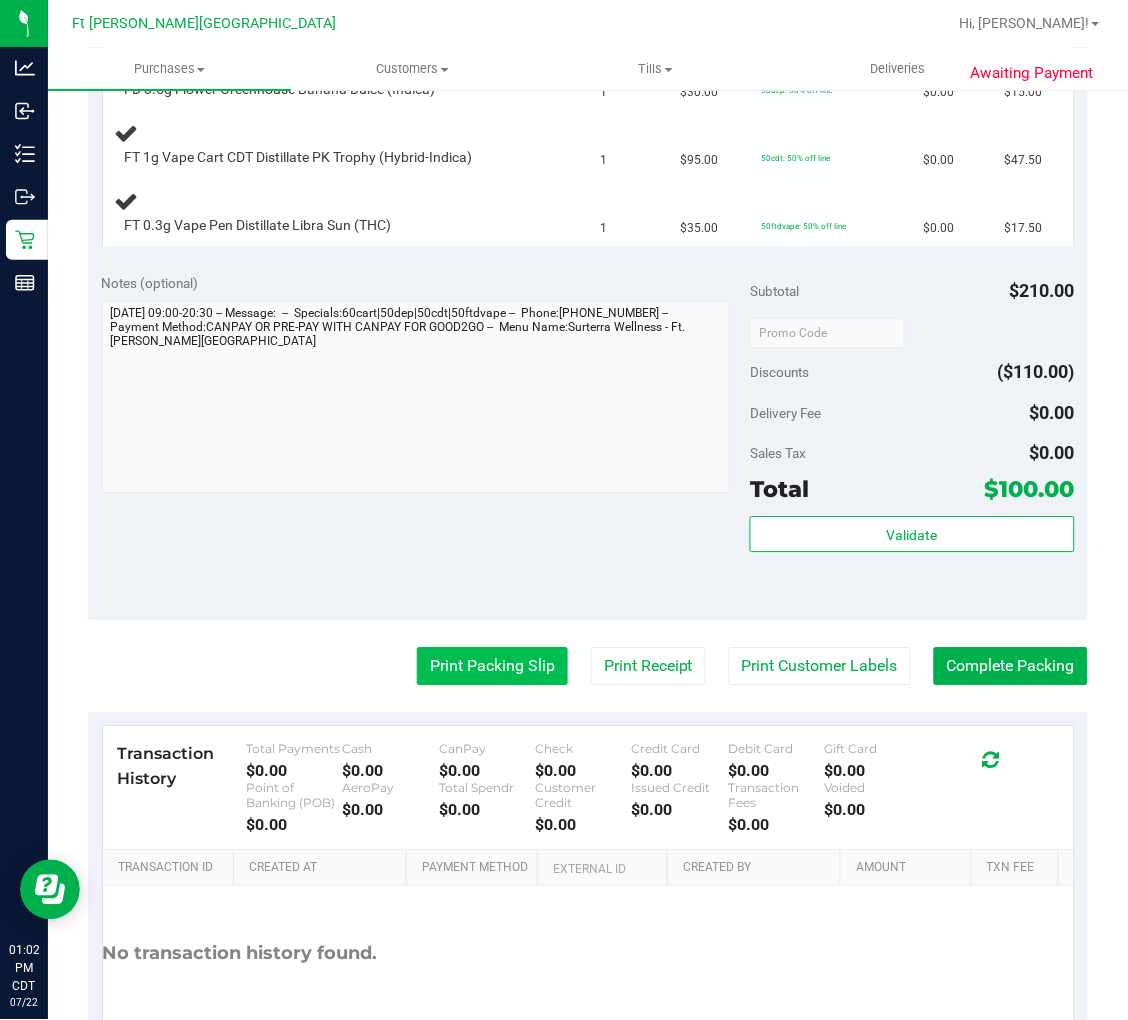 click on "Print Packing Slip" at bounding box center (492, 667) 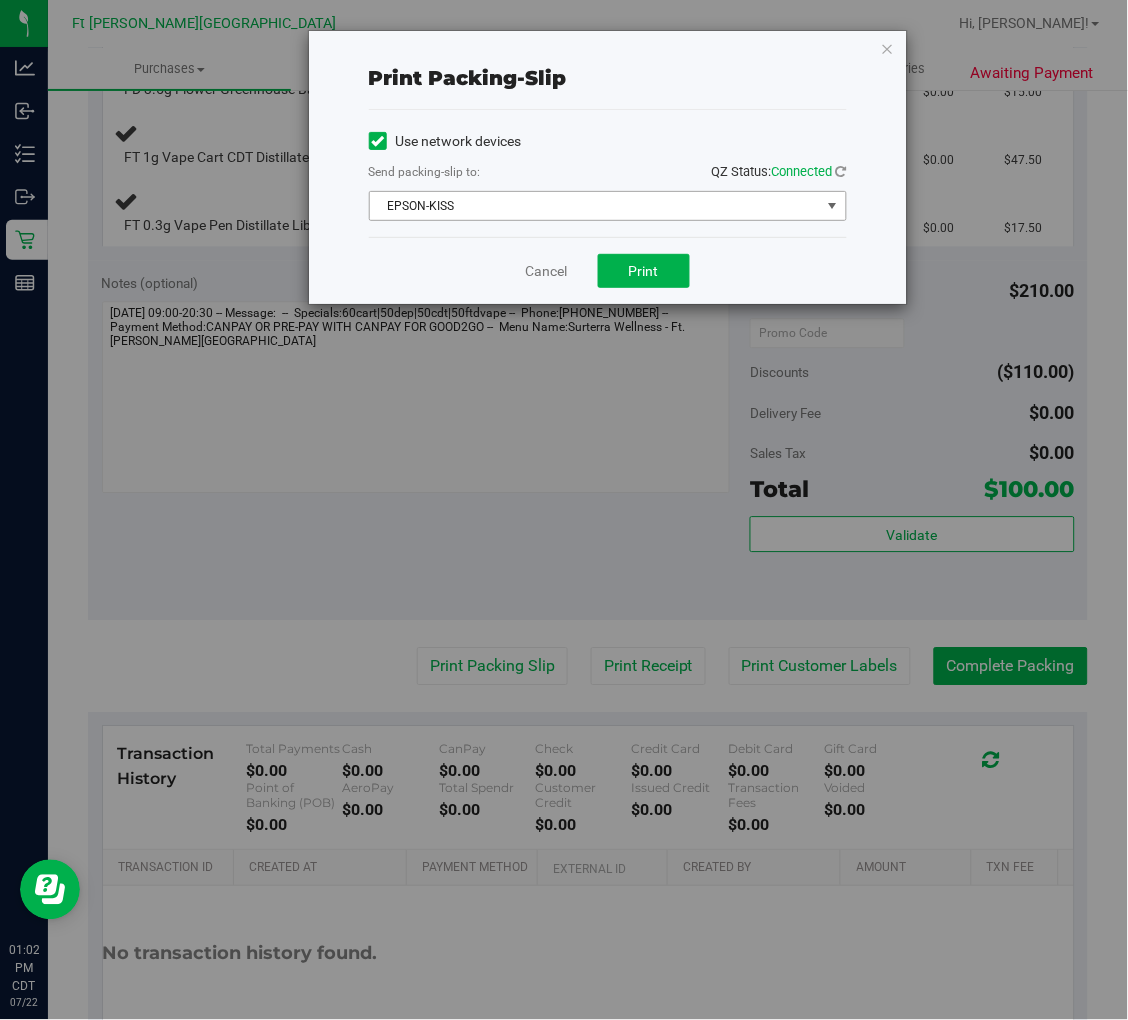 click on "EPSON-KISS" at bounding box center (595, 206) 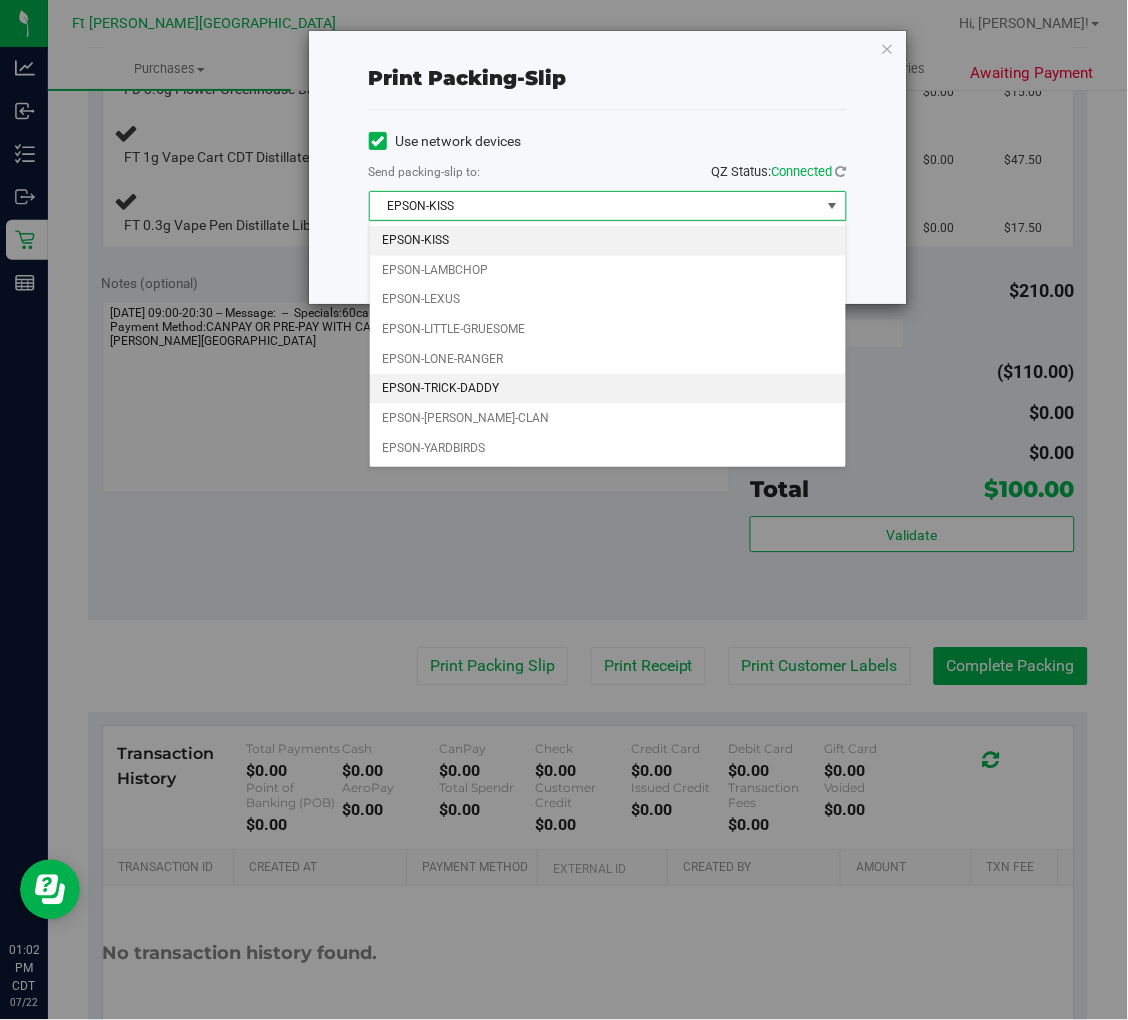 click on "EPSON-TRICK-DADDY" at bounding box center (608, 389) 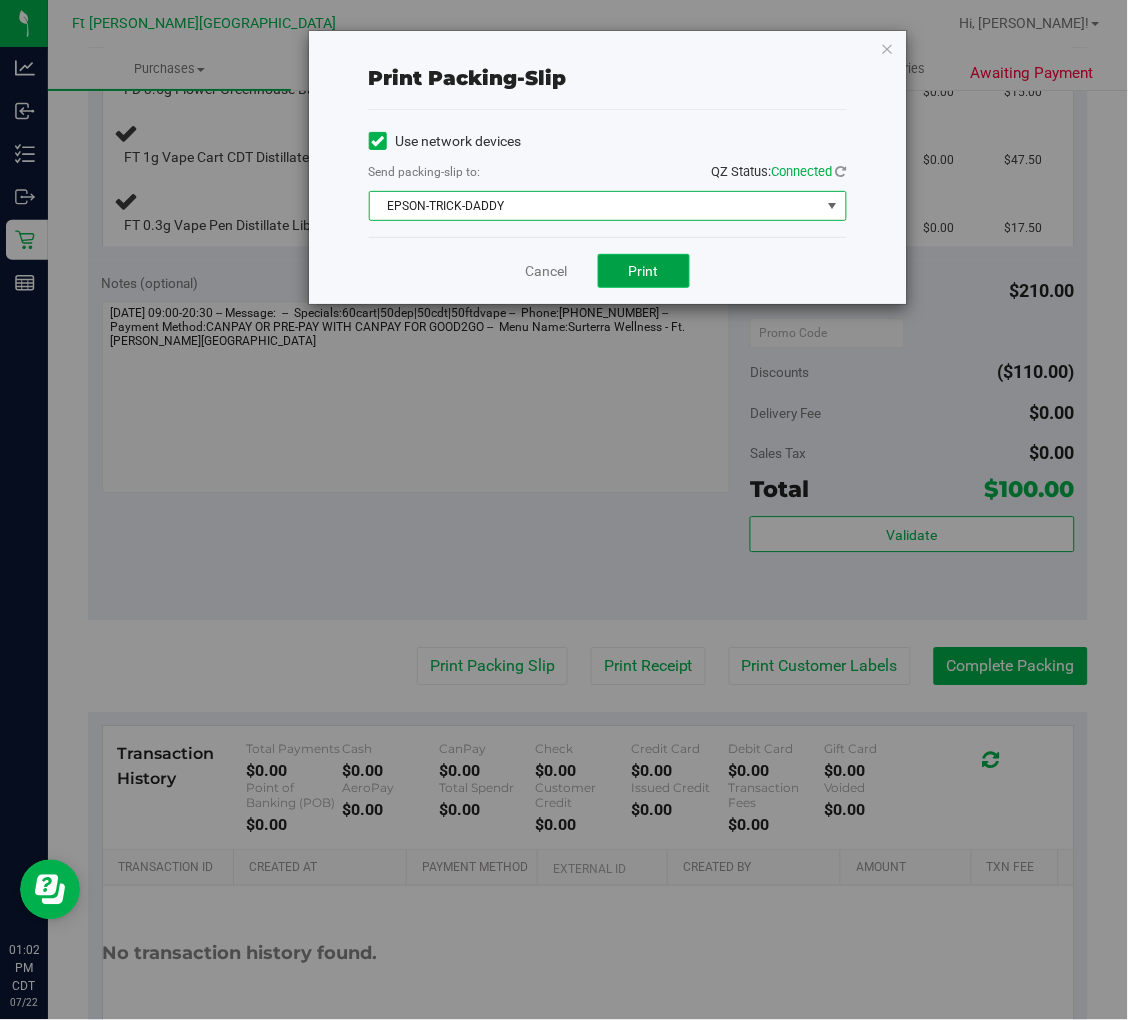 click on "Print" at bounding box center (644, 271) 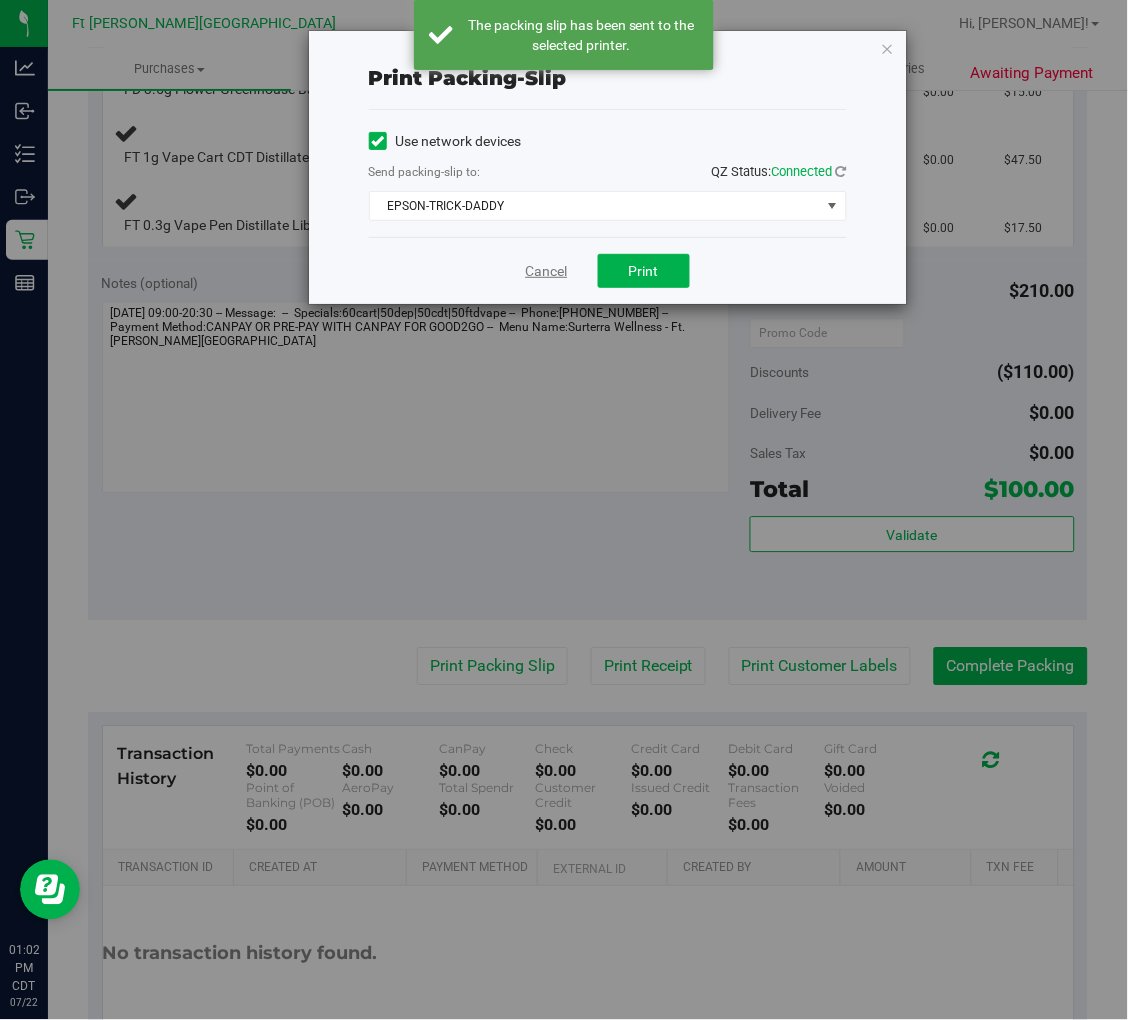 click on "Cancel" at bounding box center [547, 271] 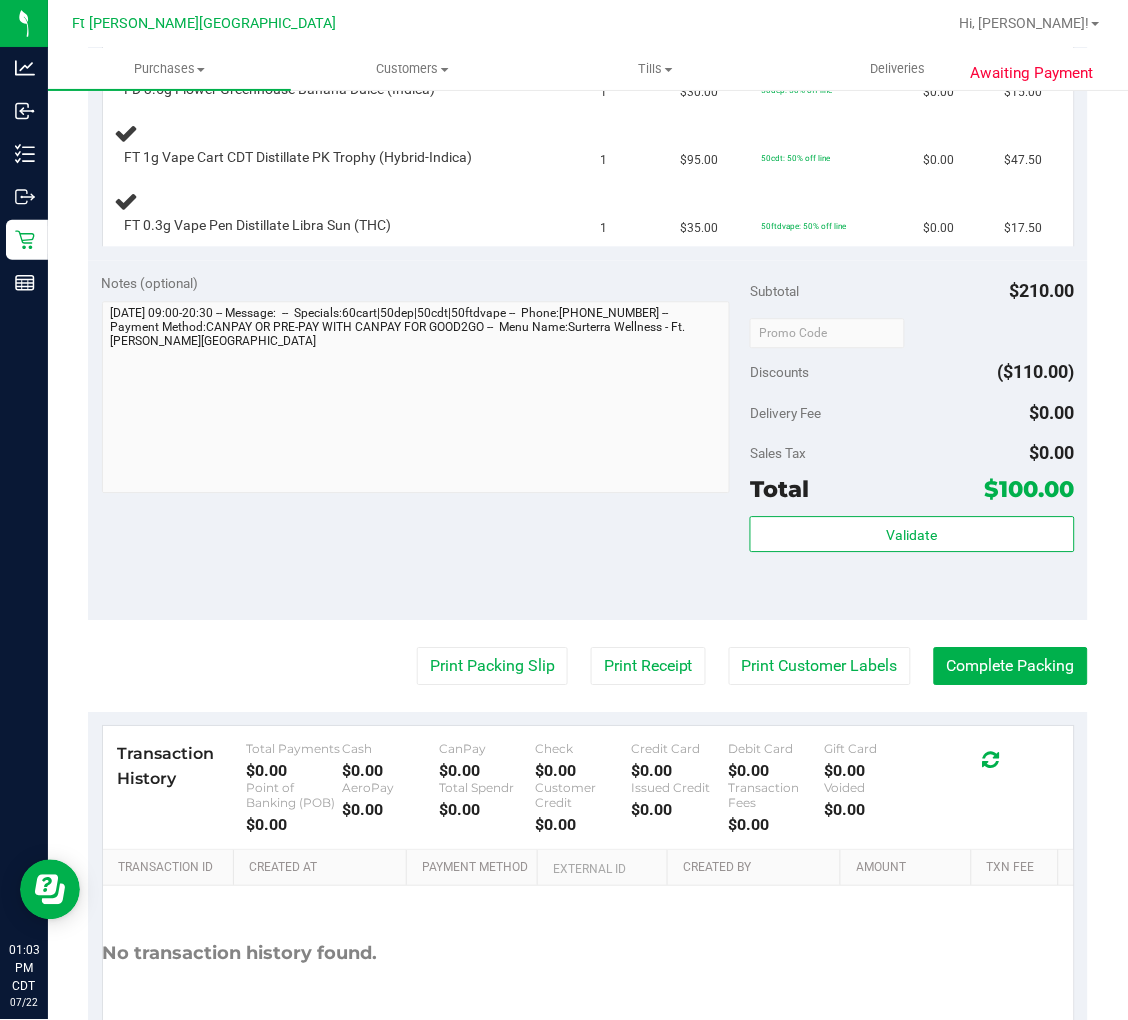 type 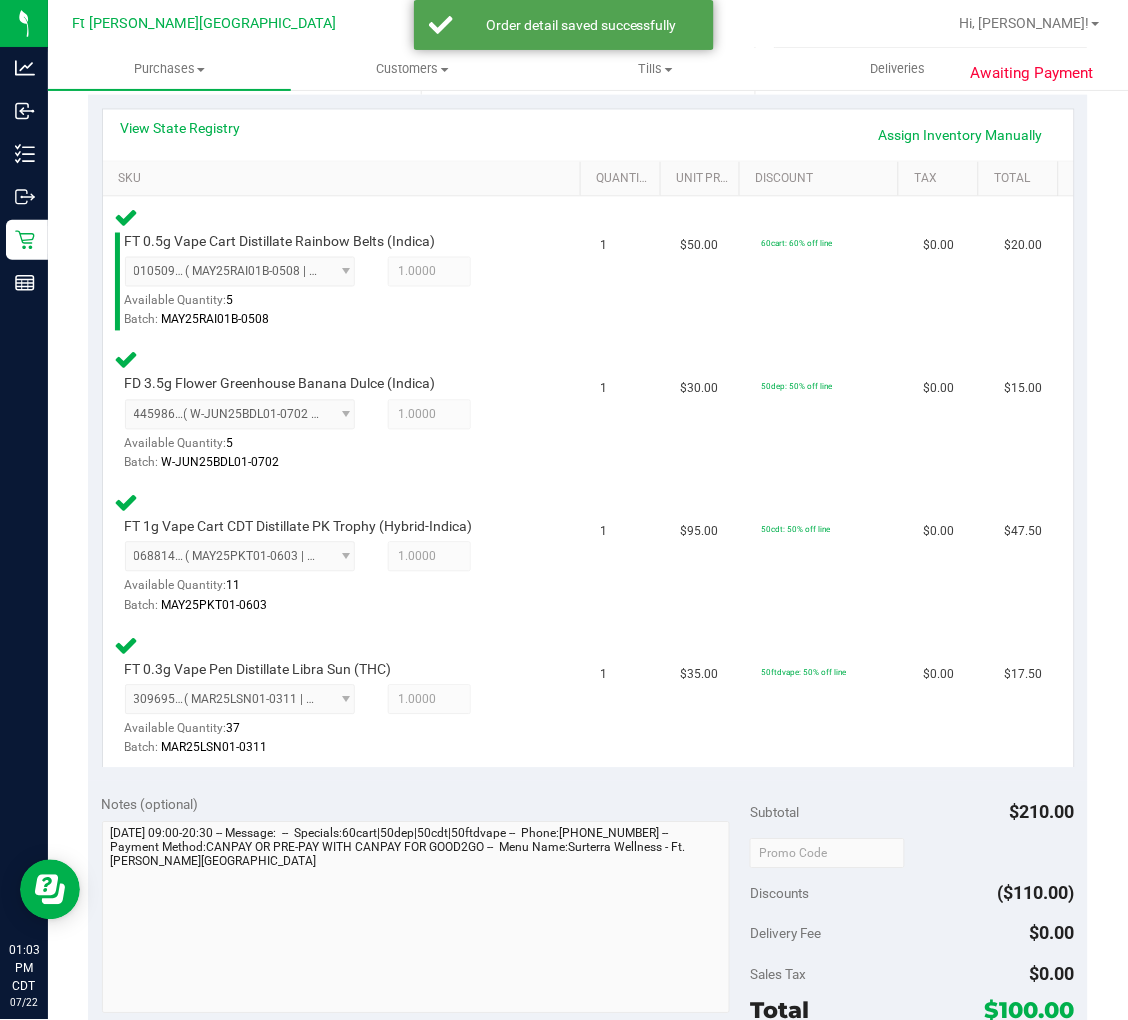scroll, scrollTop: 777, scrollLeft: 0, axis: vertical 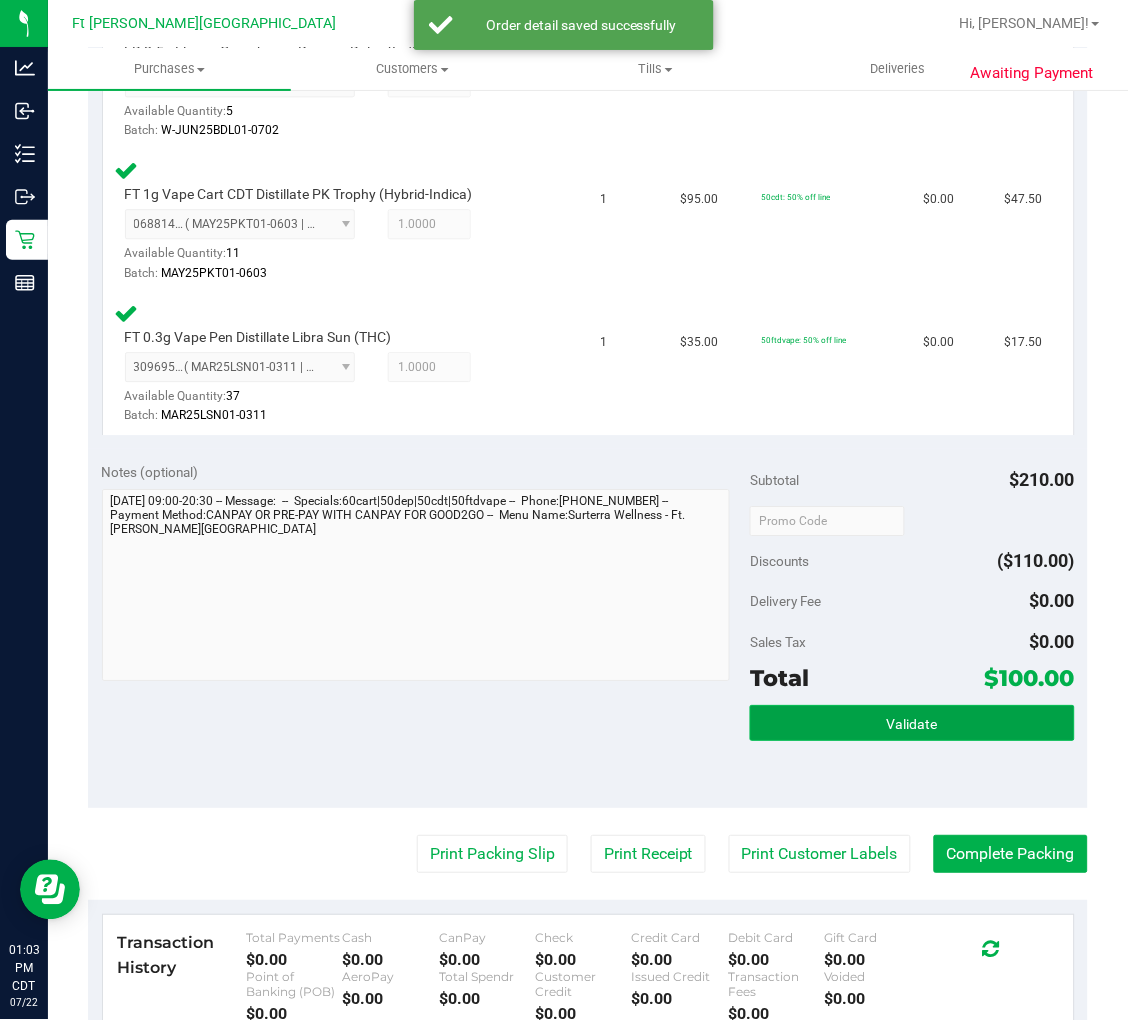 click on "Validate" at bounding box center [912, 724] 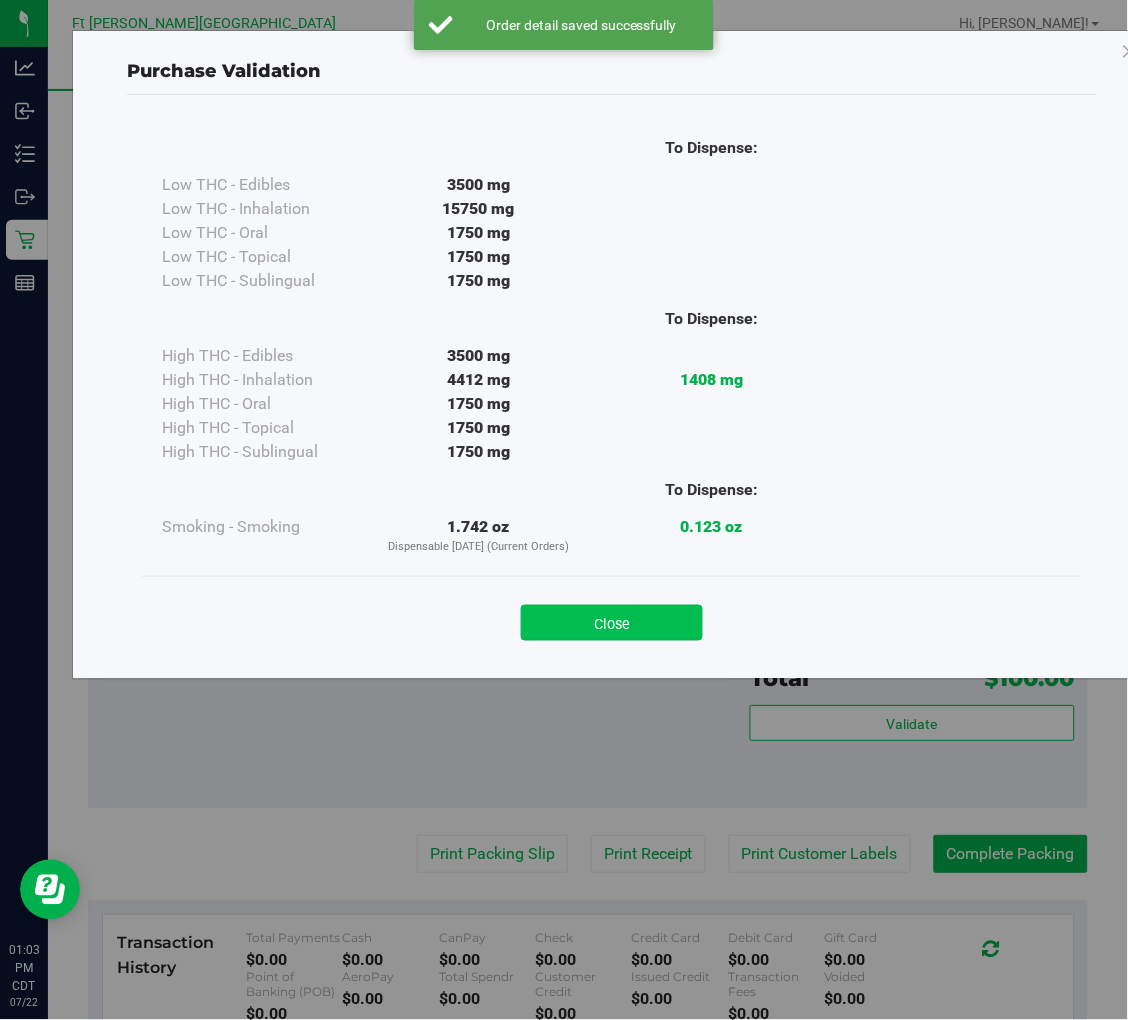 click on "Close" at bounding box center [612, 623] 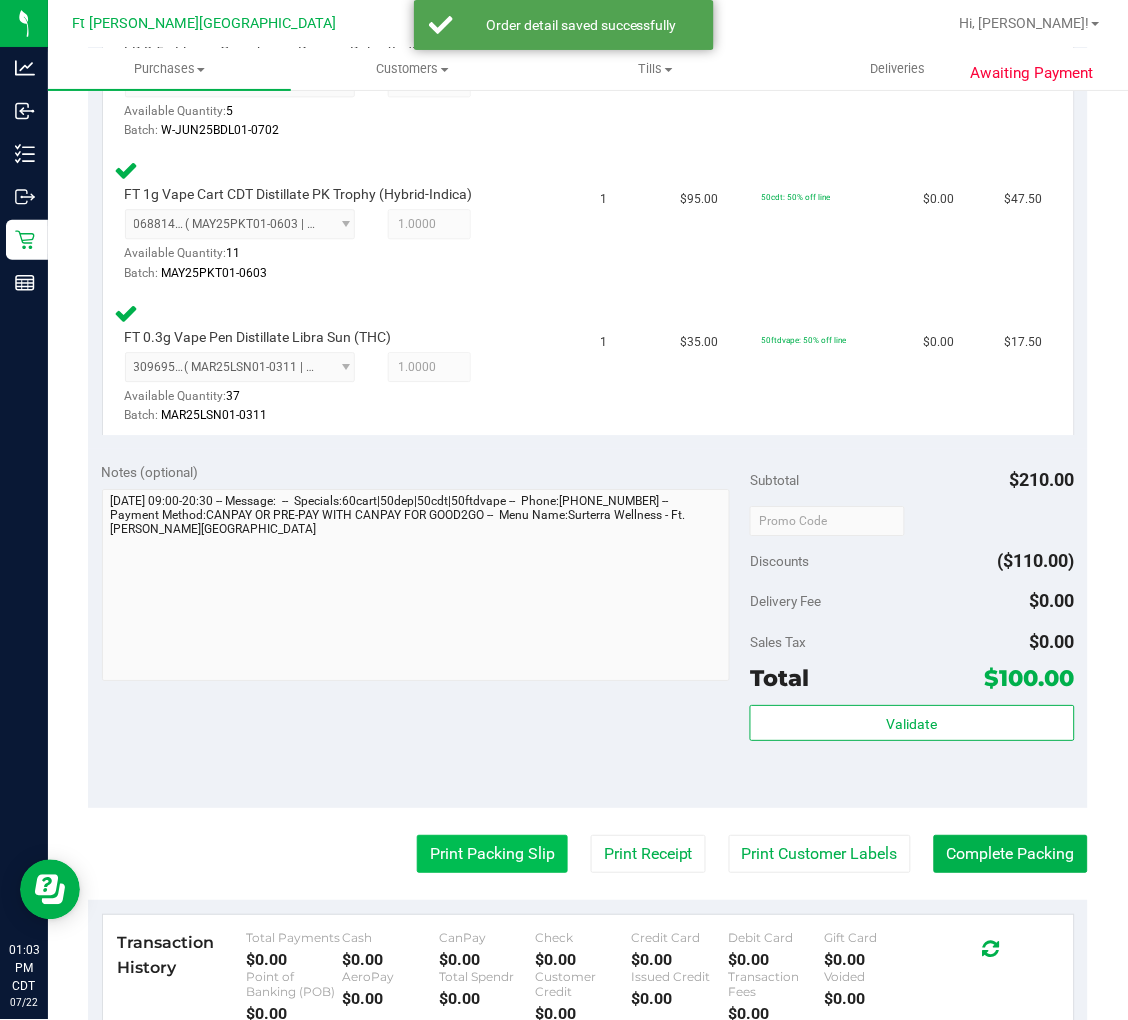 click on "Print Packing Slip" at bounding box center (492, 854) 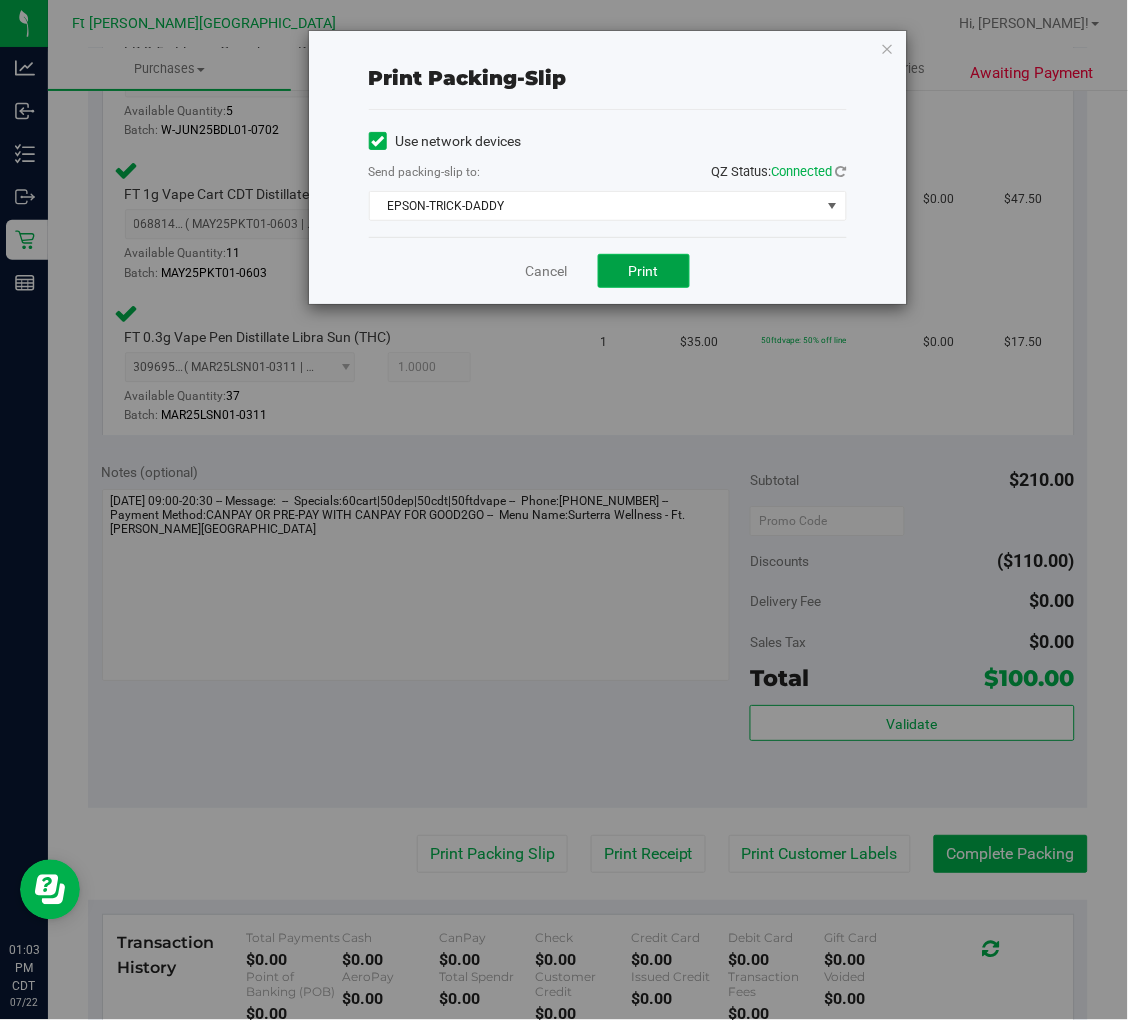 click on "Print" at bounding box center (644, 271) 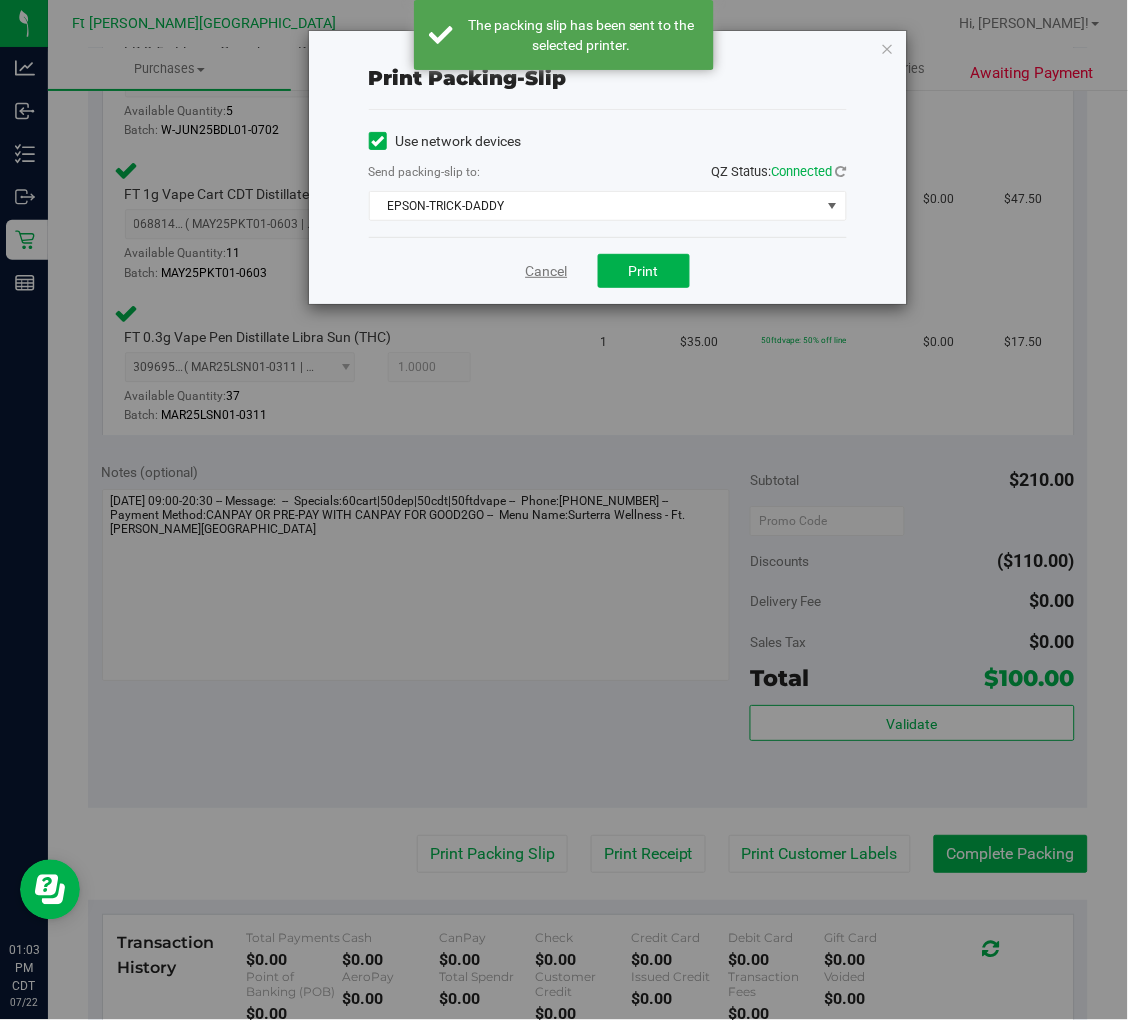 click on "Cancel" at bounding box center [547, 271] 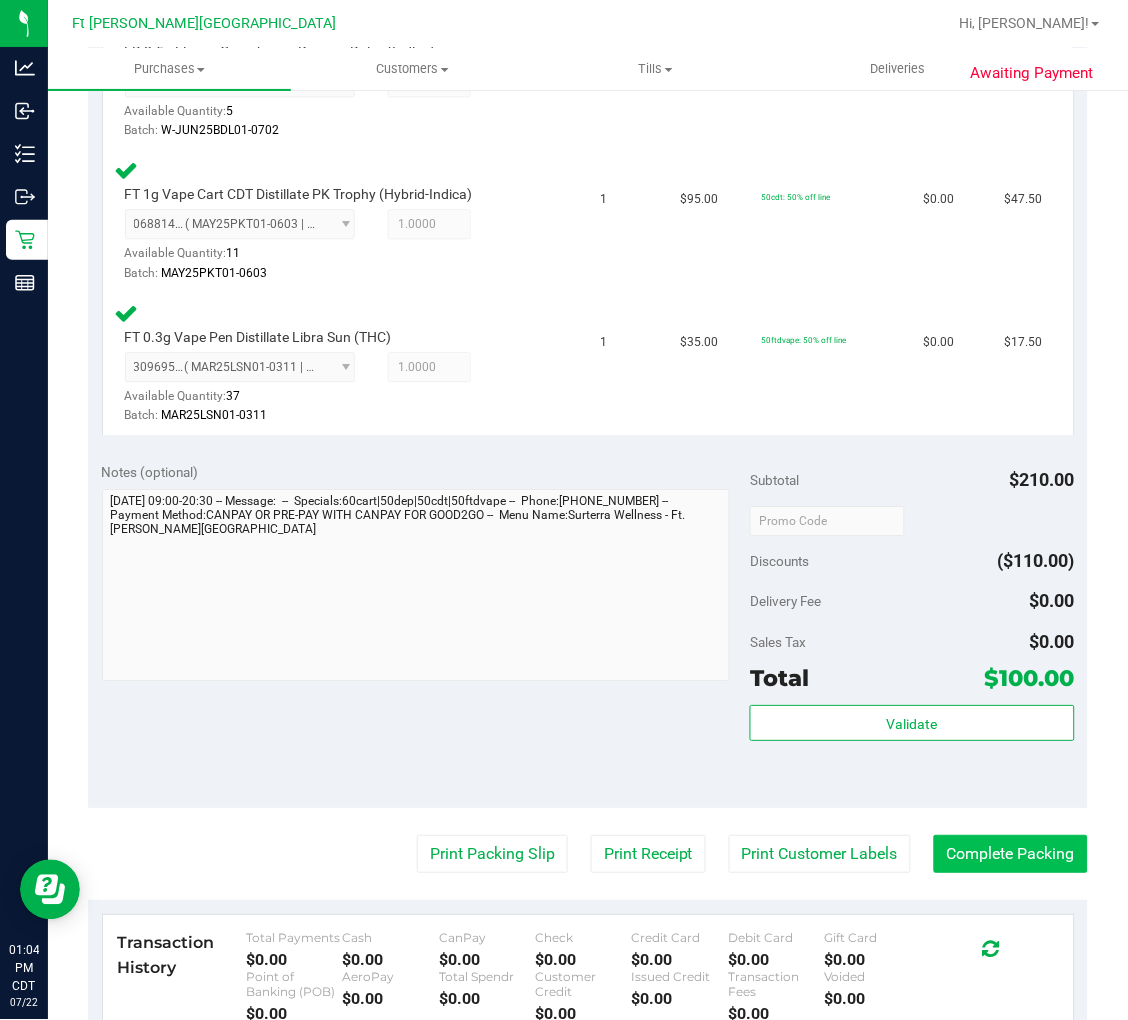 click on "Complete Packing" at bounding box center (1011, 854) 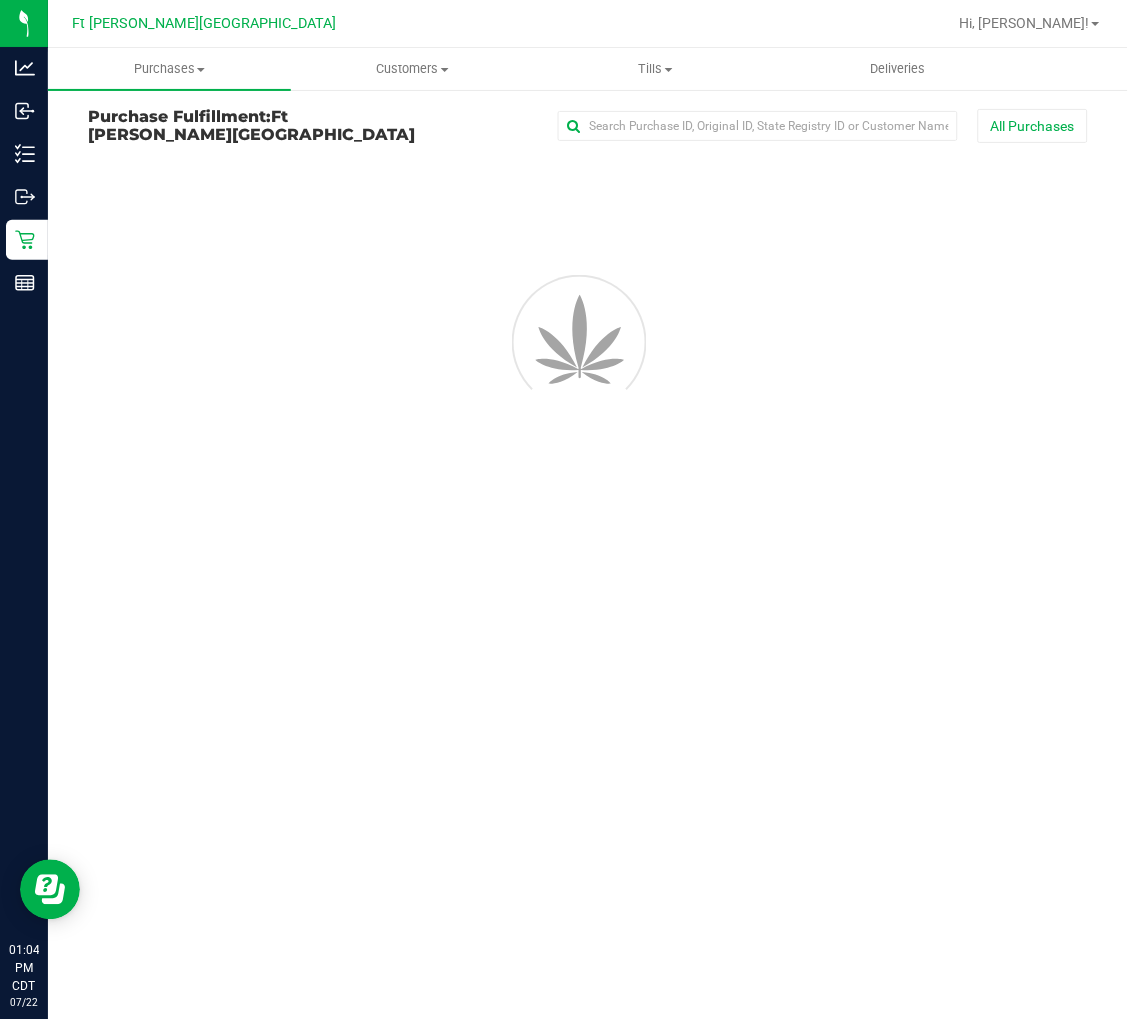 scroll, scrollTop: 0, scrollLeft: 0, axis: both 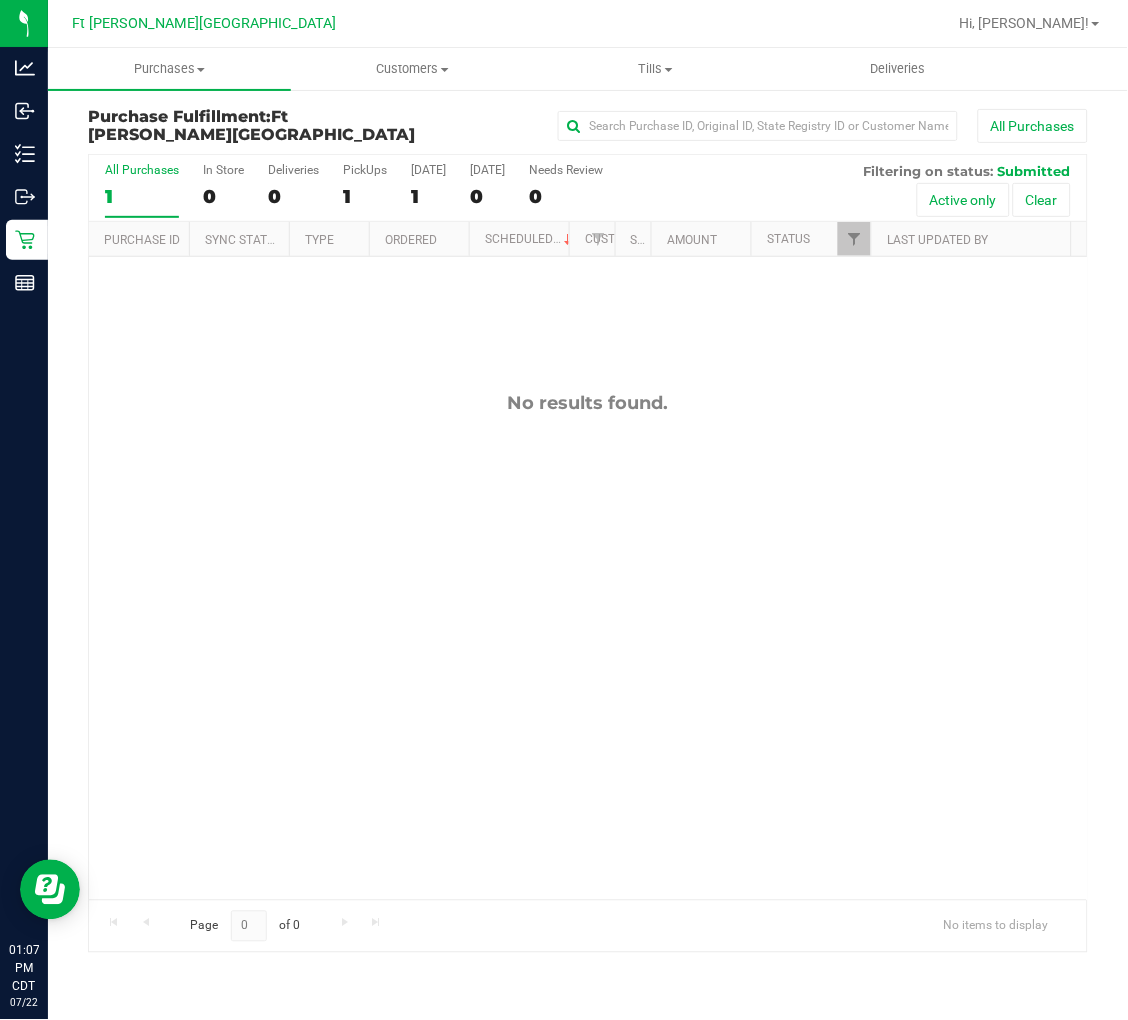 click on "1" at bounding box center [142, 196] 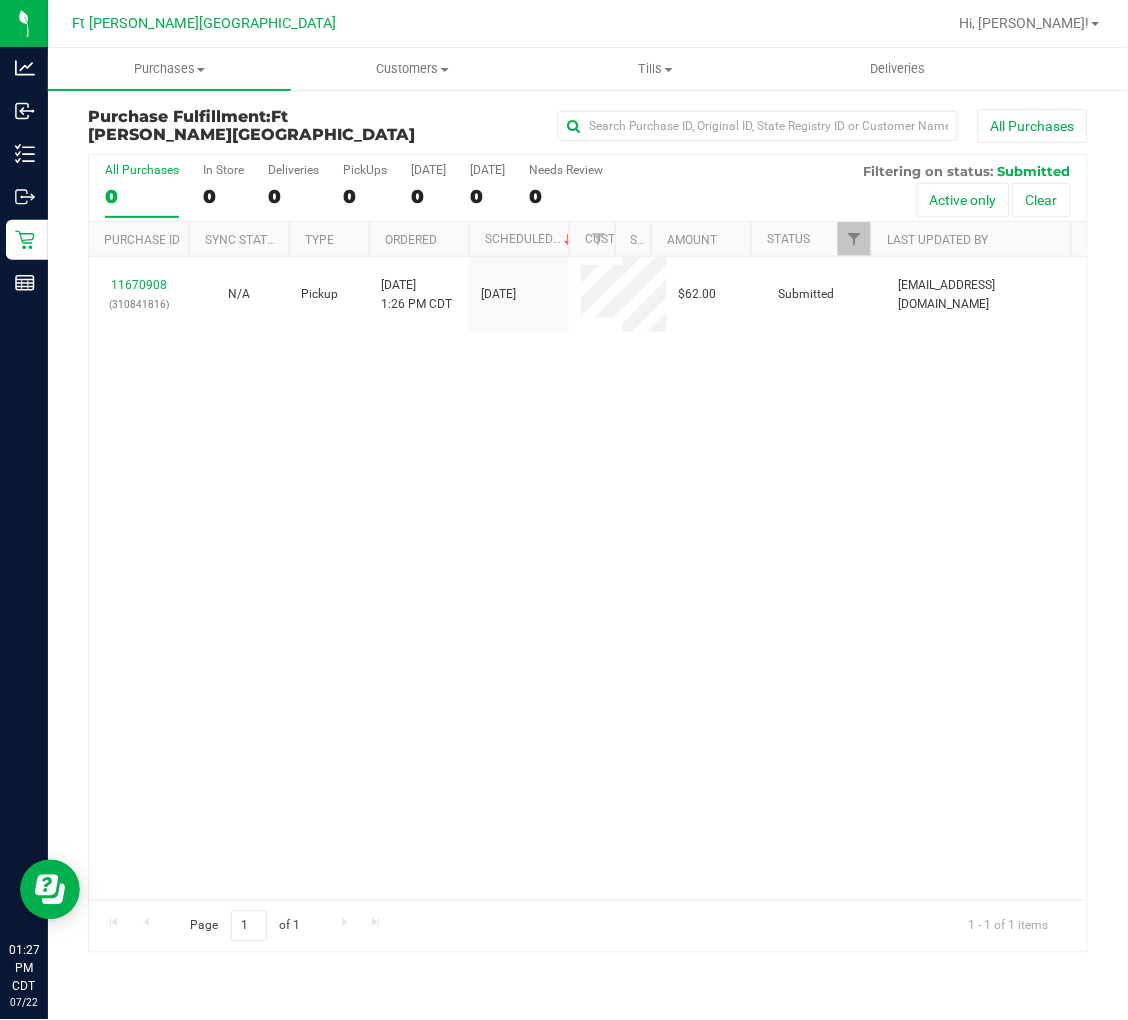 click on "All Purchases
0" at bounding box center [142, 190] 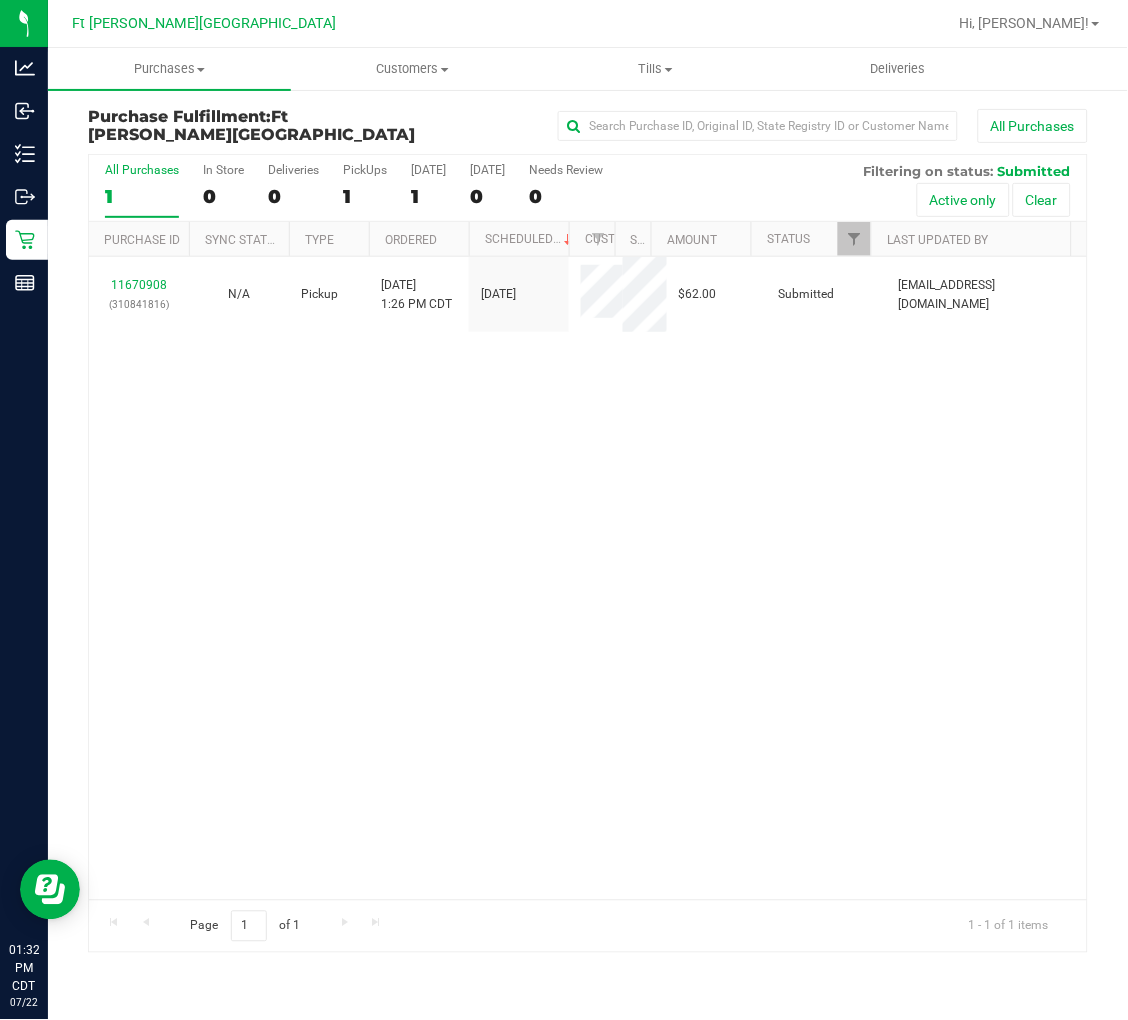 click on "1" at bounding box center (142, 196) 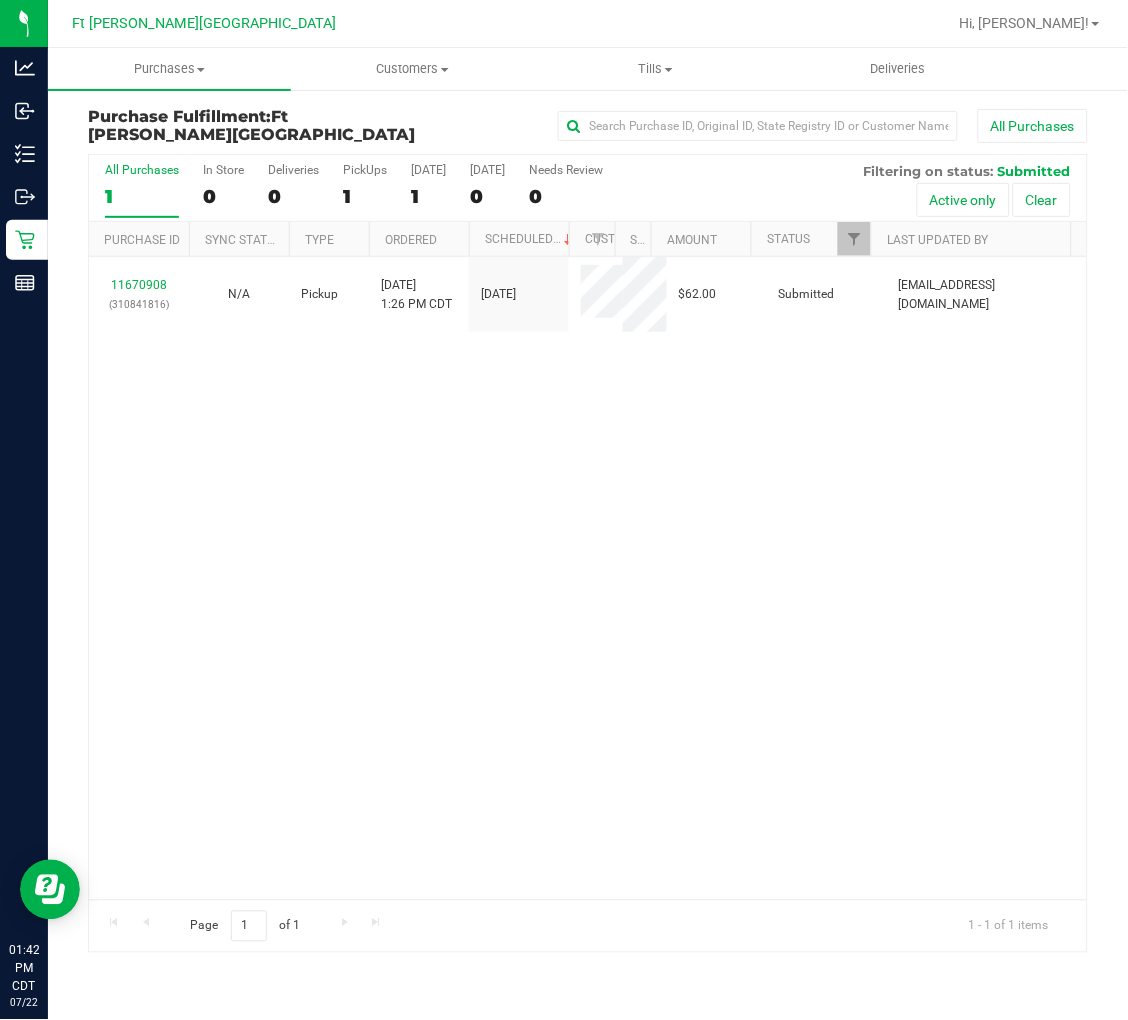 click on "1" at bounding box center (142, 196) 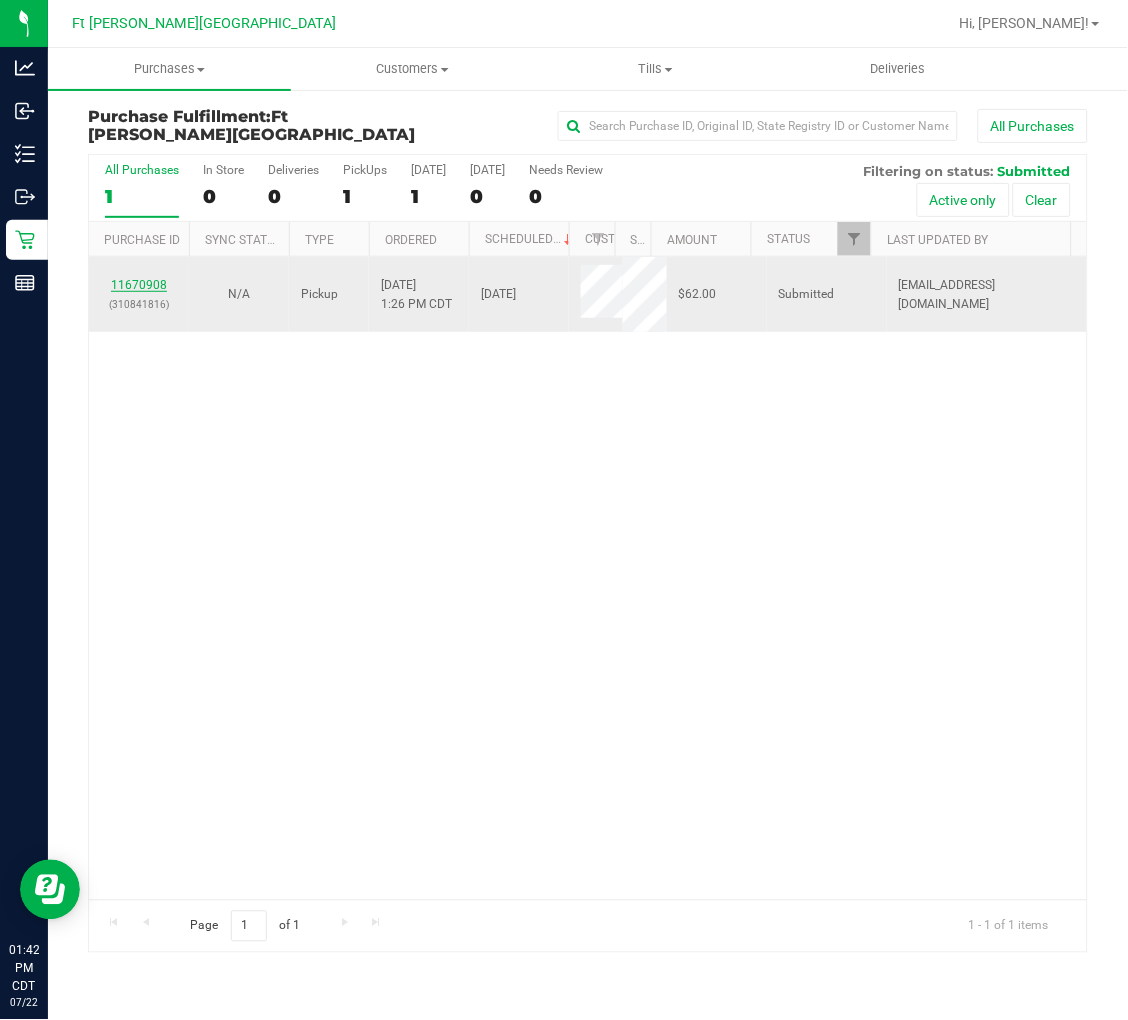 click on "11670908" at bounding box center [139, 285] 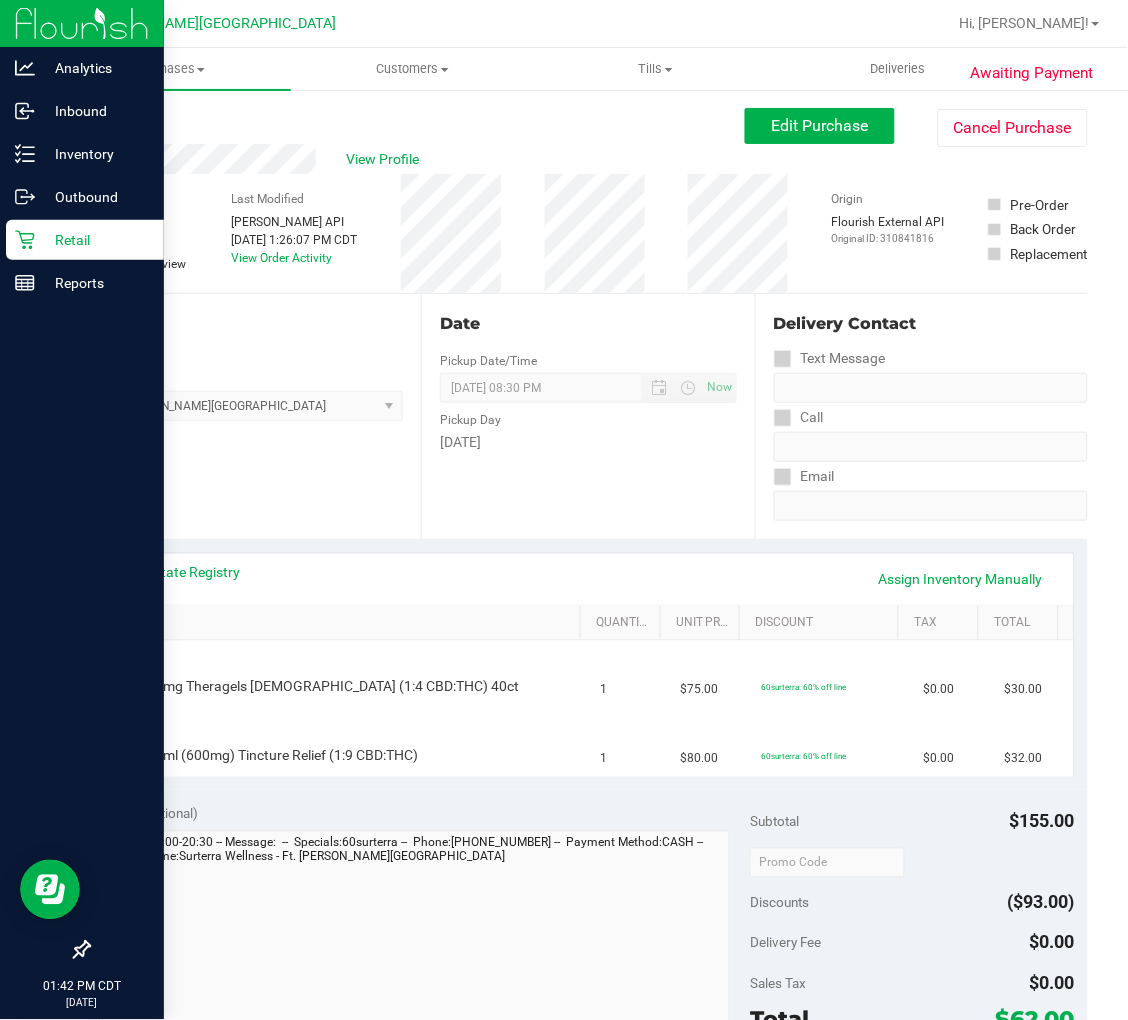 click on "Retail" at bounding box center (95, 240) 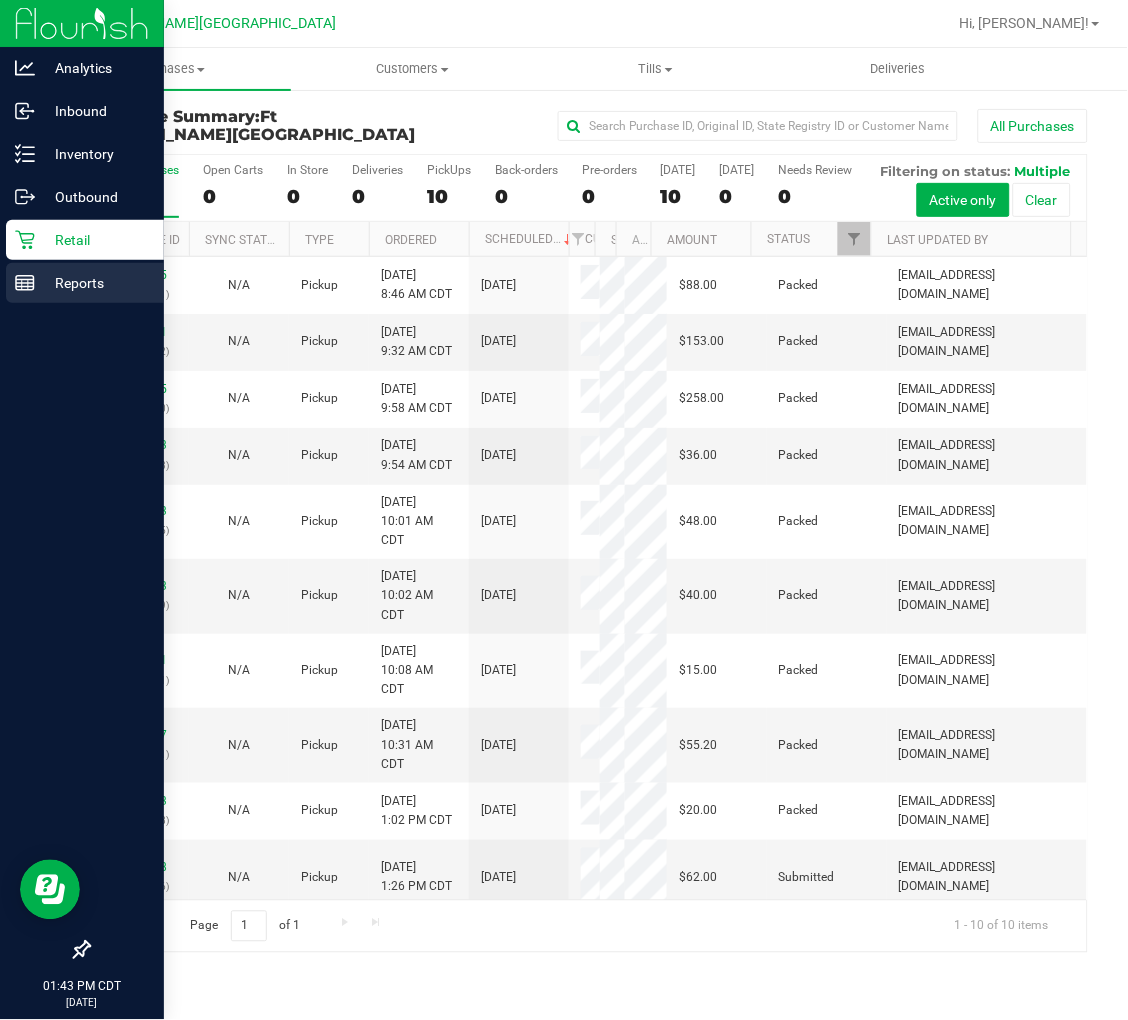 click on "Reports" at bounding box center (95, 283) 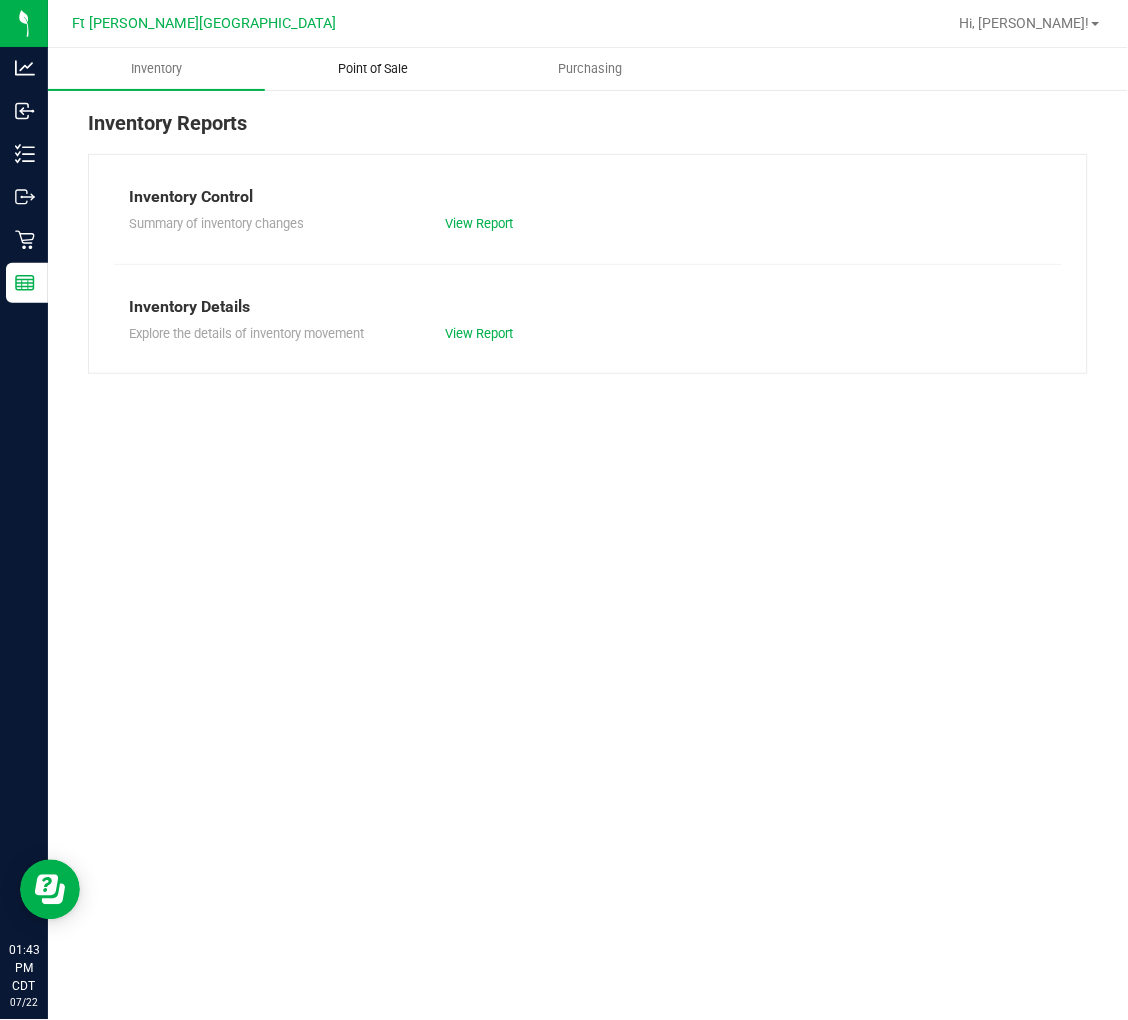 click on "Point of Sale" at bounding box center (373, 69) 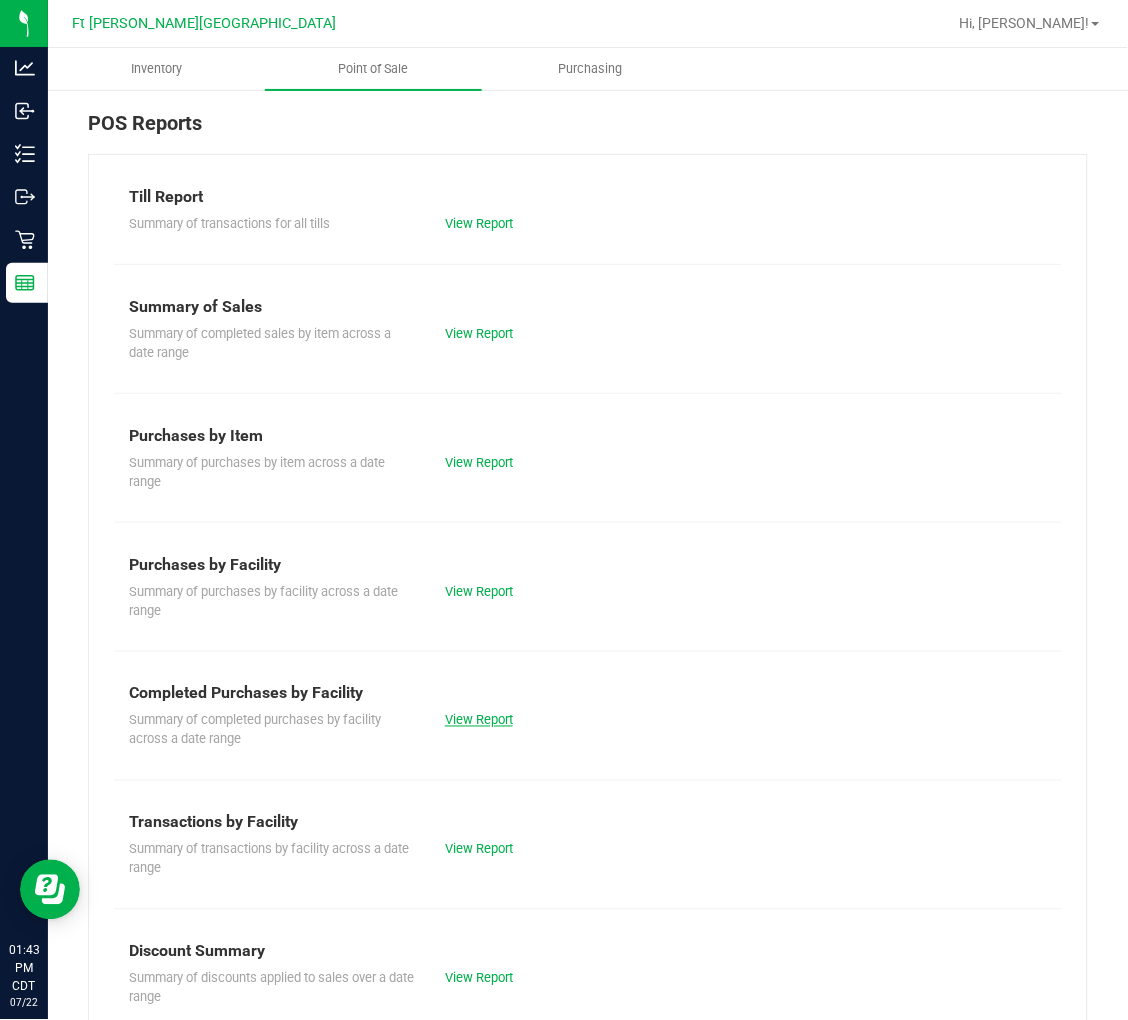 click on "View Report" at bounding box center (479, 720) 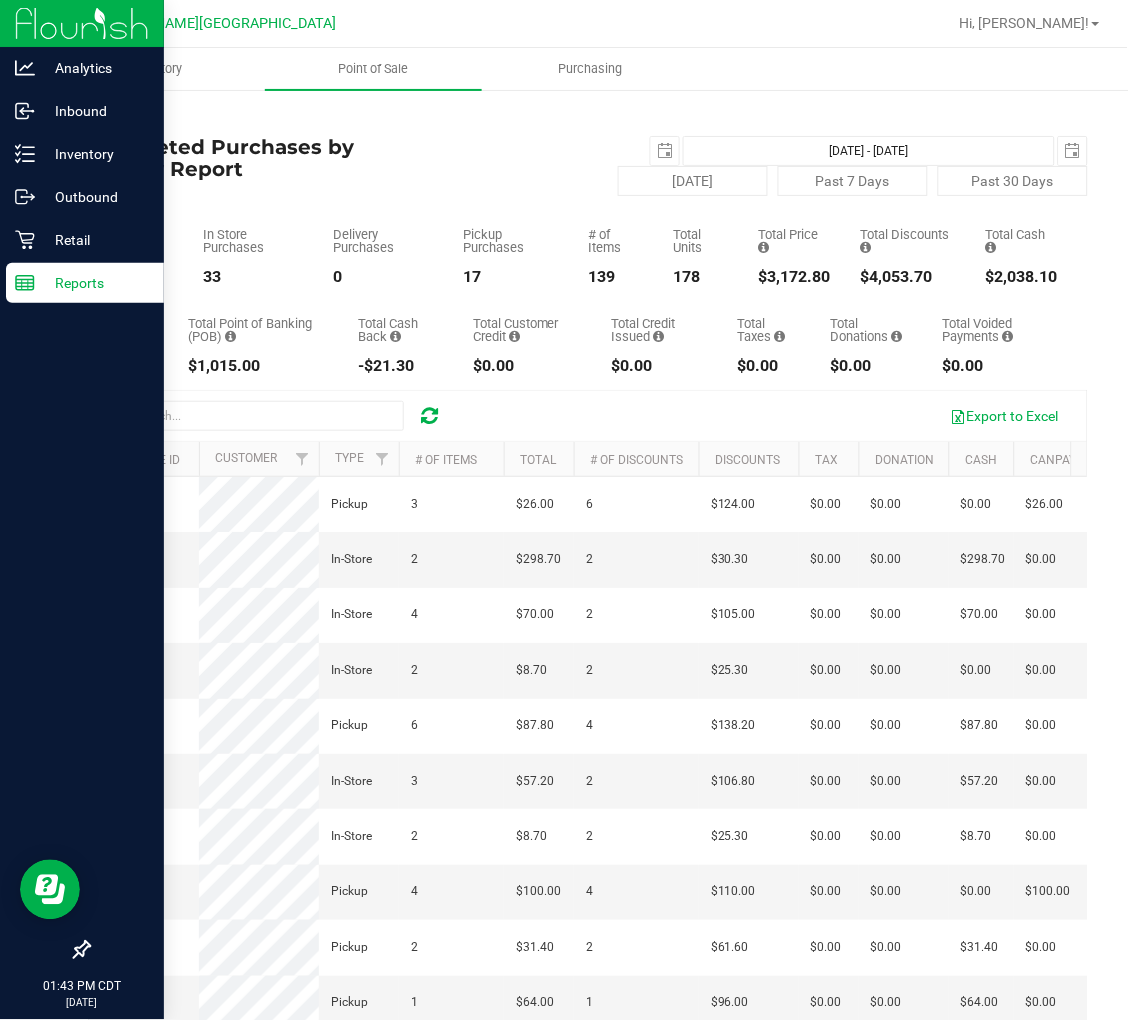 click on "Reports" at bounding box center [95, 283] 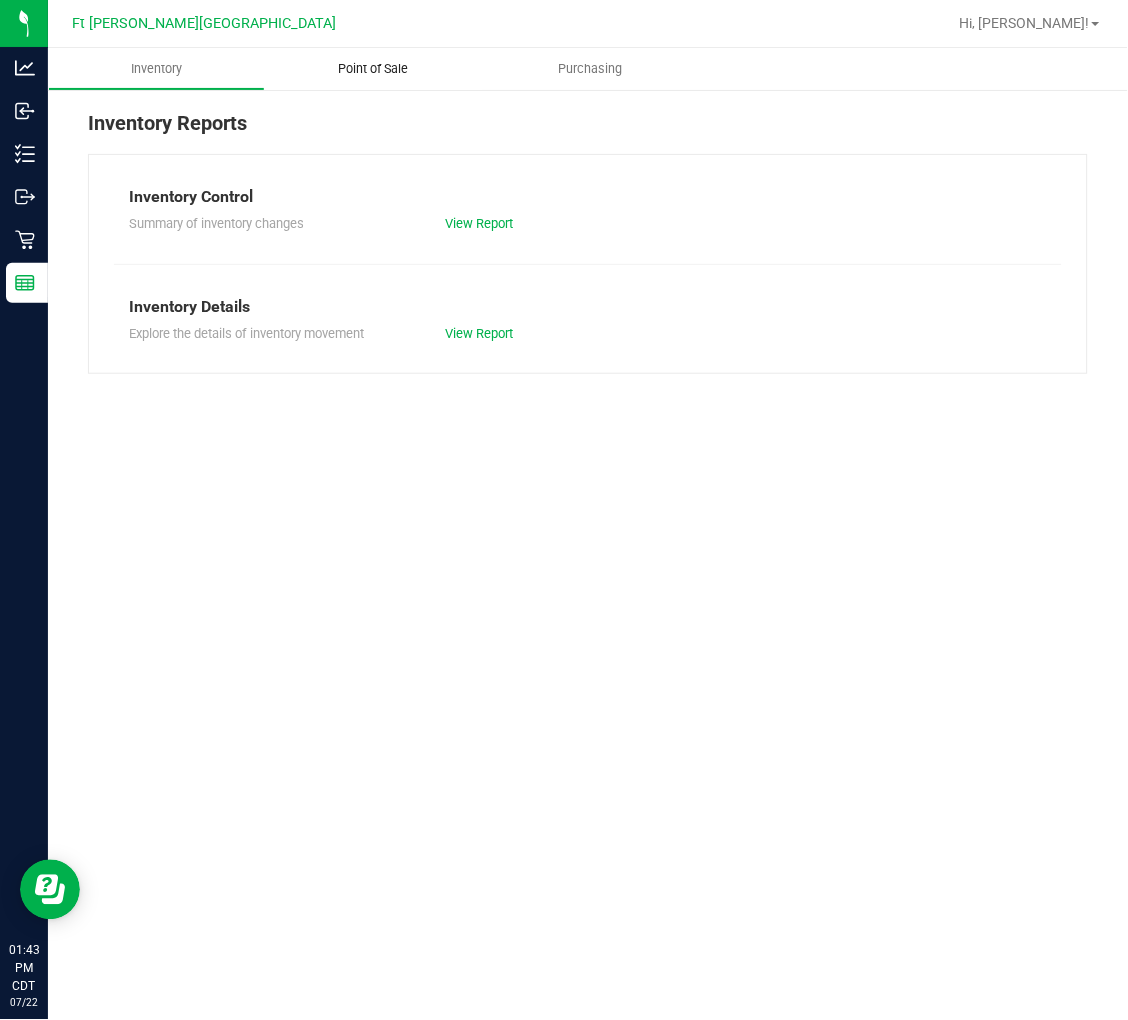 click on "Point of Sale" at bounding box center (373, 69) 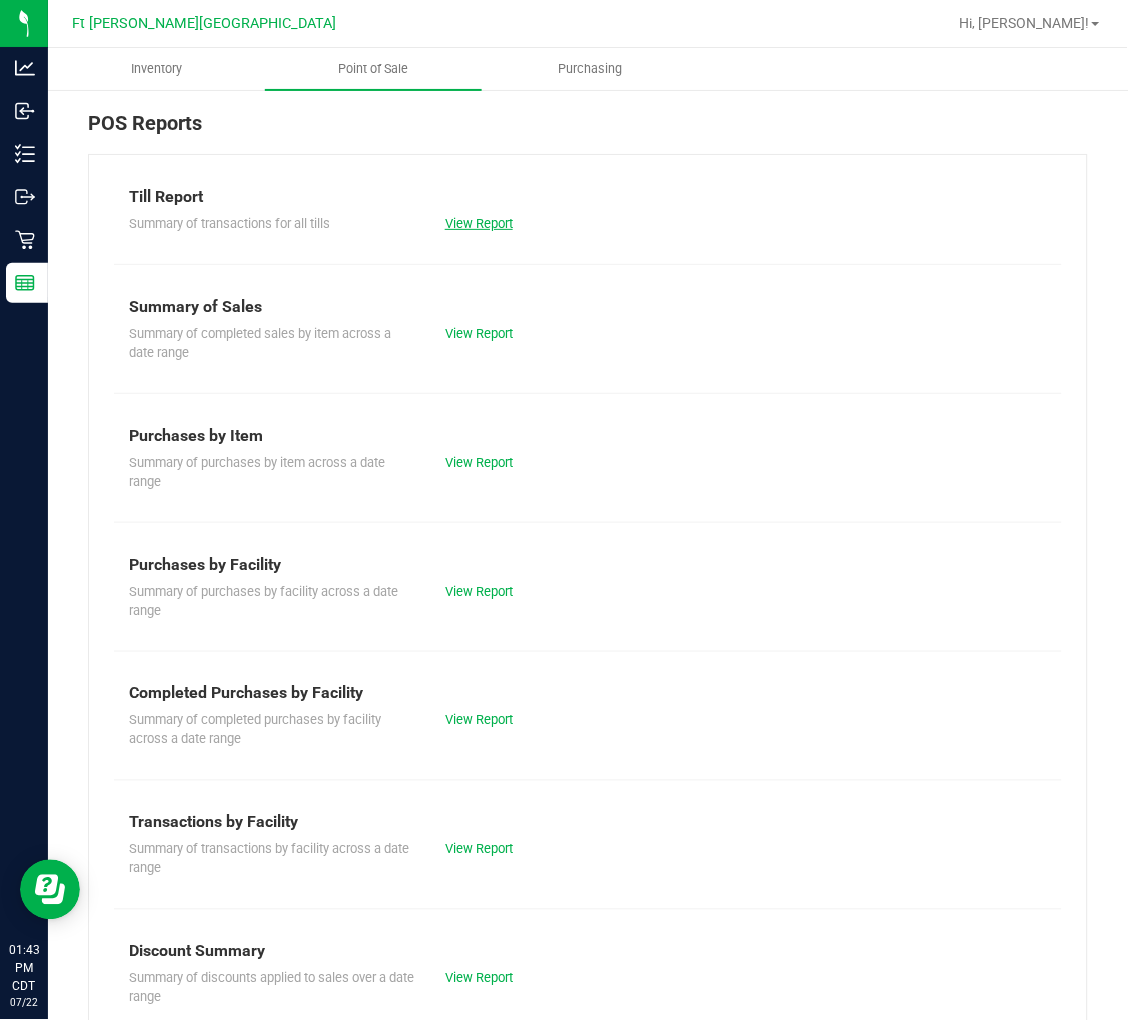click on "View Report" at bounding box center [479, 223] 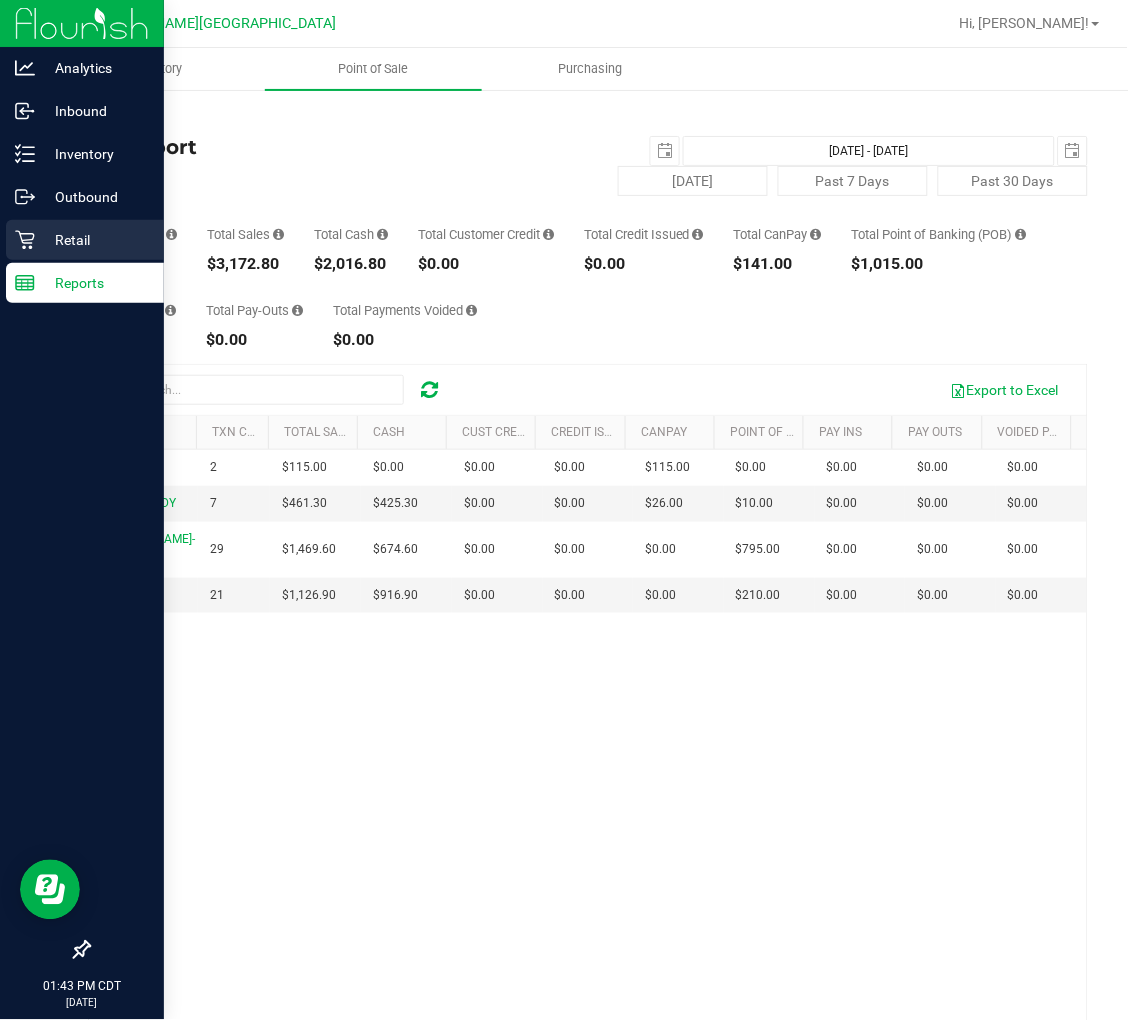 click on "Retail" at bounding box center [95, 240] 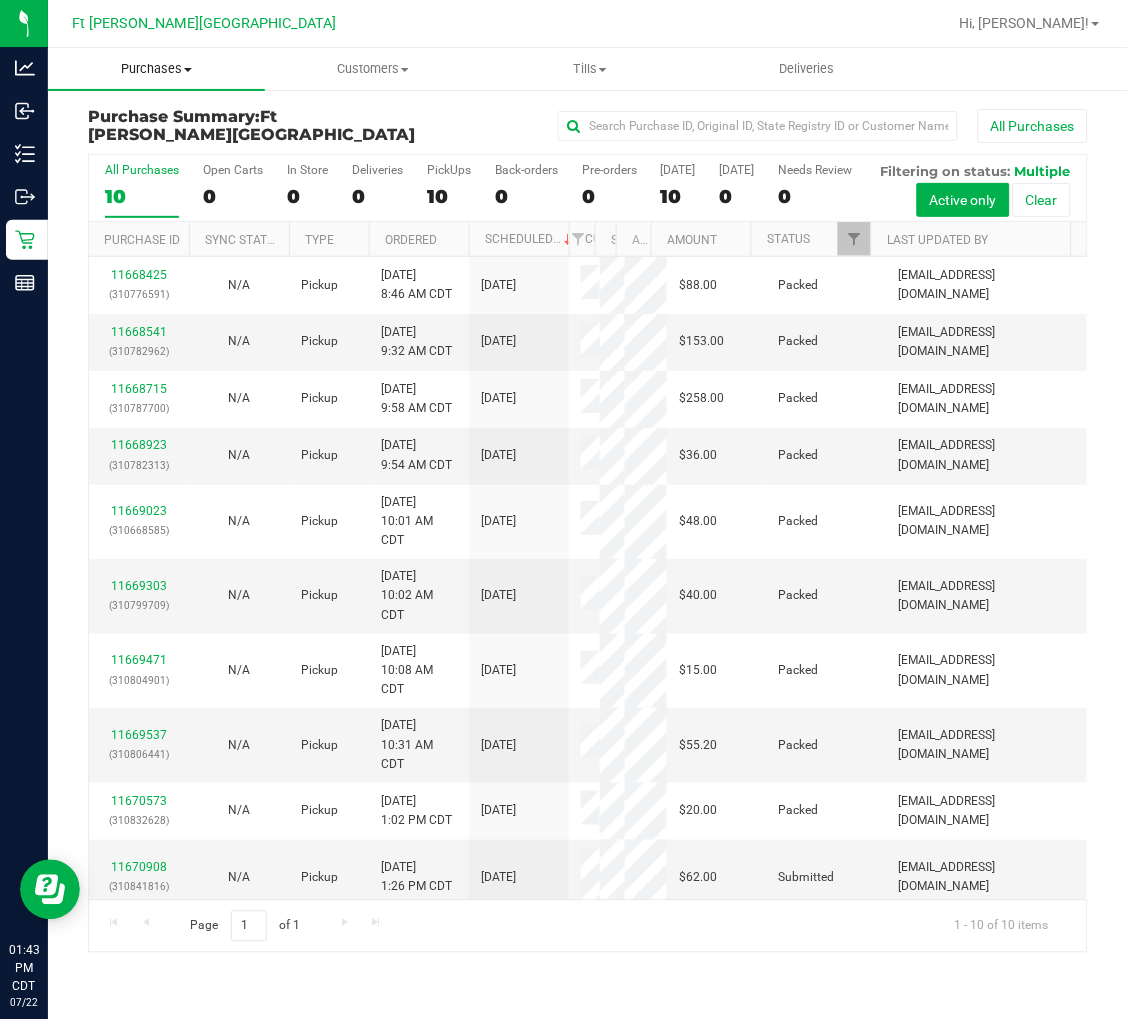 click on "Purchases" at bounding box center (156, 69) 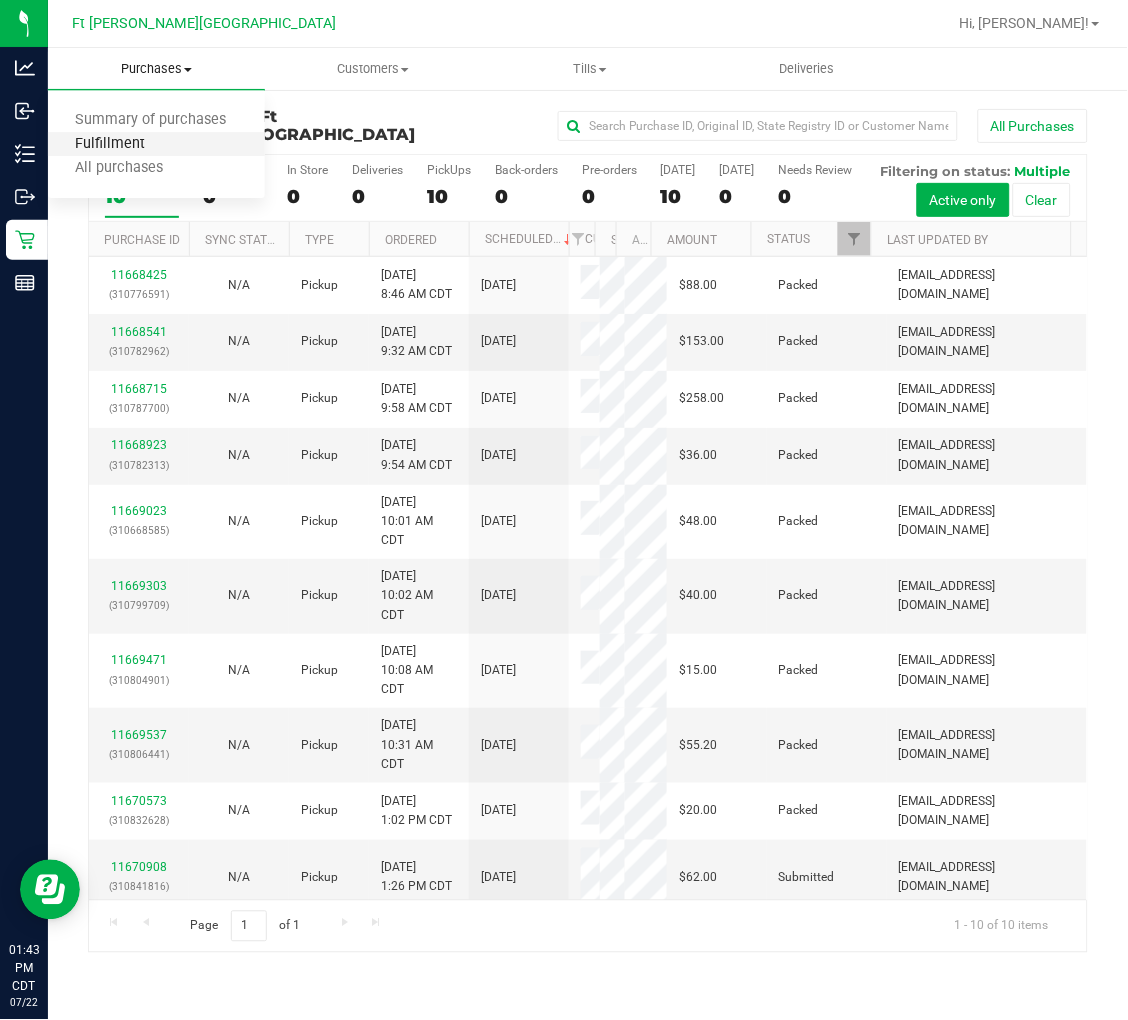 click on "Fulfillment" at bounding box center [110, 144] 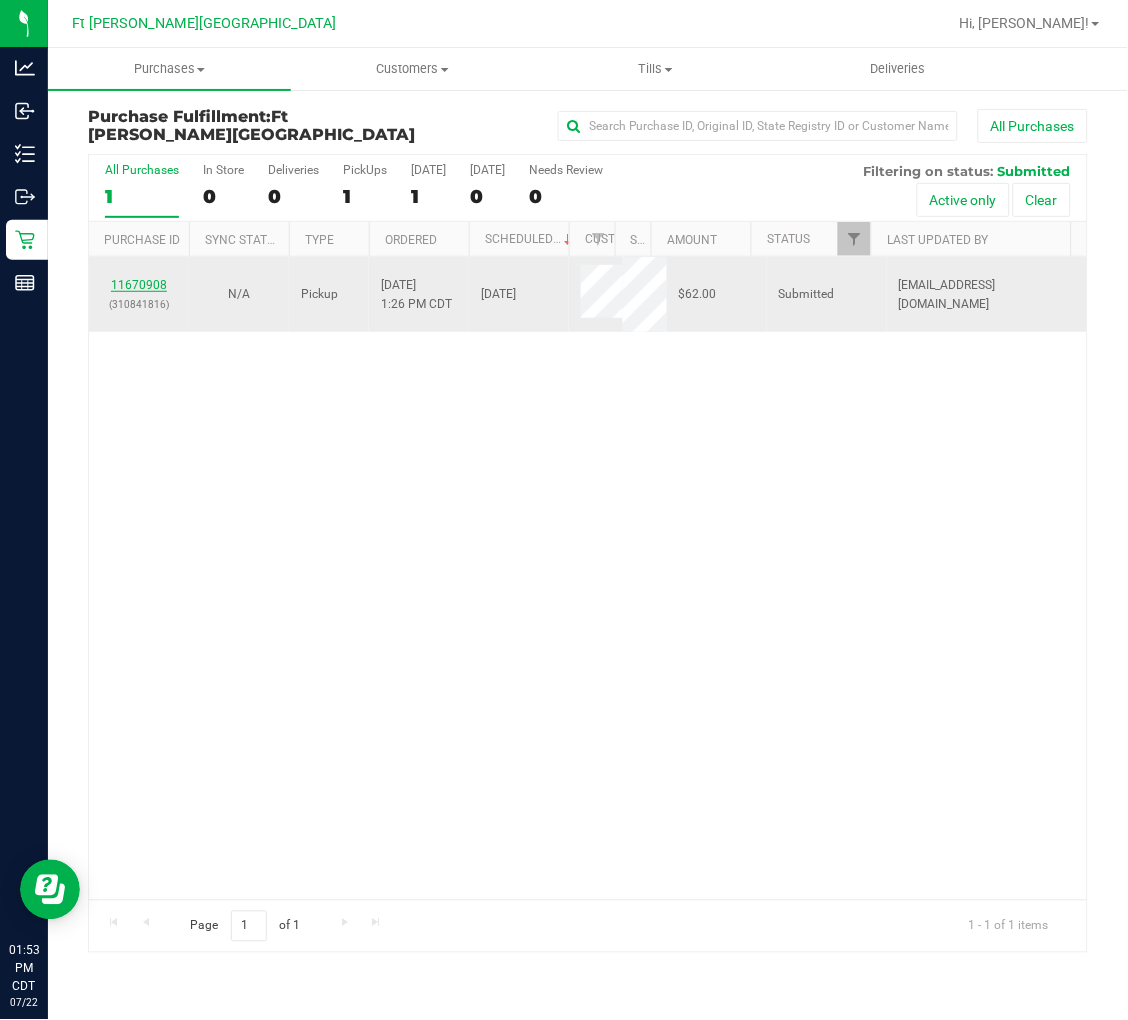 click on "11670908" at bounding box center (139, 285) 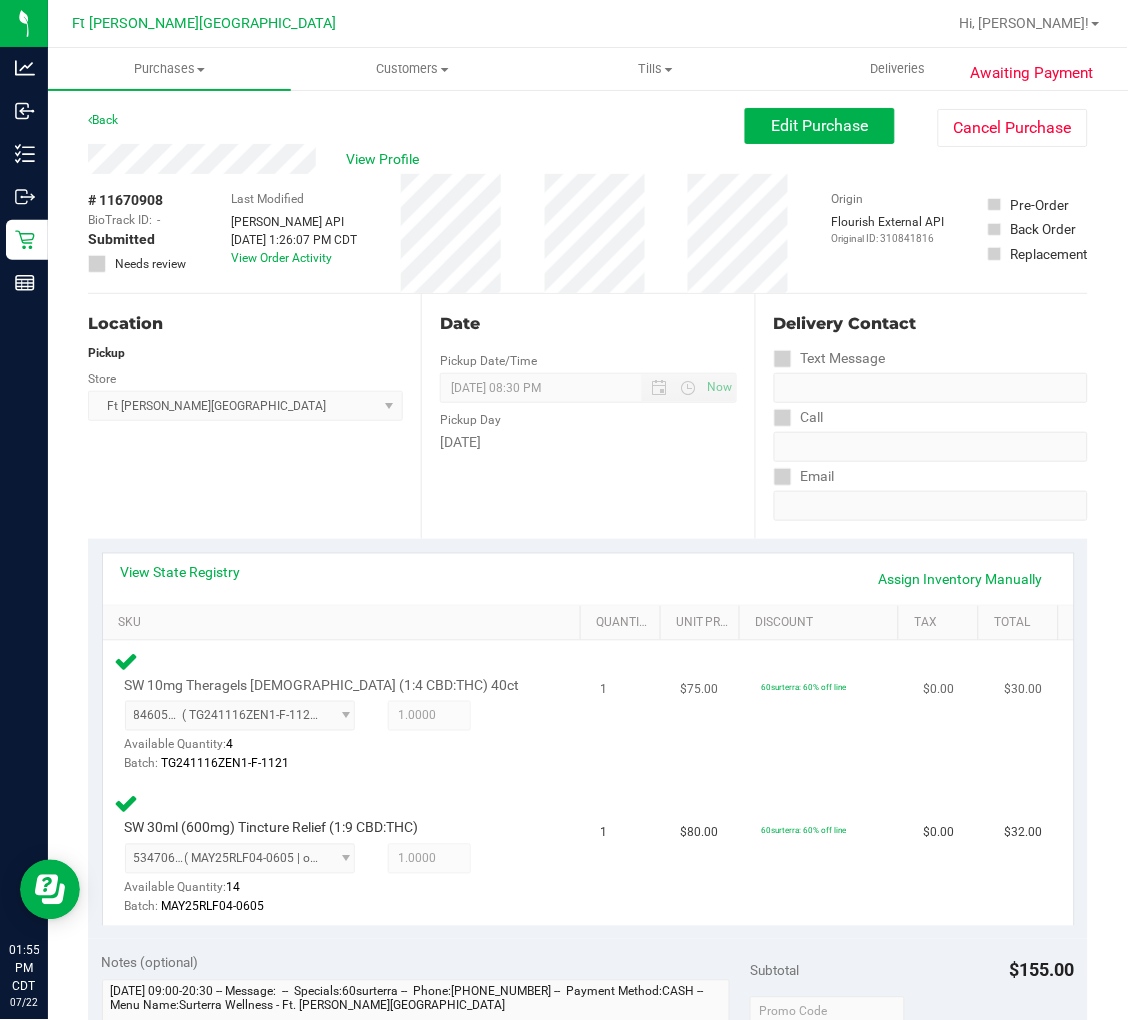 scroll, scrollTop: 333, scrollLeft: 0, axis: vertical 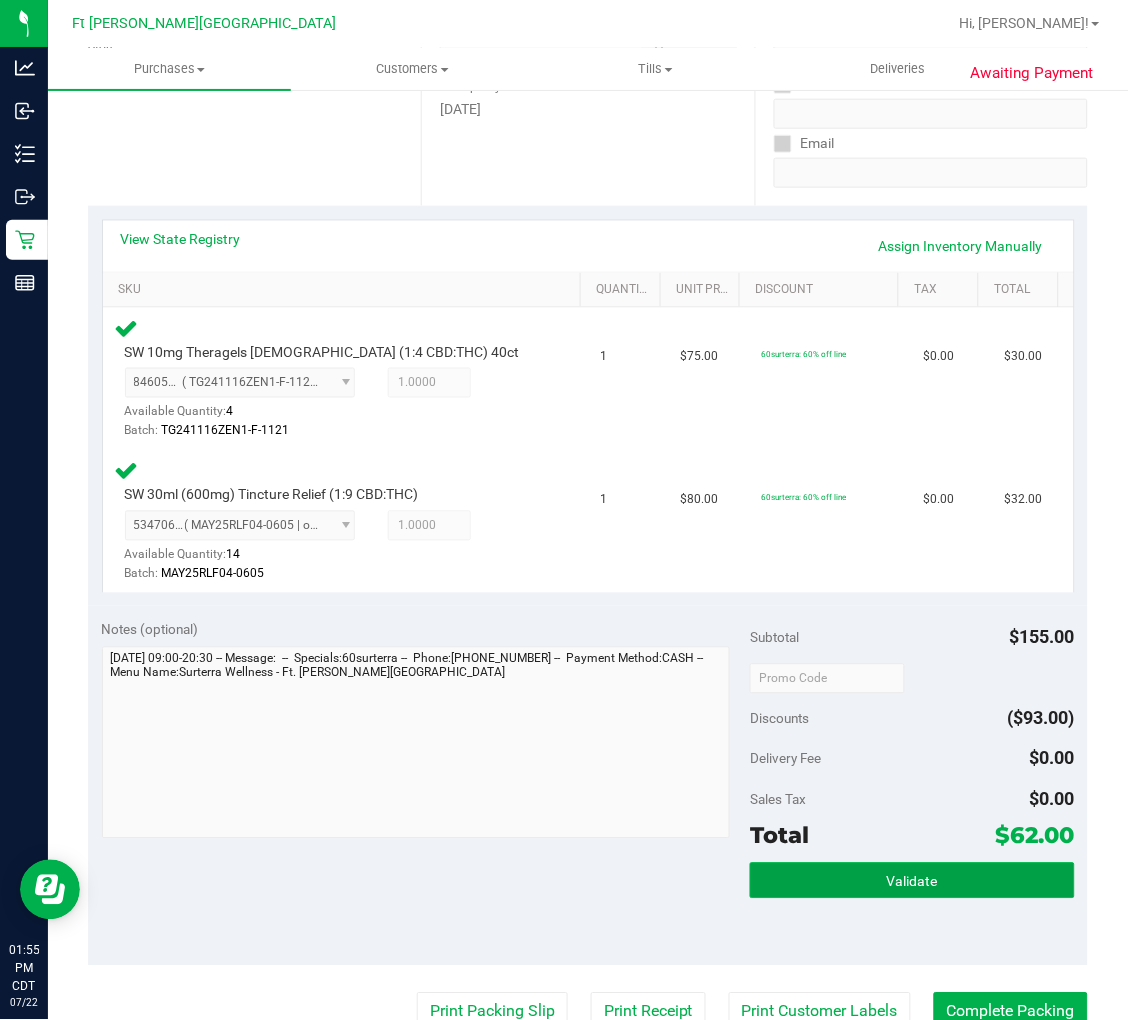 click on "Validate" at bounding box center (912, 881) 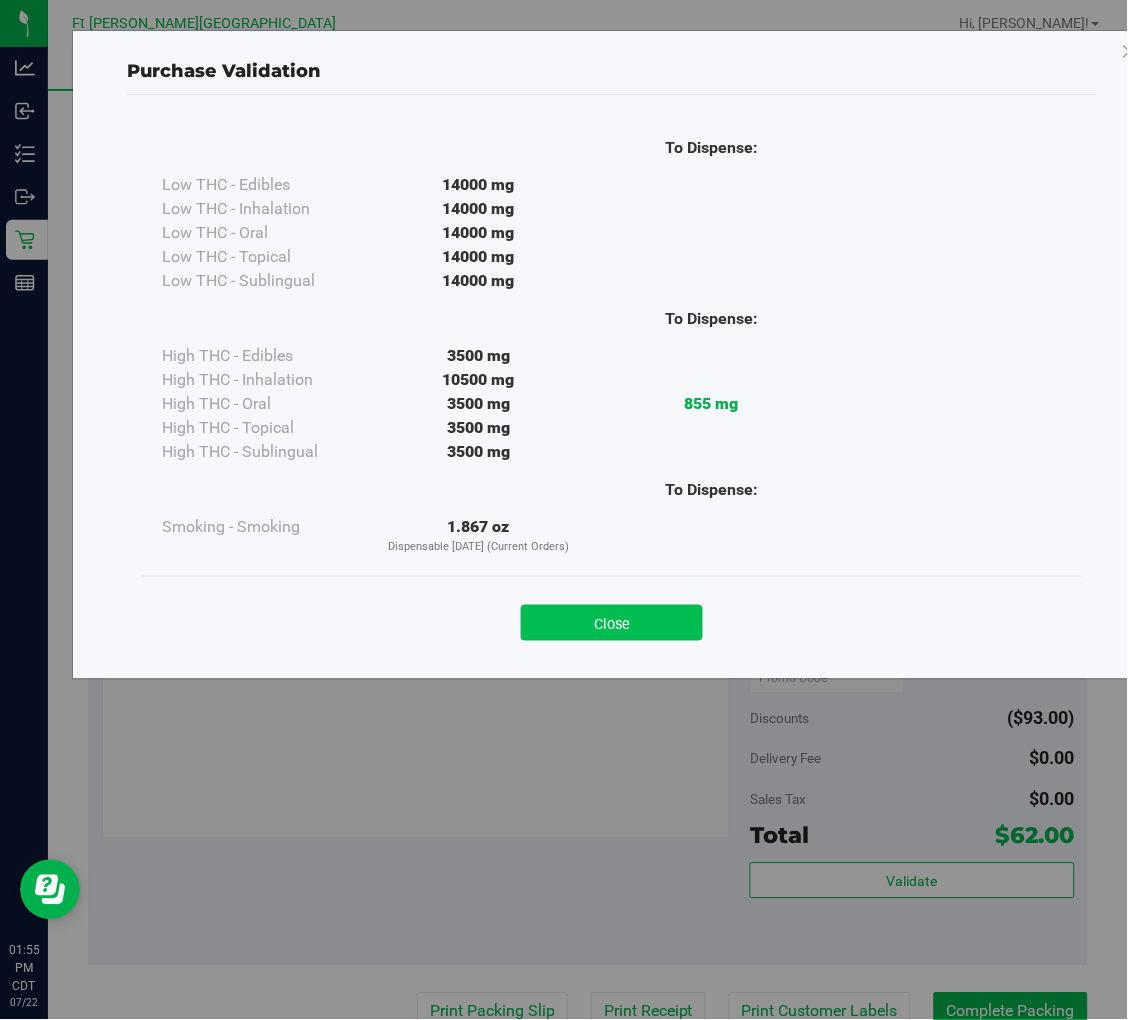 click on "Close" at bounding box center [612, 623] 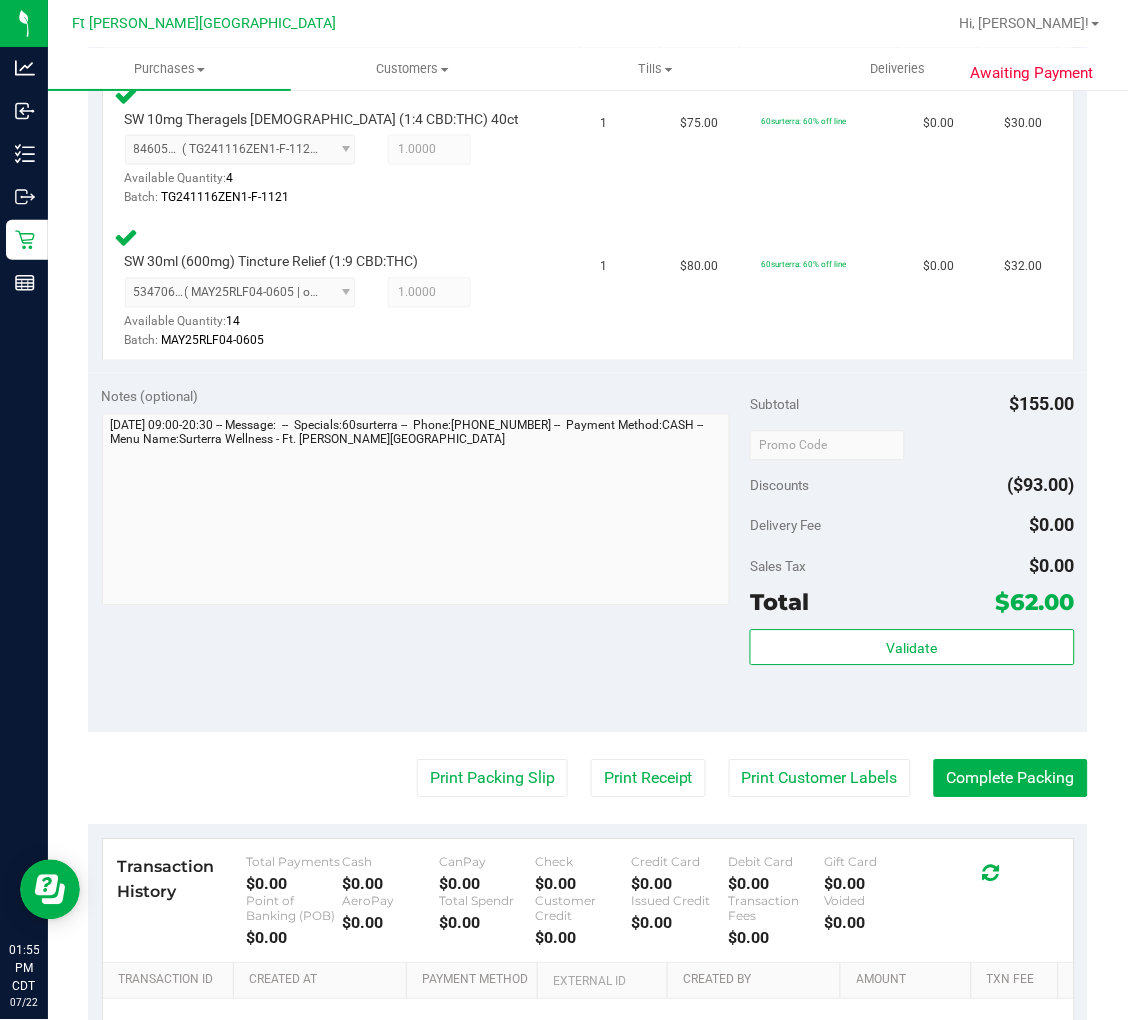 scroll, scrollTop: 777, scrollLeft: 0, axis: vertical 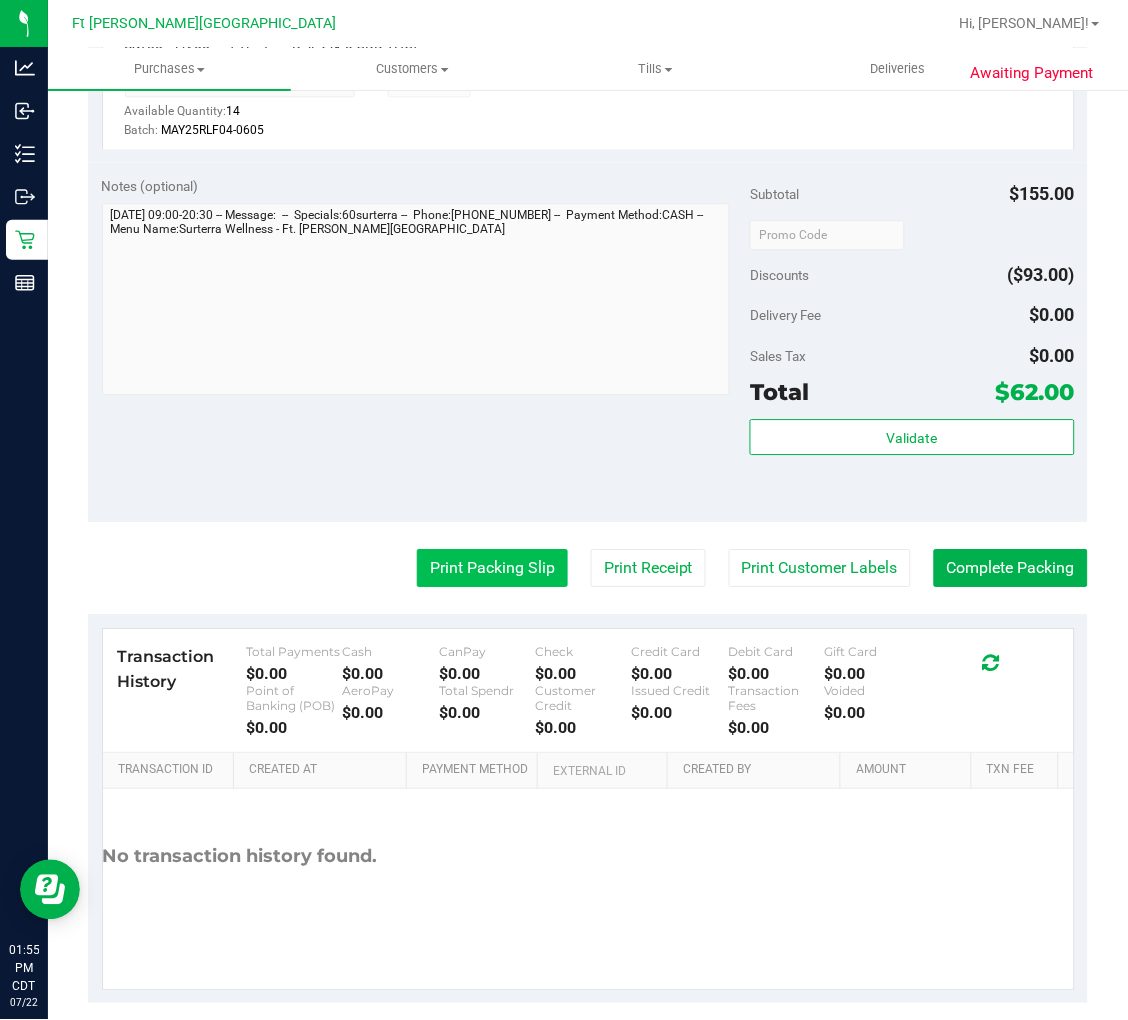click on "Print Packing Slip" at bounding box center (492, 568) 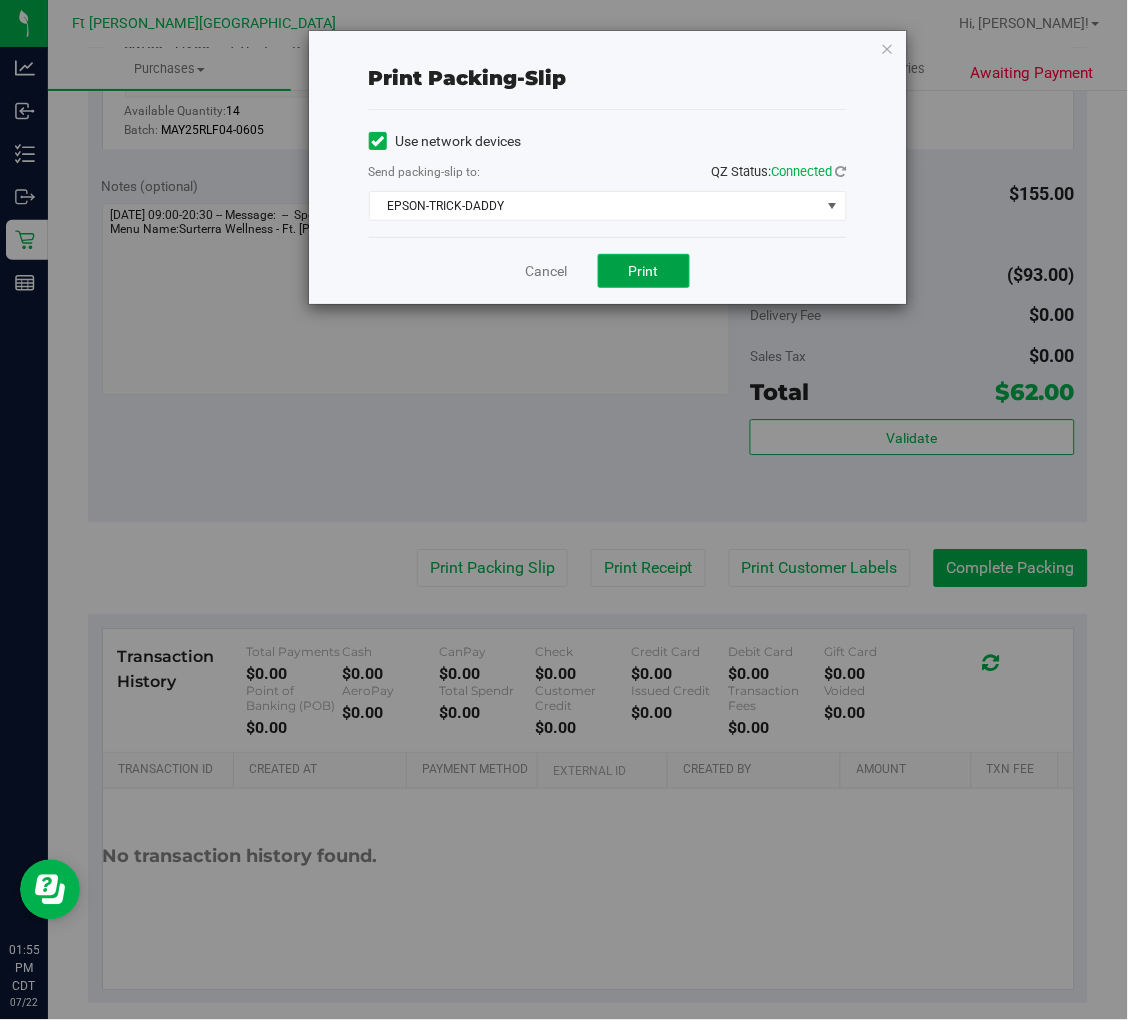 click on "Print" at bounding box center (644, 271) 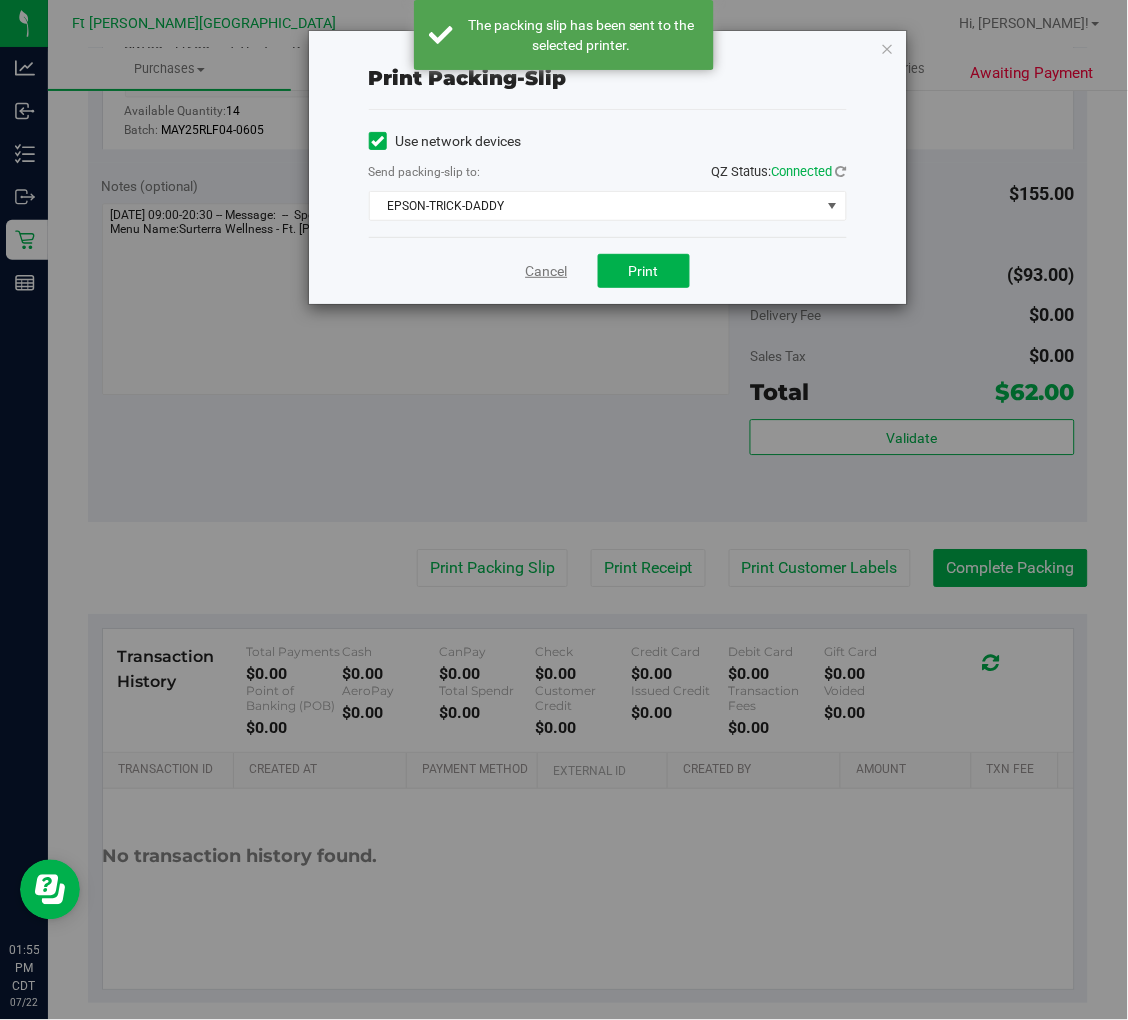 click on "Cancel" at bounding box center [547, 271] 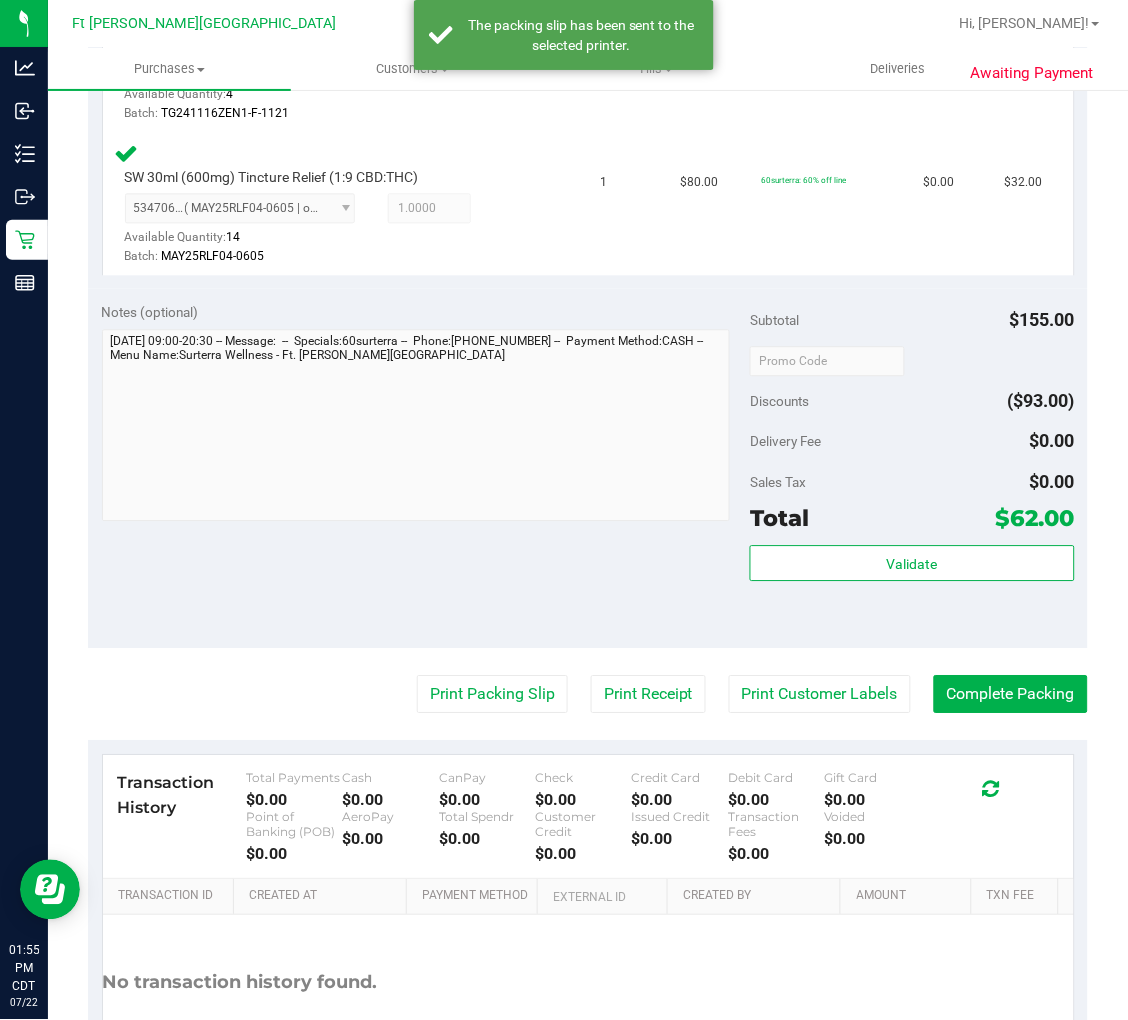 scroll, scrollTop: 555, scrollLeft: 0, axis: vertical 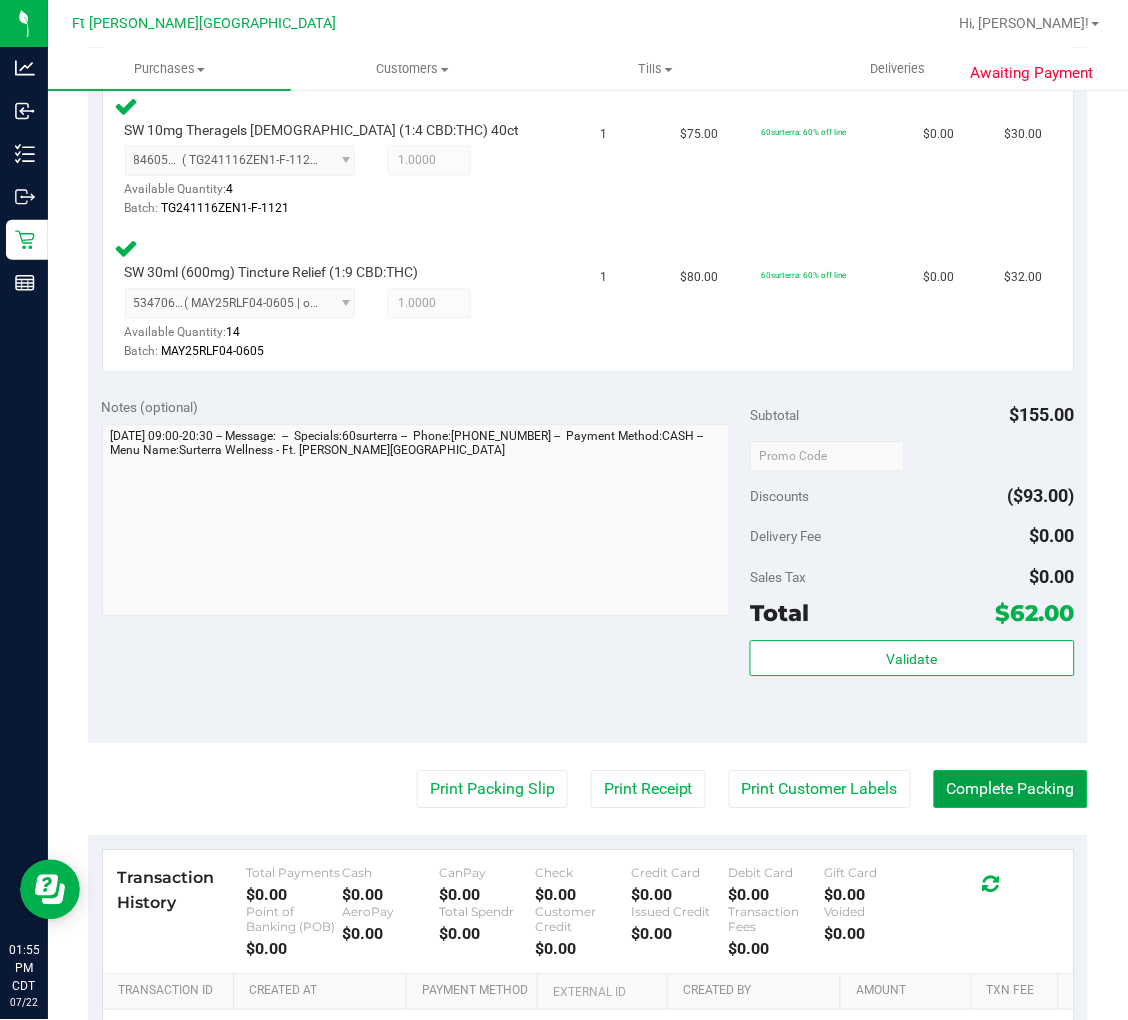 click on "Complete Packing" at bounding box center (1011, 790) 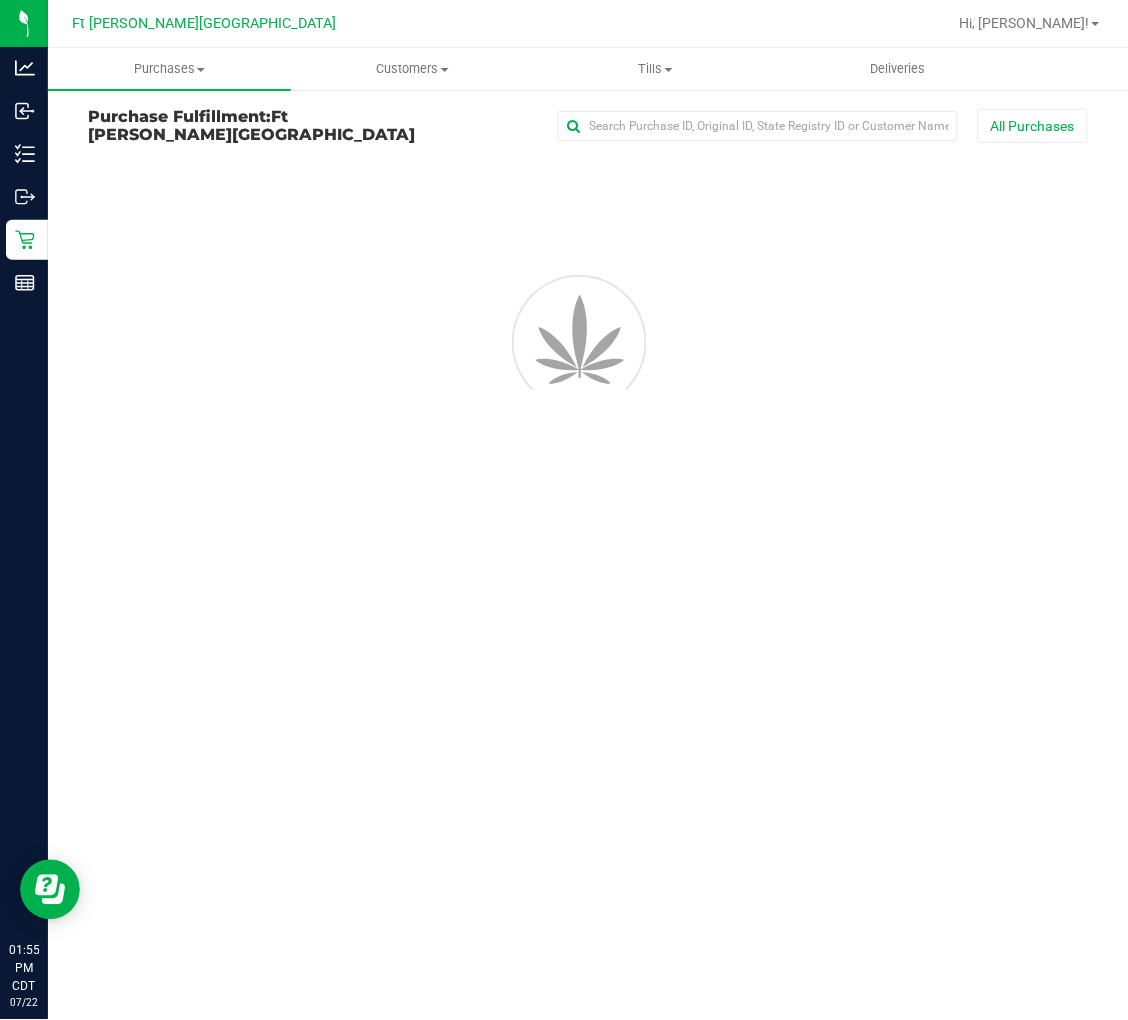 scroll, scrollTop: 0, scrollLeft: 0, axis: both 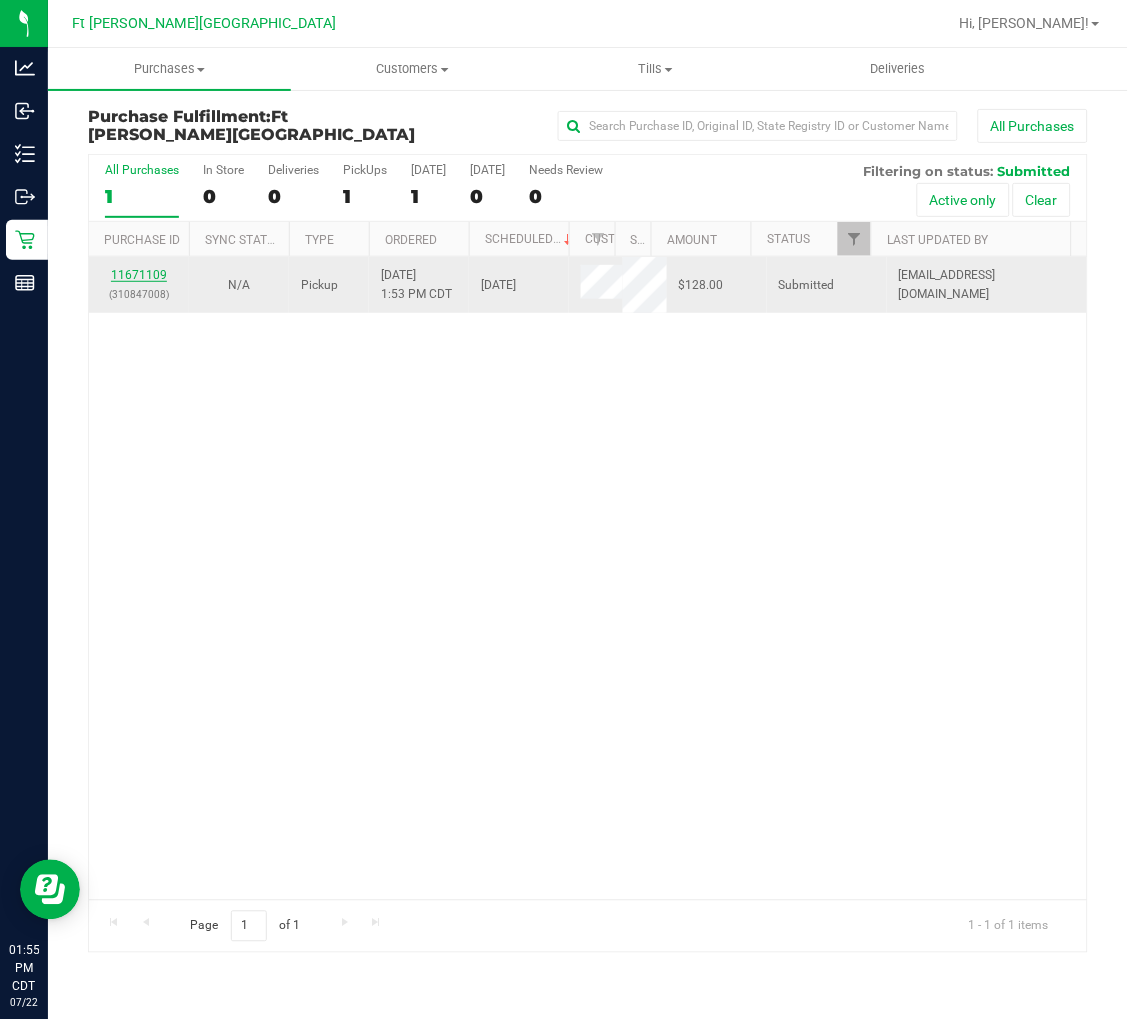 click on "11671109" at bounding box center (139, 275) 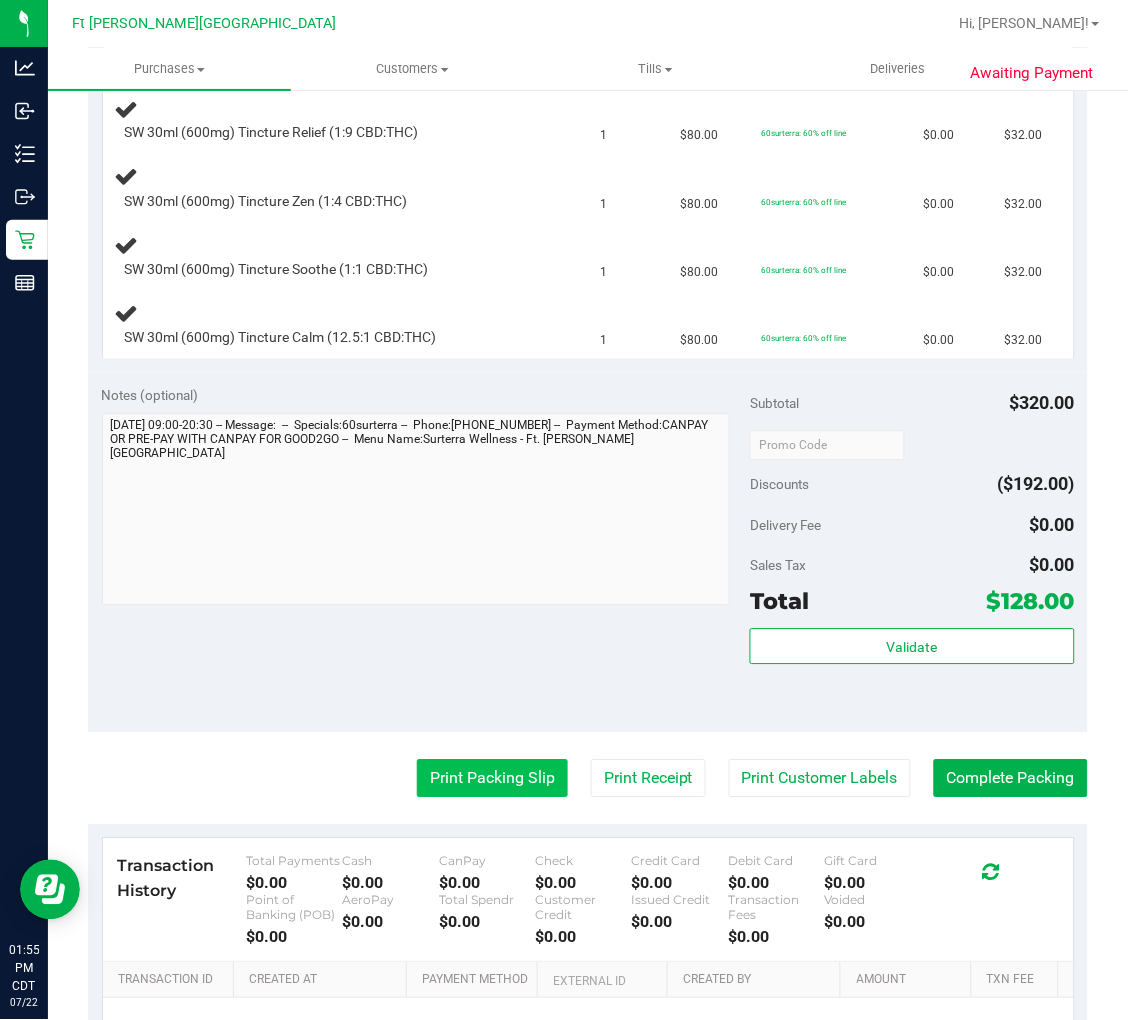 scroll, scrollTop: 555, scrollLeft: 0, axis: vertical 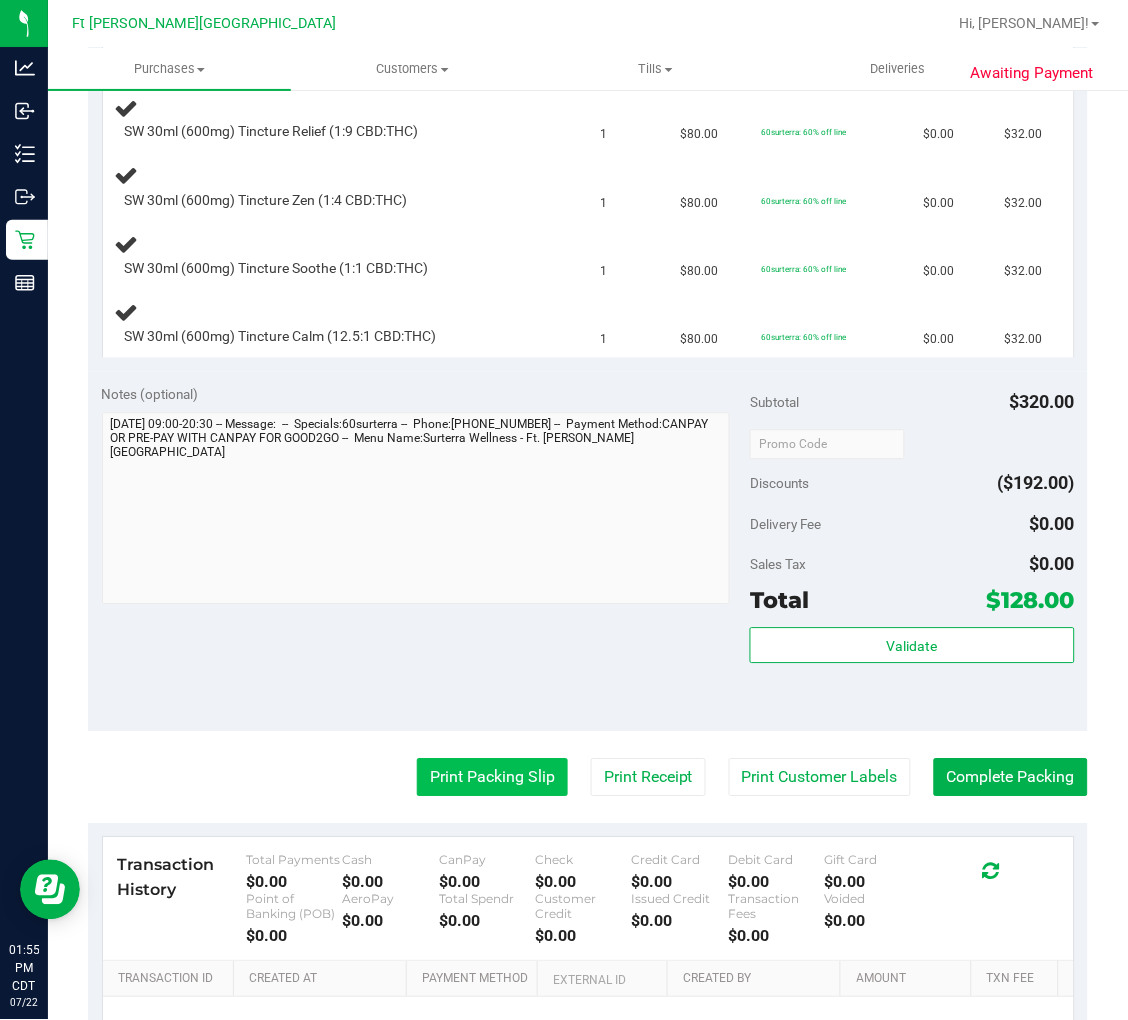 click on "Print Packing Slip" at bounding box center [492, 778] 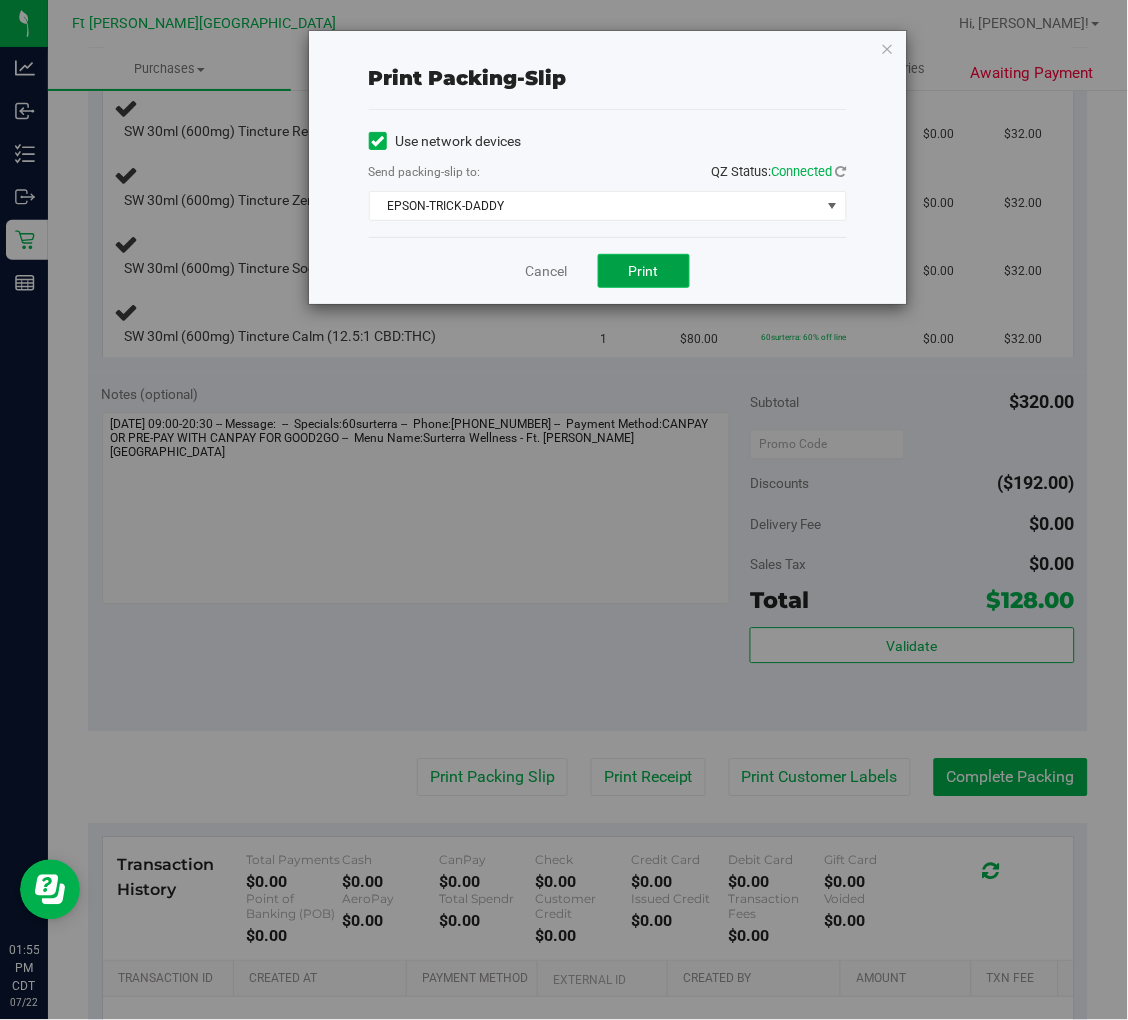 click on "Print" at bounding box center (644, 271) 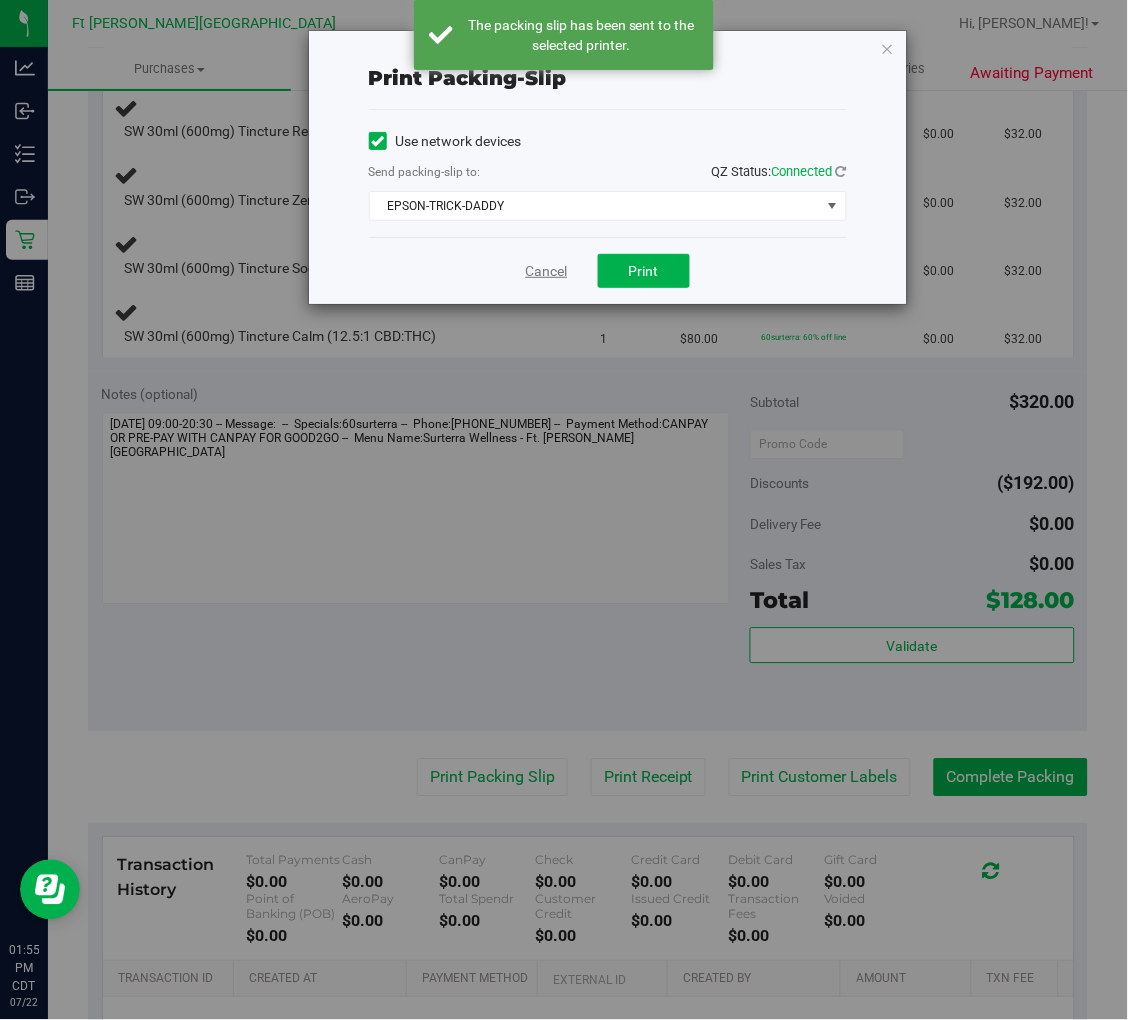click on "Cancel" at bounding box center [547, 271] 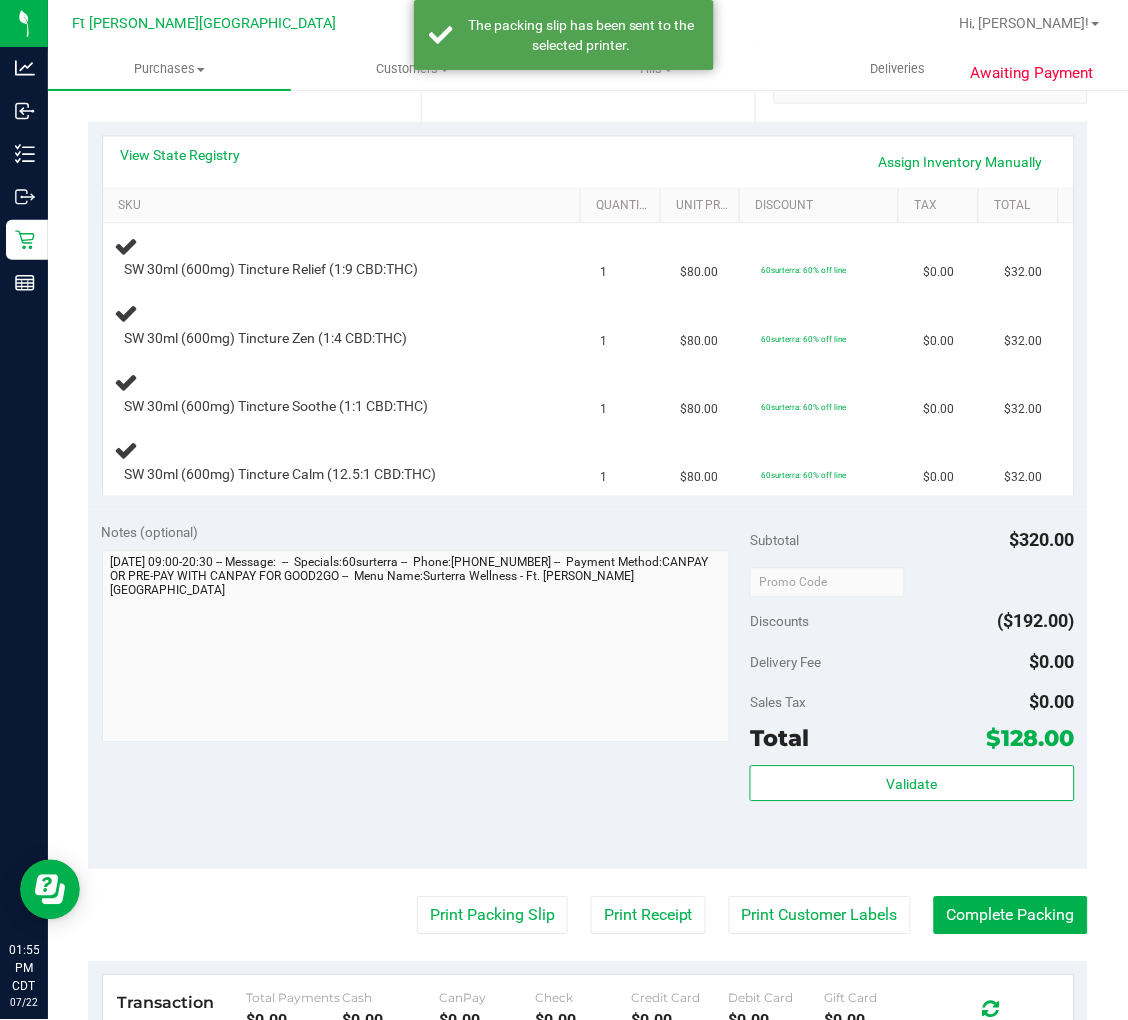 scroll, scrollTop: 222, scrollLeft: 0, axis: vertical 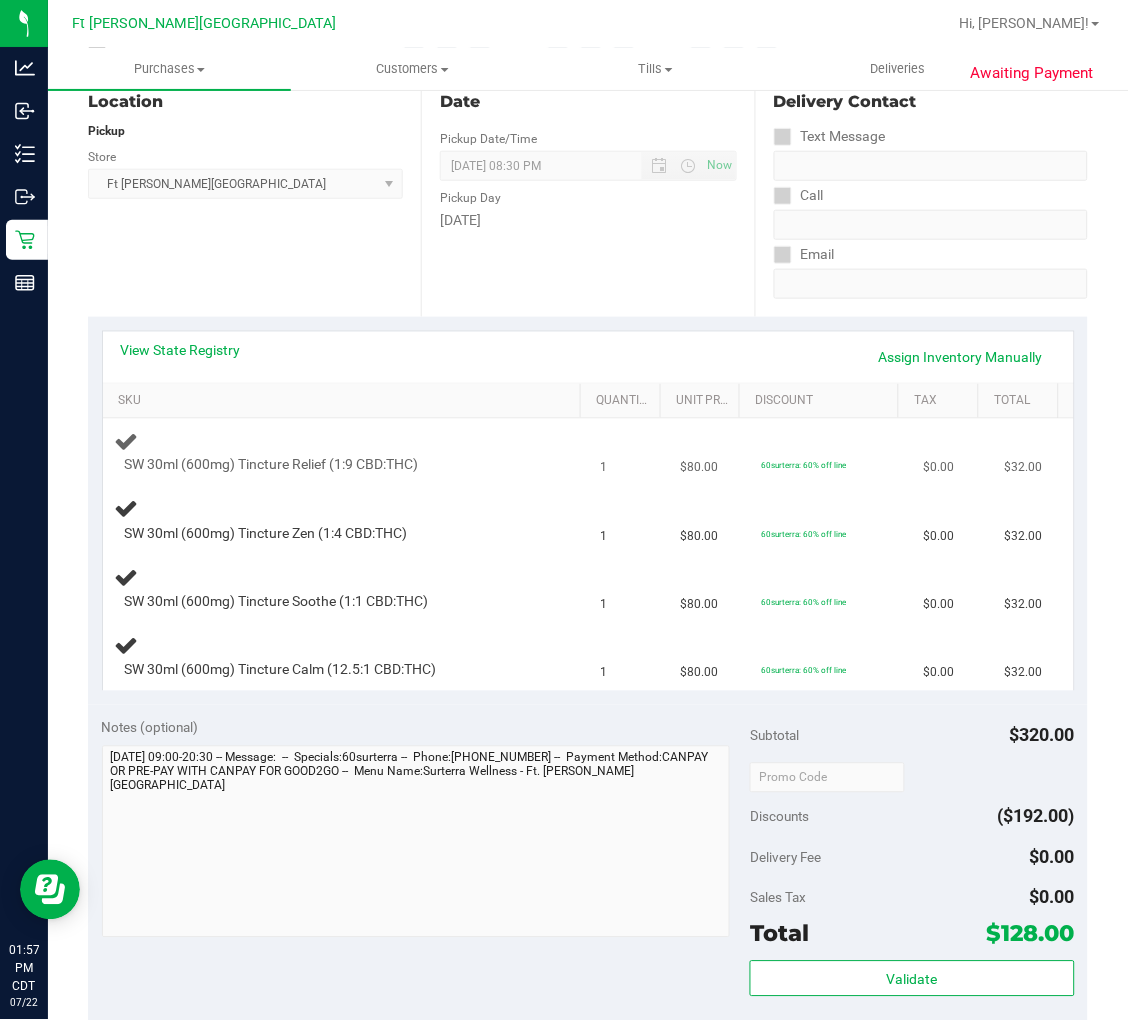 type 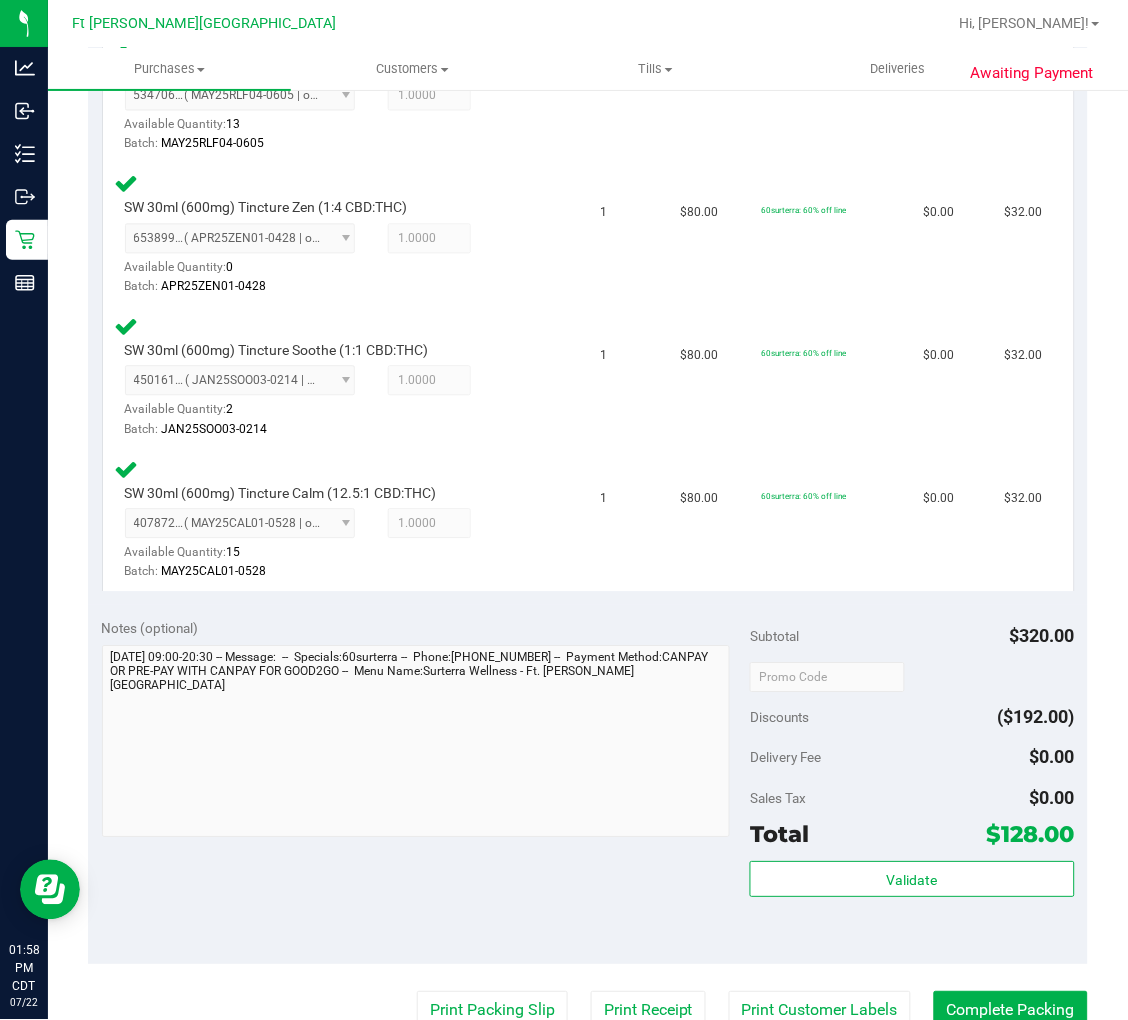 scroll, scrollTop: 666, scrollLeft: 0, axis: vertical 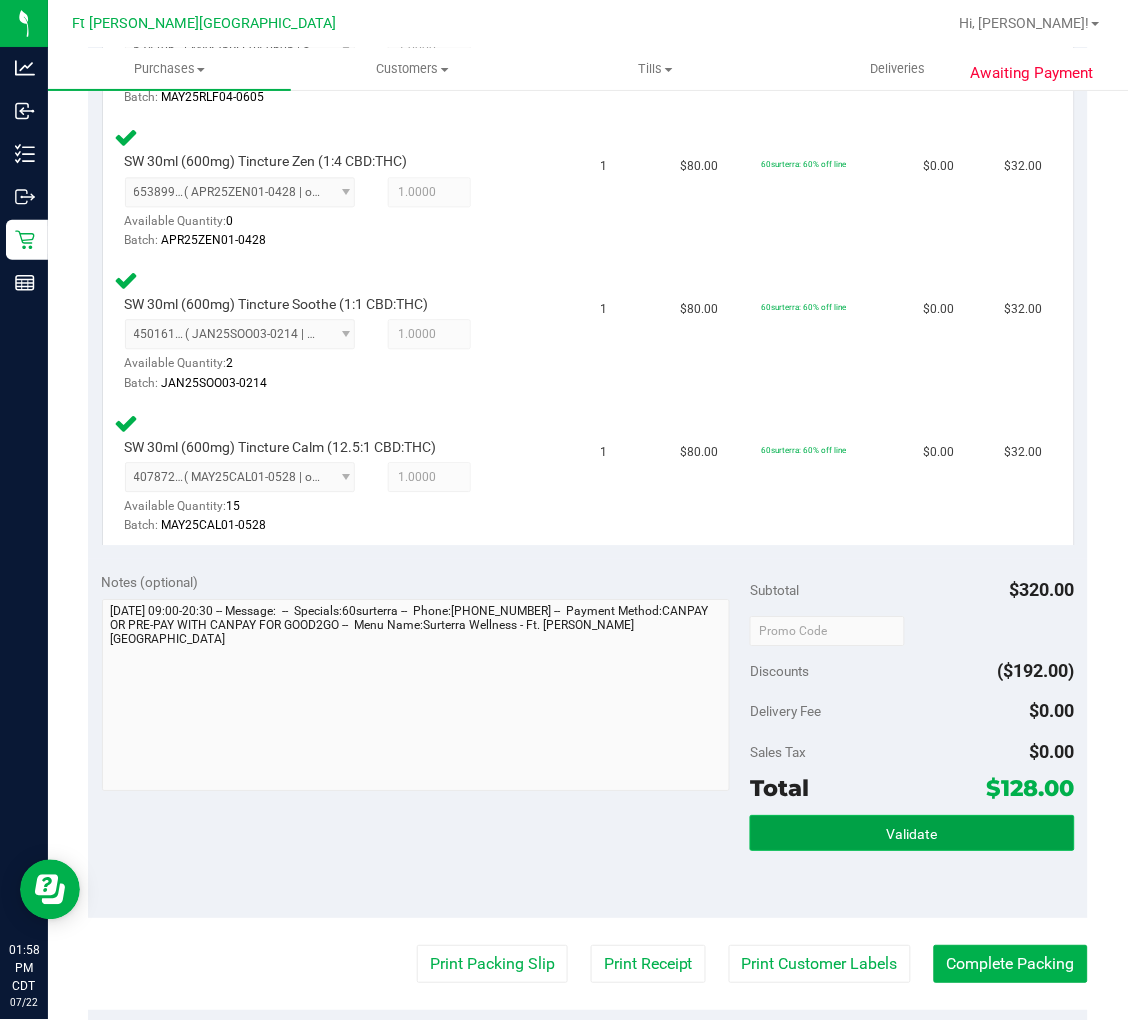 click on "Validate" at bounding box center [912, 834] 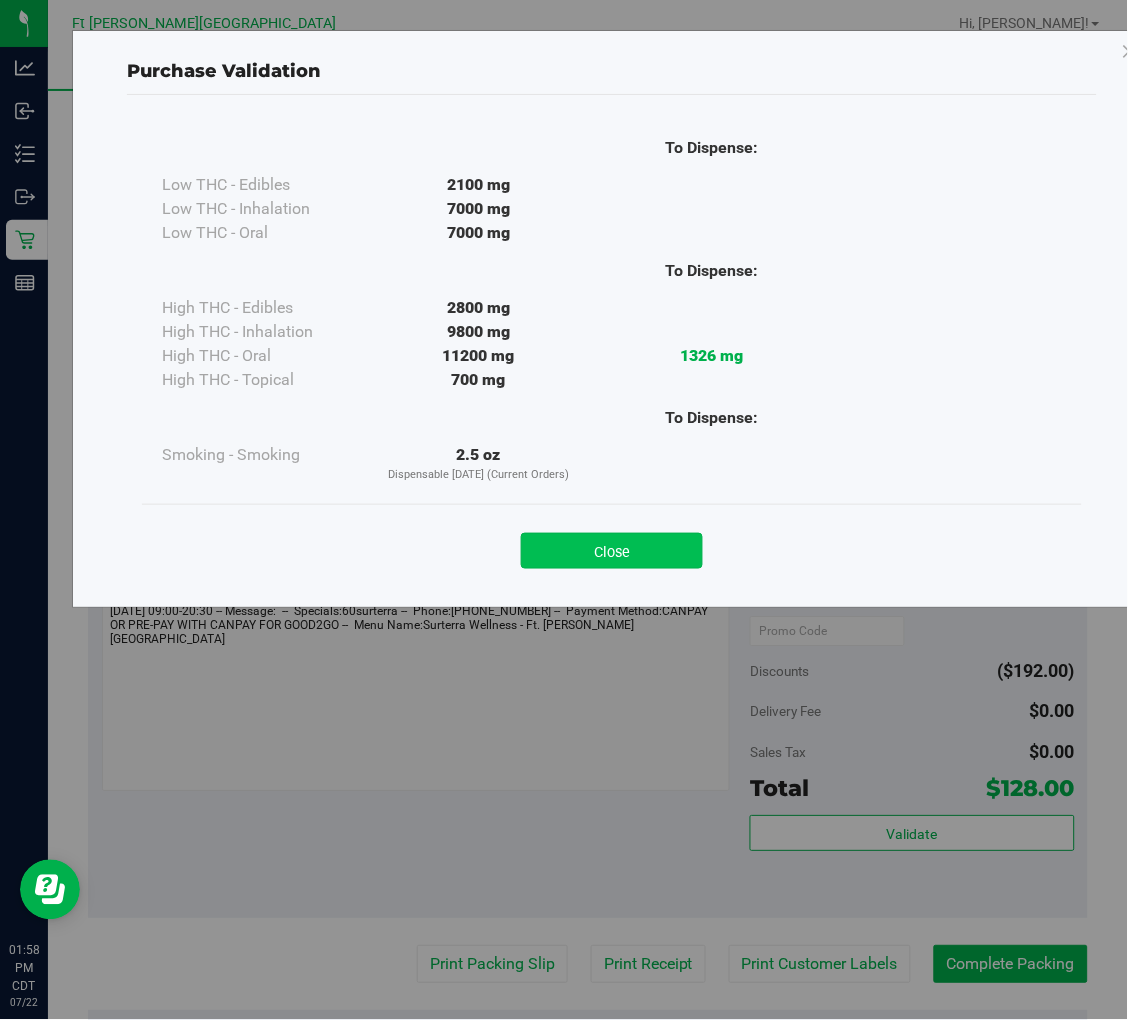 click on "Close" at bounding box center (612, 551) 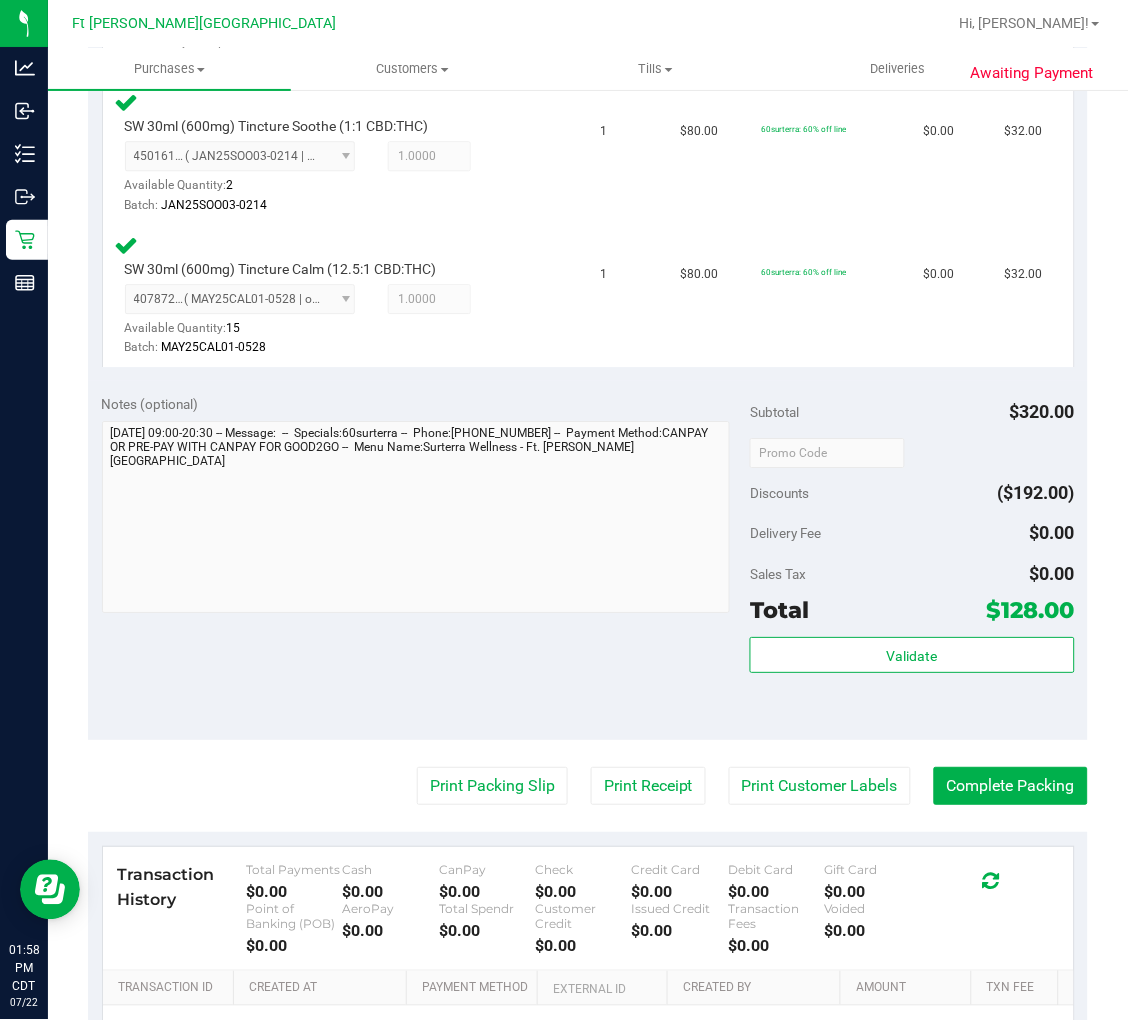 scroll, scrollTop: 1082, scrollLeft: 0, axis: vertical 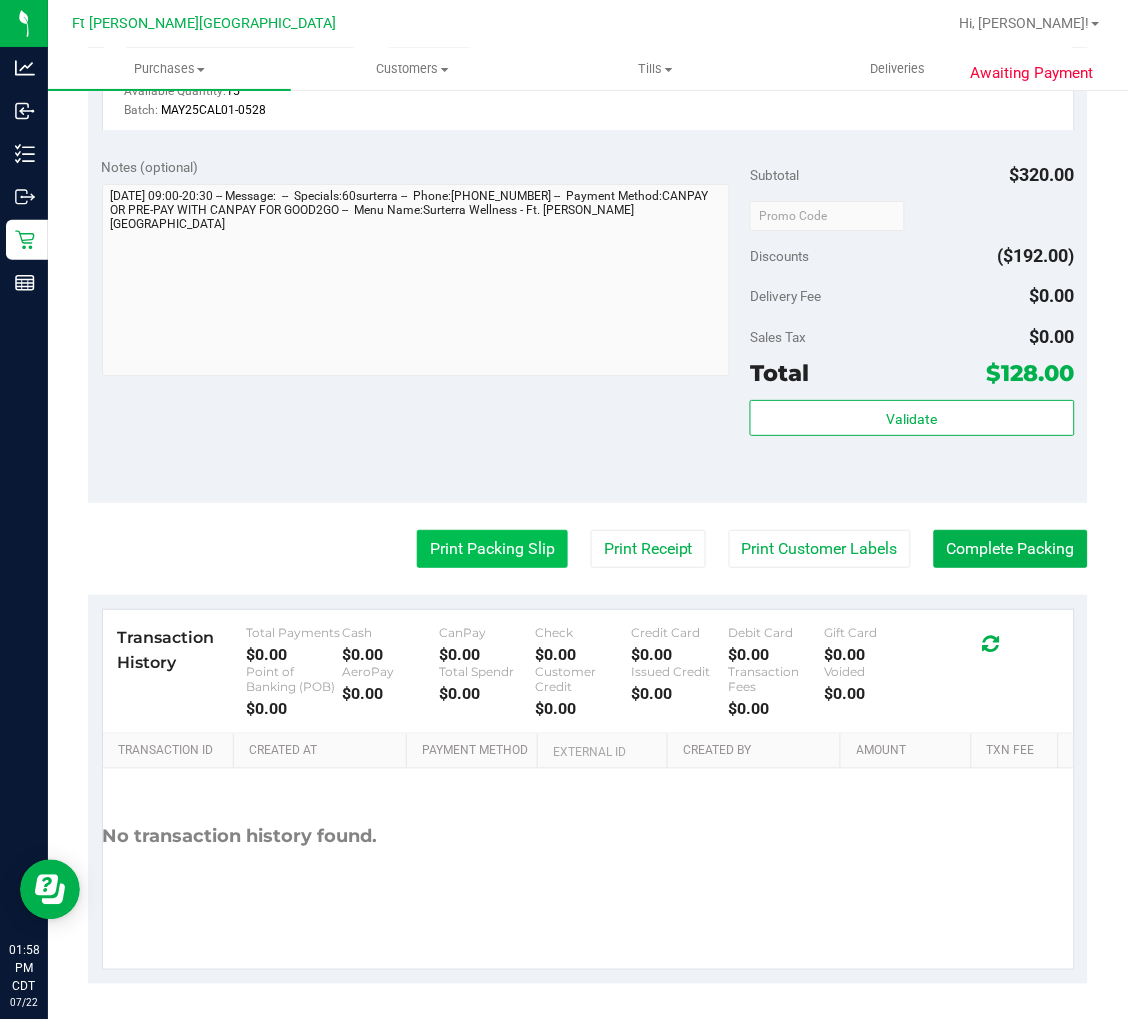 click on "Print Packing Slip" at bounding box center [492, 549] 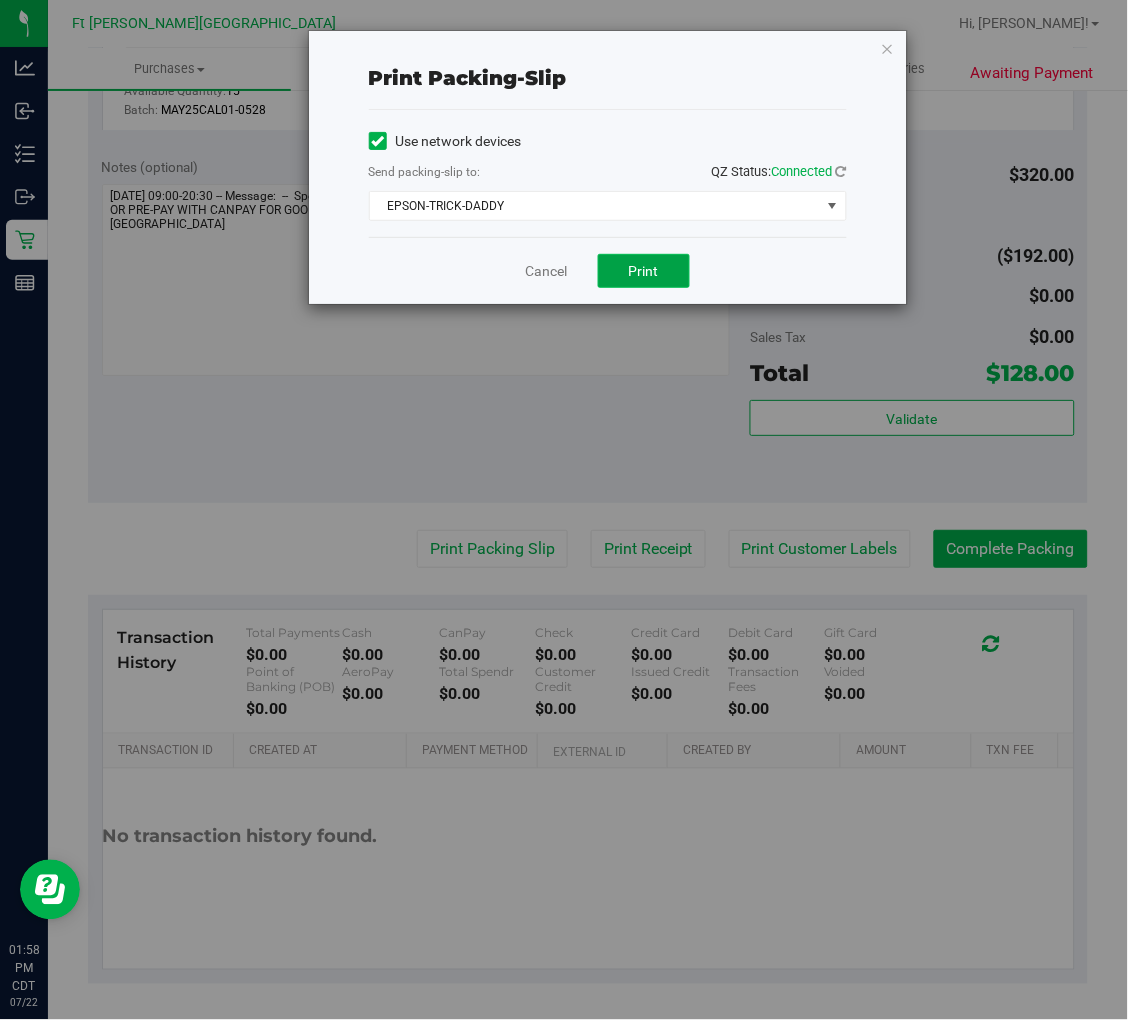 click on "Print" at bounding box center [644, 271] 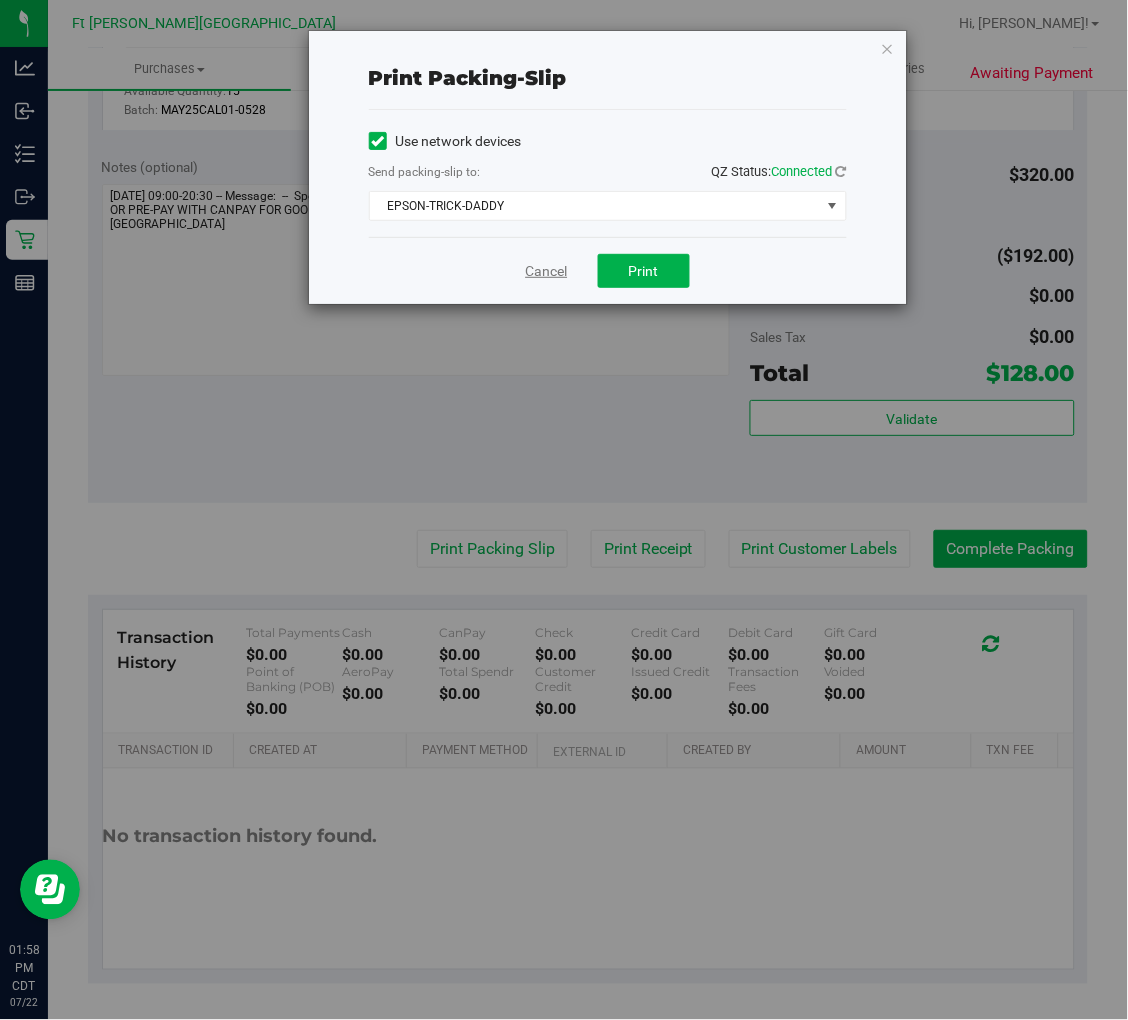 click on "Cancel" at bounding box center [547, 271] 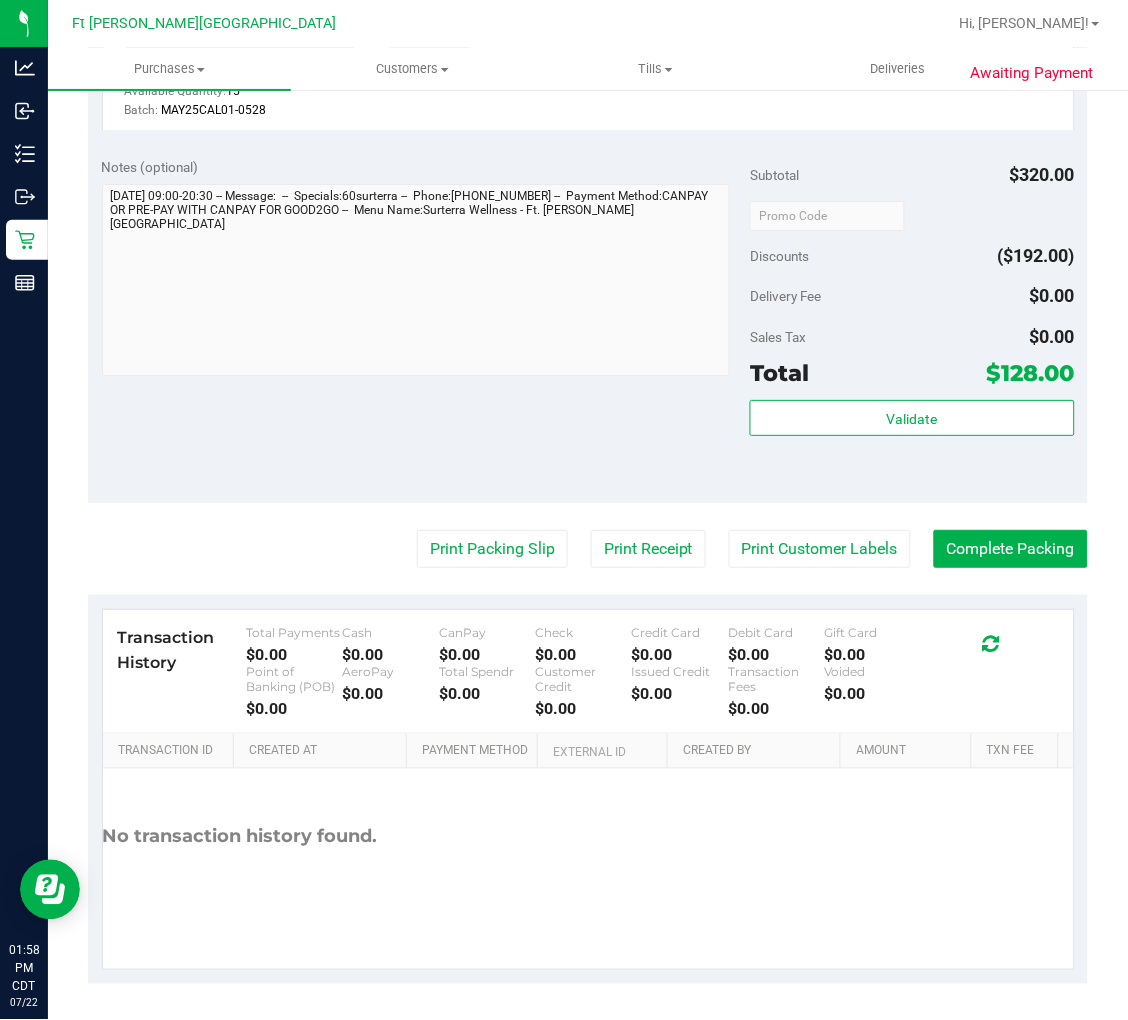 scroll, scrollTop: 637, scrollLeft: 0, axis: vertical 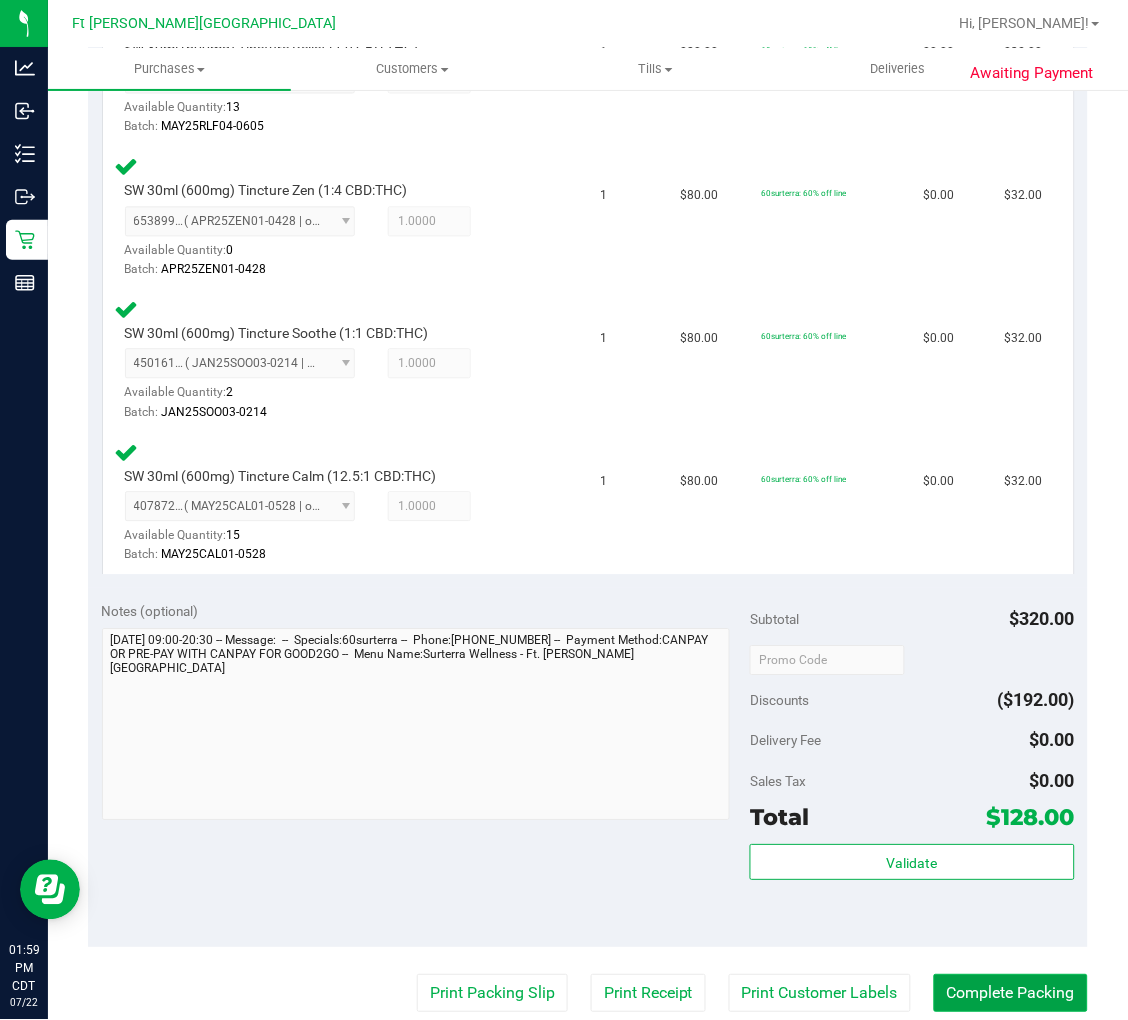 click on "Complete Packing" at bounding box center (1011, 994) 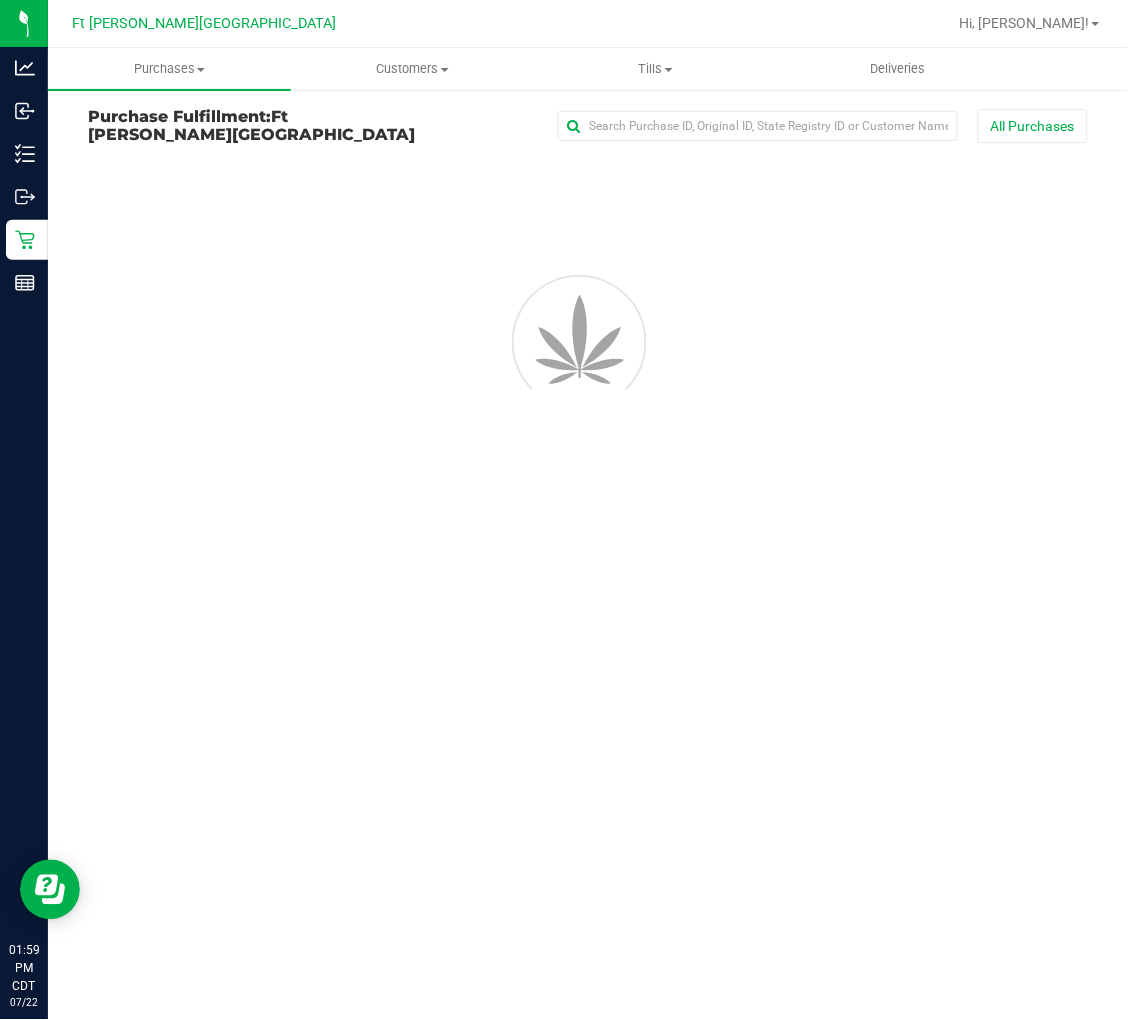 scroll, scrollTop: 0, scrollLeft: 0, axis: both 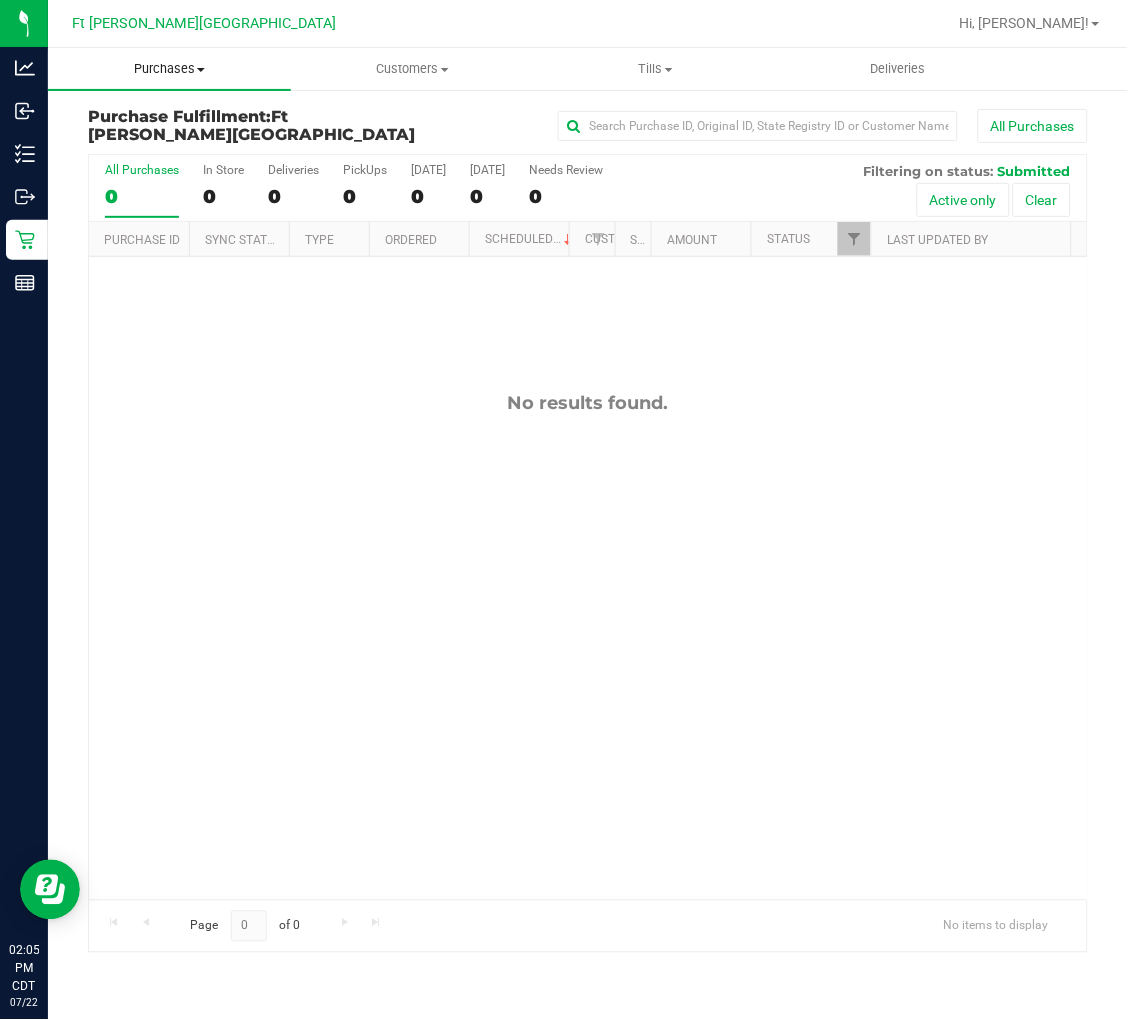 click on "Purchases" at bounding box center (169, 69) 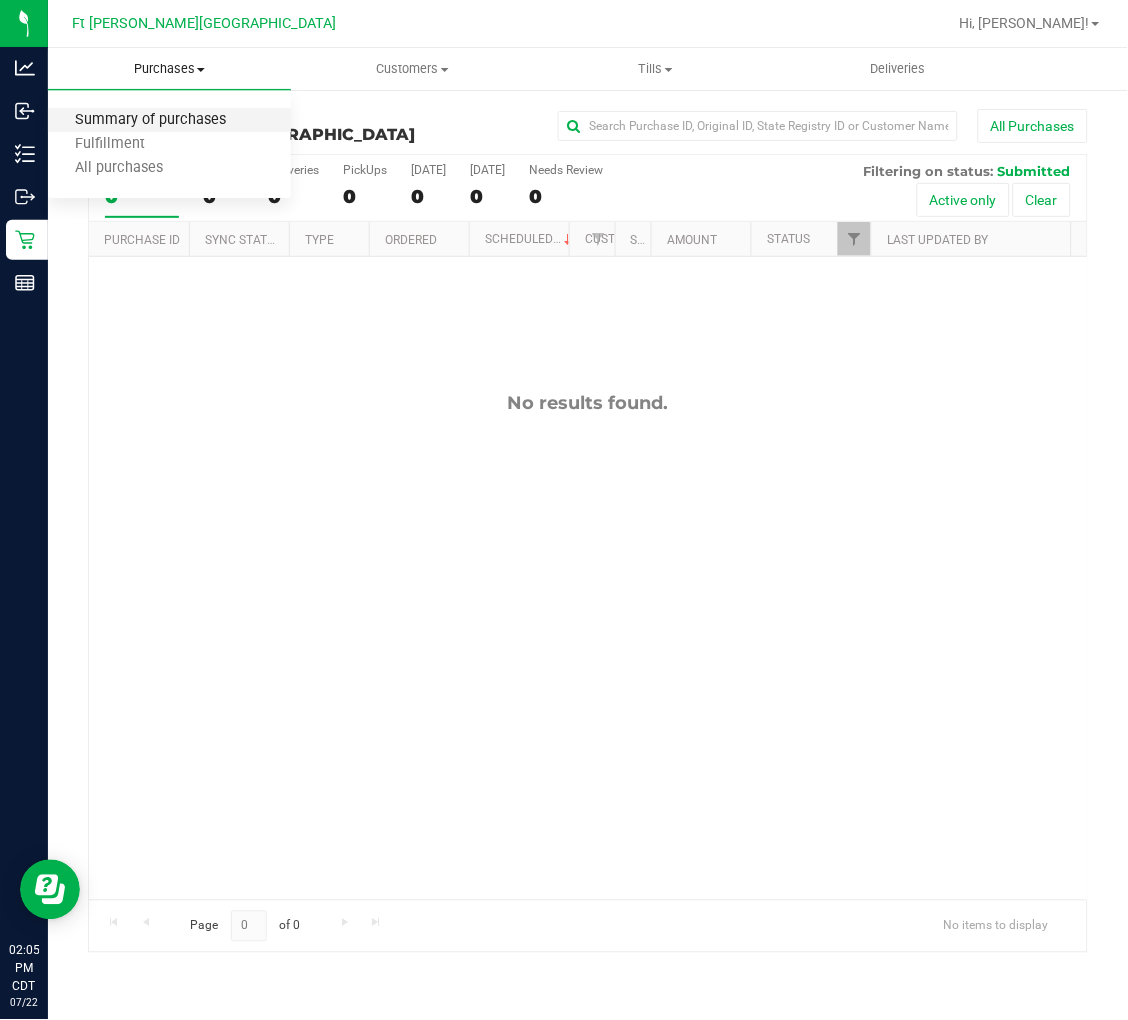 click on "Summary of purchases" at bounding box center (150, 120) 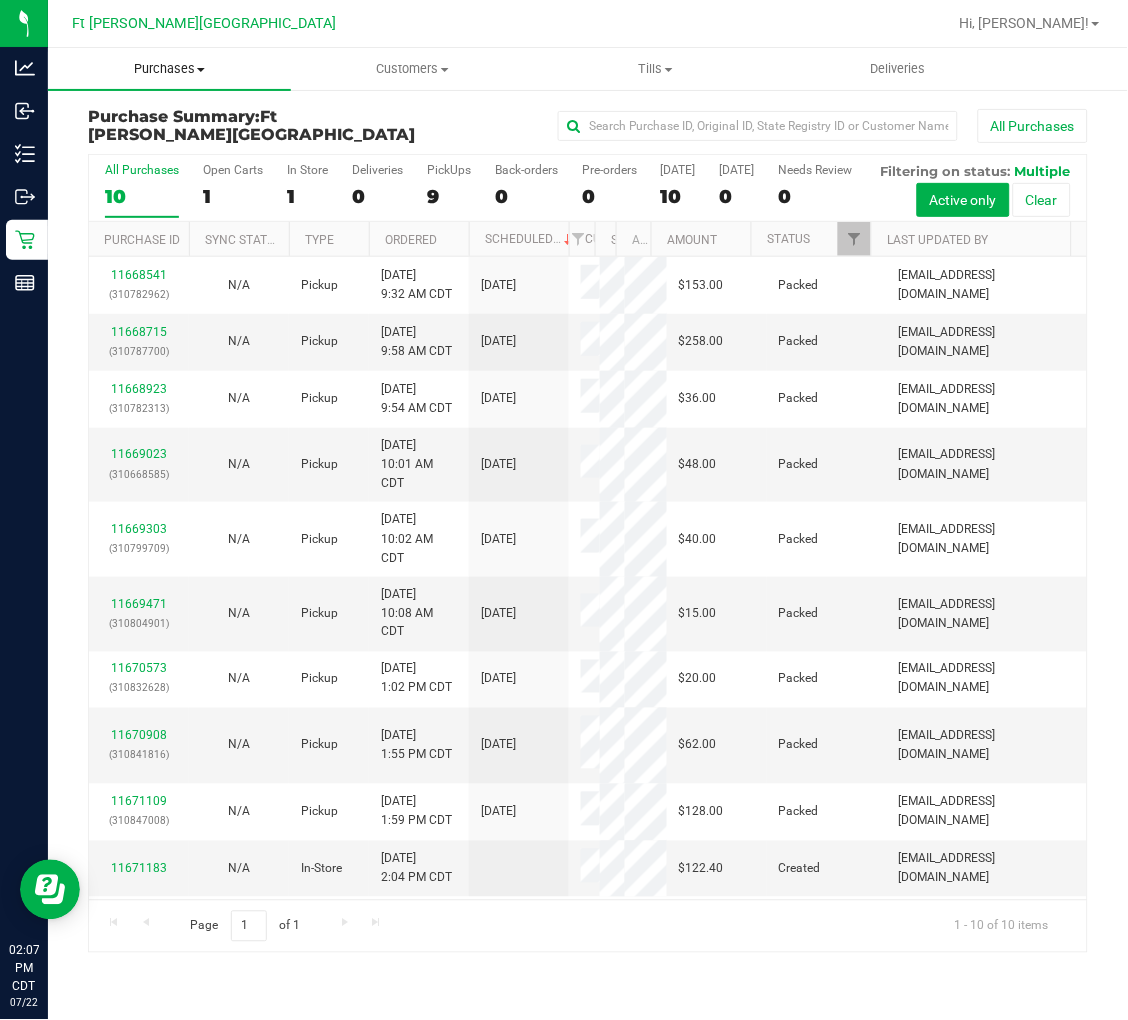 click on "Purchases" at bounding box center (169, 69) 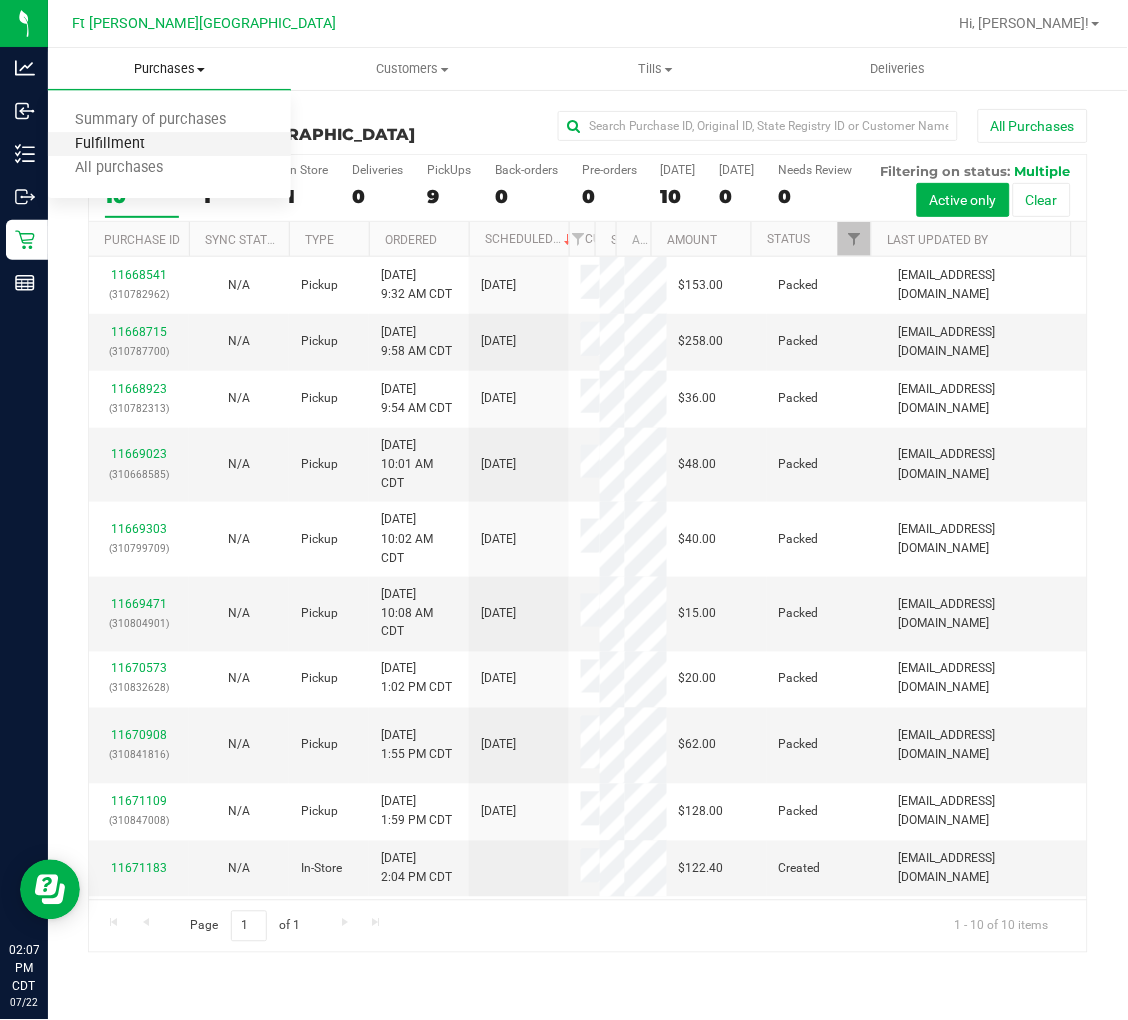 click on "Fulfillment" at bounding box center (110, 144) 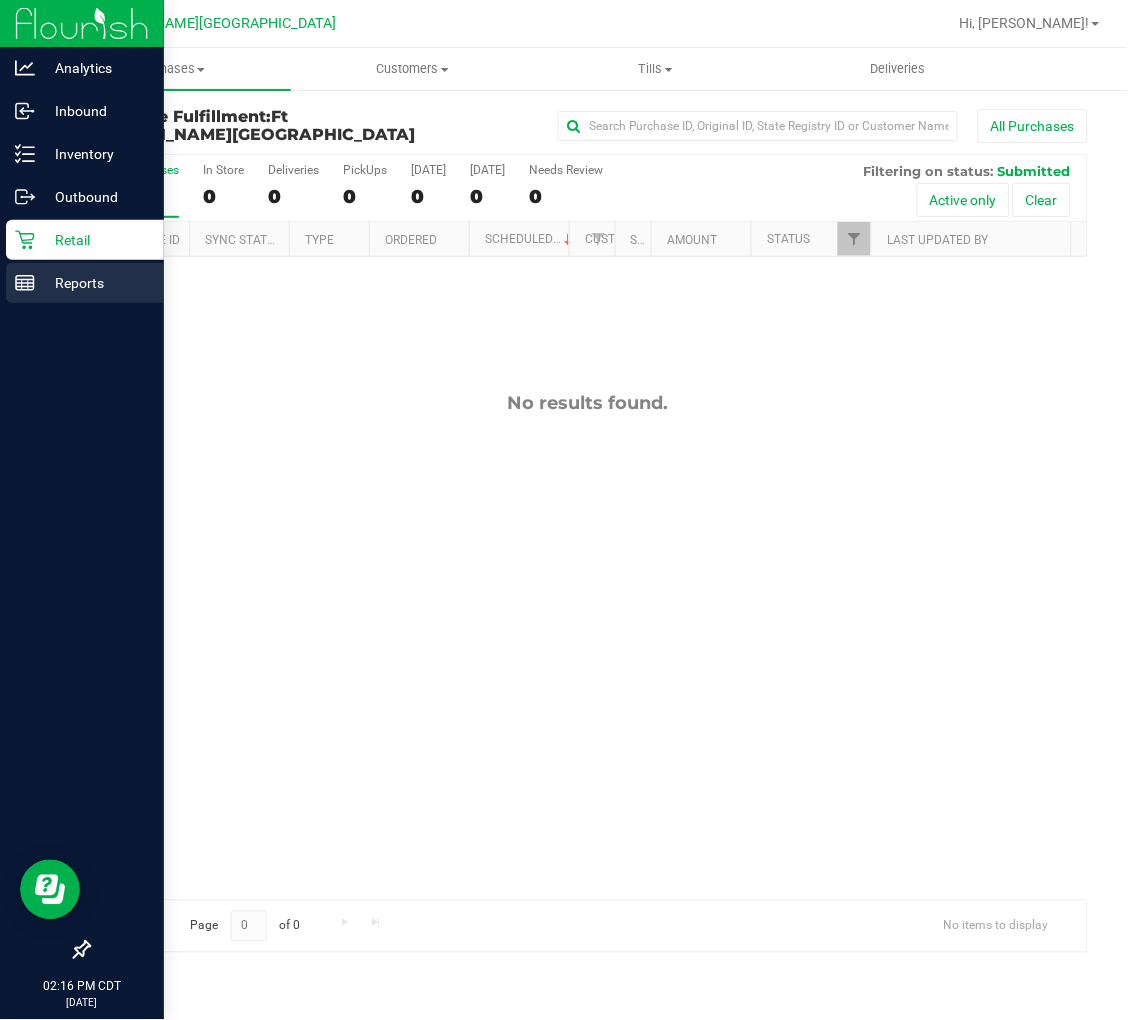 click on "Reports" at bounding box center (95, 283) 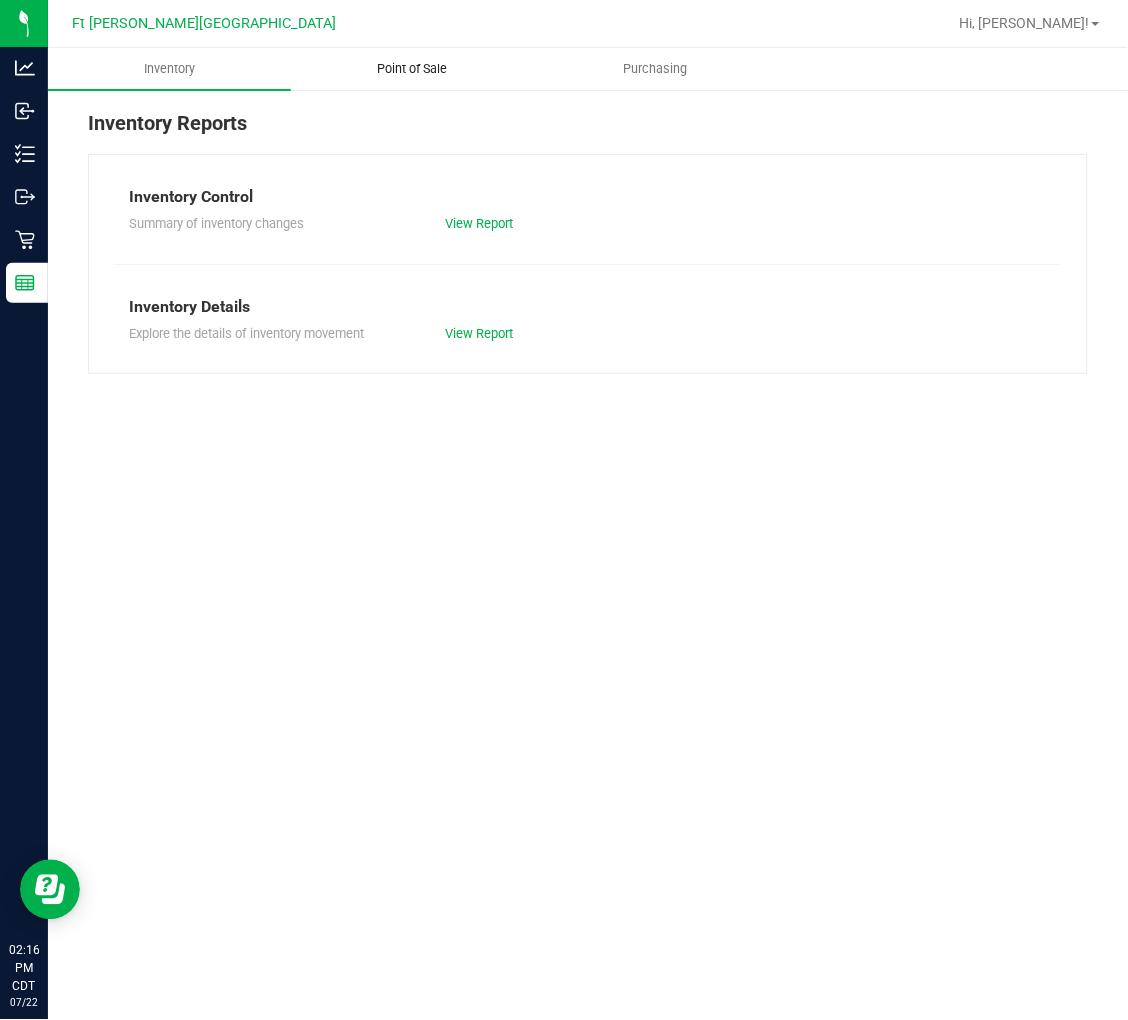 click on "Point of Sale" at bounding box center [413, 69] 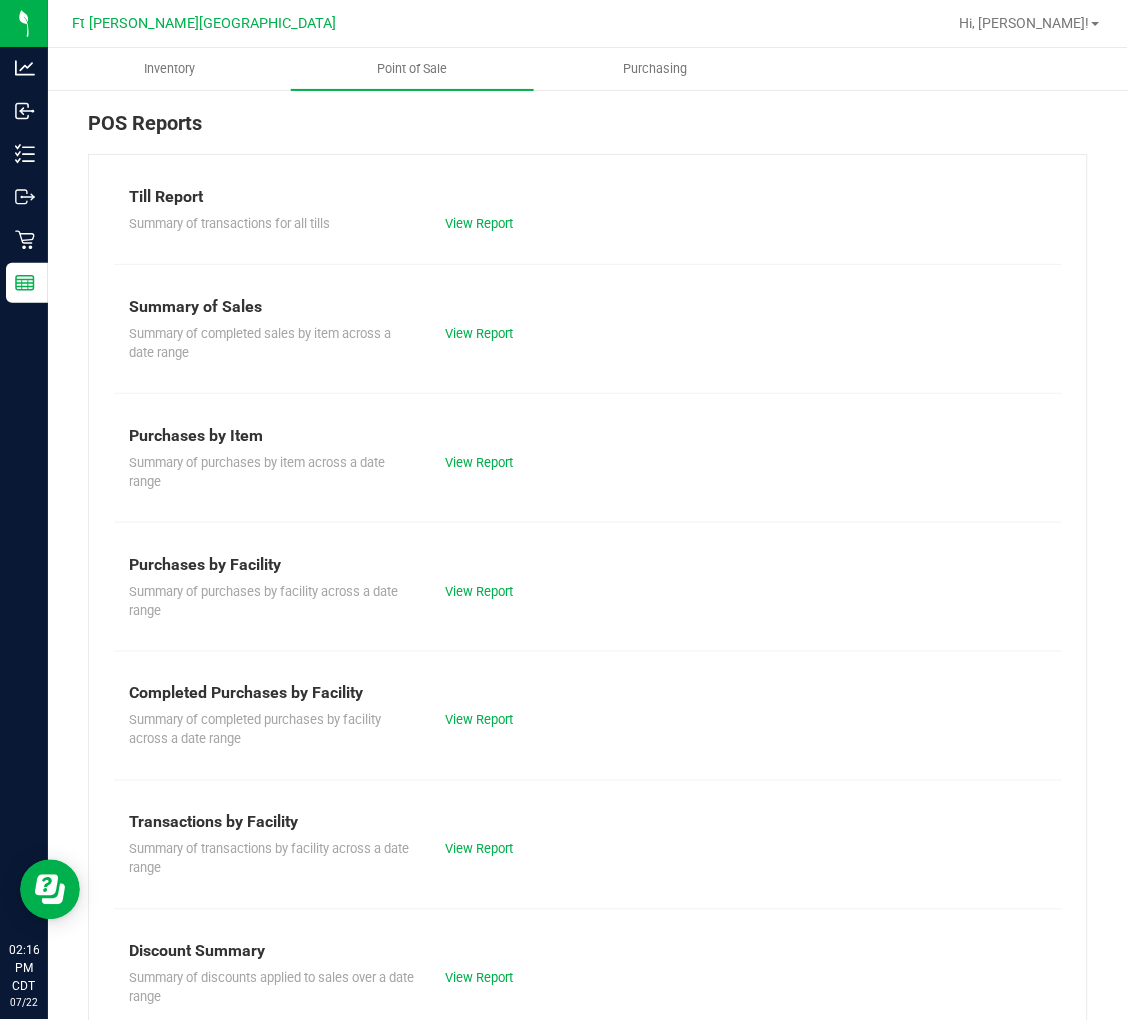 click on "View Report" at bounding box center [509, 721] 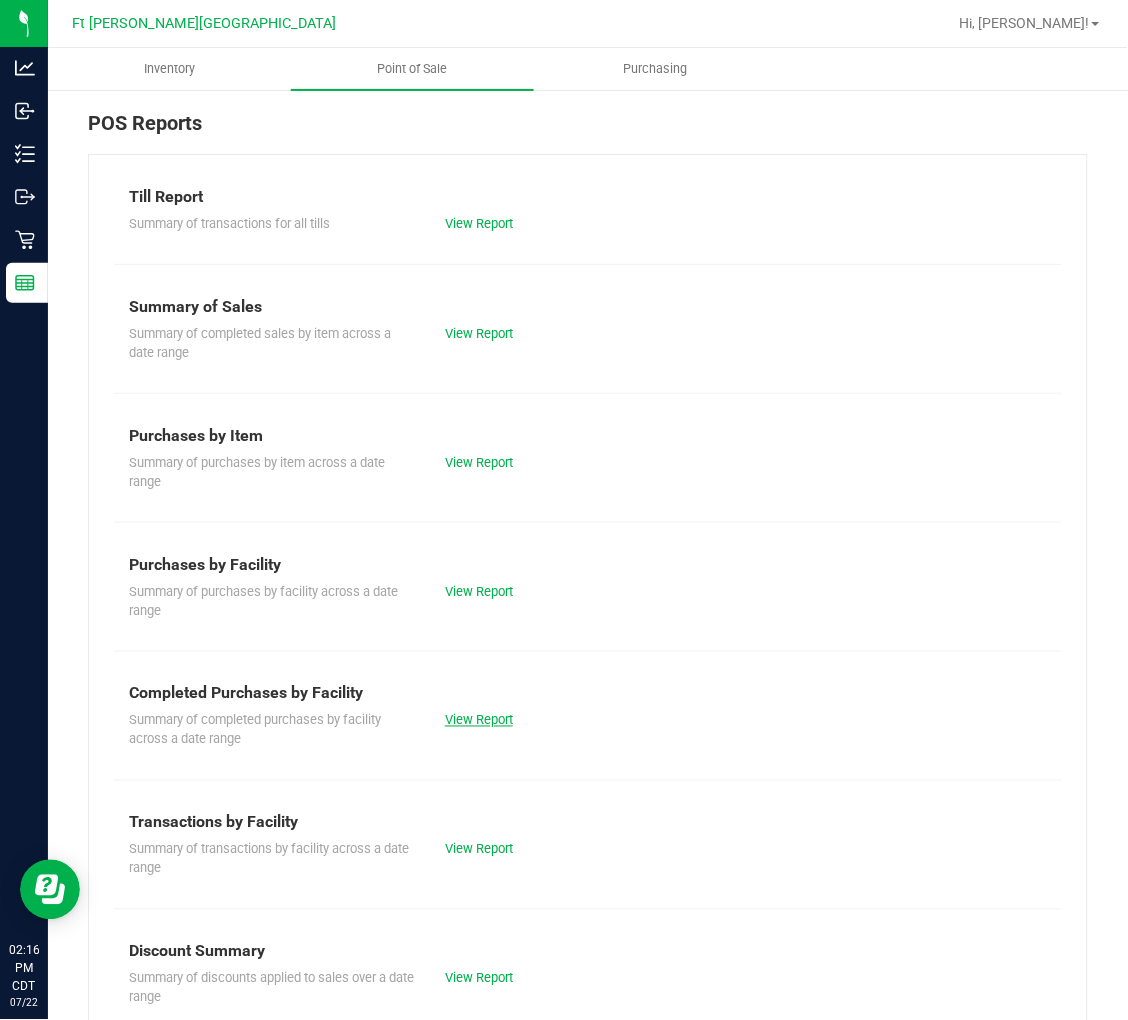 click on "View Report" at bounding box center [479, 720] 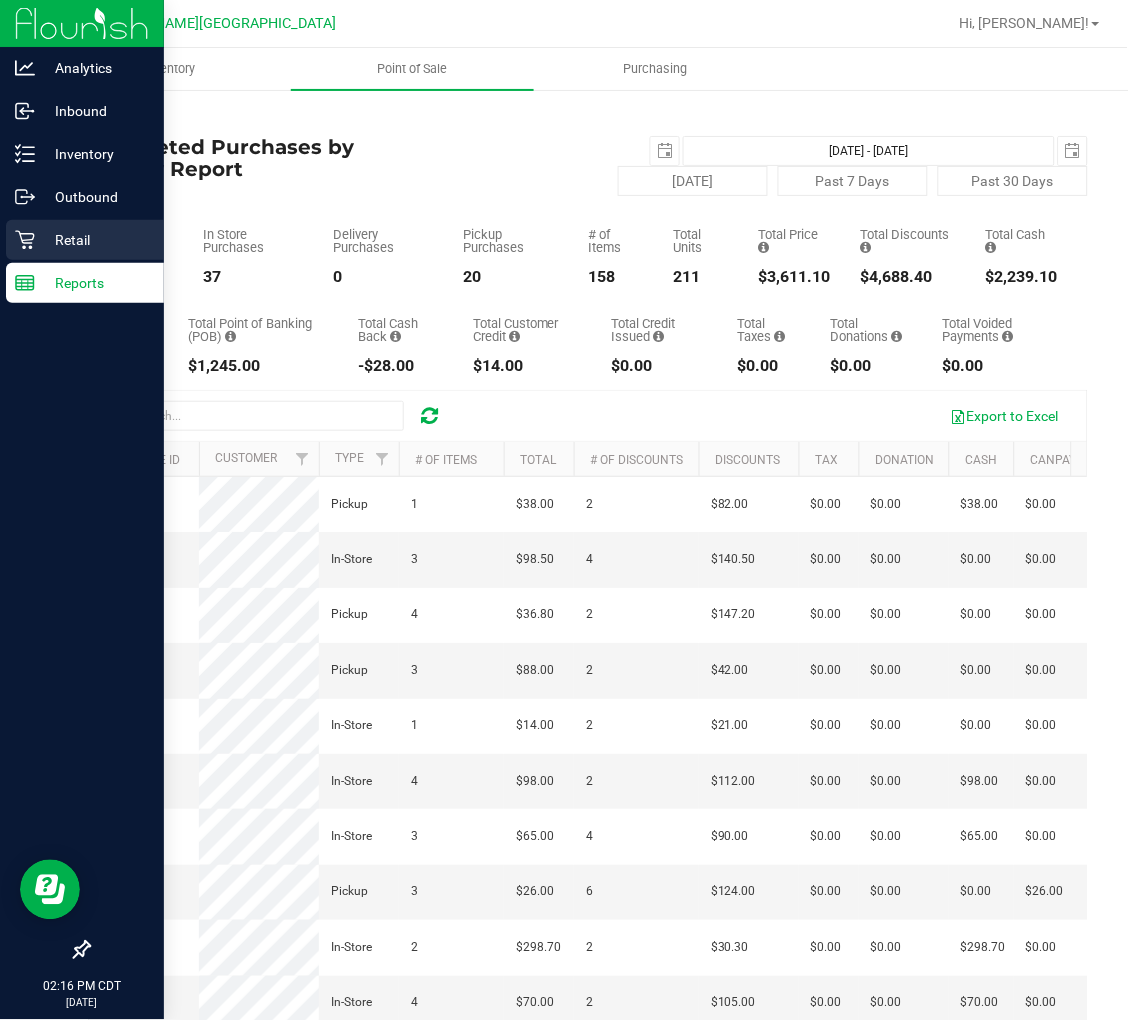 click on "Retail" at bounding box center [95, 240] 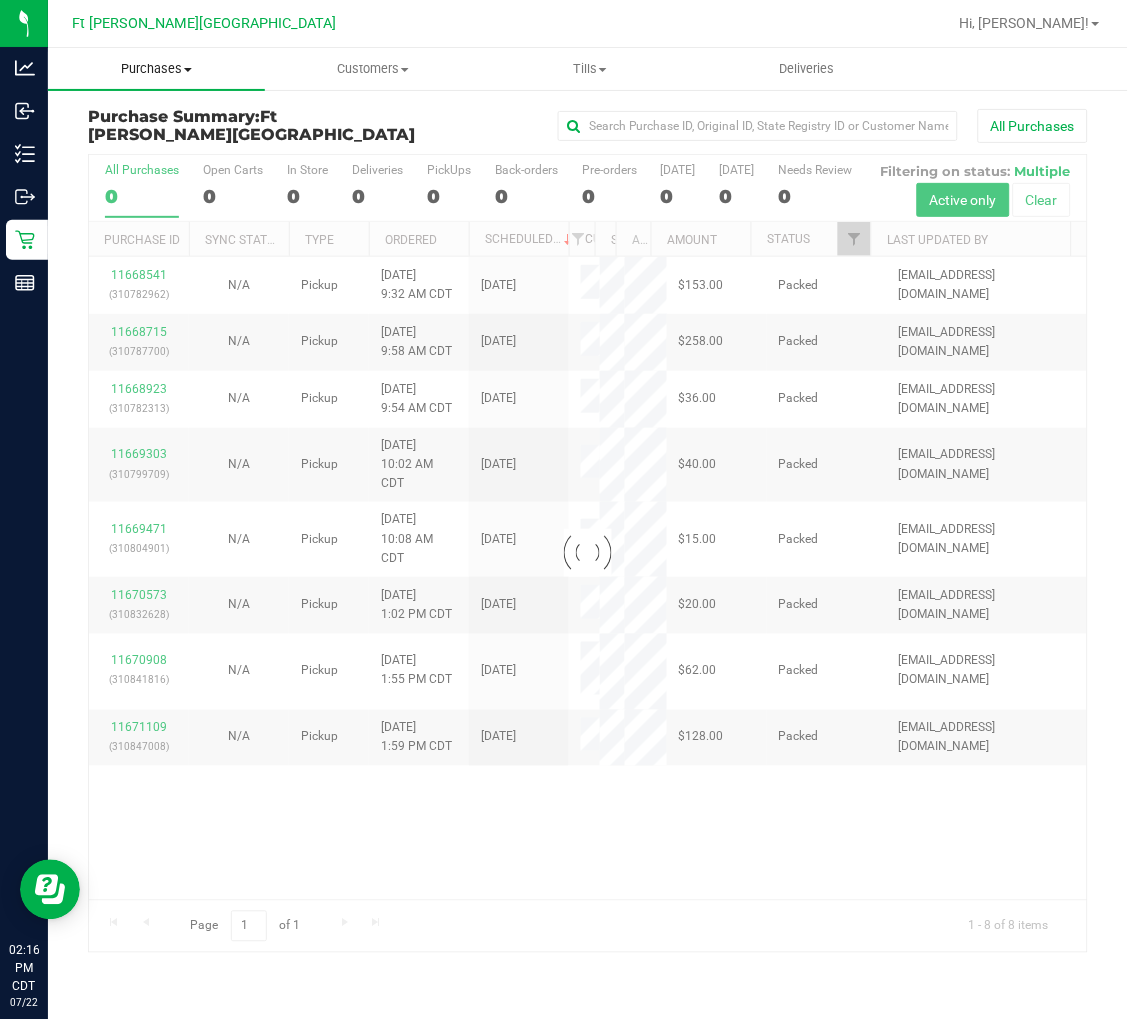 click on "Purchases
Summary of purchases
Fulfillment
All purchases" at bounding box center [156, 69] 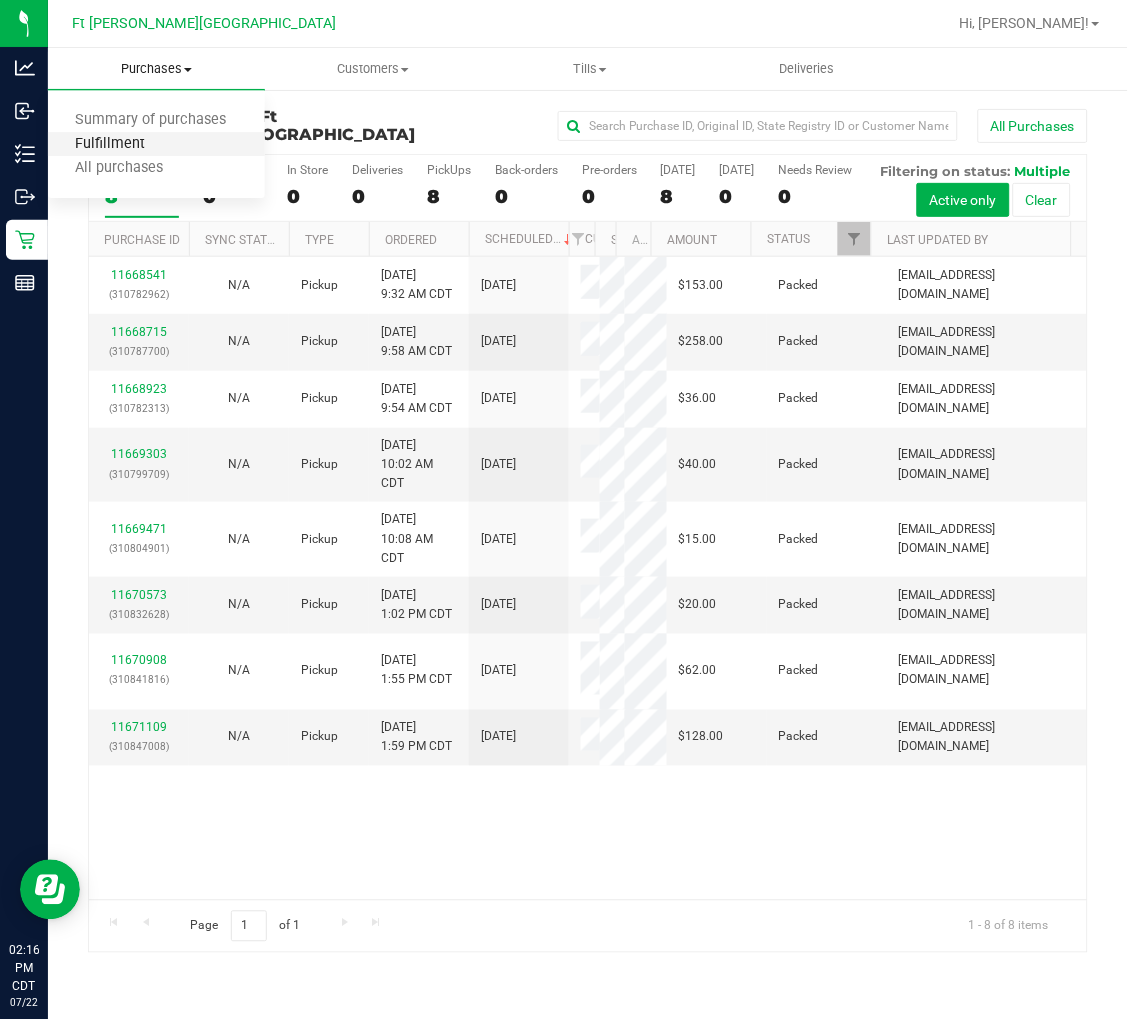 click on "Fulfillment" at bounding box center (110, 144) 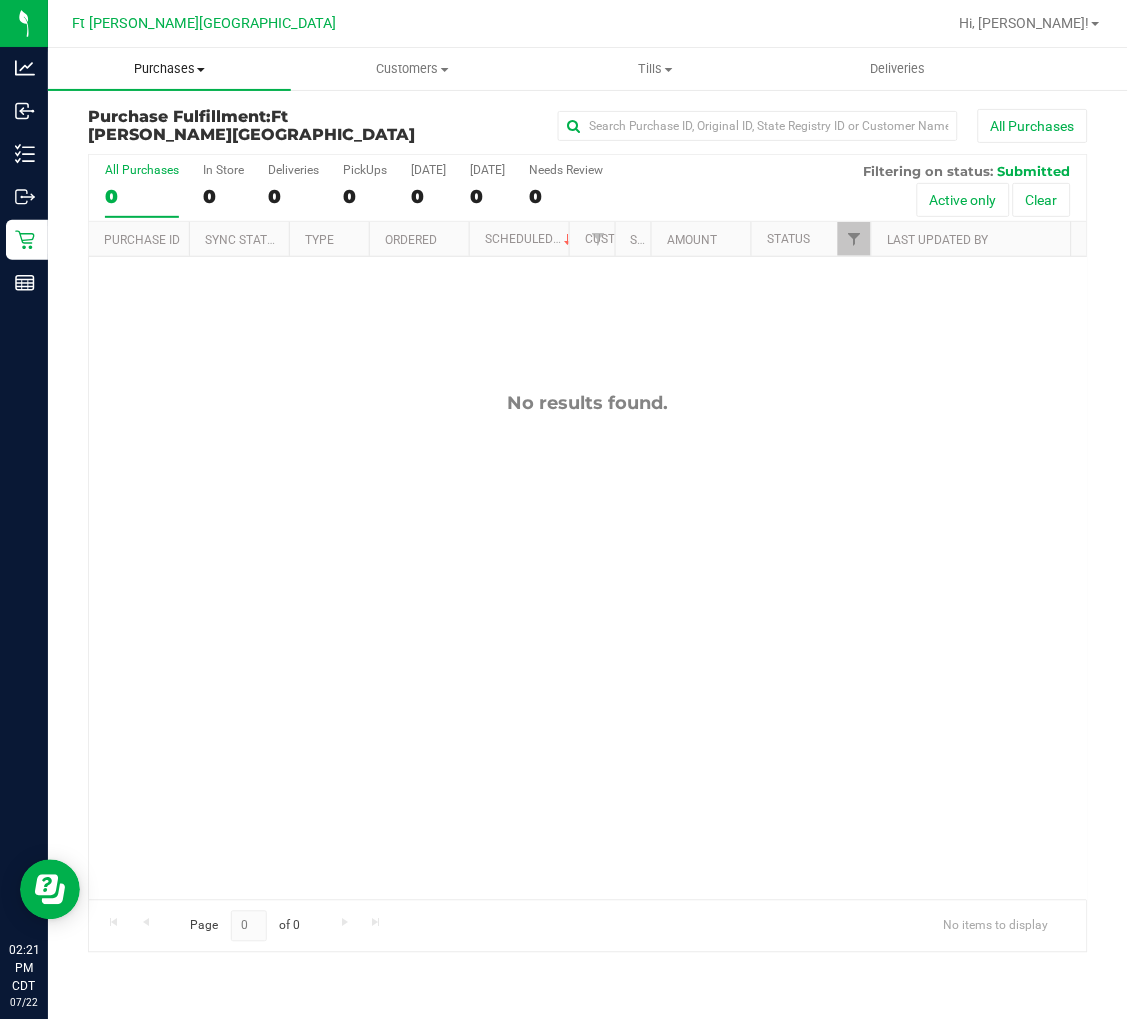 click on "Purchases" at bounding box center [169, 69] 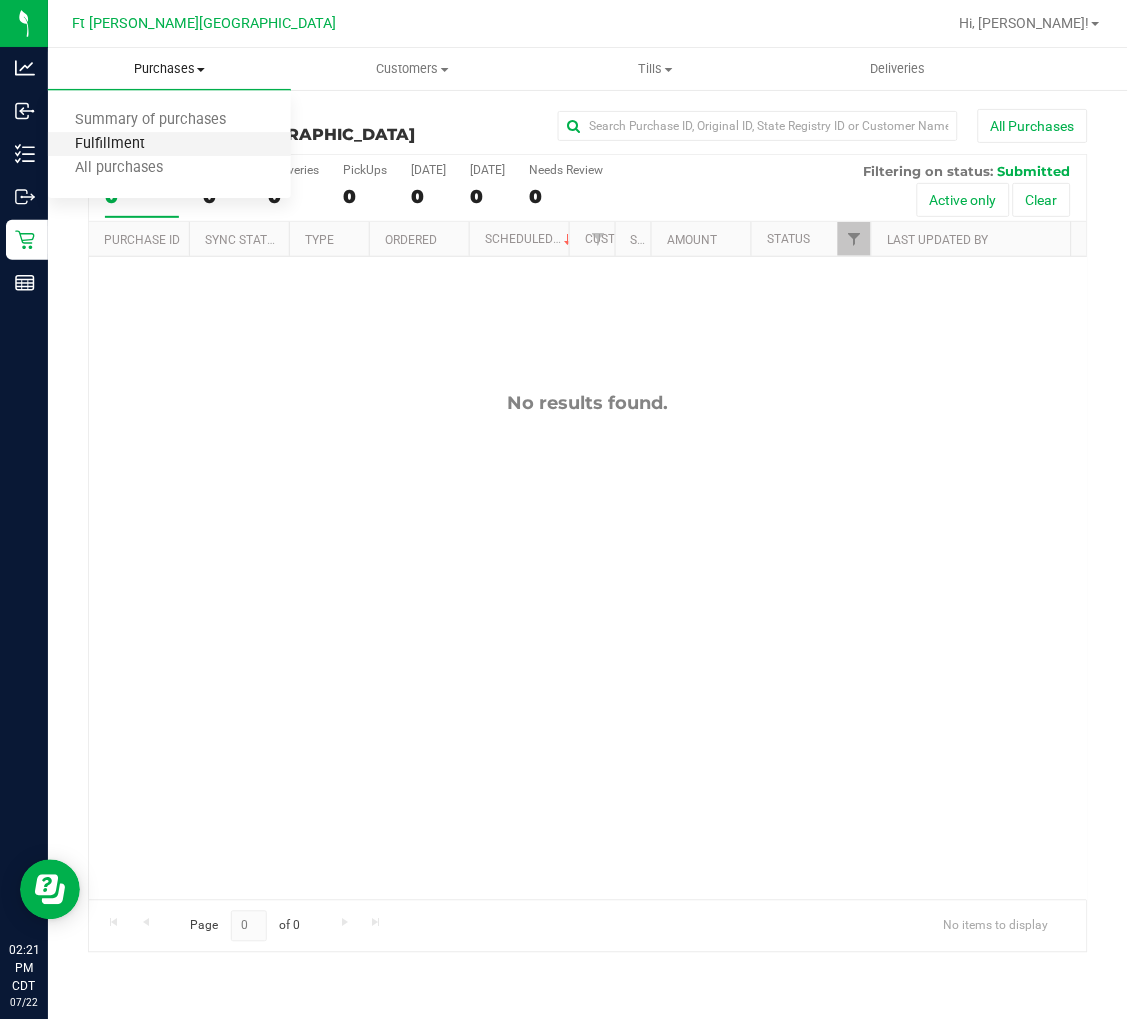 click on "Fulfillment" at bounding box center (110, 144) 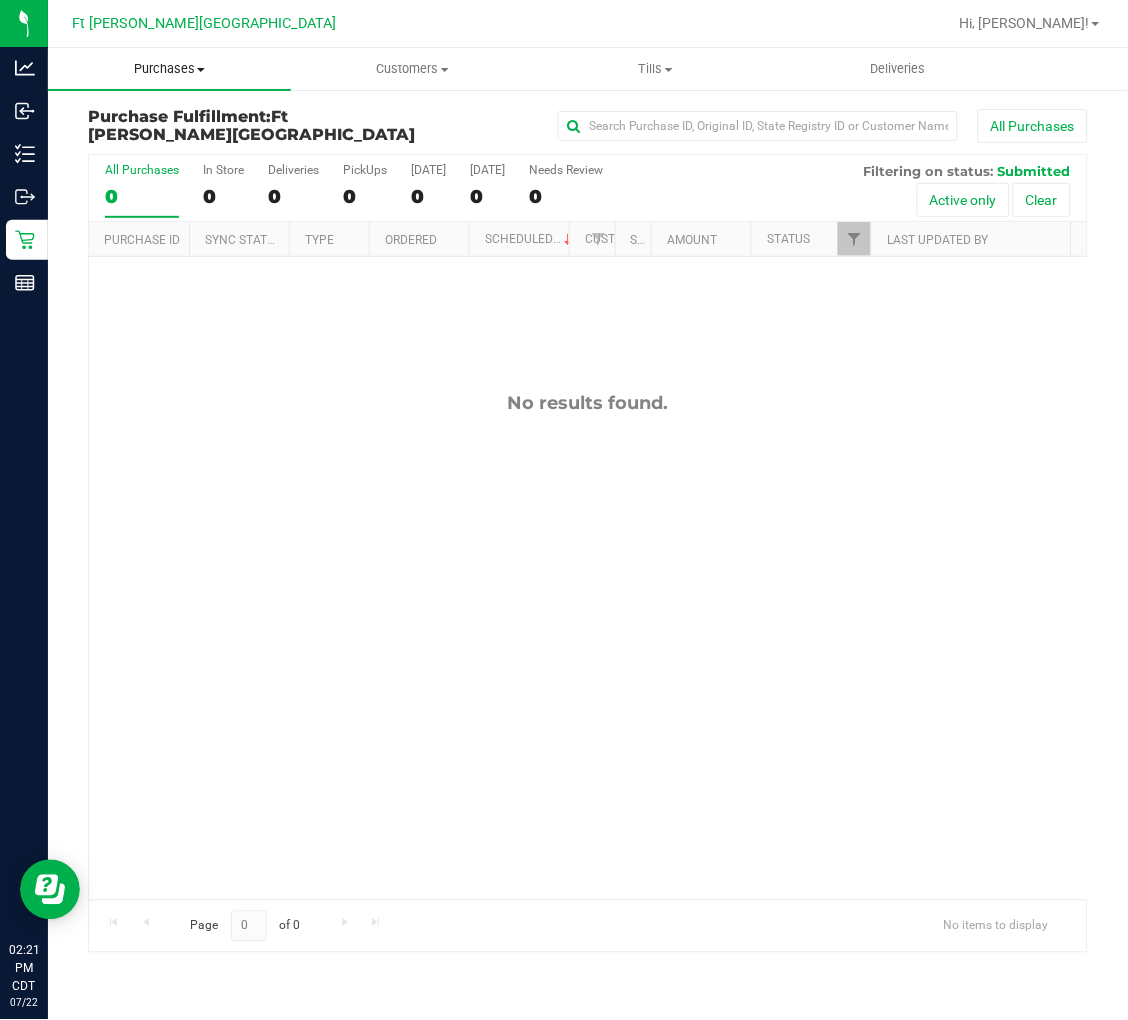 click on "Purchases" at bounding box center (169, 69) 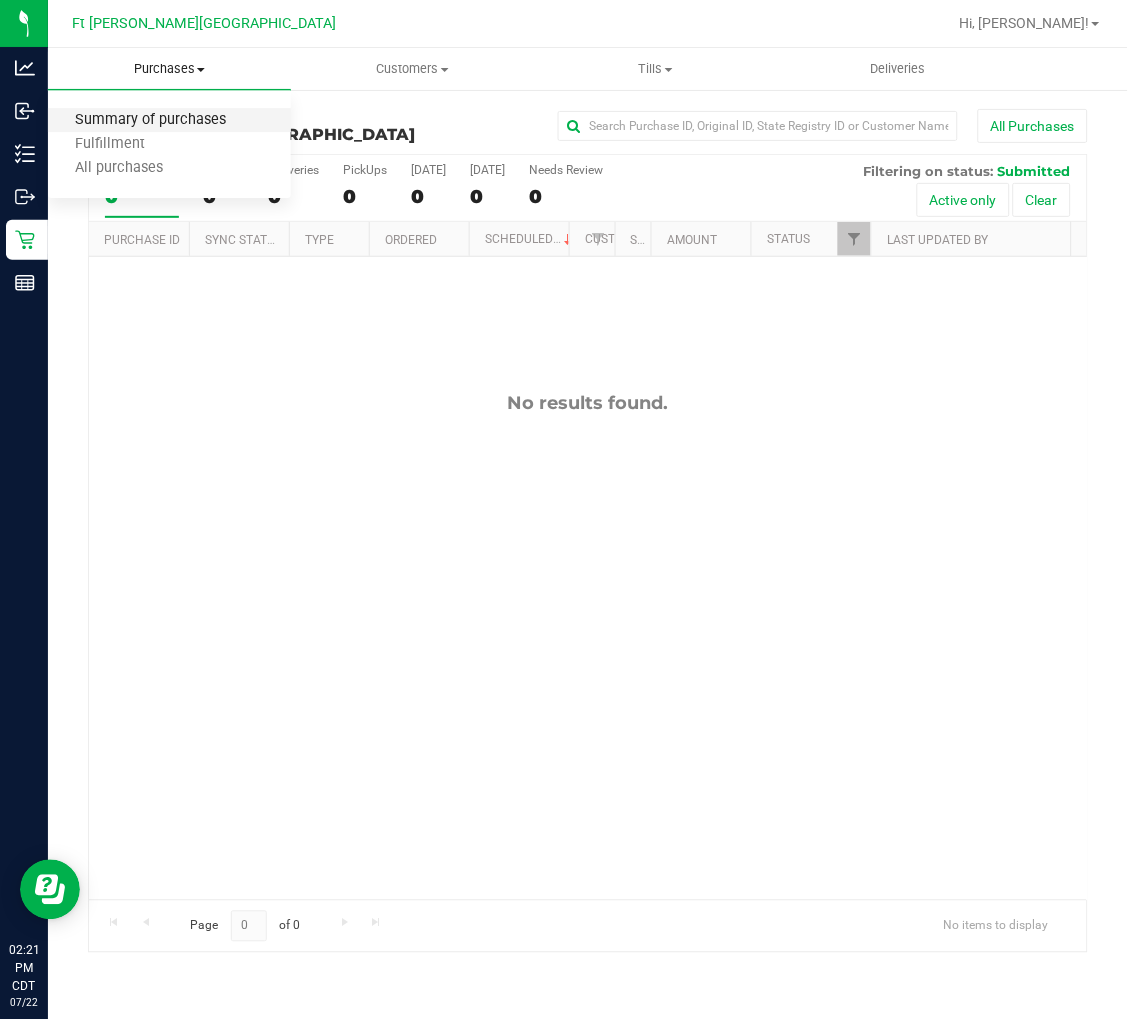 click on "Summary of purchases" at bounding box center (150, 120) 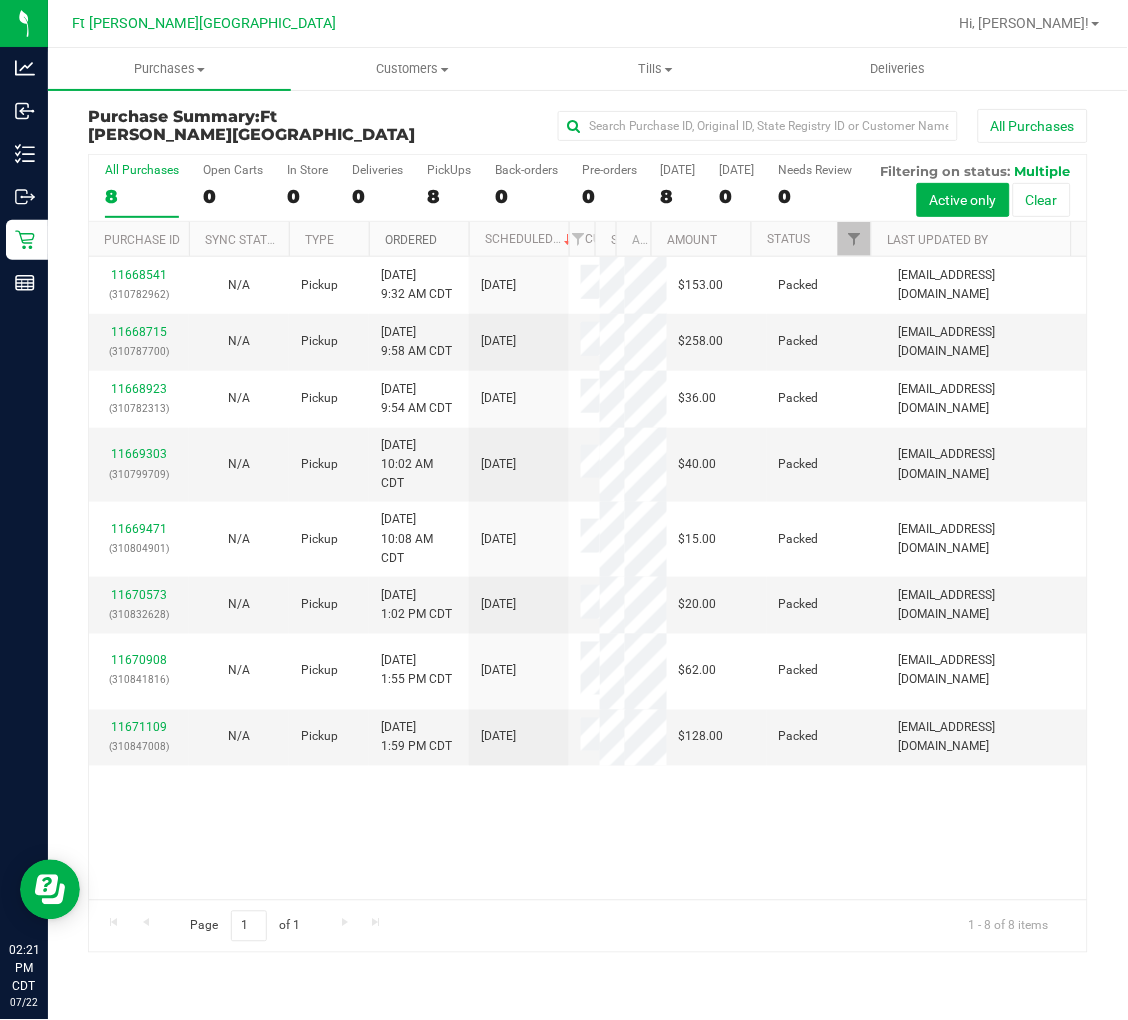 click on "Ordered" at bounding box center (411, 240) 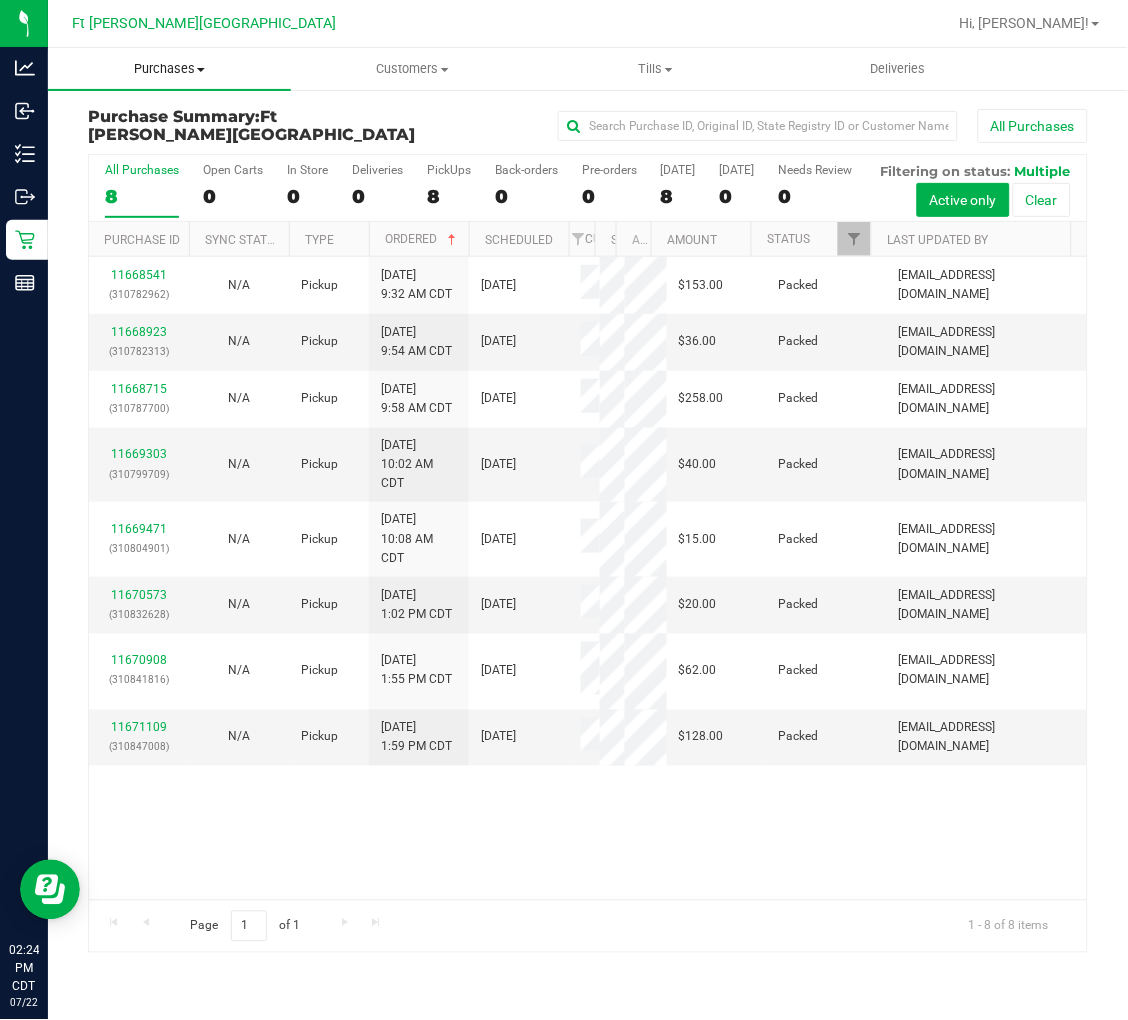 click on "Purchases
Summary of purchases
Fulfillment
All purchases" at bounding box center (169, 69) 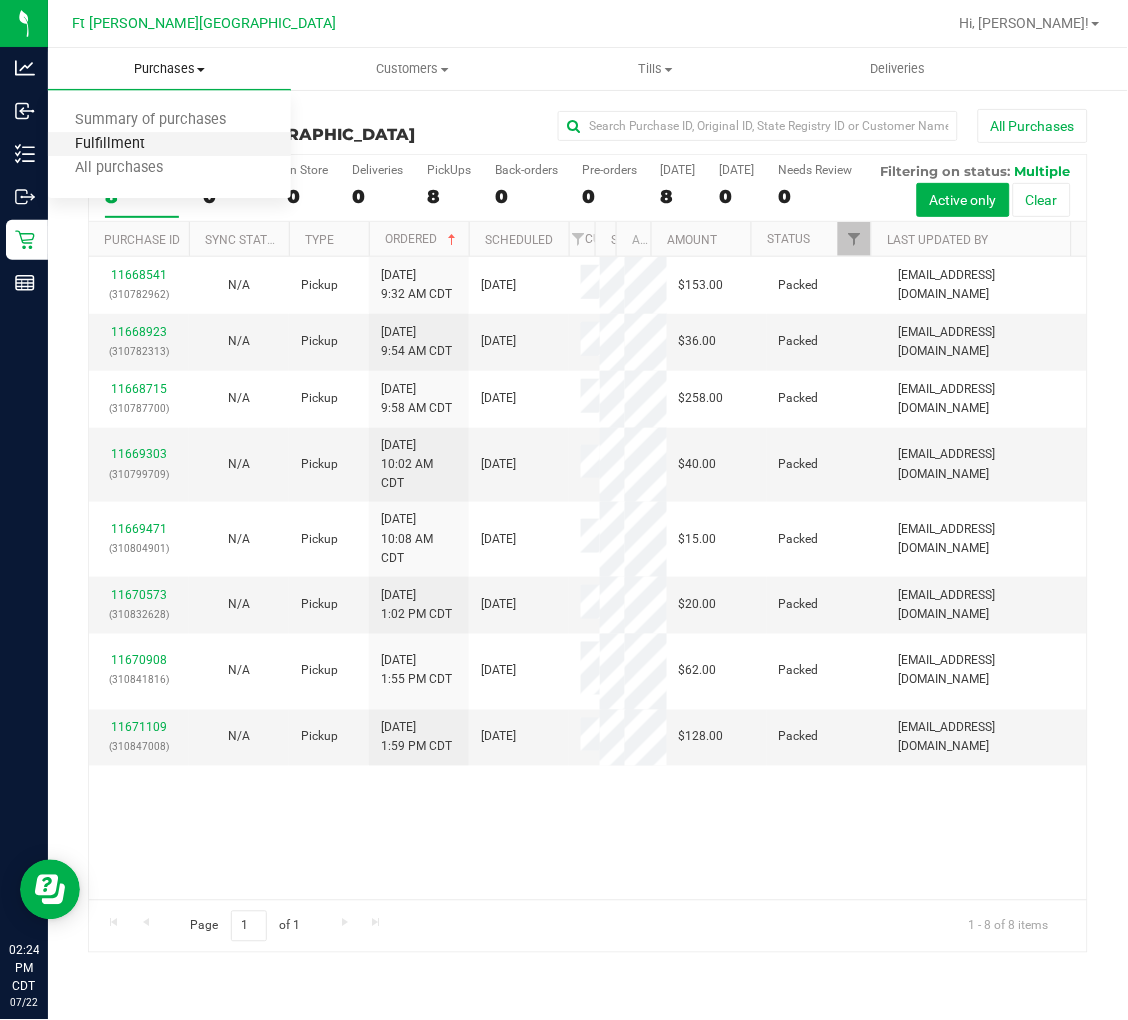 click on "Fulfillment" at bounding box center (110, 144) 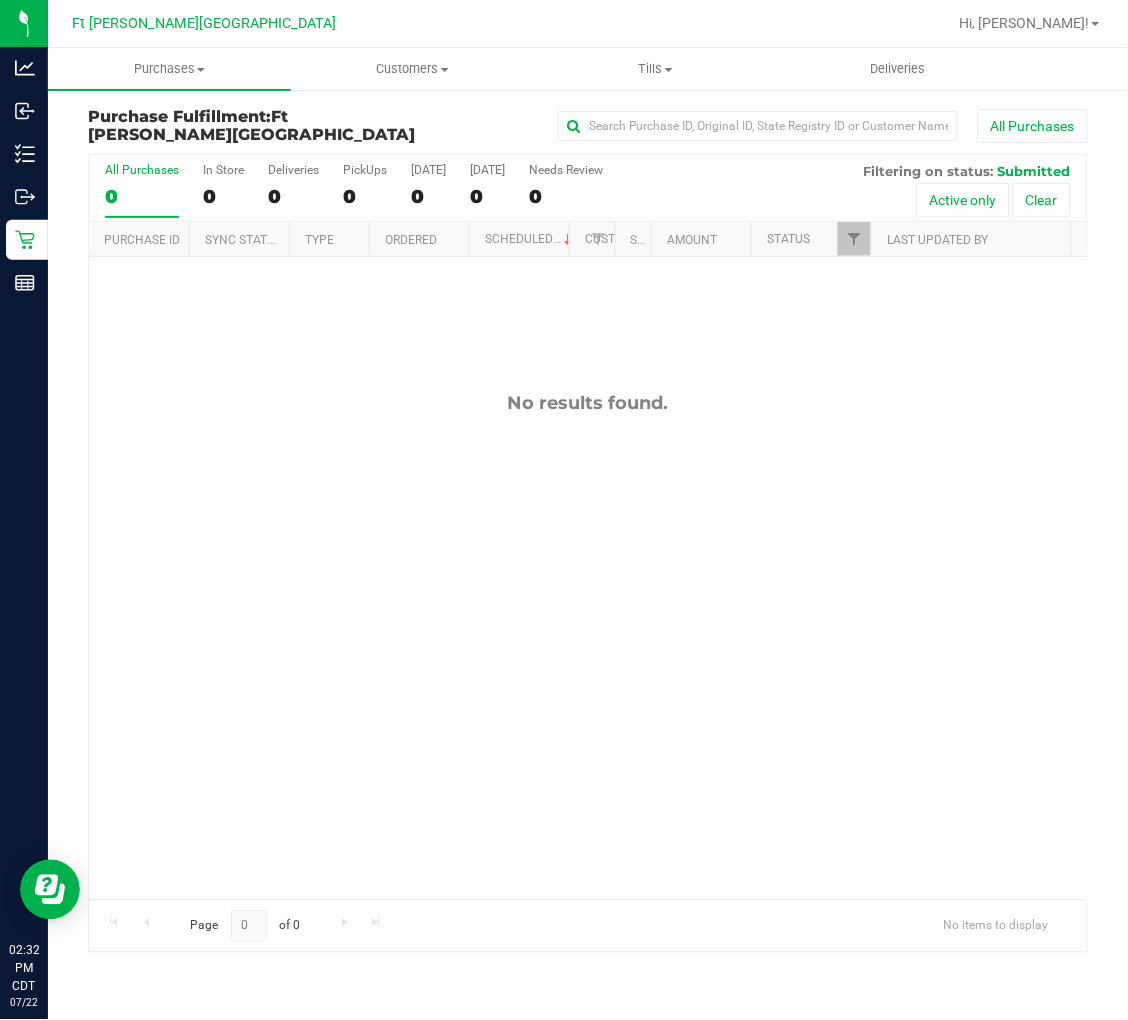 click on "No results found." at bounding box center (588, 646) 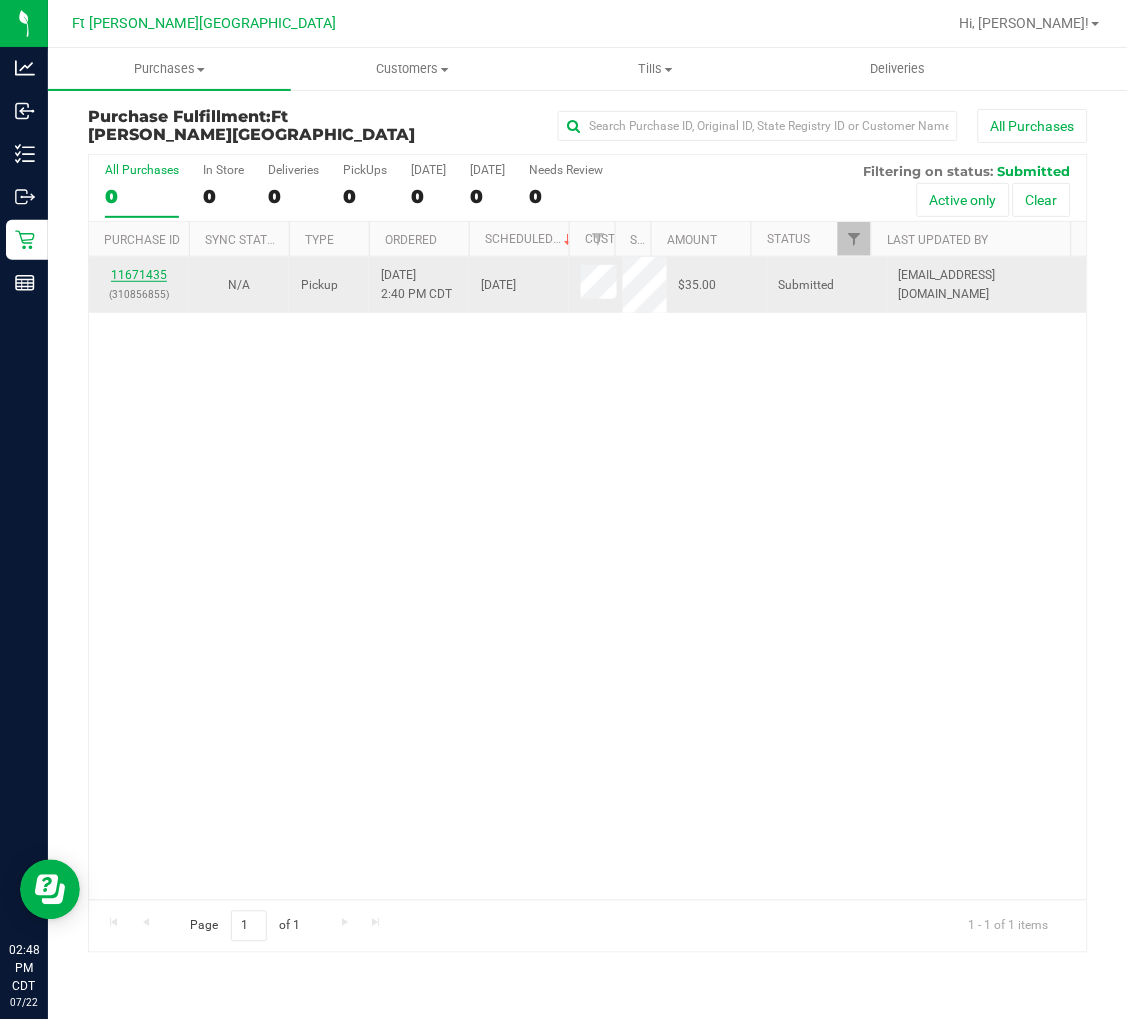 click on "11671435" at bounding box center [139, 275] 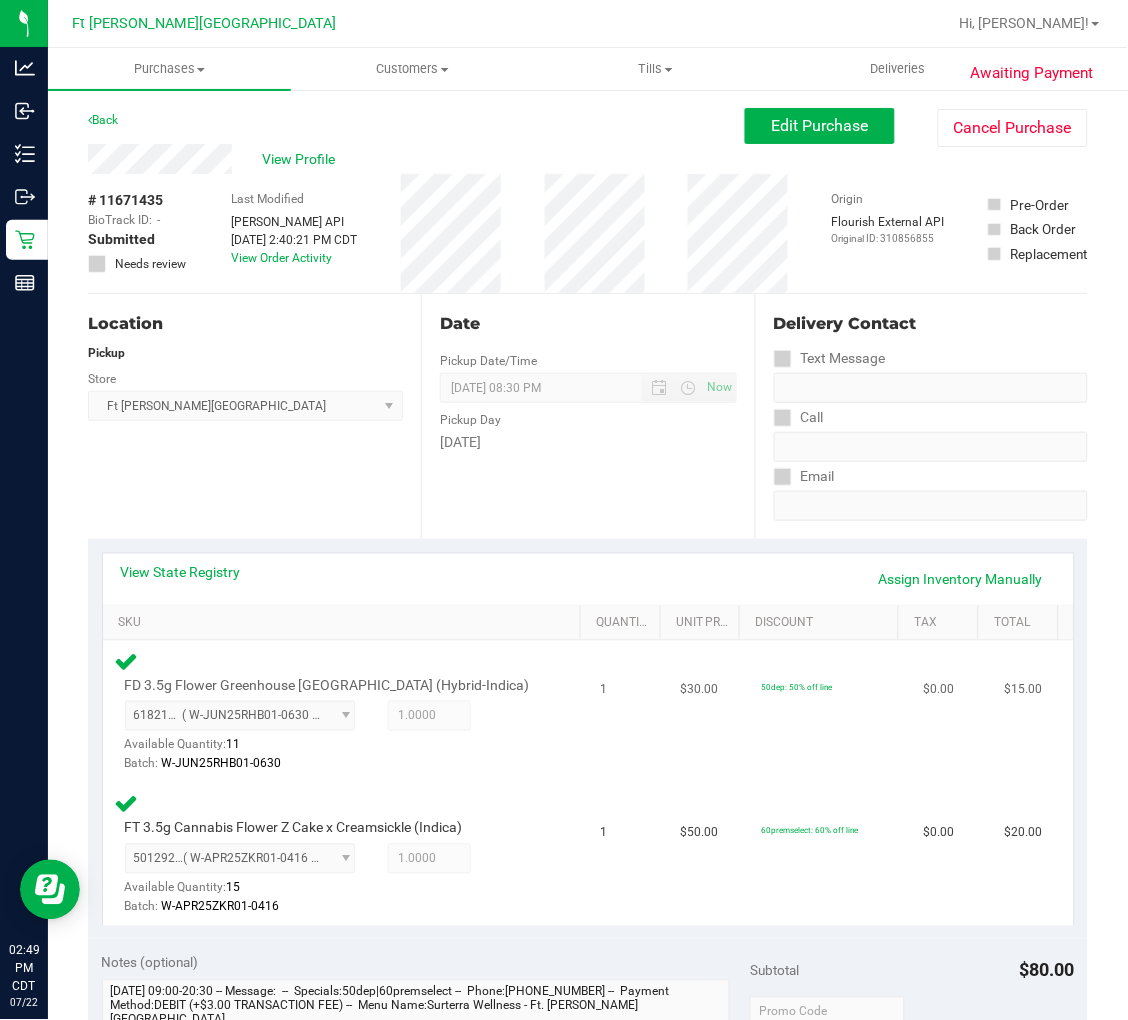 scroll, scrollTop: 333, scrollLeft: 0, axis: vertical 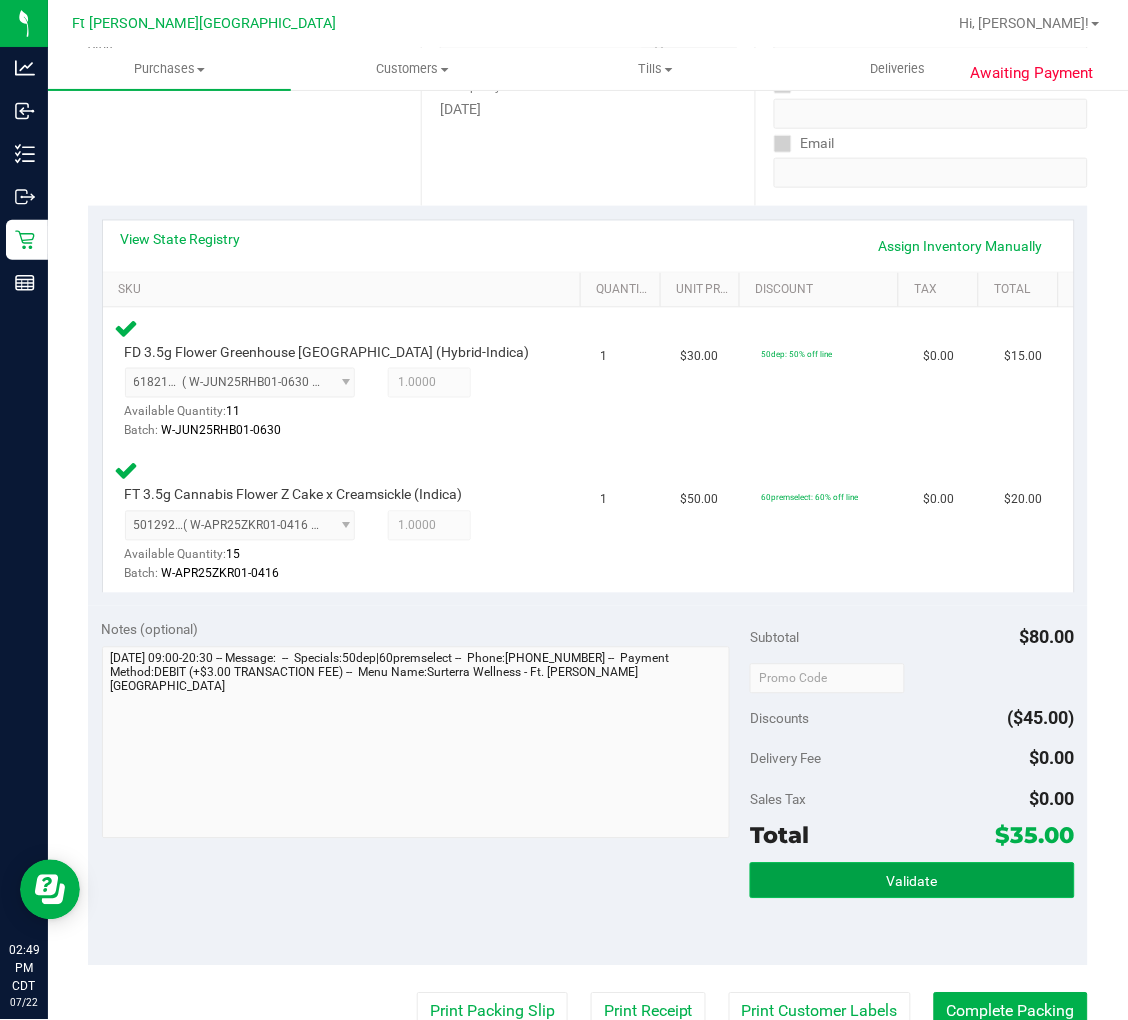 click on "Validate" at bounding box center [912, 881] 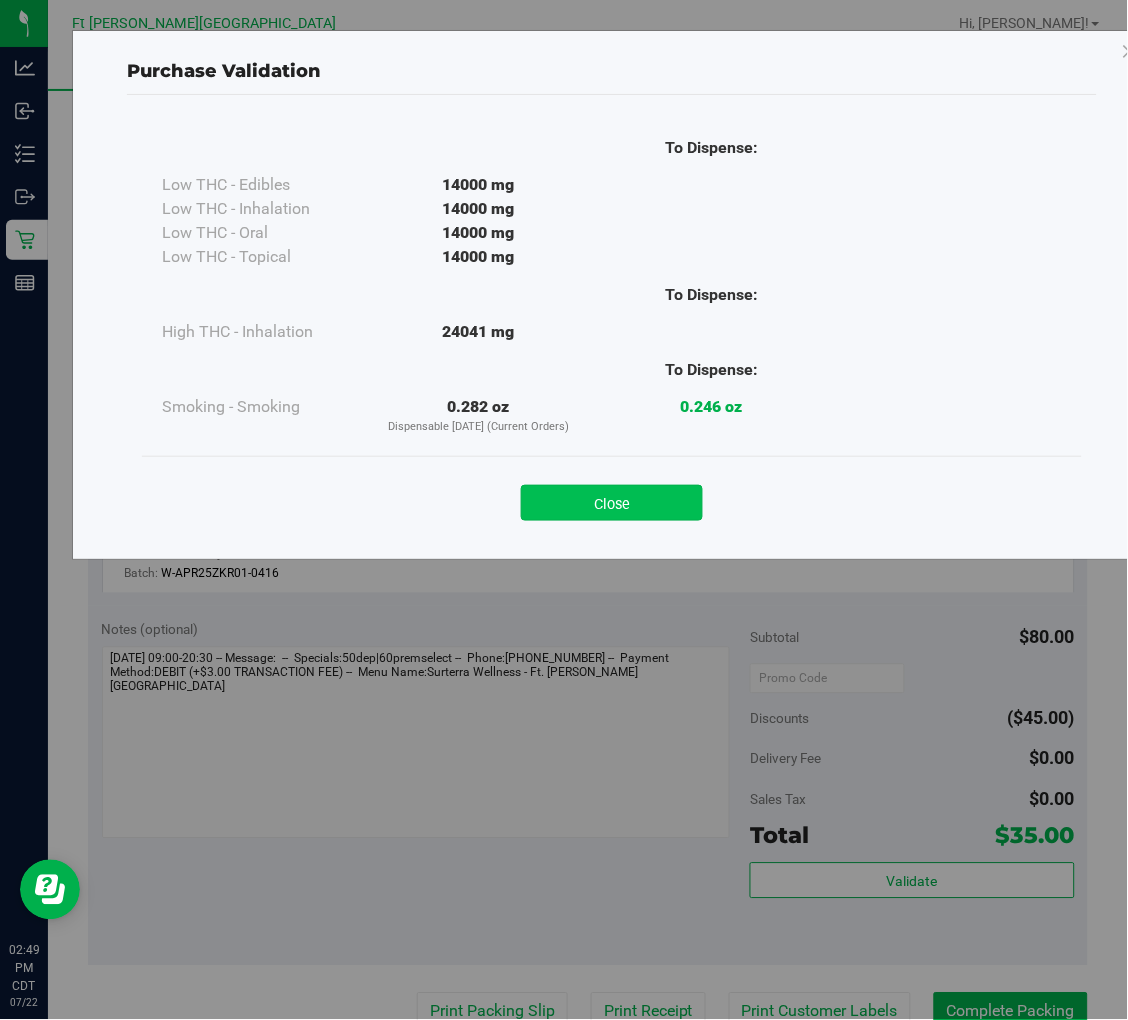 click on "Close" at bounding box center (612, 503) 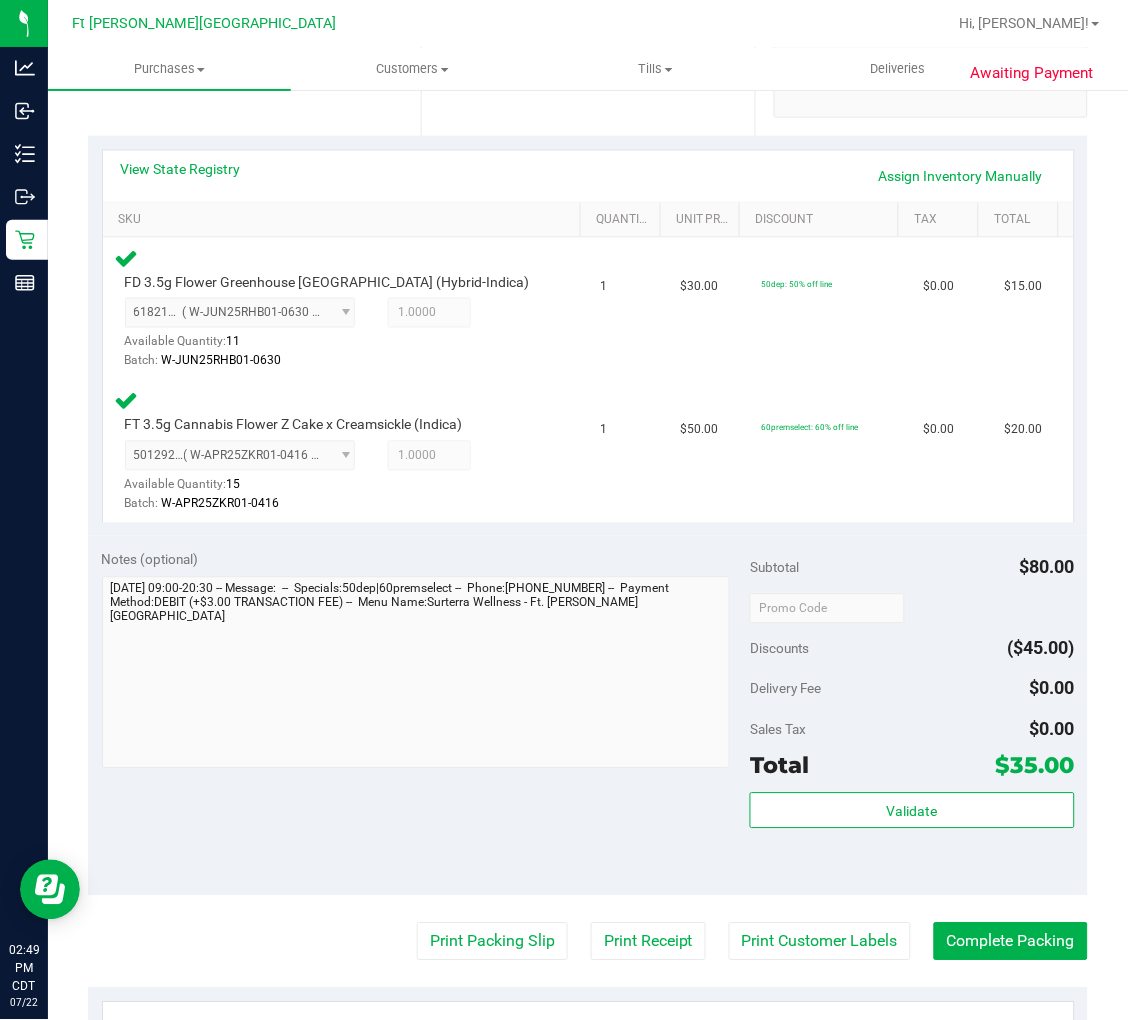scroll, scrollTop: 555, scrollLeft: 0, axis: vertical 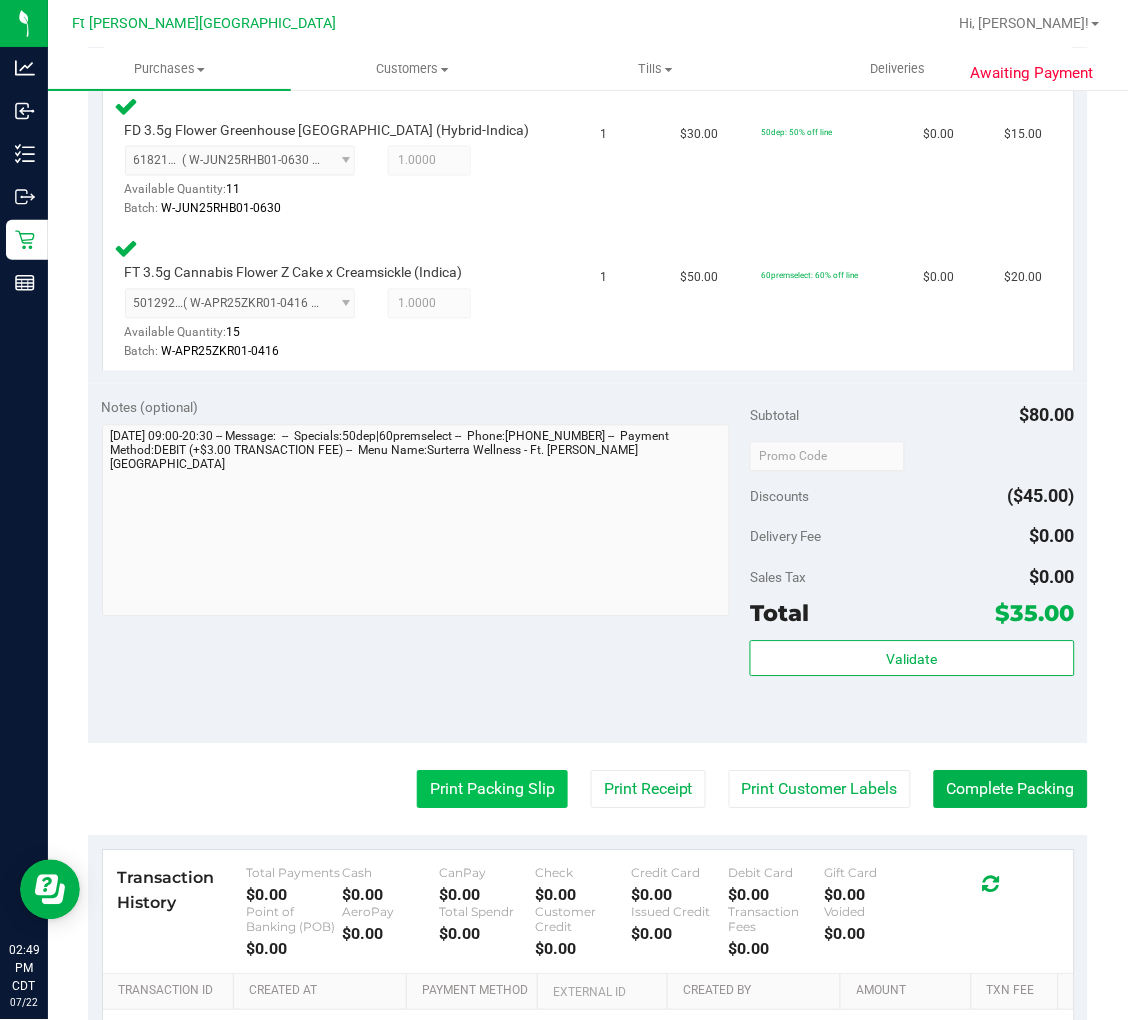 click on "Print Packing Slip" at bounding box center (492, 790) 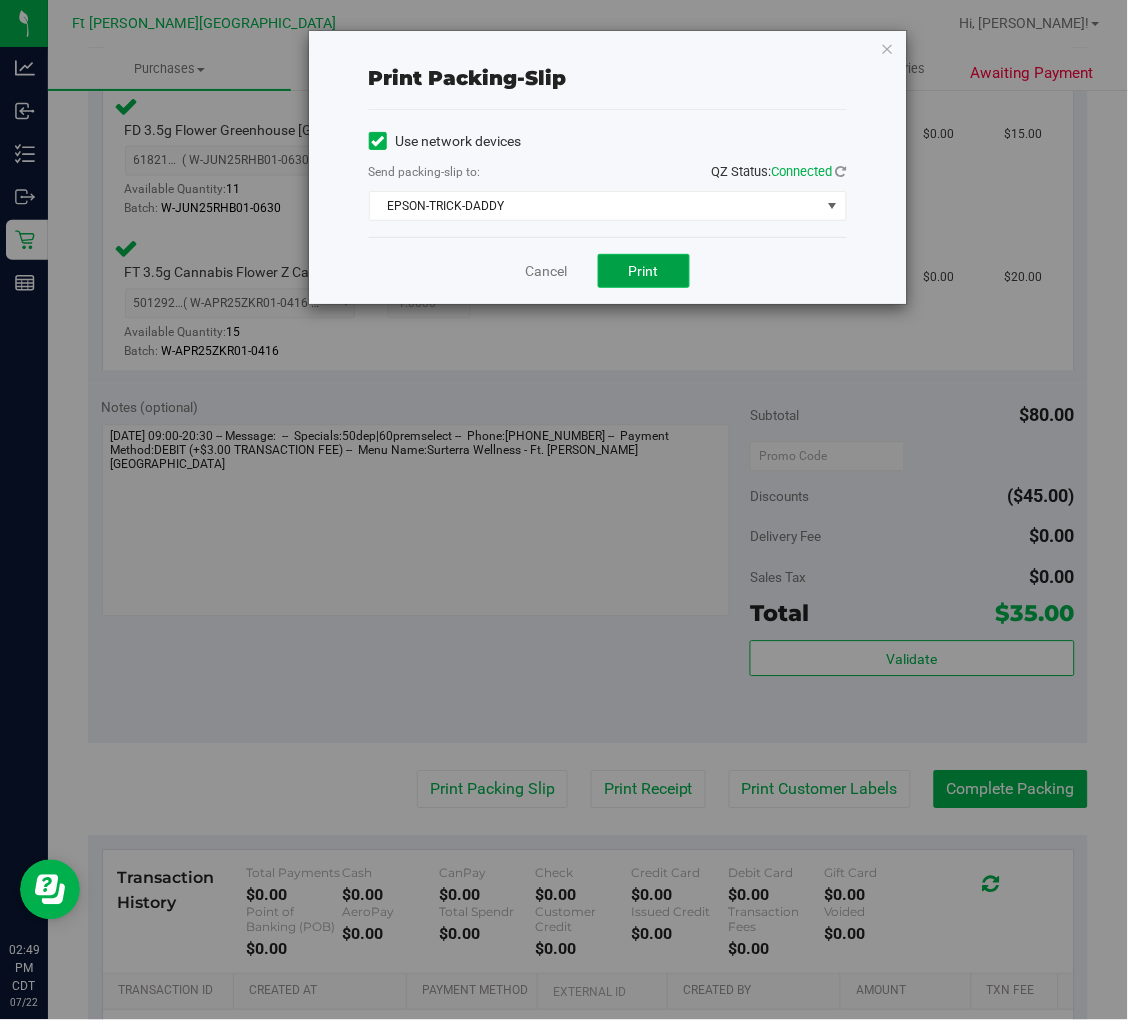 click on "Print" at bounding box center [644, 271] 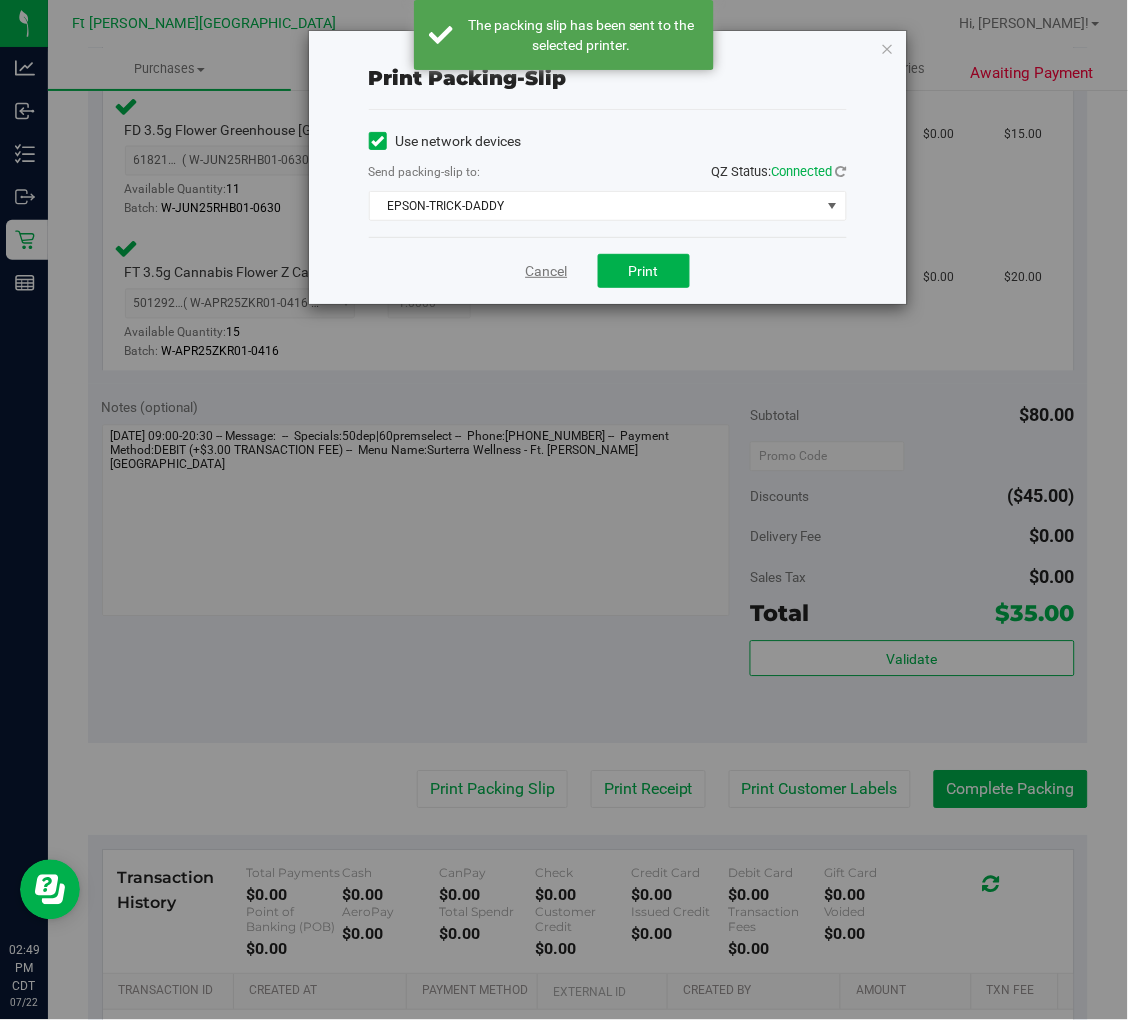 click on "Cancel" at bounding box center (547, 271) 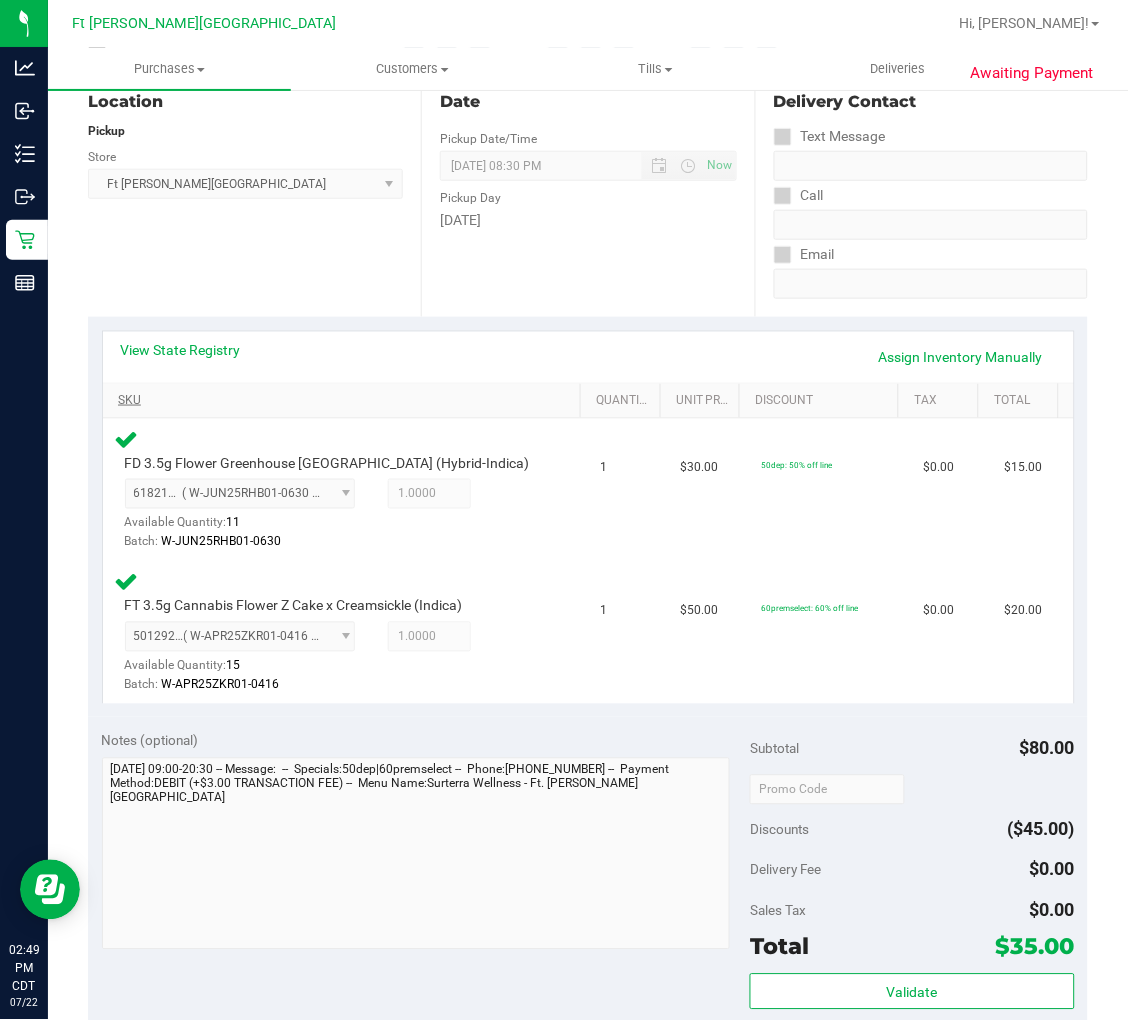 scroll, scrollTop: 555, scrollLeft: 0, axis: vertical 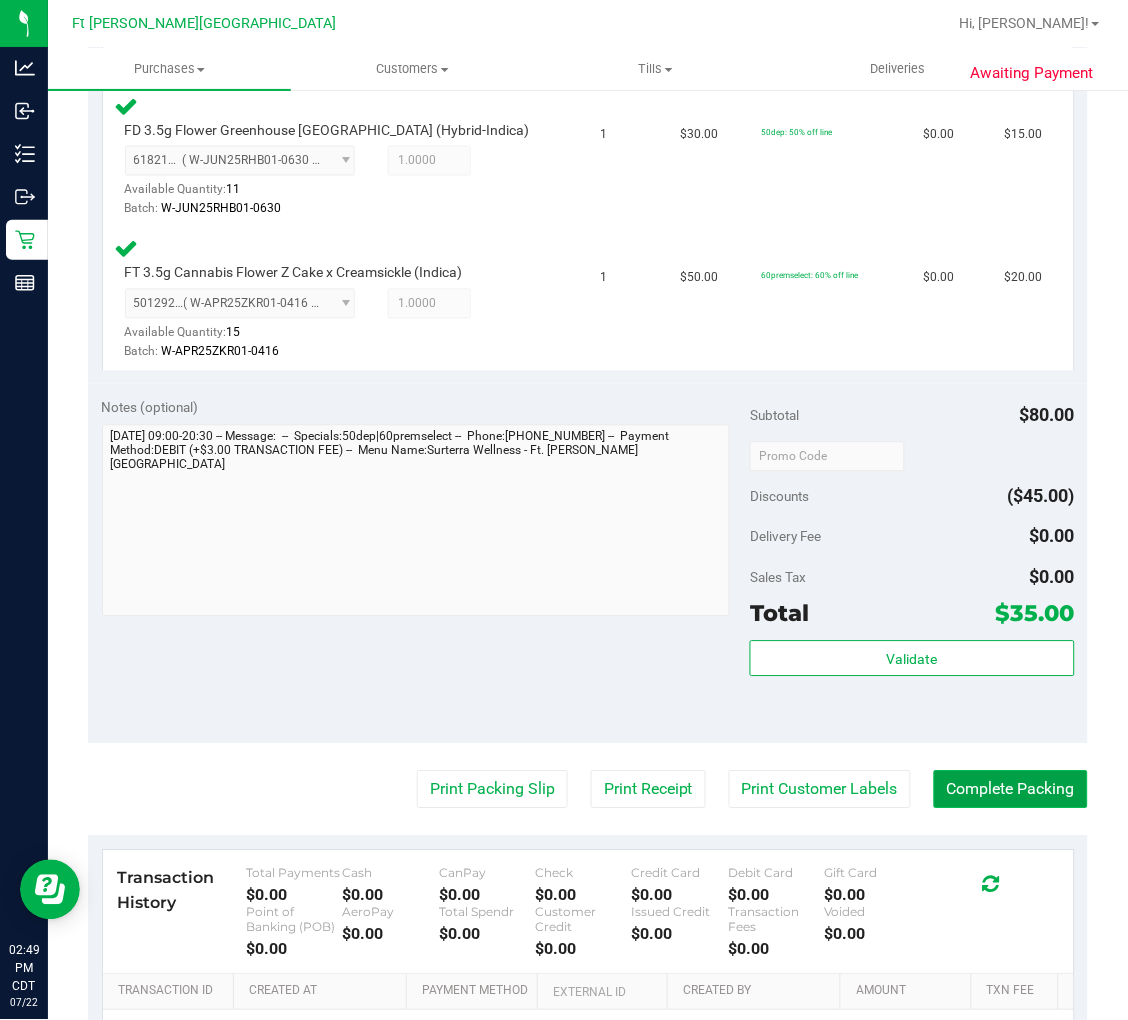click on "Complete Packing" at bounding box center [1011, 790] 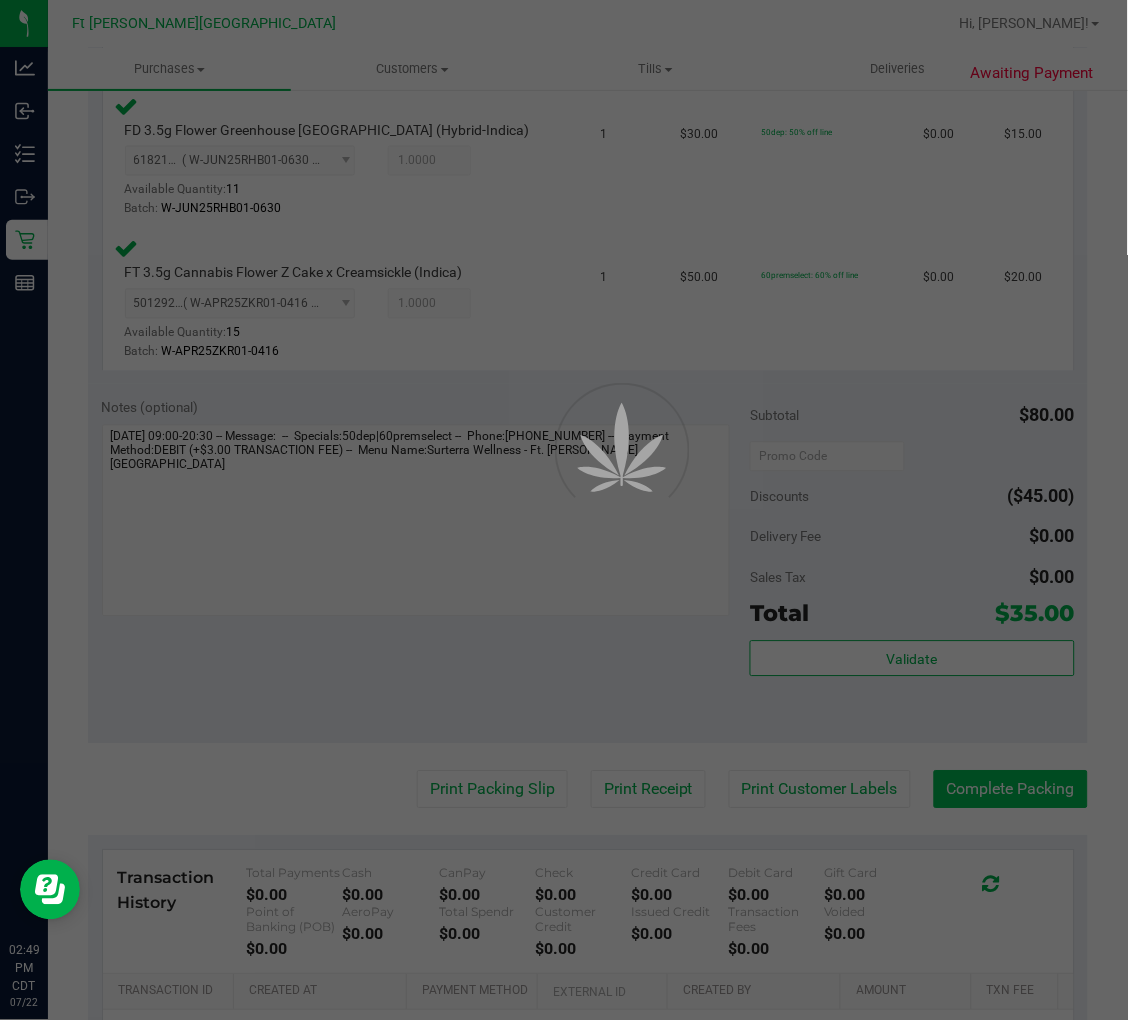 scroll, scrollTop: 0, scrollLeft: 0, axis: both 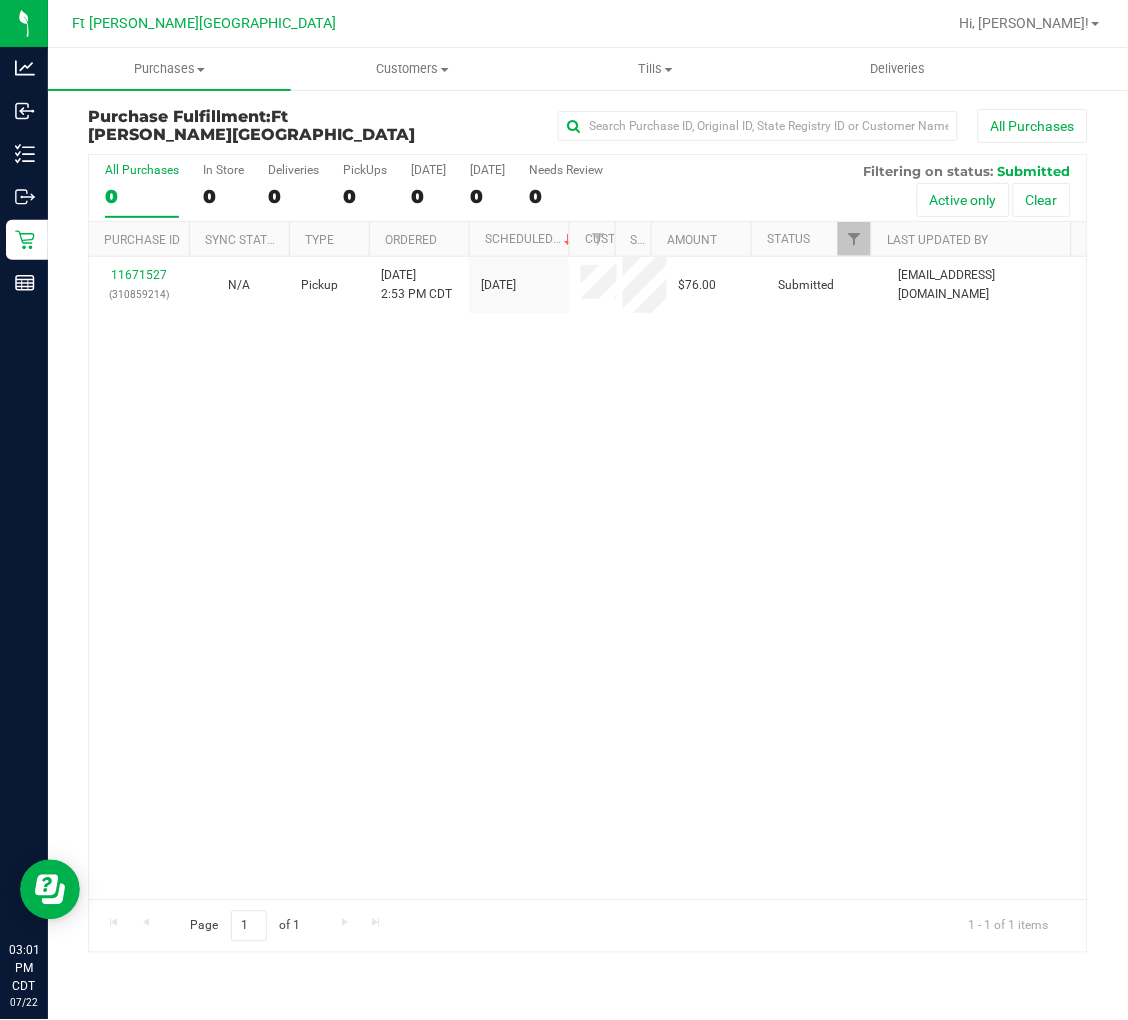 click on "0" at bounding box center (142, 196) 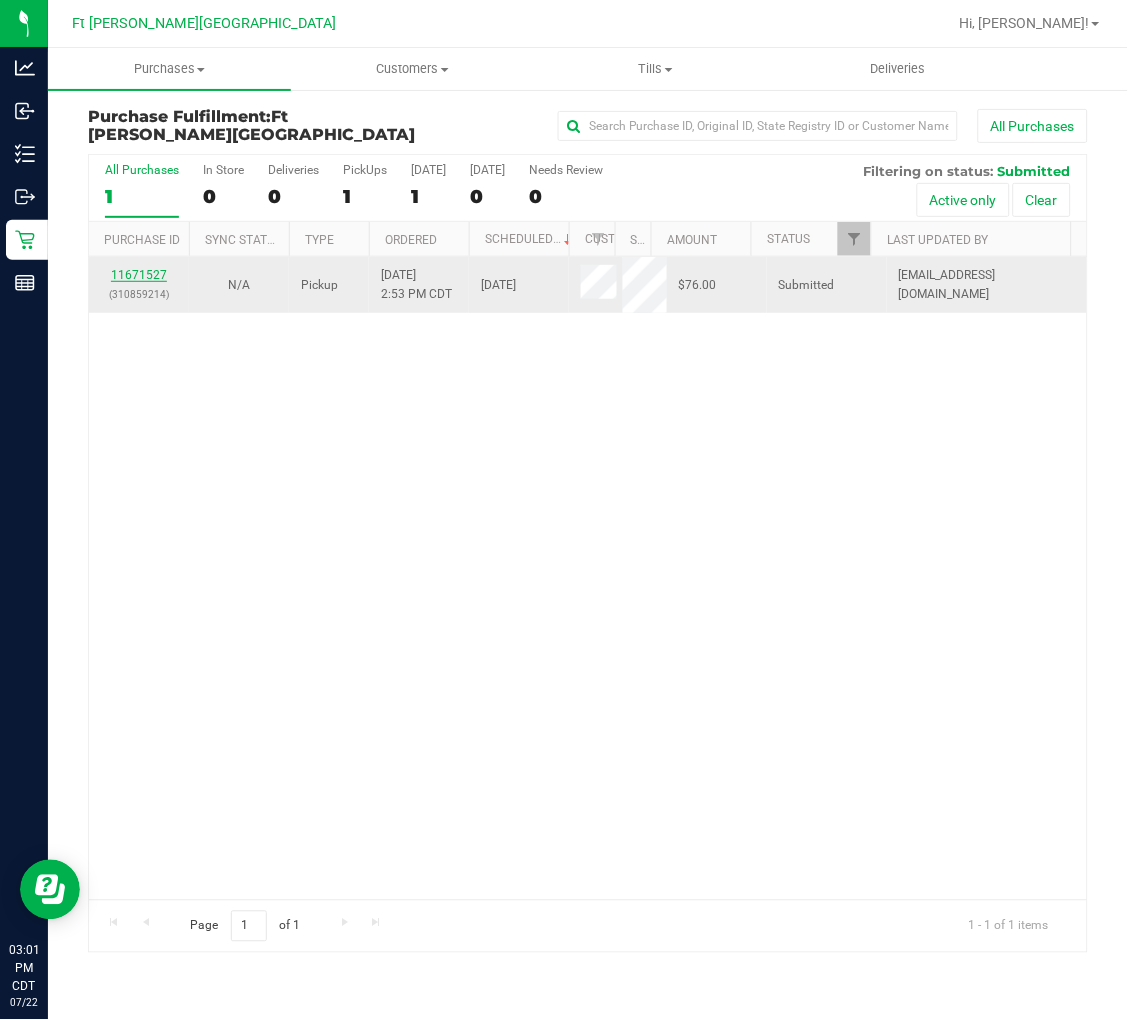 click on "11671527" at bounding box center [139, 275] 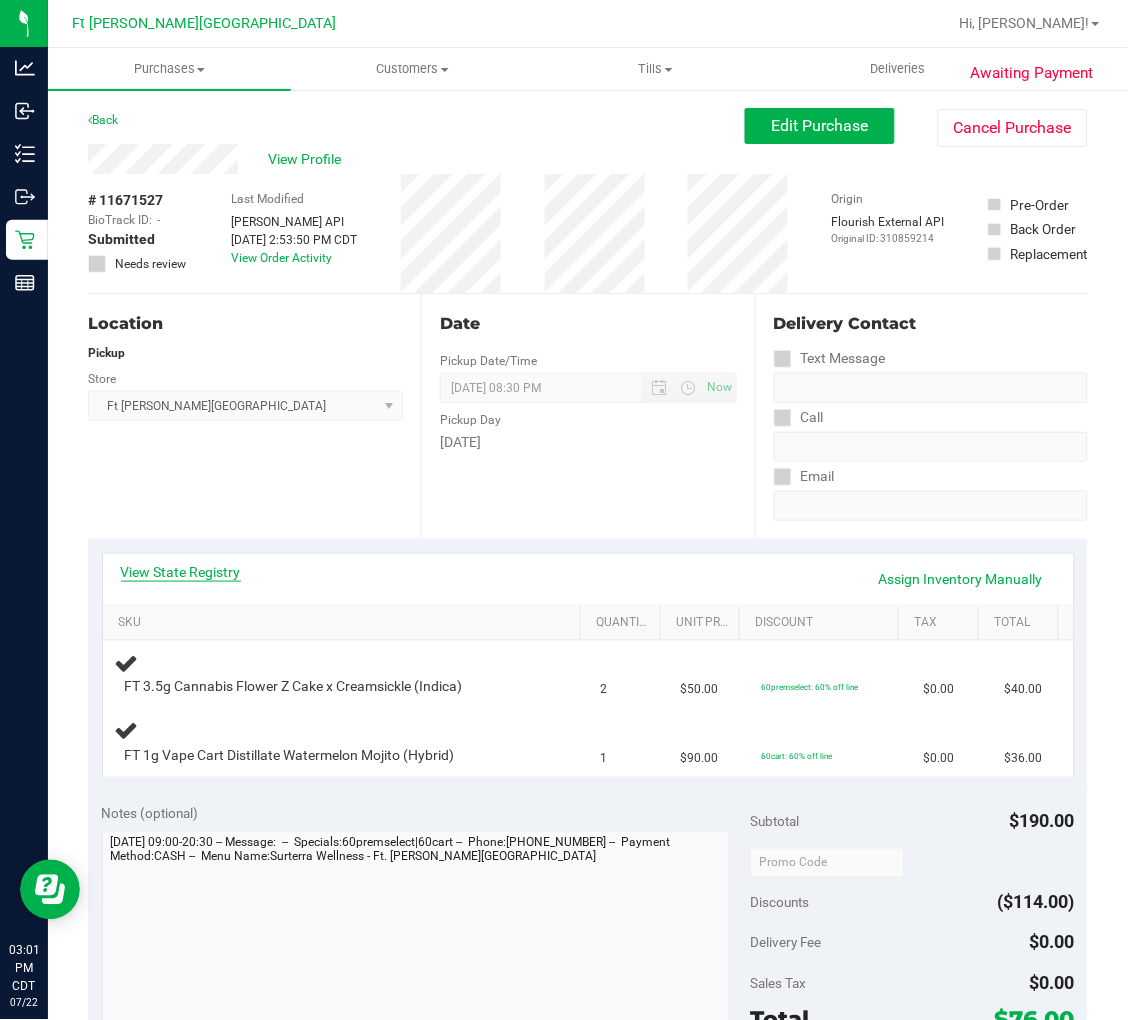click on "View State Registry" at bounding box center (181, 572) 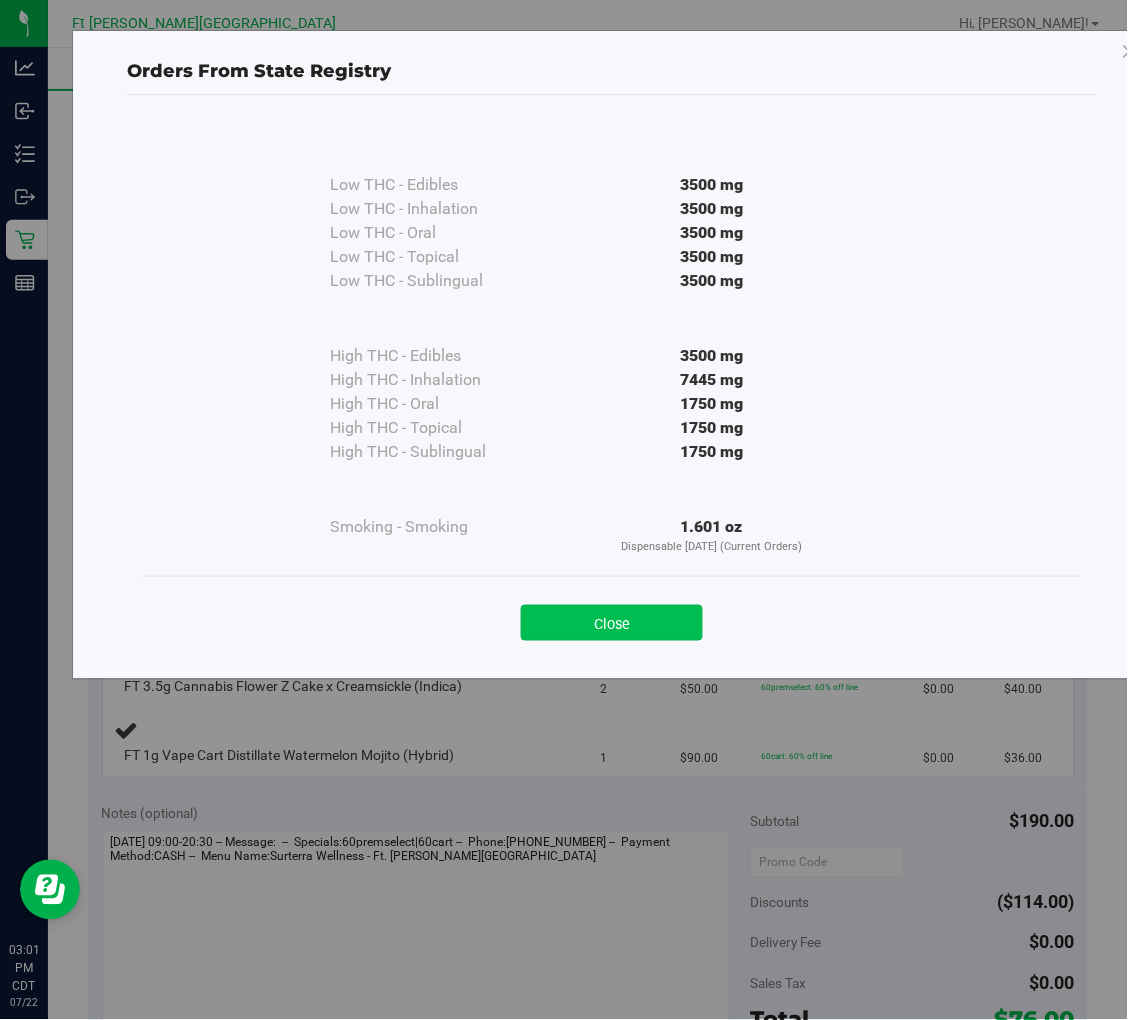 click on "Close" at bounding box center (612, 623) 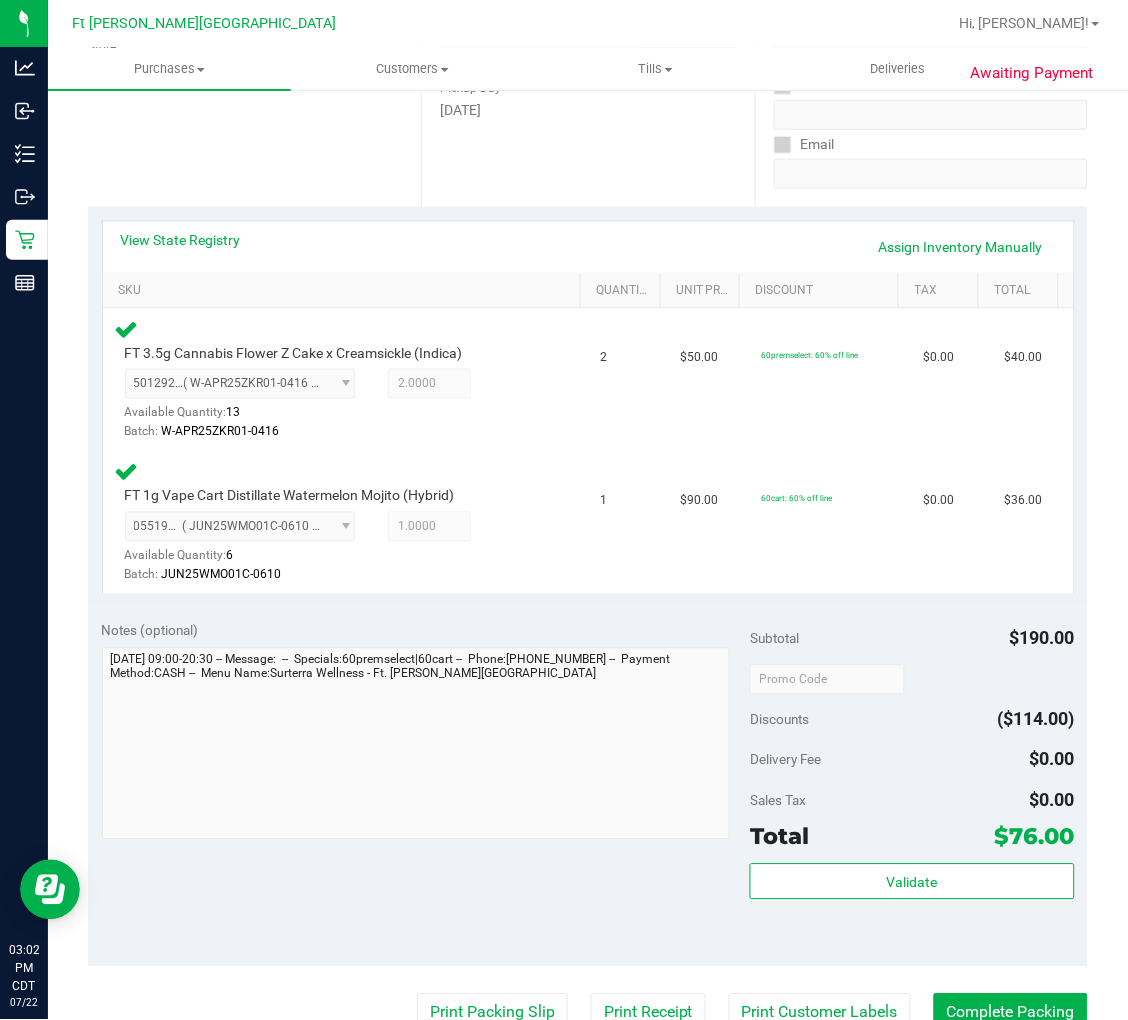 scroll, scrollTop: 333, scrollLeft: 0, axis: vertical 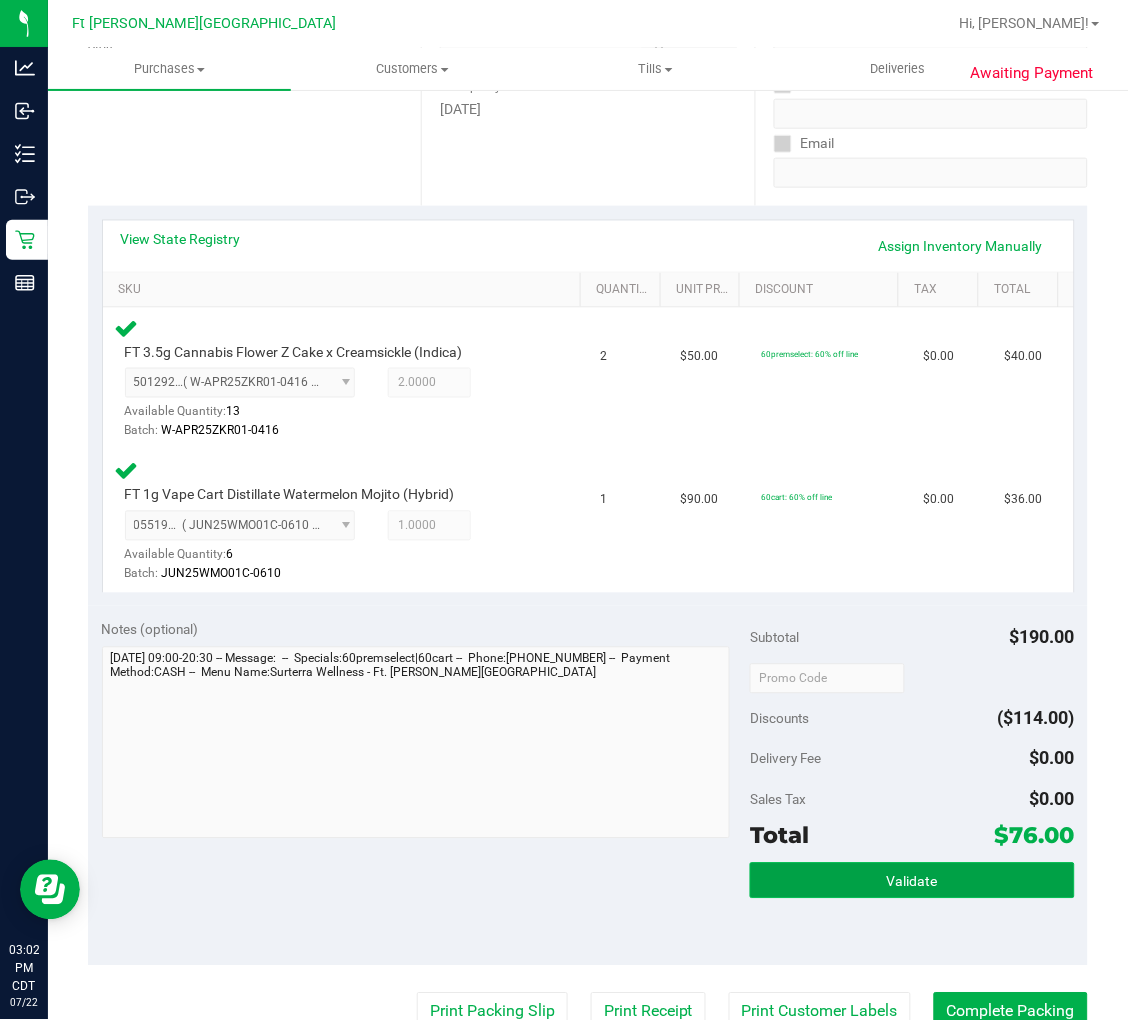 click on "Validate" at bounding box center [912, 882] 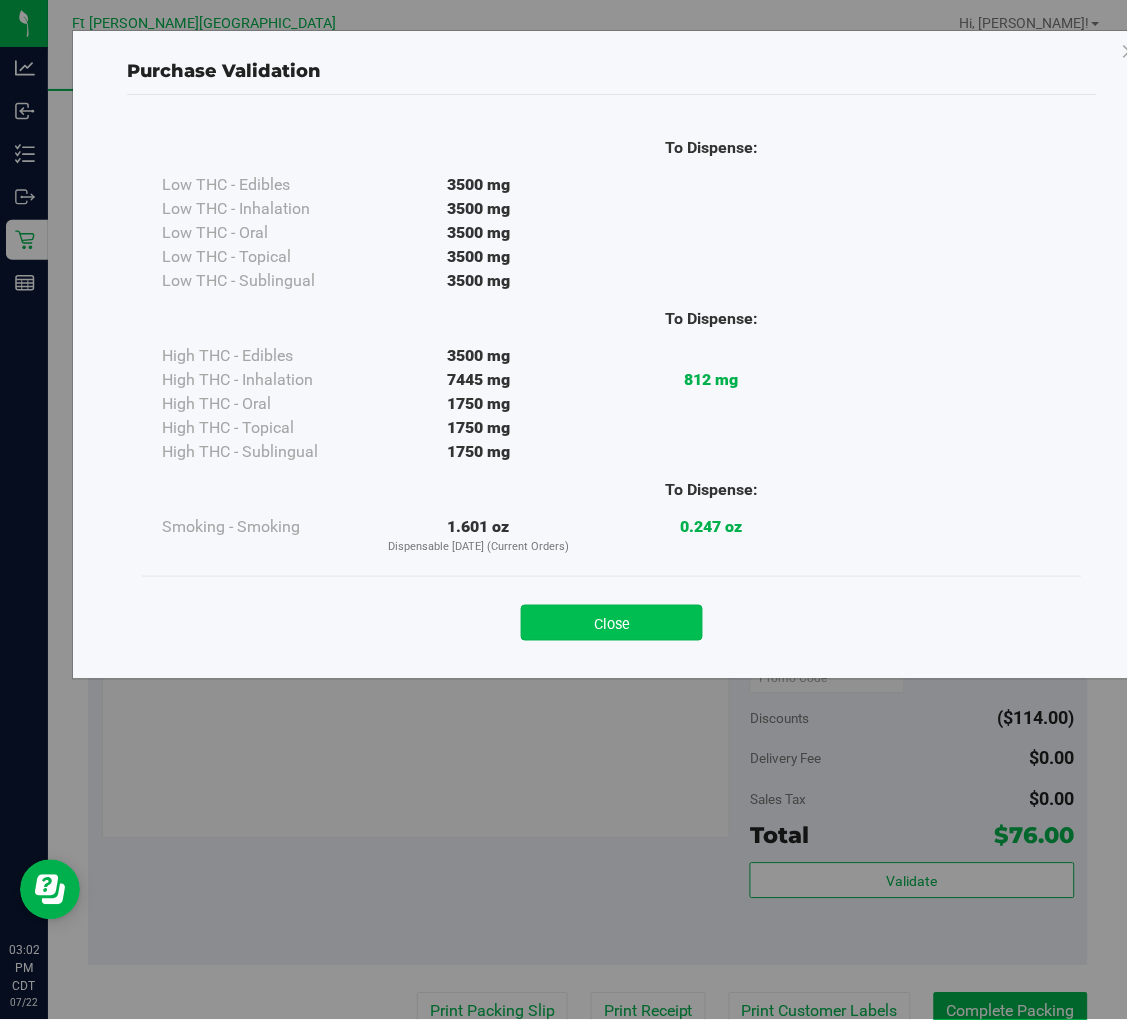 click on "Close" at bounding box center (612, 623) 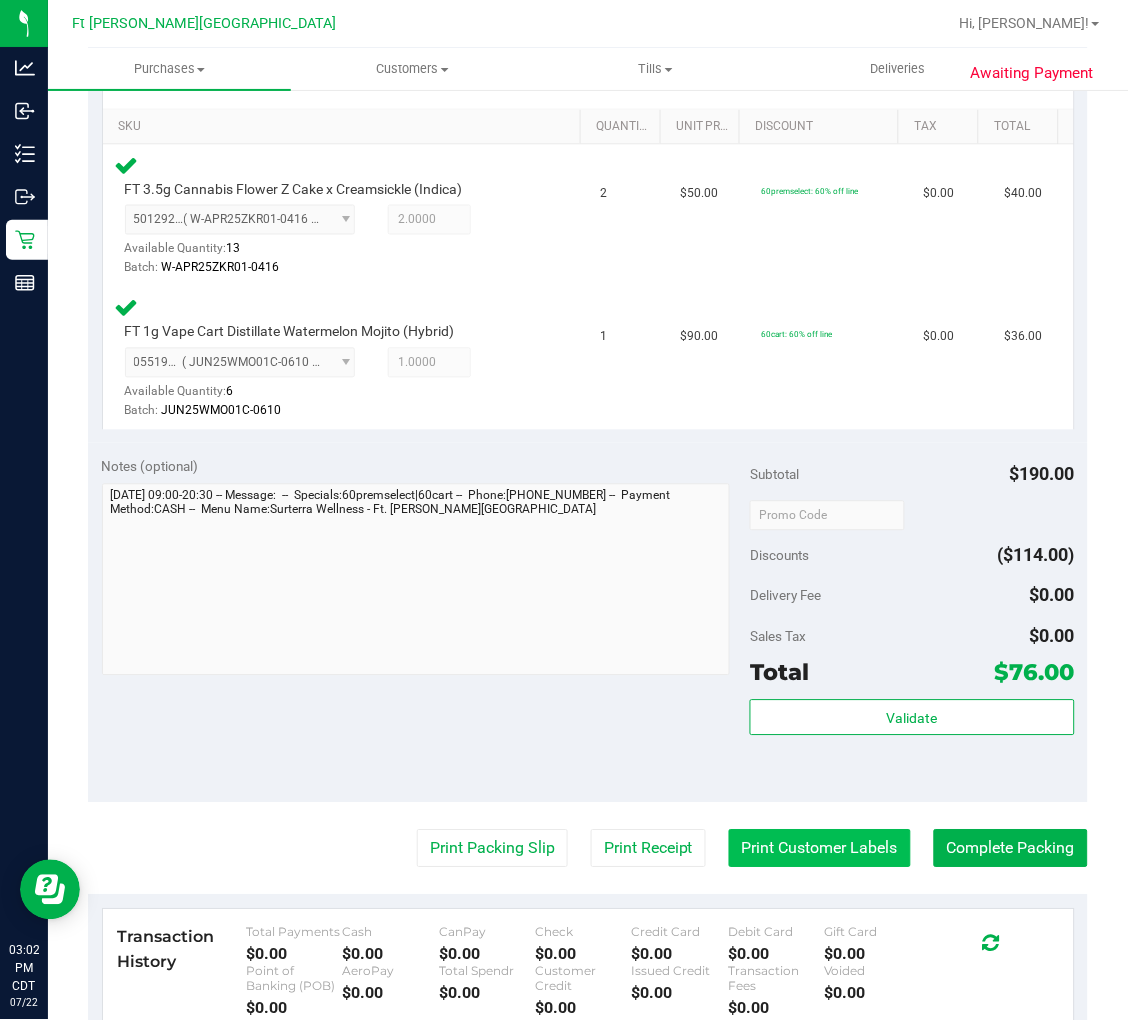 scroll, scrollTop: 666, scrollLeft: 0, axis: vertical 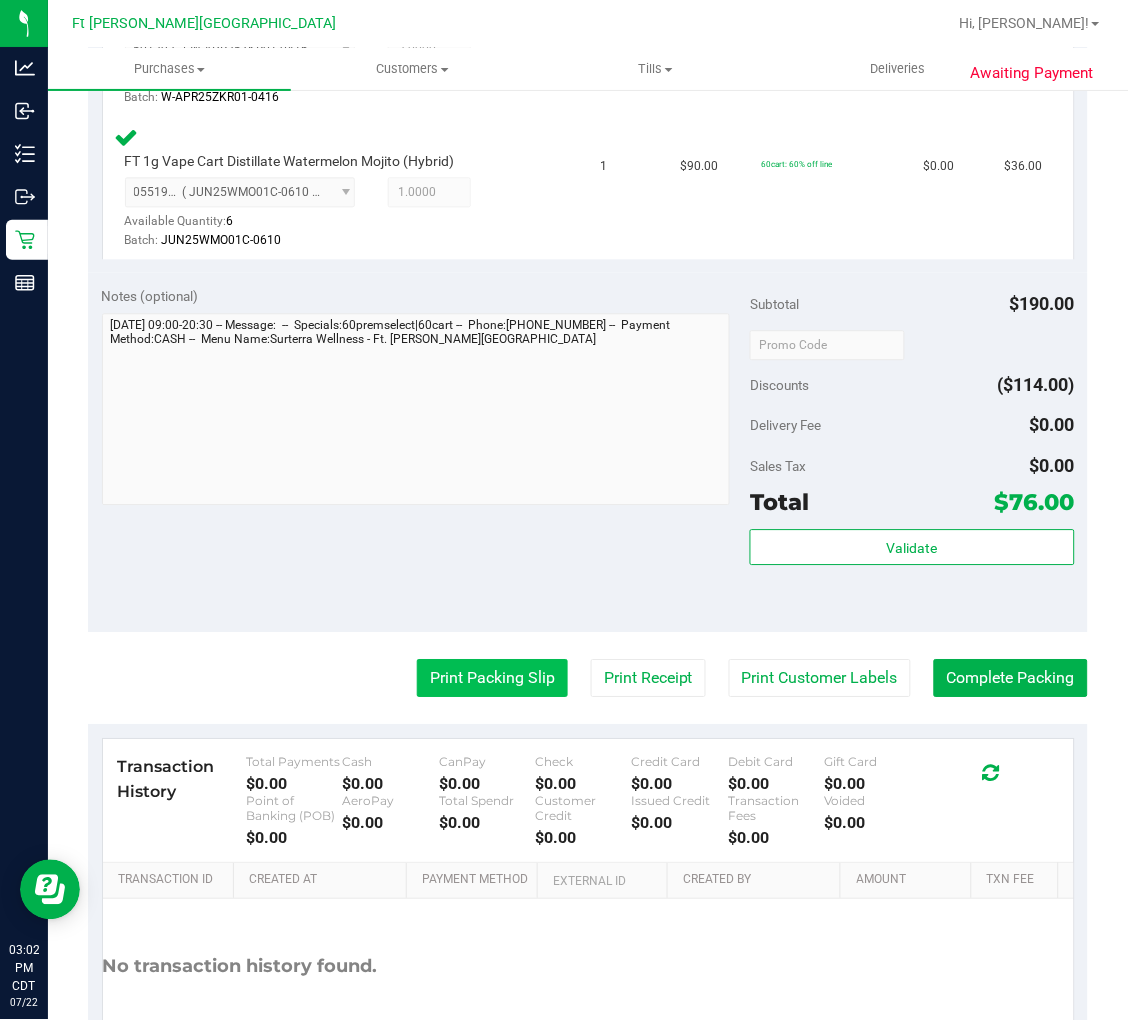 click on "Print Packing Slip" at bounding box center (492, 679) 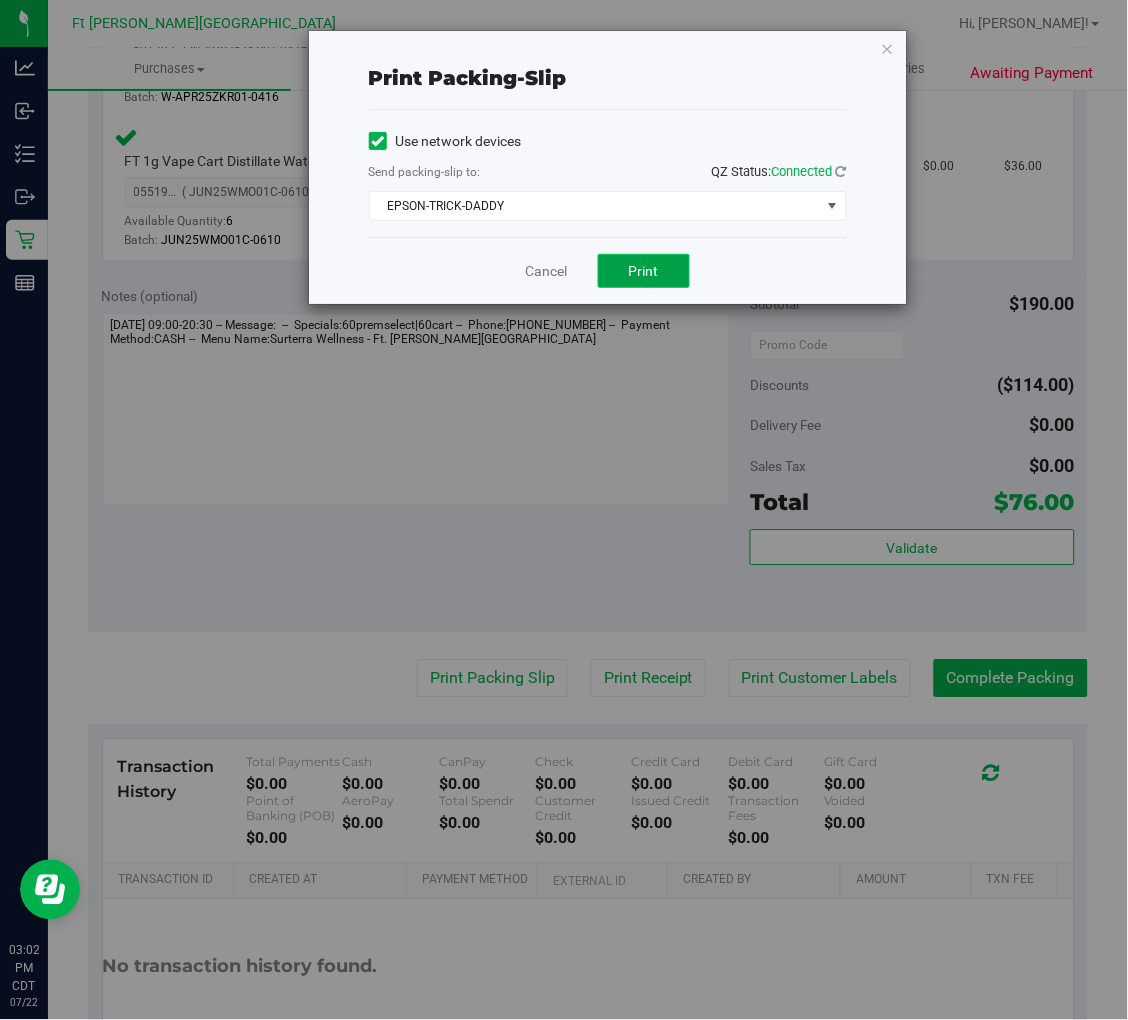 click on "Print" at bounding box center (644, 271) 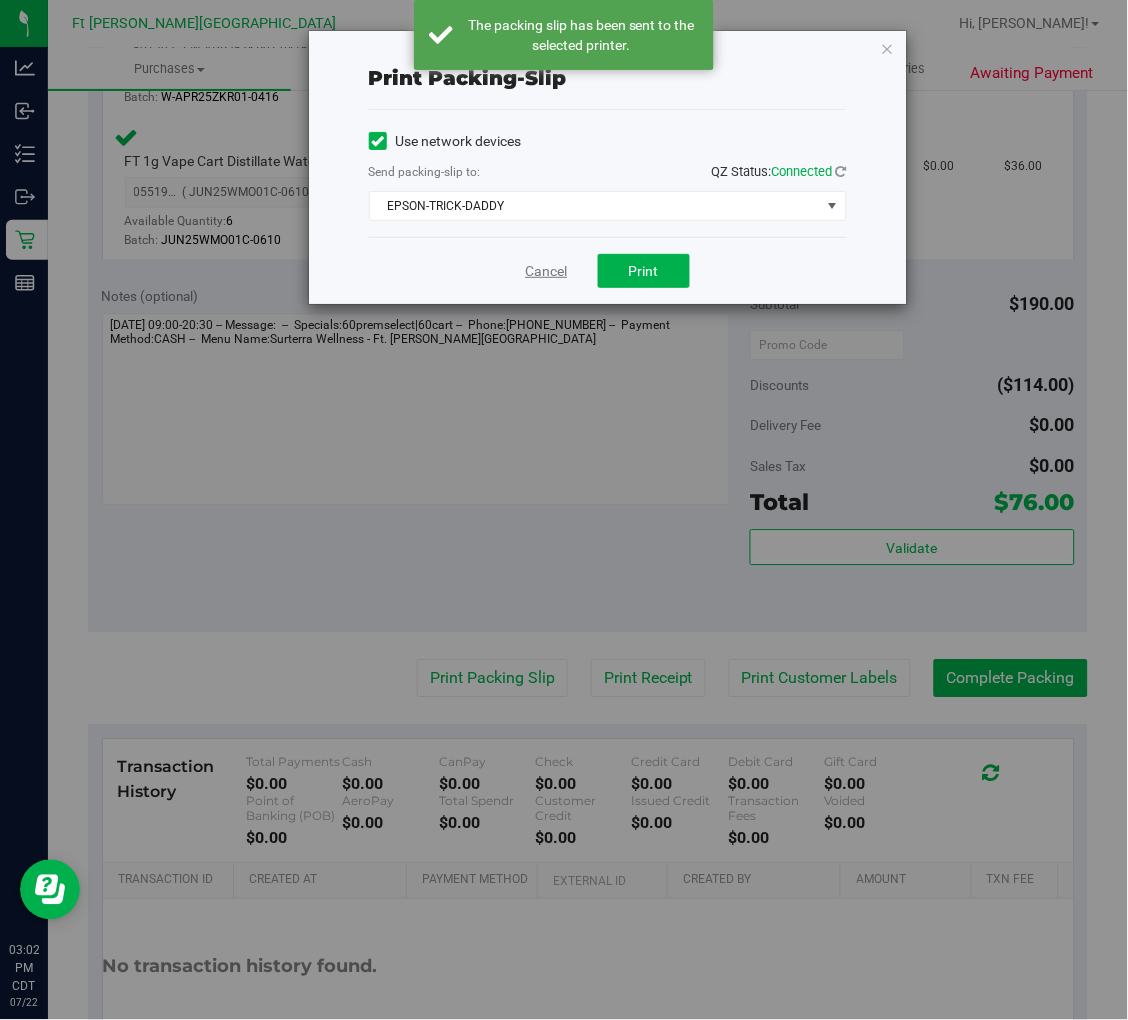 click on "Cancel" at bounding box center (547, 271) 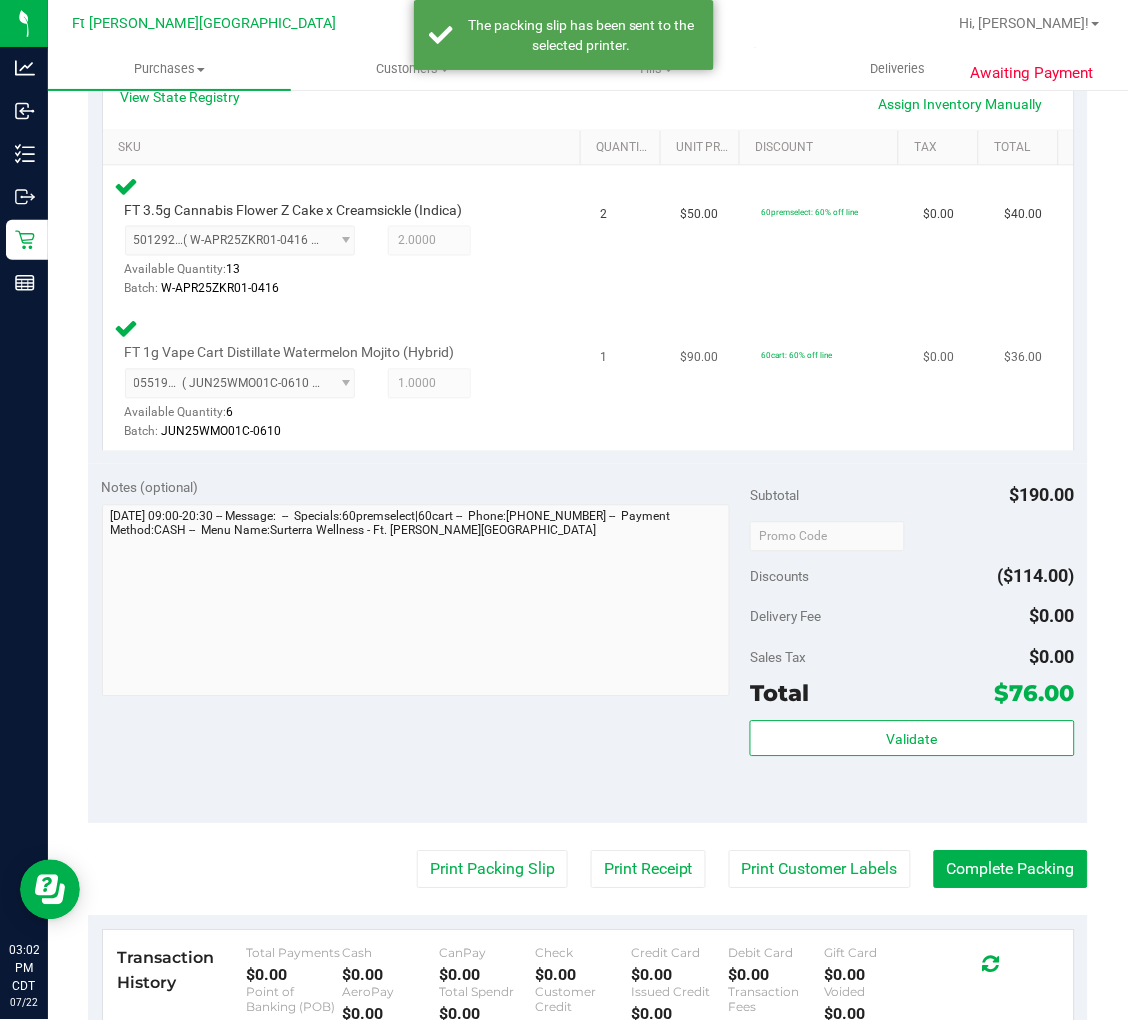 scroll, scrollTop: 333, scrollLeft: 0, axis: vertical 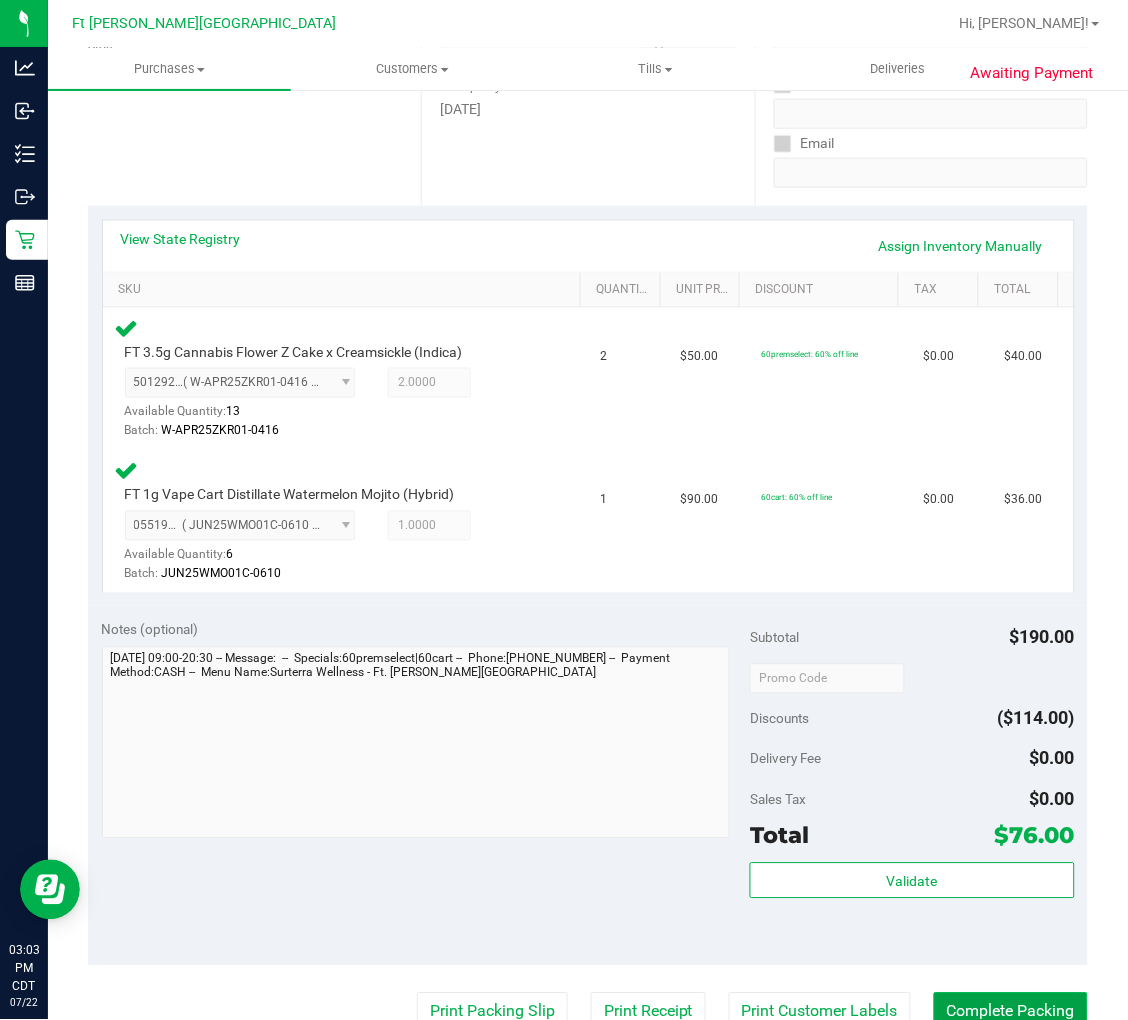 click on "Complete Packing" at bounding box center [1011, 1012] 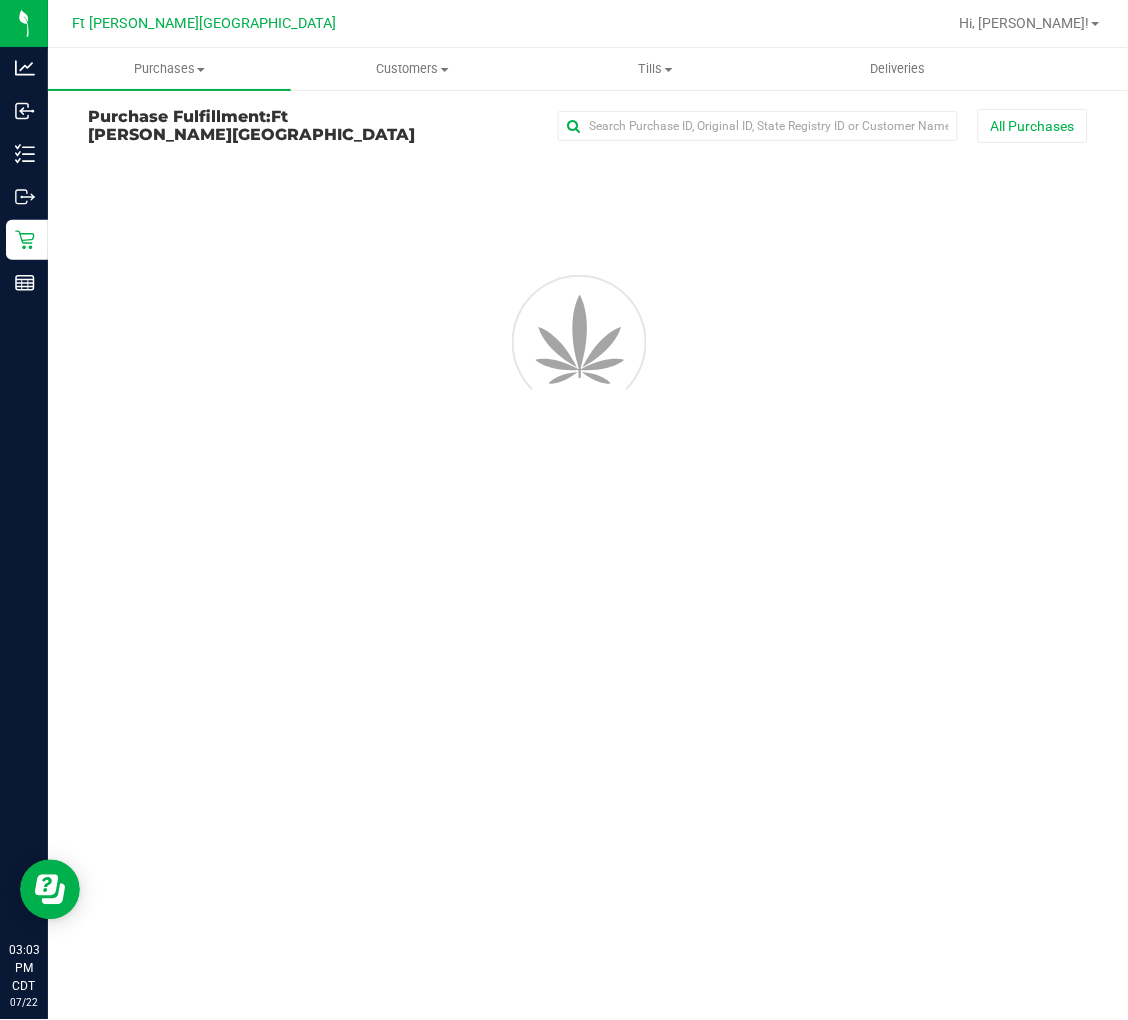scroll, scrollTop: 0, scrollLeft: 0, axis: both 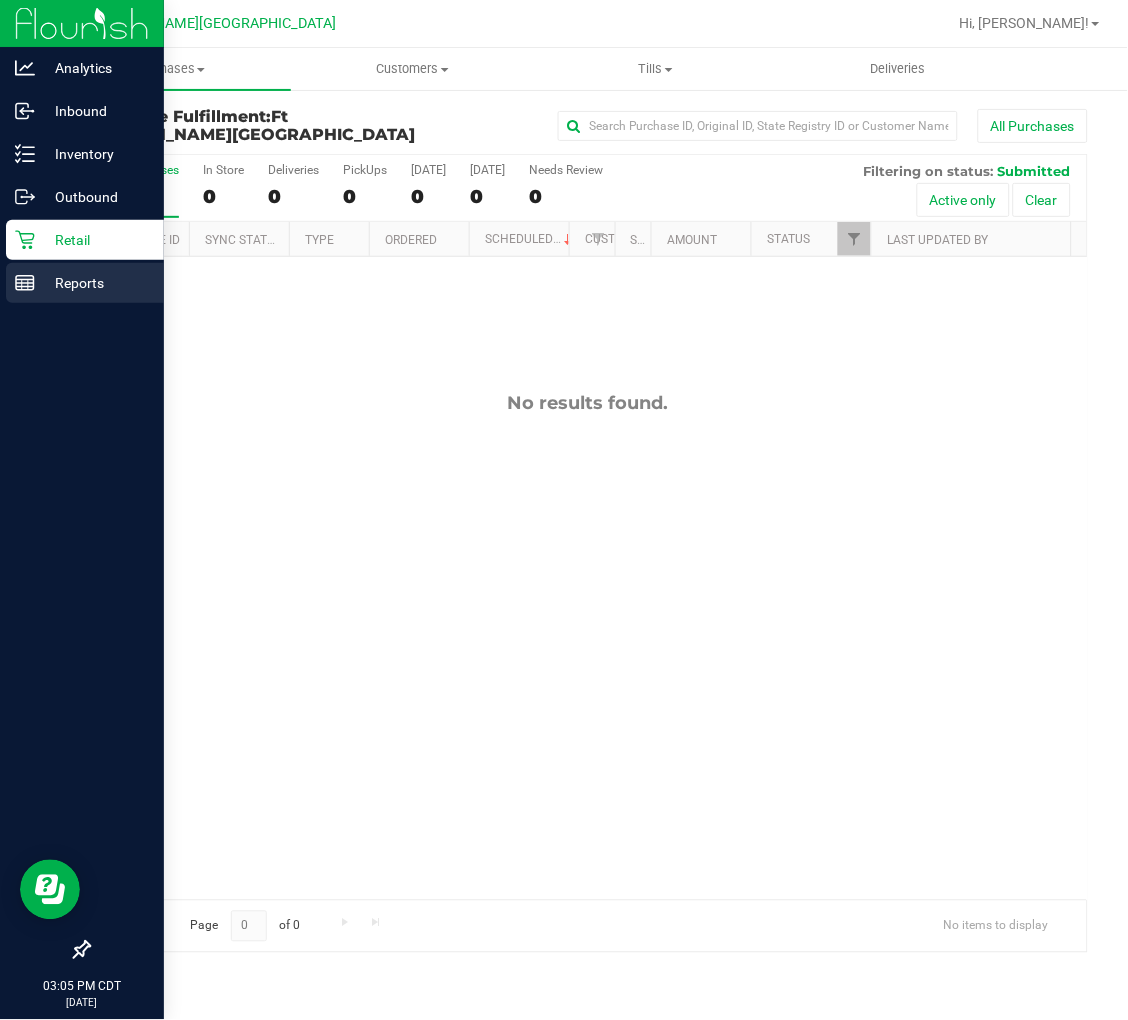 click on "Reports" at bounding box center [85, 283] 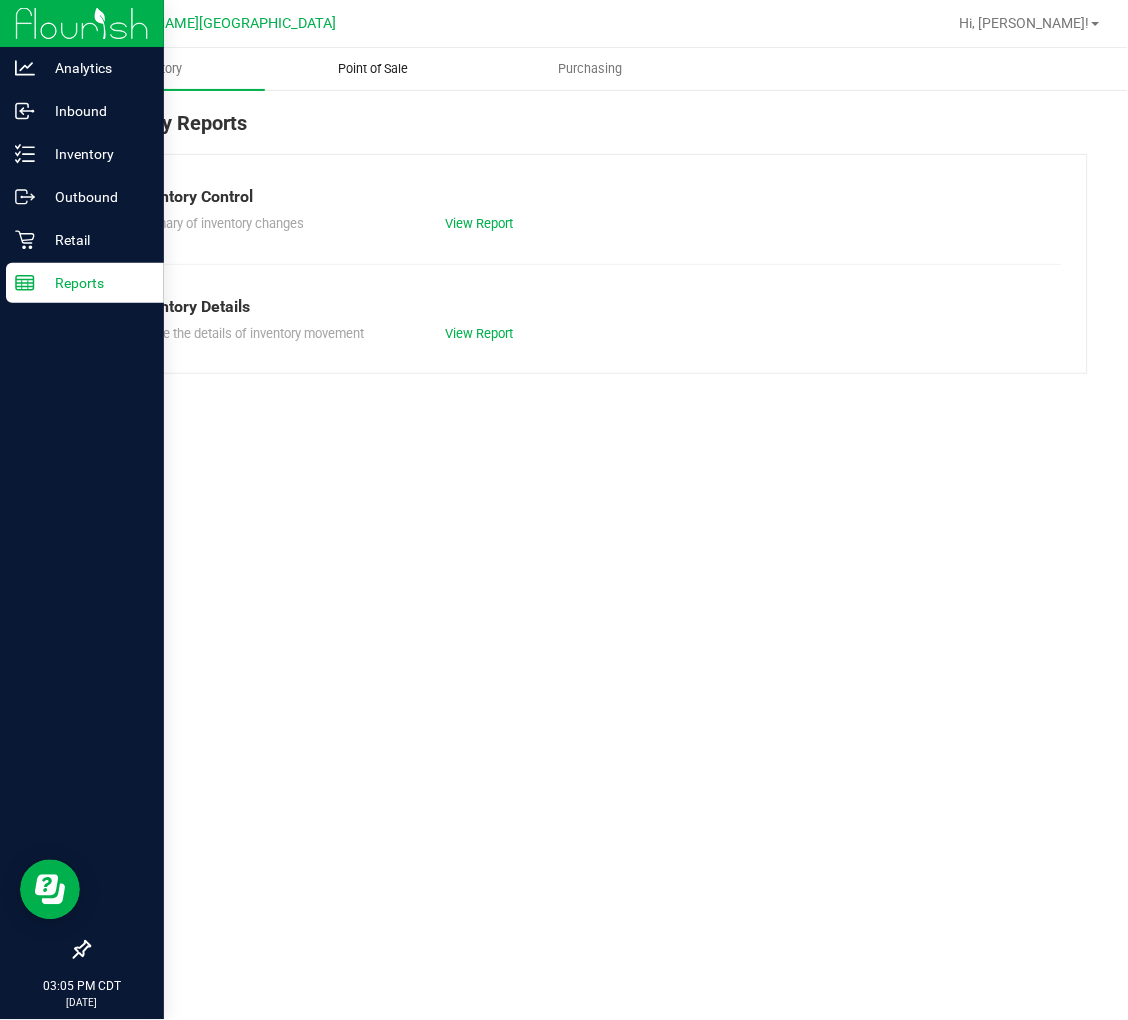 click on "Point of Sale" at bounding box center (373, 69) 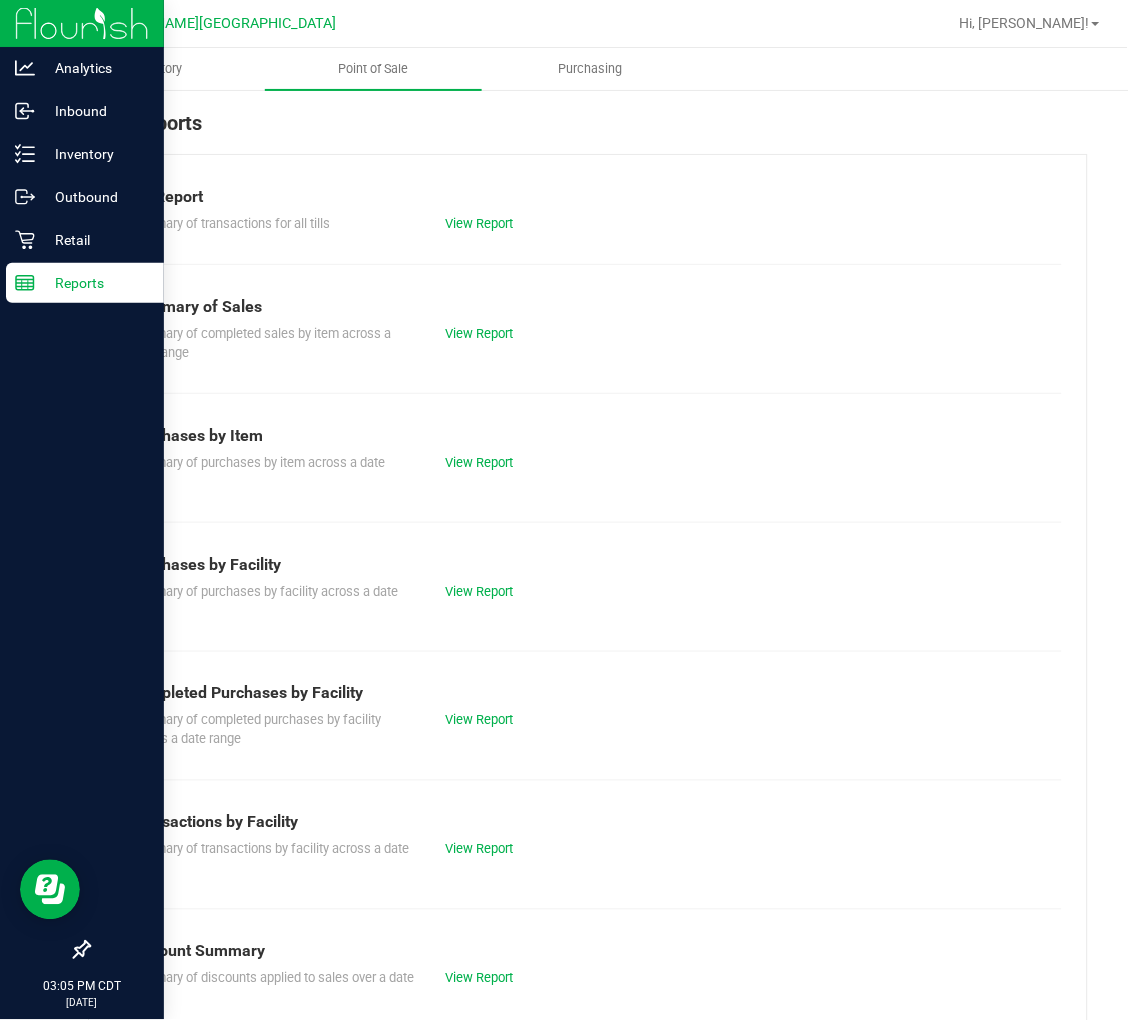 click on "View Report" at bounding box center (509, 721) 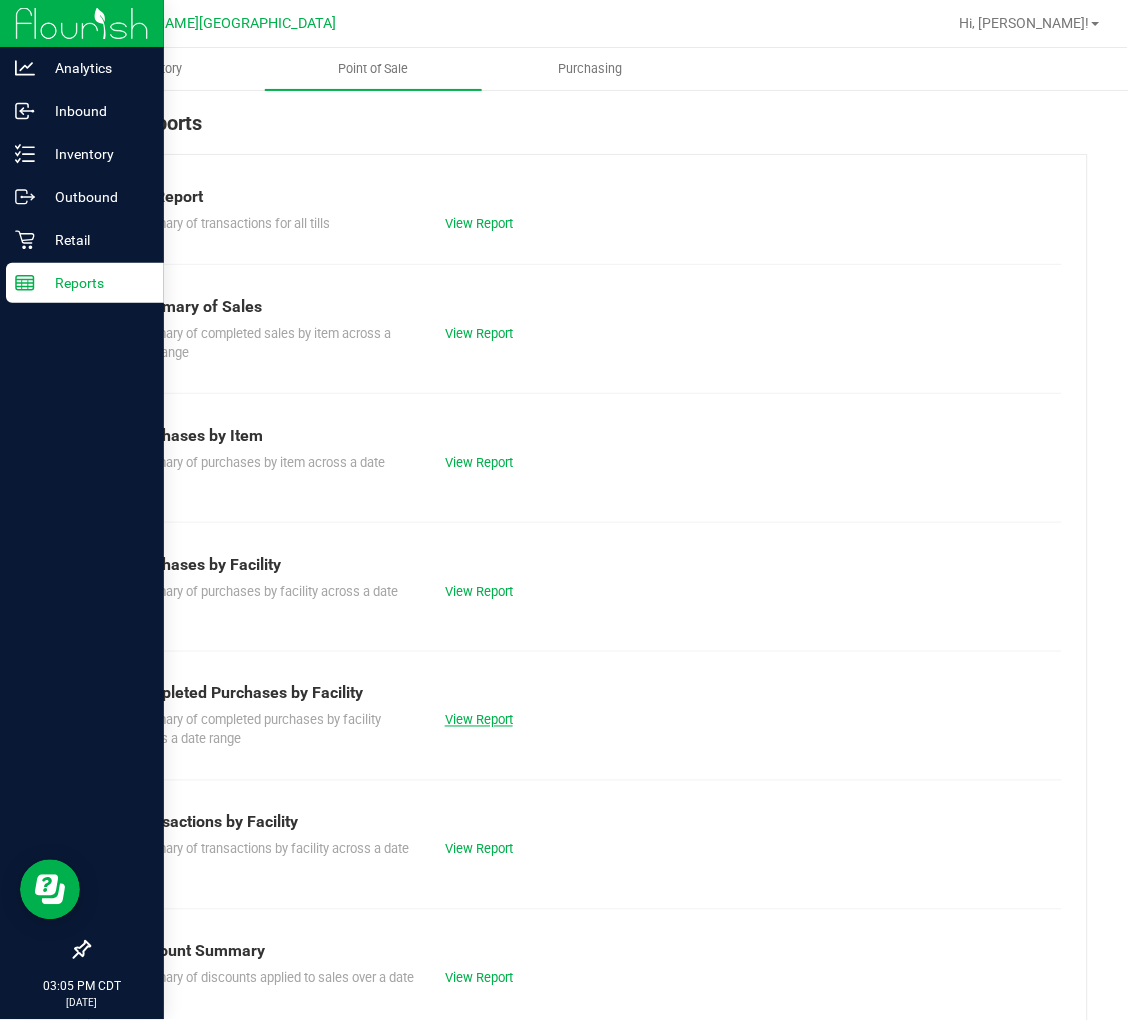 click on "View Report" at bounding box center (479, 720) 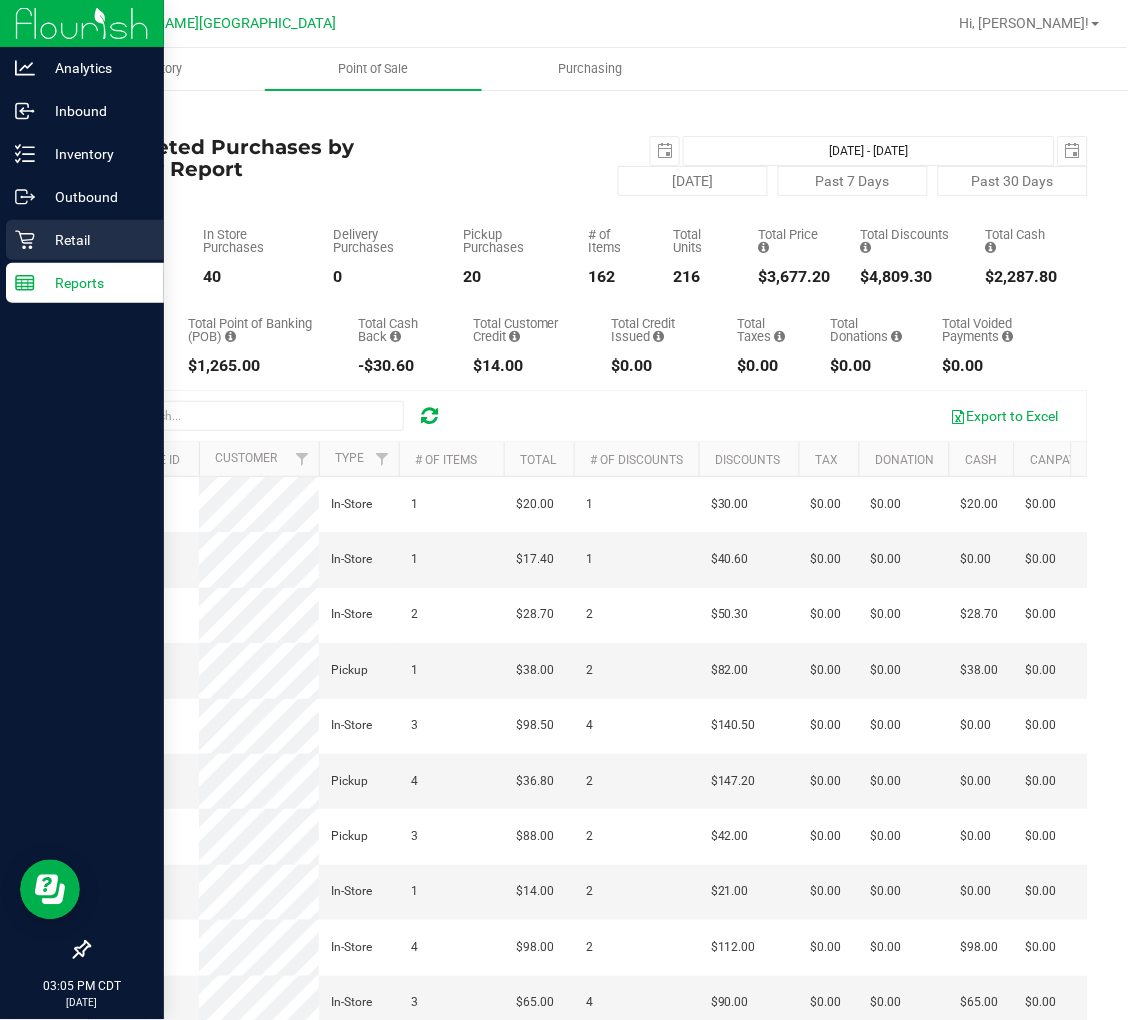 click on "Retail" at bounding box center (95, 240) 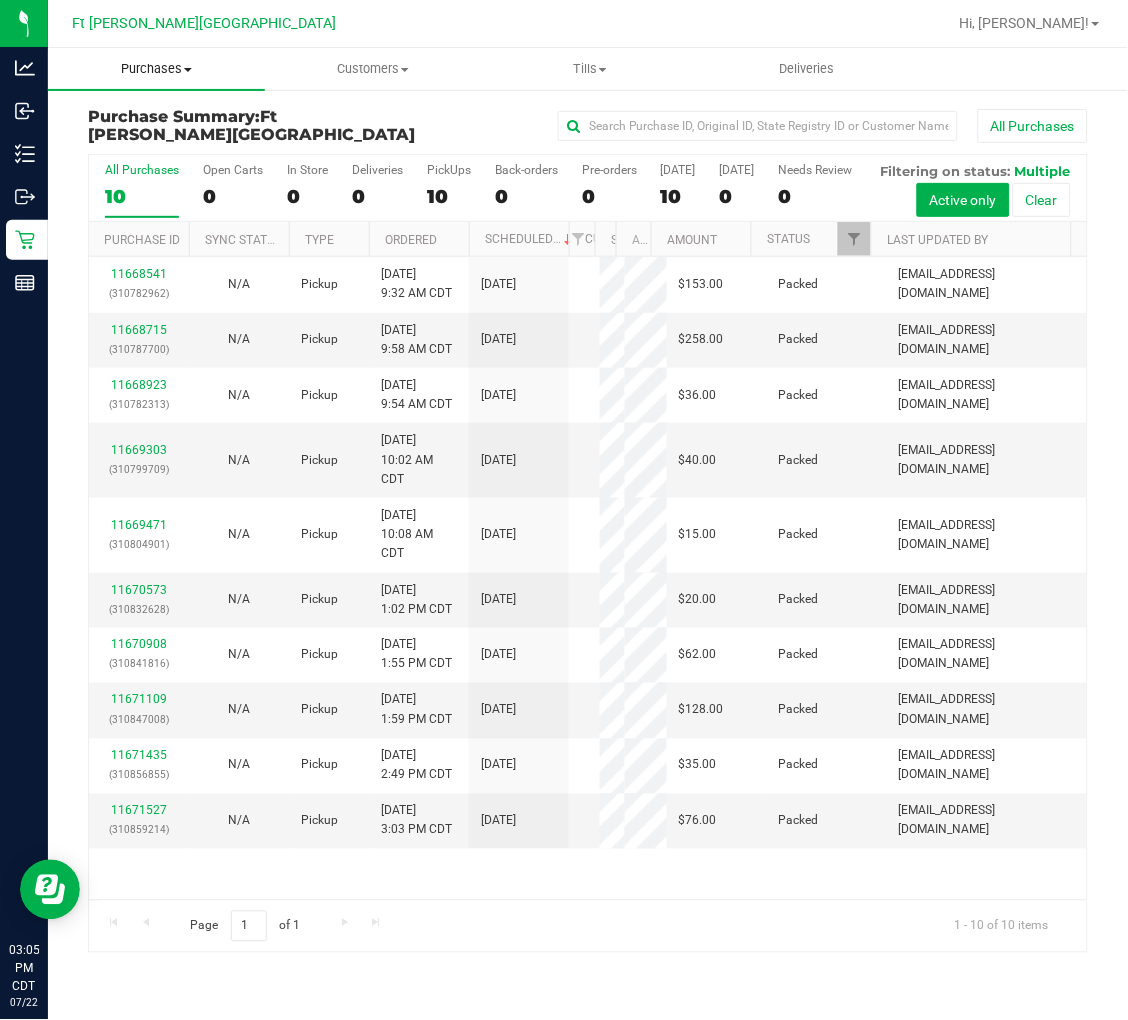 click on "Purchases" at bounding box center [156, 69] 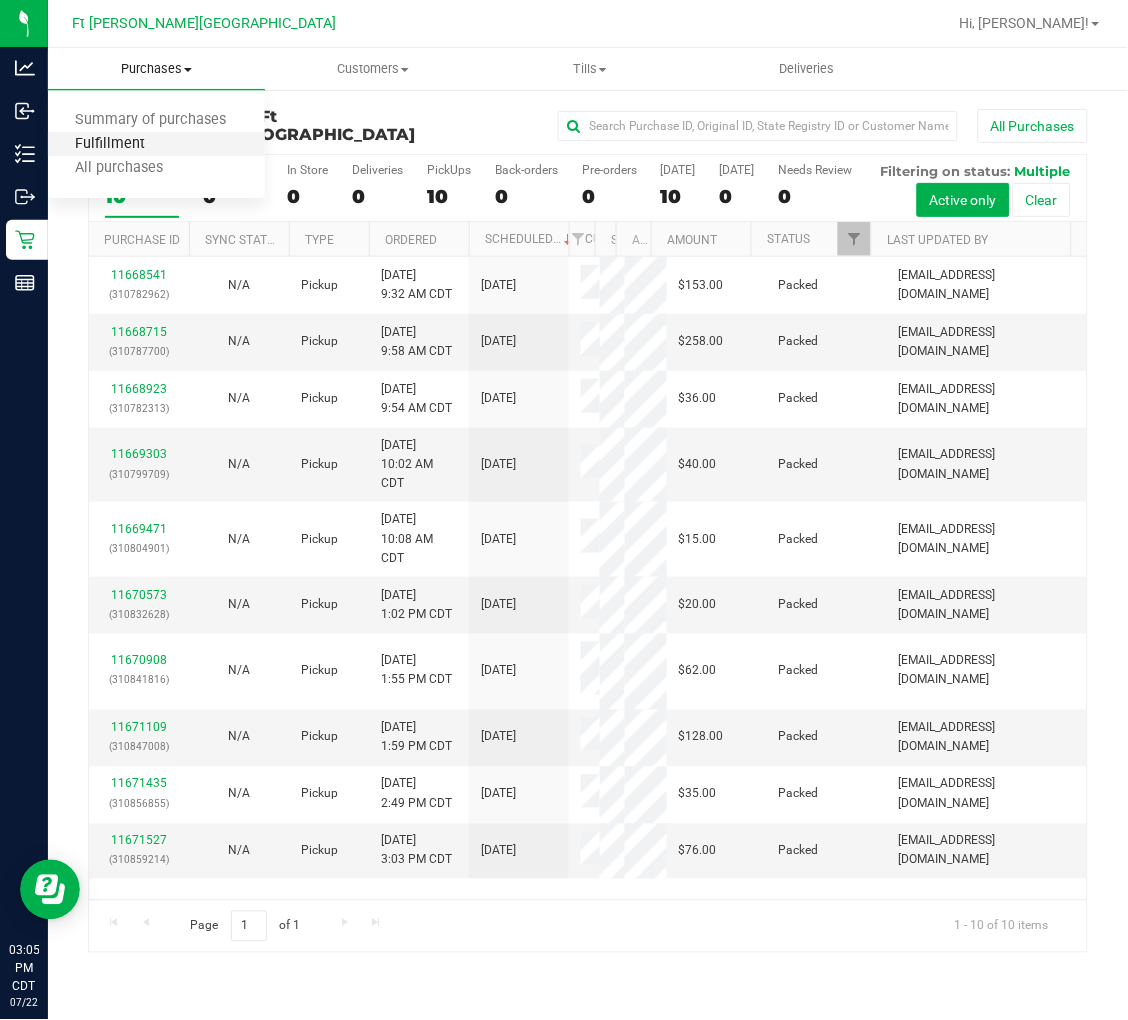 click on "Fulfillment" at bounding box center (110, 144) 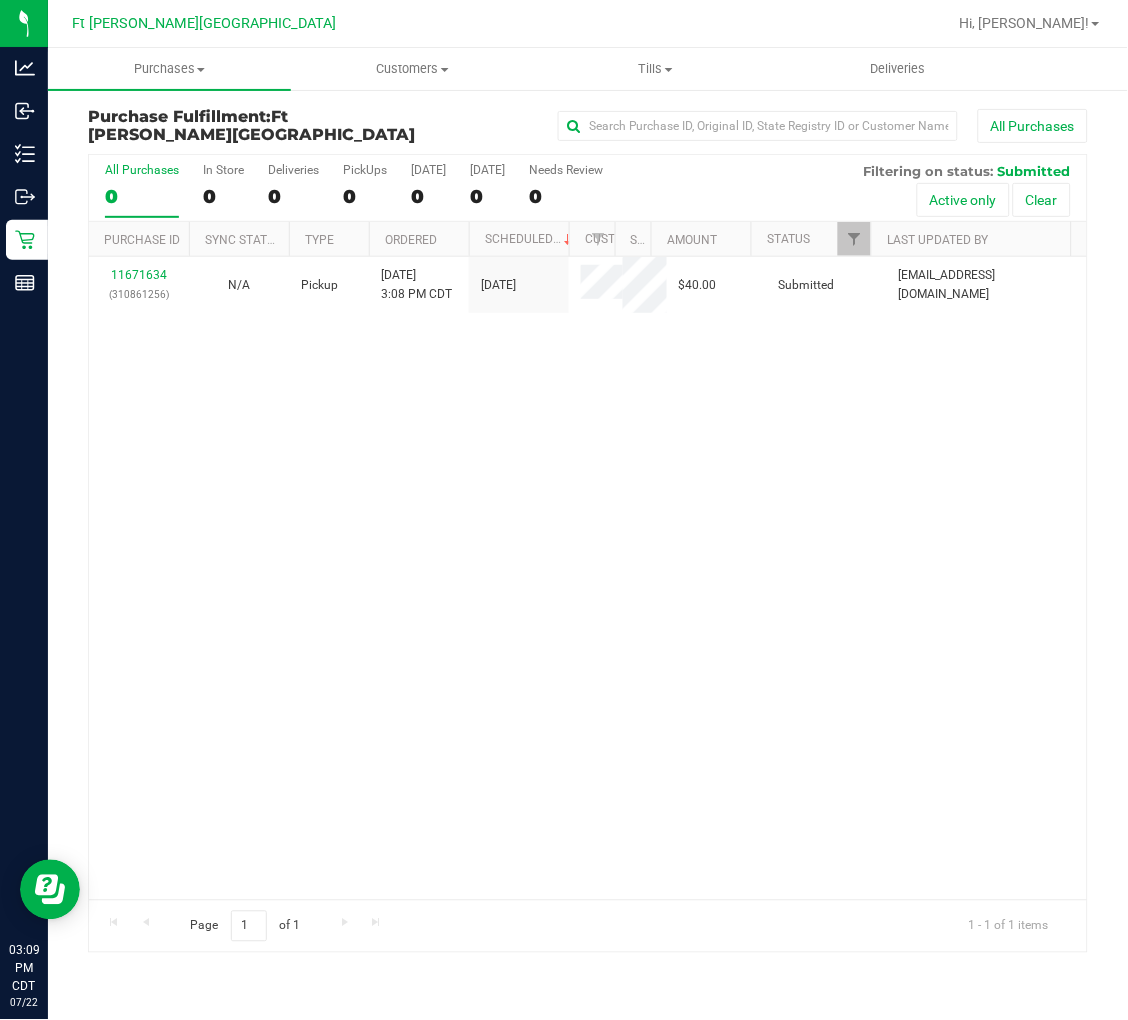 click on "All Purchases" at bounding box center (142, 170) 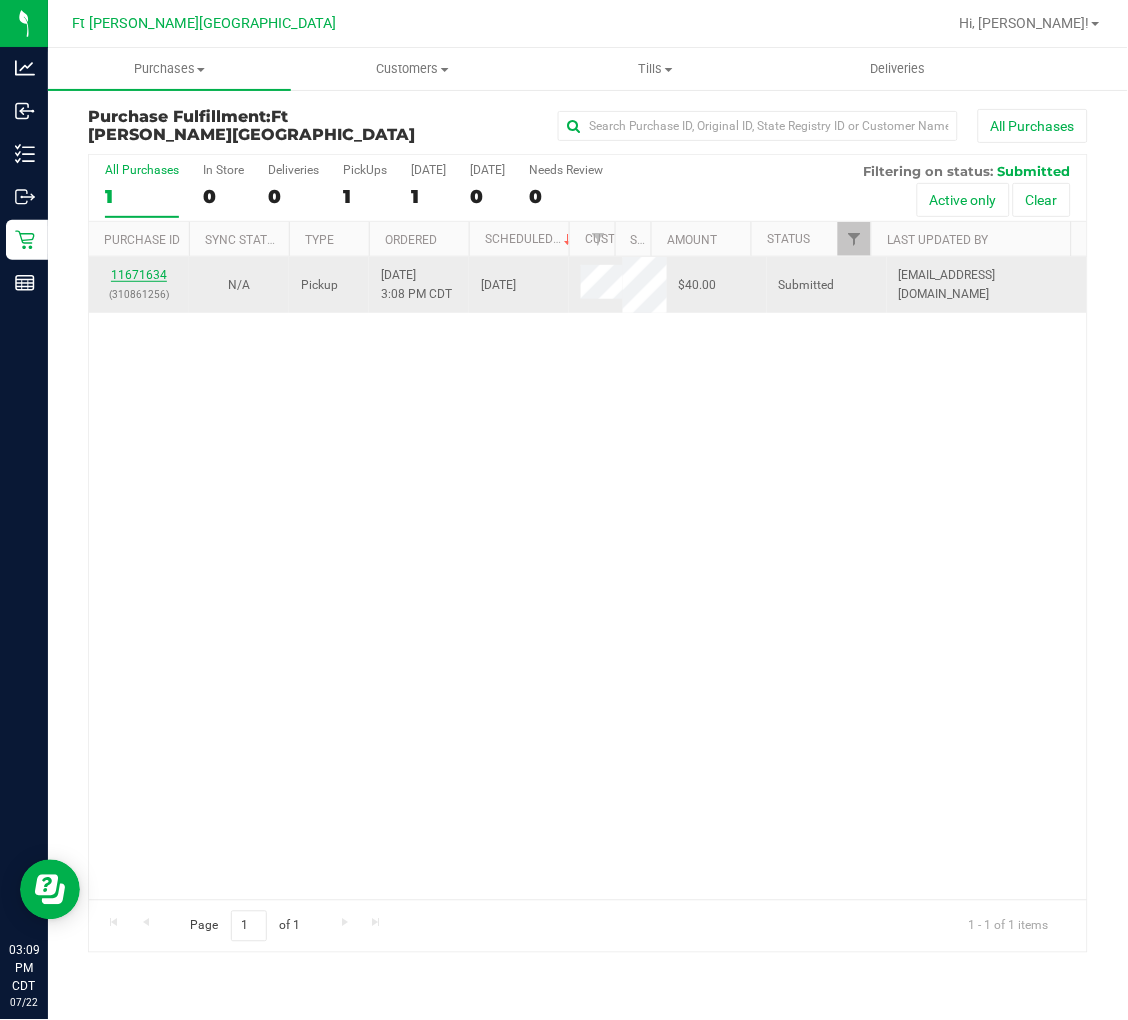 click on "11671634" at bounding box center [139, 275] 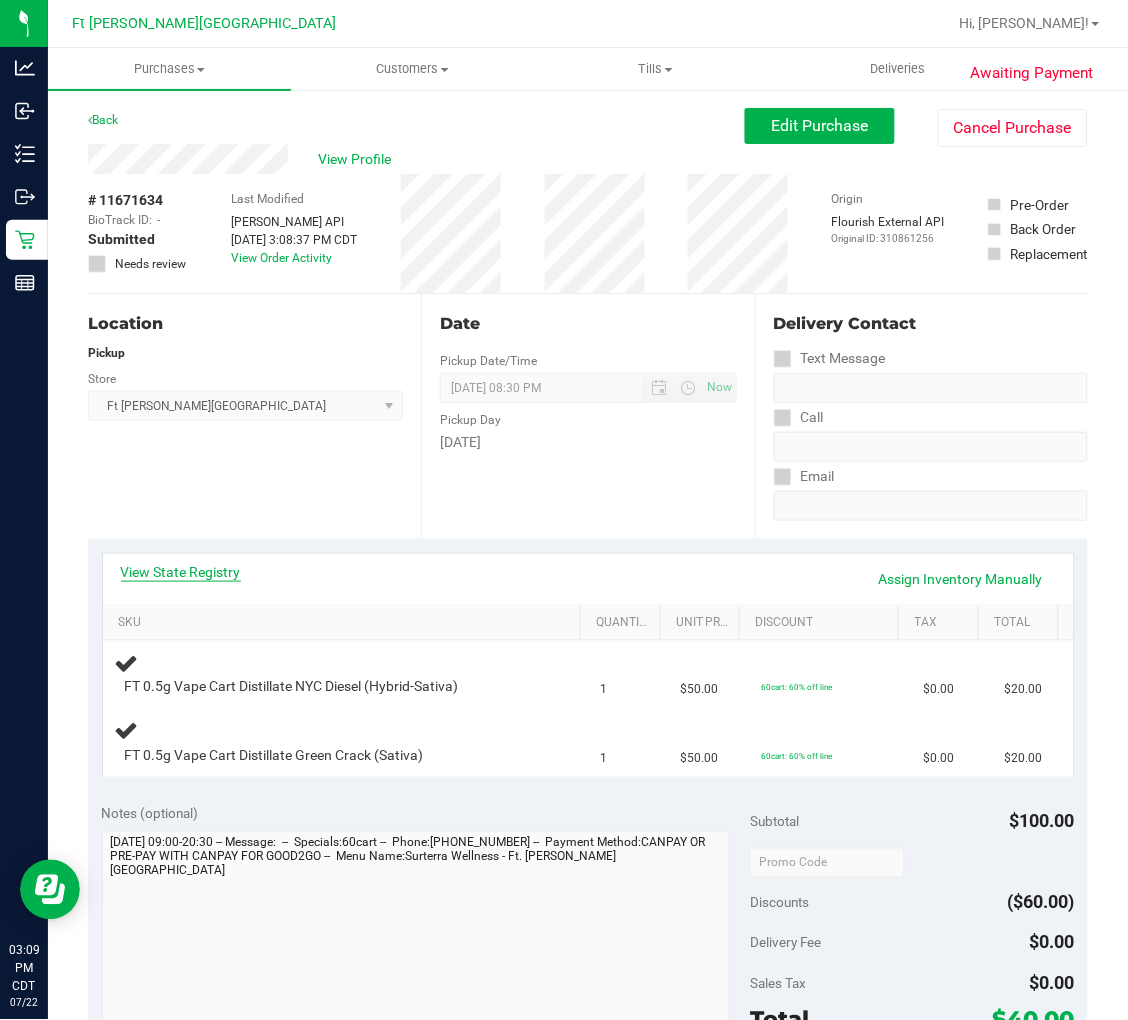 click on "View State Registry" at bounding box center (181, 572) 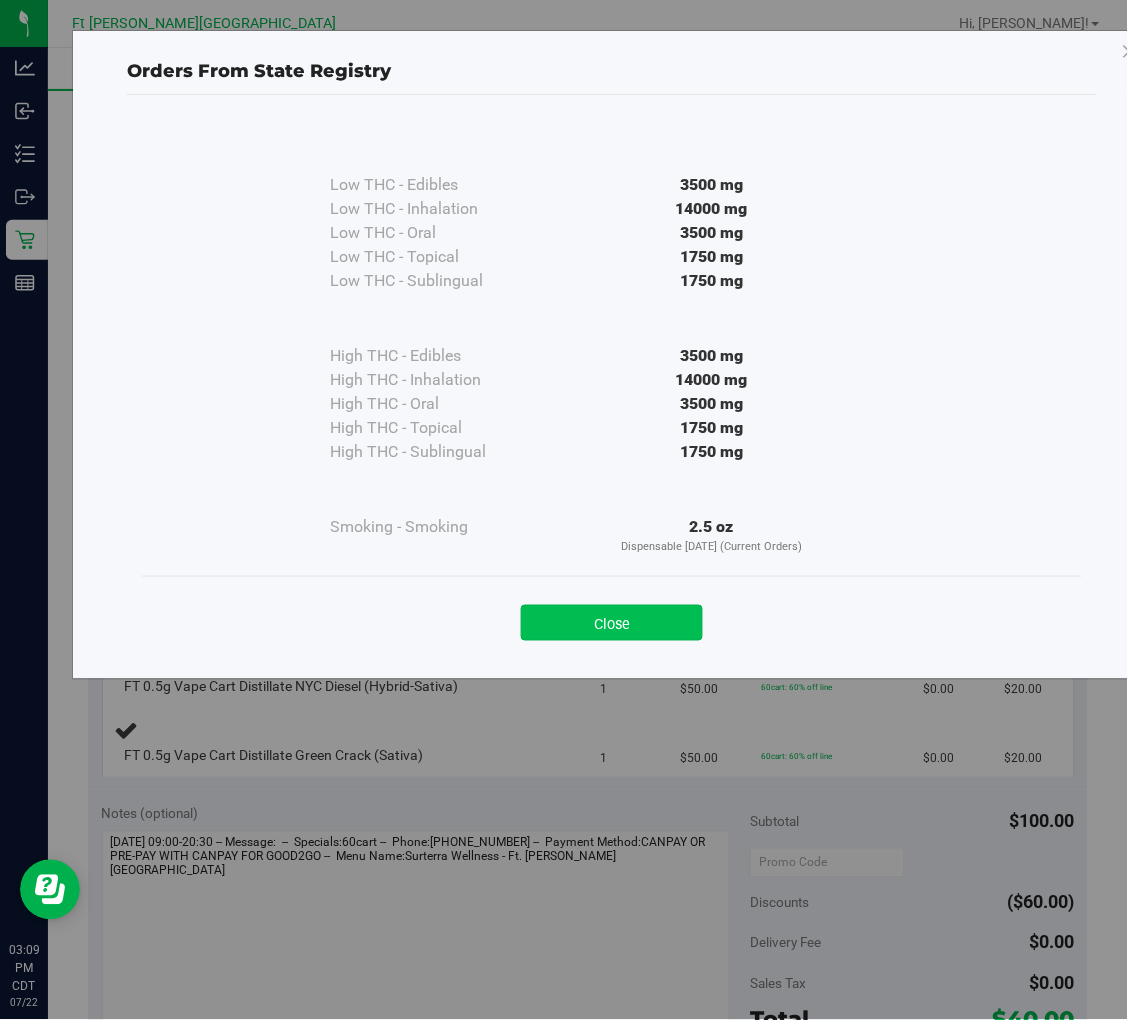 click on "Close" at bounding box center (612, 623) 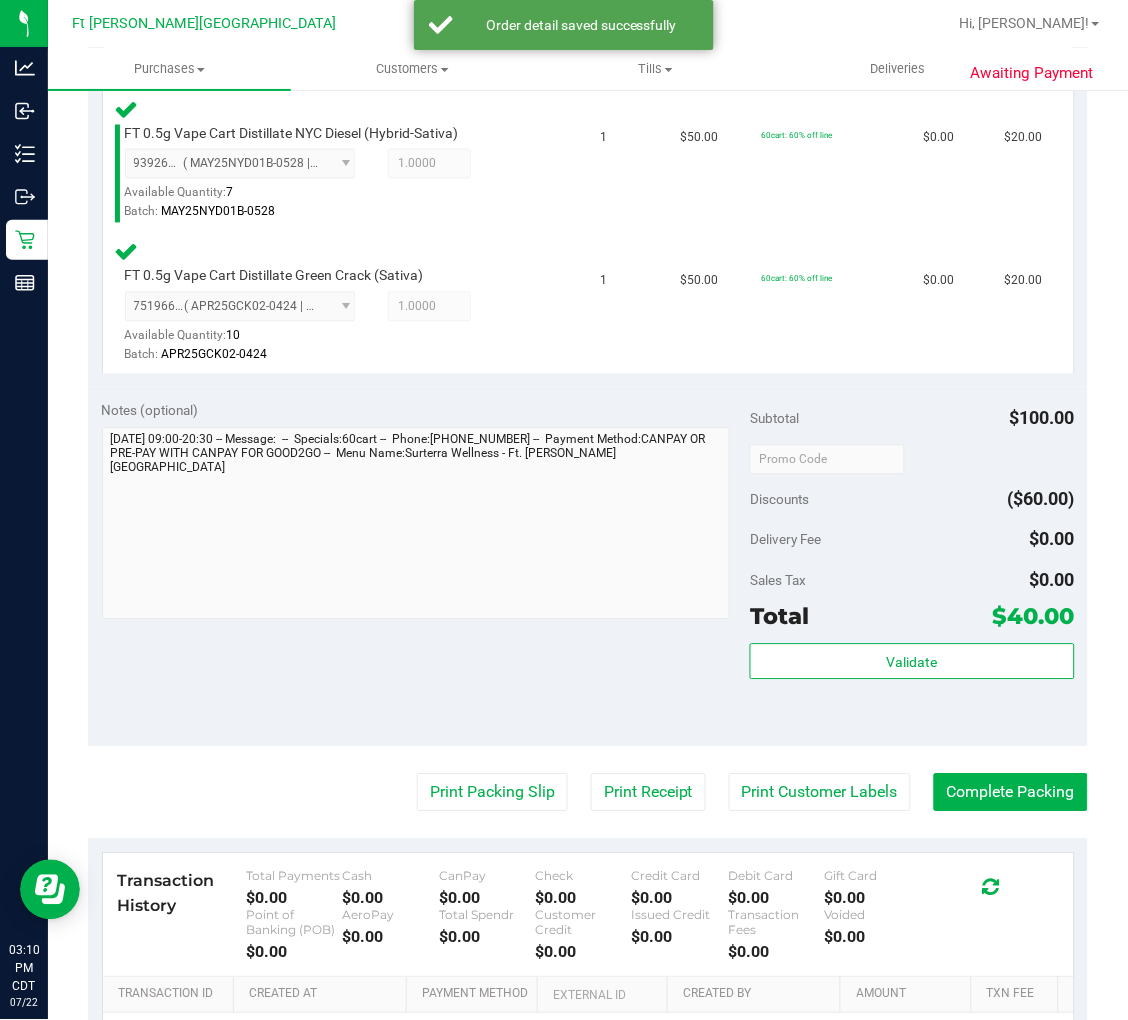 scroll, scrollTop: 555, scrollLeft: 0, axis: vertical 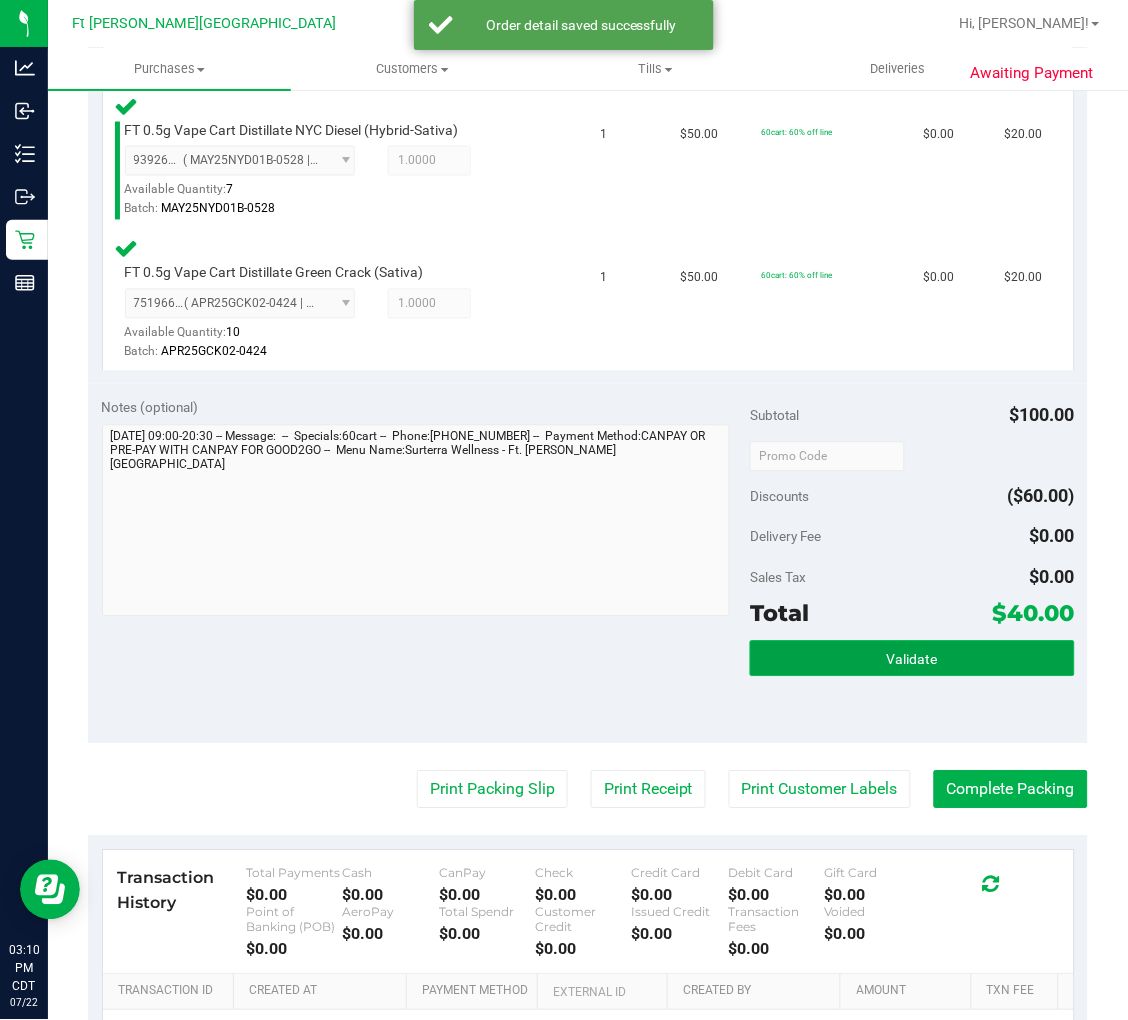 click on "Validate" at bounding box center (912, 659) 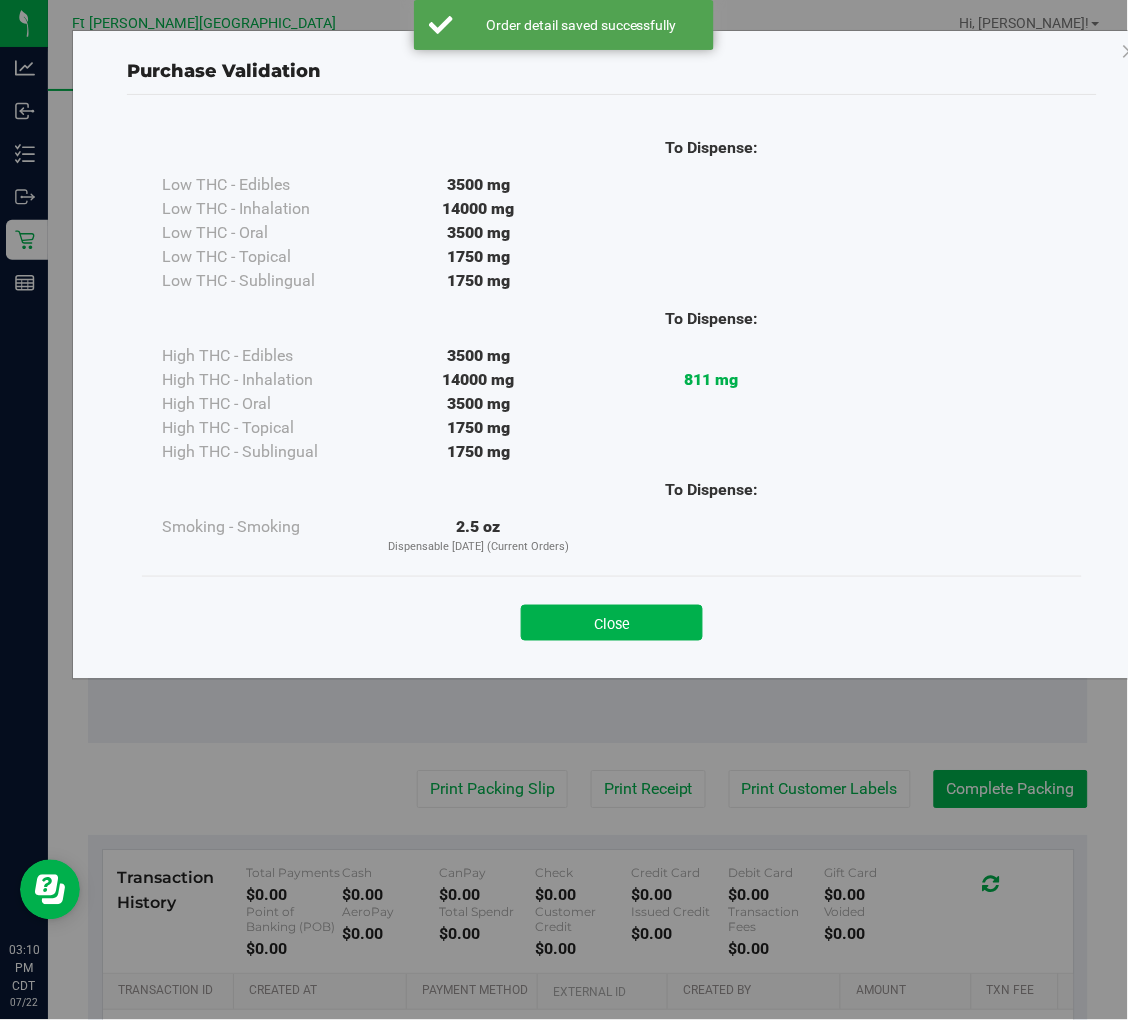 click on "Close" at bounding box center [612, 617] 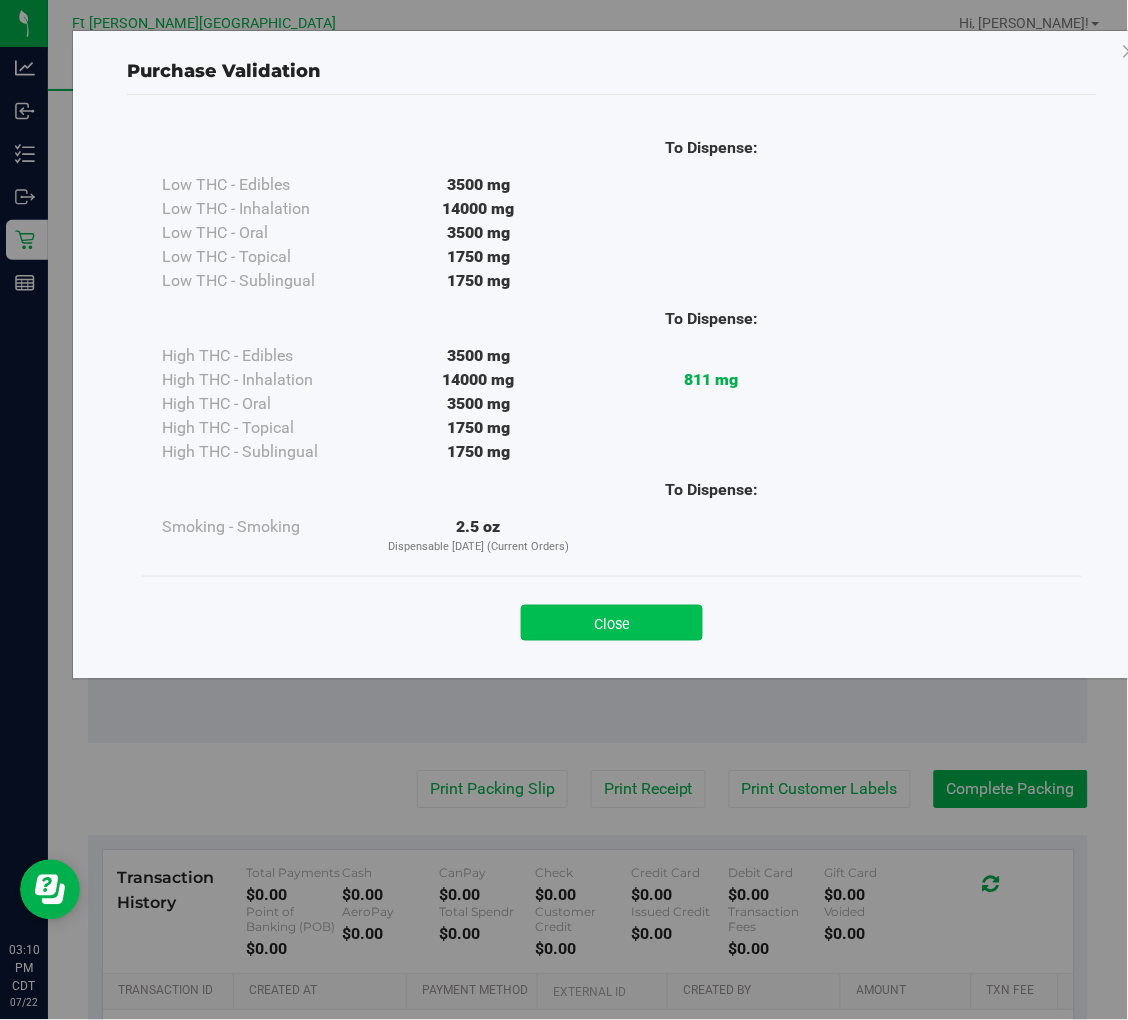 click on "Close" at bounding box center [612, 623] 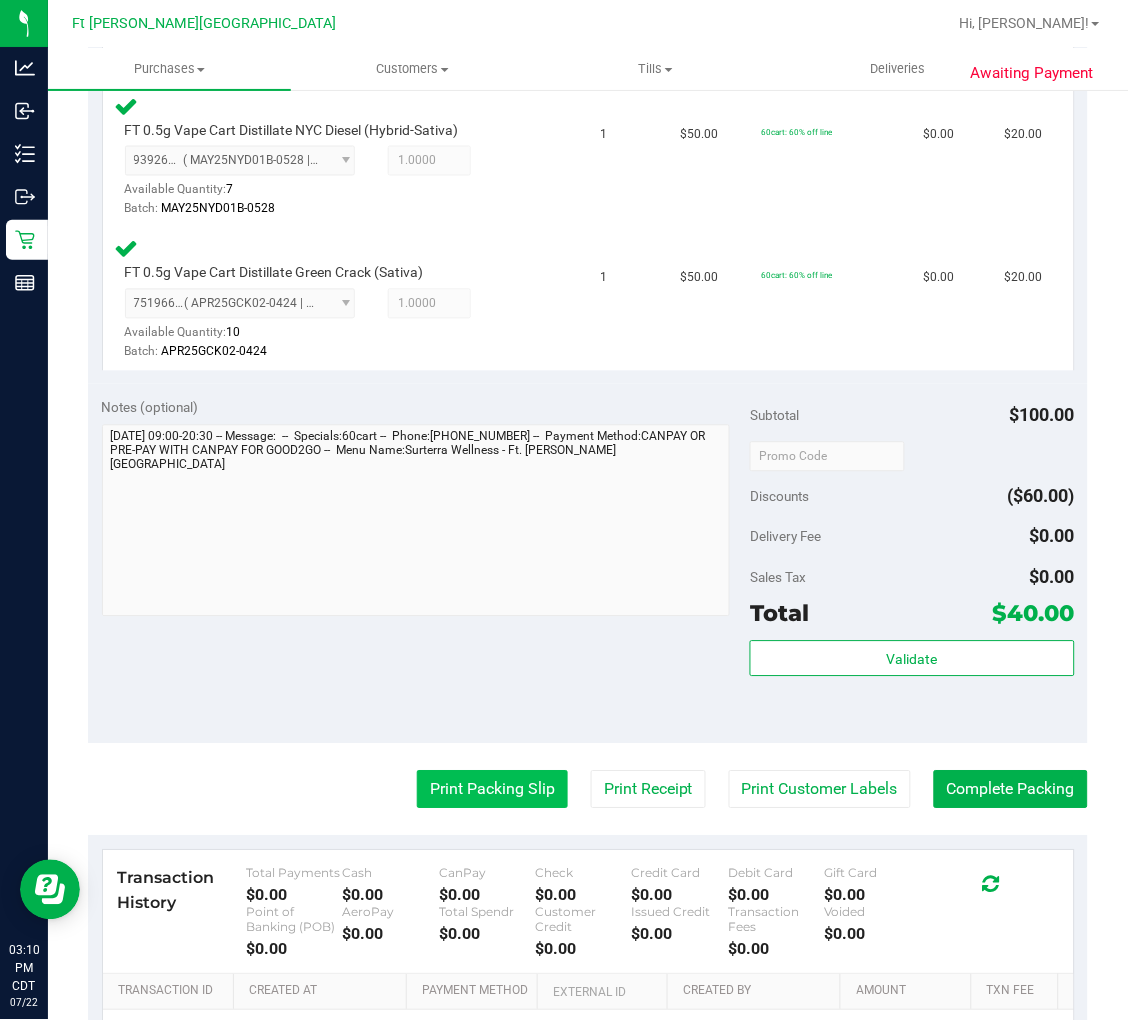 click on "Print Packing Slip" at bounding box center (492, 790) 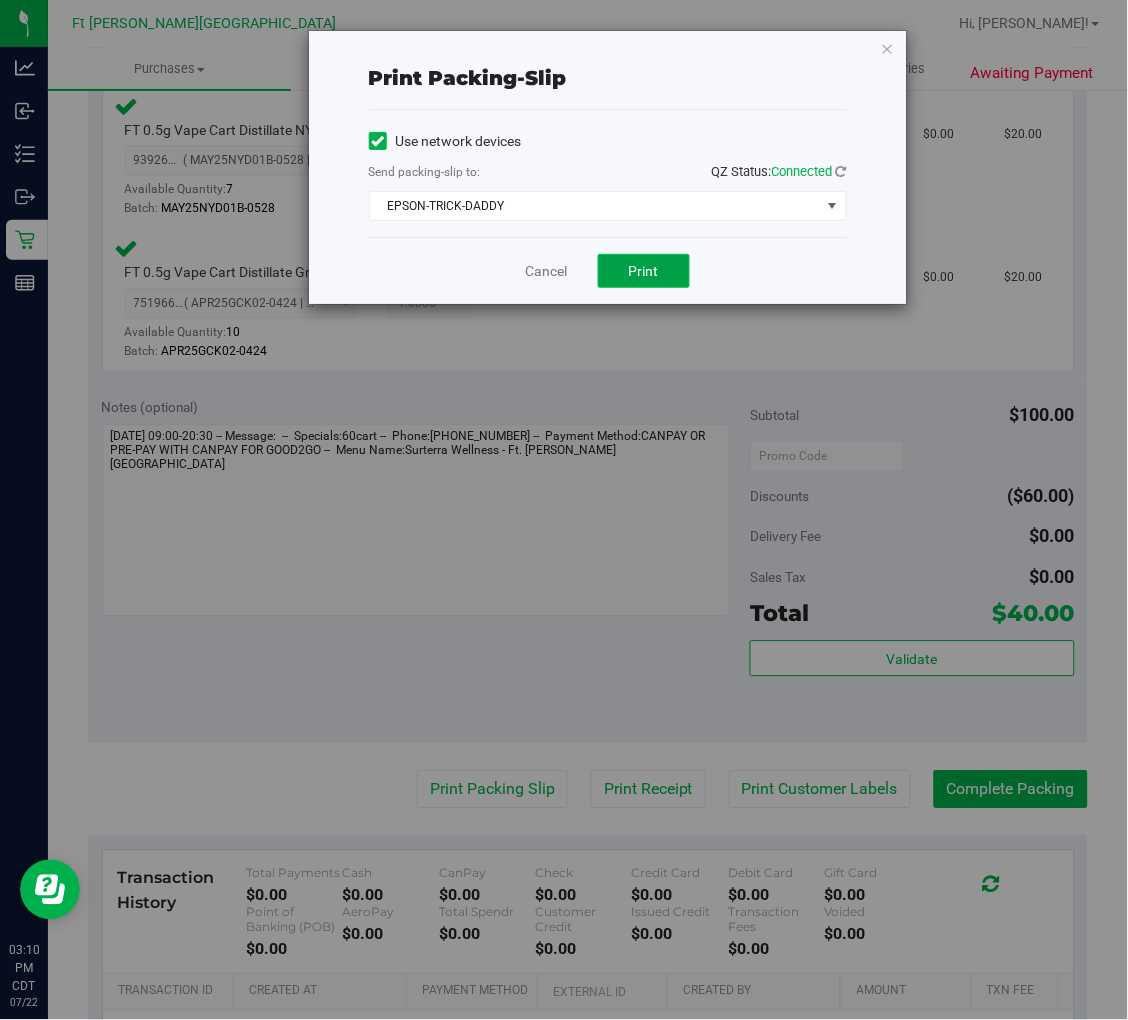 click on "Print" at bounding box center [644, 271] 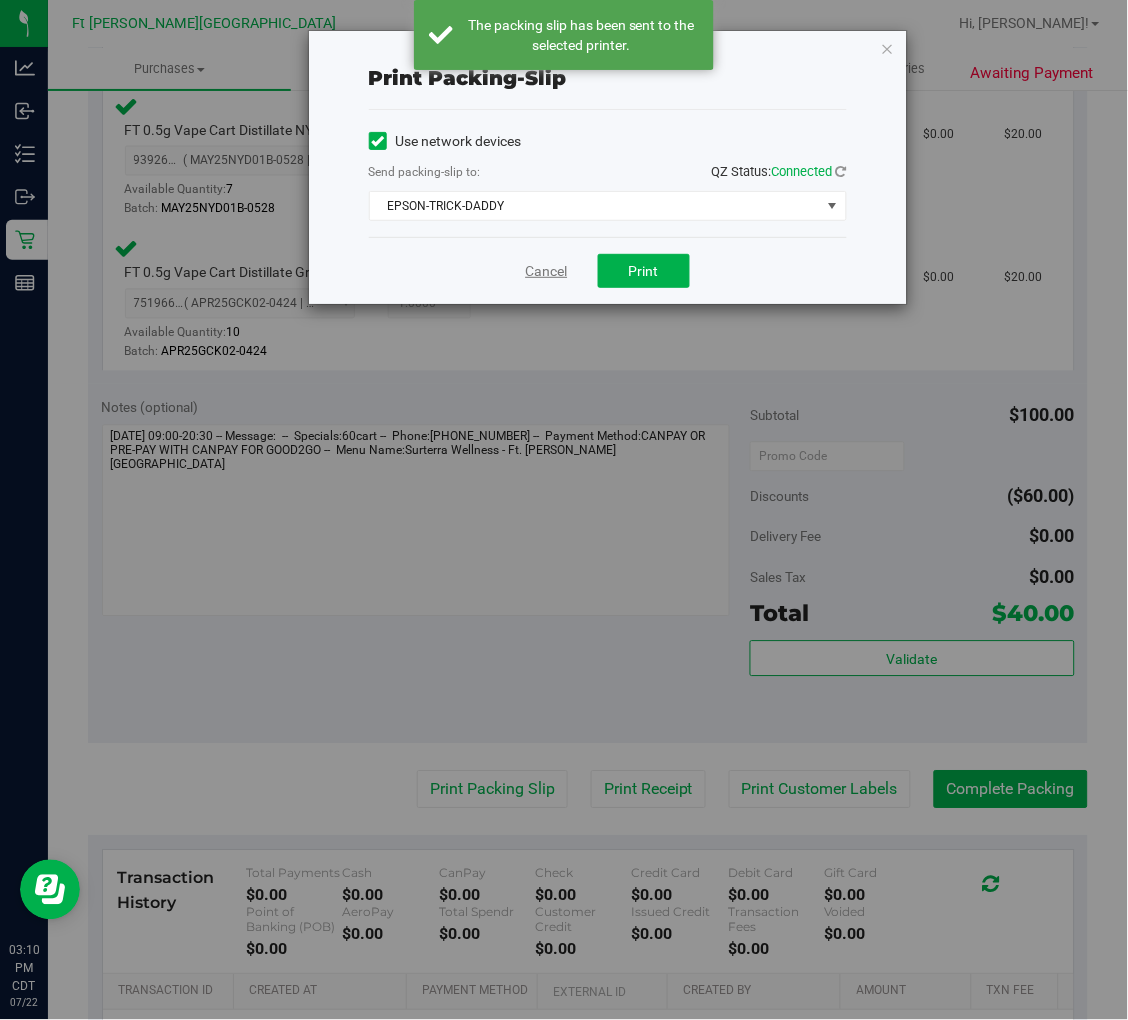 click on "Cancel" at bounding box center (547, 271) 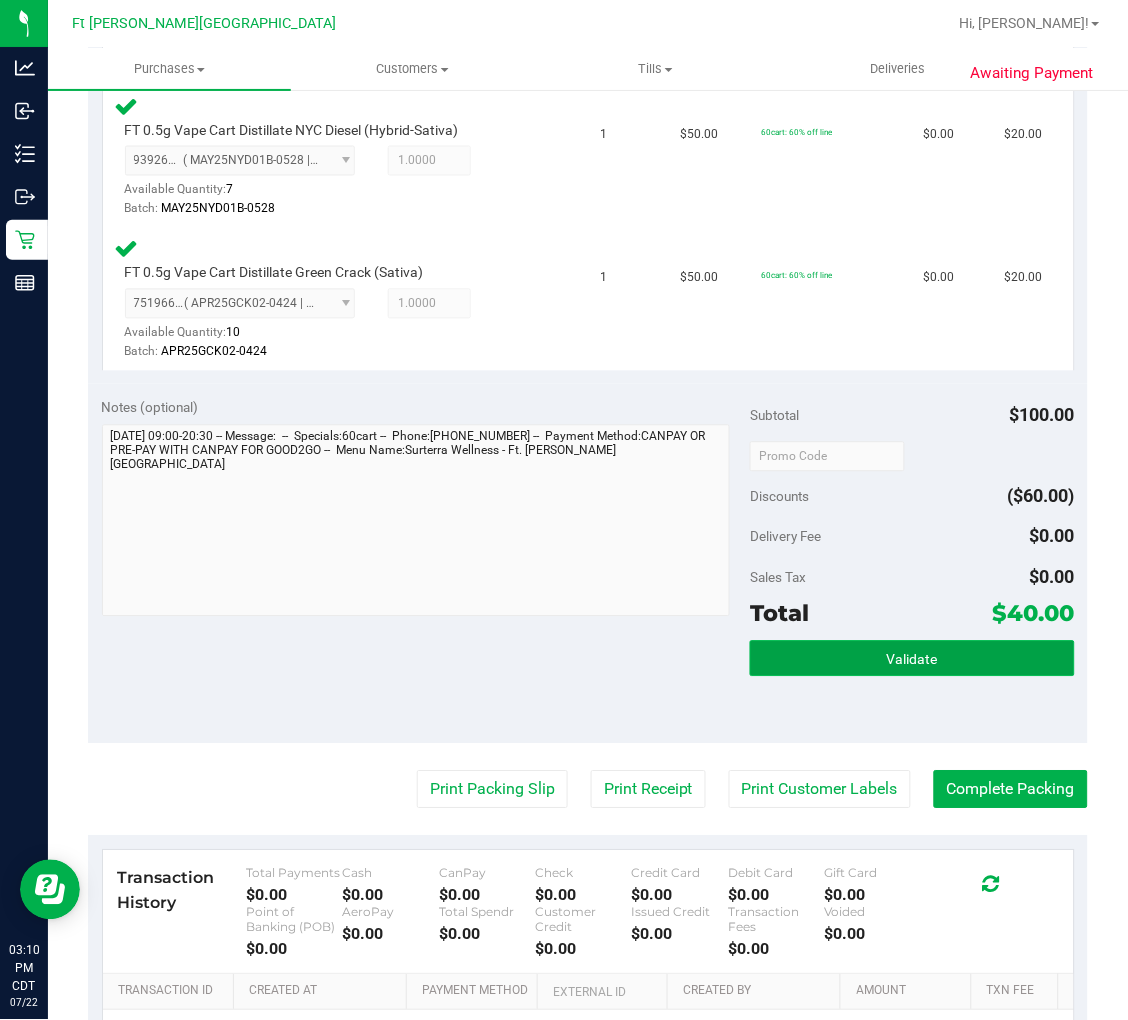 click on "Validate" at bounding box center (912, 659) 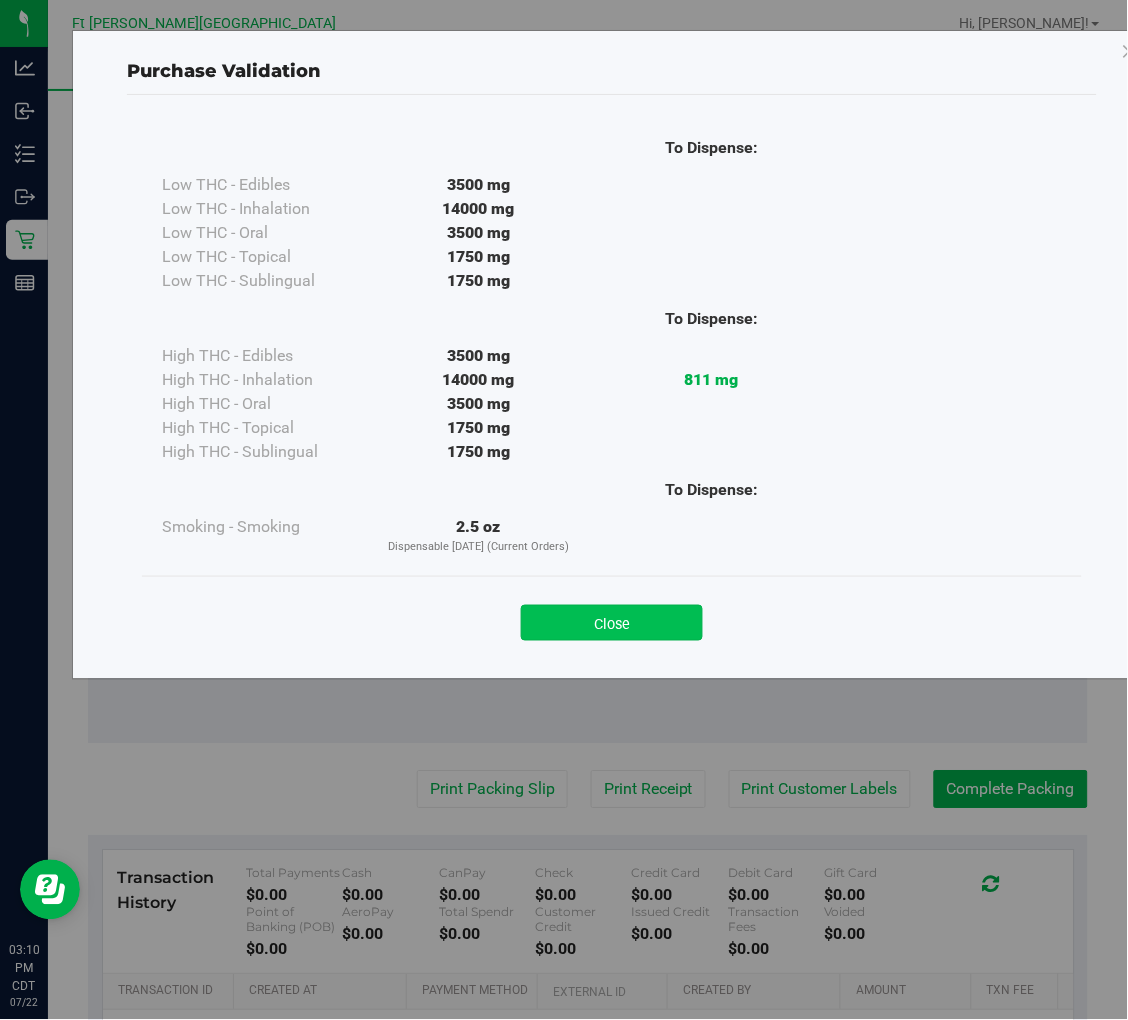 click on "Close" at bounding box center [612, 623] 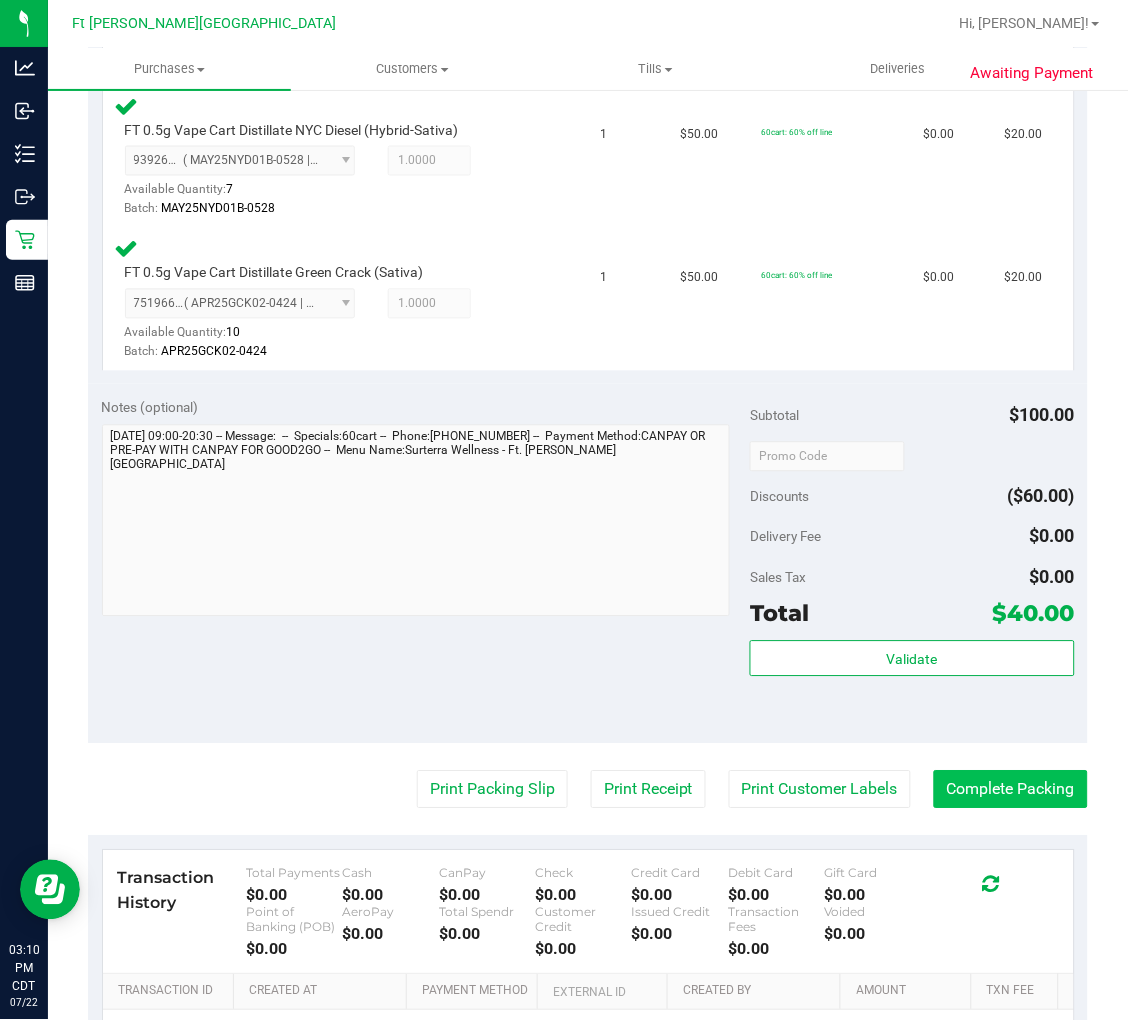 click on "Complete Packing" at bounding box center (1011, 790) 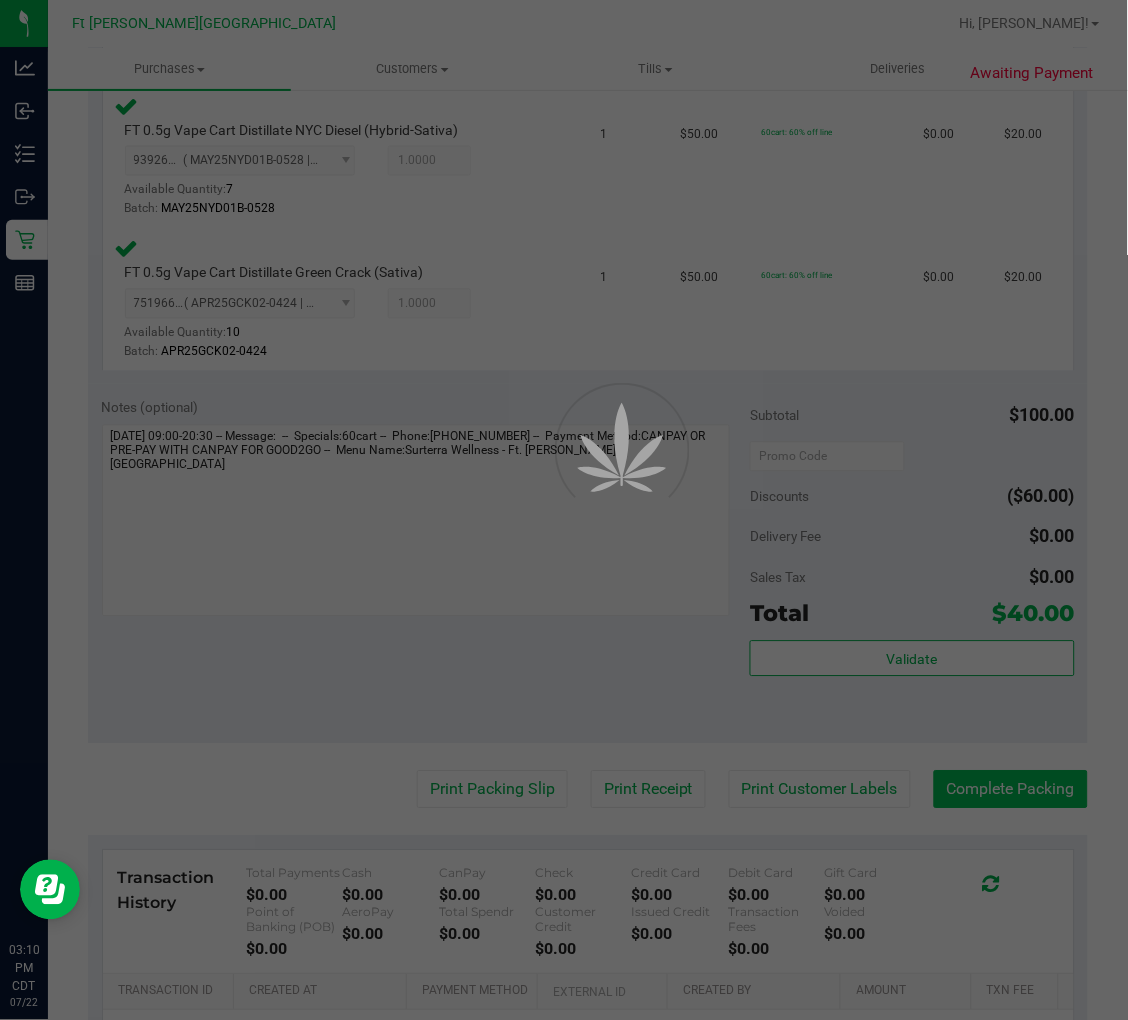 scroll, scrollTop: 0, scrollLeft: 0, axis: both 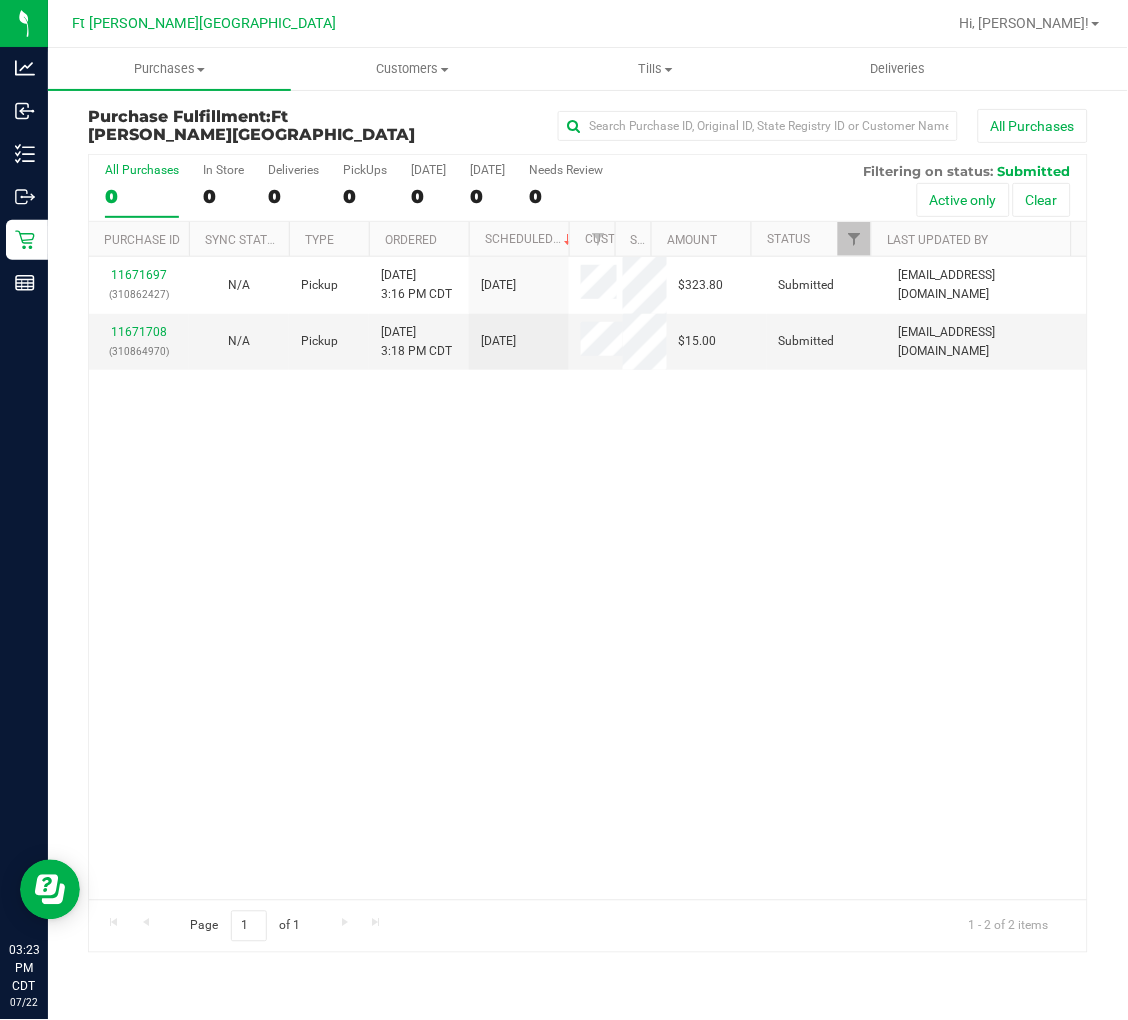 click on "All Purchases
0" at bounding box center (142, 190) 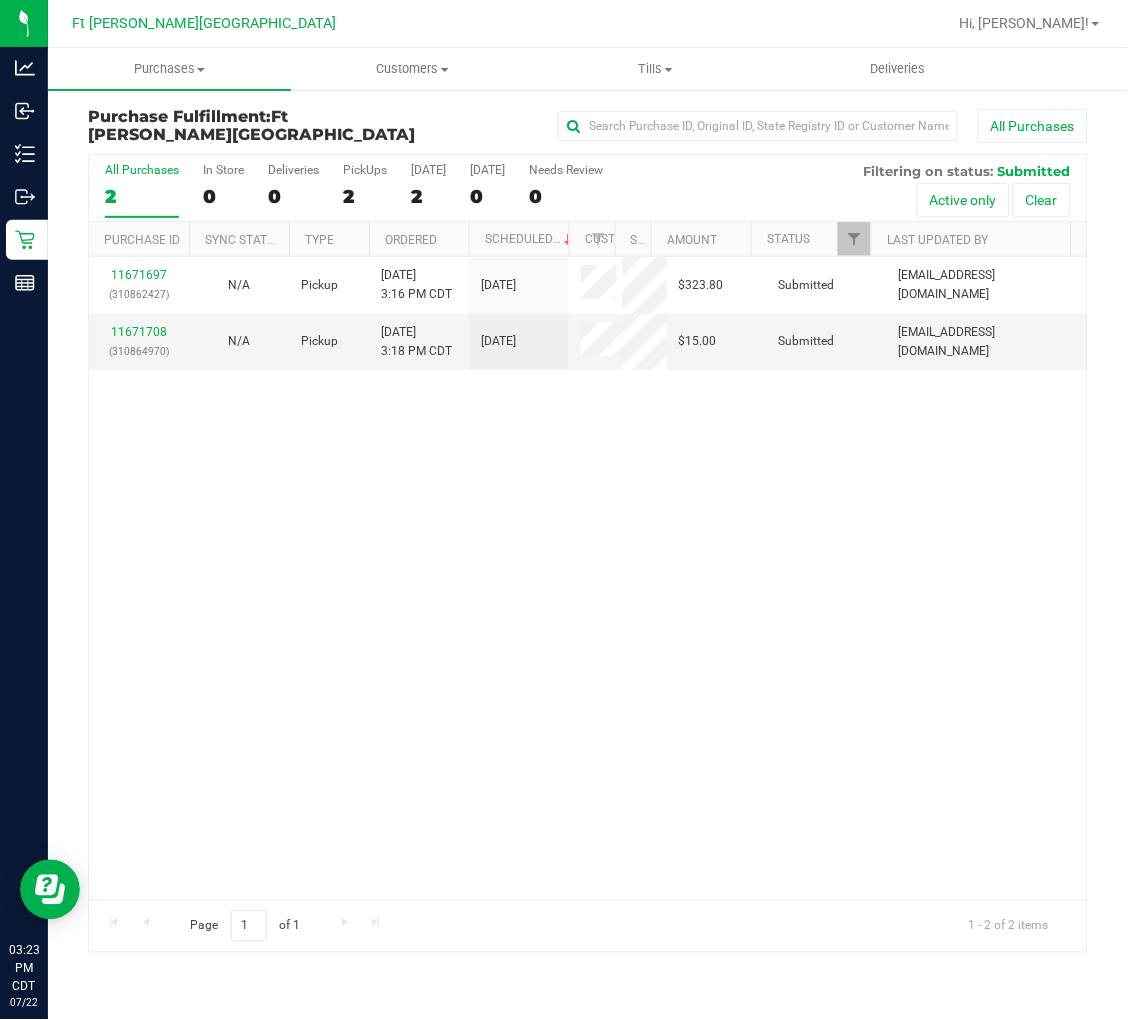 click on "All Purchases" at bounding box center (142, 170) 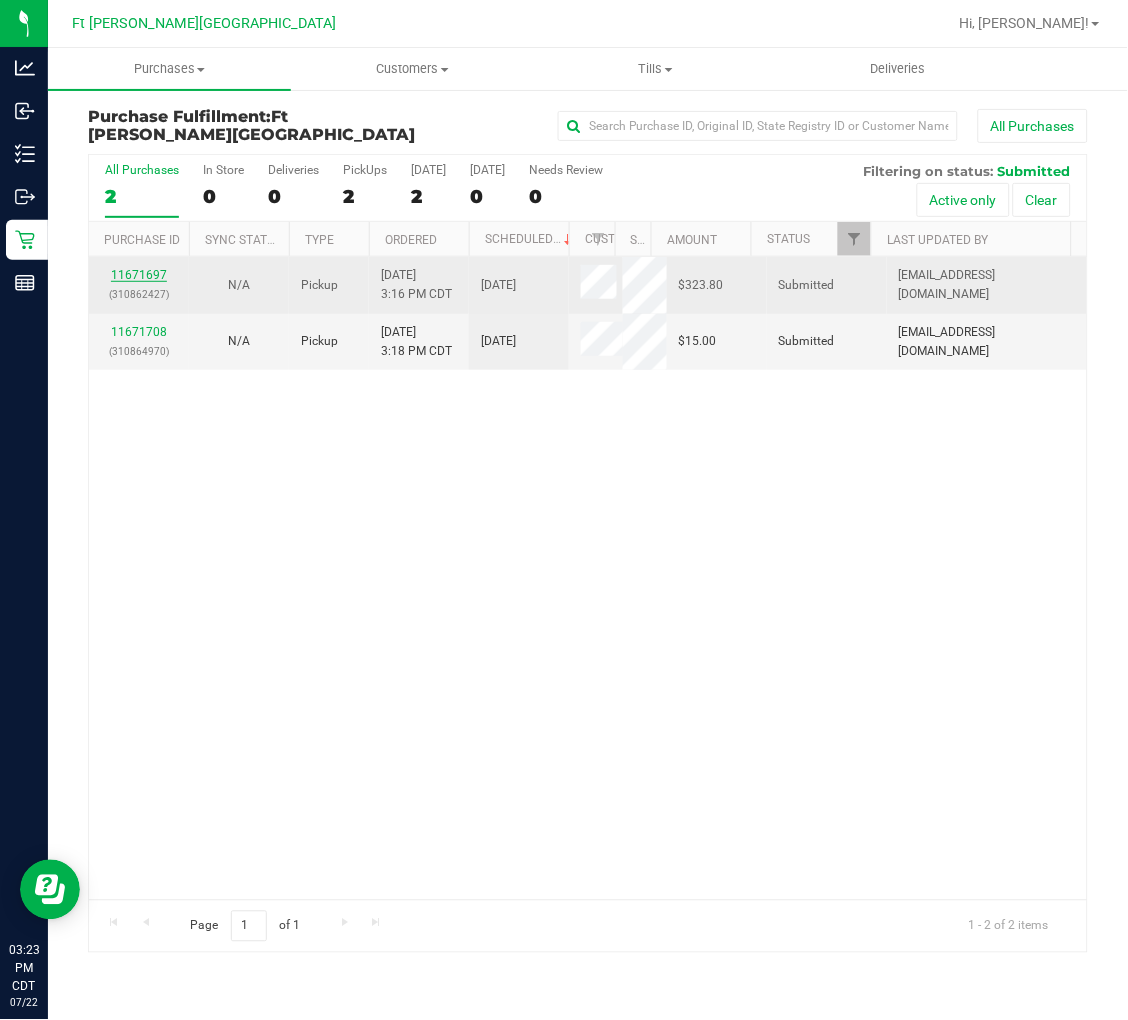 click on "11671697" at bounding box center (139, 275) 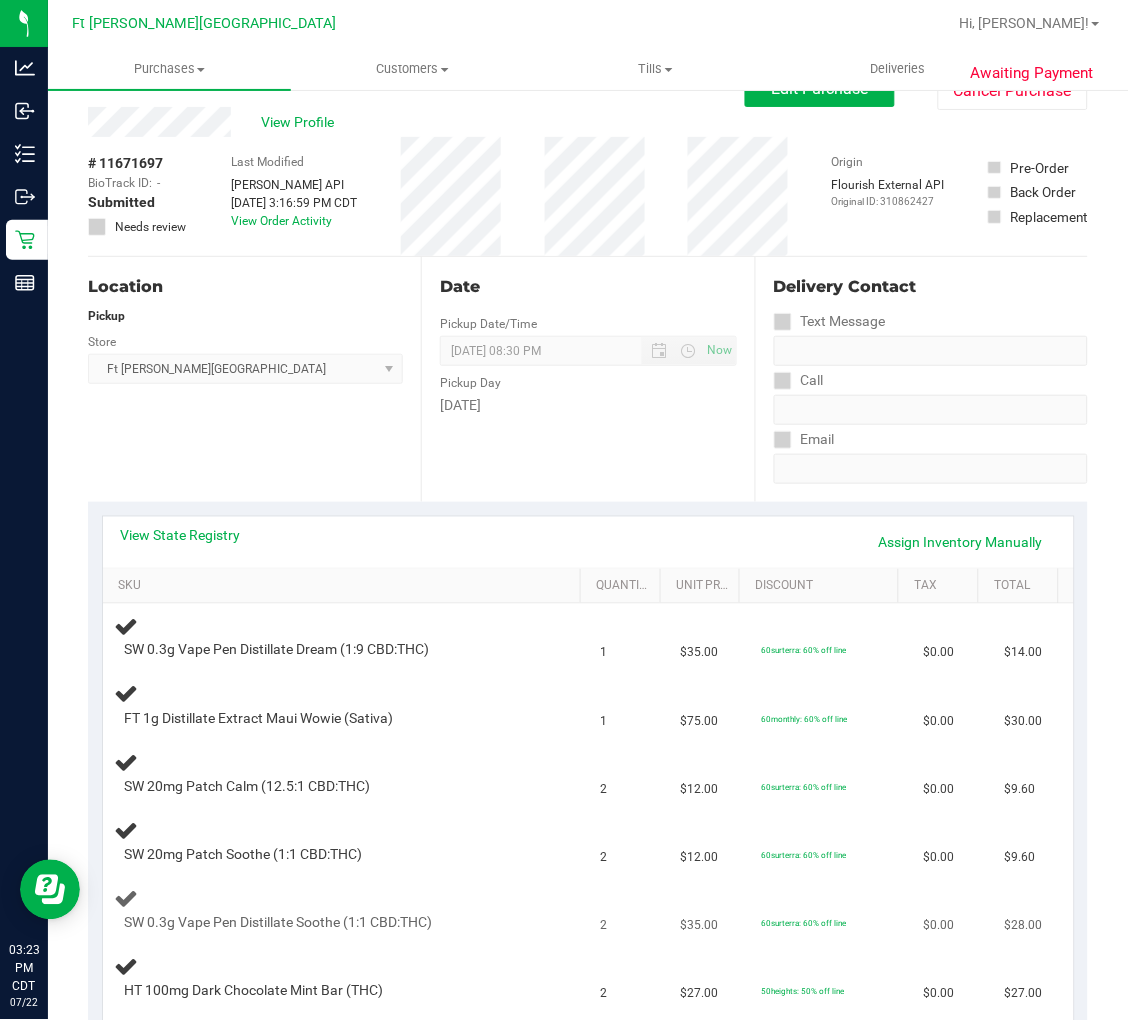 scroll, scrollTop: 0, scrollLeft: 0, axis: both 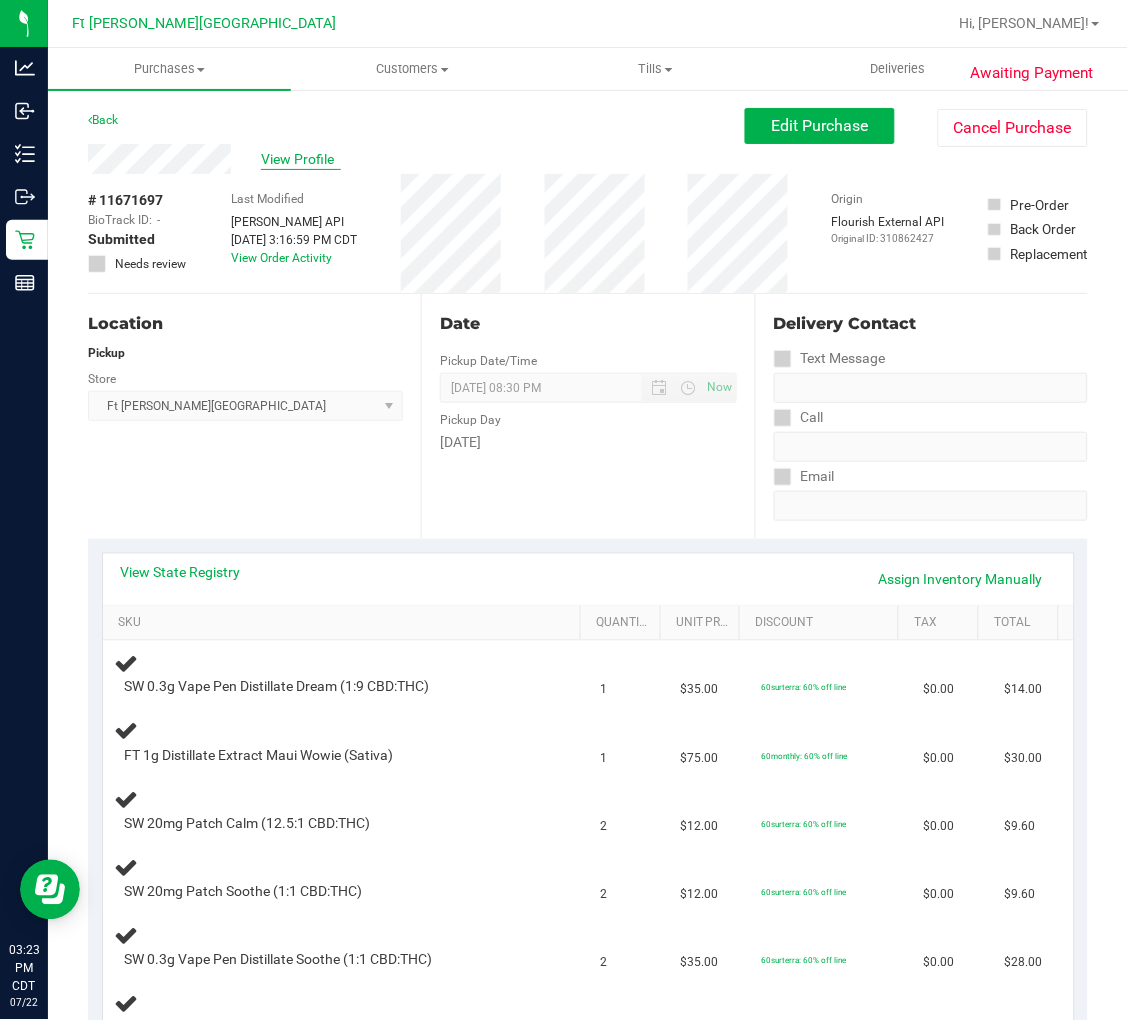 click on "View Profile" at bounding box center [301, 159] 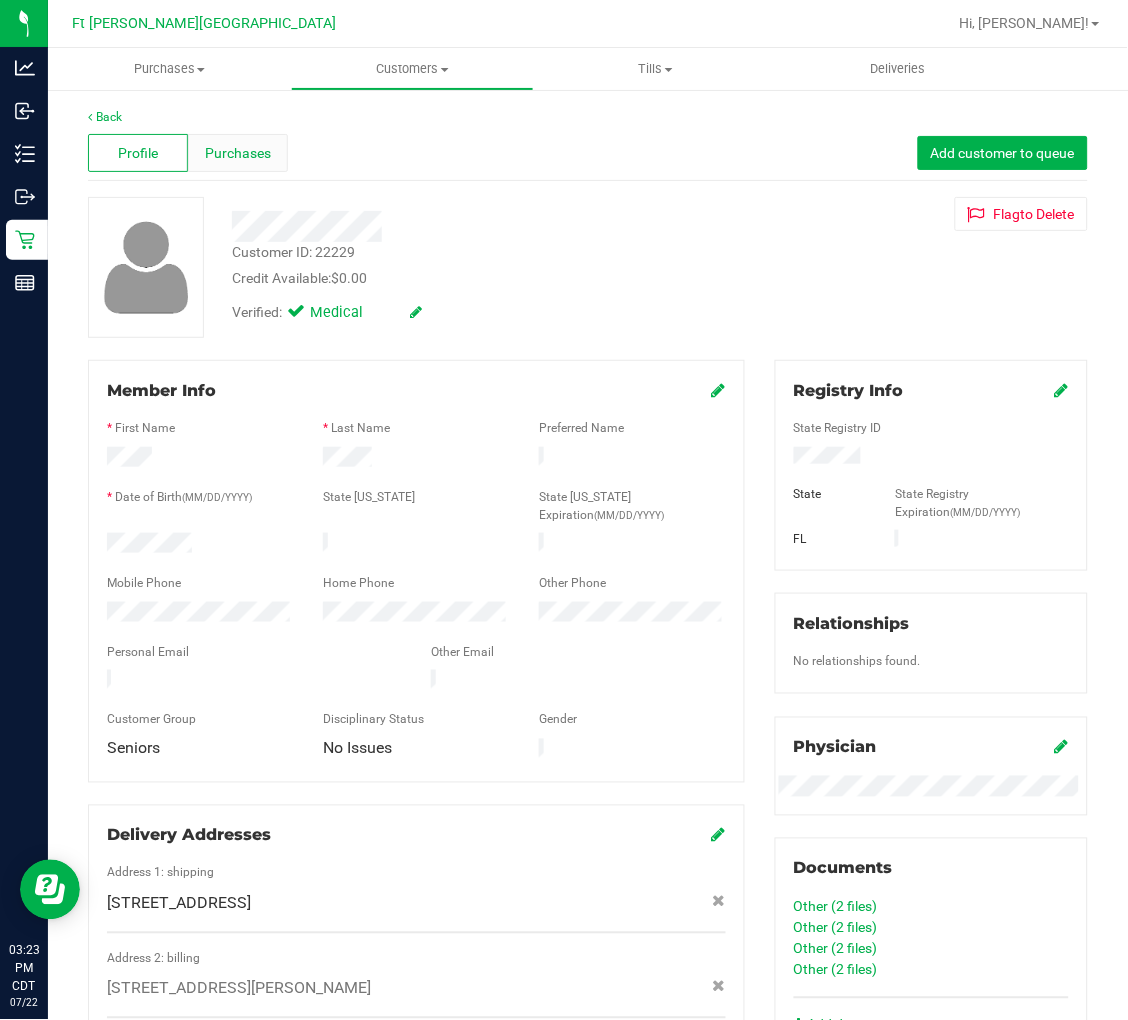 click on "Purchases" at bounding box center (238, 153) 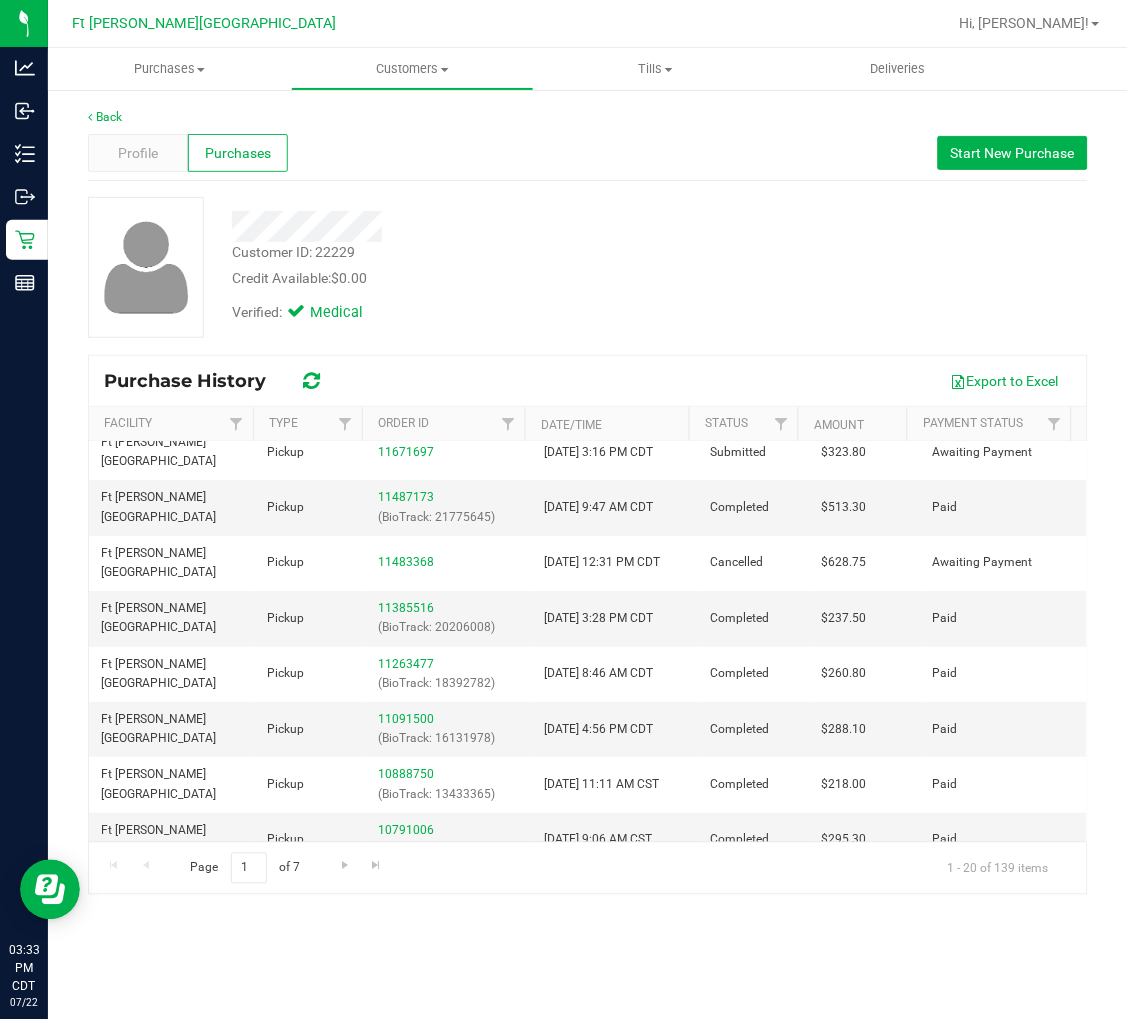 scroll, scrollTop: 0, scrollLeft: 0, axis: both 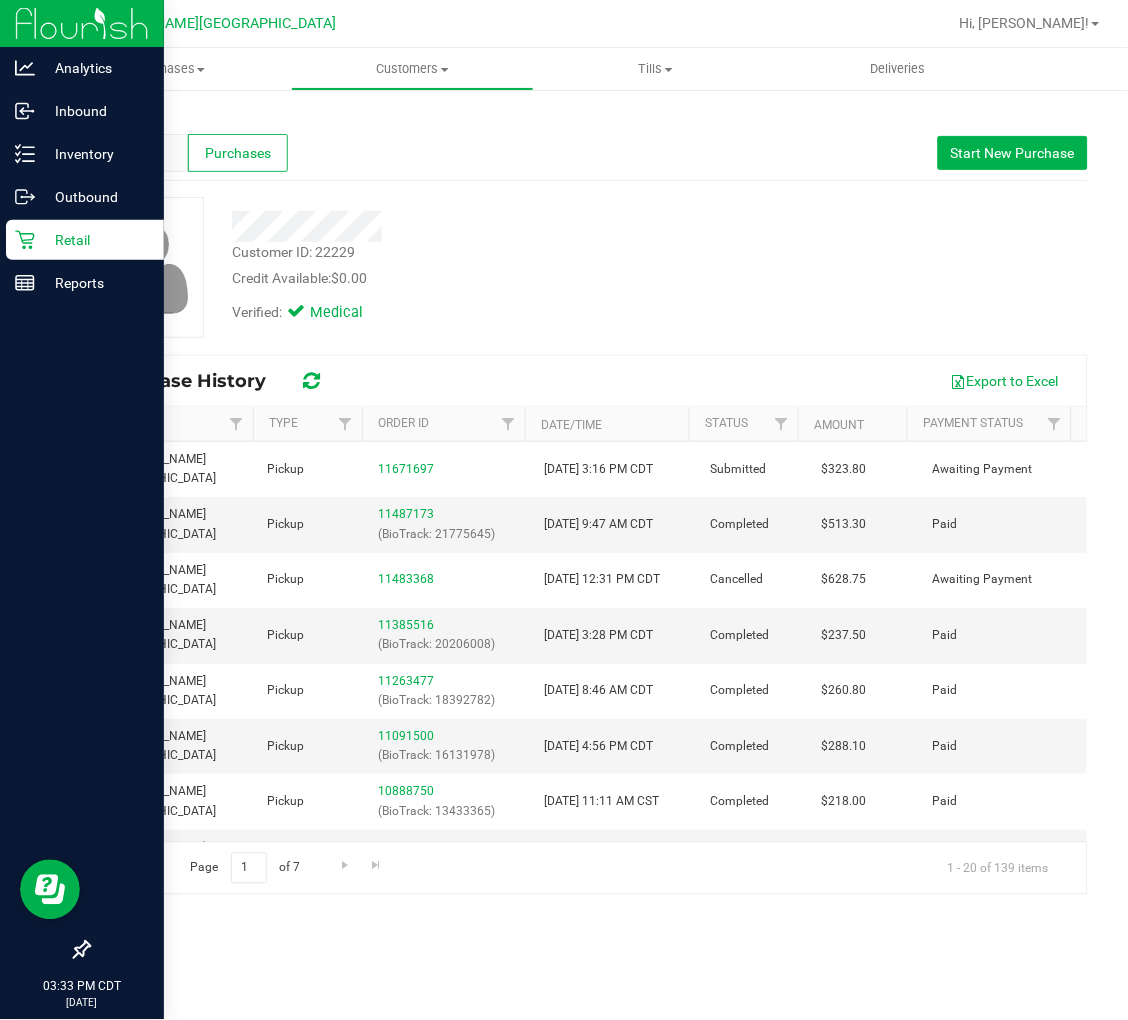 click on "Retail" at bounding box center (95, 240) 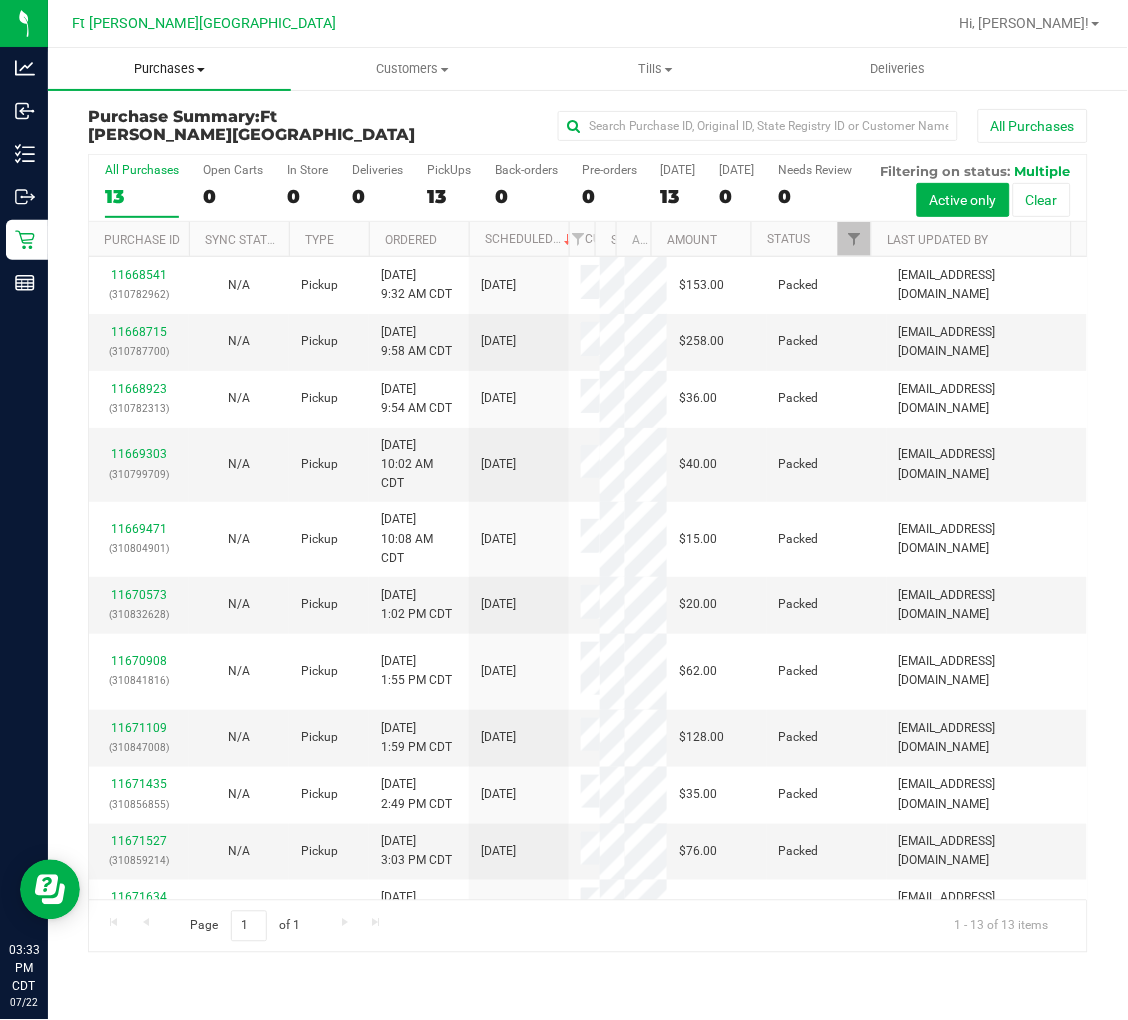 click on "Purchases" at bounding box center [169, 69] 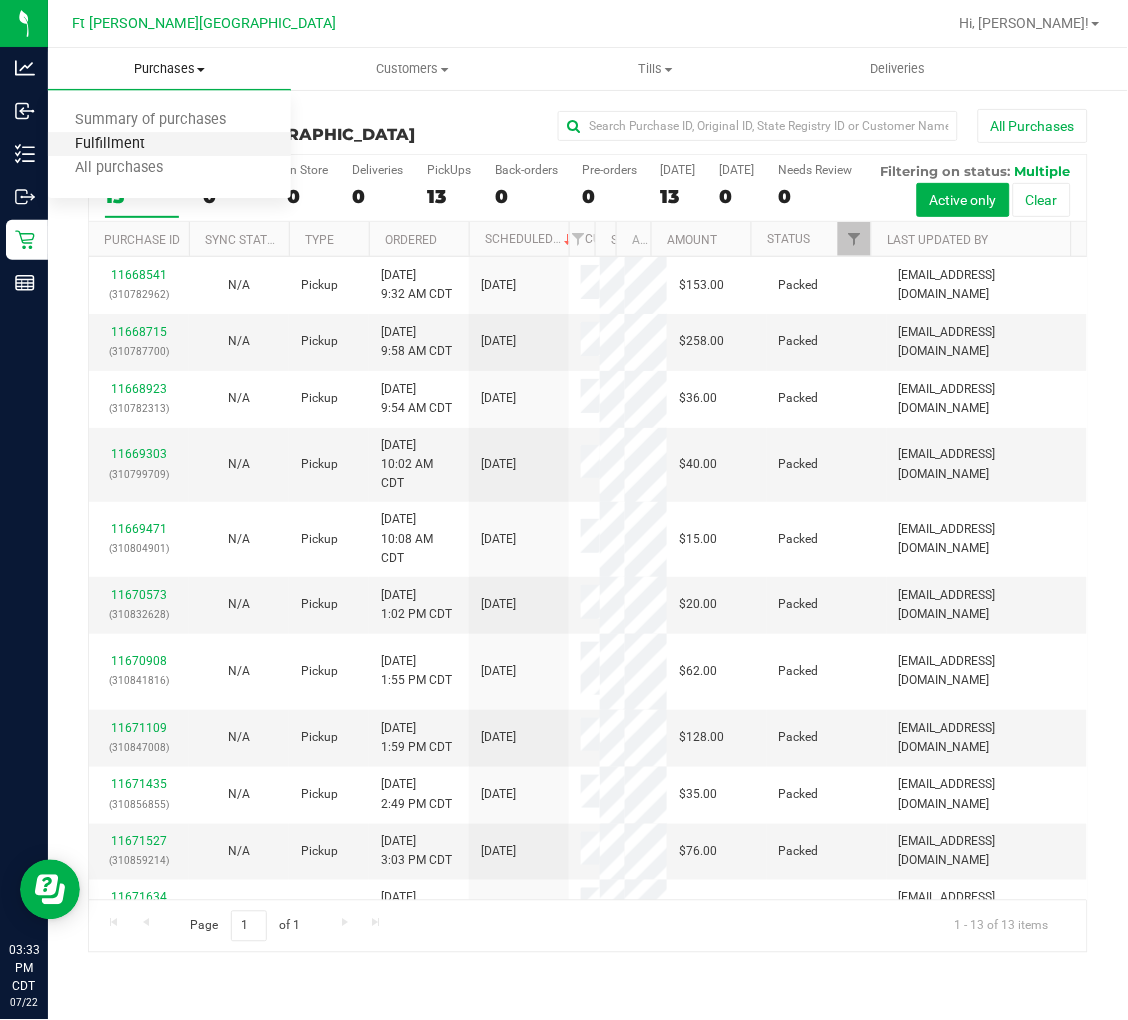 click on "Fulfillment" at bounding box center (110, 144) 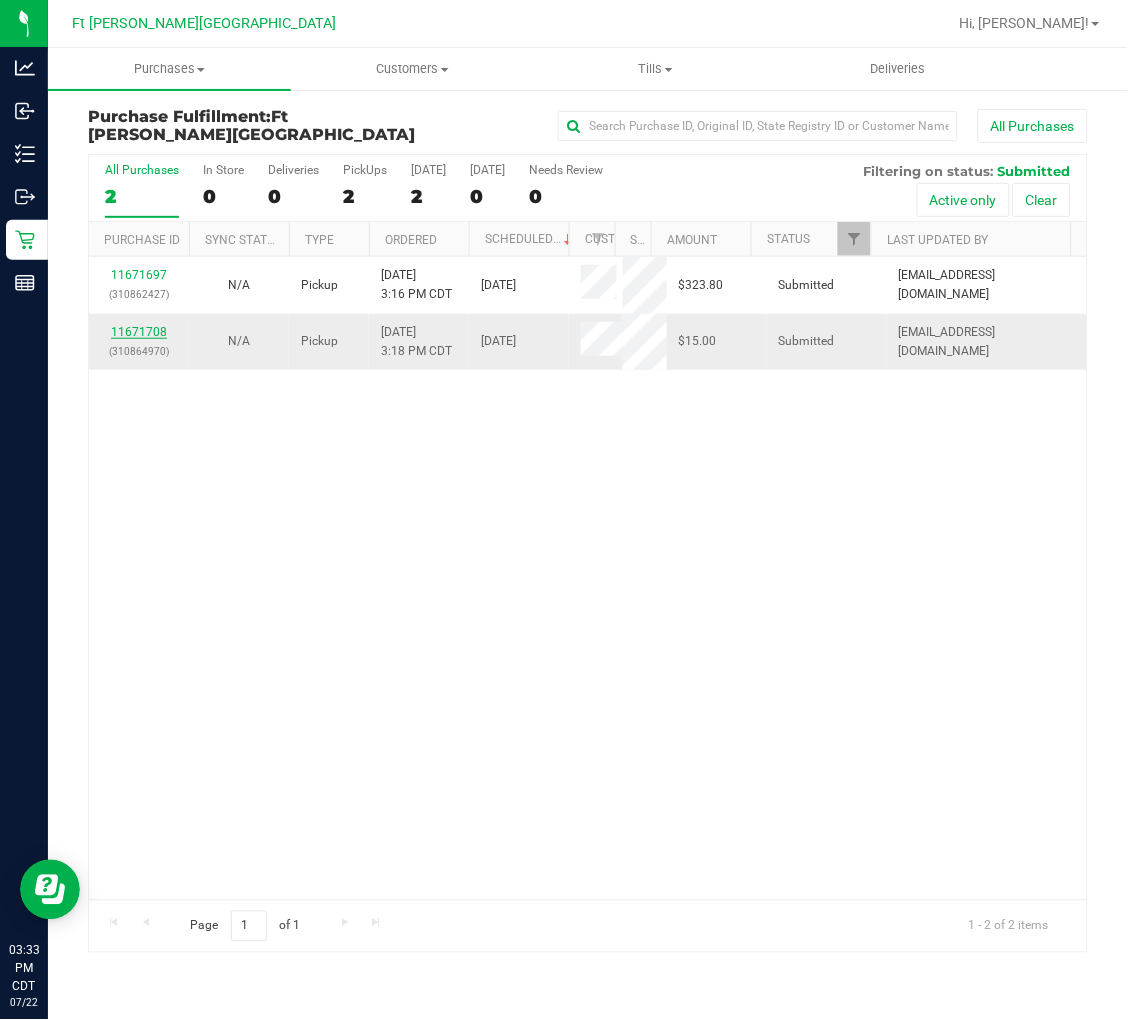 click on "11671708" at bounding box center [139, 332] 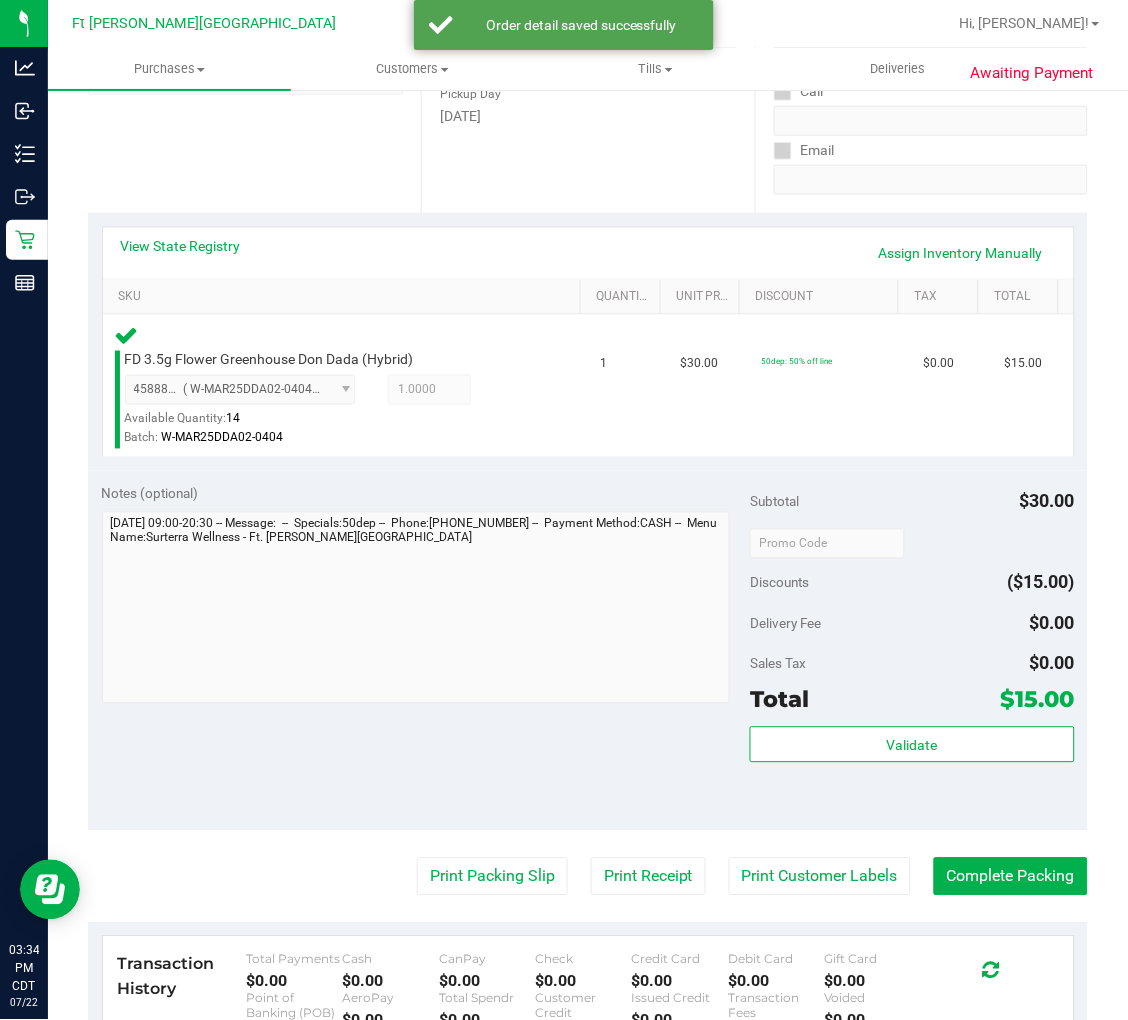 scroll, scrollTop: 333, scrollLeft: 0, axis: vertical 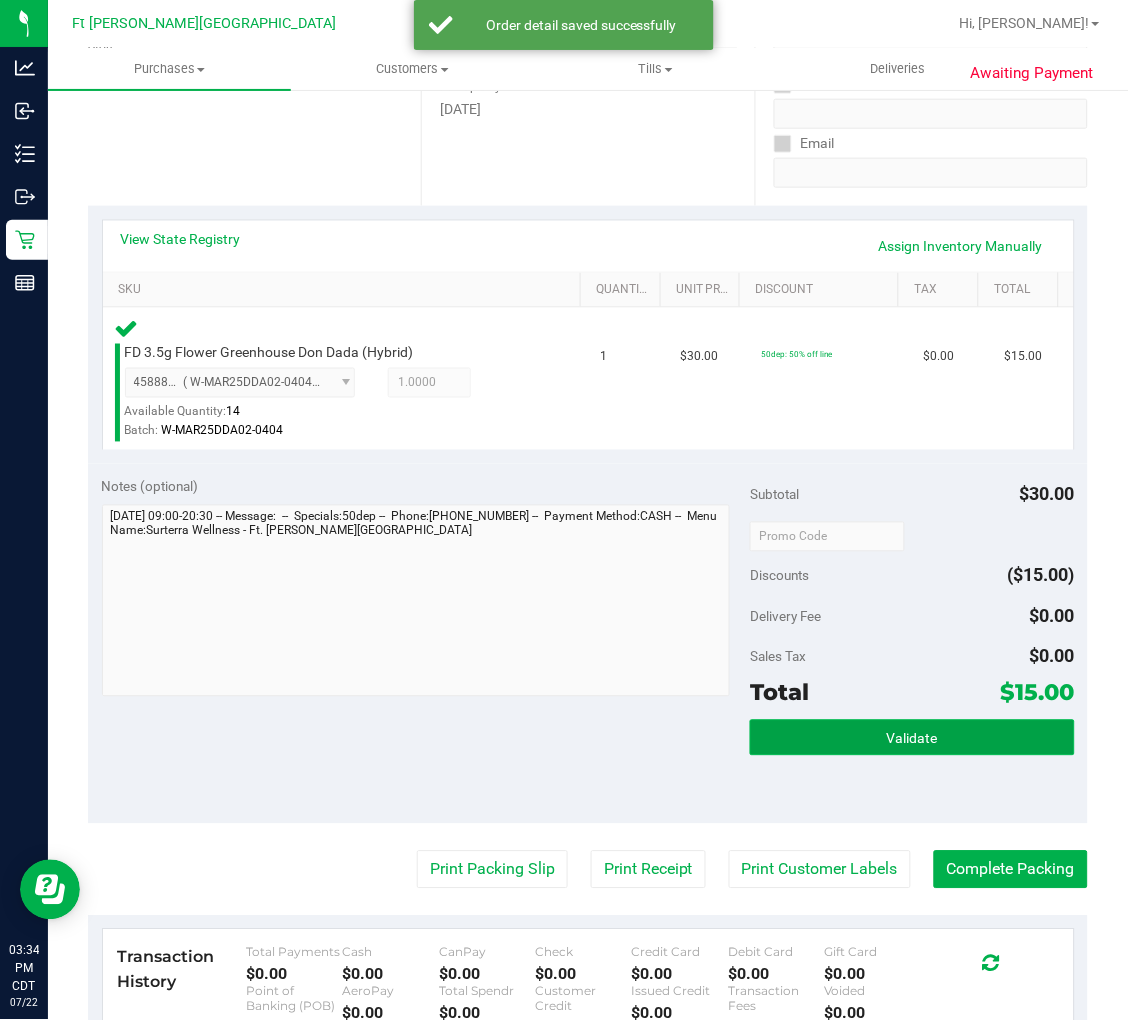 click on "Validate" at bounding box center [912, 738] 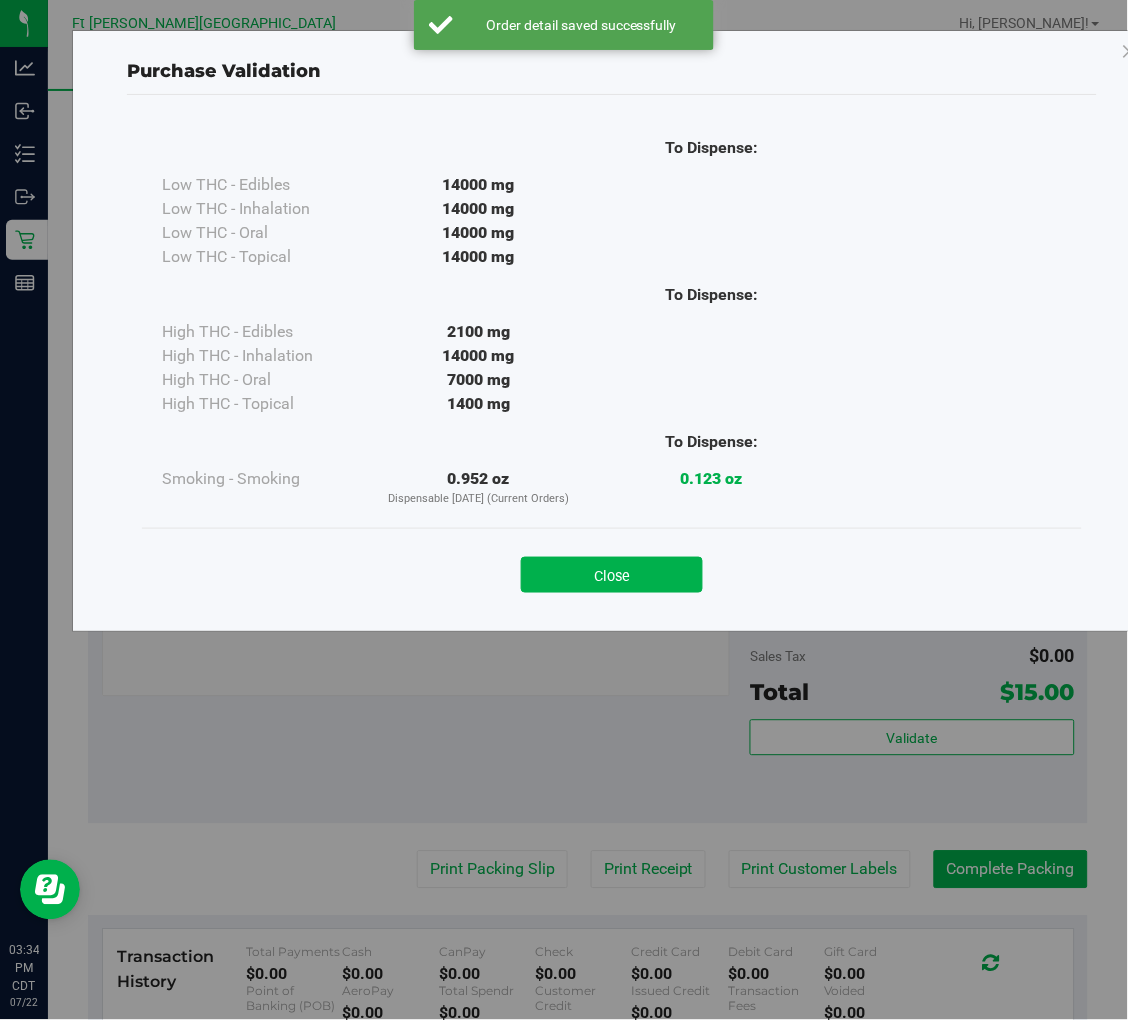 click on "Close" at bounding box center [612, 575] 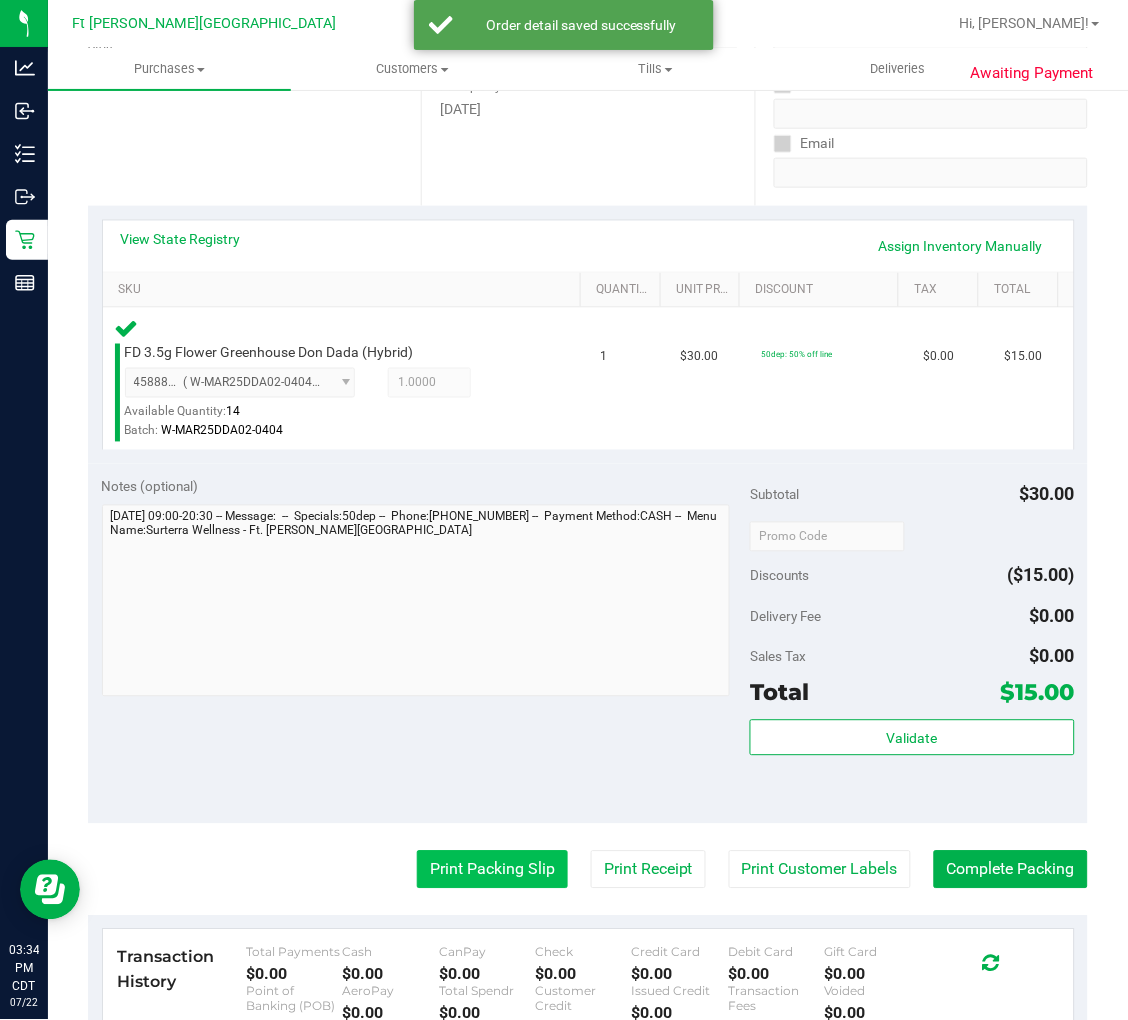 click on "Print Packing Slip" at bounding box center (492, 870) 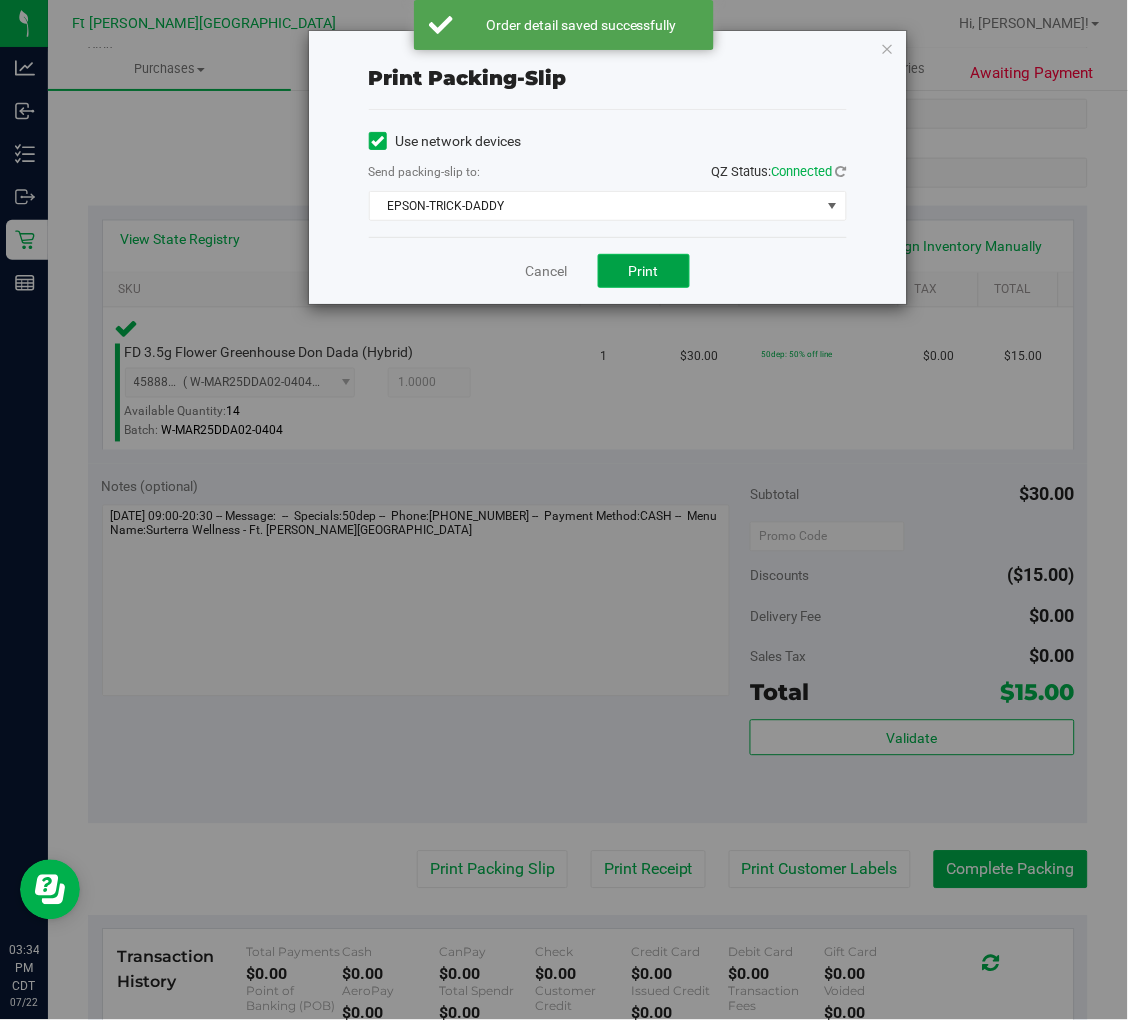 click on "Print" at bounding box center (644, 271) 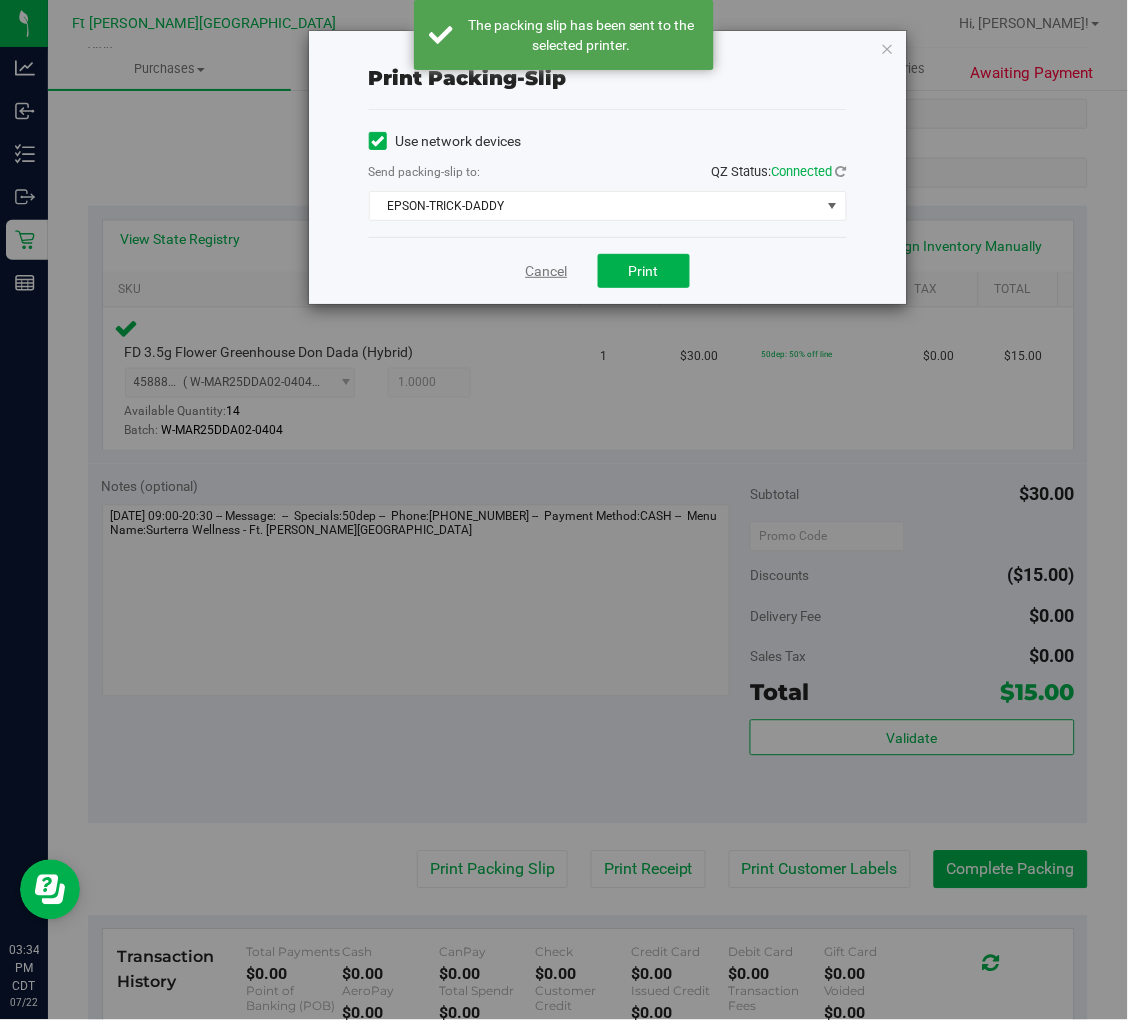 click on "Cancel" at bounding box center [547, 271] 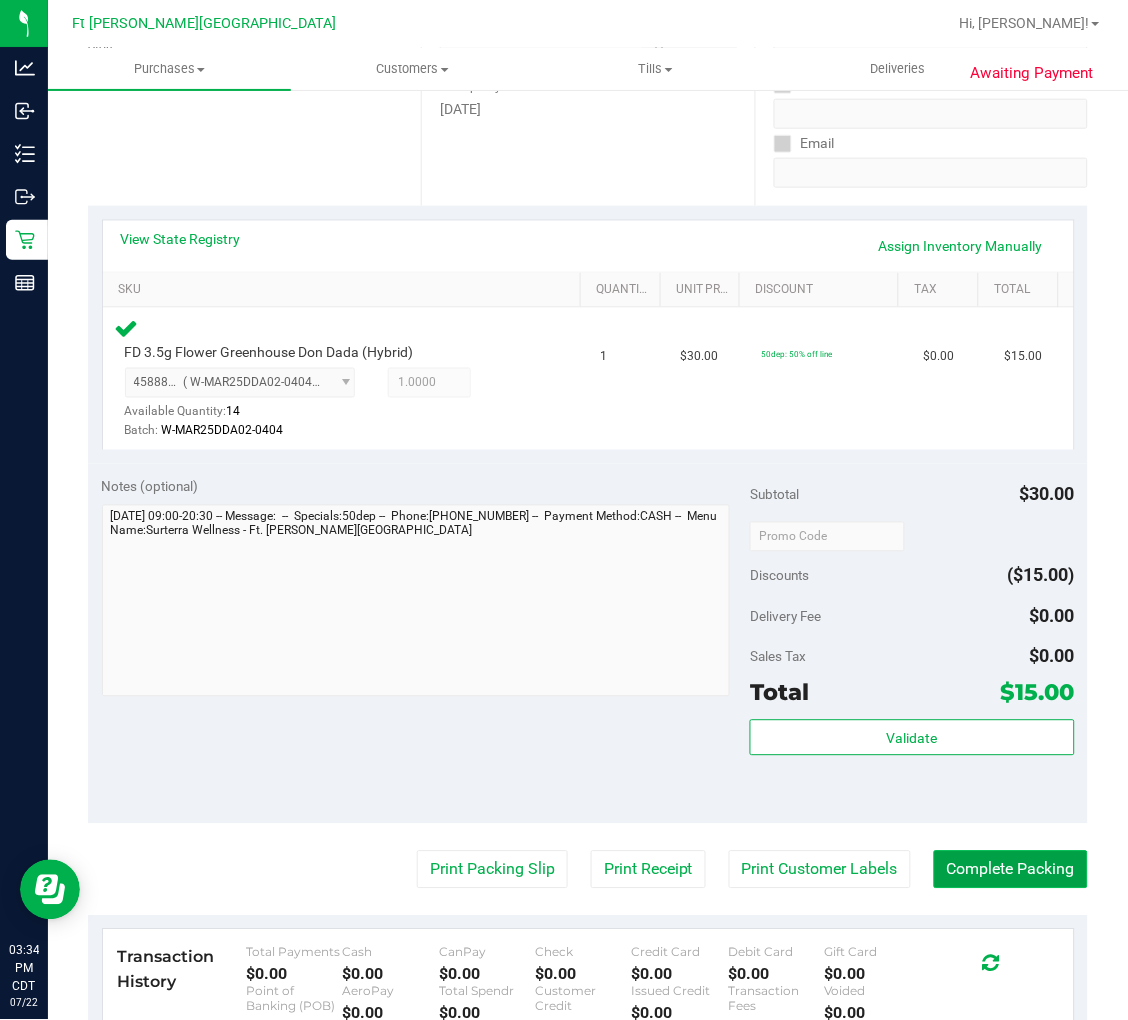 click on "Complete Packing" at bounding box center [1011, 870] 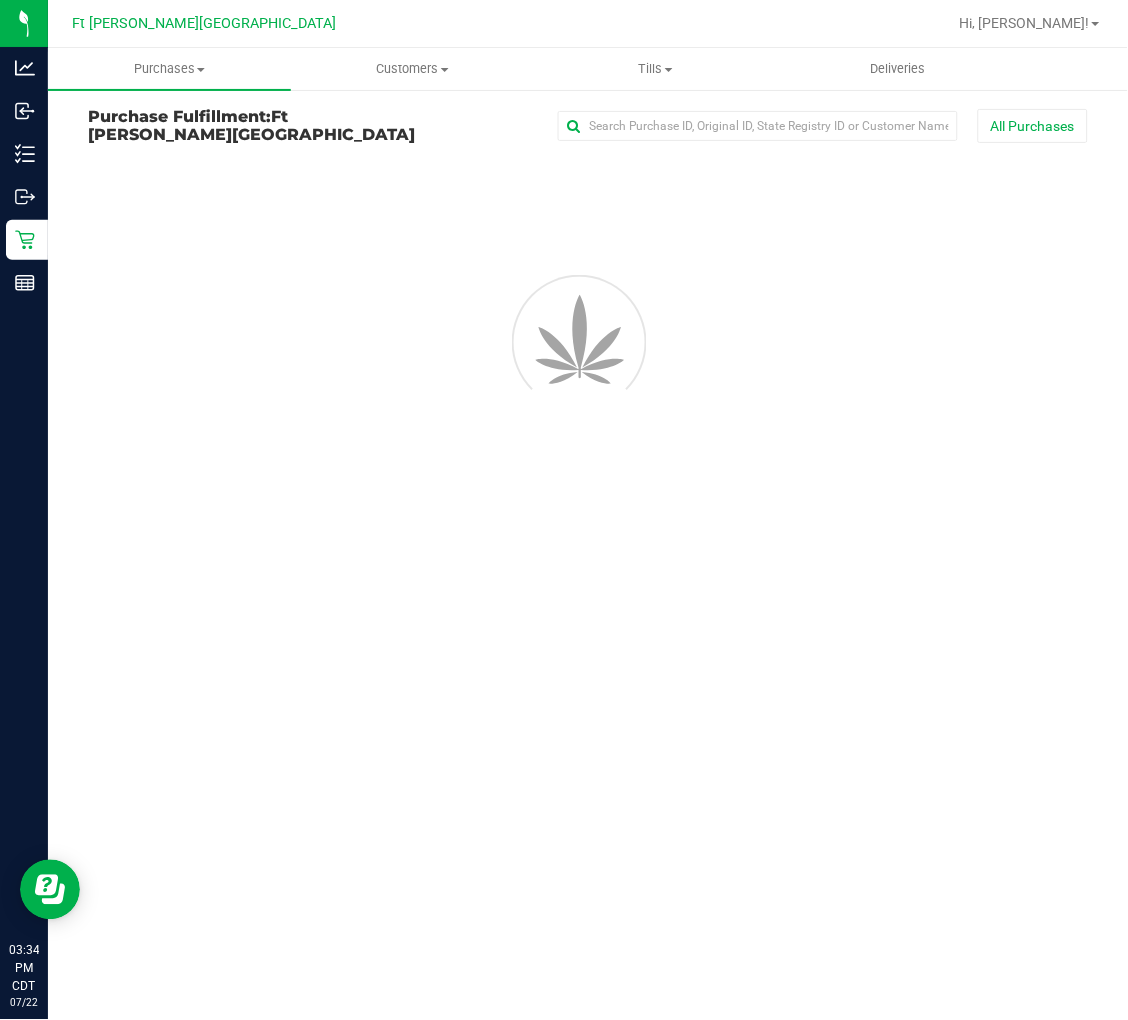 scroll, scrollTop: 0, scrollLeft: 0, axis: both 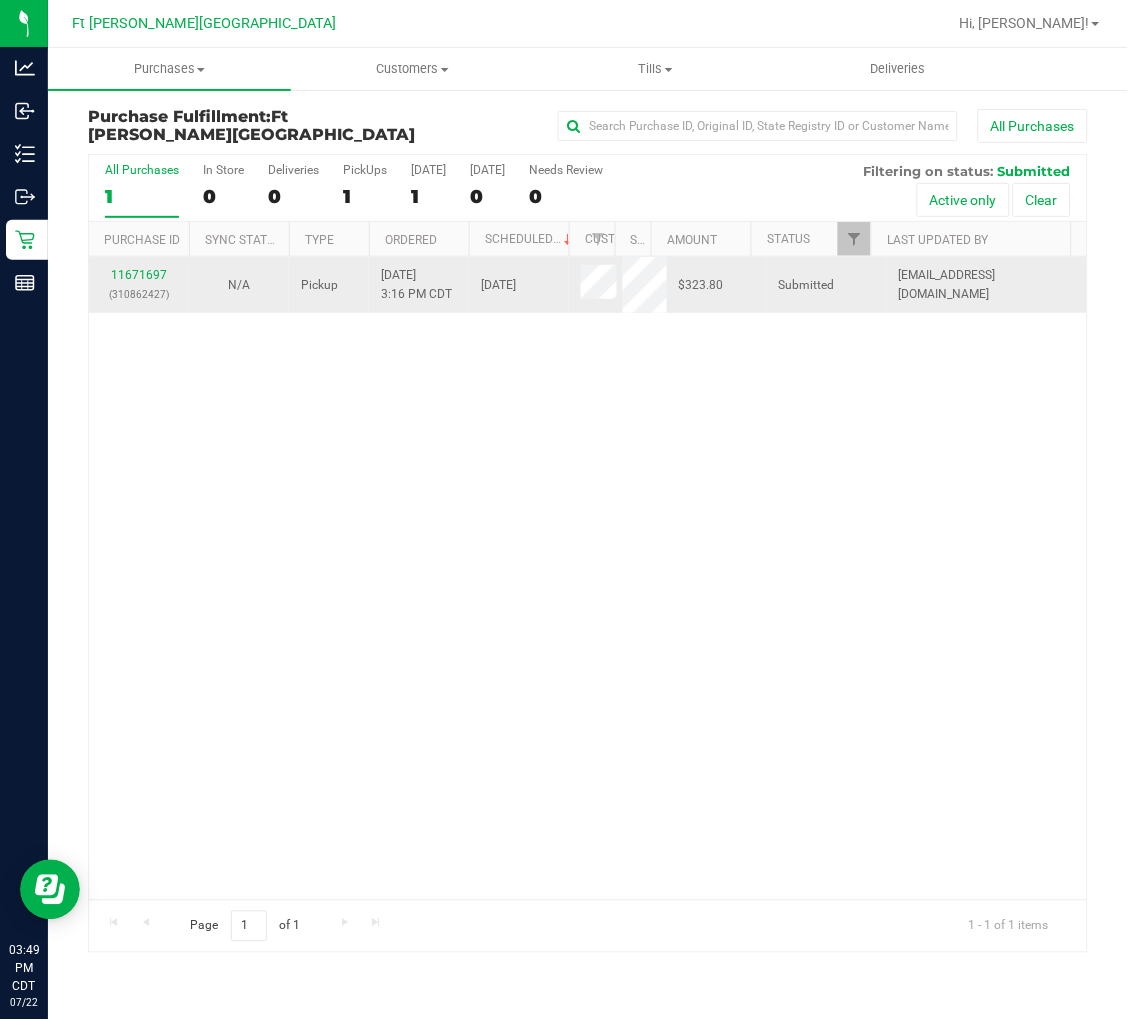 click on "(310862427)" at bounding box center [139, 294] 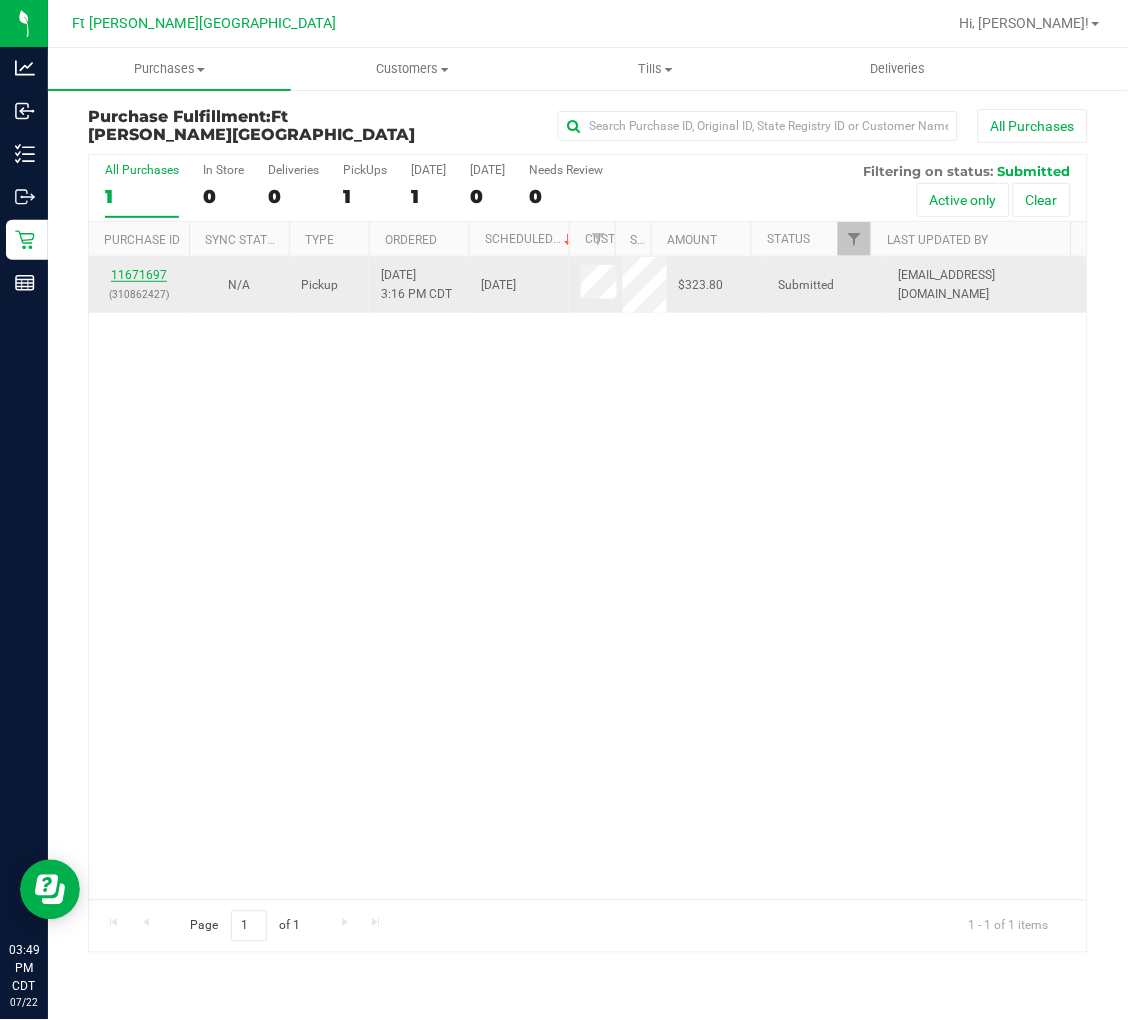 click on "11671697" at bounding box center [139, 275] 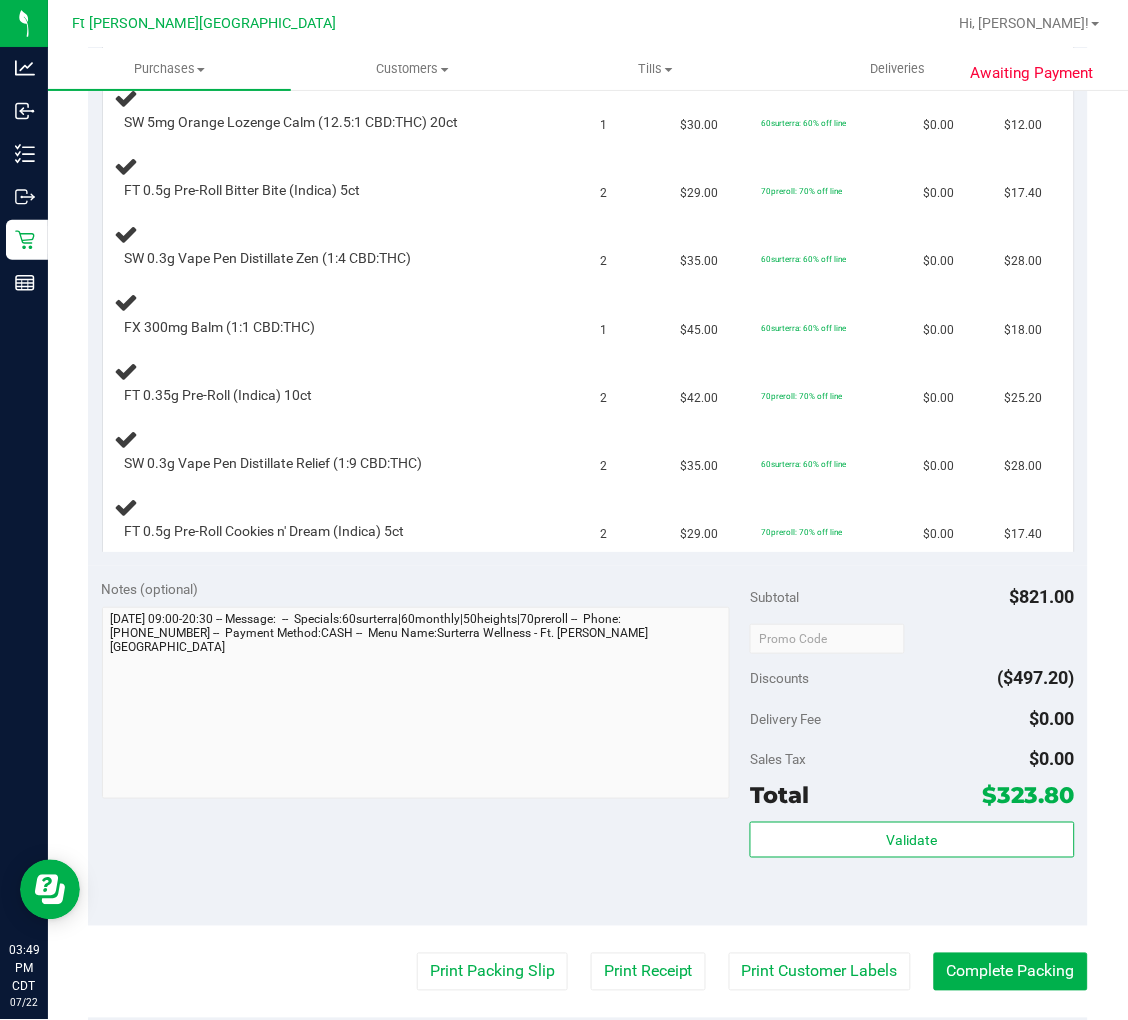 scroll, scrollTop: 1222, scrollLeft: 0, axis: vertical 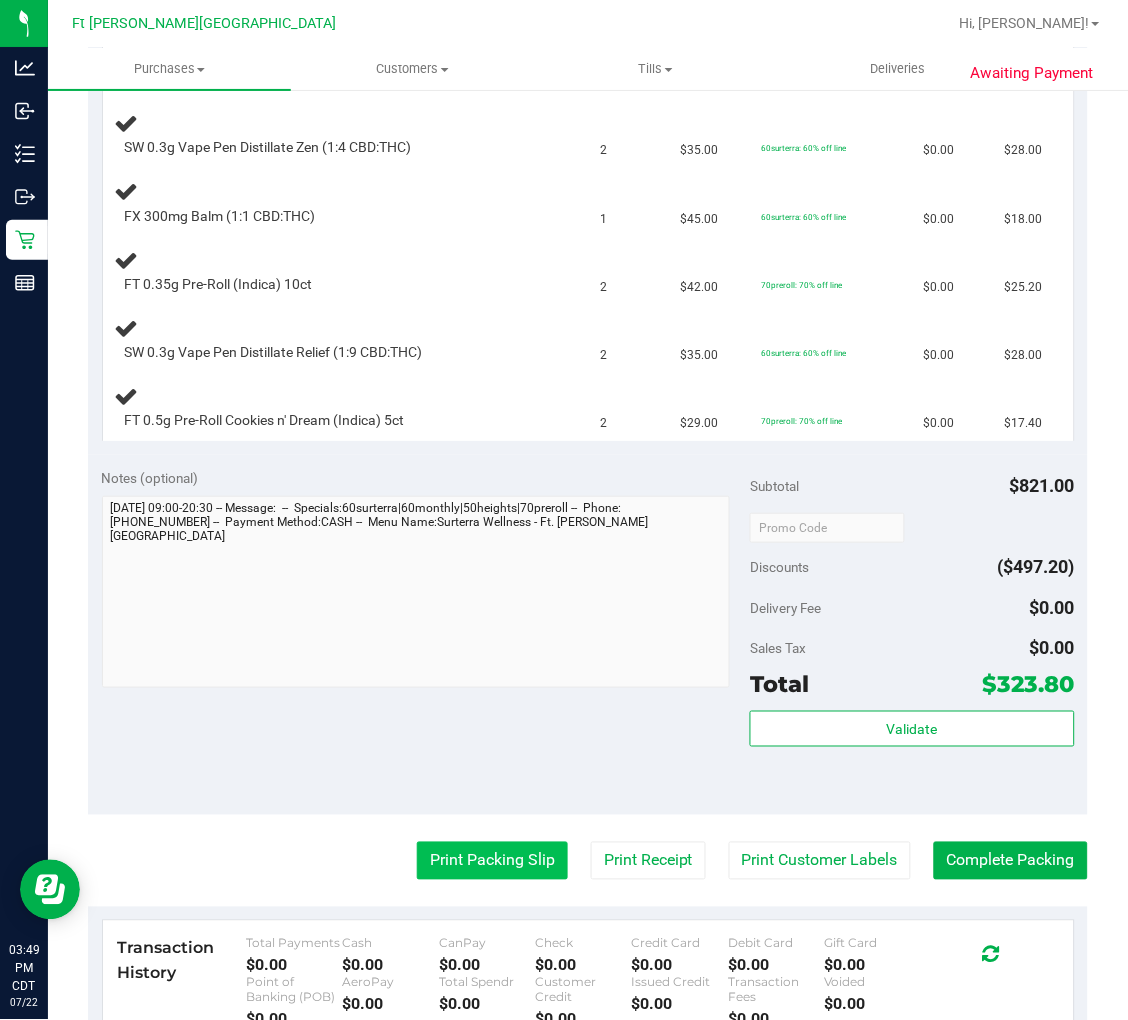 click on "Print Packing Slip" at bounding box center [492, 861] 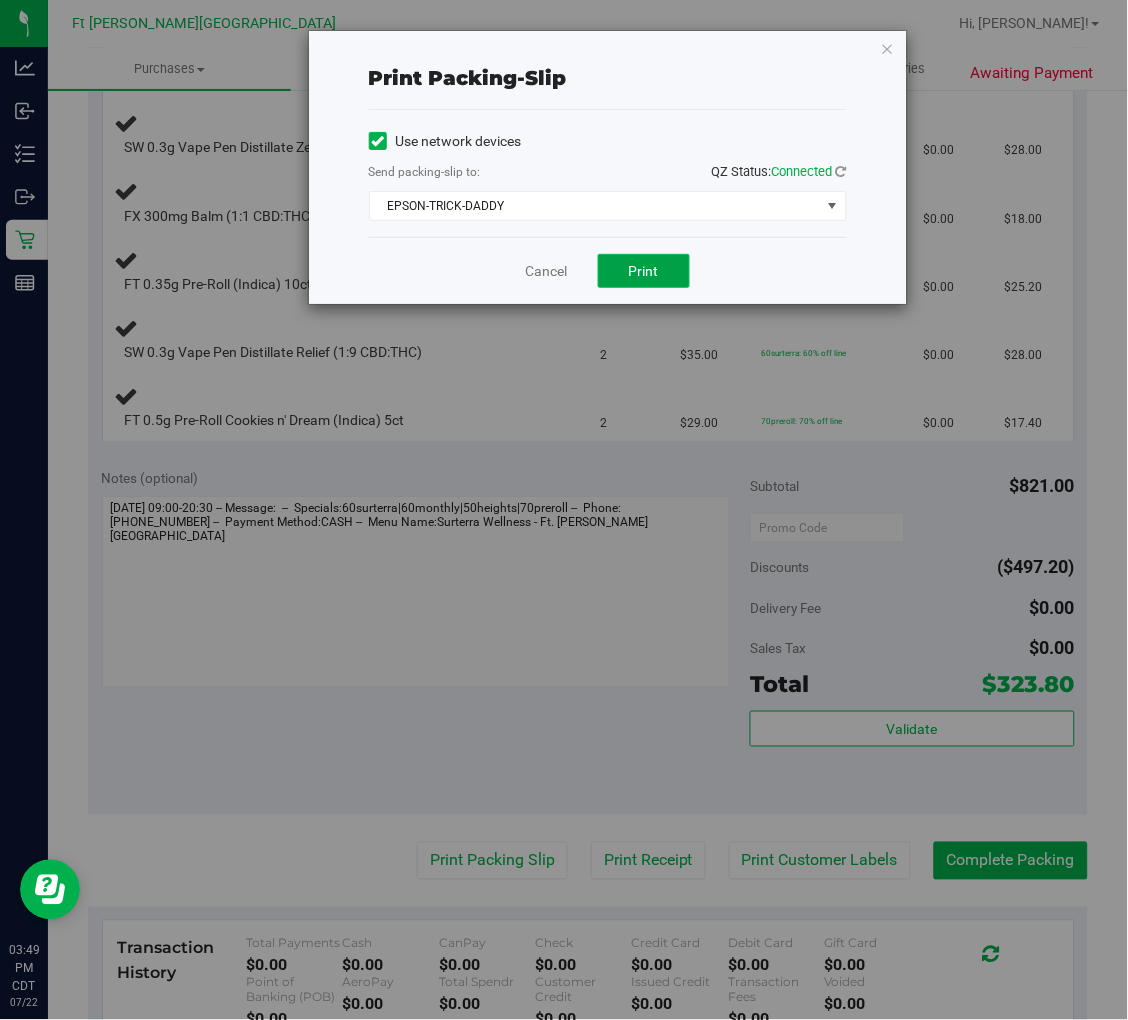 click on "Print" at bounding box center (644, 271) 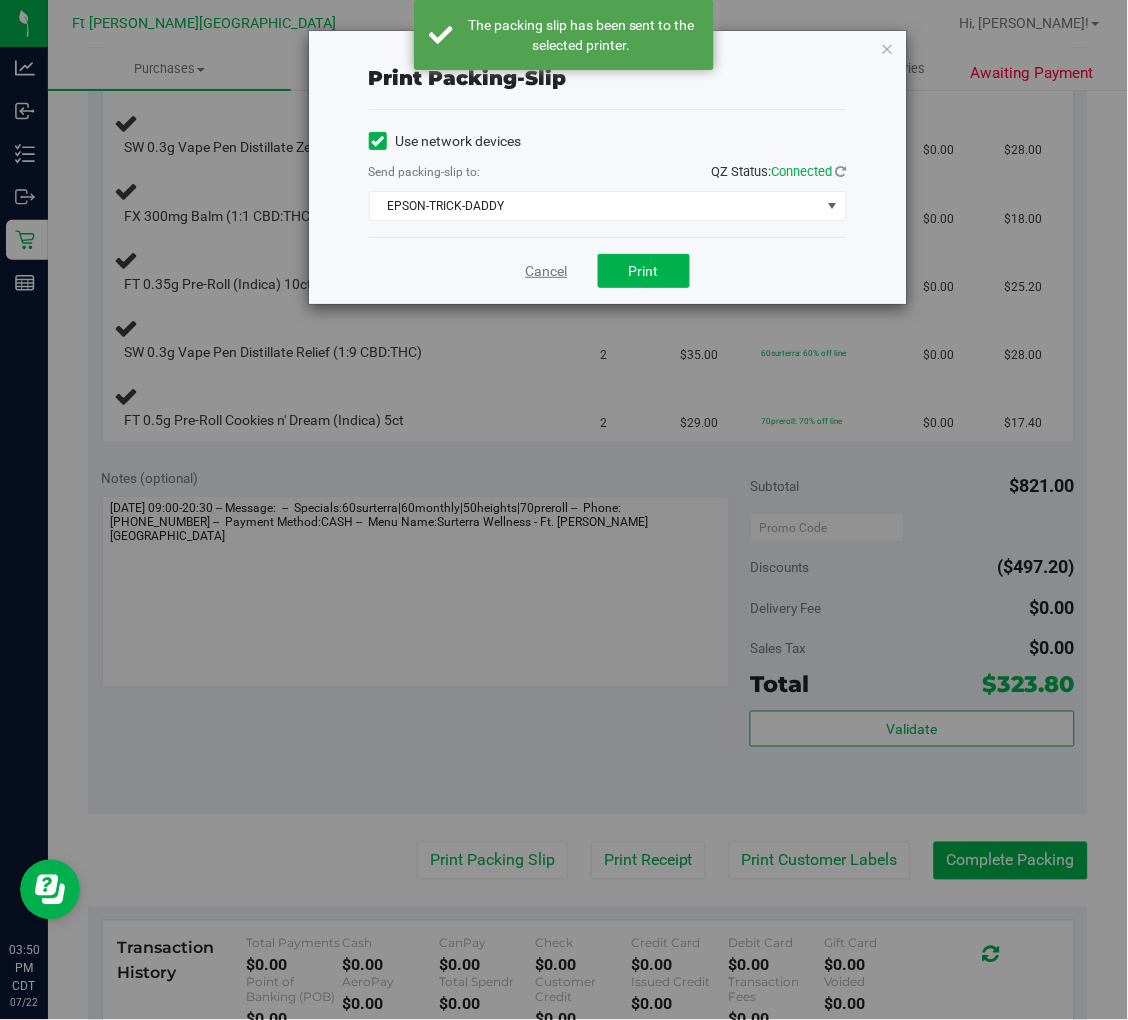 click on "Cancel" at bounding box center [547, 271] 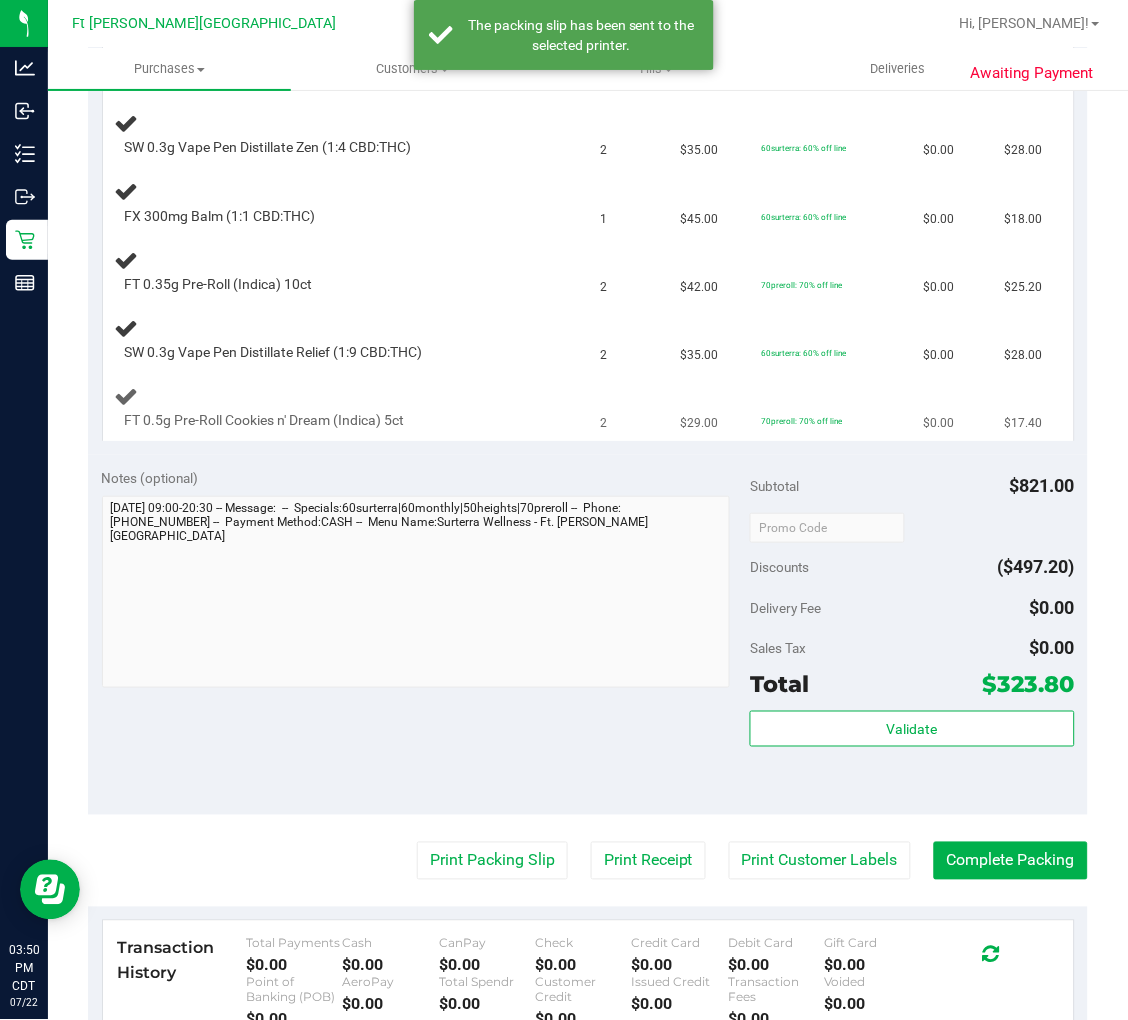 scroll, scrollTop: 1111, scrollLeft: 0, axis: vertical 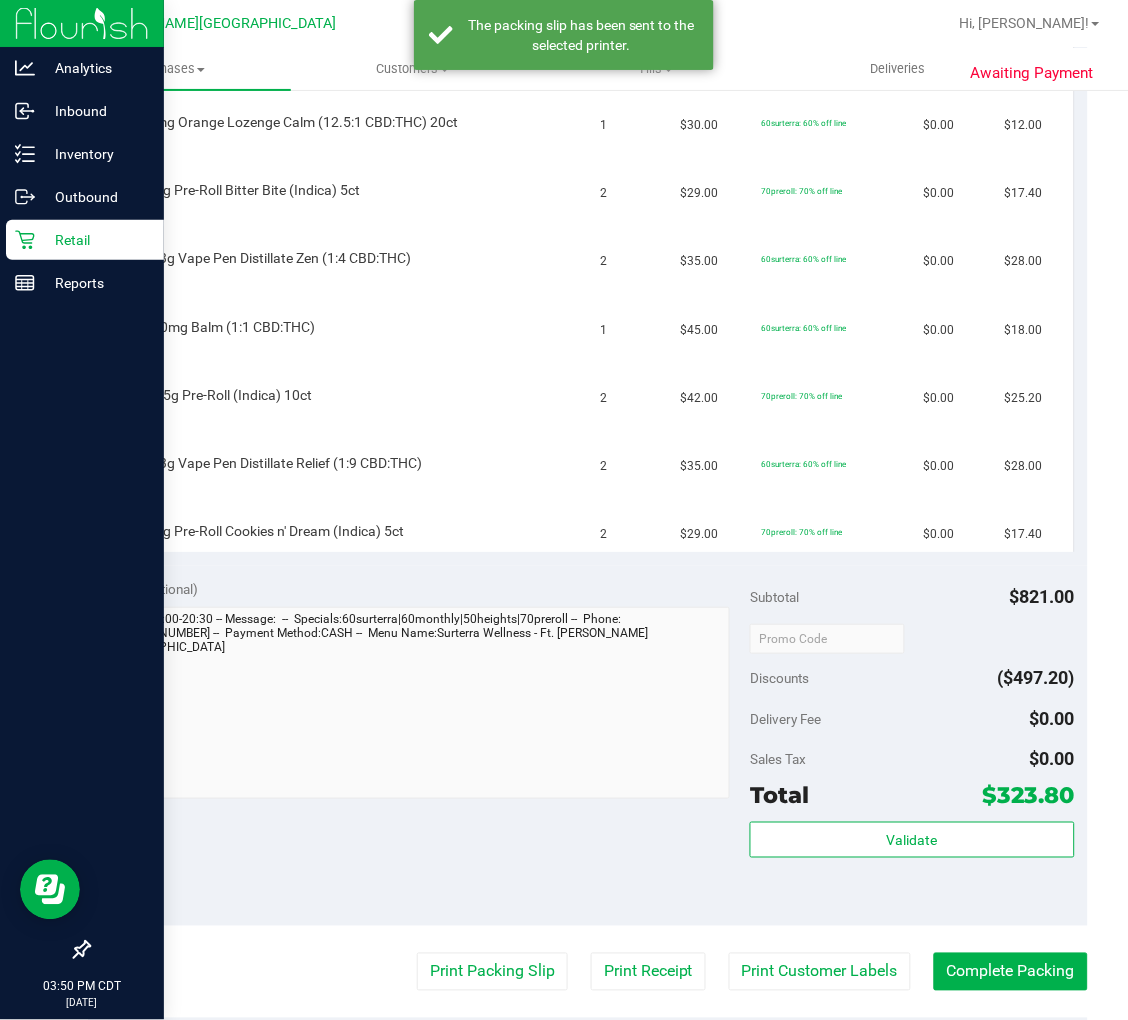 click 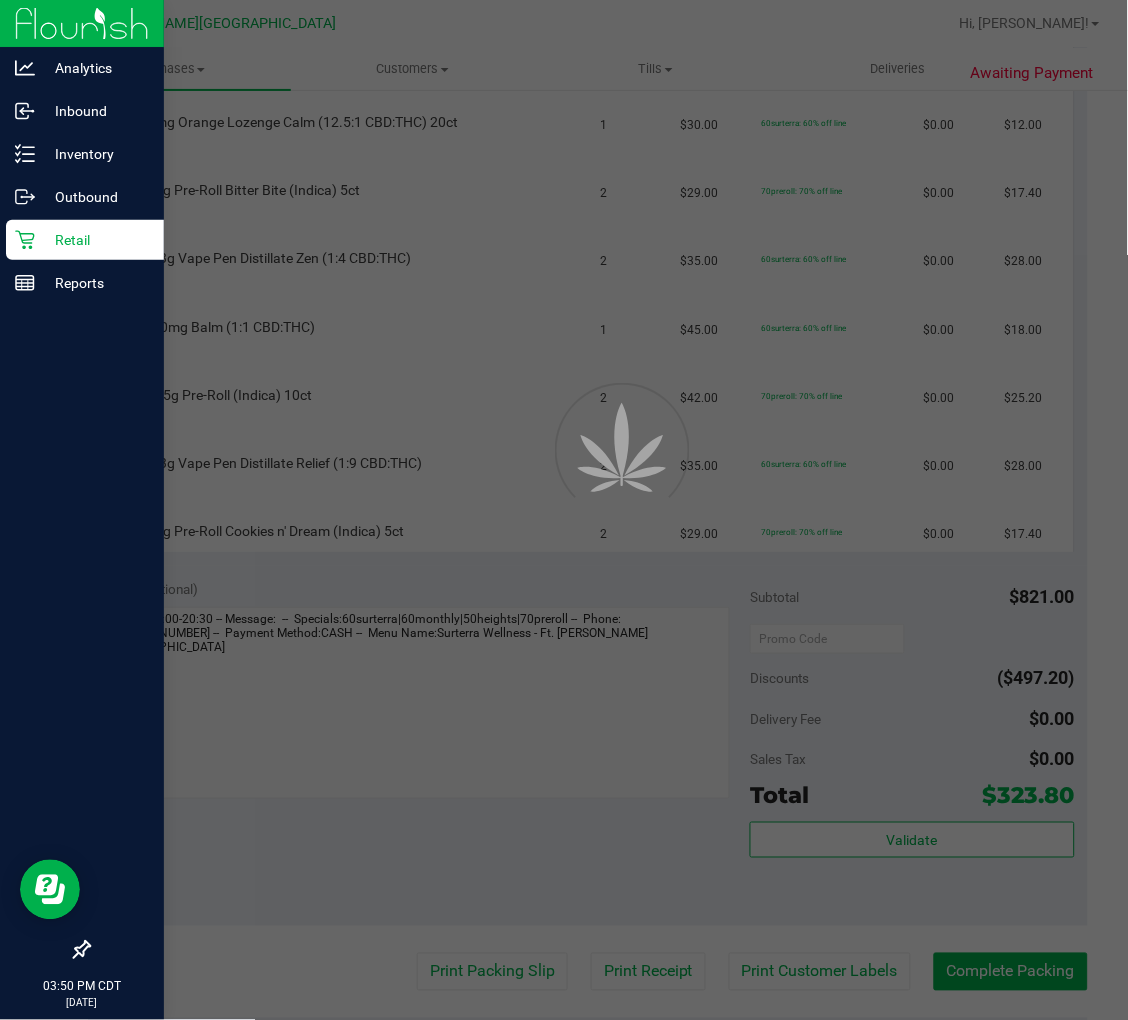 scroll, scrollTop: 0, scrollLeft: 0, axis: both 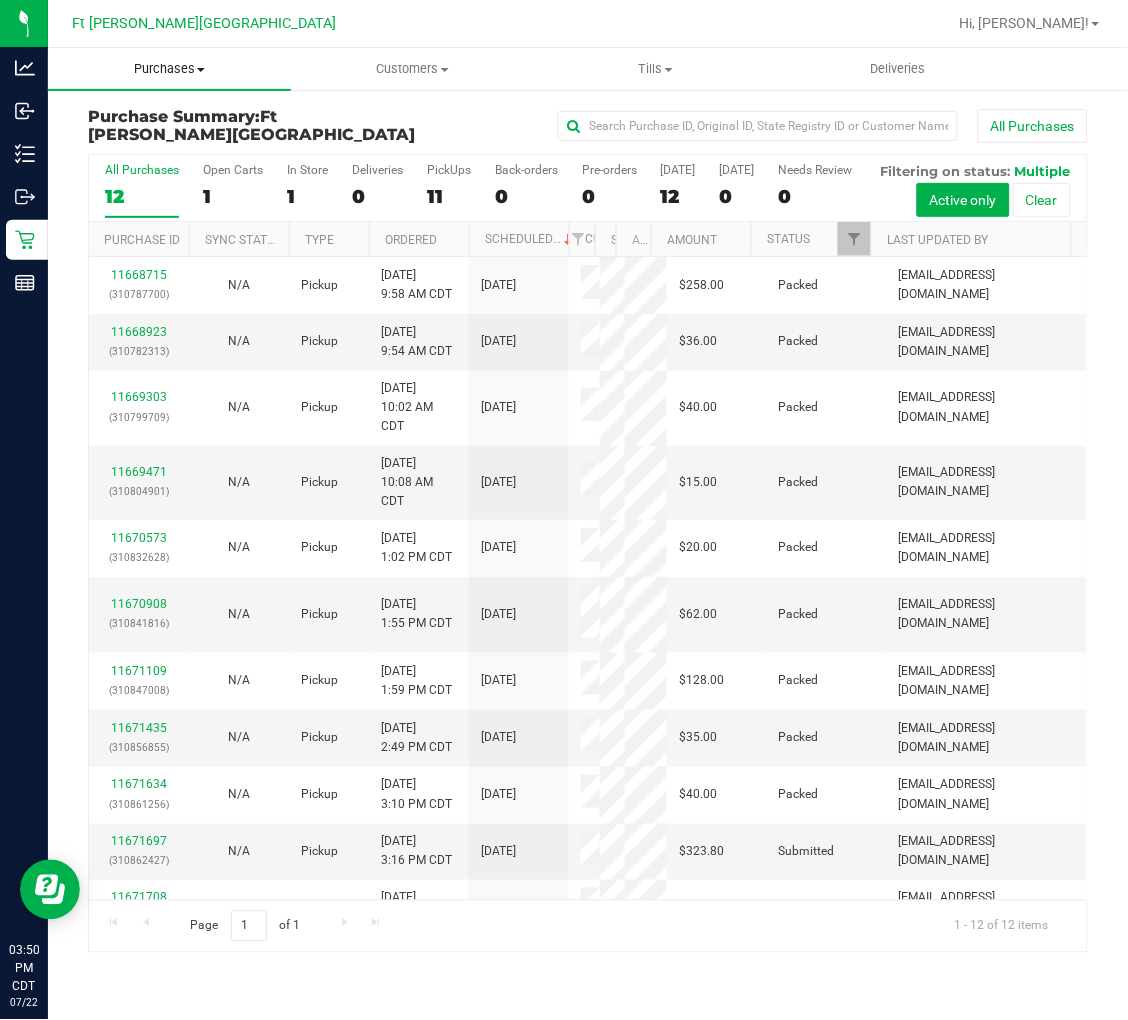click on "Purchases" at bounding box center (169, 69) 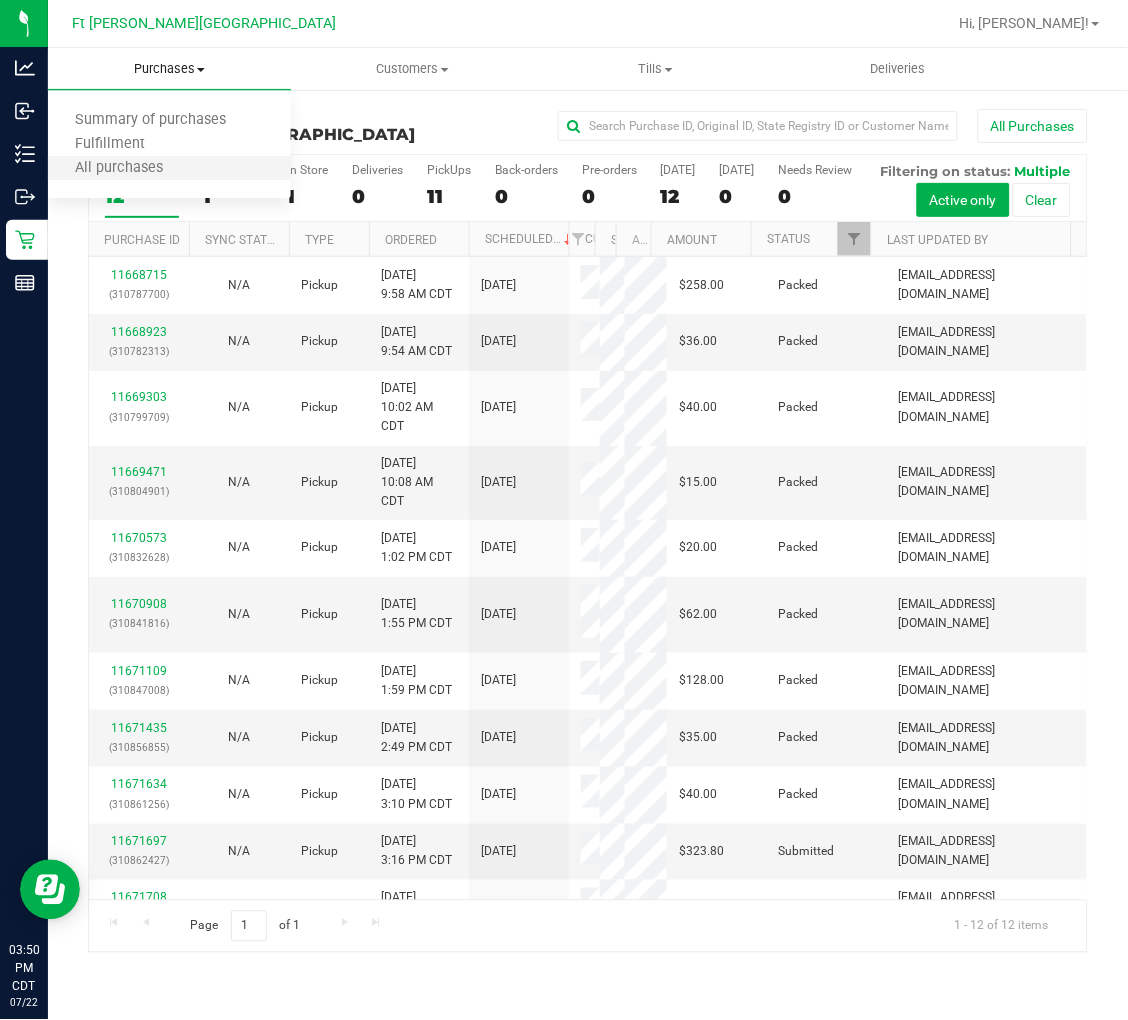 click on "All purchases" at bounding box center (169, 169) 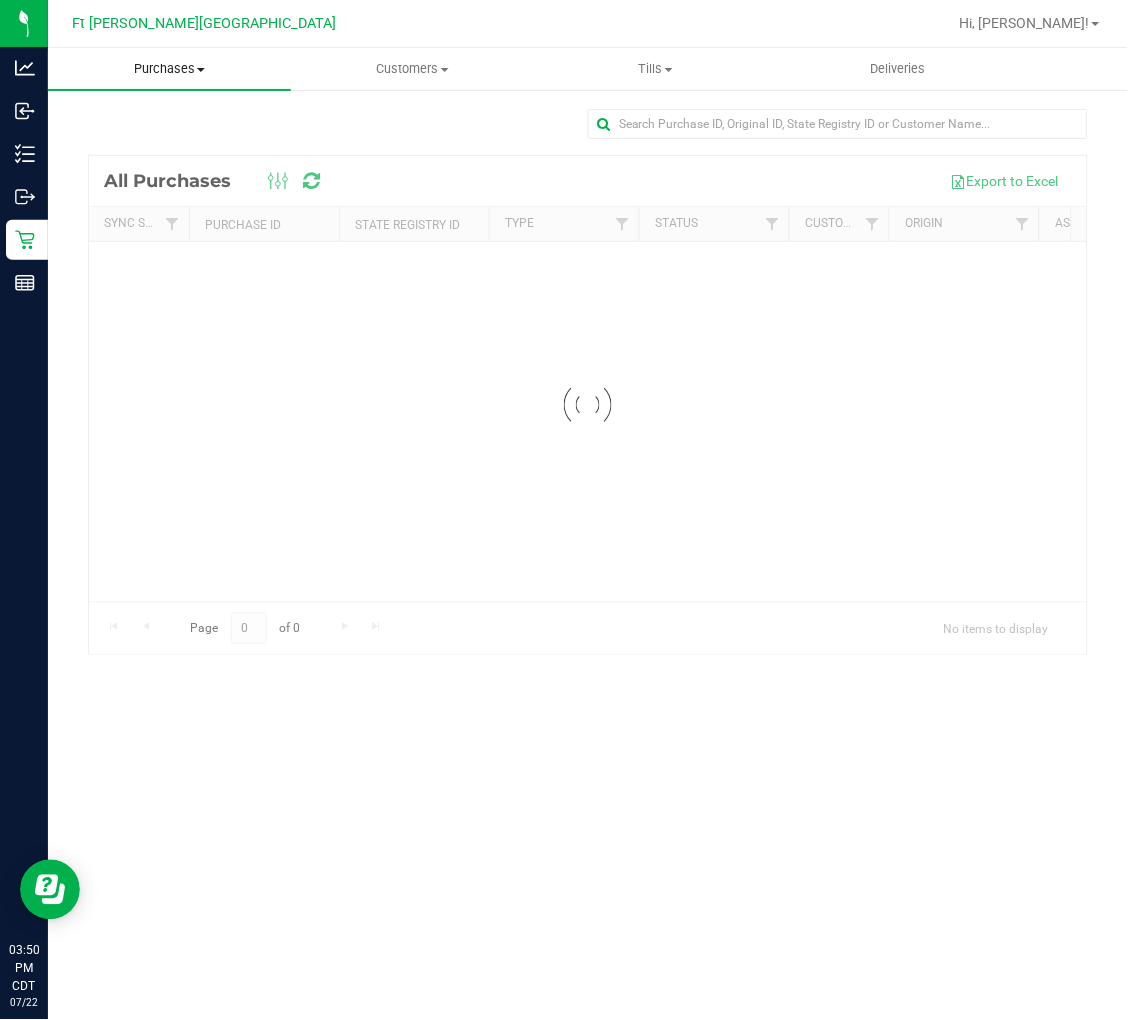 click on "Purchases" at bounding box center (169, 69) 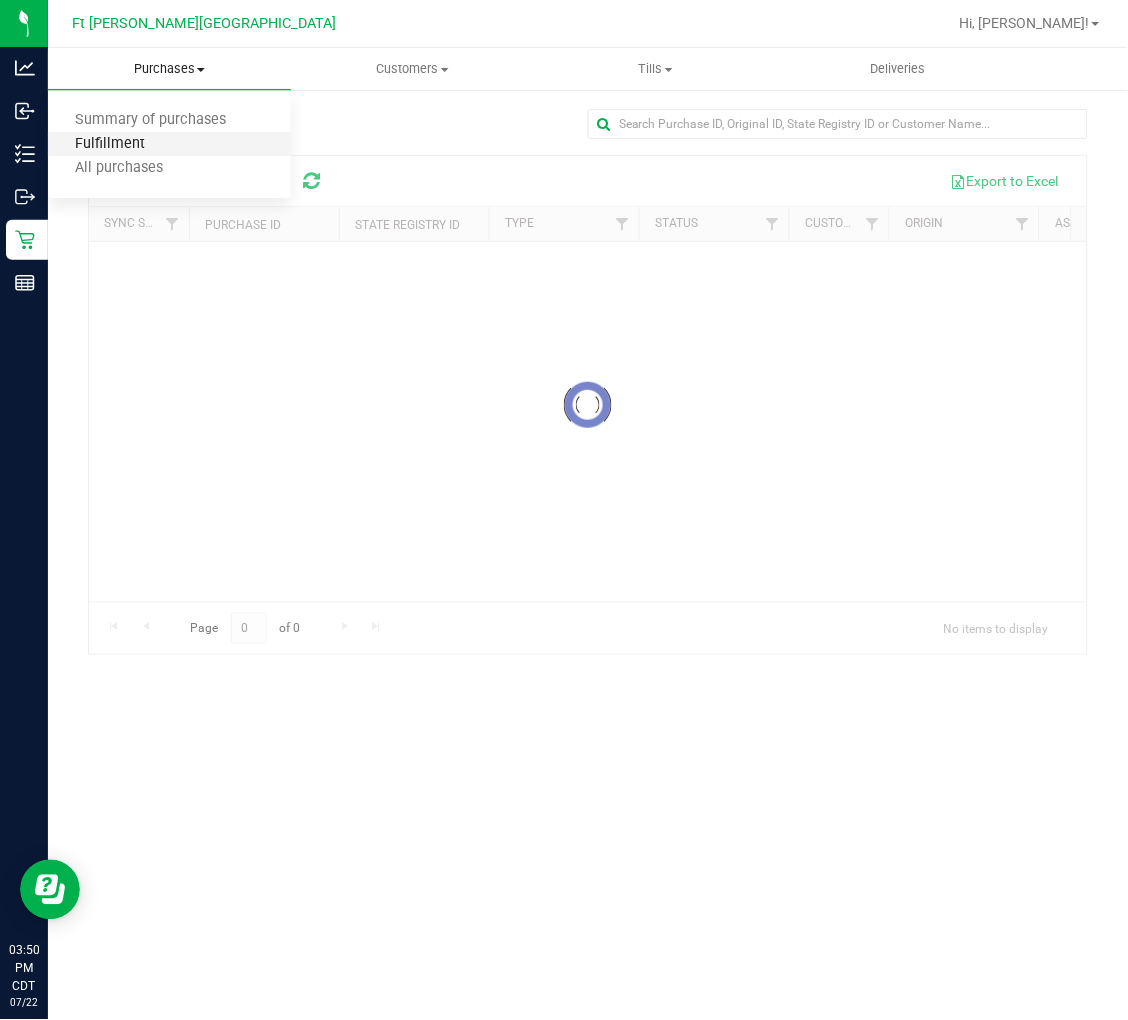 click on "Fulfillment" at bounding box center (110, 144) 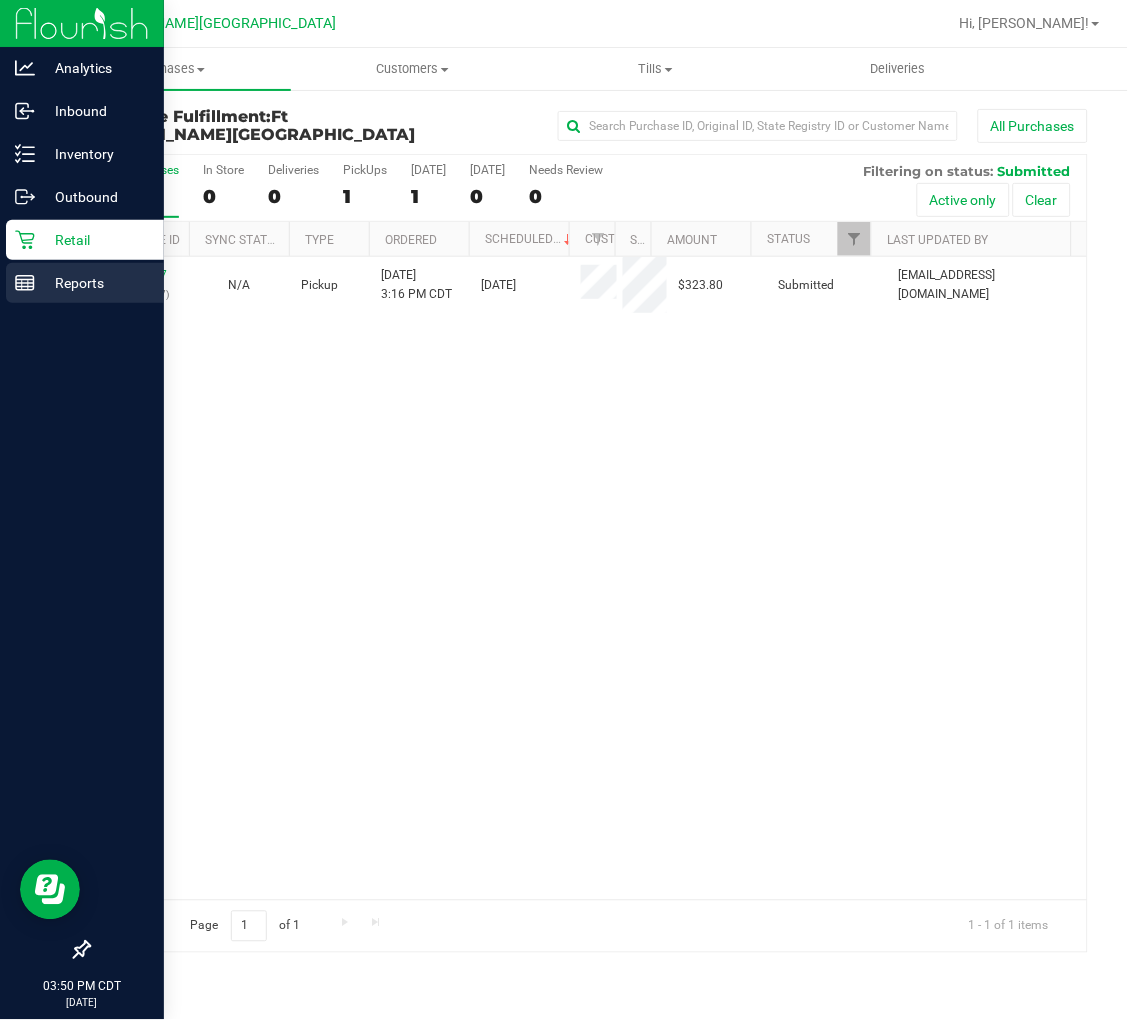 click 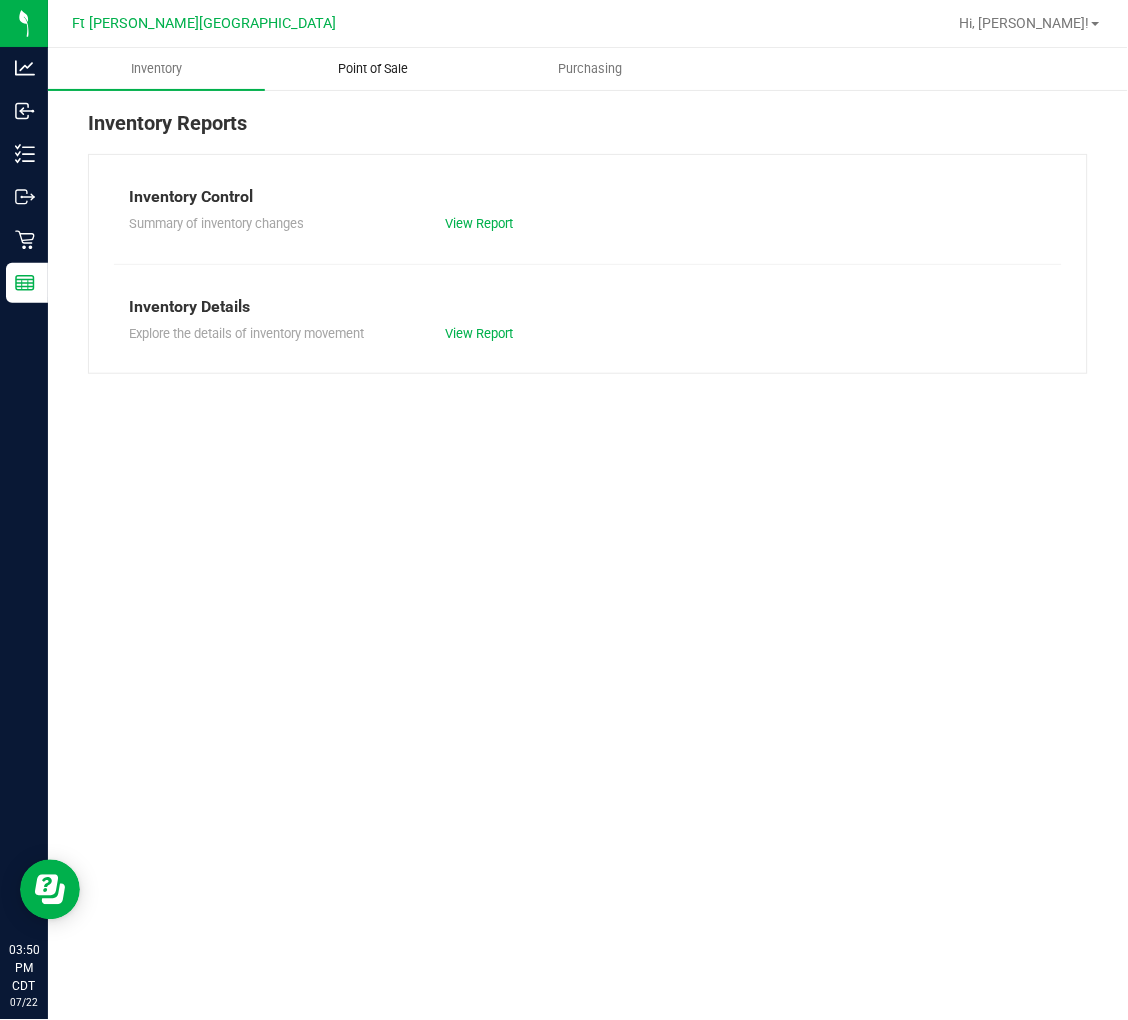 click on "Point of Sale" at bounding box center (373, 69) 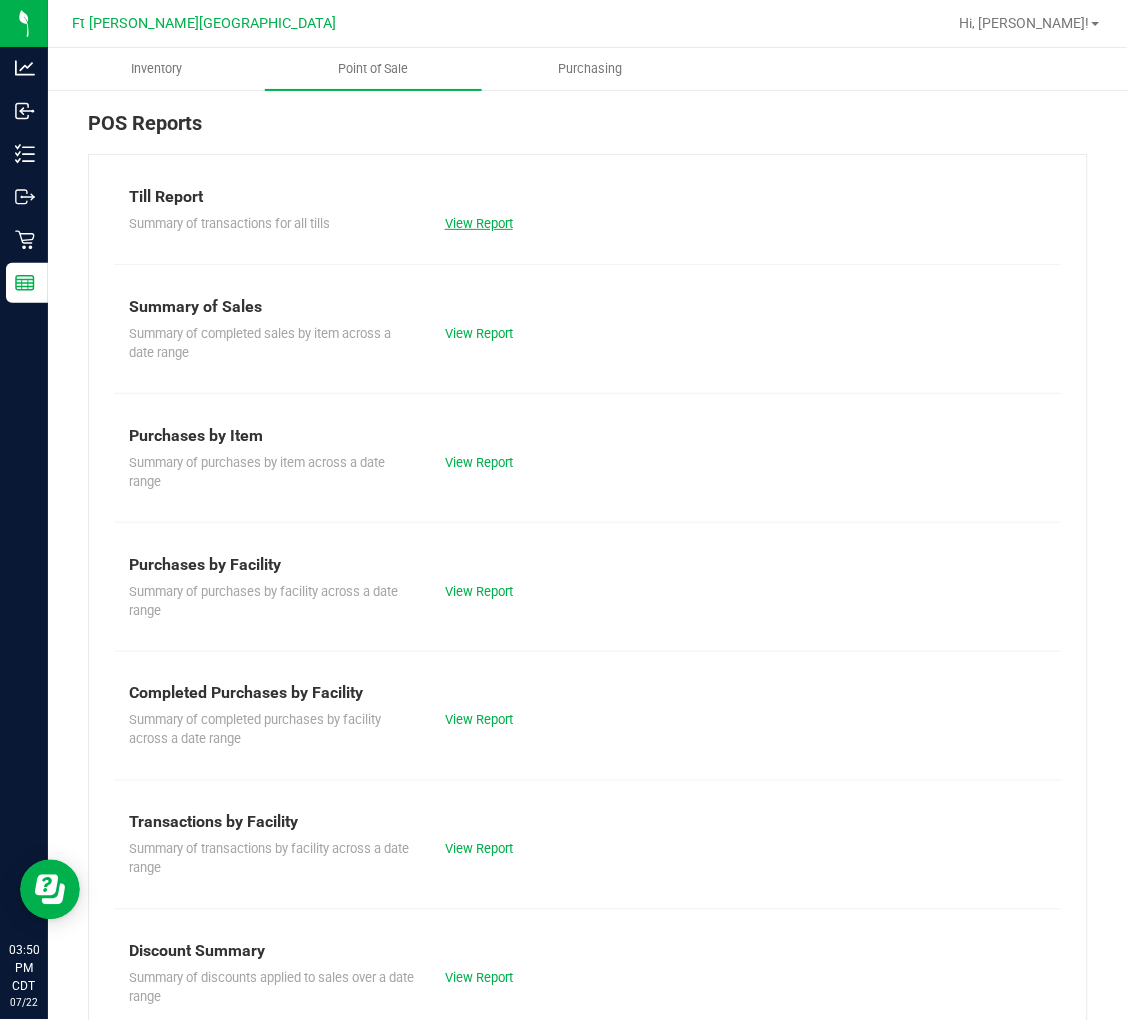 click on "View Report" at bounding box center (479, 223) 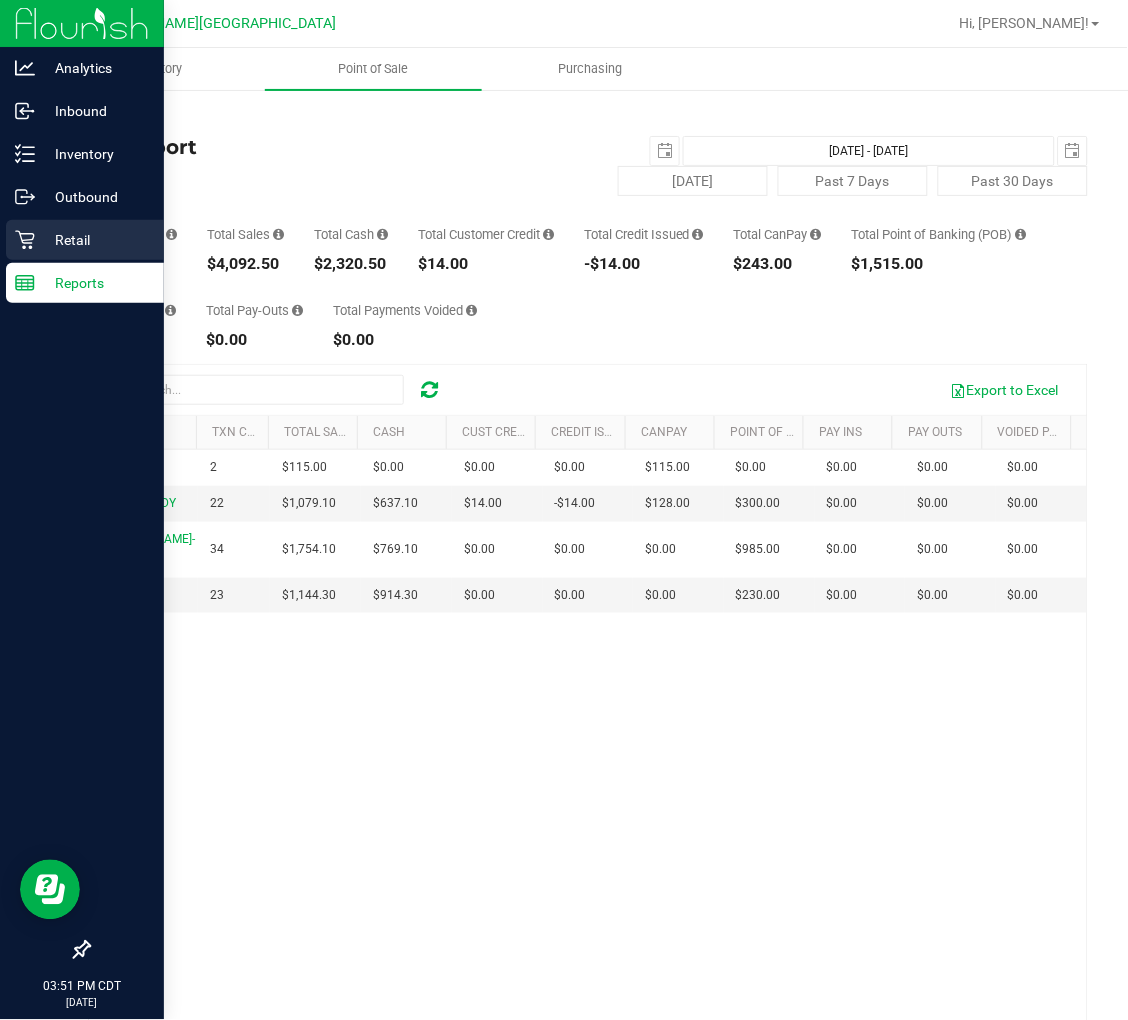 click on "Retail" at bounding box center [95, 240] 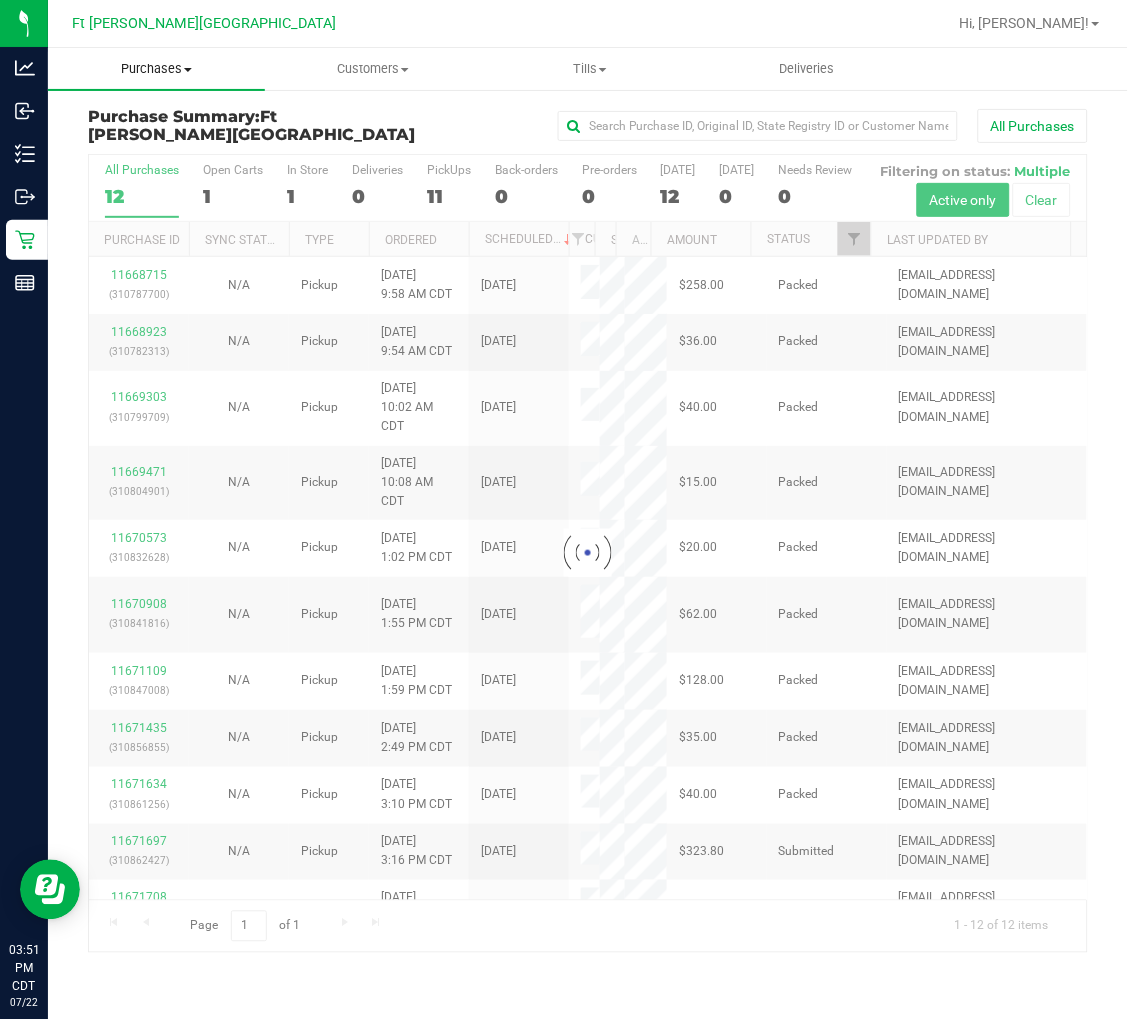click on "Purchases" at bounding box center (156, 69) 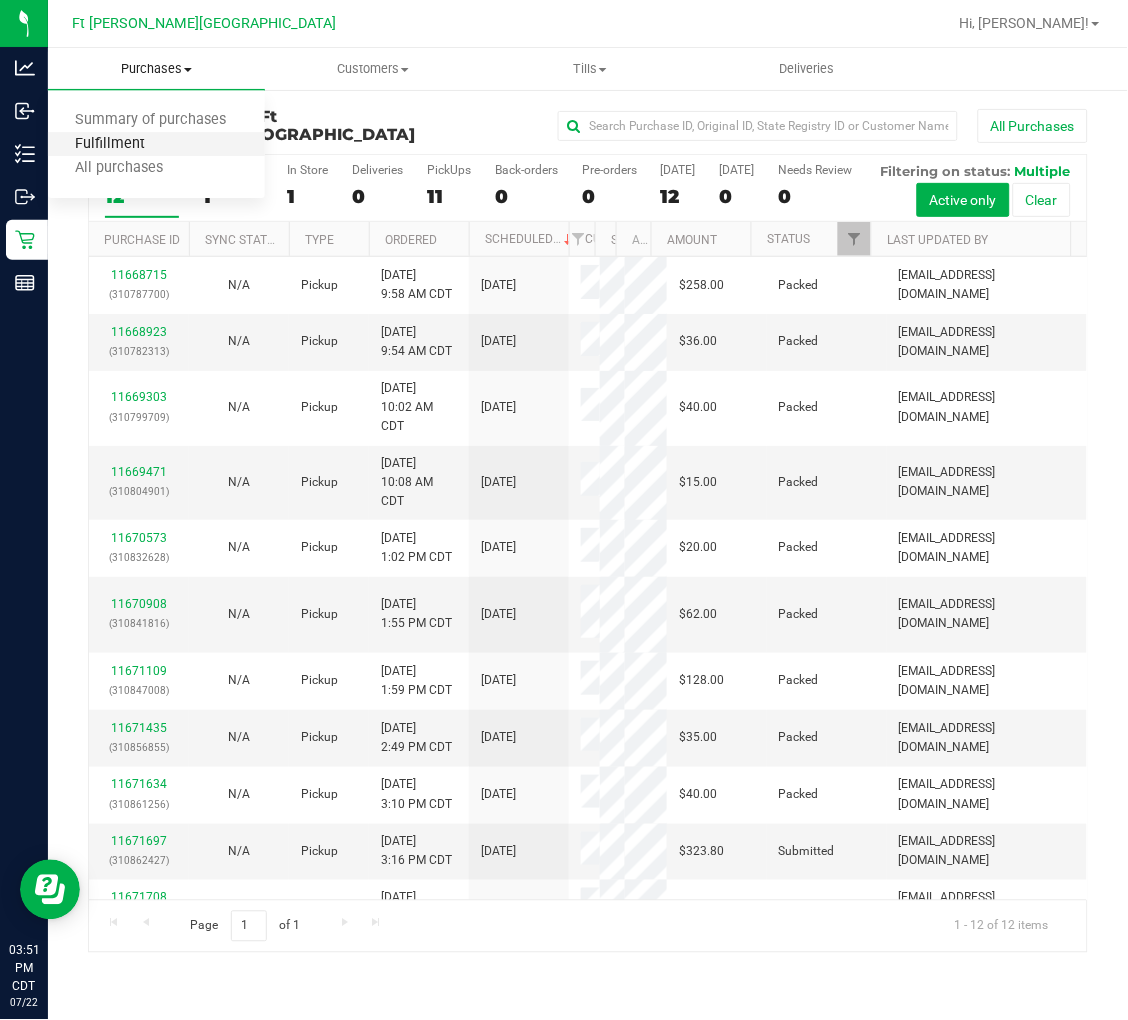click on "Fulfillment" at bounding box center (110, 144) 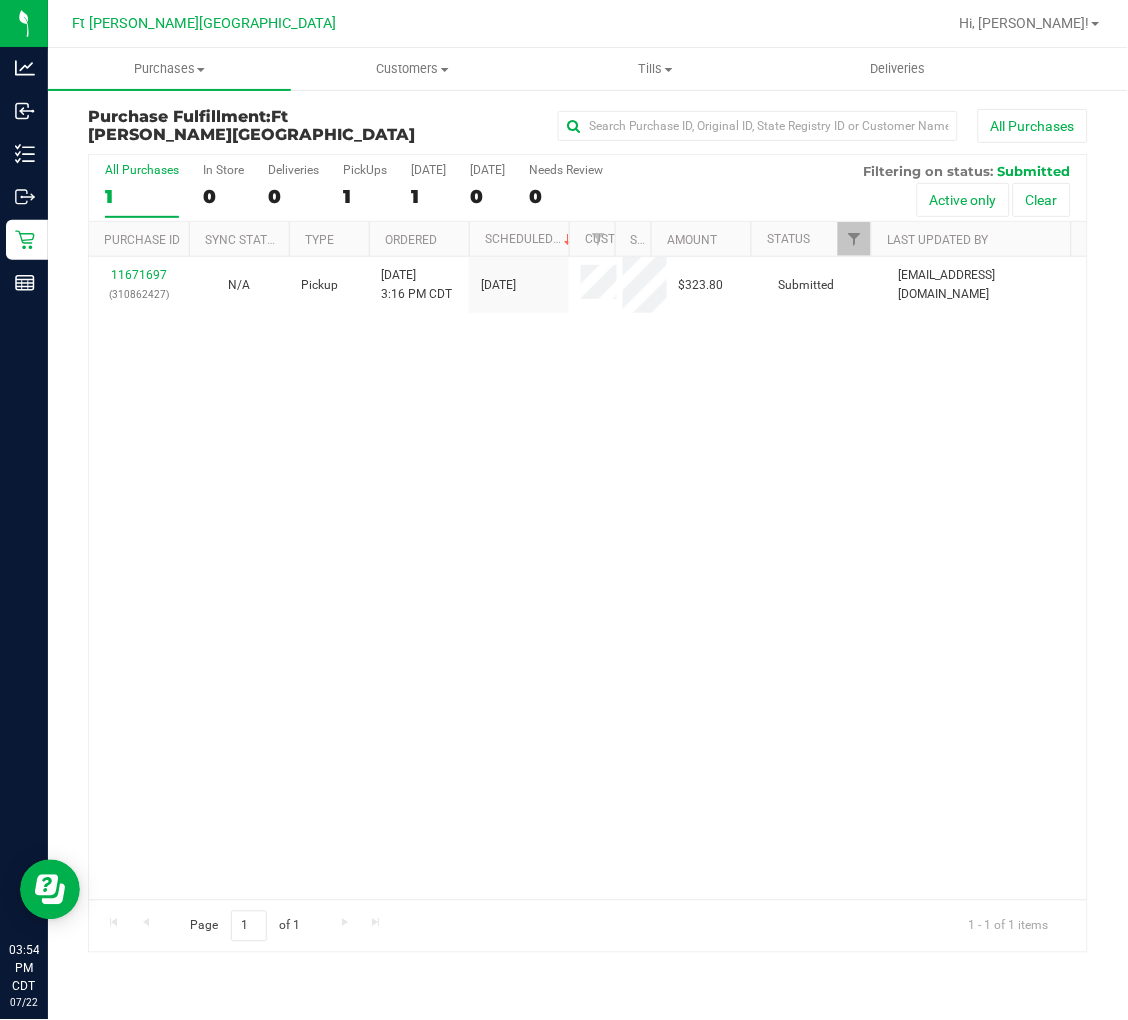click on "All Purchases
1" at bounding box center [142, 190] 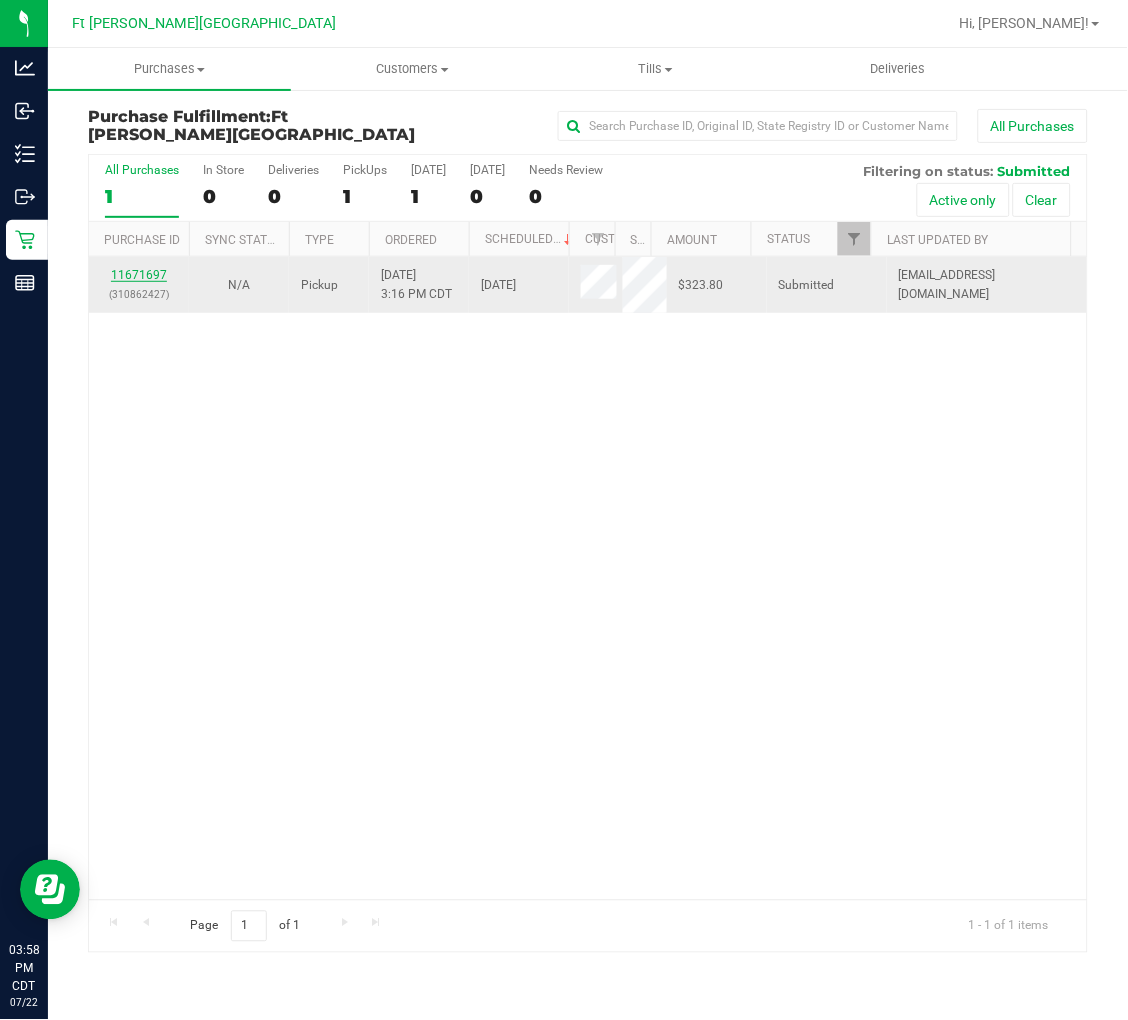 click on "11671697" at bounding box center (139, 275) 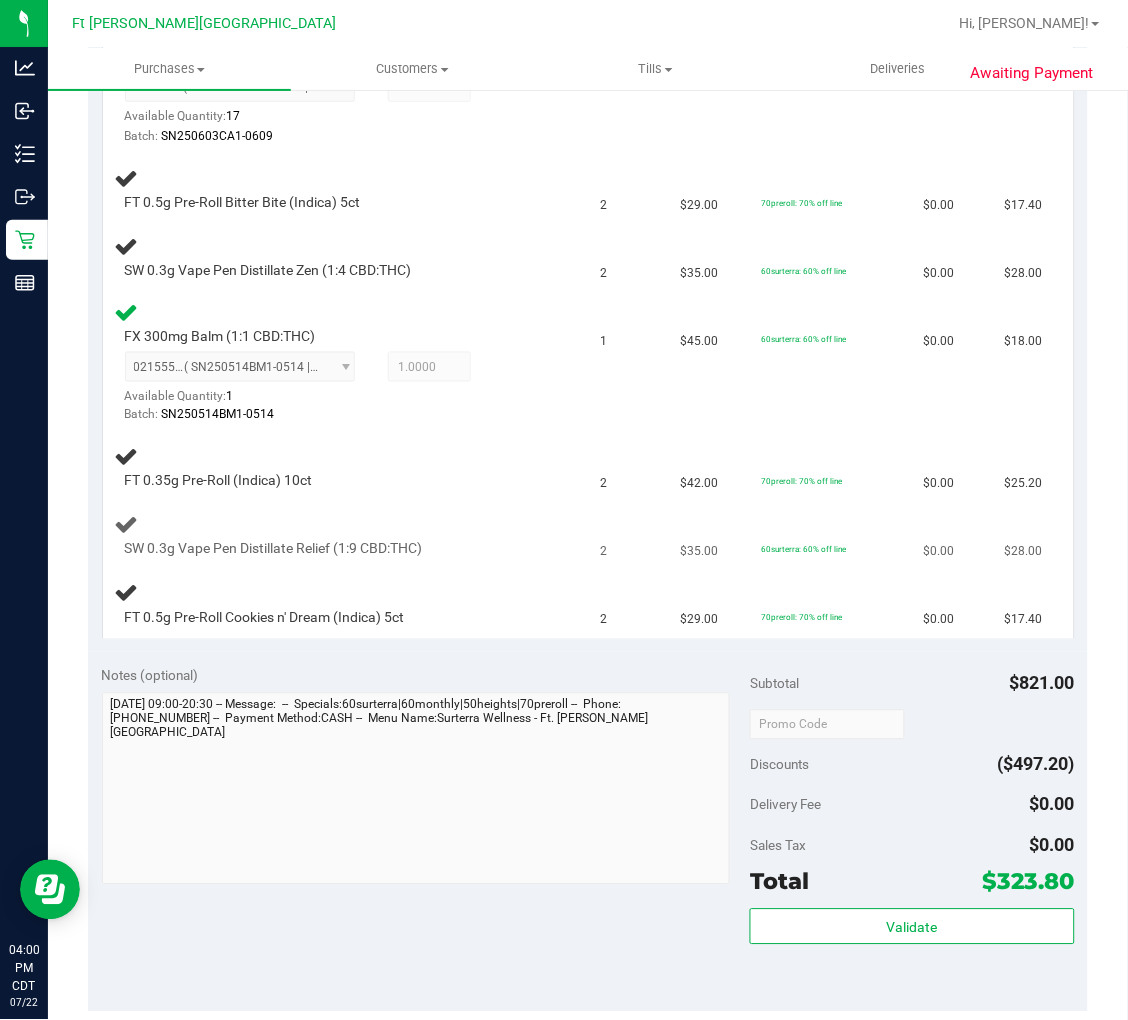 scroll, scrollTop: 1888, scrollLeft: 0, axis: vertical 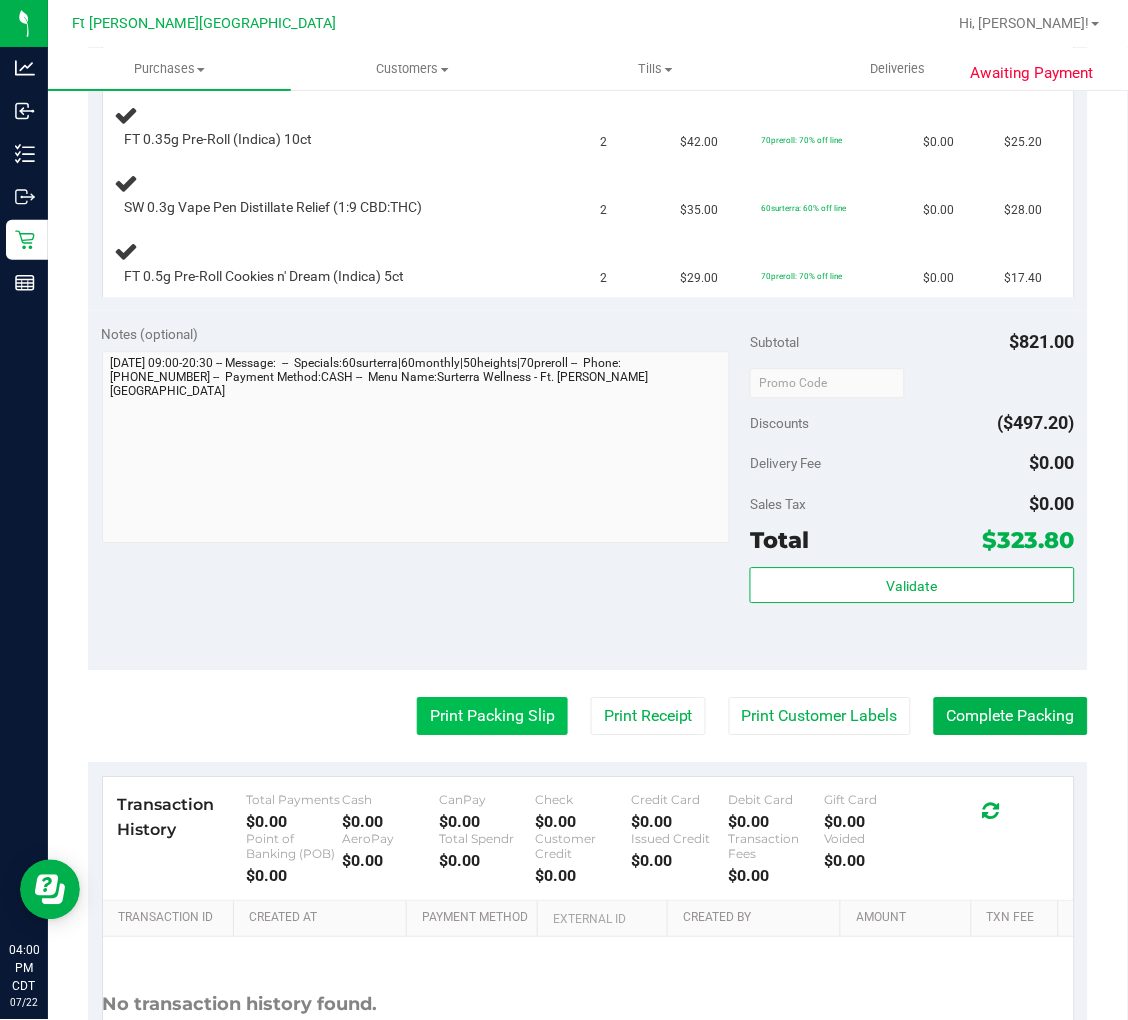 click on "Print Packing Slip" at bounding box center (492, 717) 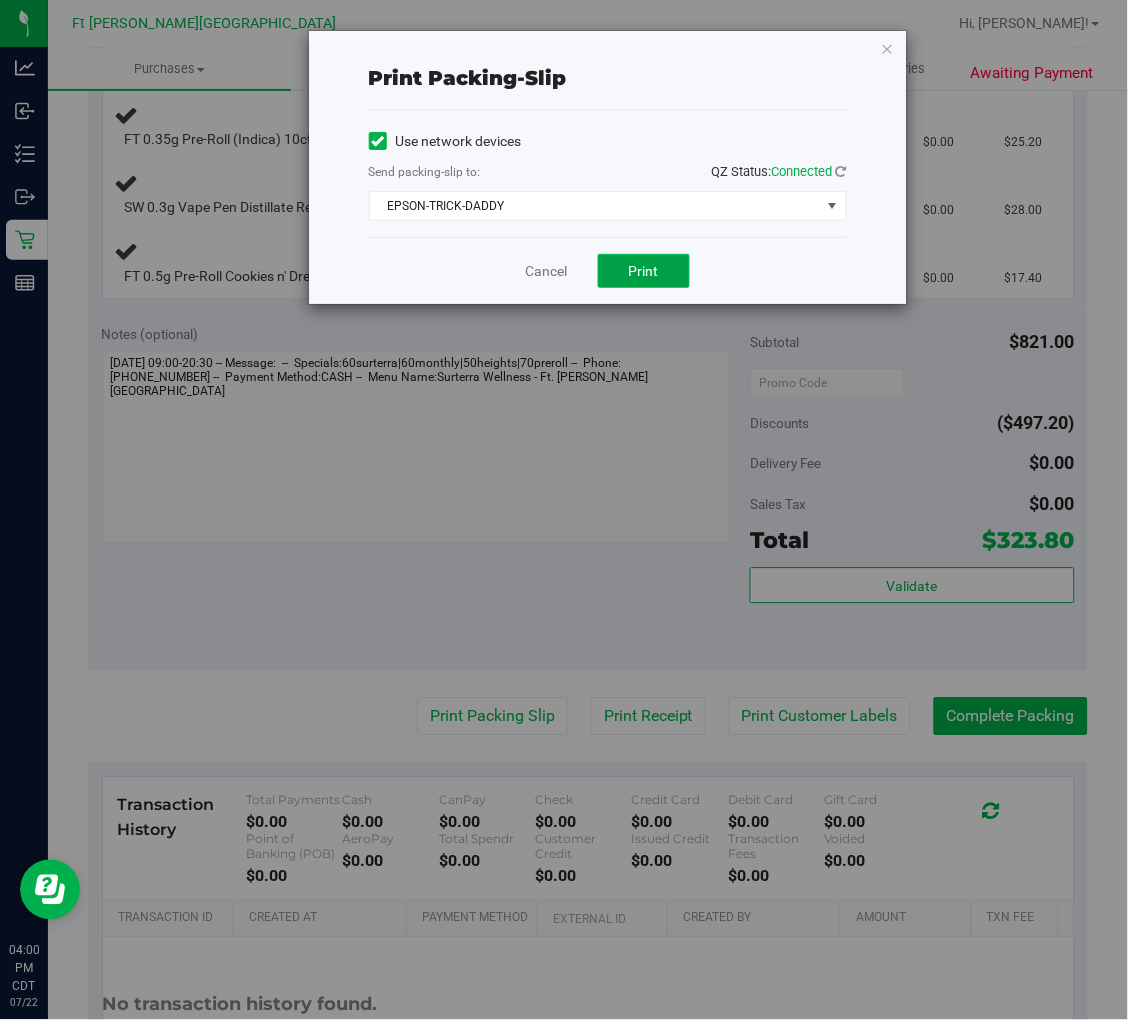 click on "Print" at bounding box center [644, 271] 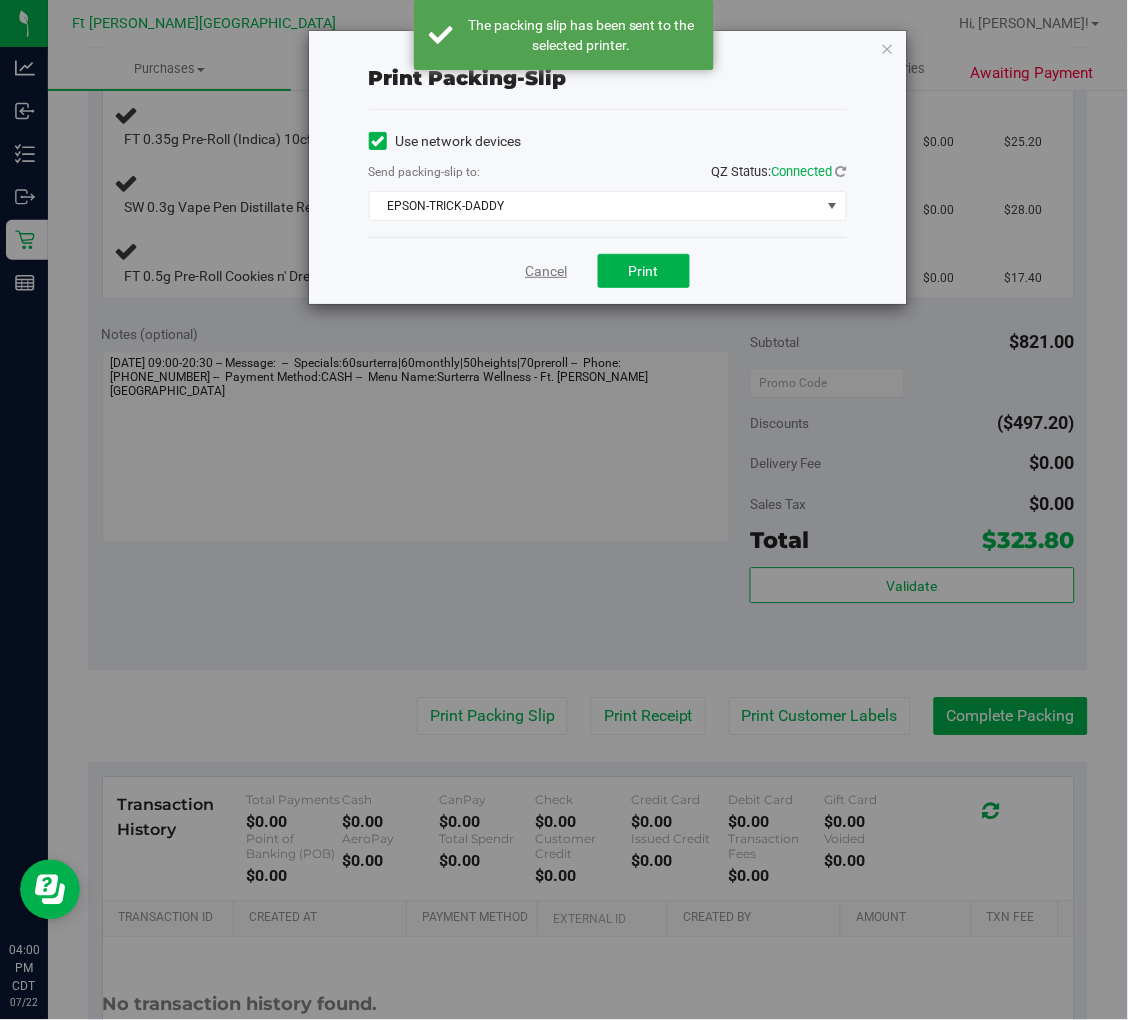 click on "Cancel" at bounding box center [547, 271] 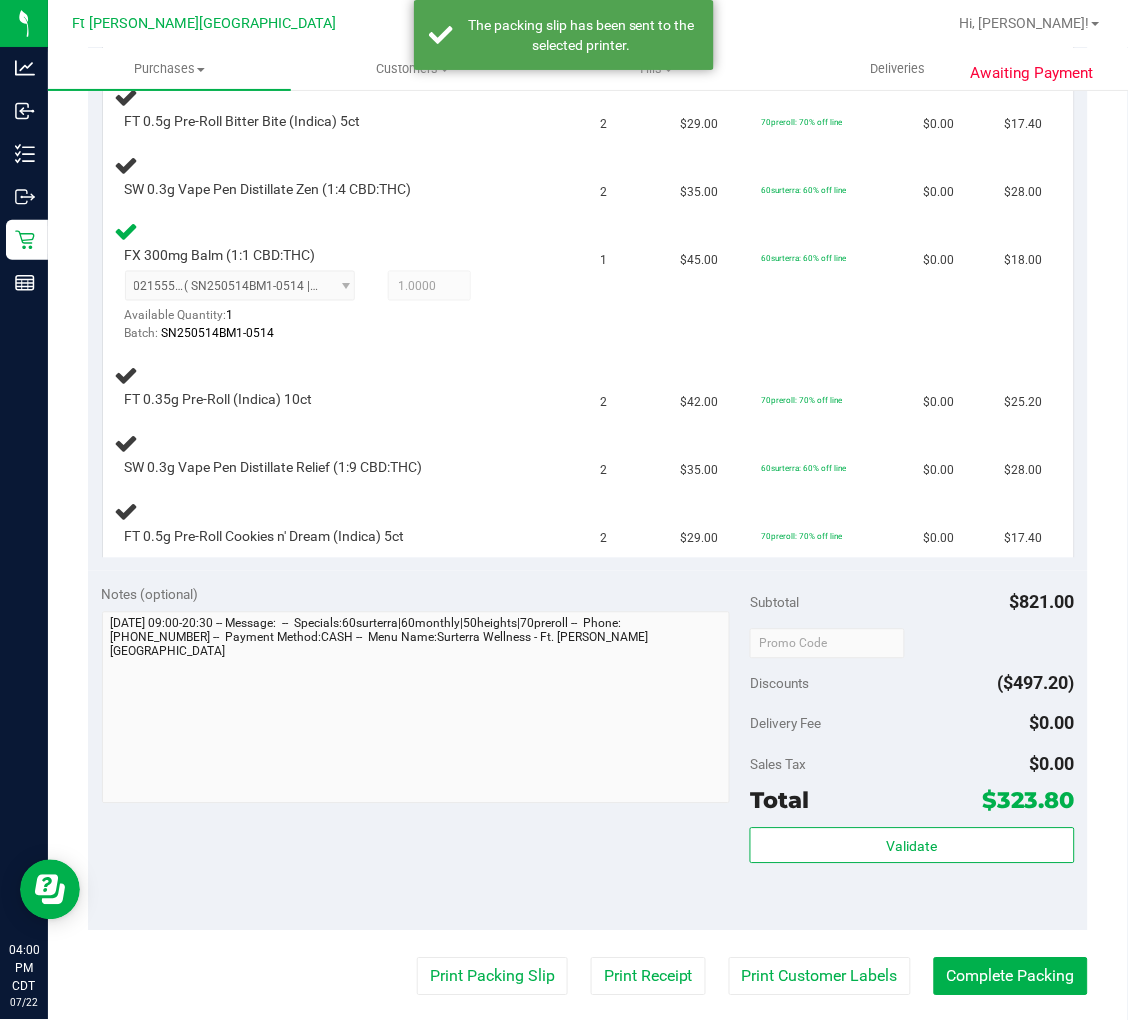scroll, scrollTop: 1333, scrollLeft: 0, axis: vertical 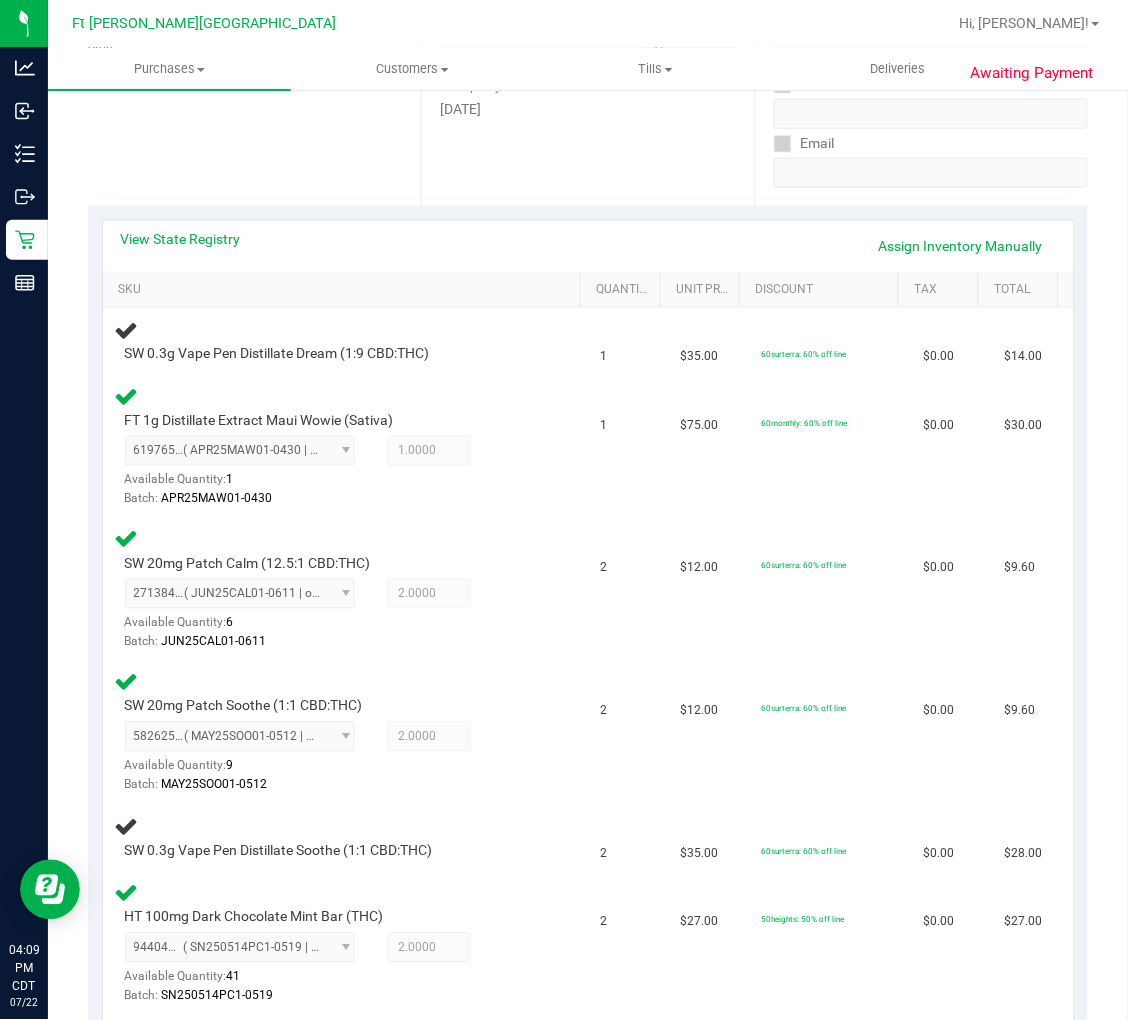 click on "6197658004909007
(
APR25MAW01-0430 | orig: FLSRWGM-20250506-1545
)
6197658004909007
Available Quantity:  1
1.0000 1
Batch:
APR25MAW01-0430" at bounding box center [332, 472] 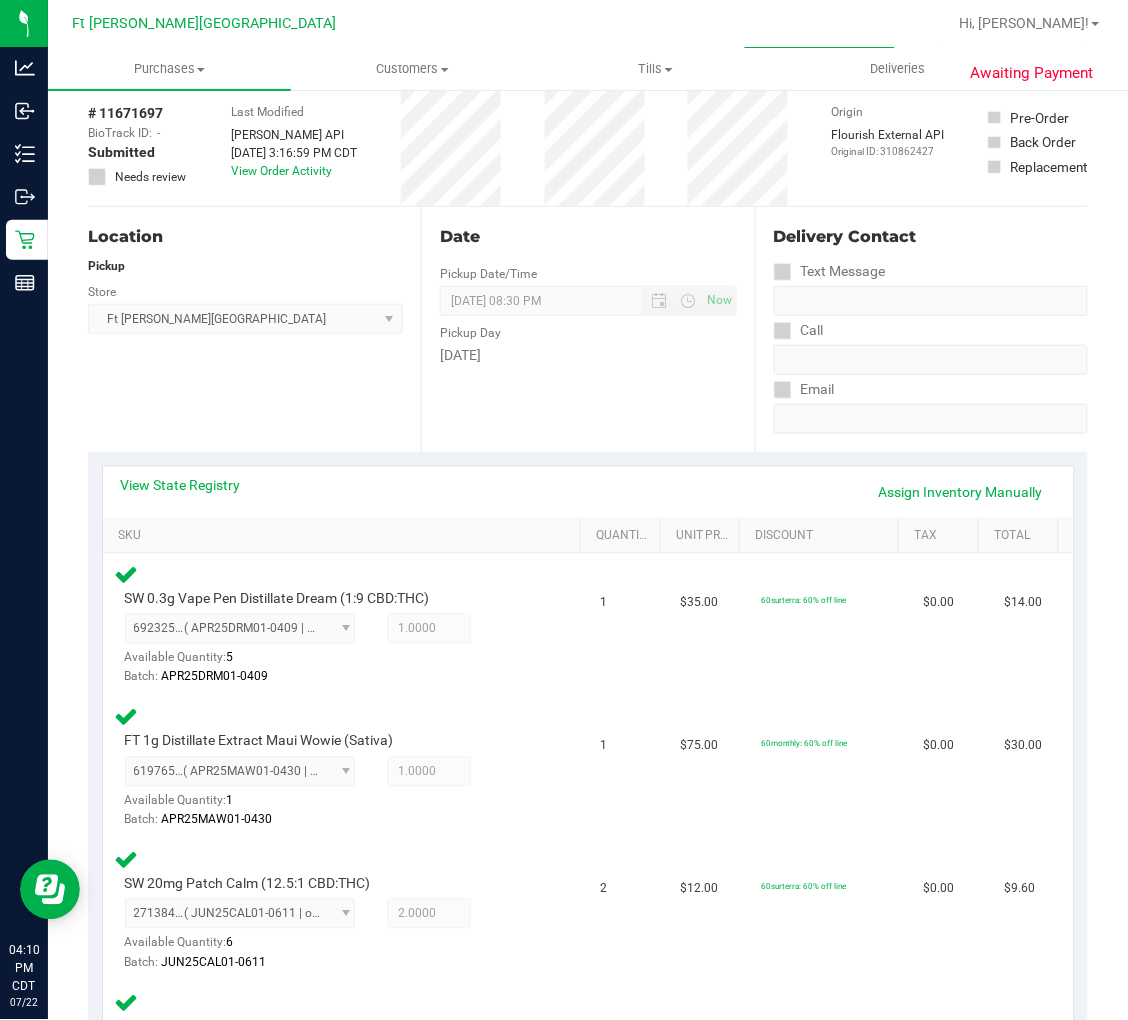 scroll, scrollTop: 0, scrollLeft: 0, axis: both 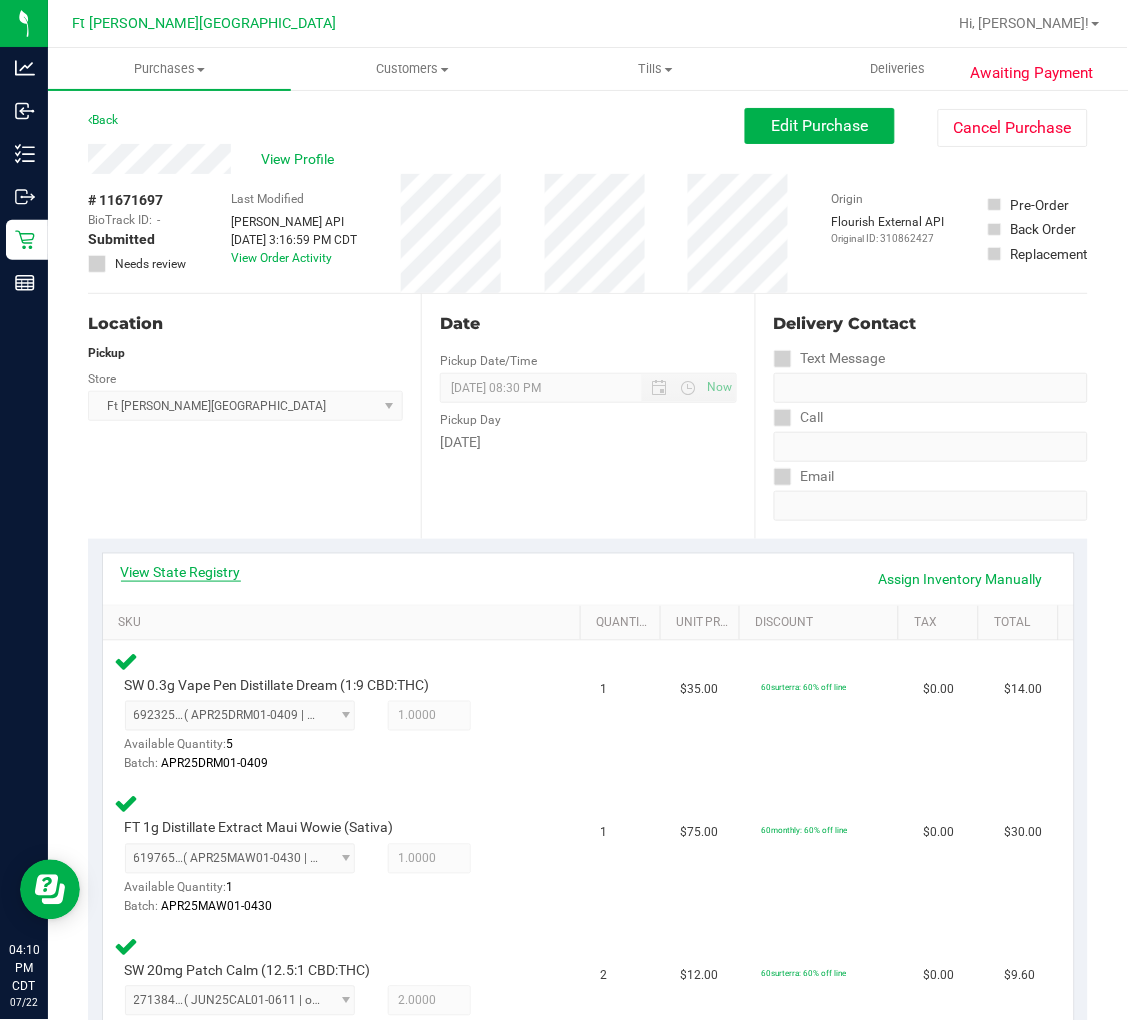 click on "View State Registry" at bounding box center [181, 572] 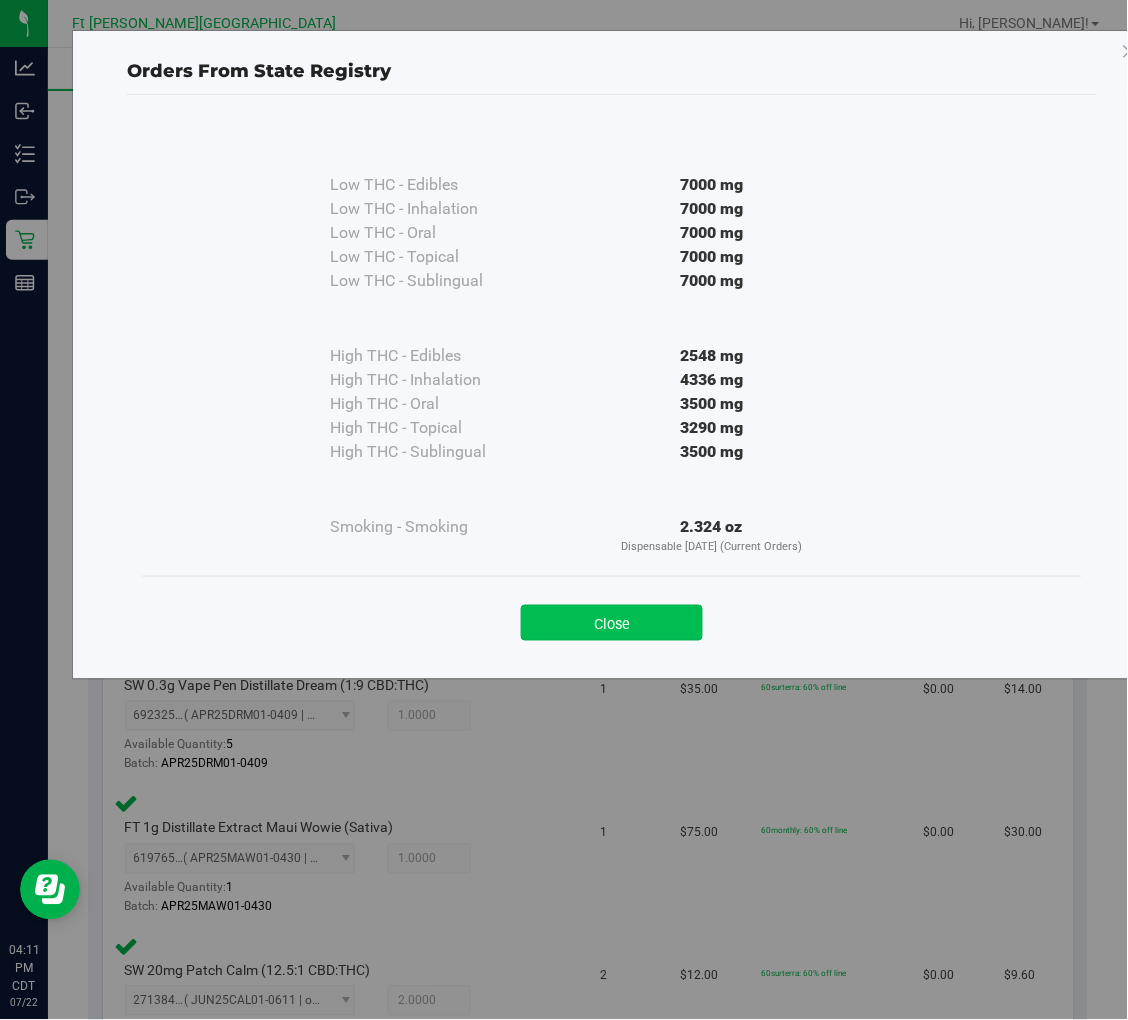 click on "Close" at bounding box center (612, 623) 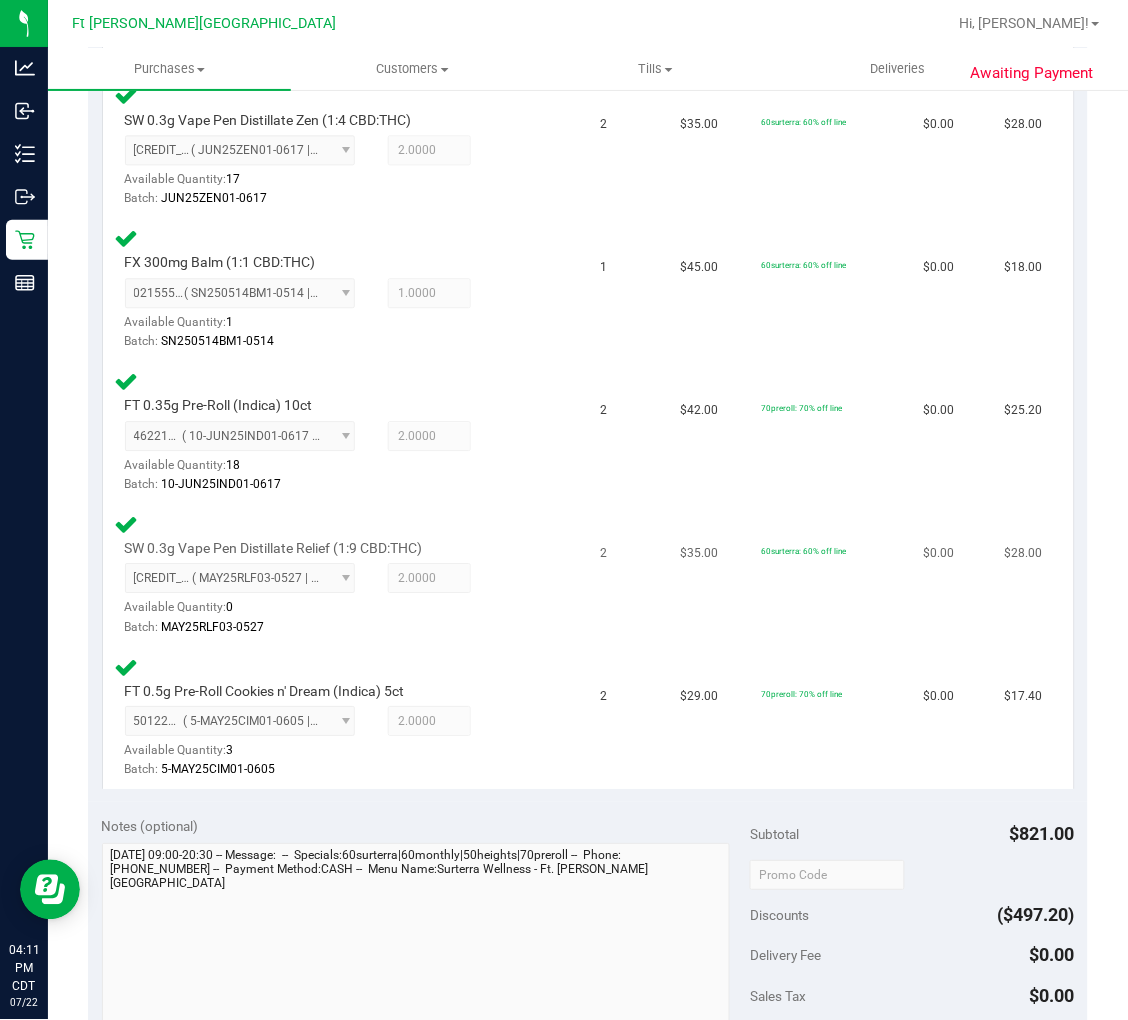 scroll, scrollTop: 2333, scrollLeft: 0, axis: vertical 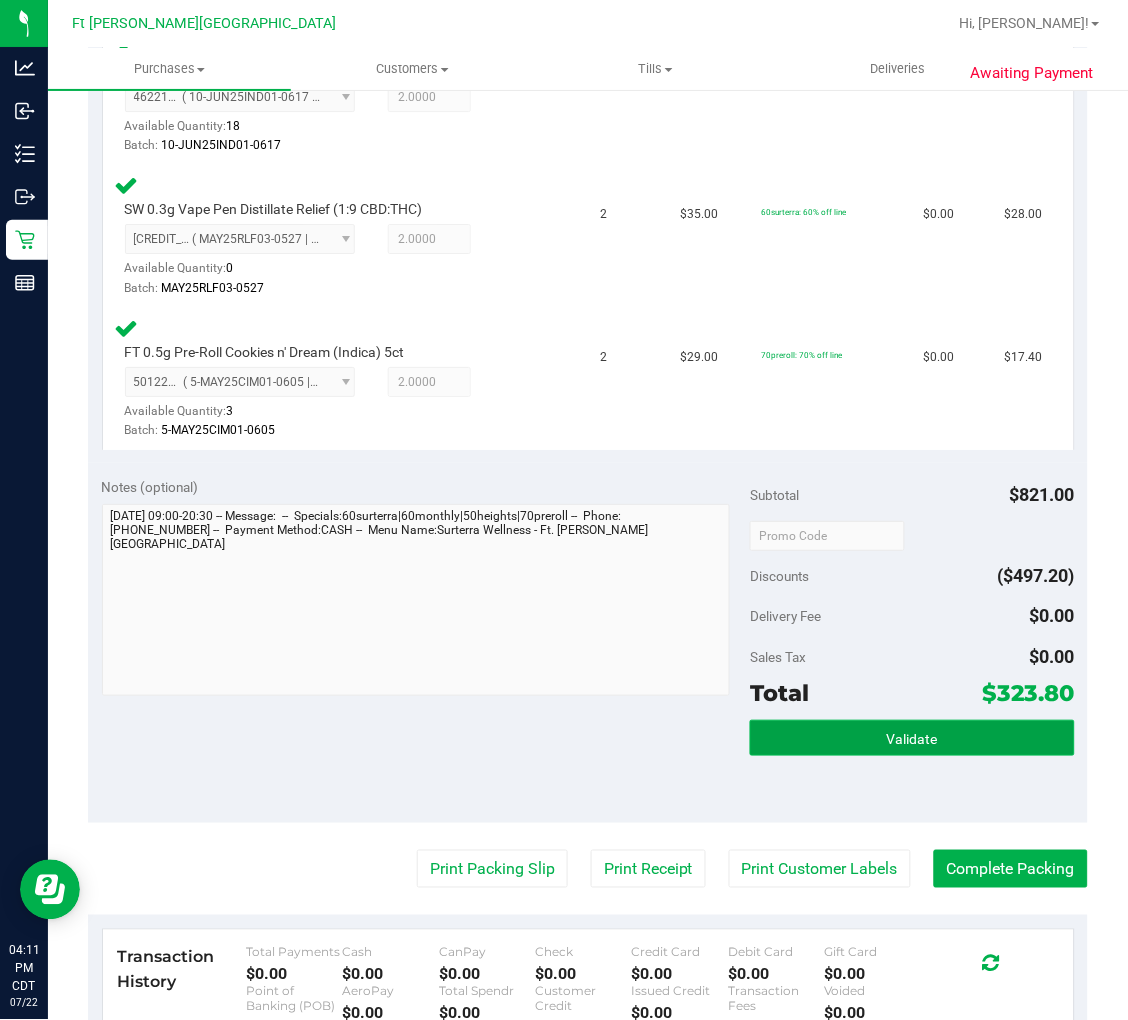 click on "Validate" at bounding box center (912, 738) 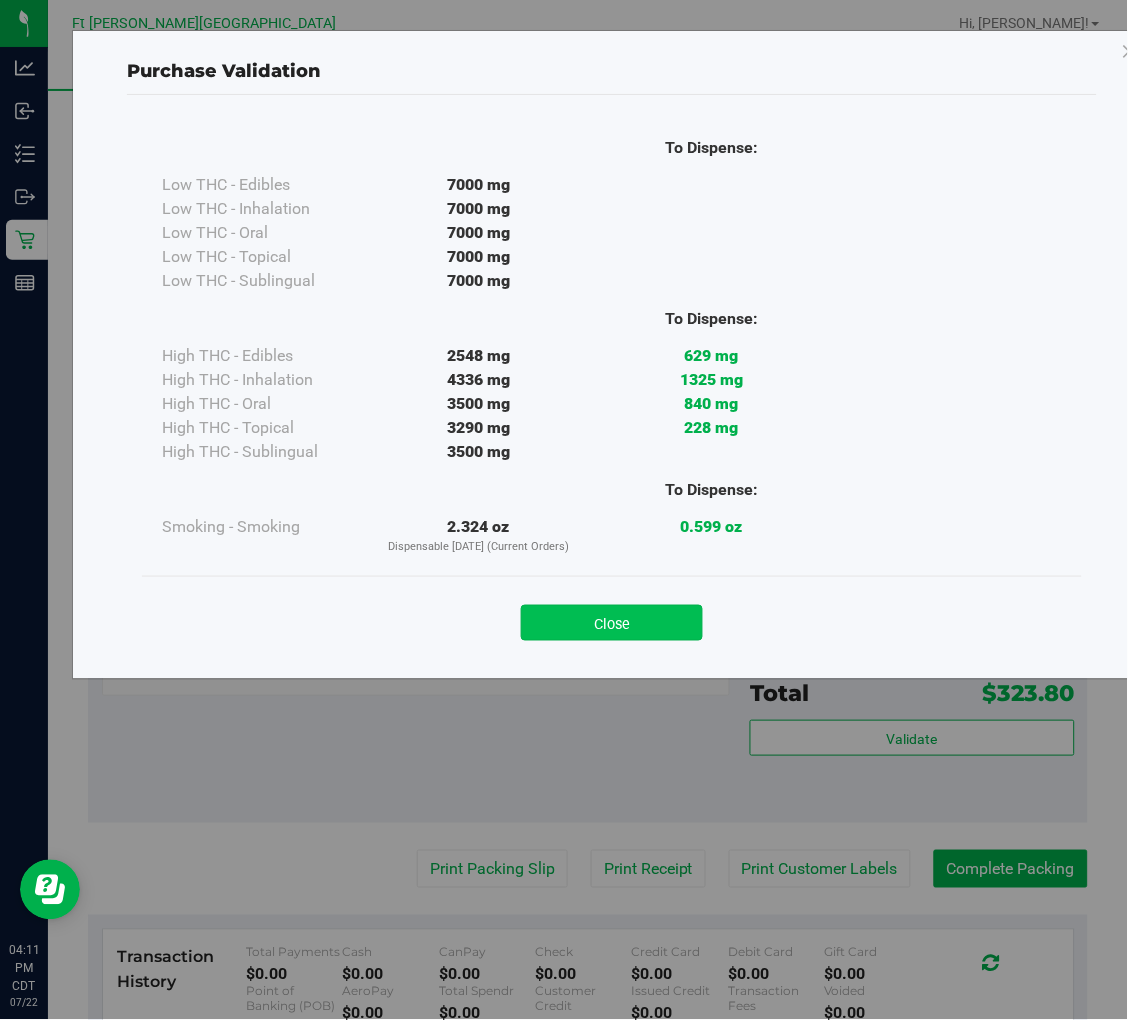 click on "Close" at bounding box center [612, 623] 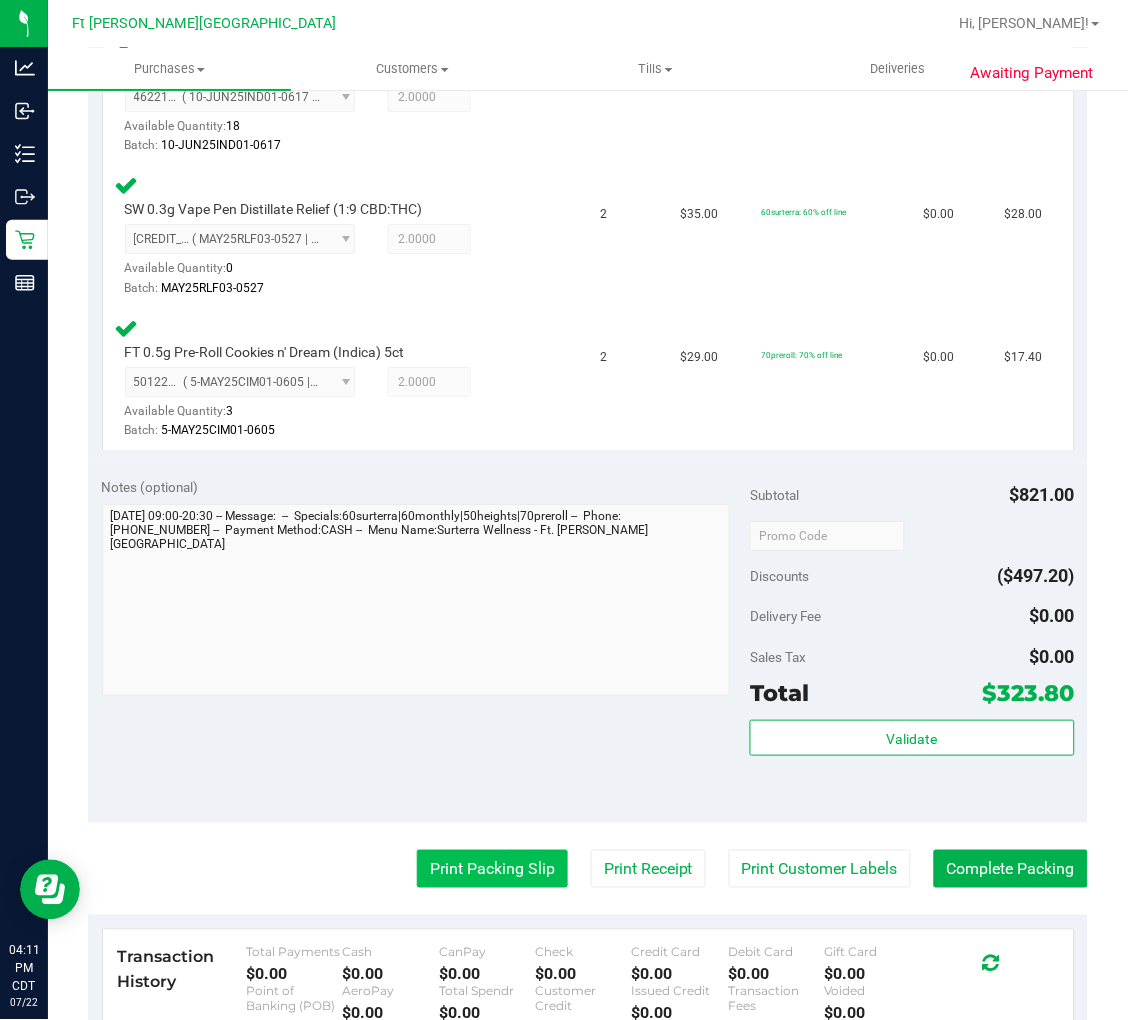 click on "Print Packing Slip" at bounding box center [492, 869] 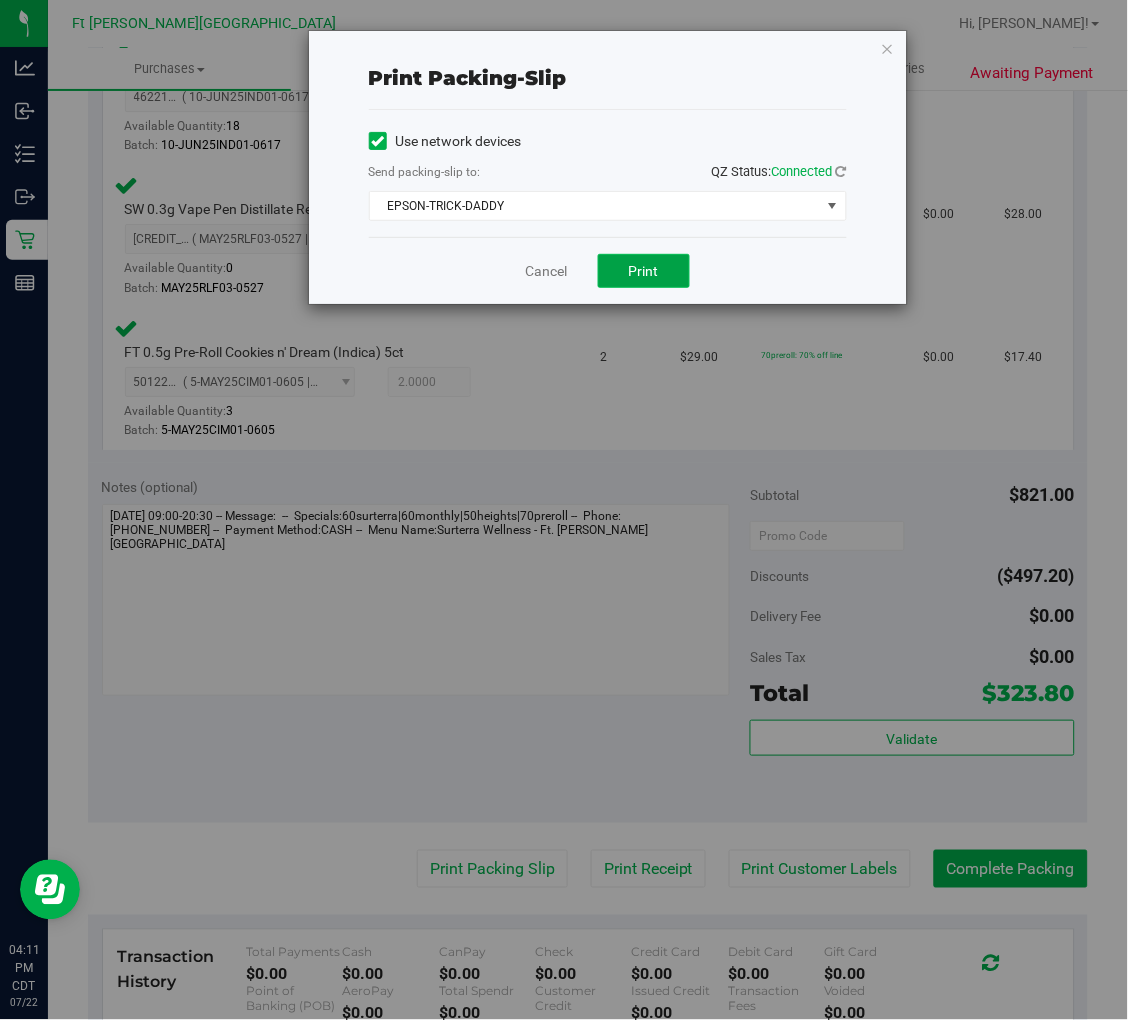 click on "Print" at bounding box center [644, 271] 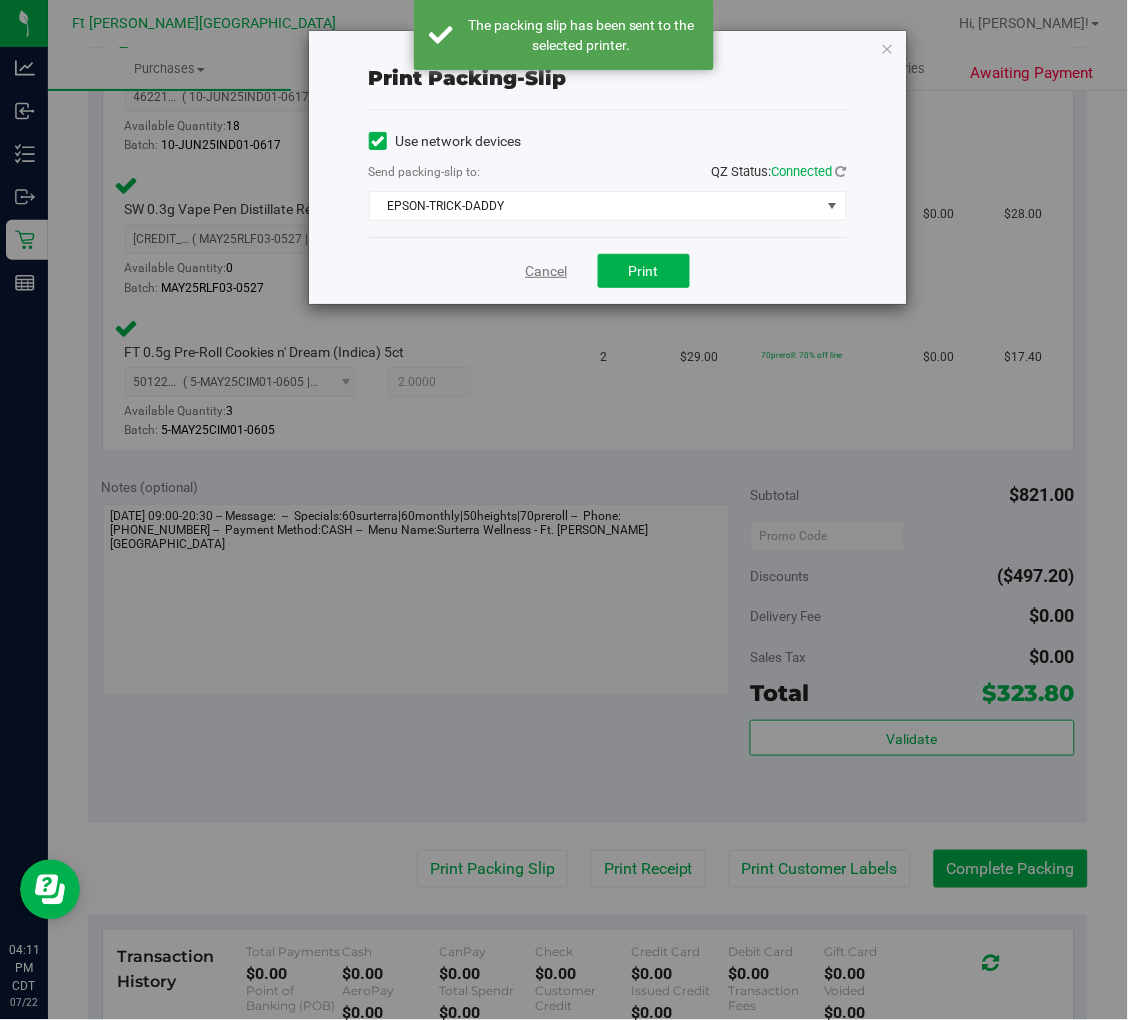 click on "Cancel" at bounding box center (547, 271) 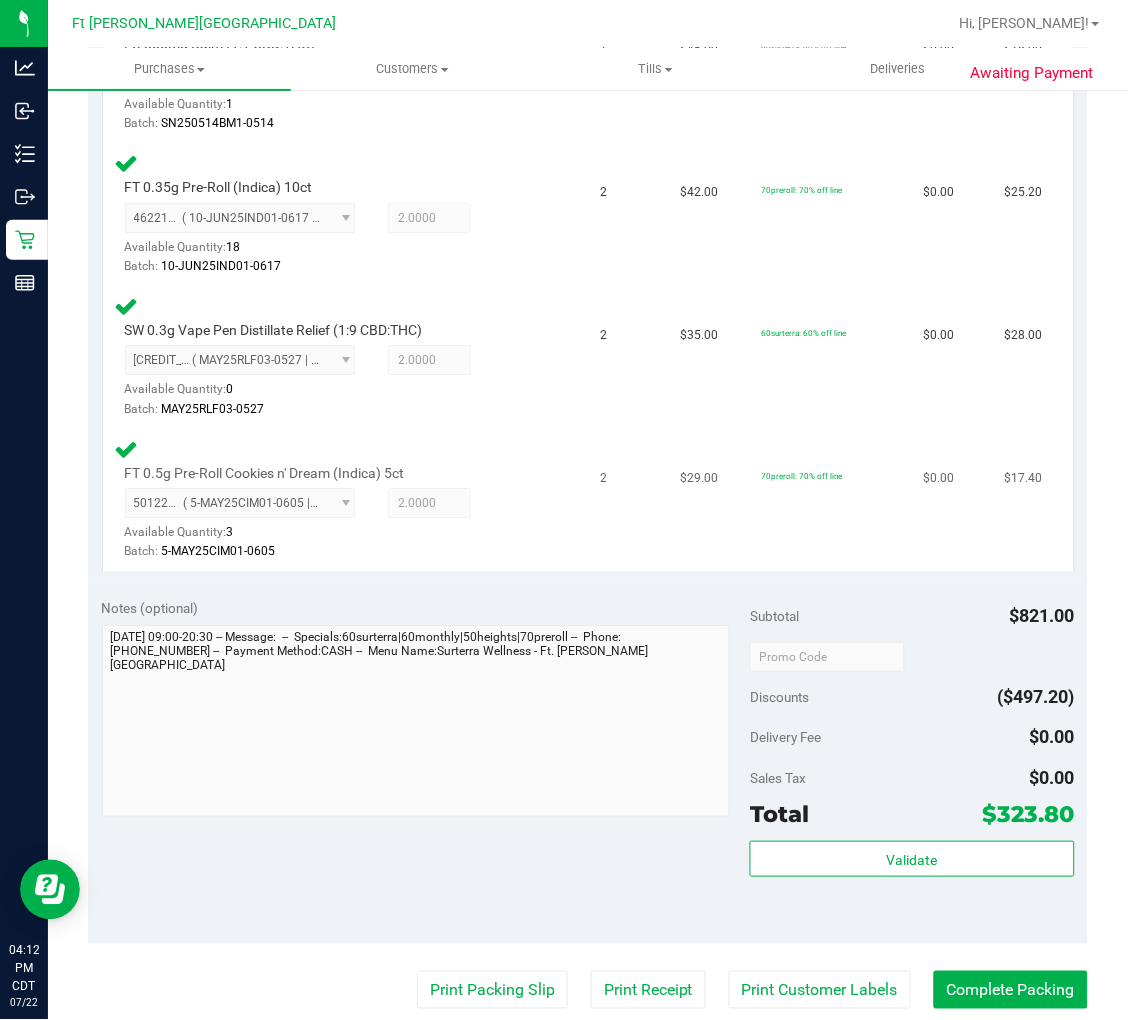scroll, scrollTop: 2261, scrollLeft: 0, axis: vertical 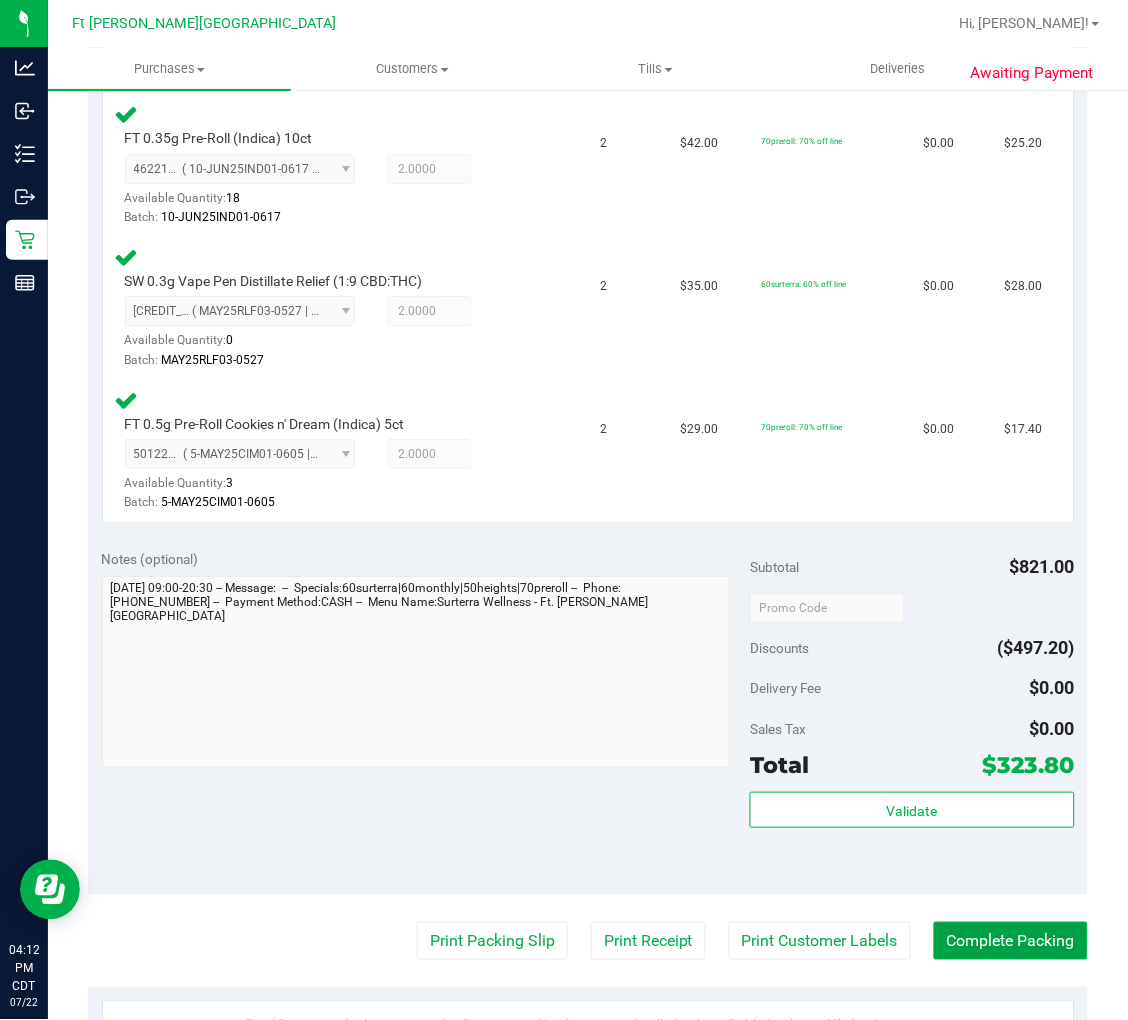 click on "Complete Packing" at bounding box center [1011, 941] 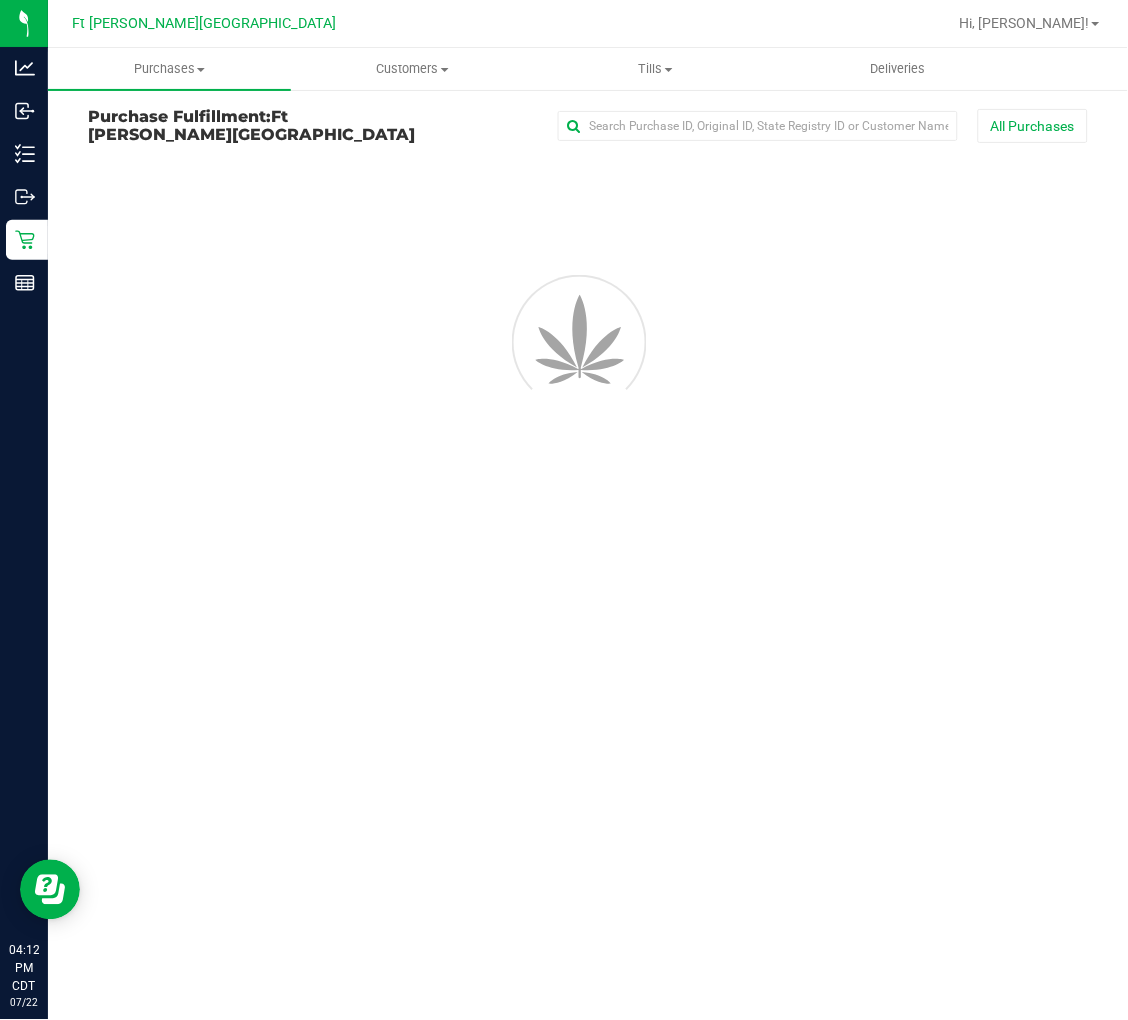 scroll, scrollTop: 0, scrollLeft: 0, axis: both 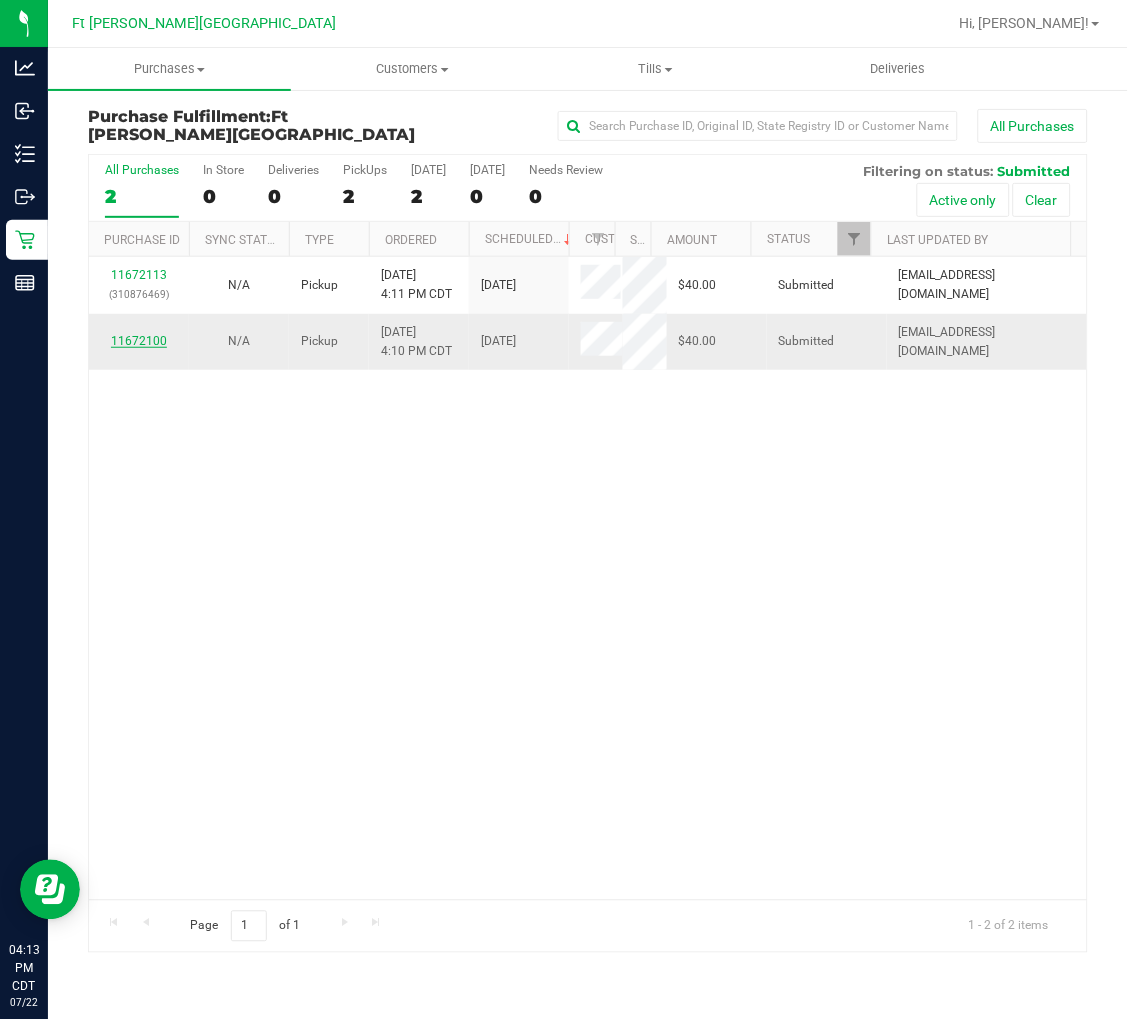 click on "11672100" at bounding box center (139, 341) 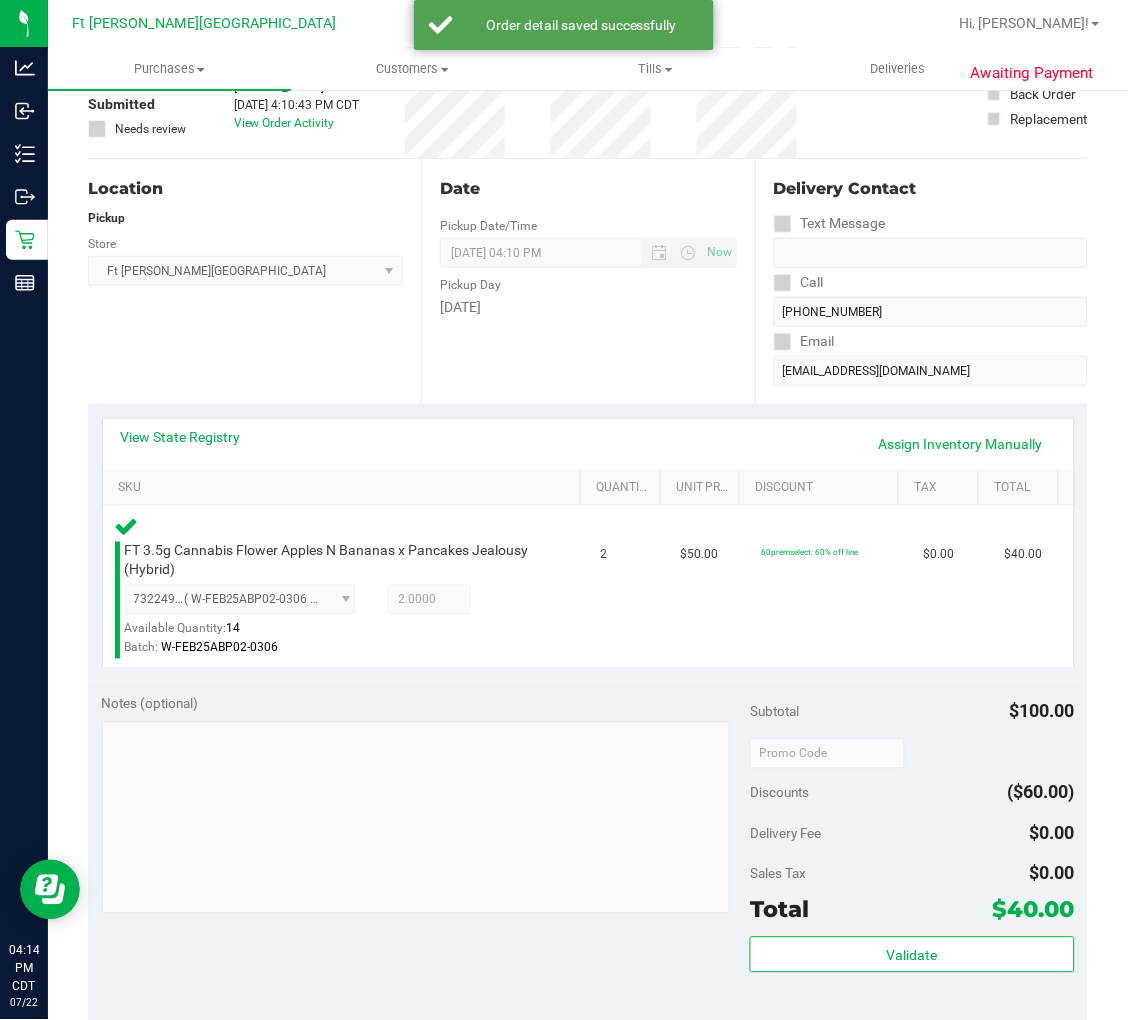 scroll, scrollTop: 333, scrollLeft: 0, axis: vertical 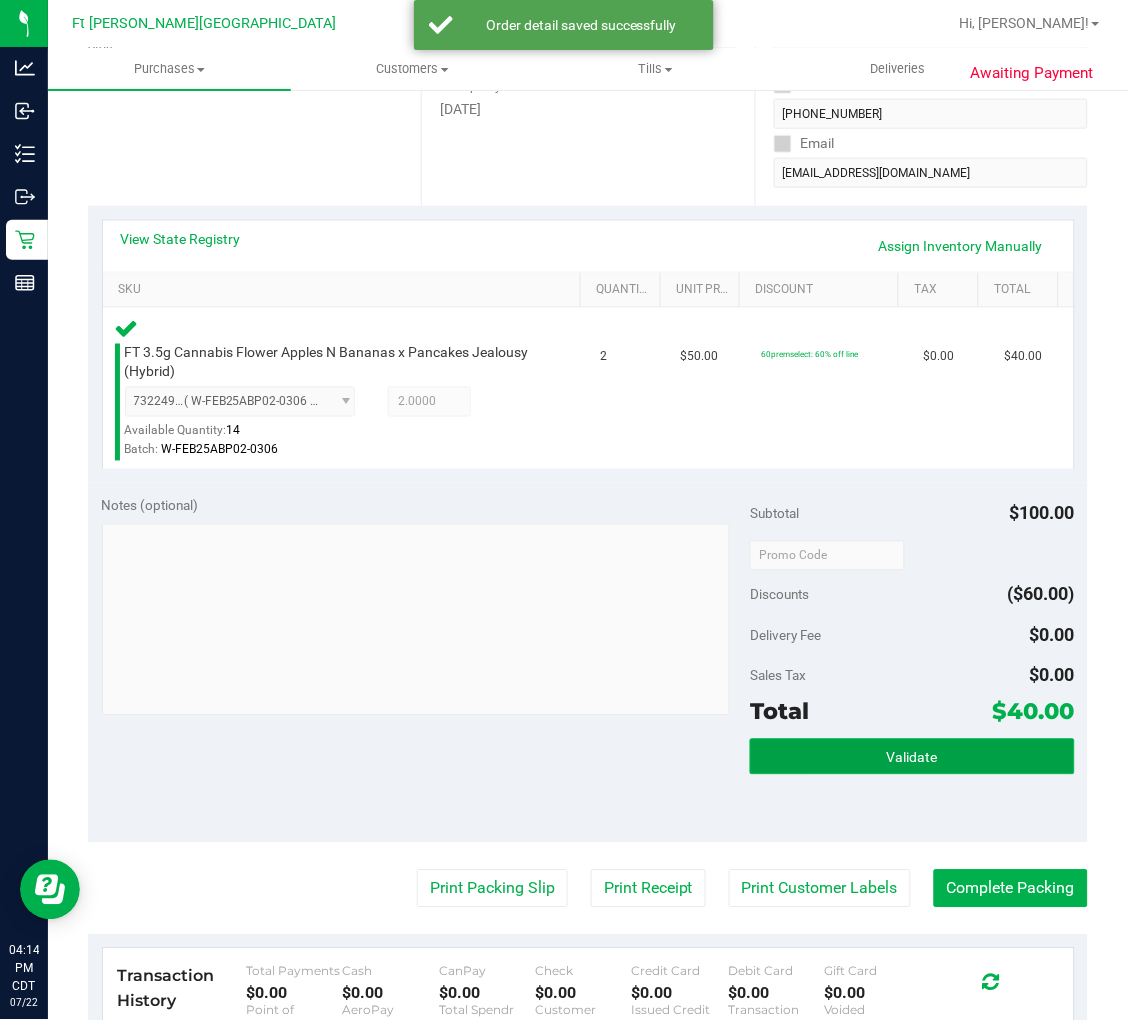 click on "Validate" at bounding box center [912, 757] 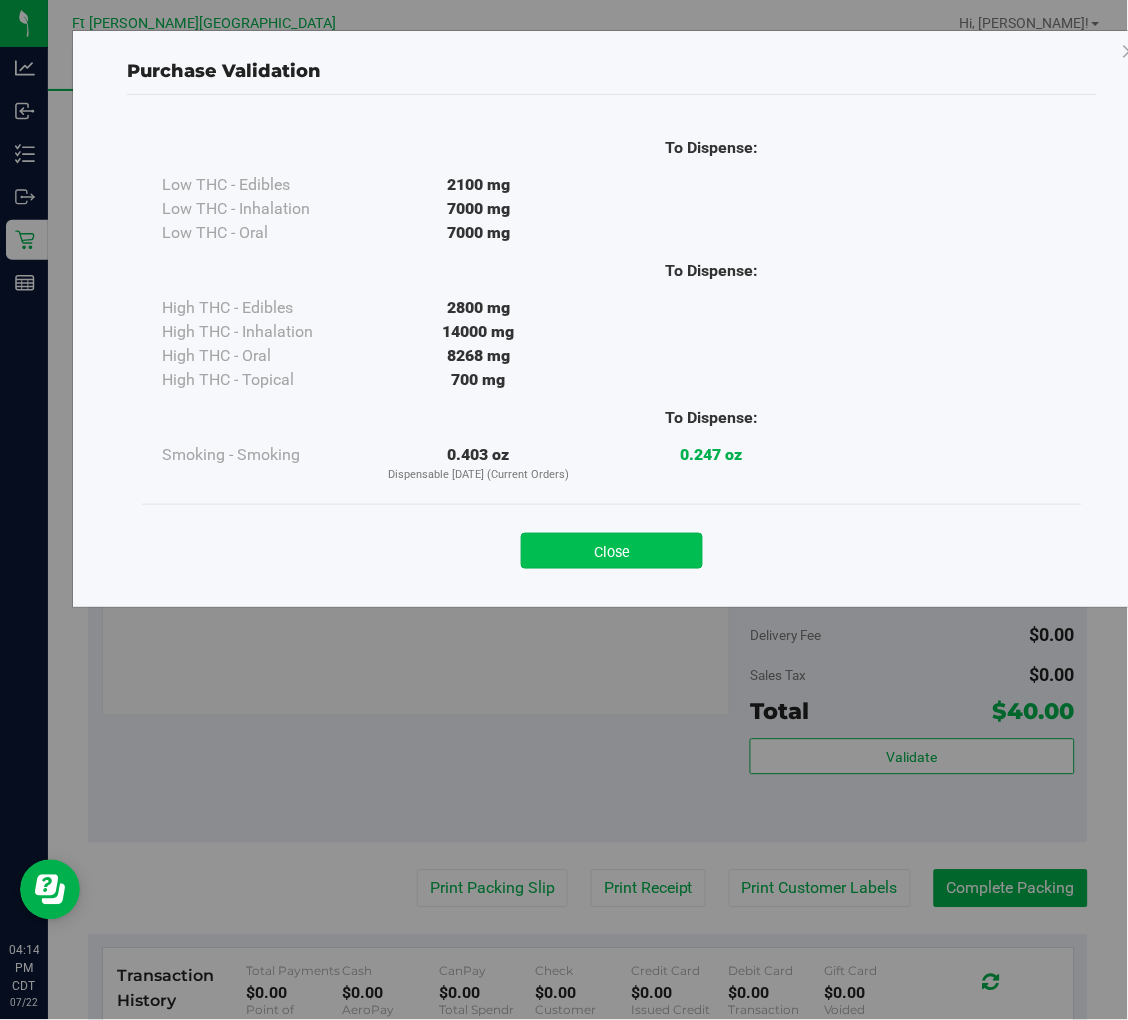 click on "Close" at bounding box center (612, 551) 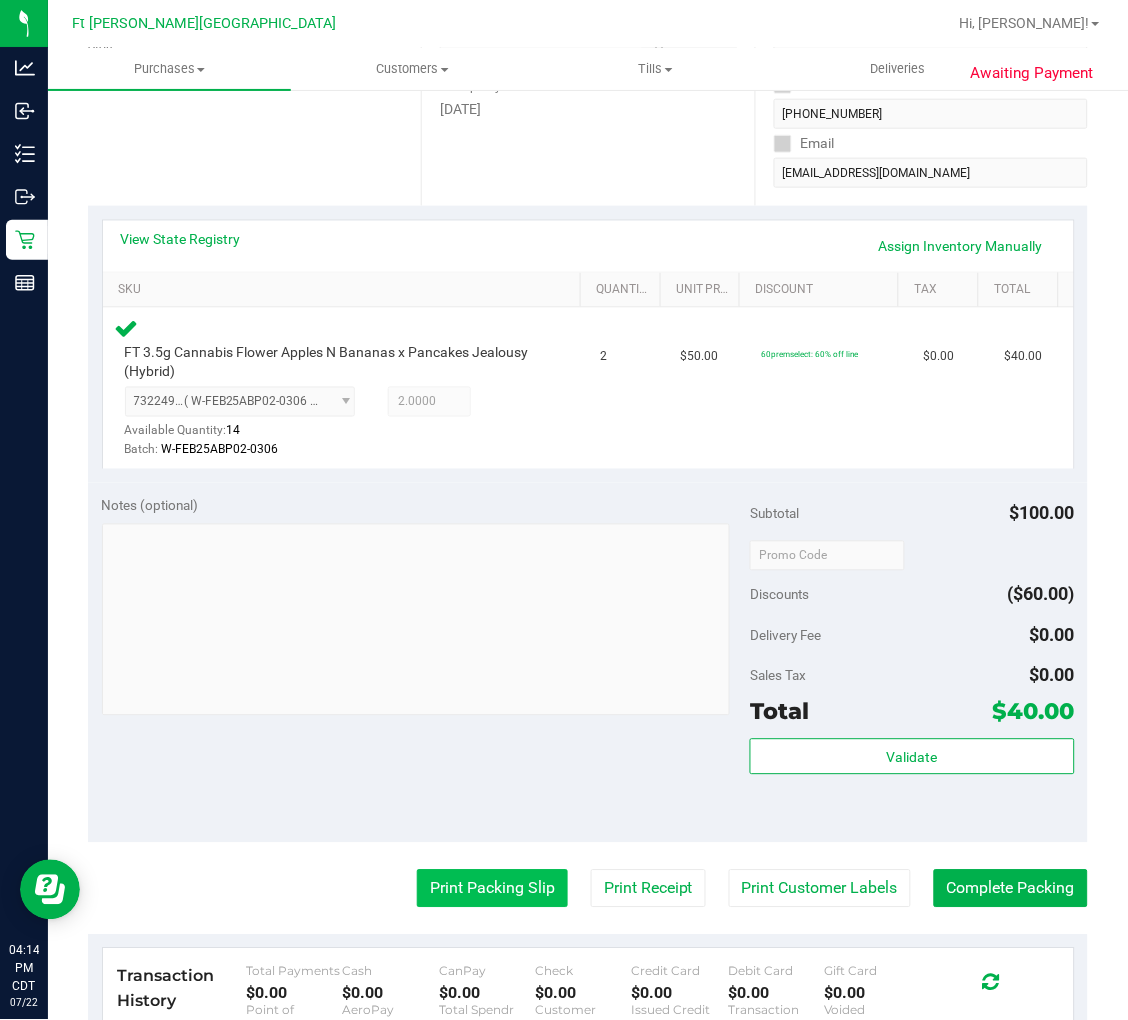 click on "Print Packing Slip" at bounding box center [492, 889] 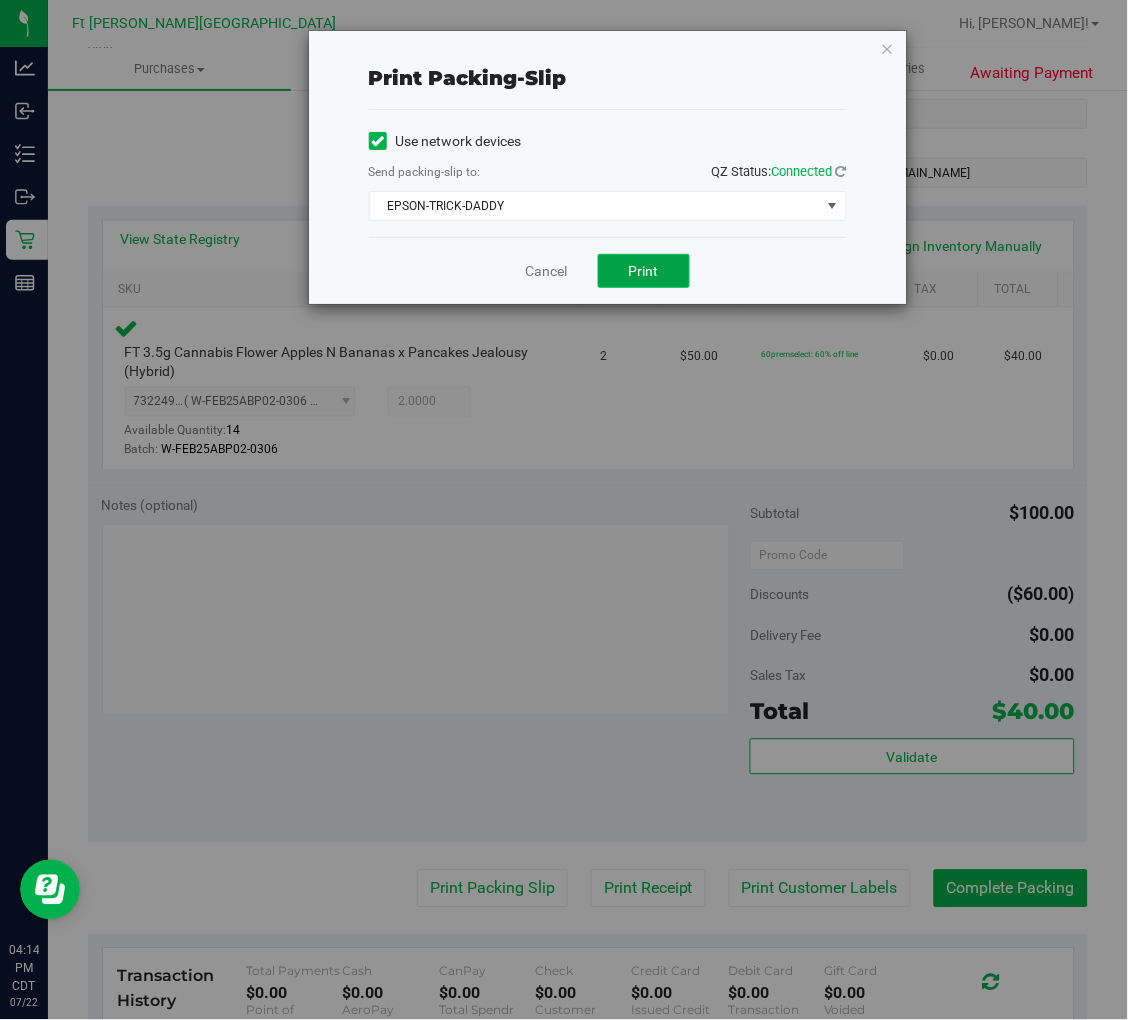 click on "Print" at bounding box center (644, 271) 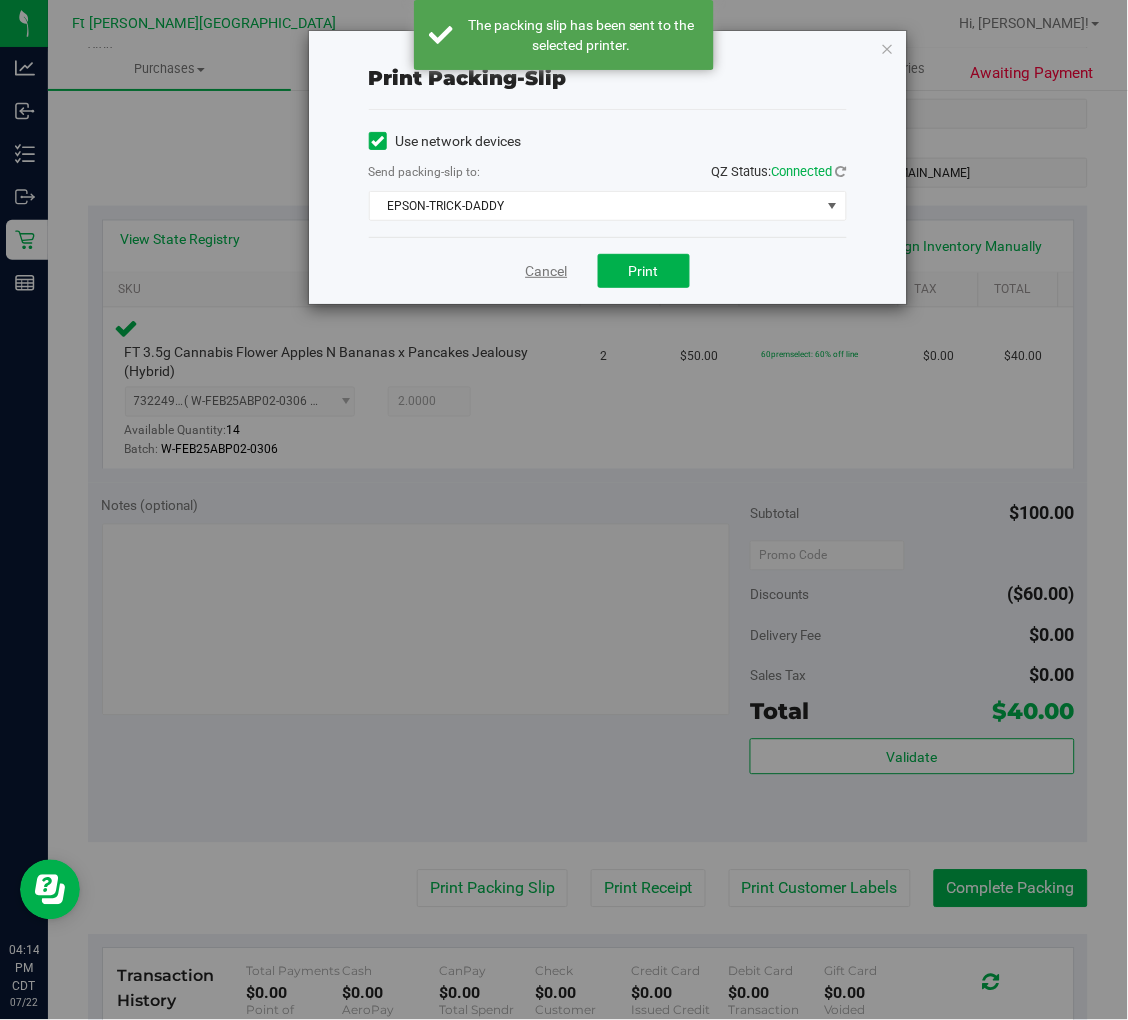 click on "Cancel" at bounding box center (547, 271) 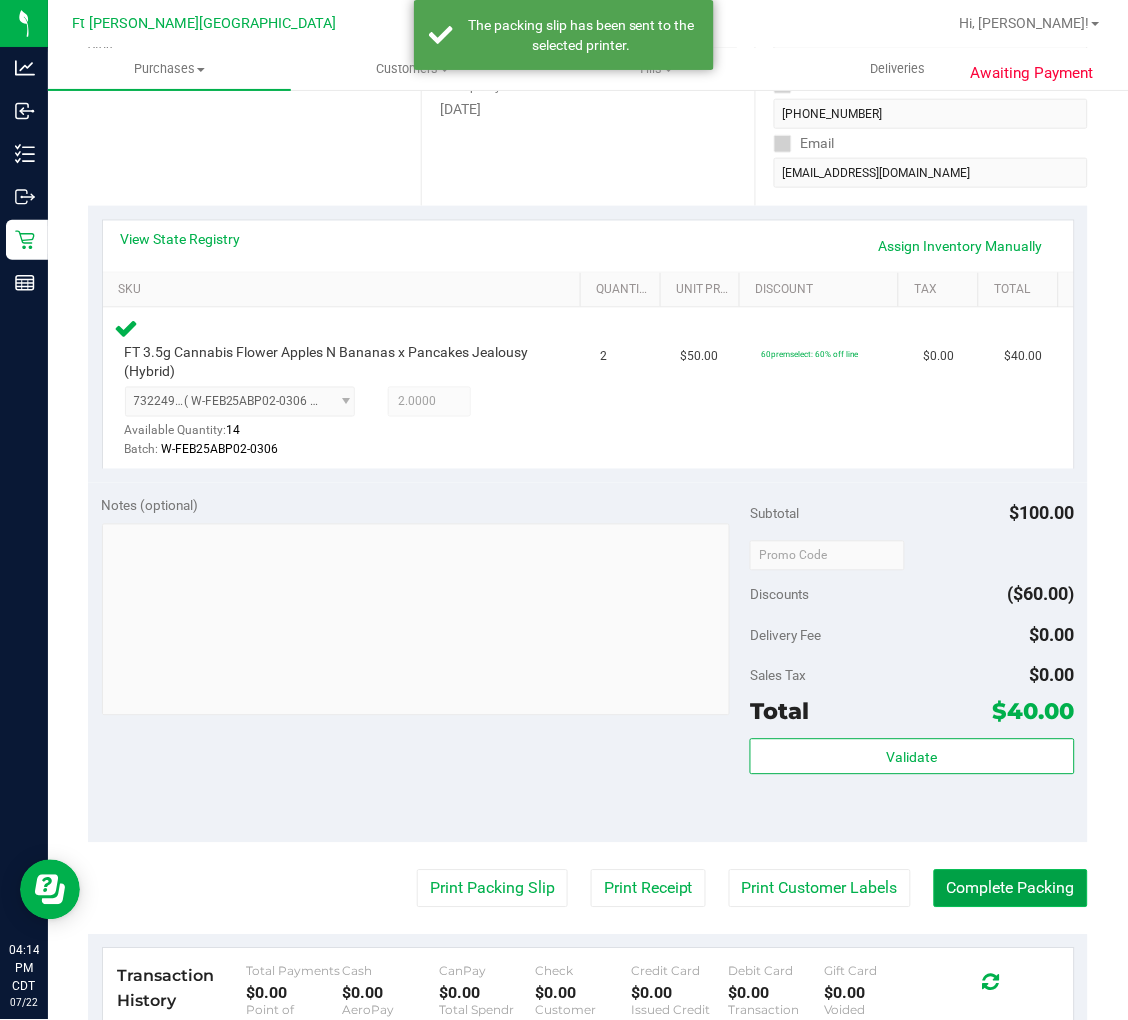 click on "Complete Packing" at bounding box center (1011, 889) 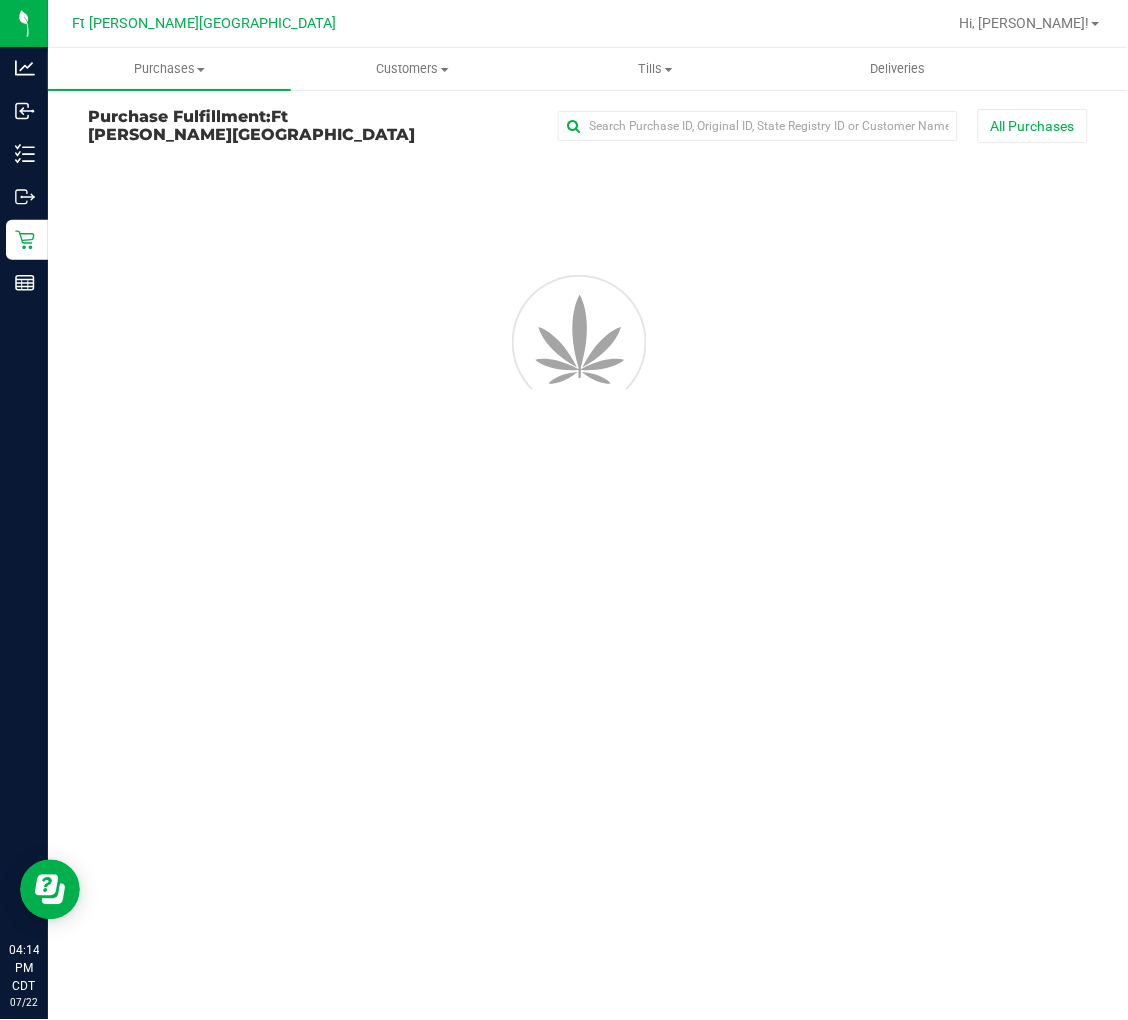 scroll, scrollTop: 0, scrollLeft: 0, axis: both 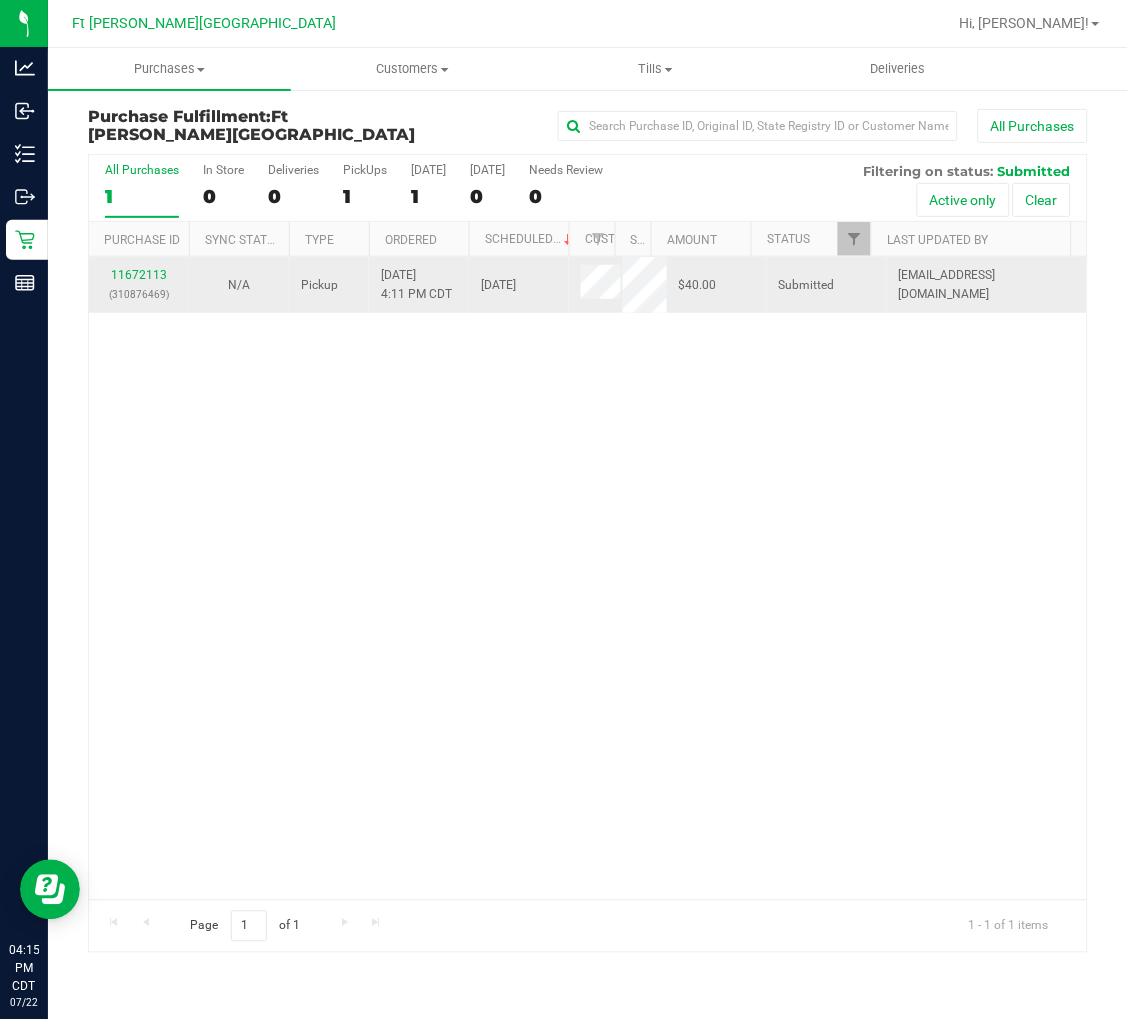click on "11672113
(310876469)" at bounding box center (139, 285) 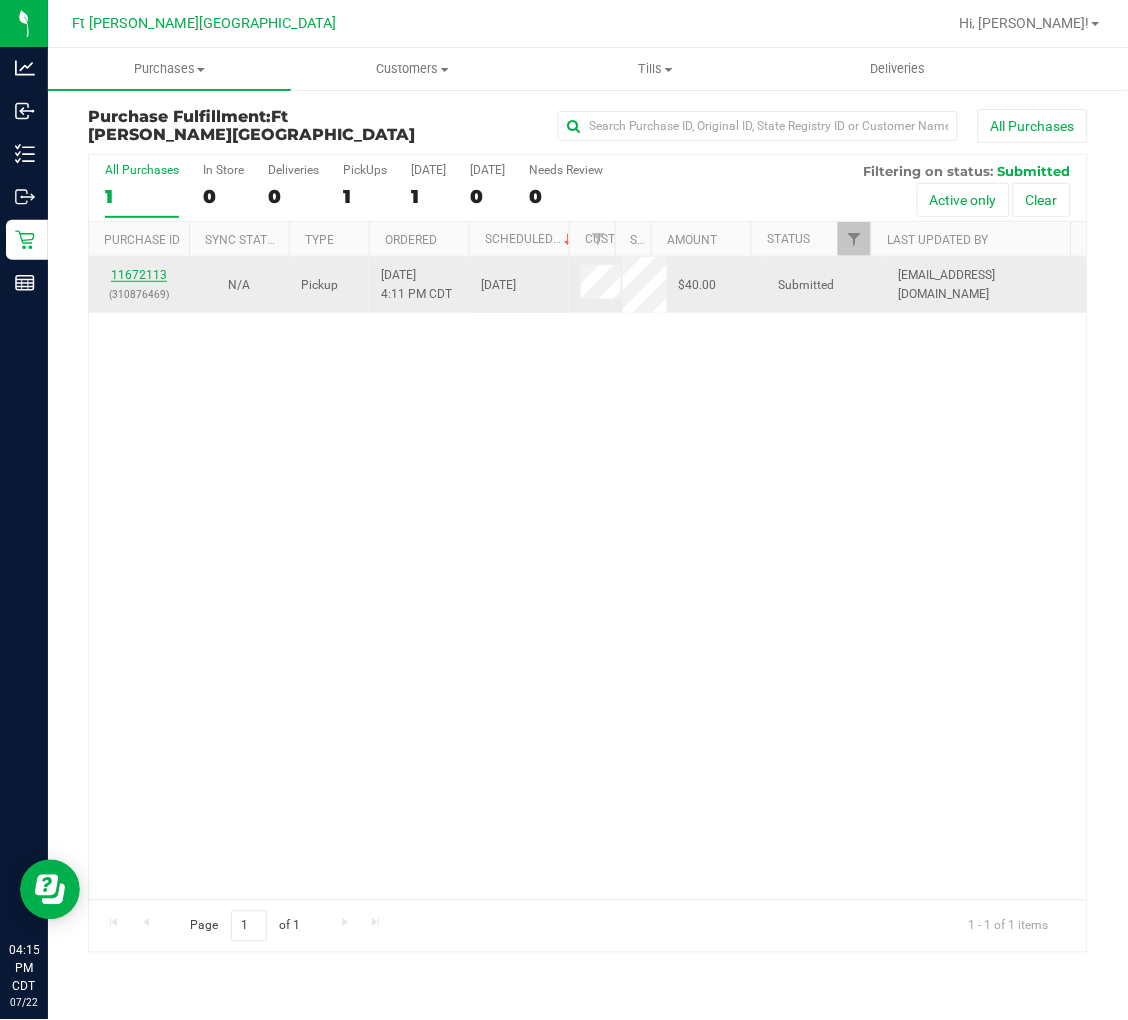 click on "11672113" at bounding box center [139, 275] 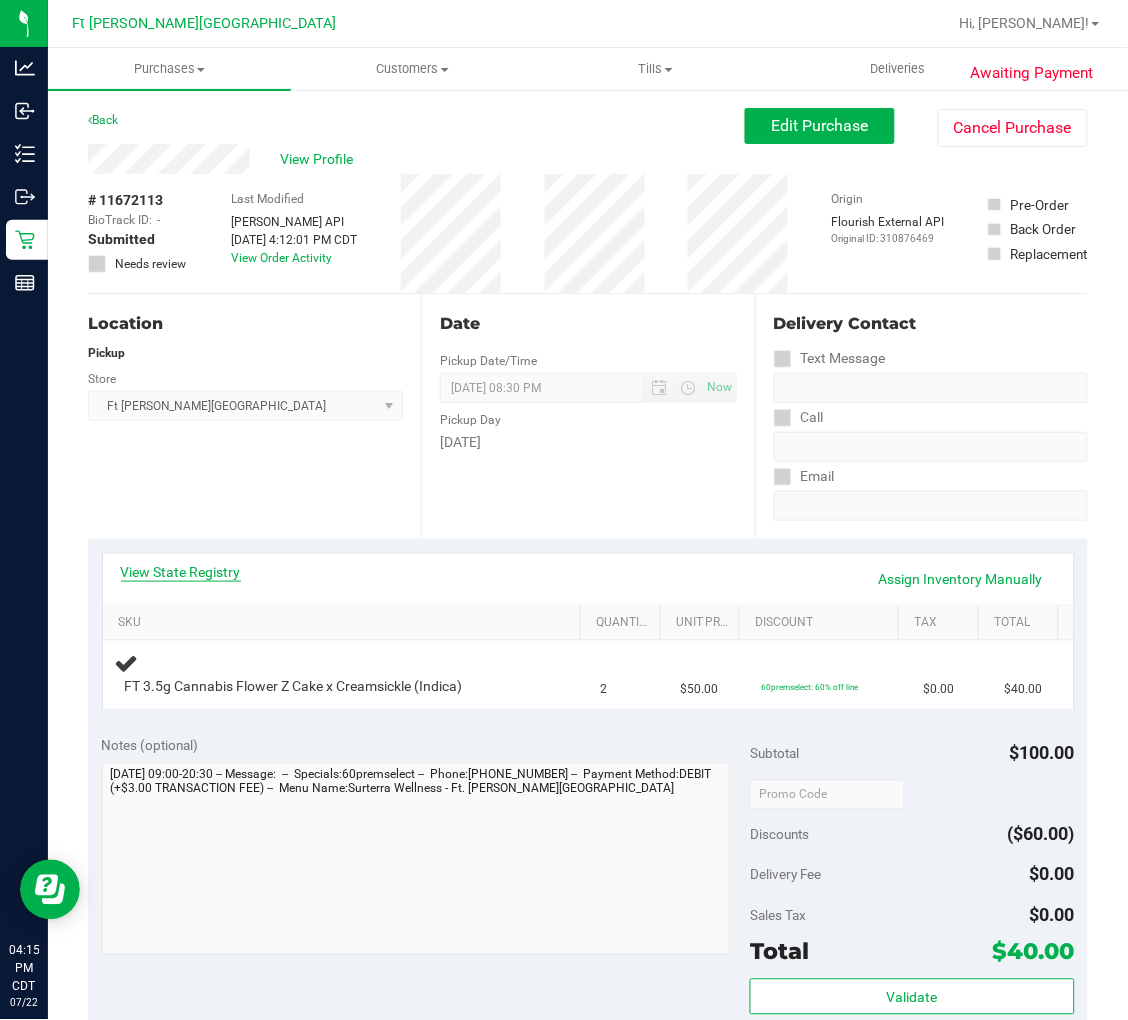 click on "View State Registry" at bounding box center (181, 572) 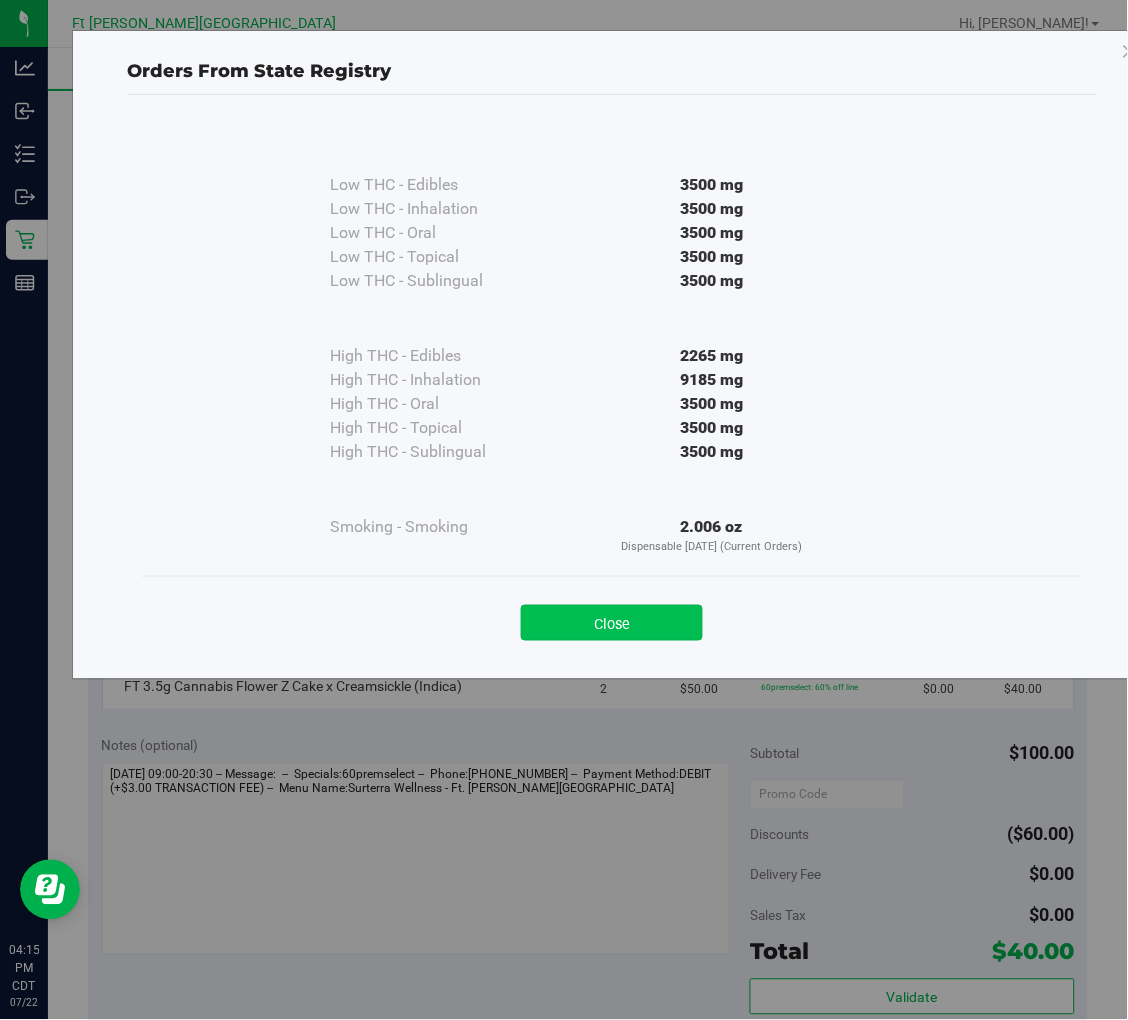 click on "Close" at bounding box center (612, 623) 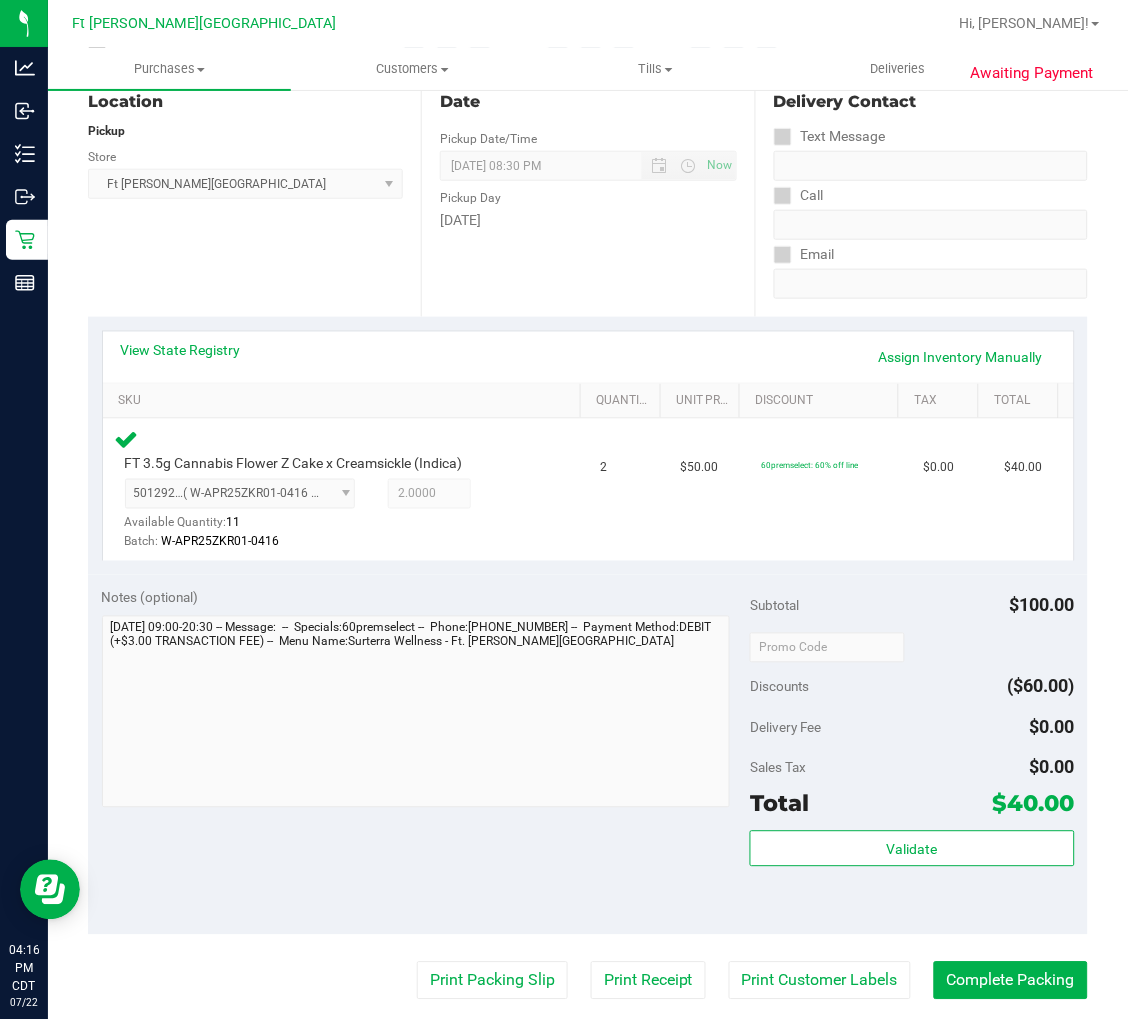 scroll, scrollTop: 444, scrollLeft: 0, axis: vertical 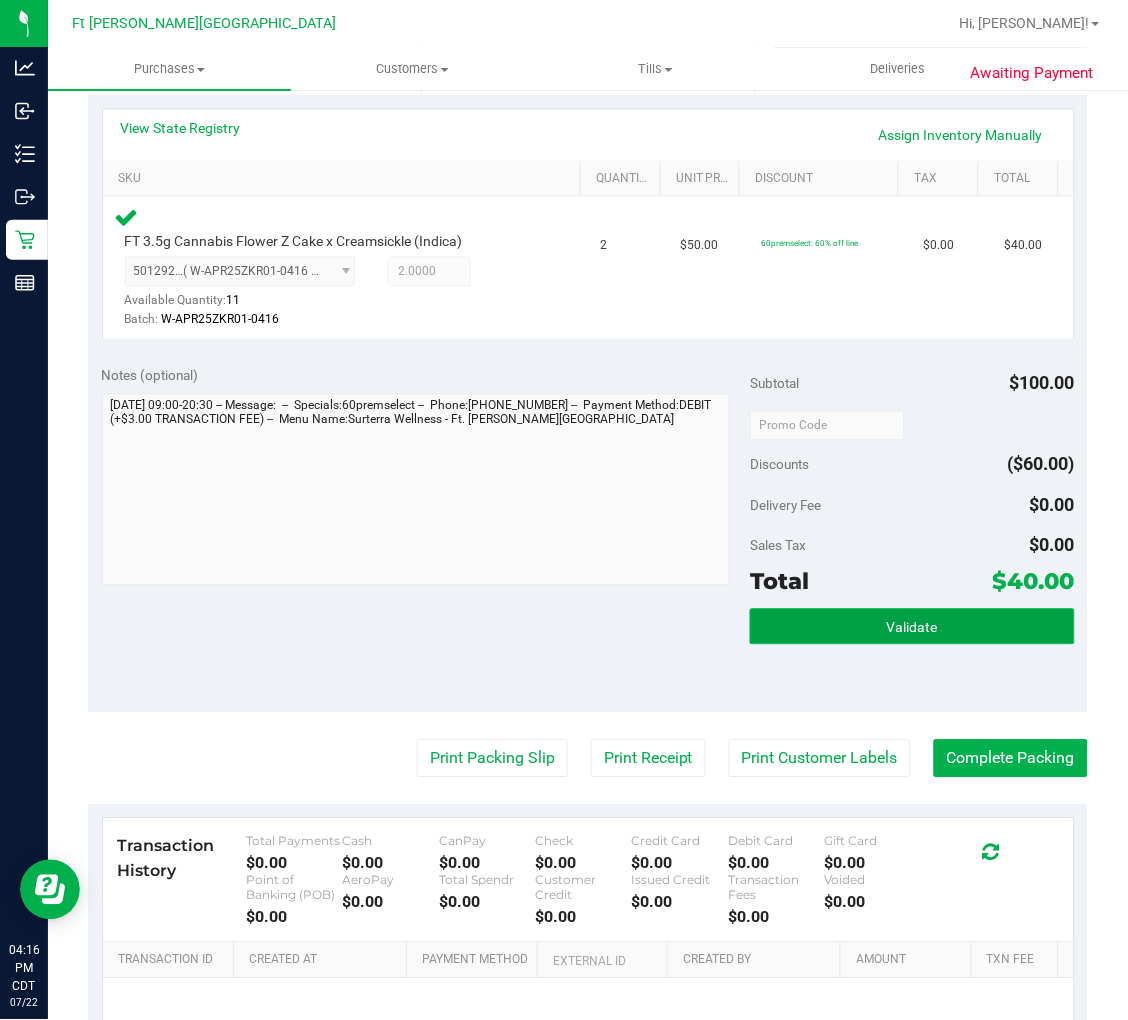 click on "Validate" 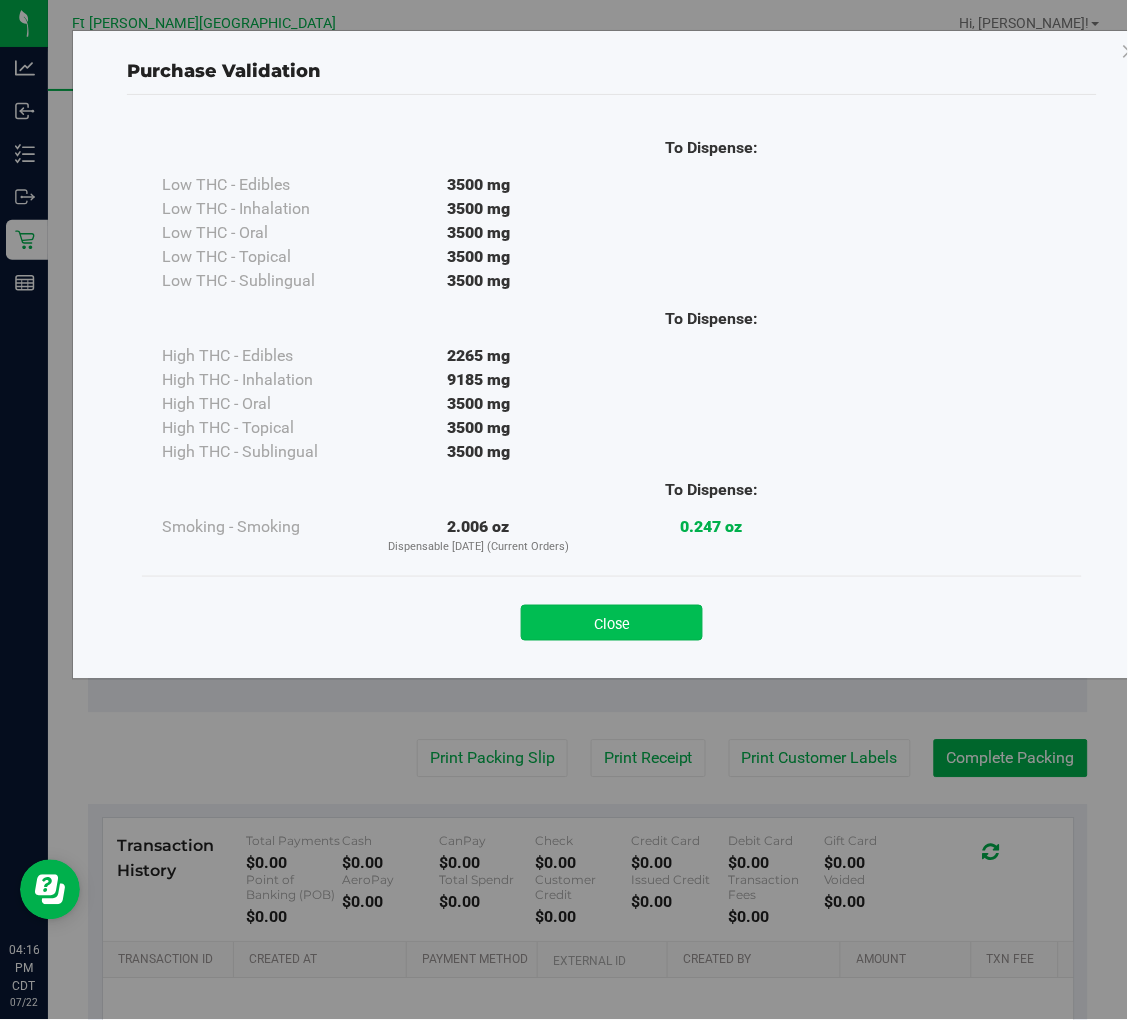 click on "Close" 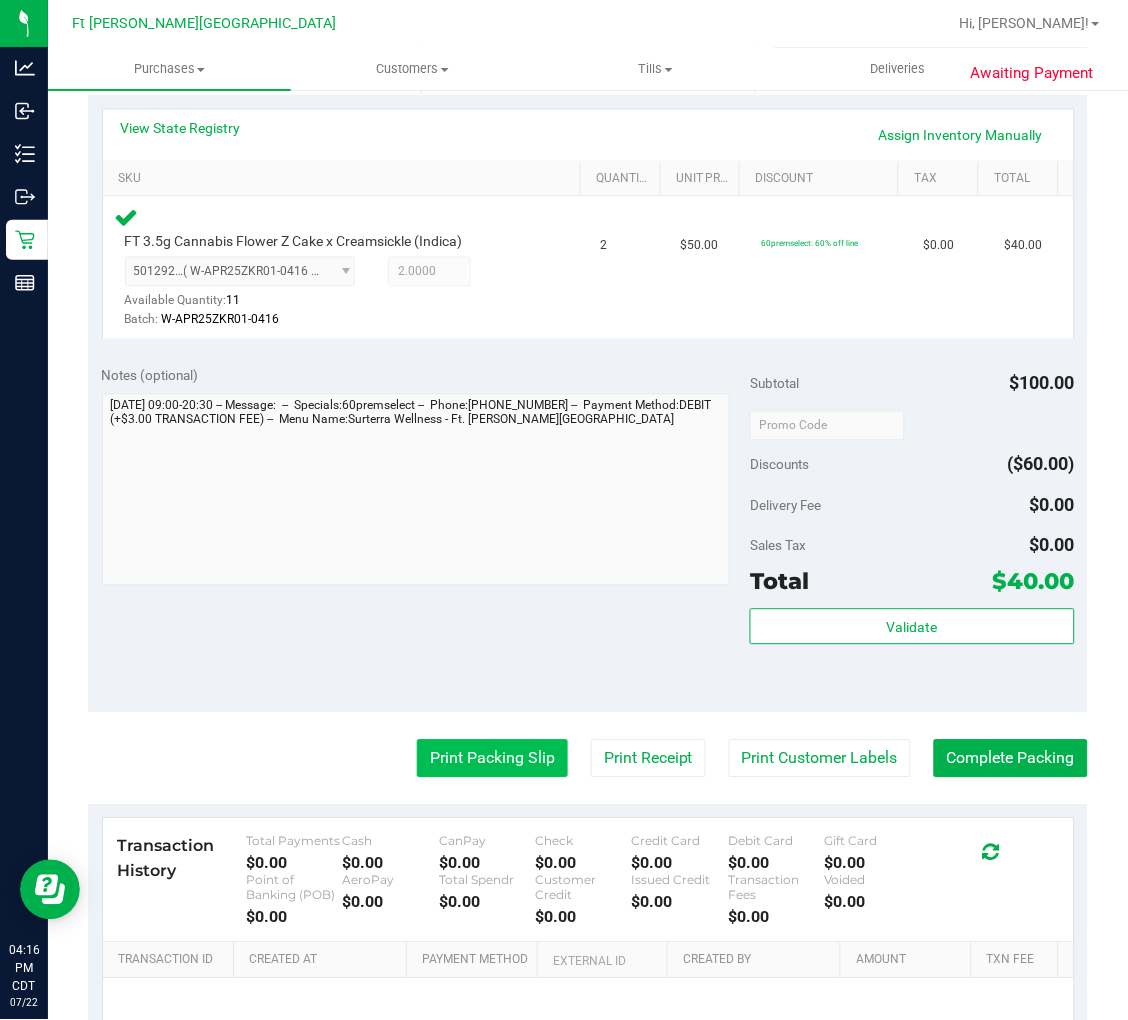 click on "Print Packing Slip" 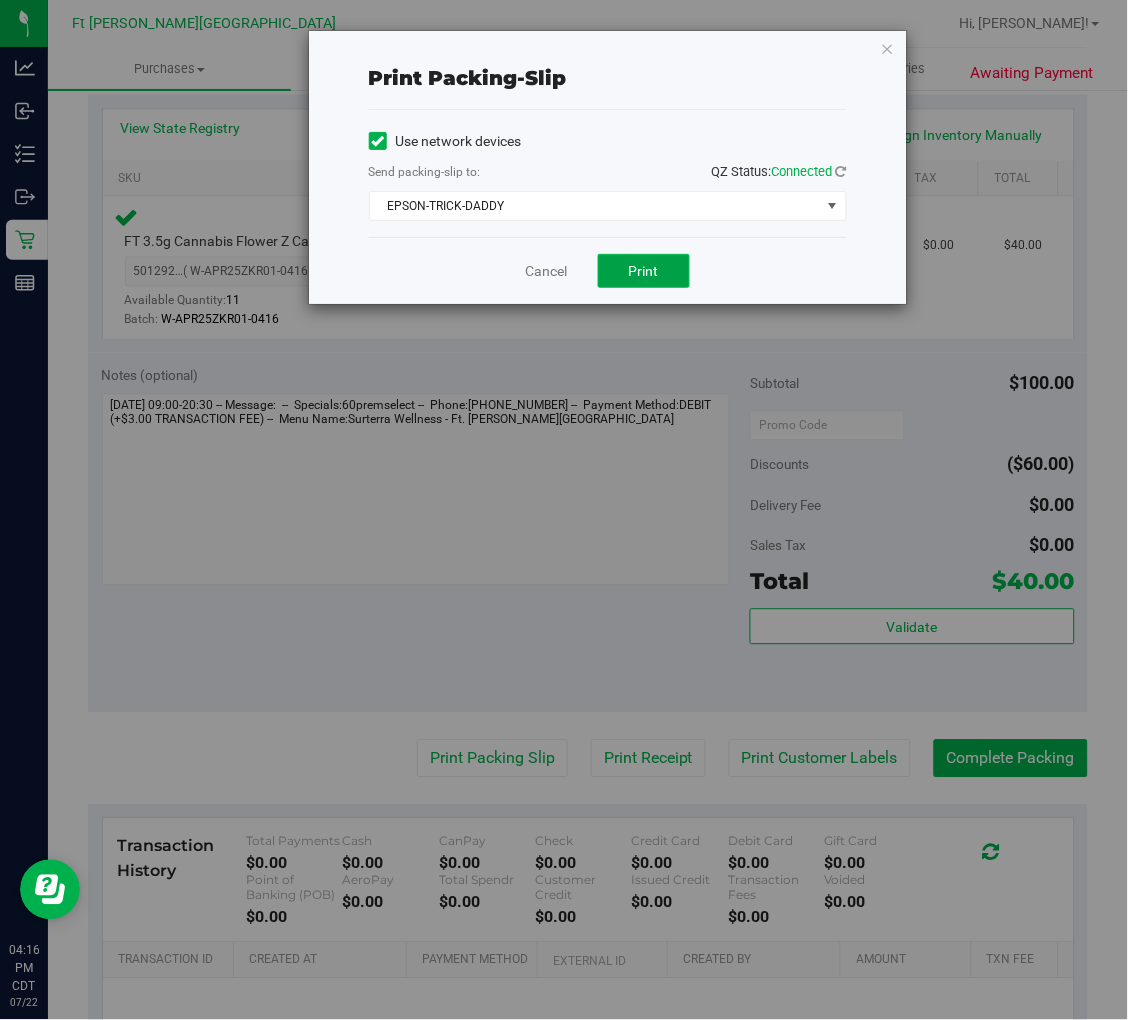 click on "Print" 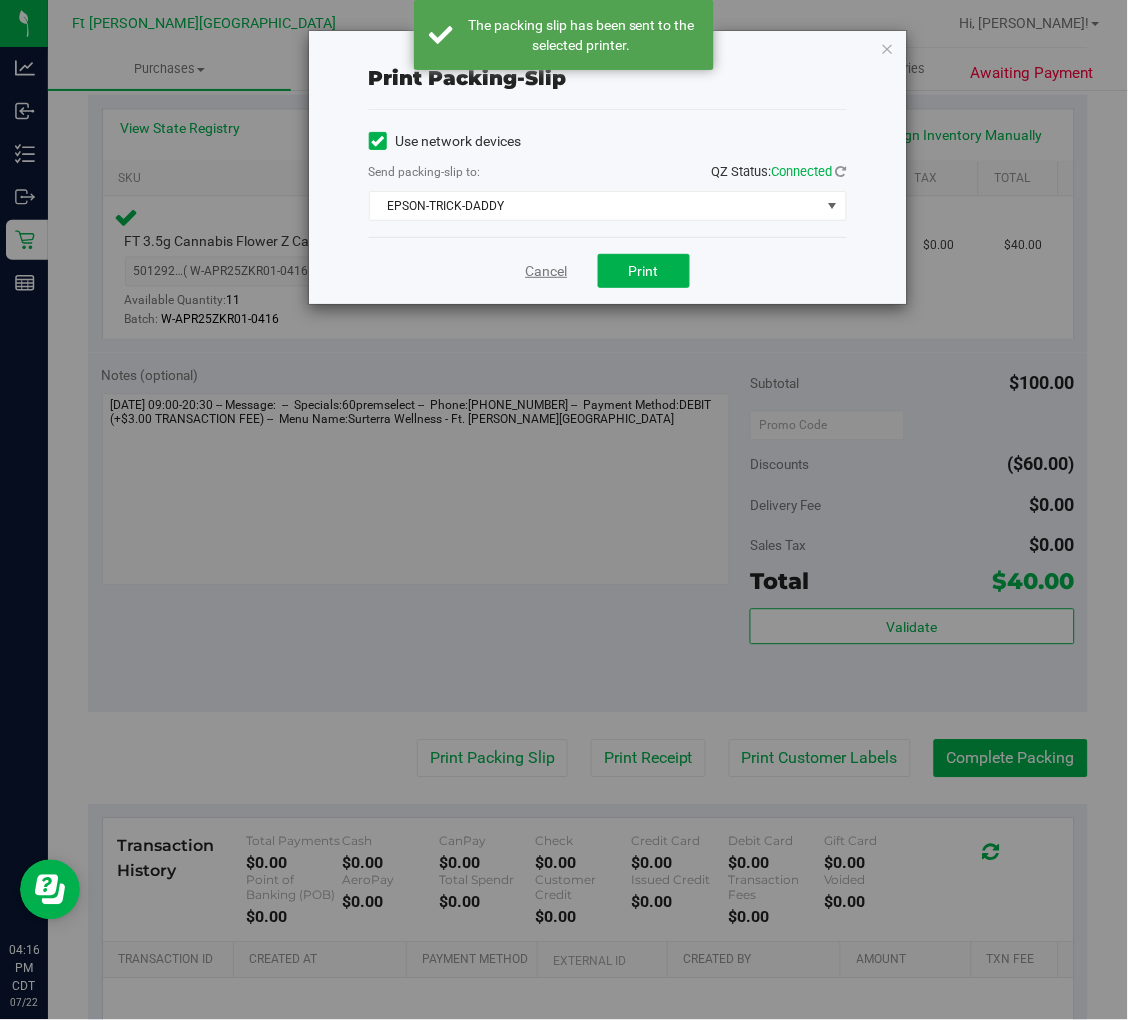click on "Cancel" 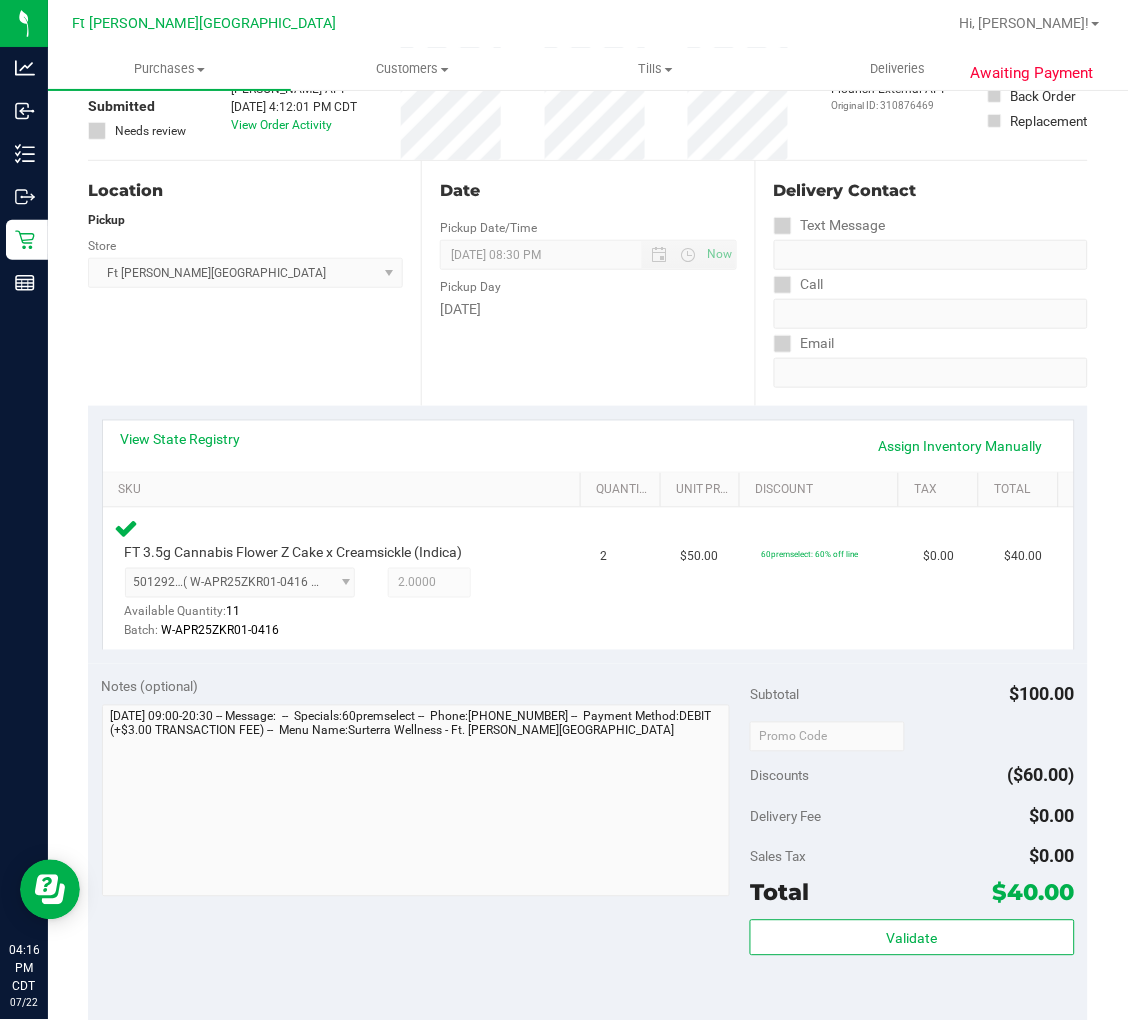 scroll, scrollTop: 333, scrollLeft: 0, axis: vertical 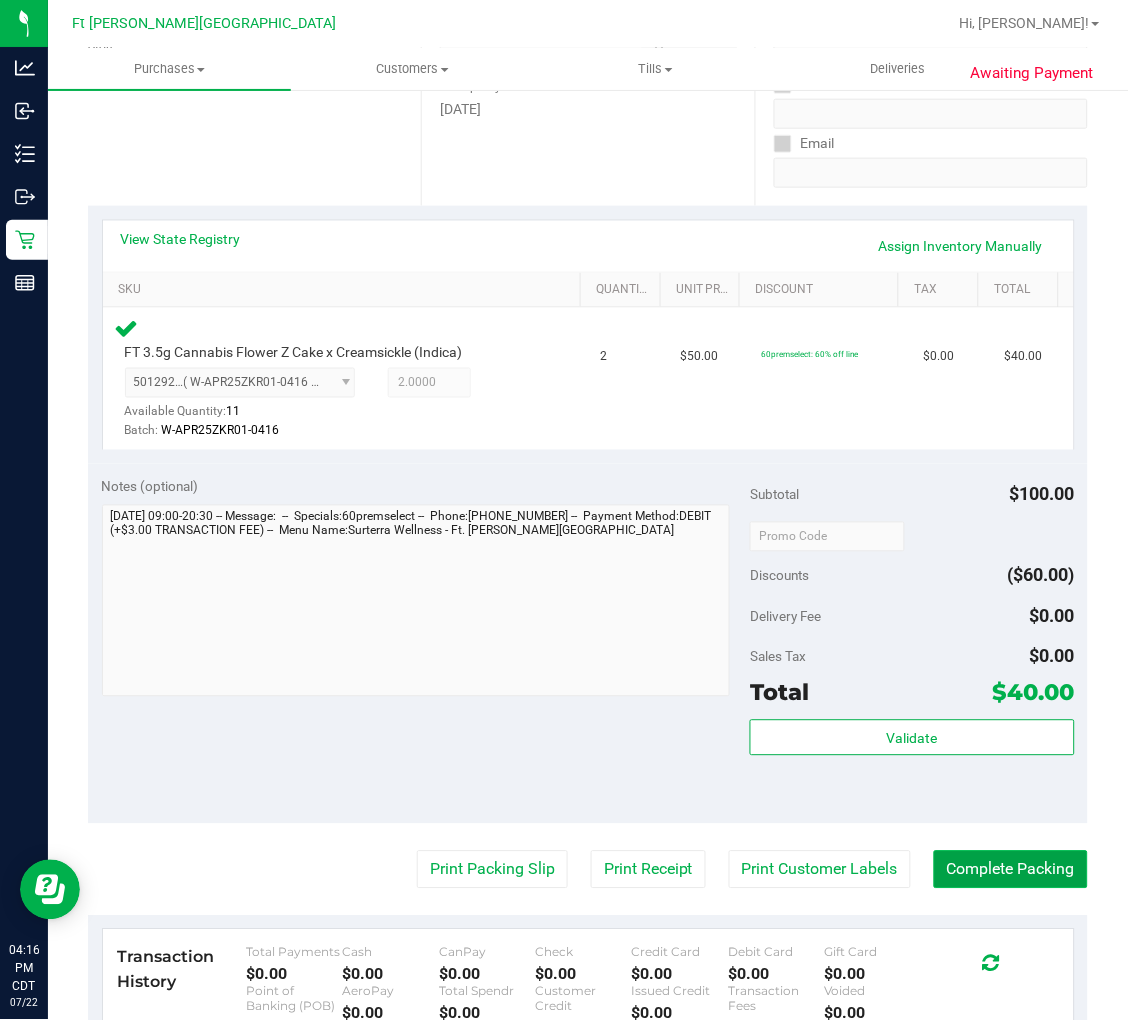 click on "Complete Packing" 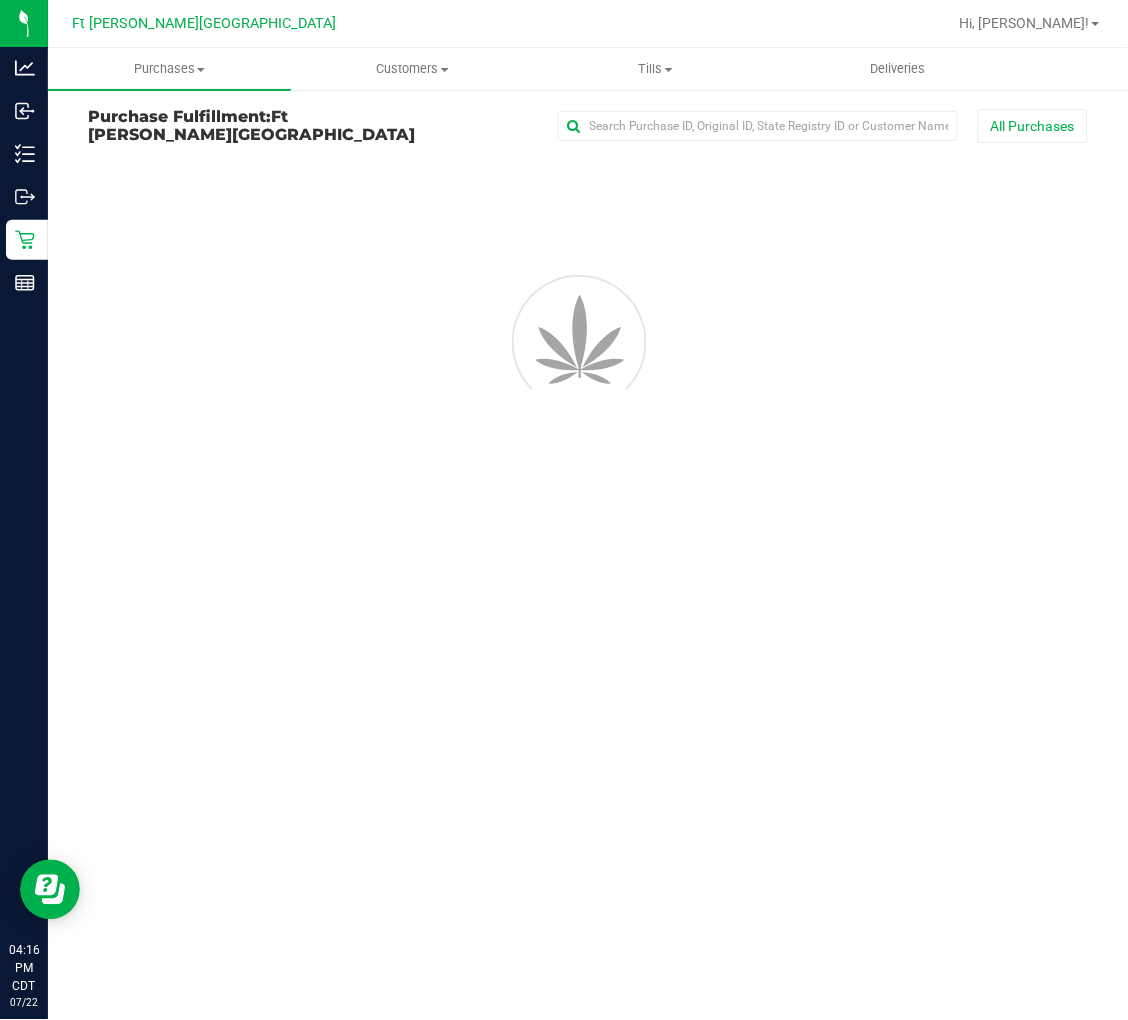 scroll, scrollTop: 0, scrollLeft: 0, axis: both 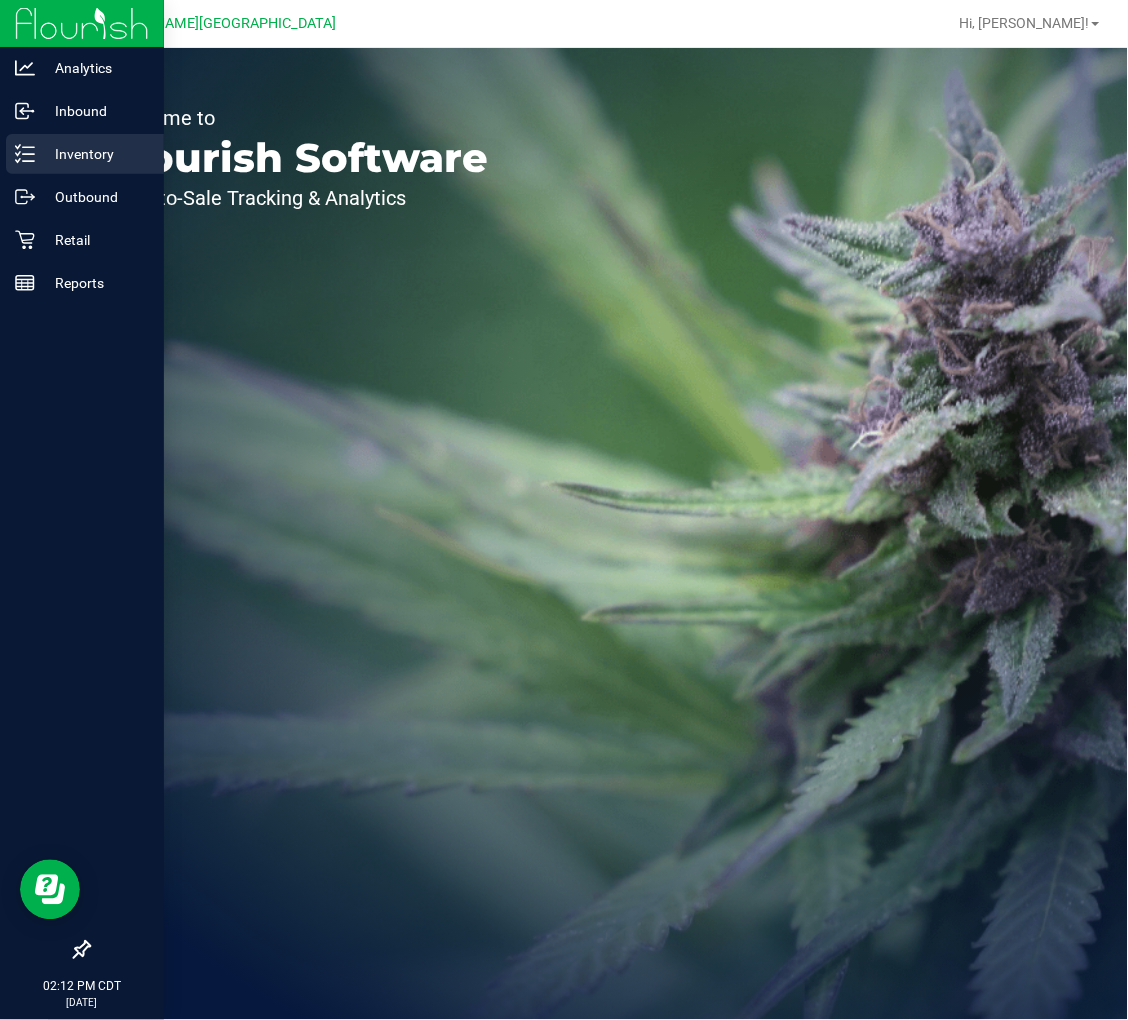 click 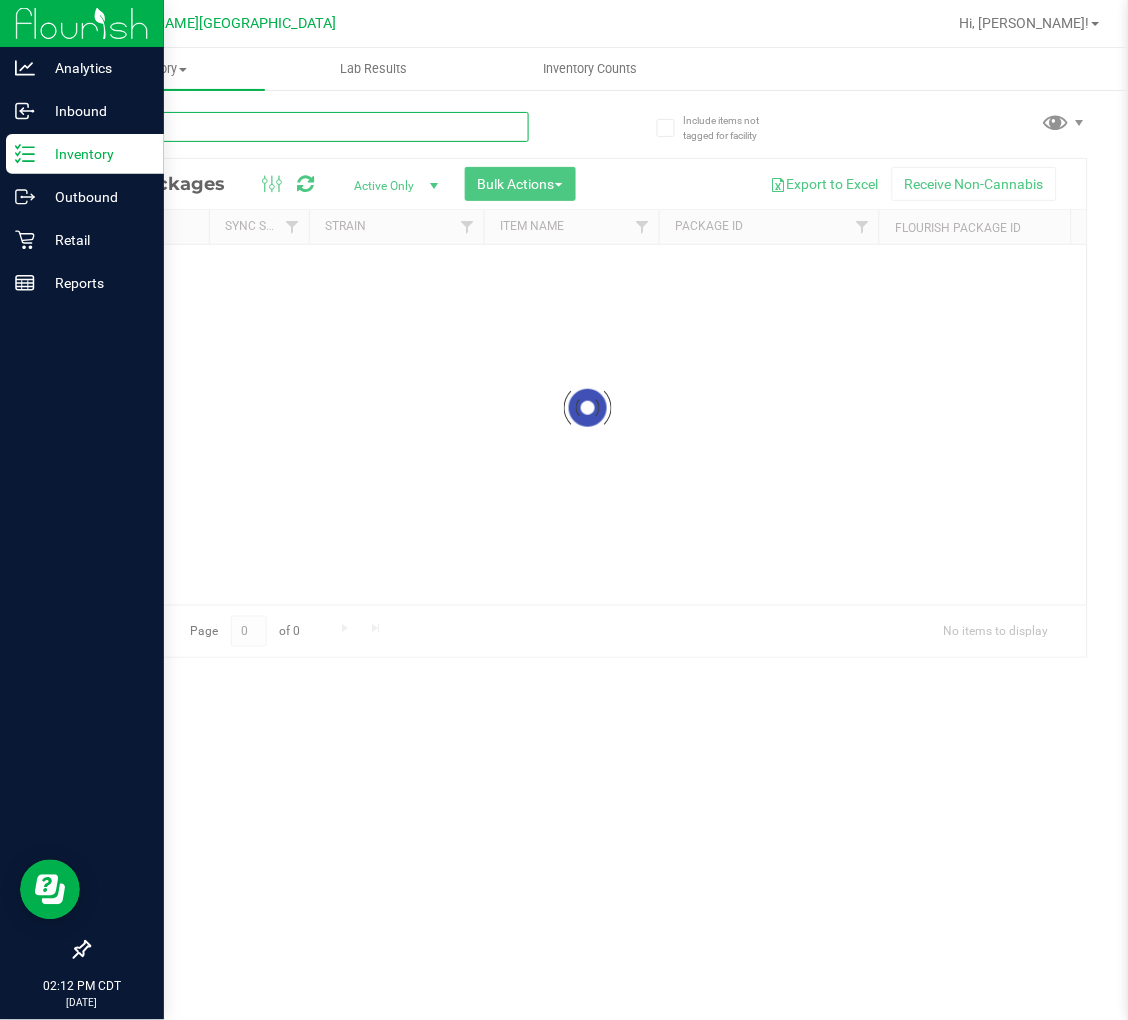 click at bounding box center [308, 127] 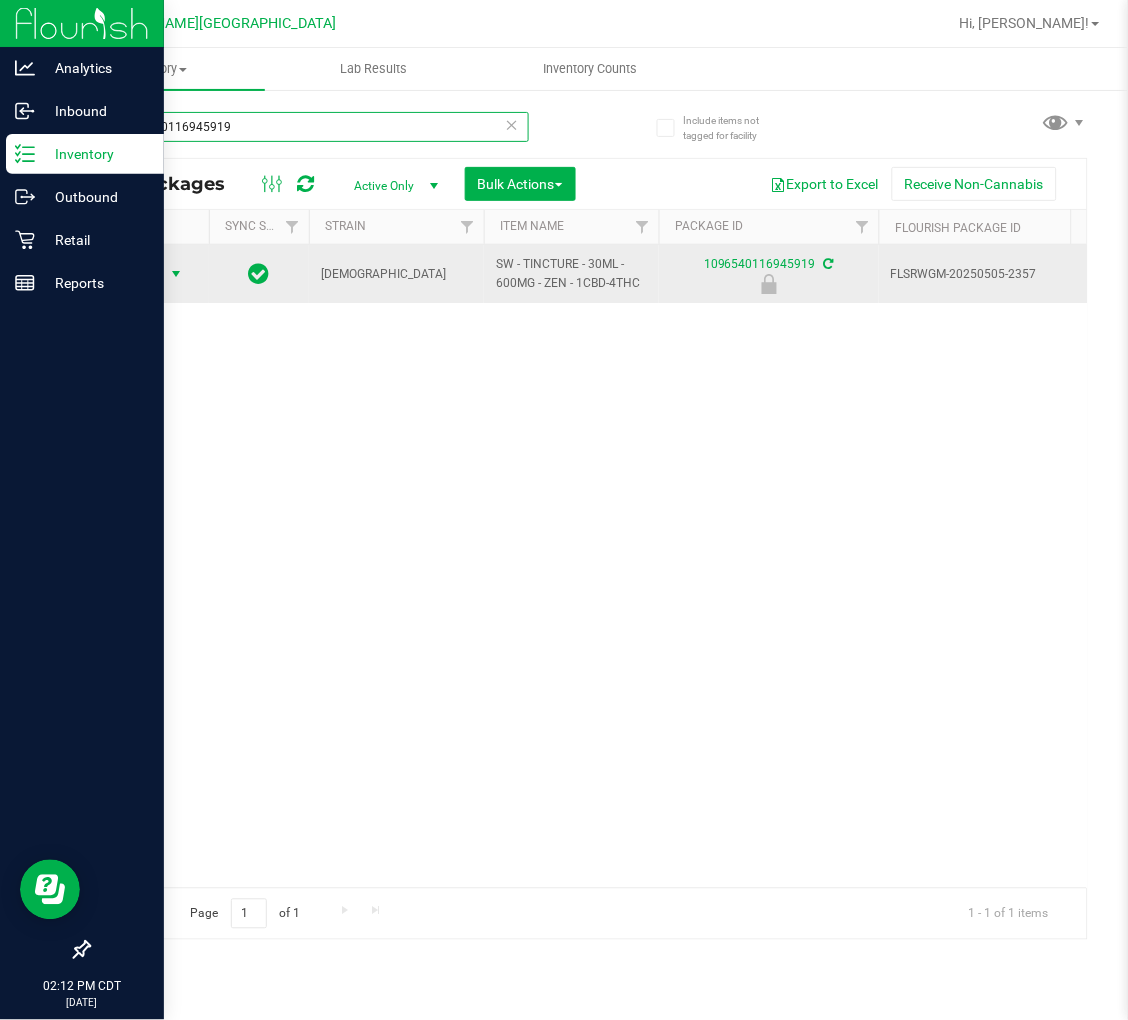 type on "1096540116945919" 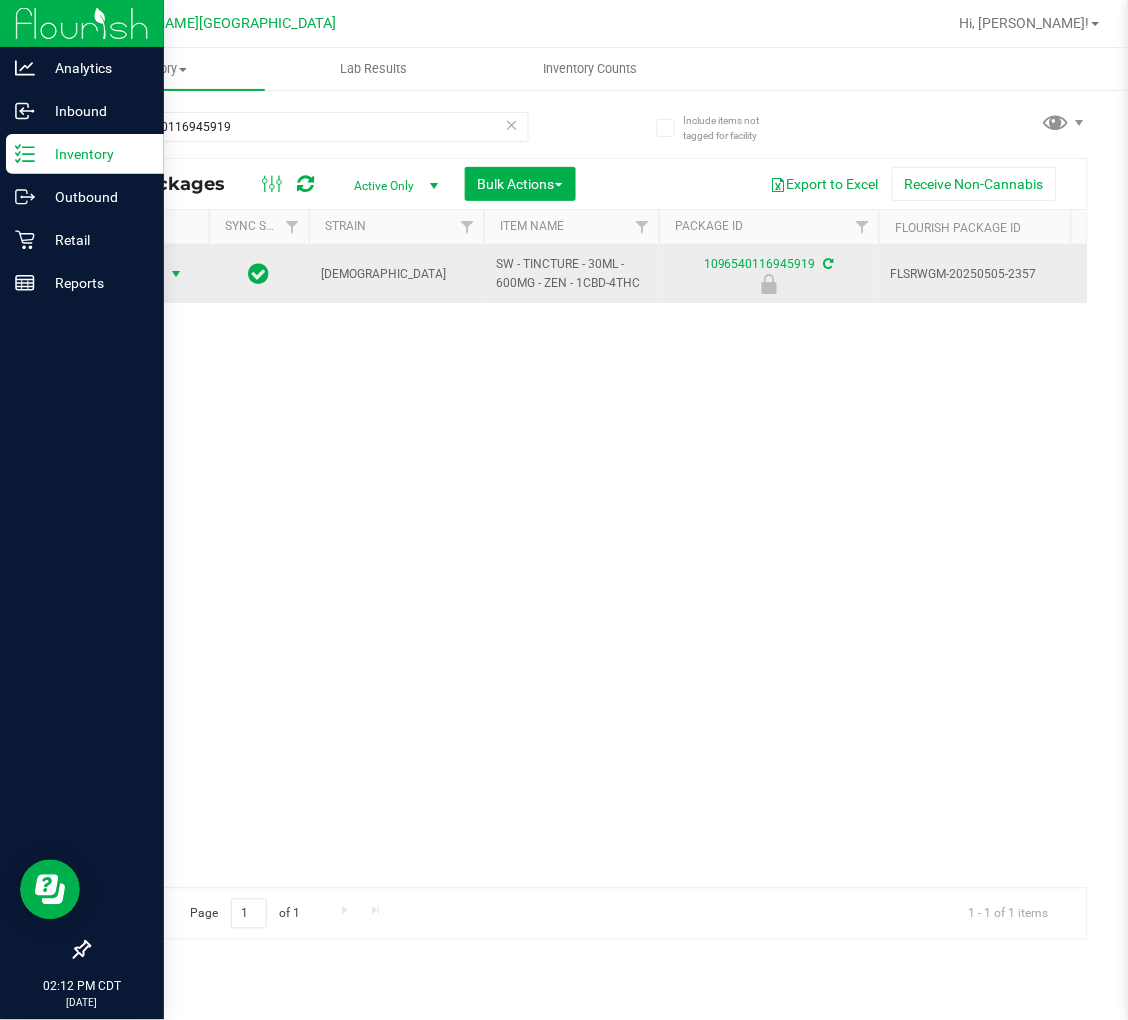 click on "Action" at bounding box center [136, 274] 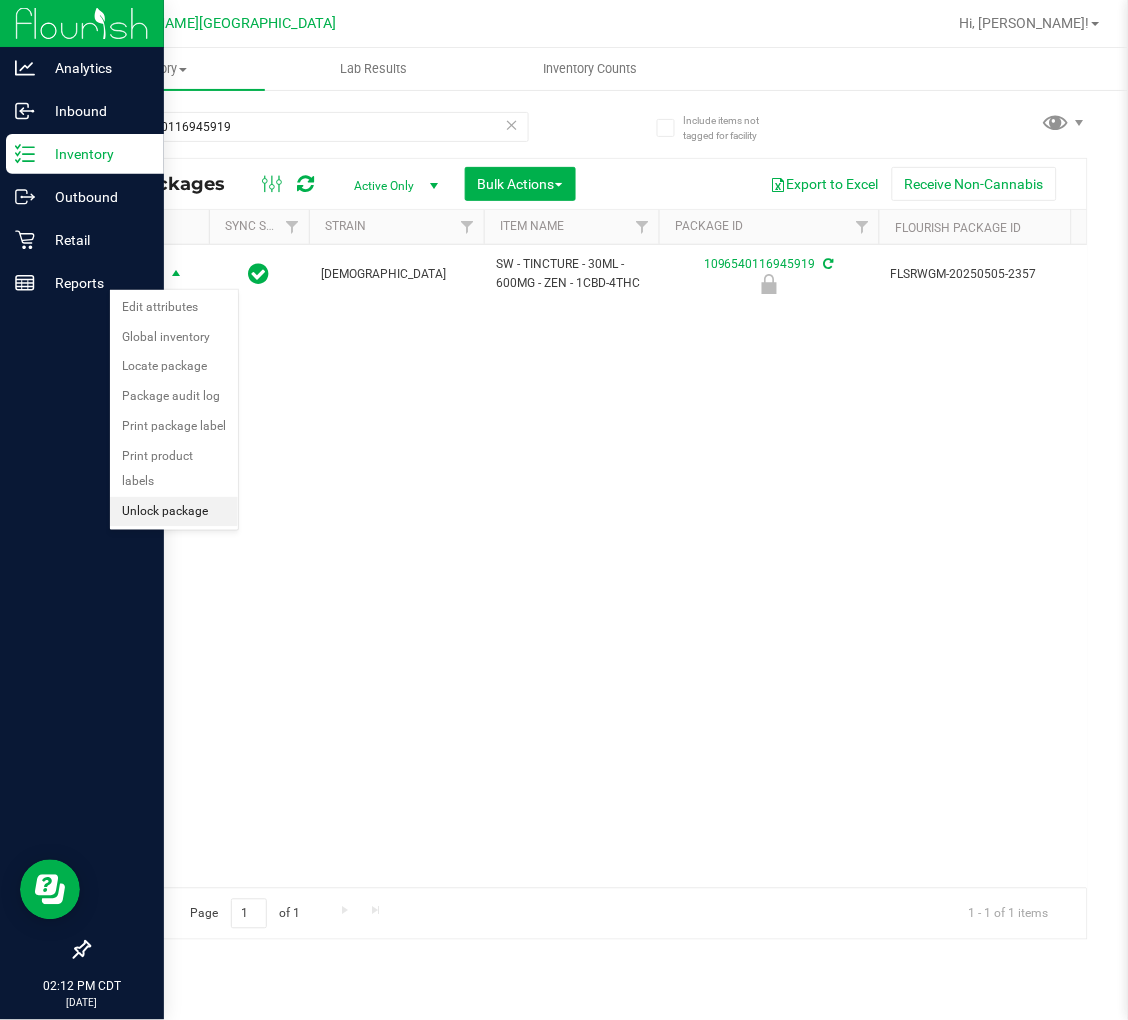 click on "Unlock package" at bounding box center [174, 512] 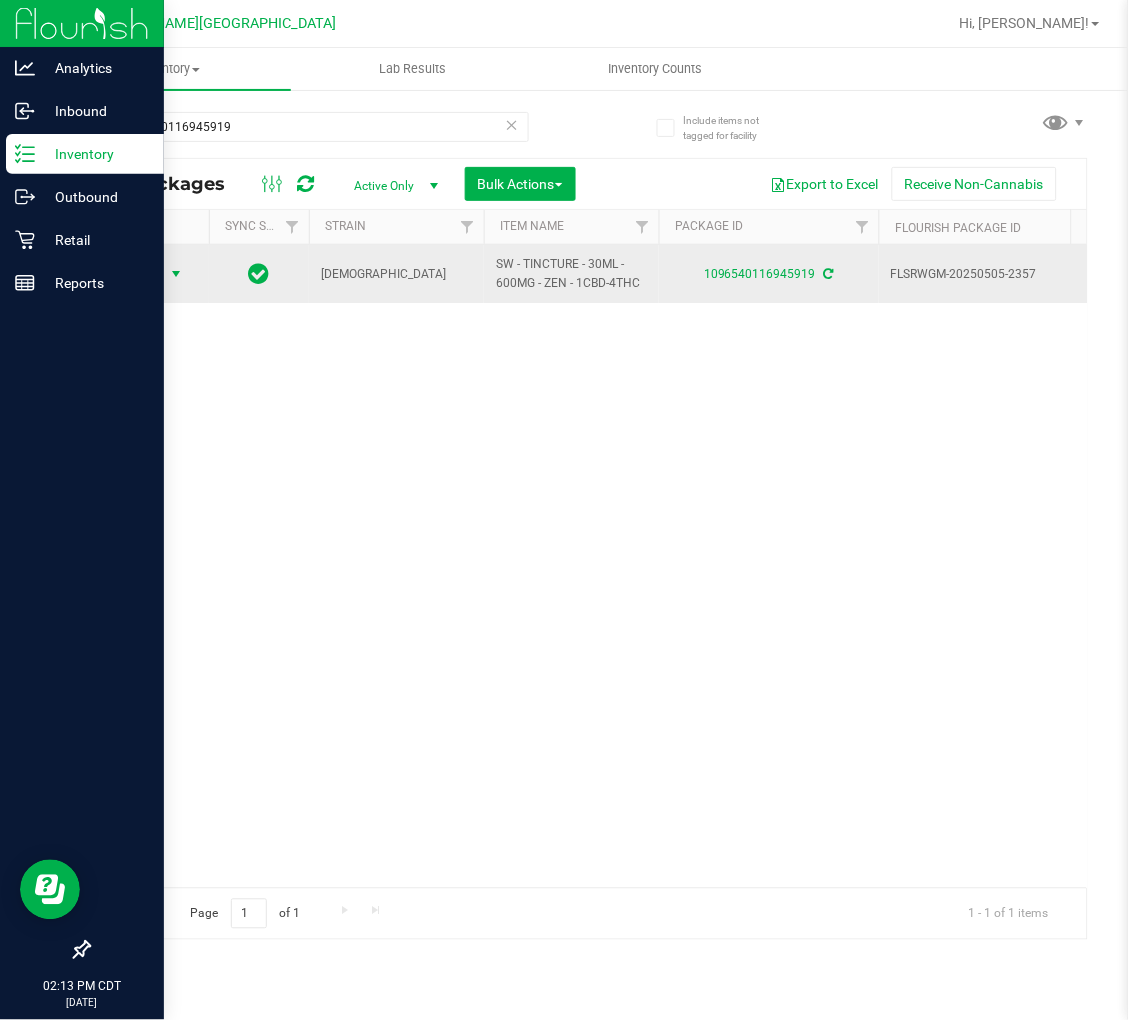click on "Action" at bounding box center [136, 274] 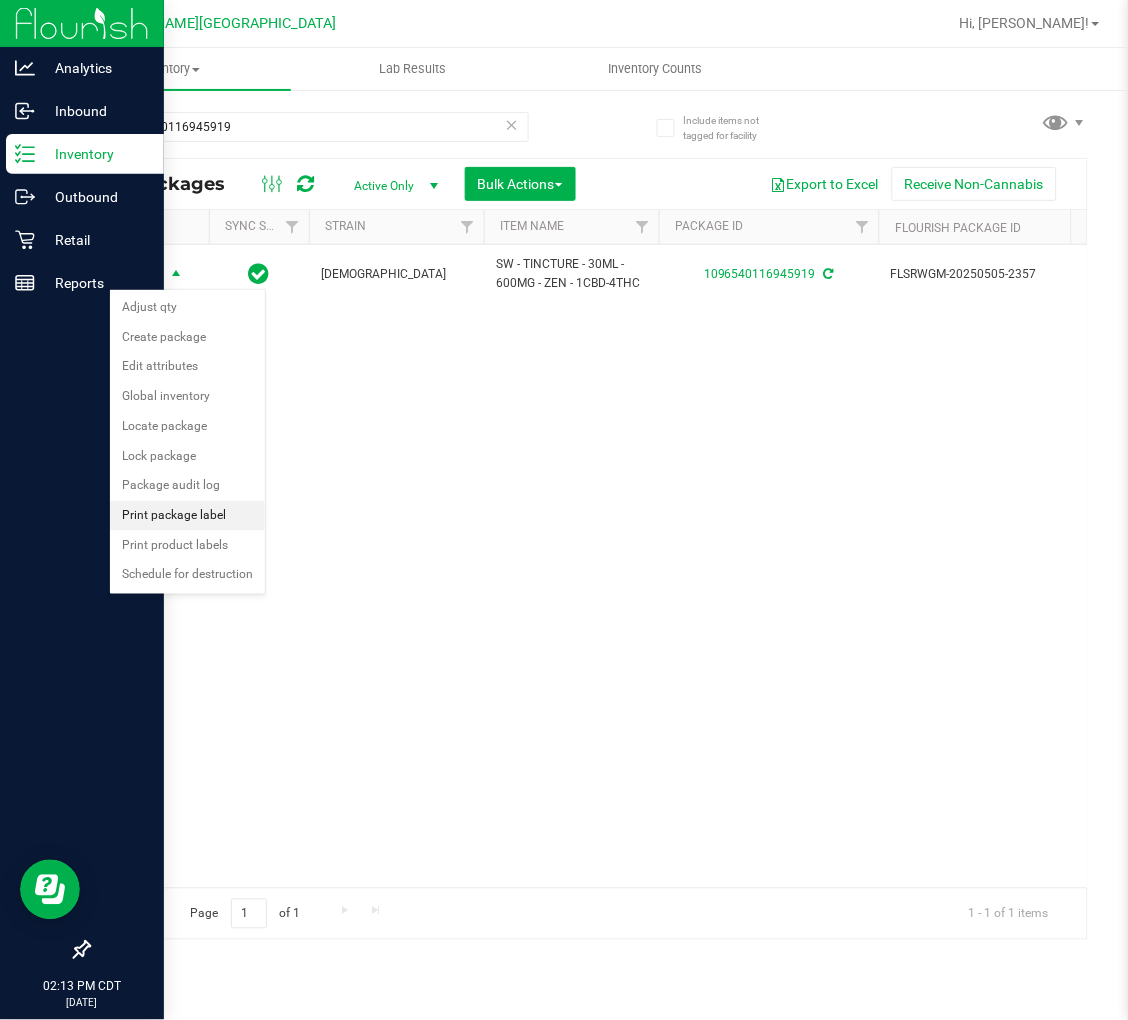 click on "Print package label" at bounding box center [187, 516] 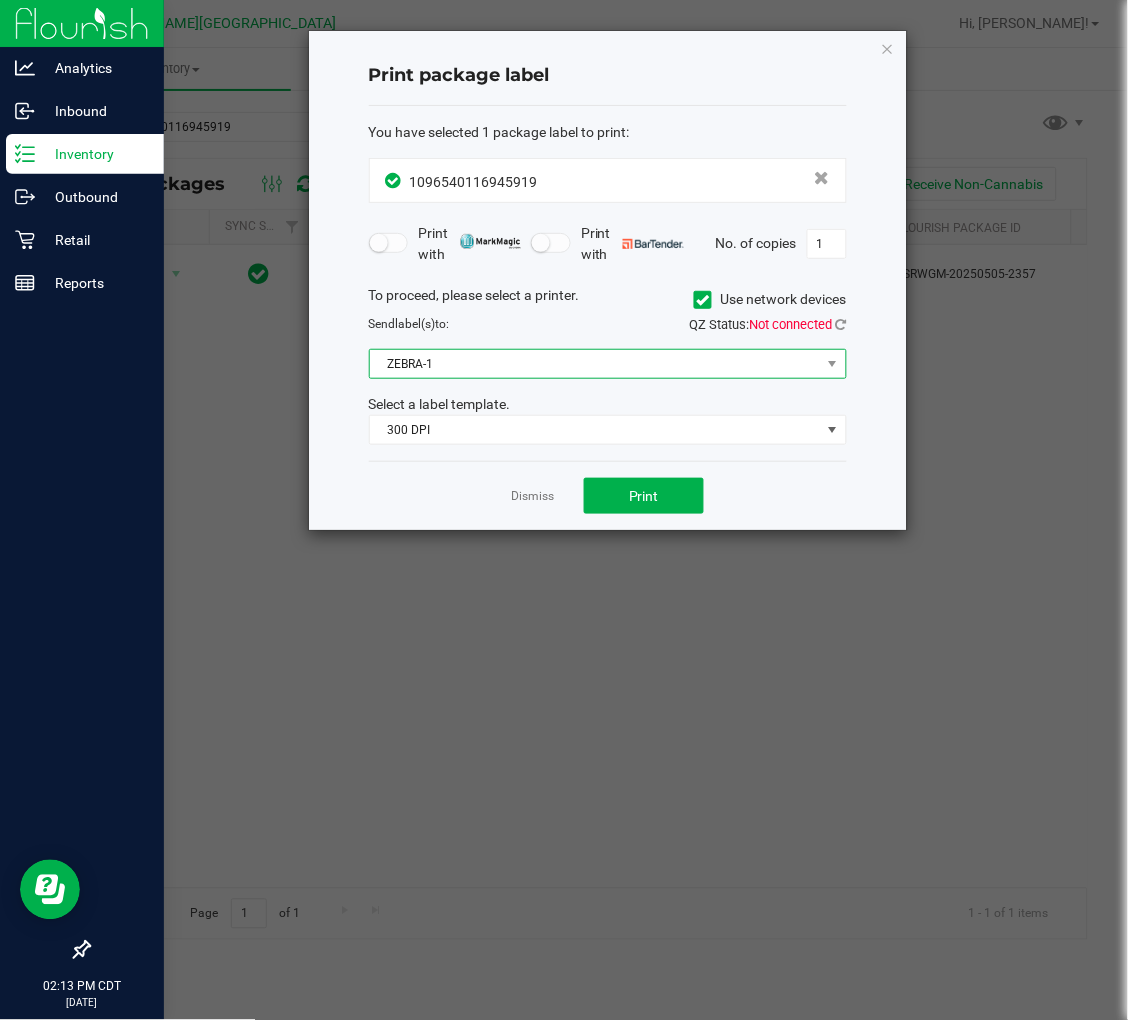 click on "ZEBRA-1" at bounding box center (595, 364) 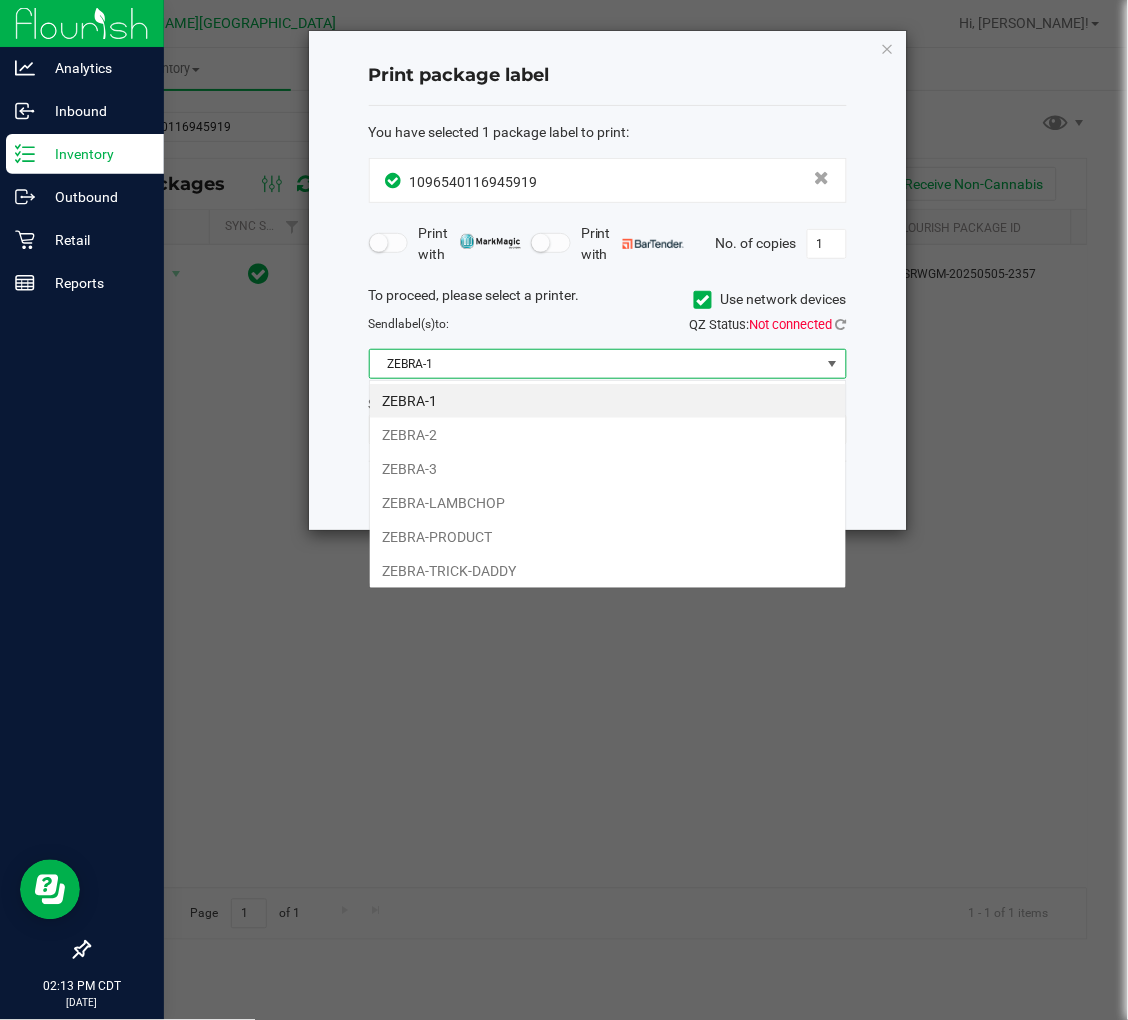 scroll, scrollTop: 99970, scrollLeft: 99522, axis: both 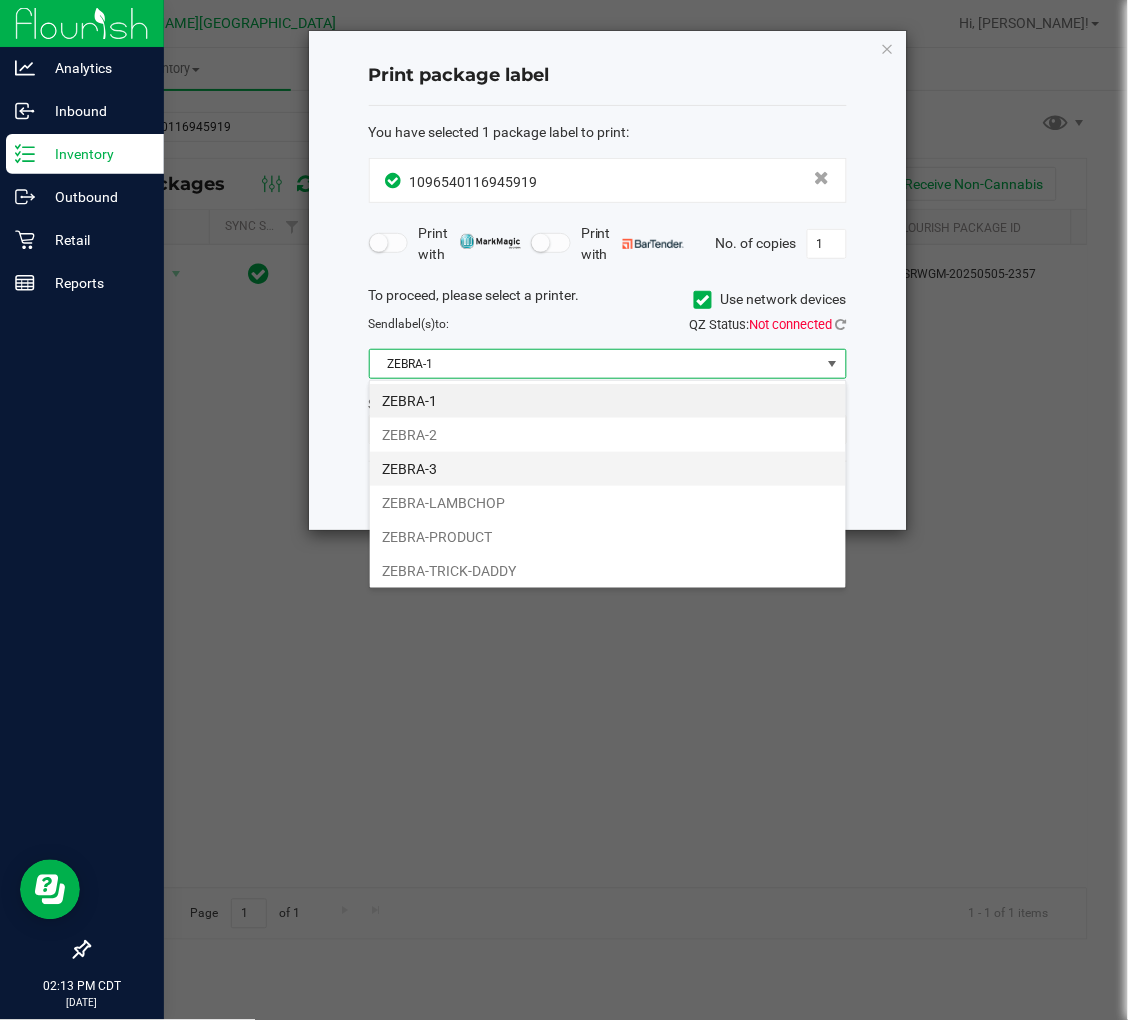 click on "ZEBRA-3" at bounding box center (608, 469) 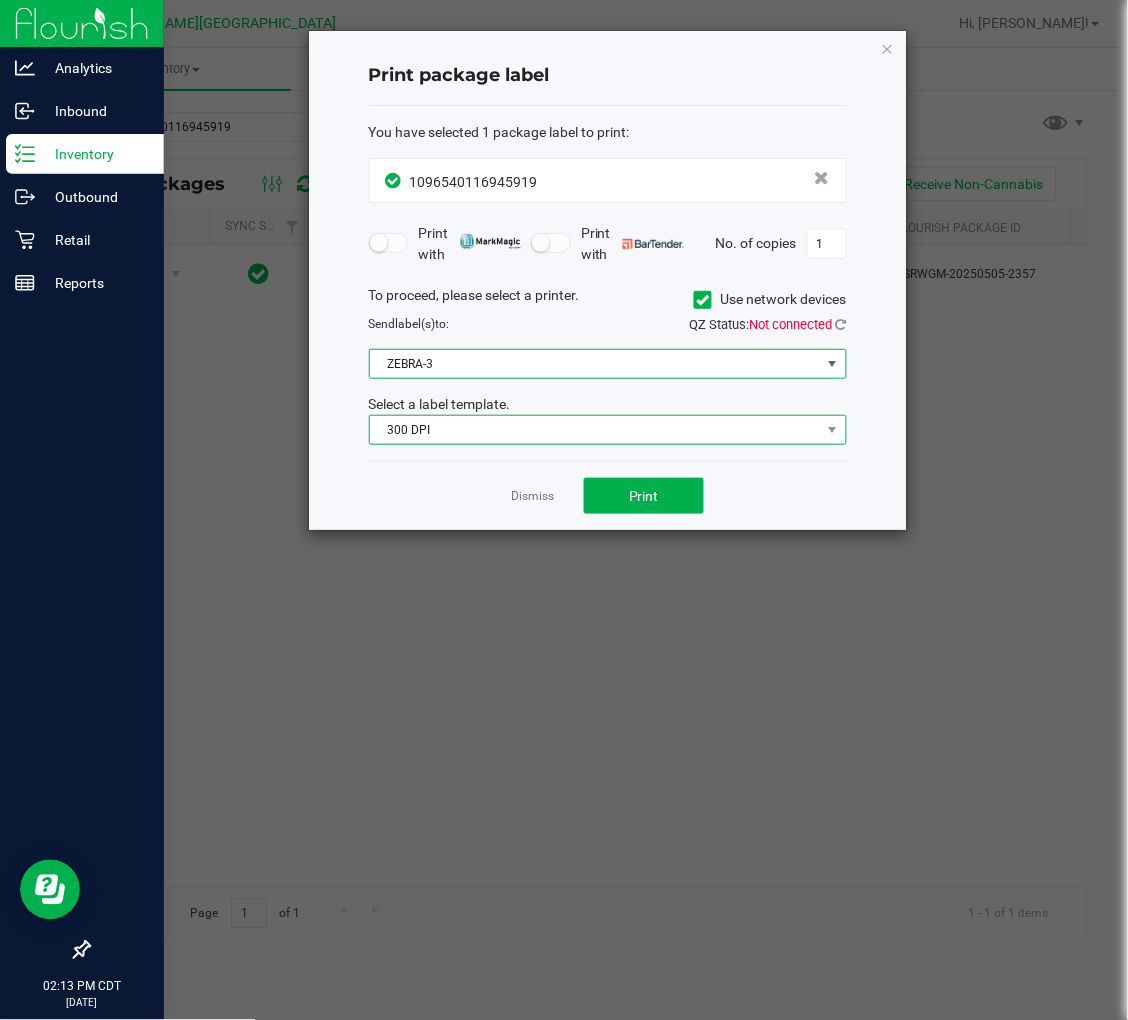 click on "300 DPI" at bounding box center (595, 430) 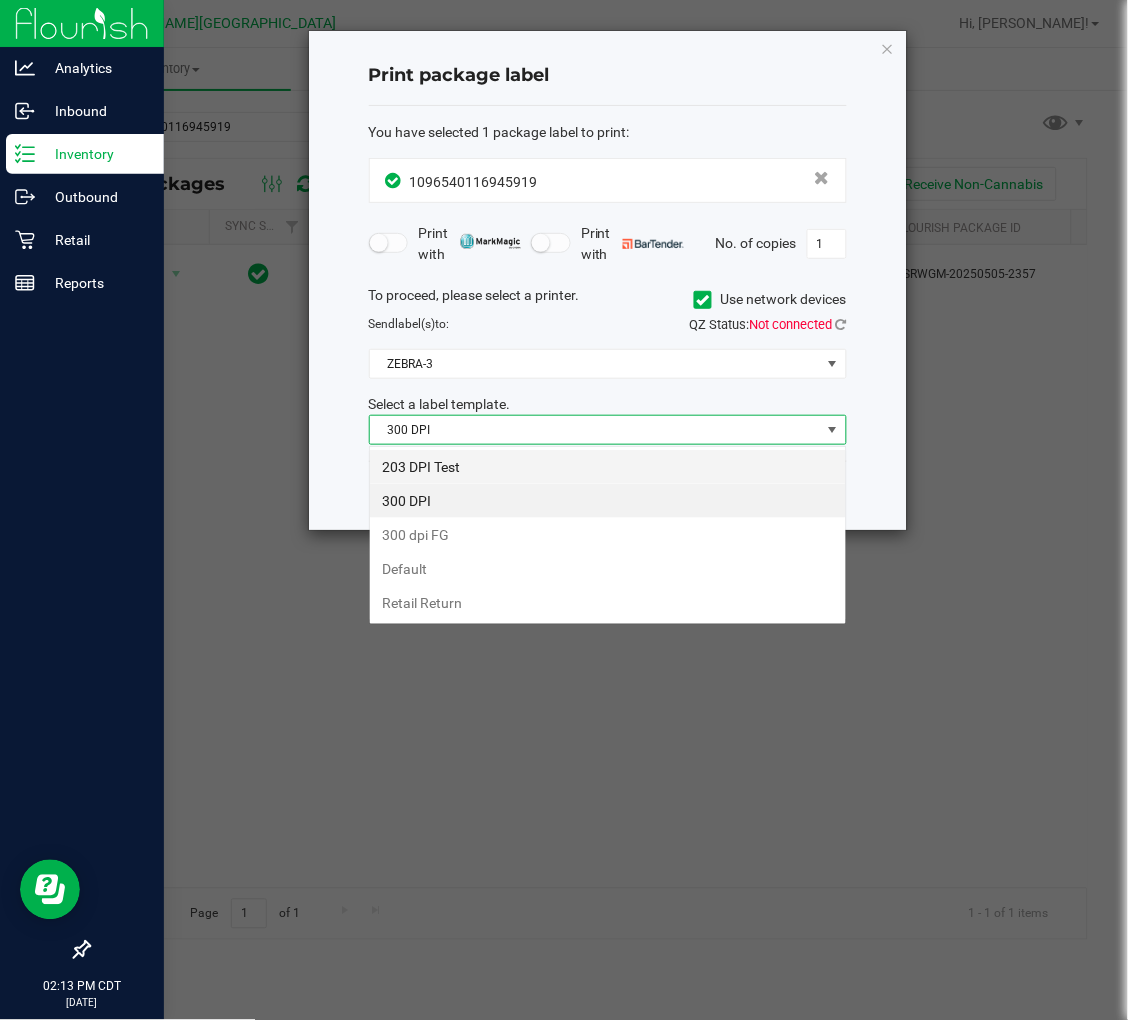 scroll, scrollTop: 99970, scrollLeft: 99522, axis: both 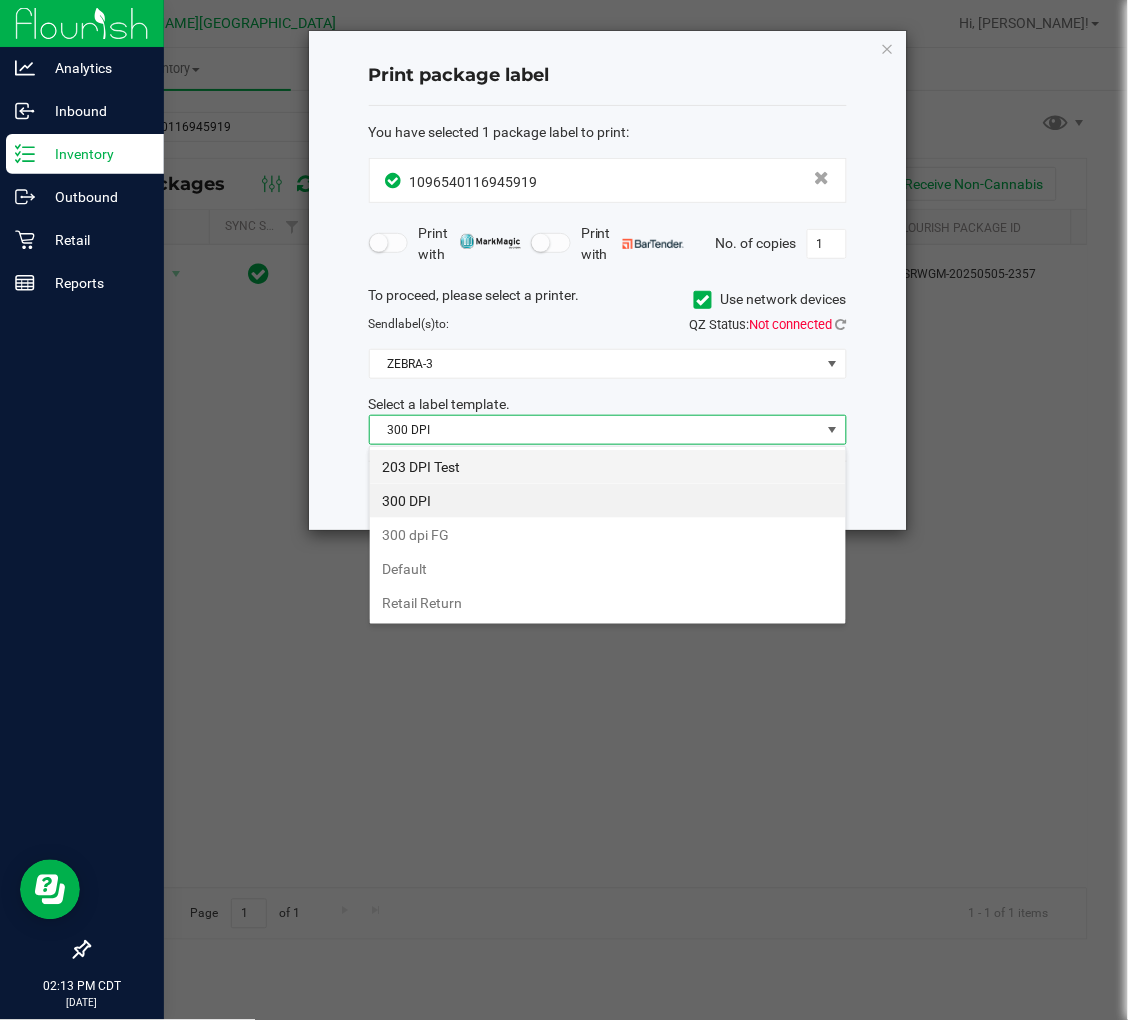 click on "203 DPI Test" at bounding box center [608, 467] 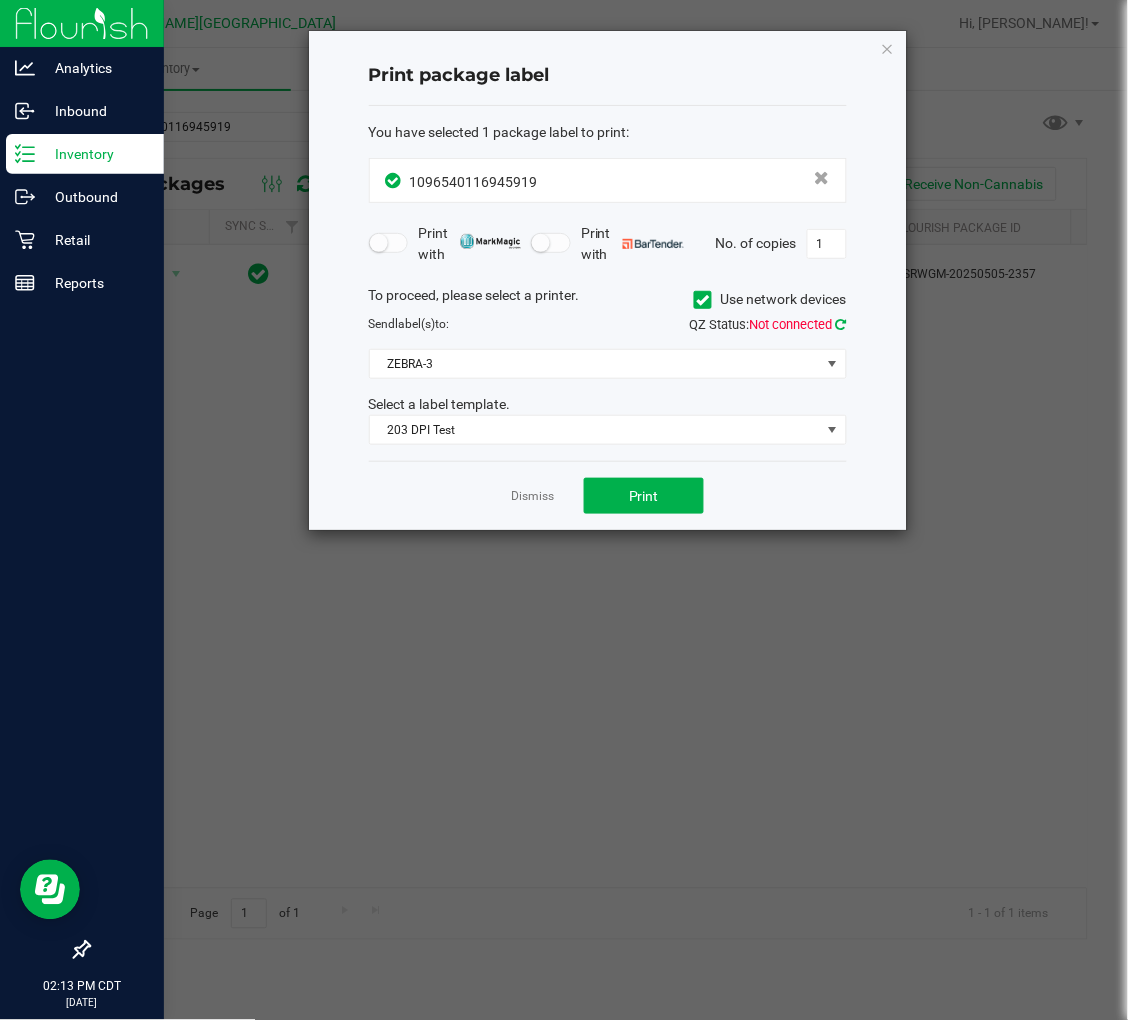 click 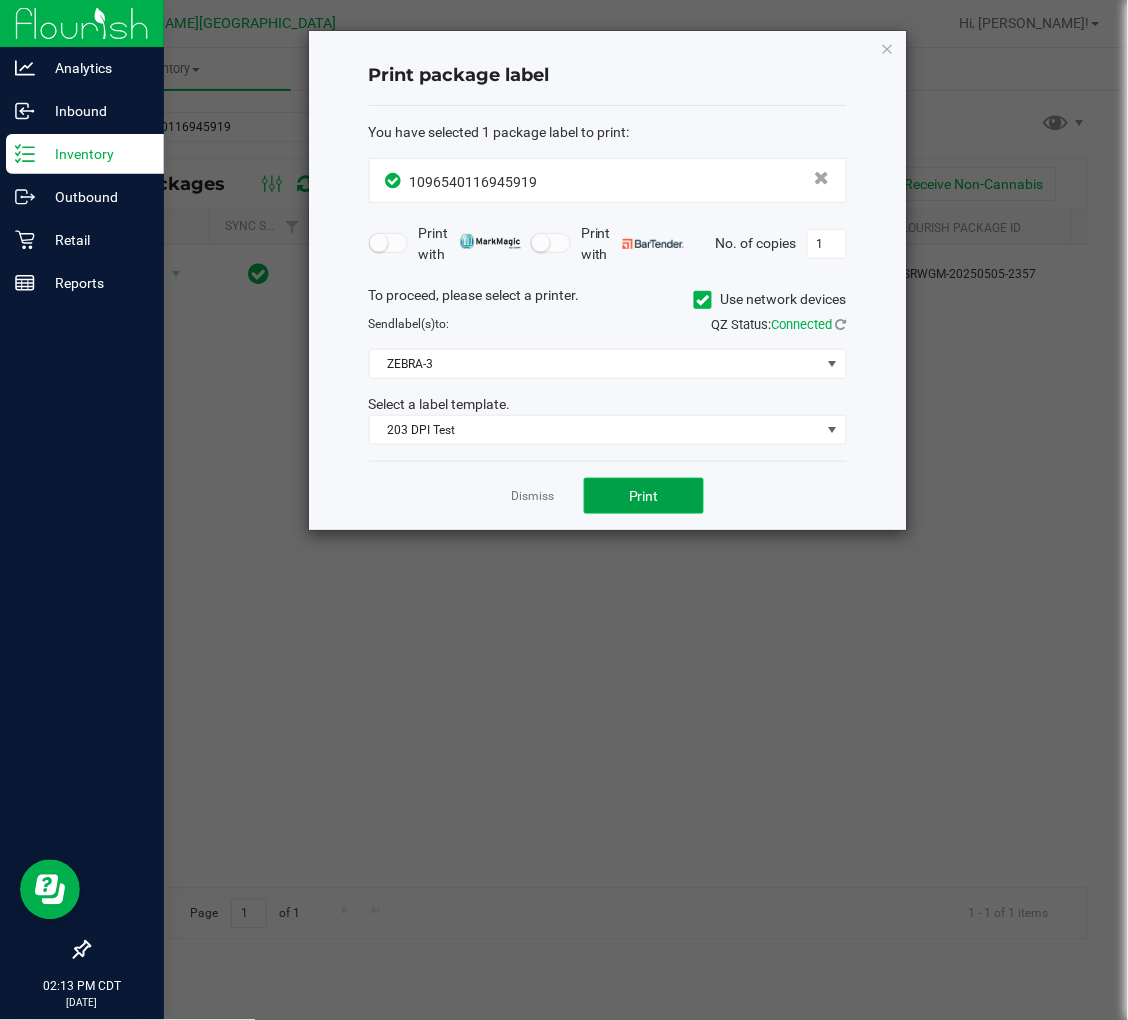 click on "Print" 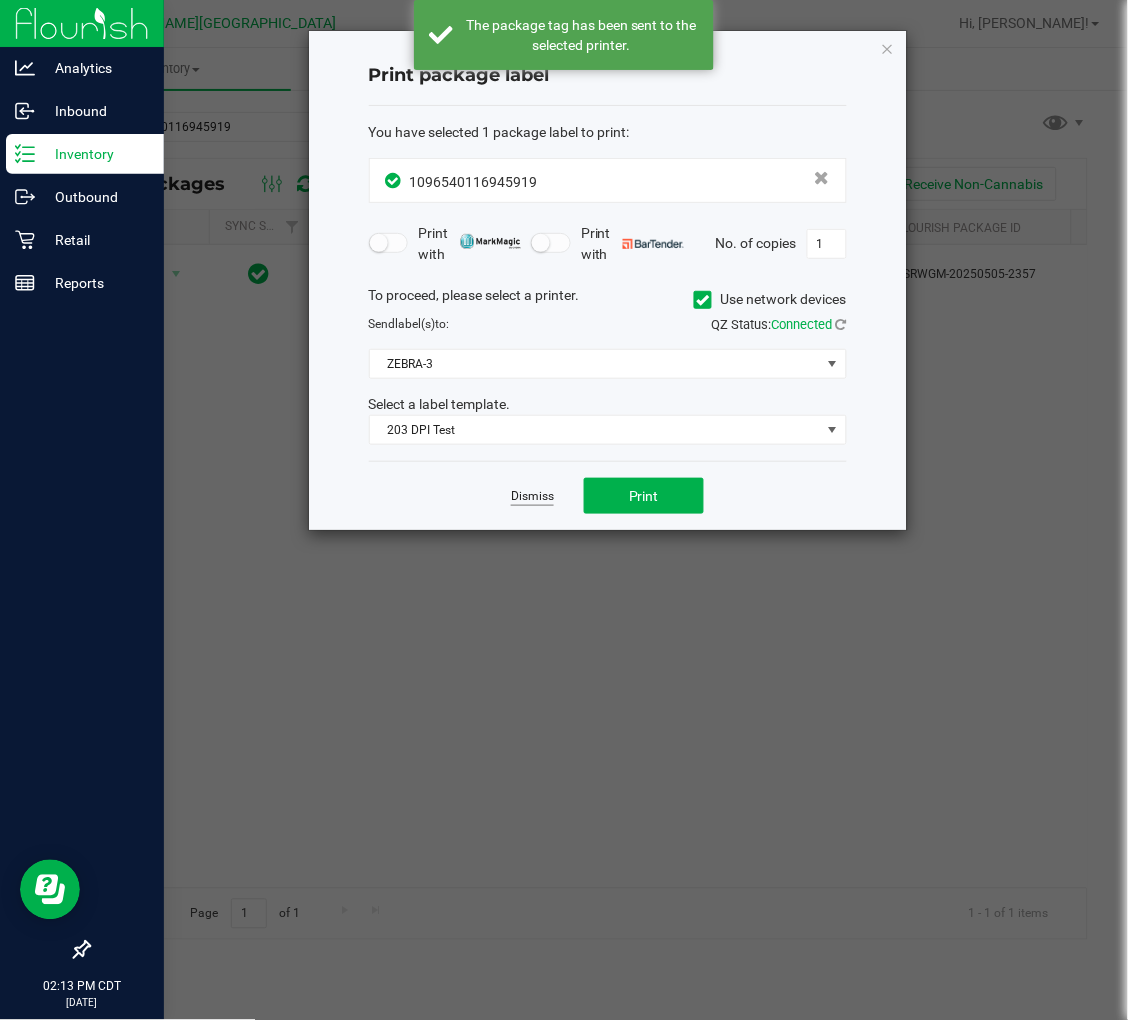click on "Dismiss" 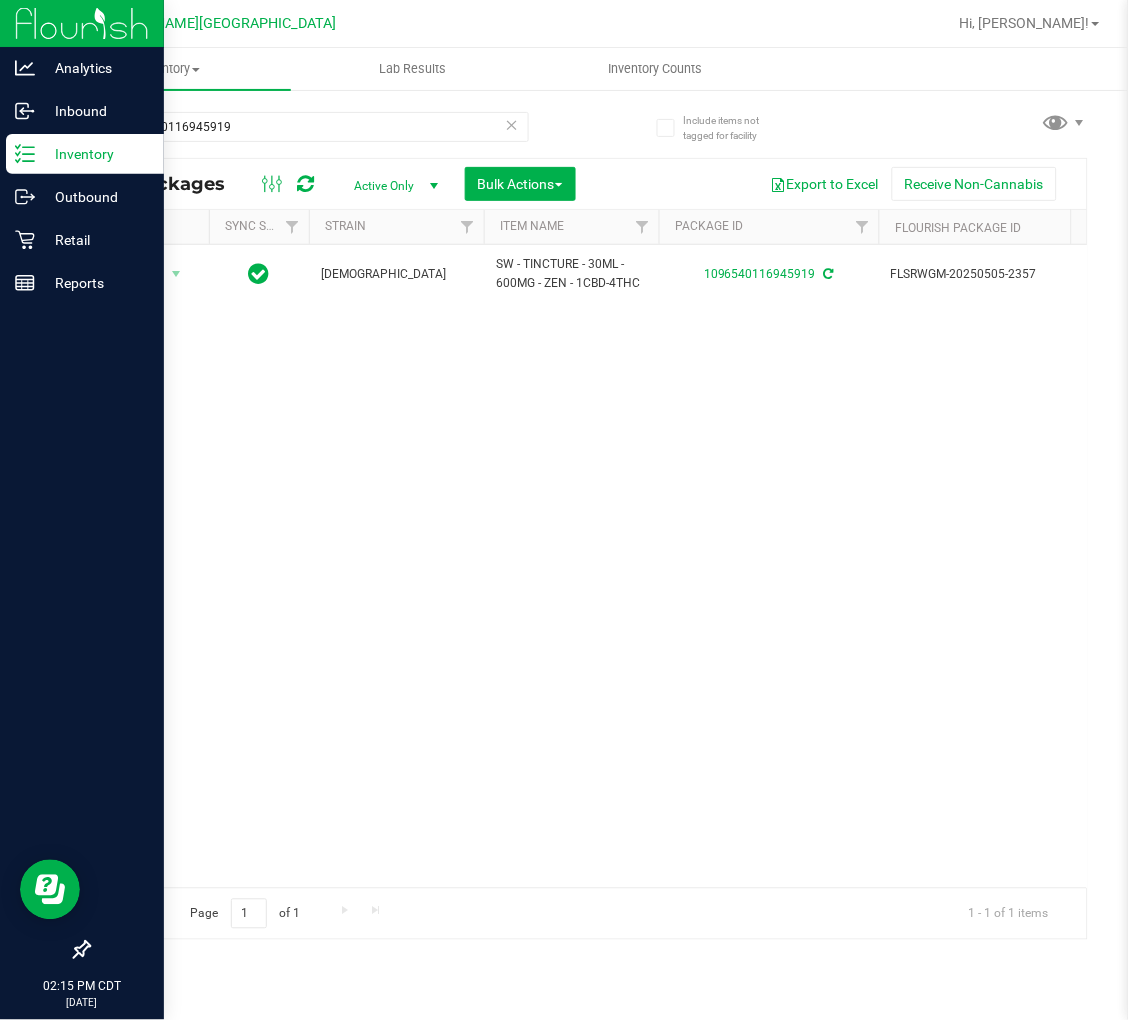 click at bounding box center [512, 124] 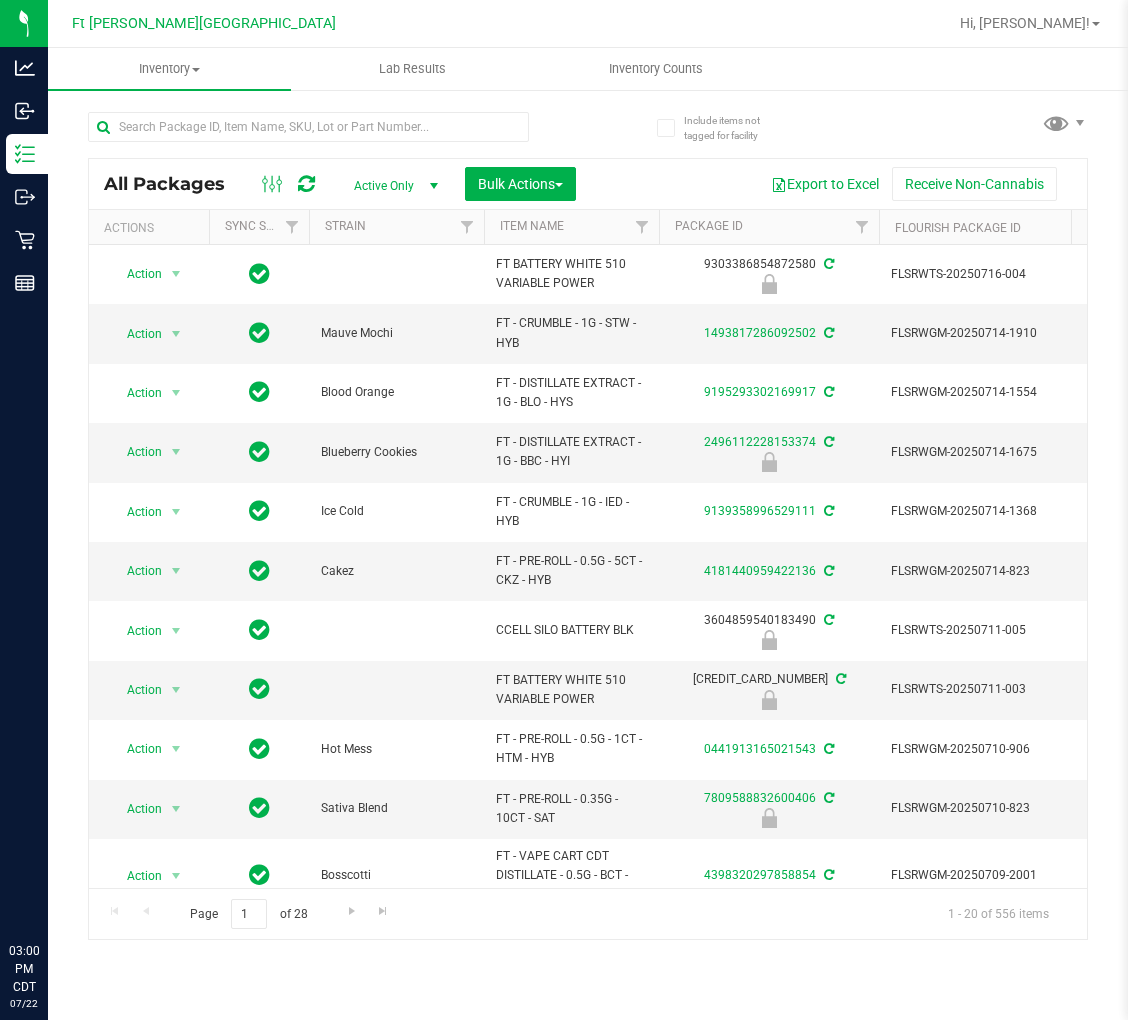click at bounding box center (308, 127) 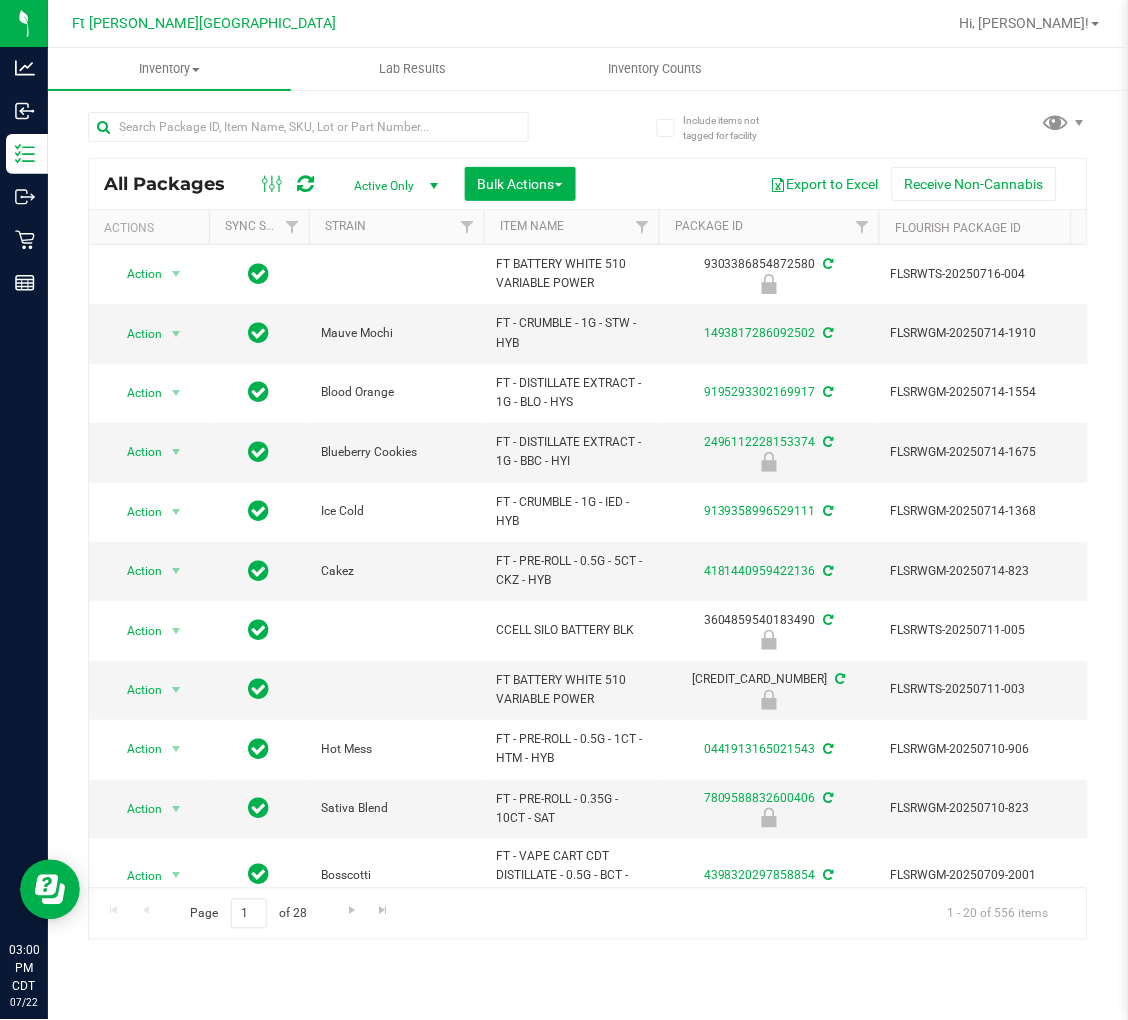 scroll, scrollTop: 0, scrollLeft: 0, axis: both 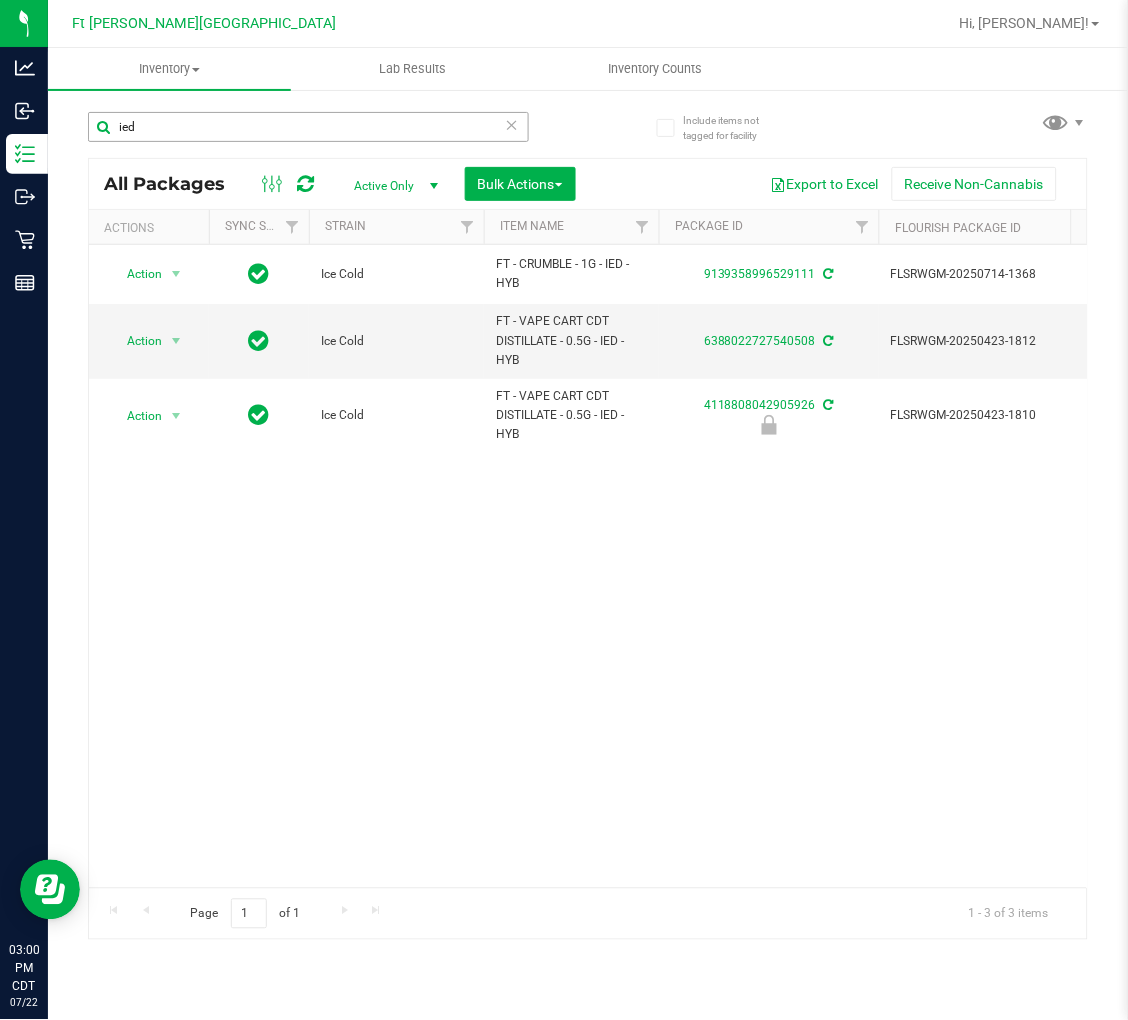 click on "ied" at bounding box center [308, 127] 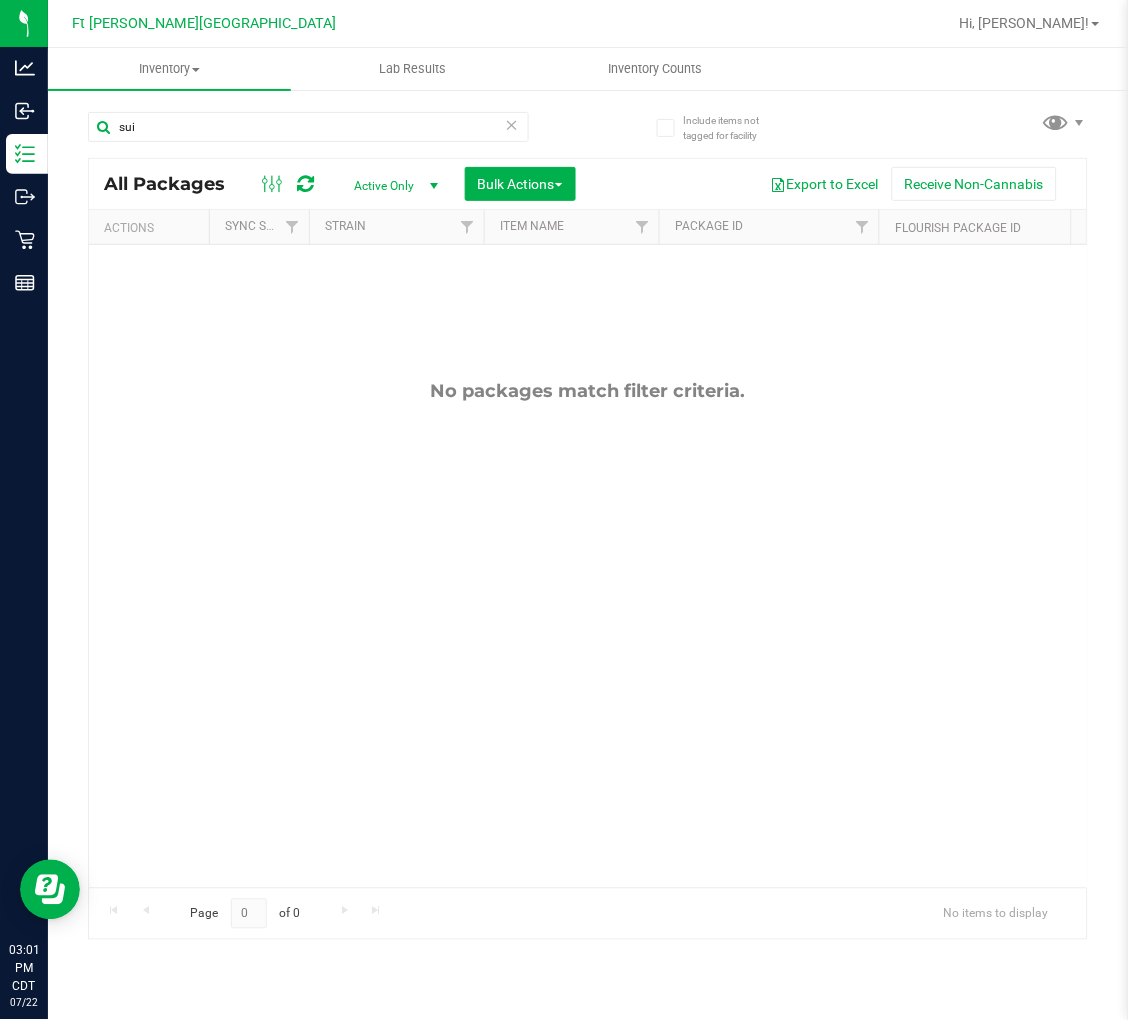 type on "sui" 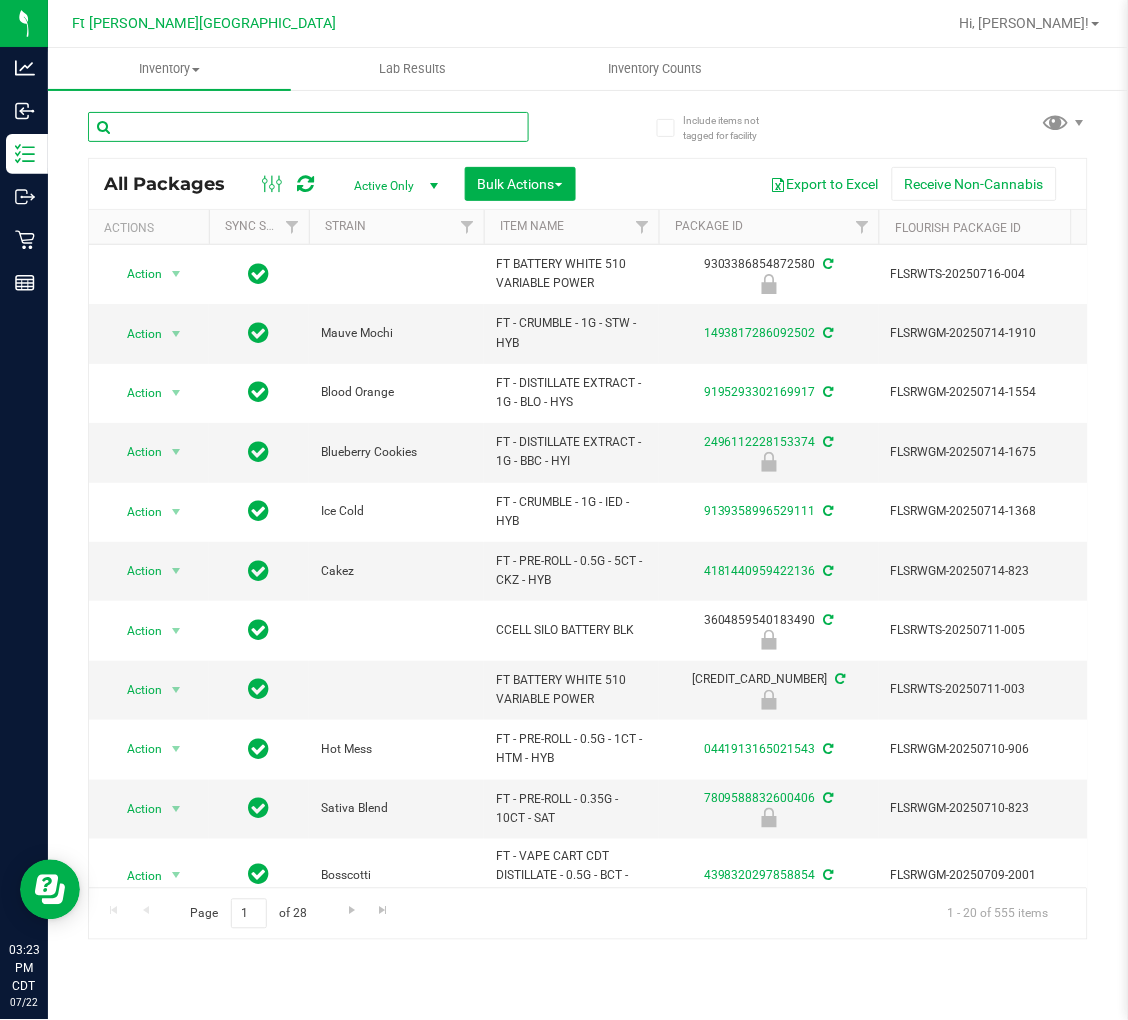 click at bounding box center (308, 127) 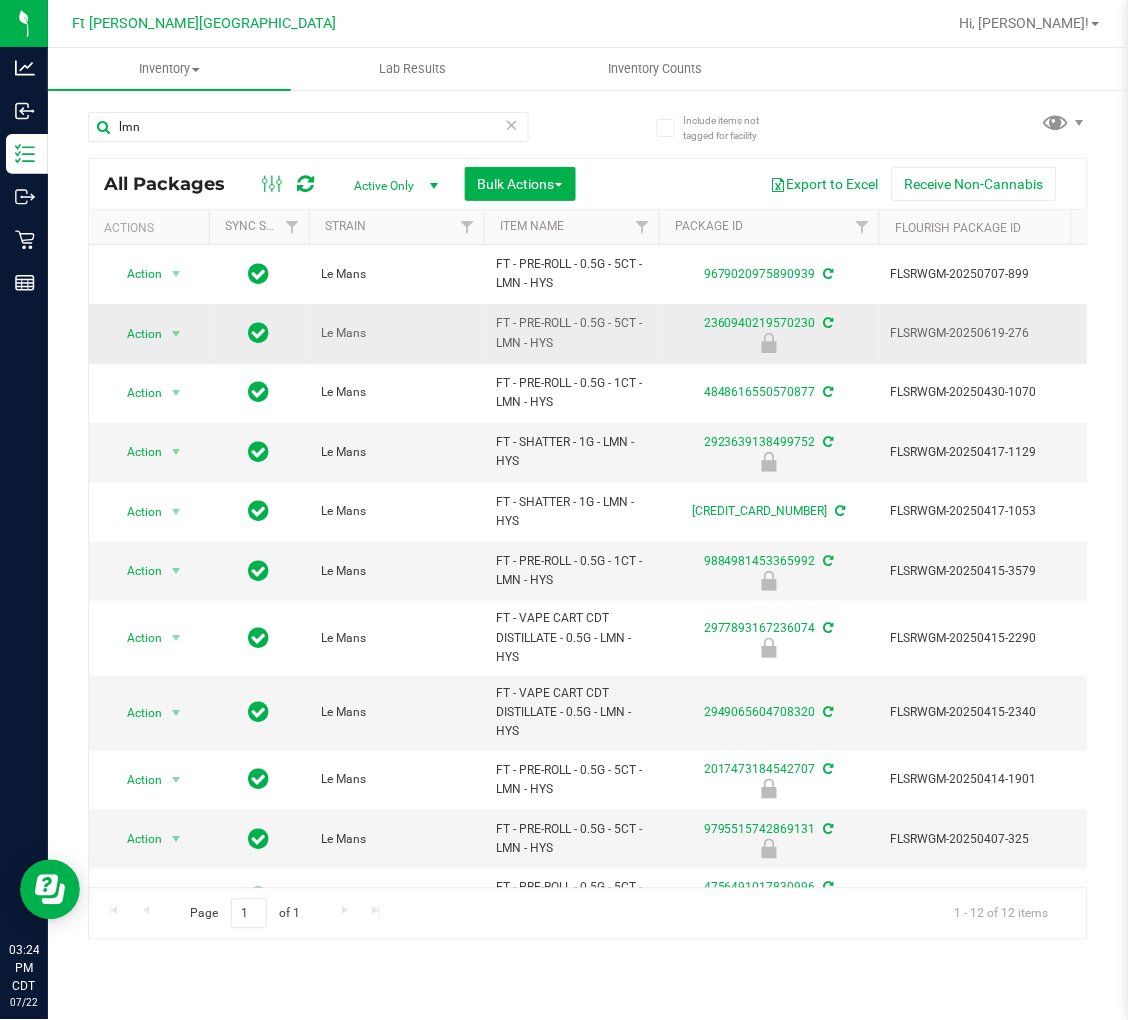 click on "FT - PRE-ROLL - 0.5G - 5CT - LMN - HYS" at bounding box center [571, 333] 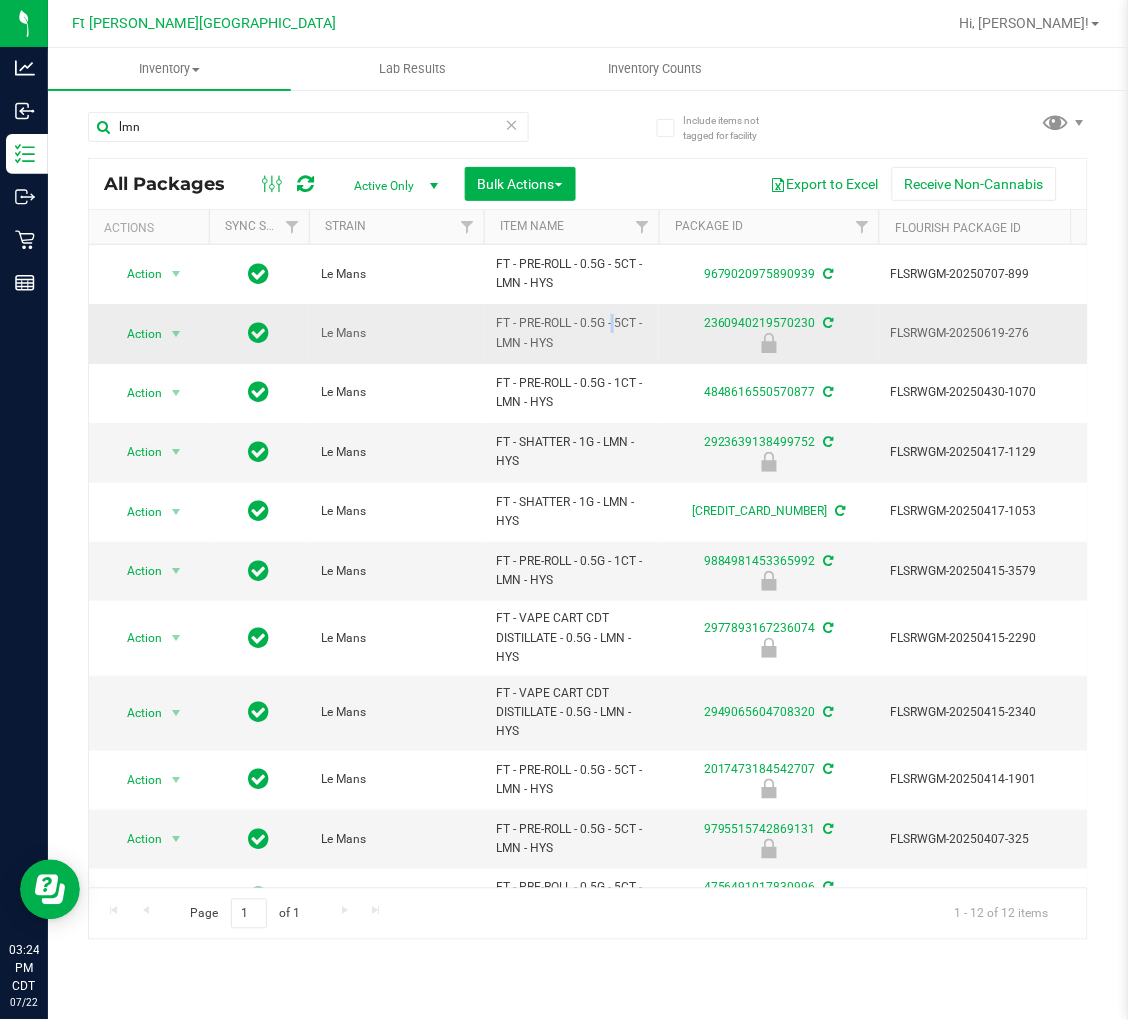 click on "FT - PRE-ROLL - 0.5G - 5CT - LMN - HYS" at bounding box center [571, 333] 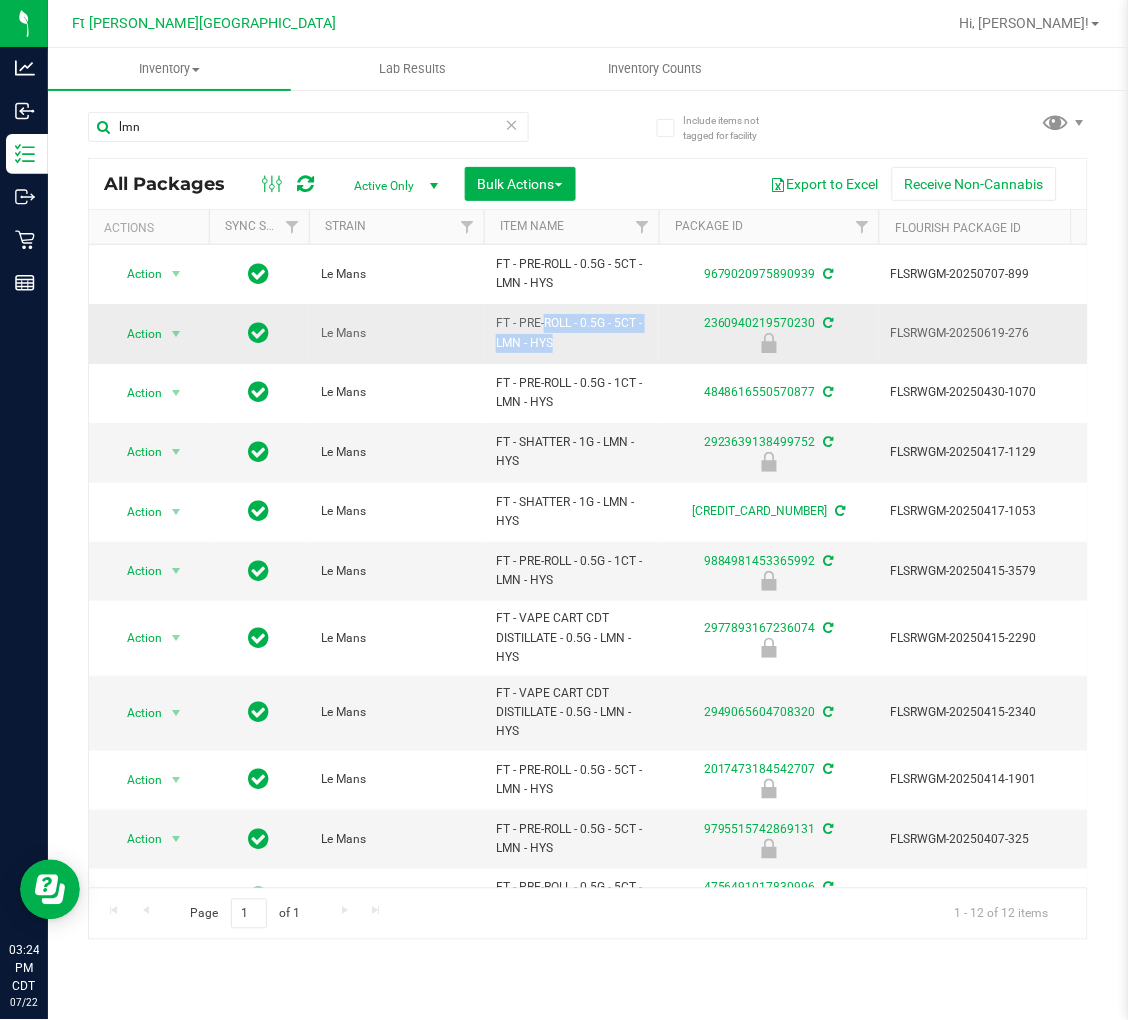 click on "FT - PRE-ROLL - 0.5G - 5CT - LMN - HYS" at bounding box center (571, 333) 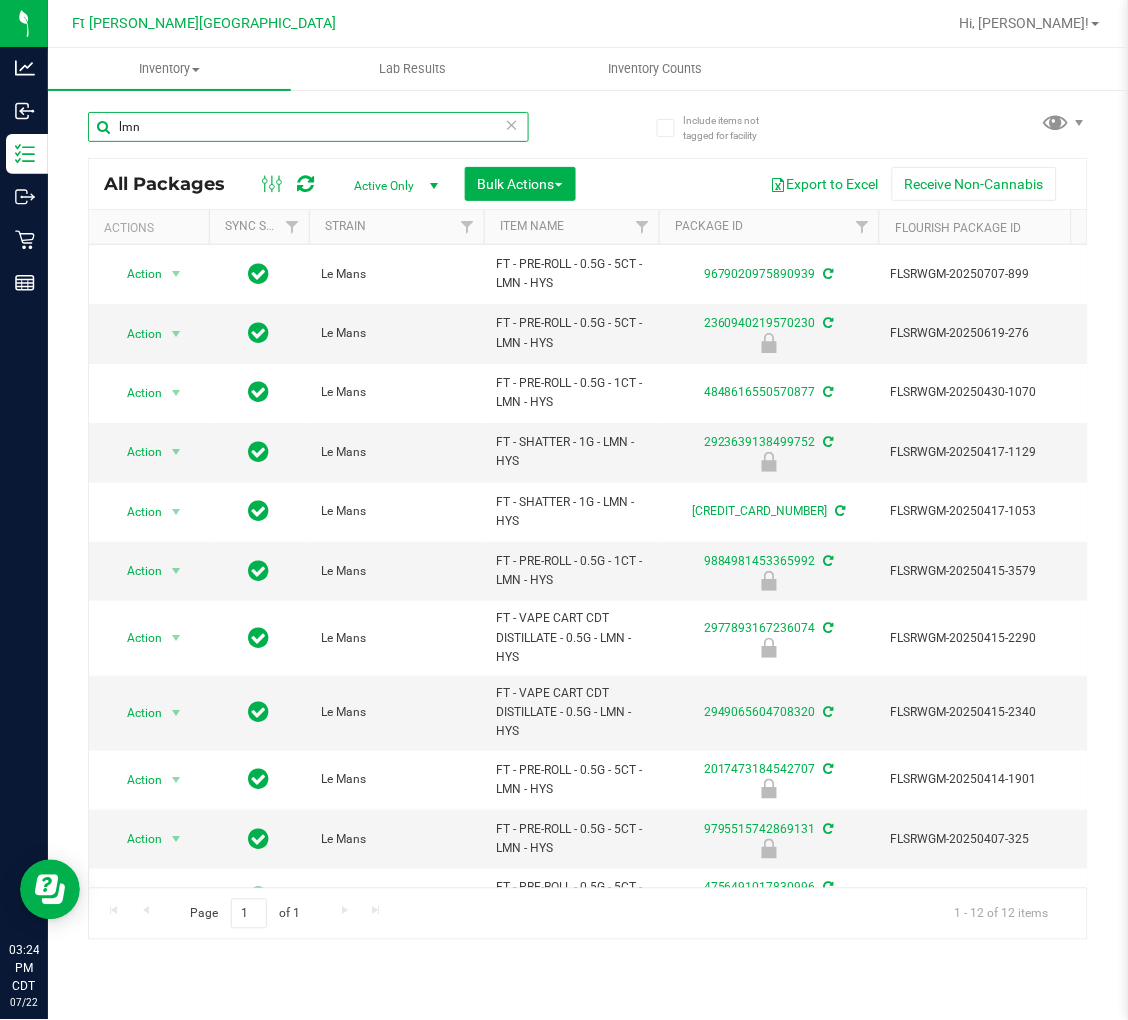click on "lmn" at bounding box center [308, 127] 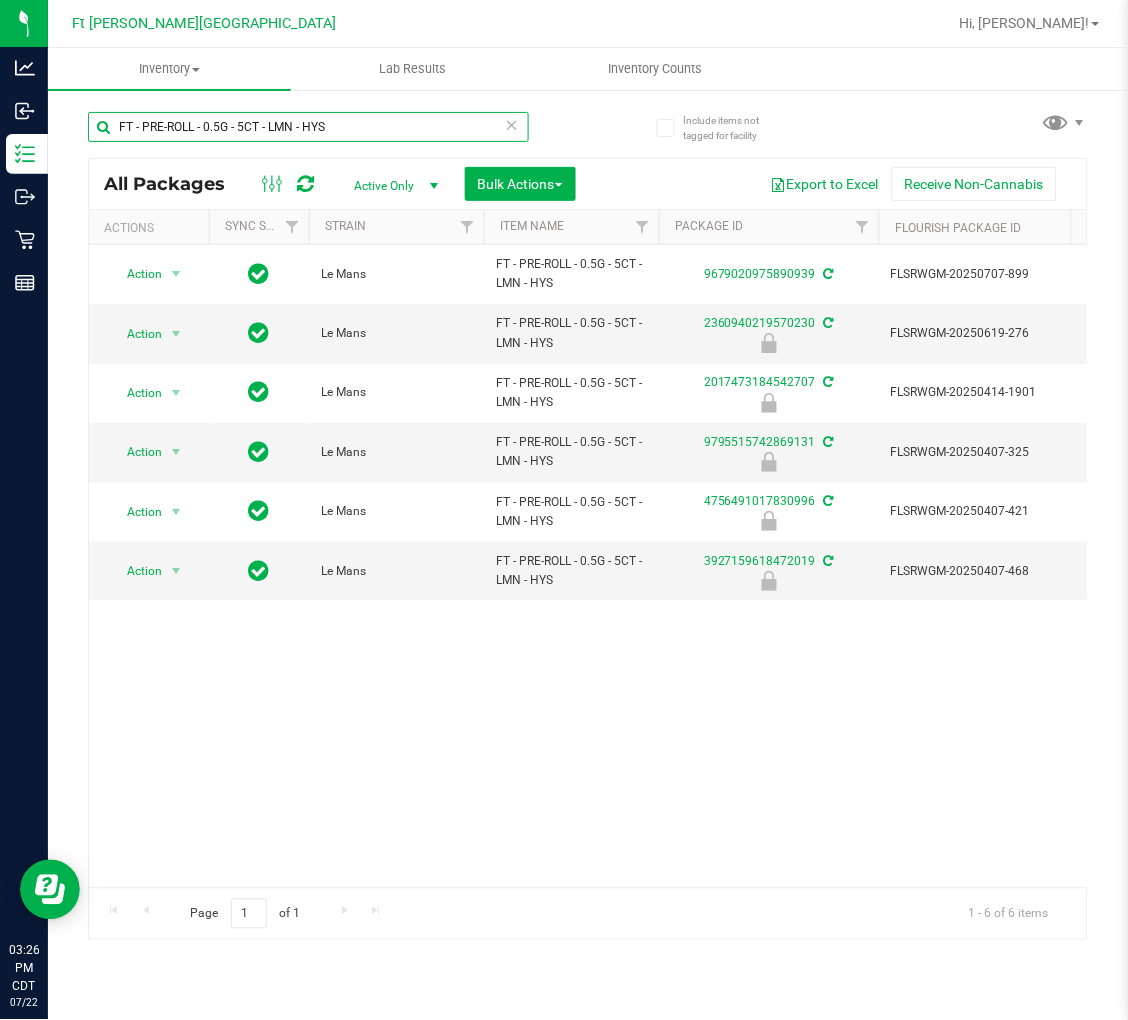 click on "FT - PRE-ROLL - 0.5G - 5CT - LMN - HYS" at bounding box center [308, 127] 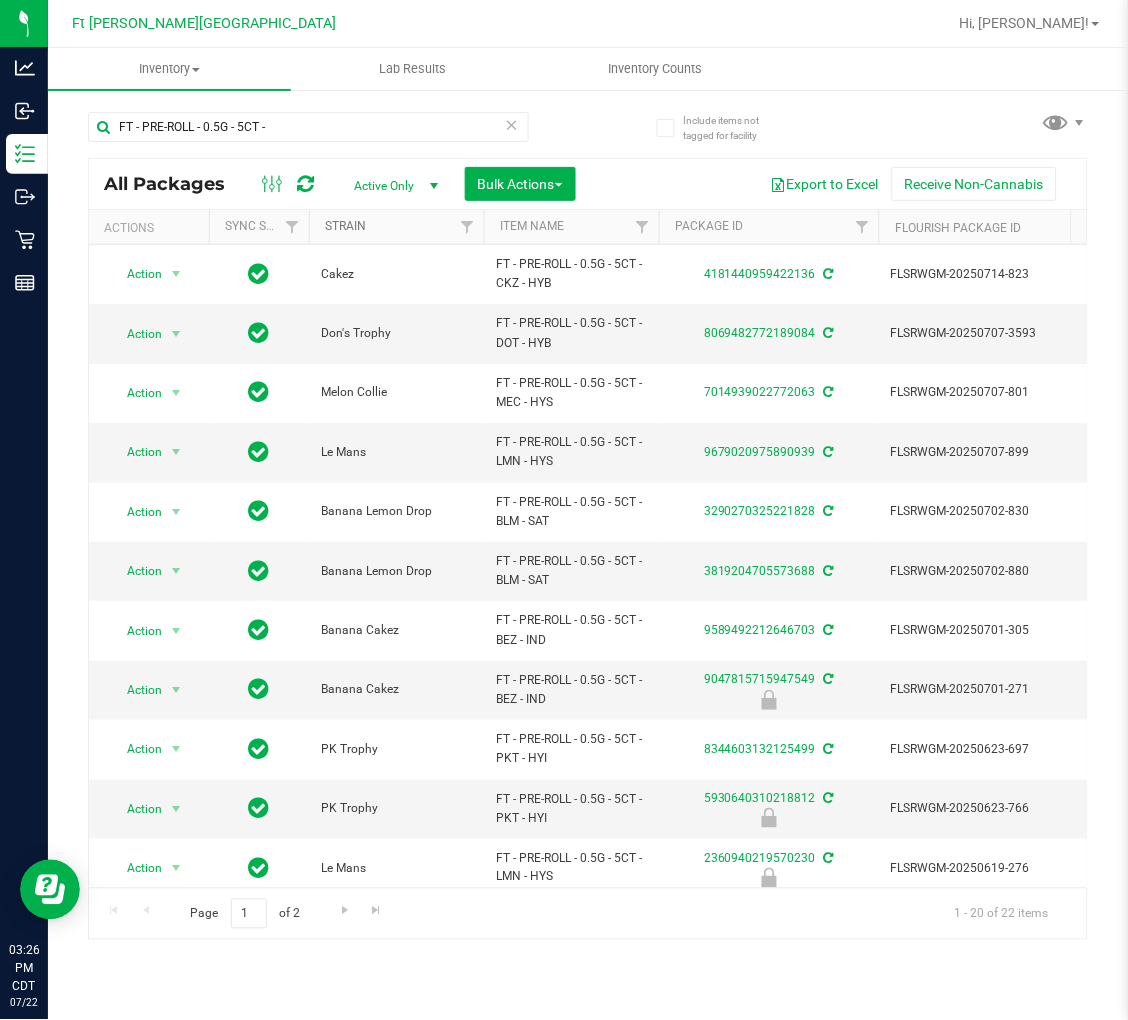 click on "Strain" at bounding box center (345, 226) 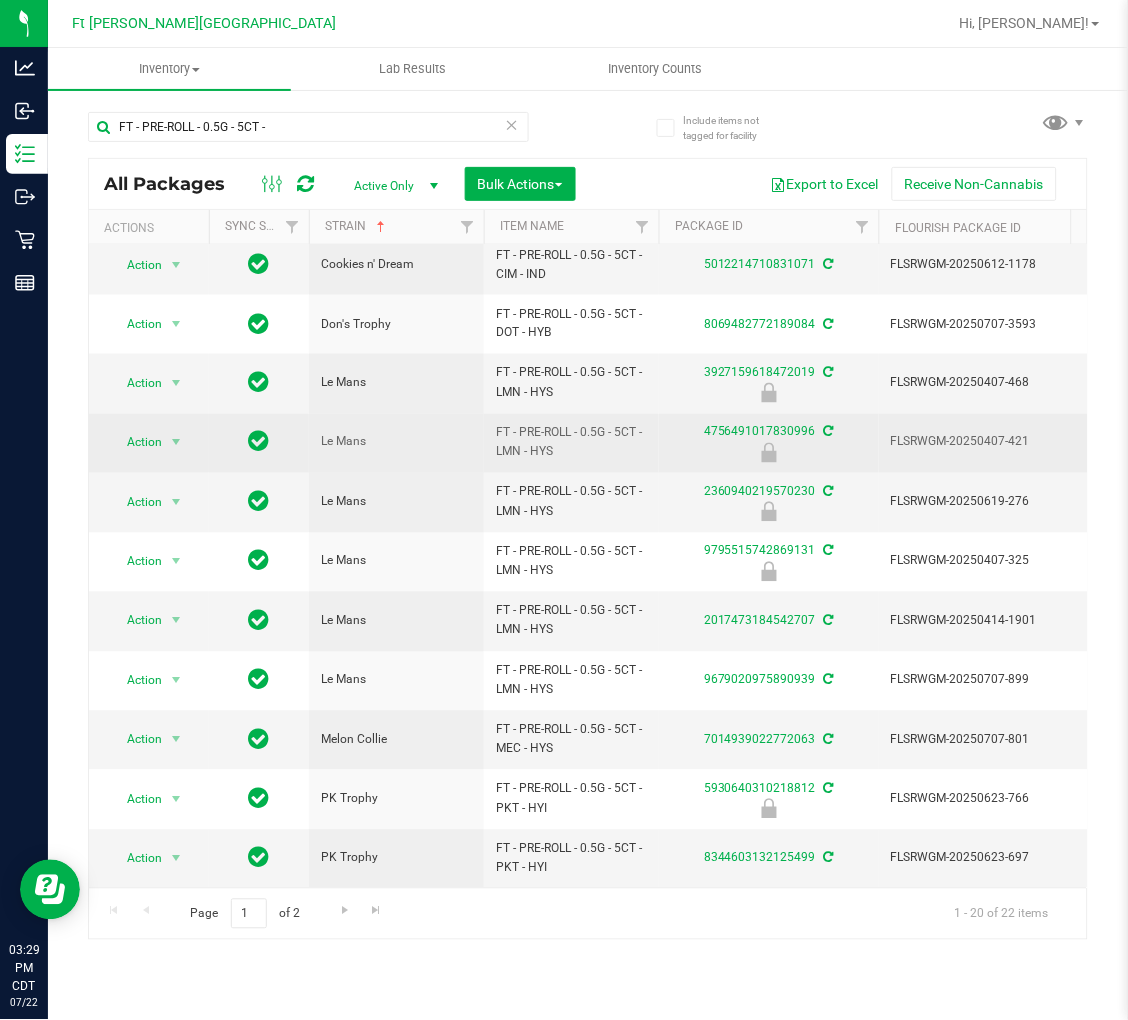 scroll, scrollTop: 563, scrollLeft: 0, axis: vertical 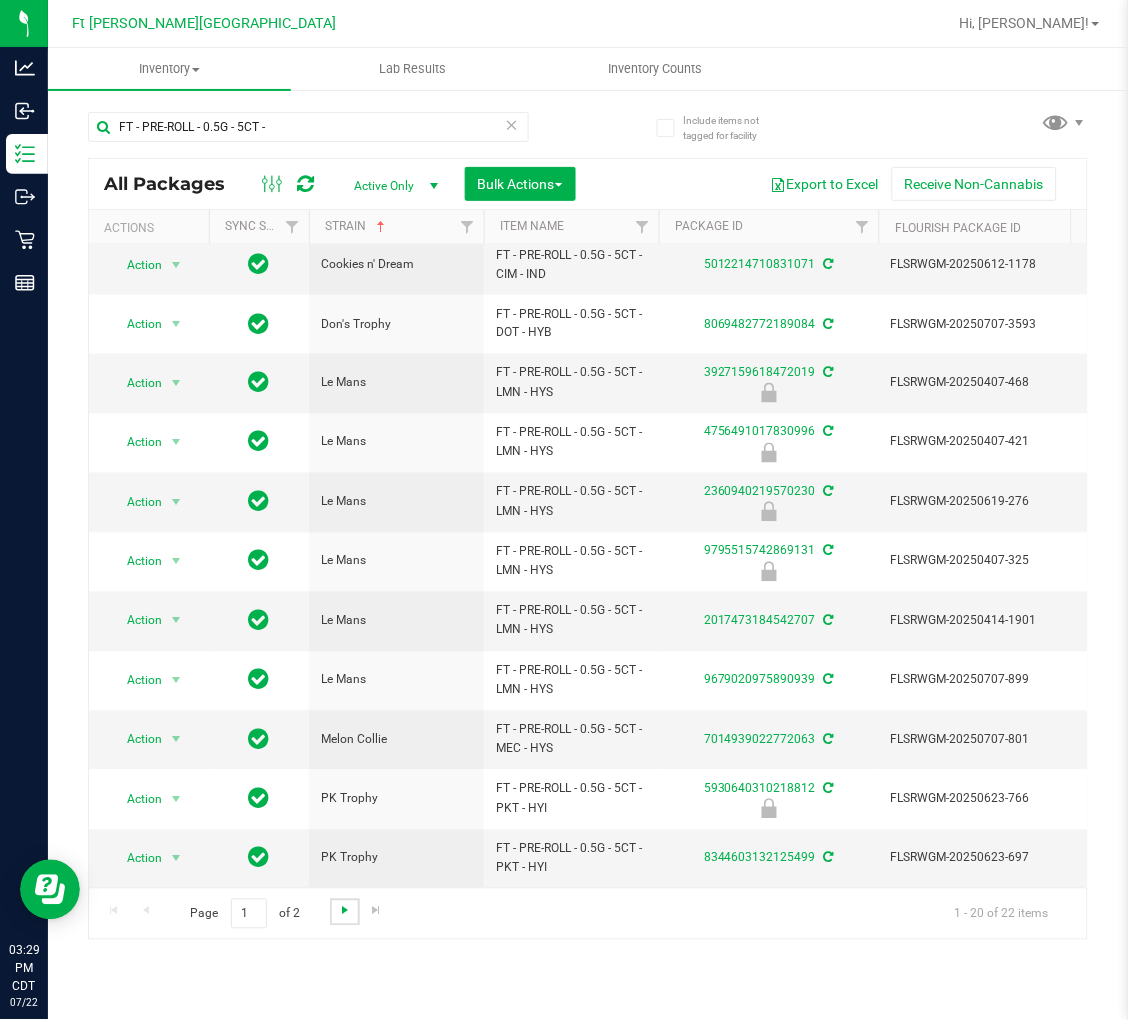 click at bounding box center [345, 911] 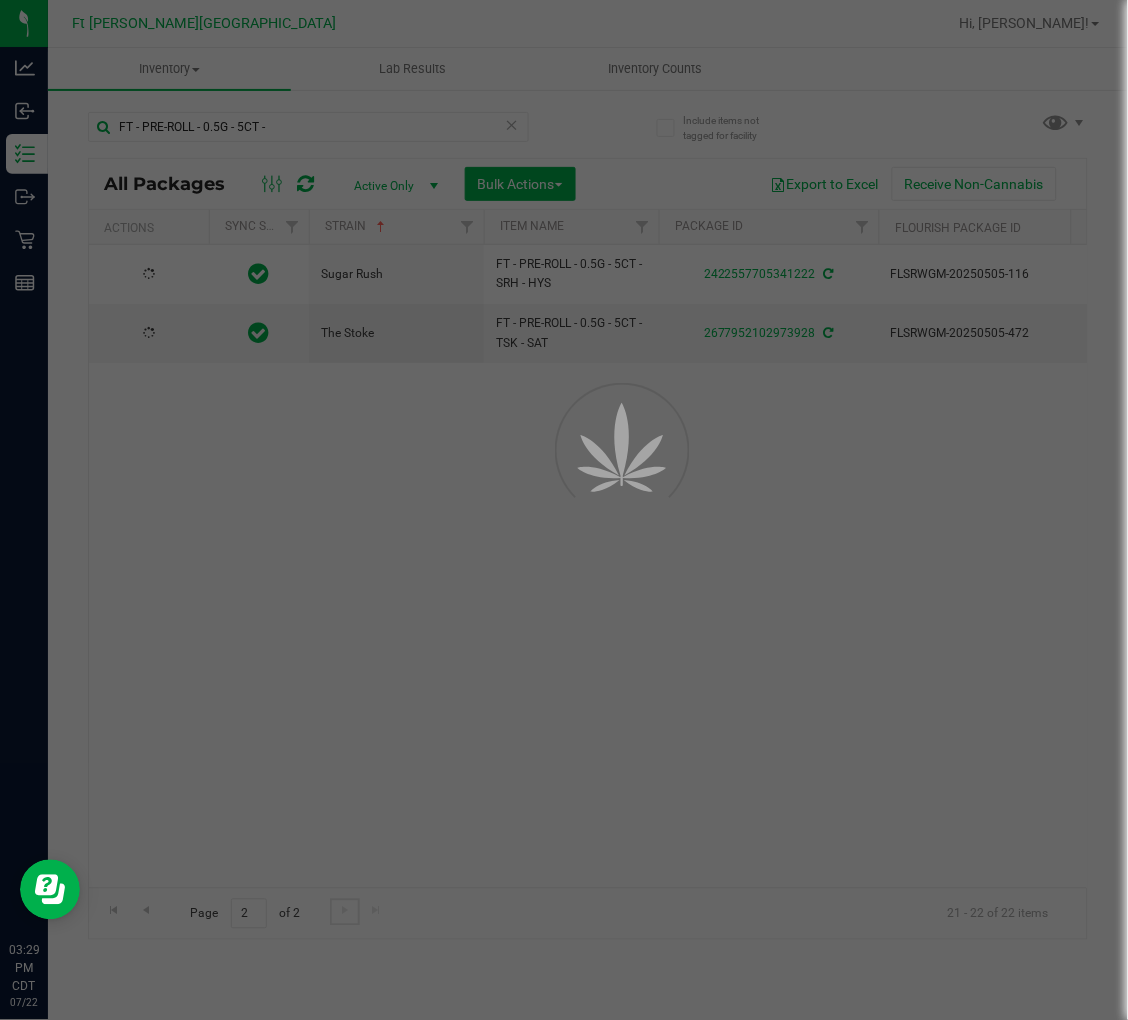 scroll, scrollTop: 0, scrollLeft: 0, axis: both 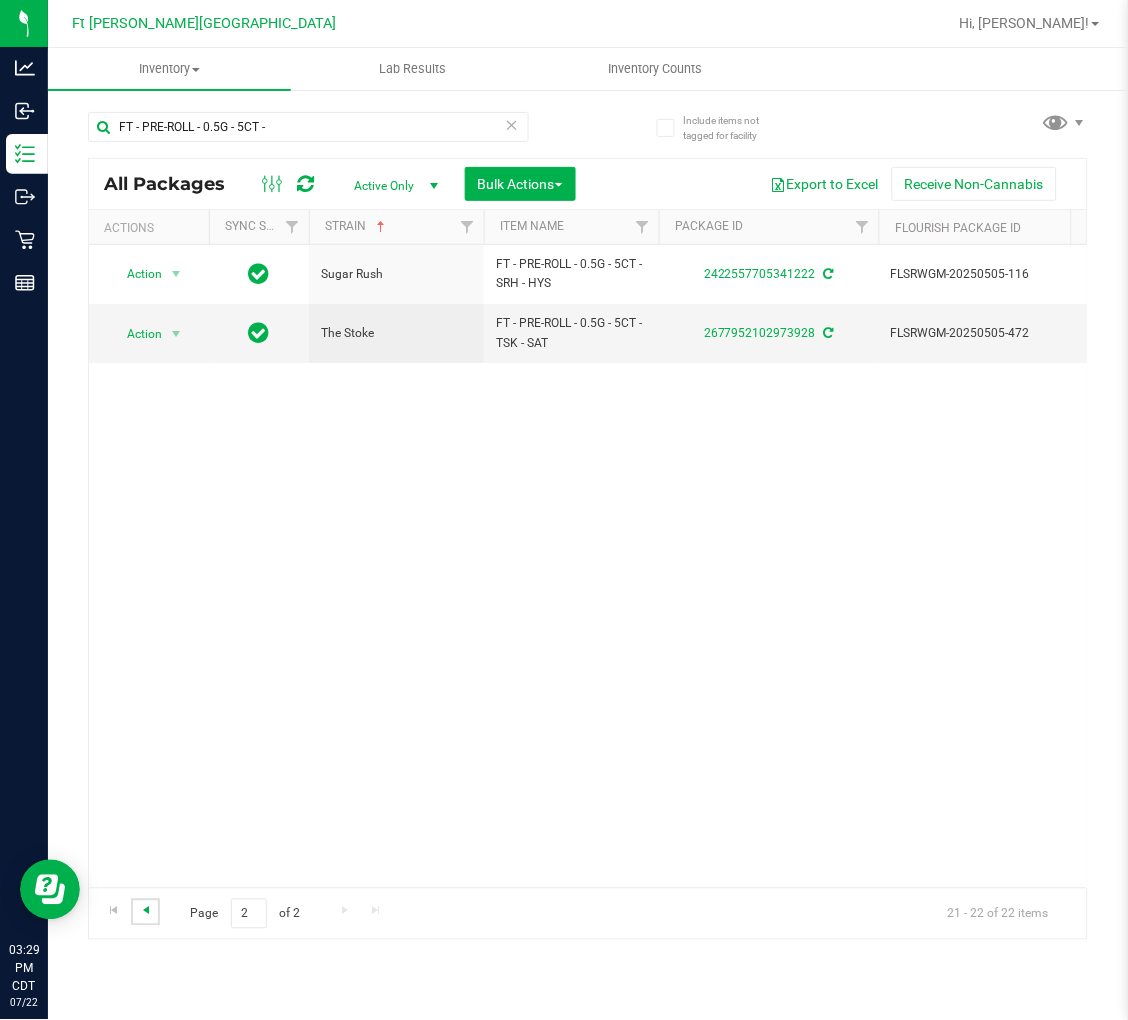 click at bounding box center (146, 911) 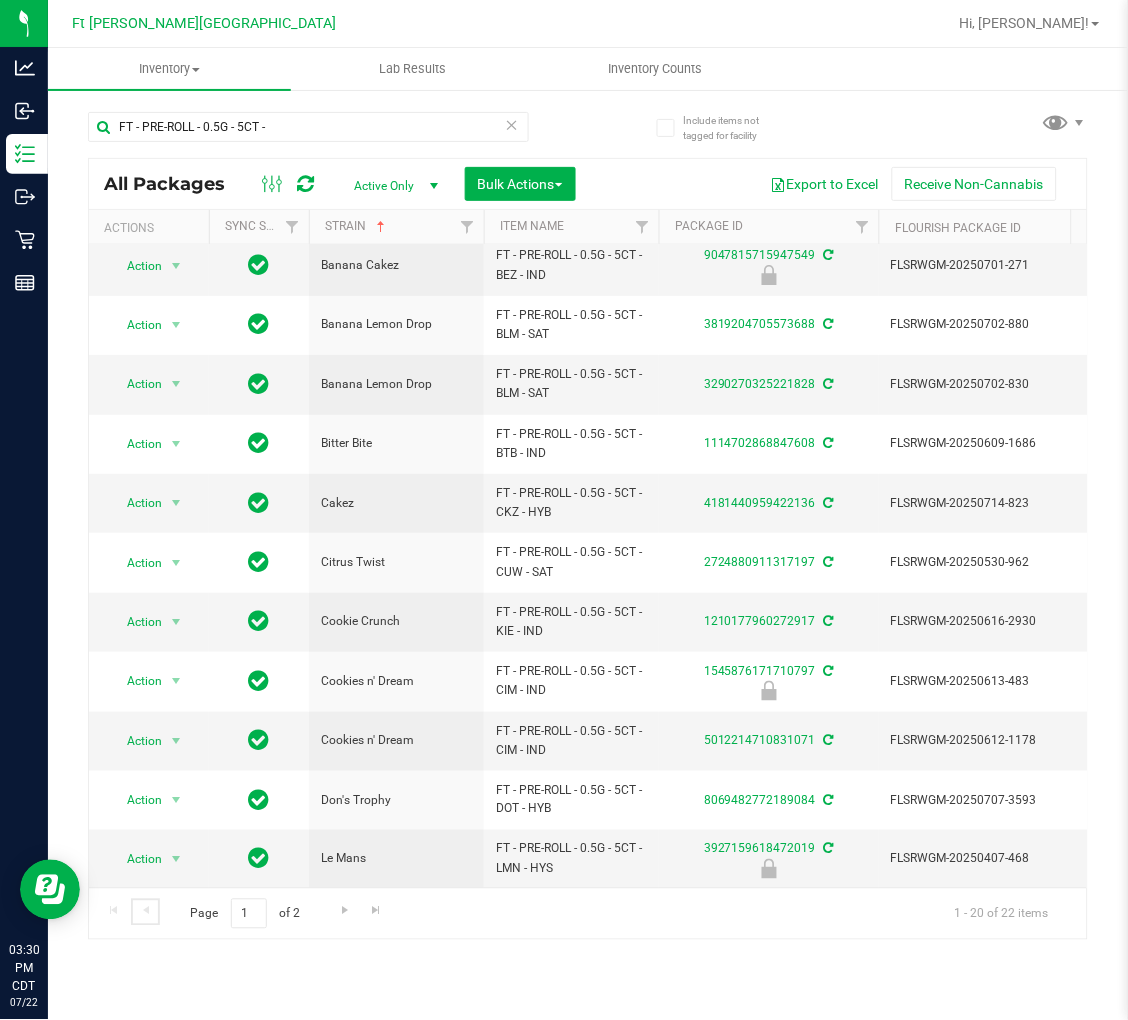 scroll, scrollTop: 0, scrollLeft: 0, axis: both 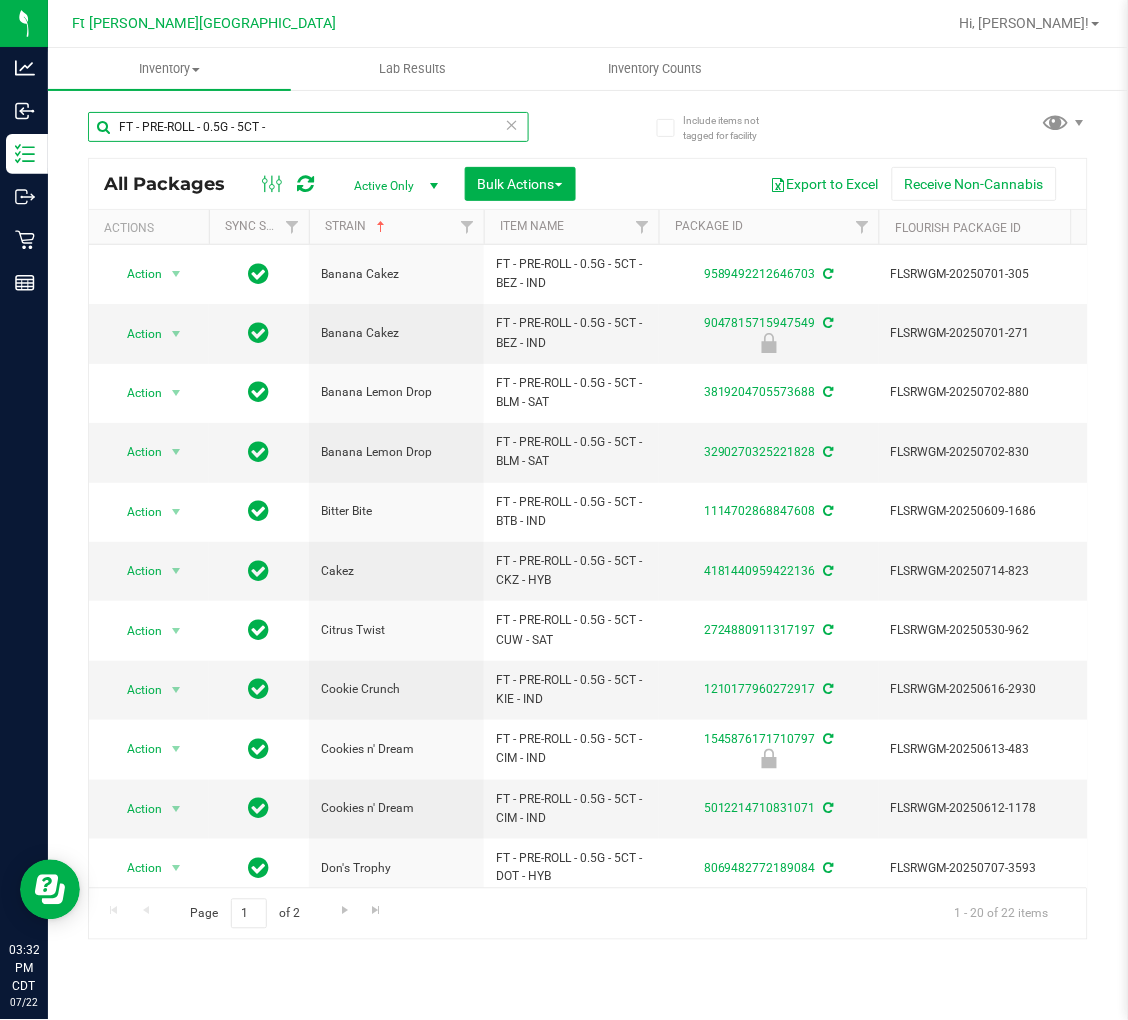 click on "FT - PRE-ROLL - 0.5G - 5CT -" at bounding box center [308, 127] 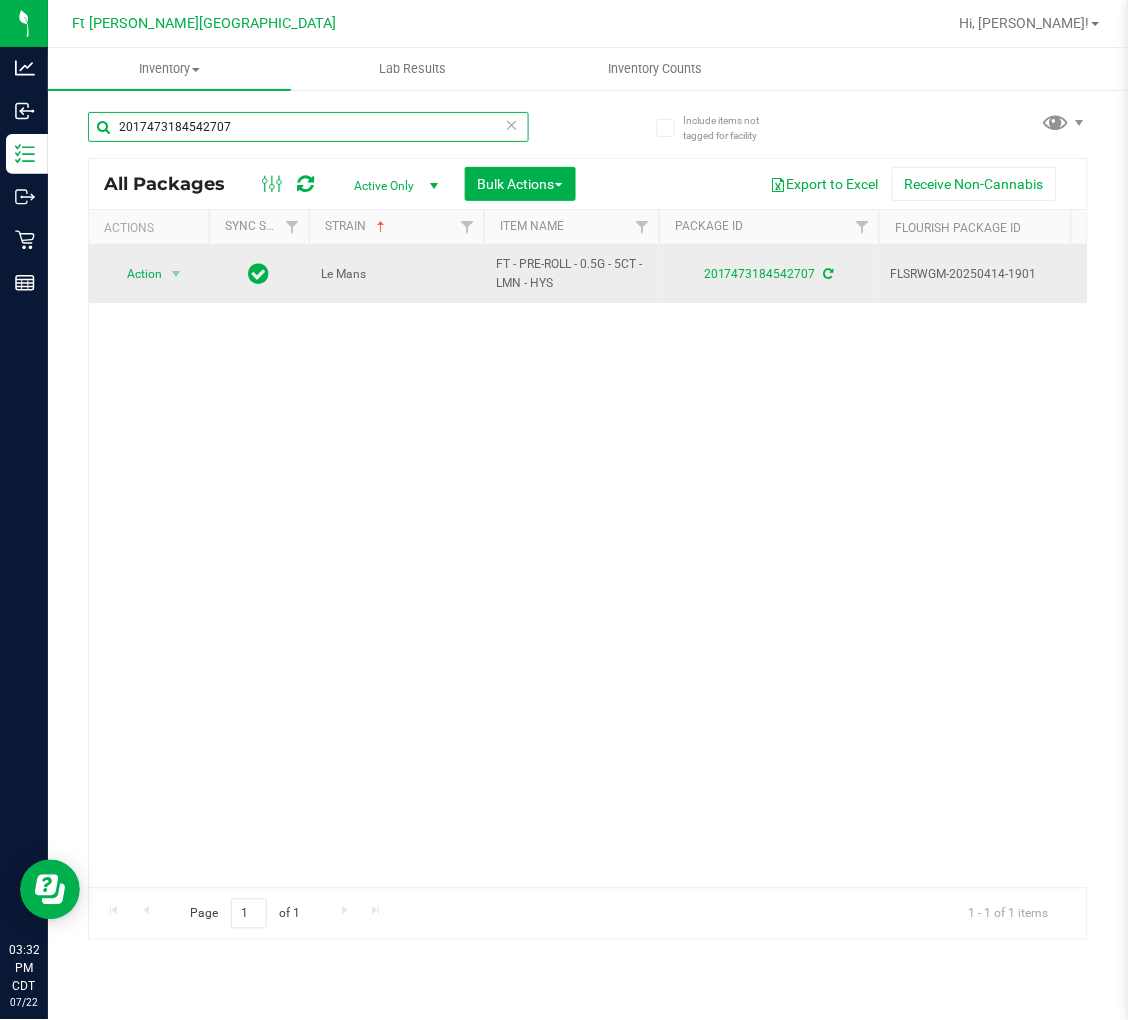 type on "2017473184542707" 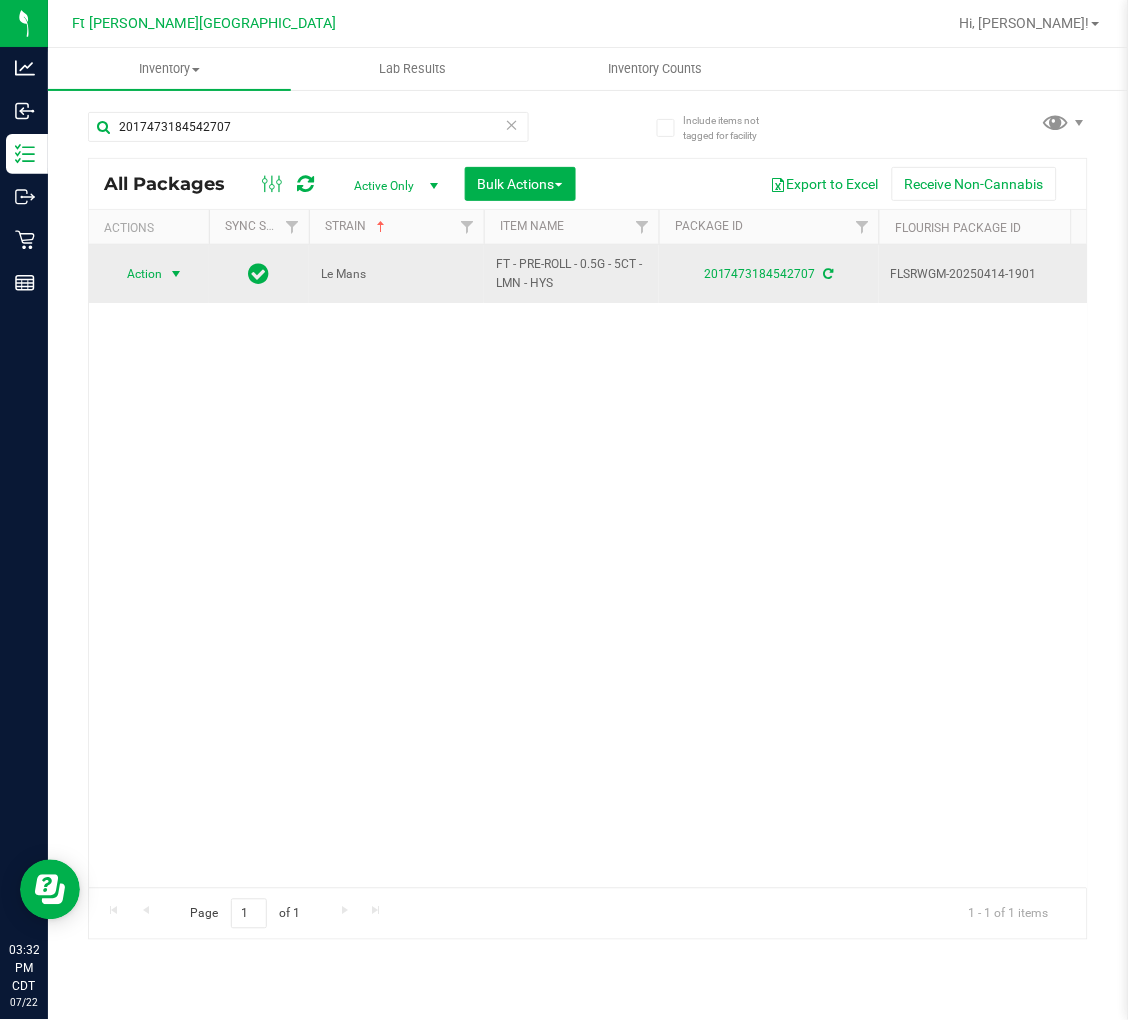 click on "Action" at bounding box center [136, 274] 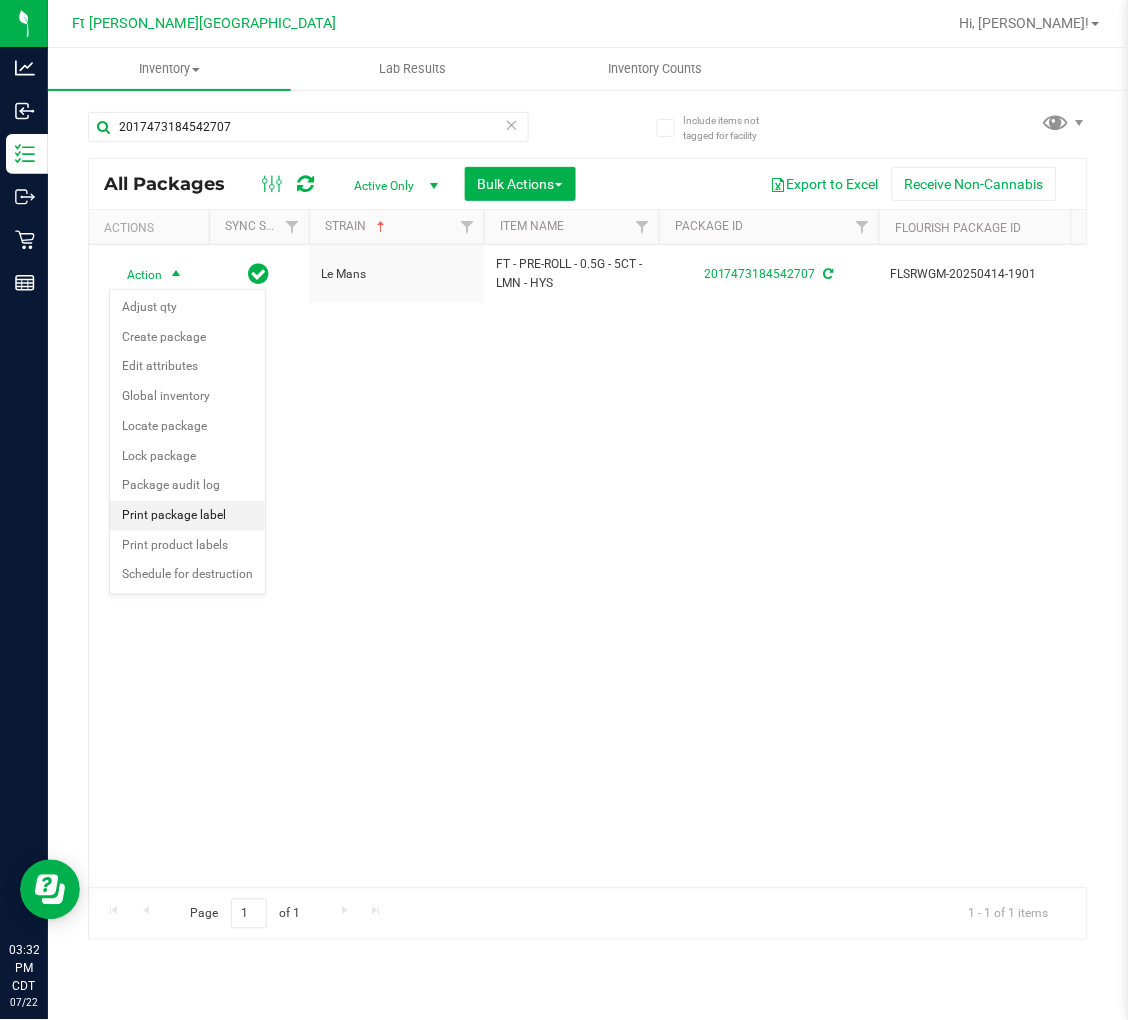click on "Print package label" at bounding box center (187, 516) 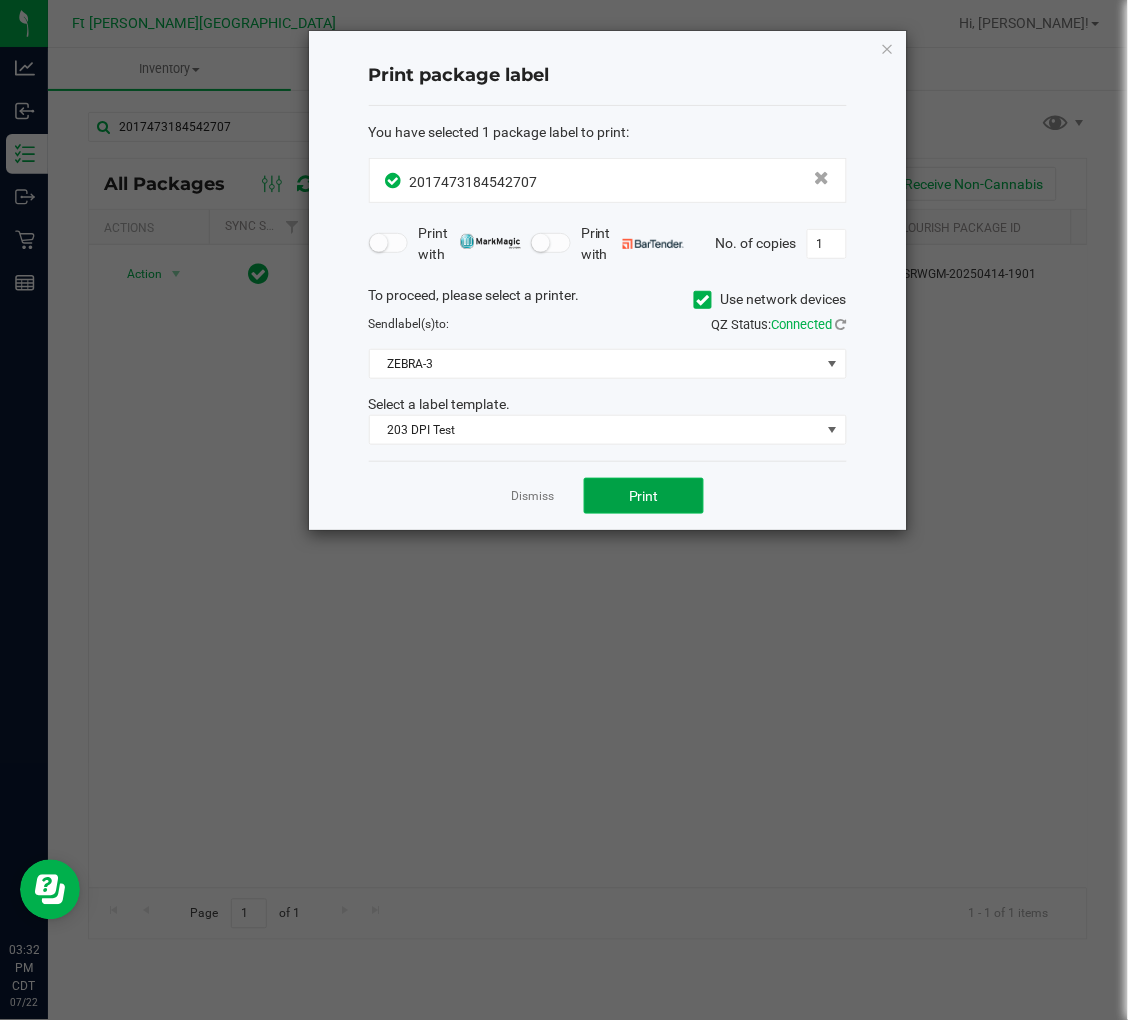 click on "Print" 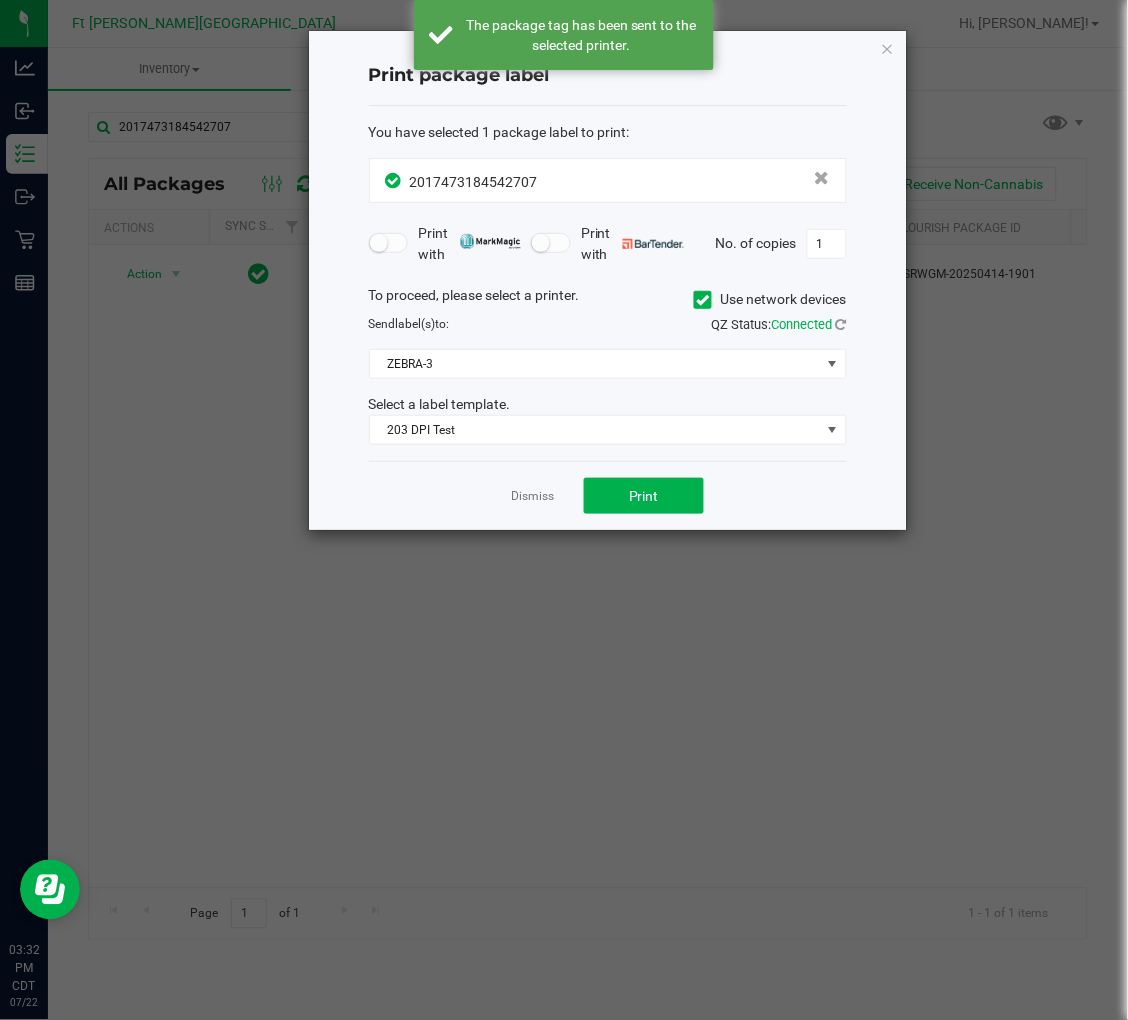 click on "Dismiss   Print" 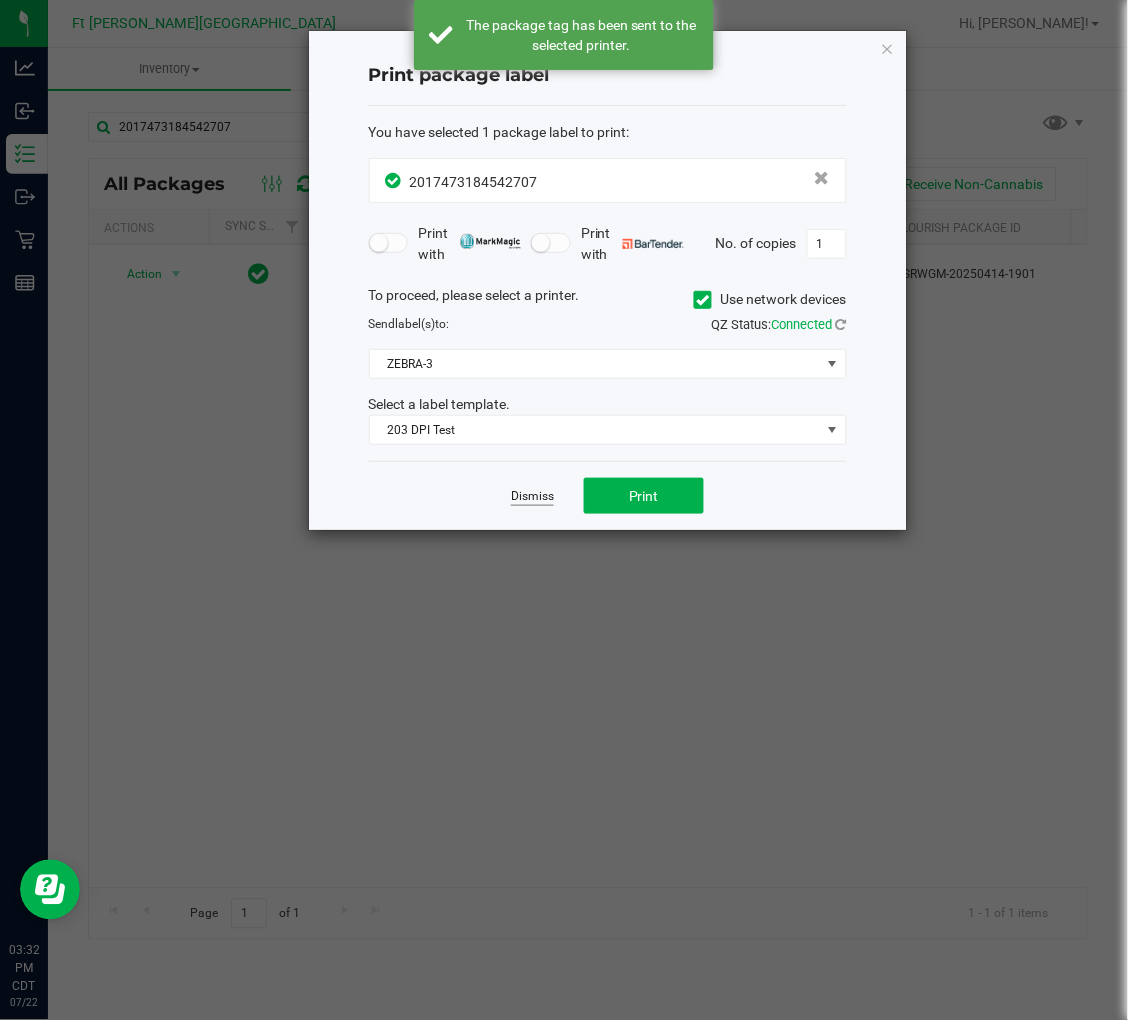 click on "Dismiss" 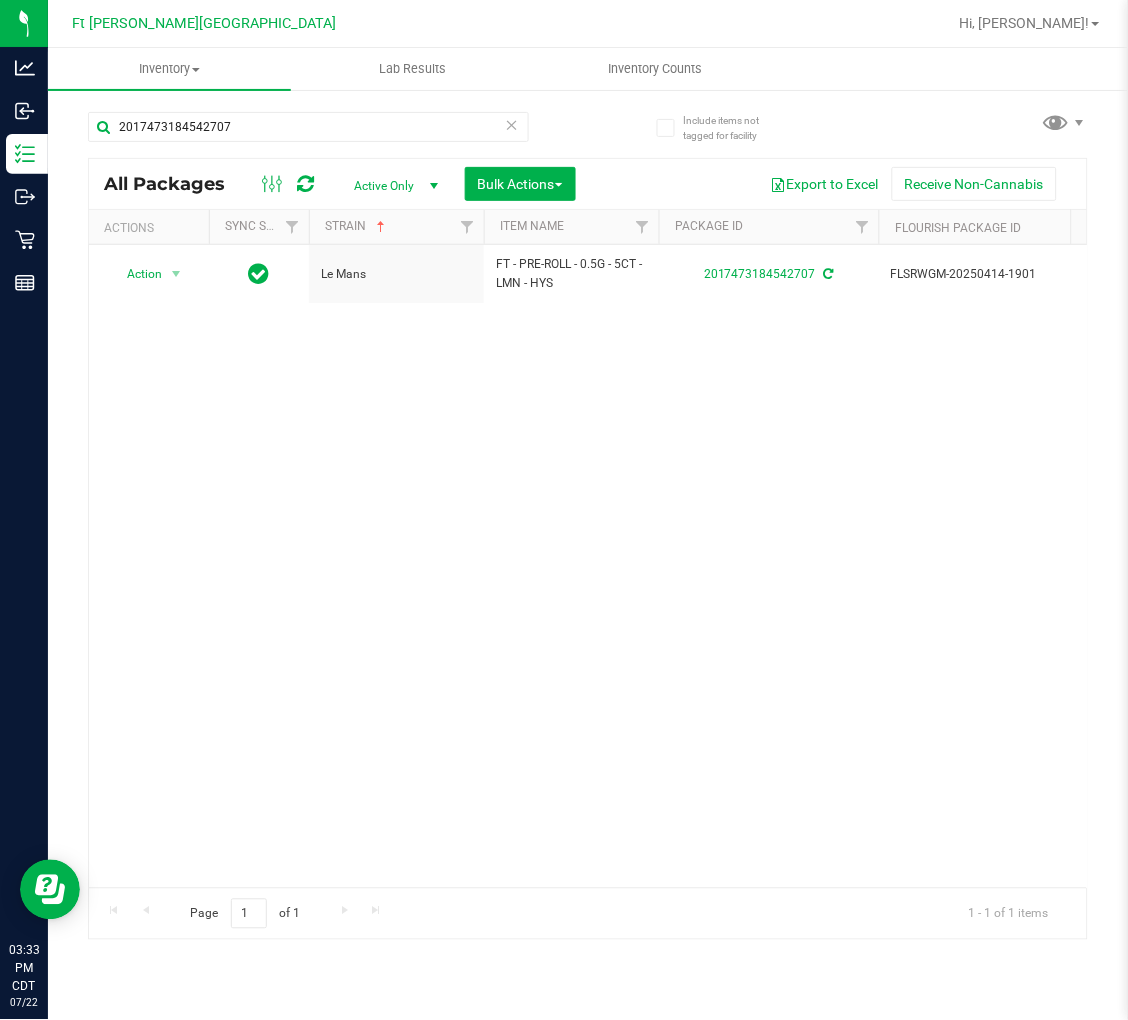 click at bounding box center [512, 124] 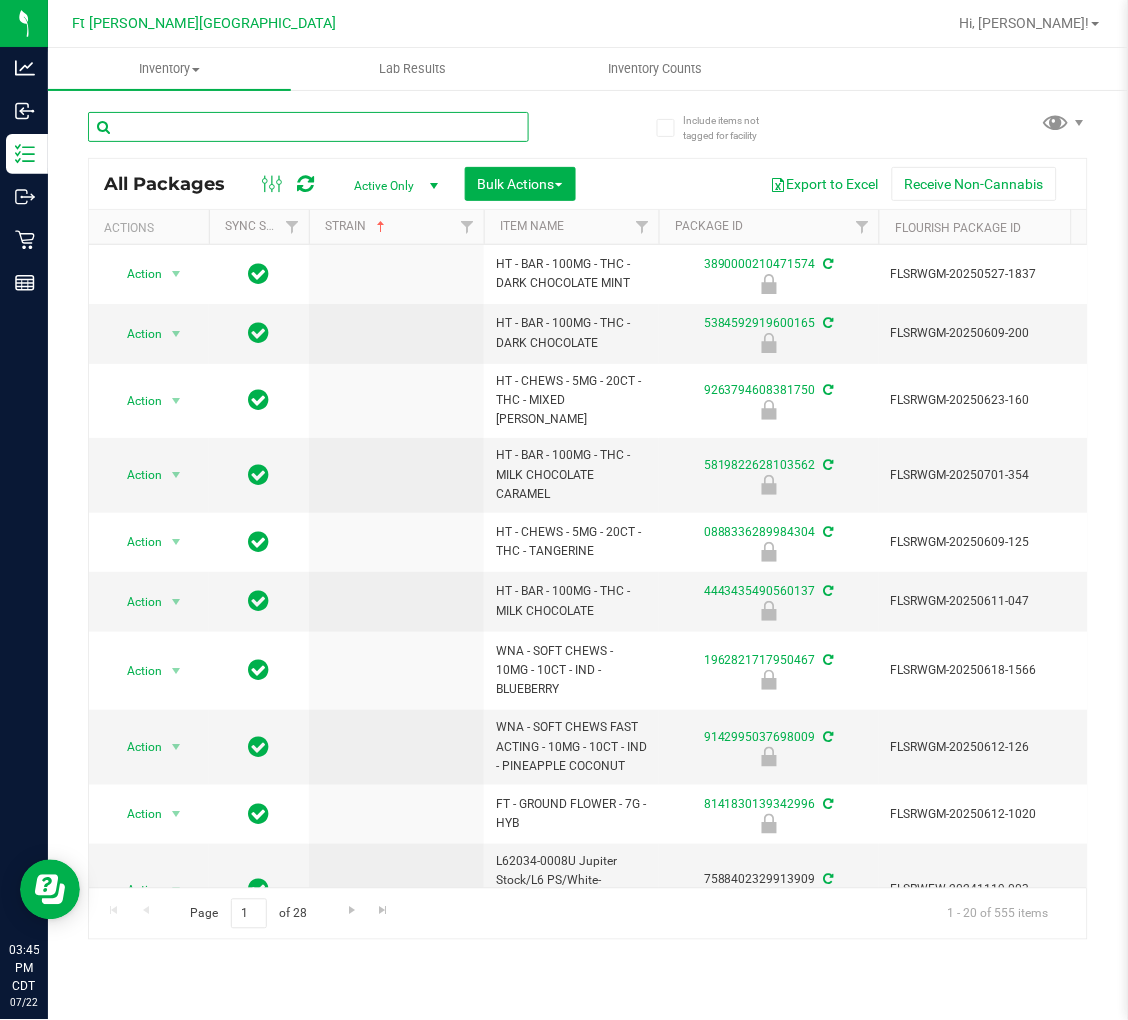 click at bounding box center (308, 127) 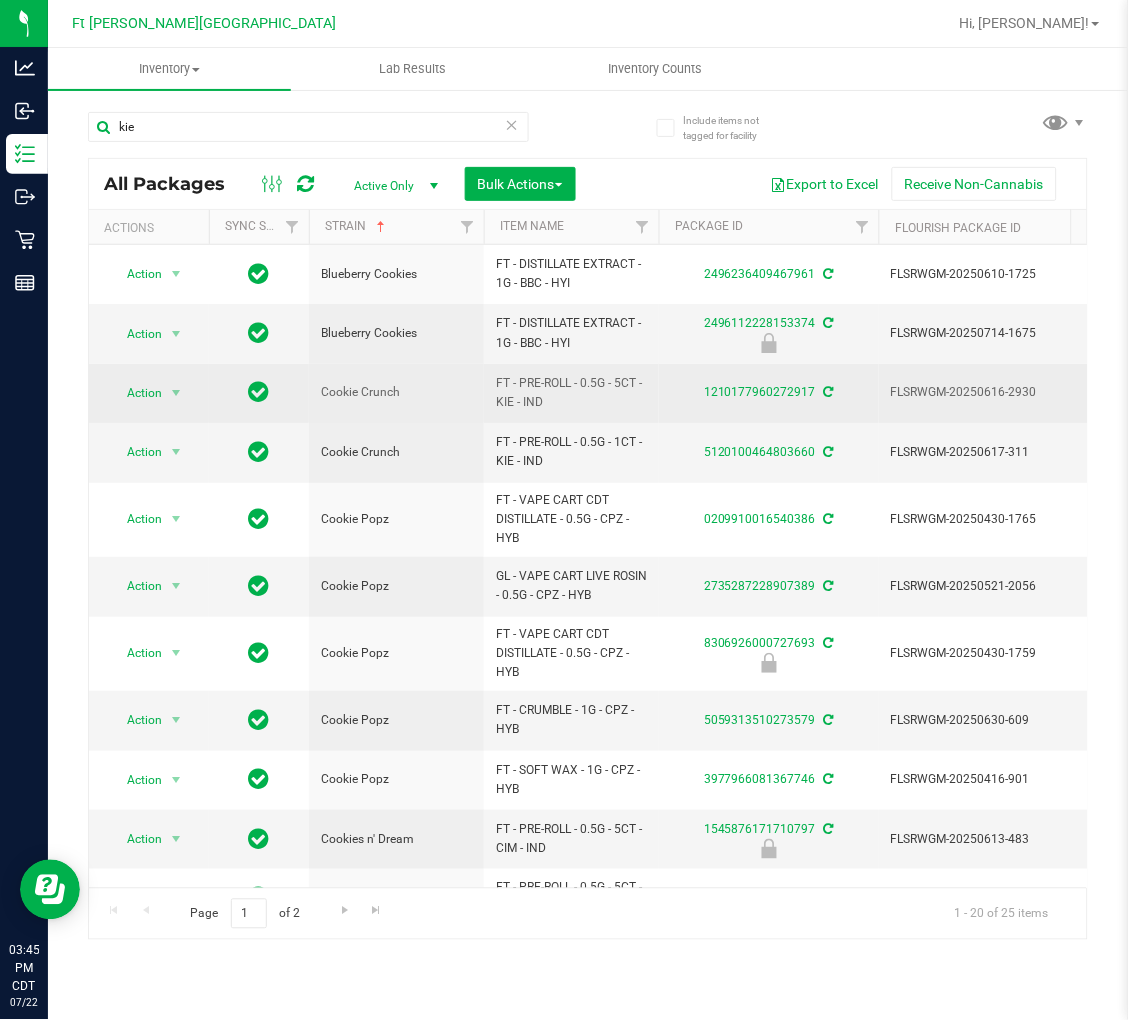 click on "FT - PRE-ROLL - 0.5G - 5CT - KIE - IND" at bounding box center (571, 393) 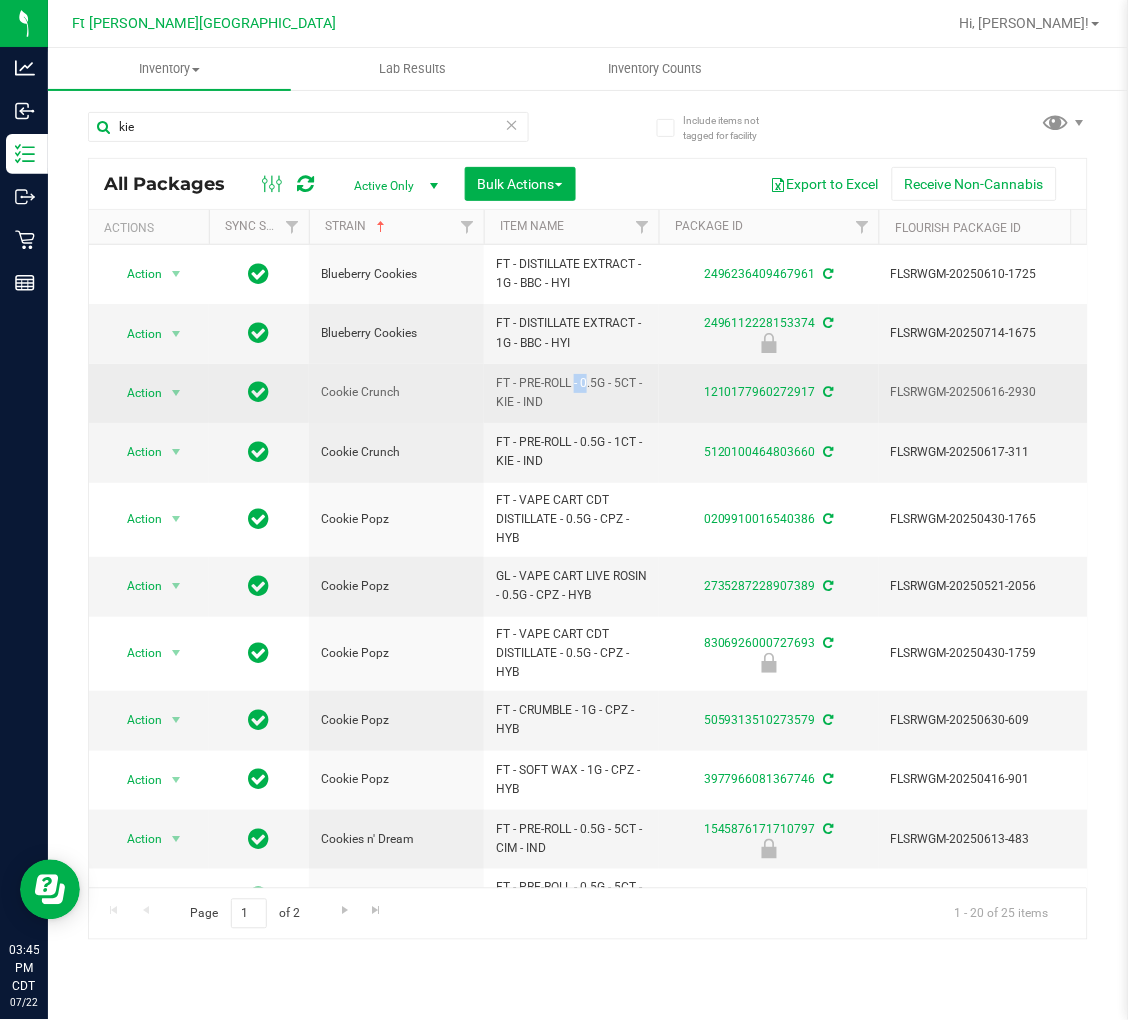 click on "FT - PRE-ROLL - 0.5G - 5CT - KIE - IND" at bounding box center [571, 393] 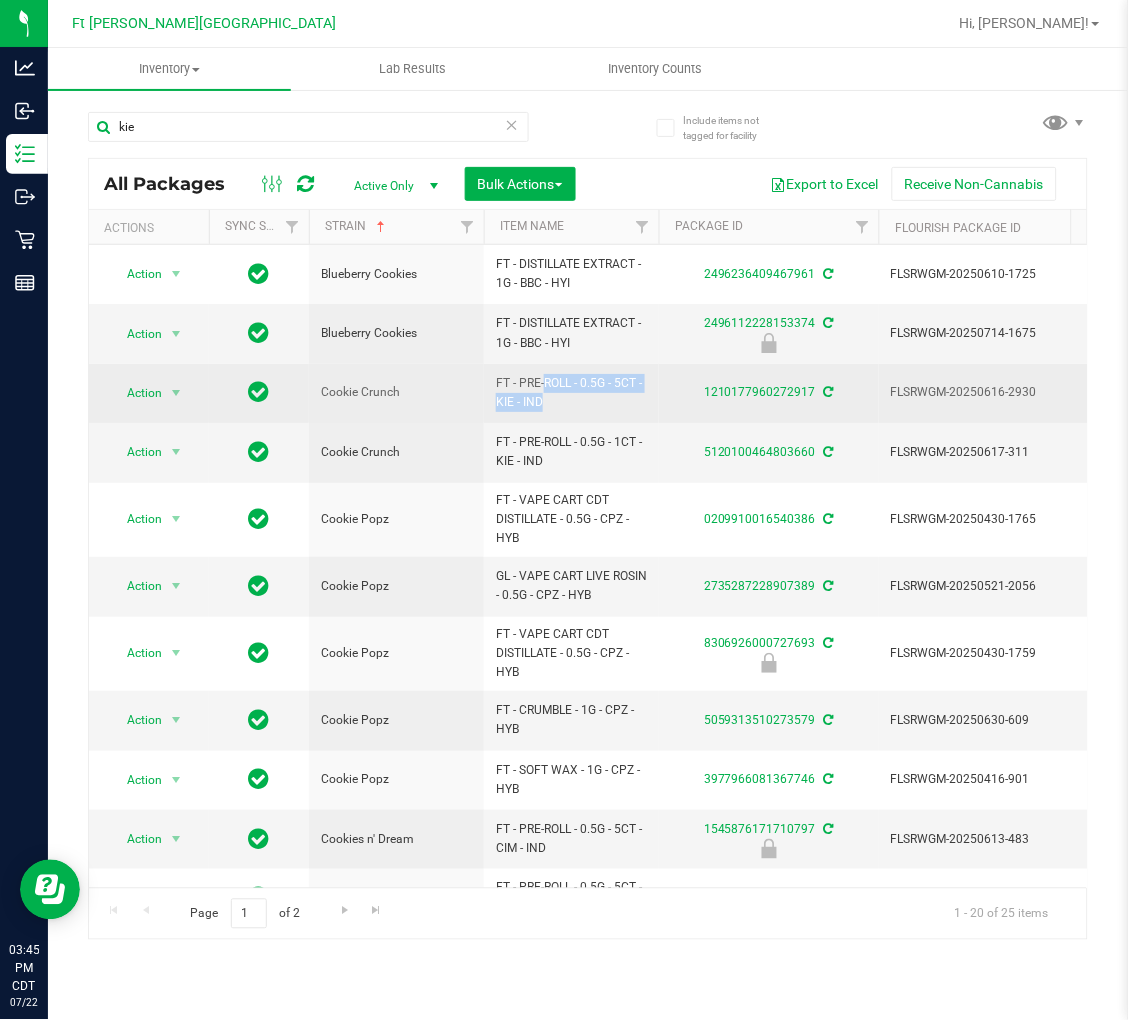 click on "FT - PRE-ROLL - 0.5G - 5CT - KIE - IND" at bounding box center (571, 393) 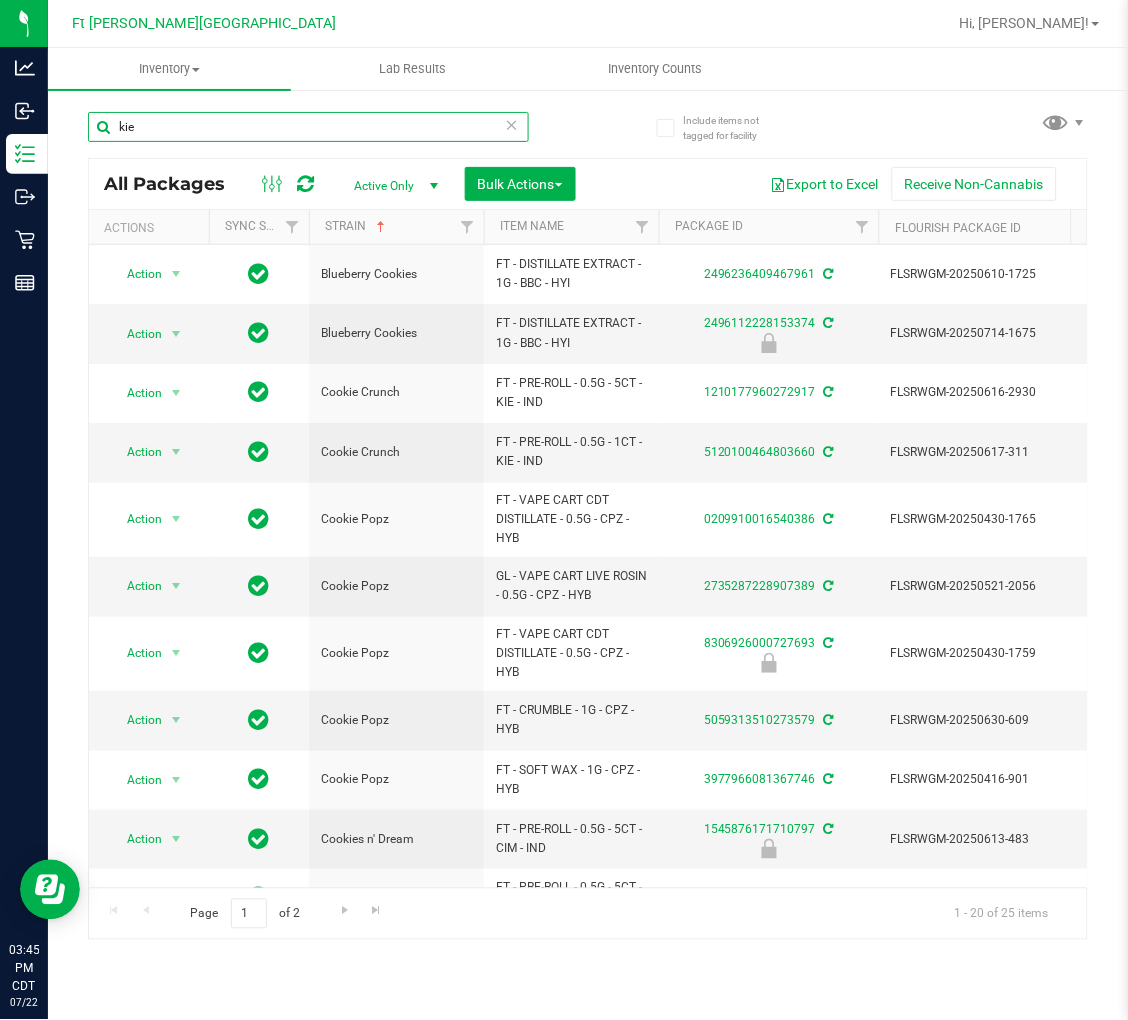 click on "kie" at bounding box center [308, 127] 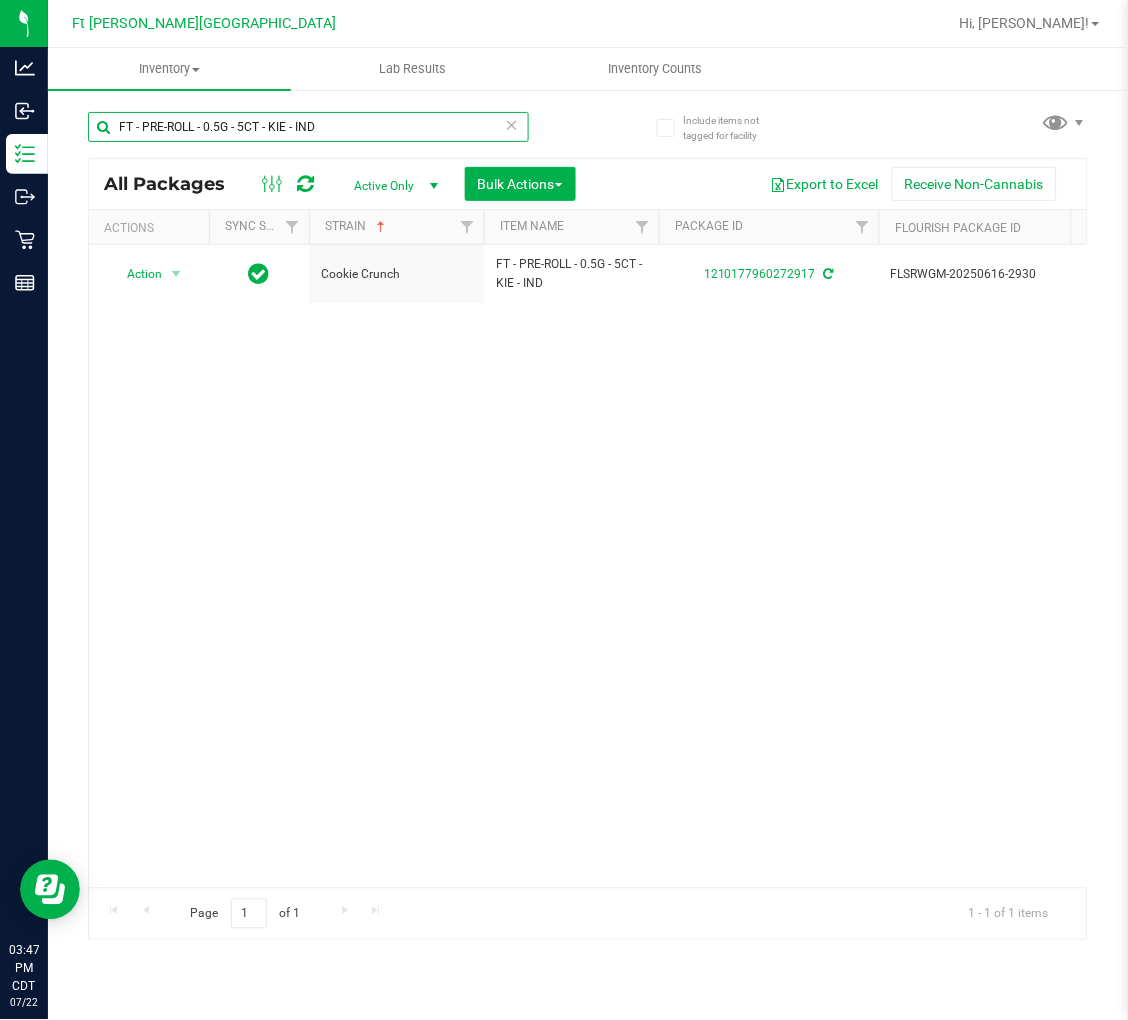 click on "FT - PRE-ROLL - 0.5G - 5CT - KIE - IND" at bounding box center (308, 127) 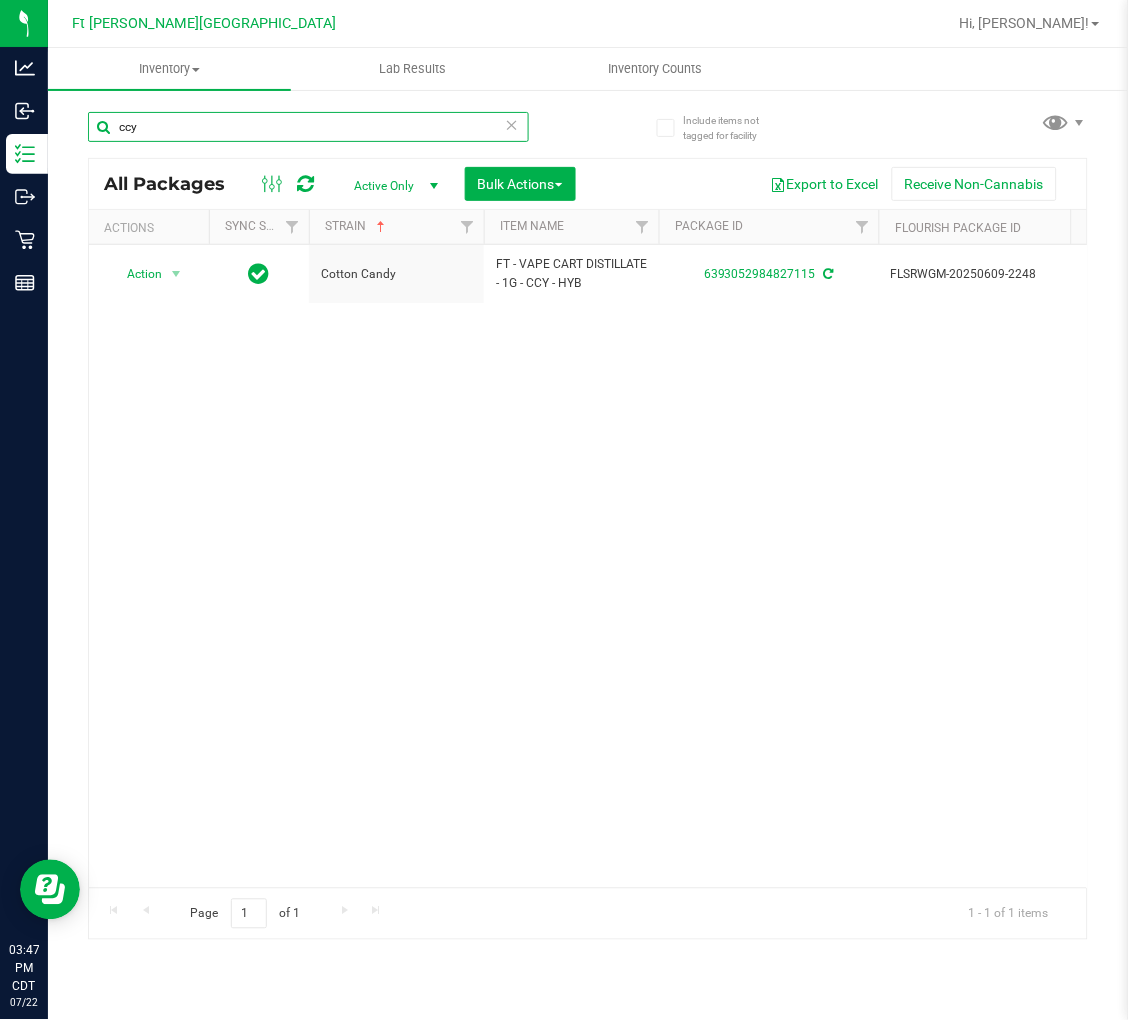 scroll, scrollTop: 0, scrollLeft: 340, axis: horizontal 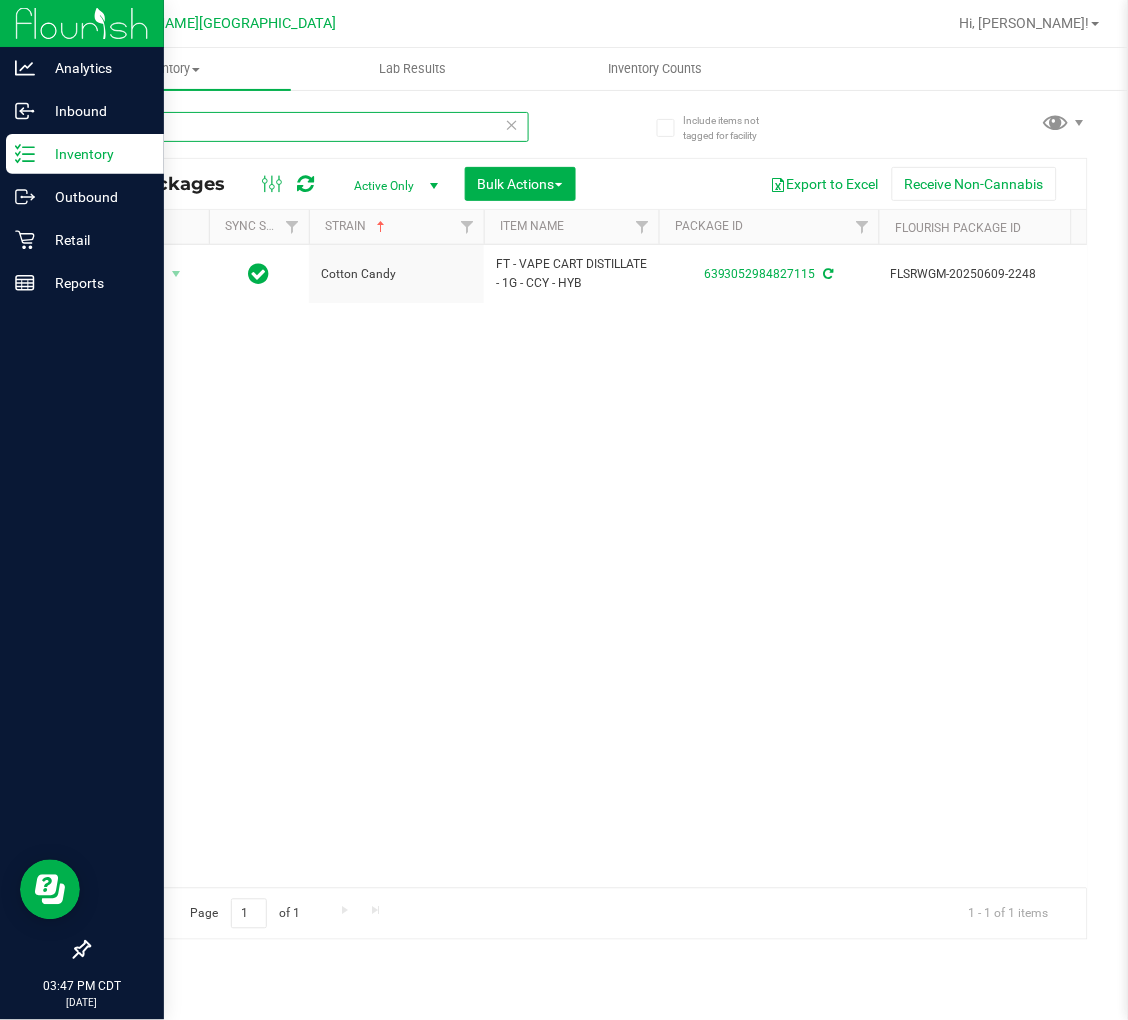 type on "ccy" 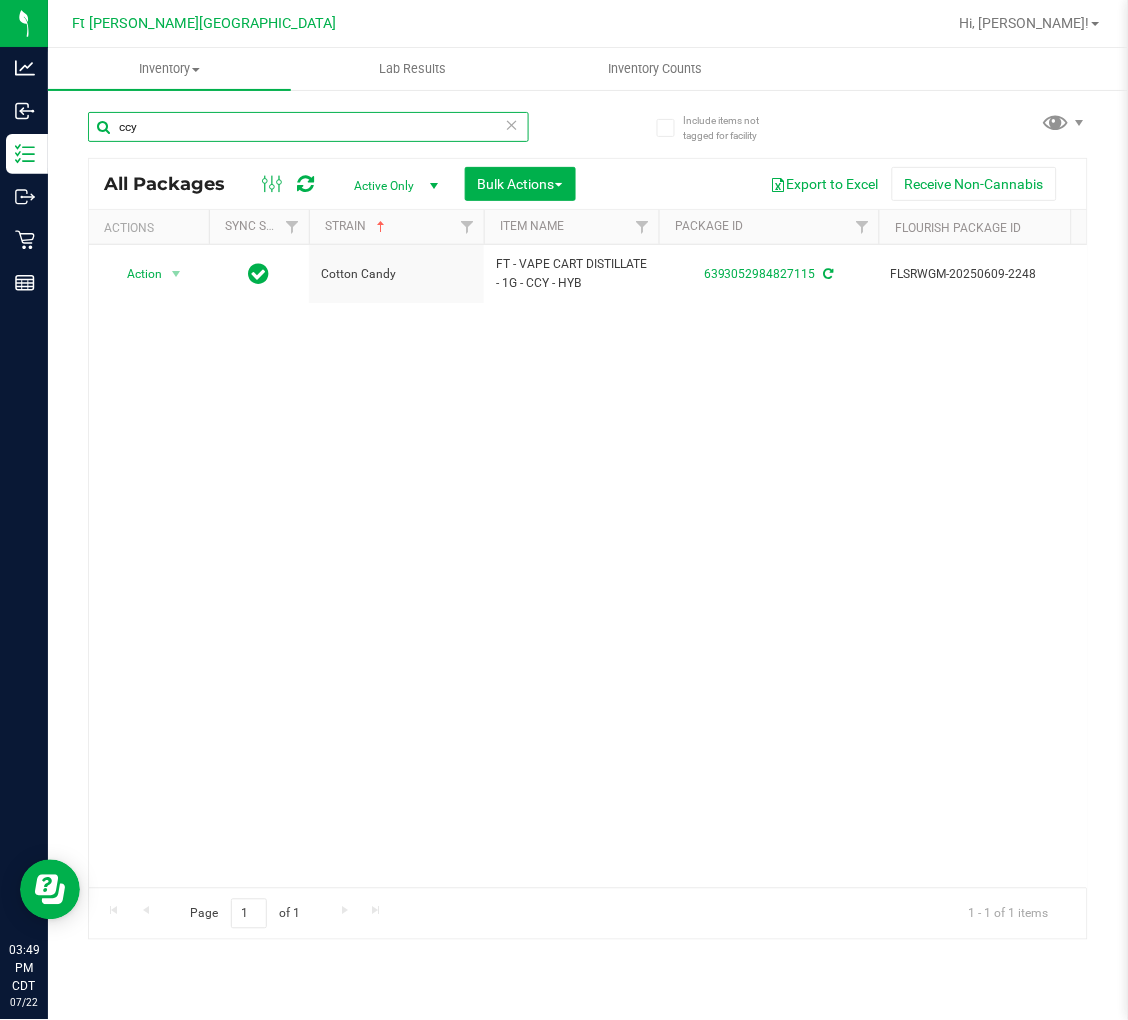 click on "ccy" at bounding box center [308, 127] 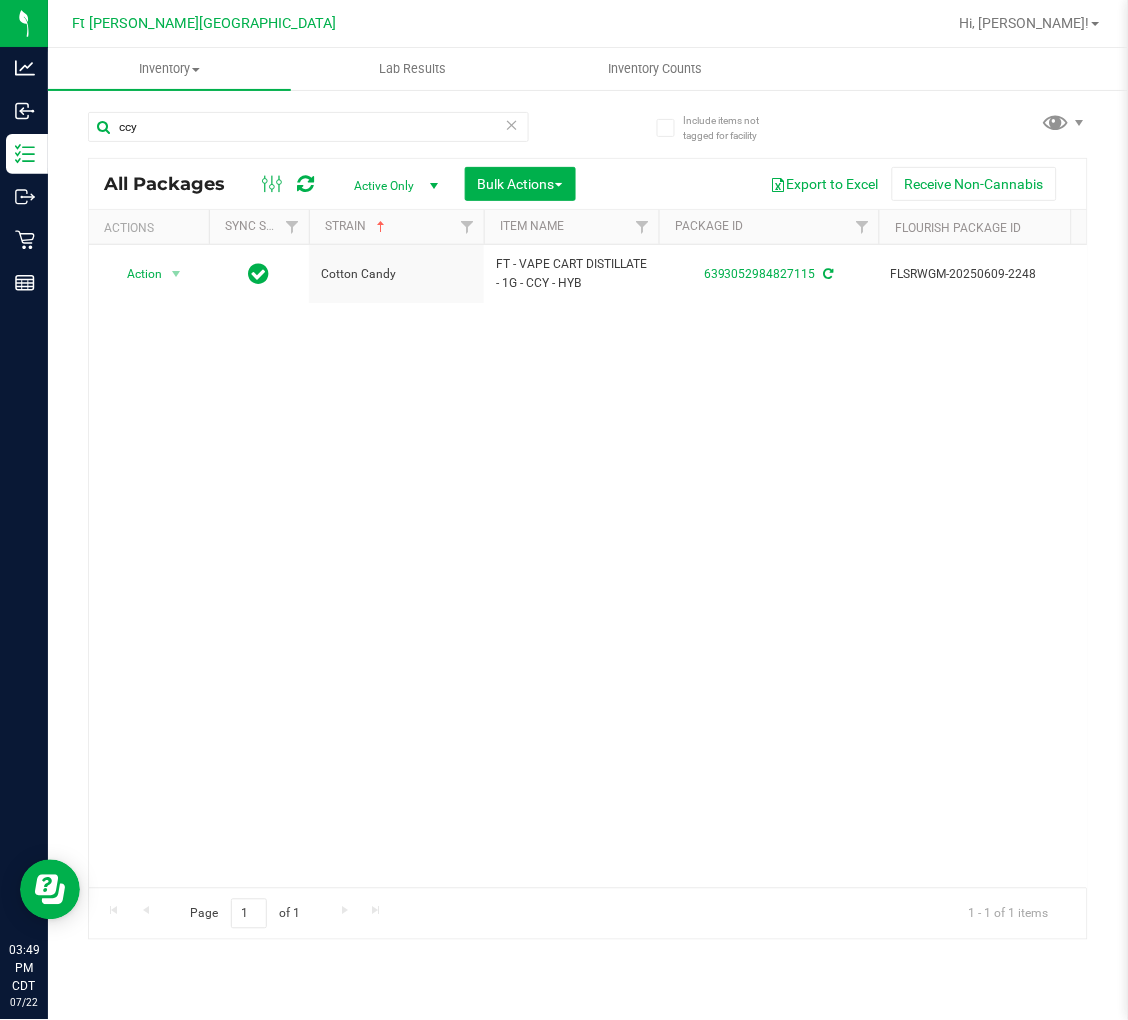 click at bounding box center (512, 124) 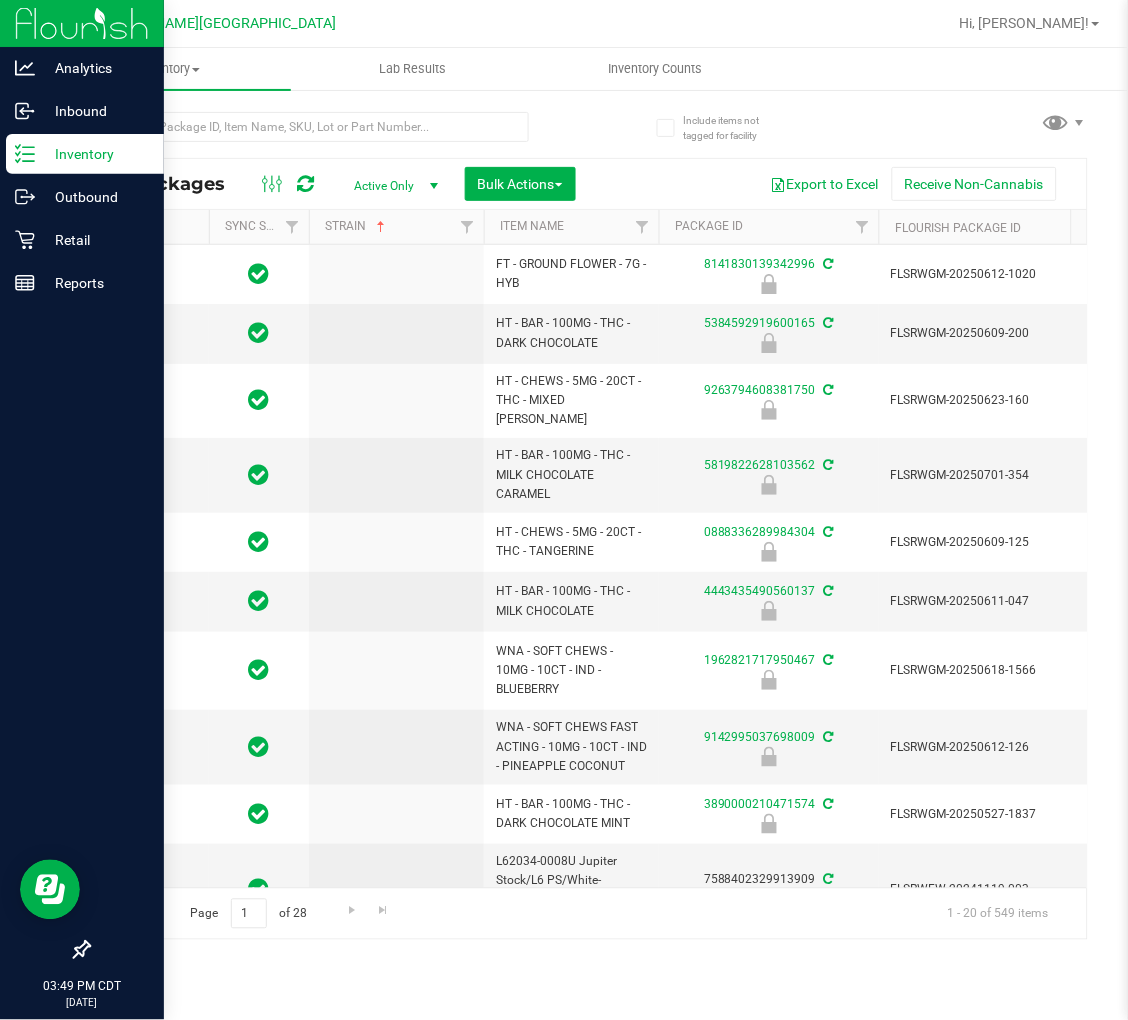 type on "[DATE]" 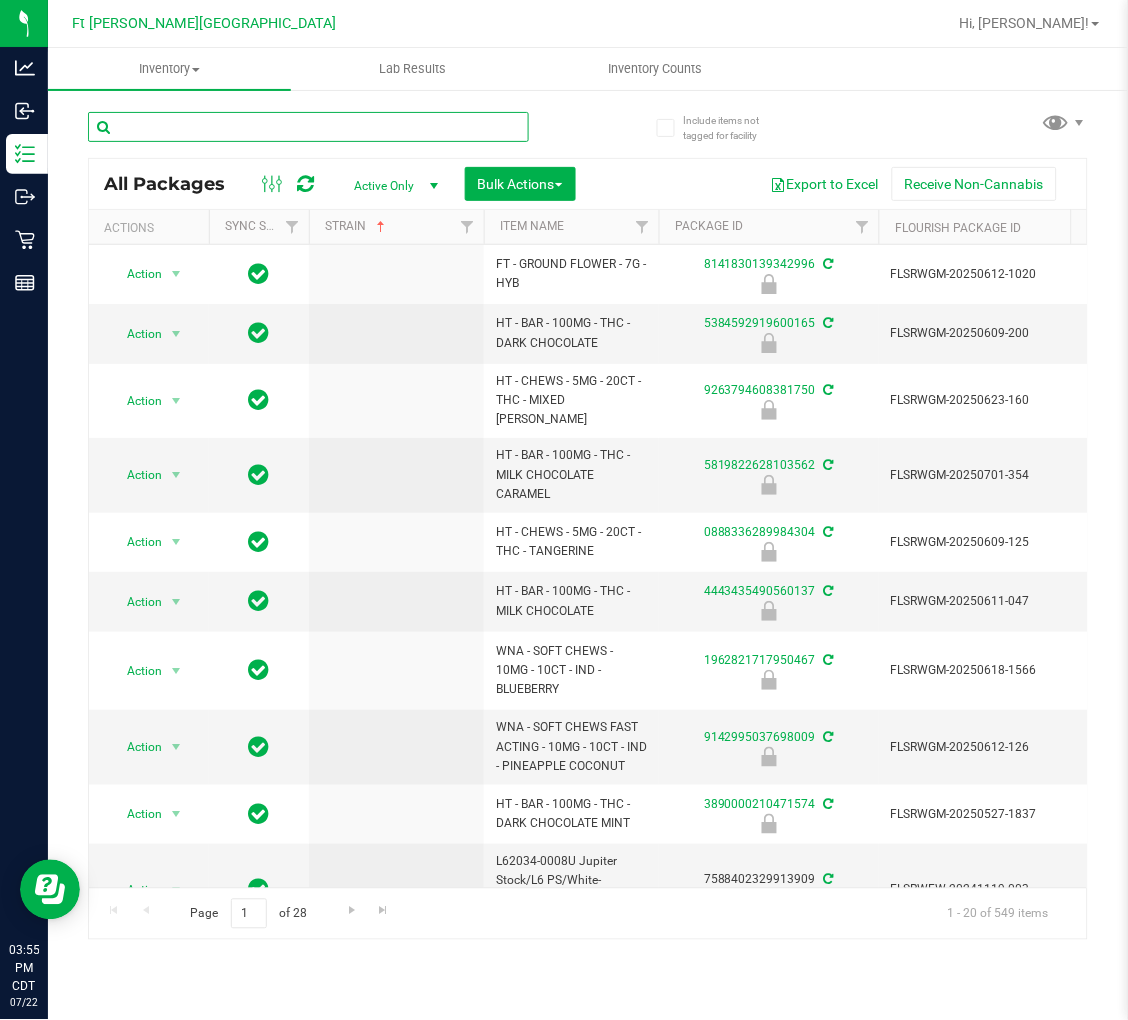 click at bounding box center (308, 127) 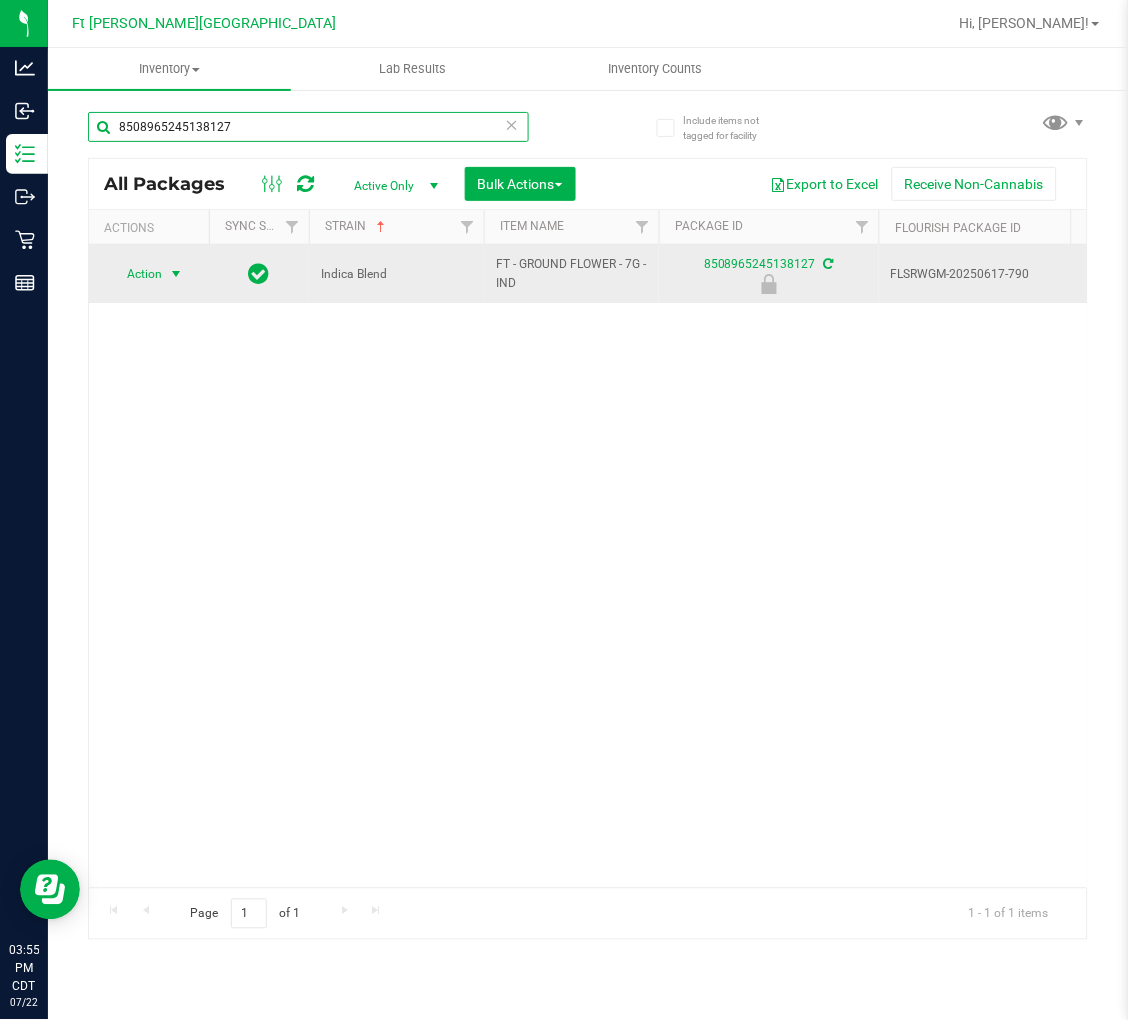 type on "8508965245138127" 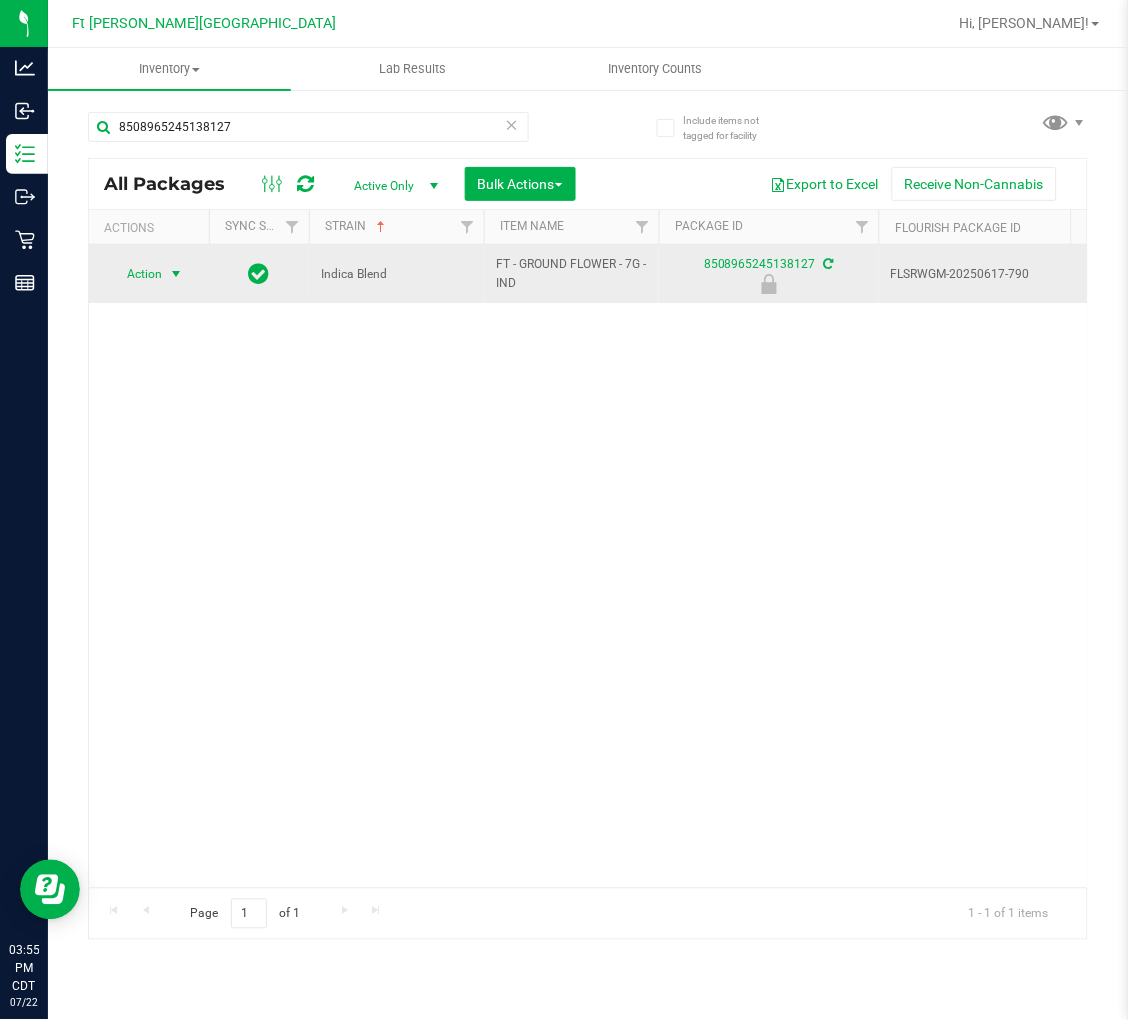 click on "Action" at bounding box center [136, 274] 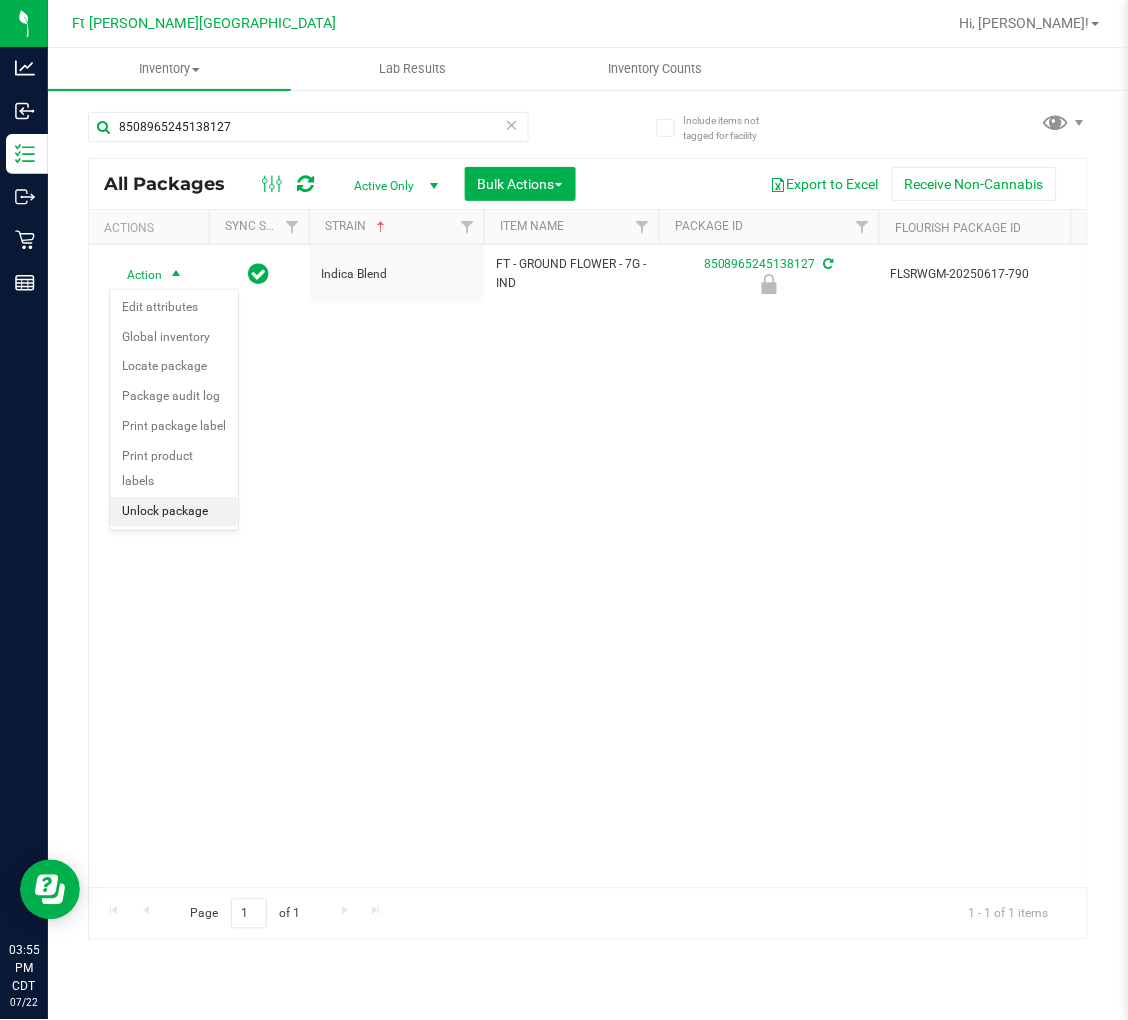 click on "Unlock package" at bounding box center (174, 512) 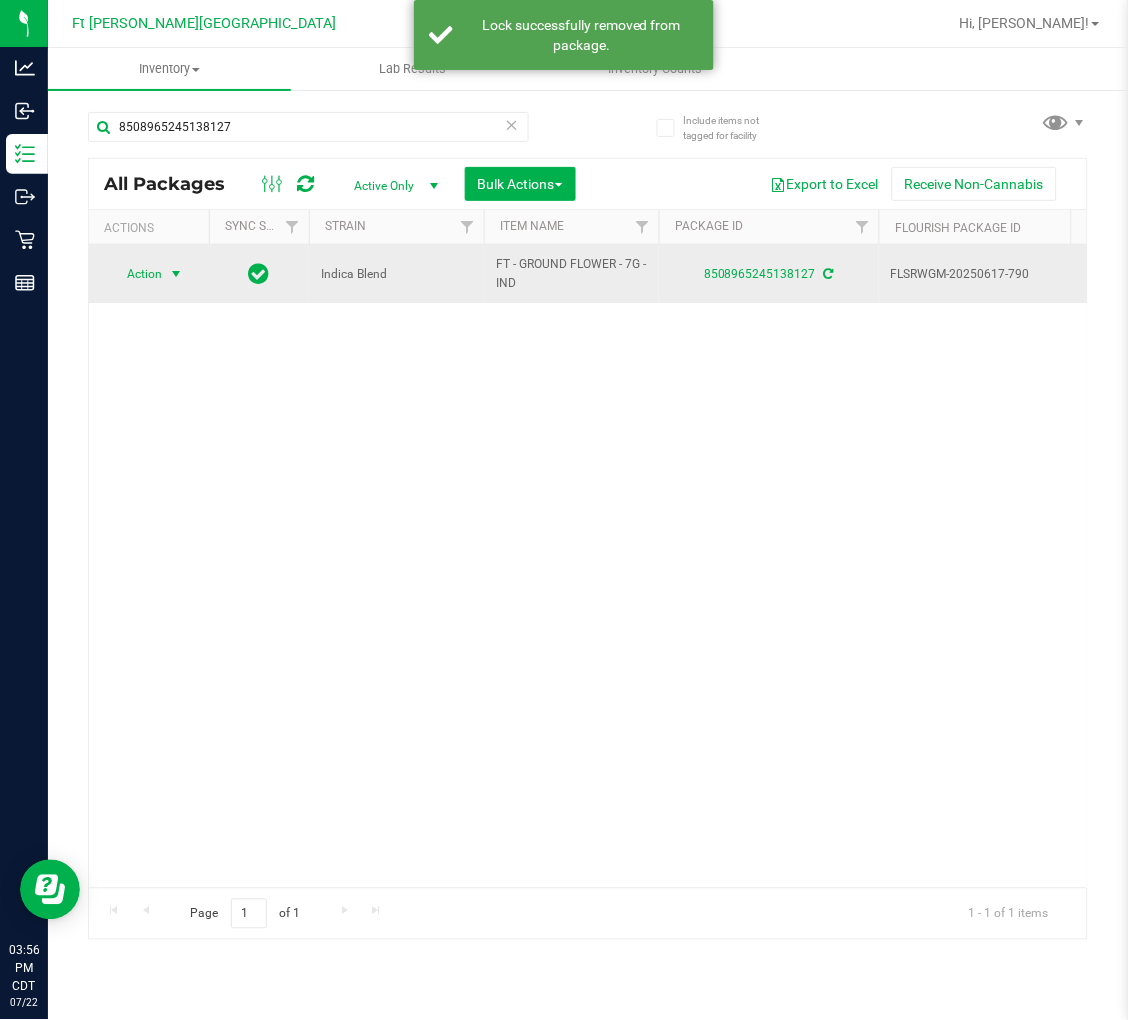 click on "Action" at bounding box center [136, 274] 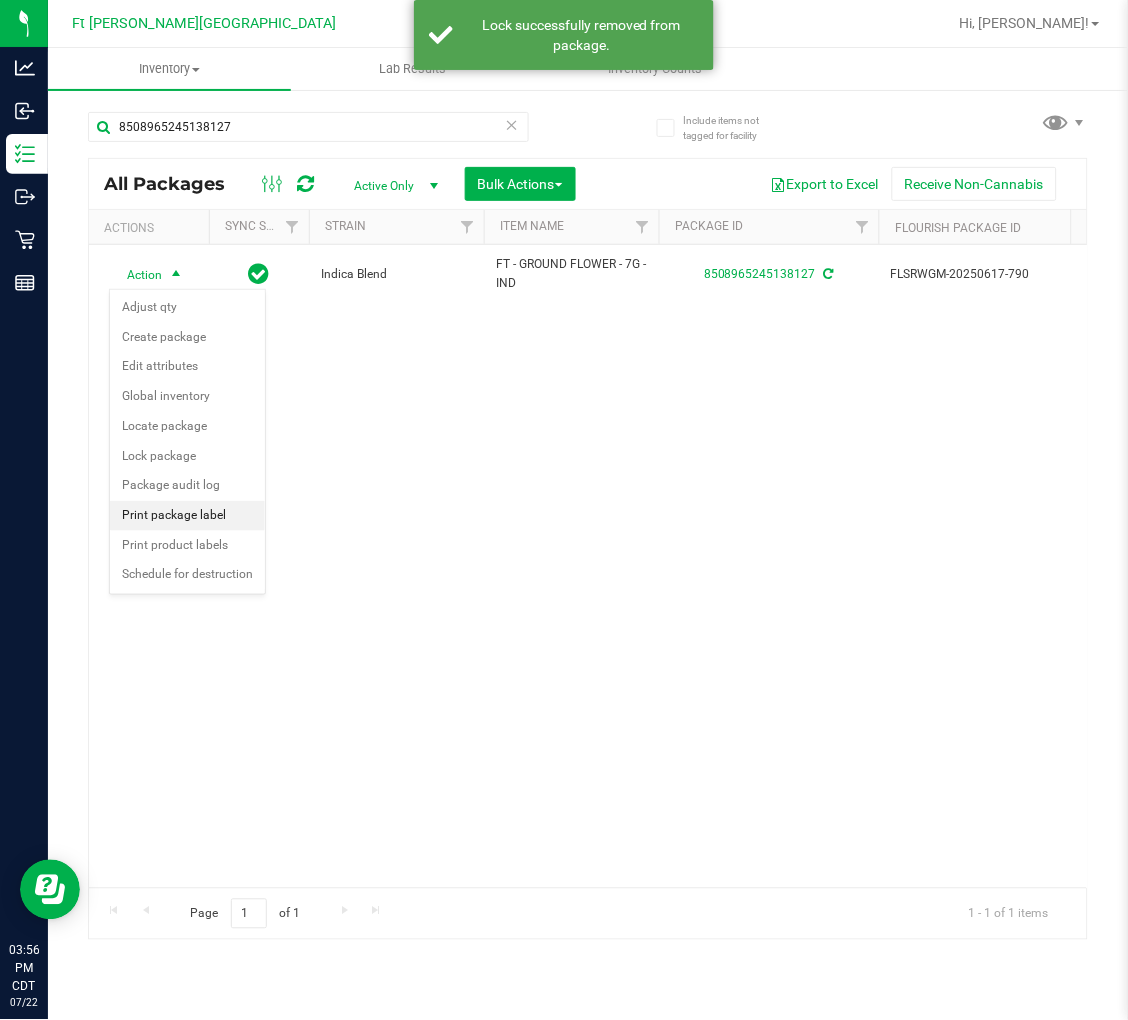 click on "Print package label" at bounding box center (187, 516) 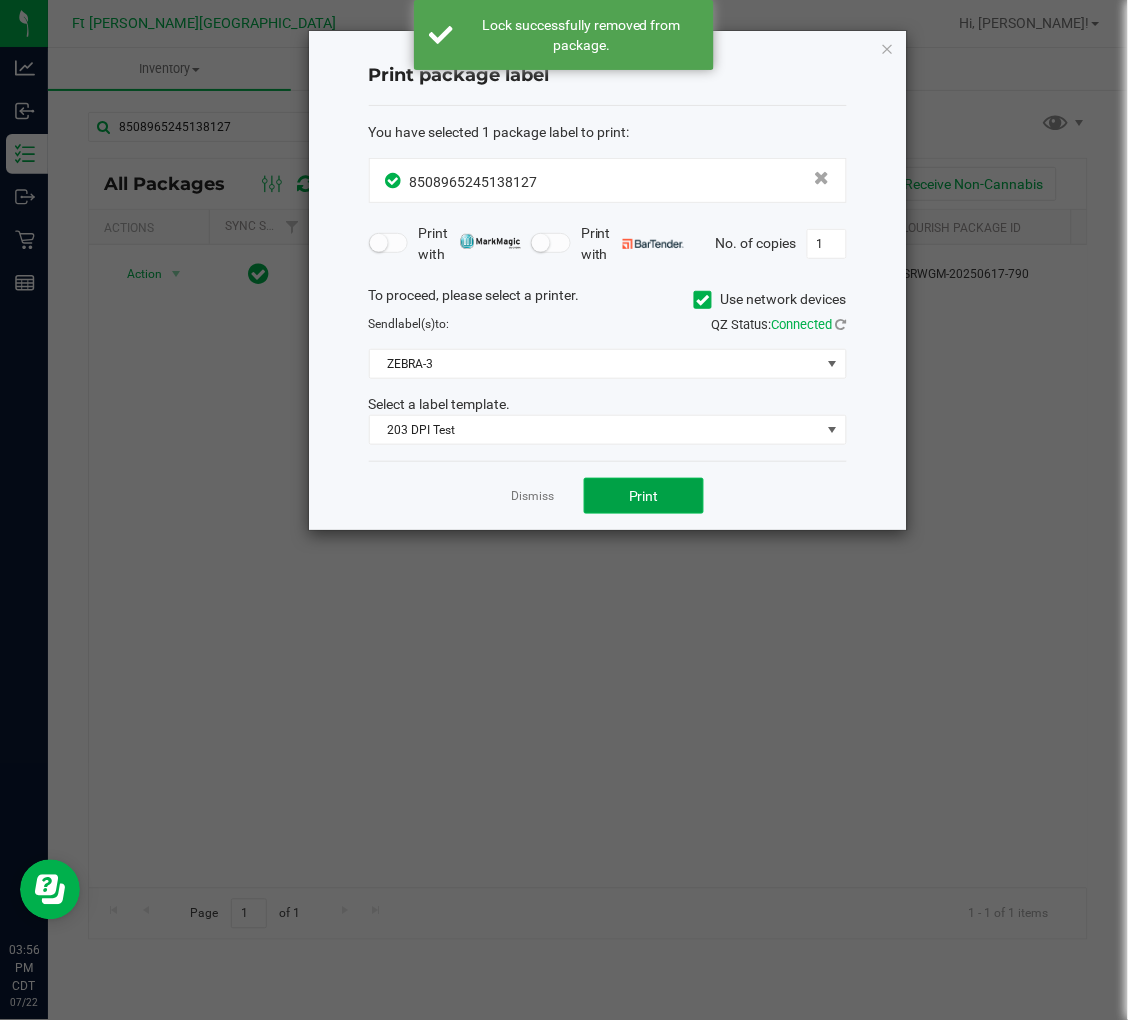 click on "Print" 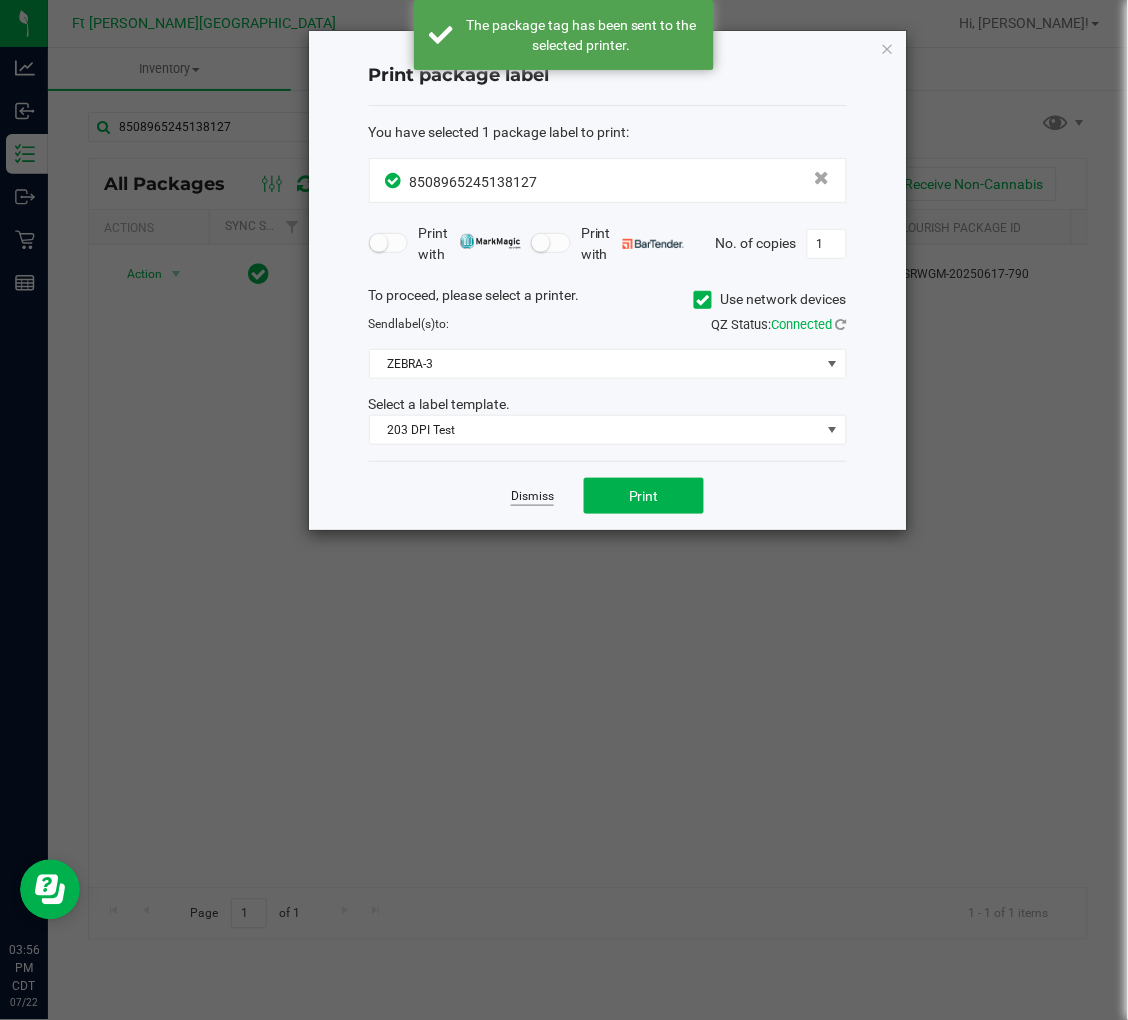 click on "Dismiss" 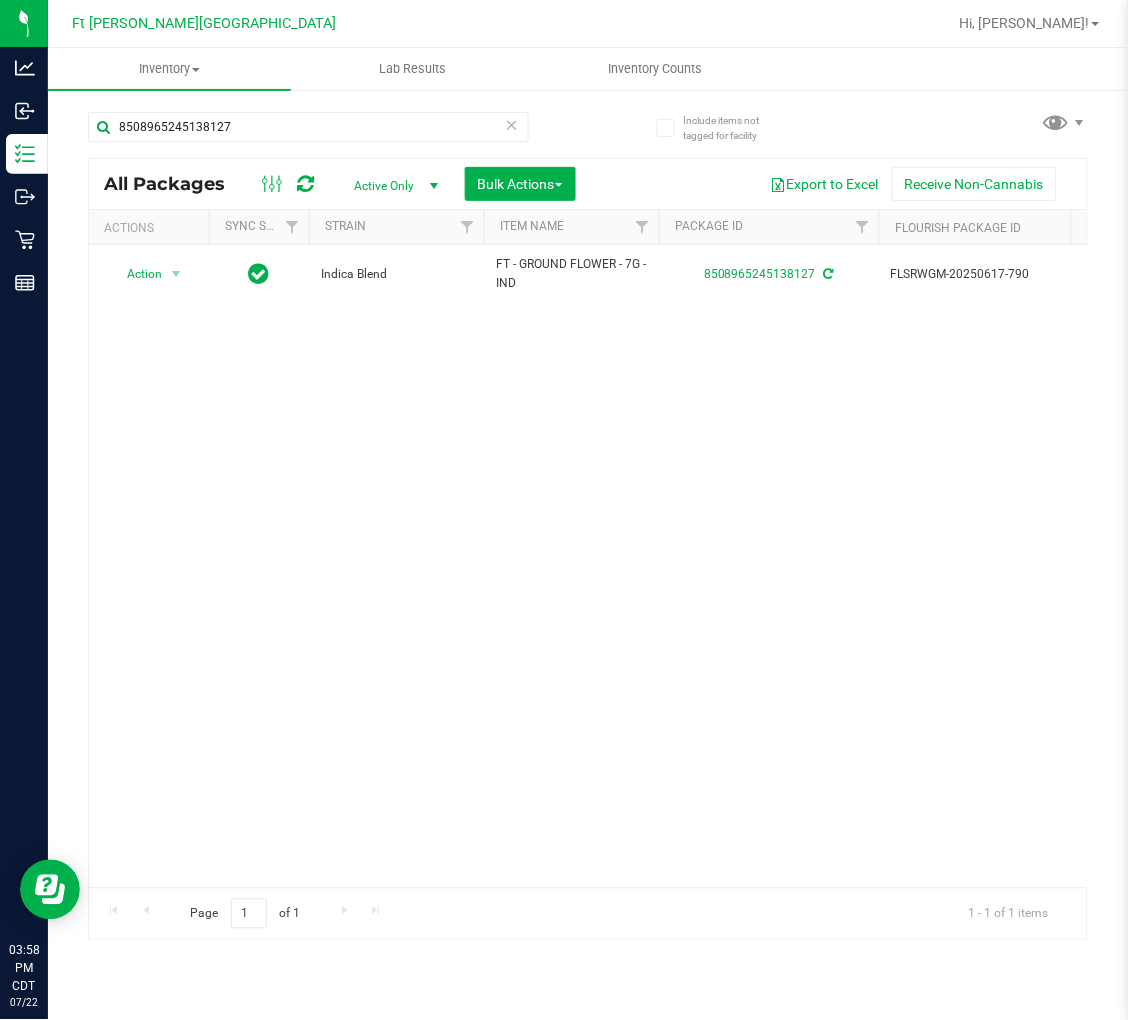 click at bounding box center (512, 124) 